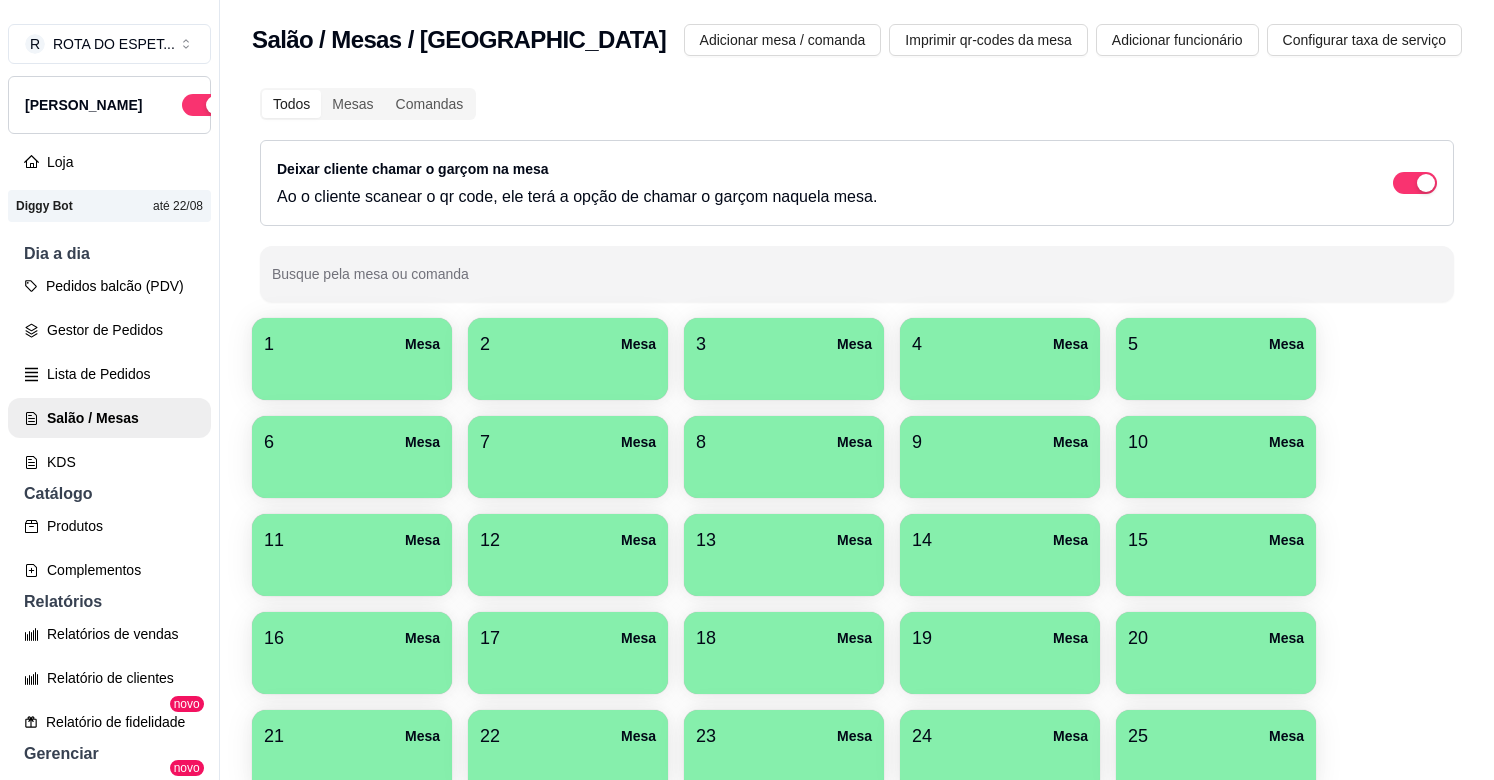 scroll, scrollTop: 0, scrollLeft: 0, axis: both 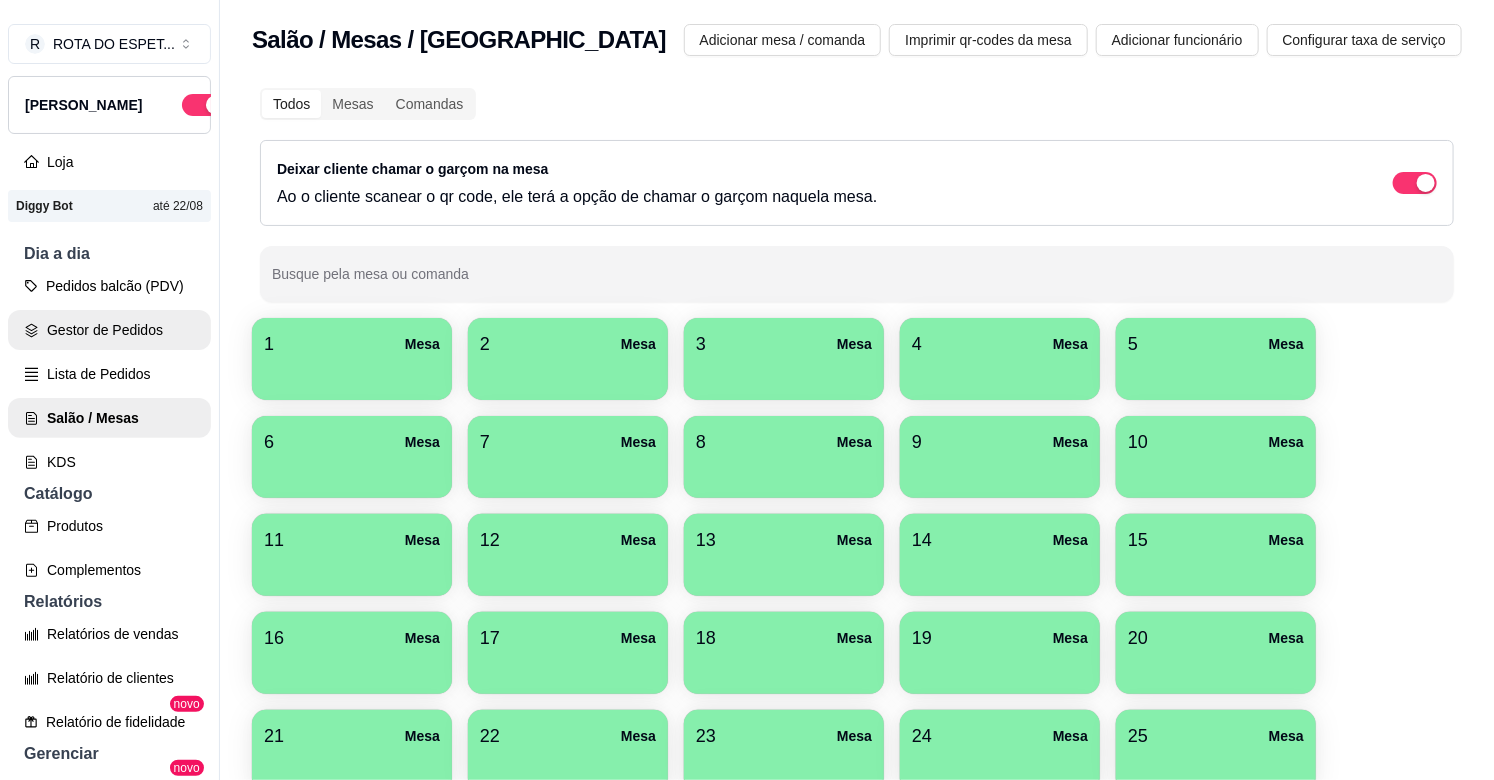 click on "Gestor de Pedidos" at bounding box center [109, 330] 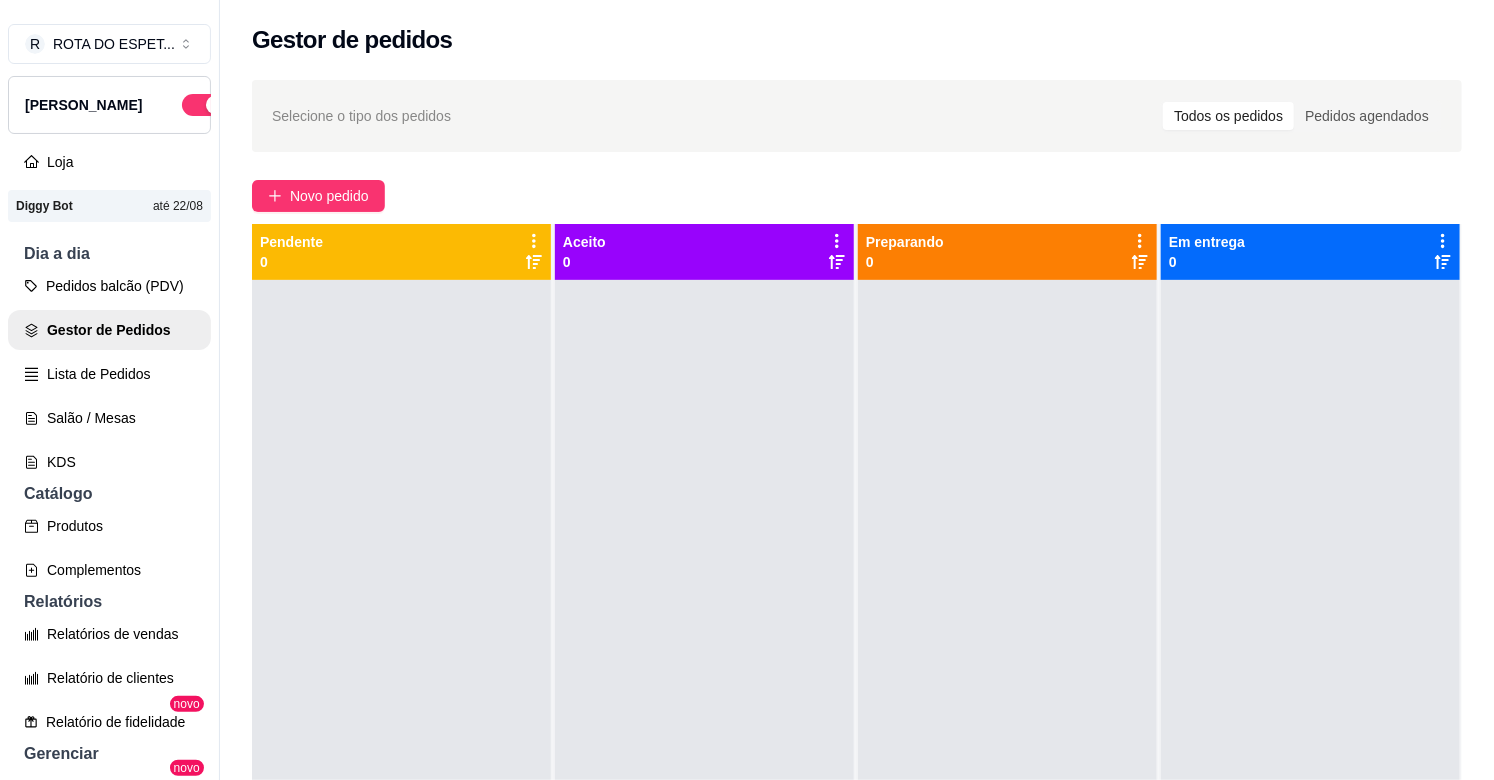 click at bounding box center (704, 670) 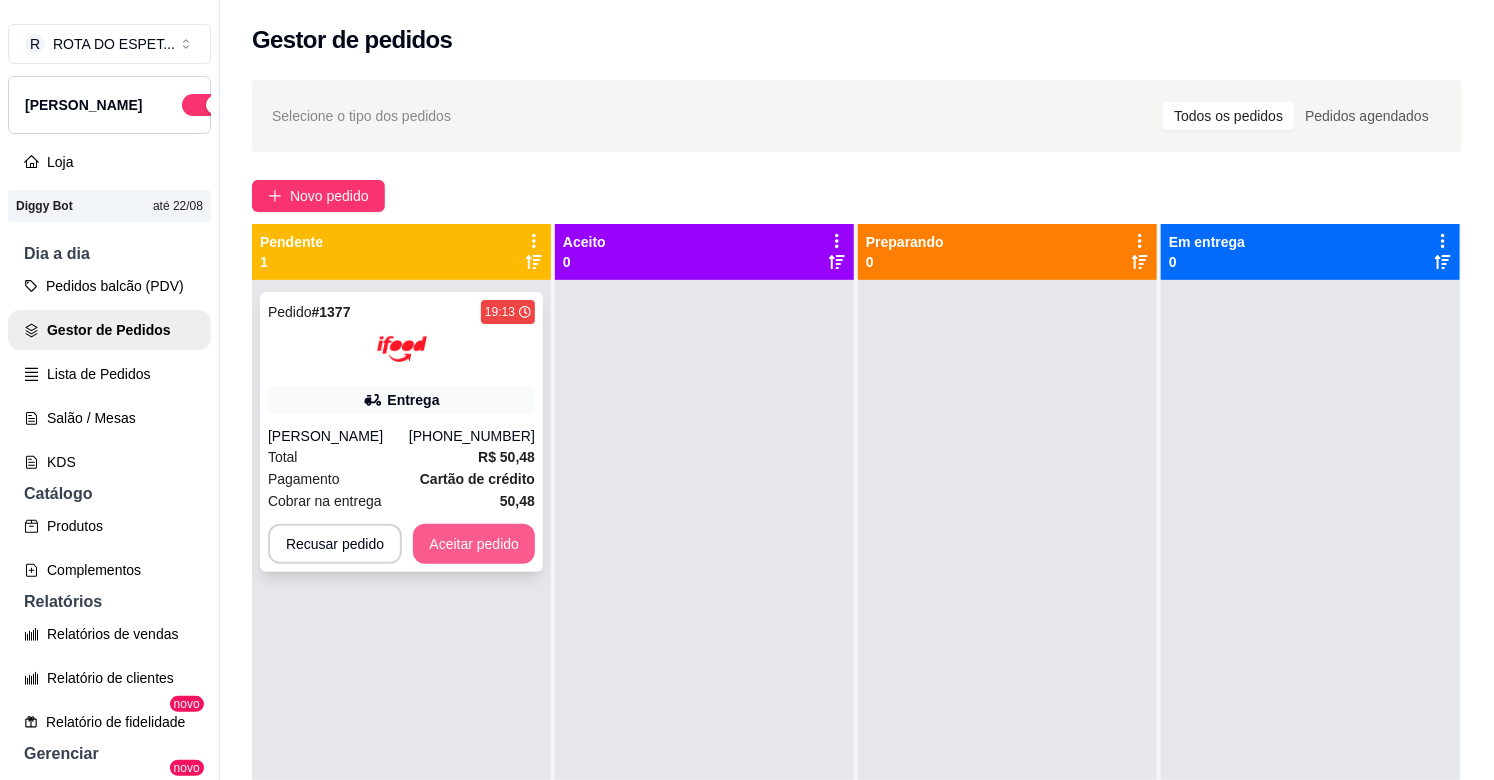 click on "Aceitar pedido" at bounding box center (474, 544) 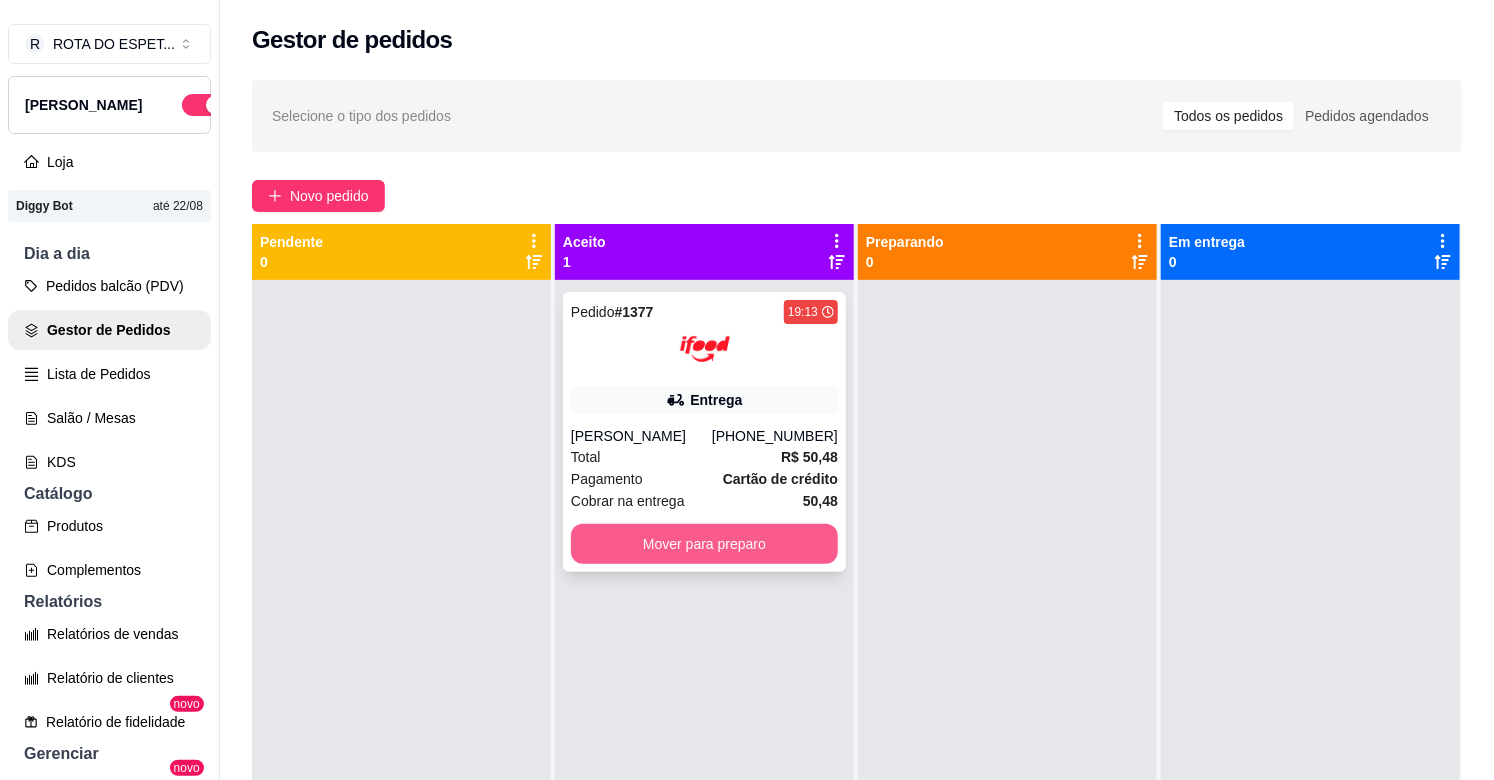 click on "Mover para preparo" at bounding box center [704, 544] 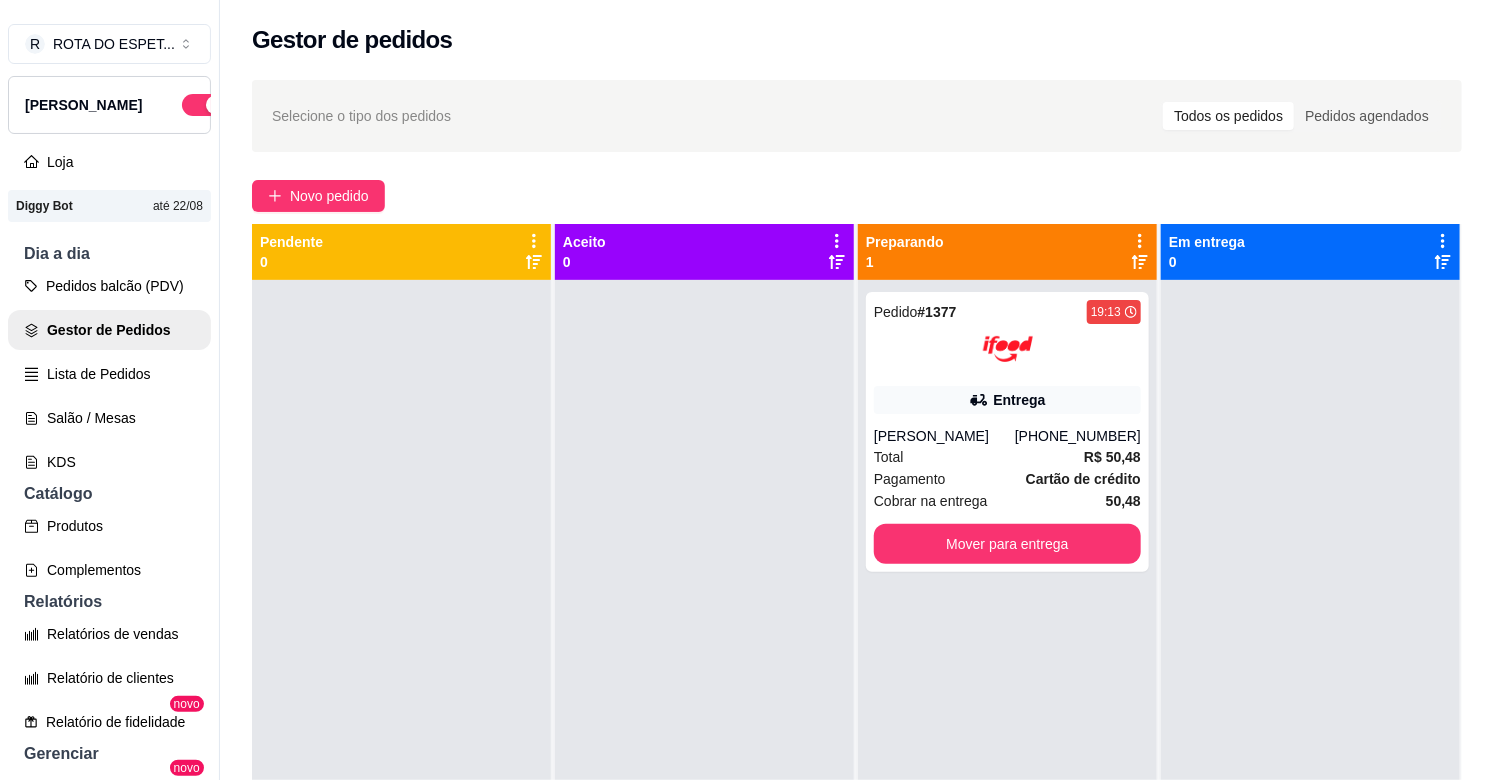 click at bounding box center [704, 670] 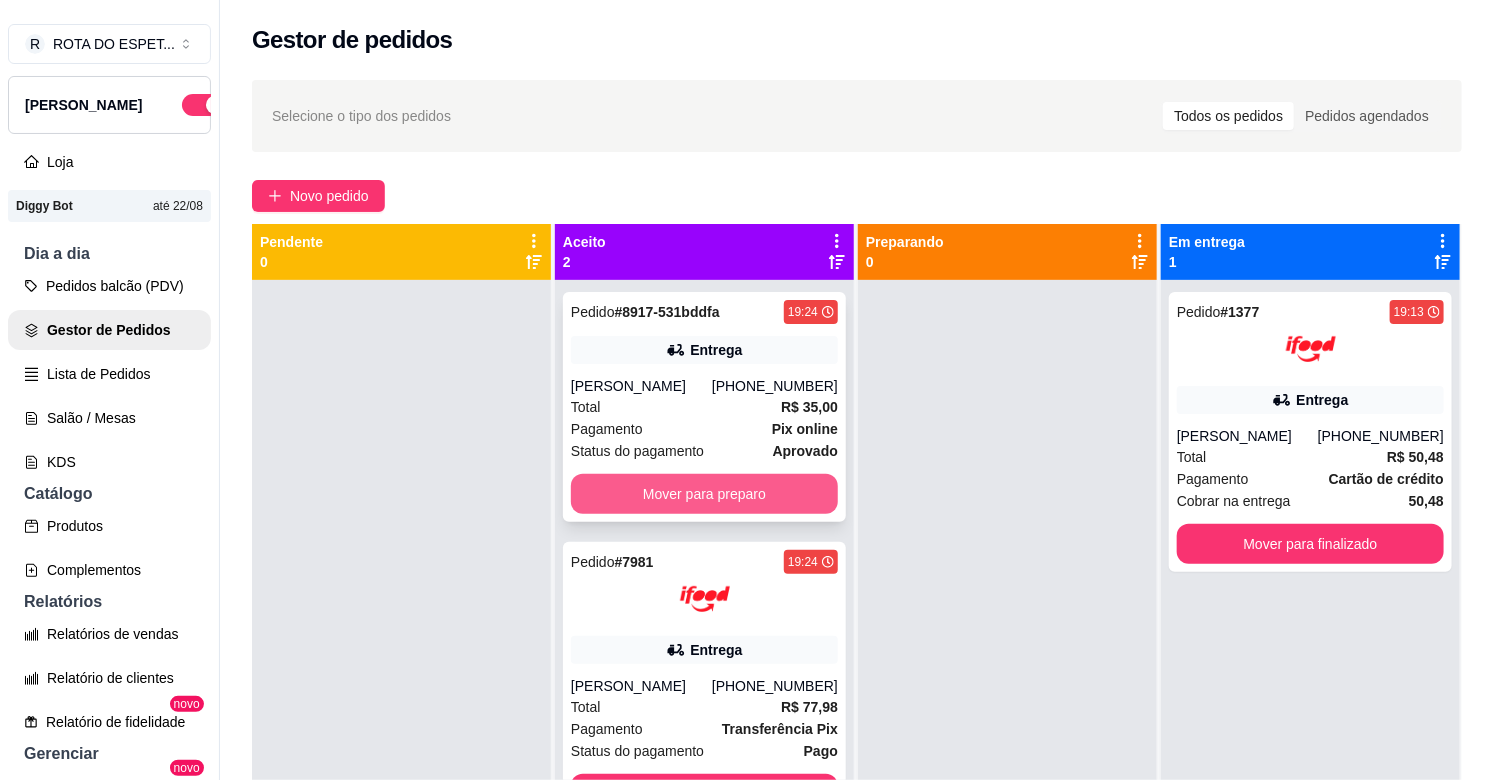 click on "Mover para preparo" at bounding box center [704, 494] 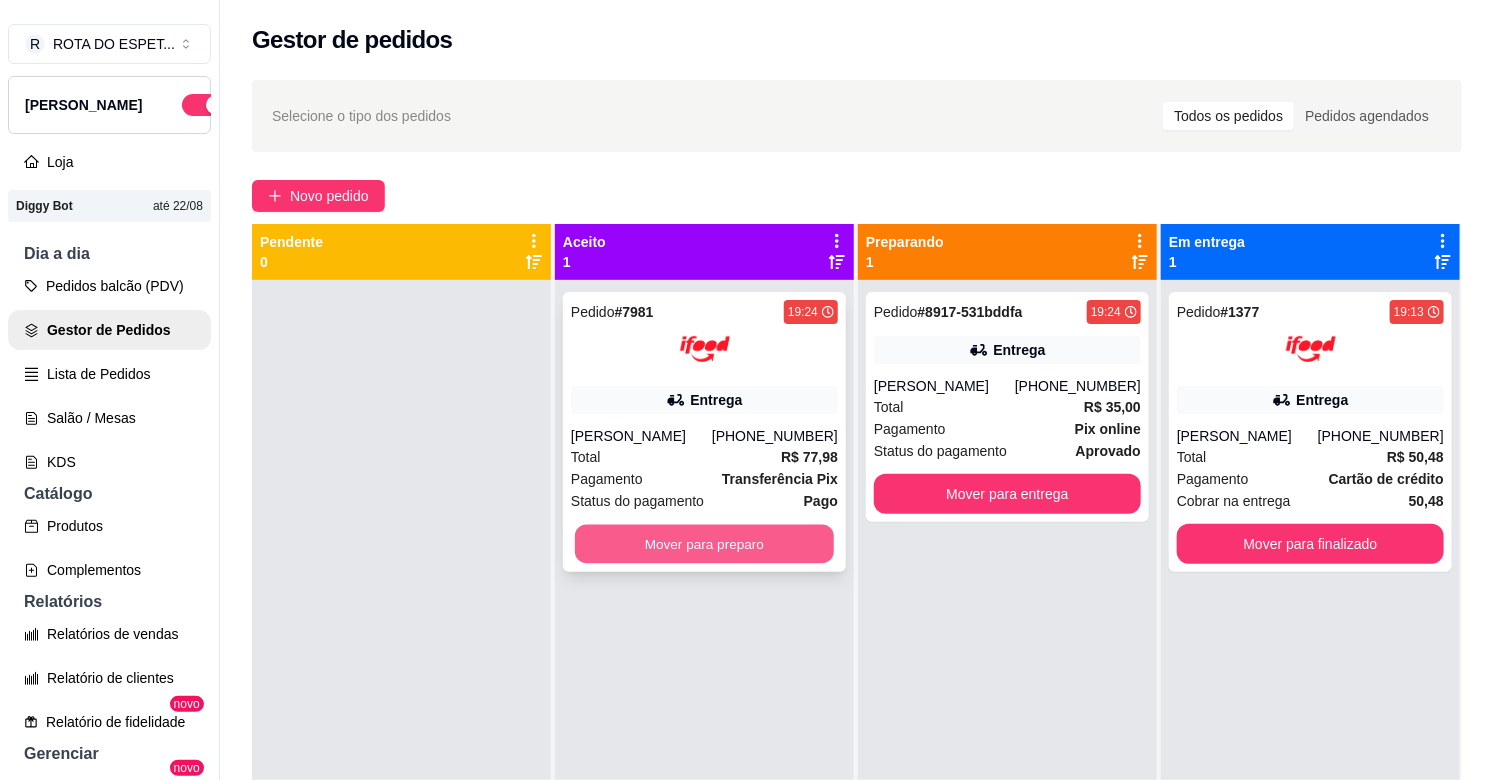 click on "Mover para preparo" at bounding box center [704, 544] 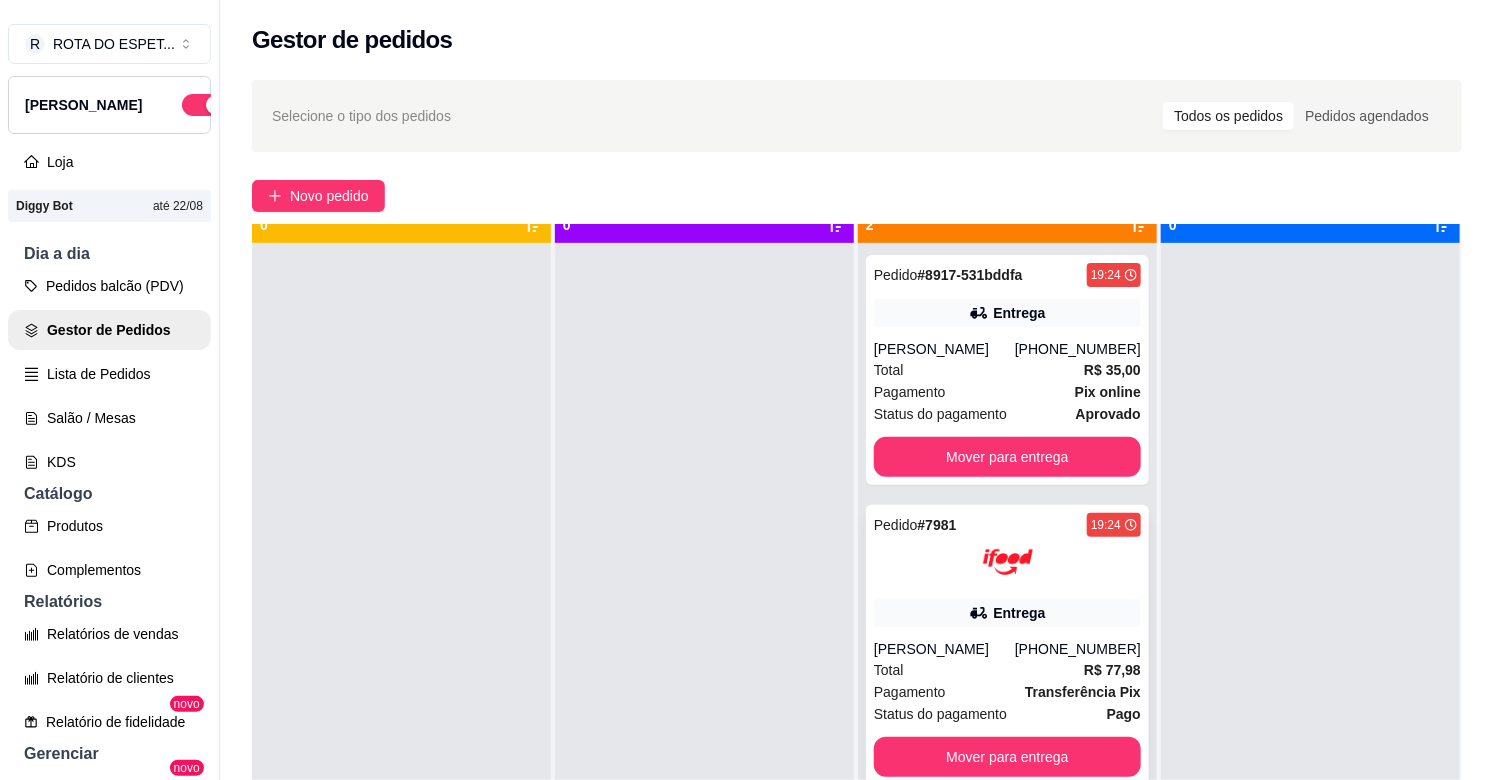 scroll, scrollTop: 55, scrollLeft: 0, axis: vertical 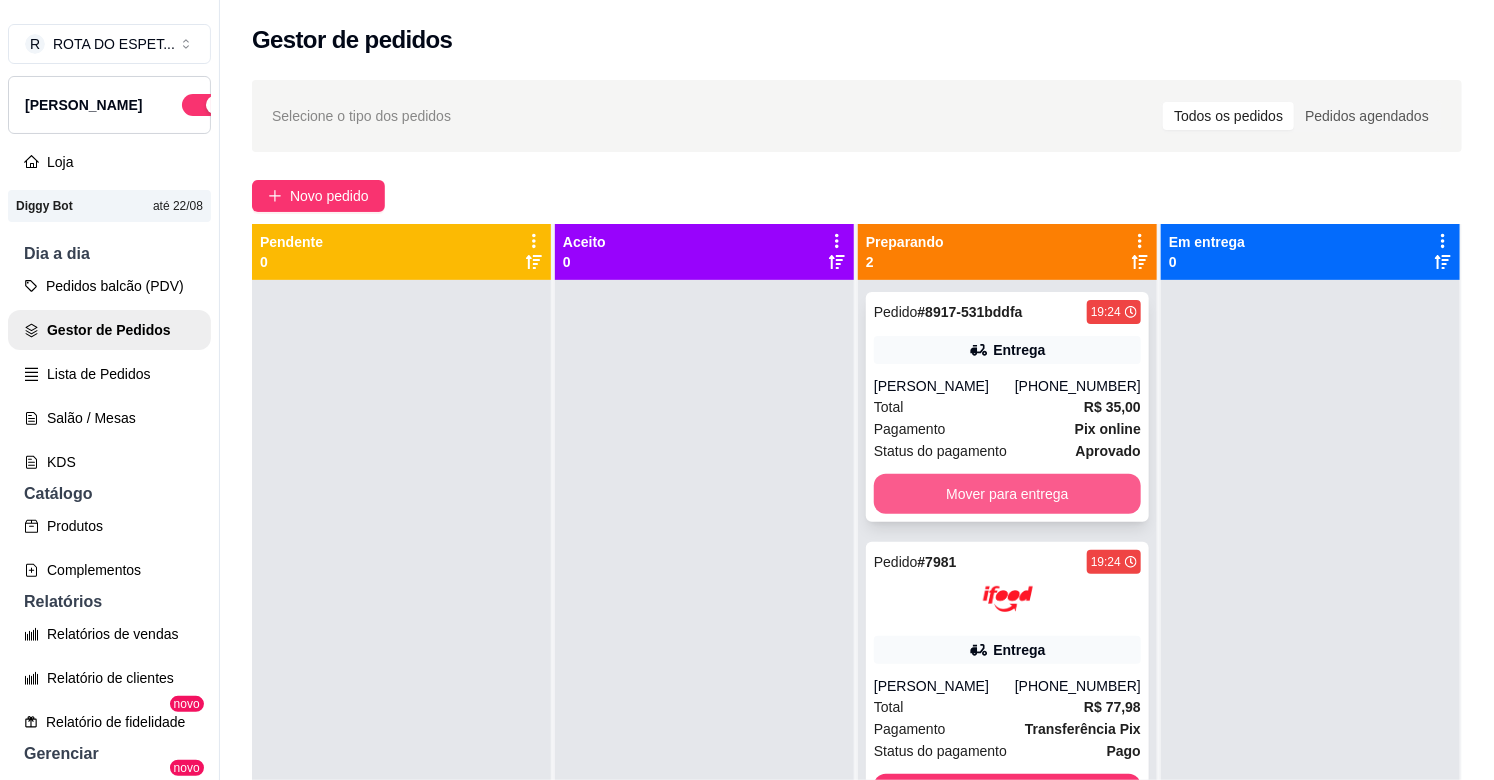 click on "Mover para entrega" at bounding box center [1007, 494] 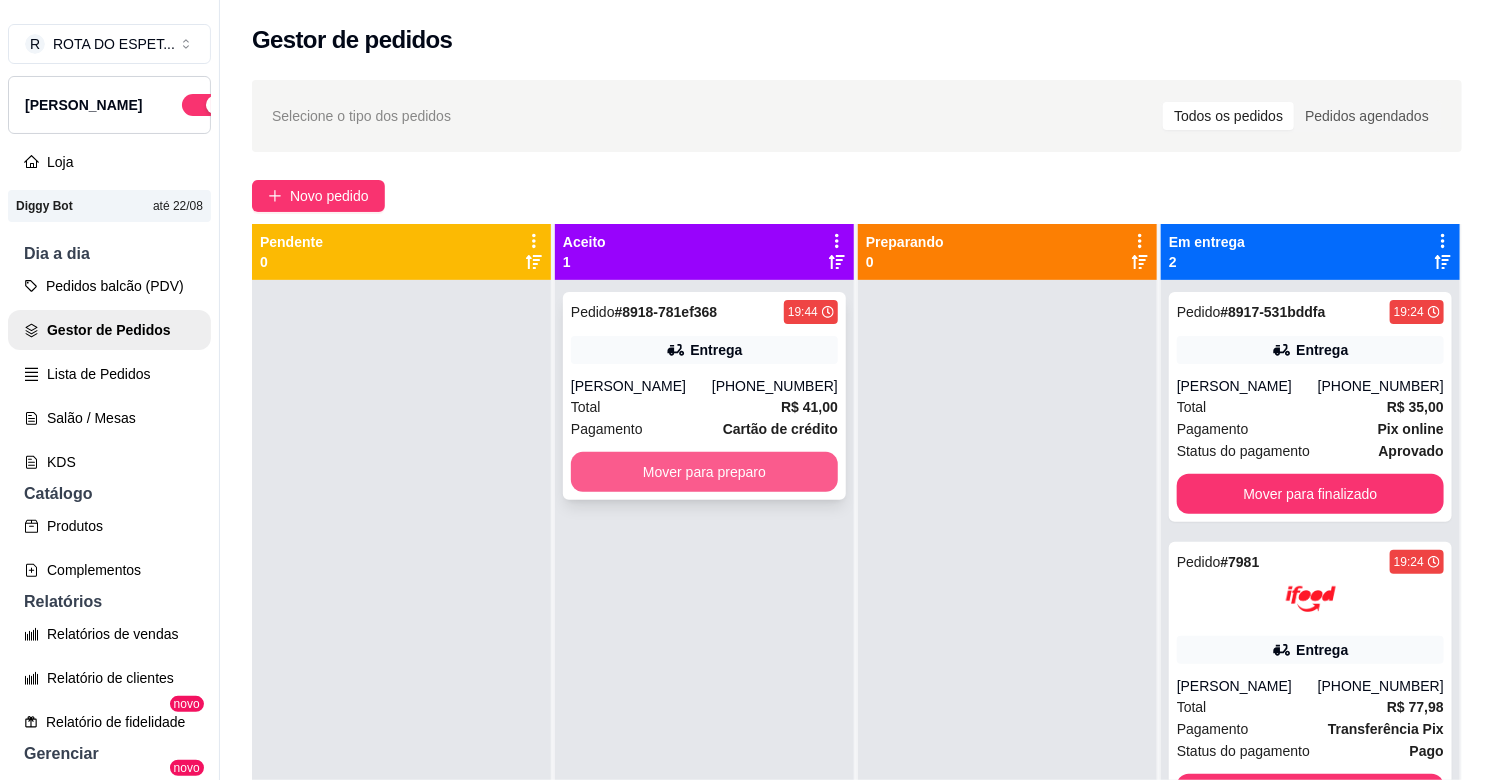 click on "Mover para preparo" at bounding box center [704, 472] 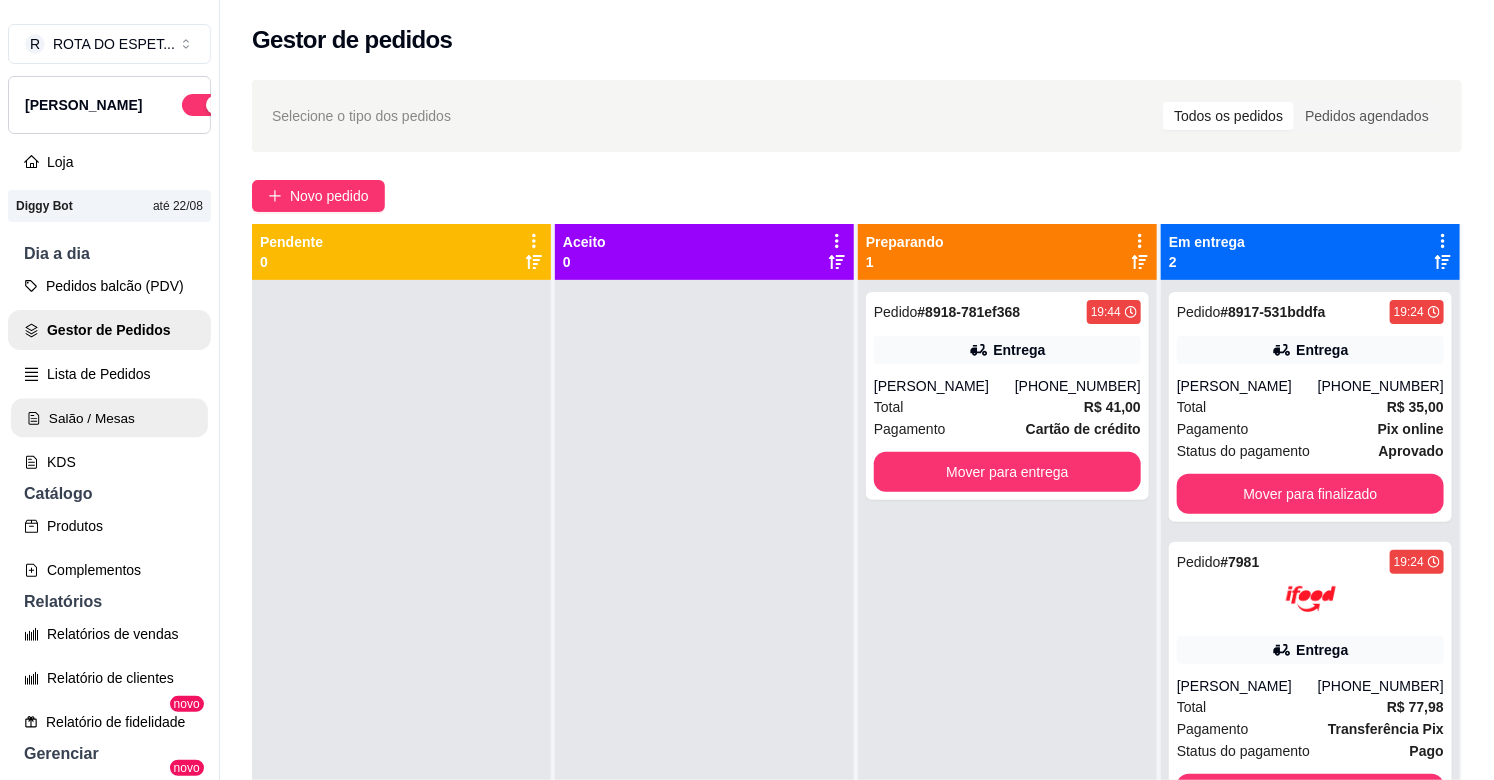 click on "Salão / Mesas" at bounding box center [109, 418] 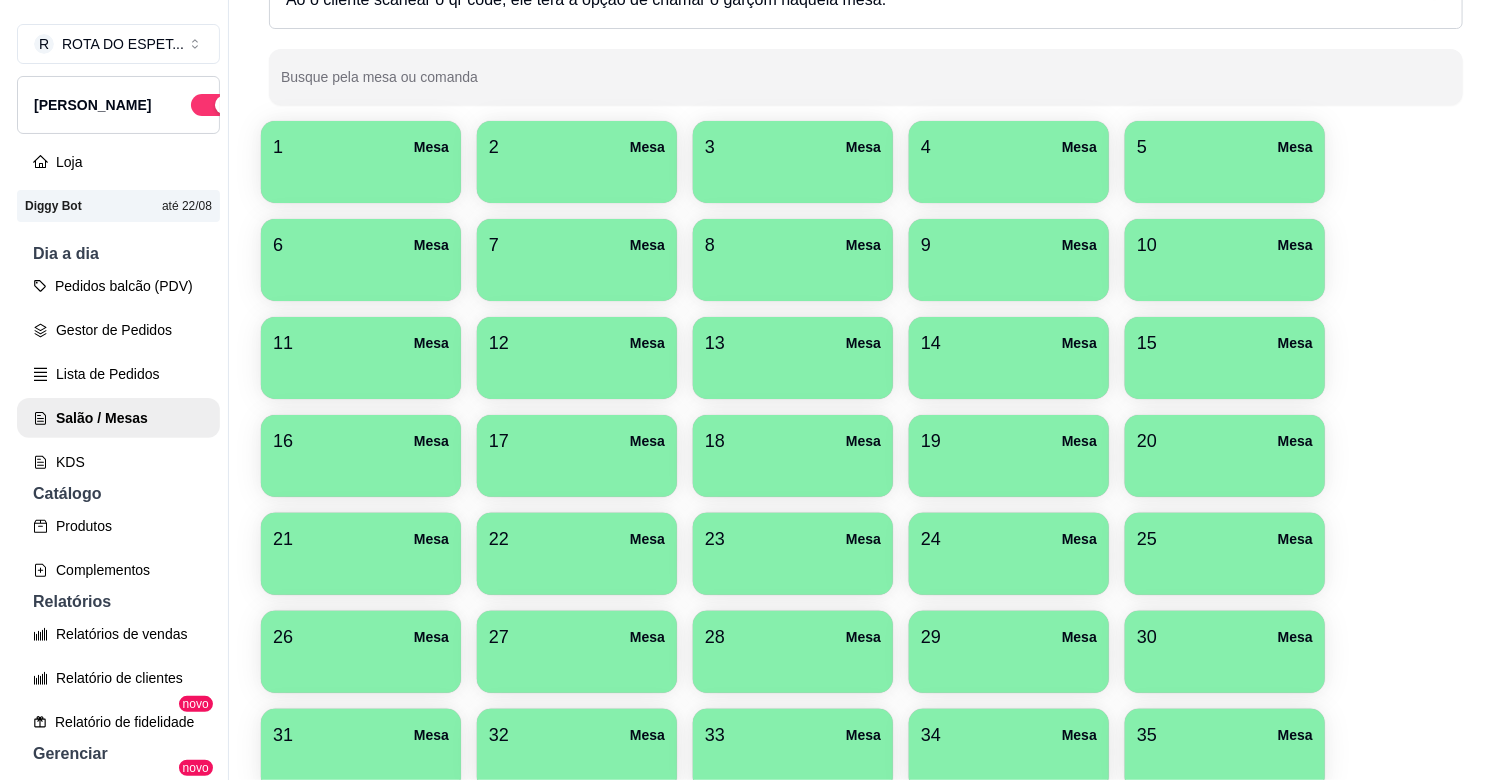 scroll, scrollTop: 222, scrollLeft: 0, axis: vertical 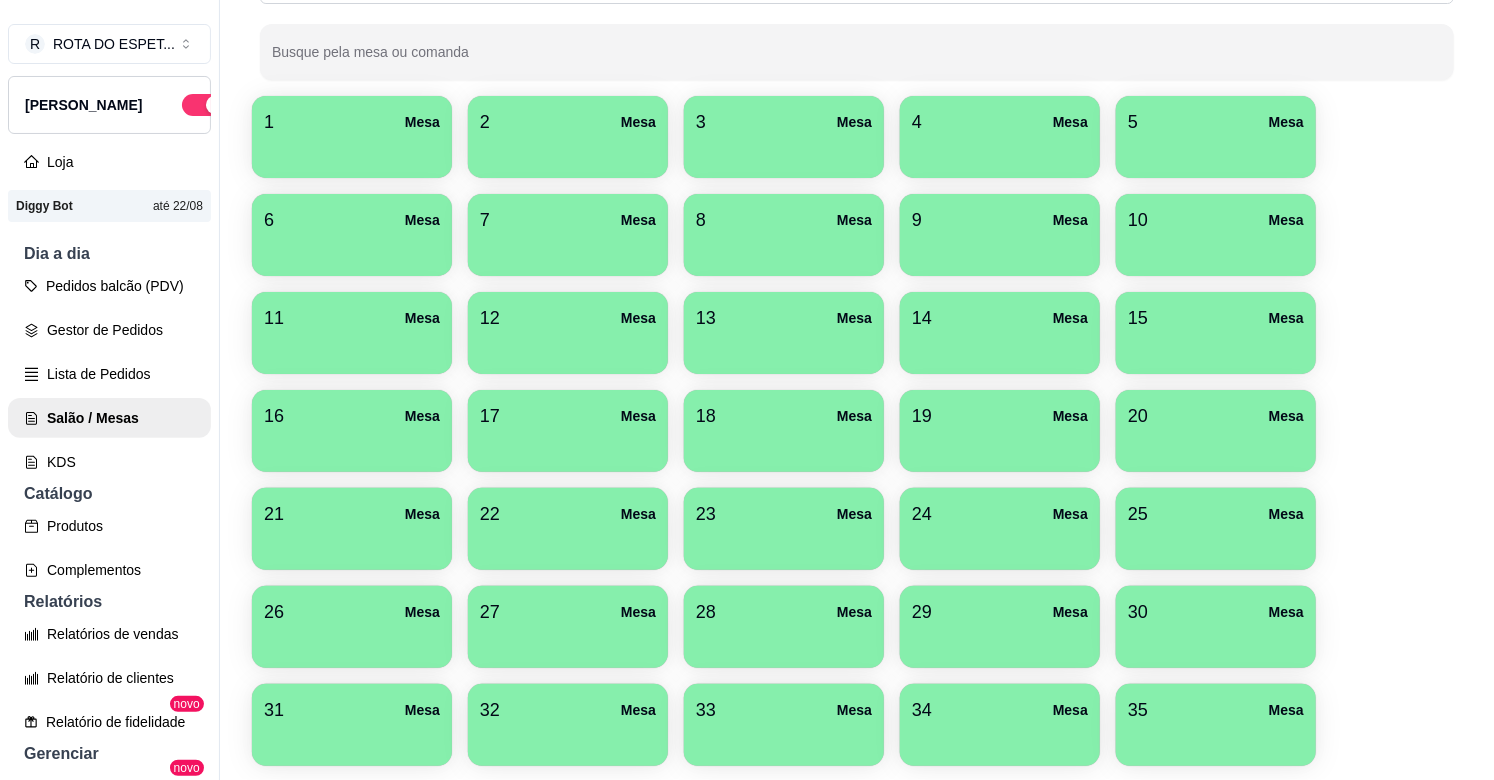click on "20 Mesa" at bounding box center (1216, 416) 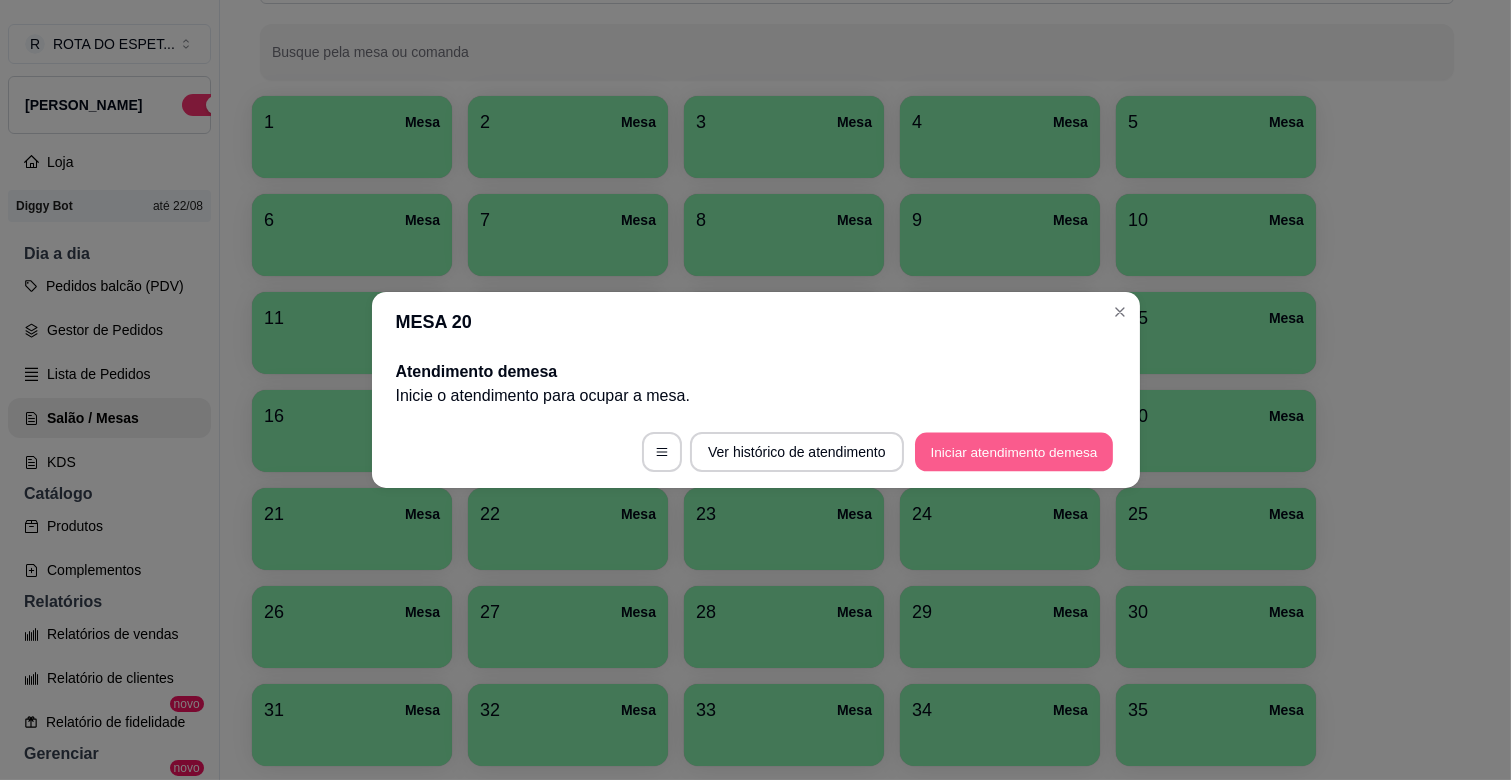 click on "Iniciar atendimento de  mesa" at bounding box center (1014, 452) 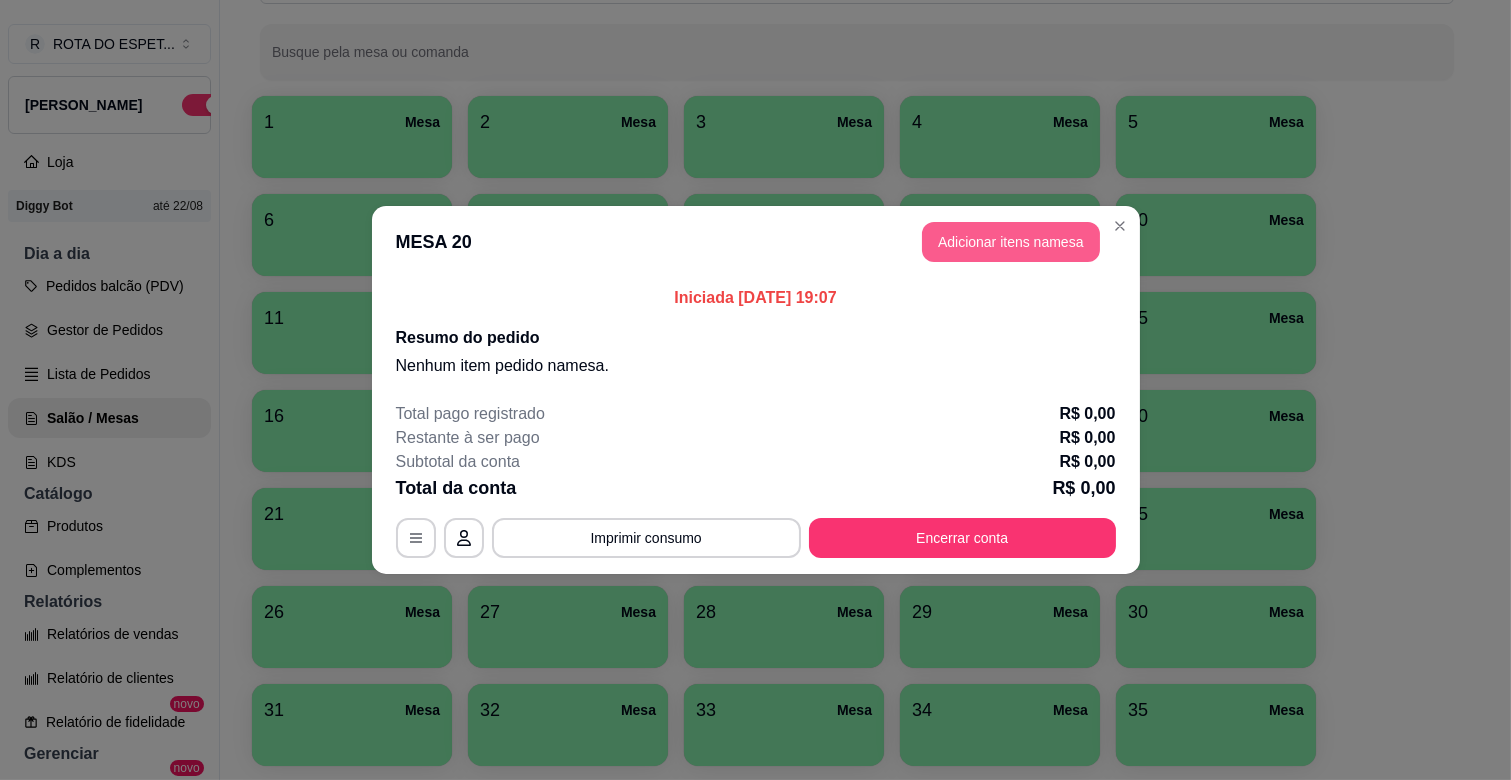 click on "Adicionar itens na  mesa" at bounding box center [1011, 242] 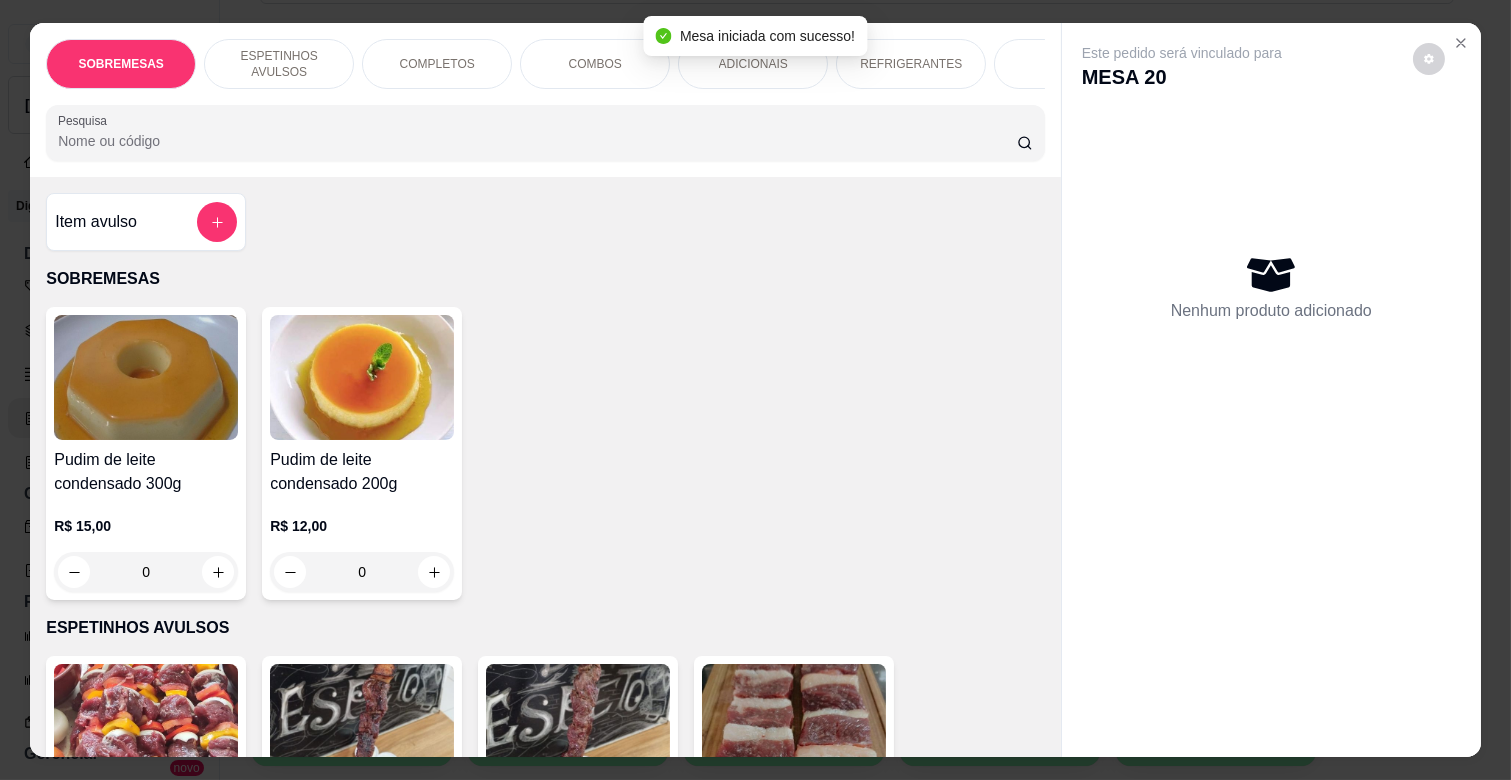 click on "ESPETINHOS AVULSOS" at bounding box center [279, 64] 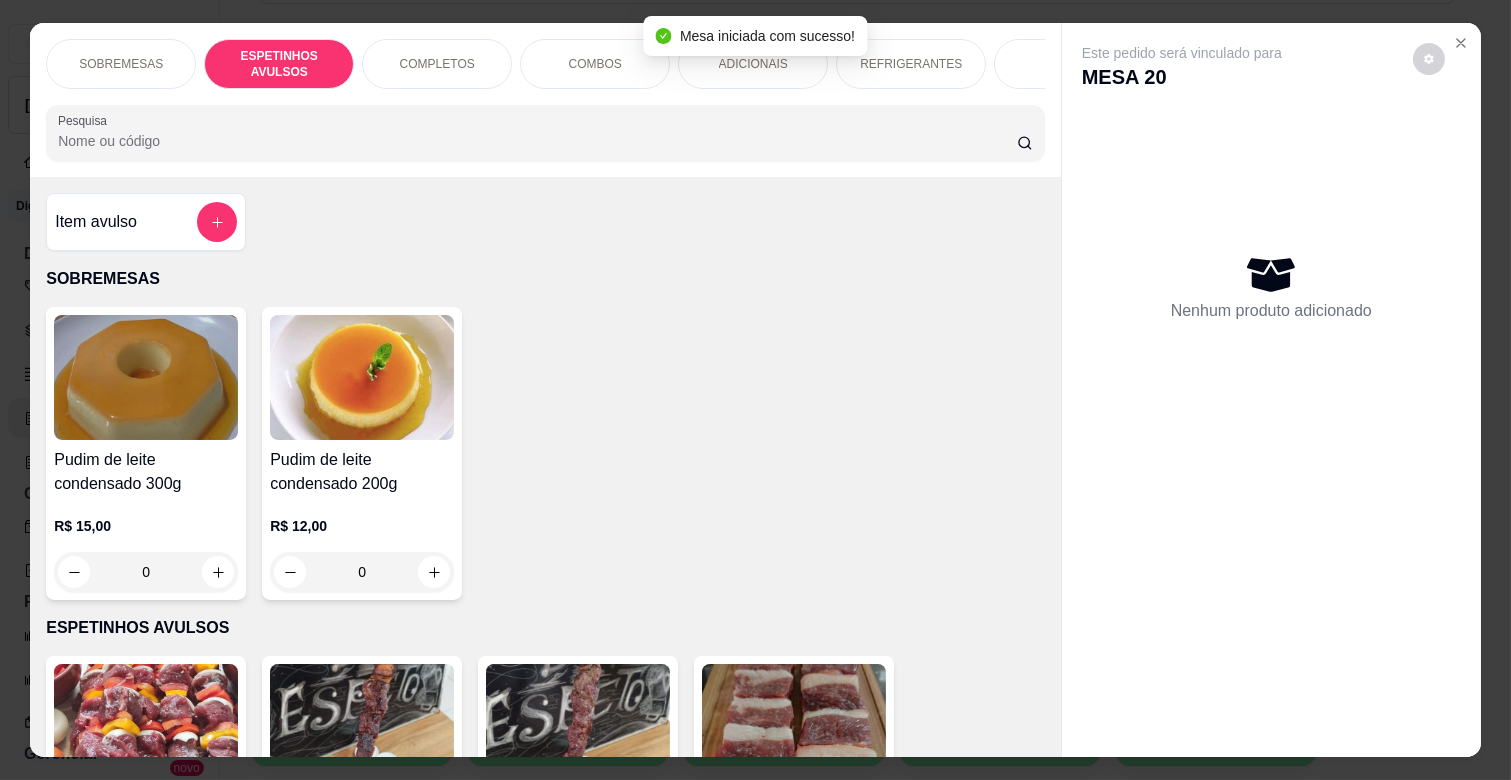 scroll, scrollTop: 438, scrollLeft: 0, axis: vertical 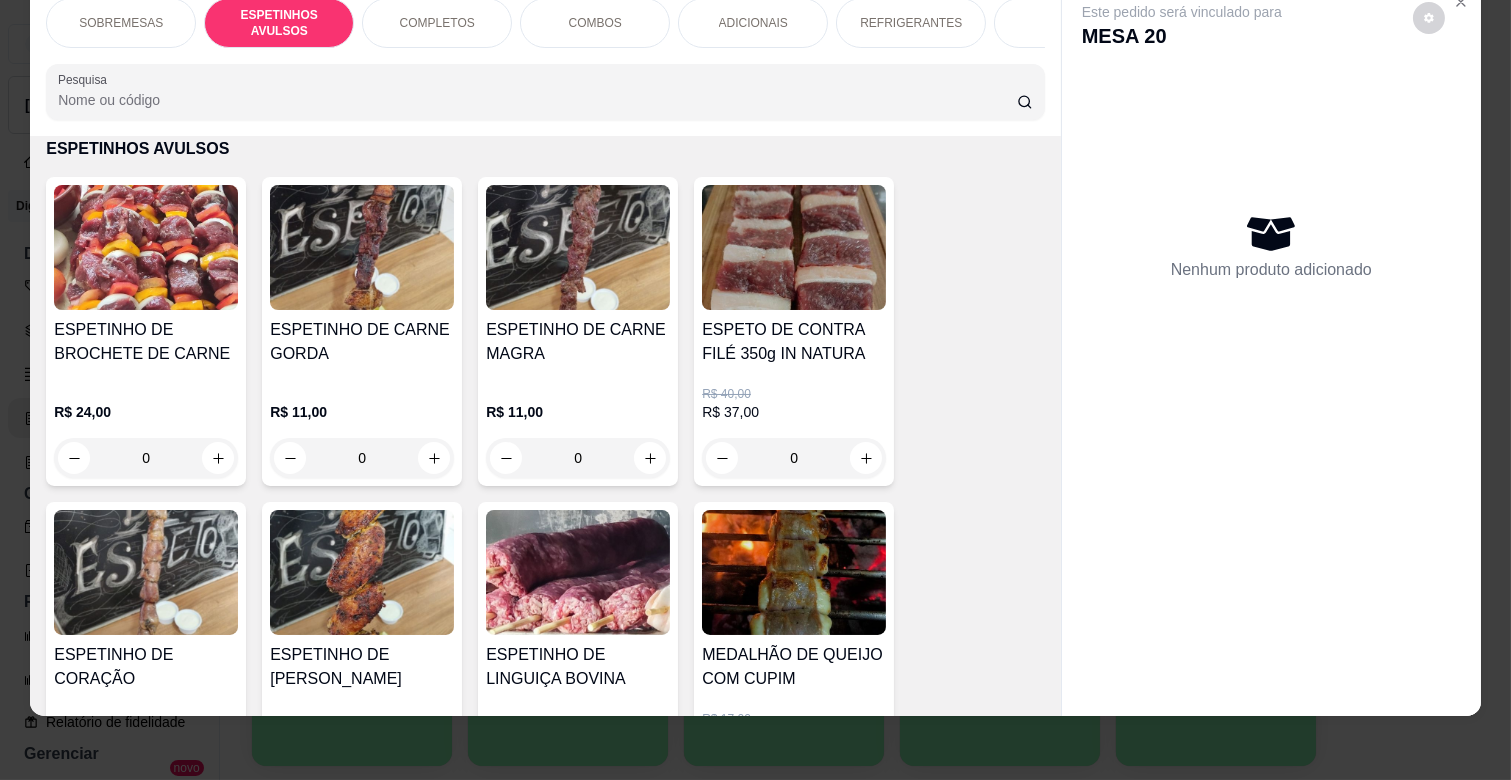 click on "0" at bounding box center [578, 458] 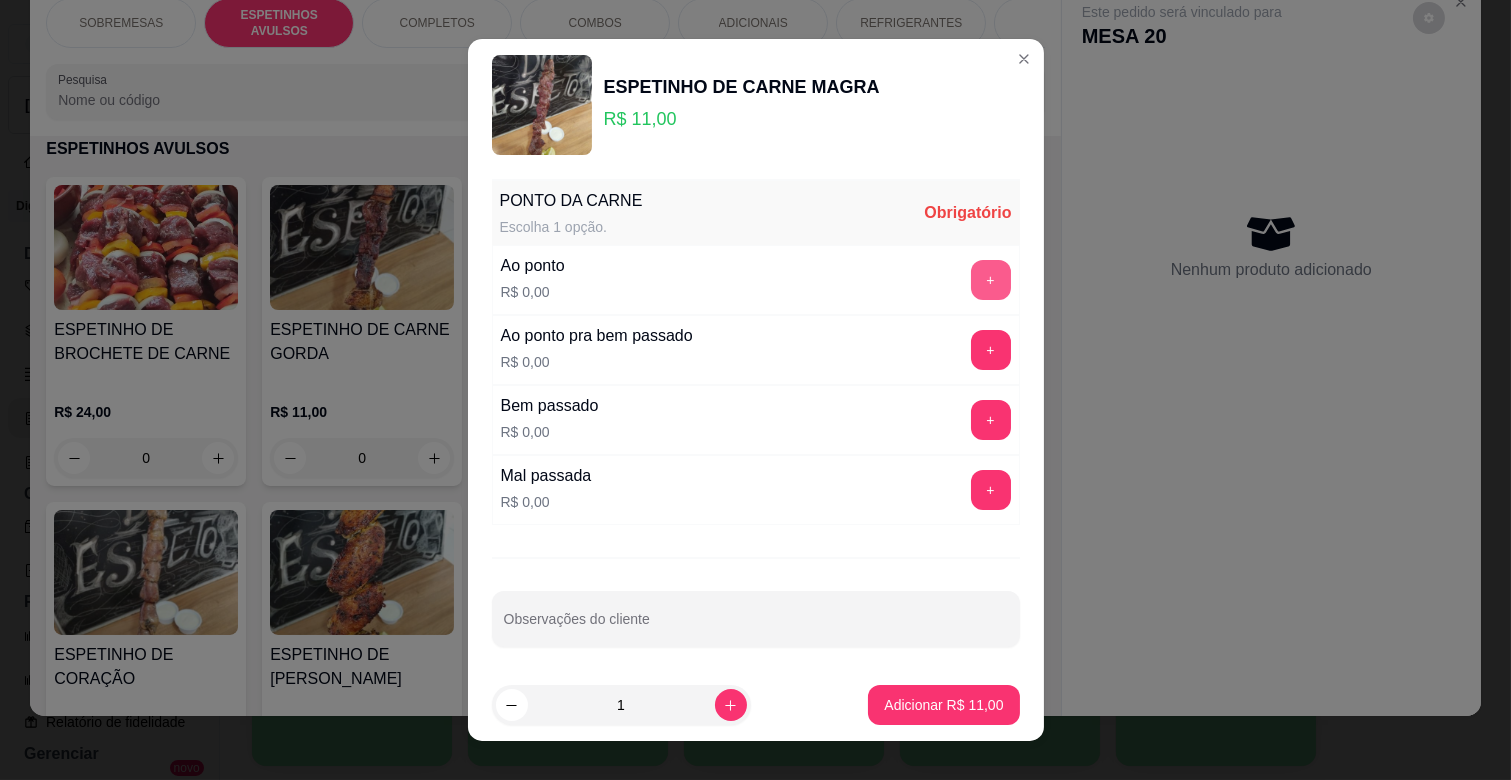 click on "+" at bounding box center (991, 280) 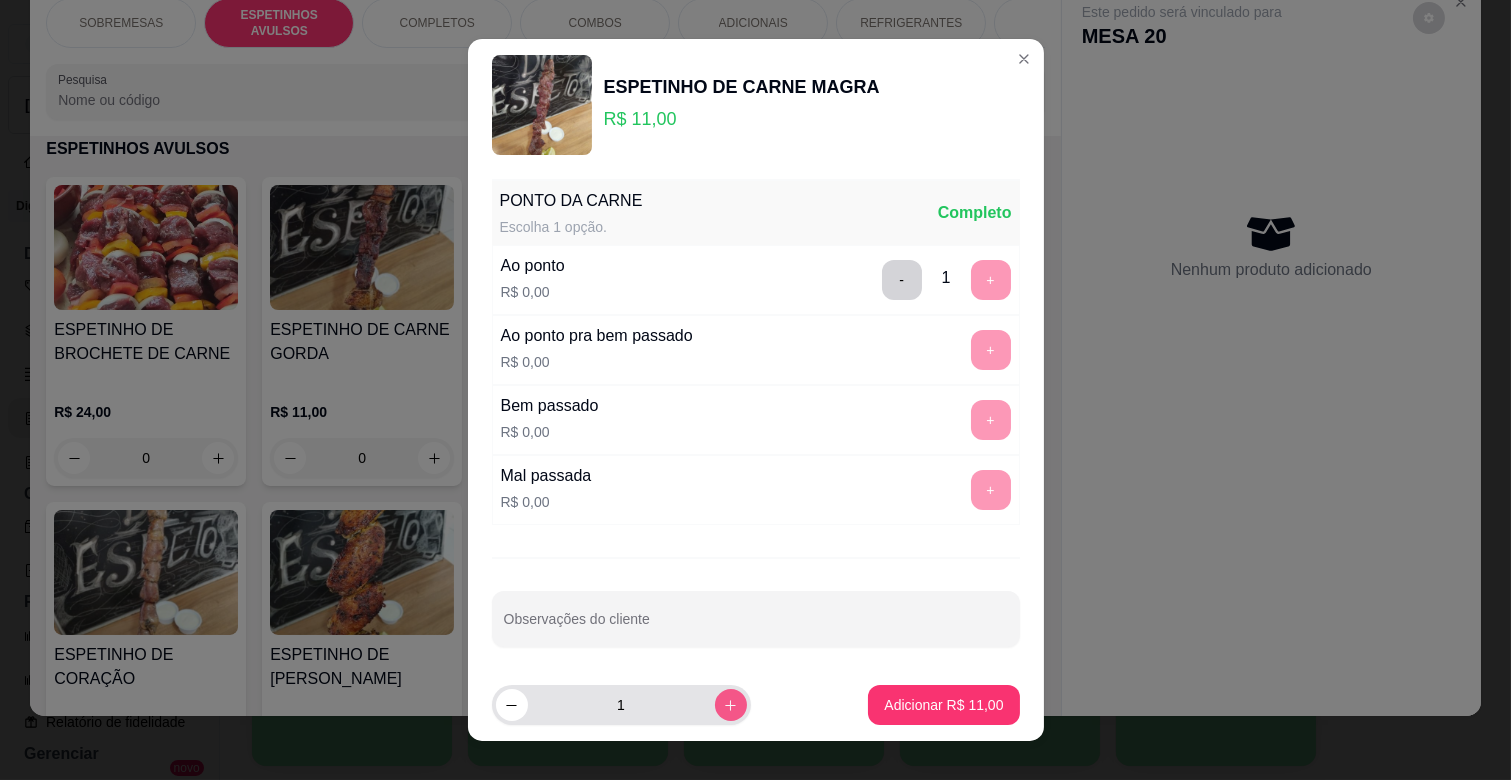 click 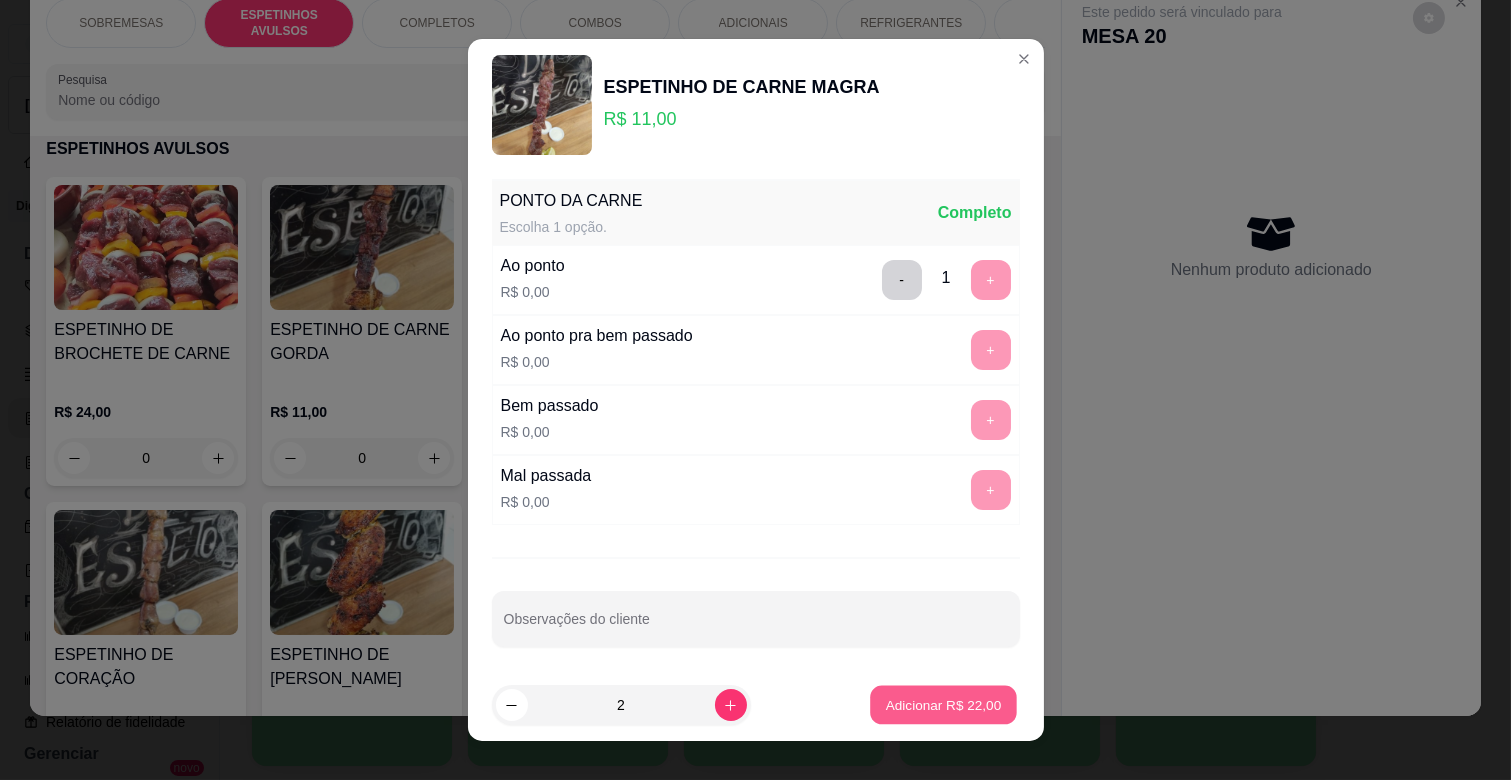 click on "Adicionar   R$ 22,00" at bounding box center (944, 705) 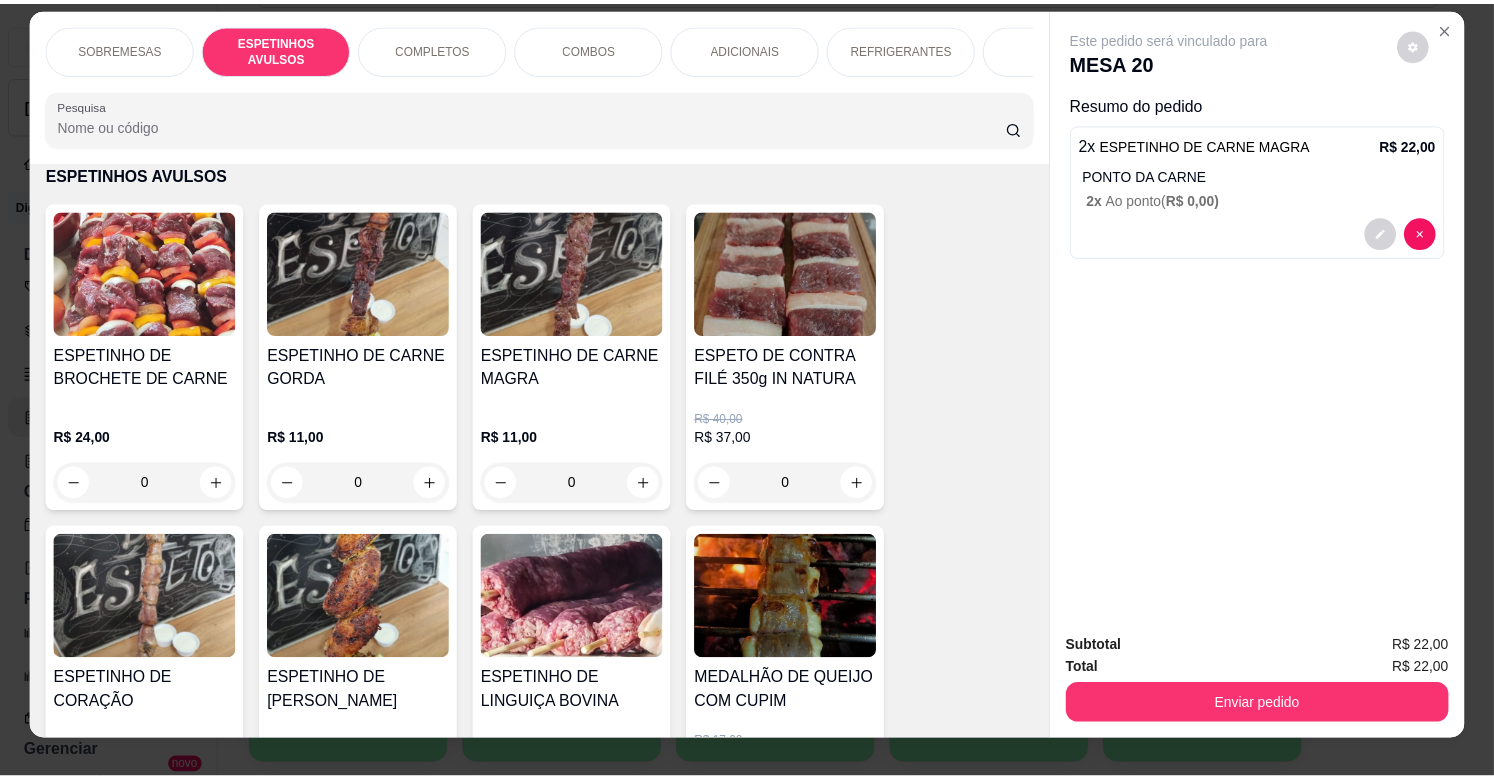 scroll, scrollTop: 0, scrollLeft: 0, axis: both 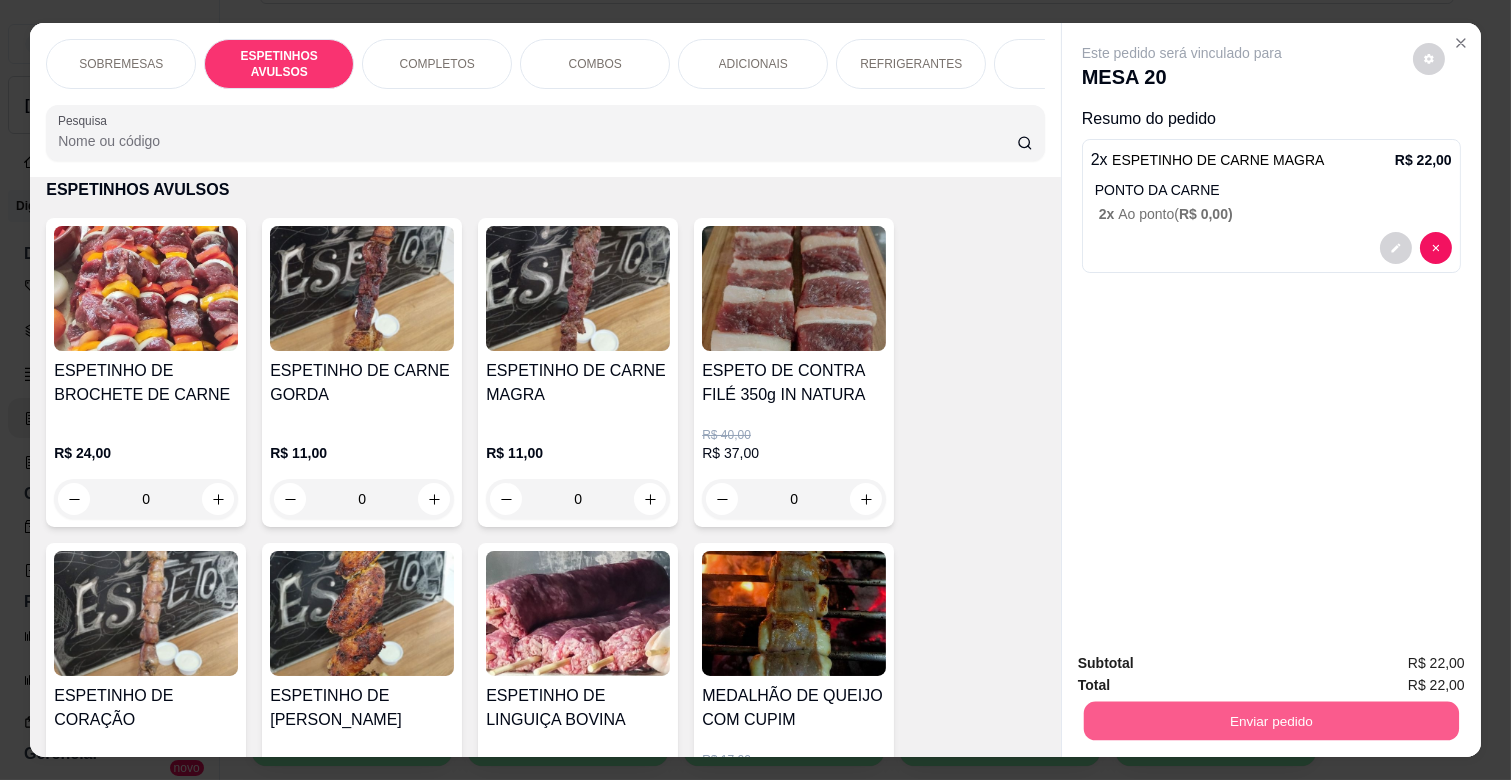 click on "Enviar pedido" at bounding box center (1271, 720) 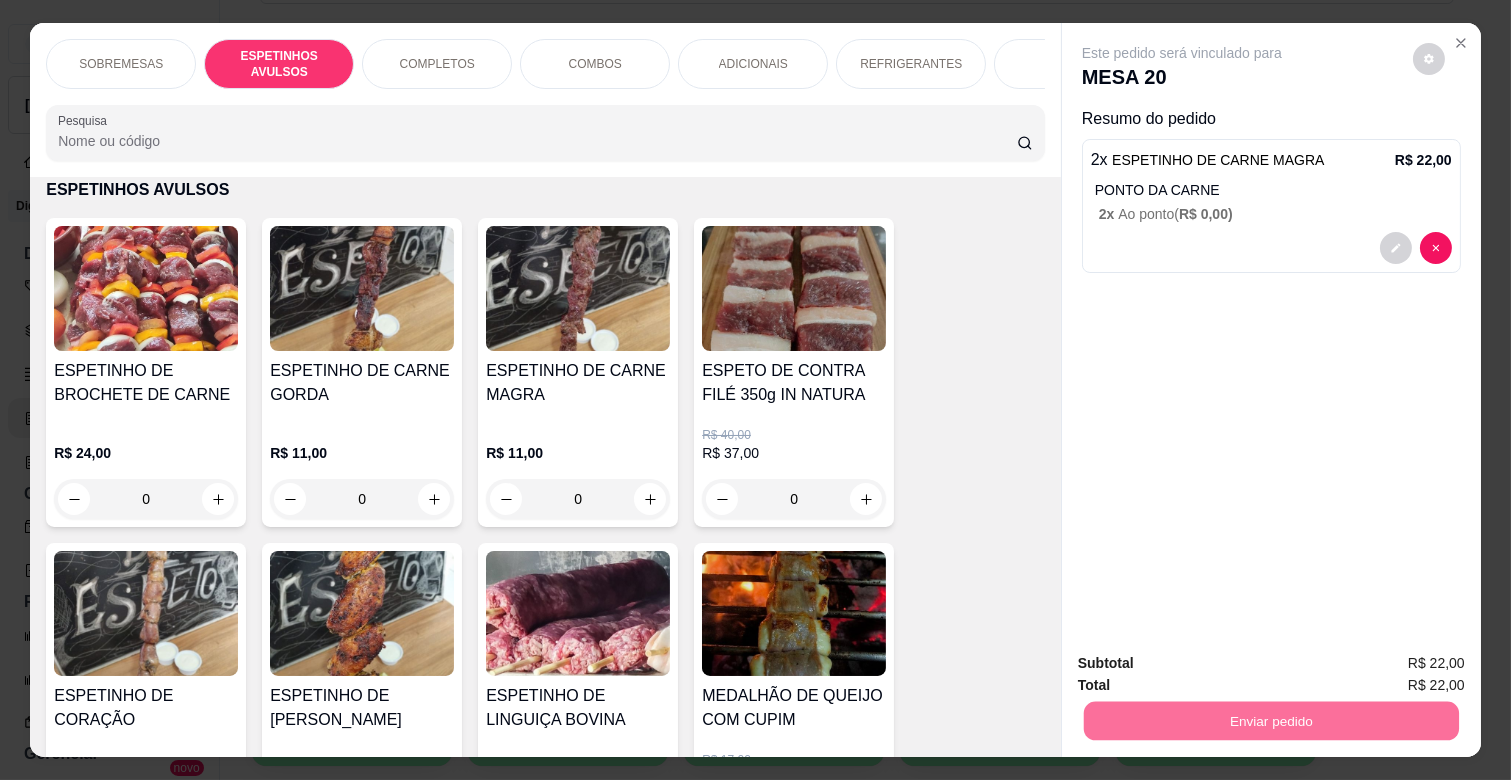 click on "Não registrar e enviar pedido" at bounding box center (1205, 662) 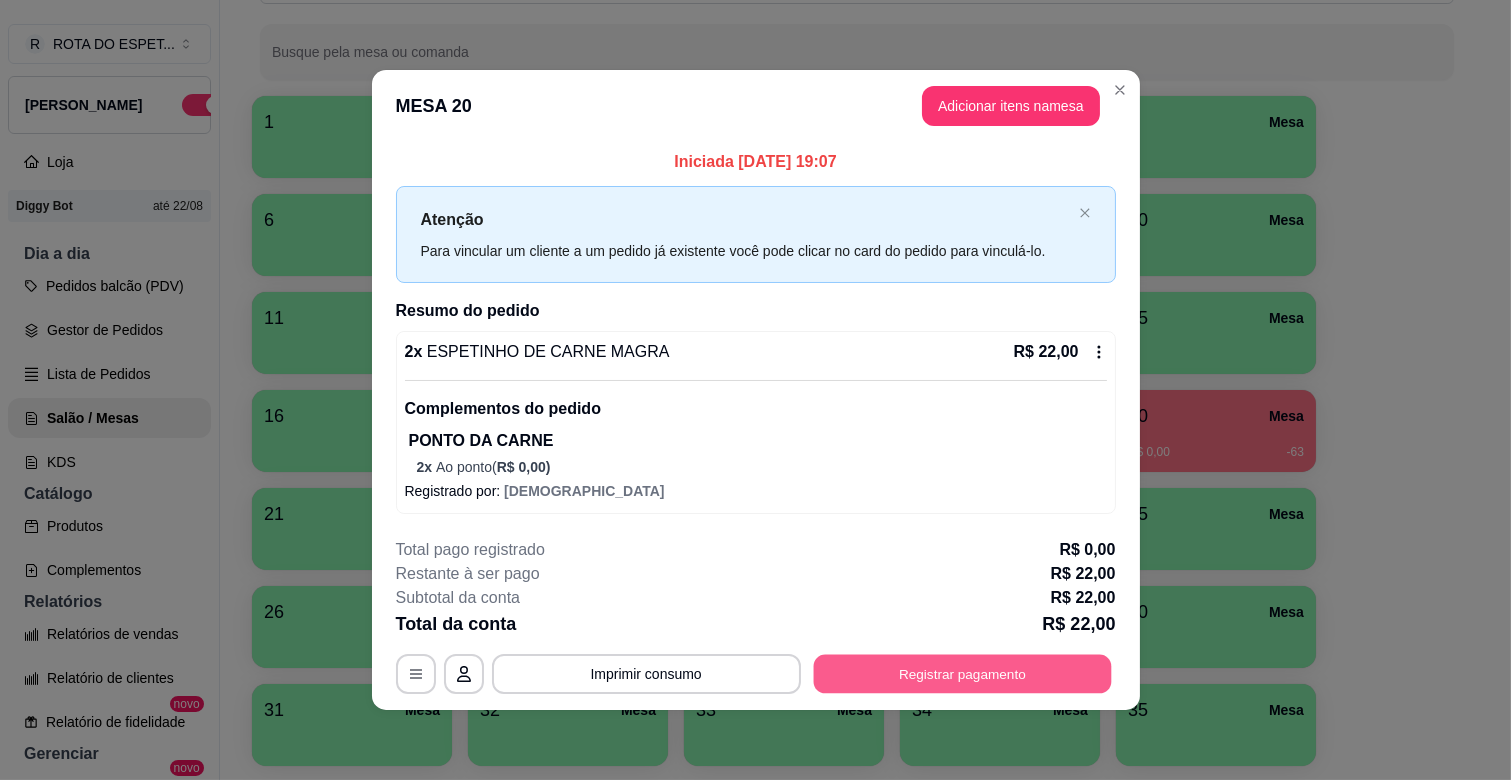 click on "Registrar pagamento" at bounding box center (962, 674) 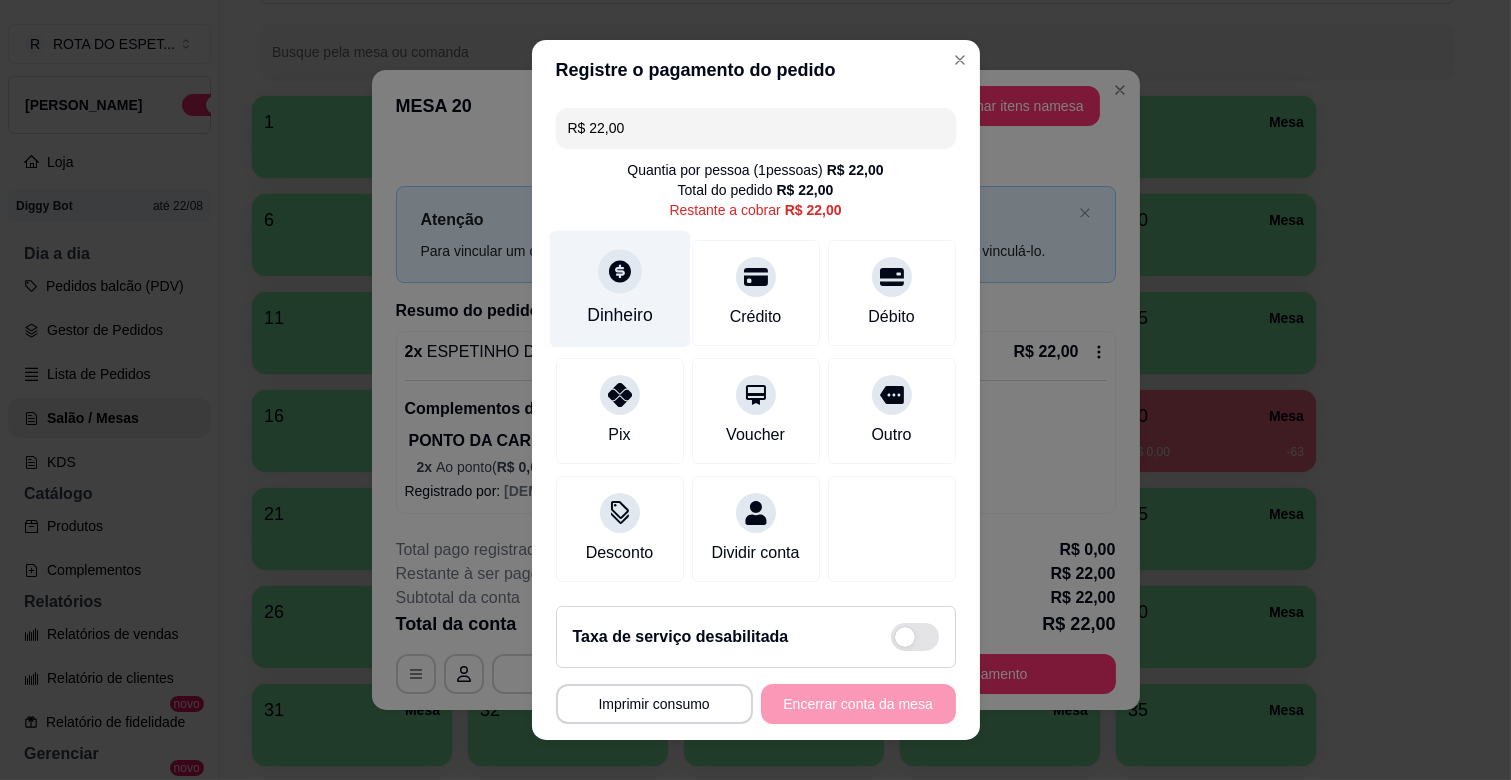 click 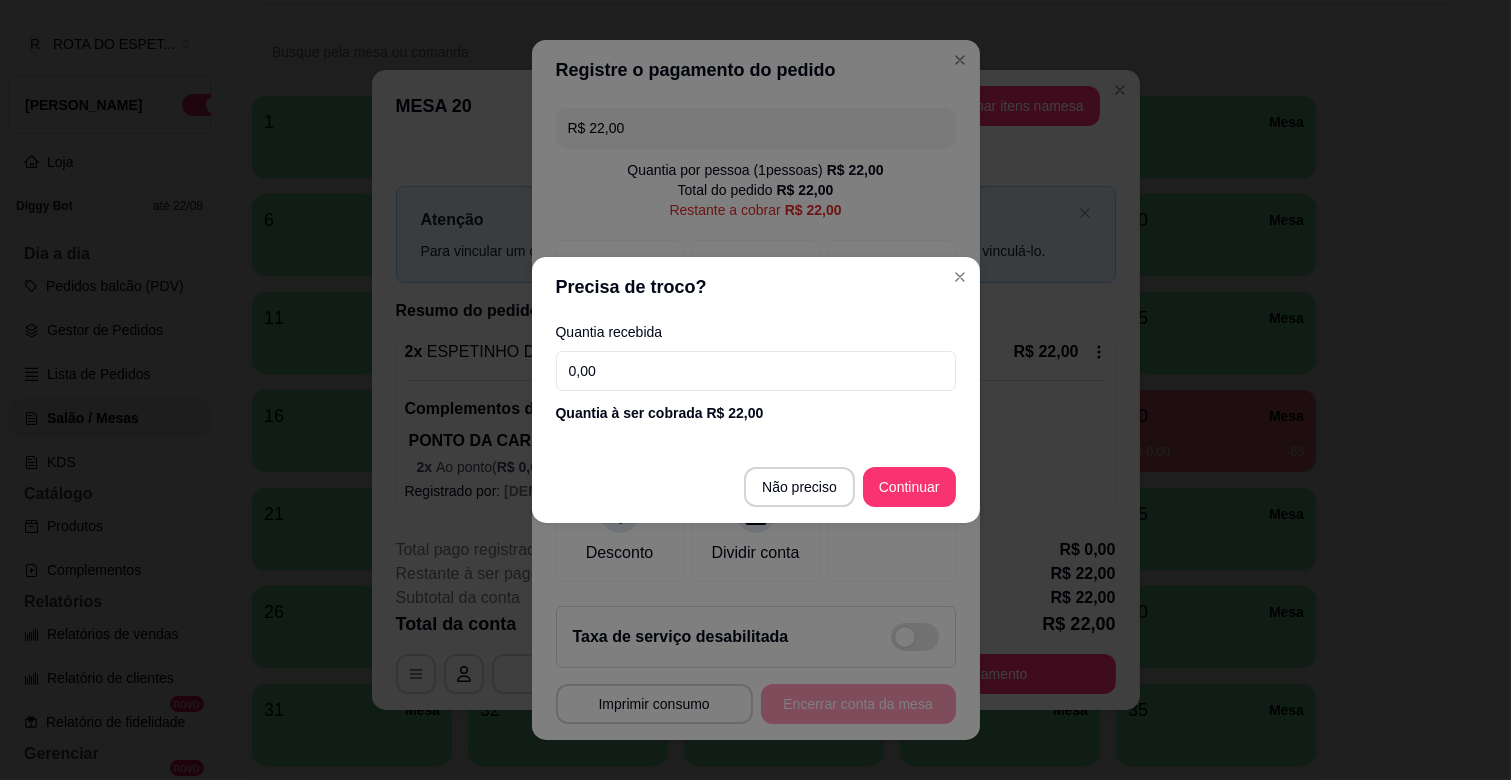 click on "0,00" at bounding box center (756, 371) 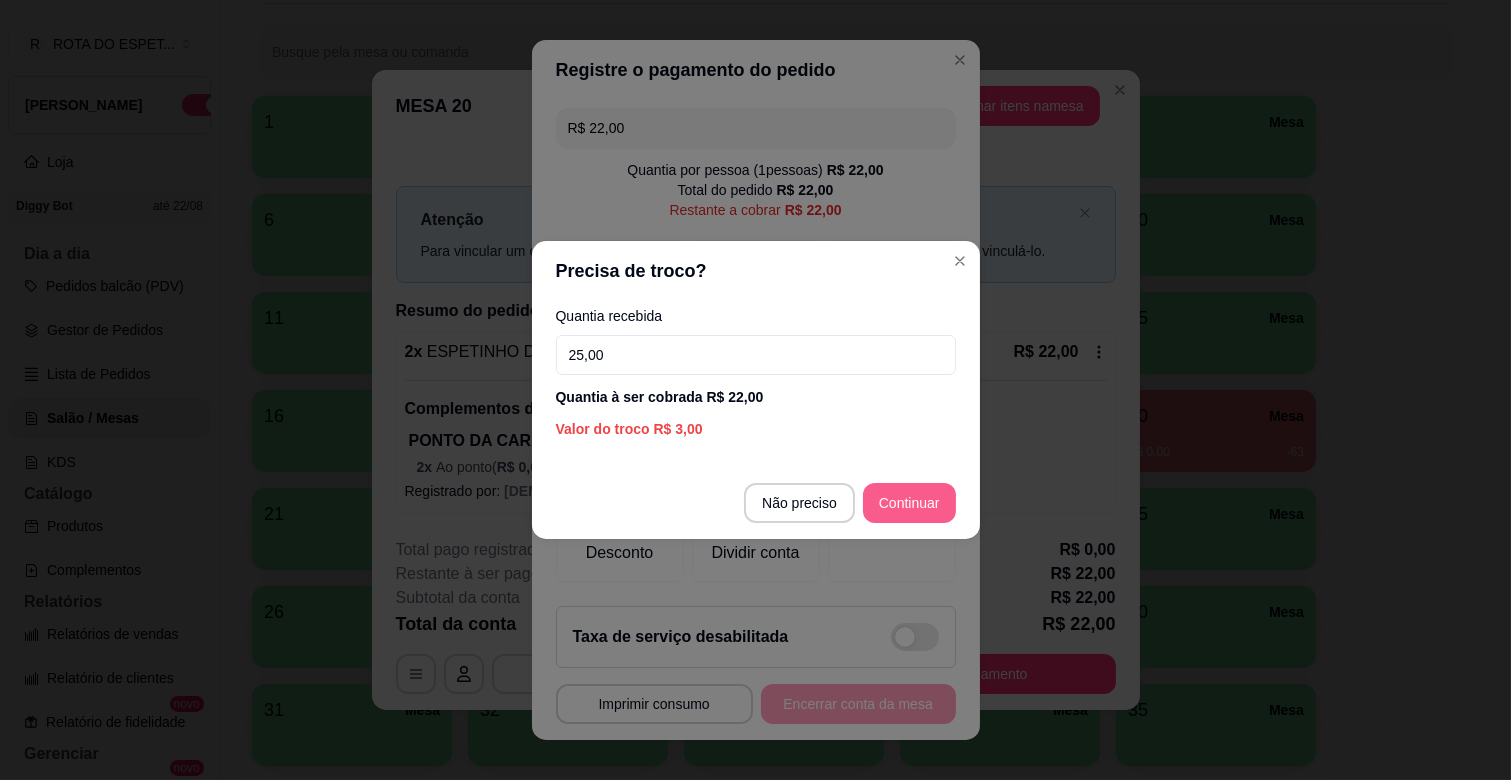 type on "25,00" 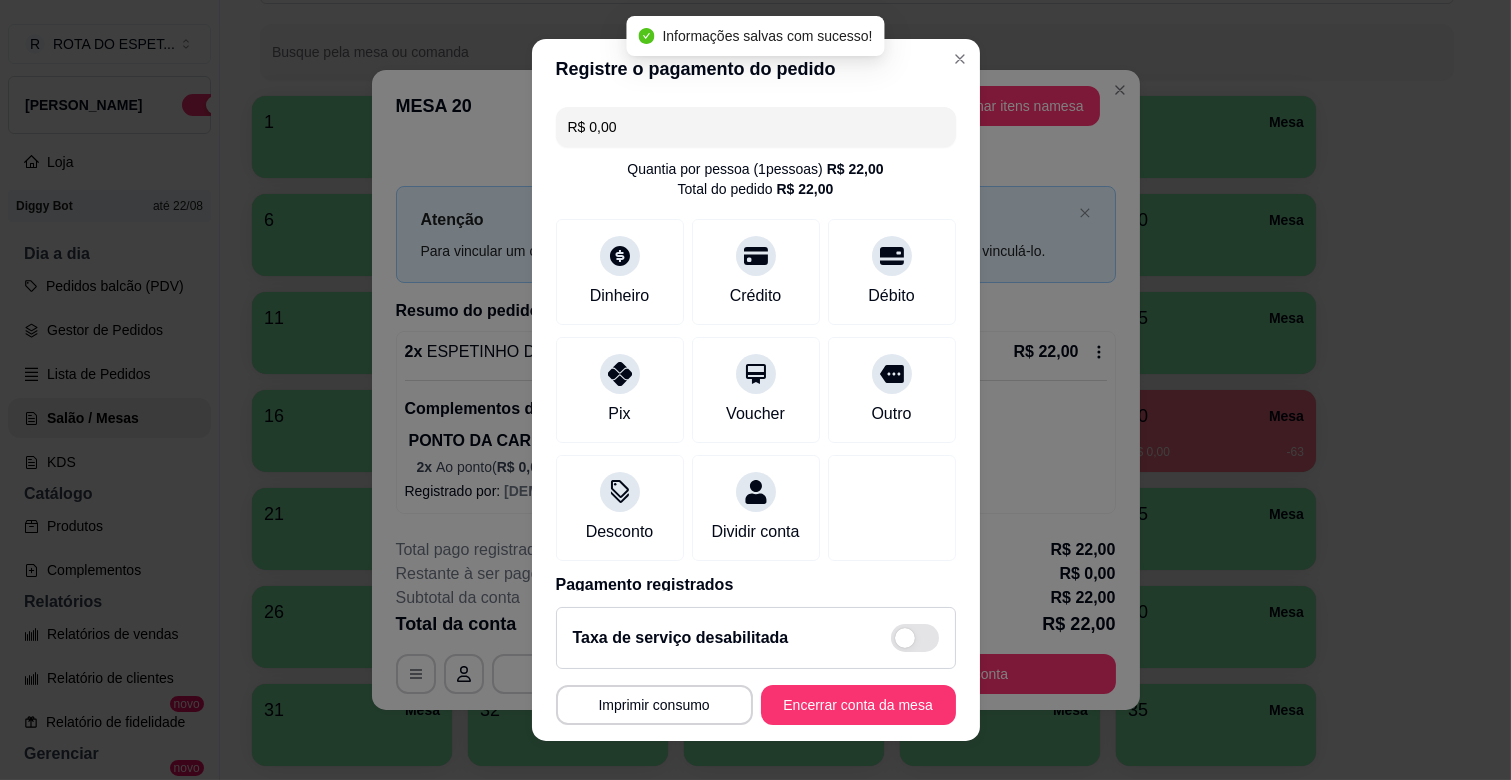 type on "R$ 0,00" 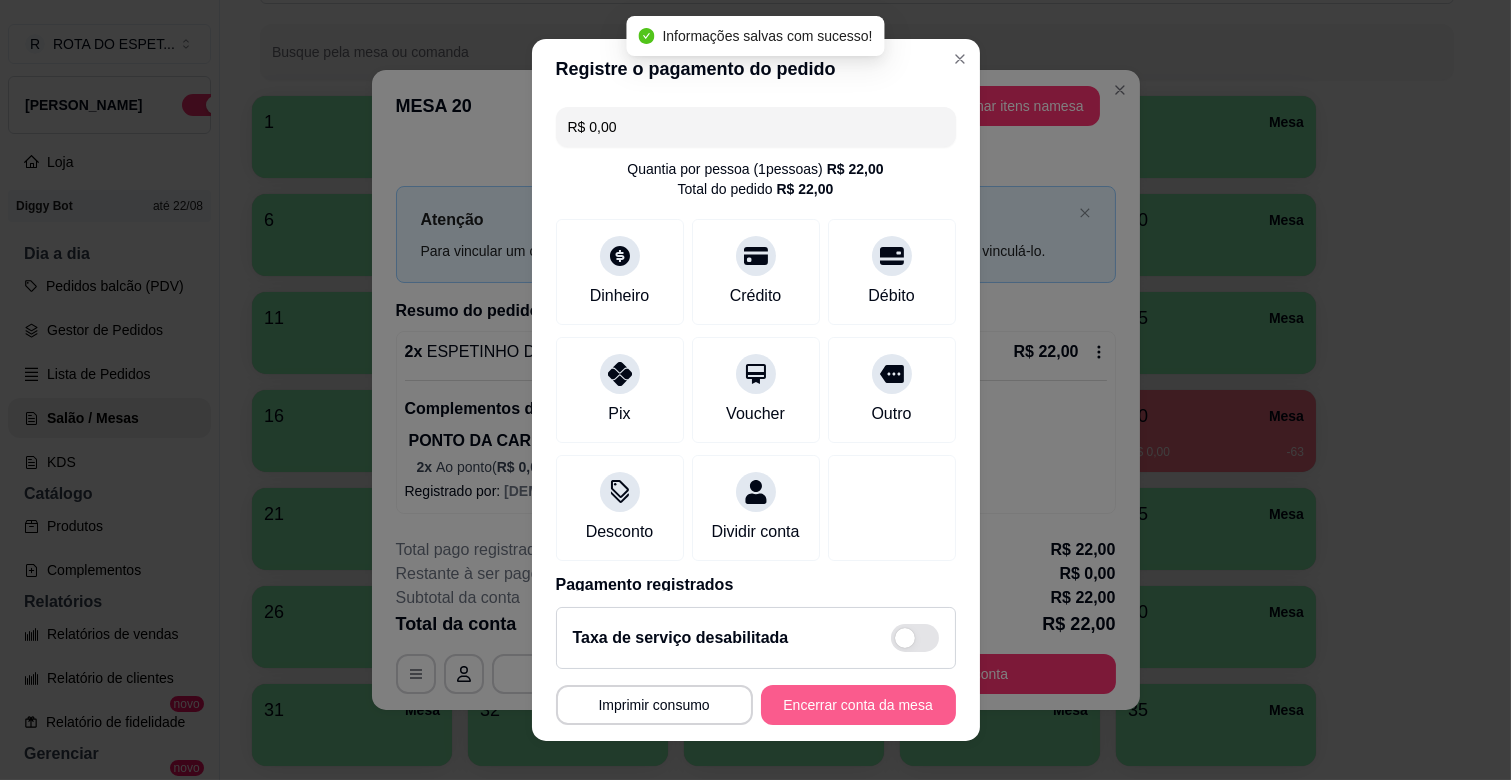 click on "Encerrar conta da mesa" at bounding box center [858, 705] 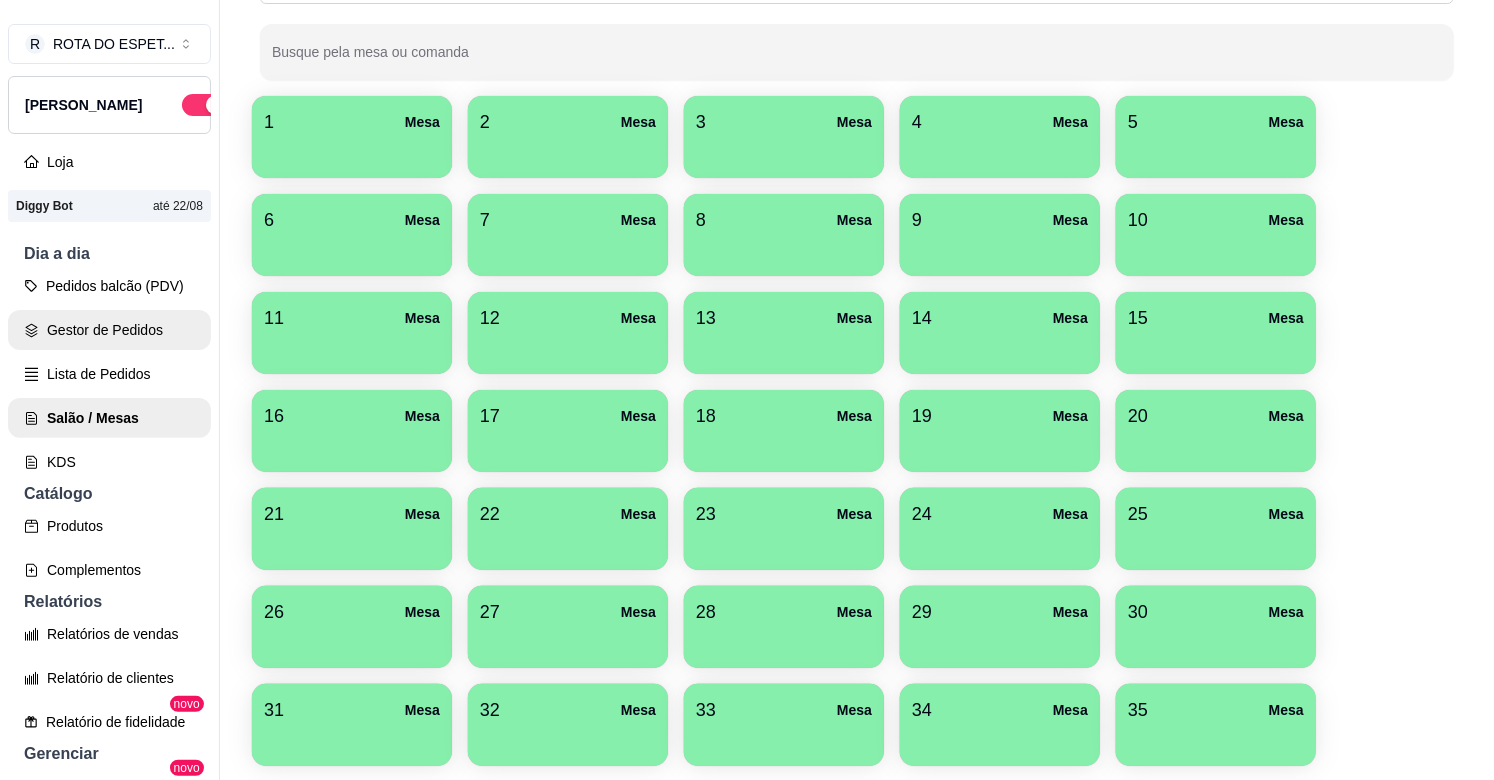 click on "Gestor de Pedidos" at bounding box center (109, 330) 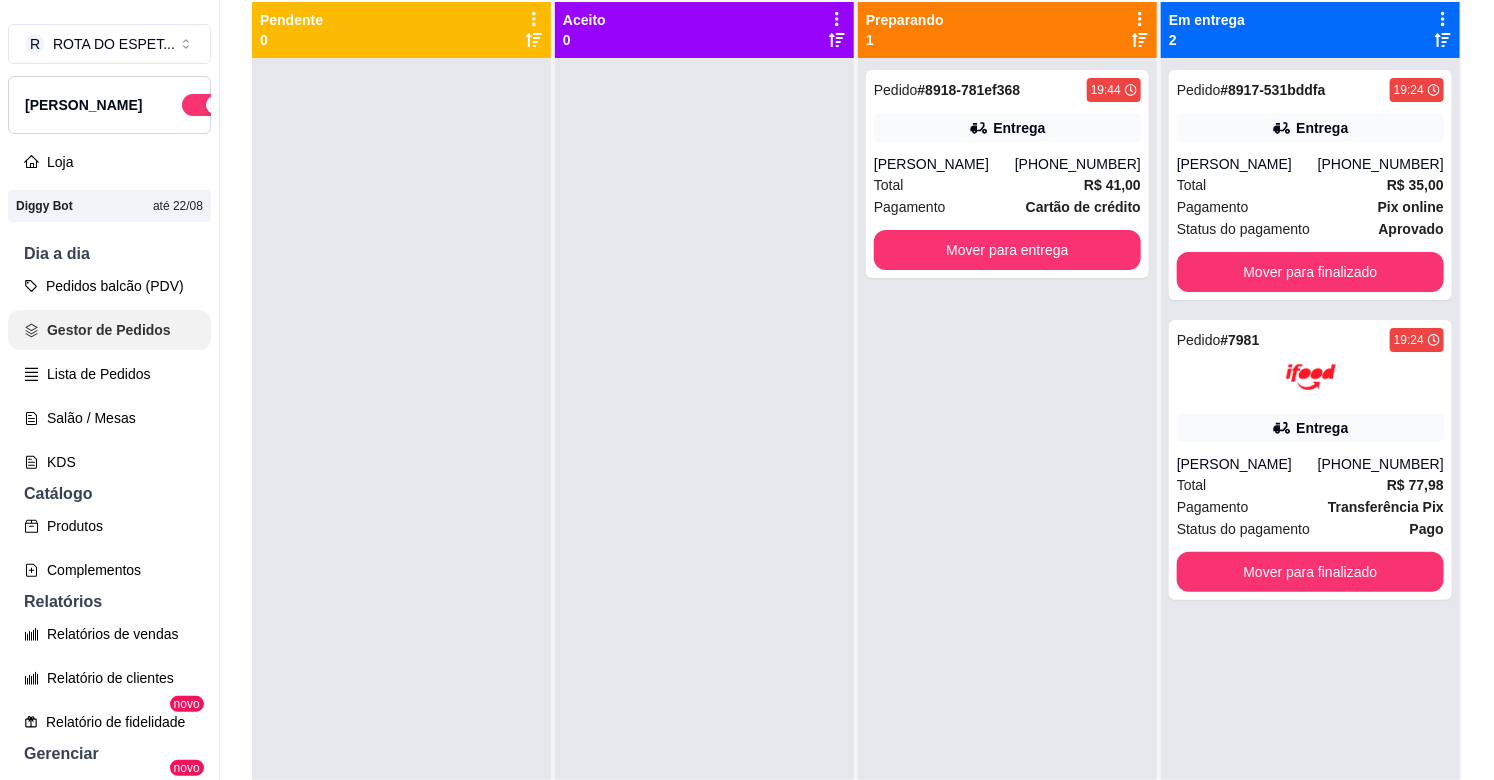 scroll, scrollTop: 0, scrollLeft: 0, axis: both 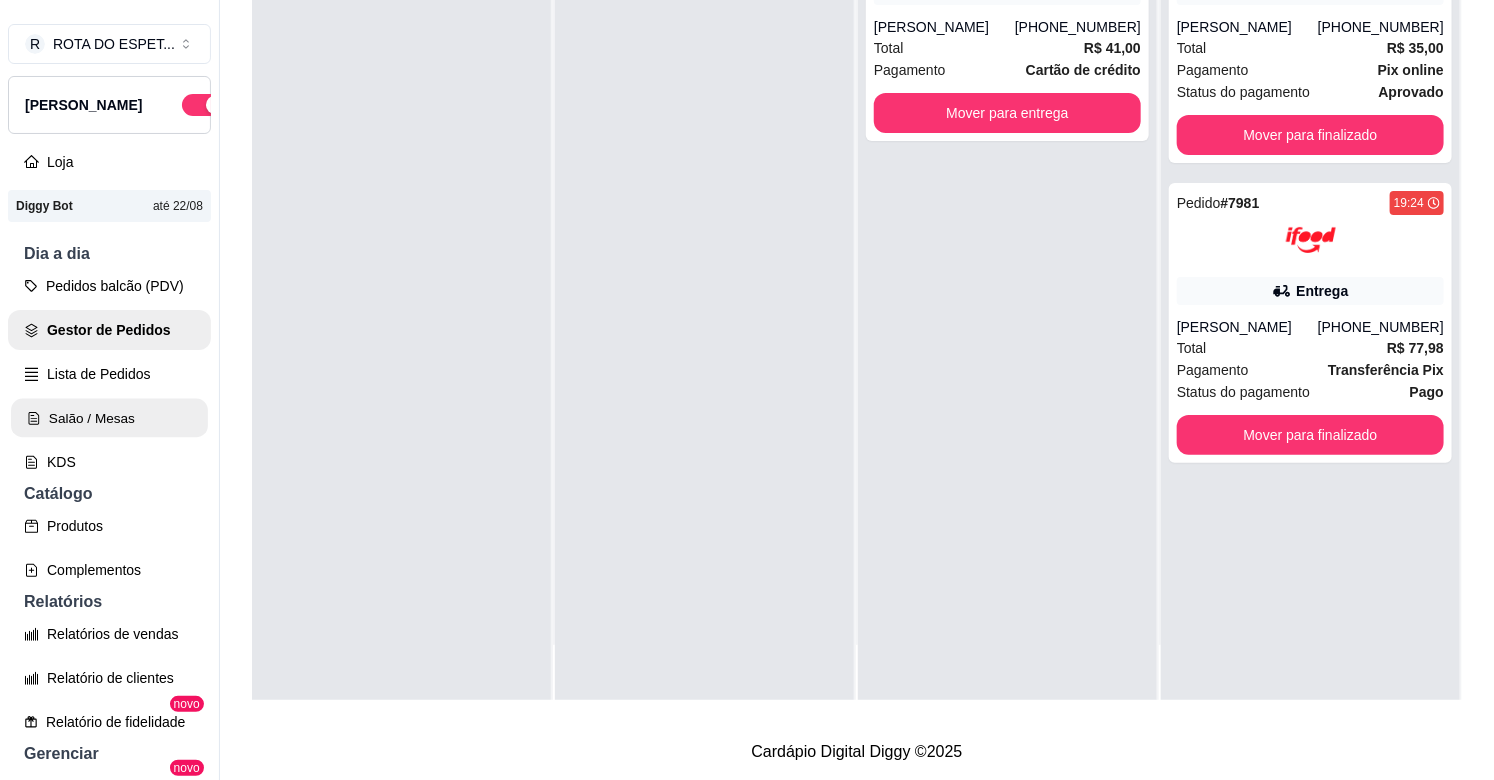 click on "Salão / Mesas" at bounding box center [109, 418] 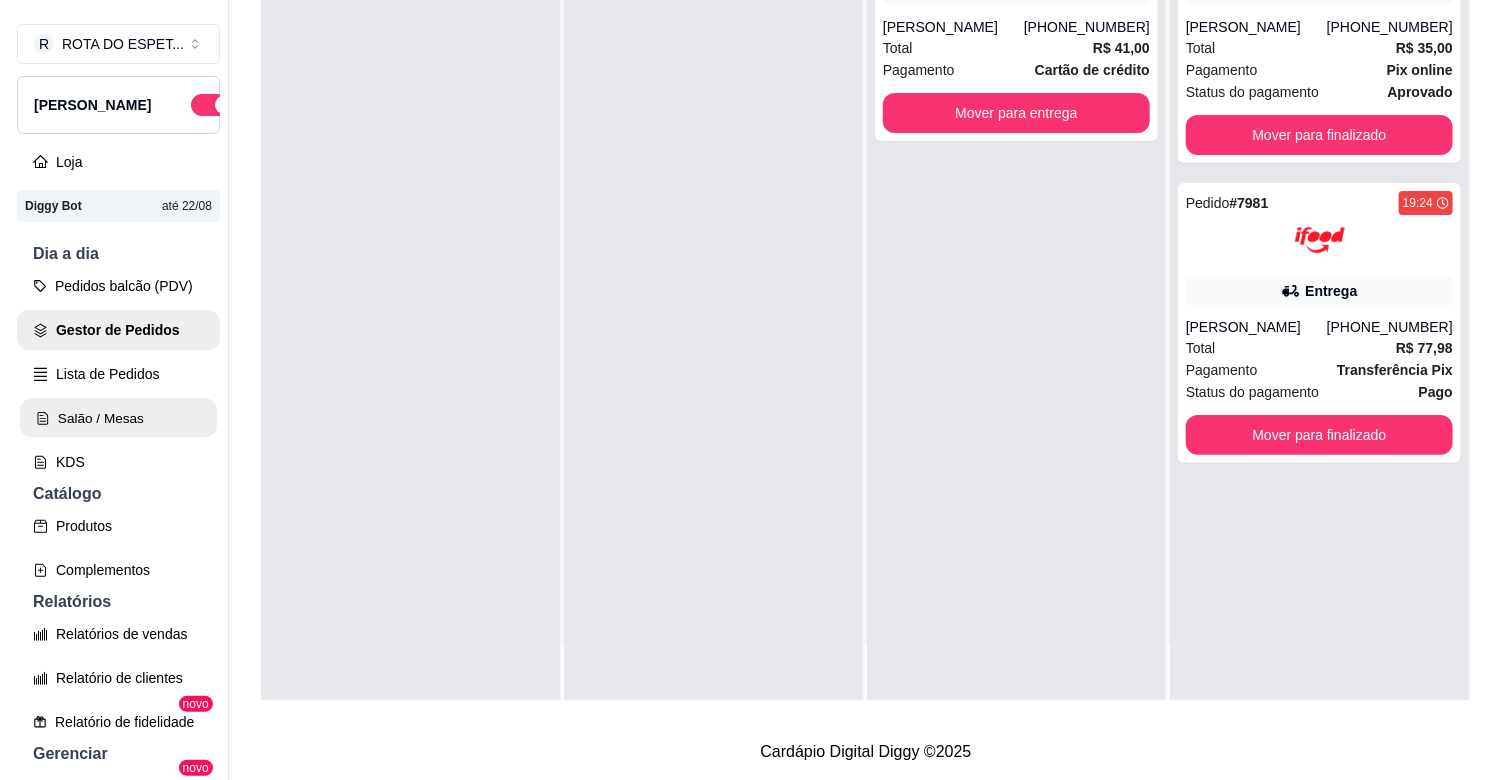 scroll, scrollTop: 0, scrollLeft: 0, axis: both 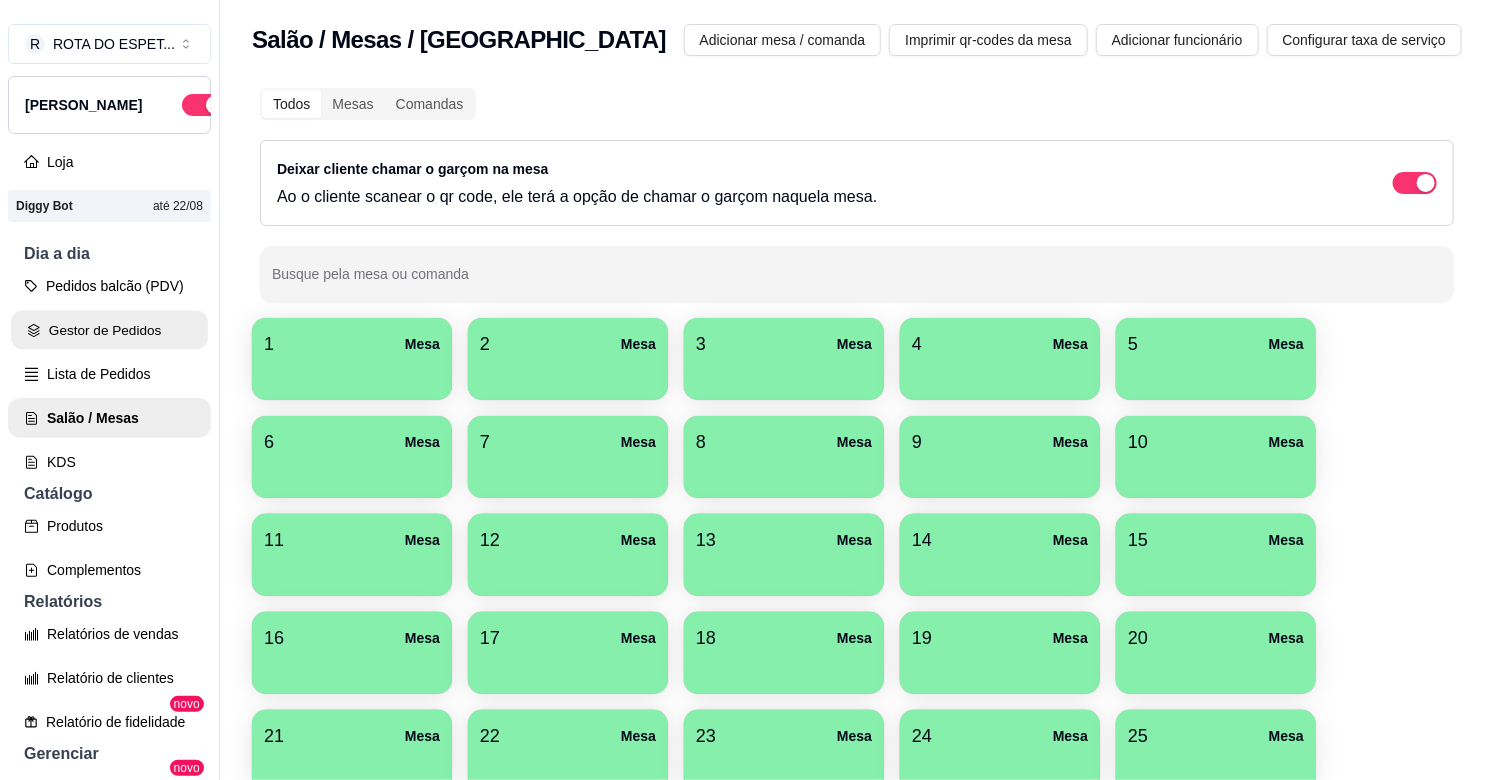 click on "Gestor de Pedidos" at bounding box center [109, 330] 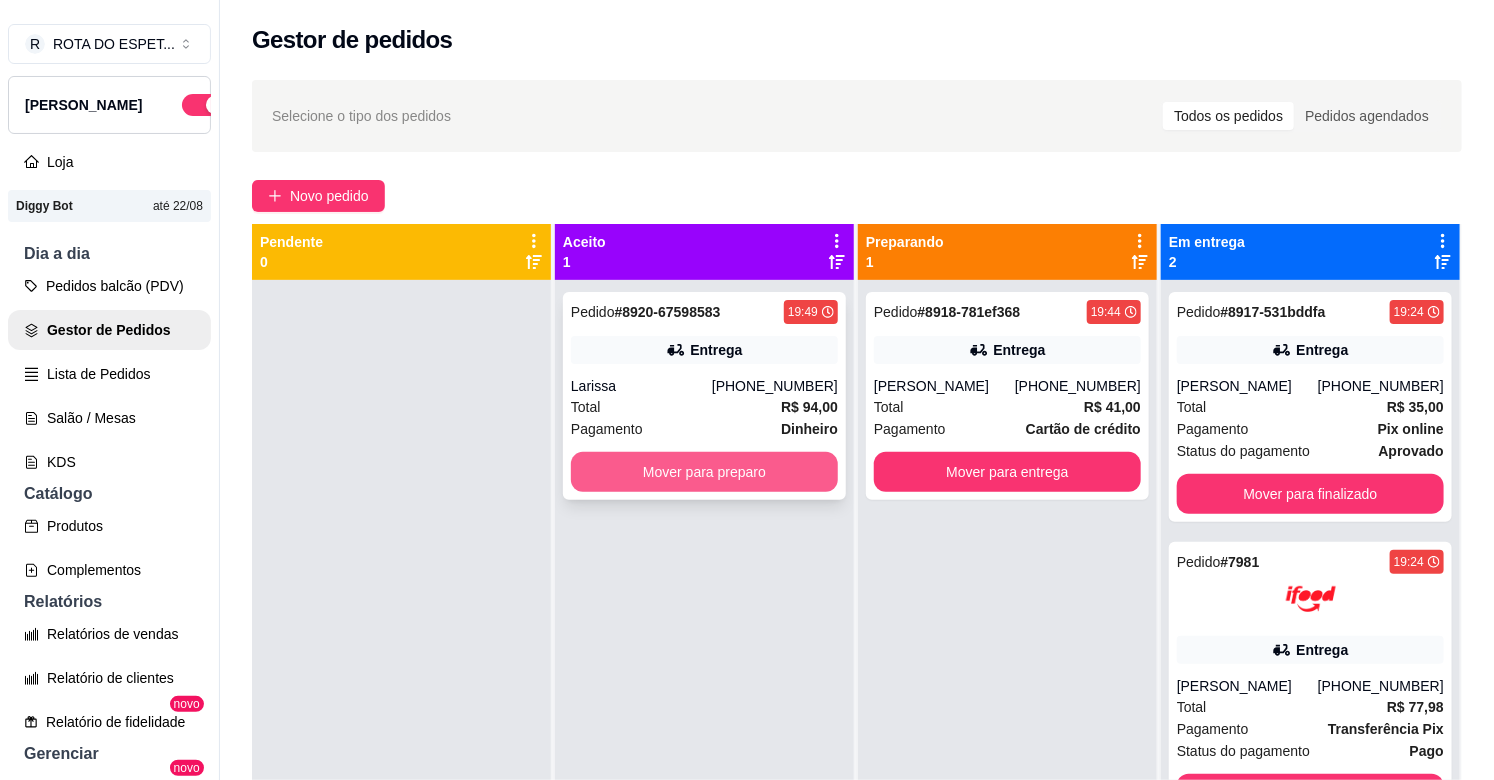 click on "Mover para preparo" at bounding box center (704, 472) 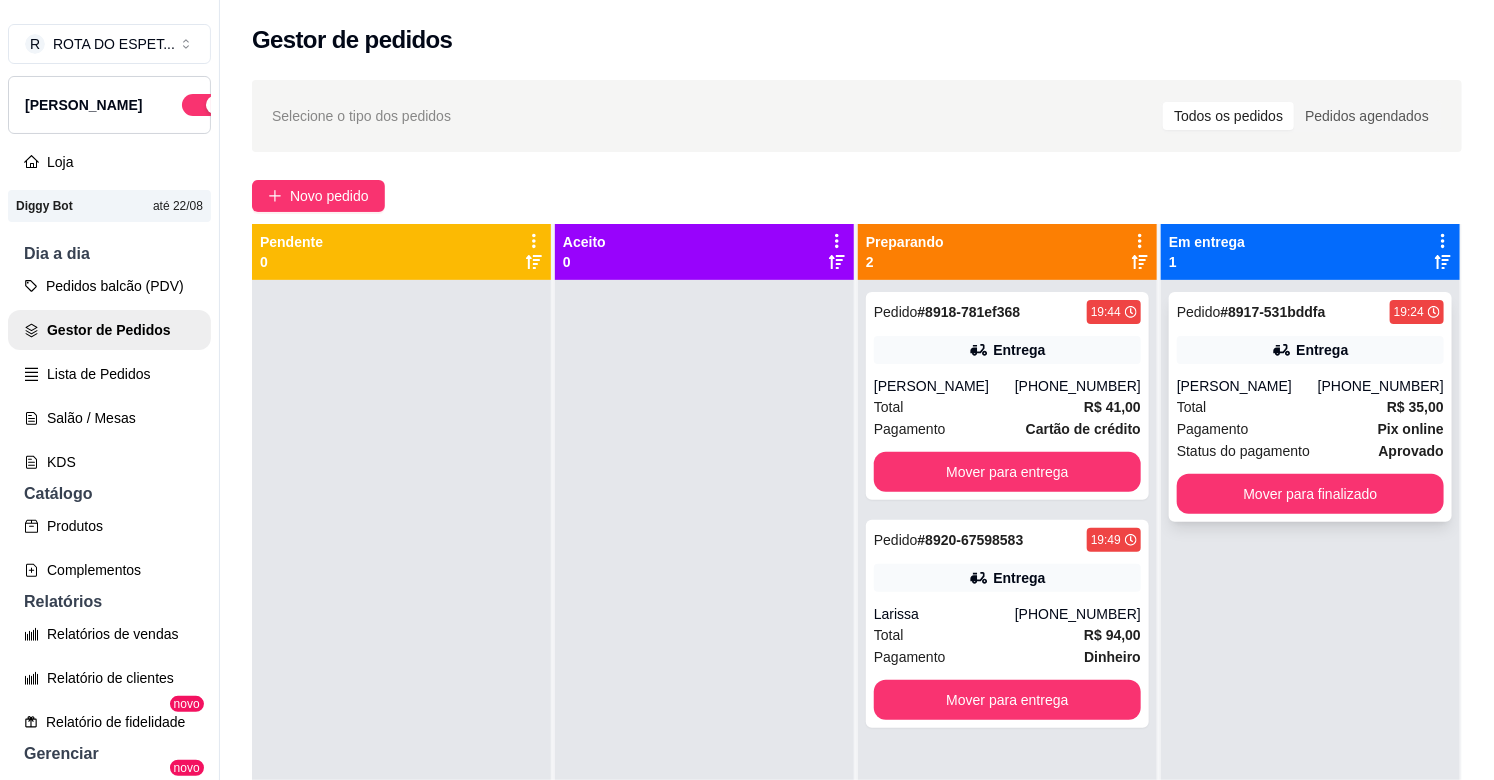 click on "Total R$ 35,00" at bounding box center [1310, 407] 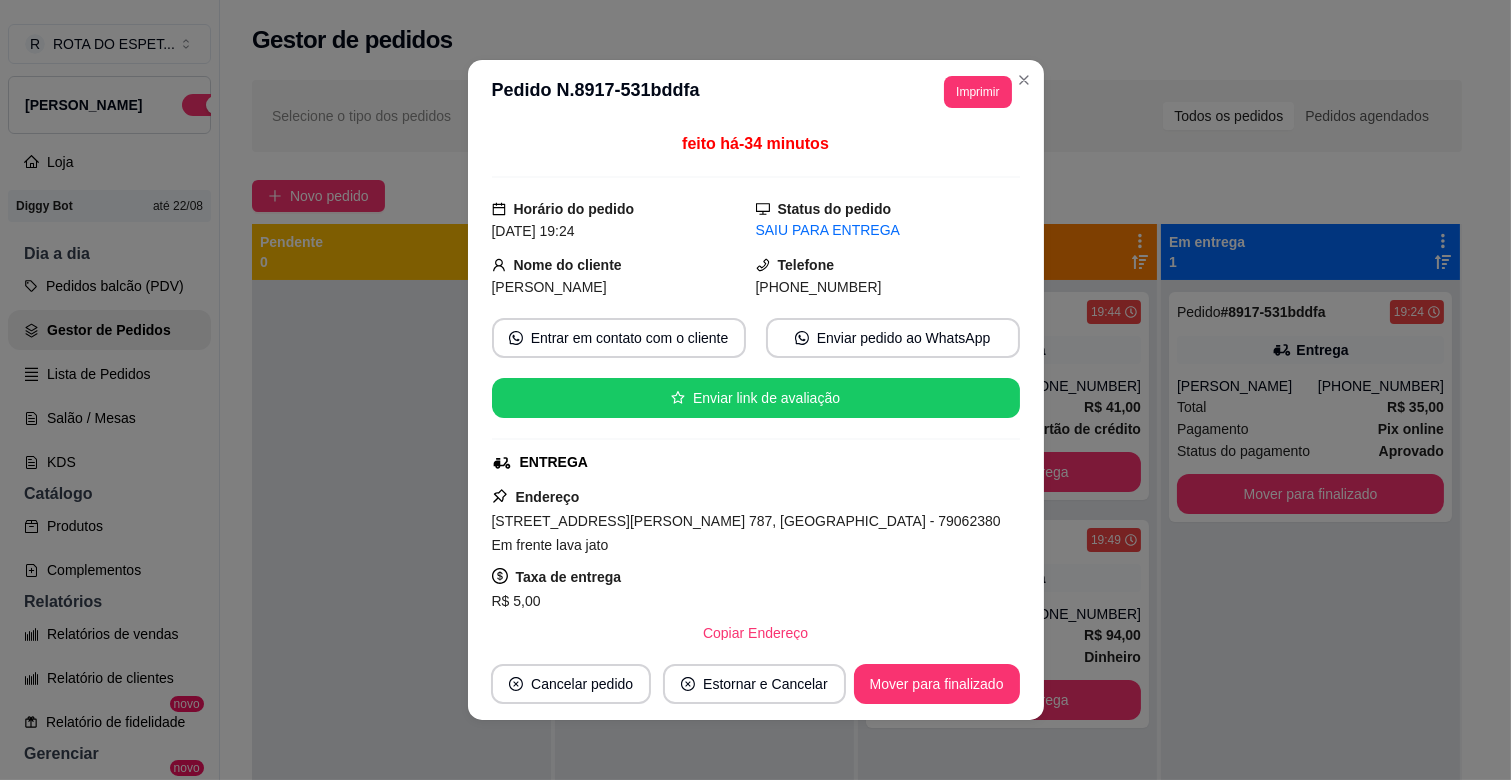 scroll, scrollTop: 387, scrollLeft: 0, axis: vertical 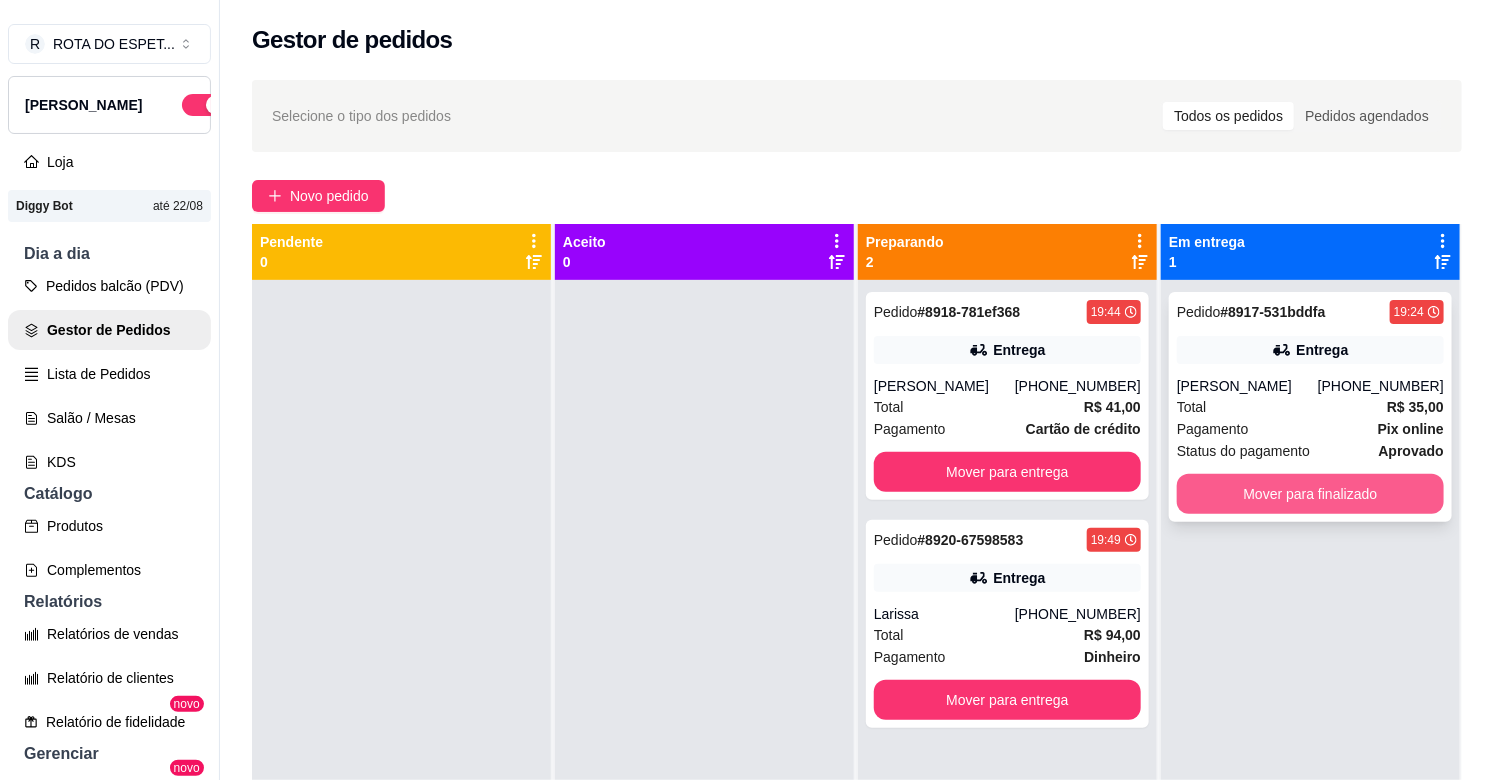 click on "Mover para finalizado" at bounding box center (1310, 494) 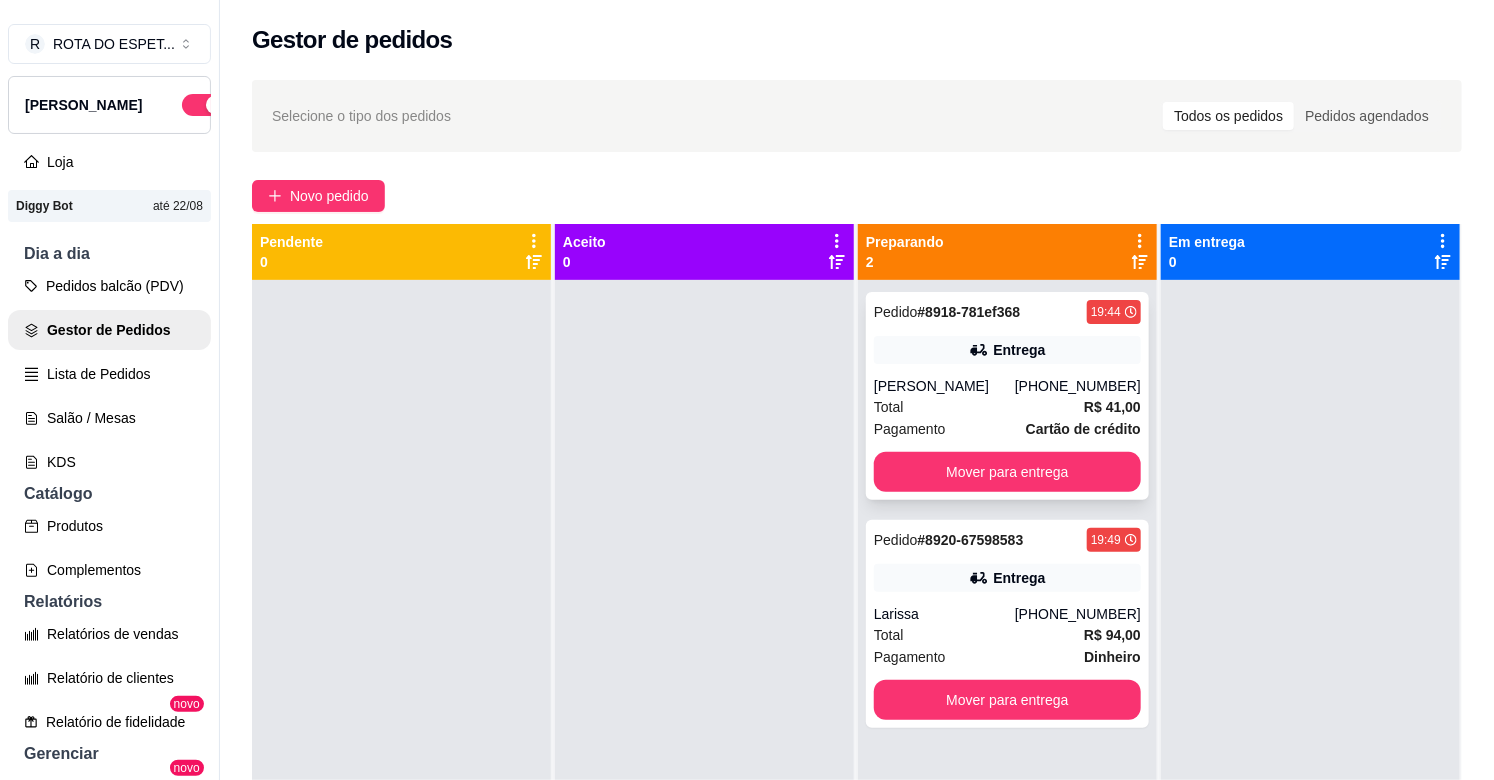 click on "Total R$ 41,00" at bounding box center (1007, 407) 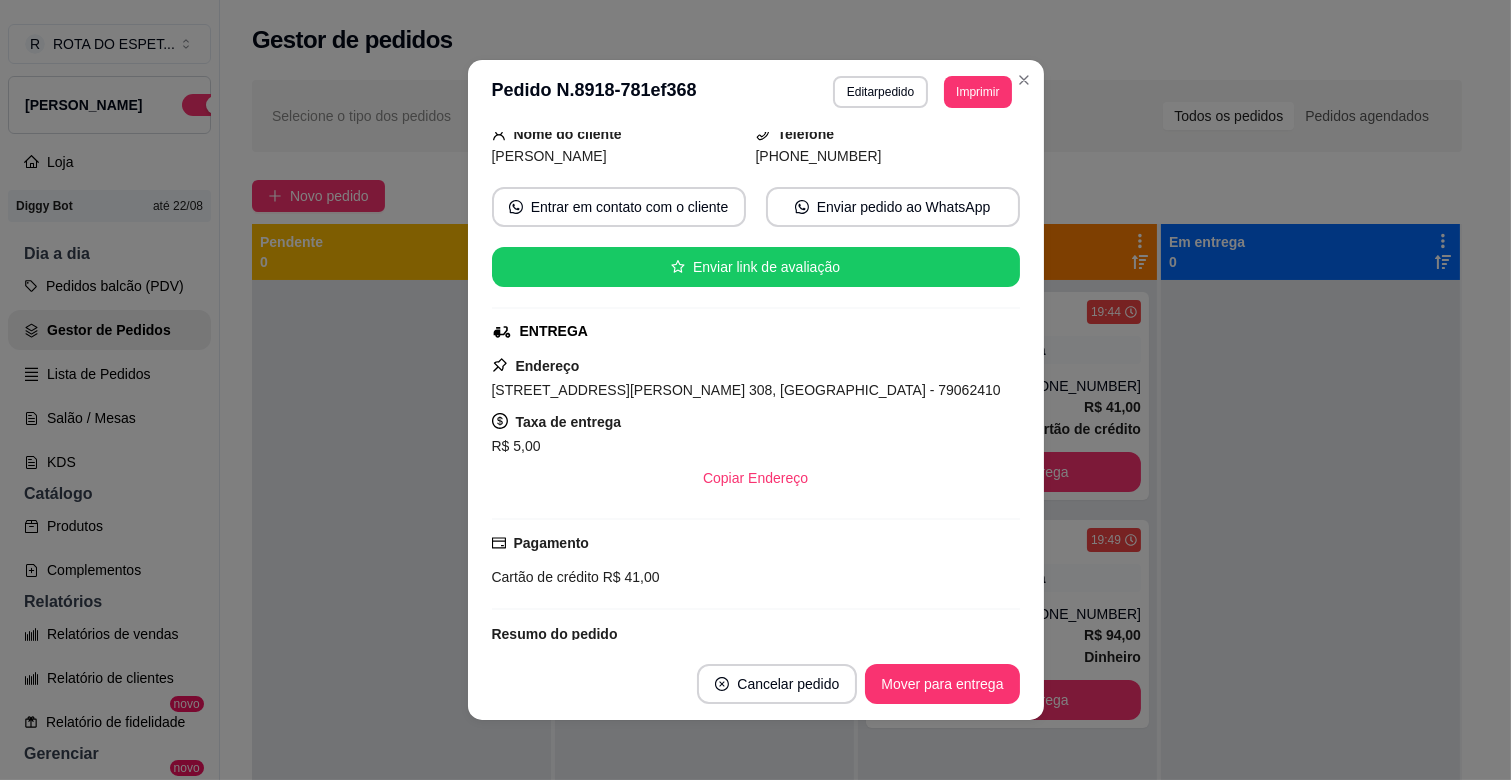 scroll, scrollTop: 507, scrollLeft: 0, axis: vertical 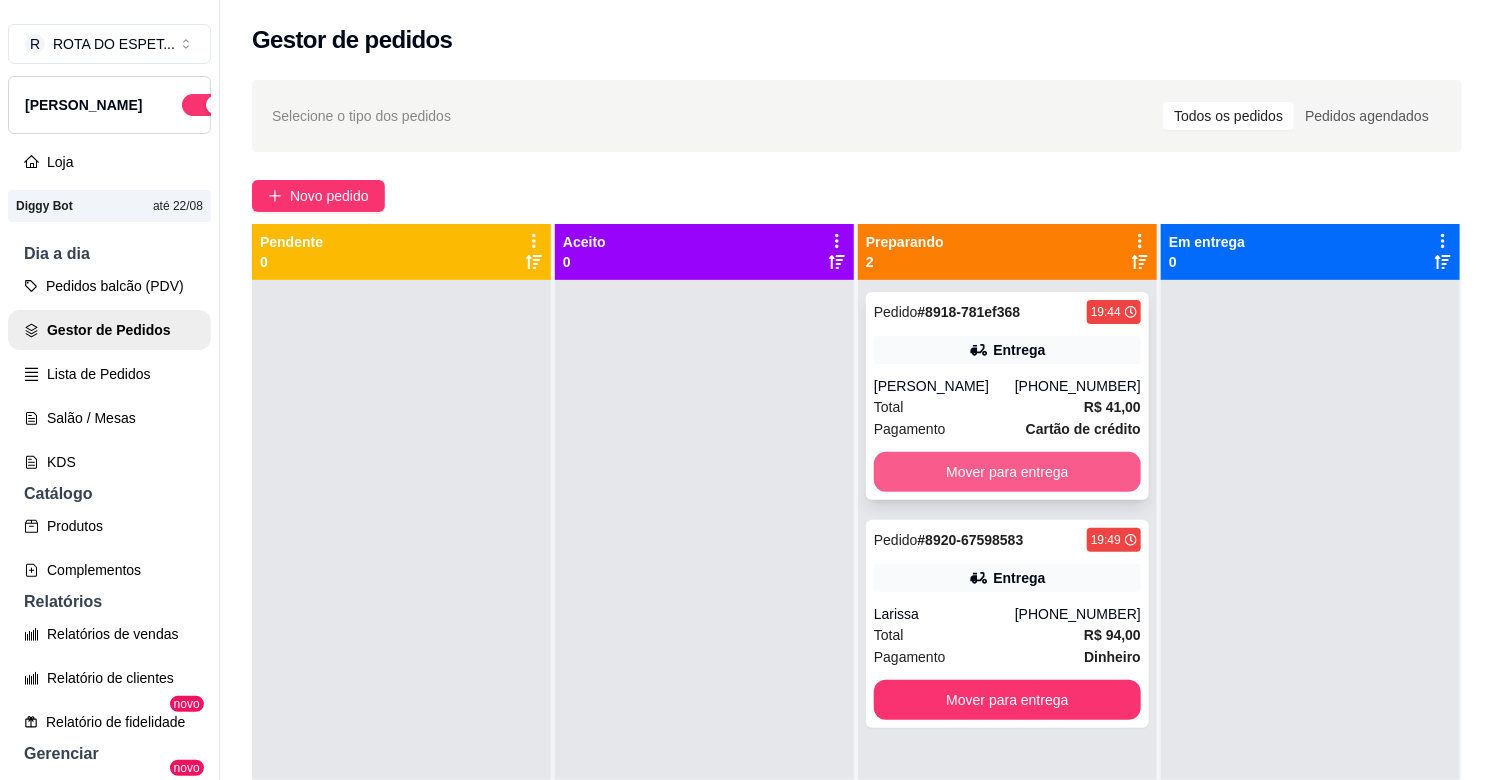 click on "Mover para entrega" at bounding box center (1007, 472) 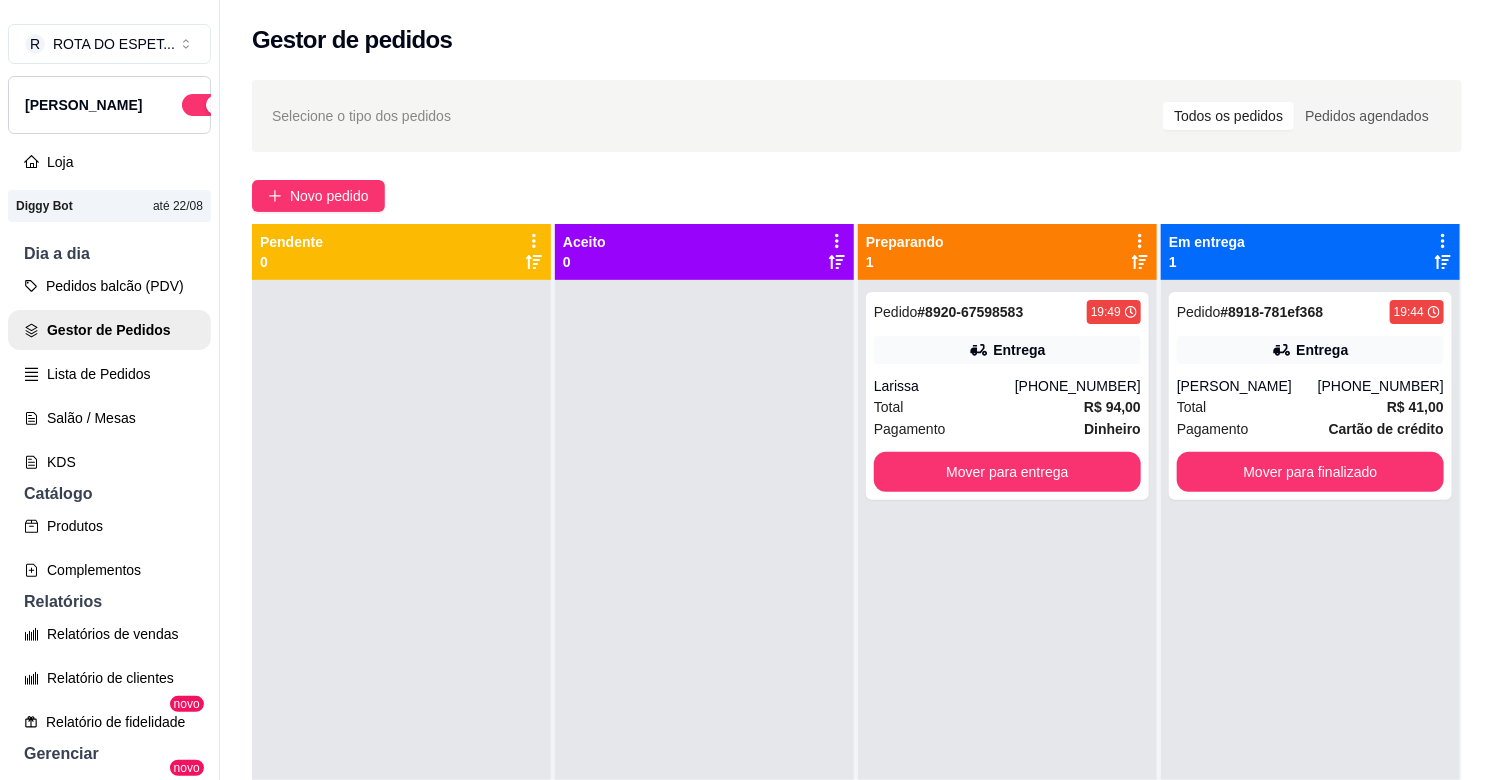 click at bounding box center (704, 670) 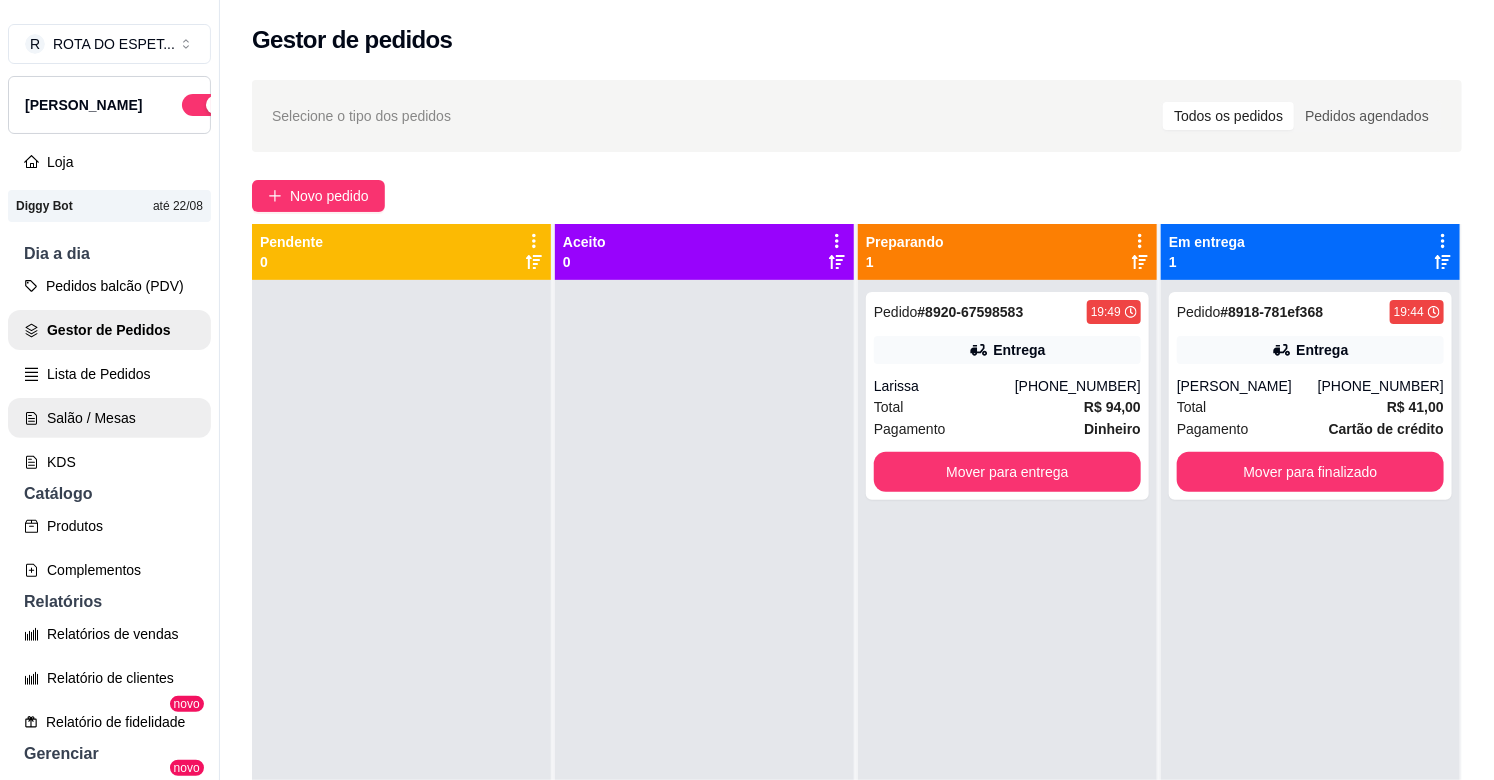 click on "Salão / Mesas" at bounding box center [109, 418] 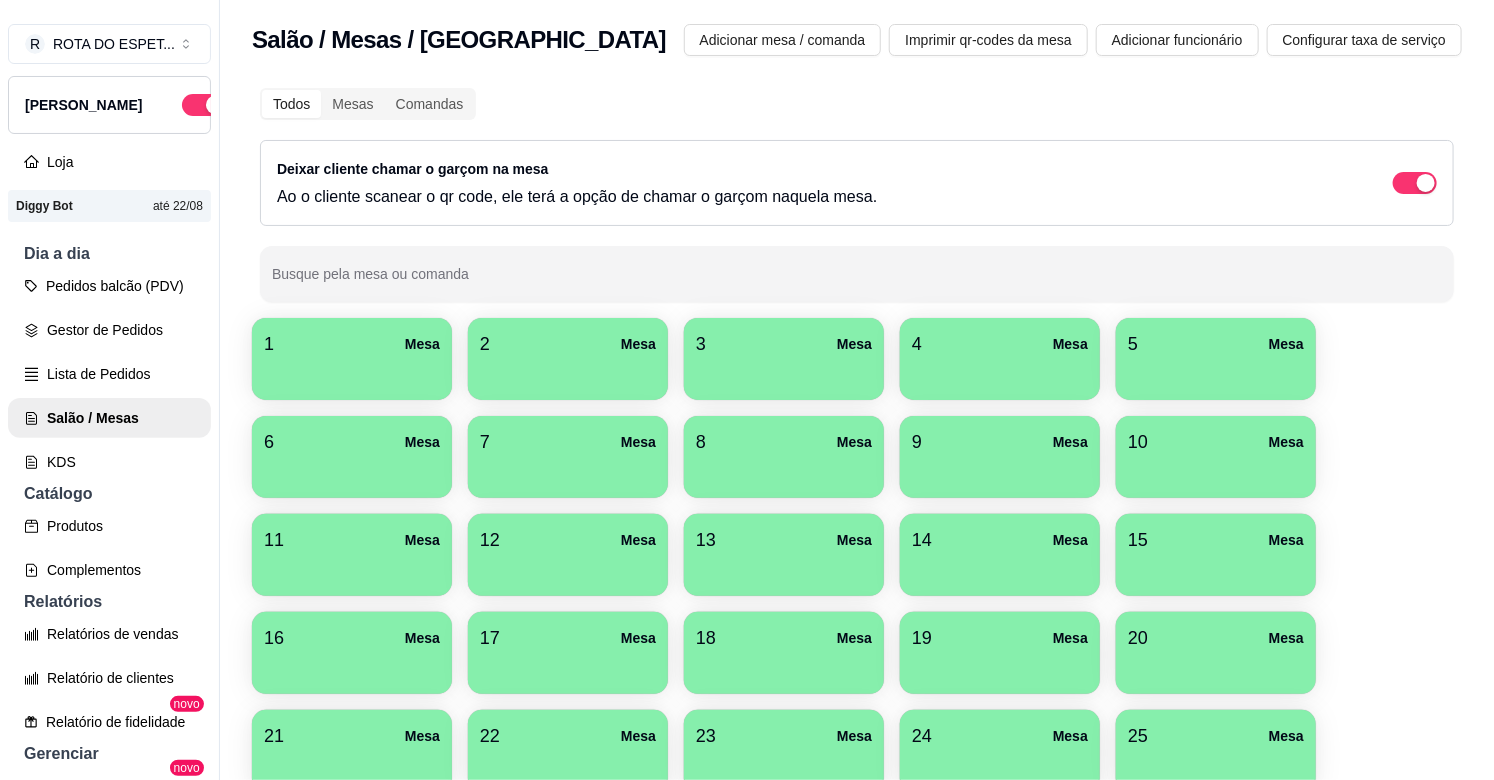 click on "5 Mesa" at bounding box center (1216, 344) 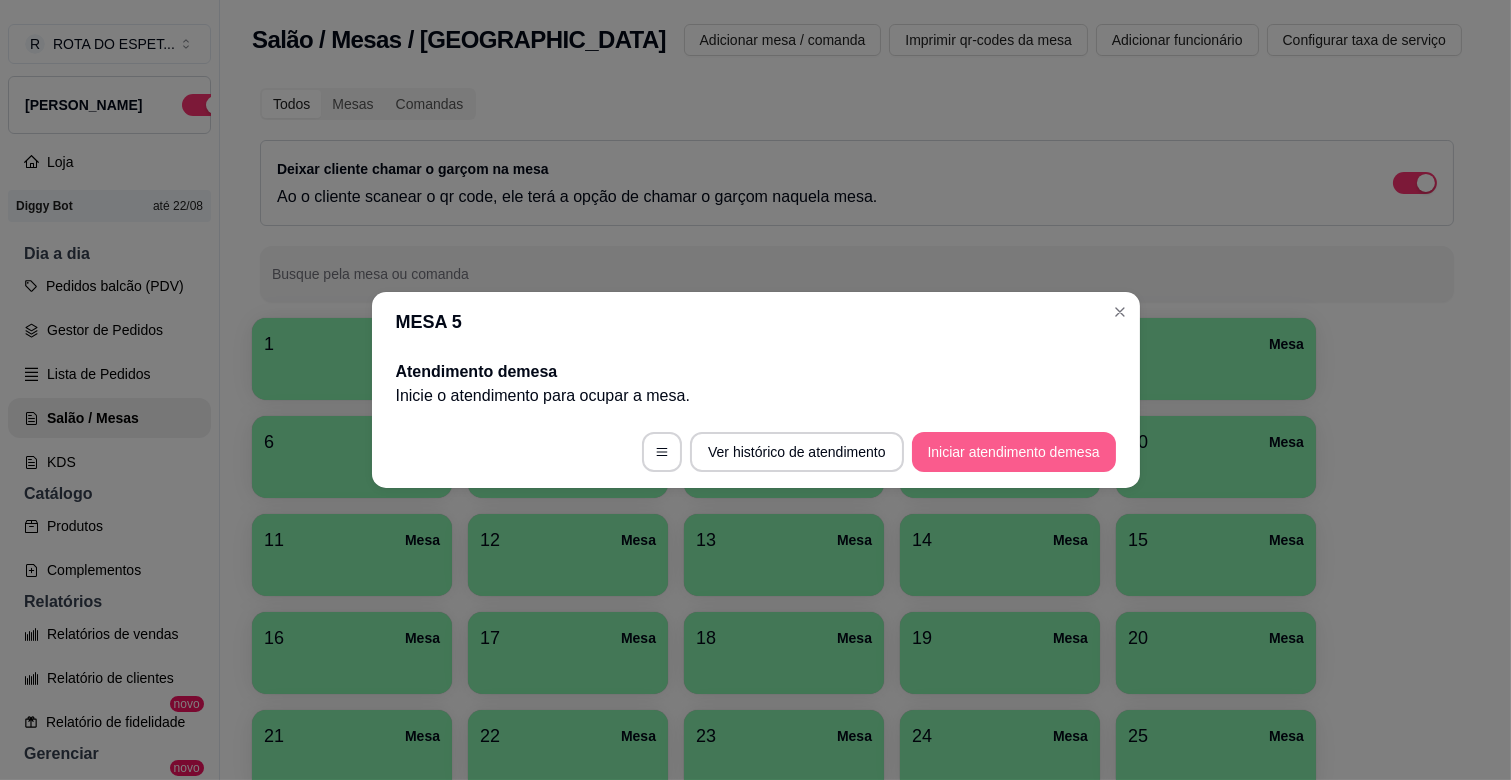click on "Iniciar atendimento de  mesa" at bounding box center (1014, 452) 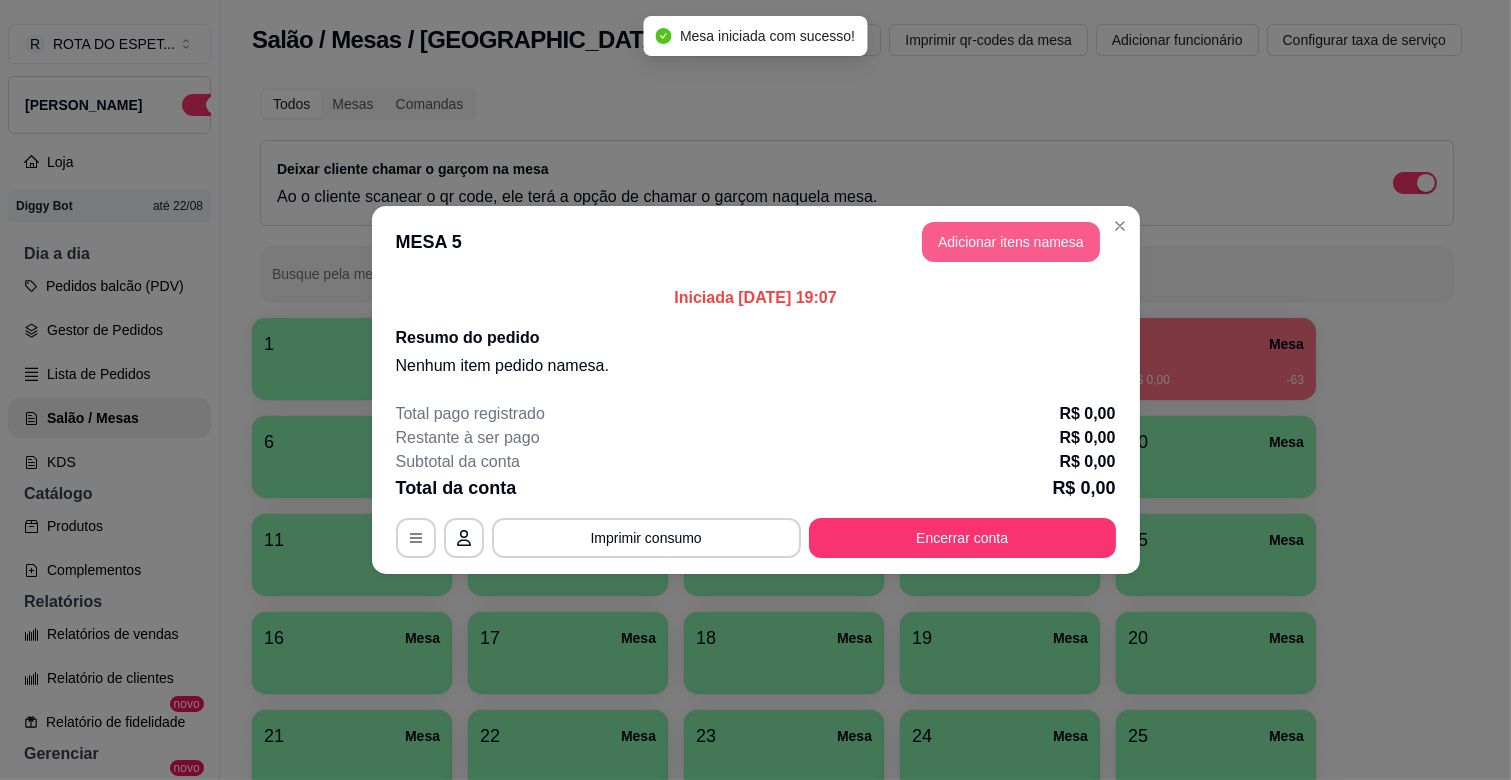 click on "Adicionar itens na  mesa" at bounding box center [1011, 242] 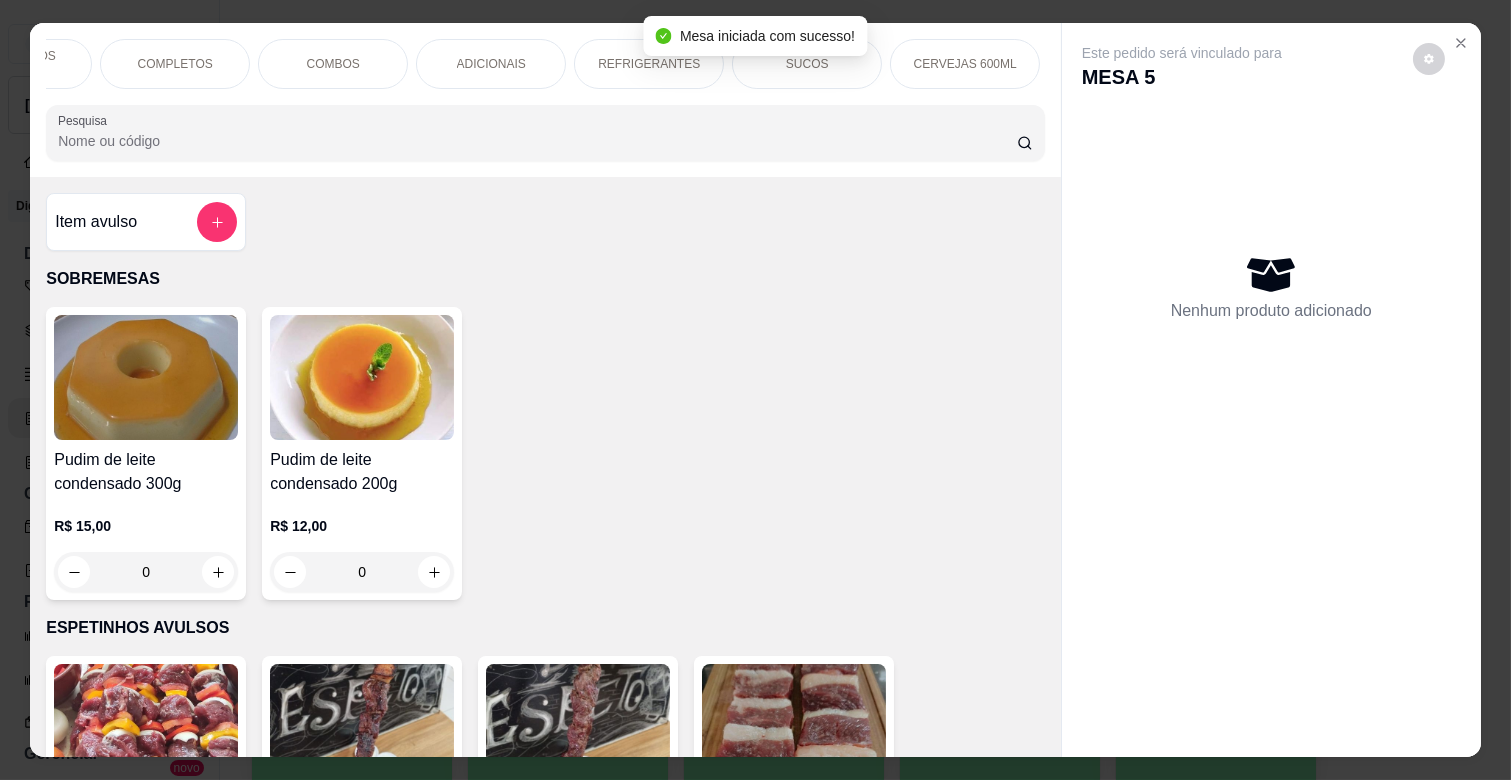 scroll, scrollTop: 0, scrollLeft: 475, axis: horizontal 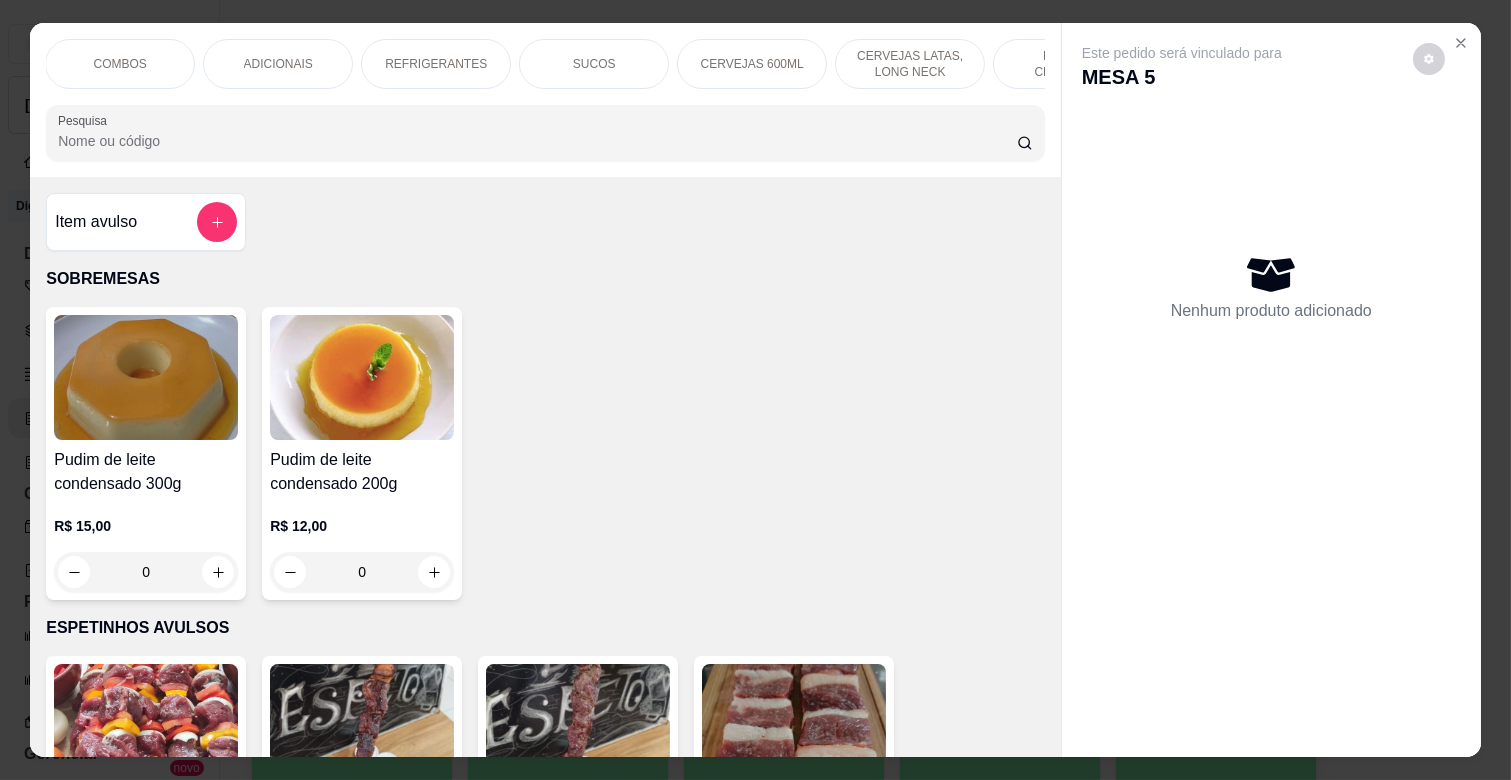 click on "CERVEJAS 600ML" at bounding box center (752, 64) 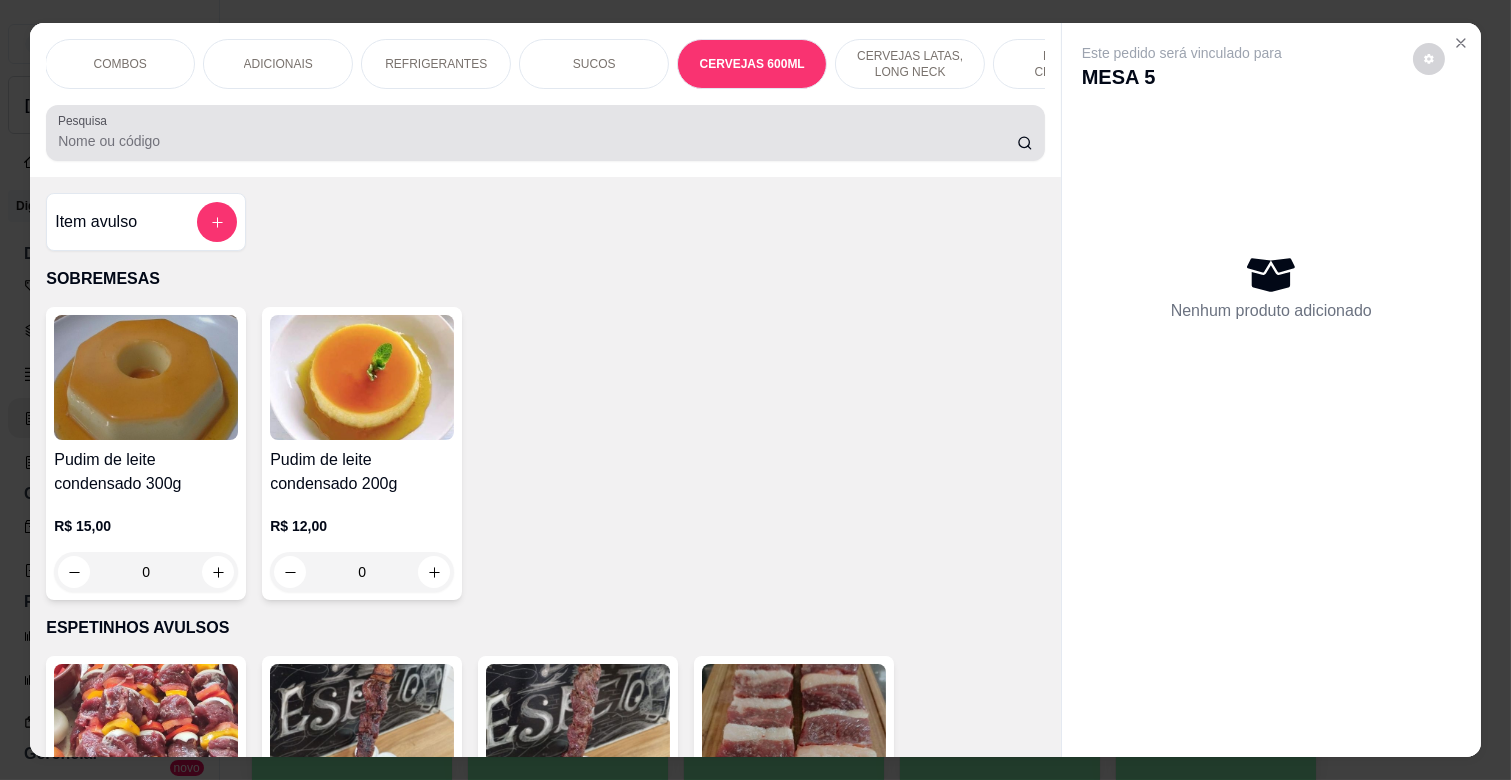 scroll, scrollTop: 6184, scrollLeft: 0, axis: vertical 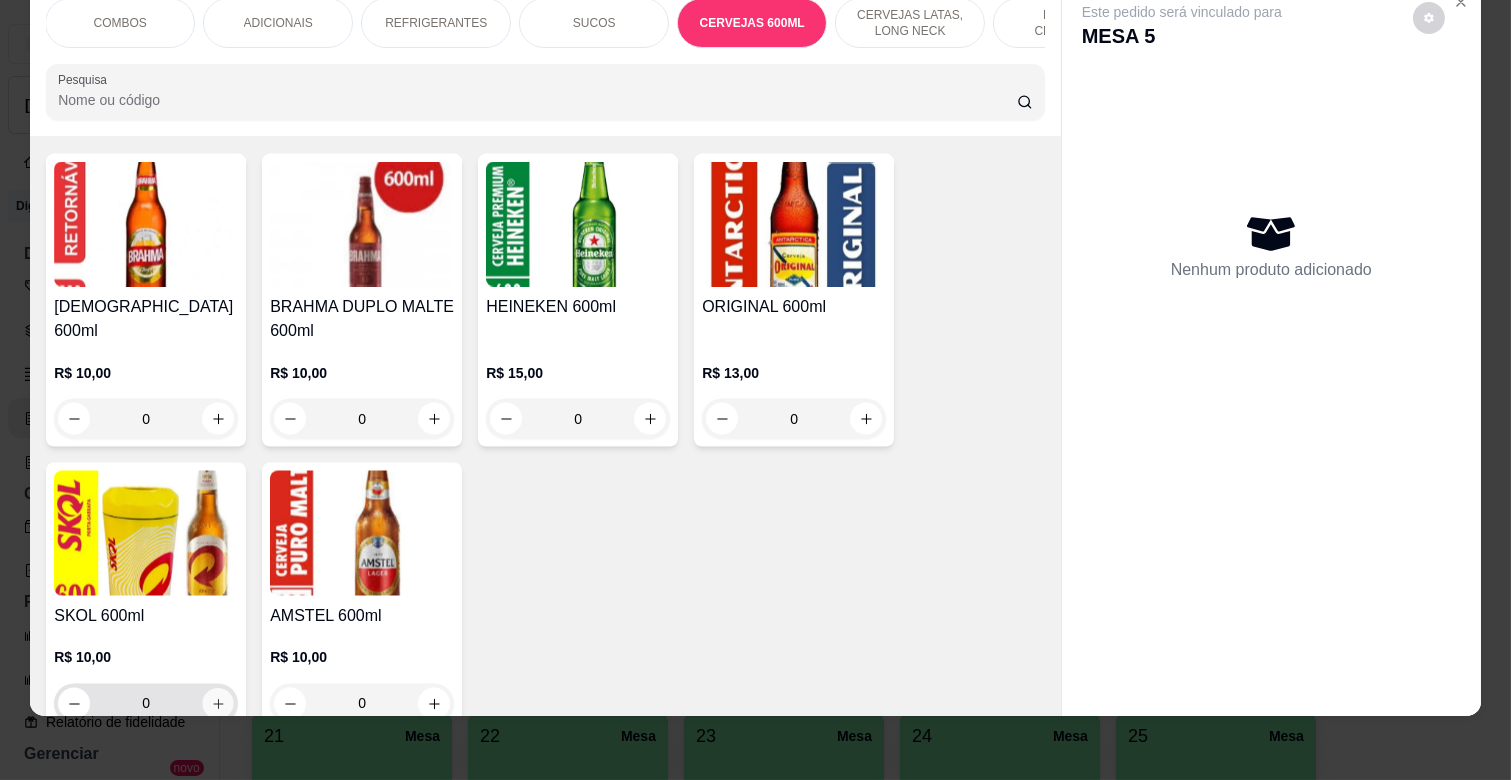 click 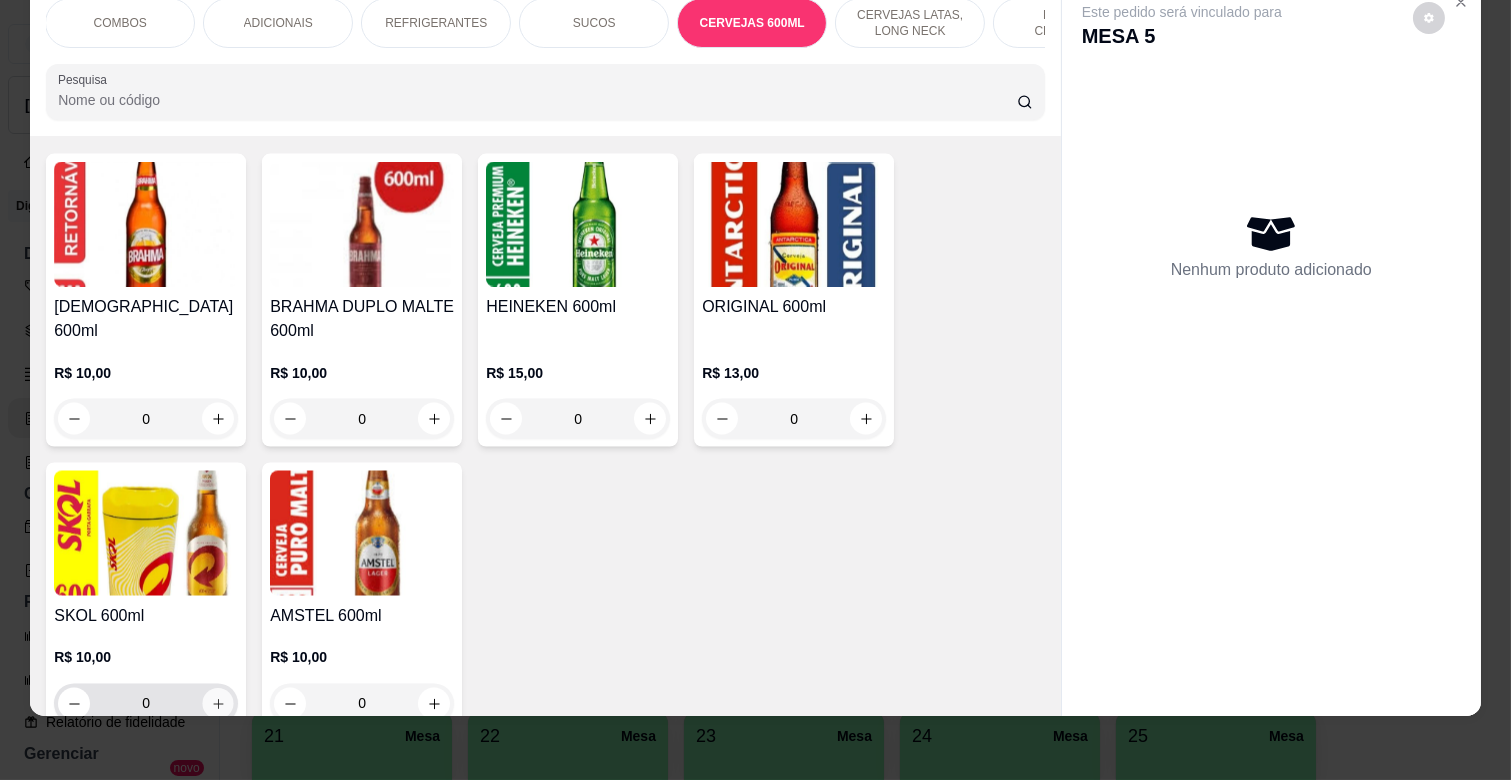 type on "1" 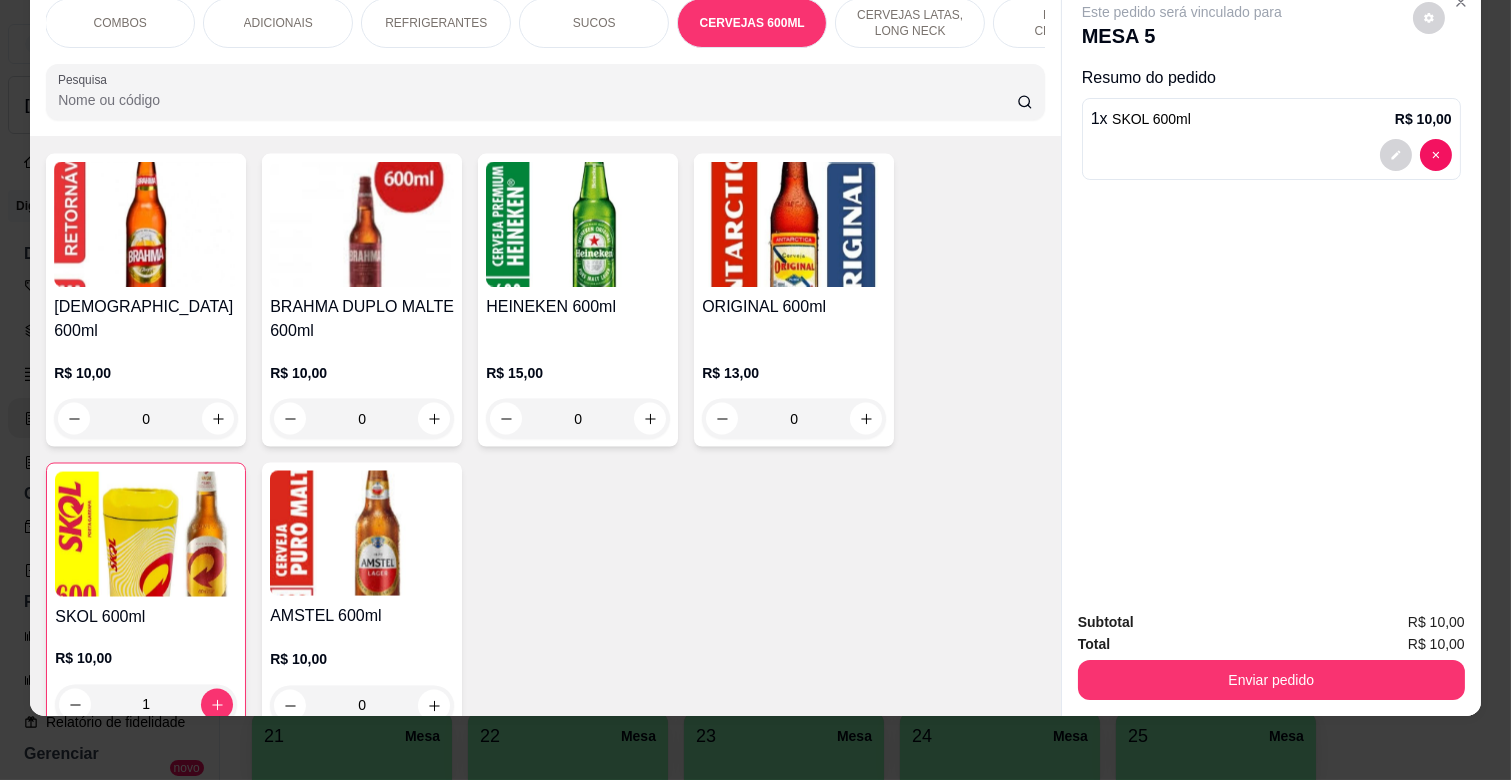 click on "Enviar pedido" at bounding box center [1271, 677] 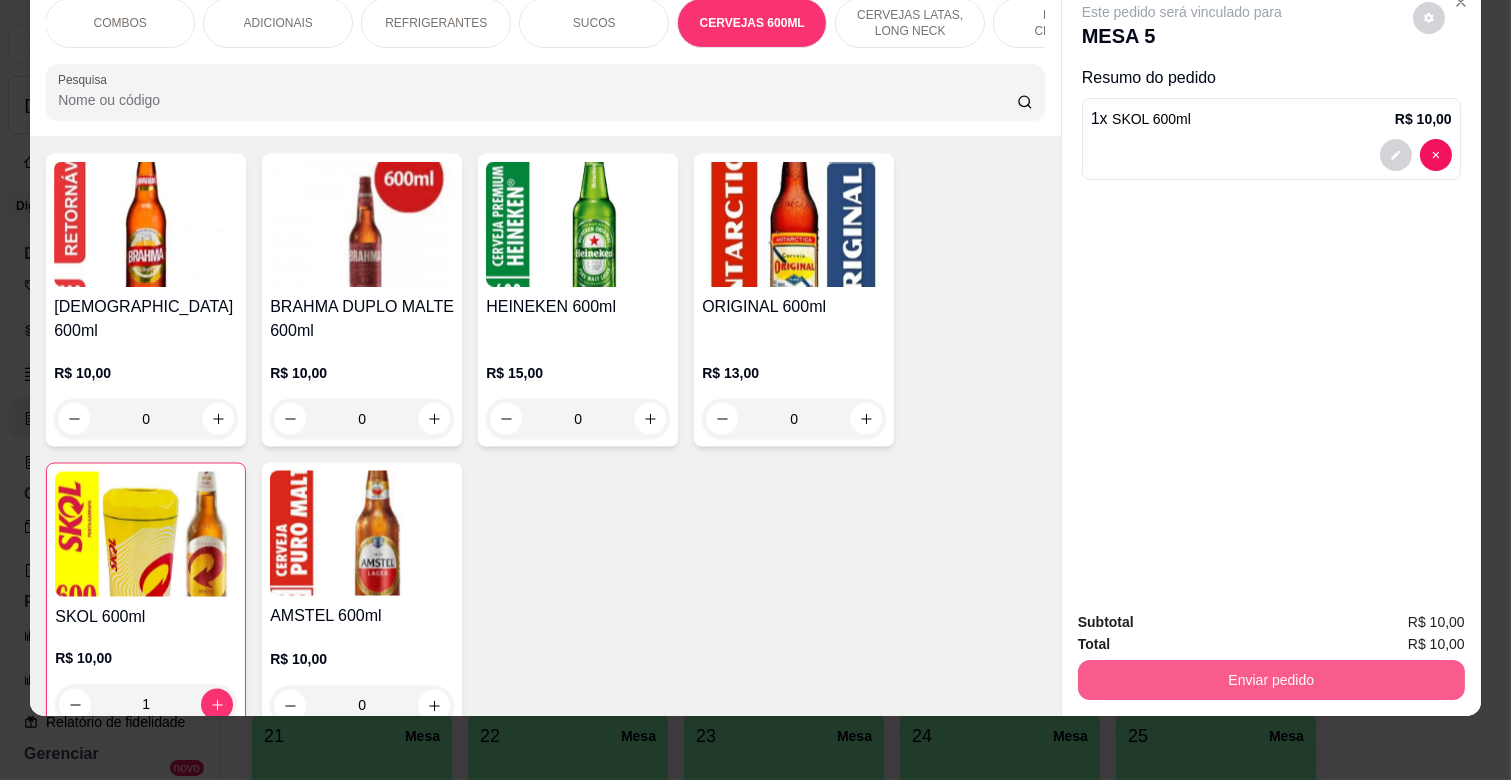 click on "Enviar pedido" at bounding box center (1271, 680) 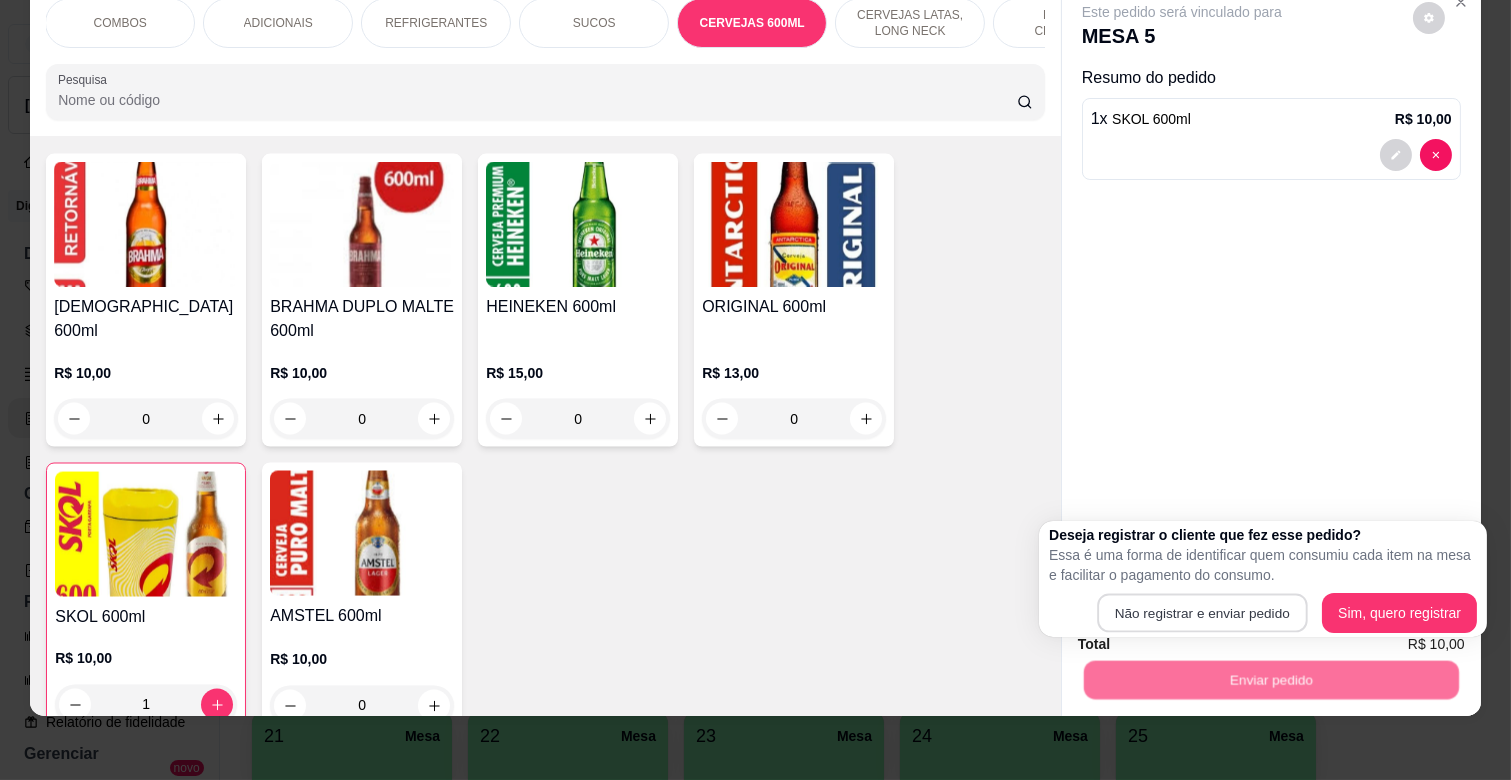 click on "Não registrar e enviar pedido Sim, quero registrar" at bounding box center [1263, 613] 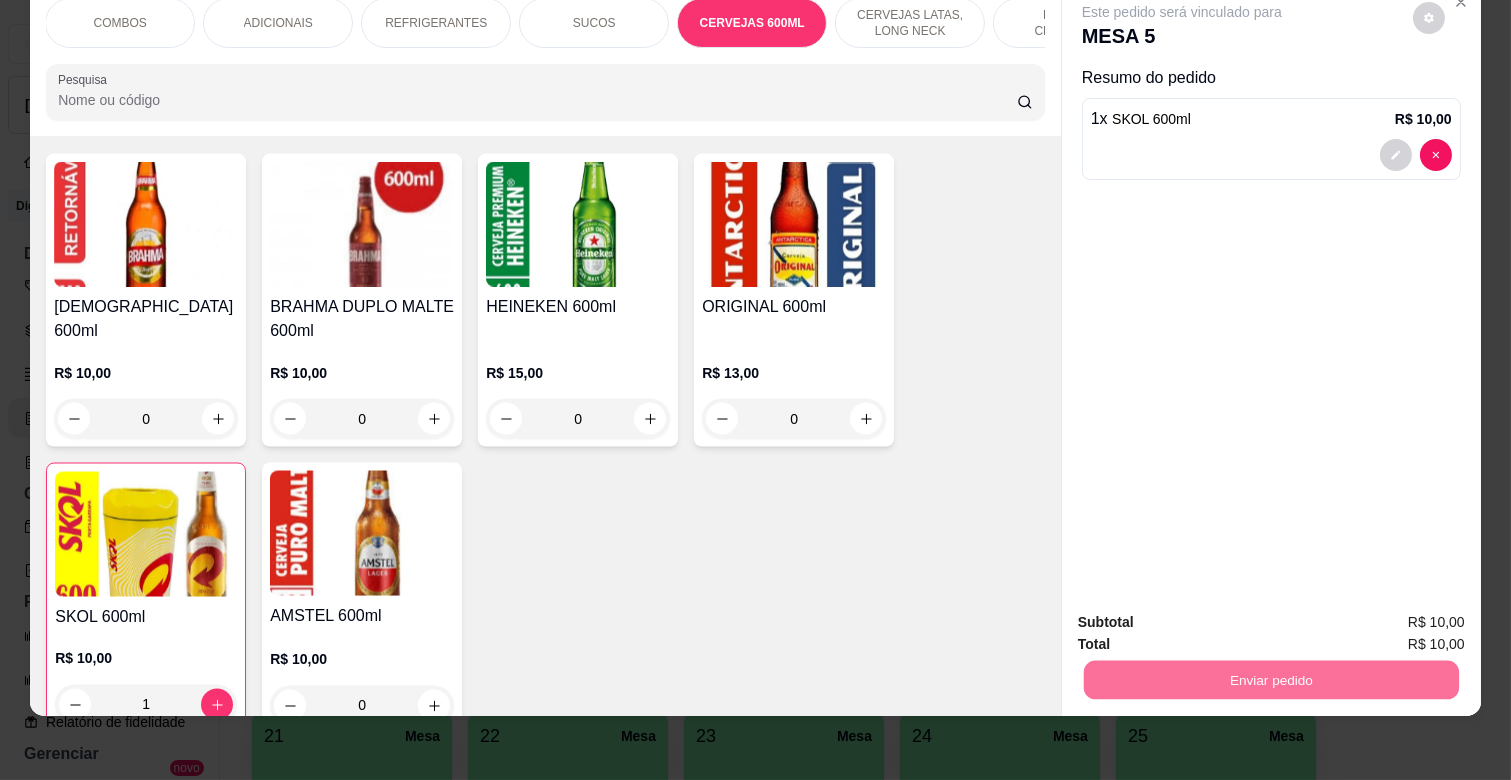 click on "Não registrar e enviar pedido" at bounding box center [1204, 614] 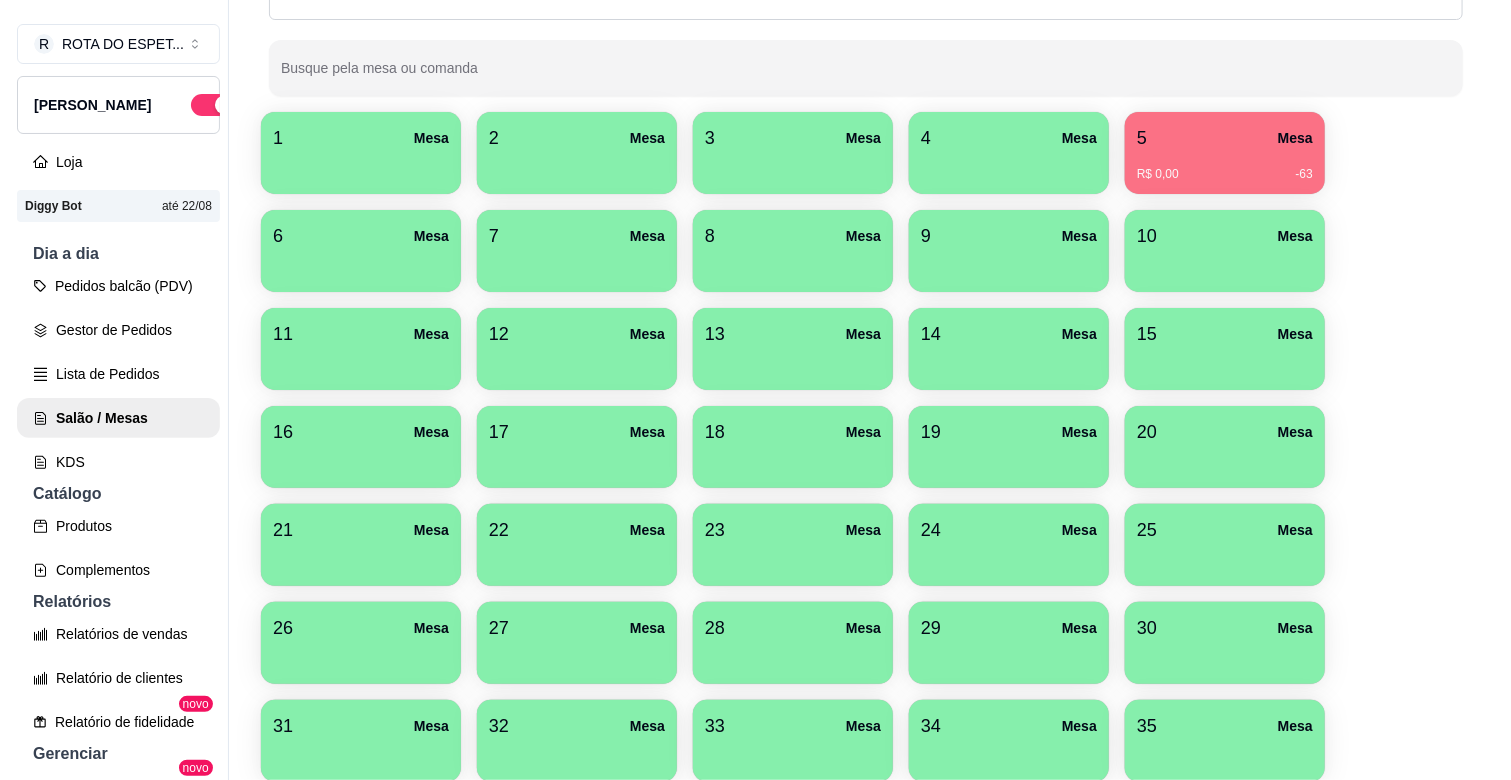 scroll, scrollTop: 304, scrollLeft: 0, axis: vertical 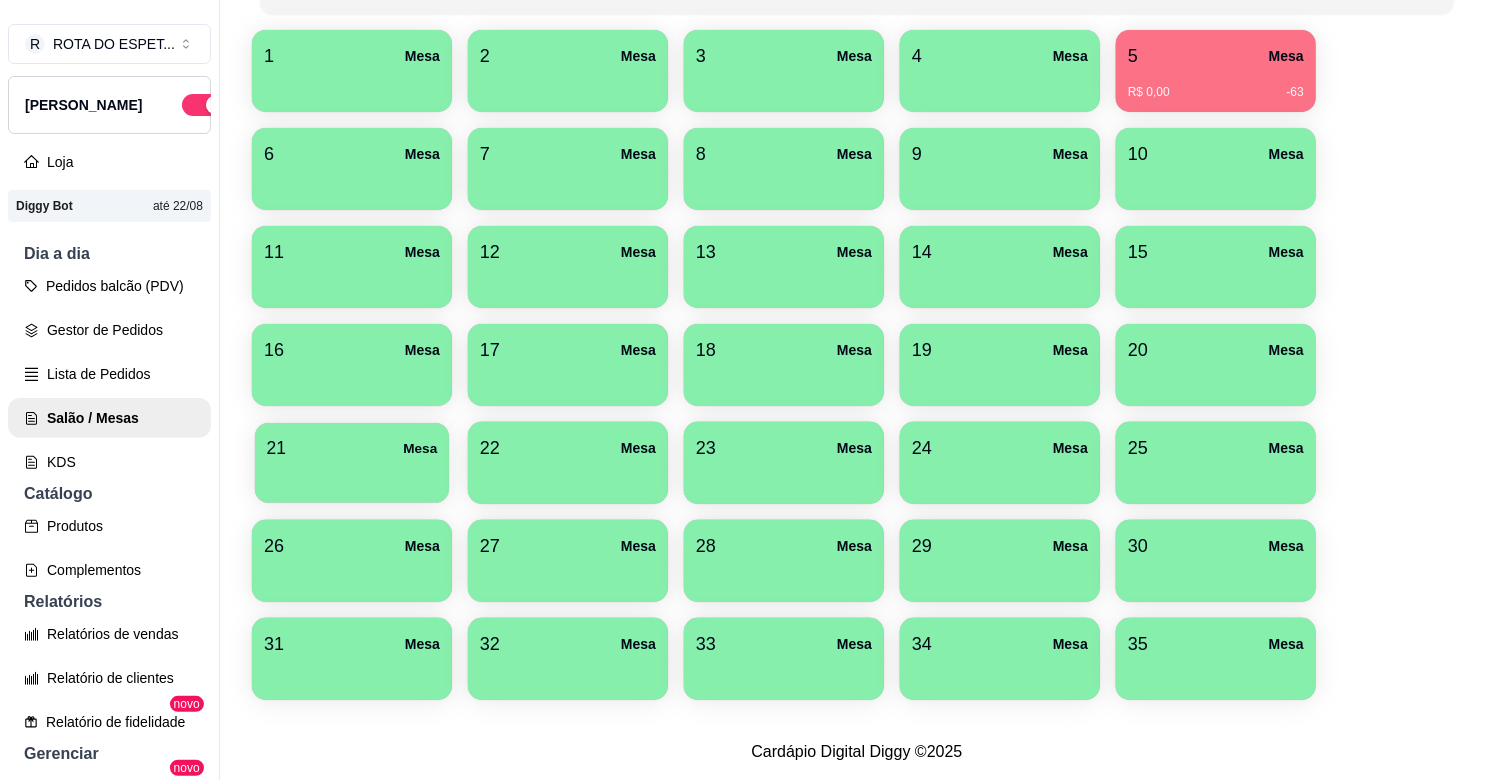 click on "21 Mesa" at bounding box center [352, 463] 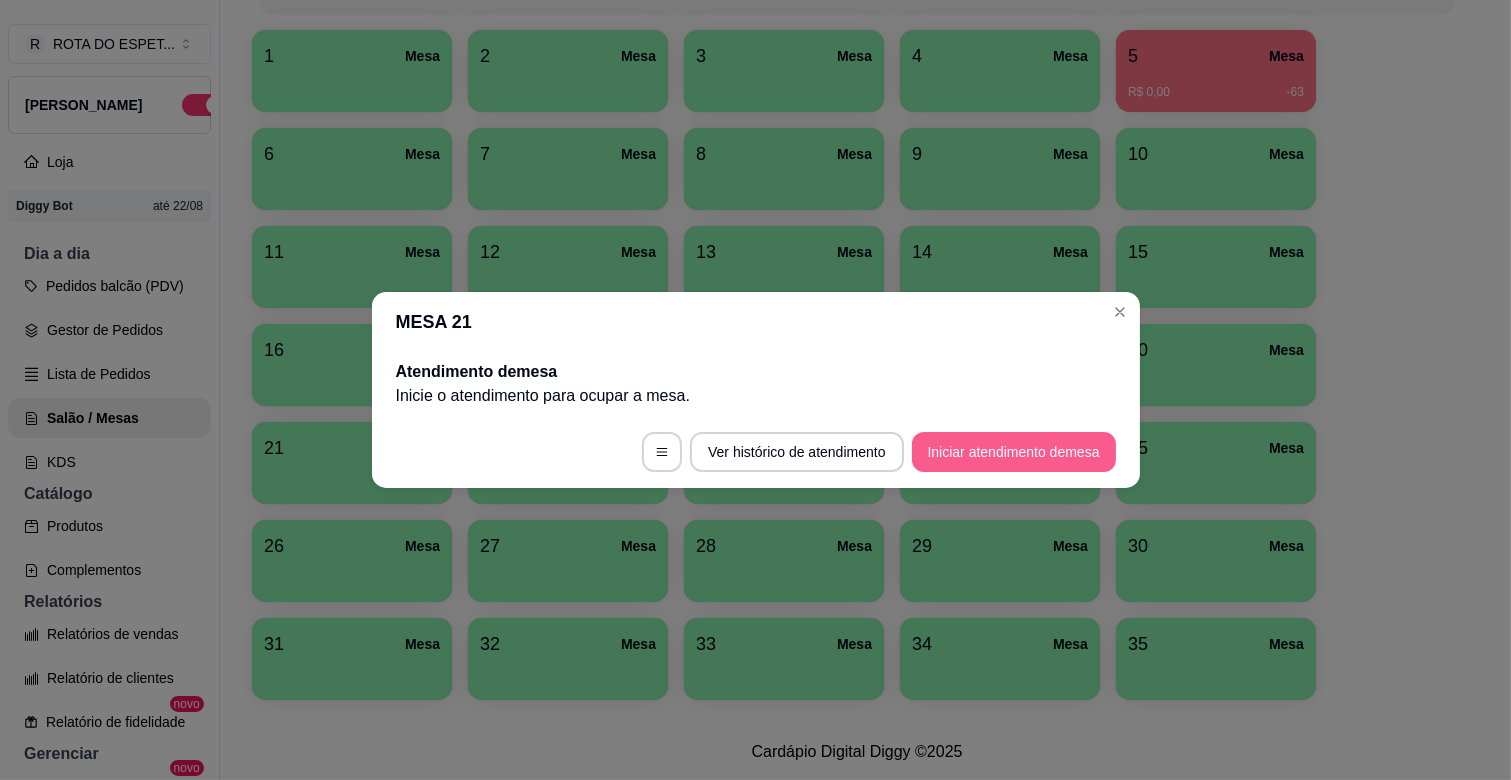 click on "Iniciar atendimento de  mesa" at bounding box center [1014, 452] 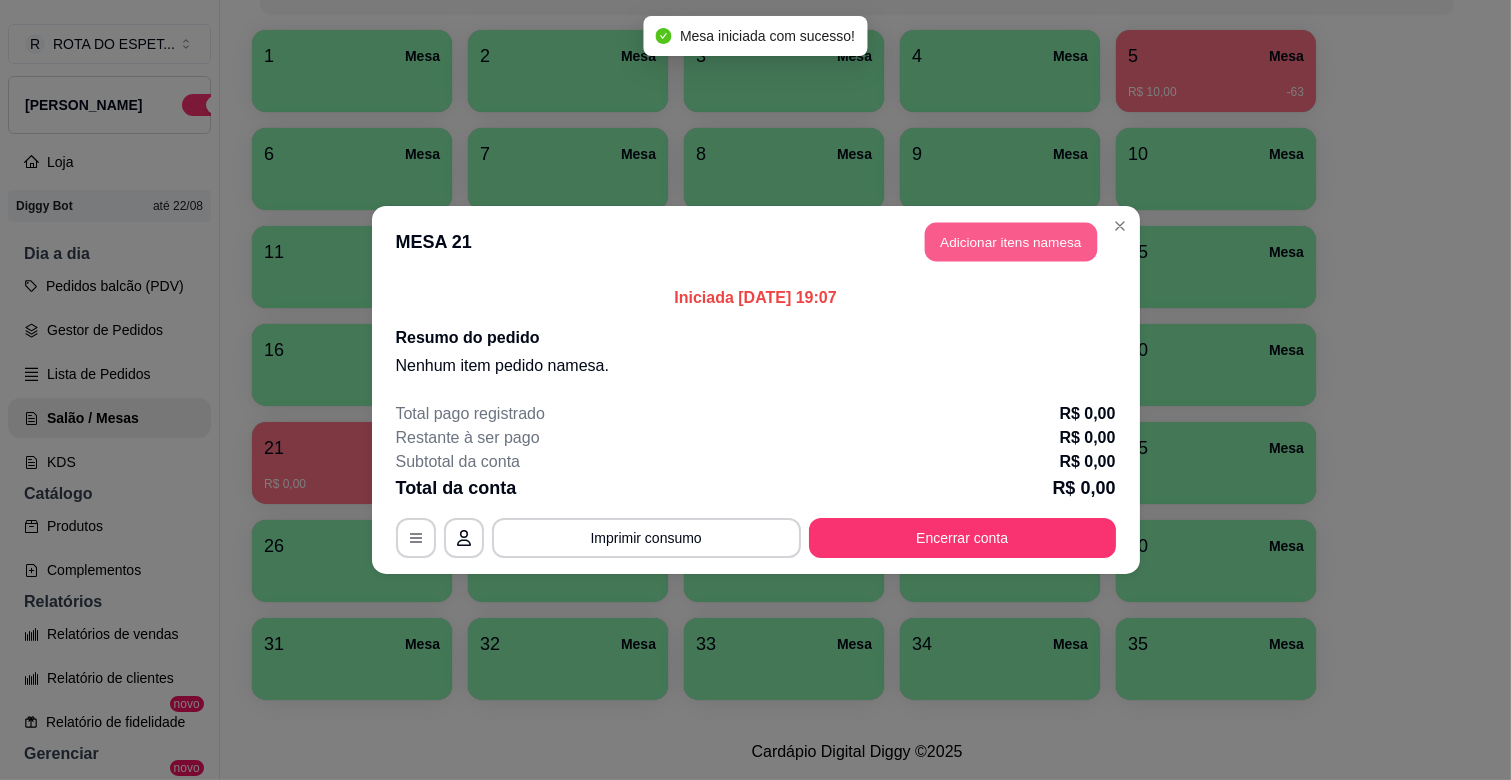click on "Adicionar itens na  mesa" at bounding box center [1011, 242] 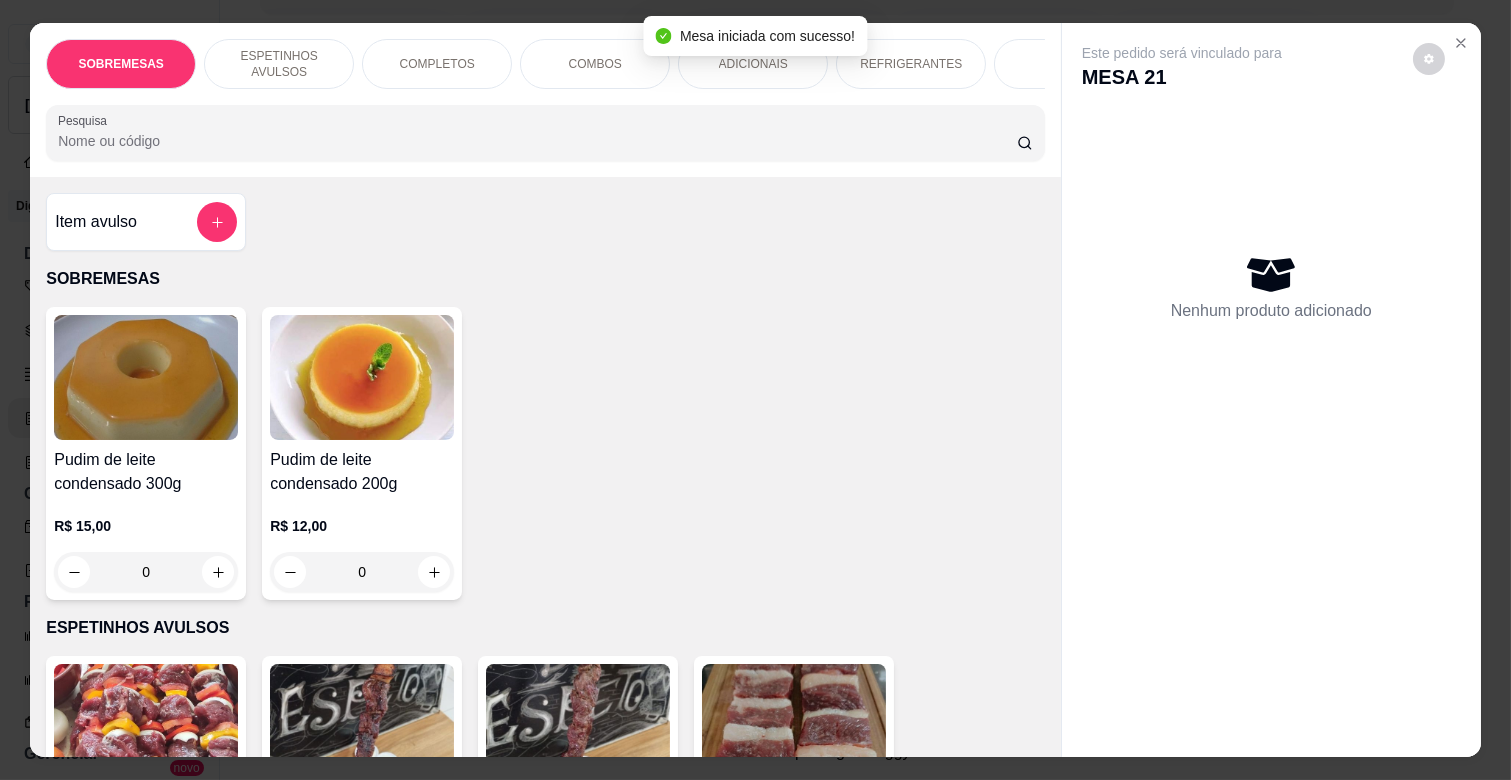 click on "ESPETINHOS AVULSOS" at bounding box center [279, 64] 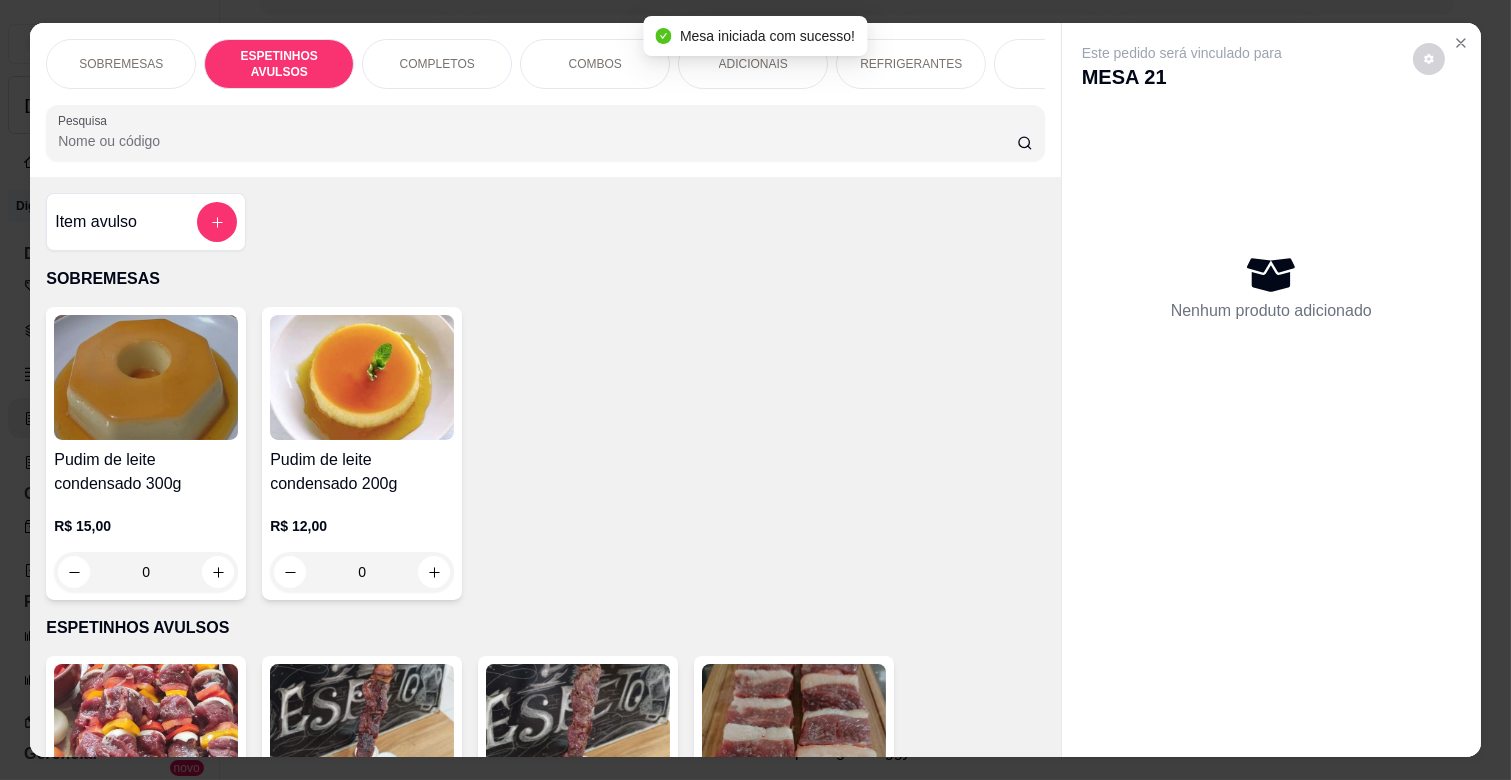 scroll, scrollTop: 438, scrollLeft: 0, axis: vertical 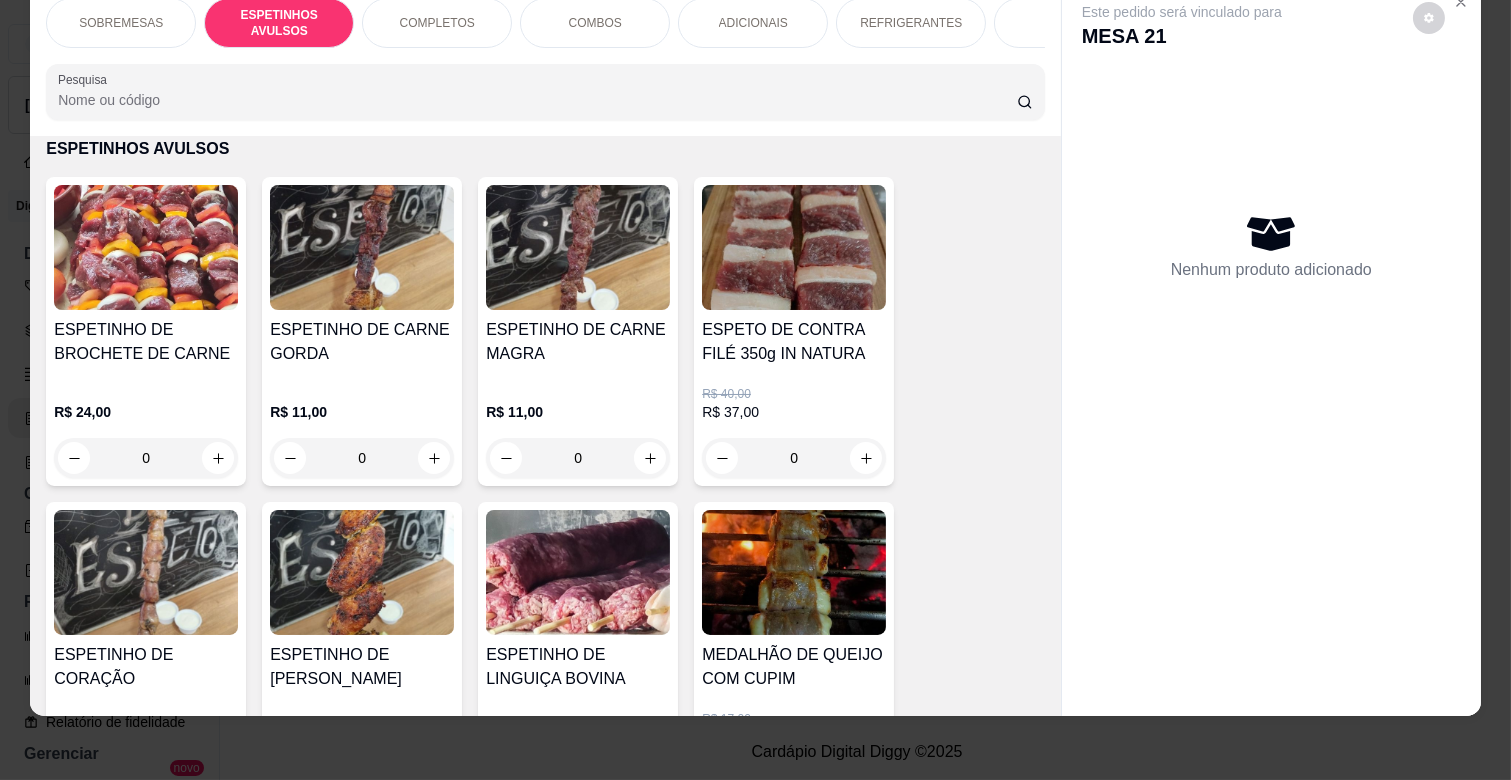 click on "0" at bounding box center [578, 458] 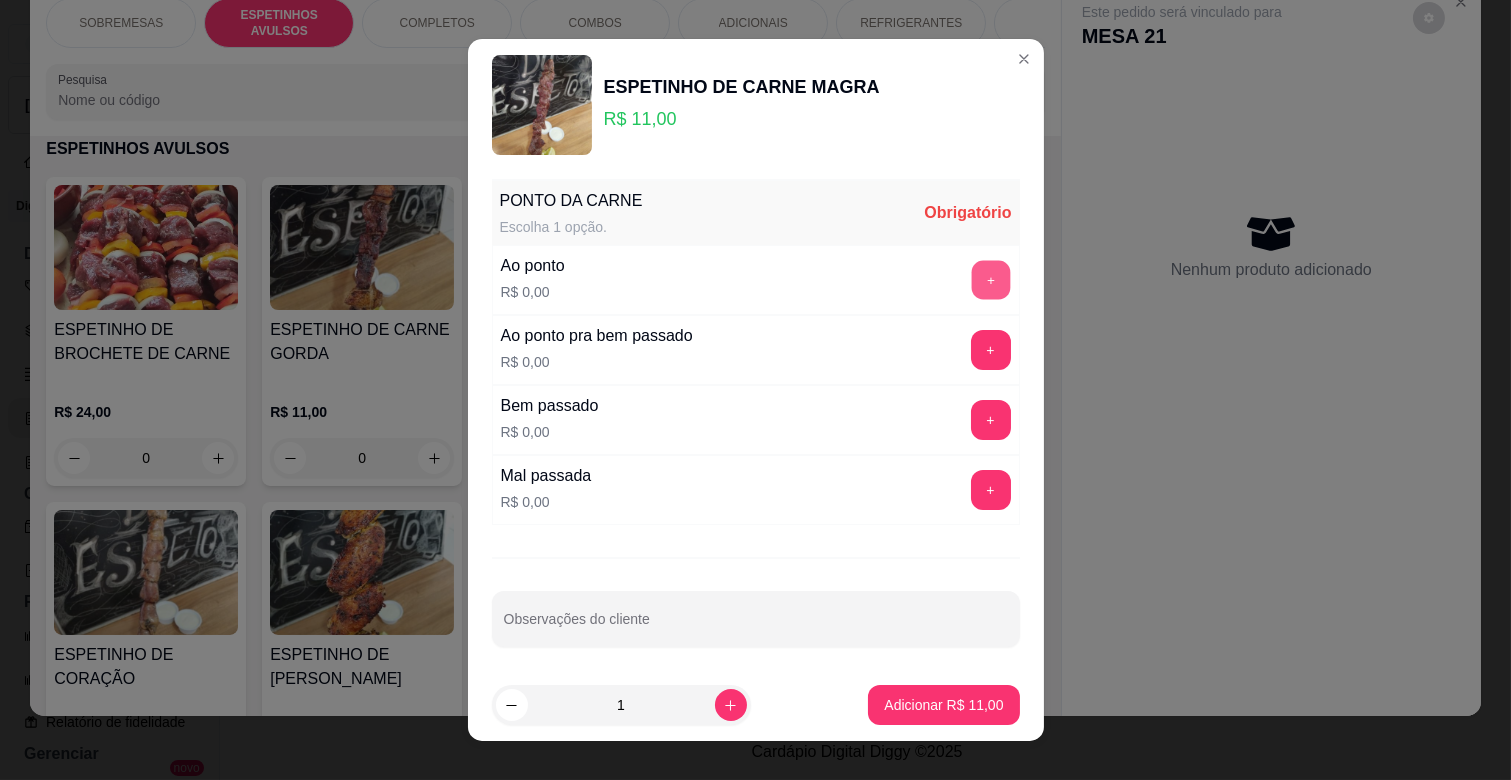 click on "+" at bounding box center [990, 280] 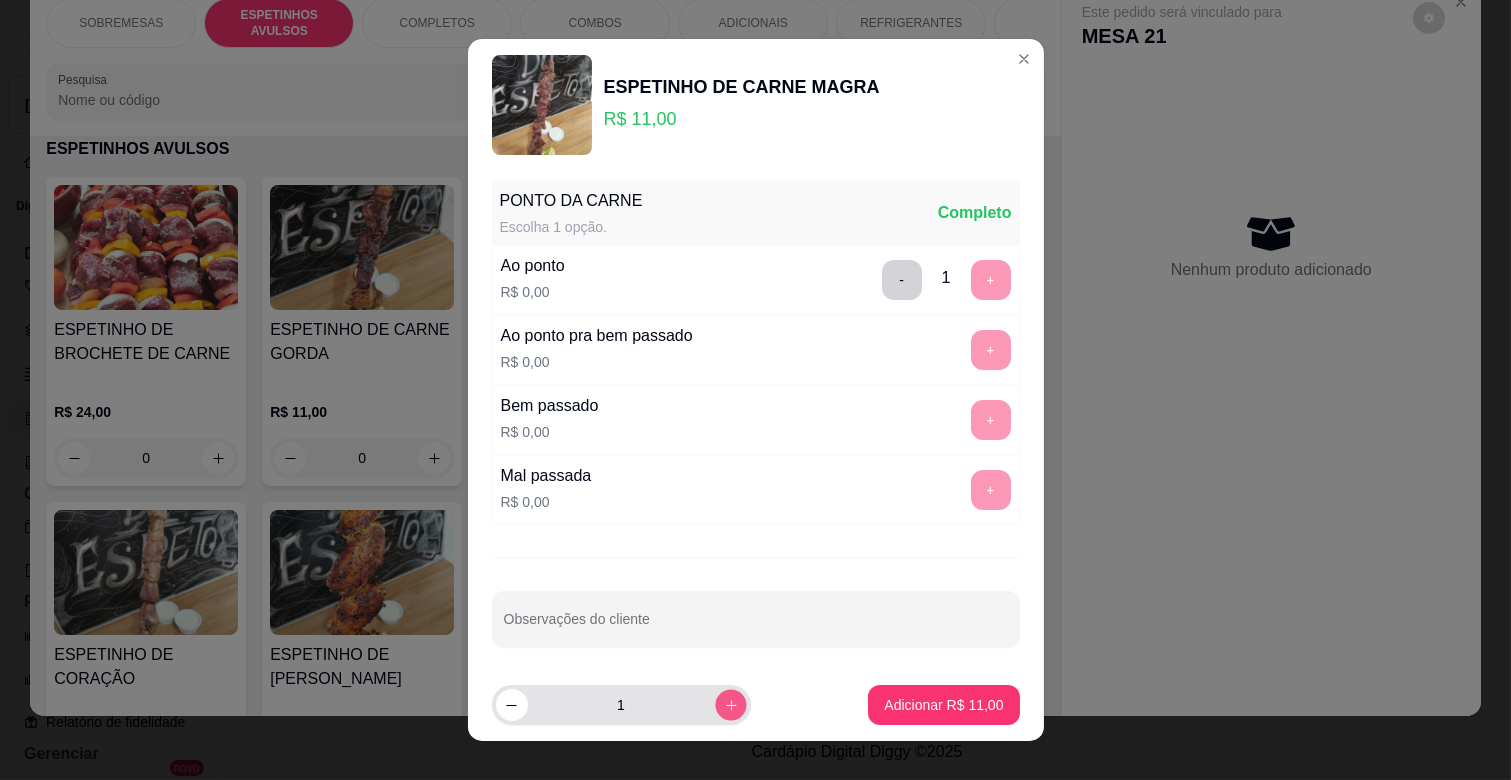 click 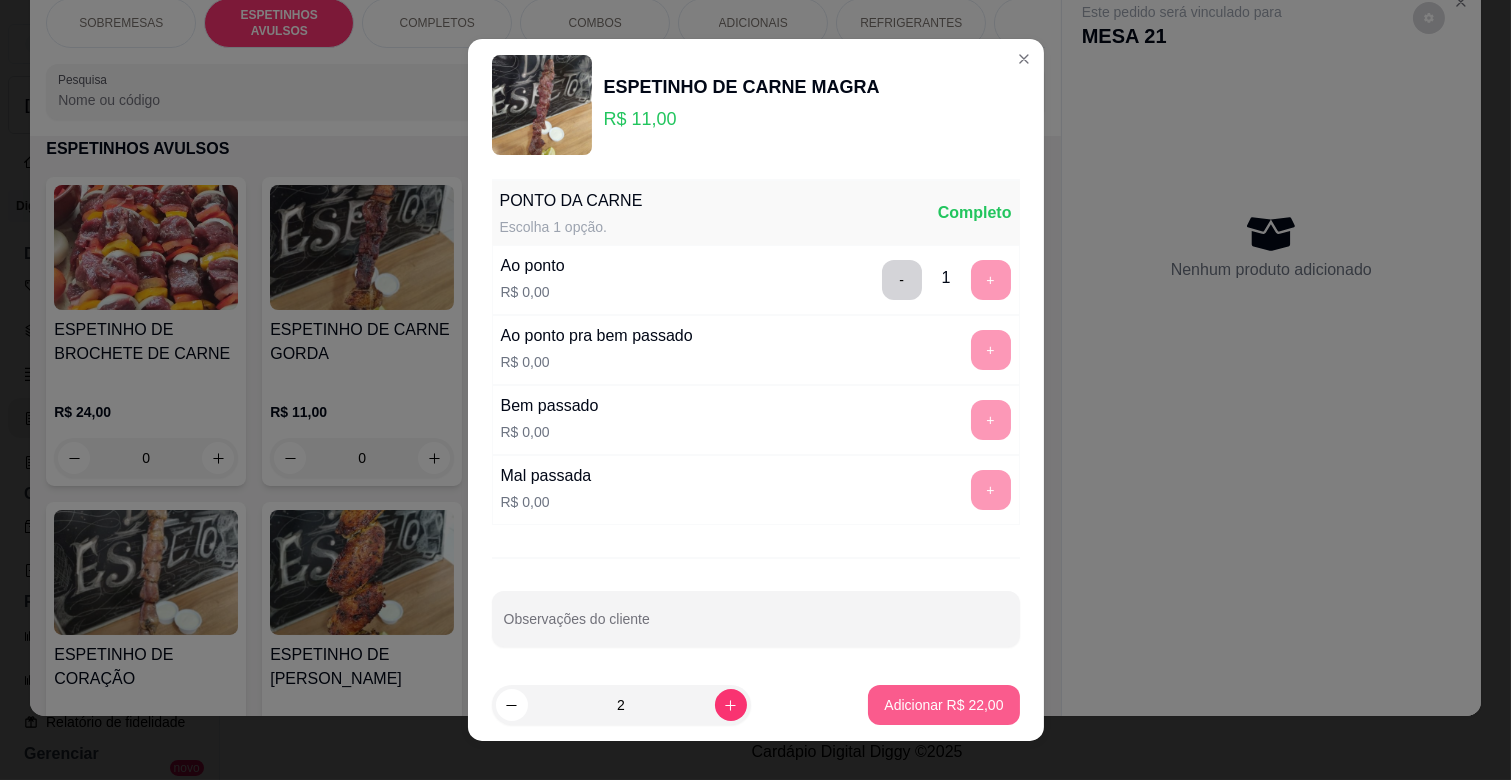 click on "Adicionar   R$ 22,00" at bounding box center (943, 705) 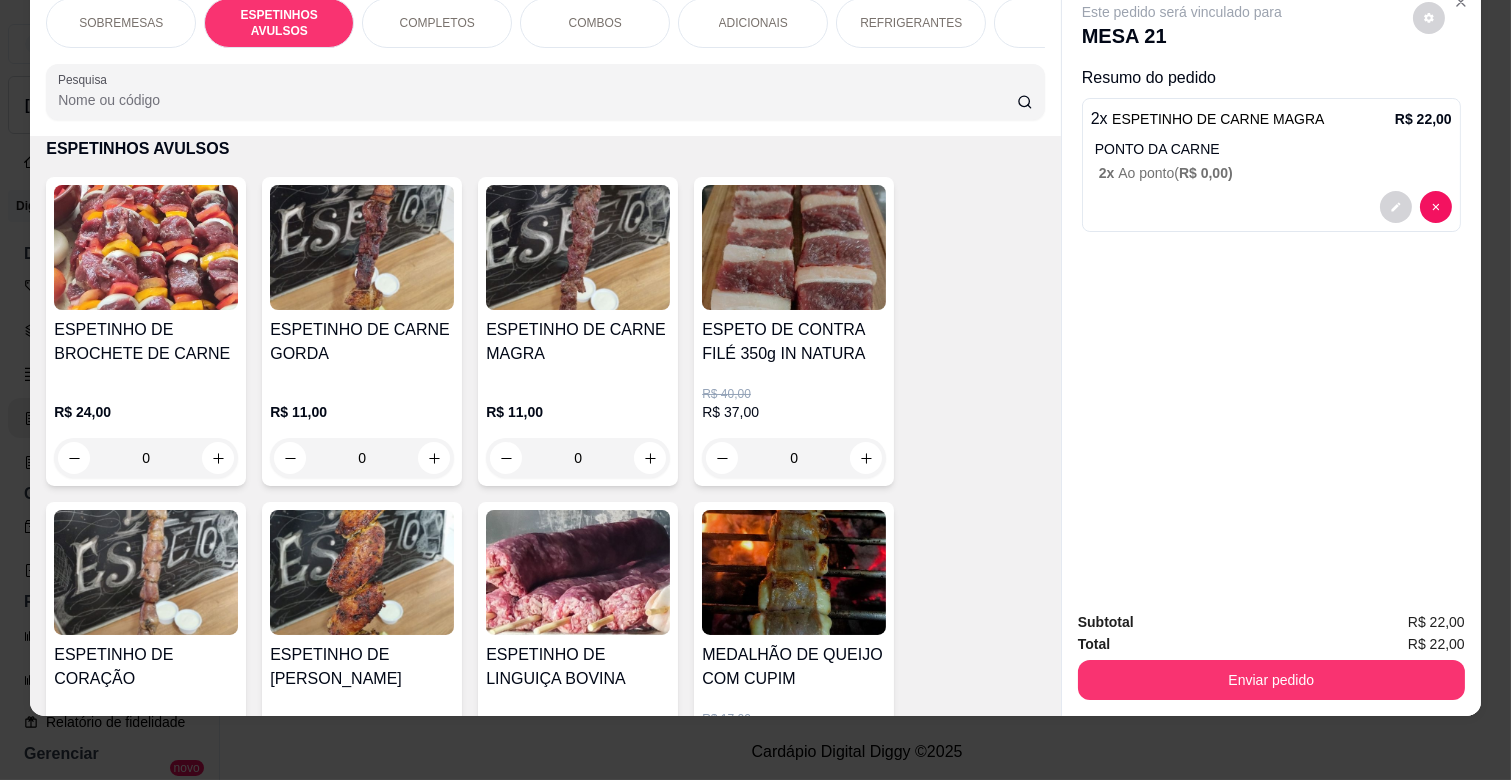scroll, scrollTop: 550, scrollLeft: 0, axis: vertical 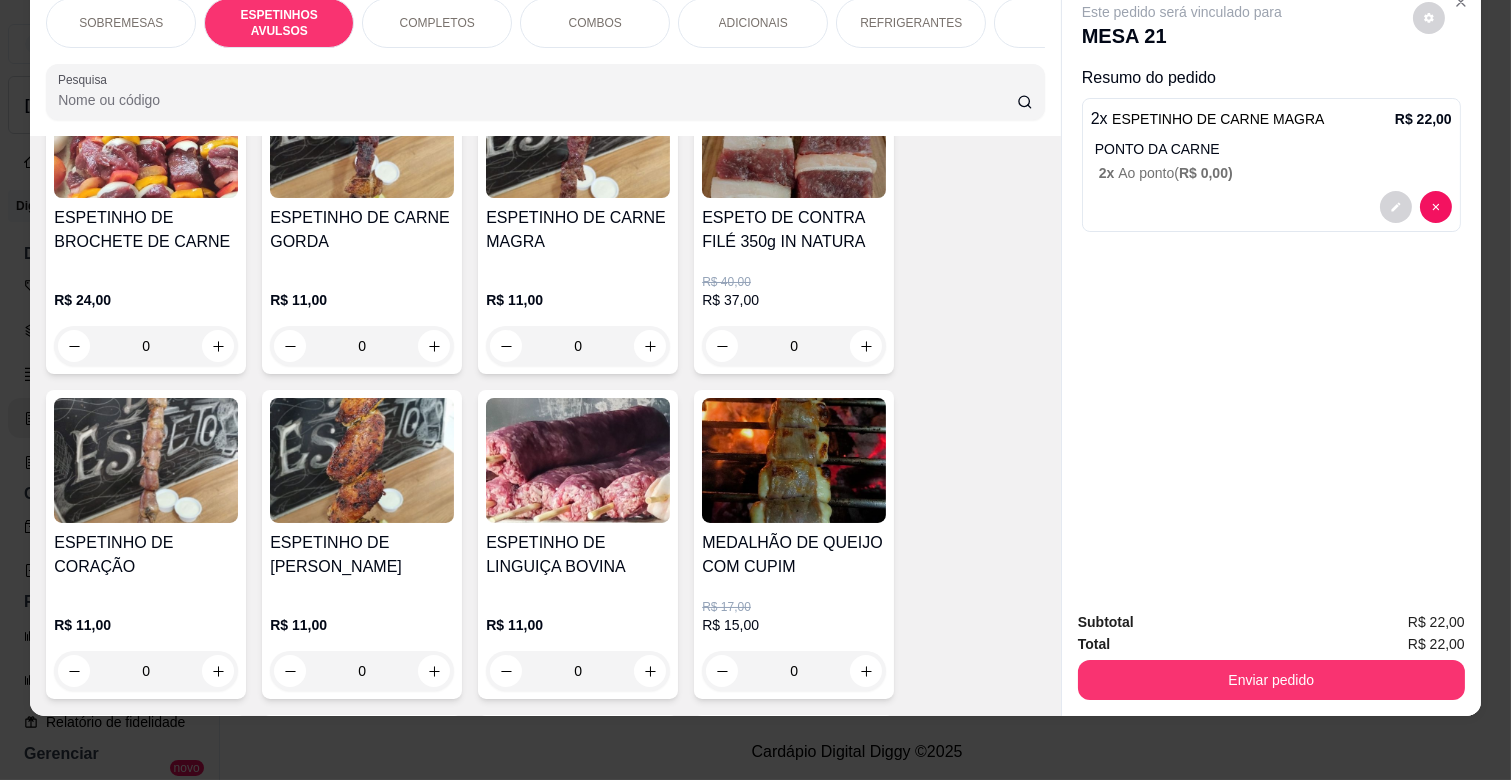 click on "0" at bounding box center (578, 671) 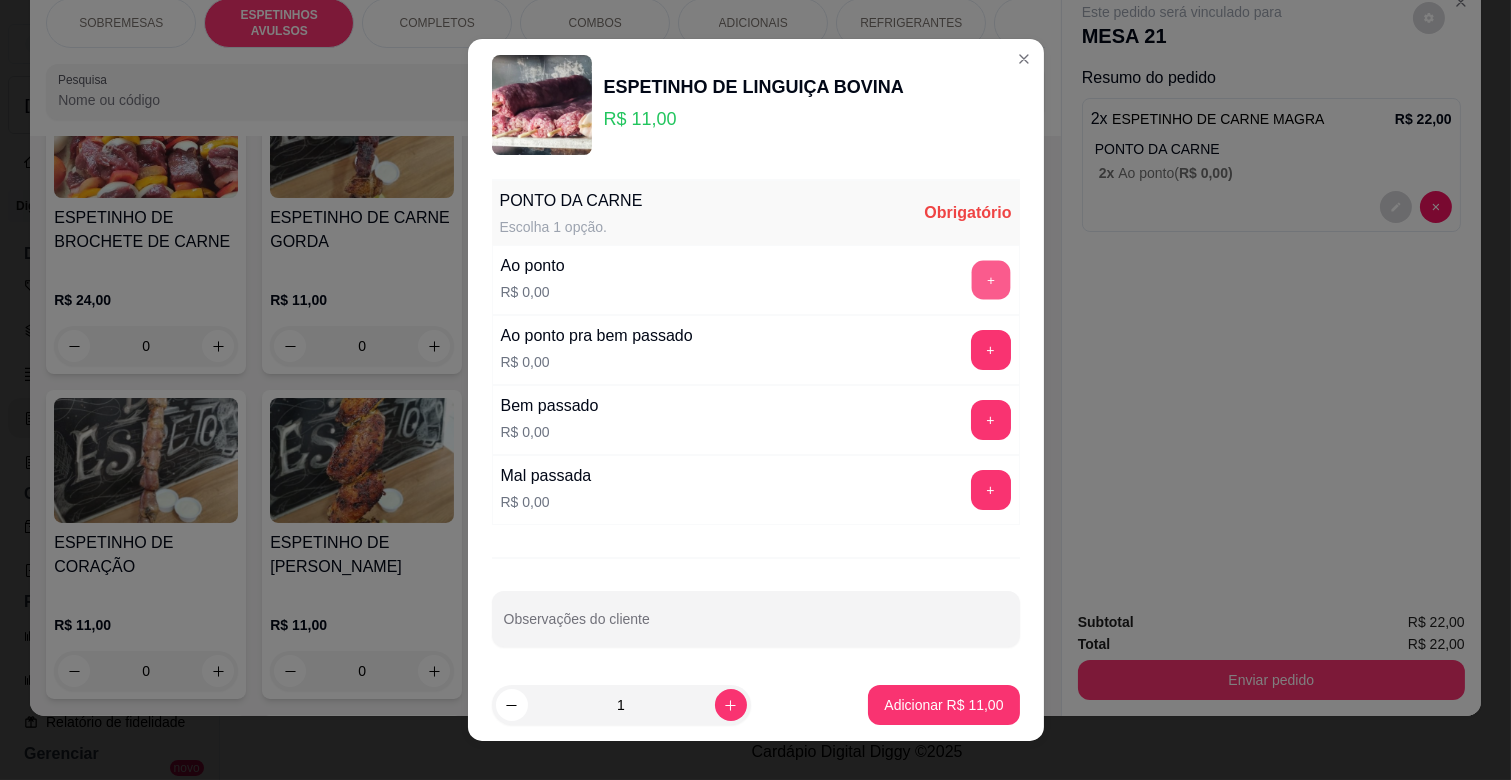 click on "+" at bounding box center [990, 280] 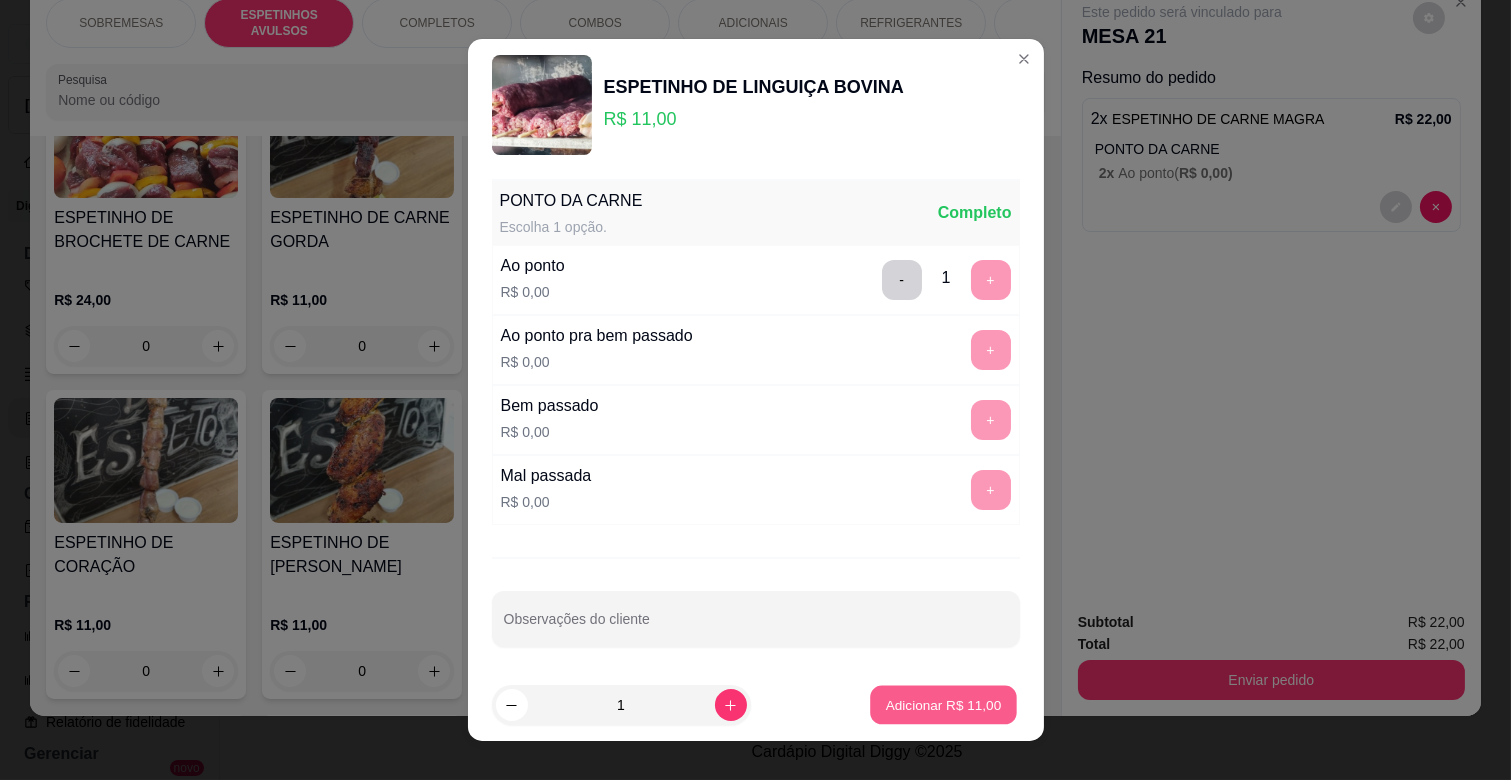 click on "Adicionar   R$ 11,00" at bounding box center [944, 704] 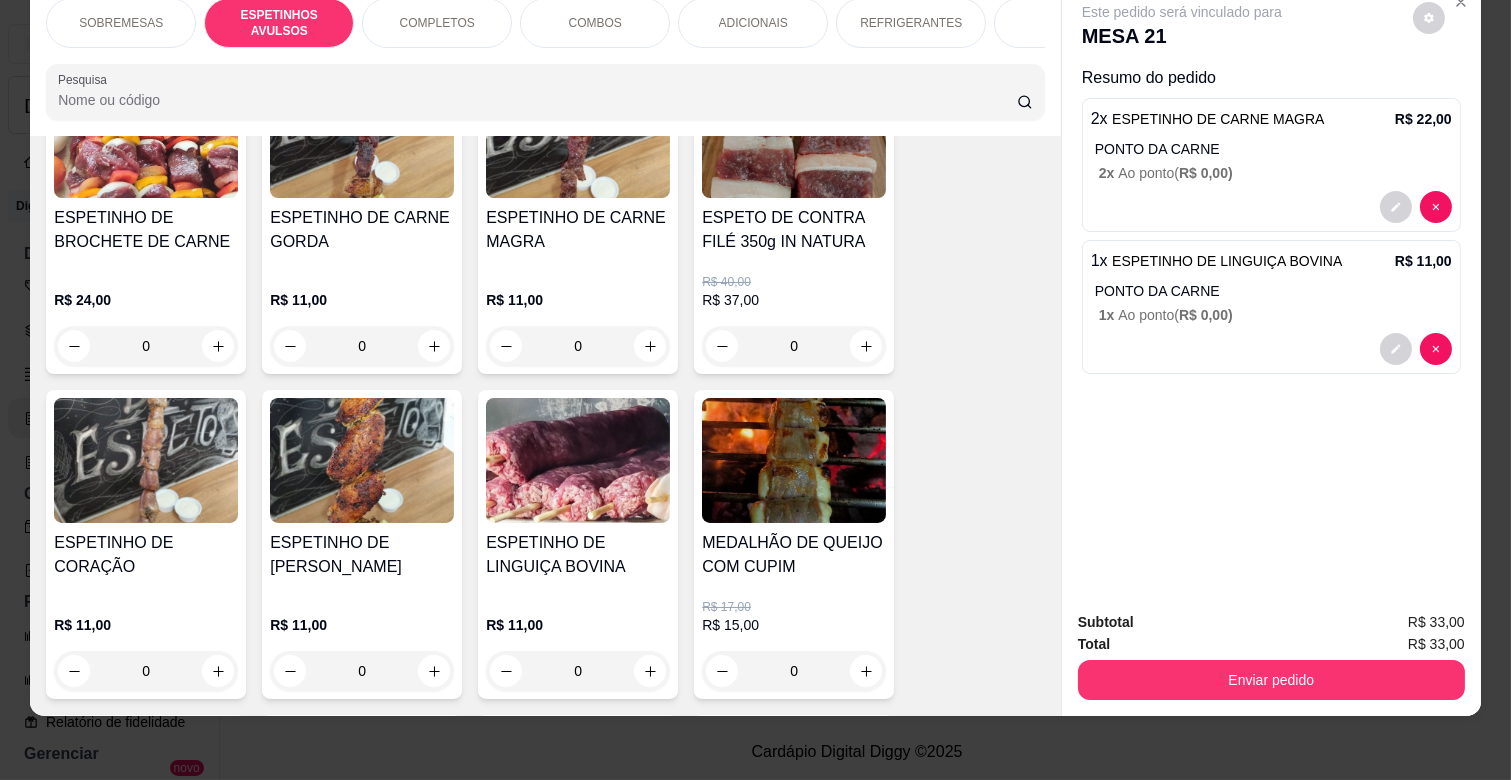 click on "ADICIONAIS" at bounding box center (753, 23) 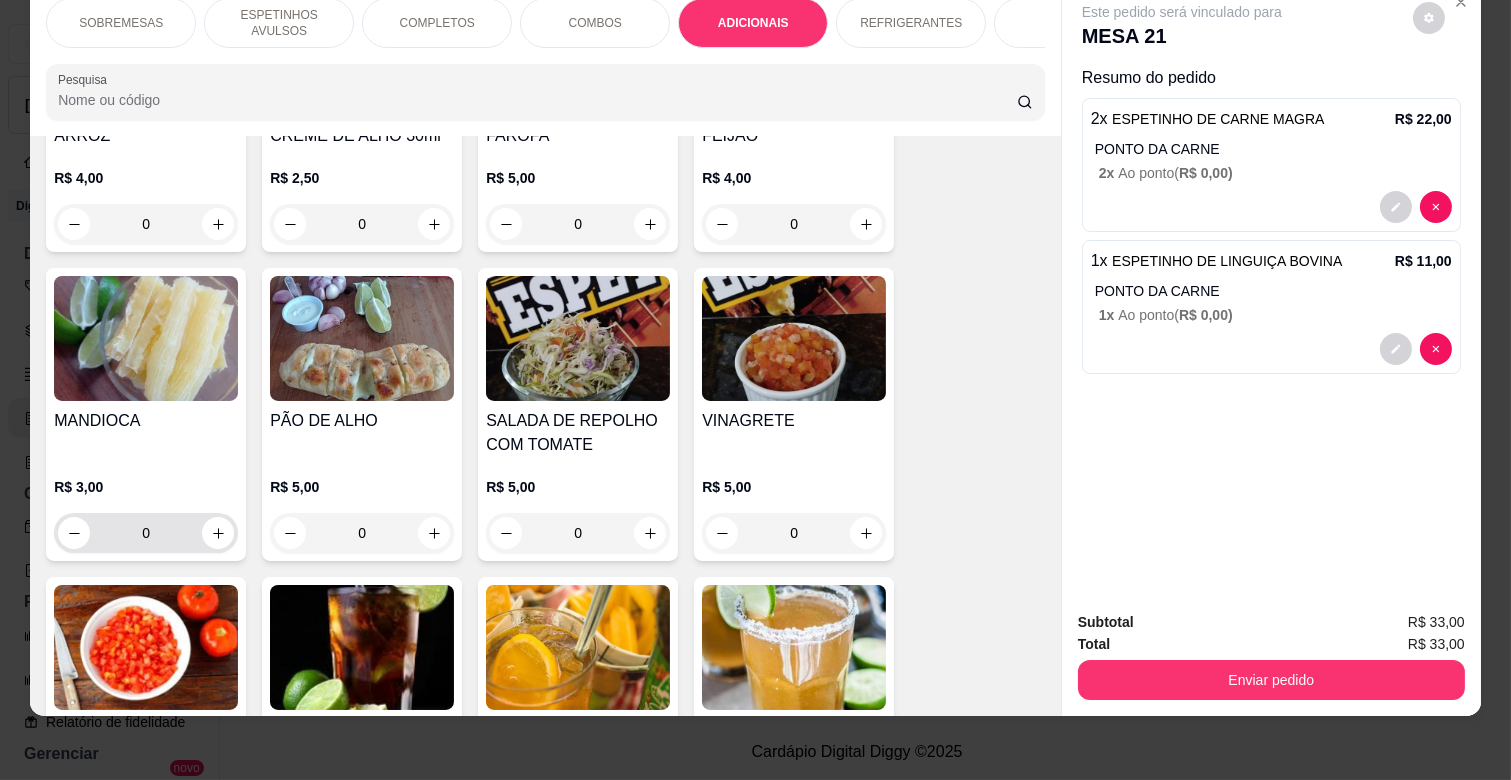 scroll, scrollTop: 3316, scrollLeft: 0, axis: vertical 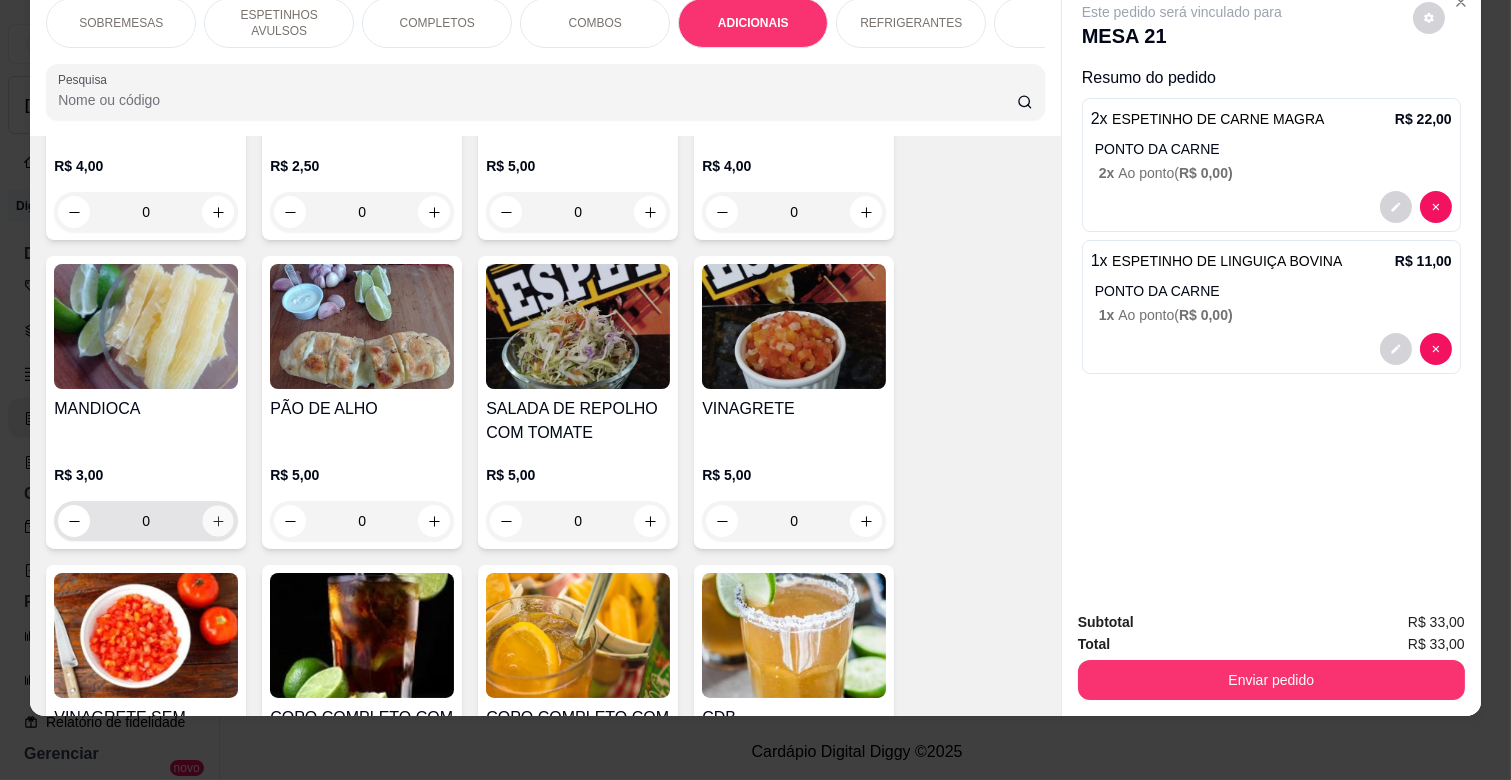 click 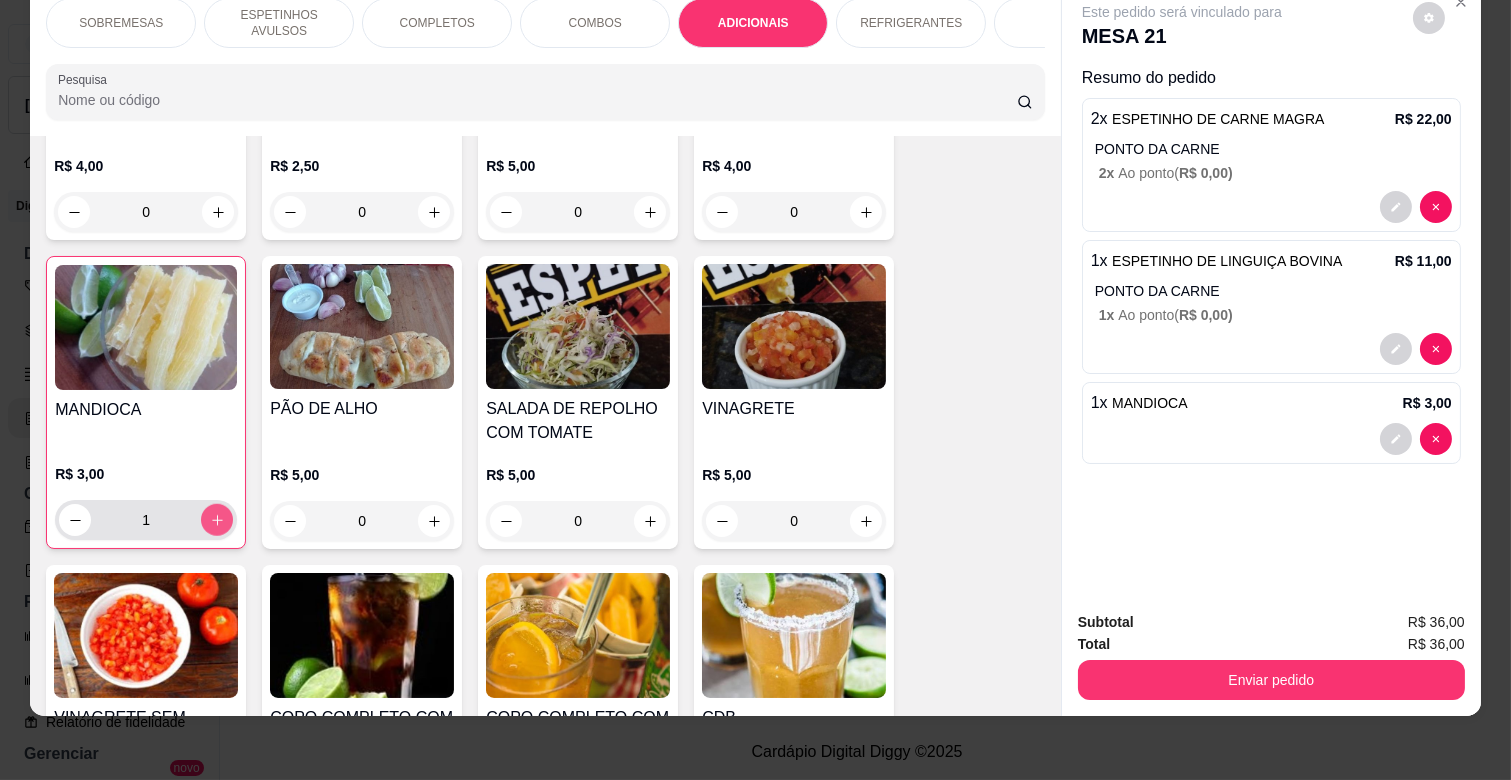 click at bounding box center [217, 520] 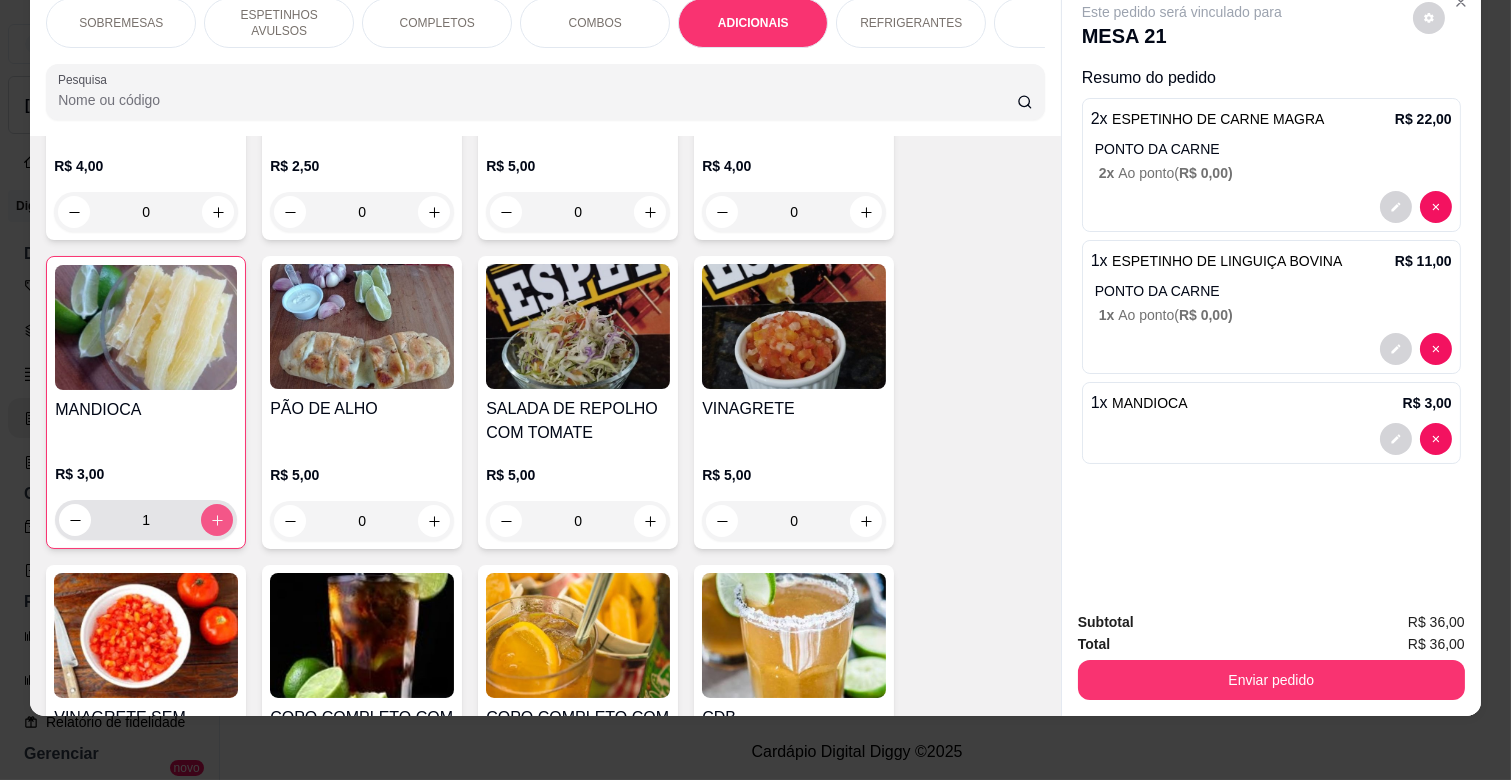 type on "2" 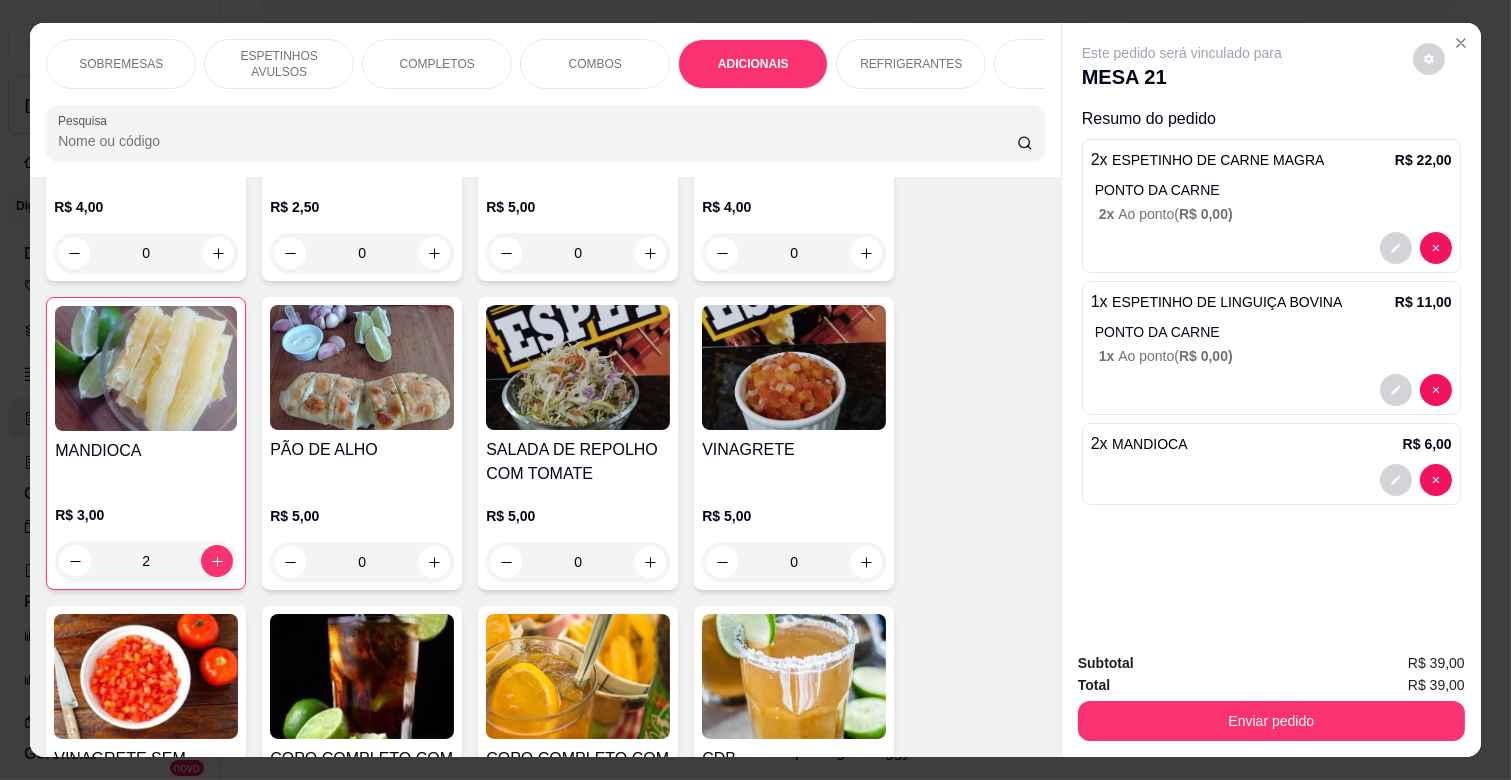 scroll, scrollTop: 48, scrollLeft: 0, axis: vertical 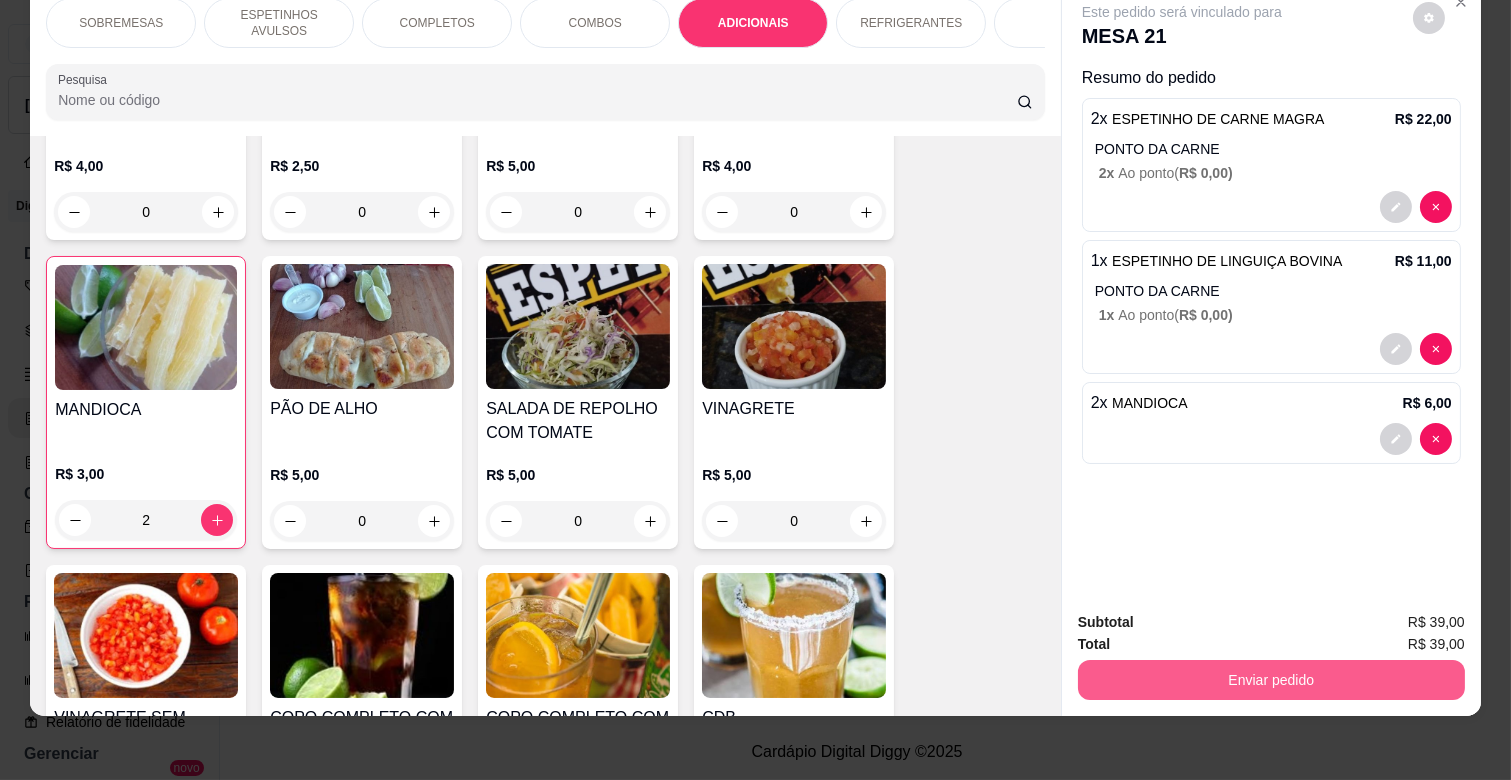 click on "Enviar pedido" at bounding box center (1271, 680) 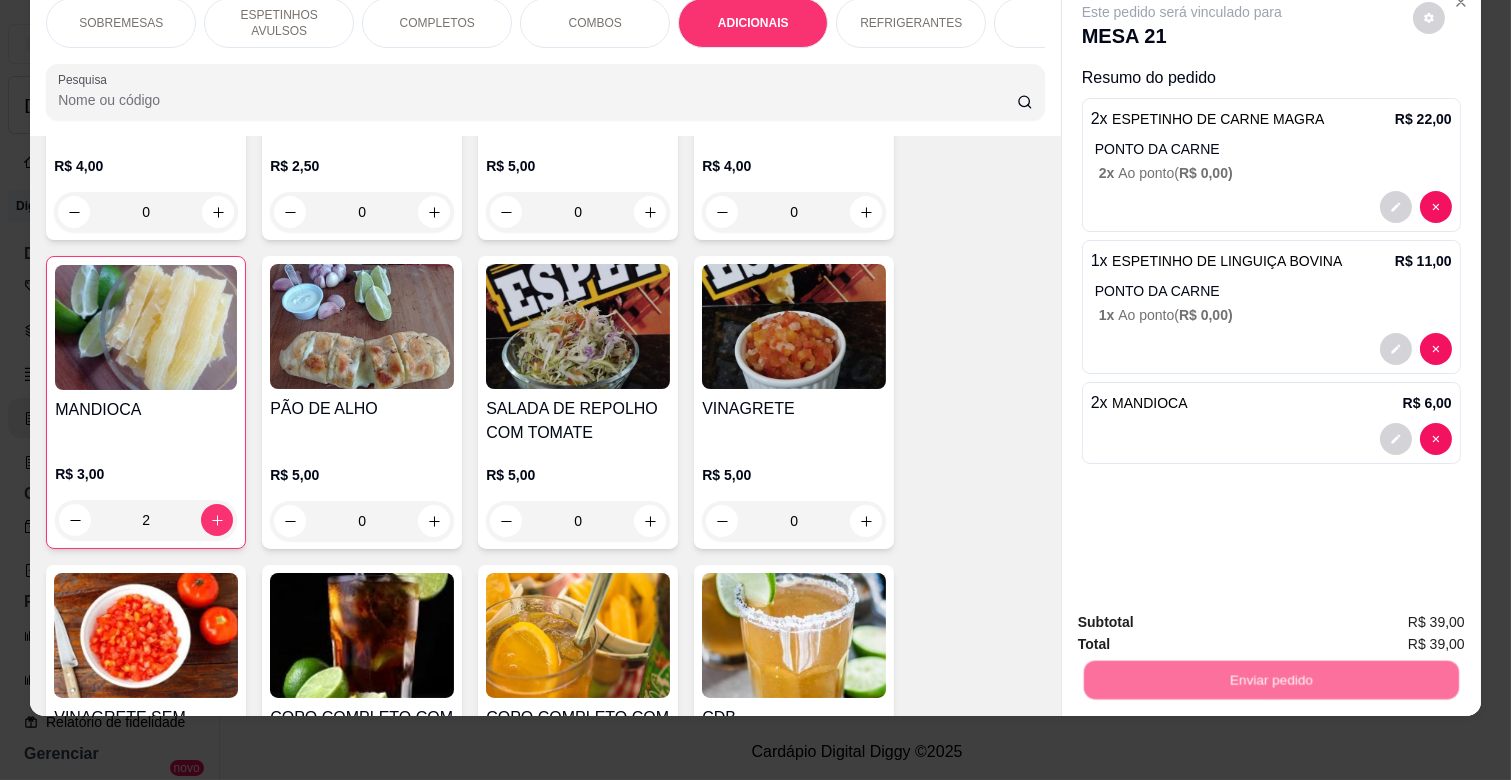 click on "Não registrar e enviar pedido" at bounding box center (1204, 614) 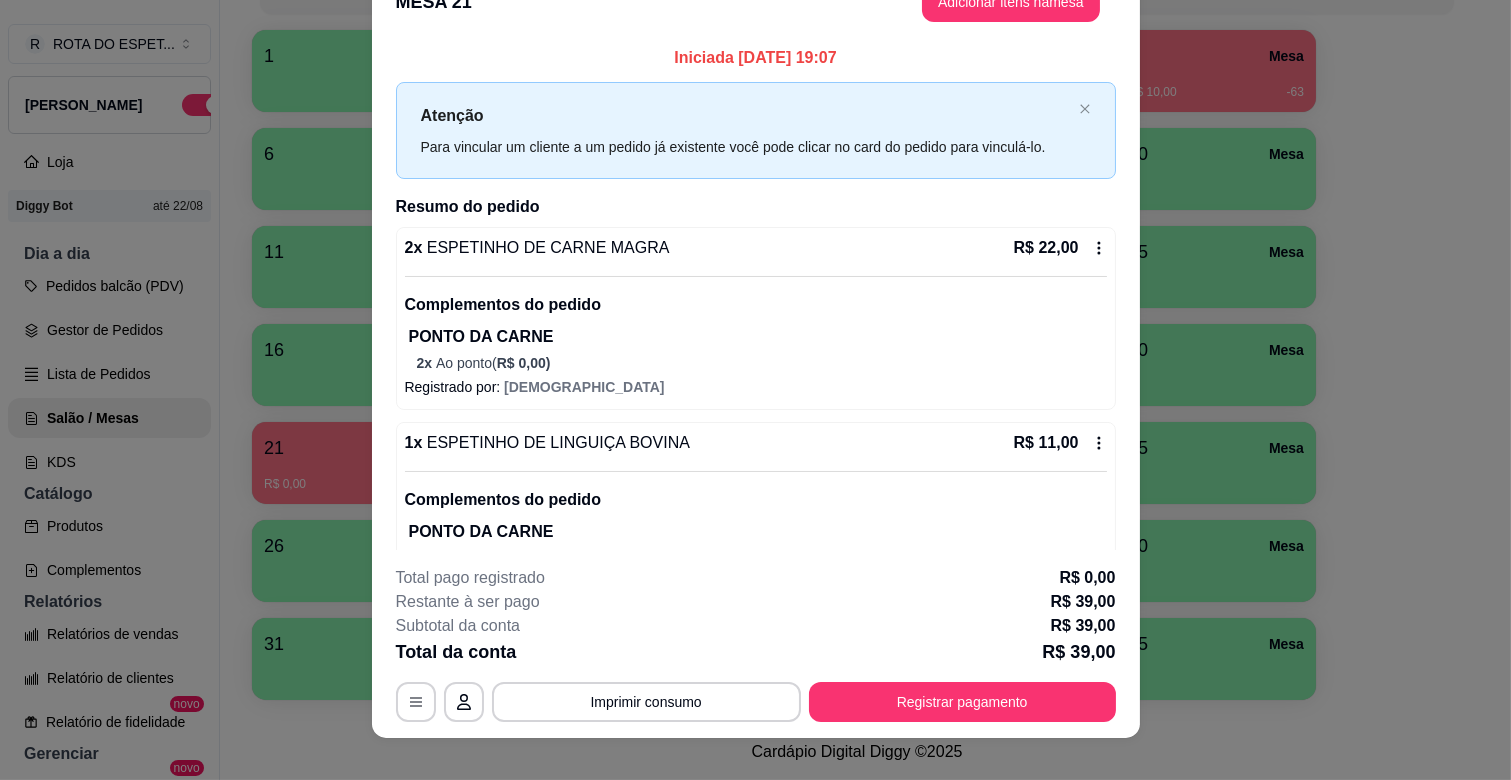 scroll, scrollTop: 60, scrollLeft: 0, axis: vertical 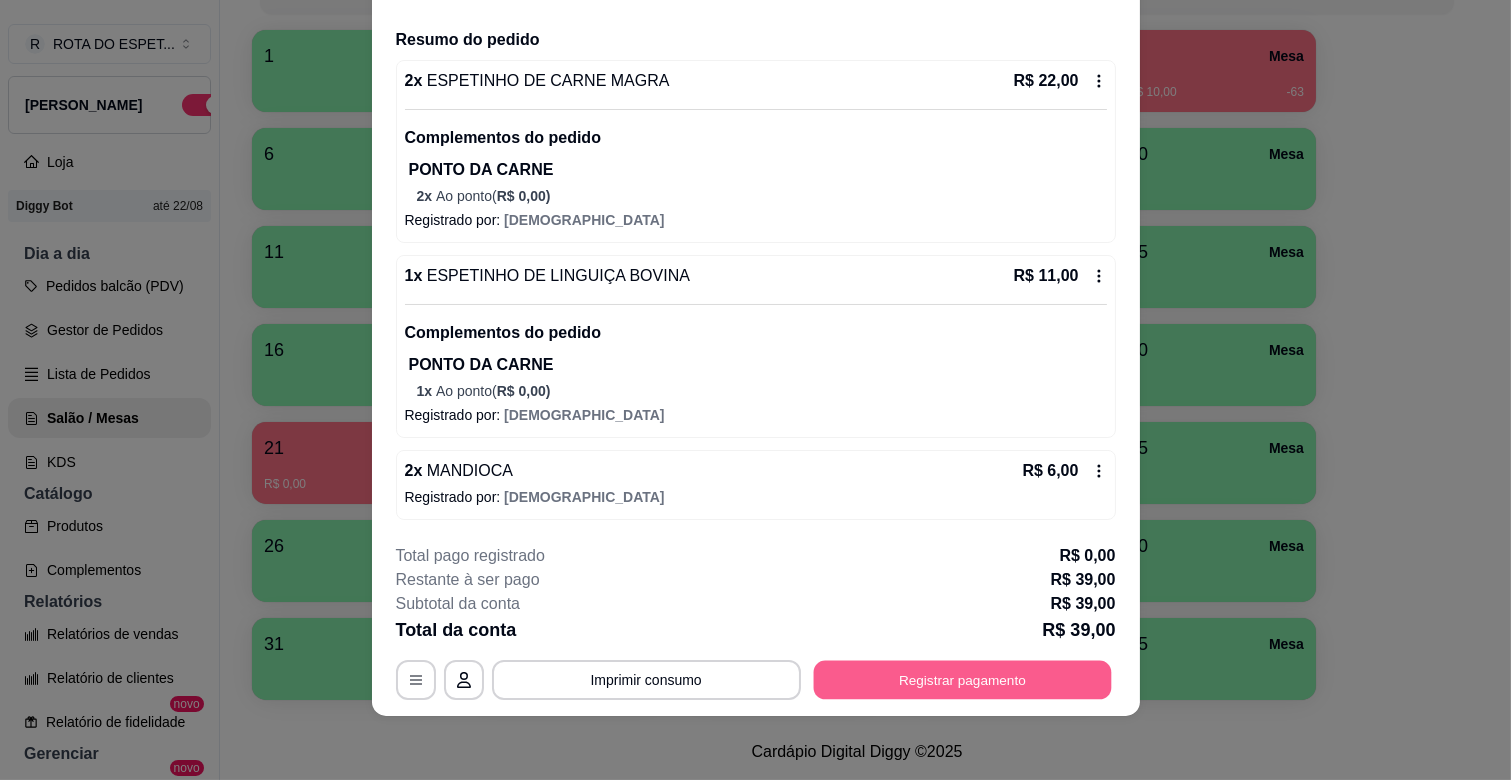 click on "Registrar pagamento" at bounding box center (962, 680) 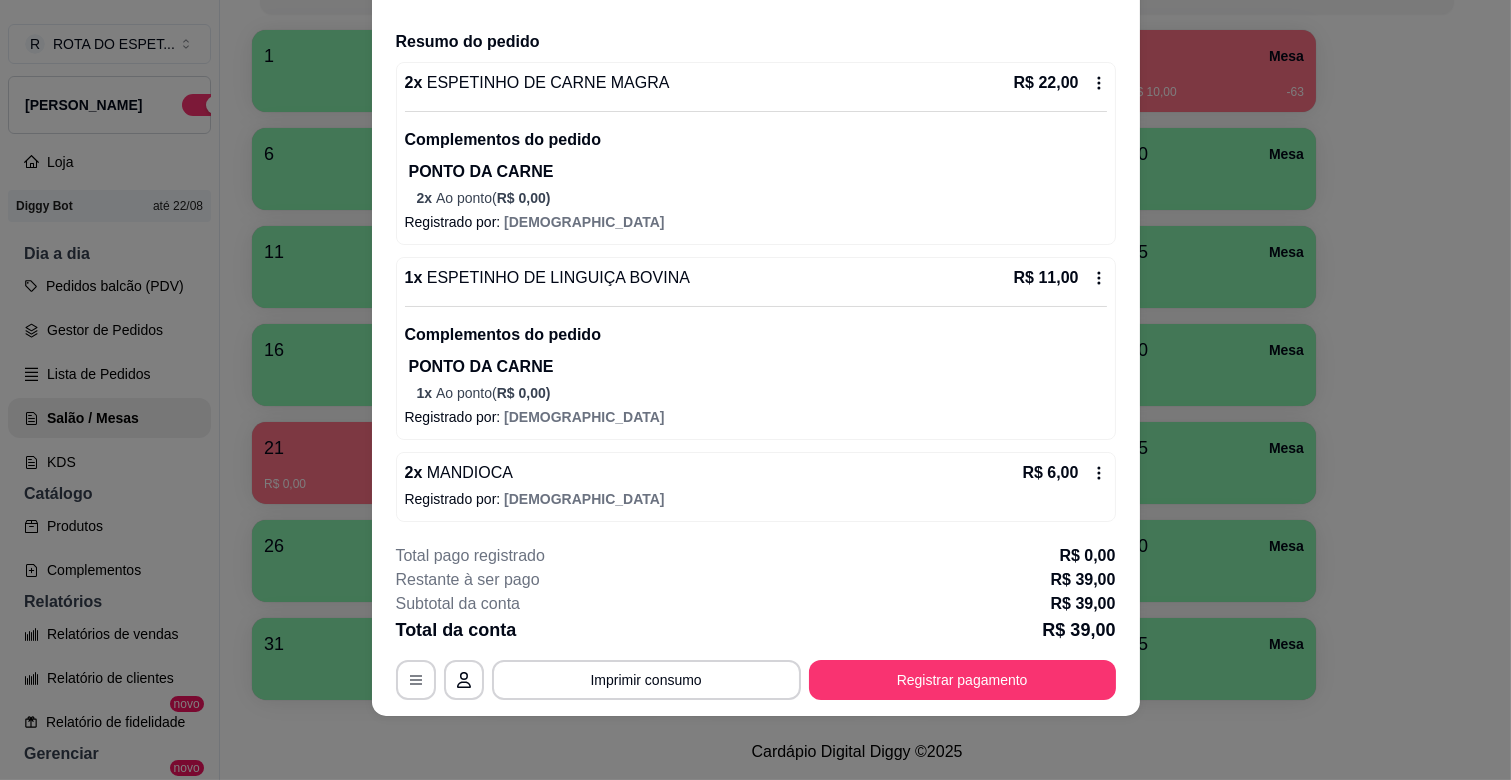 scroll, scrollTop: 145, scrollLeft: 0, axis: vertical 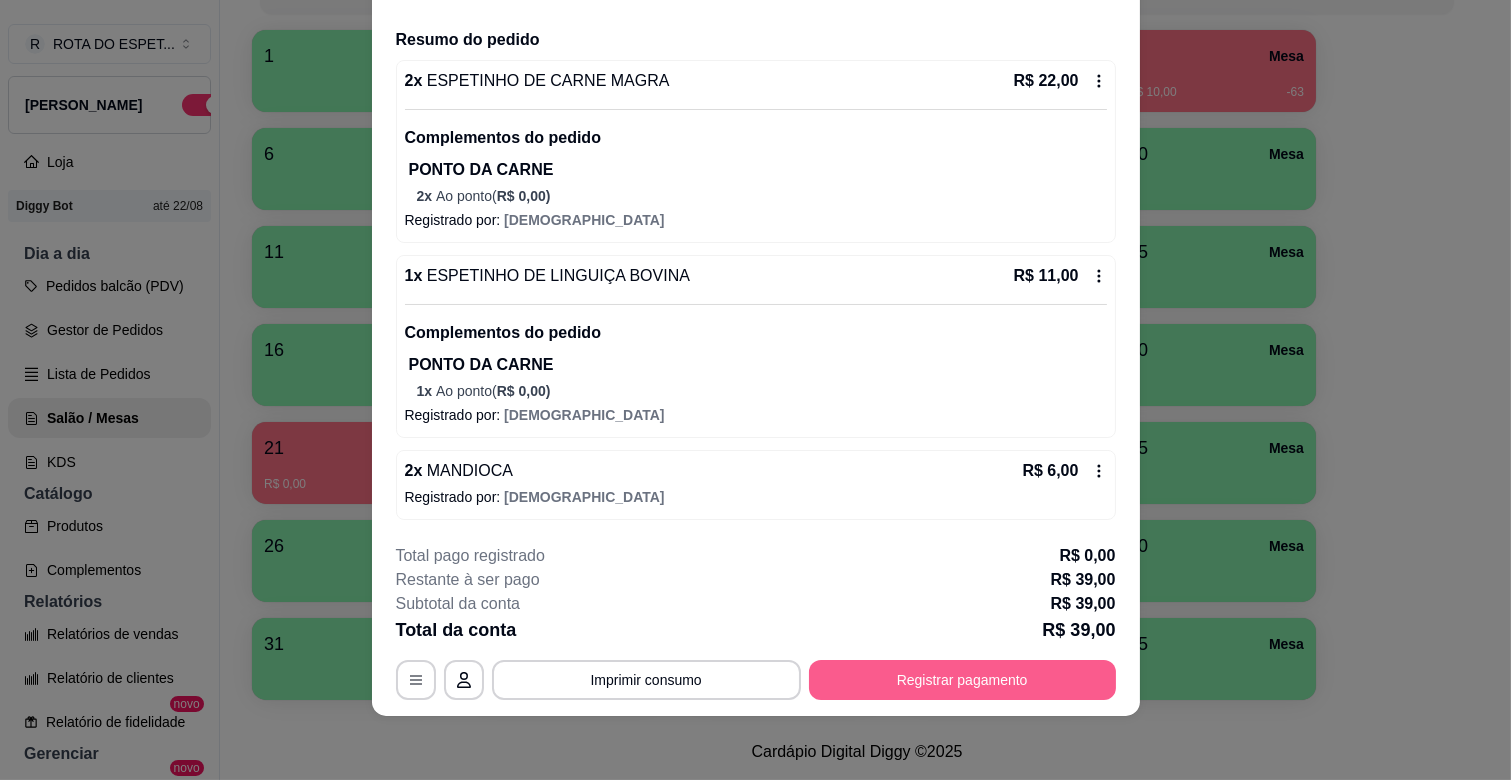 click on "Registrar pagamento" at bounding box center (962, 680) 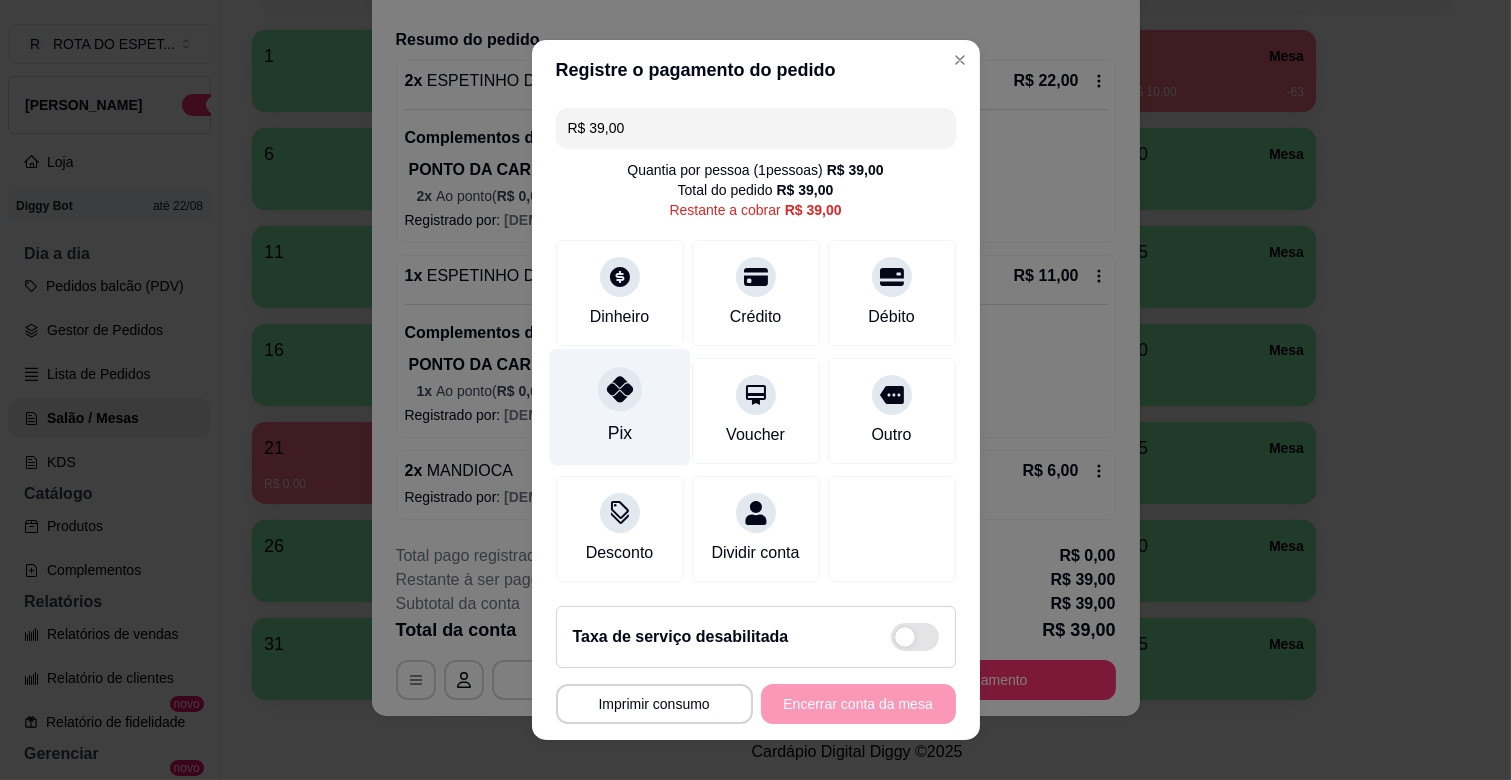 click 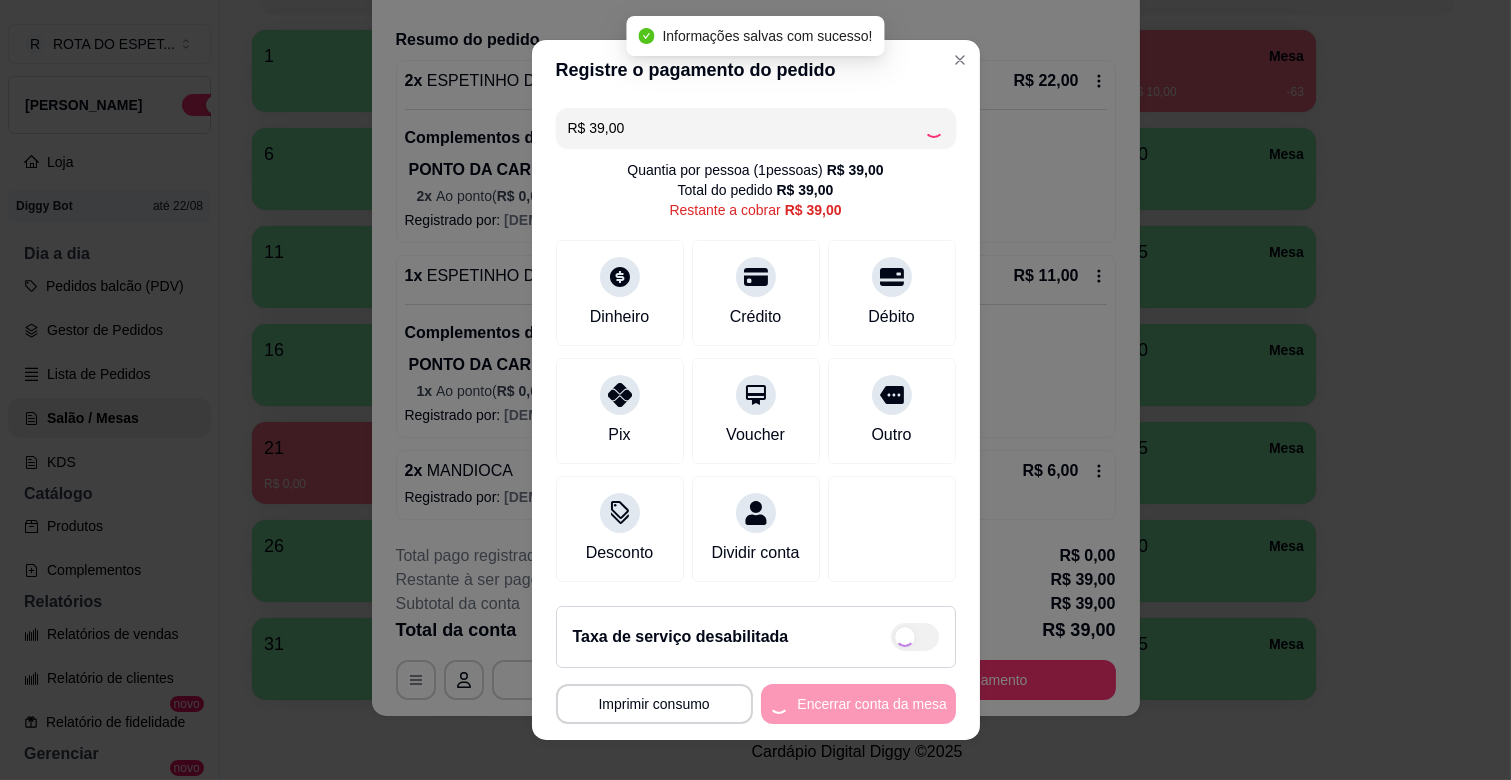 type on "R$ 0,00" 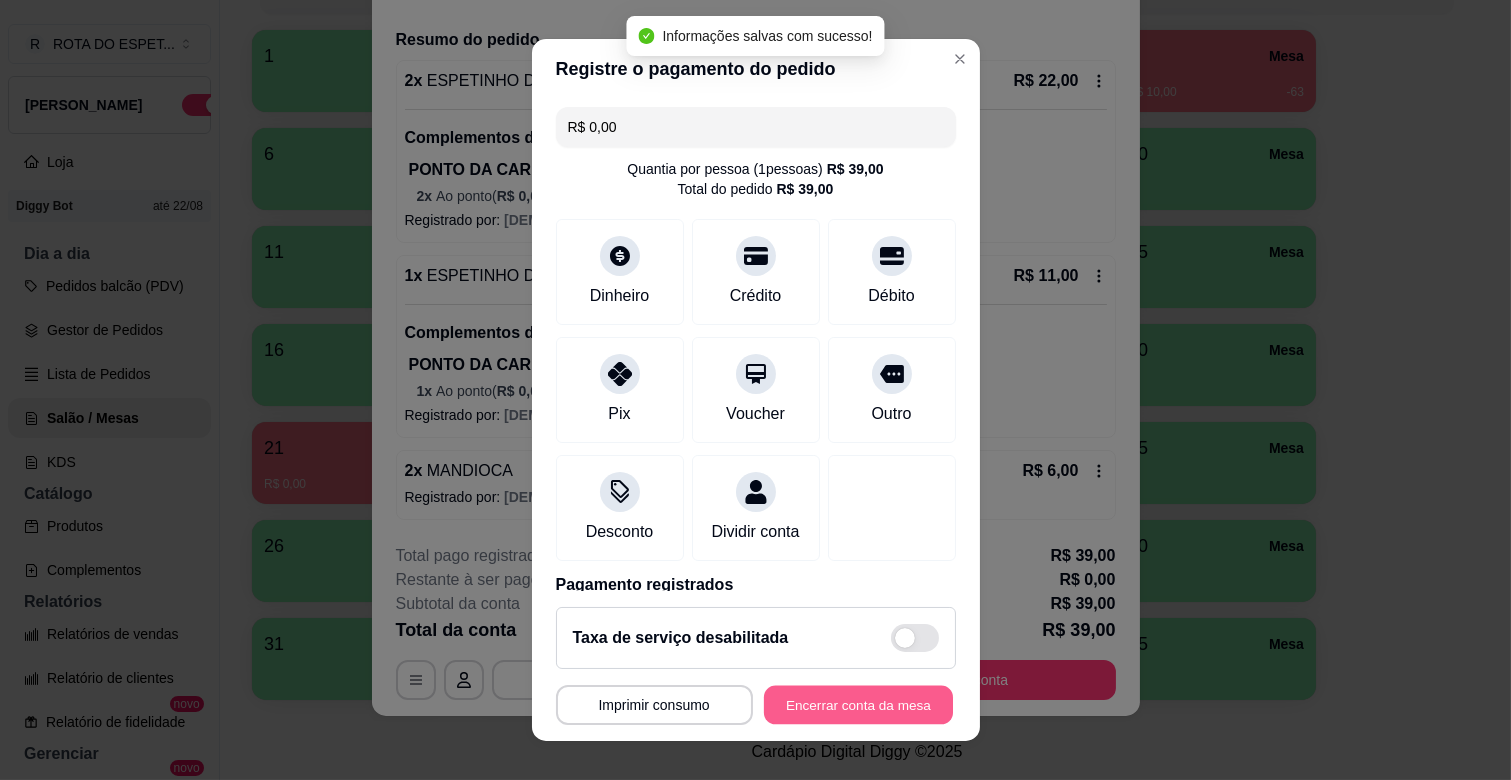 click on "Encerrar conta da mesa" at bounding box center [858, 705] 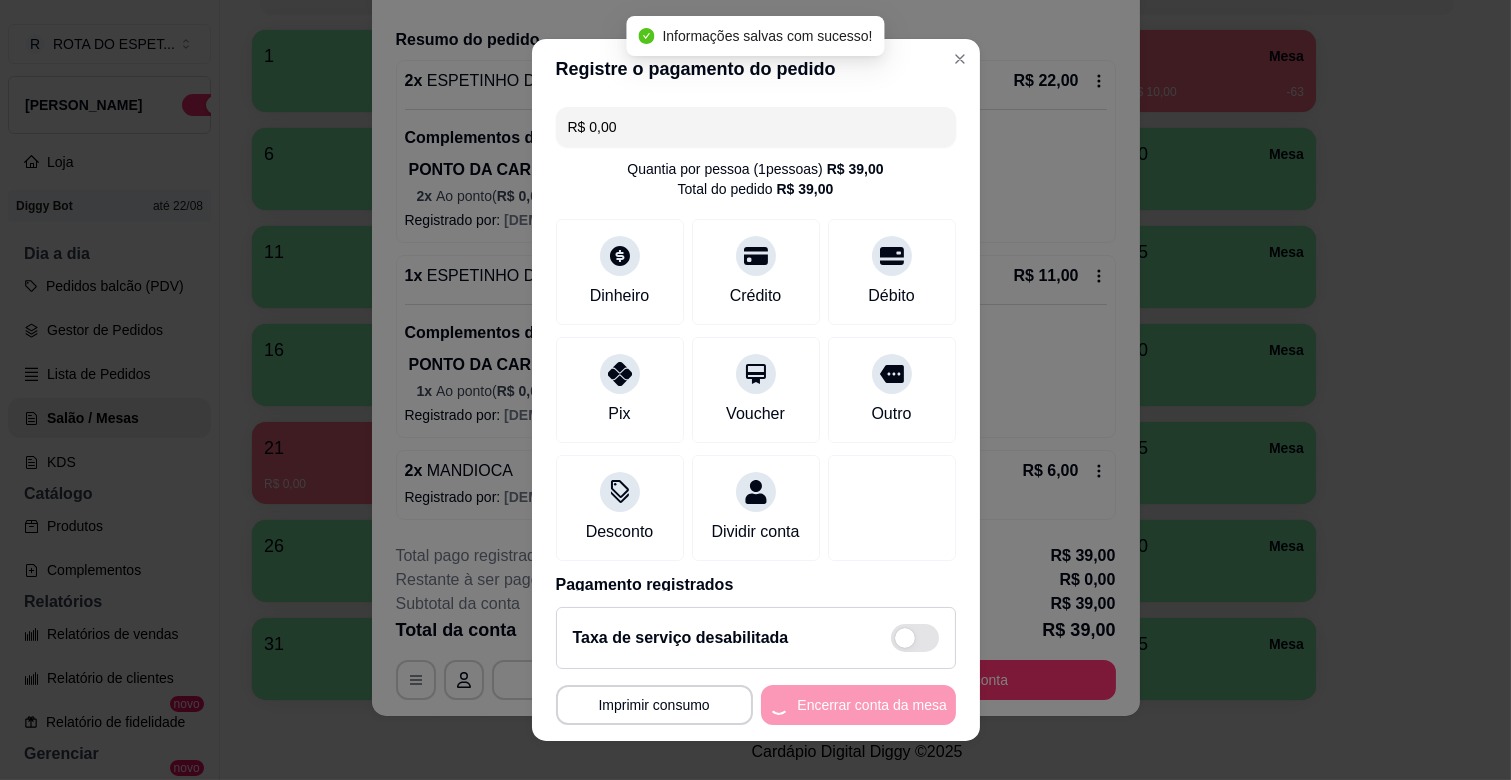 scroll, scrollTop: 0, scrollLeft: 0, axis: both 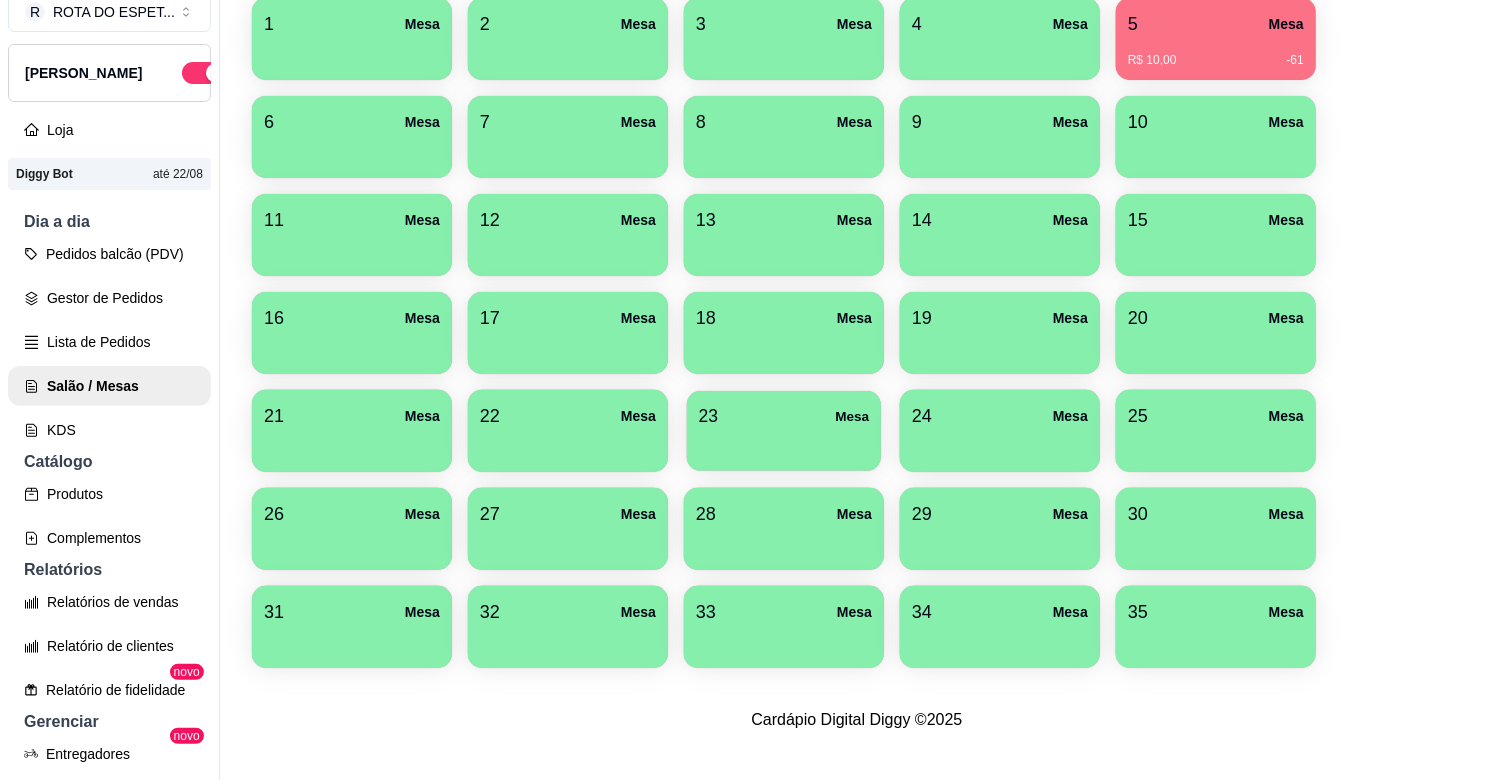 click on "23 Mesa" at bounding box center [784, 416] 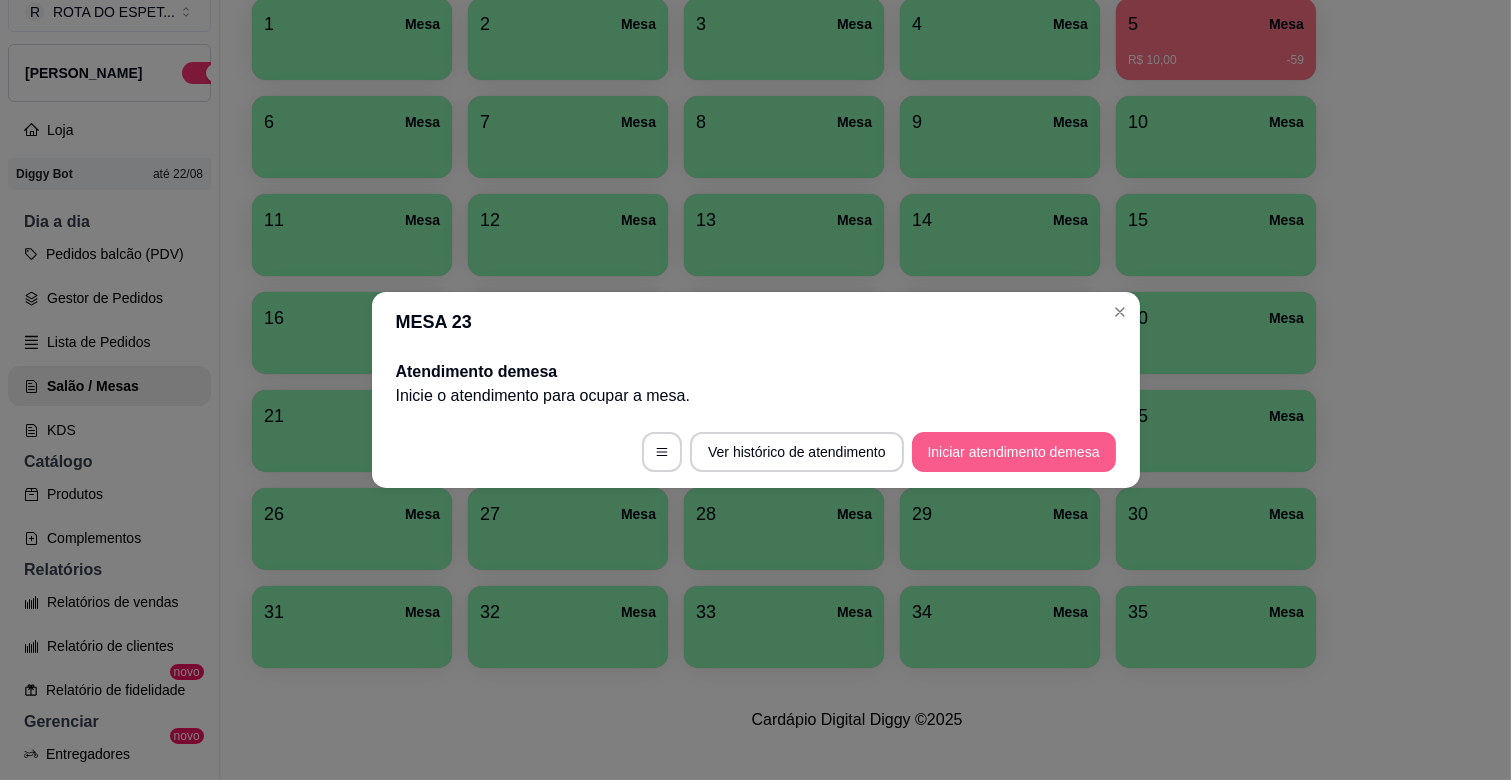 click on "Iniciar atendimento de  mesa" at bounding box center [1014, 452] 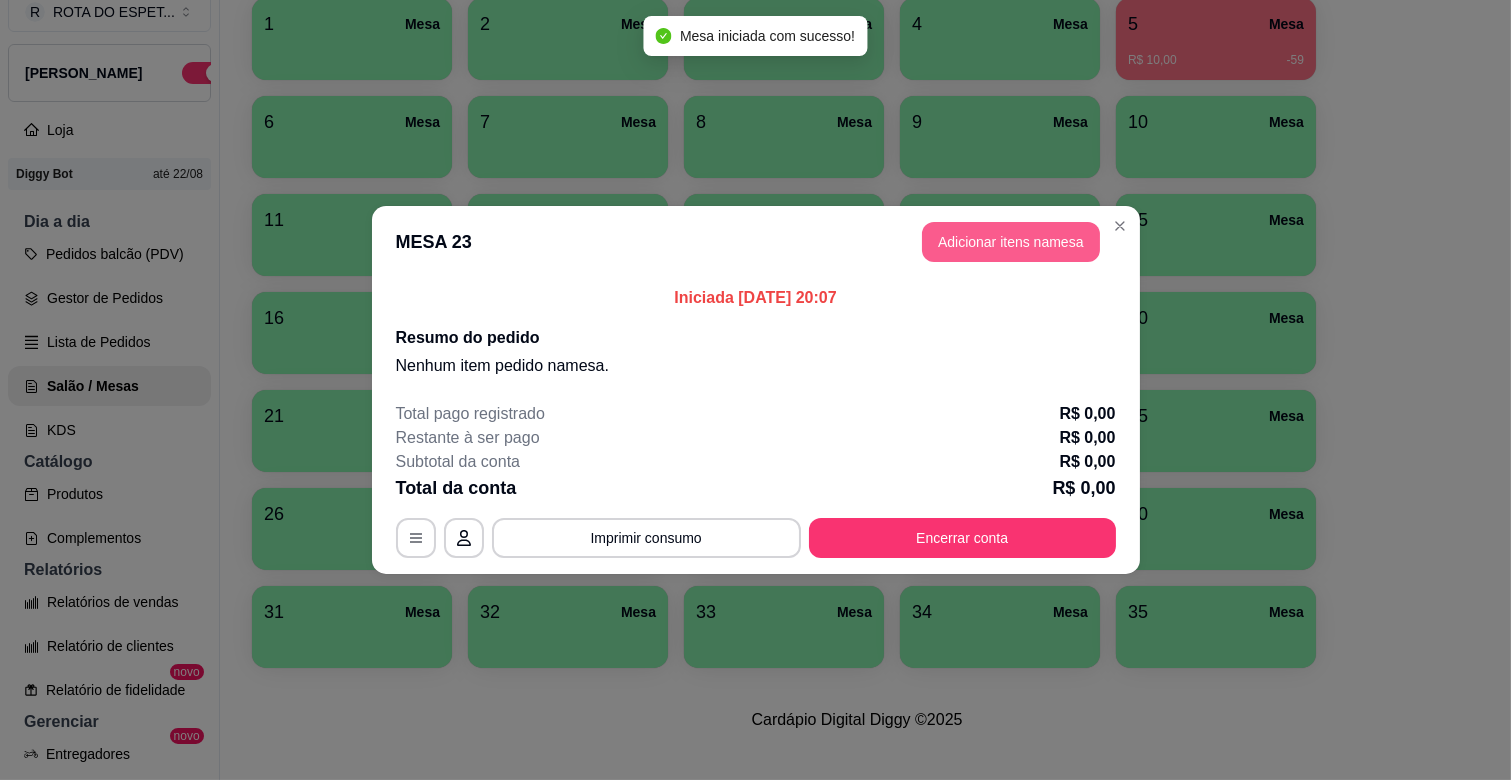 click on "Adicionar itens na  mesa" at bounding box center (1011, 242) 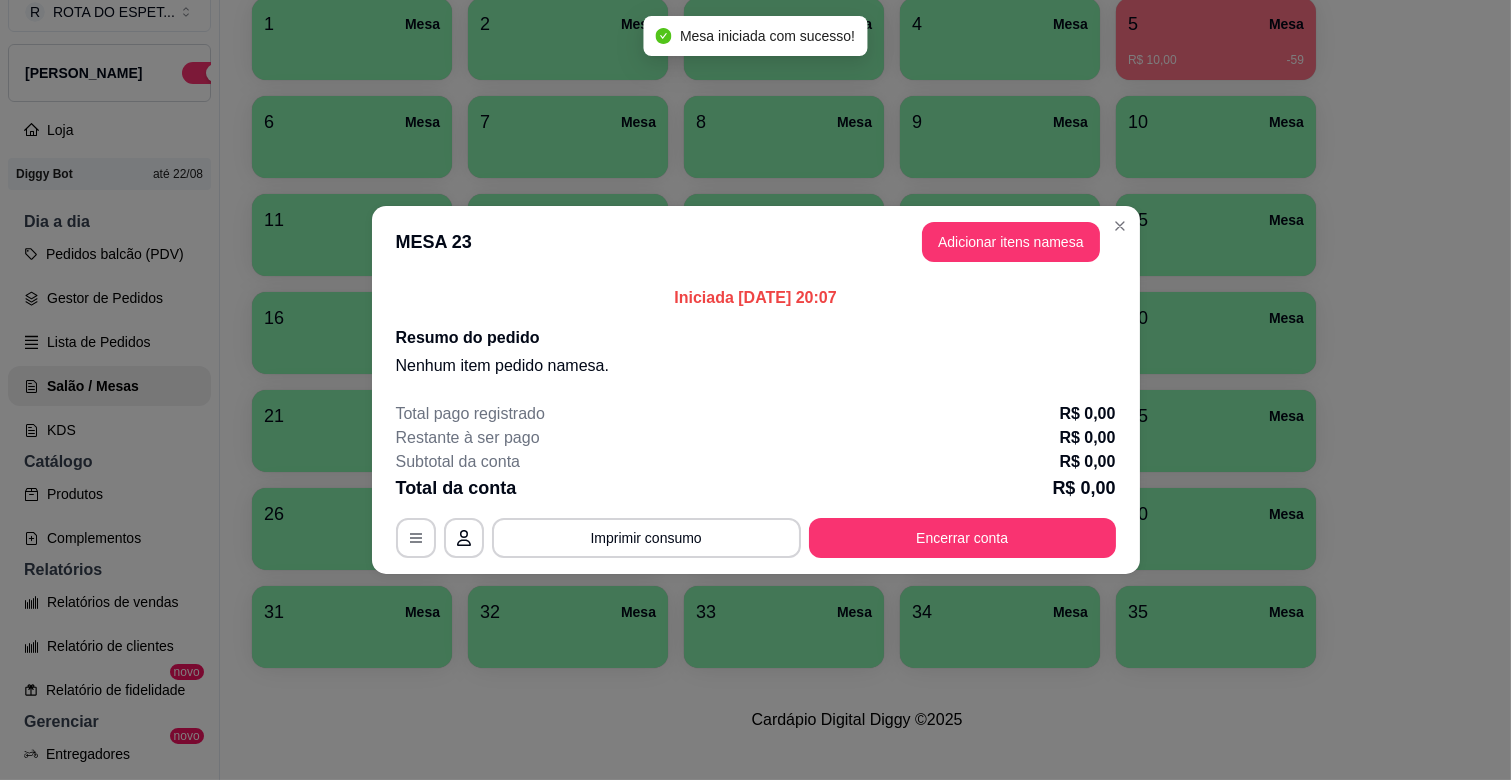 click on "ESPETINHOS AVULSOS" at bounding box center (279, 64) 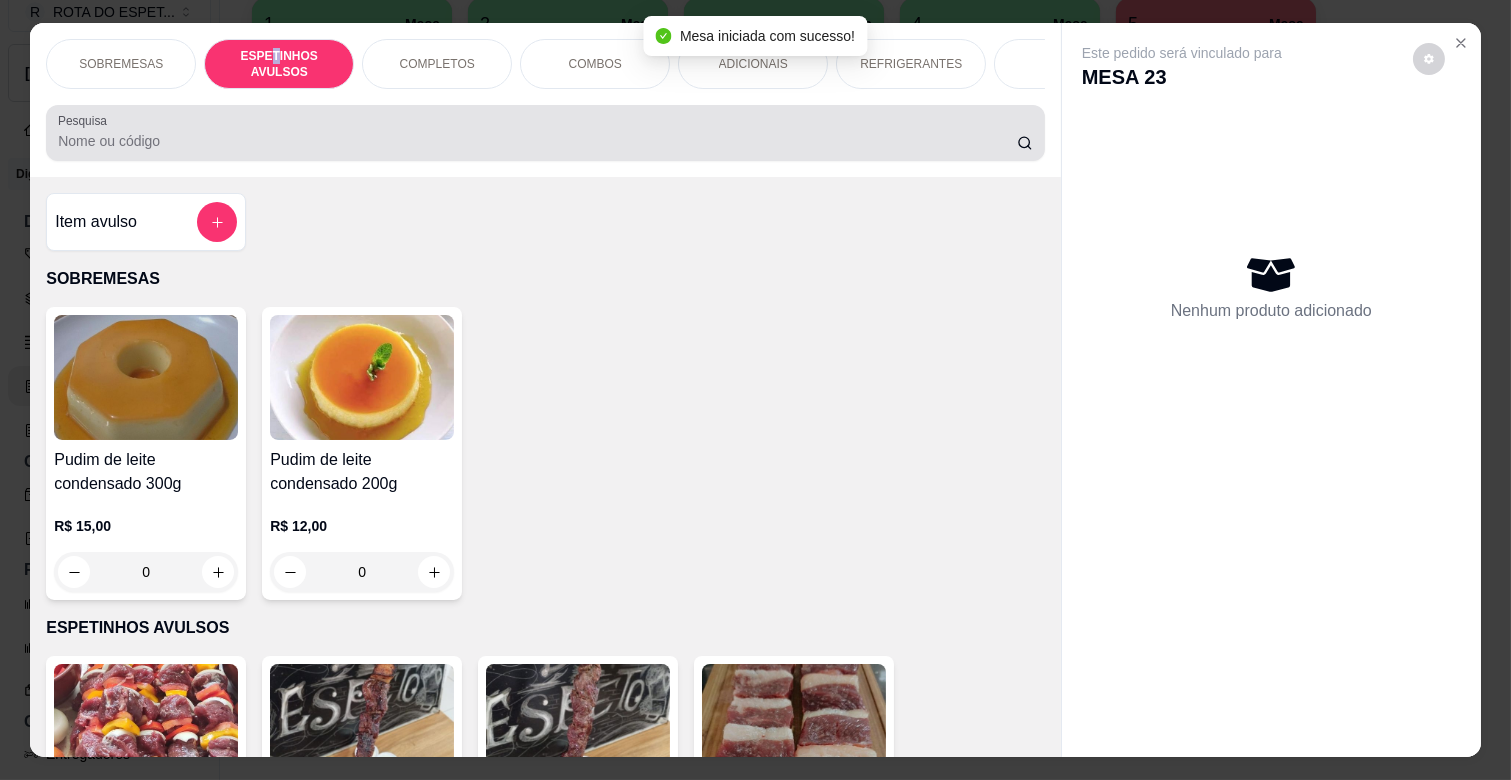 scroll, scrollTop: 438, scrollLeft: 0, axis: vertical 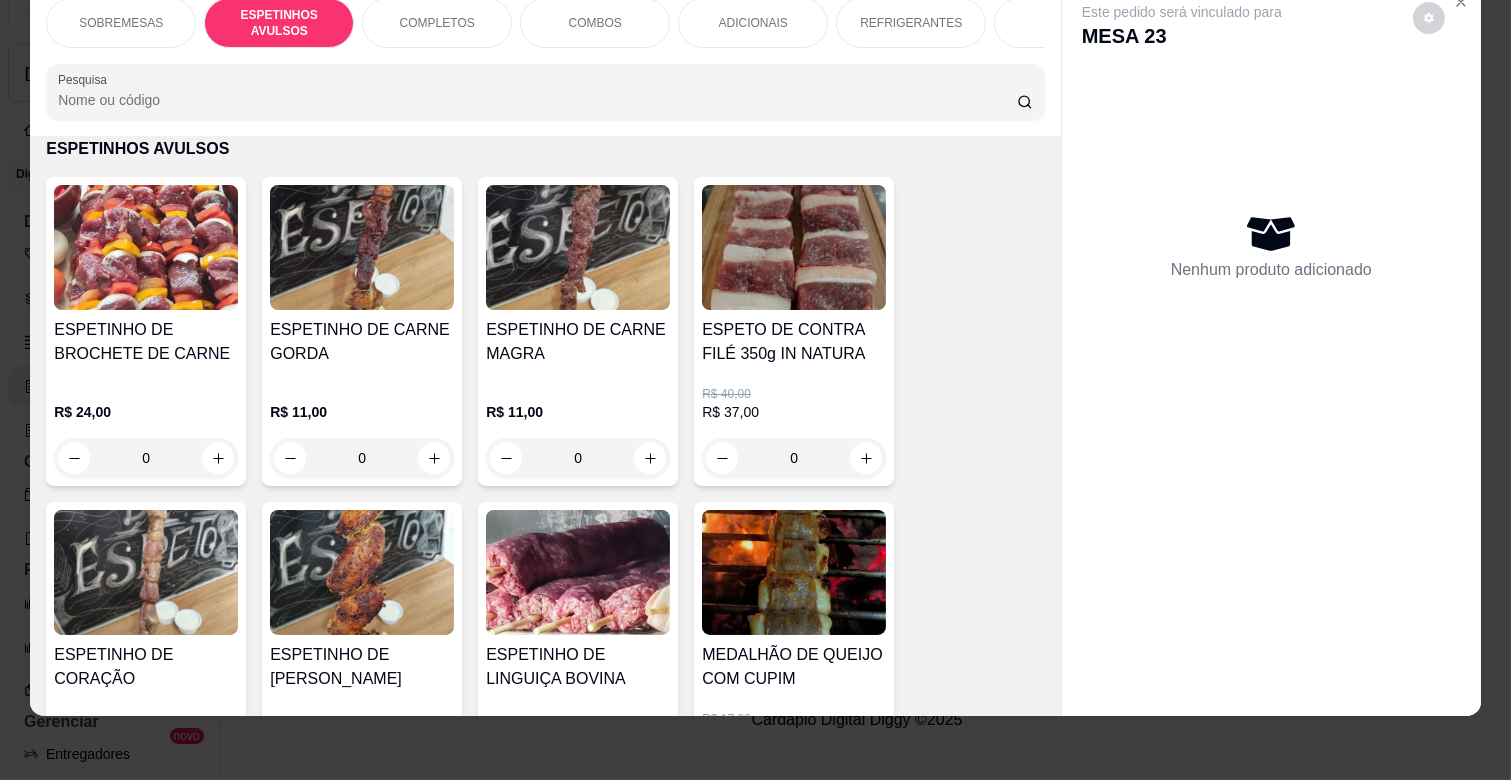 click on "0" at bounding box center [578, 458] 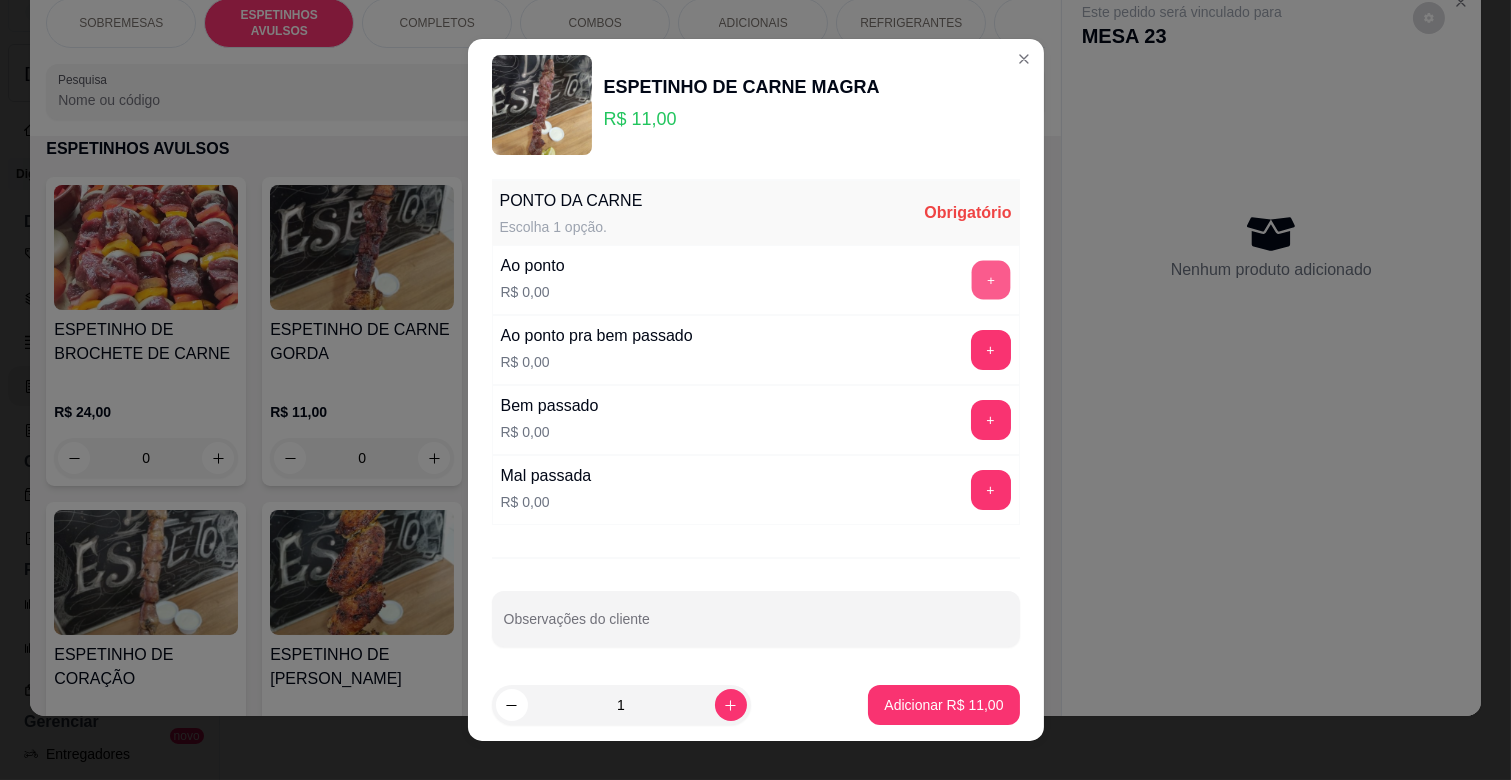 click on "+" at bounding box center (990, 280) 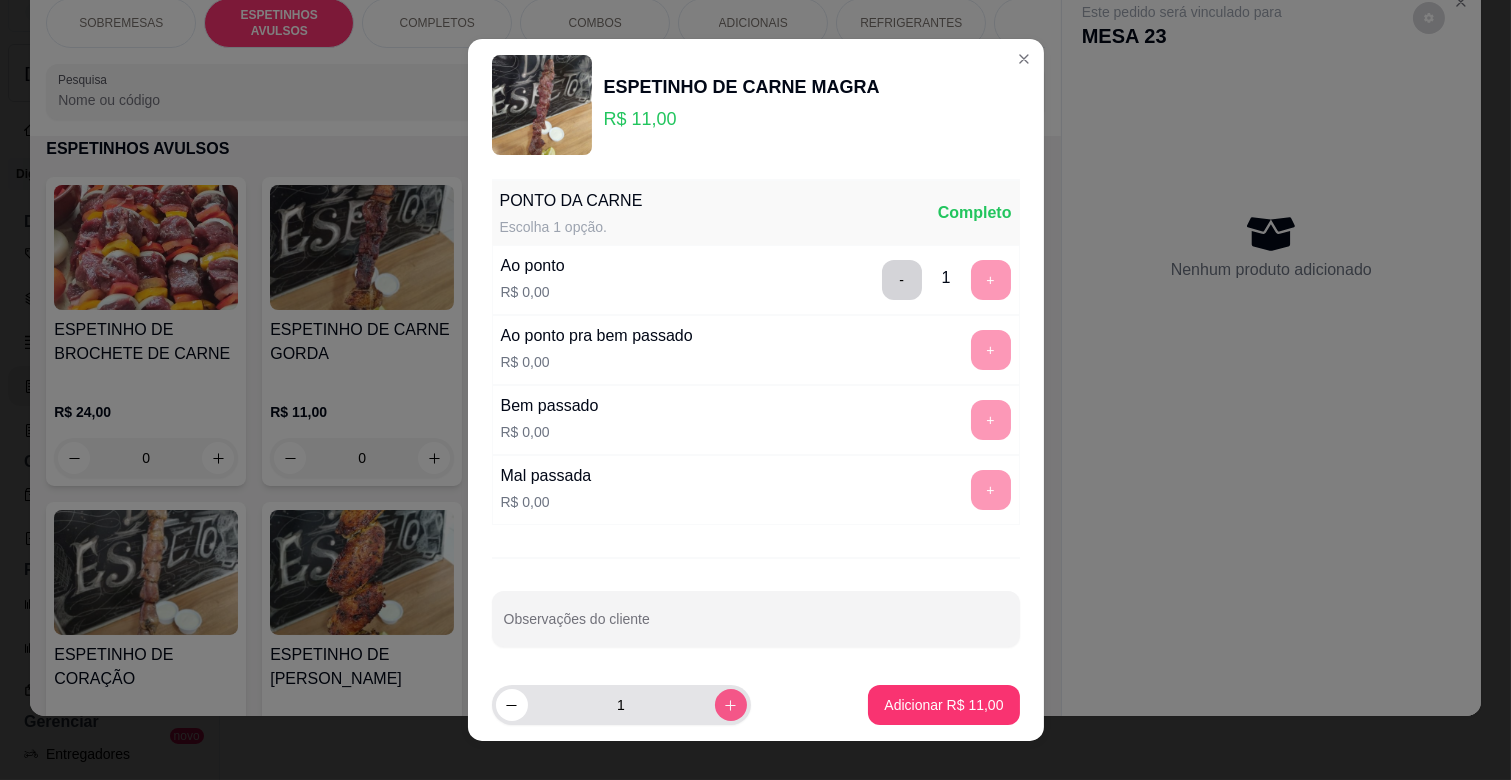 click 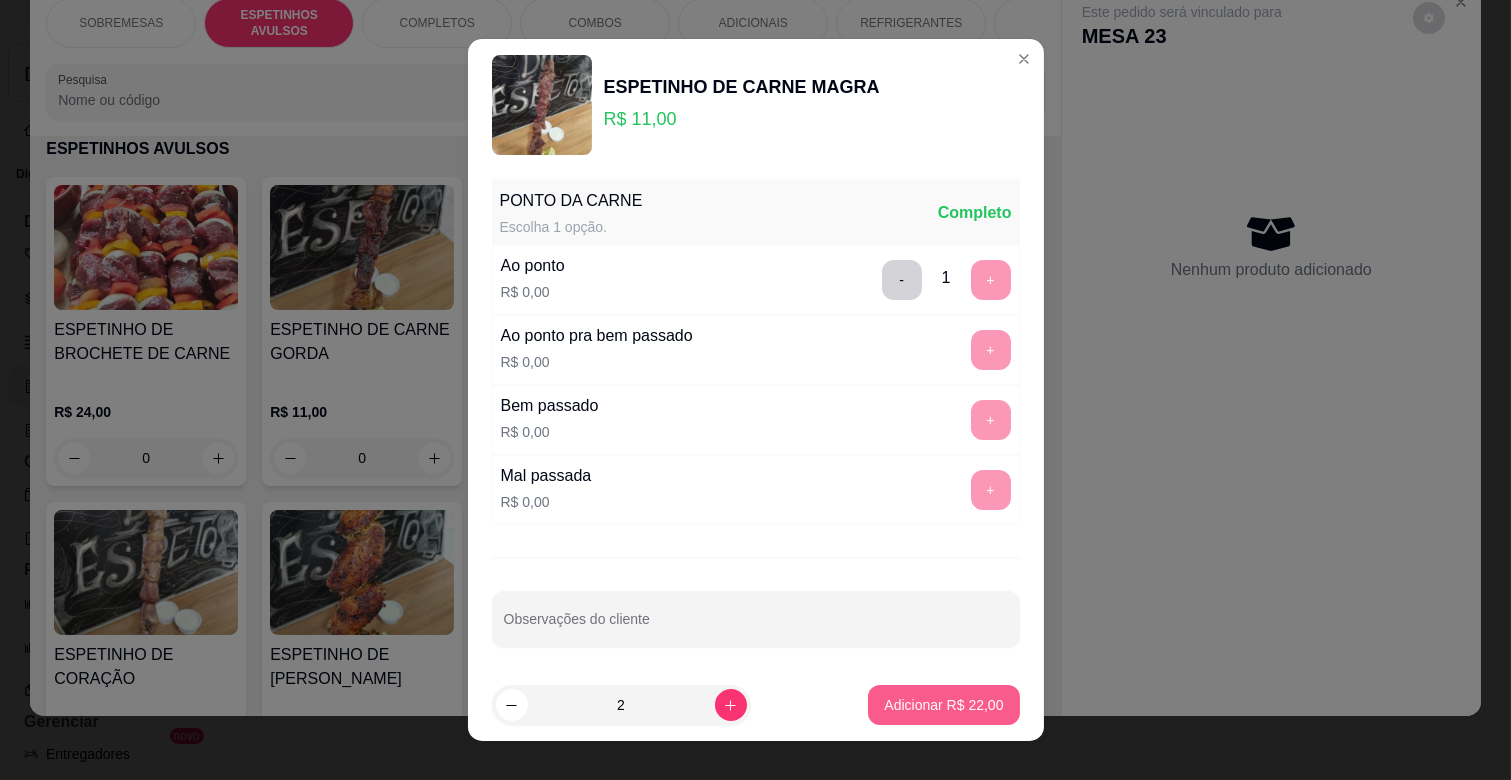 click on "Adicionar   R$ 22,00" at bounding box center [943, 705] 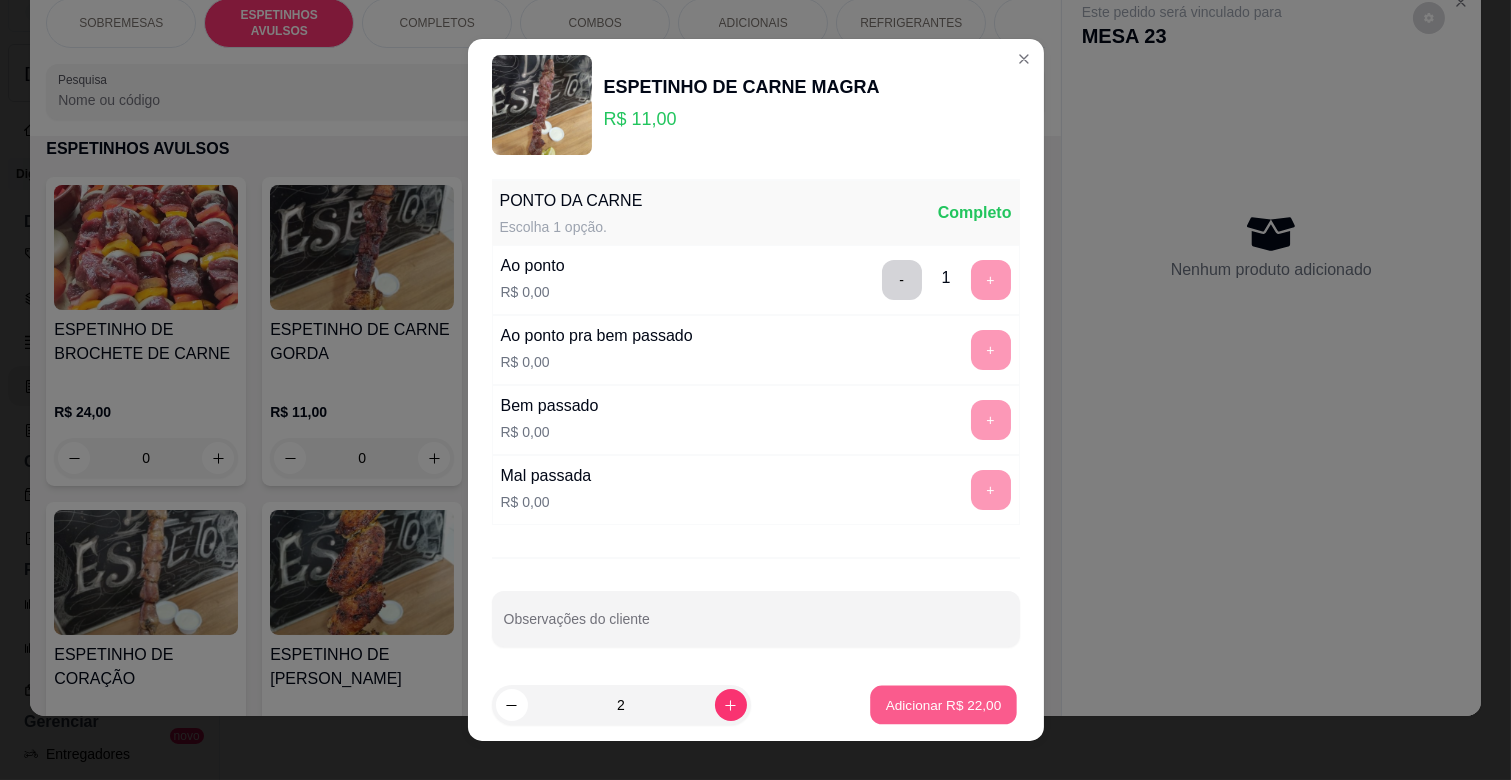 click on "Adicionar   R$ 22,00" at bounding box center [944, 705] 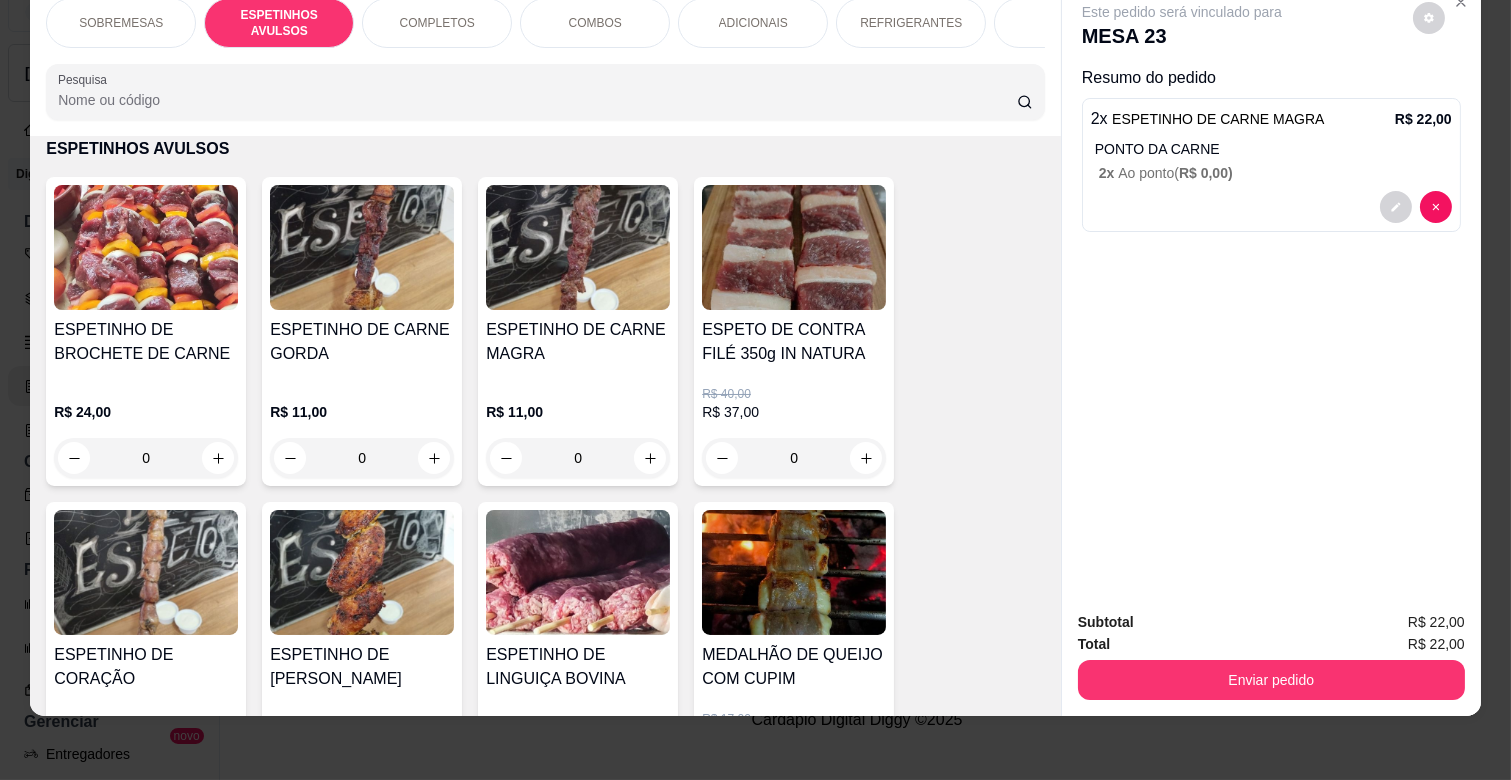 click on "ADICIONAIS" at bounding box center (753, 23) 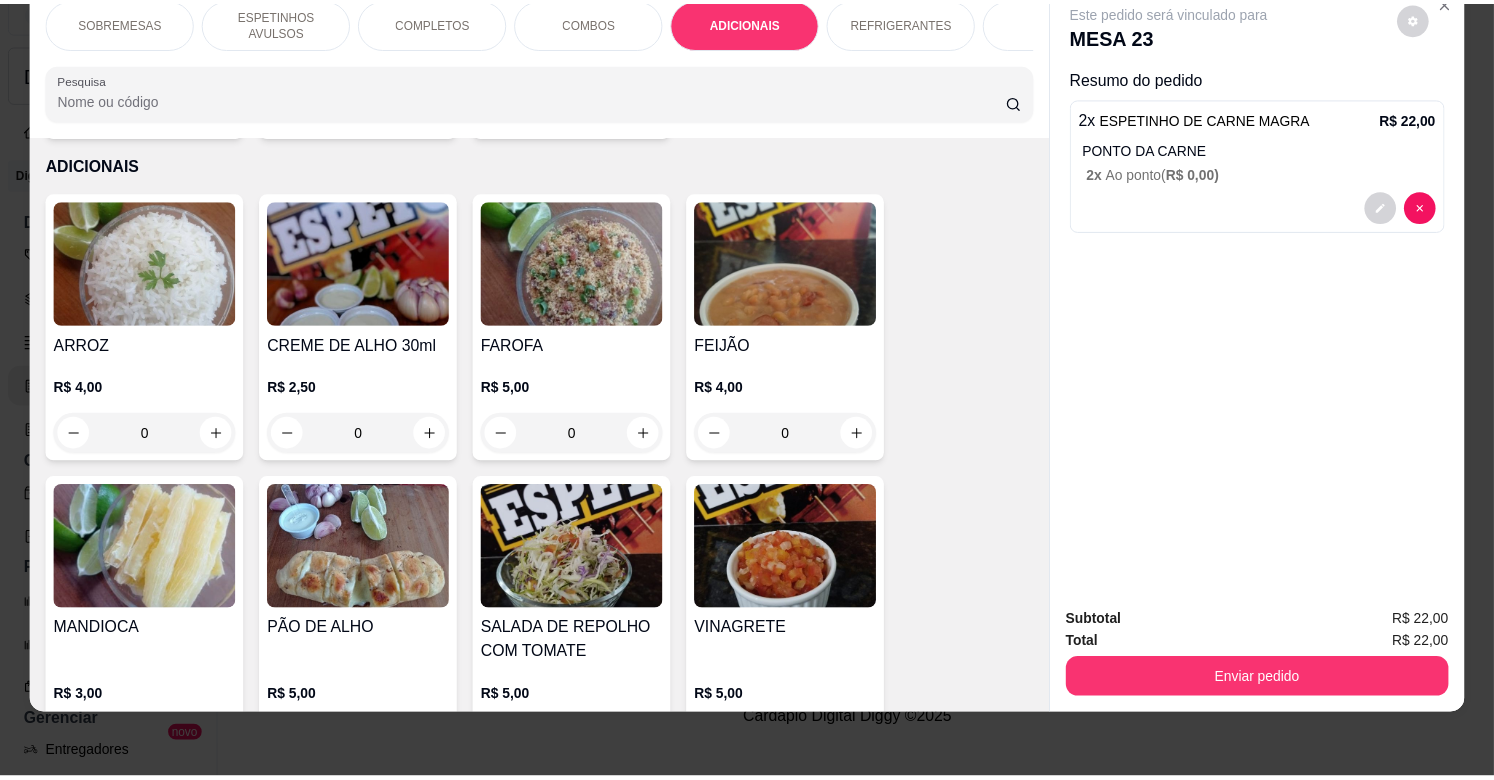 scroll, scrollTop: 3205, scrollLeft: 0, axis: vertical 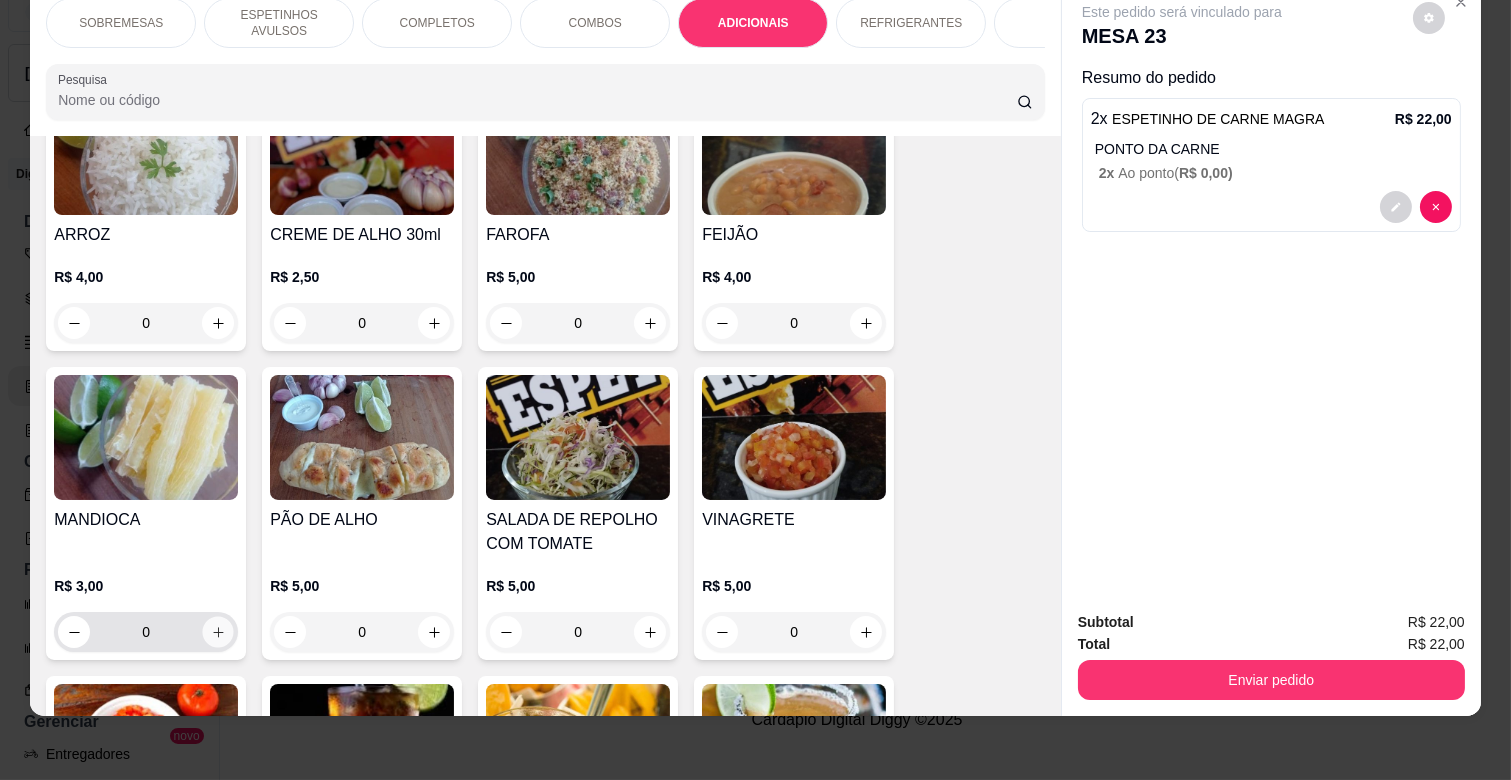 click 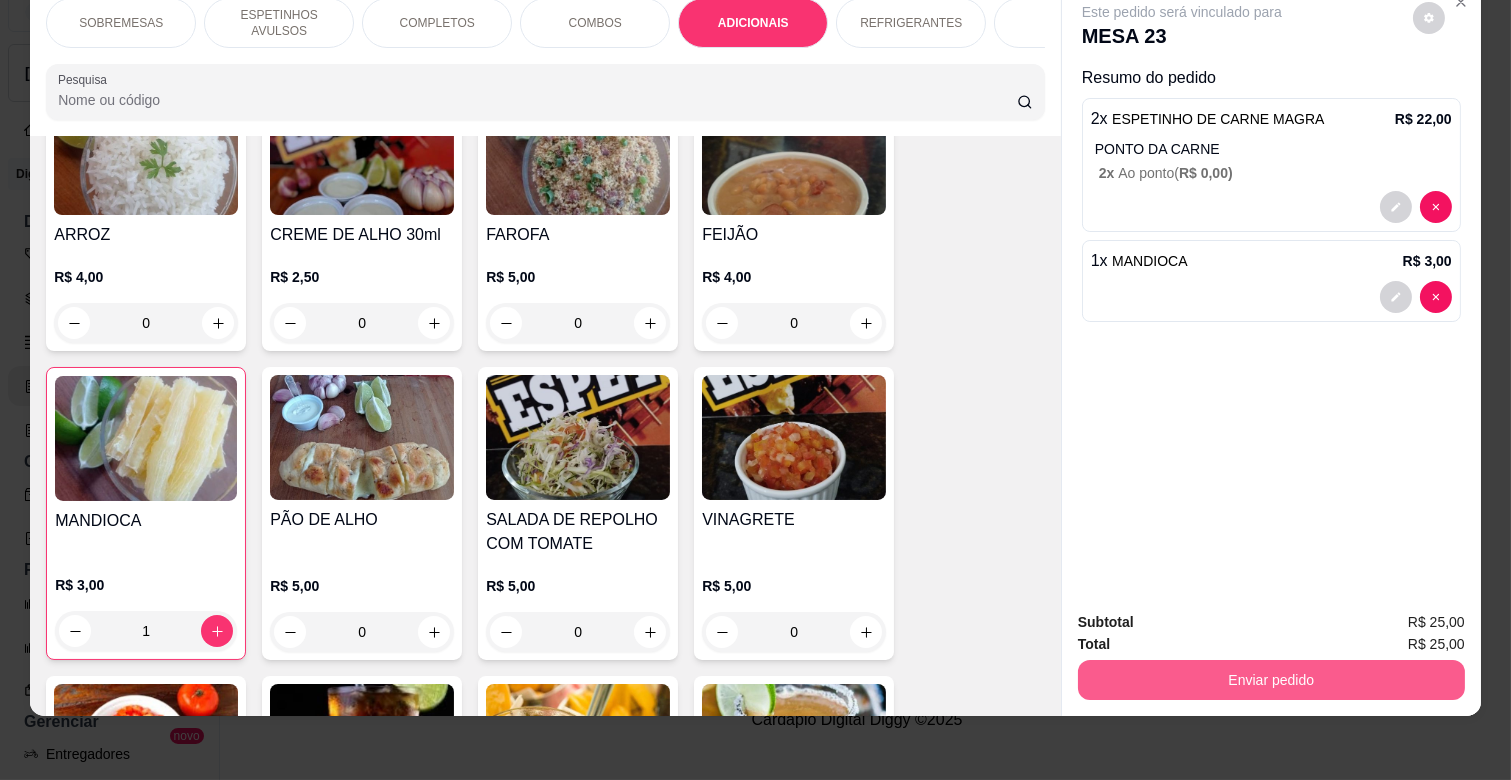 click on "Enviar pedido" at bounding box center [1271, 680] 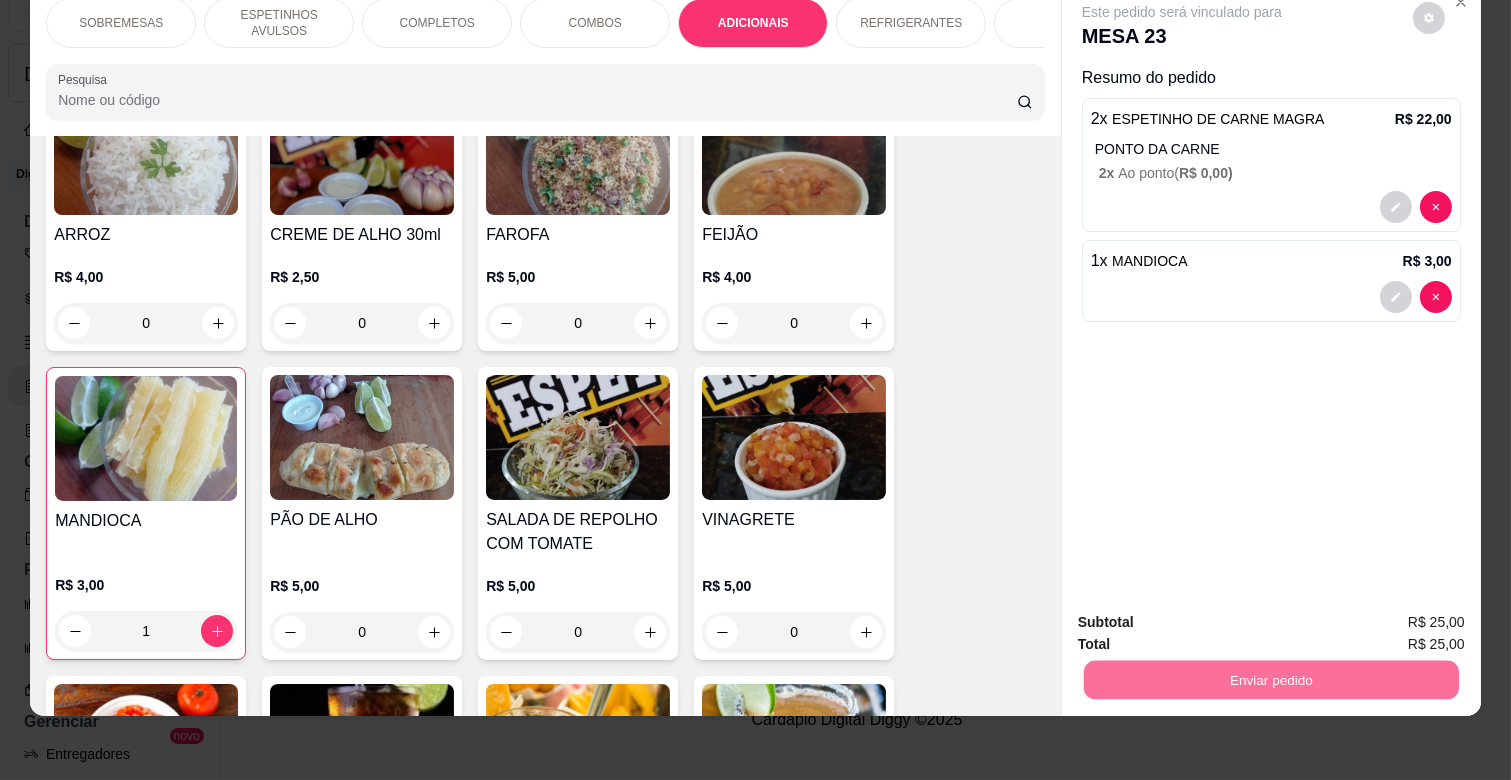 click on "Não registrar e enviar pedido" at bounding box center [1205, 614] 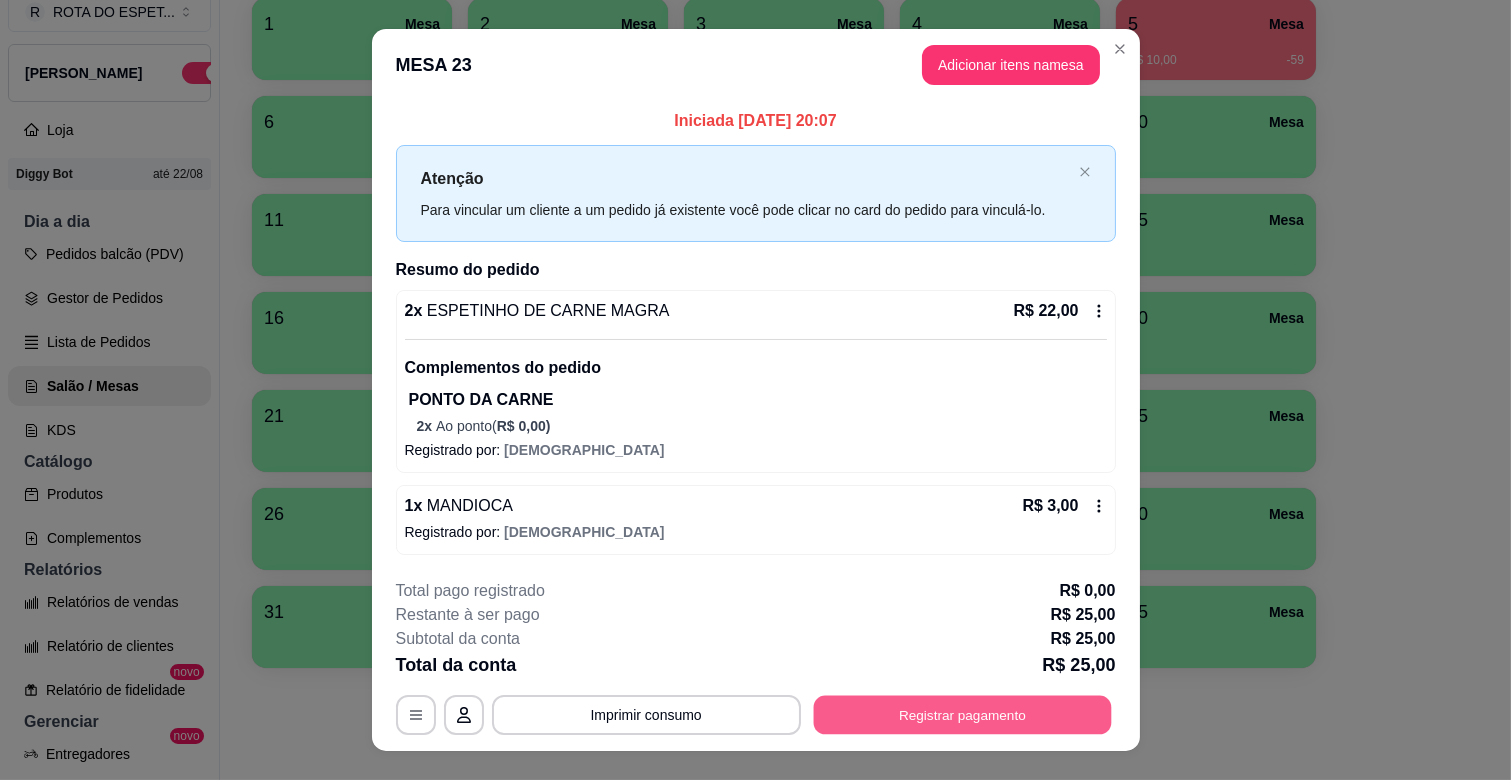 click on "Registrar pagamento" at bounding box center (962, 715) 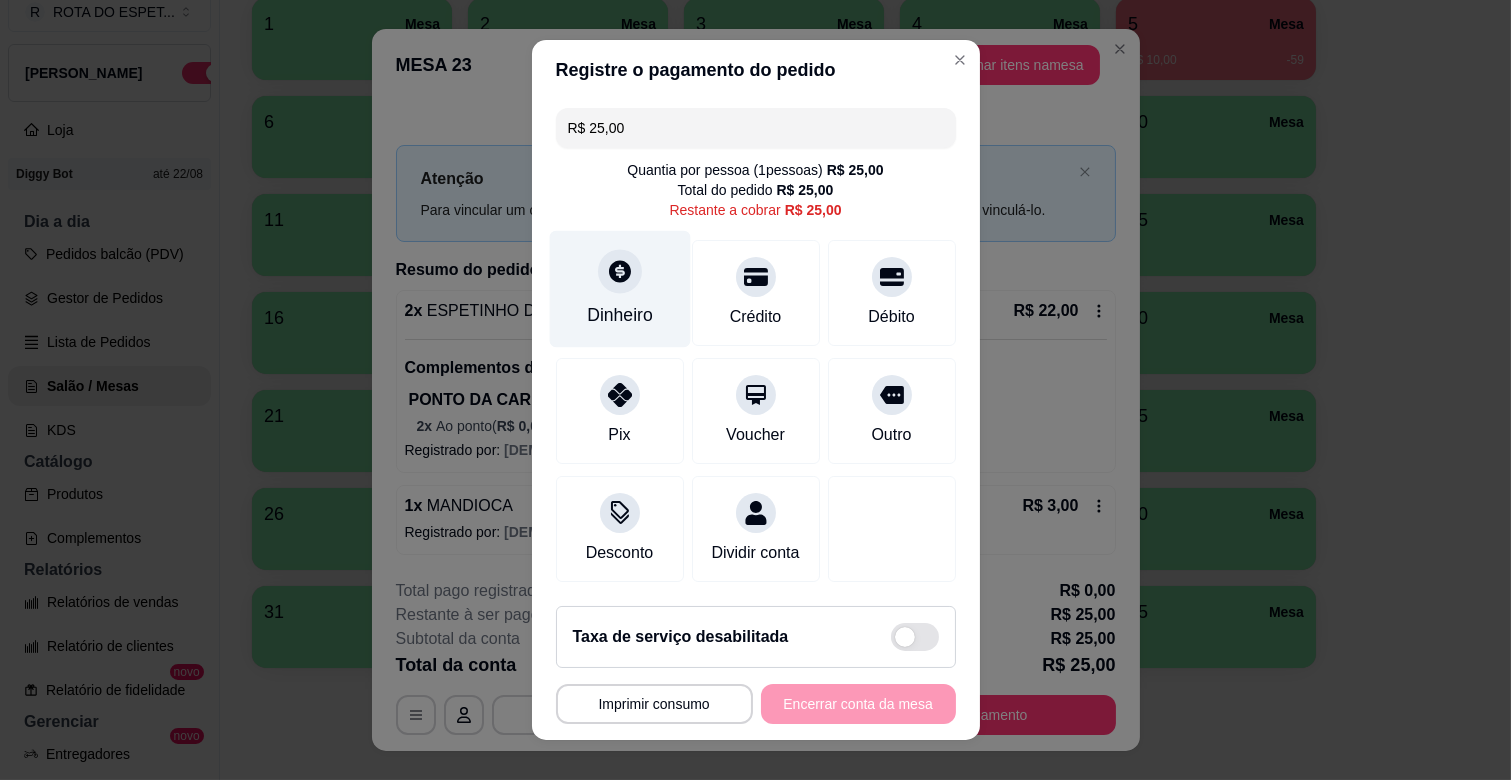 click on "Dinheiro" at bounding box center [619, 289] 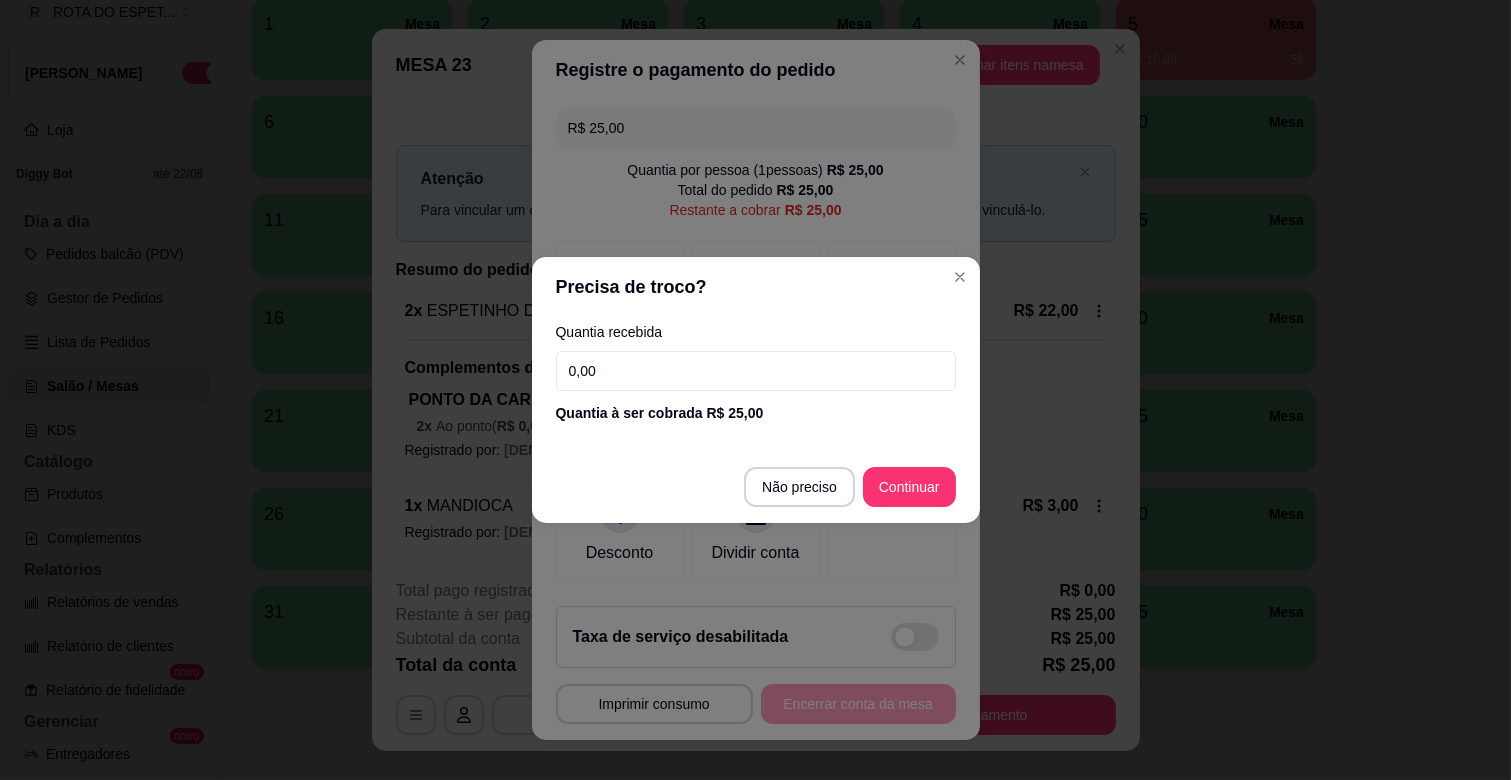click on "0,00" at bounding box center [756, 371] 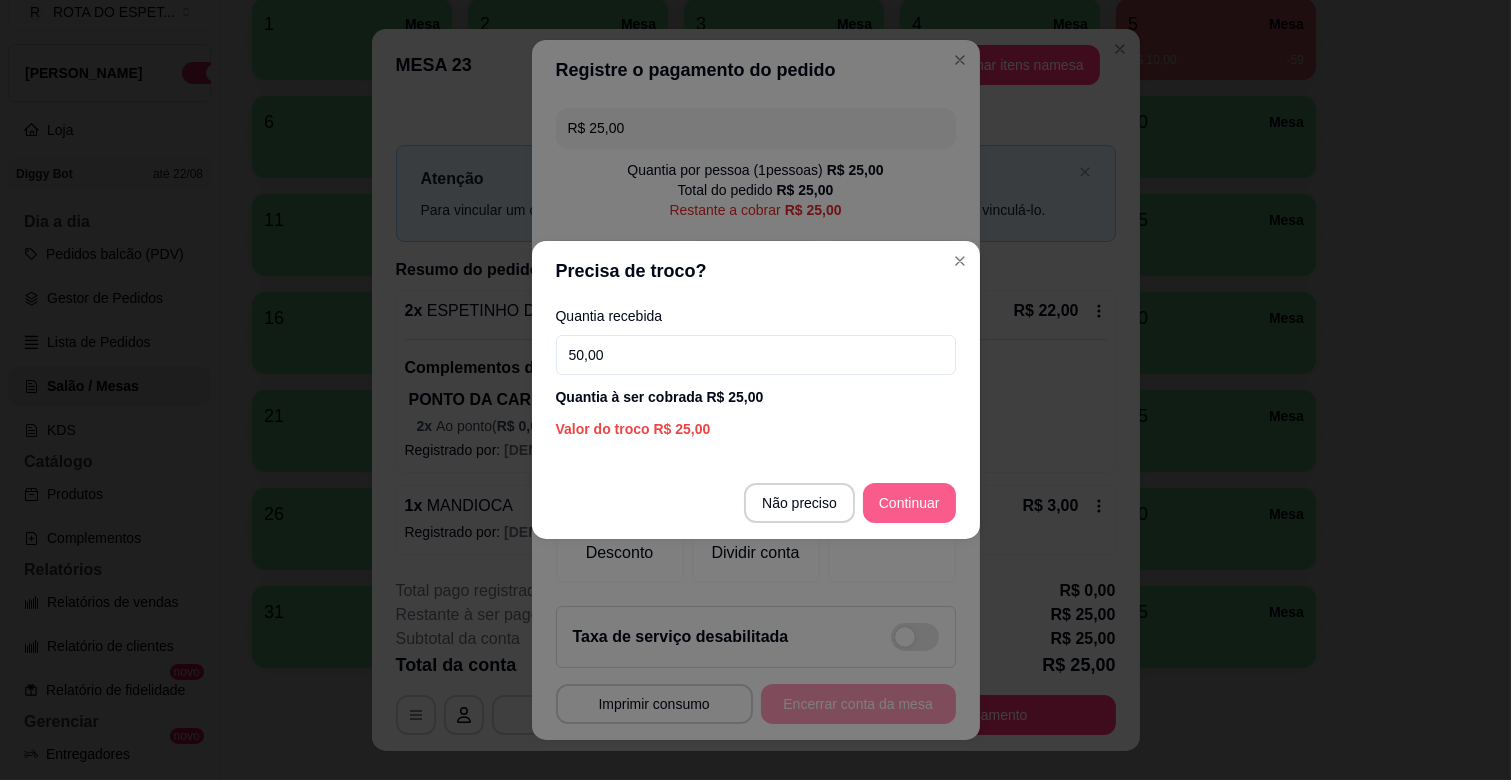 type on "50,00" 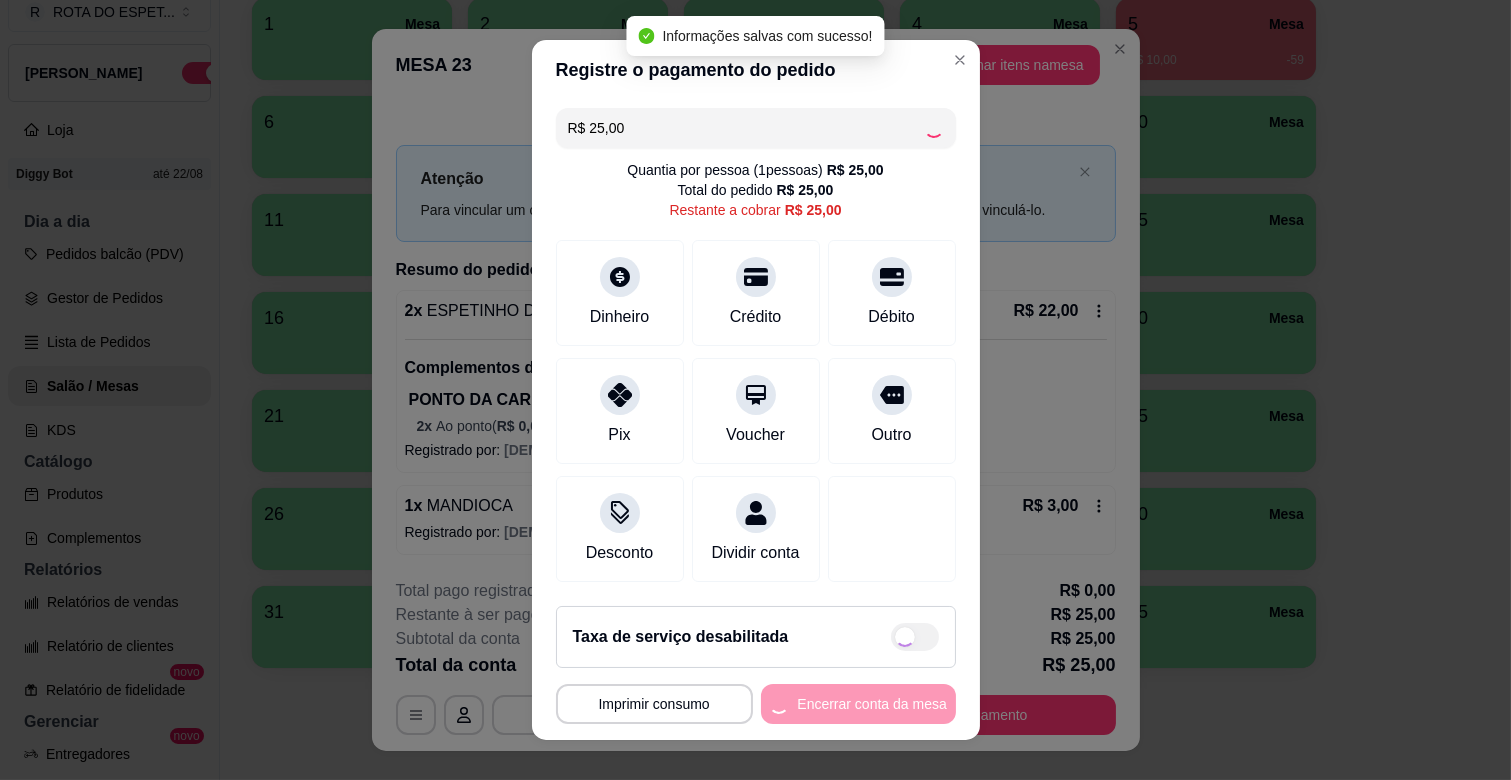 type on "R$ 0,00" 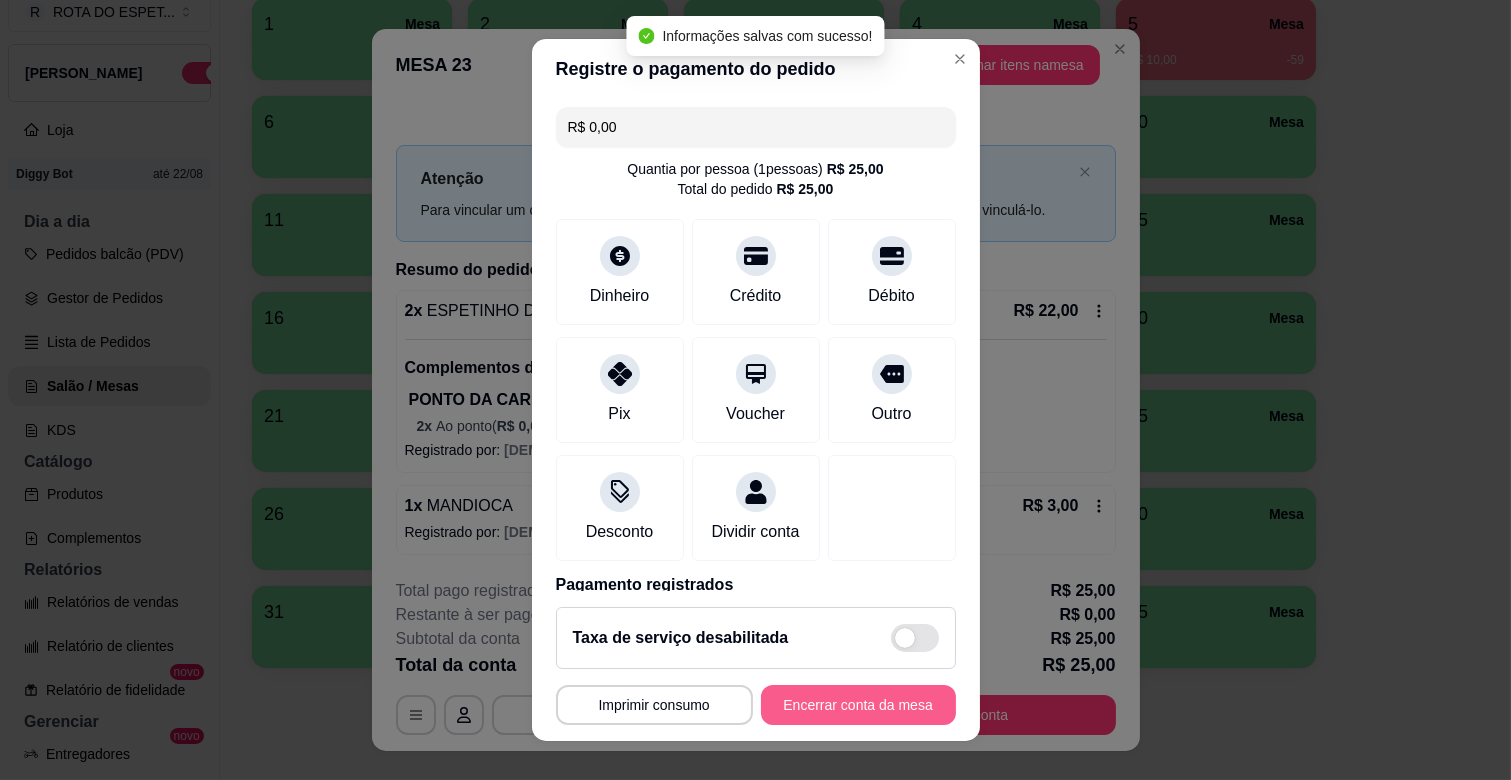 click on "Encerrar conta da mesa" at bounding box center [858, 705] 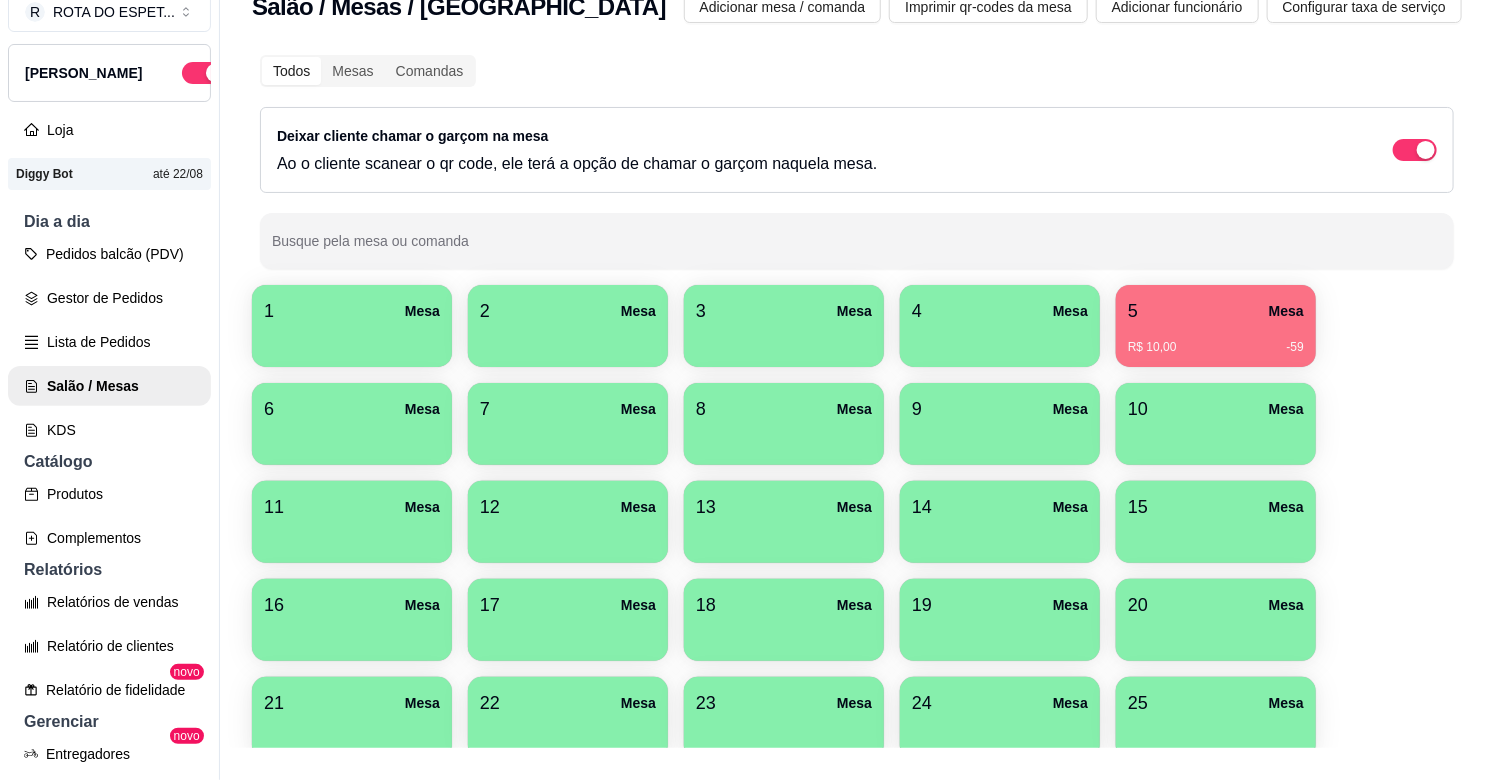 scroll, scrollTop: 0, scrollLeft: 0, axis: both 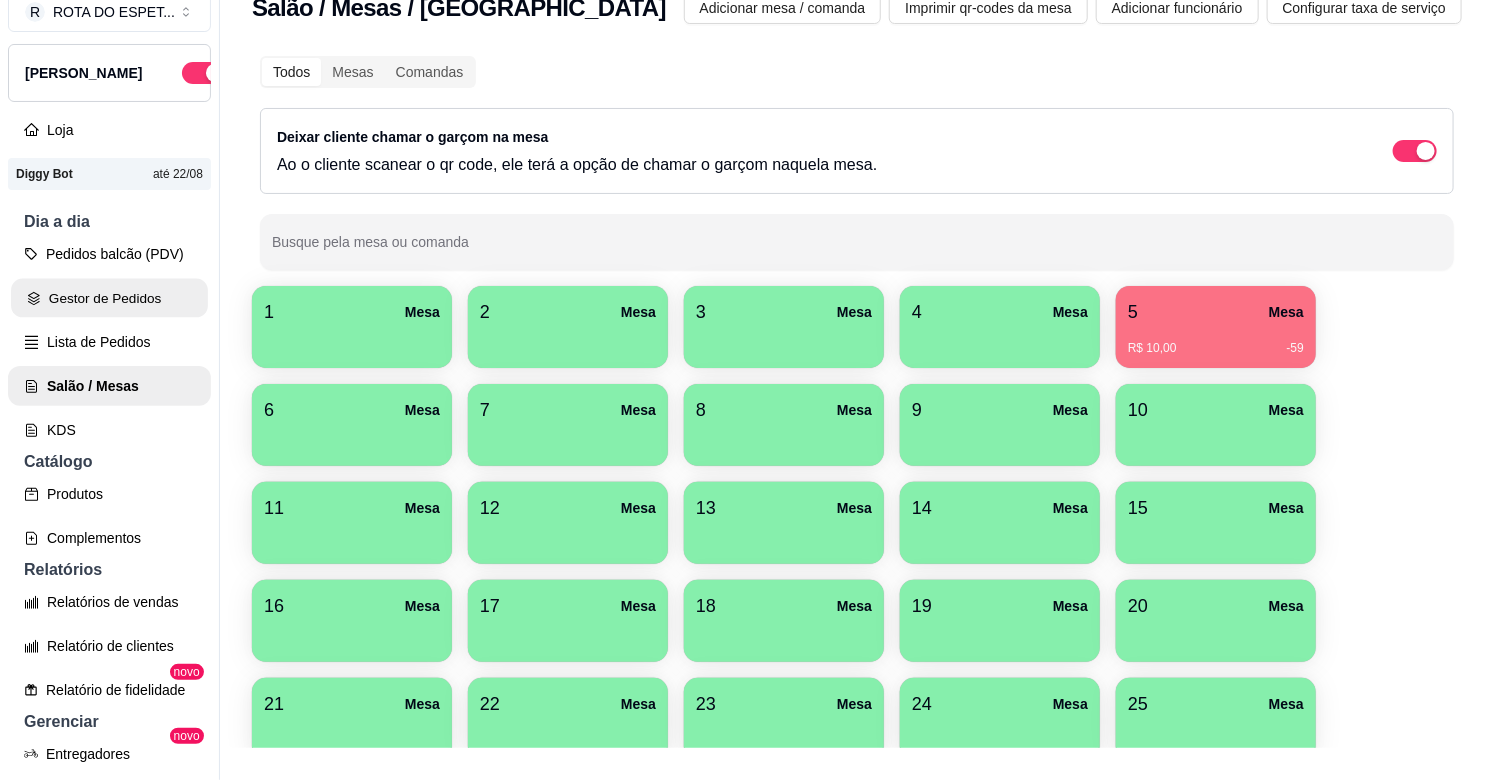 click on "Gestor de Pedidos" at bounding box center (109, 298) 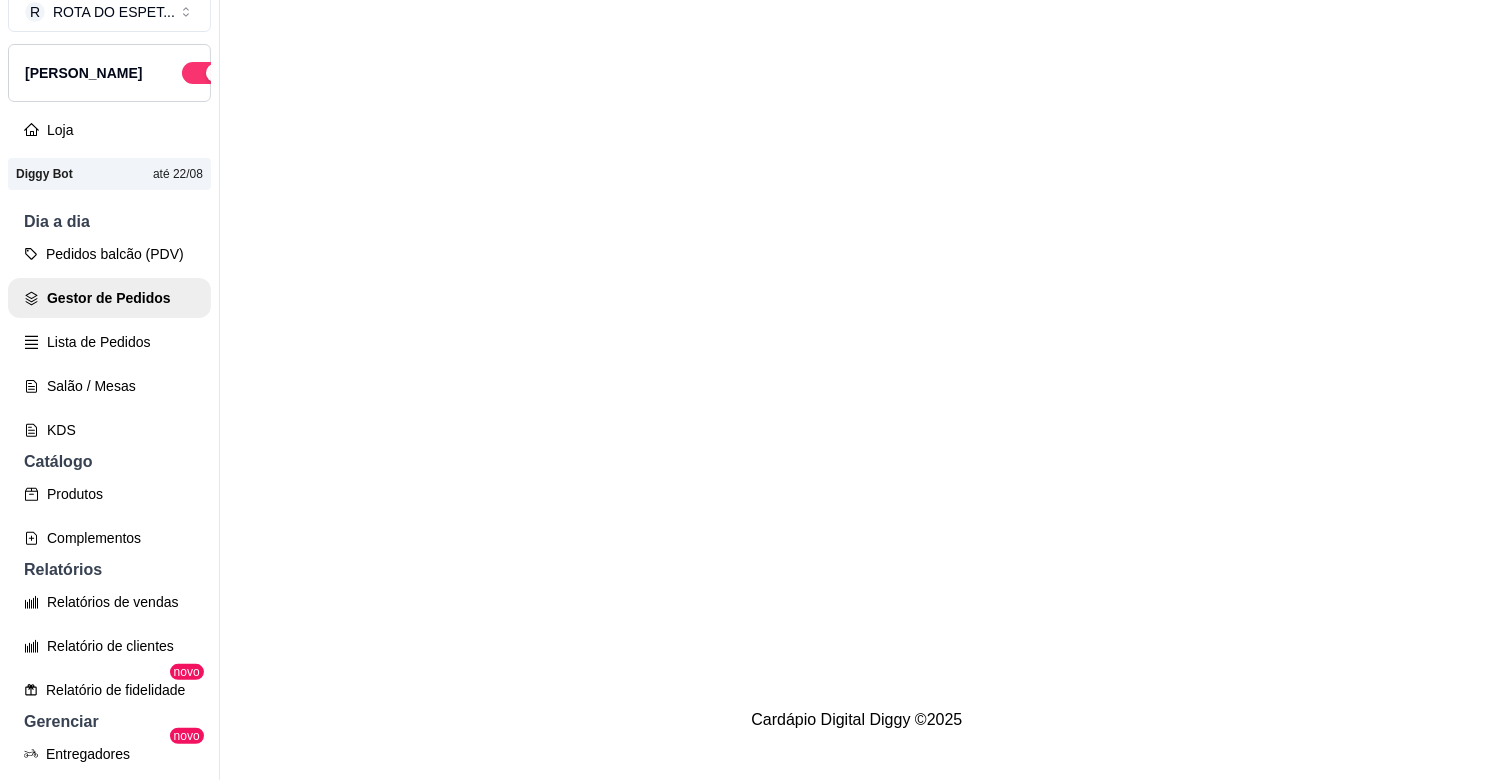 scroll, scrollTop: 0, scrollLeft: 0, axis: both 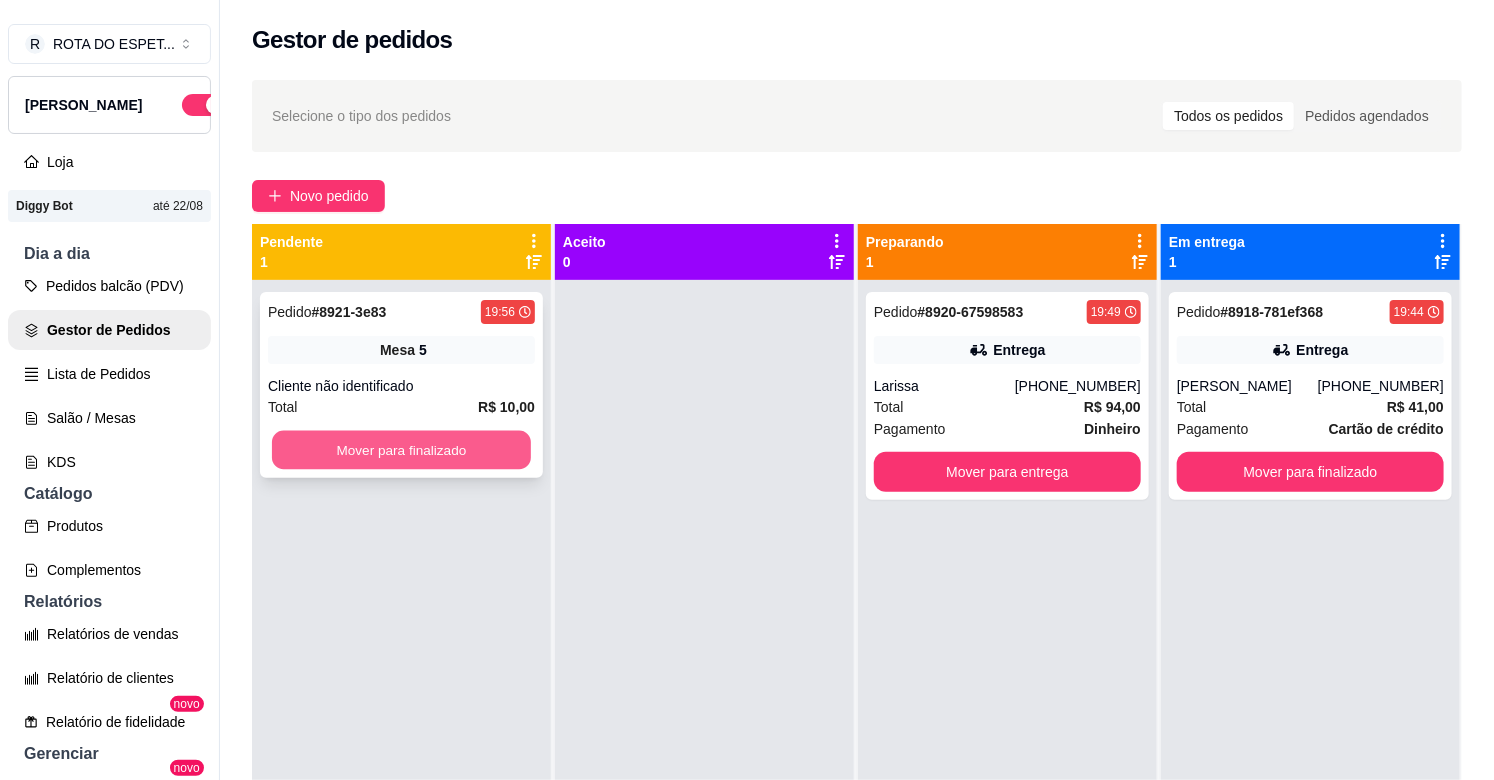 click on "Mover para finalizado" at bounding box center (401, 450) 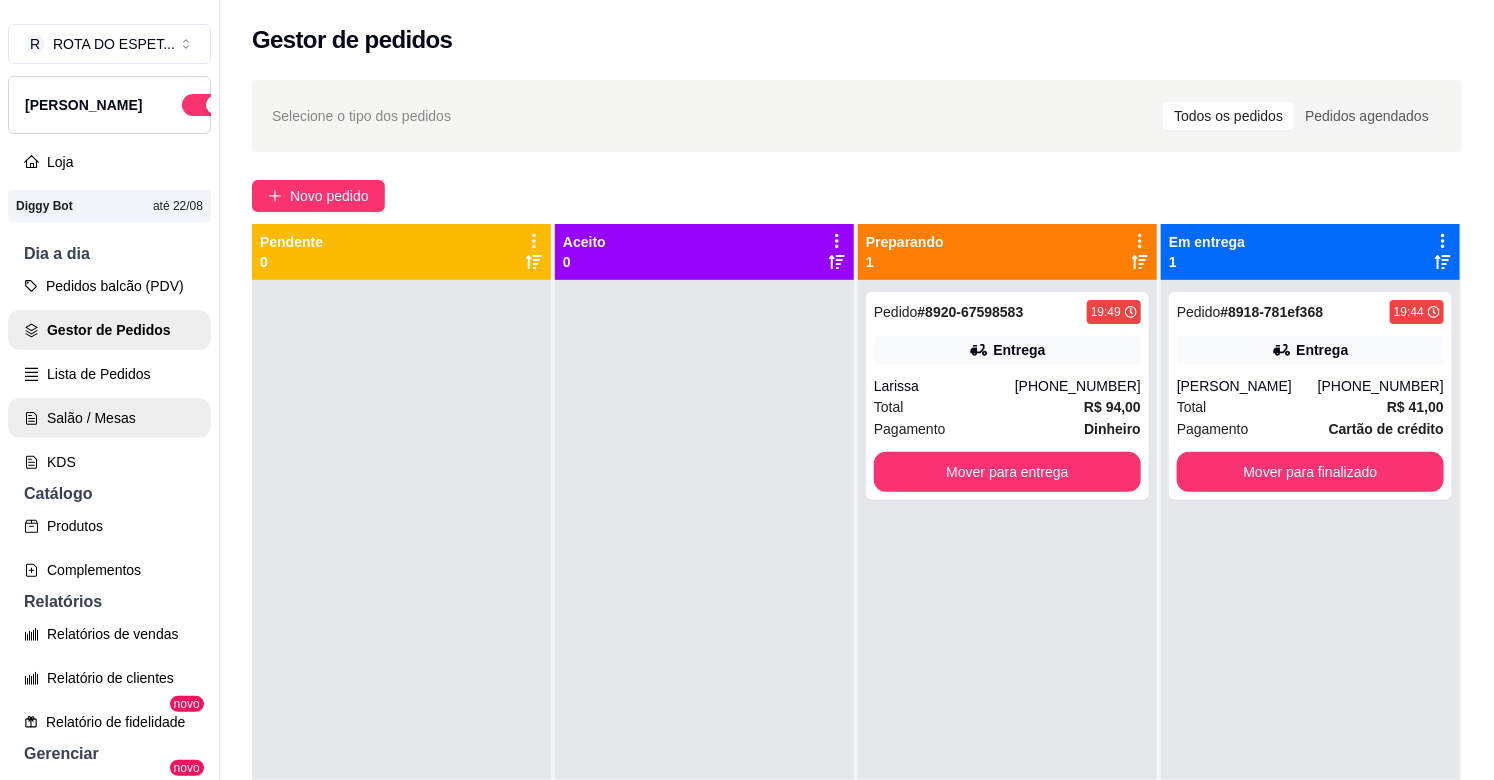 click on "Salão / Mesas" at bounding box center [109, 418] 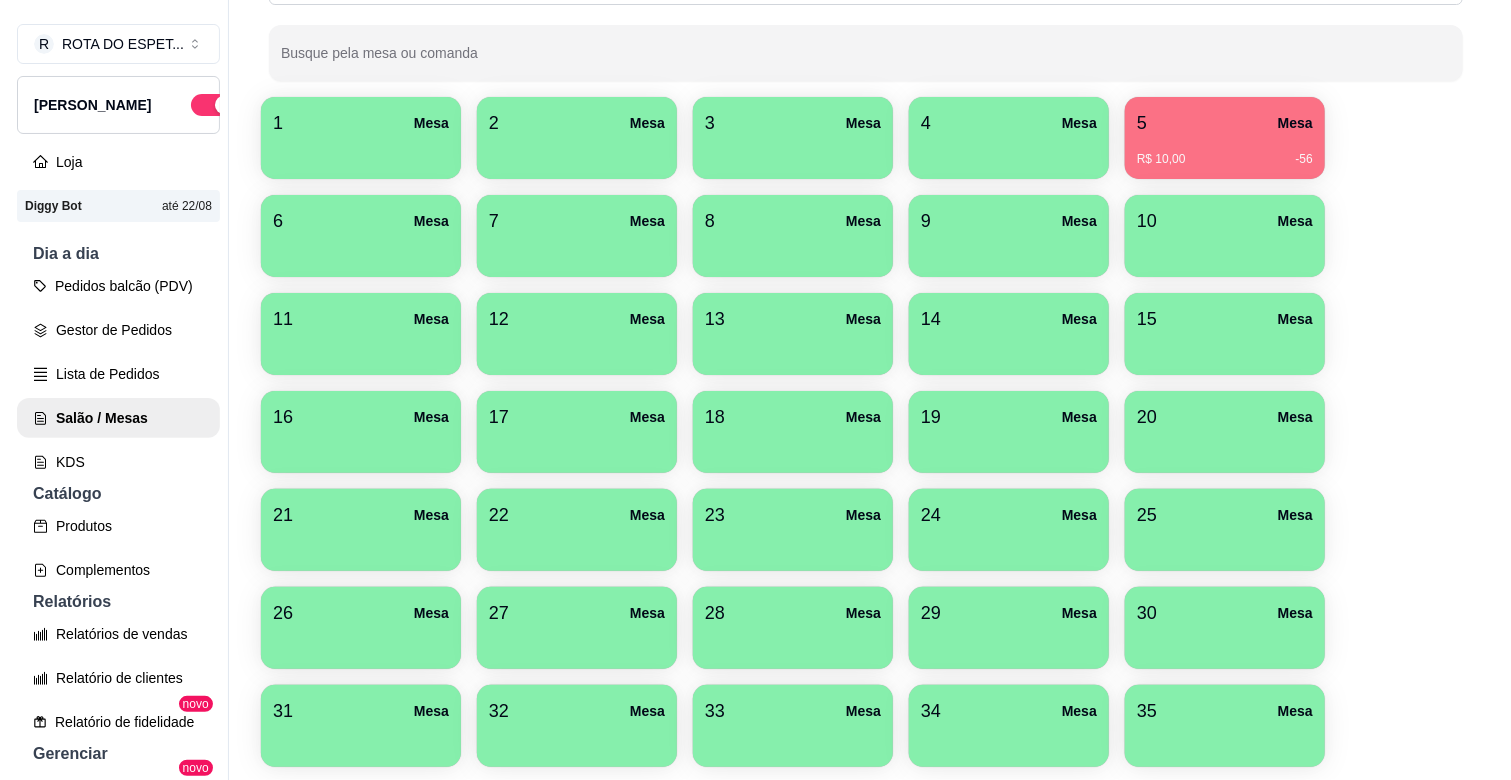 scroll, scrollTop: 222, scrollLeft: 0, axis: vertical 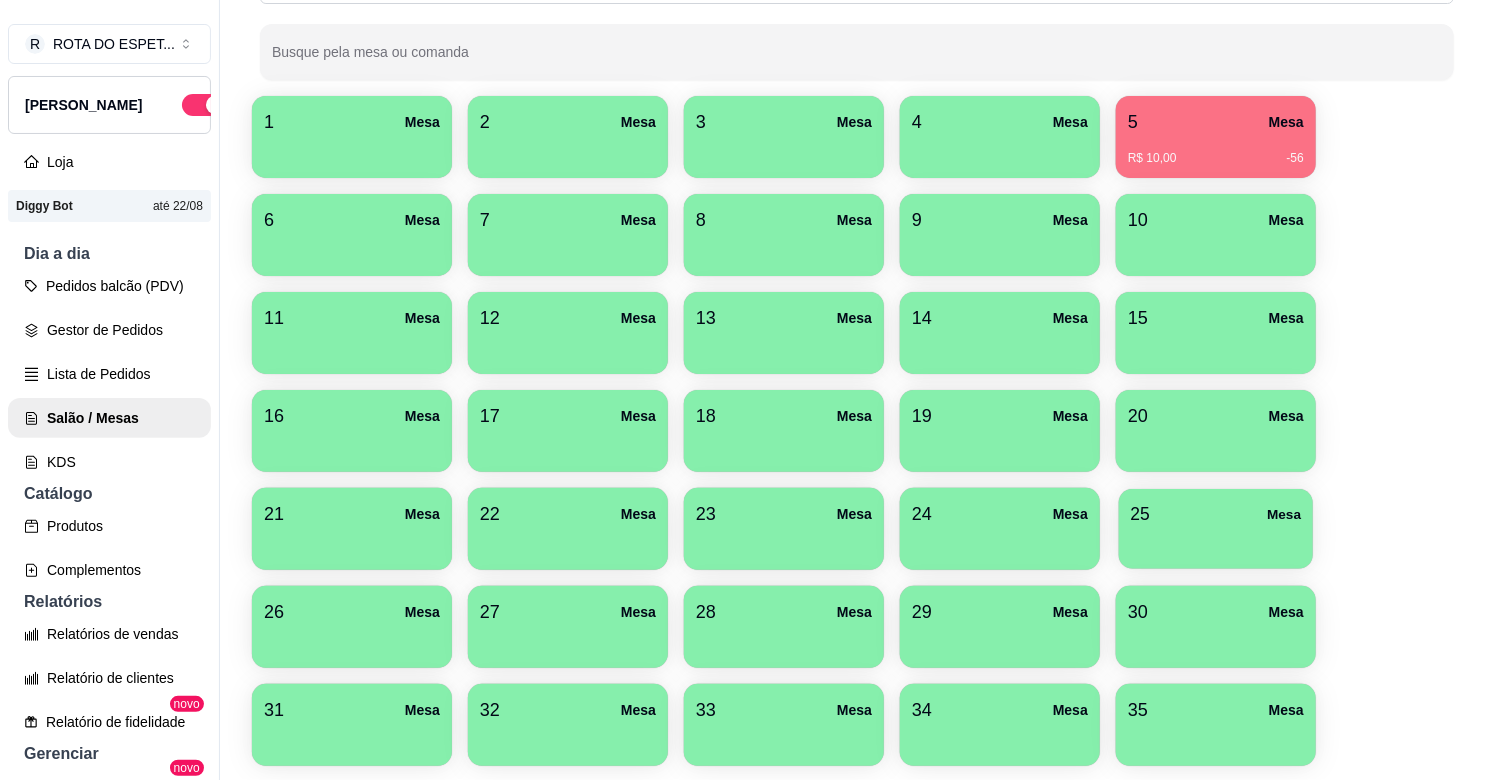 click on "25 Mesa" at bounding box center (1216, 514) 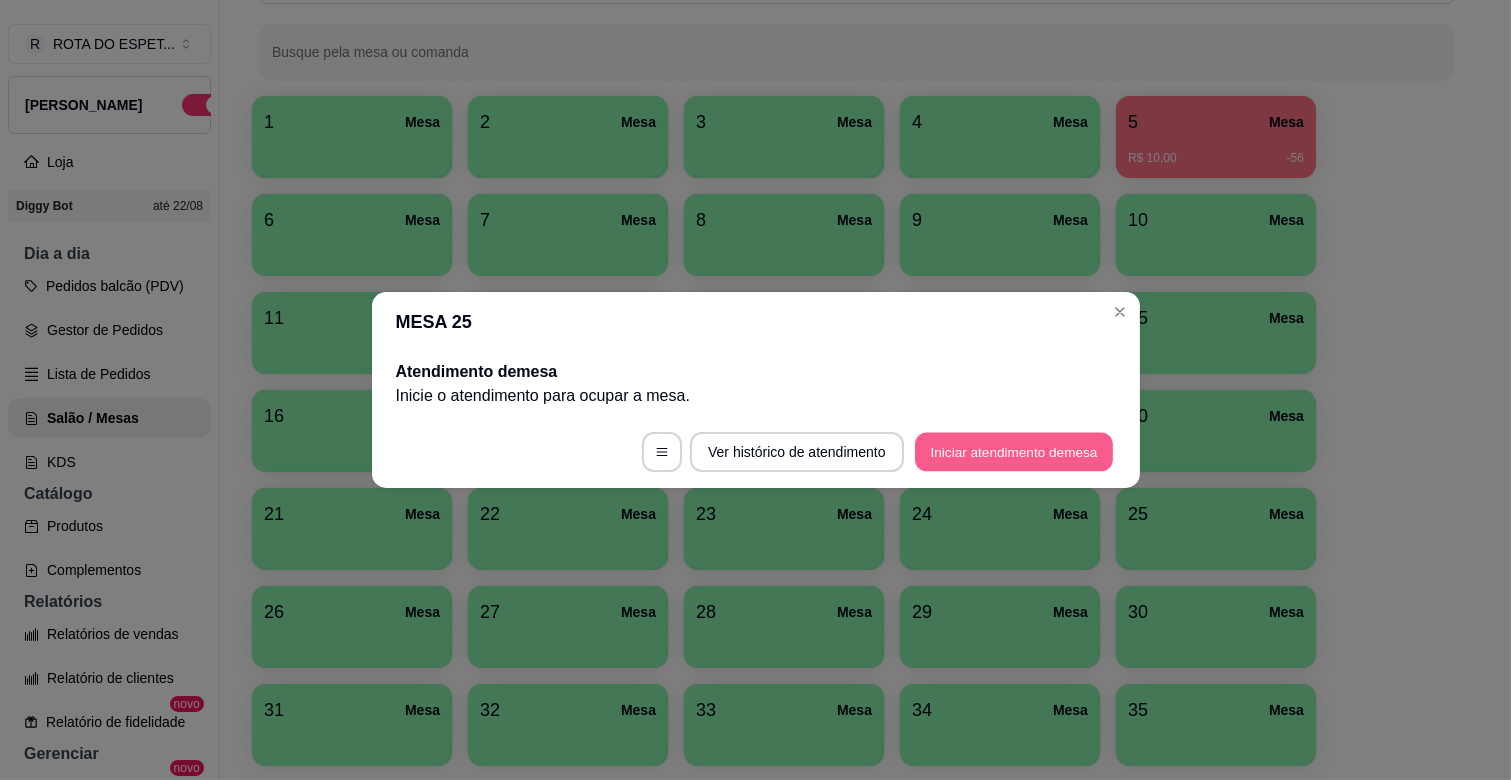 click on "Iniciar atendimento de  mesa" at bounding box center (1014, 452) 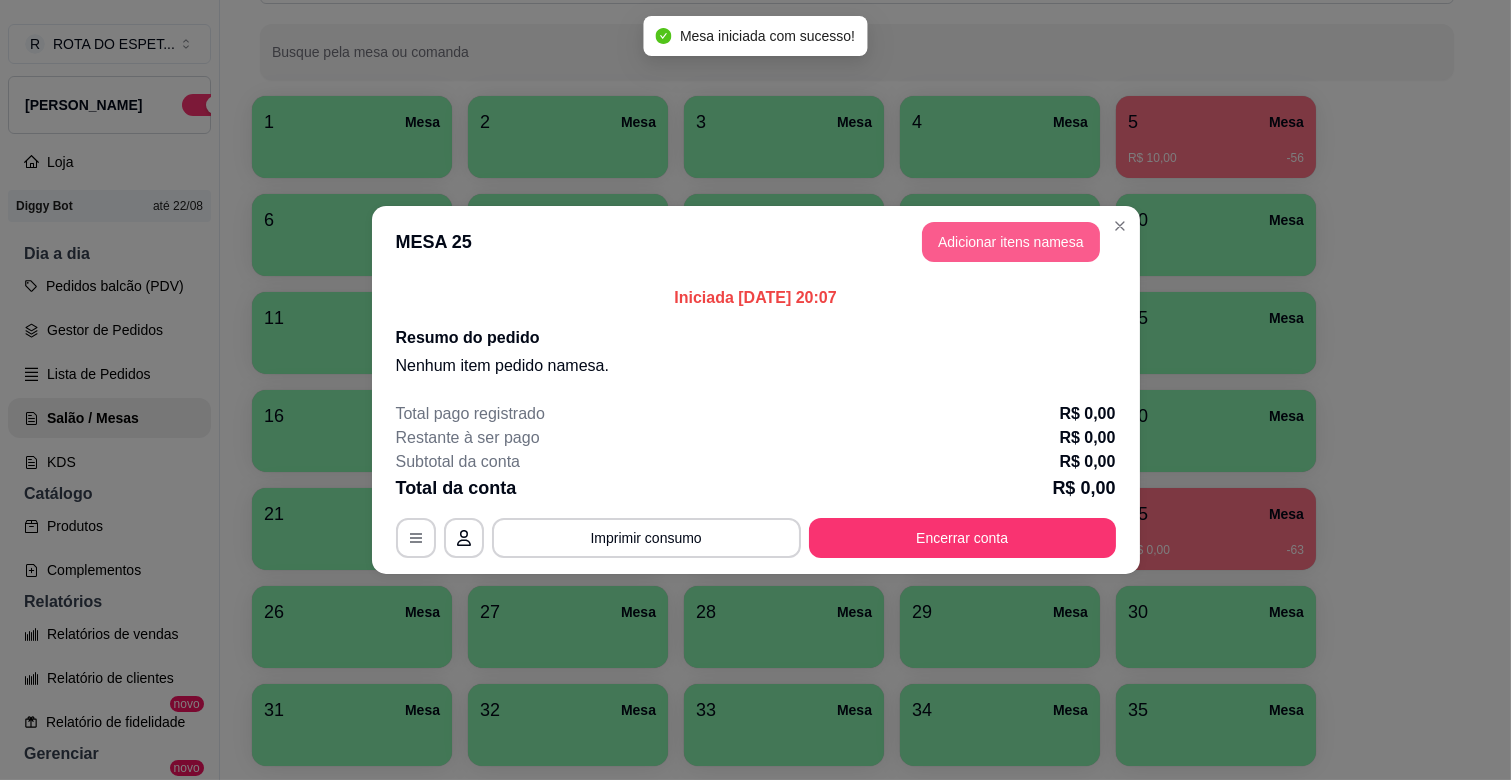 click on "Adicionar itens na  mesa" at bounding box center [1011, 242] 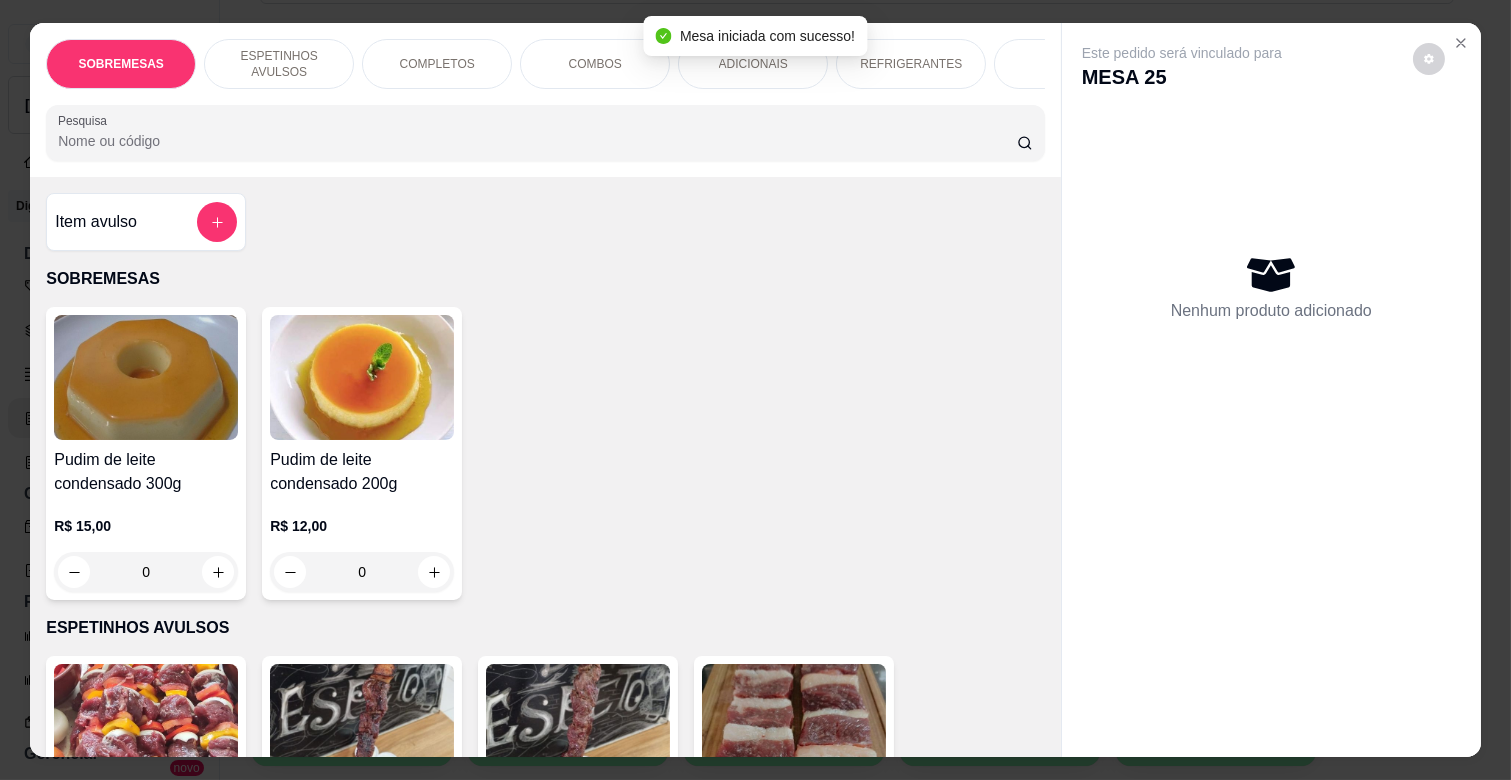 scroll, scrollTop: 0, scrollLeft: 573, axis: horizontal 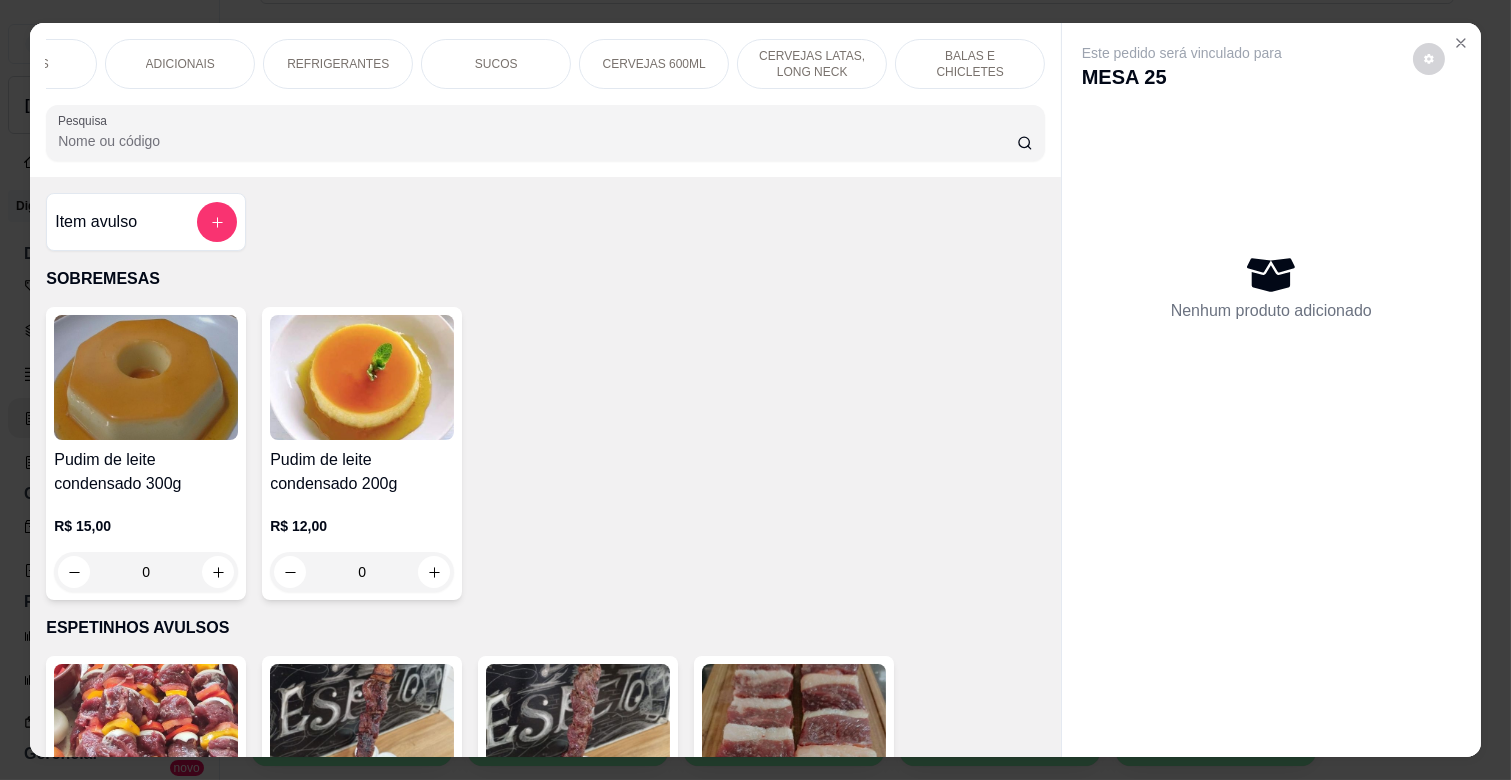 click on "CERVEJAS 600ML" at bounding box center (654, 64) 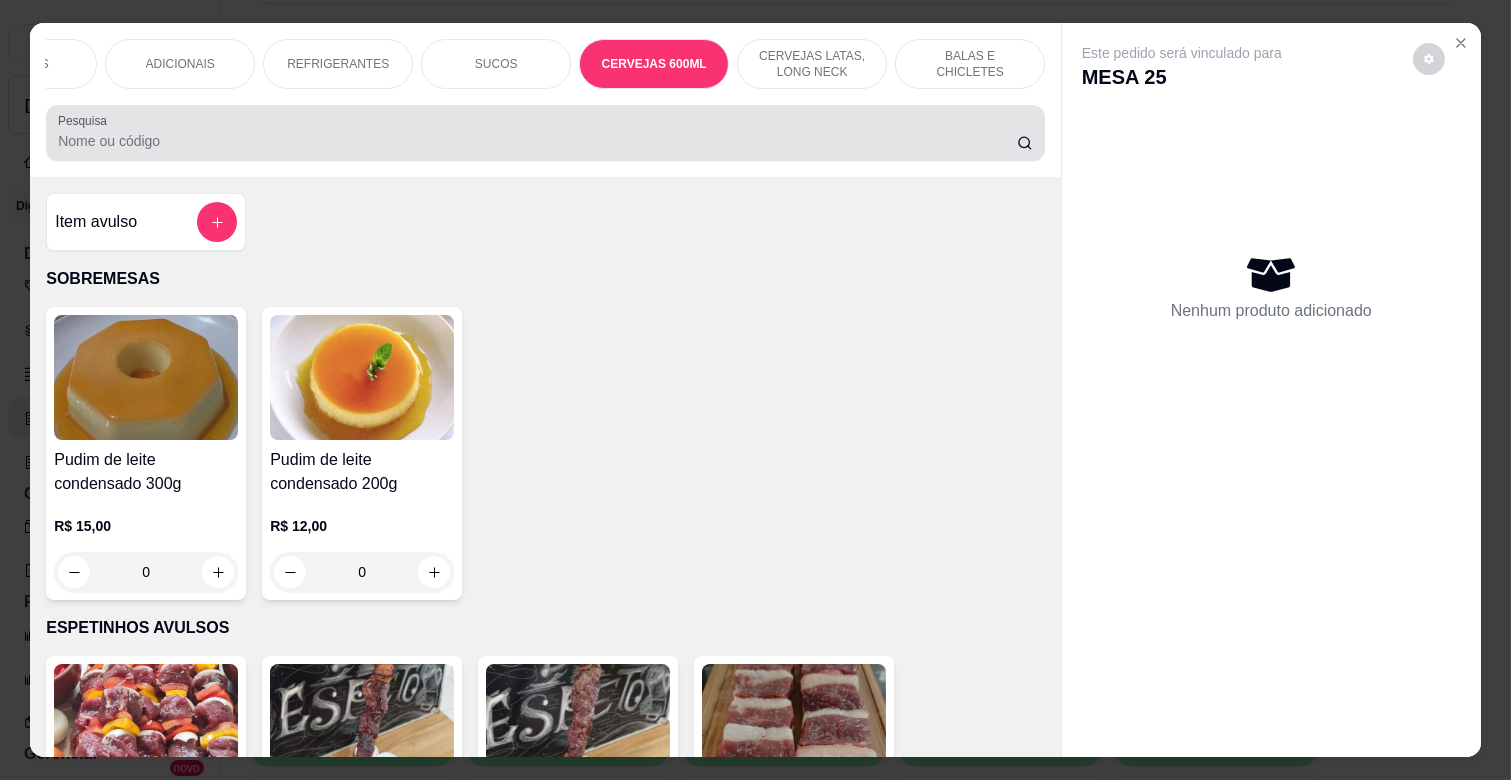 scroll, scrollTop: 6184, scrollLeft: 0, axis: vertical 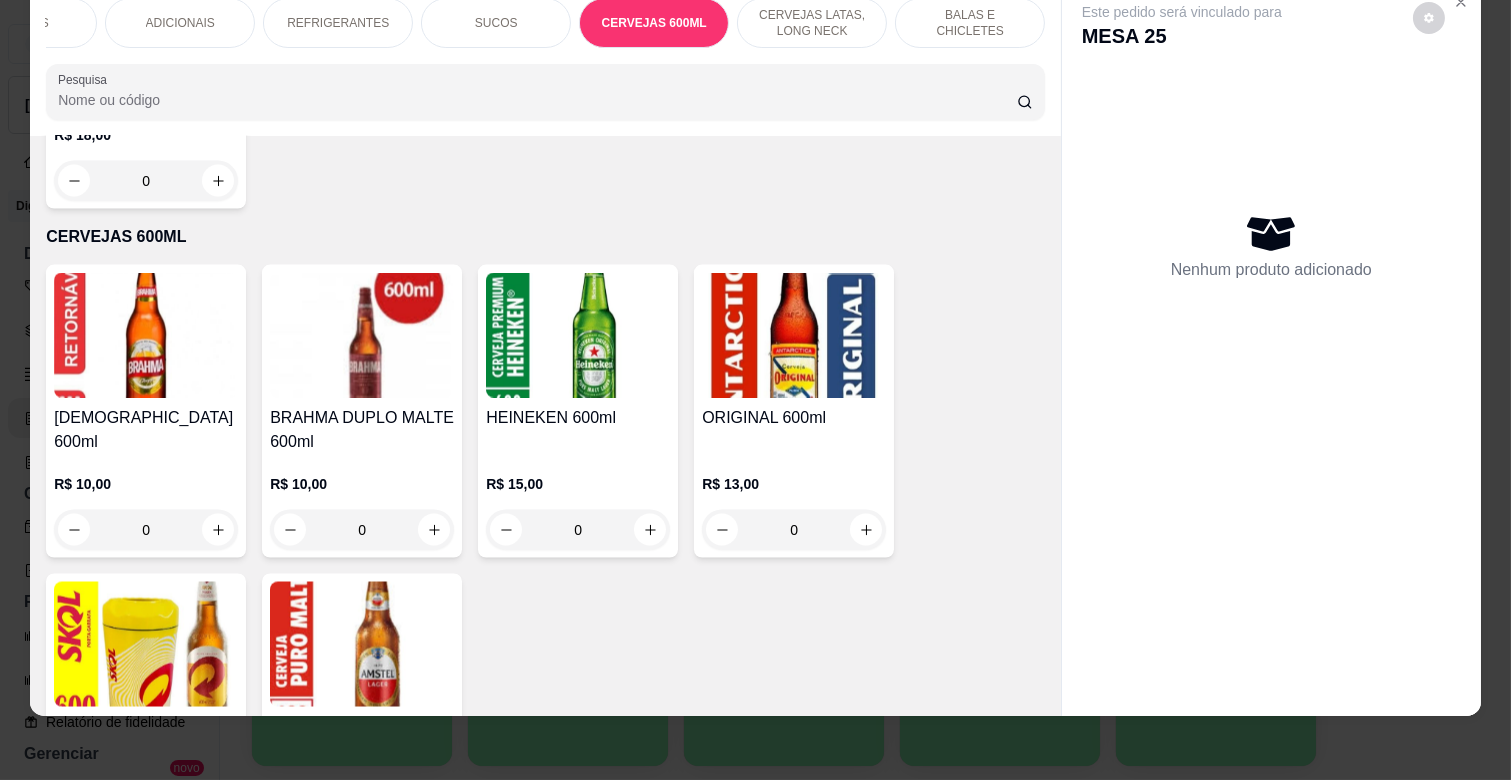 click on "CERVEJAS LATAS, LONG NECK" at bounding box center [812, 23] 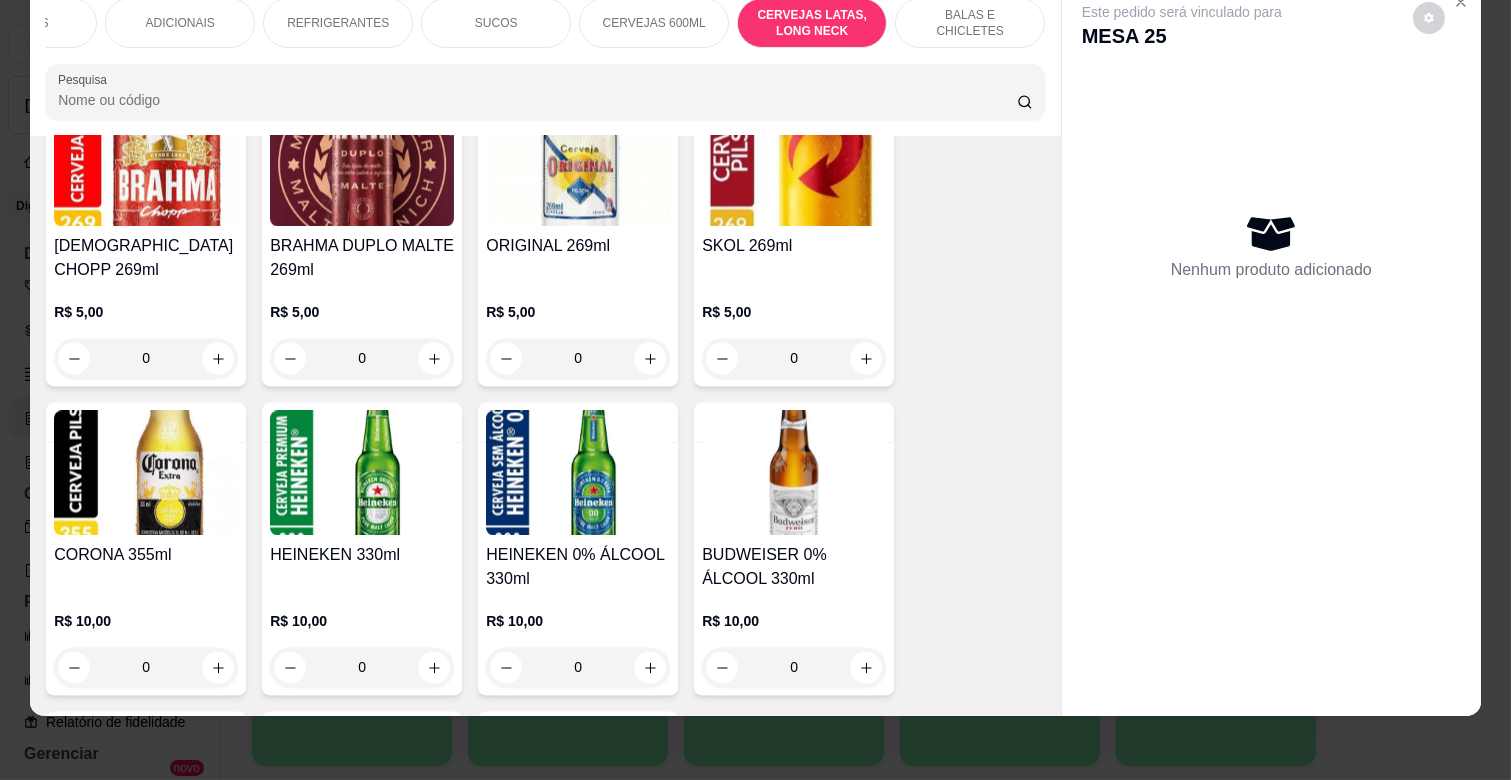 scroll, scrollTop: 7151, scrollLeft: 0, axis: vertical 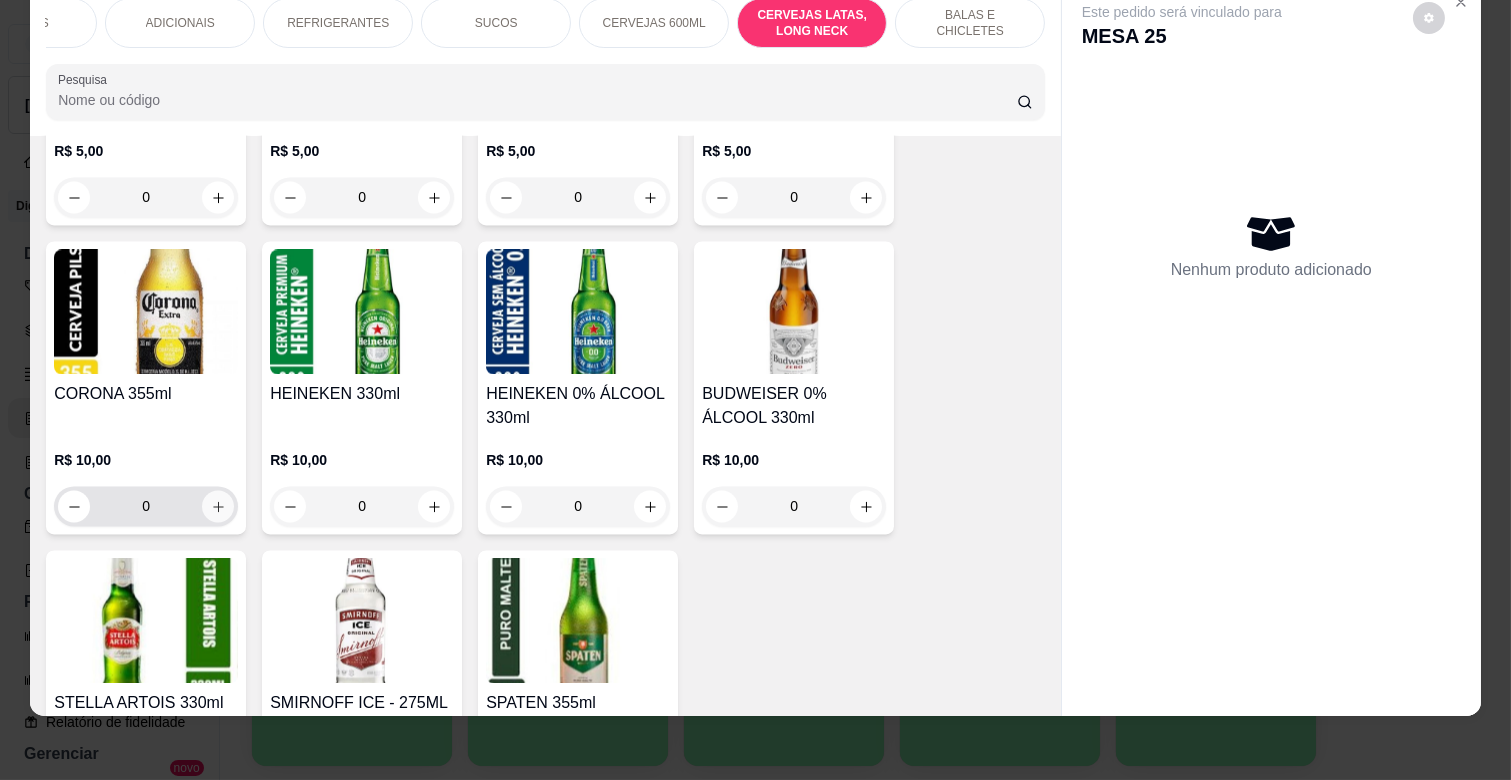 click 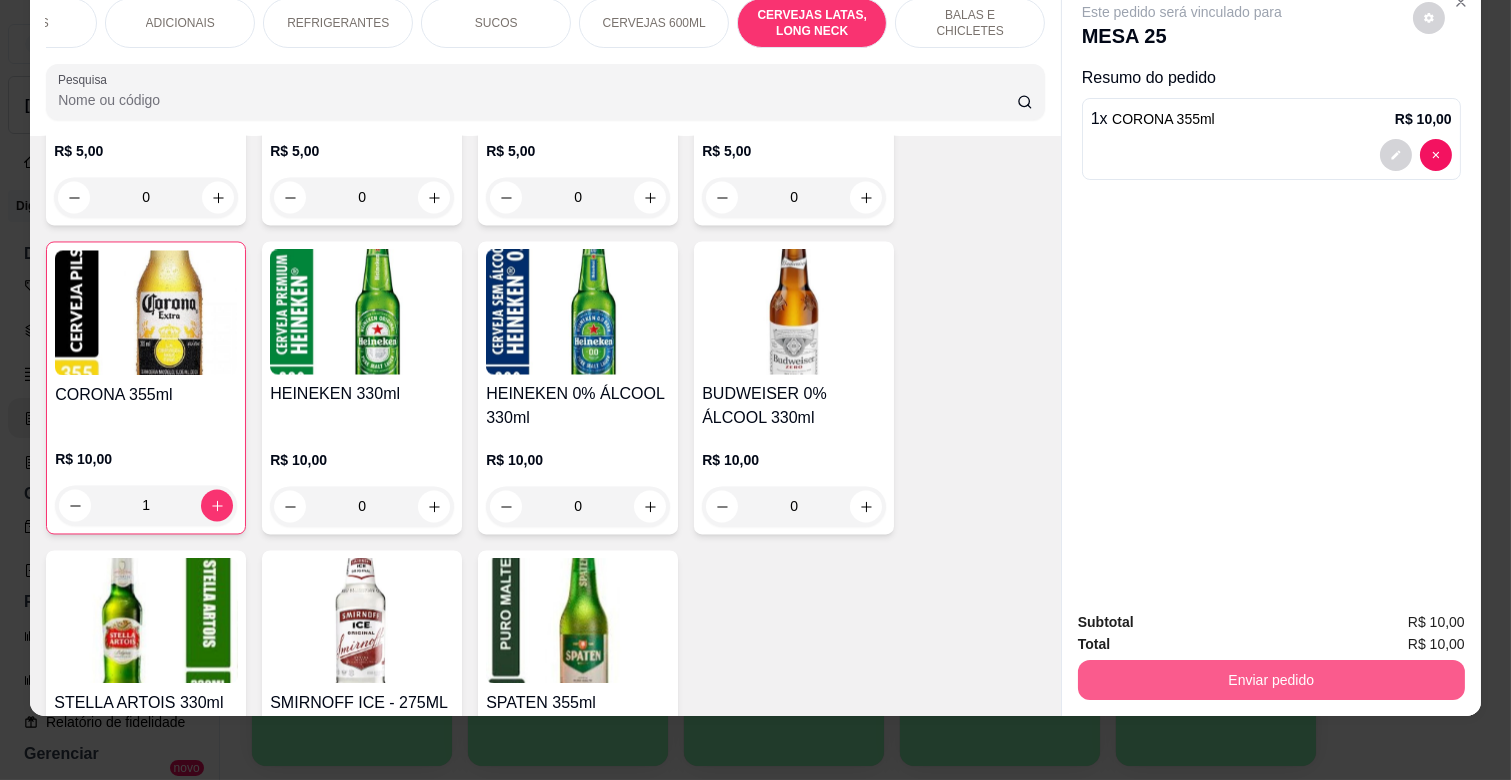 click on "Enviar pedido" at bounding box center (1271, 680) 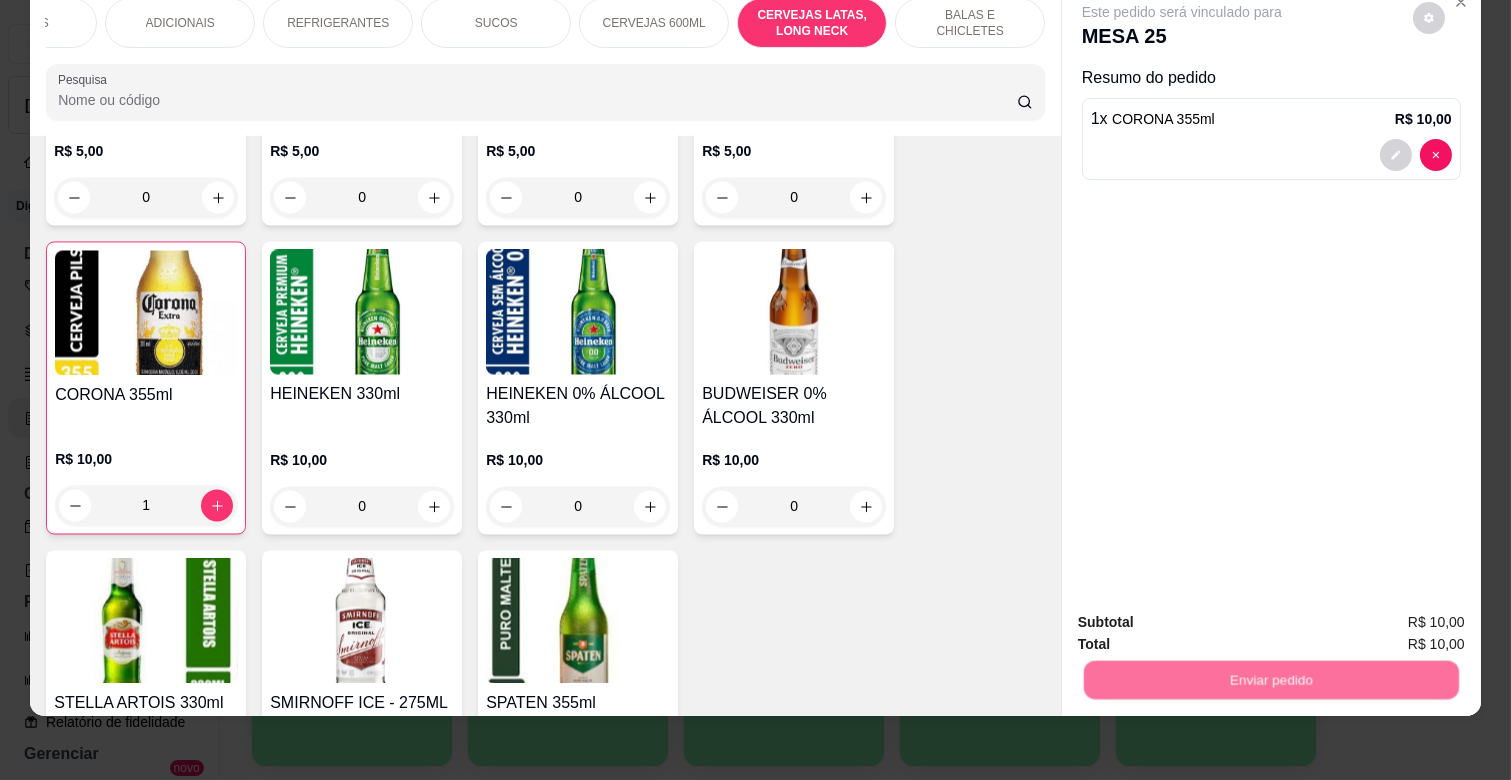 click on "Não registrar e enviar pedido" at bounding box center [1205, 613] 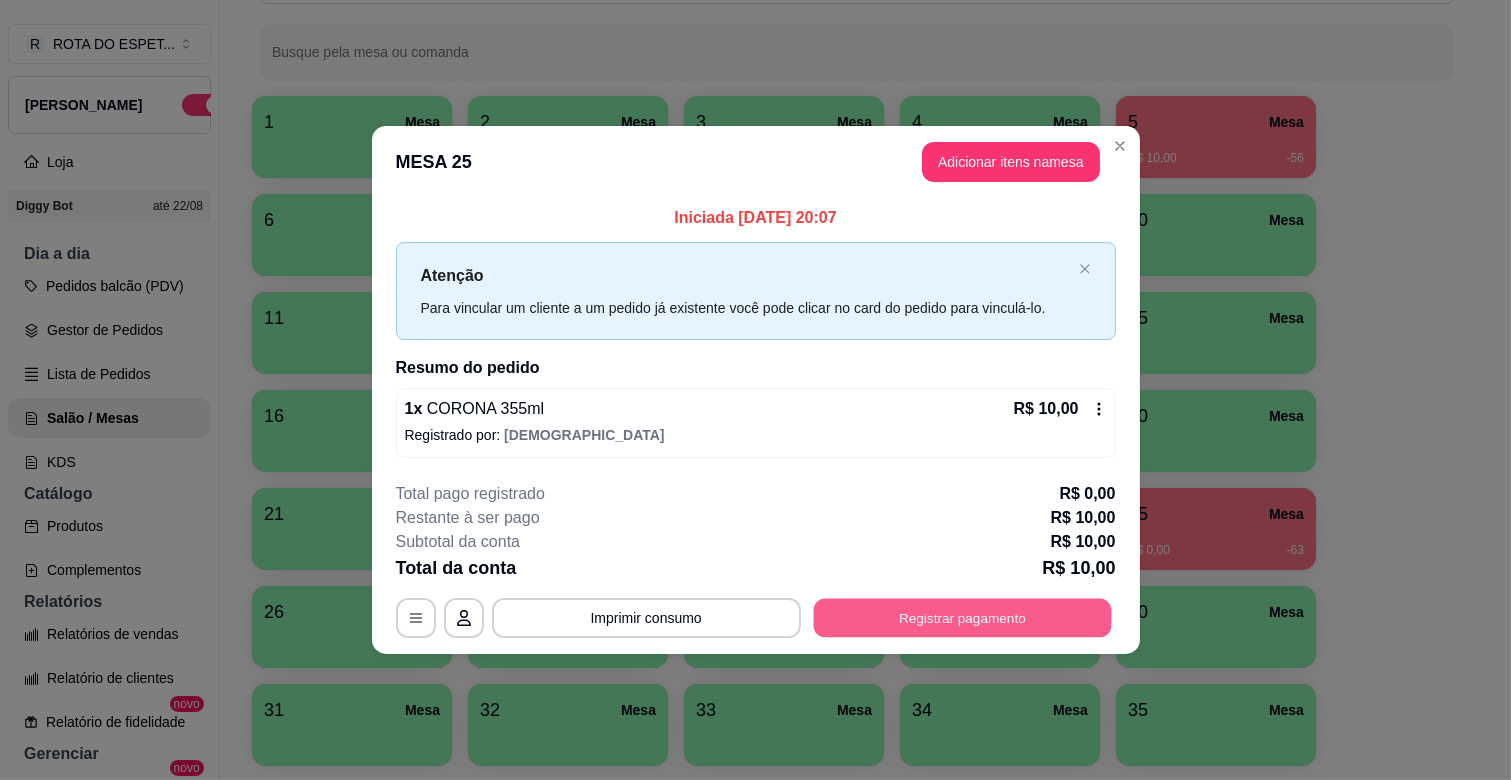 click on "Registrar pagamento" at bounding box center (962, 617) 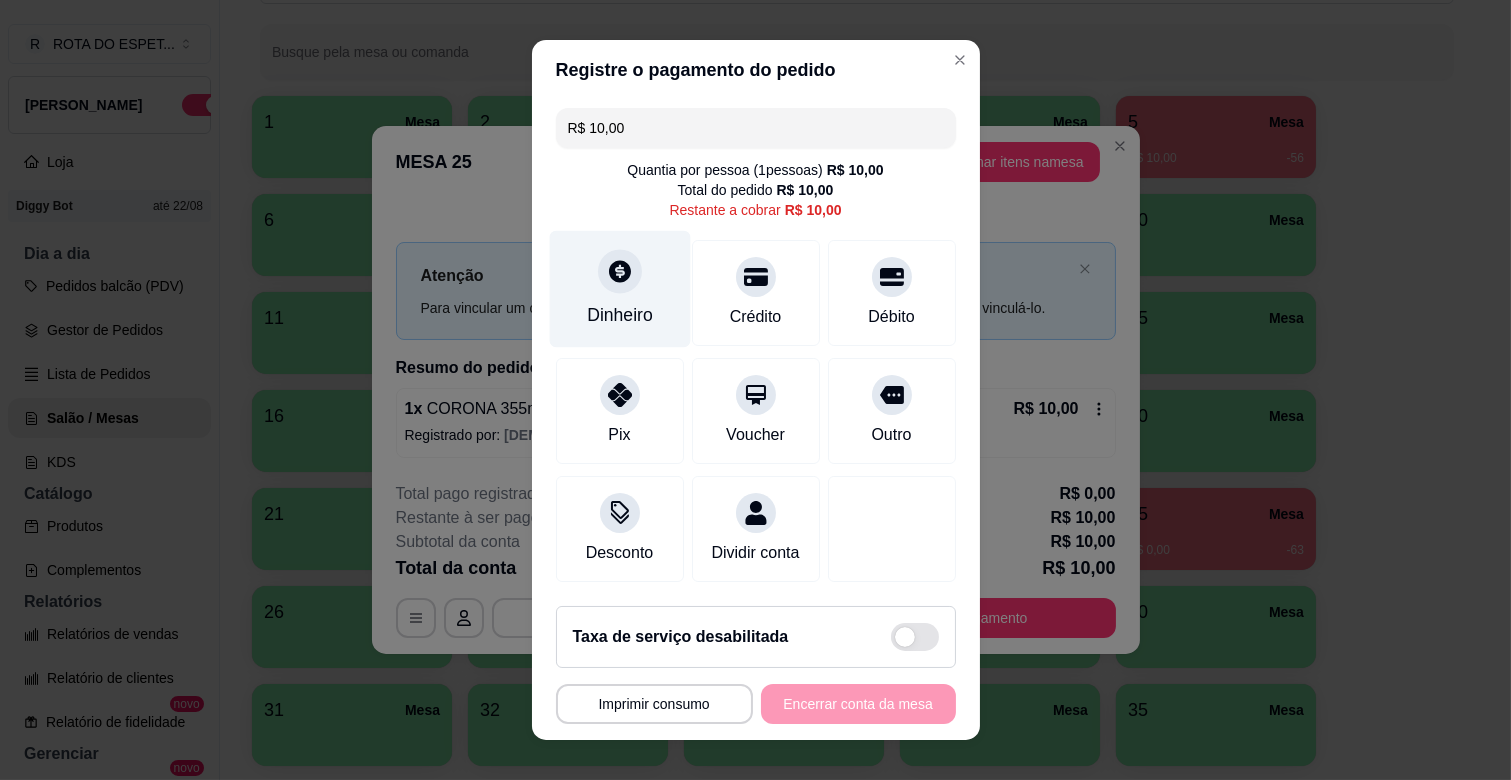 click on "Dinheiro" at bounding box center [619, 289] 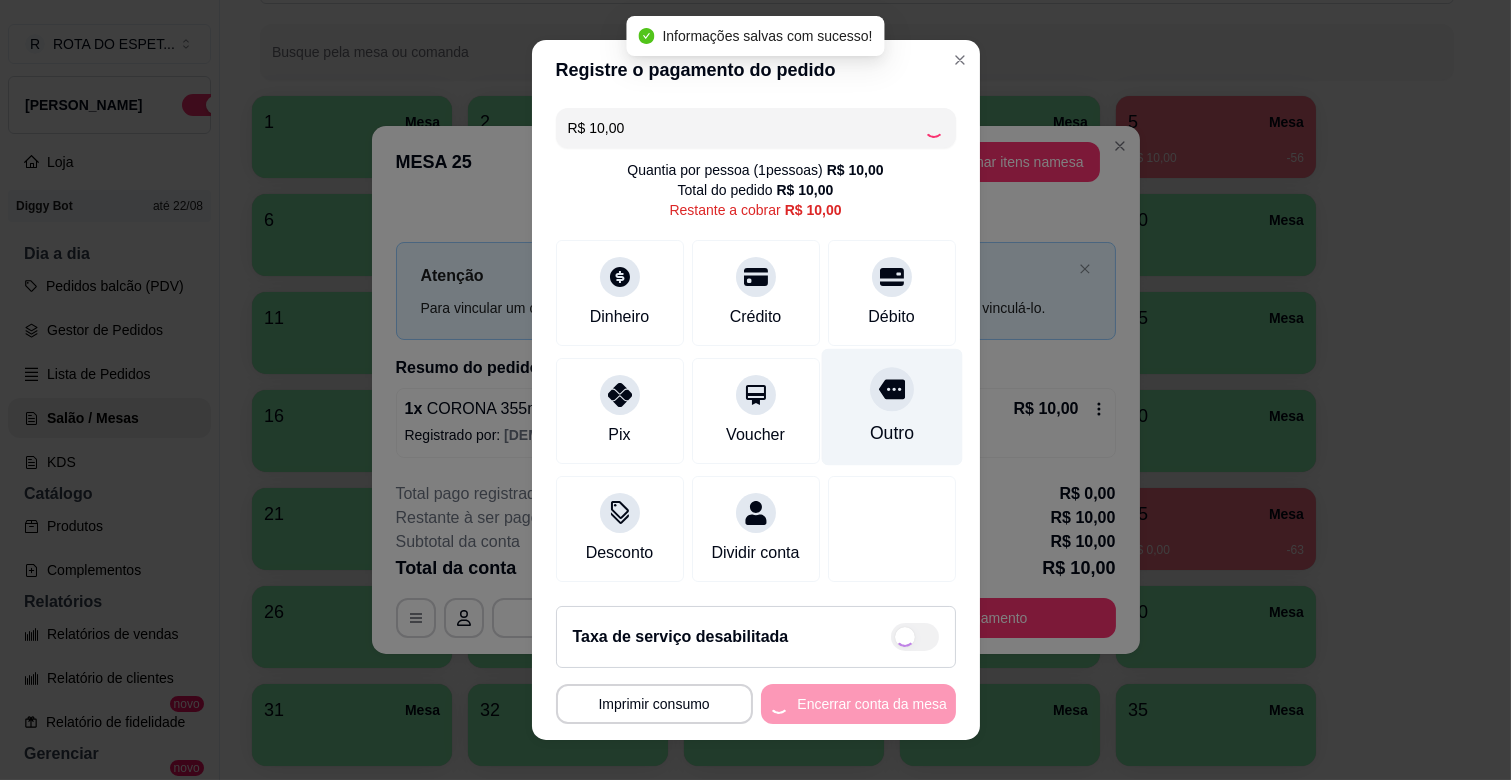 type on "R$ 0,00" 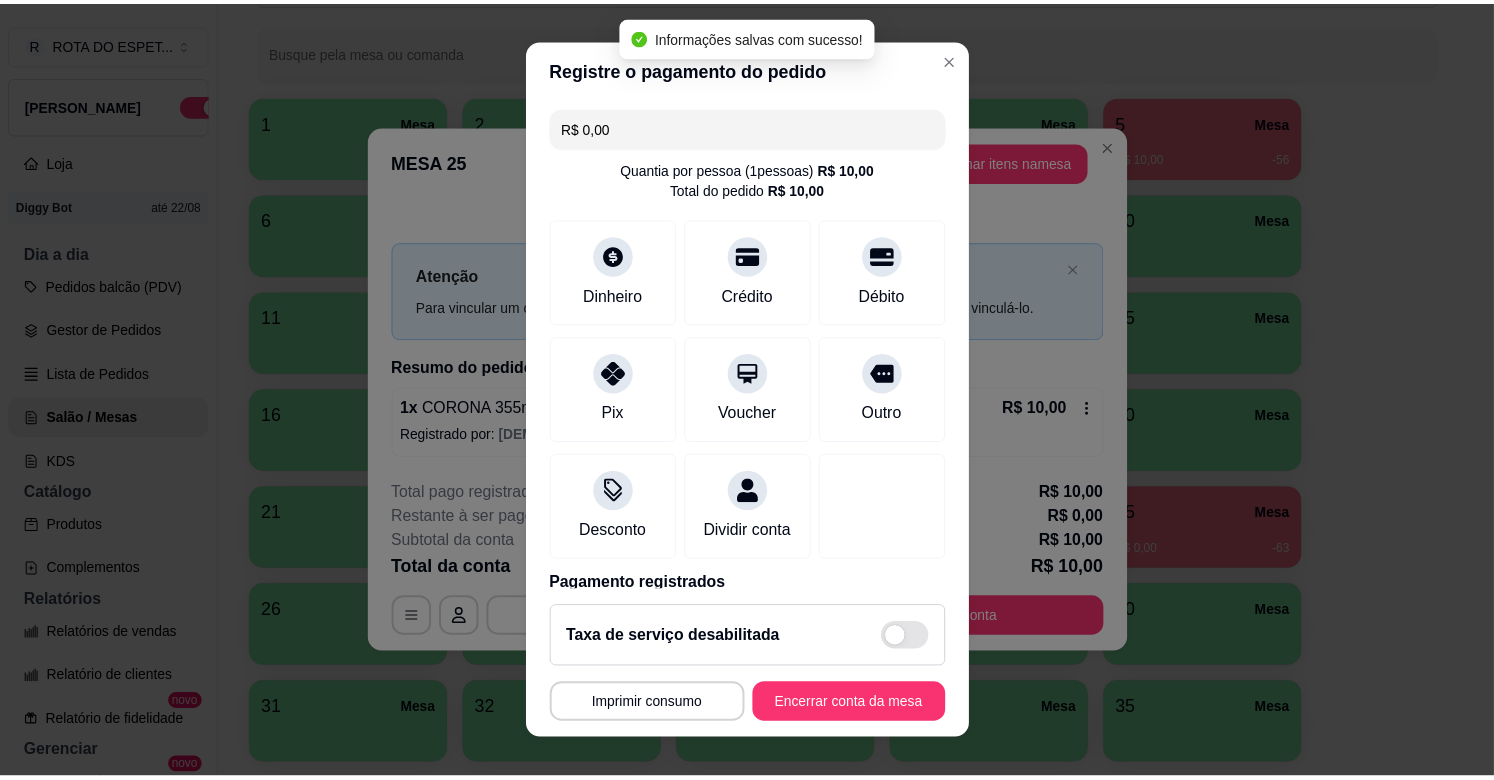 scroll, scrollTop: 106, scrollLeft: 0, axis: vertical 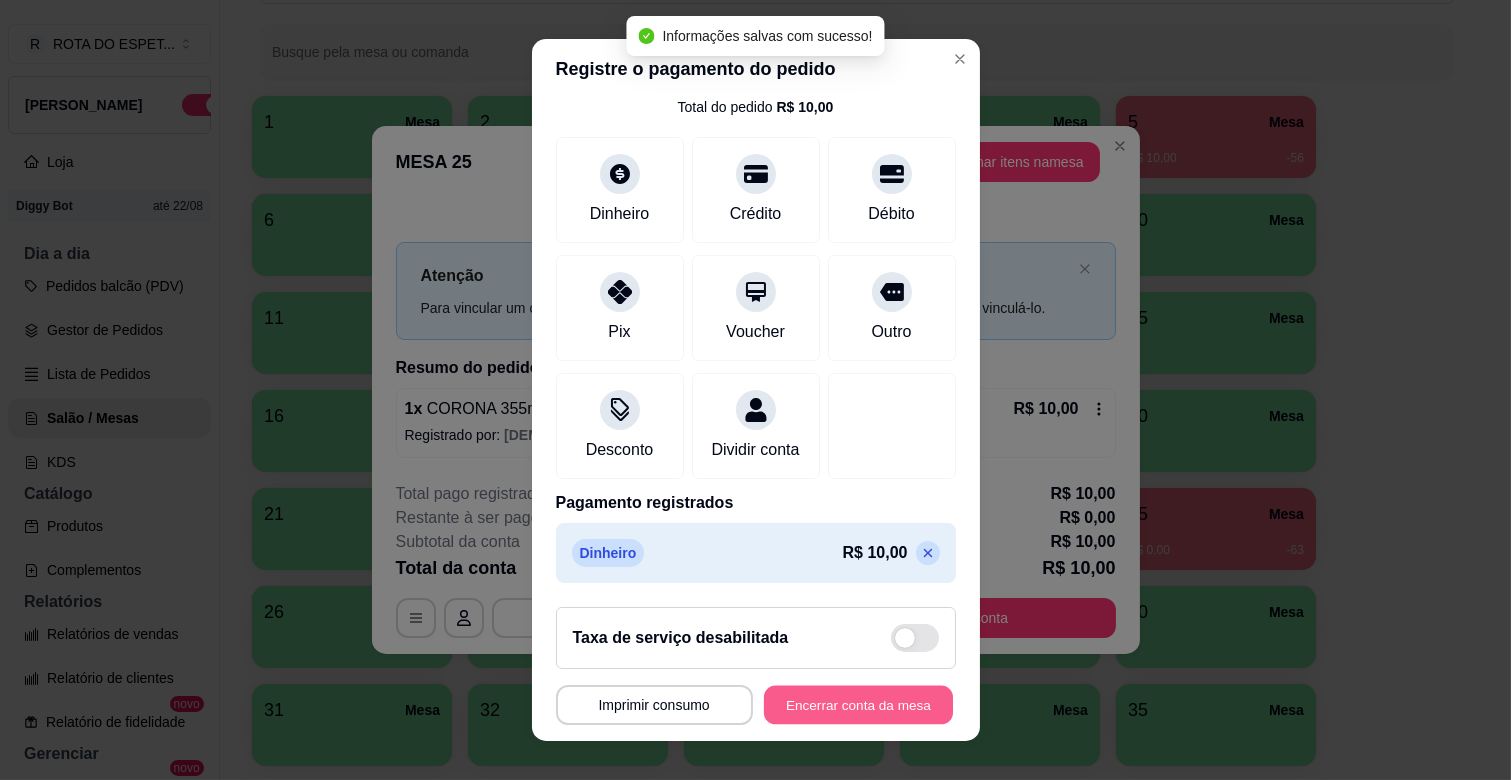 click on "Encerrar conta da mesa" at bounding box center (858, 705) 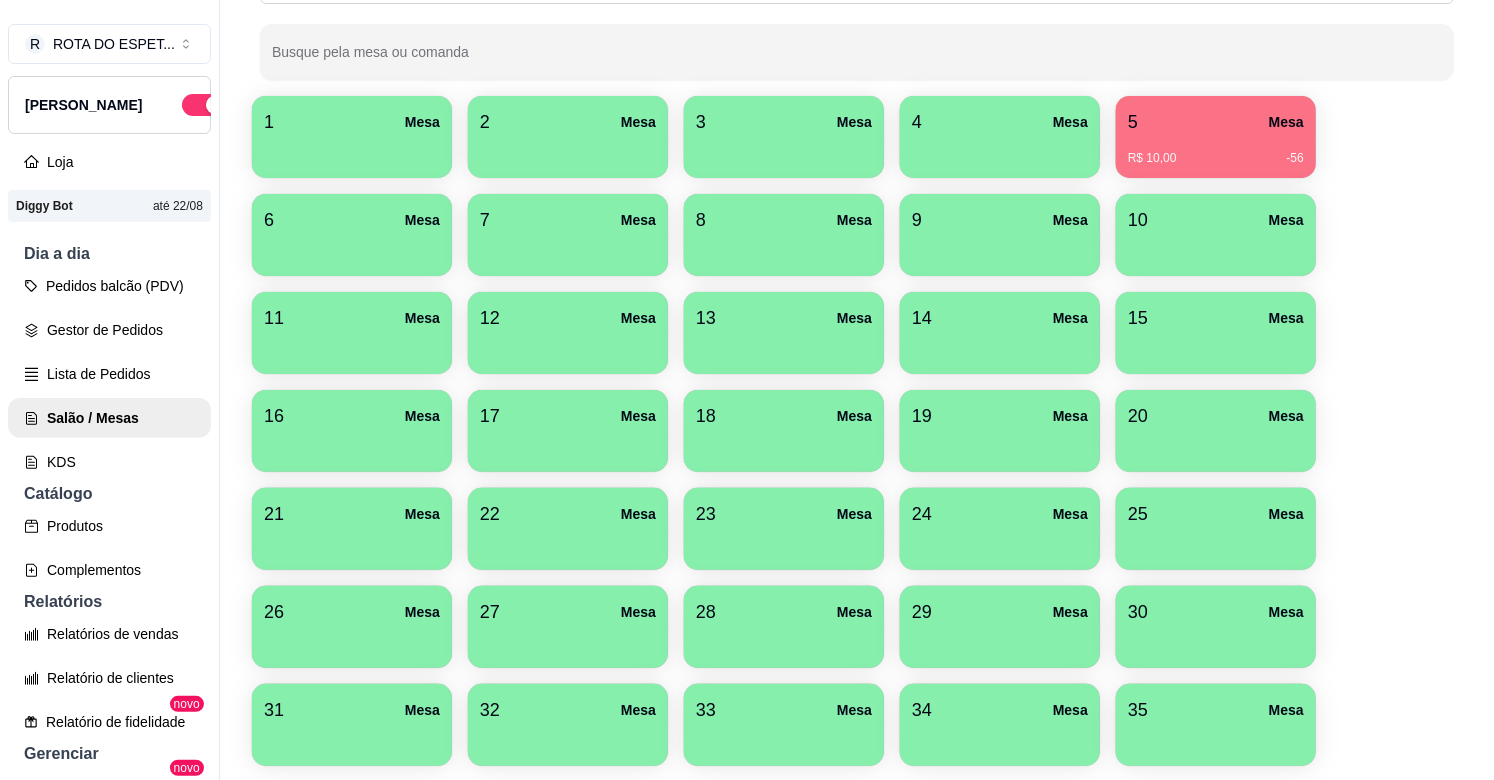 scroll, scrollTop: 0, scrollLeft: 0, axis: both 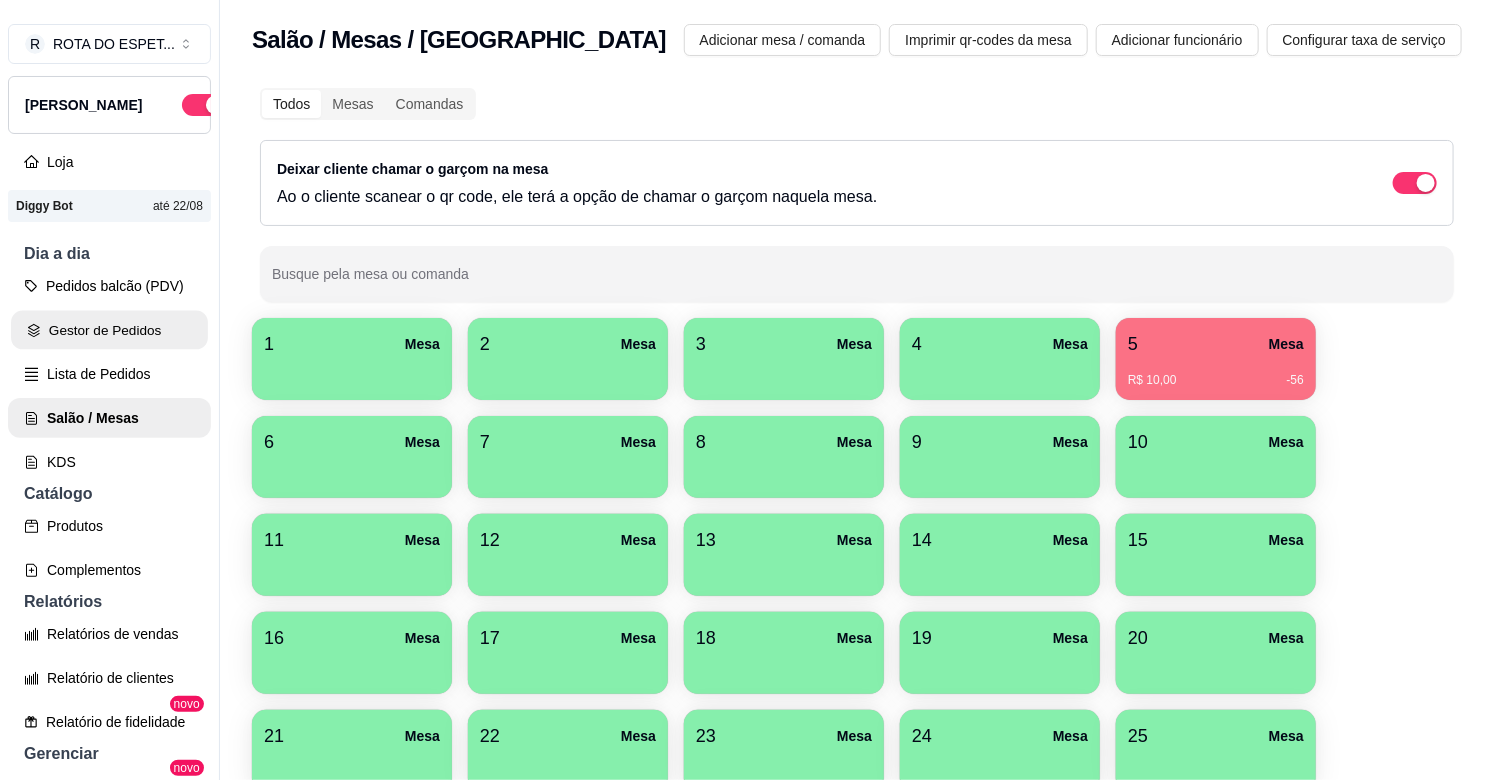 click on "Gestor de Pedidos" at bounding box center (109, 330) 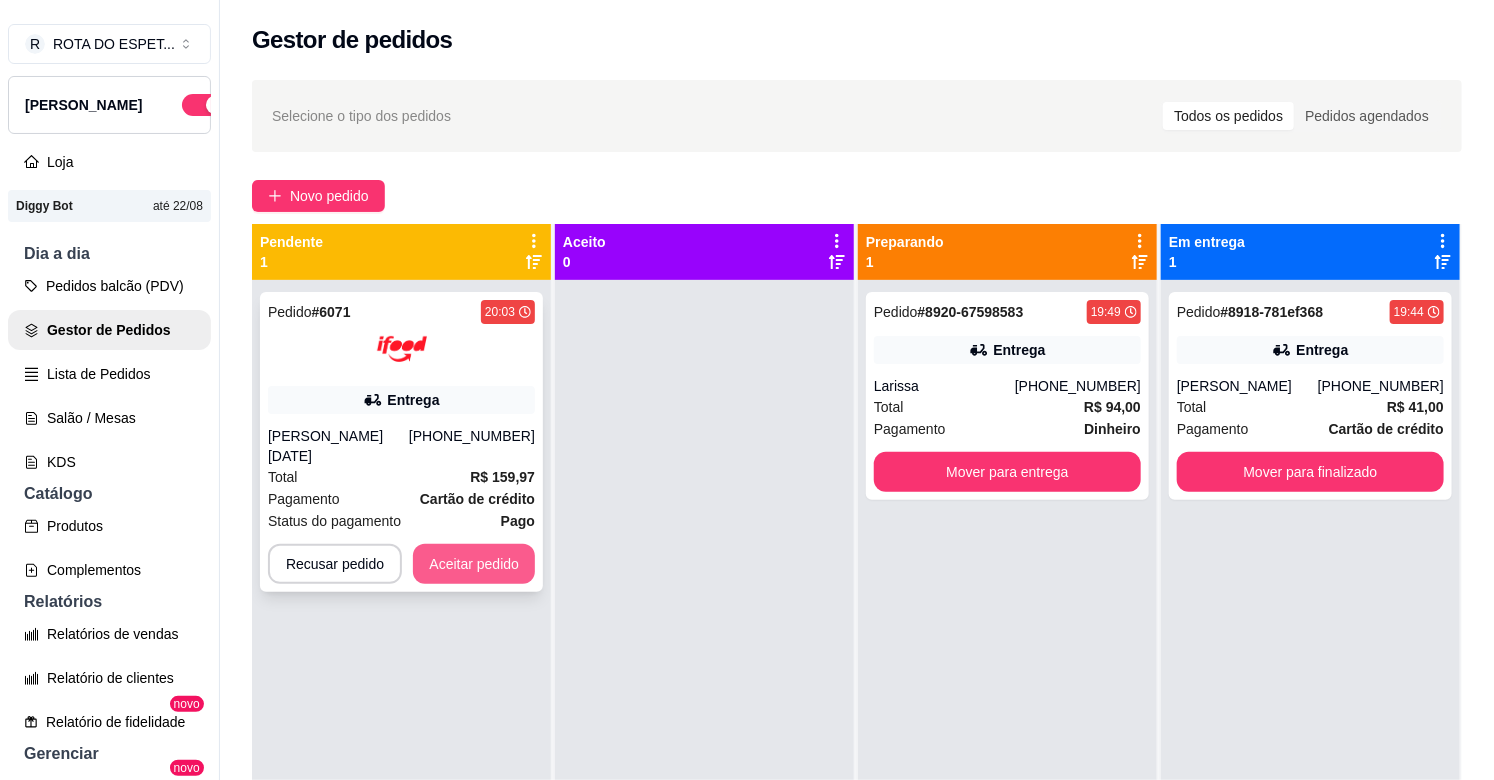 click on "Aceitar pedido" at bounding box center [474, 564] 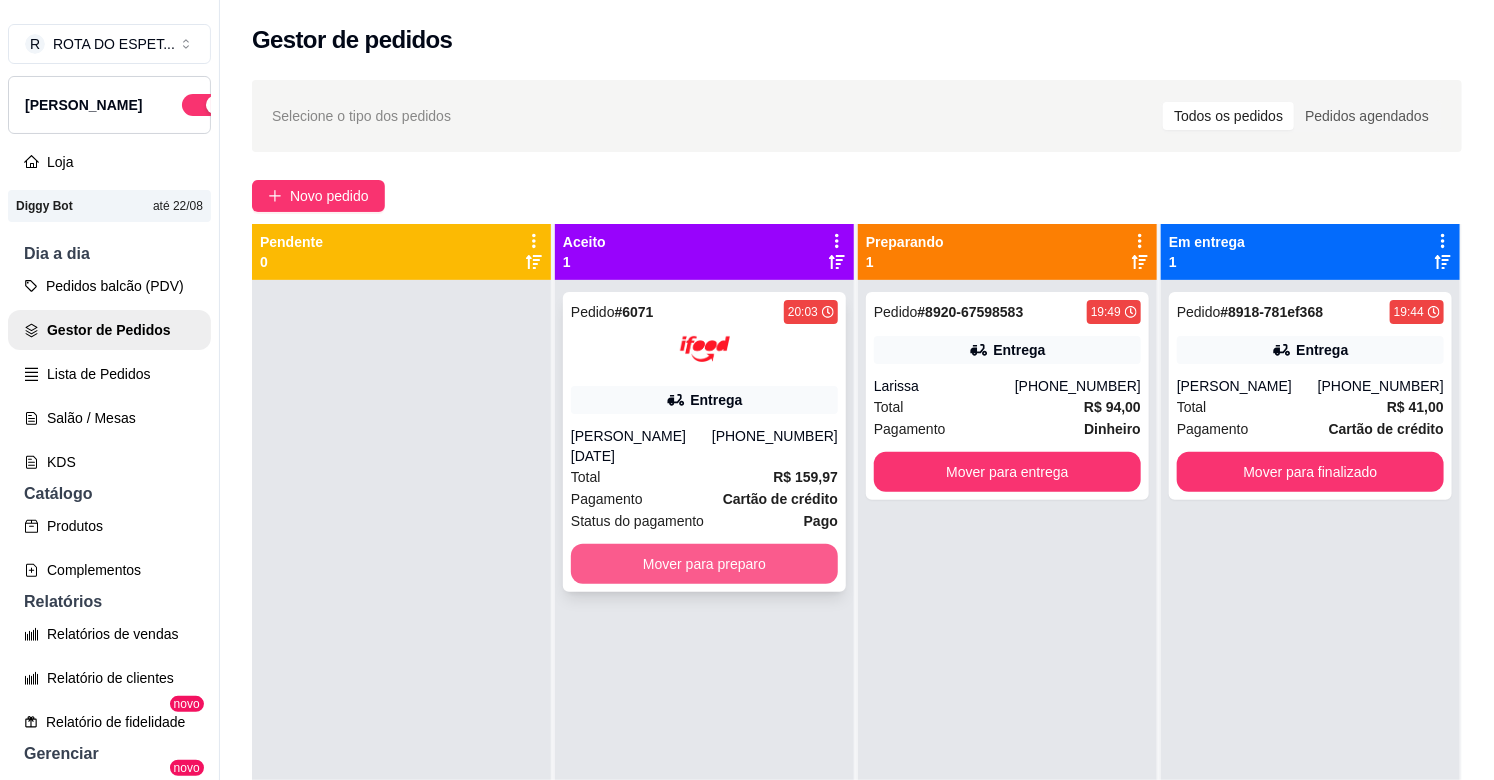 click on "Mover para preparo" at bounding box center (704, 564) 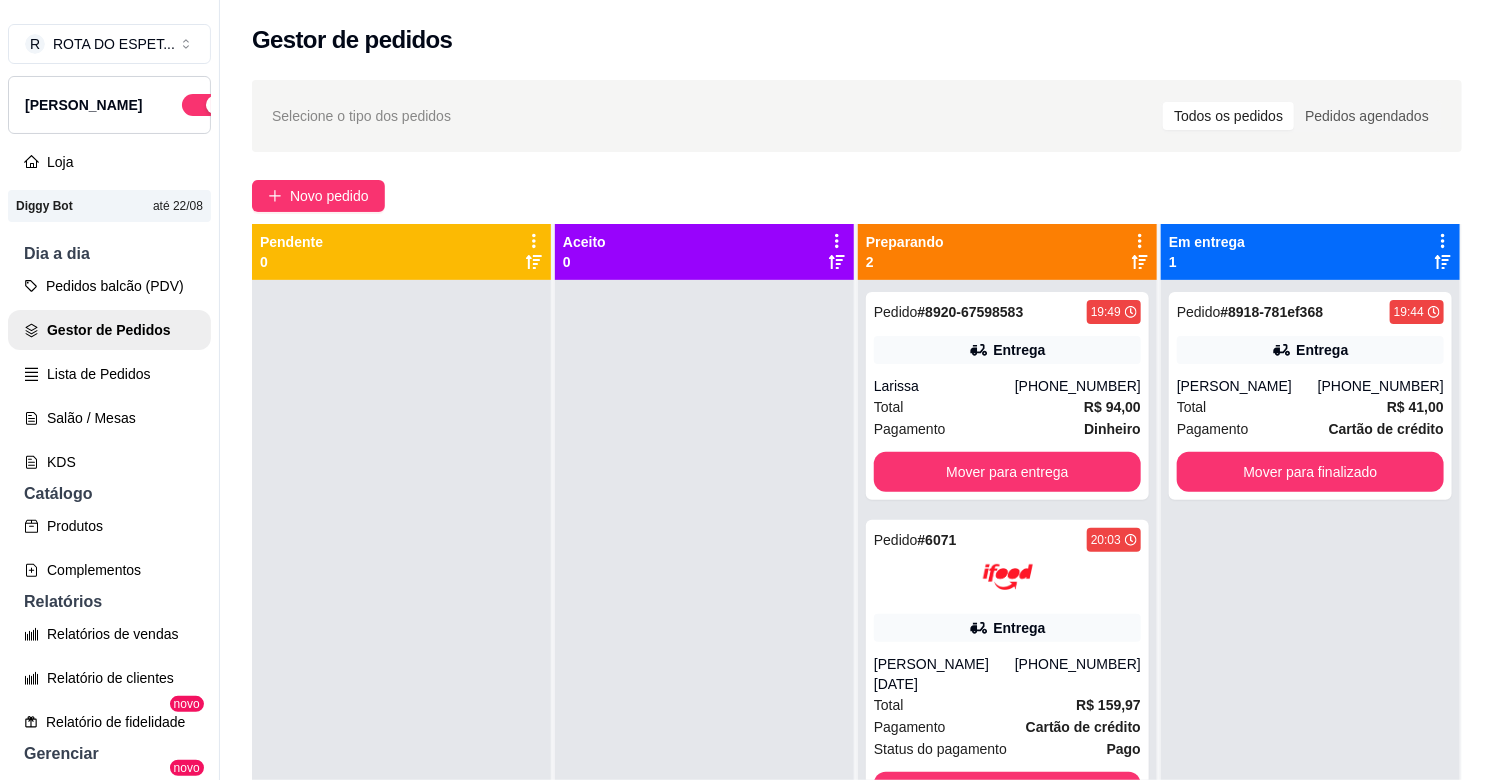 click at bounding box center [704, 670] 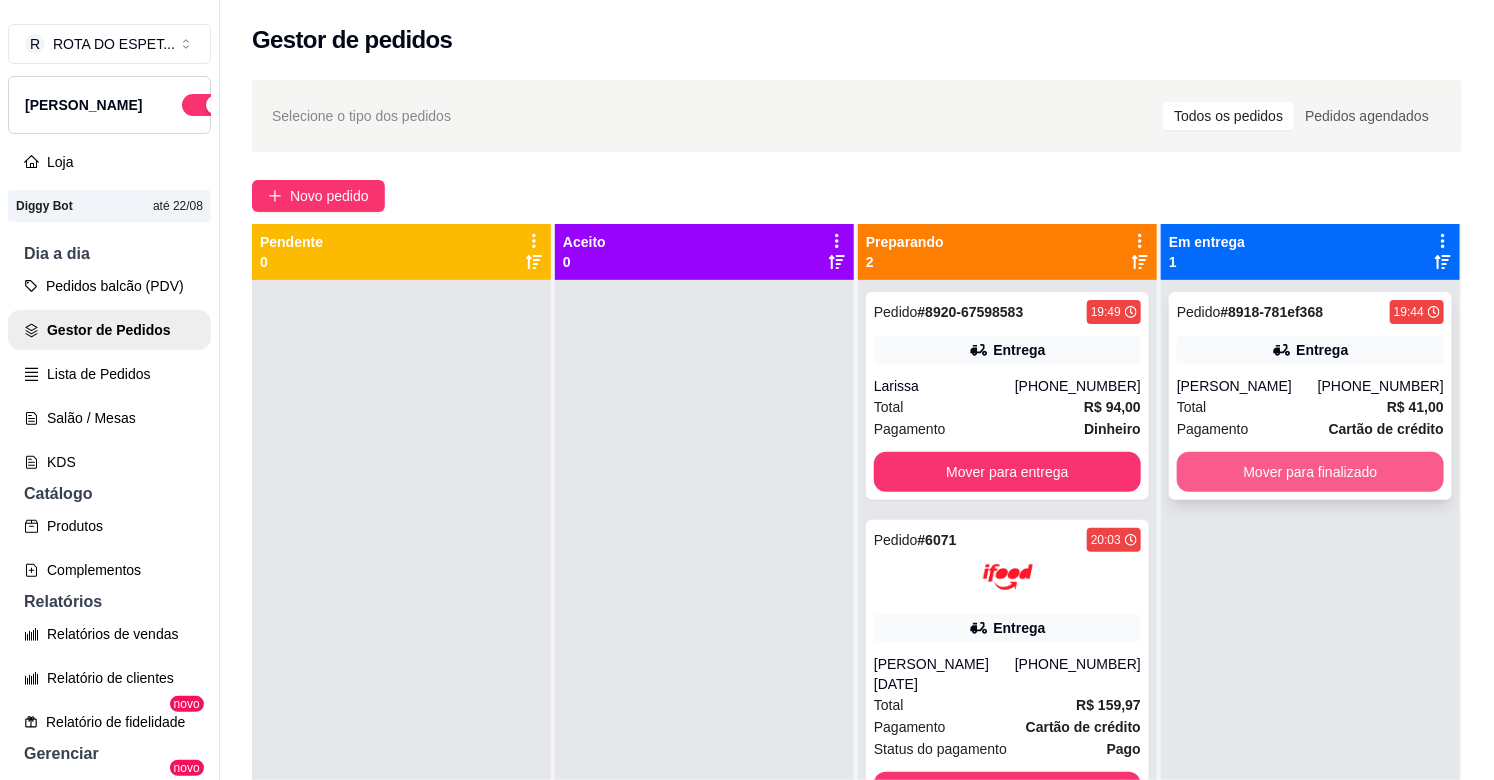 click on "Mover para finalizado" at bounding box center (1310, 472) 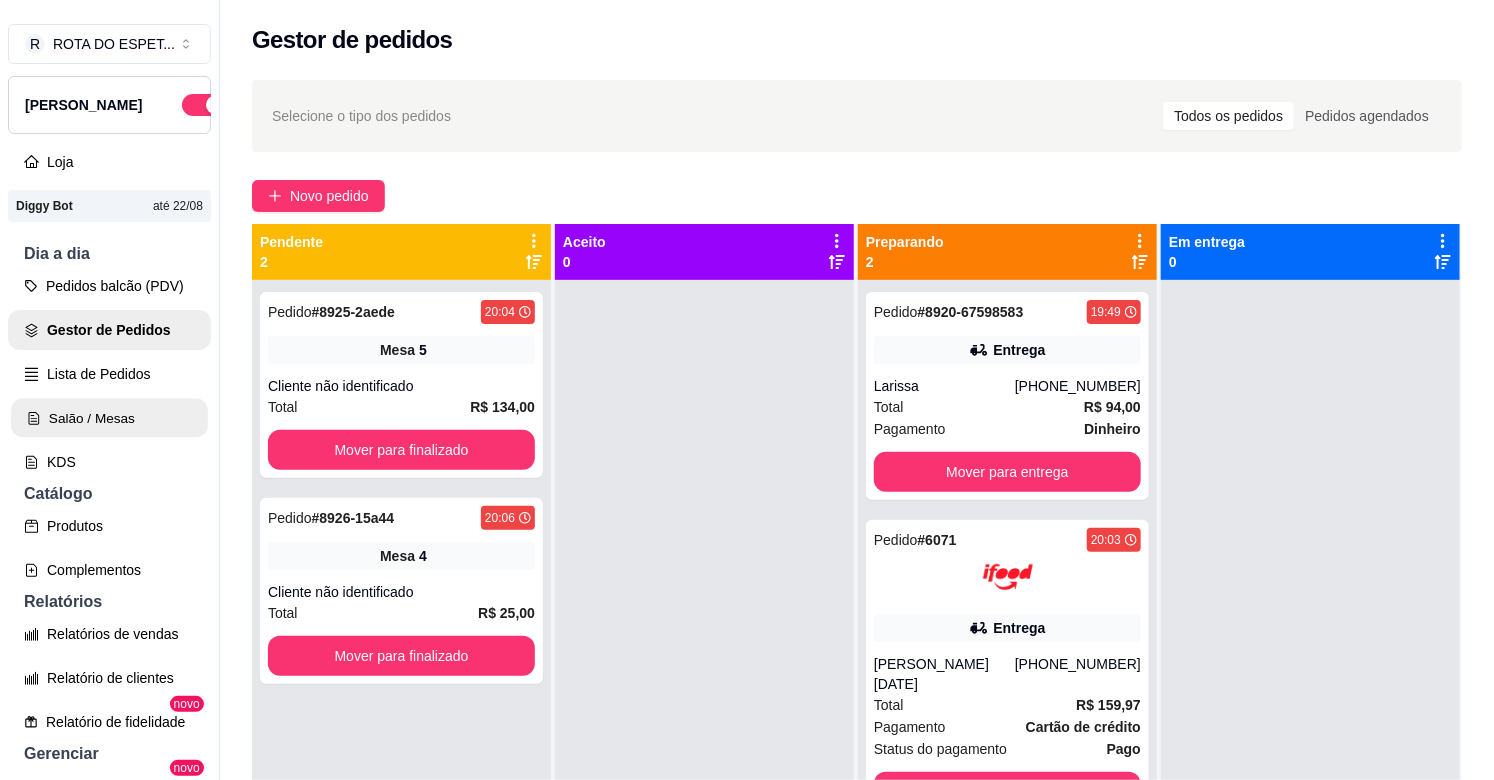 click on "Salão / Mesas" at bounding box center (109, 418) 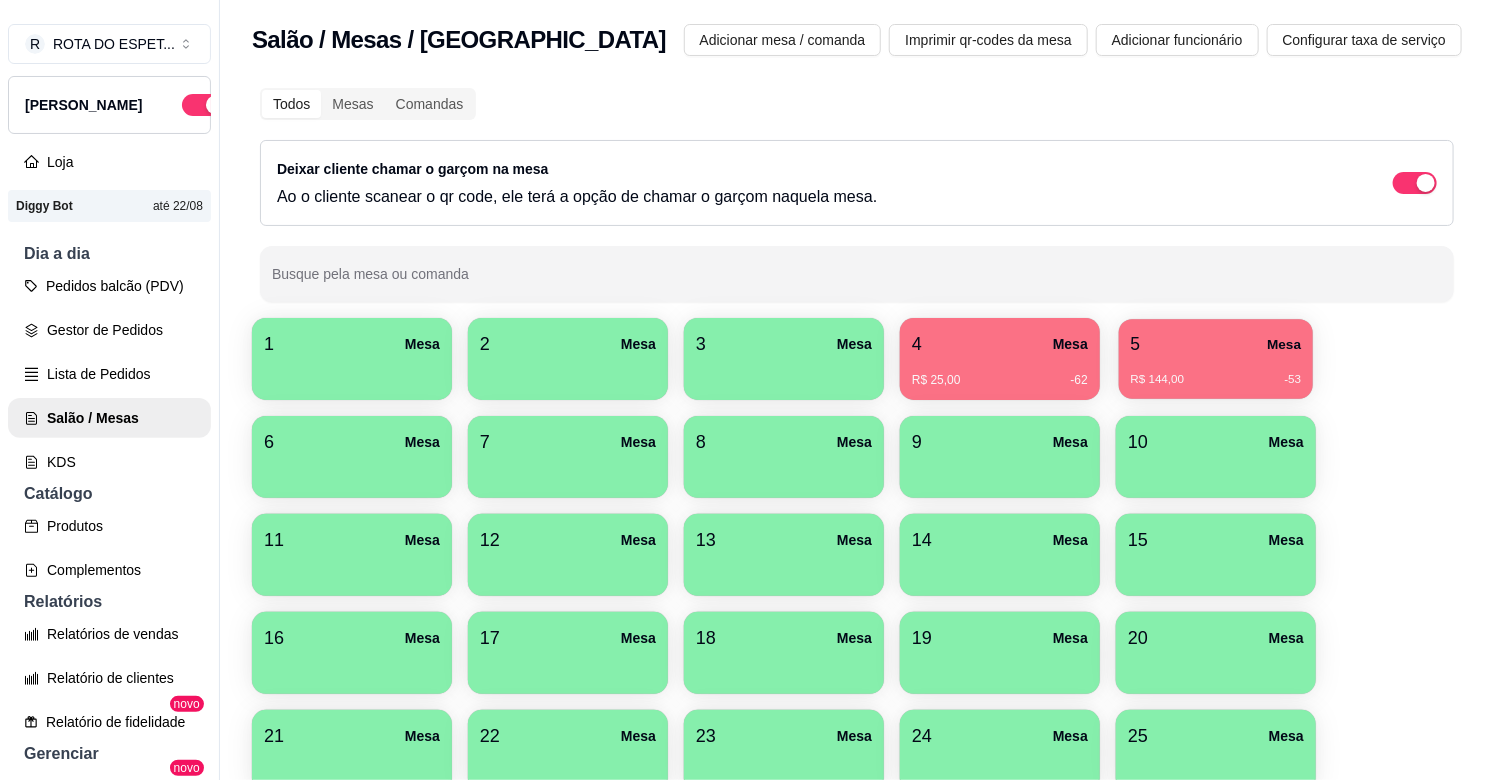 click on "5 Mesa" at bounding box center [1216, 344] 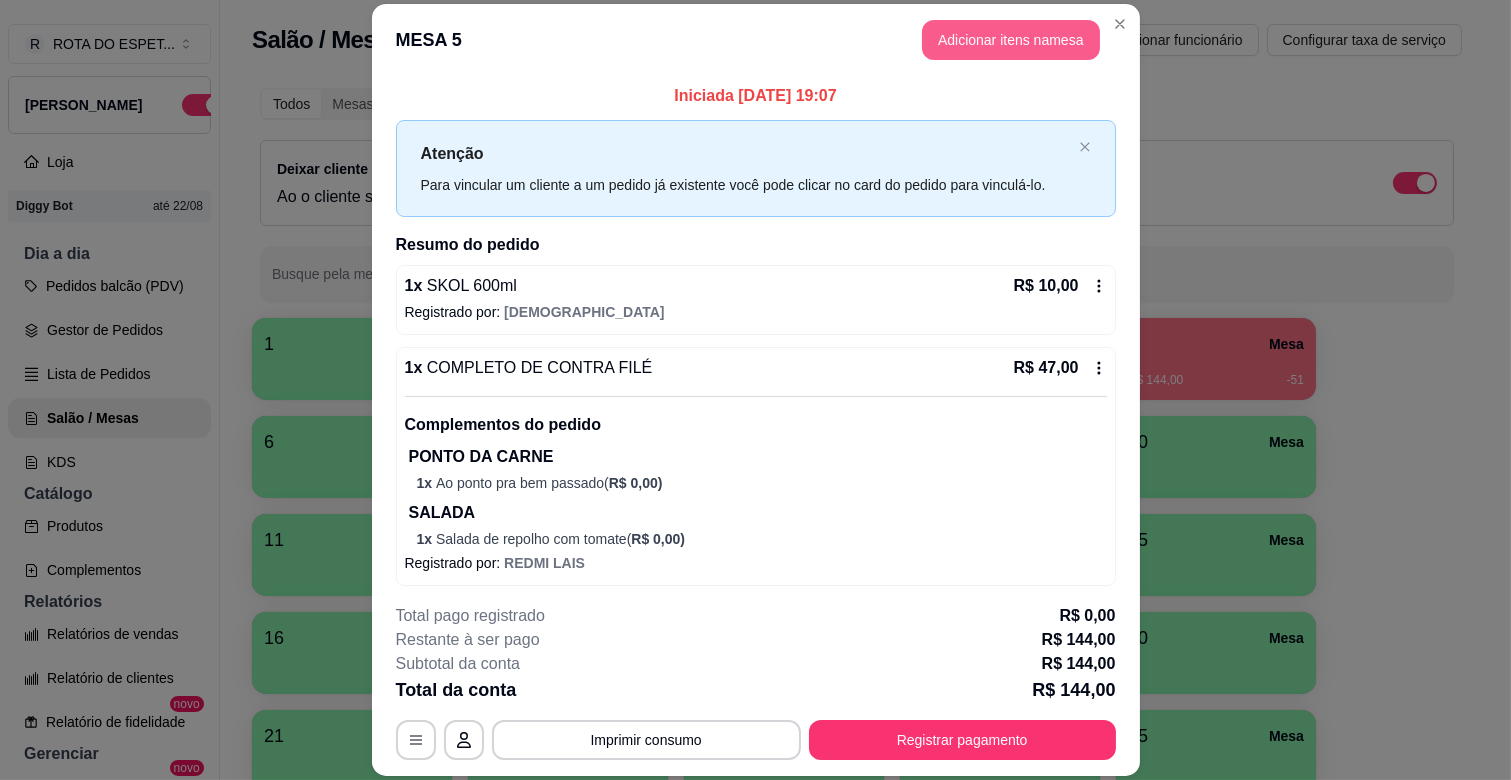 click on "Adicionar itens na  mesa" at bounding box center (1011, 40) 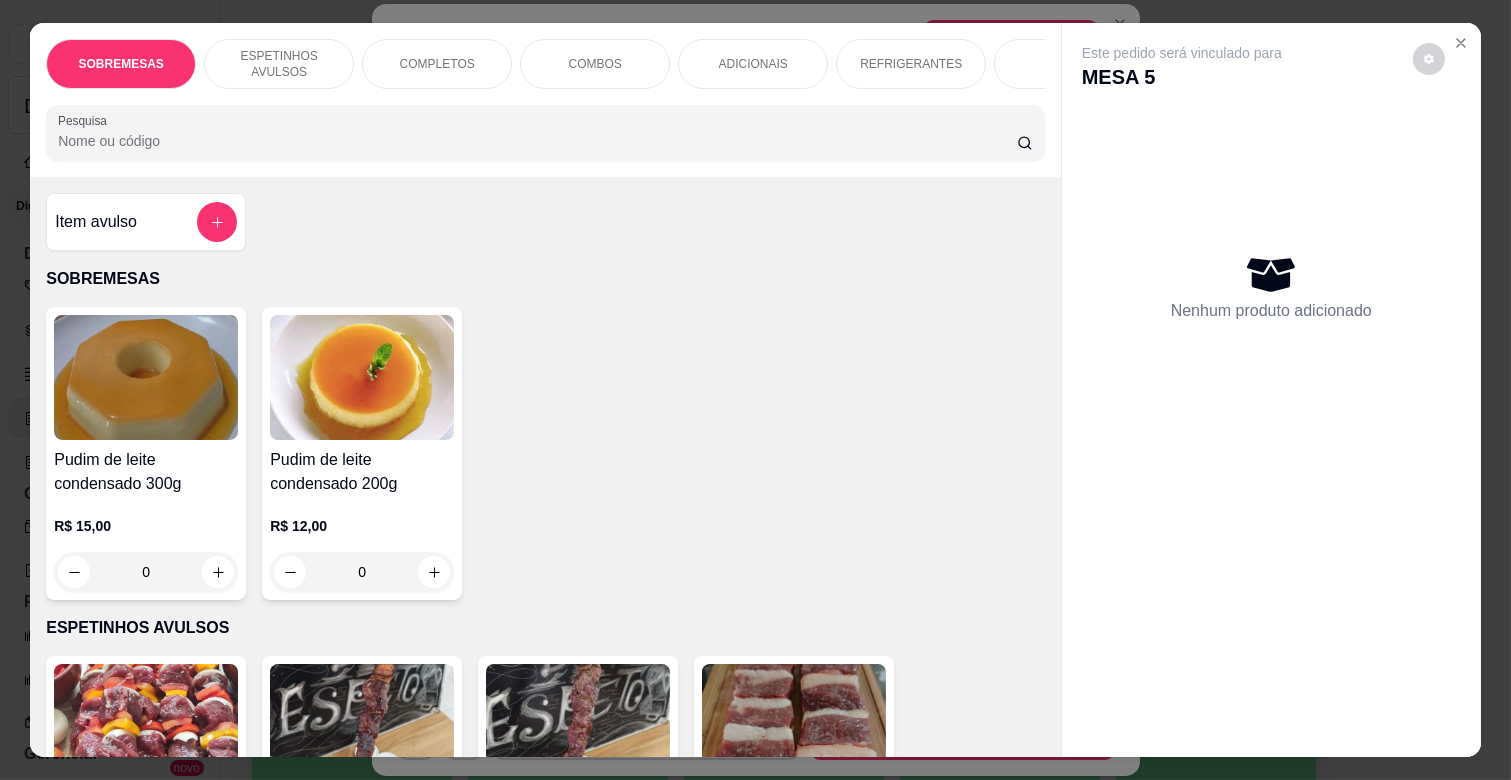 click on "Pesquisa" at bounding box center [537, 141] 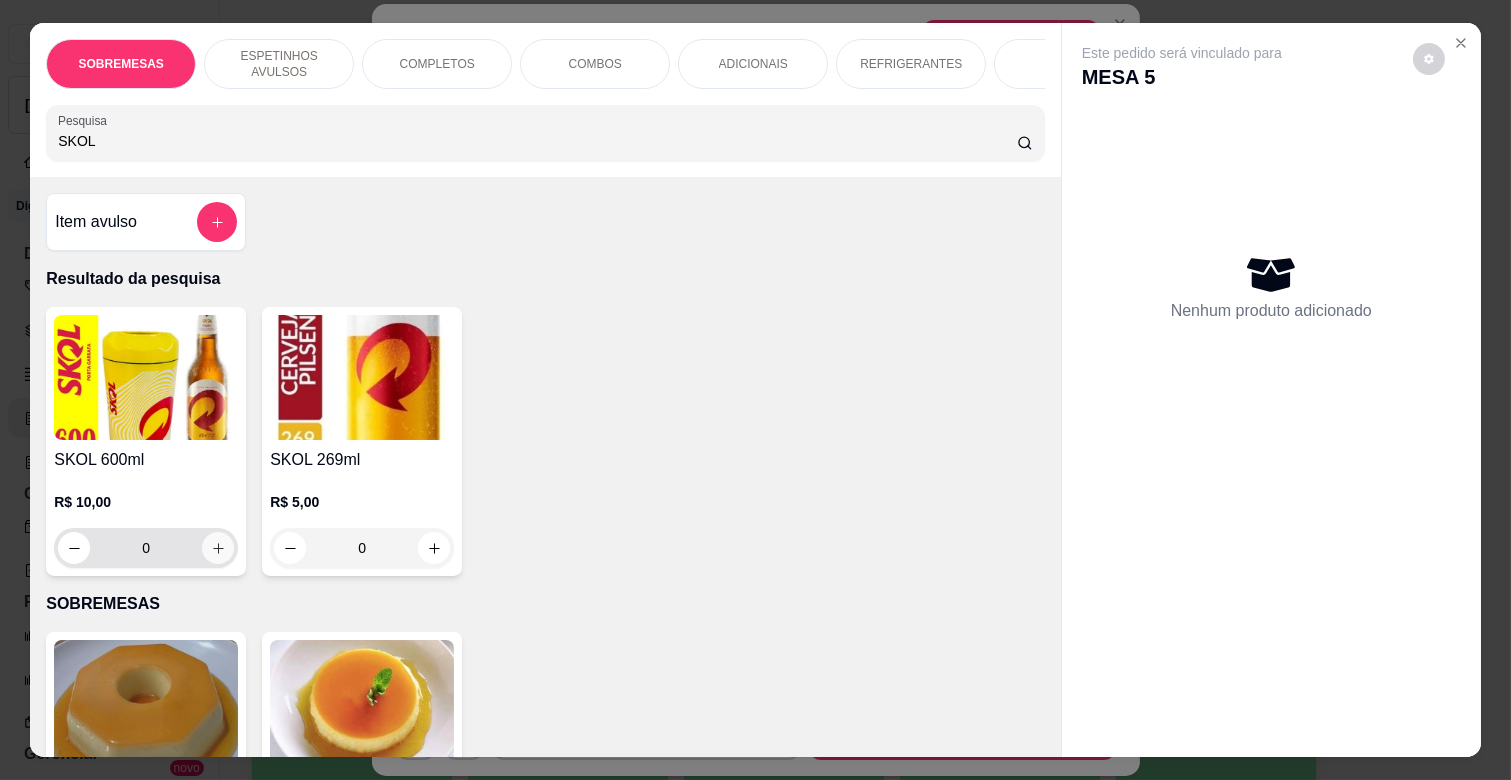 type on "SKOL" 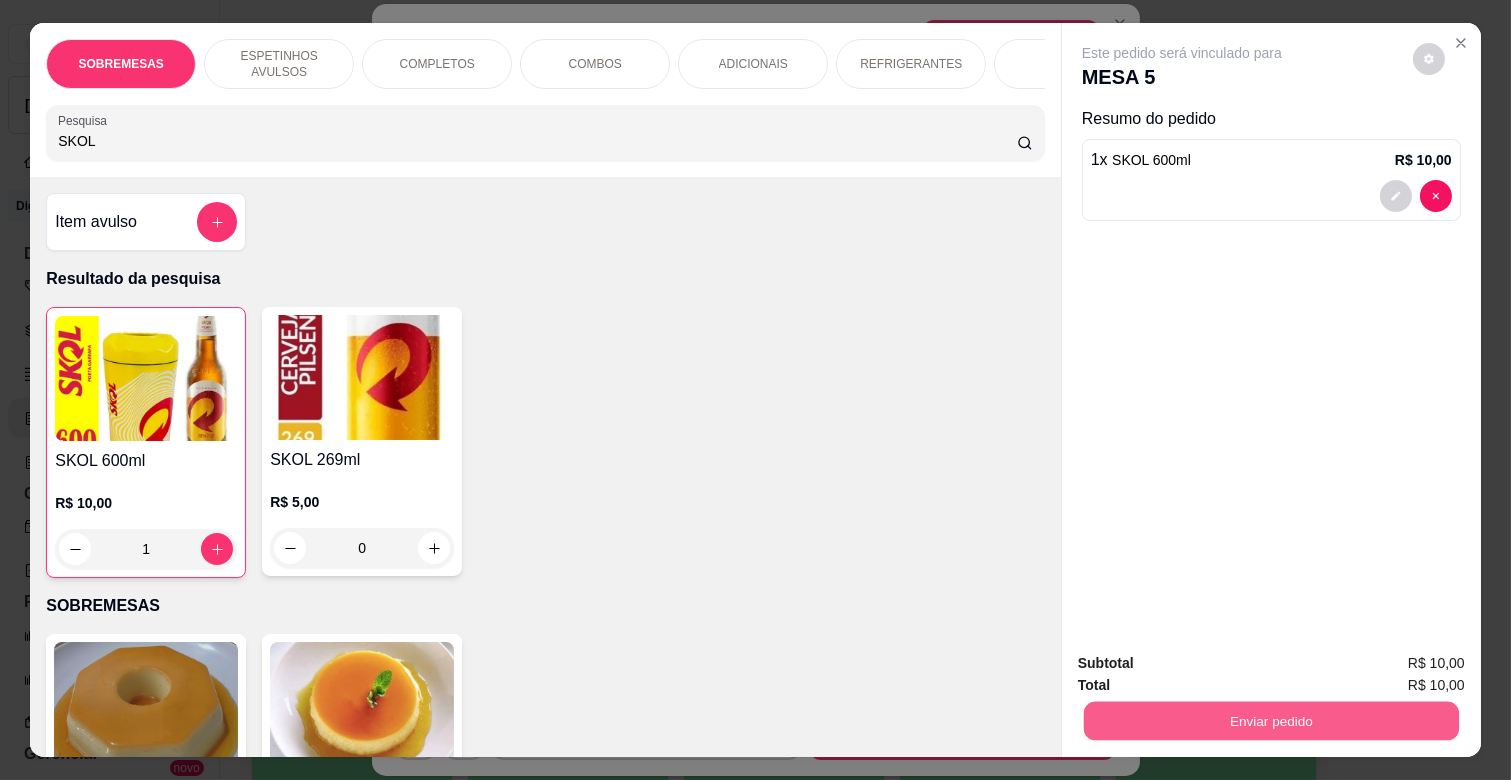 click on "Enviar pedido" at bounding box center [1271, 720] 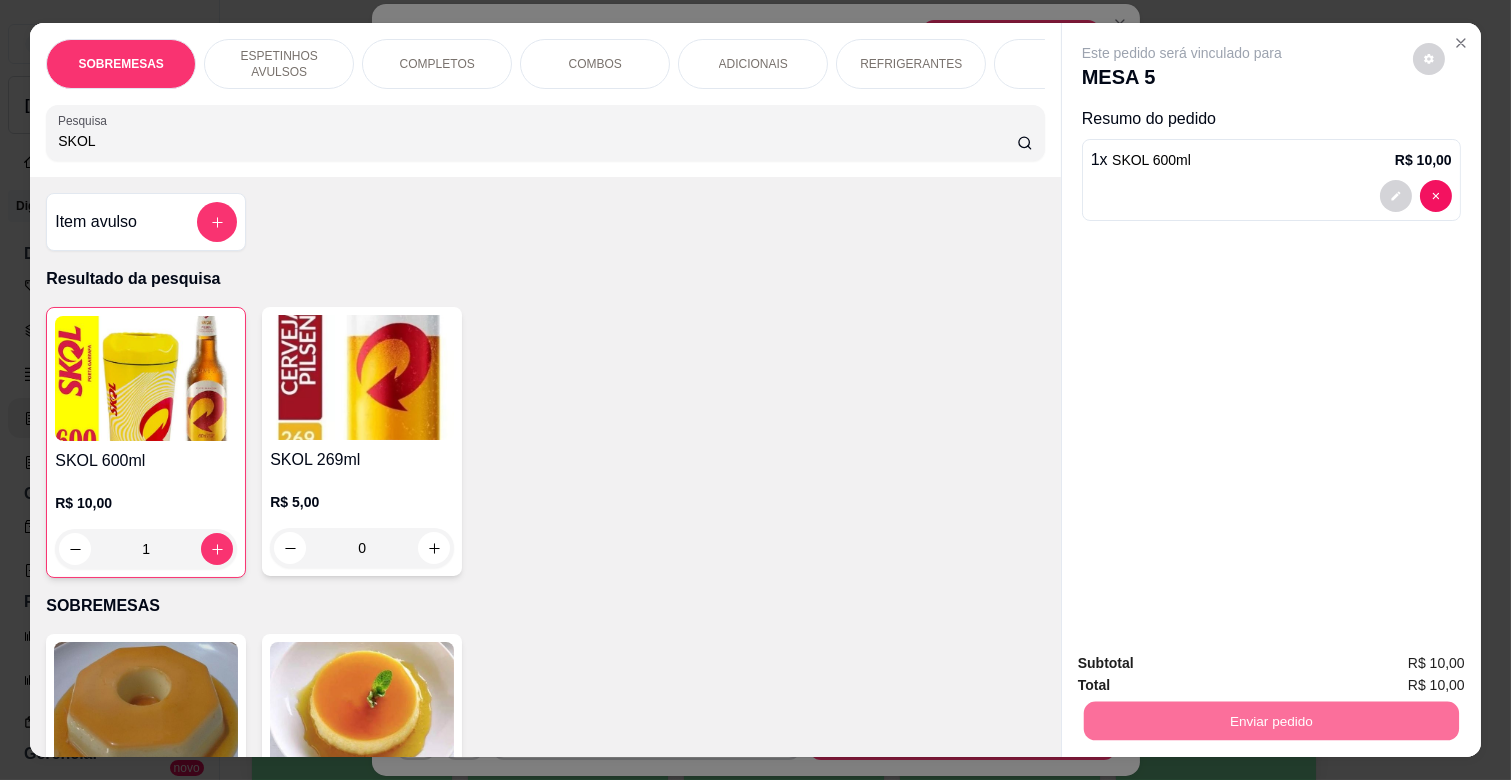 click on "Não registrar e enviar pedido" at bounding box center [1204, 663] 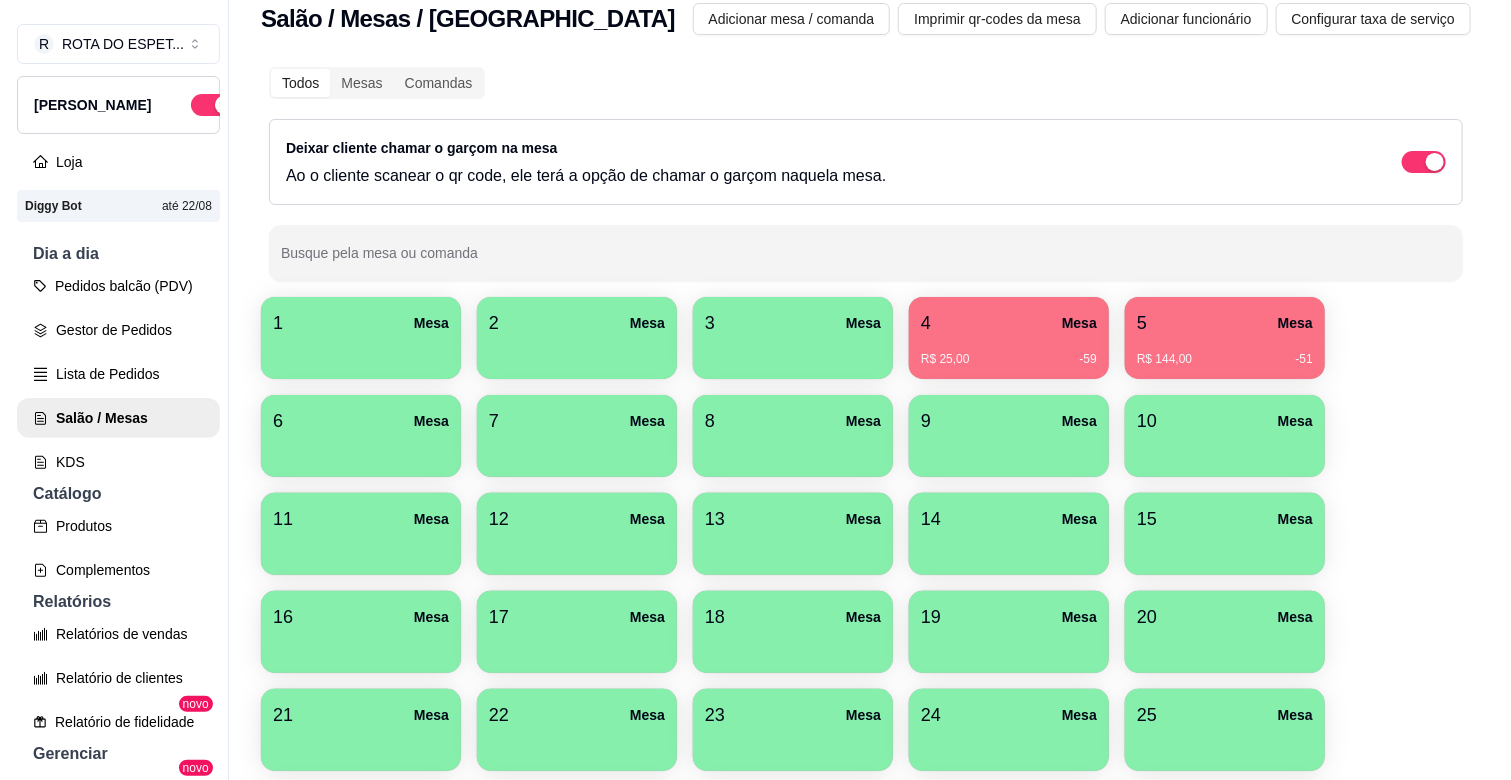 scroll, scrollTop: 0, scrollLeft: 0, axis: both 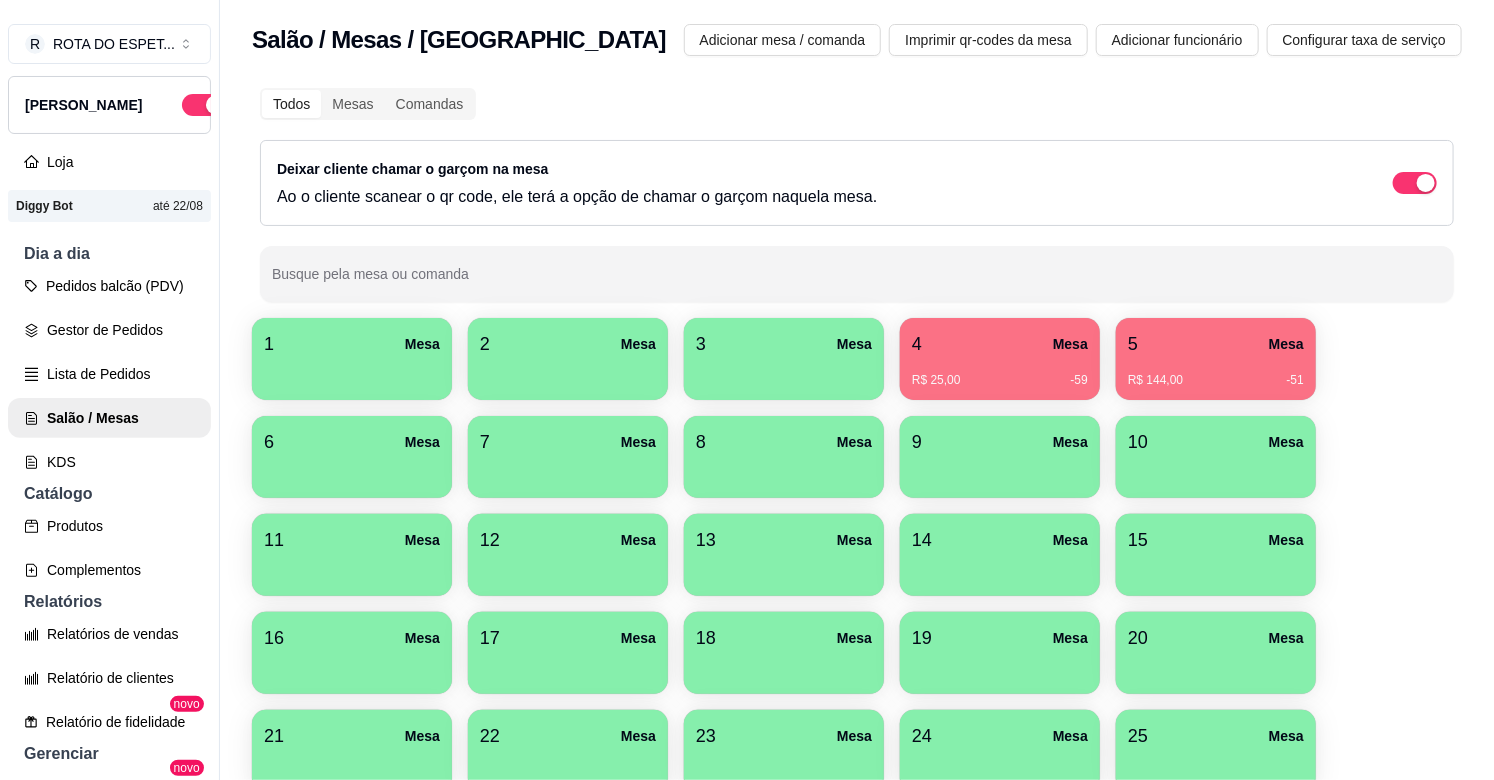 click at bounding box center (568, 373) 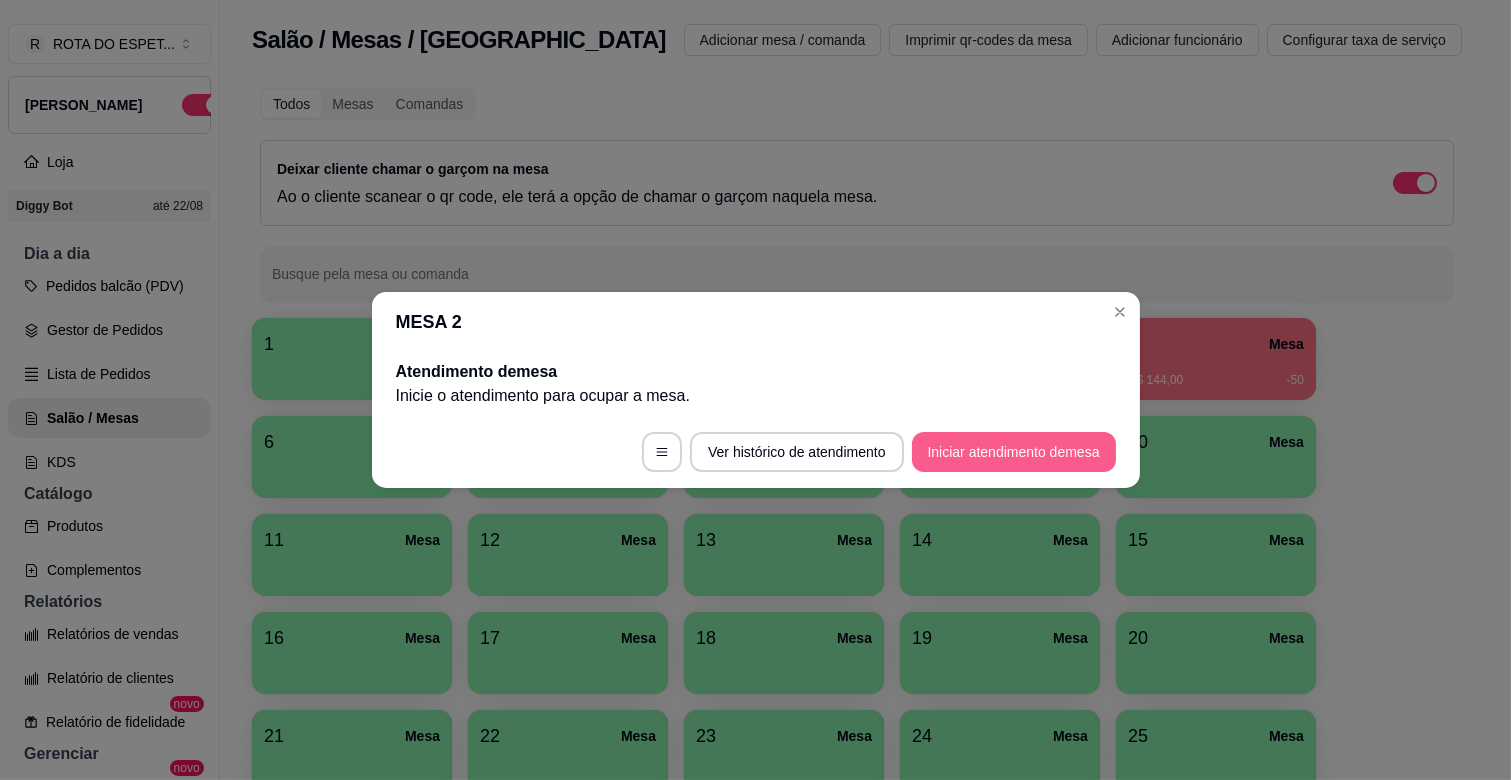 click on "Ver histórico de atendimento Iniciar atendimento de  mesa" at bounding box center [756, 452] 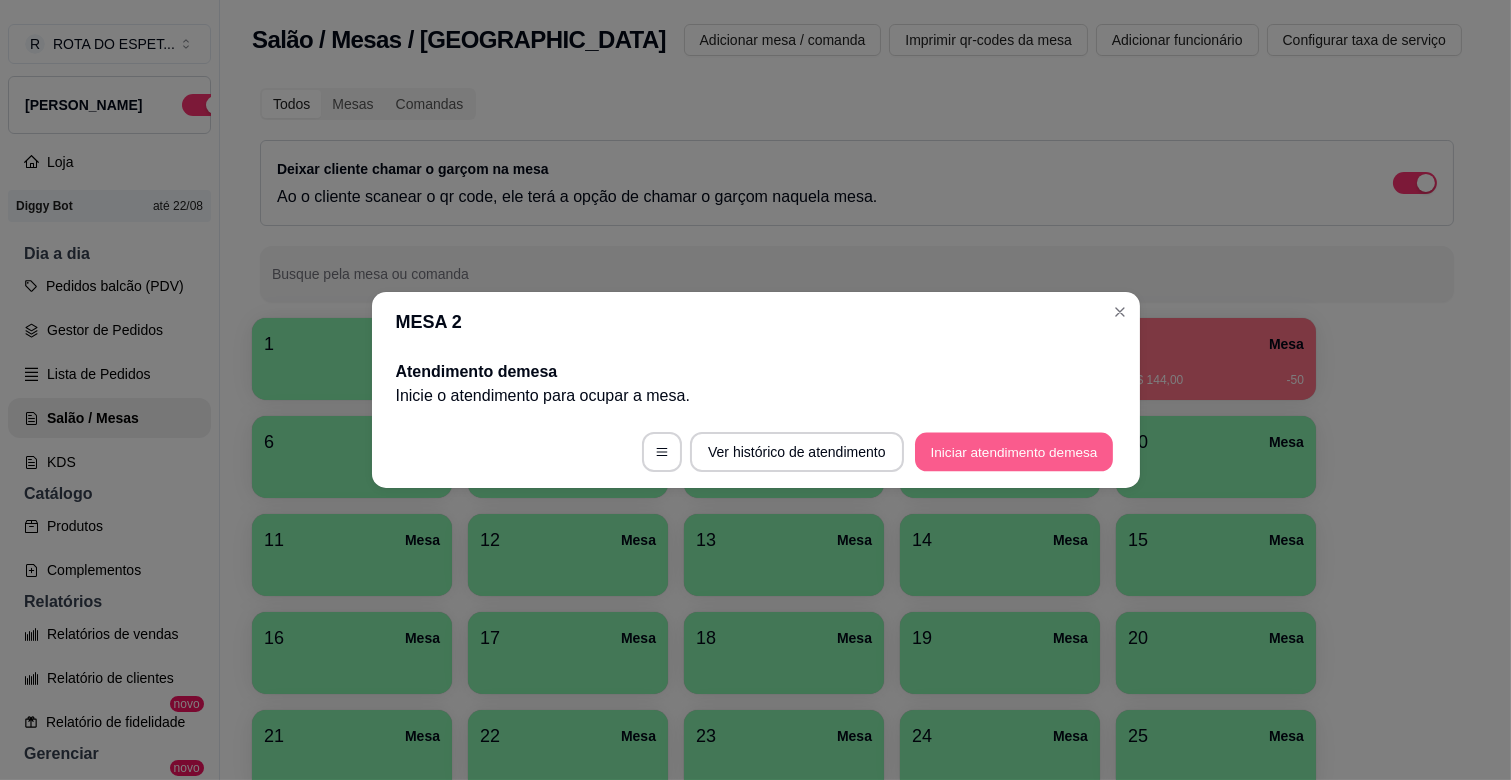 click on "Iniciar atendimento de  mesa" at bounding box center (1014, 452) 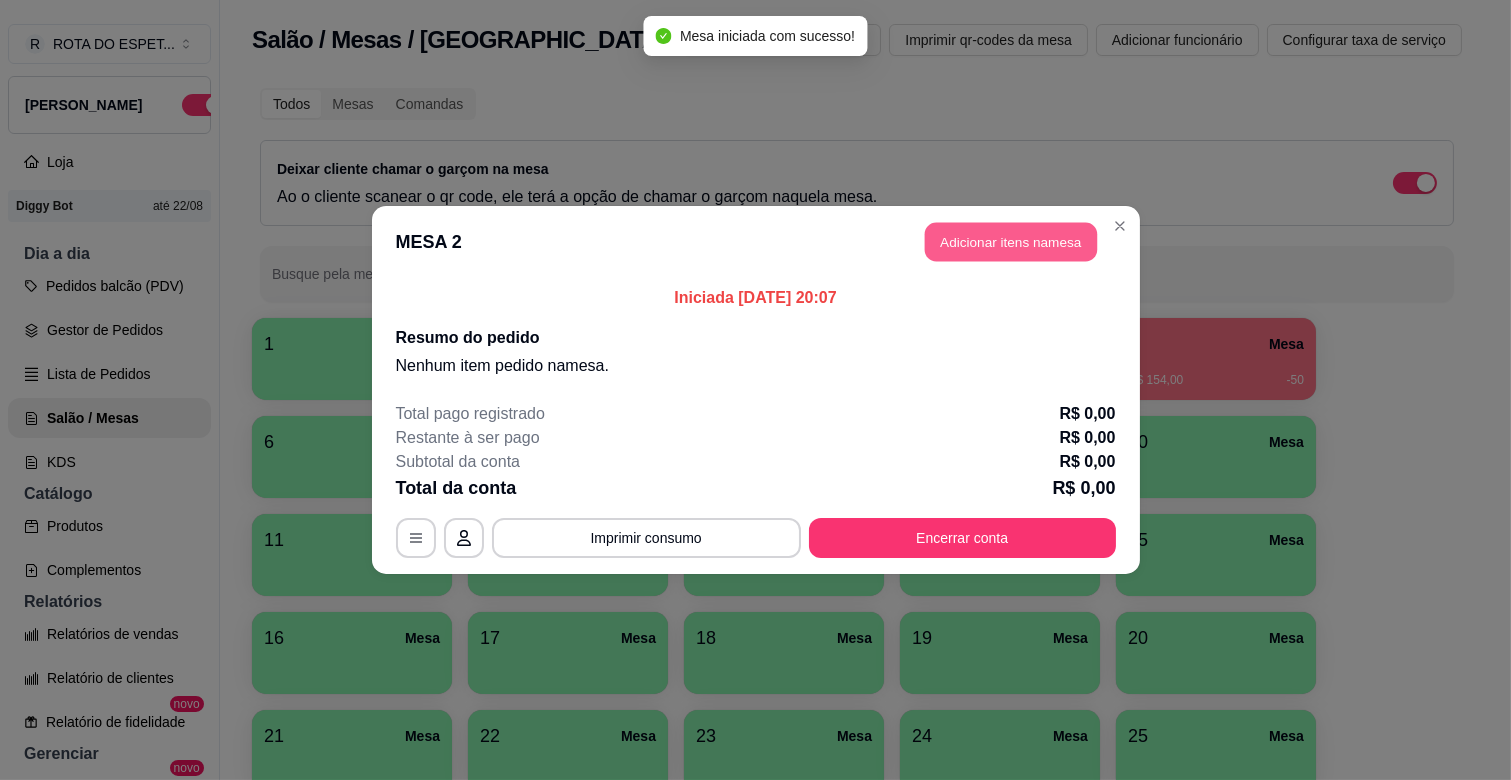 click on "Adicionar itens na  mesa" at bounding box center (1011, 242) 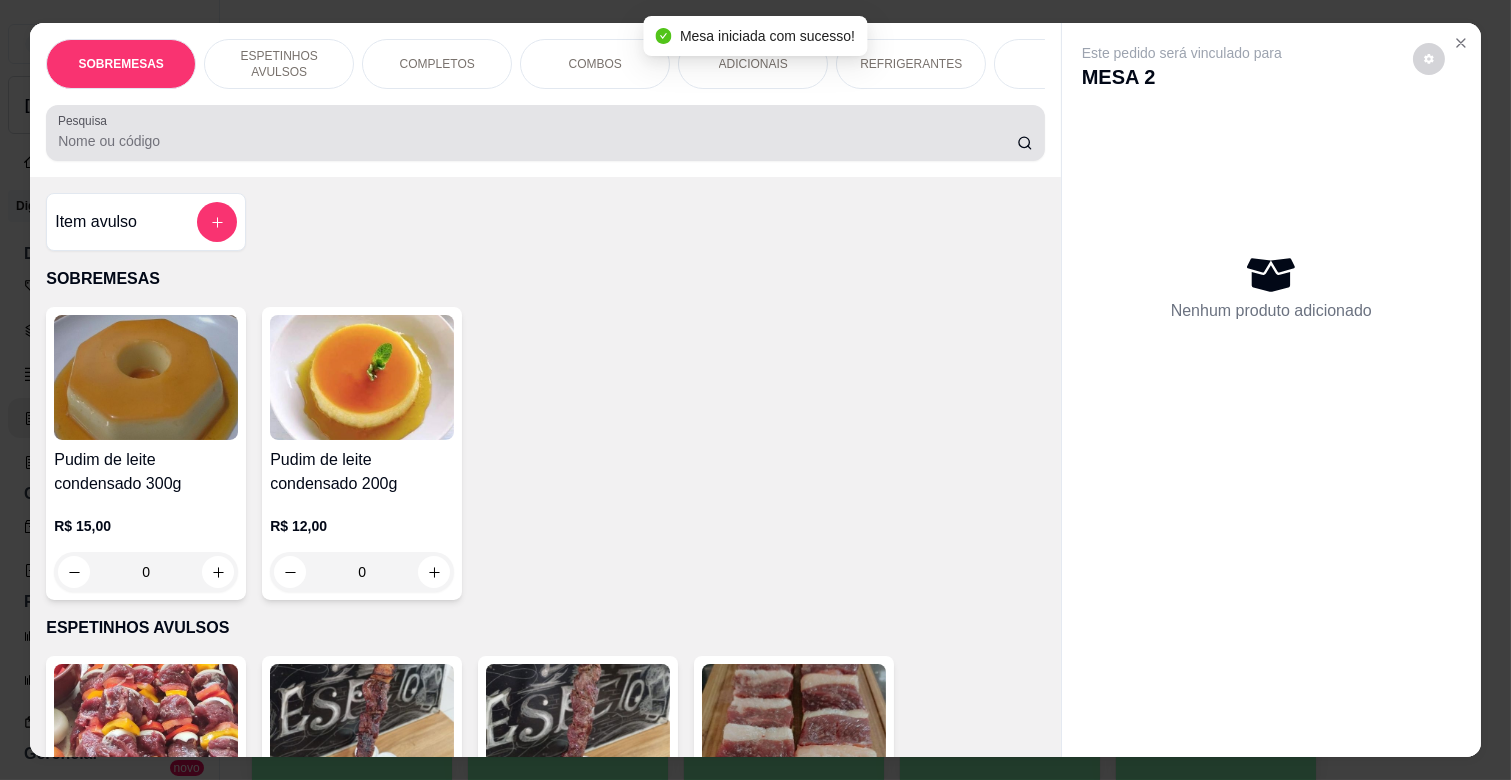 click at bounding box center [545, 133] 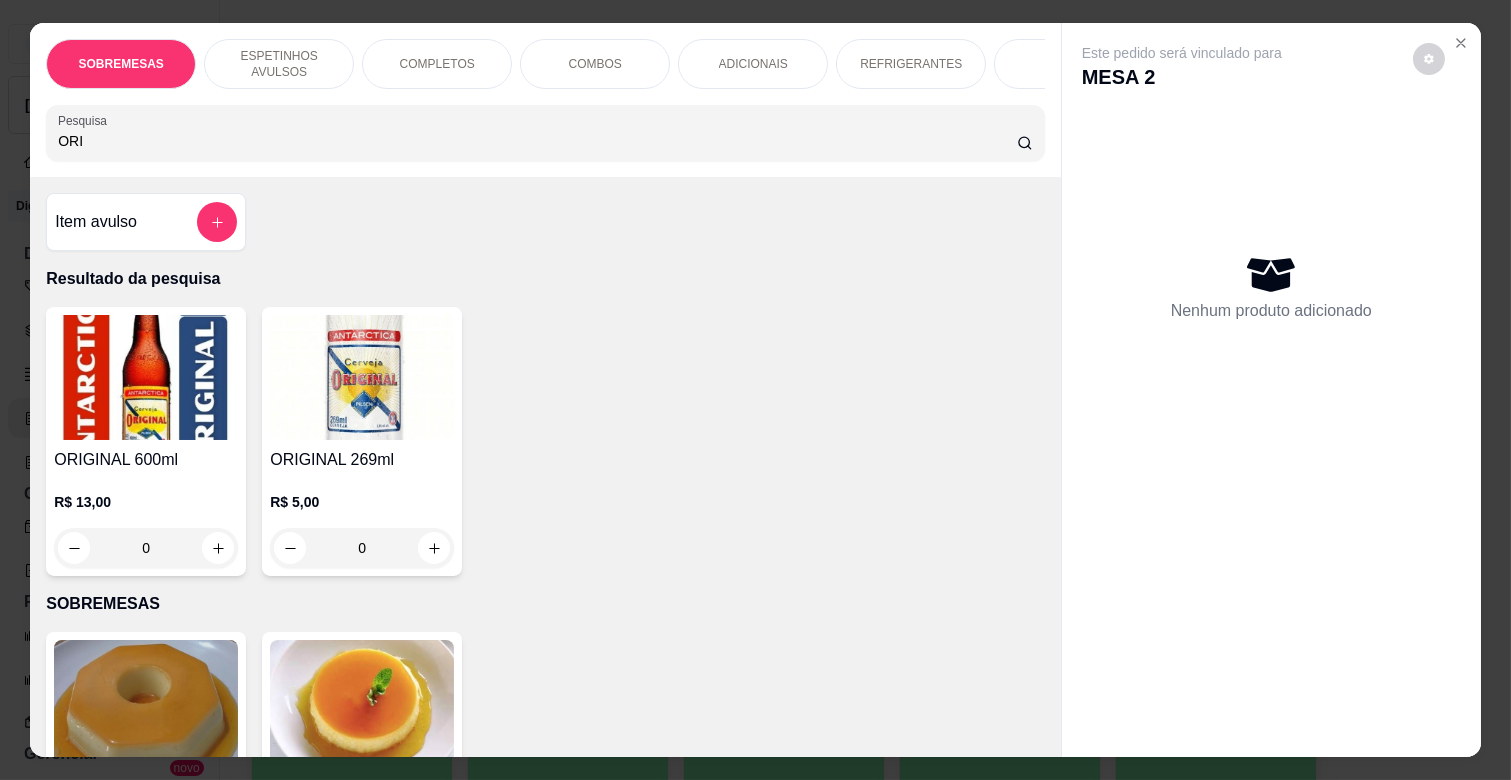type on "ORI" 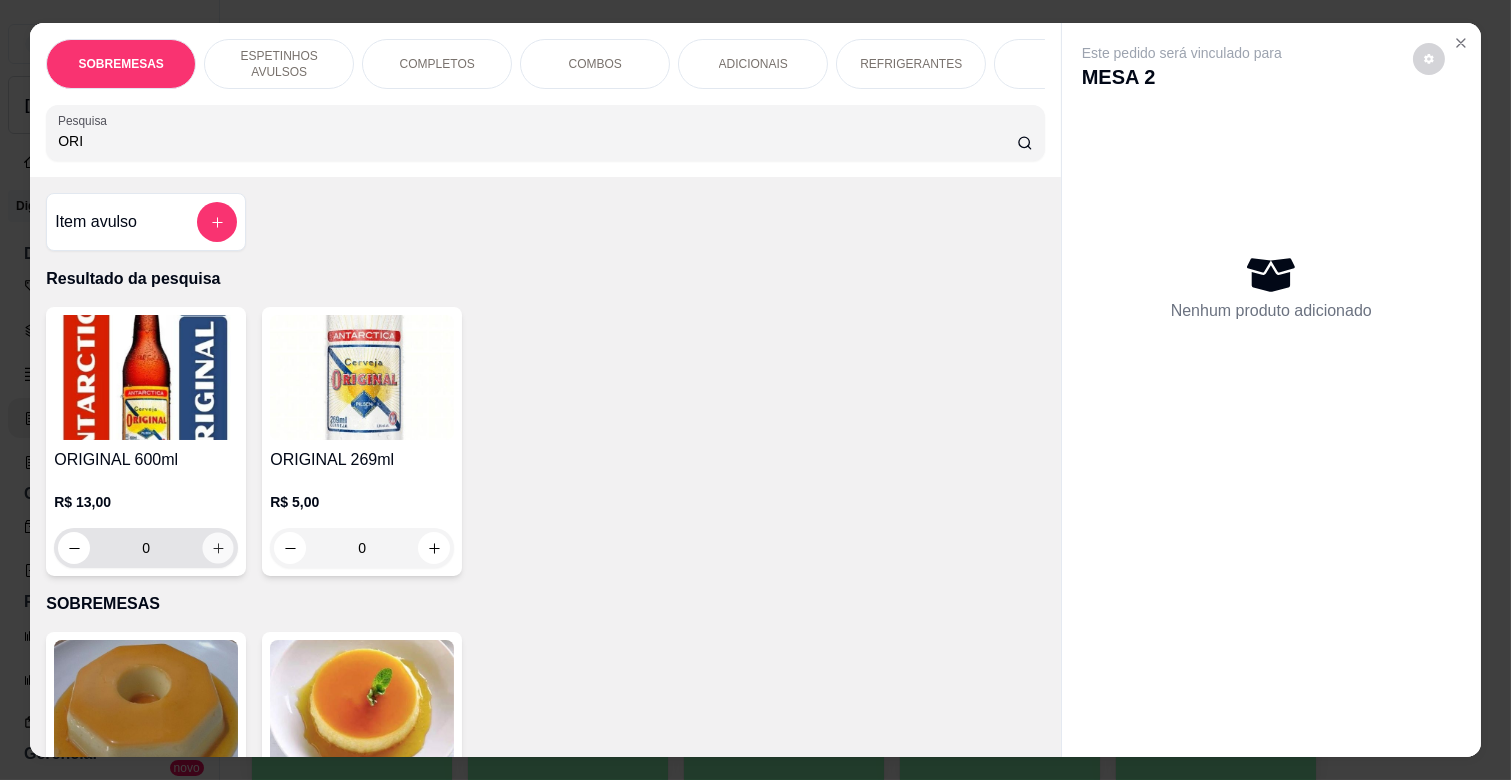 click 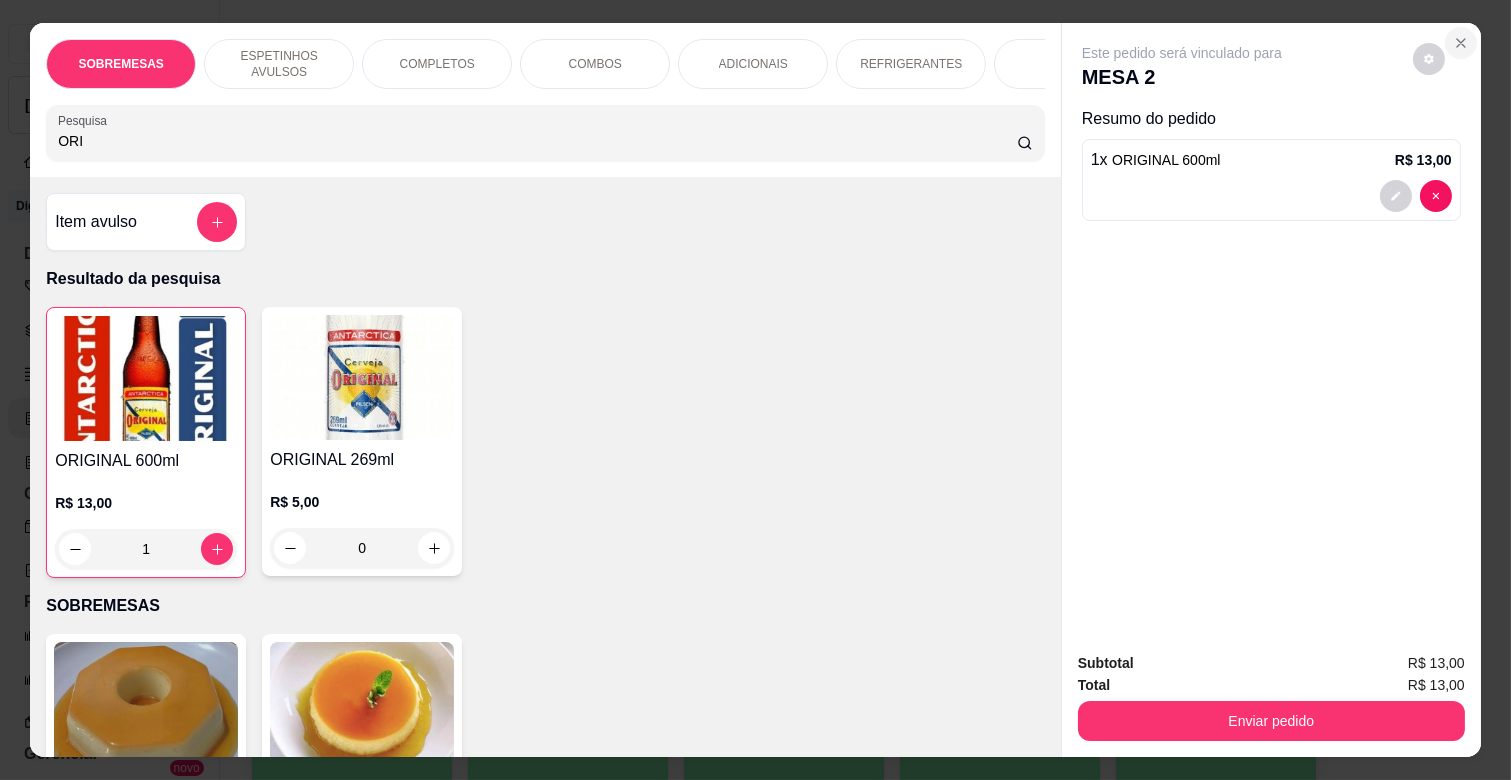click 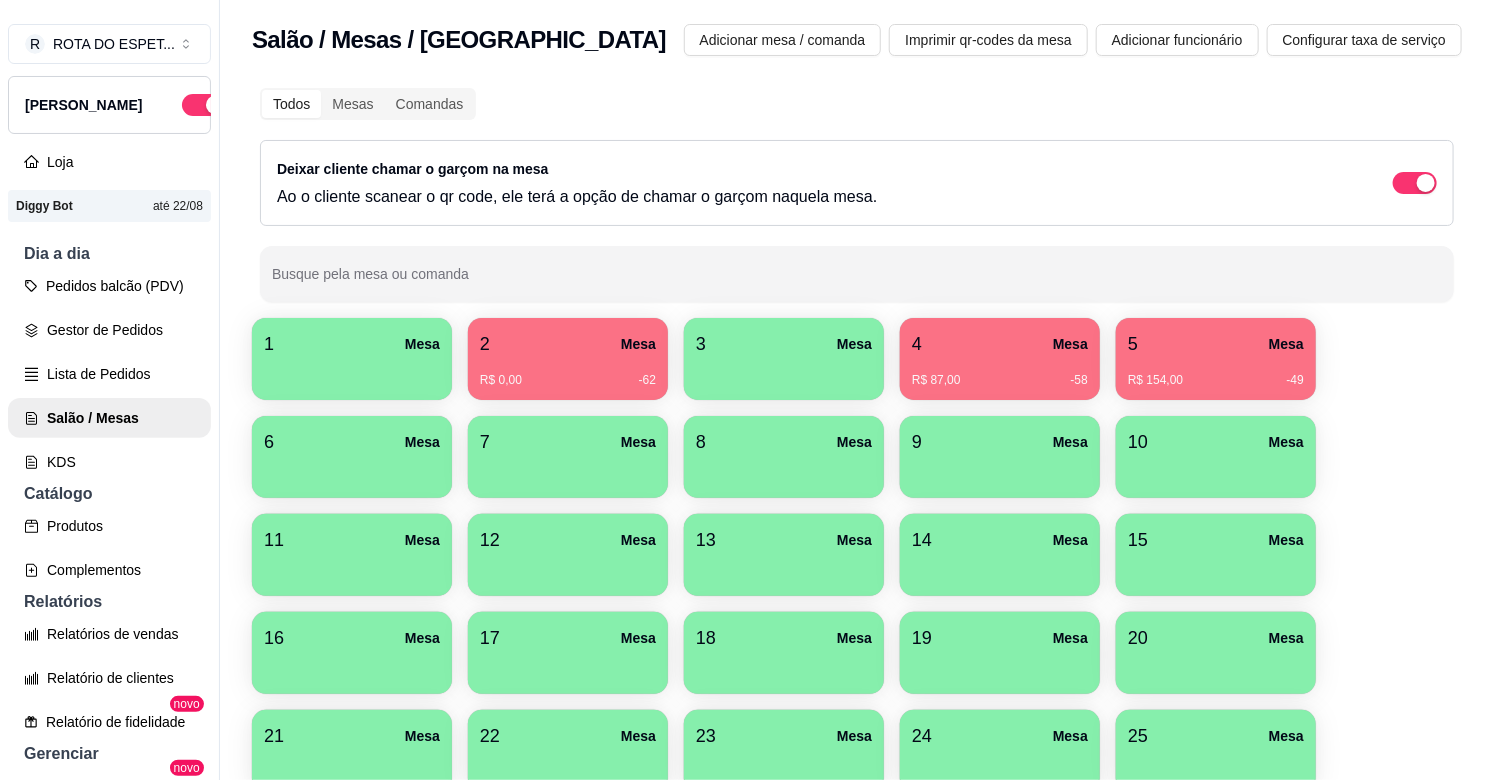 click on "R$ 87,00 -58" at bounding box center (1000, 373) 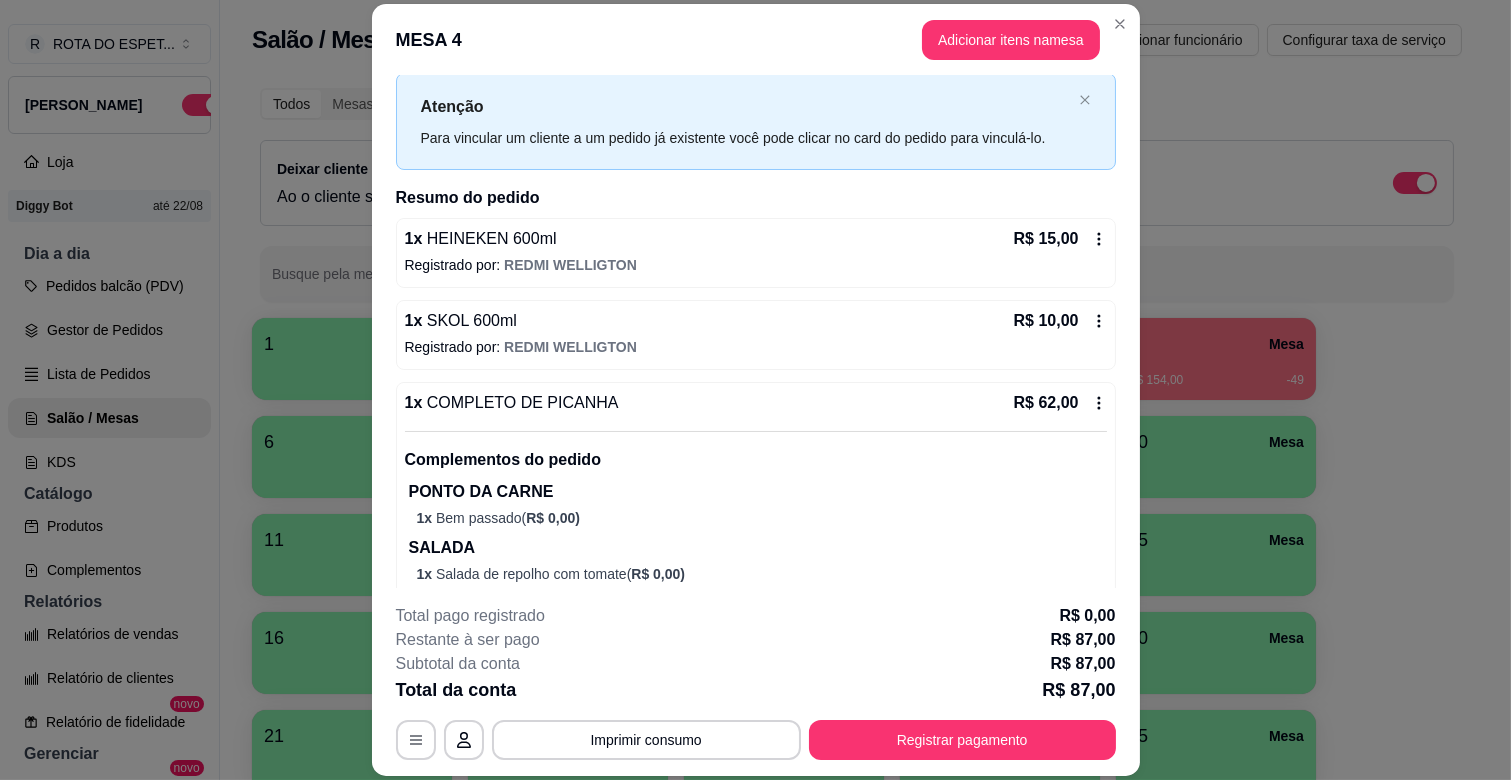 scroll, scrollTop: 88, scrollLeft: 0, axis: vertical 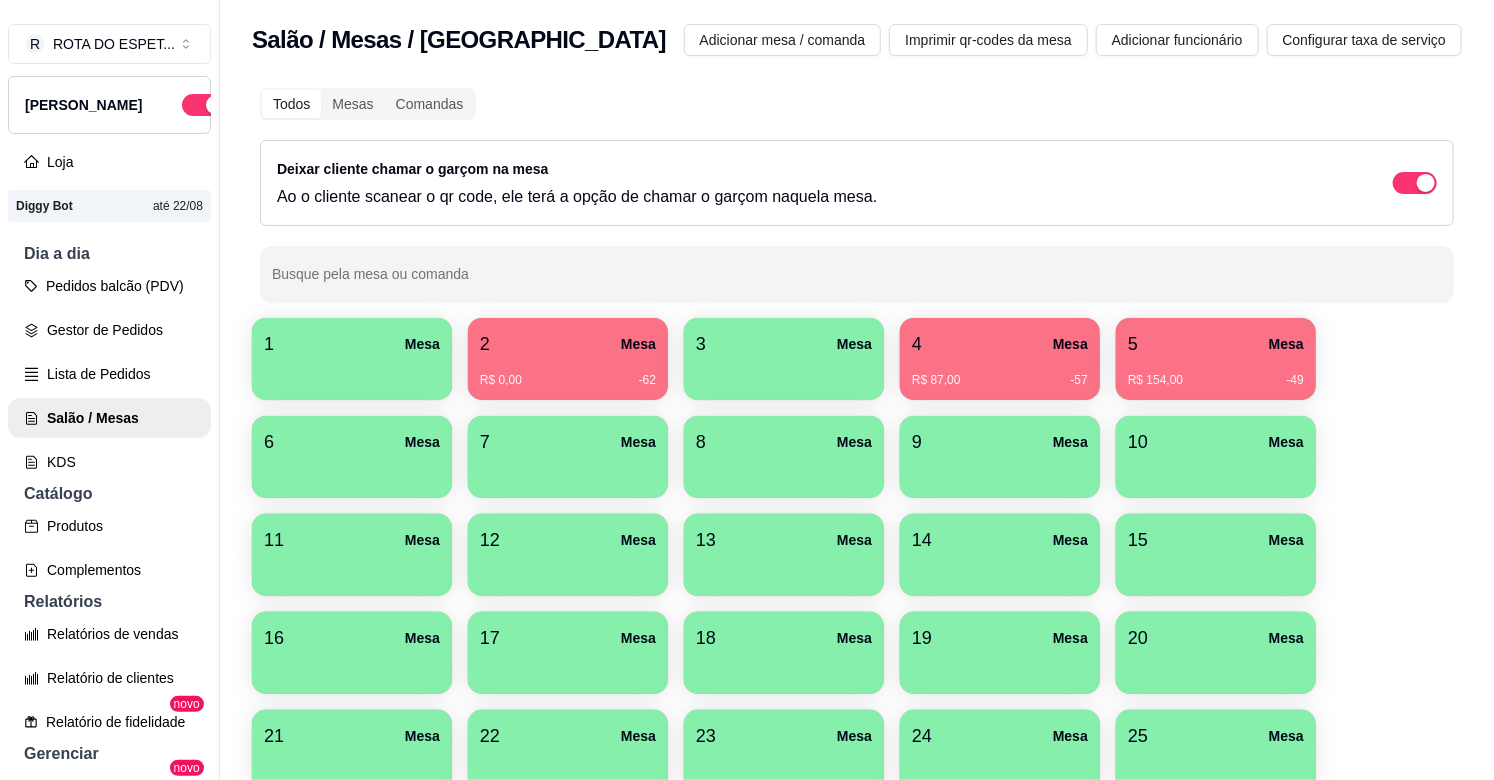 click on "R$ 0,00 -62" at bounding box center [568, 373] 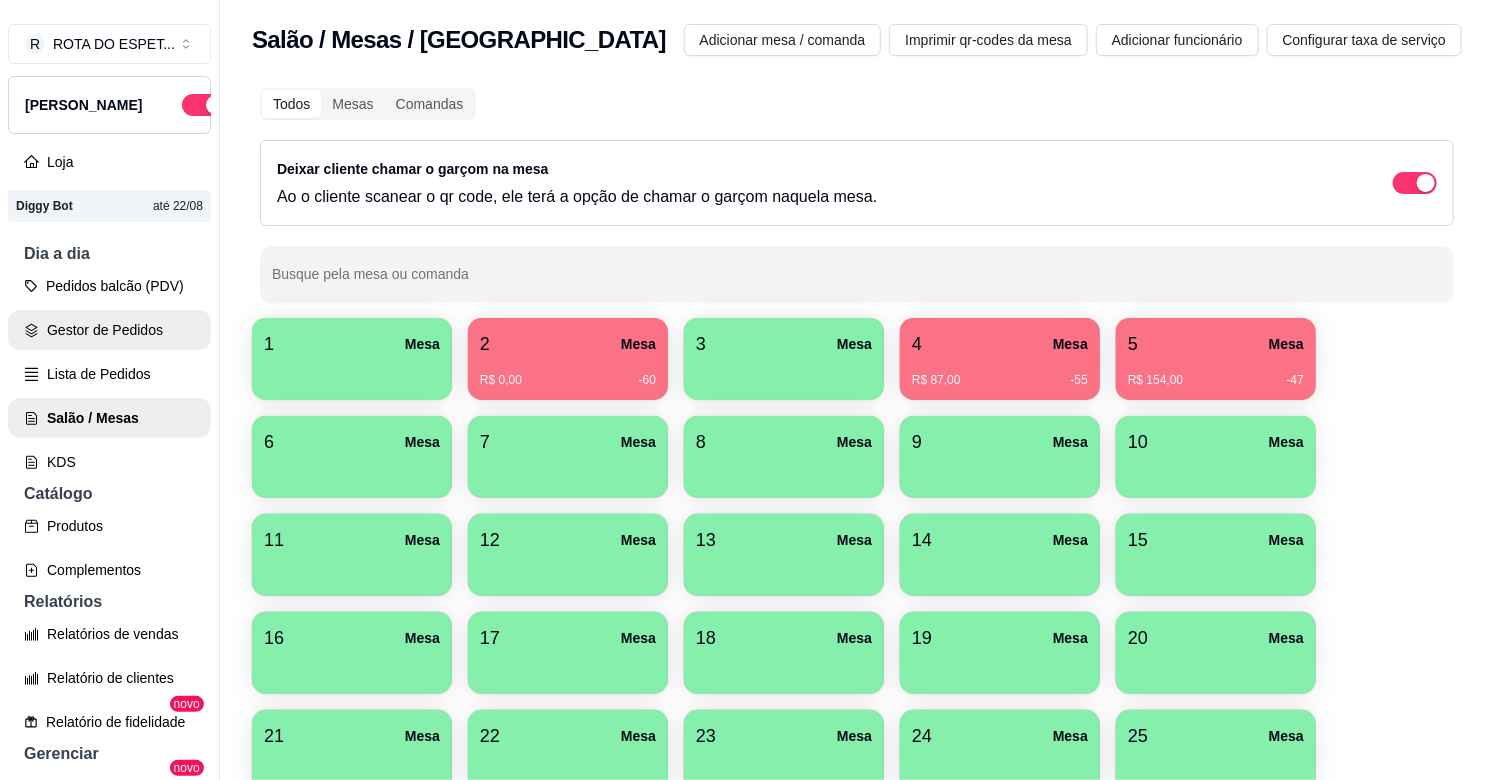 click on "Gestor de Pedidos" at bounding box center (109, 330) 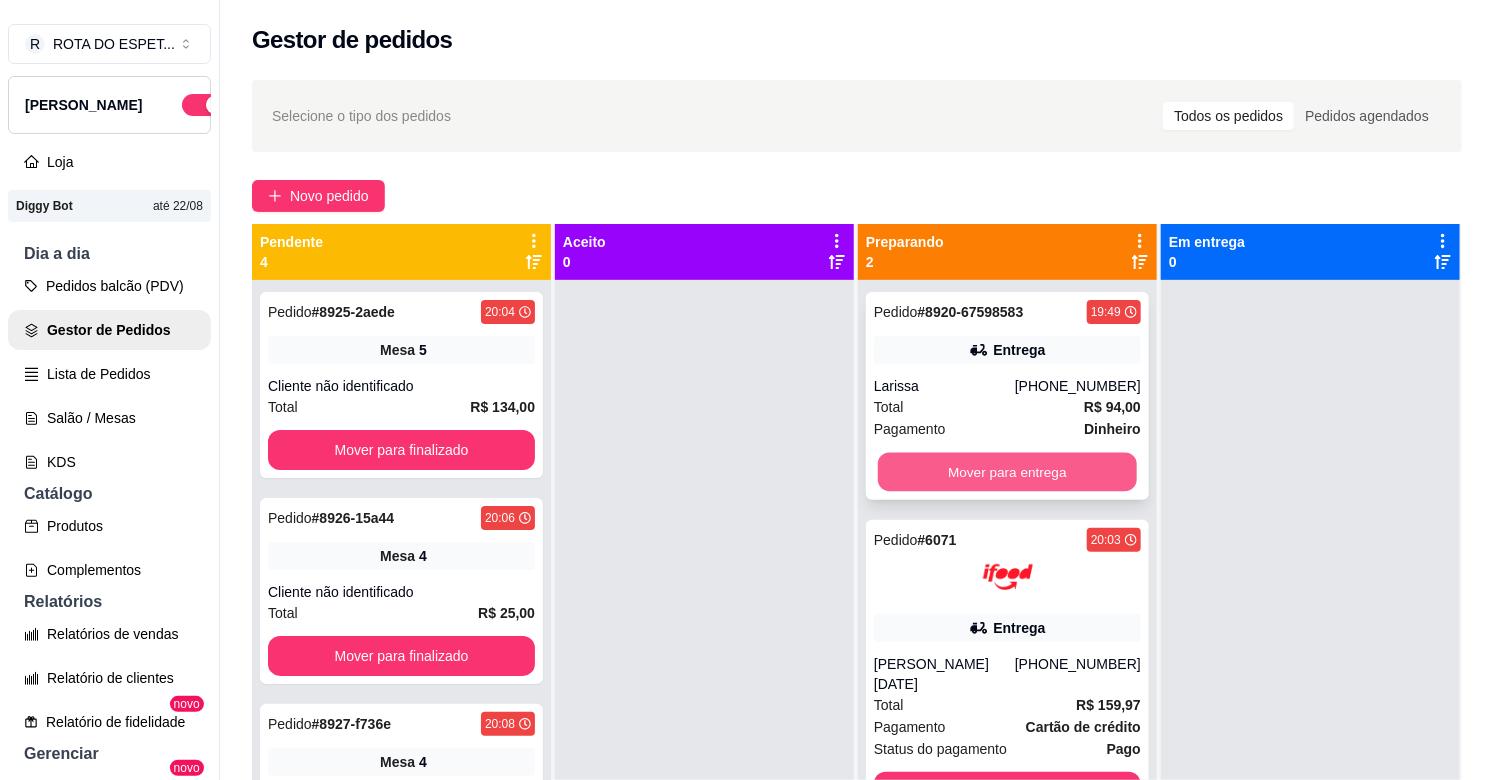 click on "Mover para entrega" at bounding box center (1007, 472) 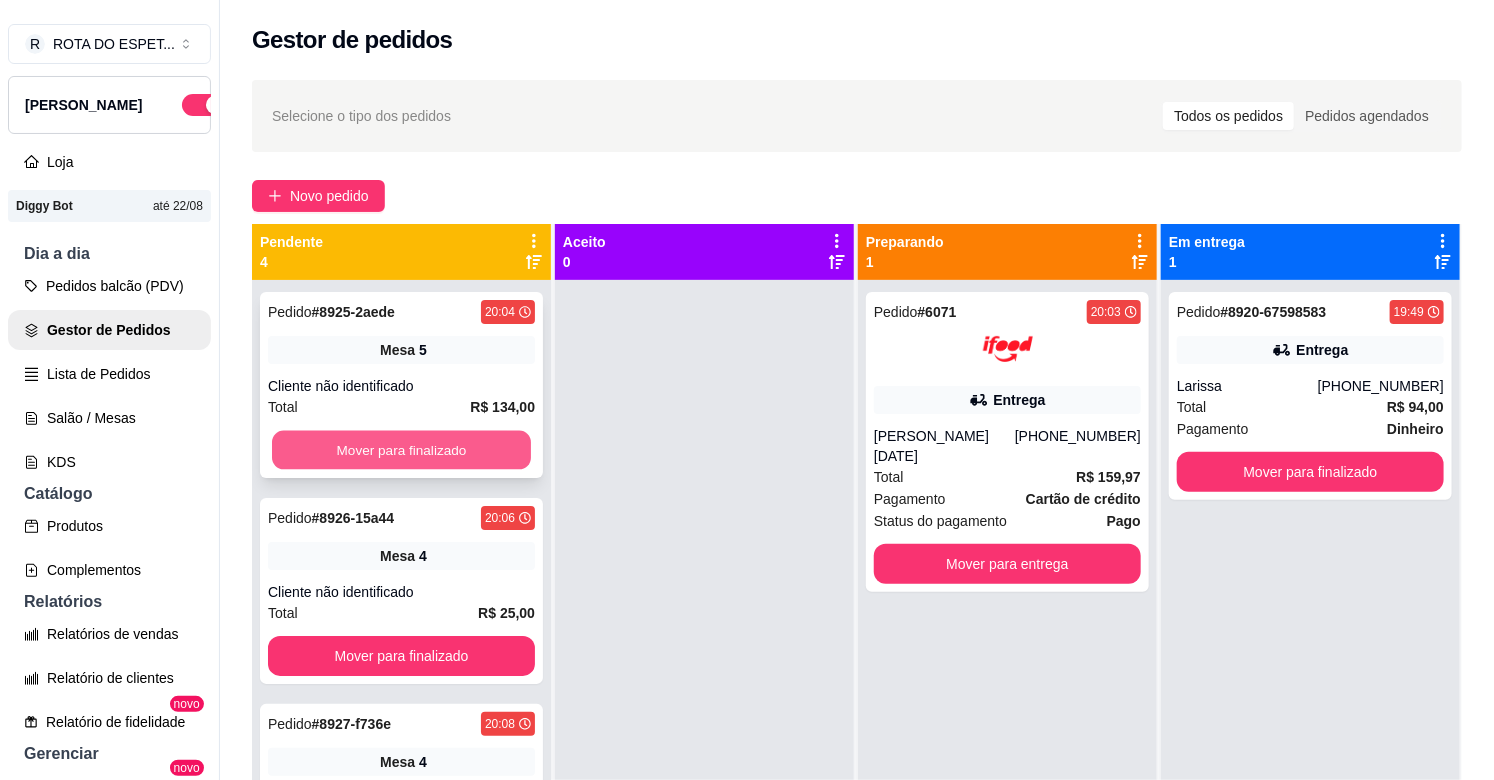 click on "Mover para finalizado" at bounding box center (401, 450) 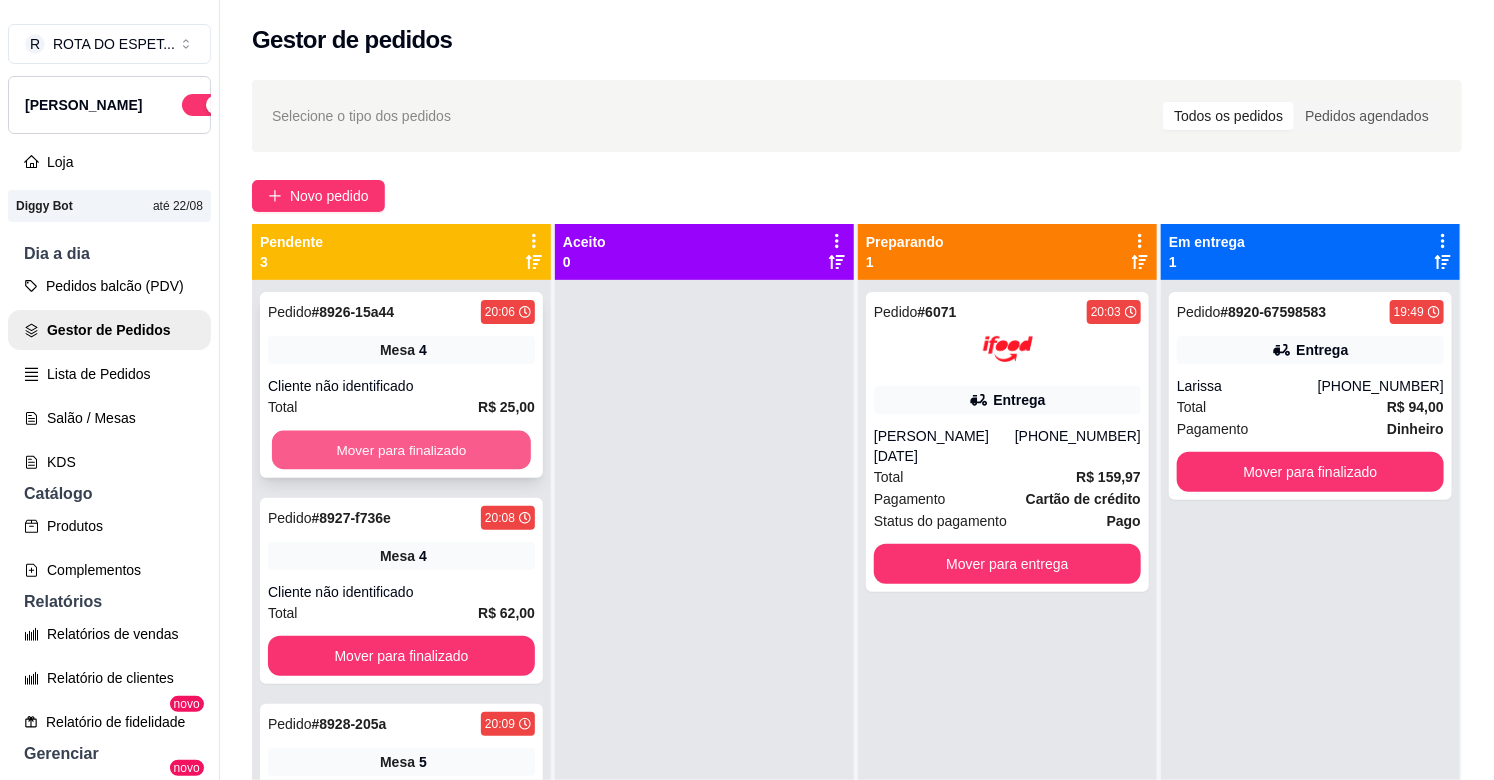 click on "Mover para finalizado" at bounding box center [401, 450] 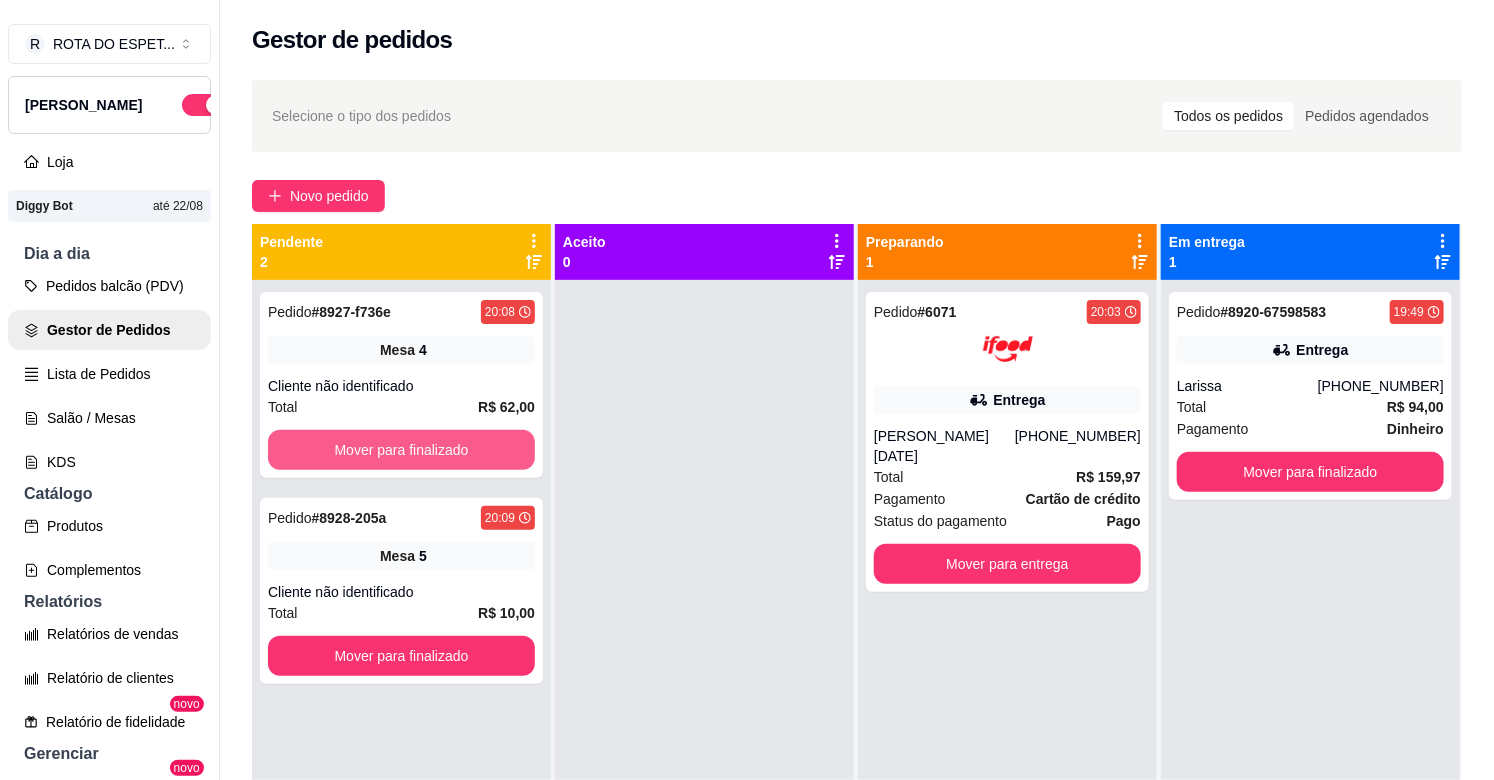 click on "Mover para finalizado" at bounding box center (401, 450) 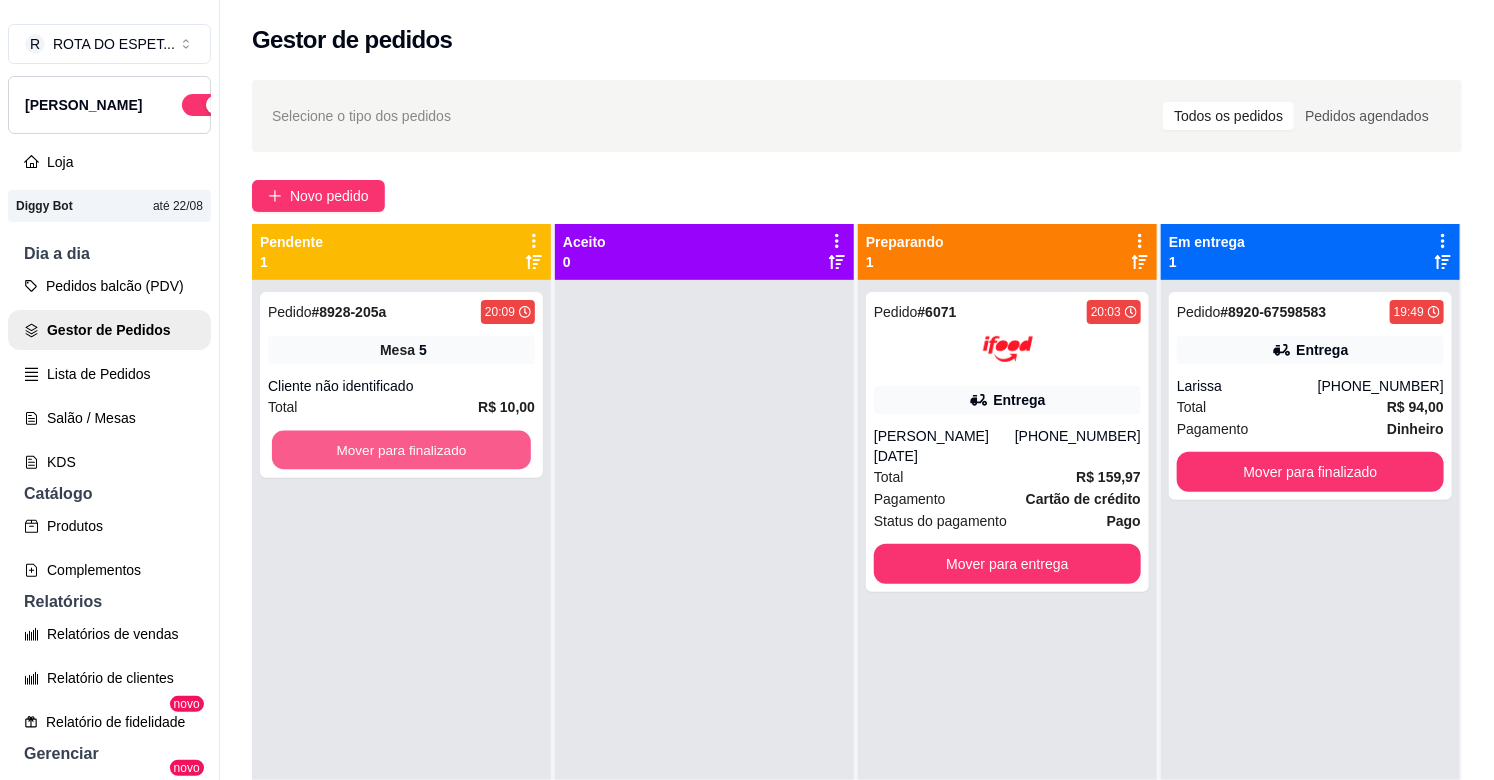click on "Mover para finalizado" at bounding box center (401, 450) 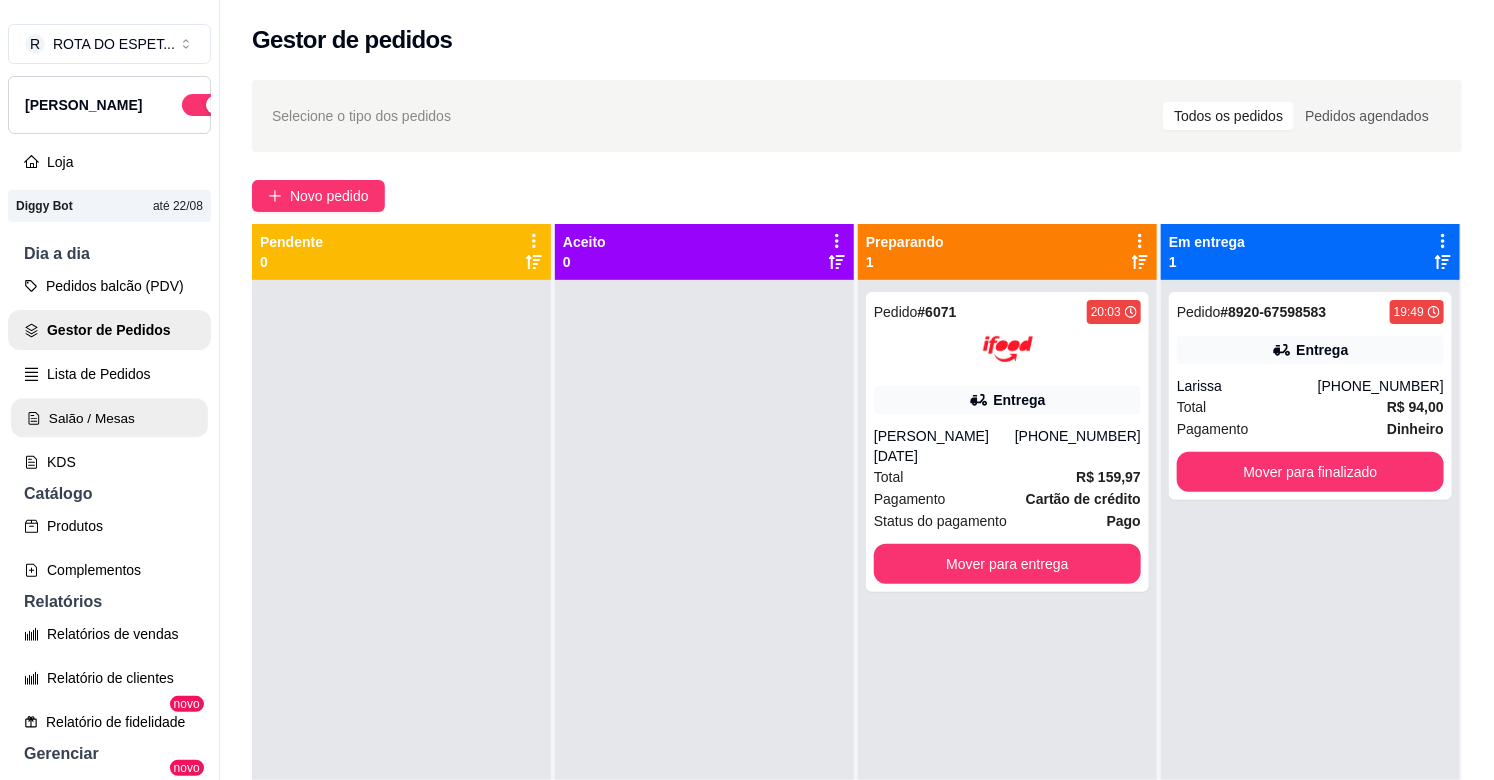 click on "Salão / Mesas" at bounding box center [109, 418] 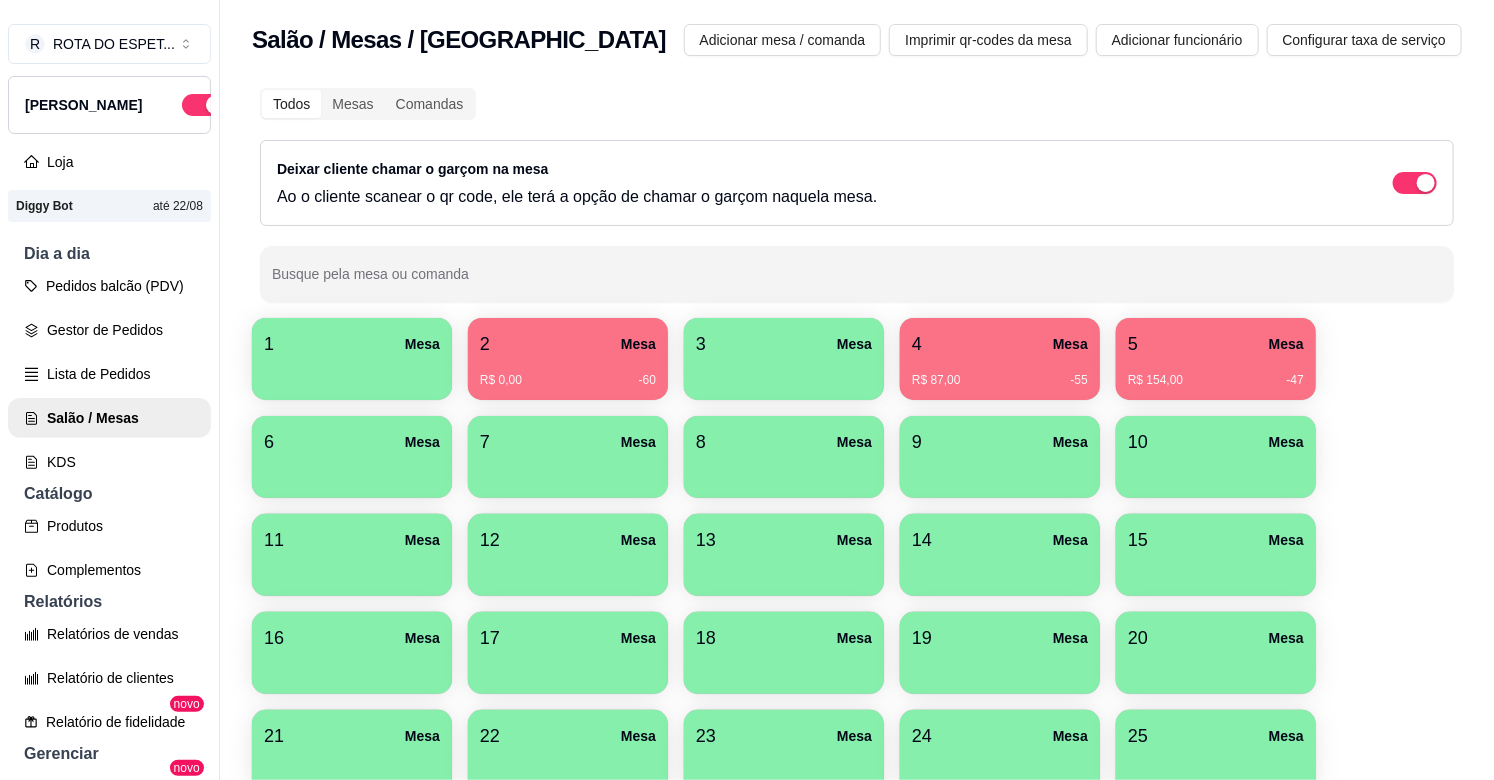 click on "Todos Mesas Comandas Deixar cliente chamar o garçom na mesa Ao o cliente scanear o qr code, ele terá a opção de chamar o garçom naquela mesa. Busque pela mesa ou comanda" at bounding box center (857, 195) 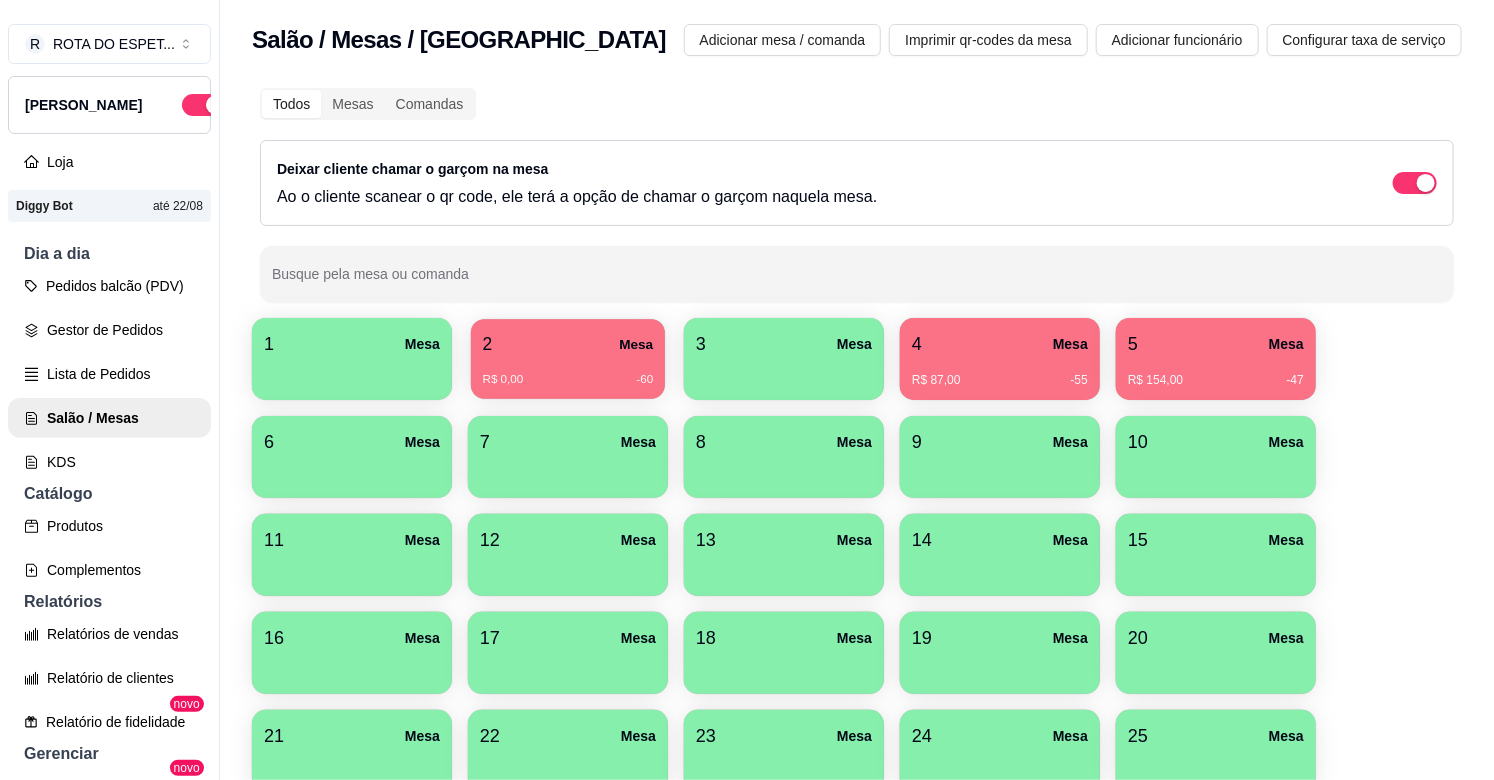 click on "Mesa" at bounding box center (636, 344) 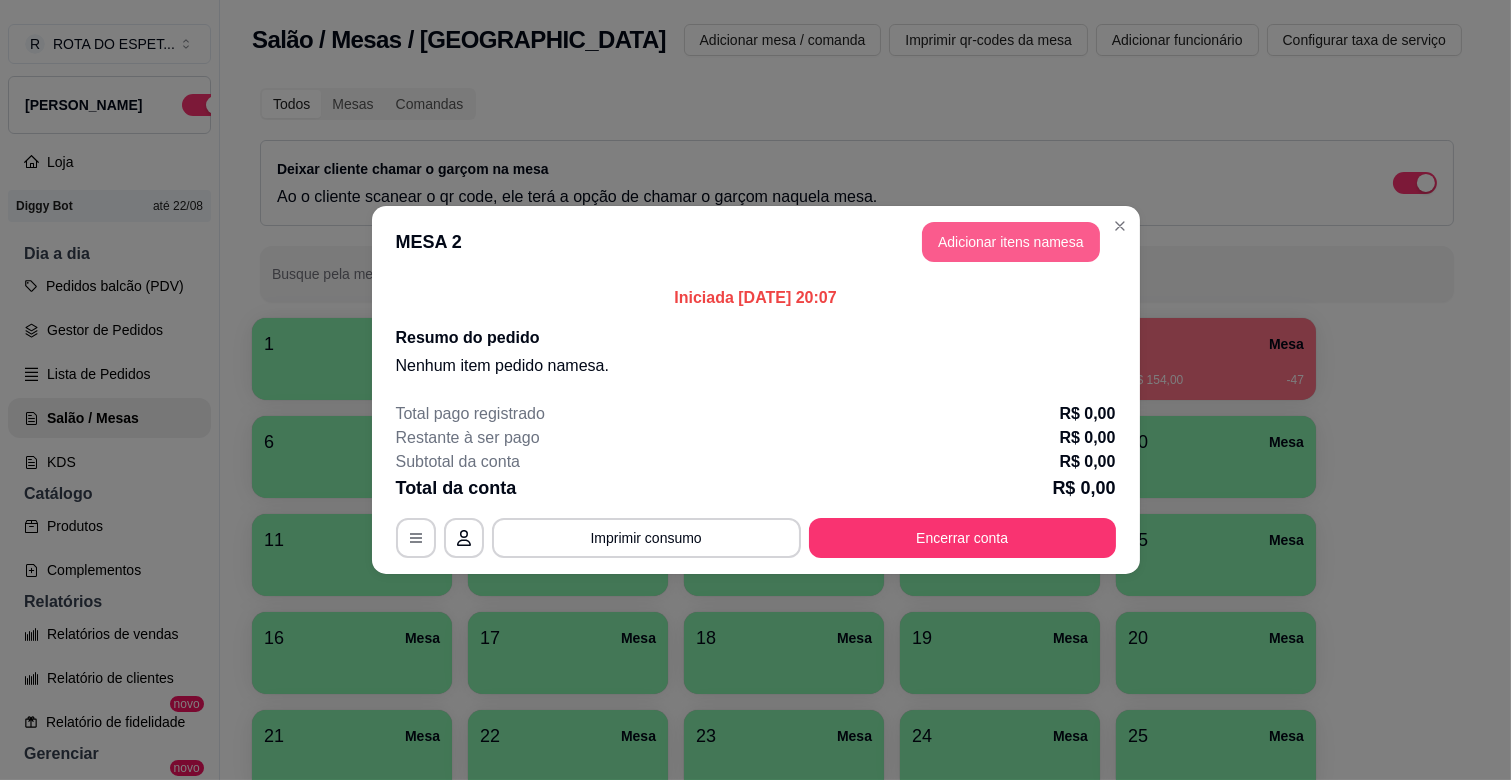 click on "Adicionar itens na  mesa" at bounding box center (1011, 242) 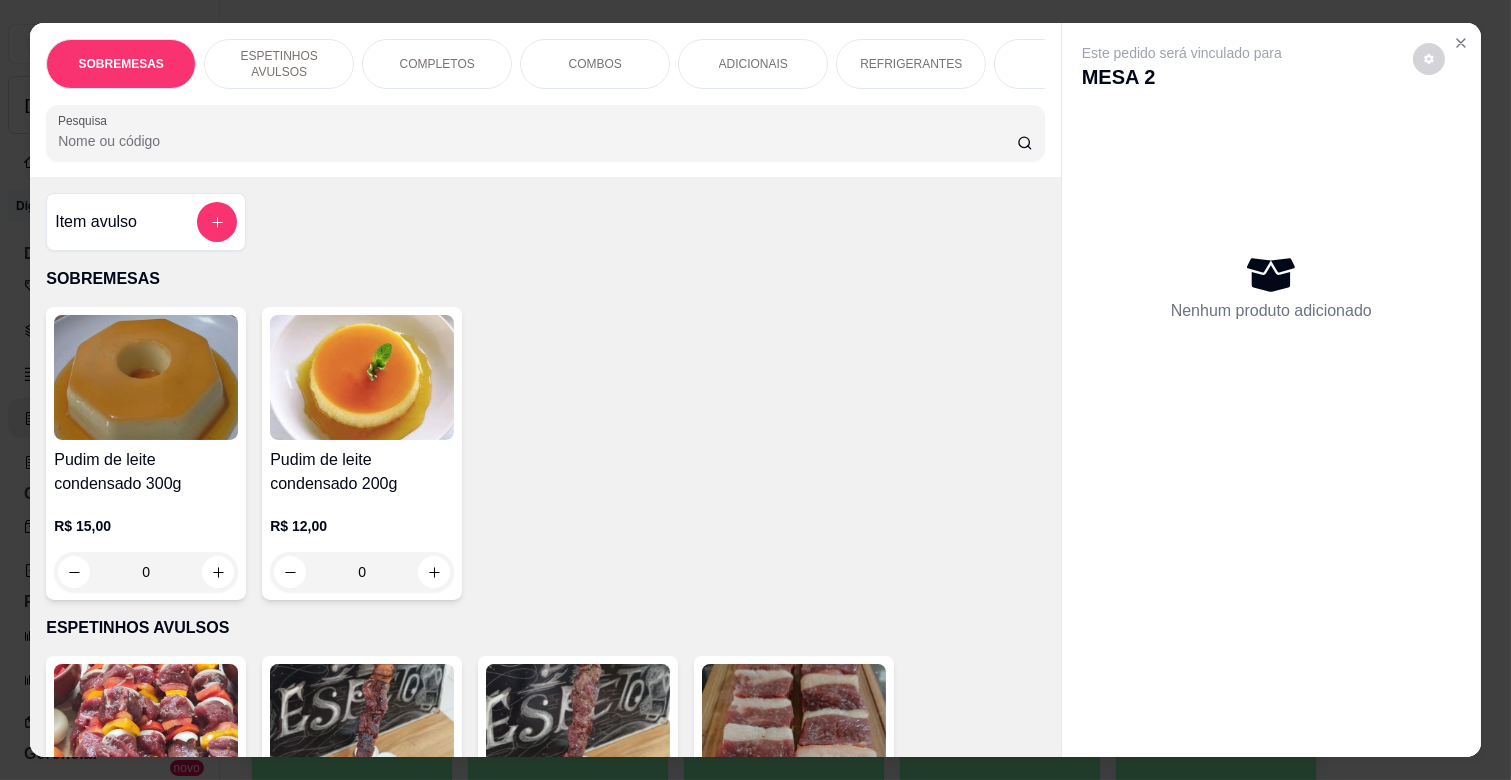 click on "COMPLETOS" at bounding box center [437, 64] 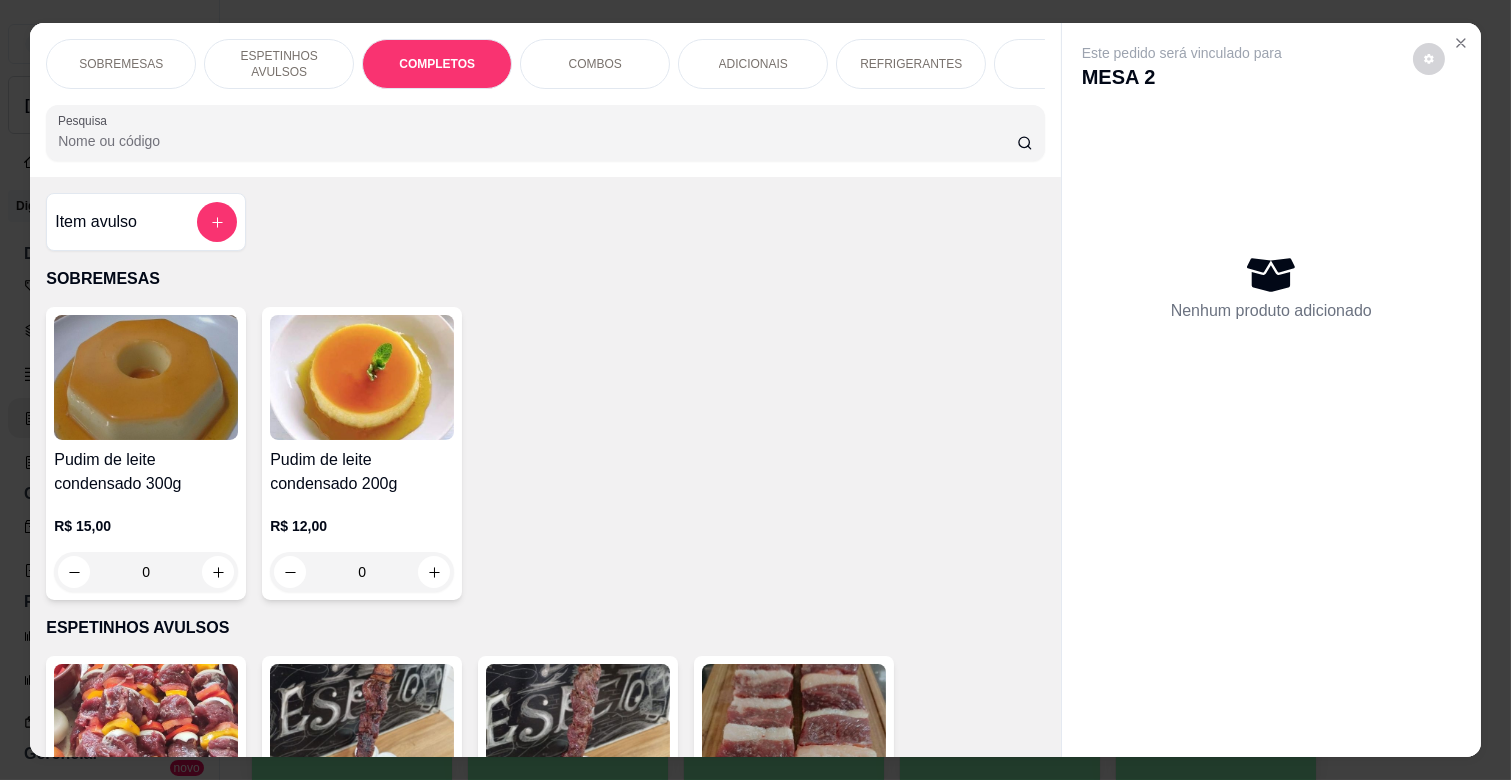 scroll, scrollTop: 1763, scrollLeft: 0, axis: vertical 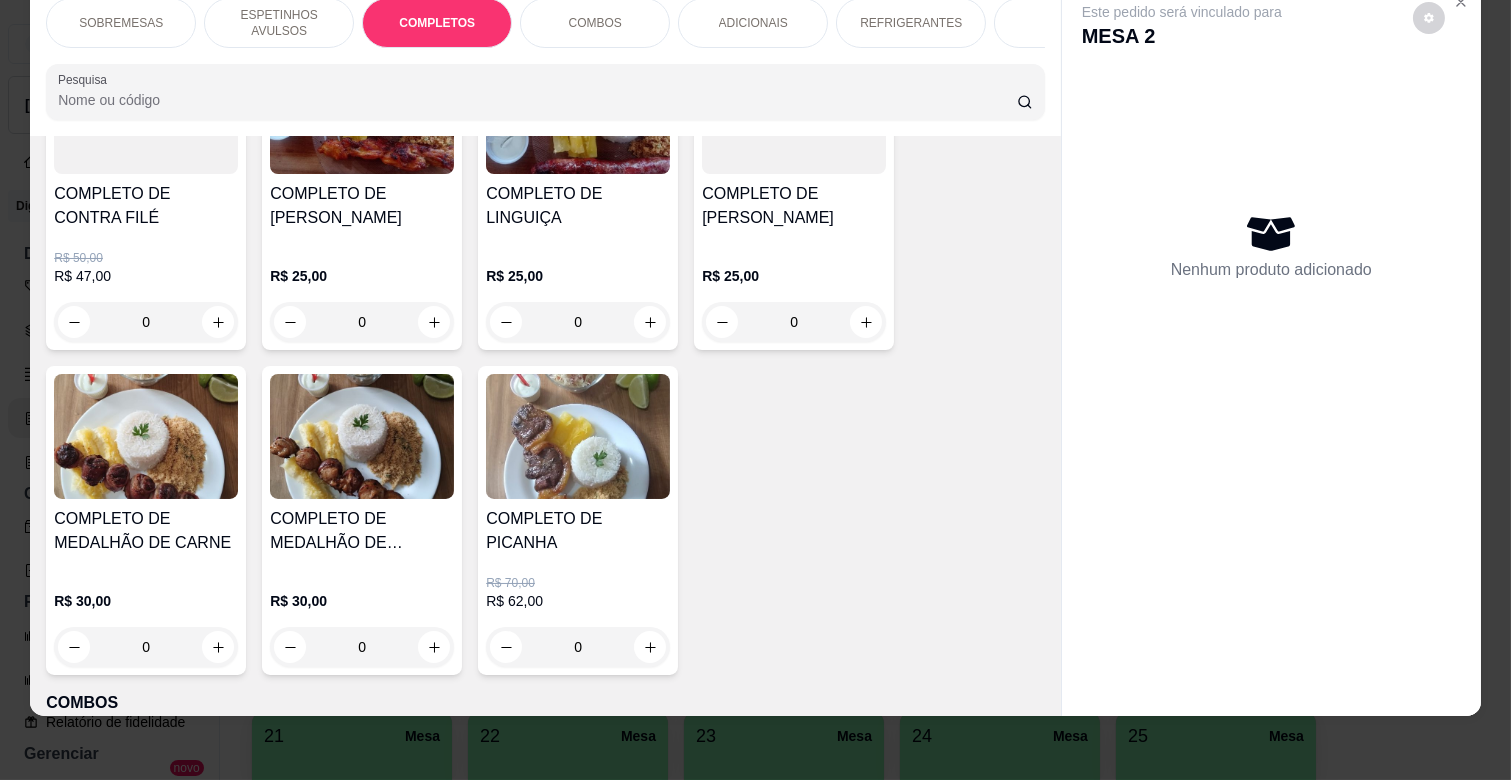 click on "0" at bounding box center [578, 647] 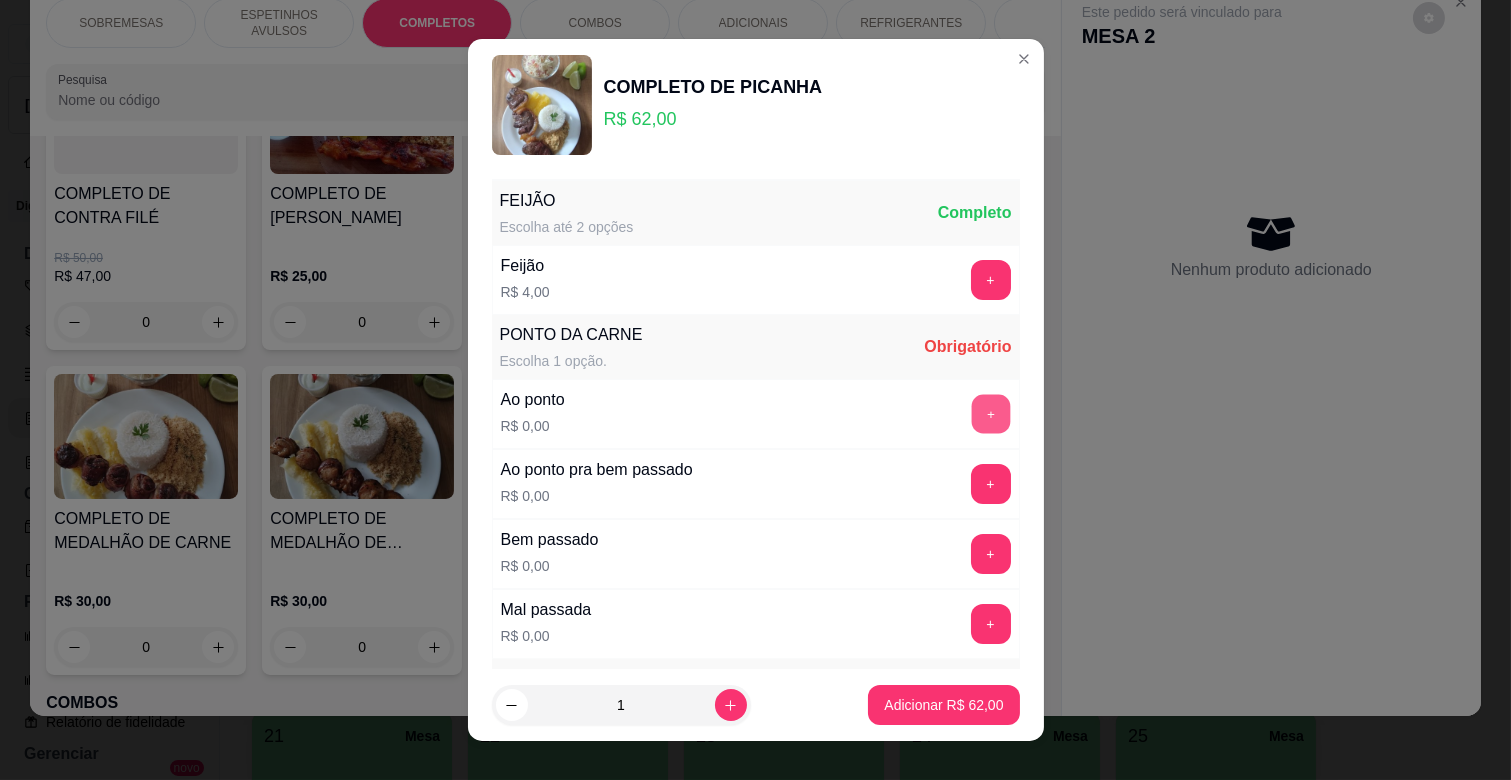 click on "+" at bounding box center (990, 414) 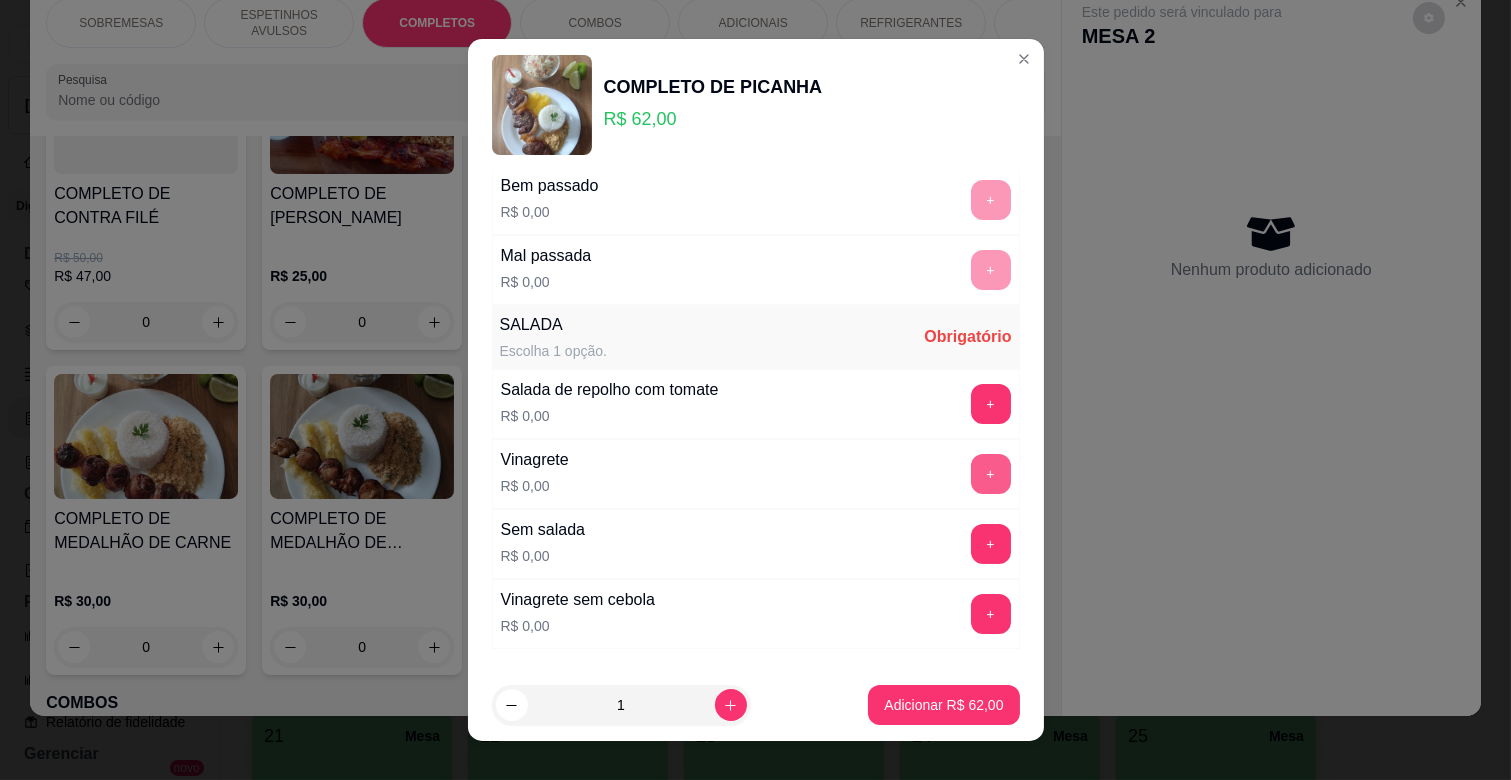 scroll, scrollTop: 486, scrollLeft: 0, axis: vertical 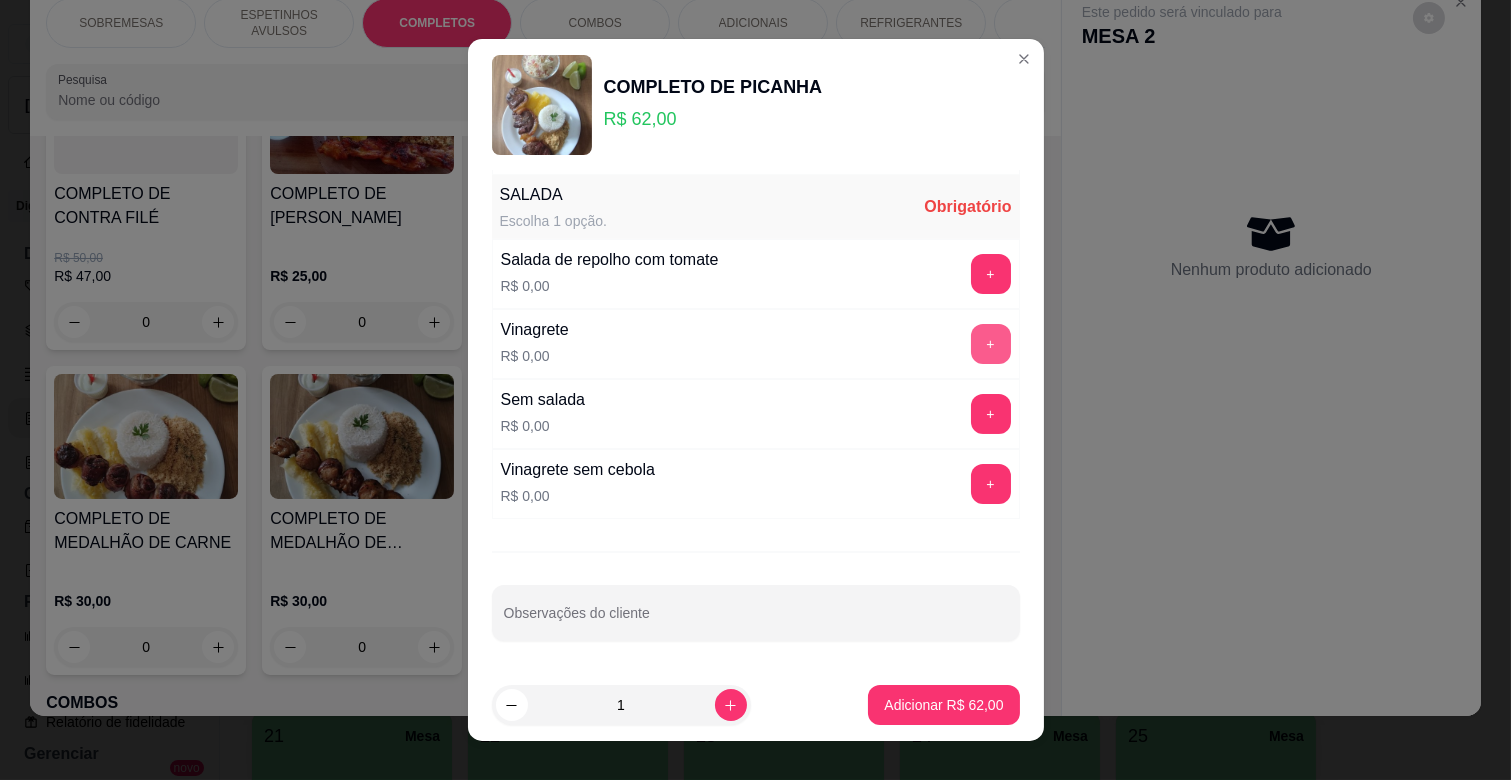 click on "+" at bounding box center (991, 344) 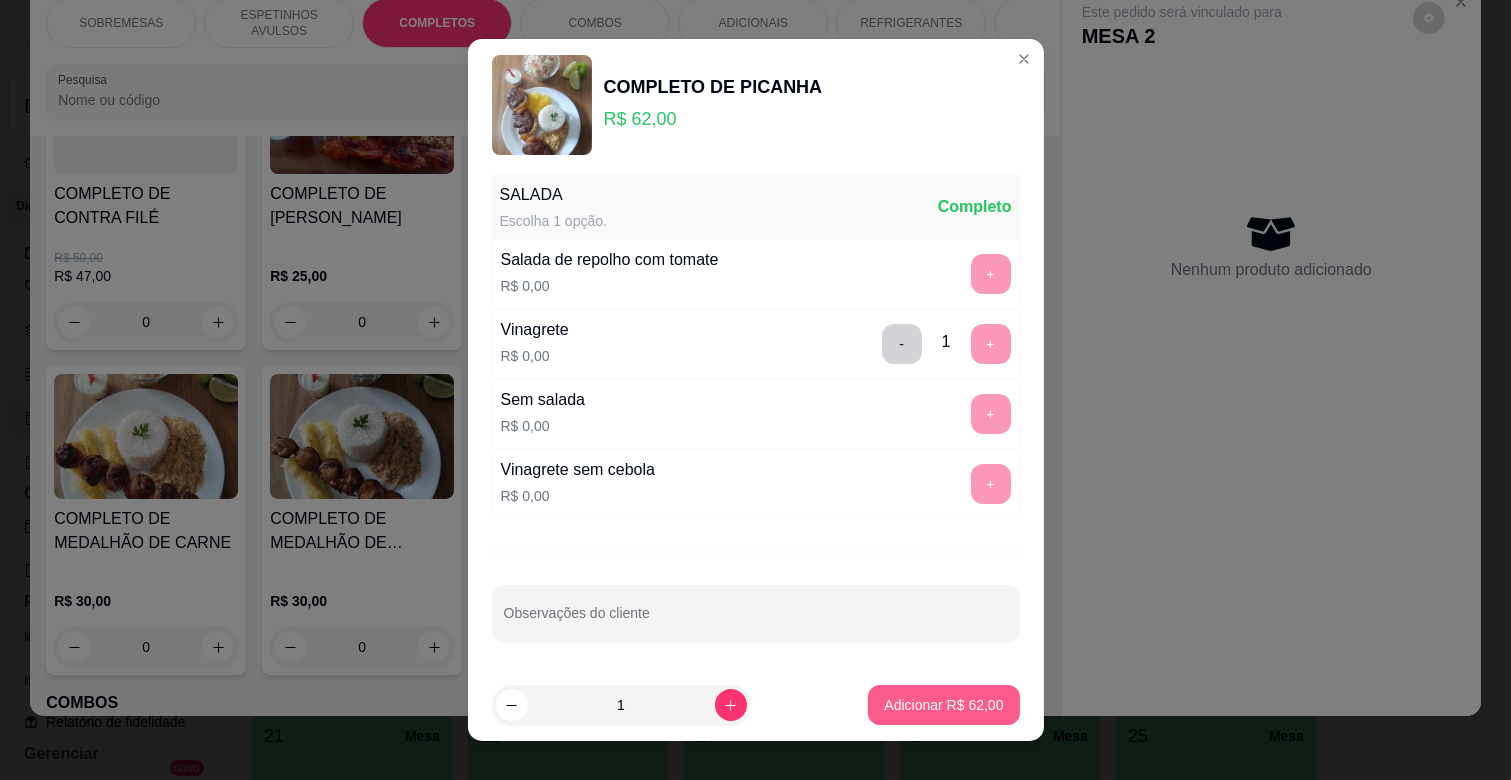 click on "Adicionar   R$ 62,00" at bounding box center (943, 705) 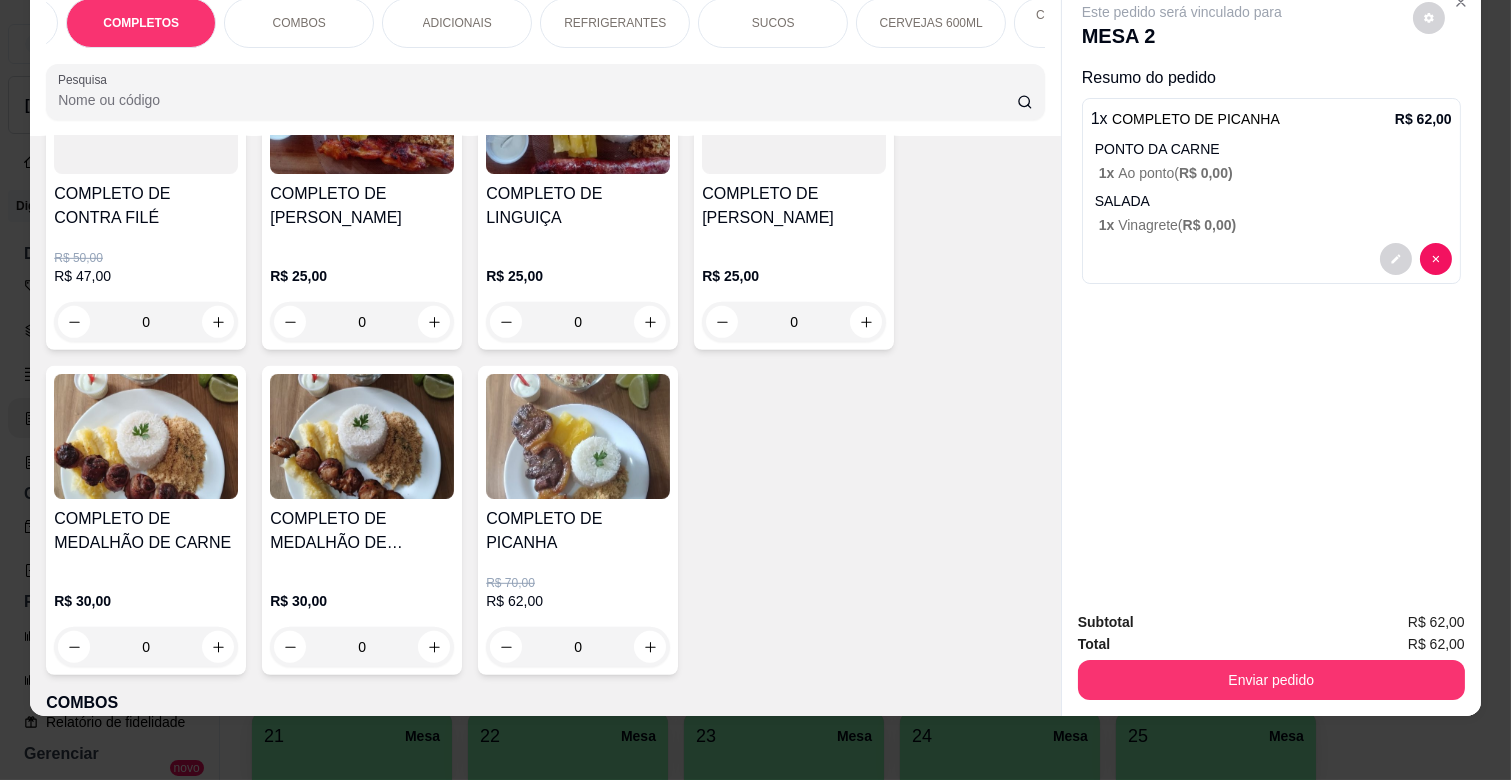scroll, scrollTop: 0, scrollLeft: 300, axis: horizontal 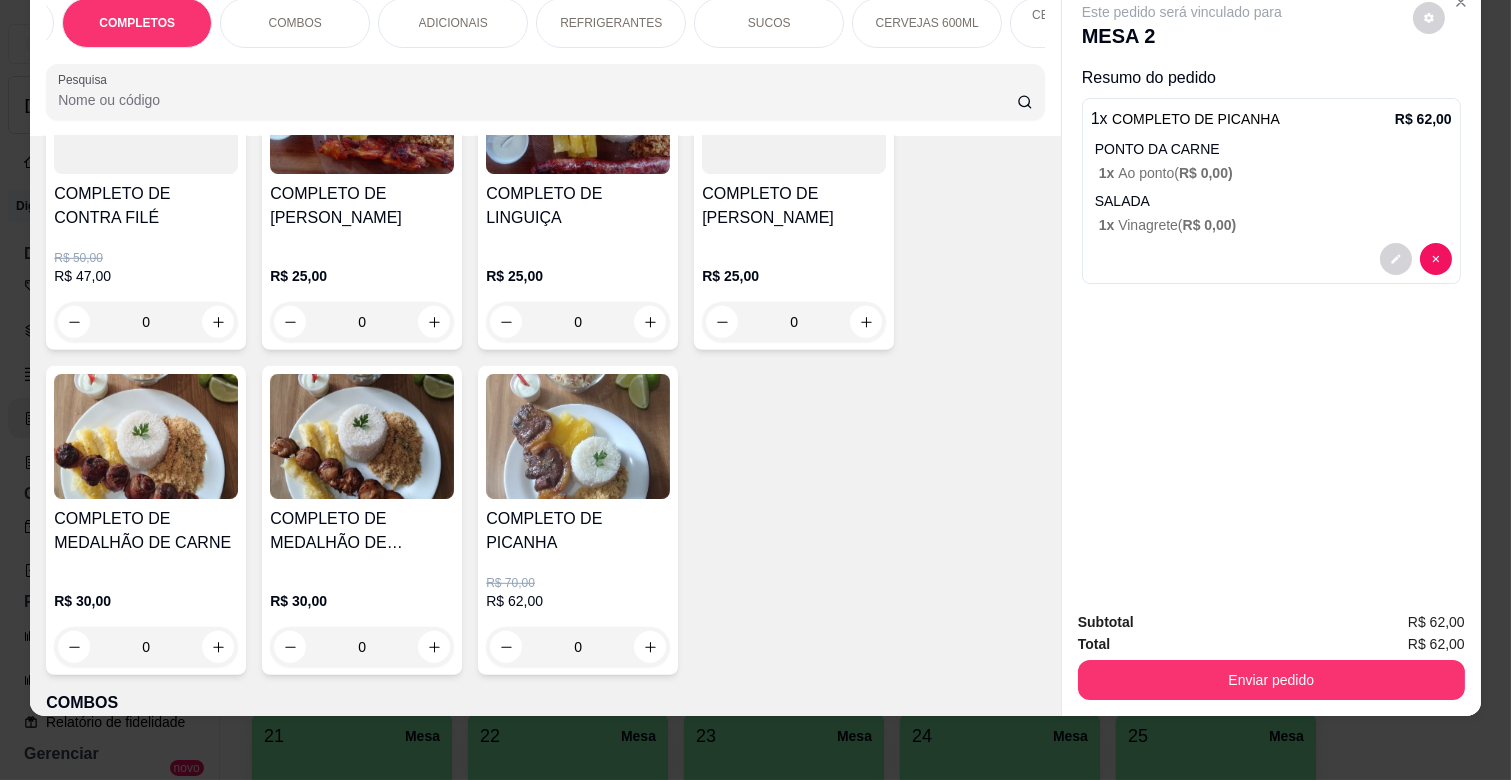 click on "CERVEJAS 600ML" at bounding box center (927, 23) 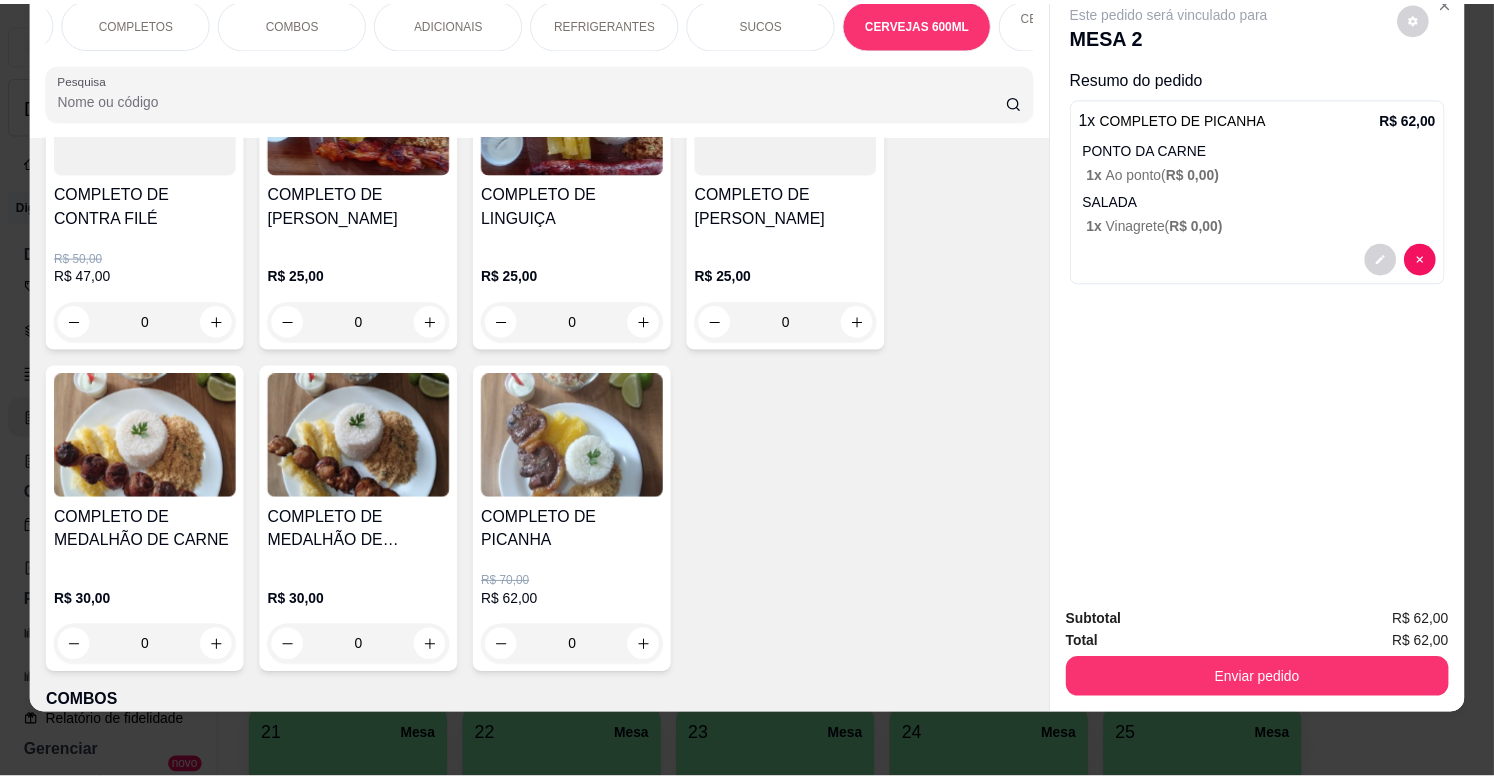 scroll, scrollTop: 6184, scrollLeft: 0, axis: vertical 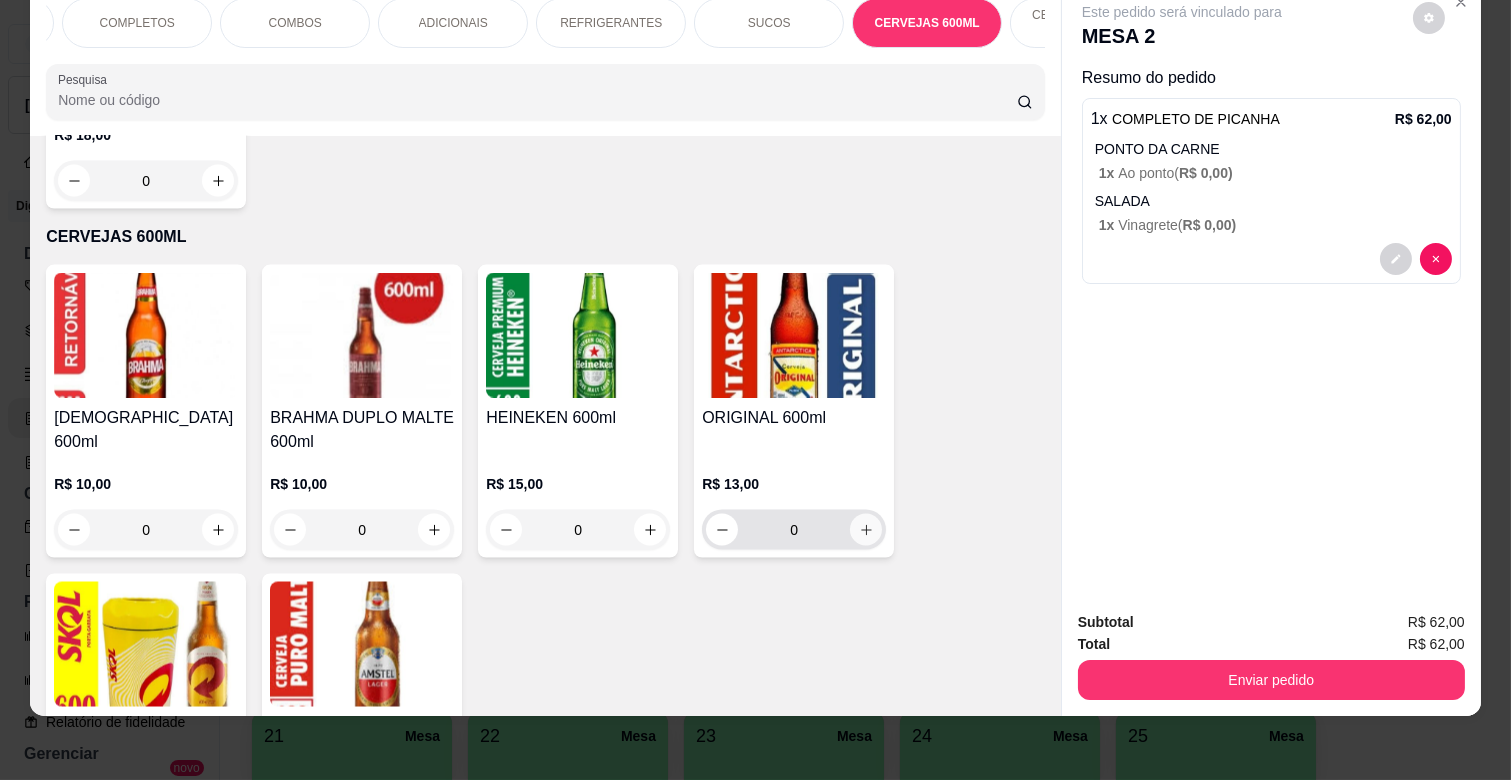 click at bounding box center [866, 530] 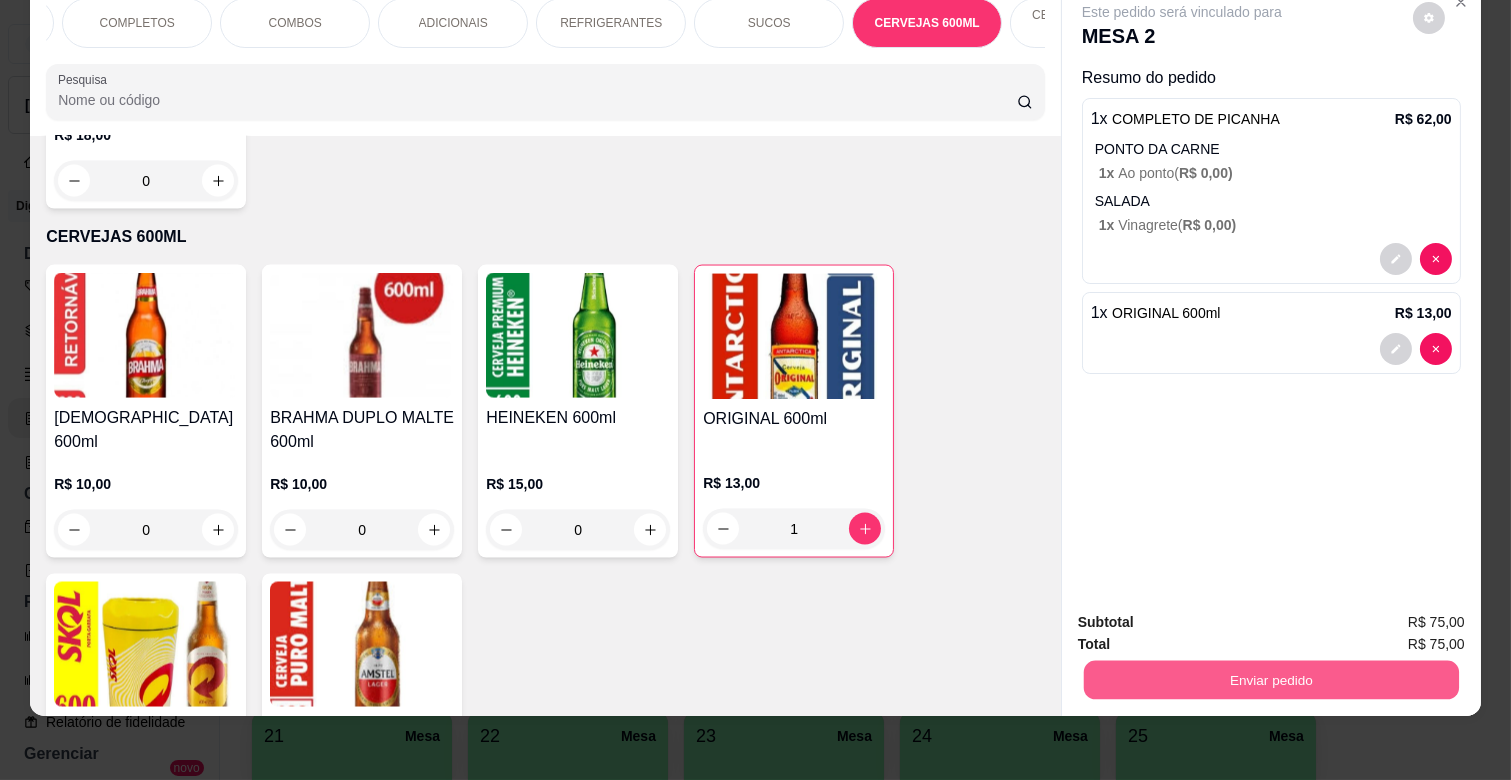 click on "Enviar pedido" at bounding box center (1271, 679) 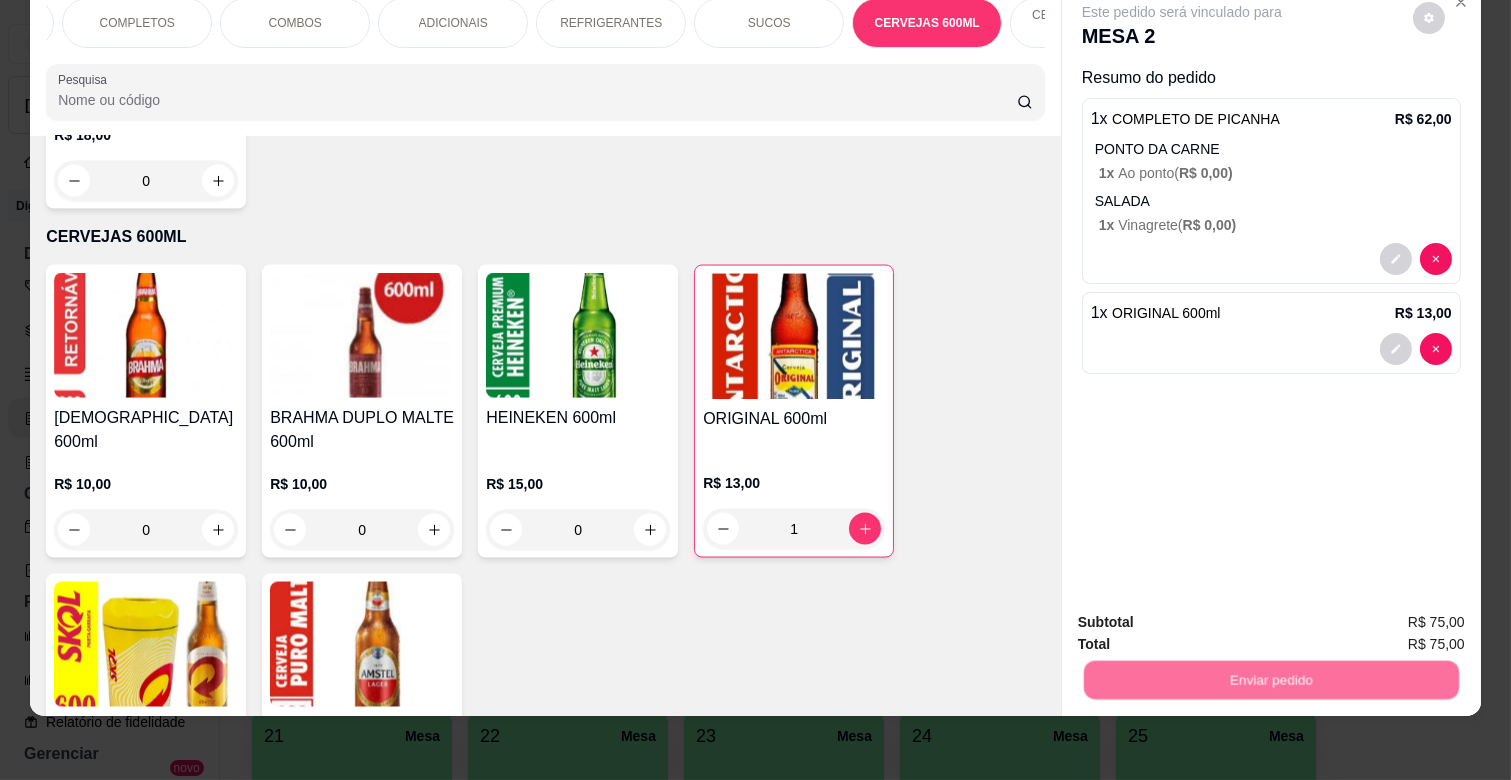 click on "Não registrar e enviar pedido" at bounding box center [1205, 613] 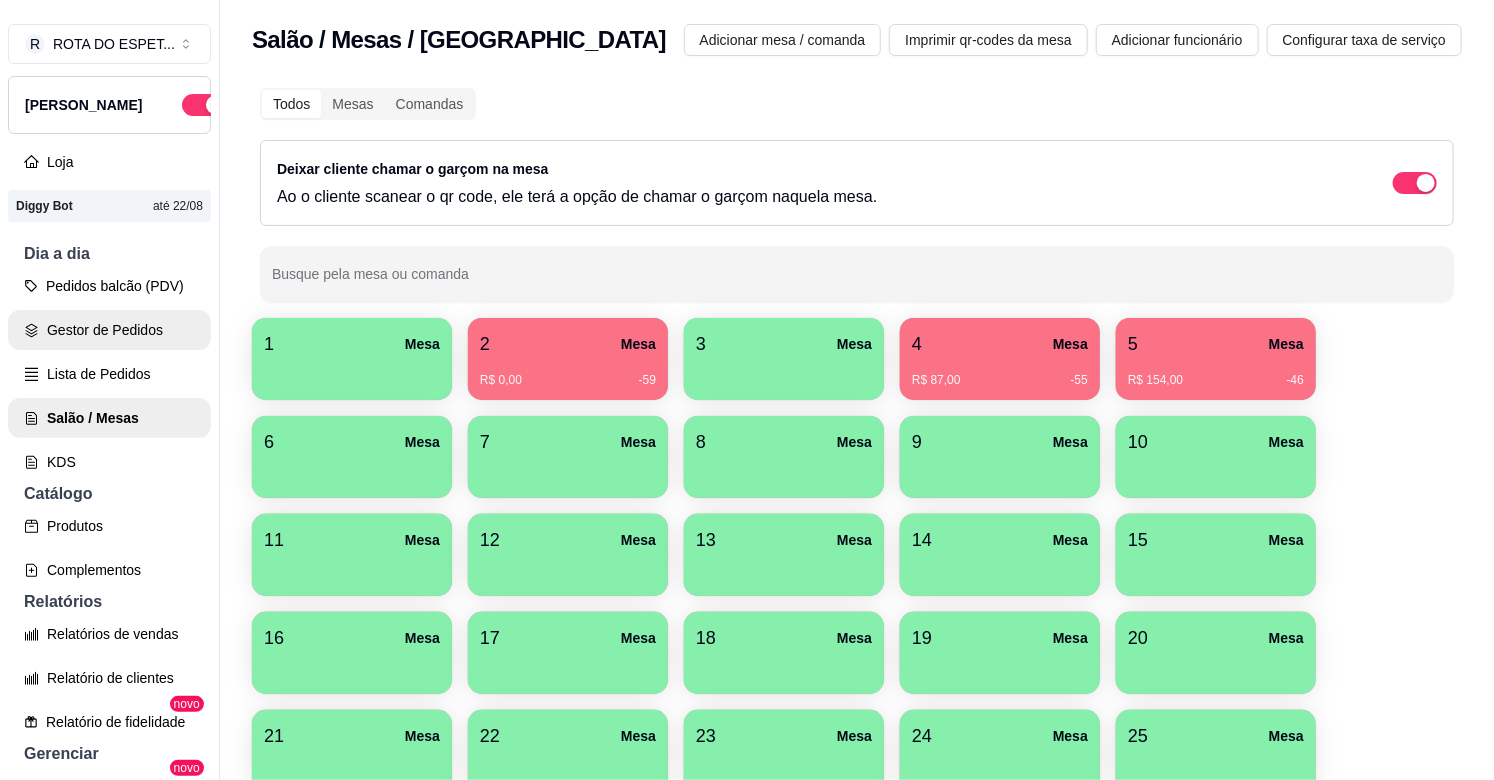 click on "Gestor de Pedidos" at bounding box center (109, 330) 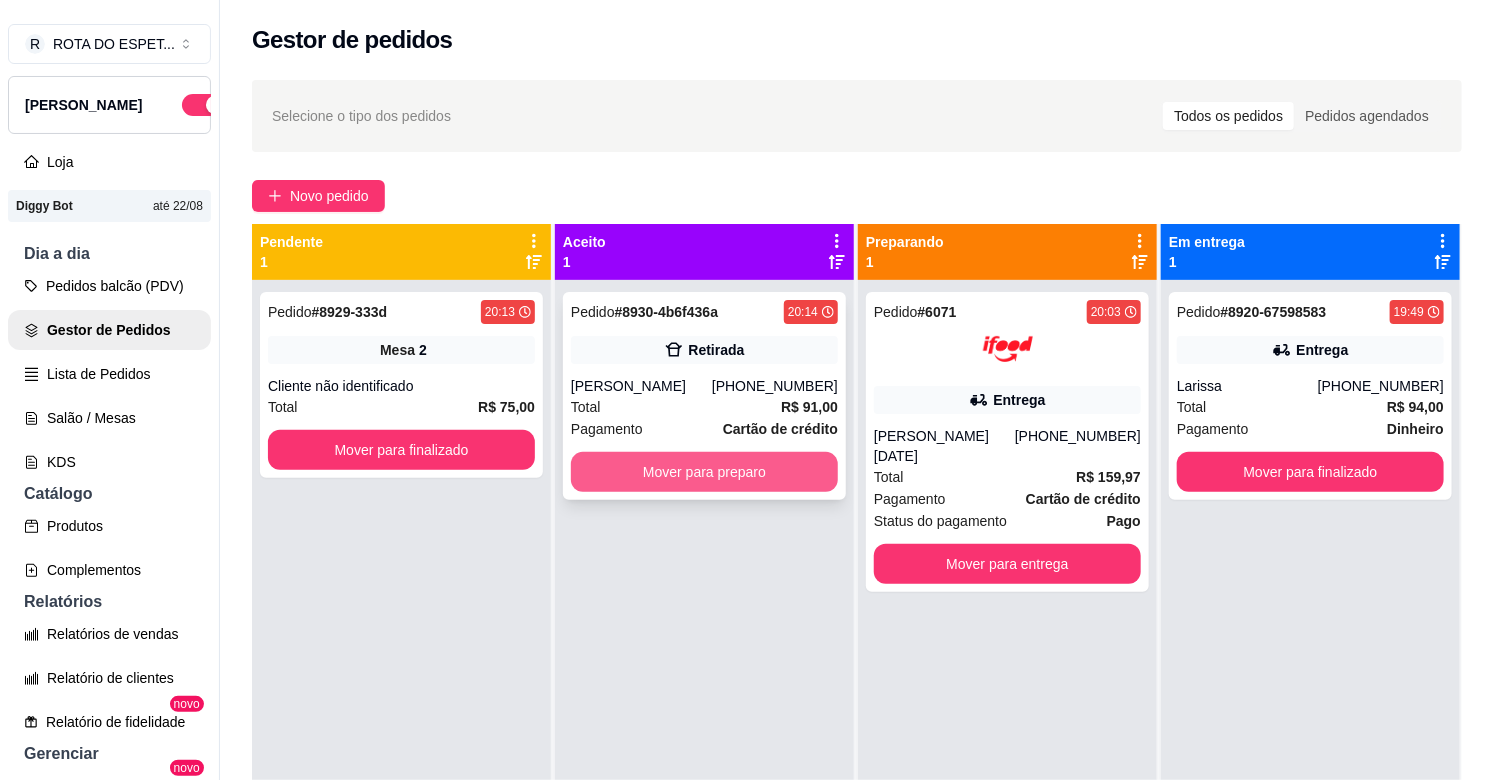 click on "Mover para preparo" at bounding box center (704, 472) 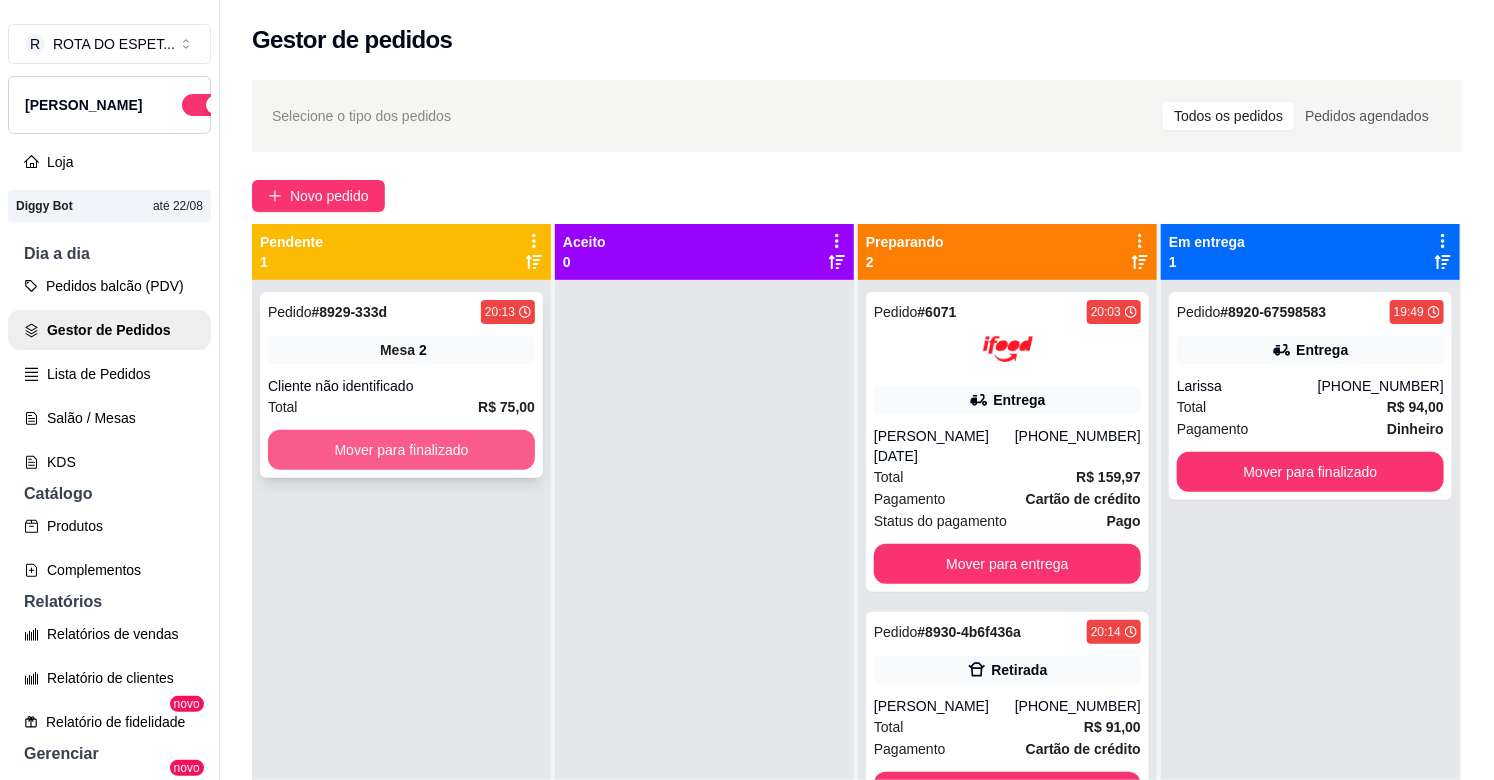 click on "Mover para finalizado" at bounding box center [401, 450] 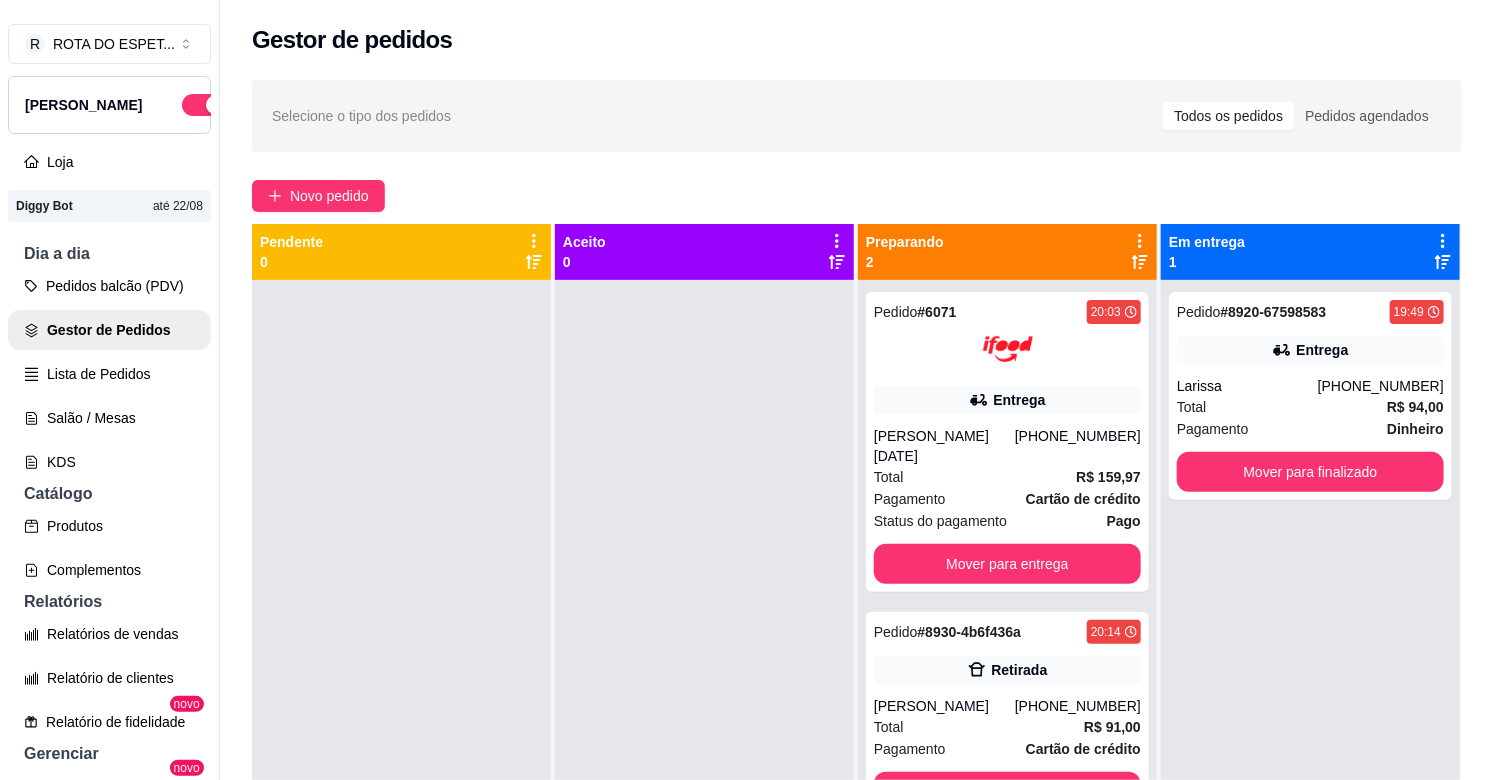 click at bounding box center [704, 670] 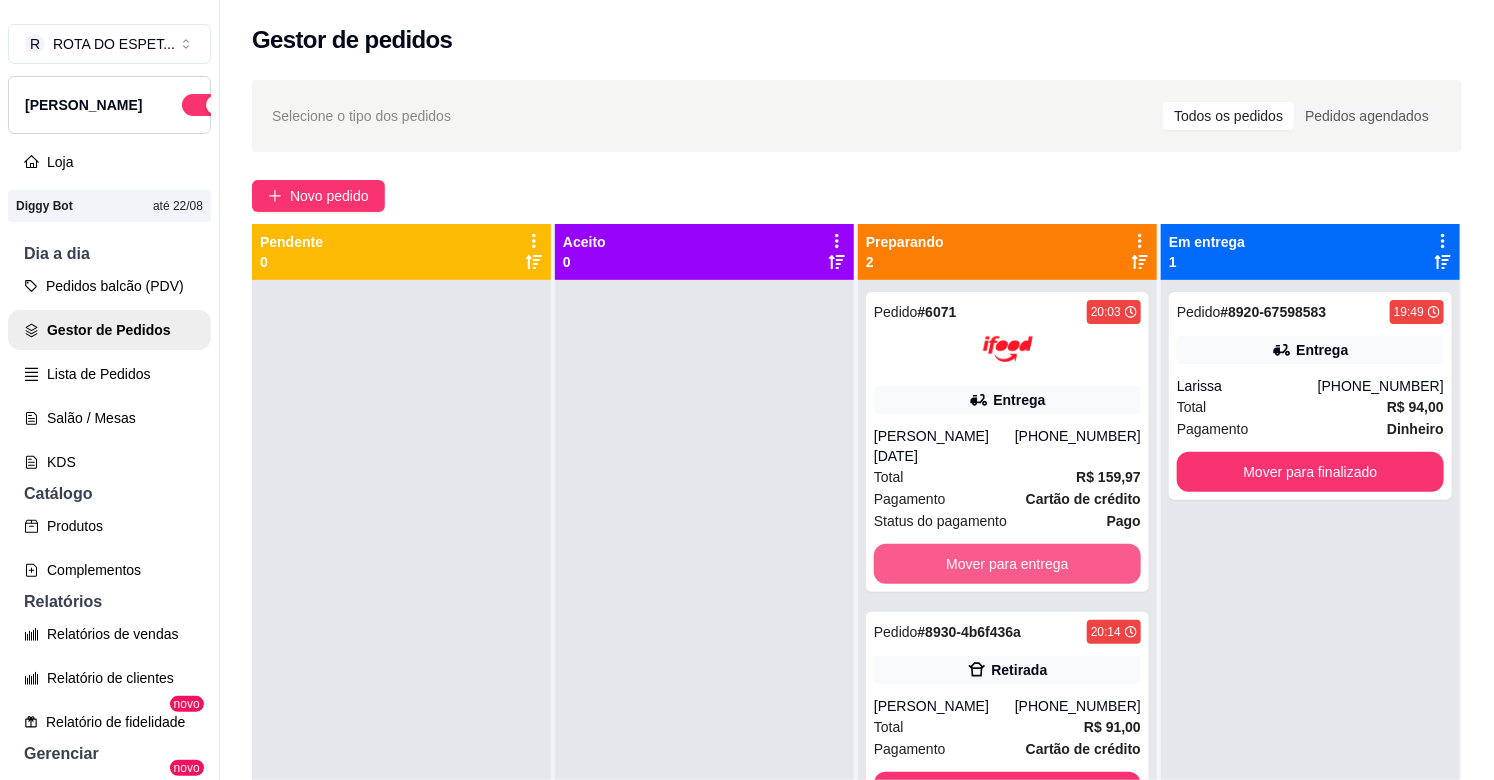 scroll, scrollTop: 55, scrollLeft: 0, axis: vertical 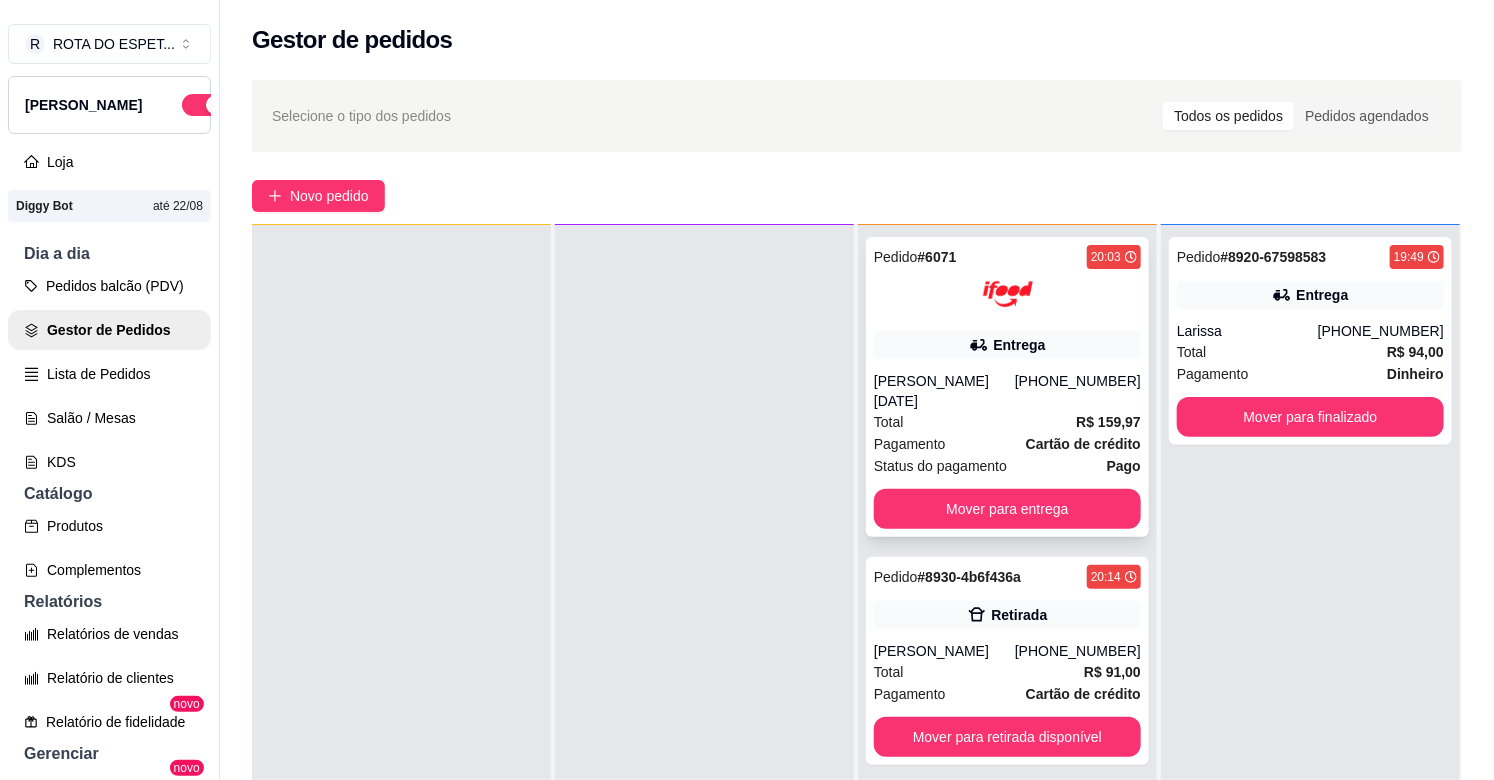 click on "Pedido  # 6071 20:03 Entrega [PERSON_NAME][DATE] [PHONE_NUMBER] Total R$ 159,97 Pagamento Cartão de crédito Status do pagamento Pago Mover para entrega" at bounding box center [1007, 387] 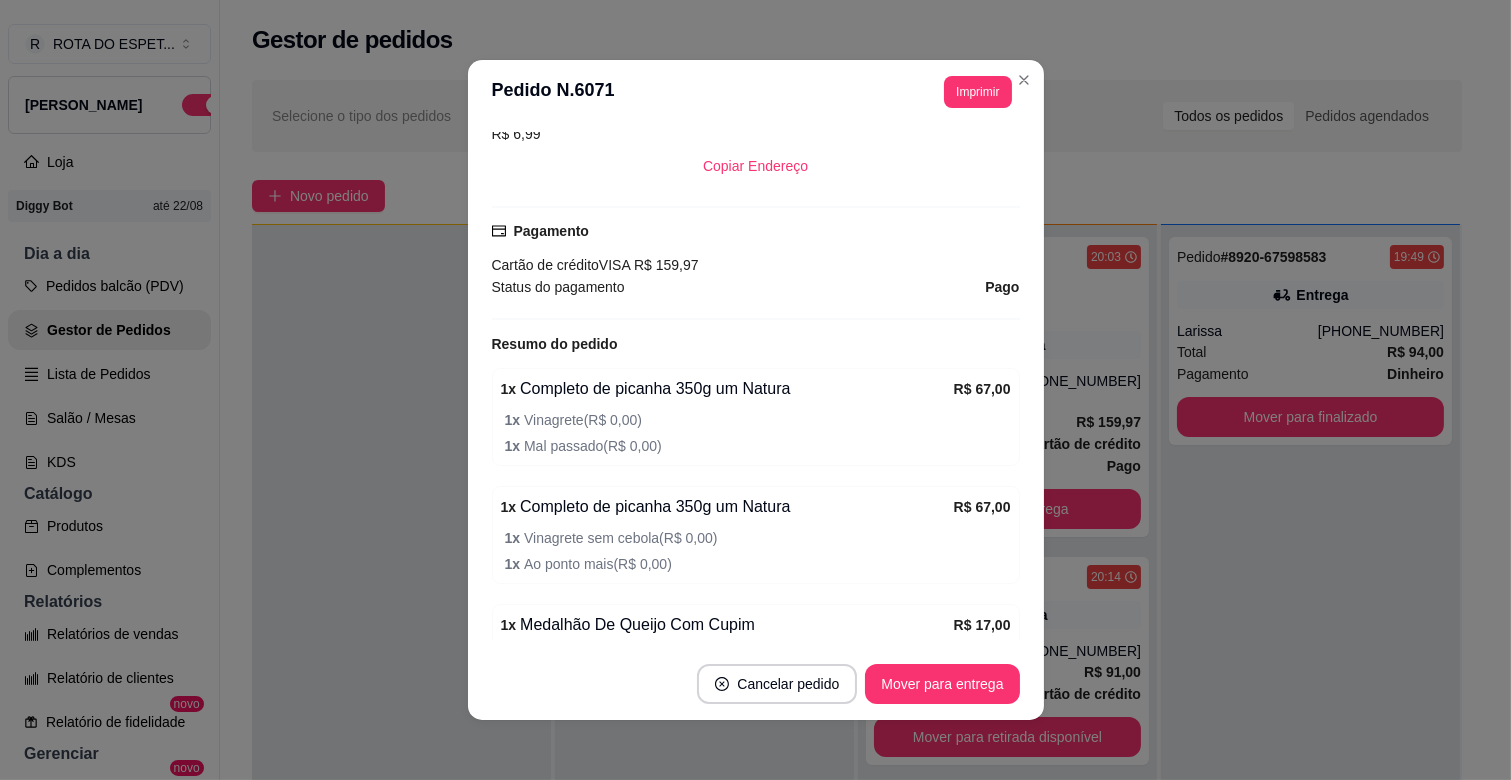 scroll, scrollTop: 617, scrollLeft: 0, axis: vertical 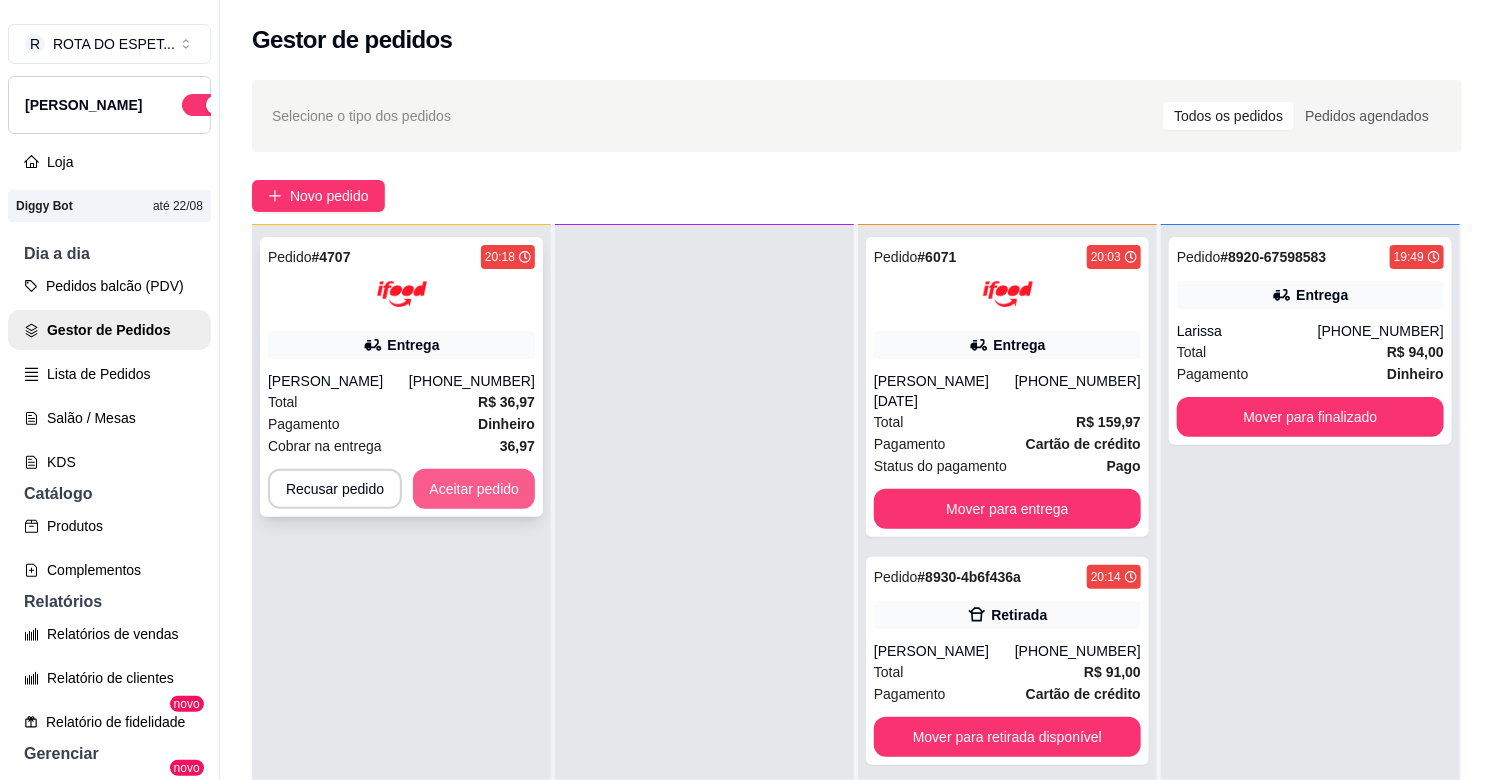 click on "Aceitar pedido" at bounding box center [474, 489] 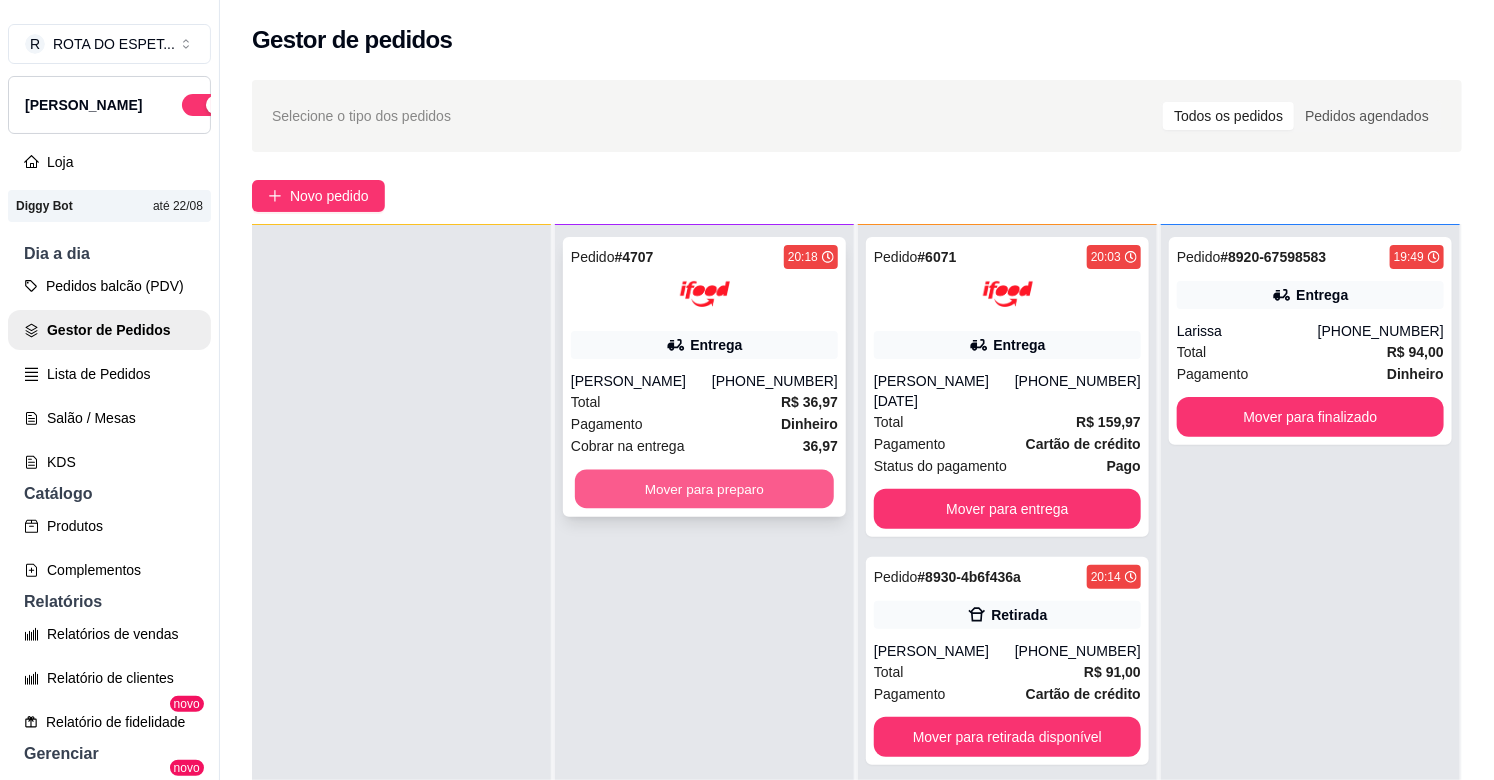 click on "Mover para preparo" at bounding box center [704, 489] 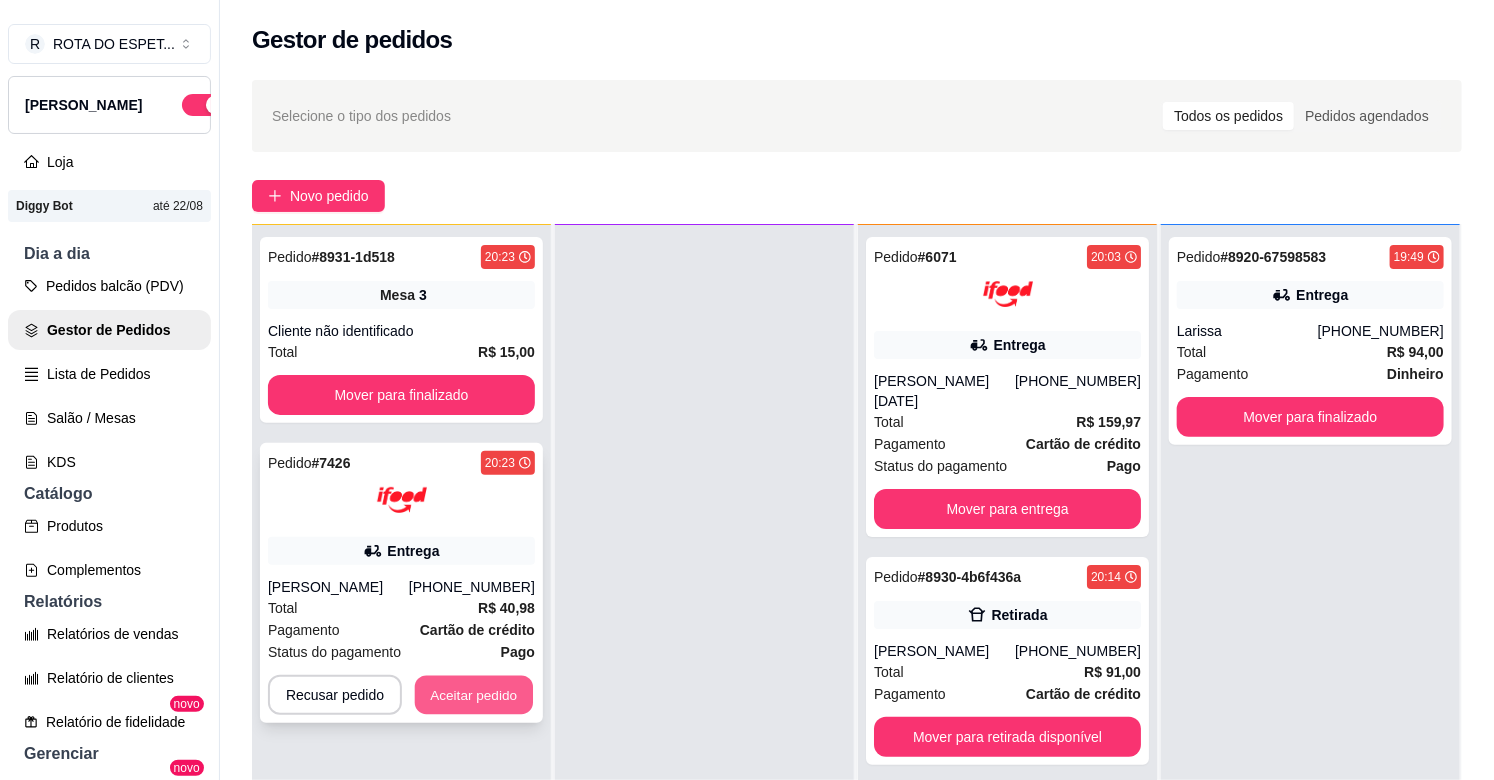 click on "Aceitar pedido" at bounding box center (474, 695) 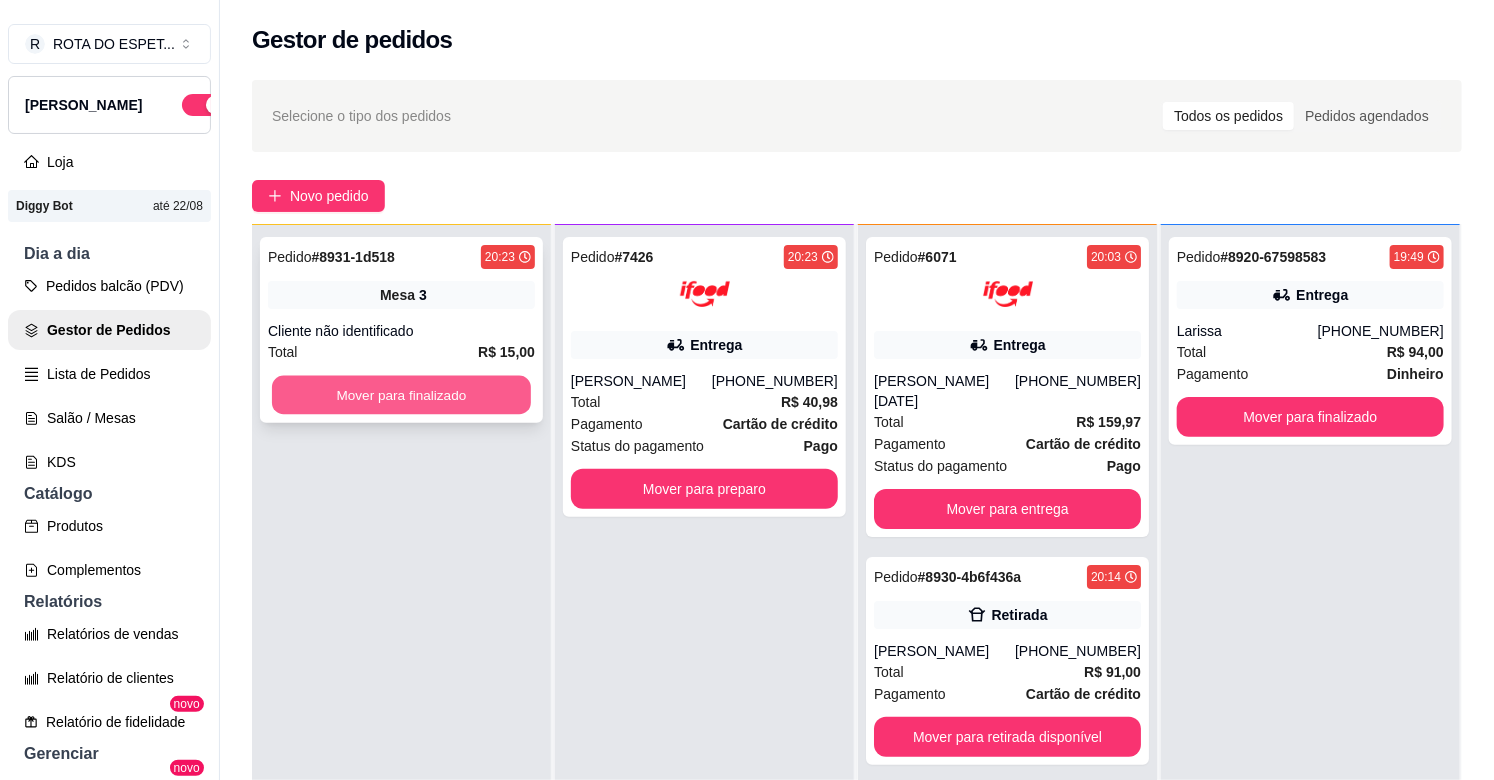 click on "Mover para finalizado" at bounding box center (401, 395) 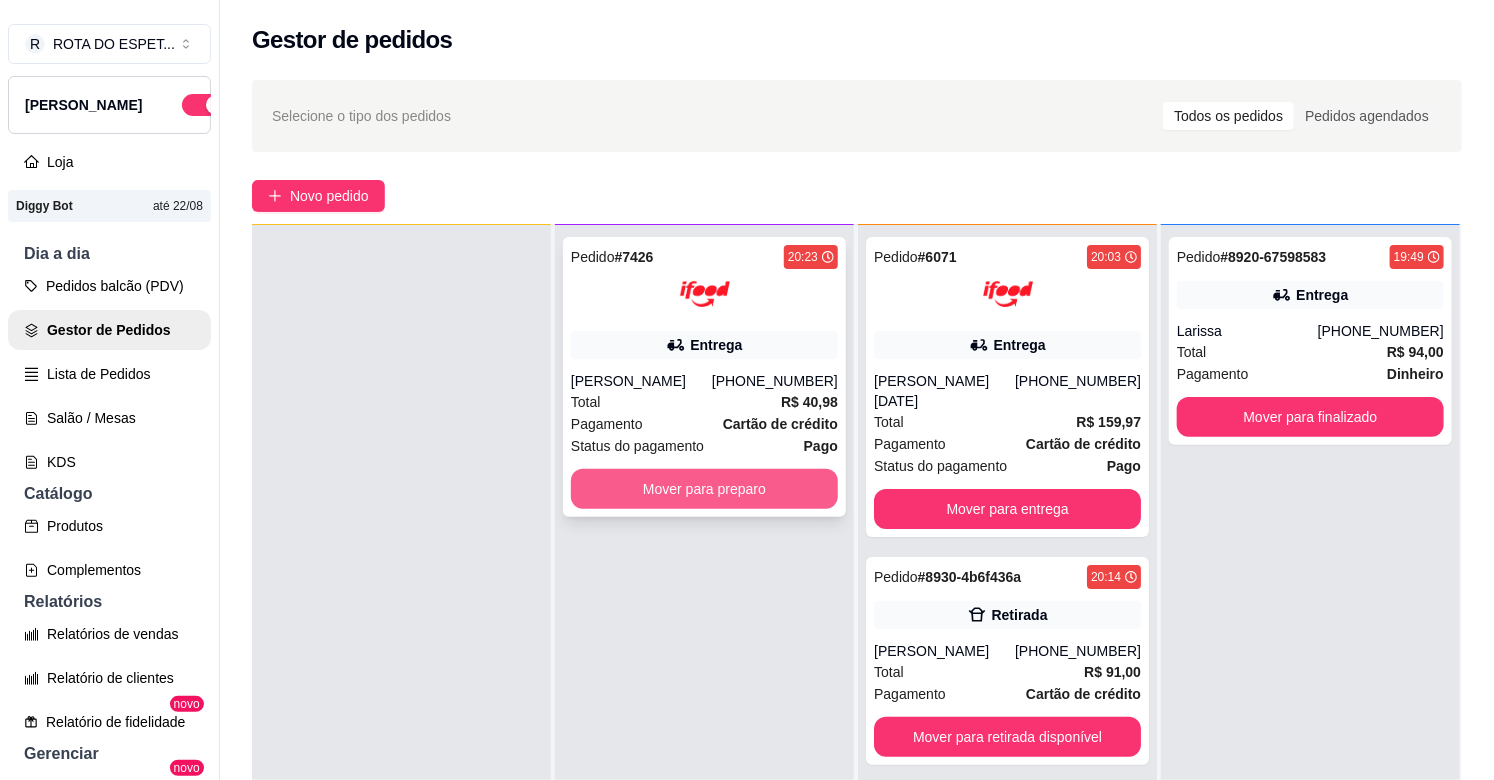 click on "Mover para preparo" at bounding box center (704, 489) 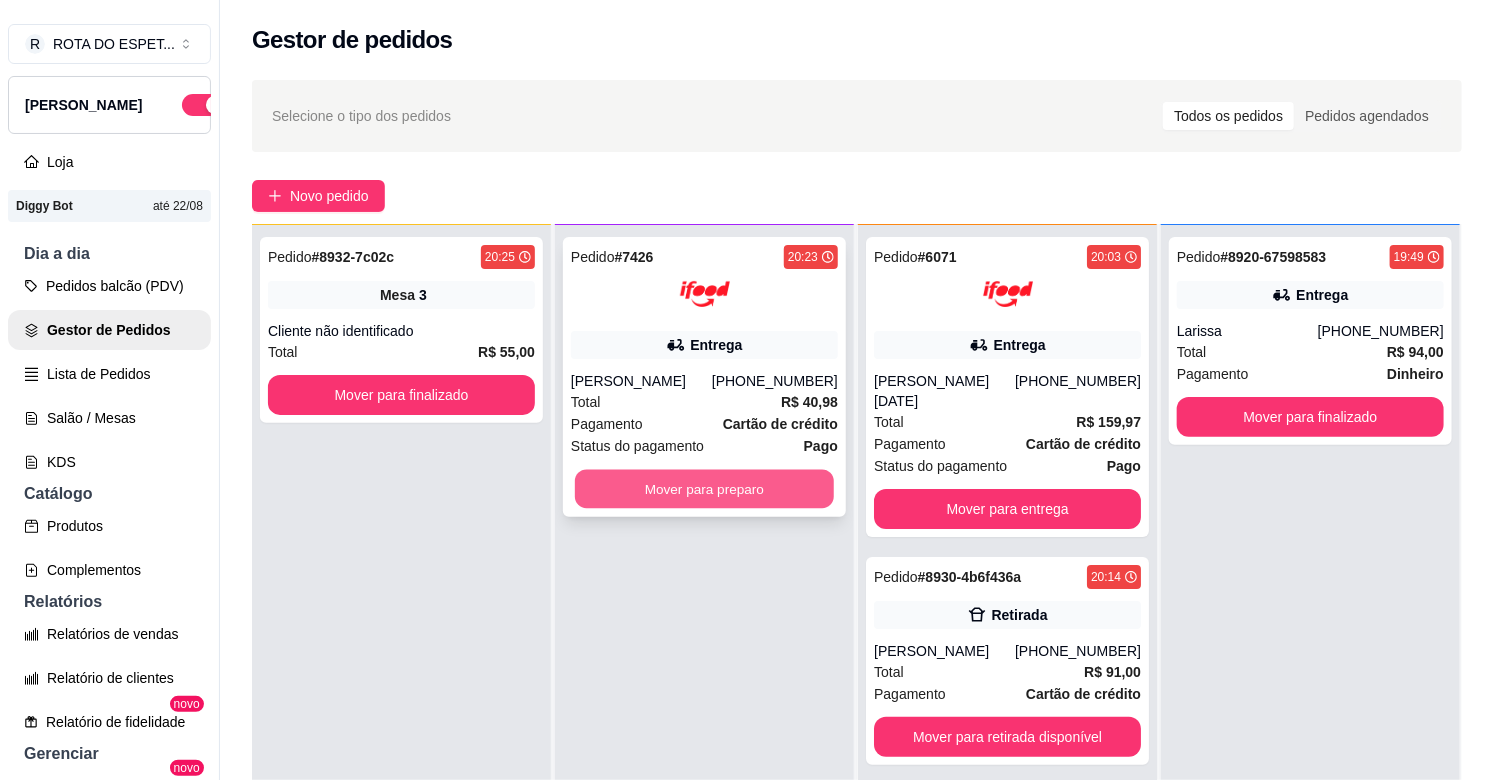 click on "Mover para preparo" at bounding box center [704, 489] 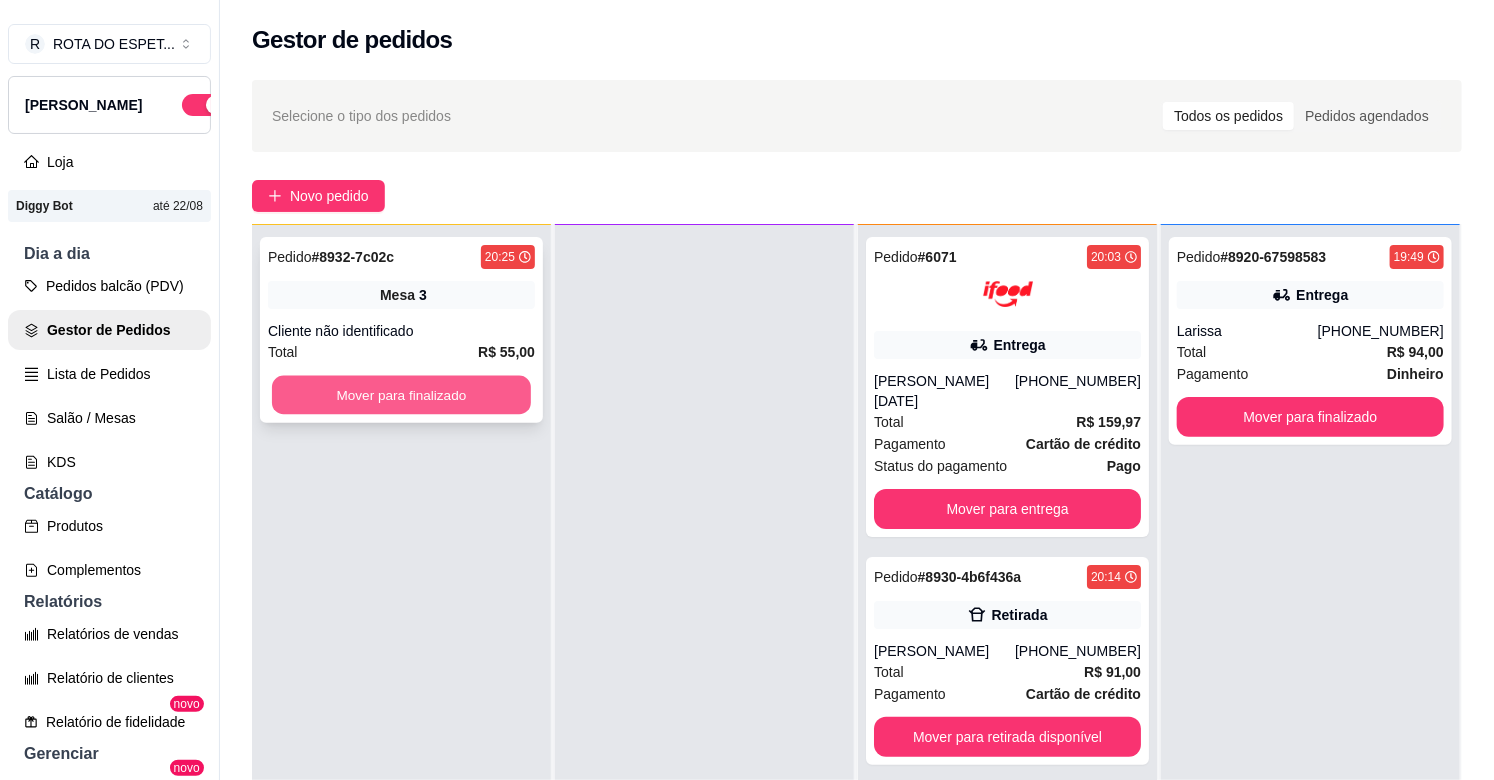click on "Mover para finalizado" at bounding box center (401, 395) 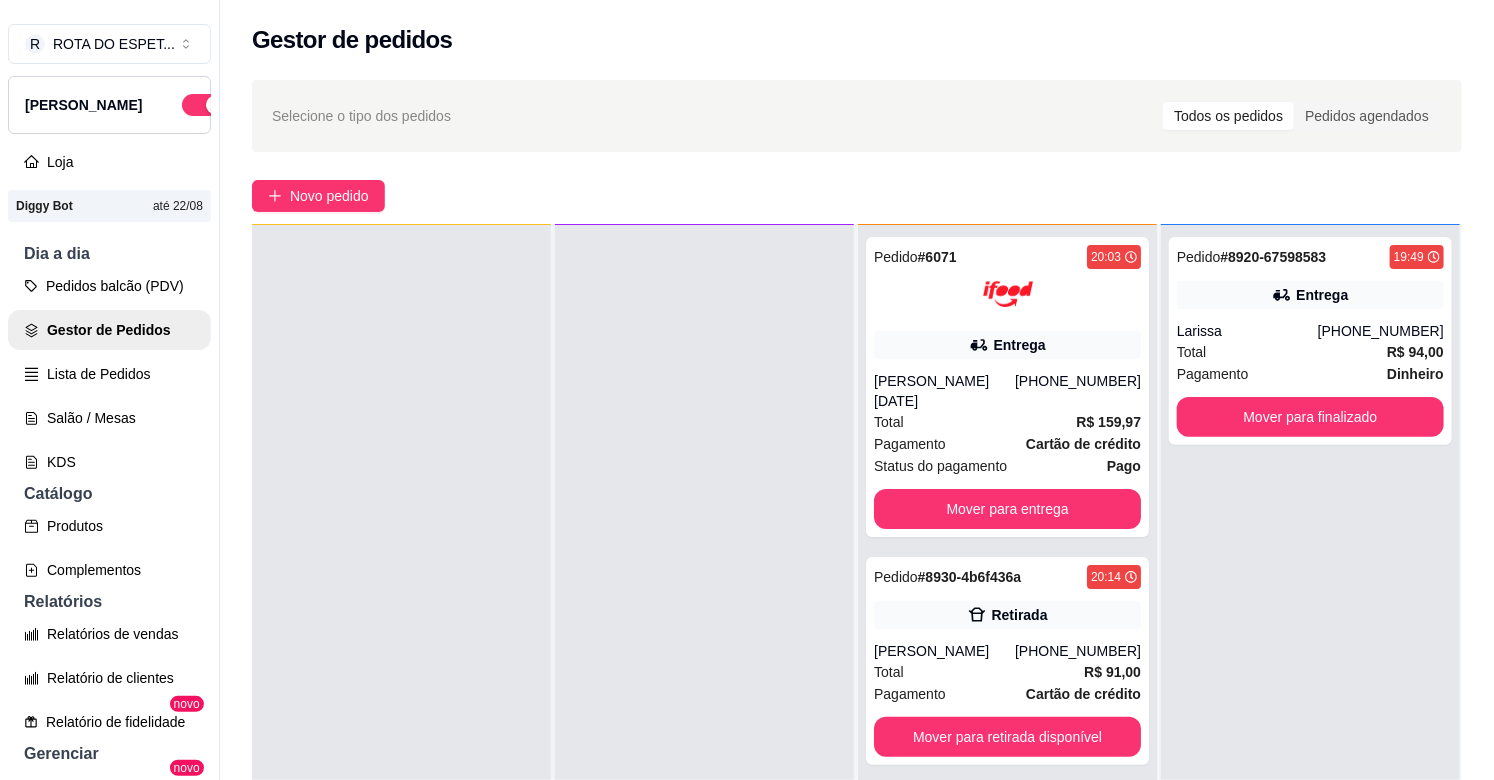 click at bounding box center (704, 615) 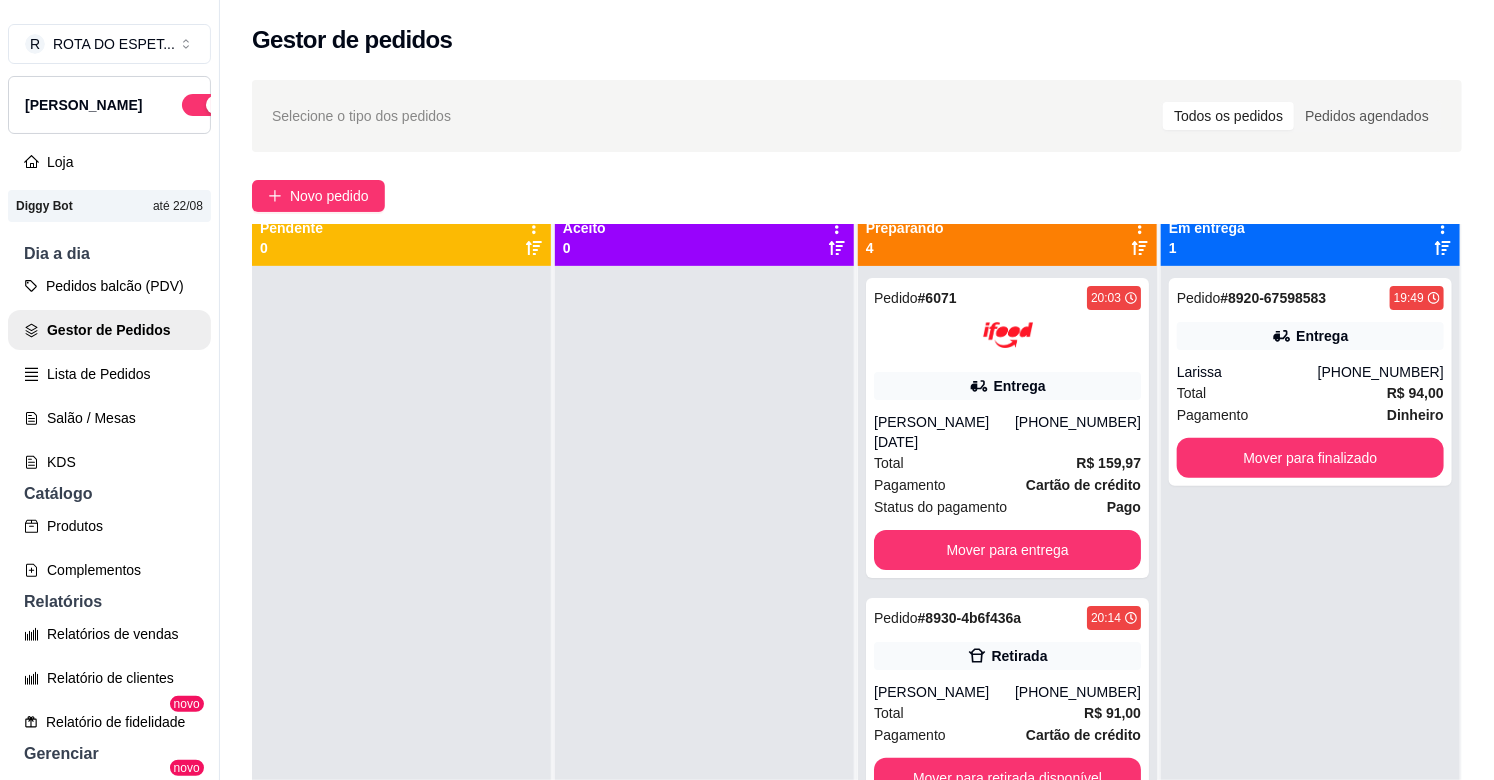 scroll, scrollTop: 0, scrollLeft: 0, axis: both 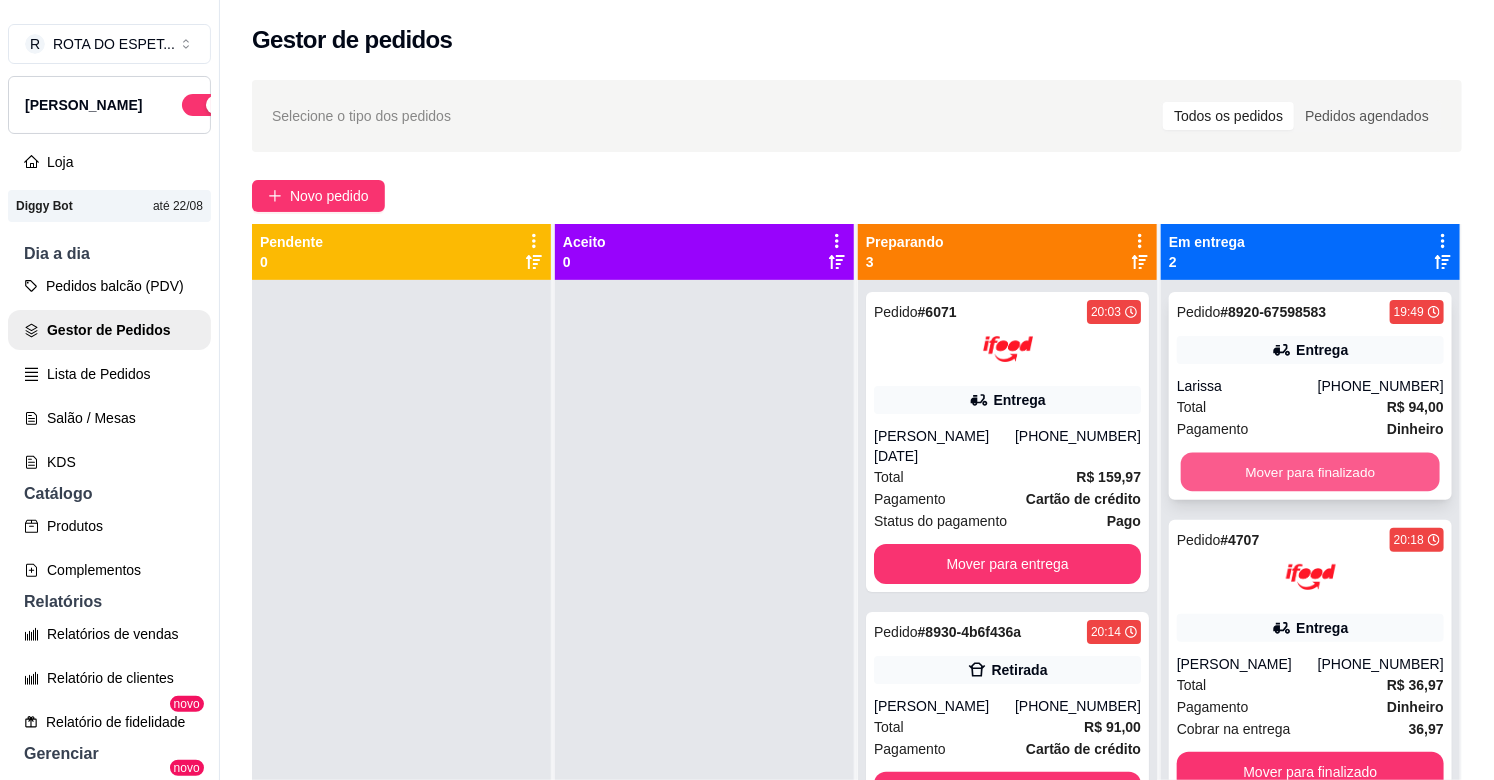 click on "Mover para finalizado" at bounding box center (1310, 472) 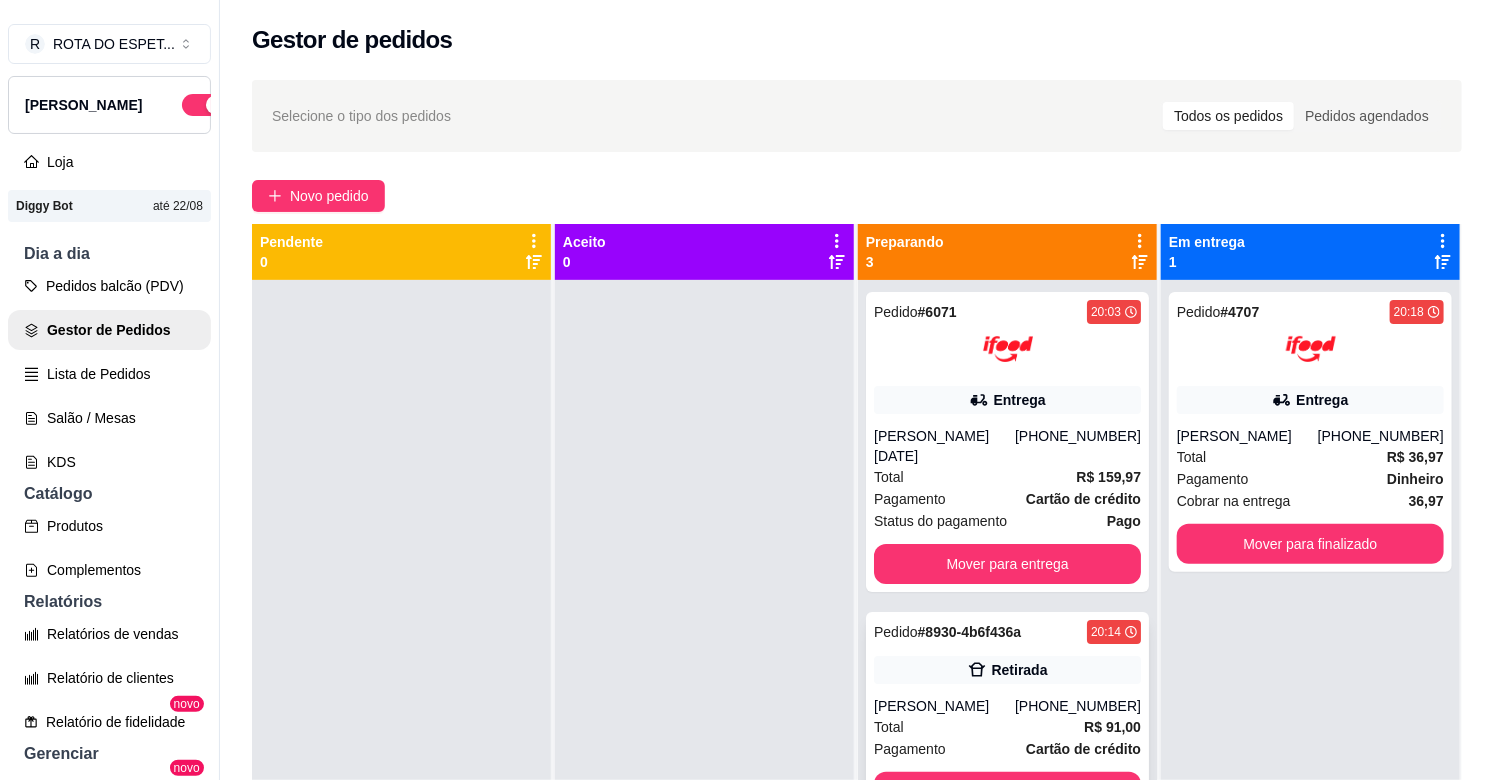 scroll, scrollTop: 87, scrollLeft: 0, axis: vertical 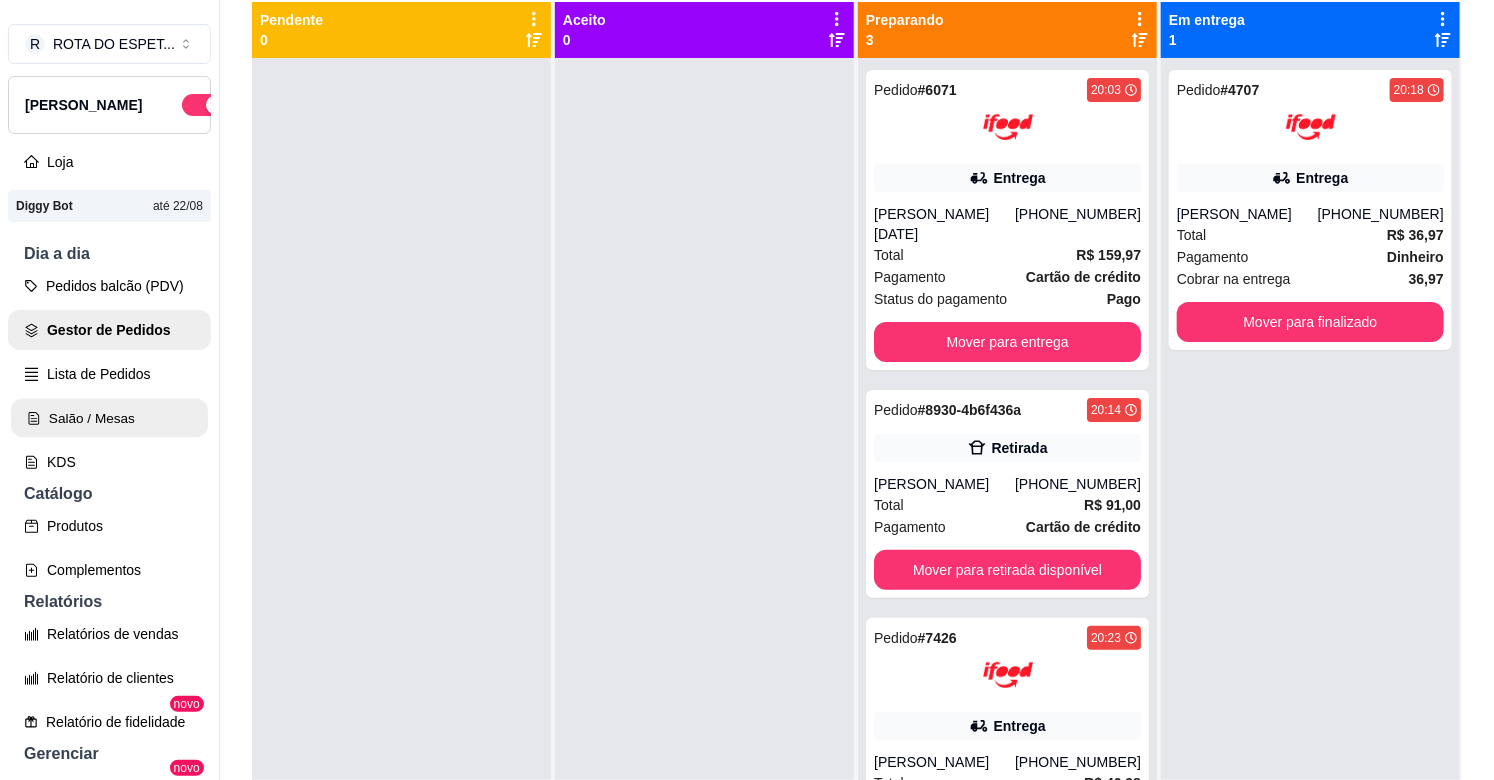 click on "Salão / Mesas" at bounding box center [109, 418] 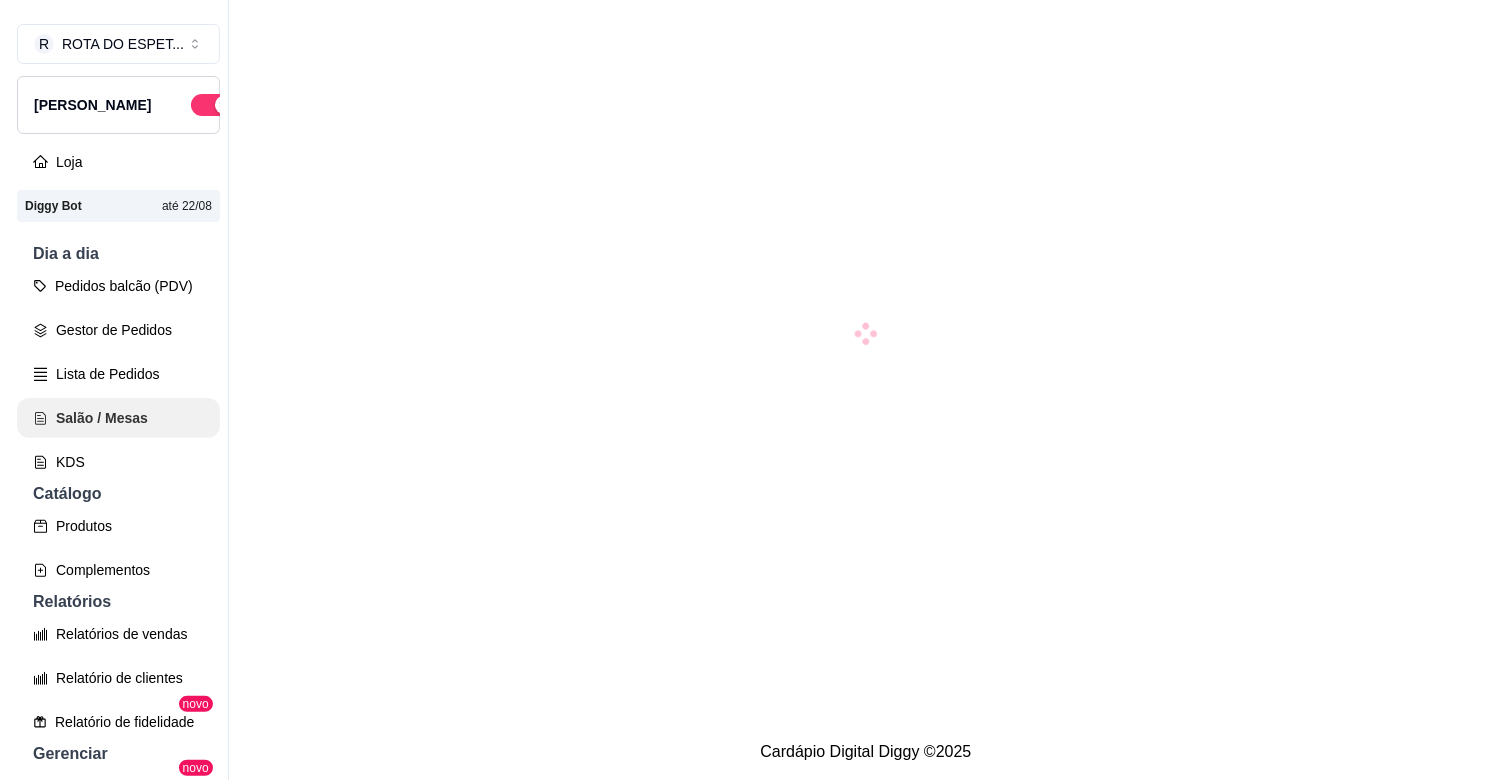 scroll, scrollTop: 0, scrollLeft: 0, axis: both 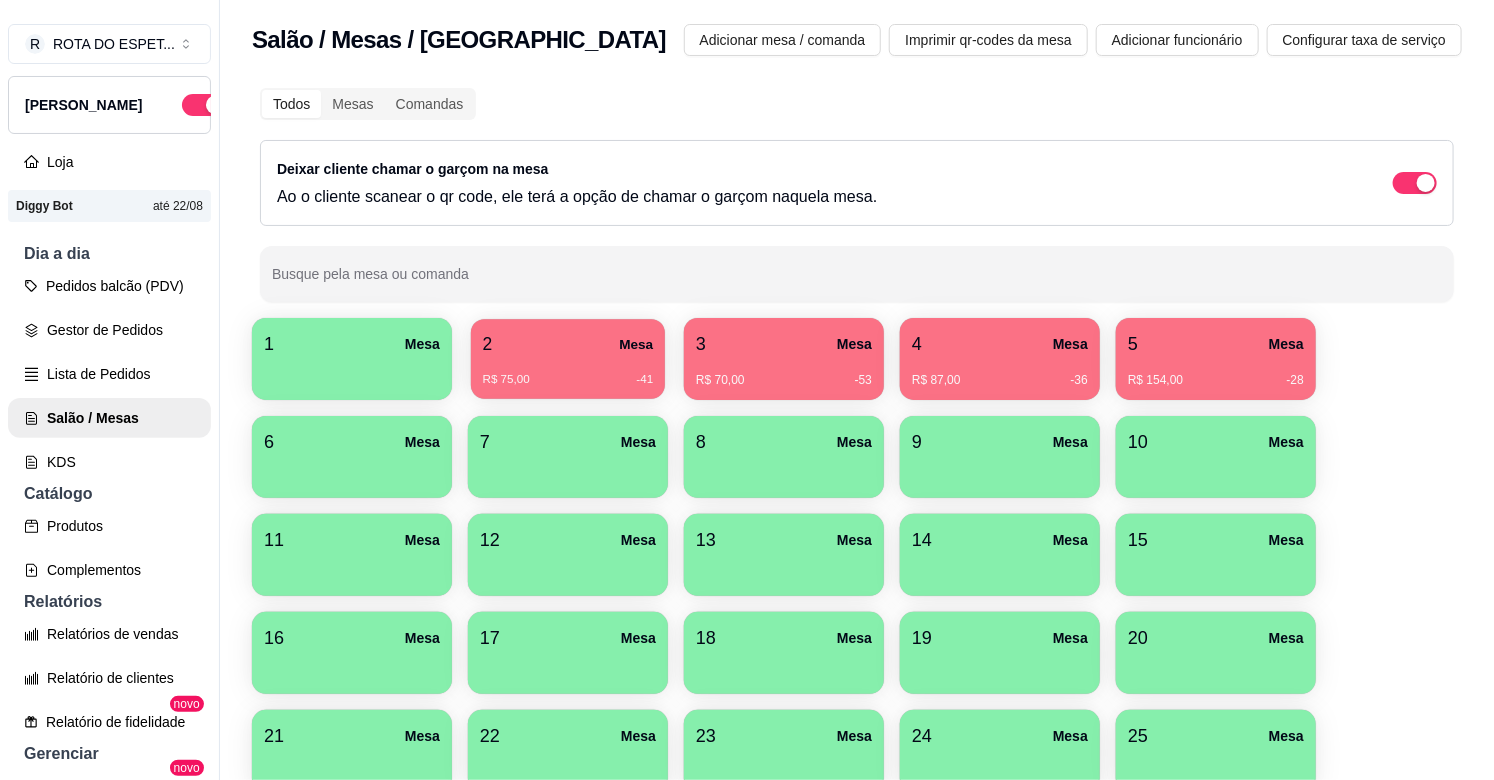click on "2 Mesa R$ 75,00 -41" at bounding box center (568, 359) 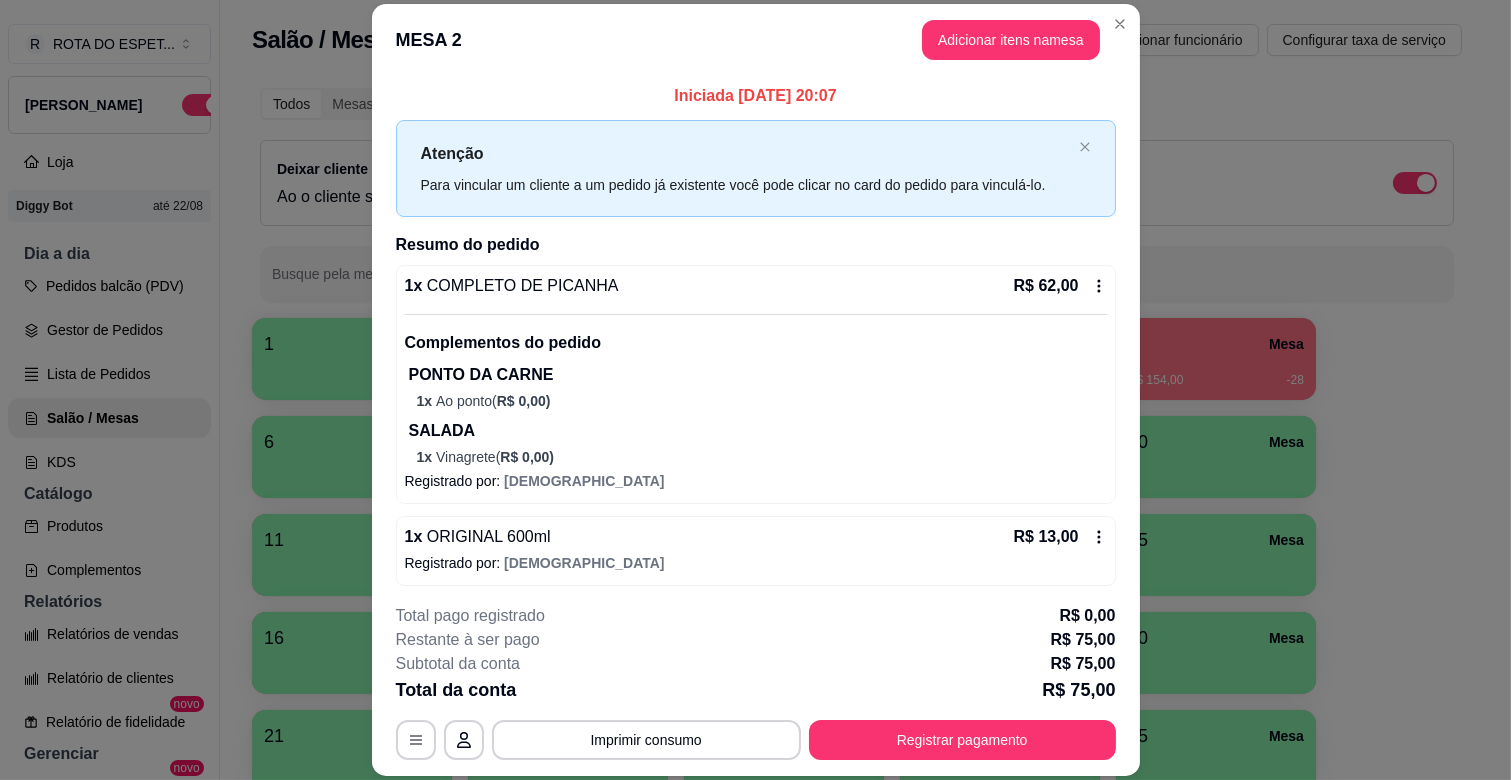 scroll, scrollTop: 6, scrollLeft: 0, axis: vertical 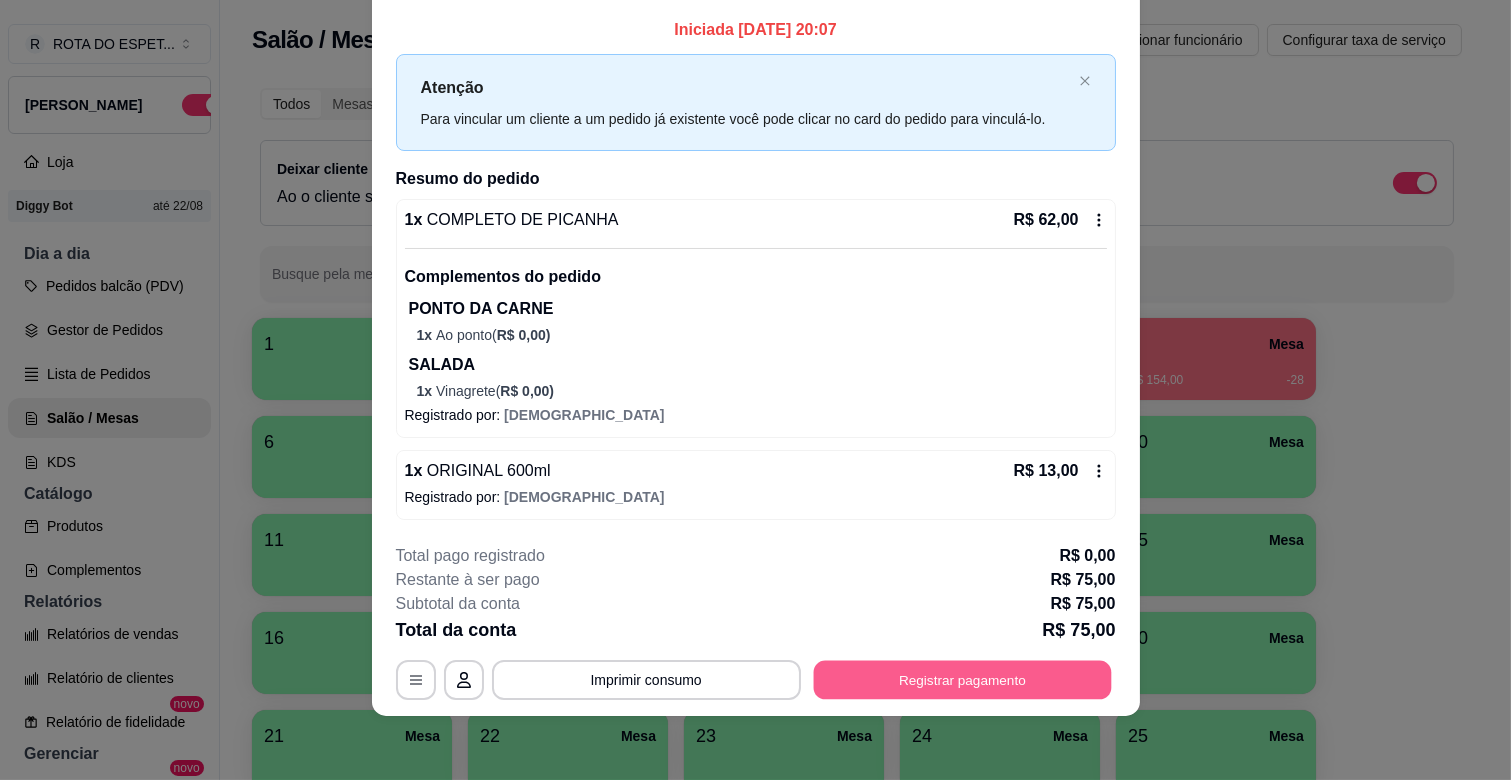 click on "Registrar pagamento" at bounding box center (962, 680) 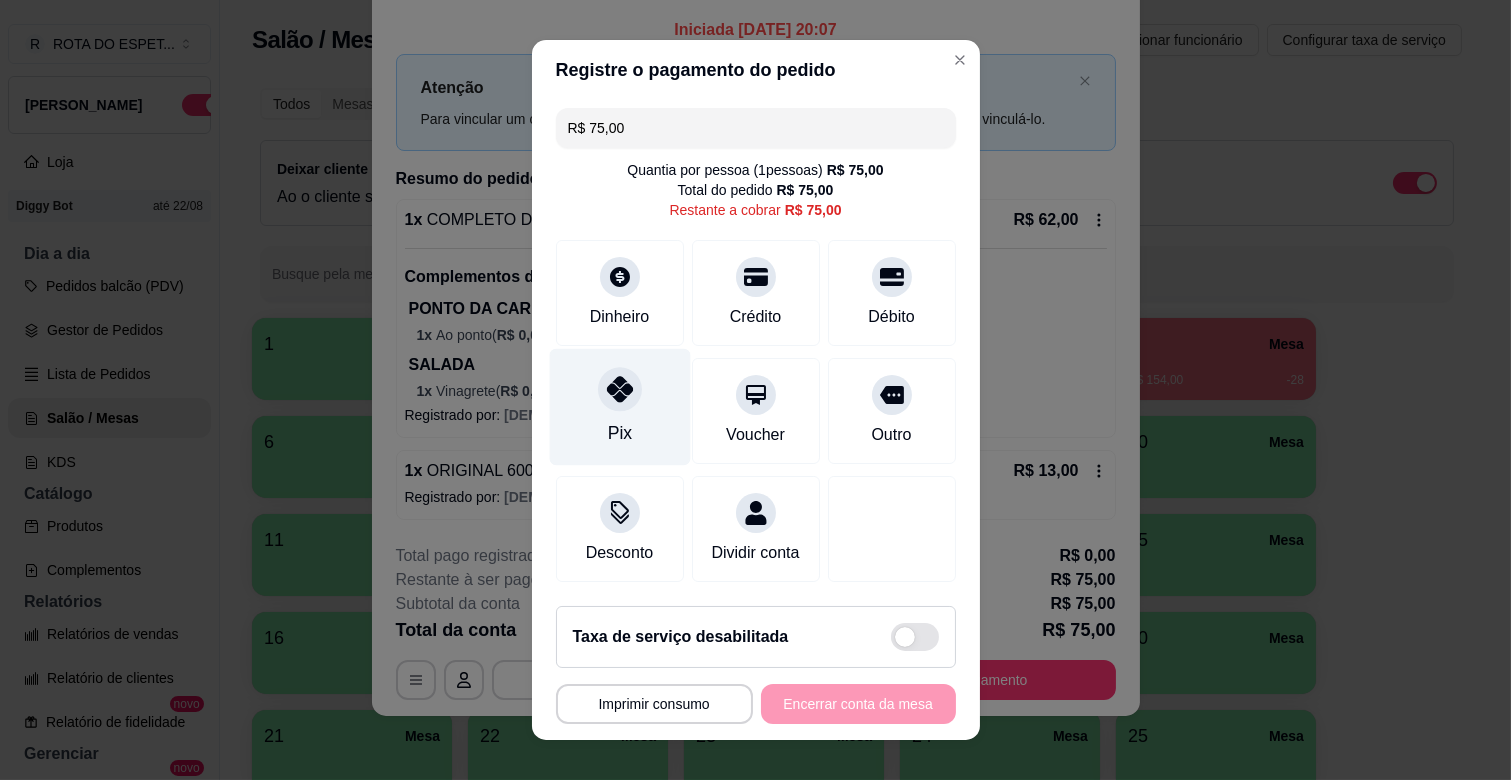 click on "Pix" at bounding box center [619, 407] 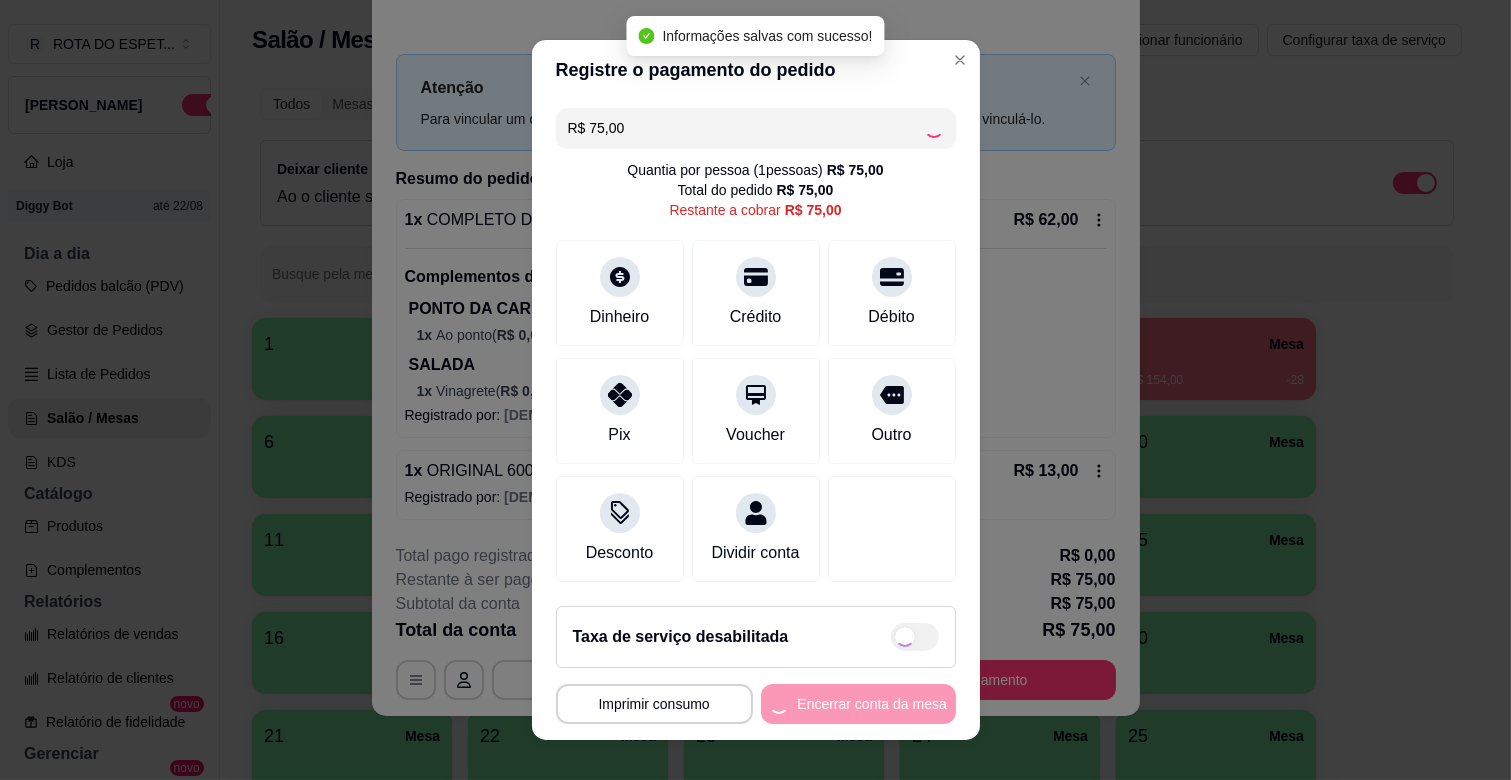 type on "R$ 0,00" 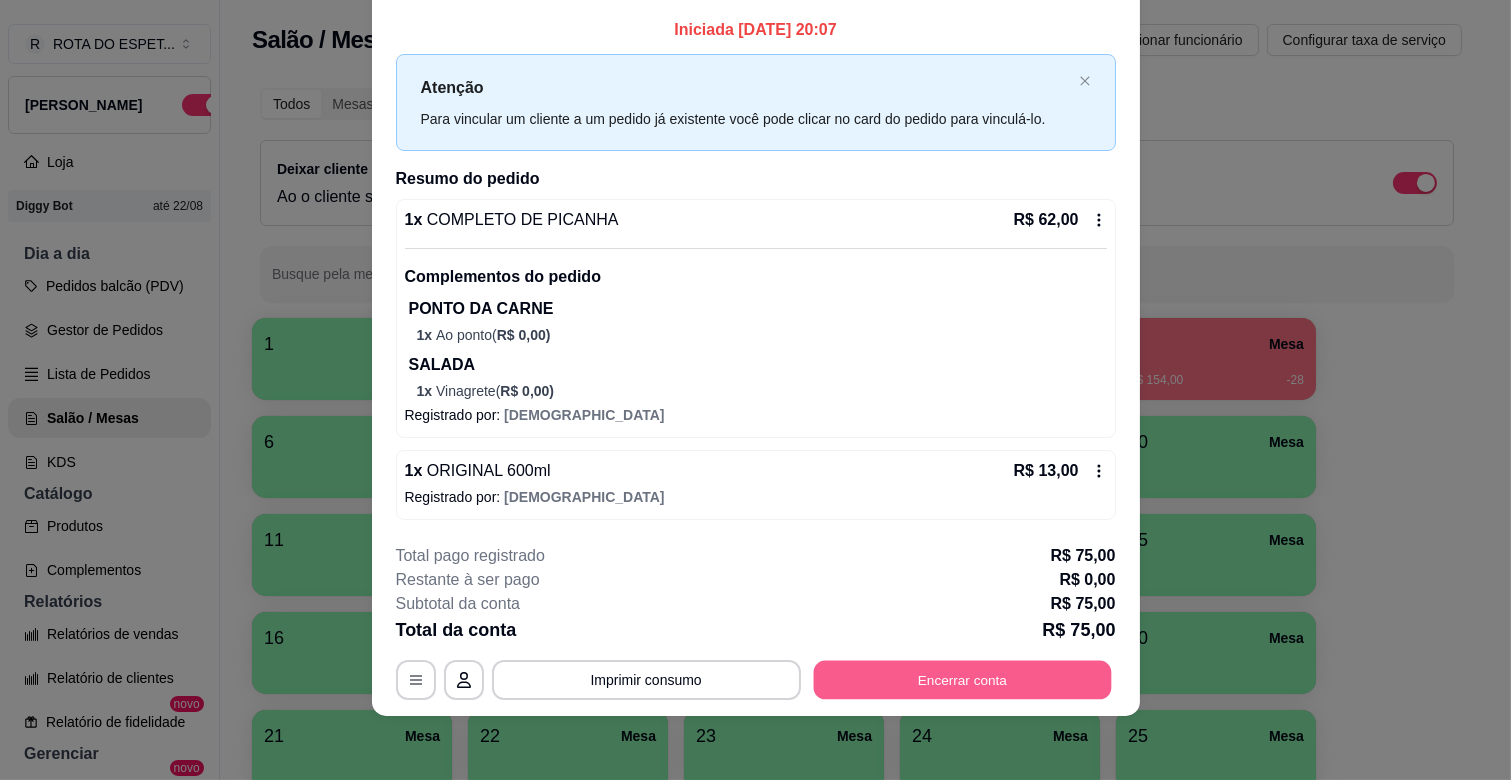 click on "Encerrar conta" at bounding box center [962, 680] 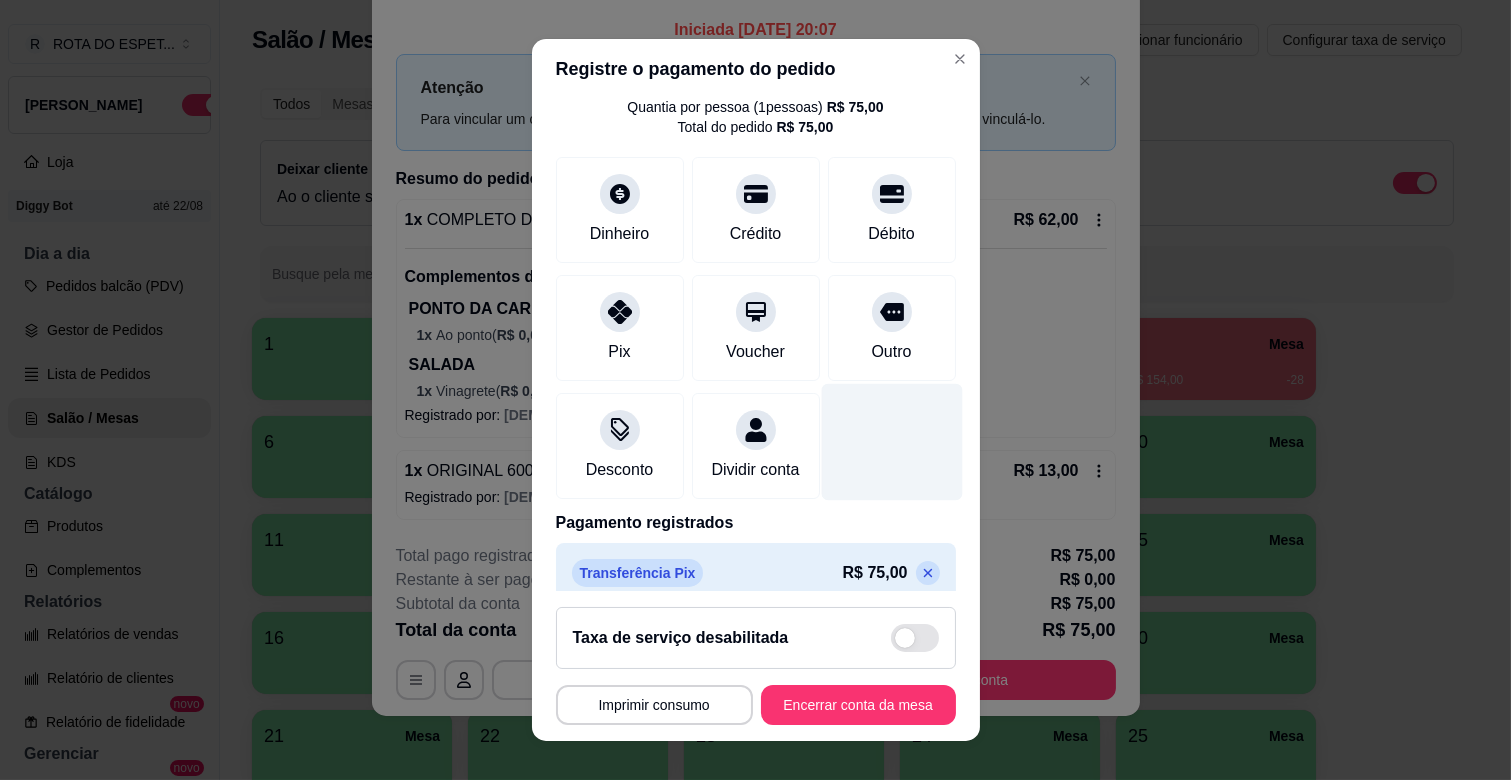 scroll, scrollTop: 106, scrollLeft: 0, axis: vertical 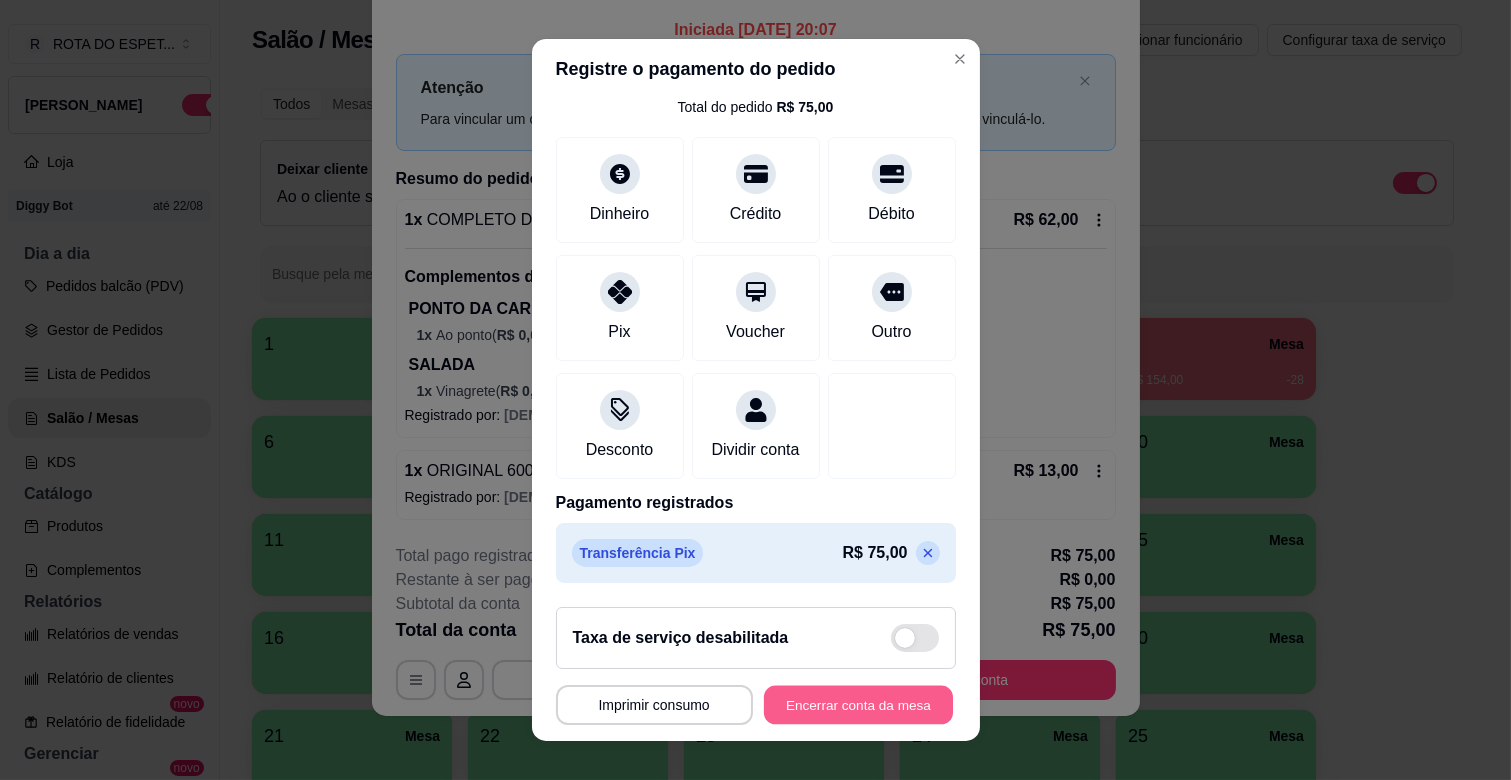 click on "Encerrar conta da mesa" at bounding box center (858, 705) 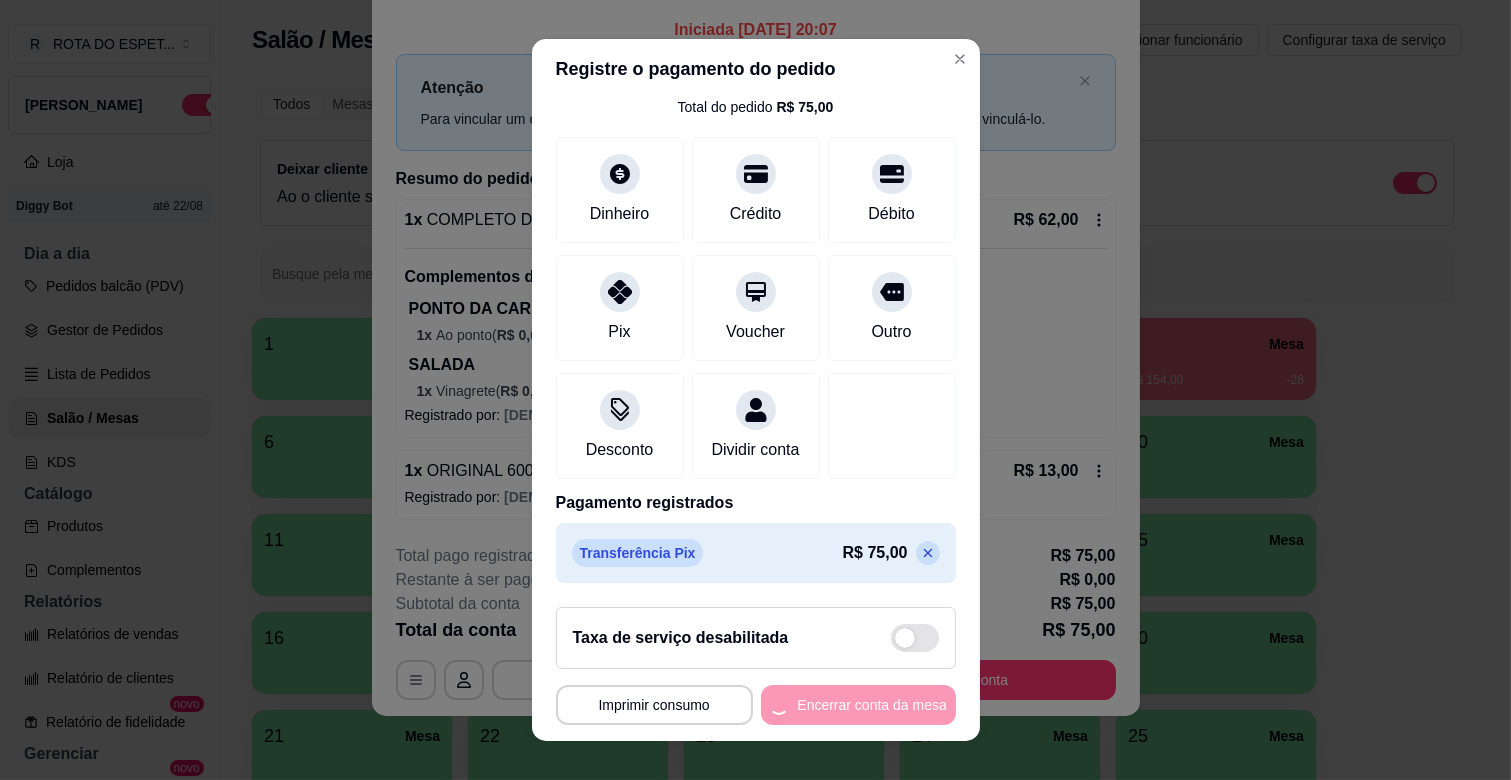 scroll, scrollTop: 0, scrollLeft: 0, axis: both 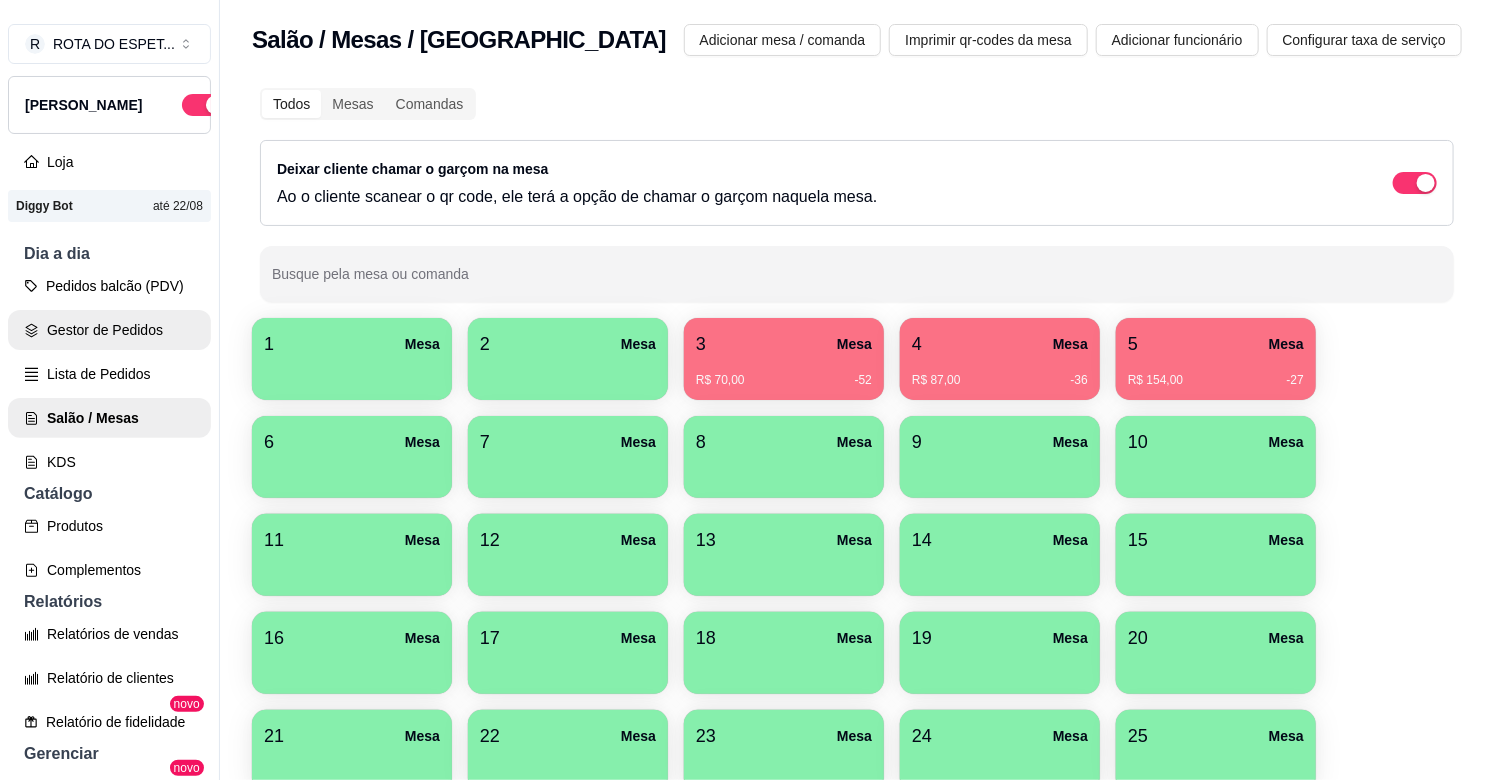 click on "Gestor de Pedidos" at bounding box center [109, 330] 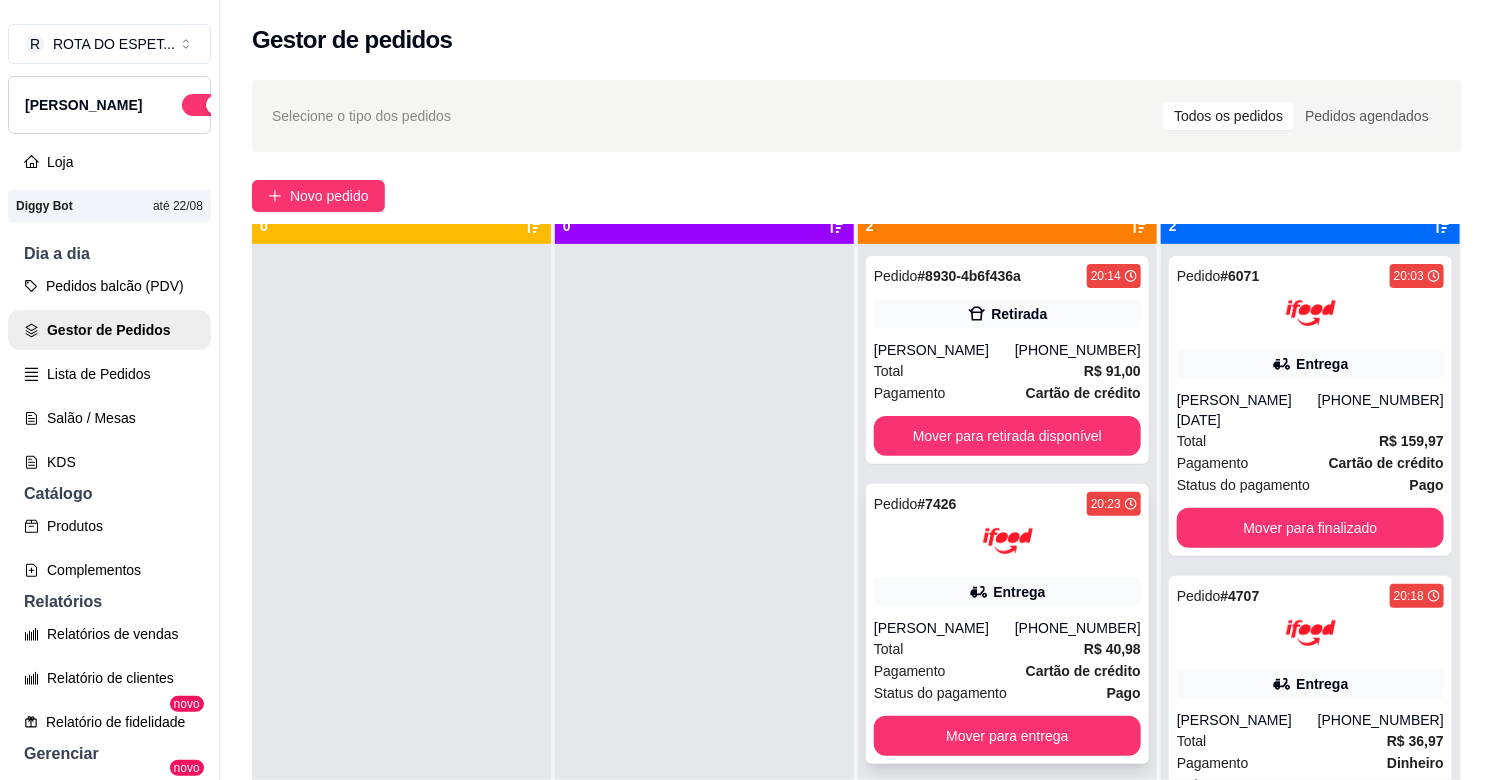 scroll, scrollTop: 55, scrollLeft: 0, axis: vertical 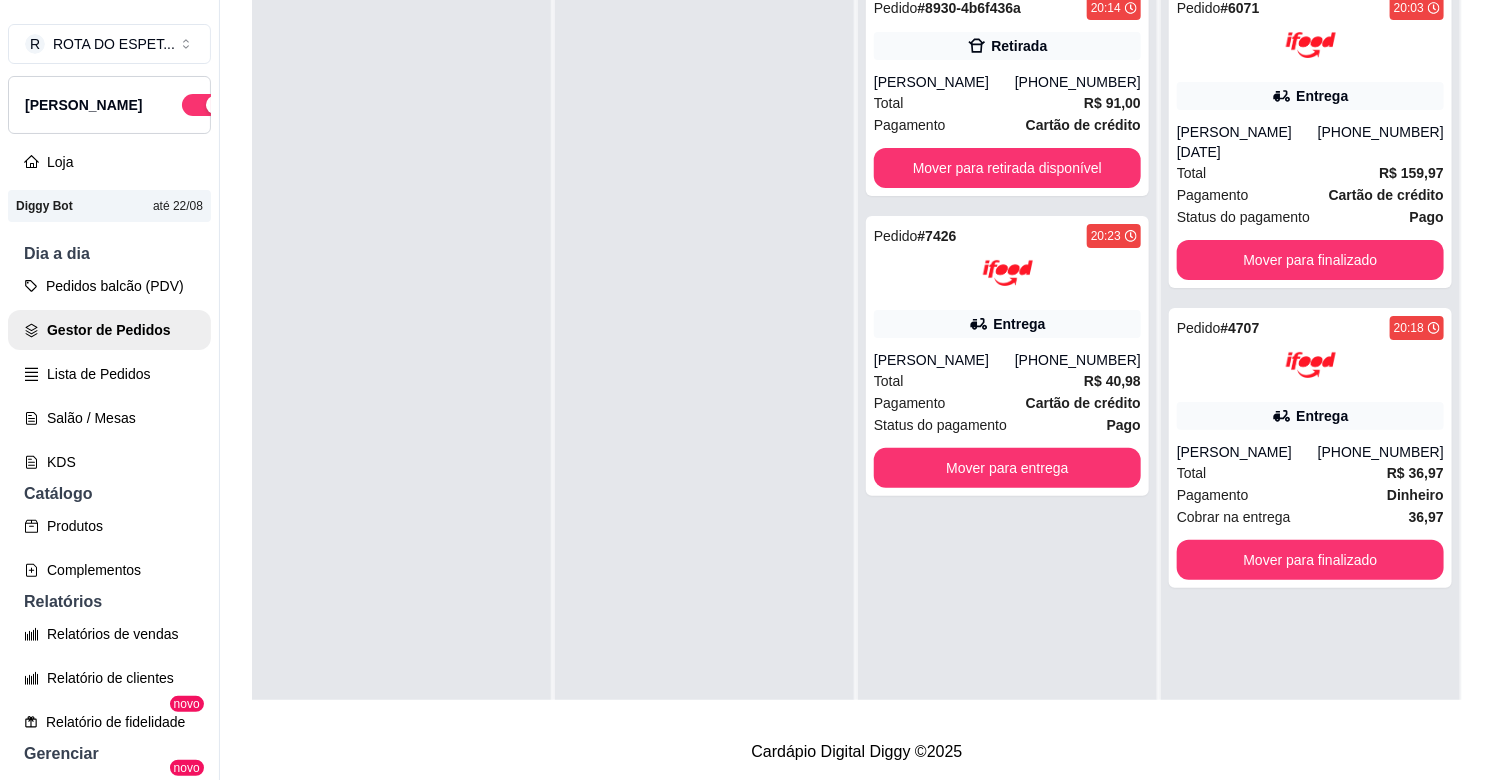 click at bounding box center [704, 366] 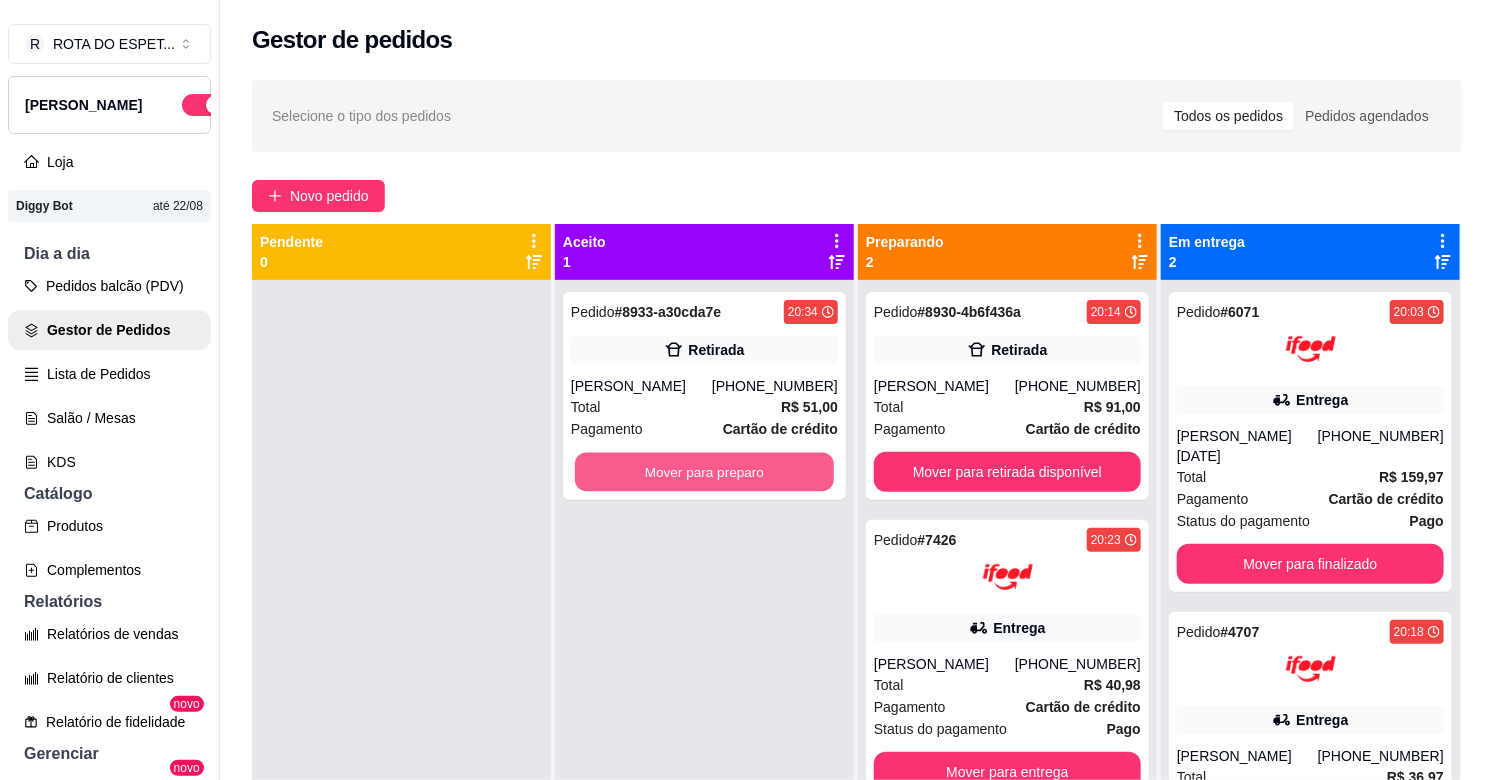 click on "Mover para preparo" at bounding box center (704, 472) 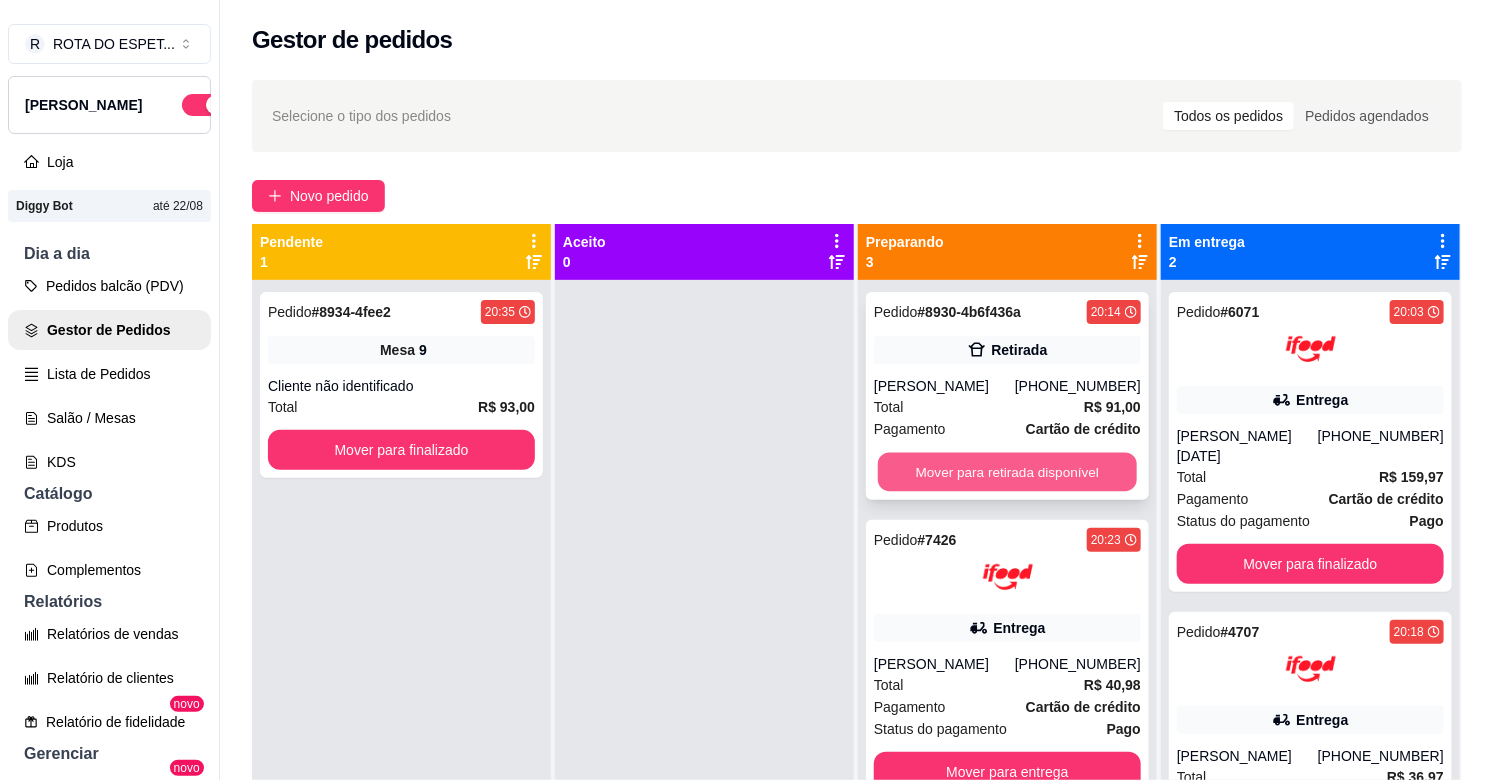 click on "Mover para retirada disponível" at bounding box center [1007, 472] 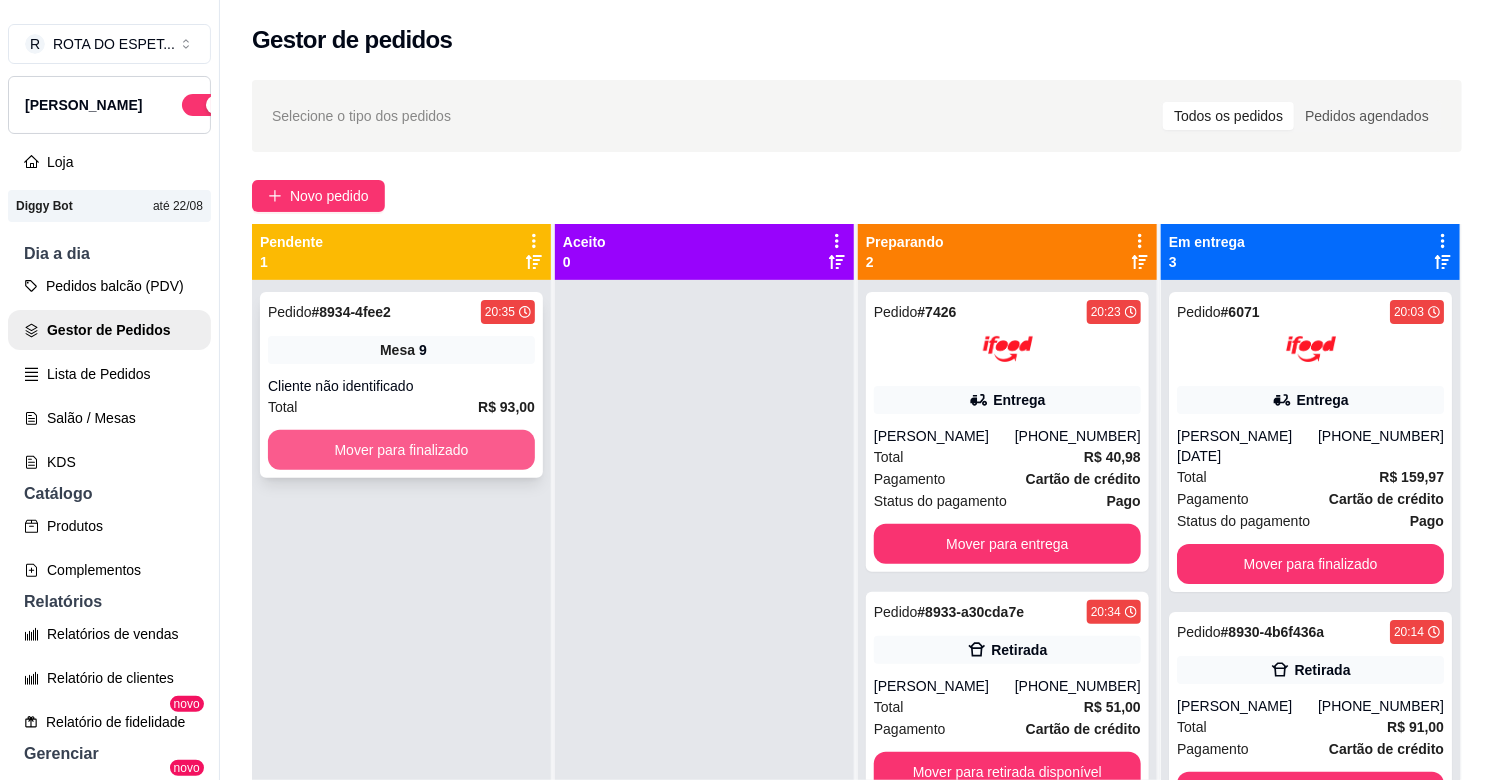 click on "Mover para finalizado" at bounding box center [401, 450] 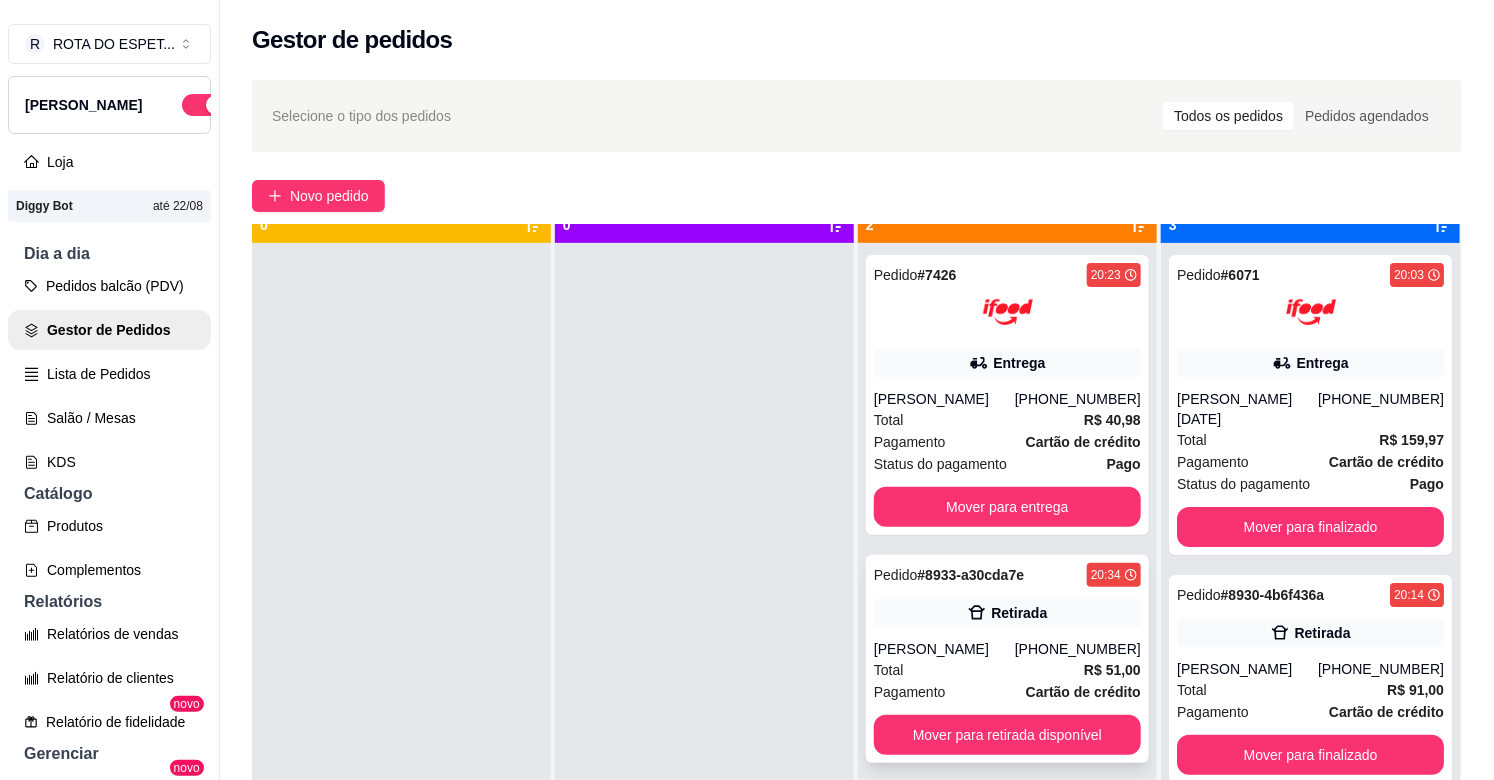 scroll, scrollTop: 55, scrollLeft: 0, axis: vertical 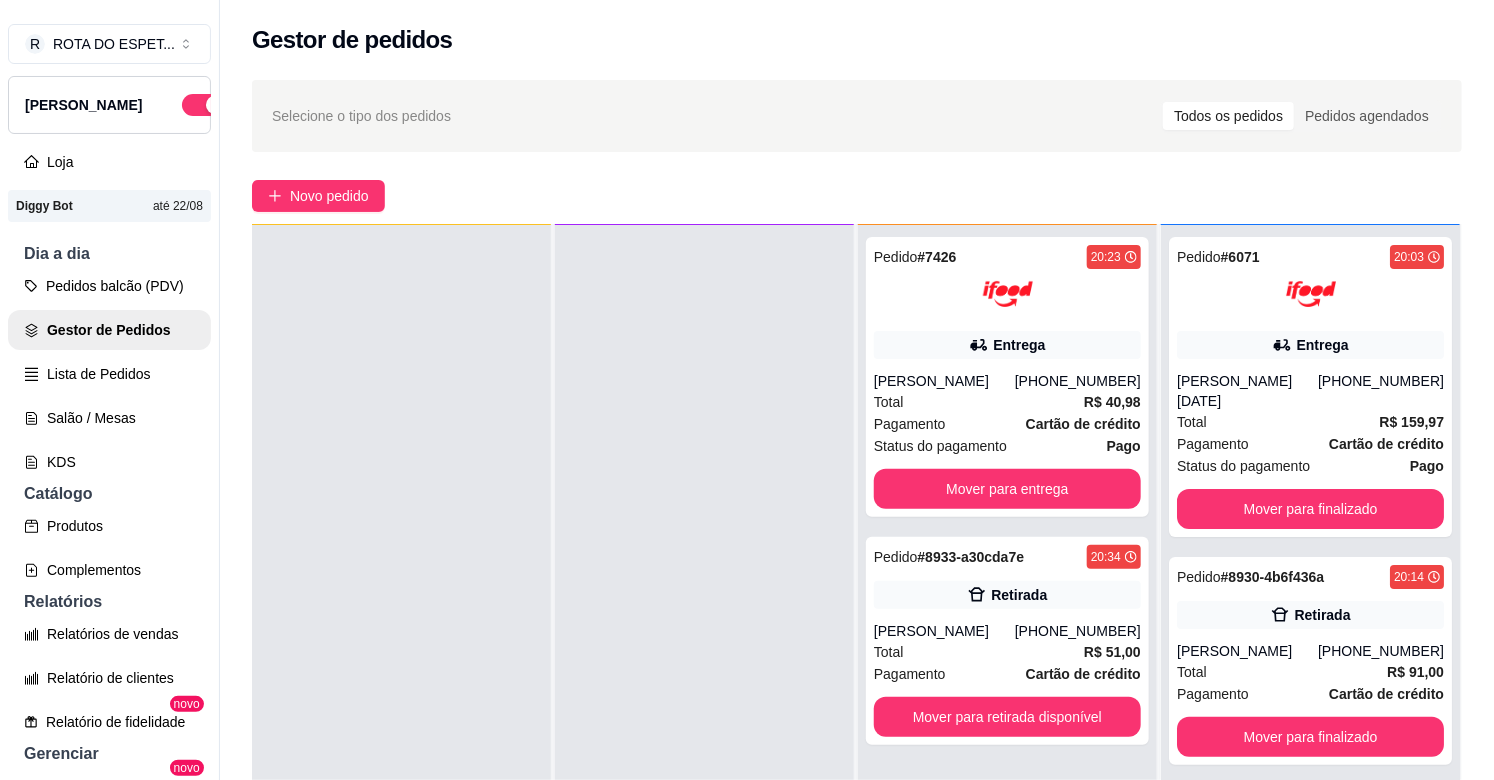 click at bounding box center [704, 615] 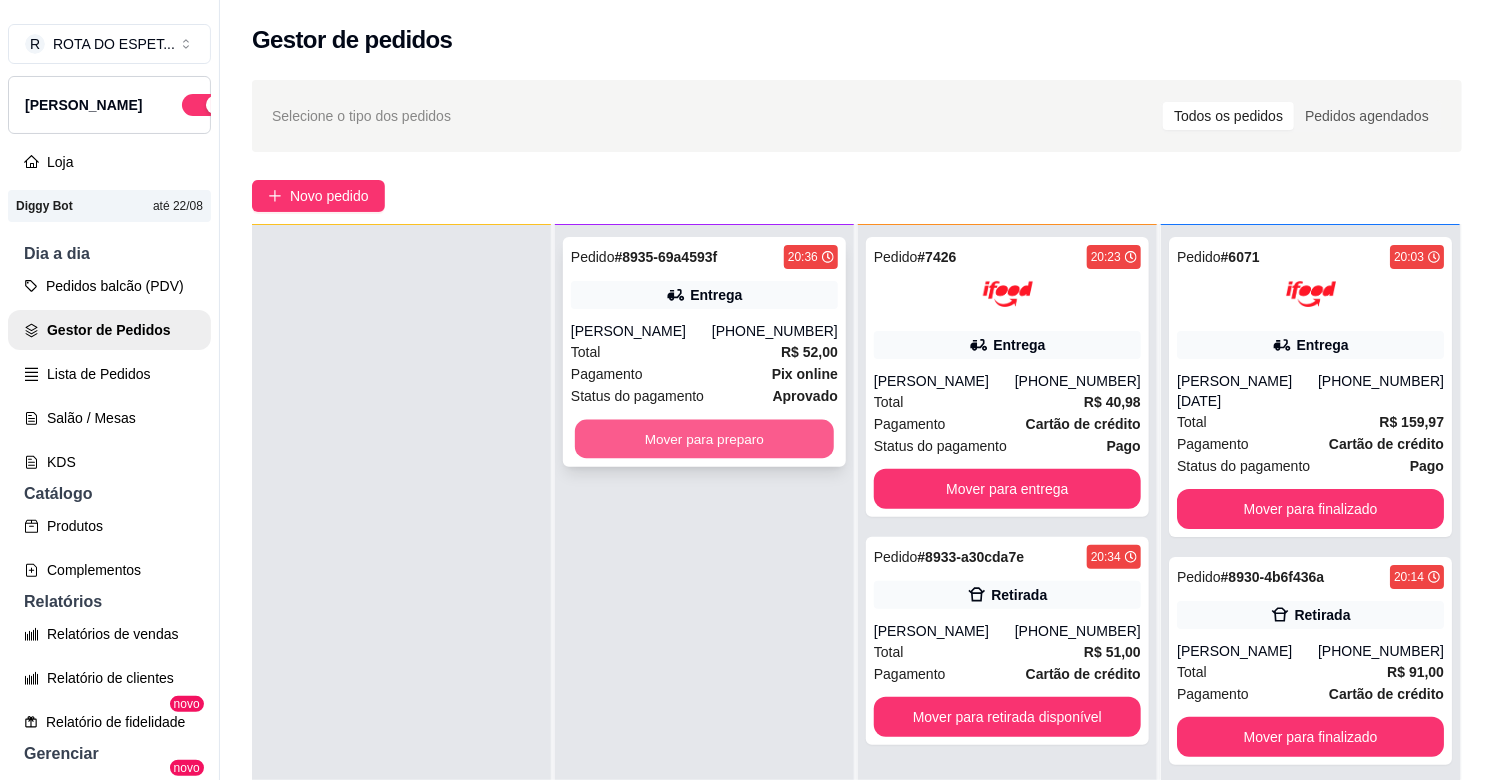 click on "Mover para preparo" at bounding box center [704, 439] 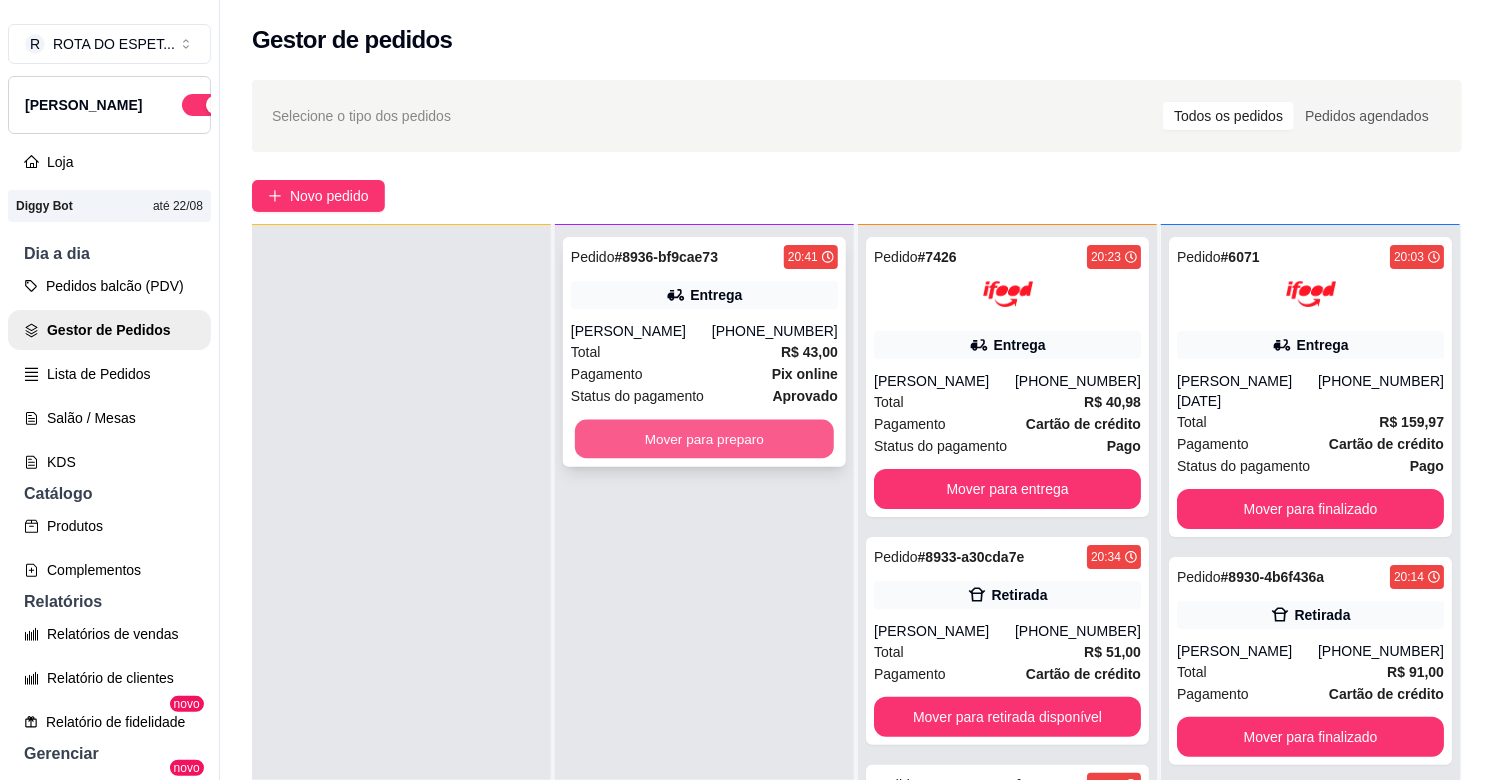 click on "Mover para preparo" at bounding box center [704, 439] 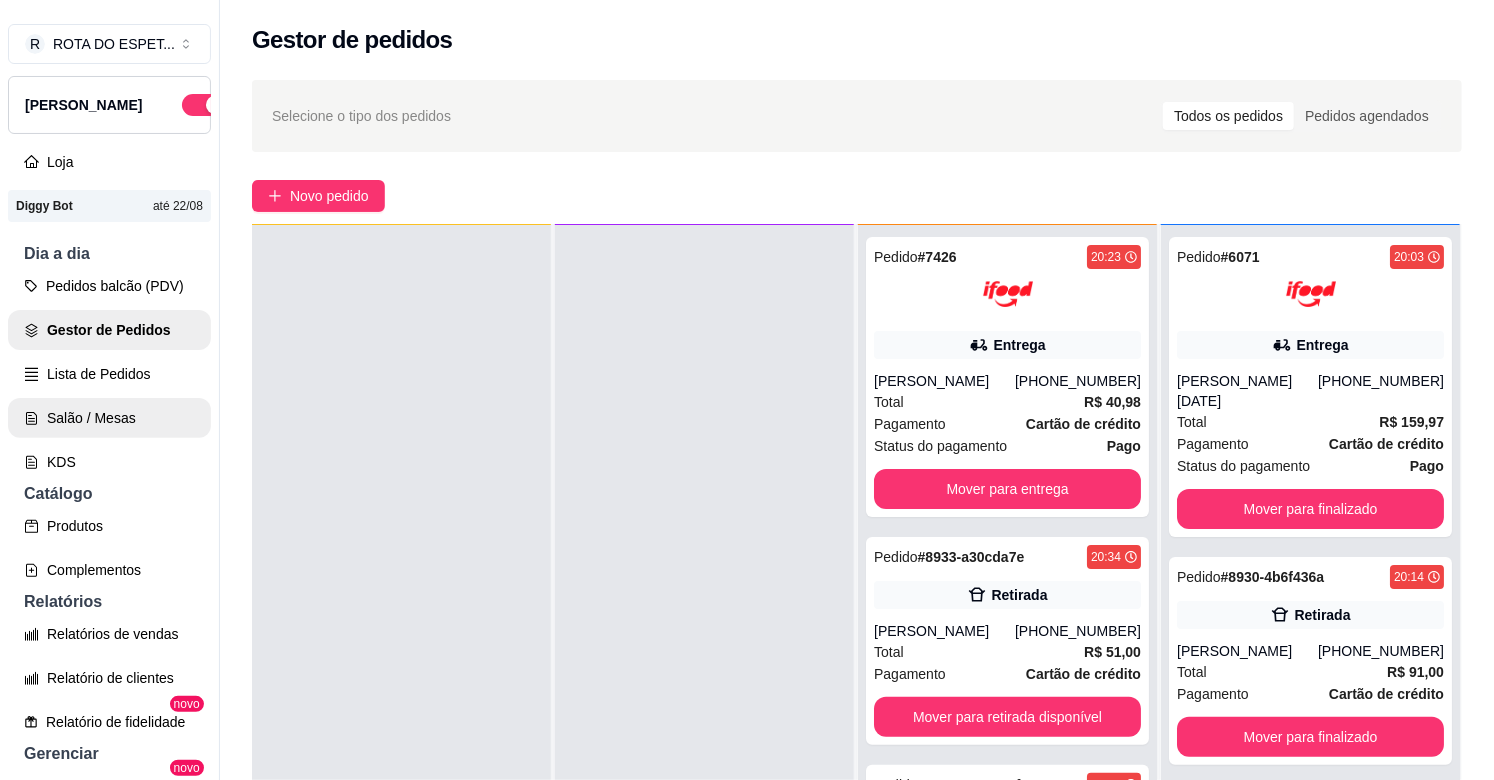 click on "Salão / Mesas" at bounding box center (109, 418) 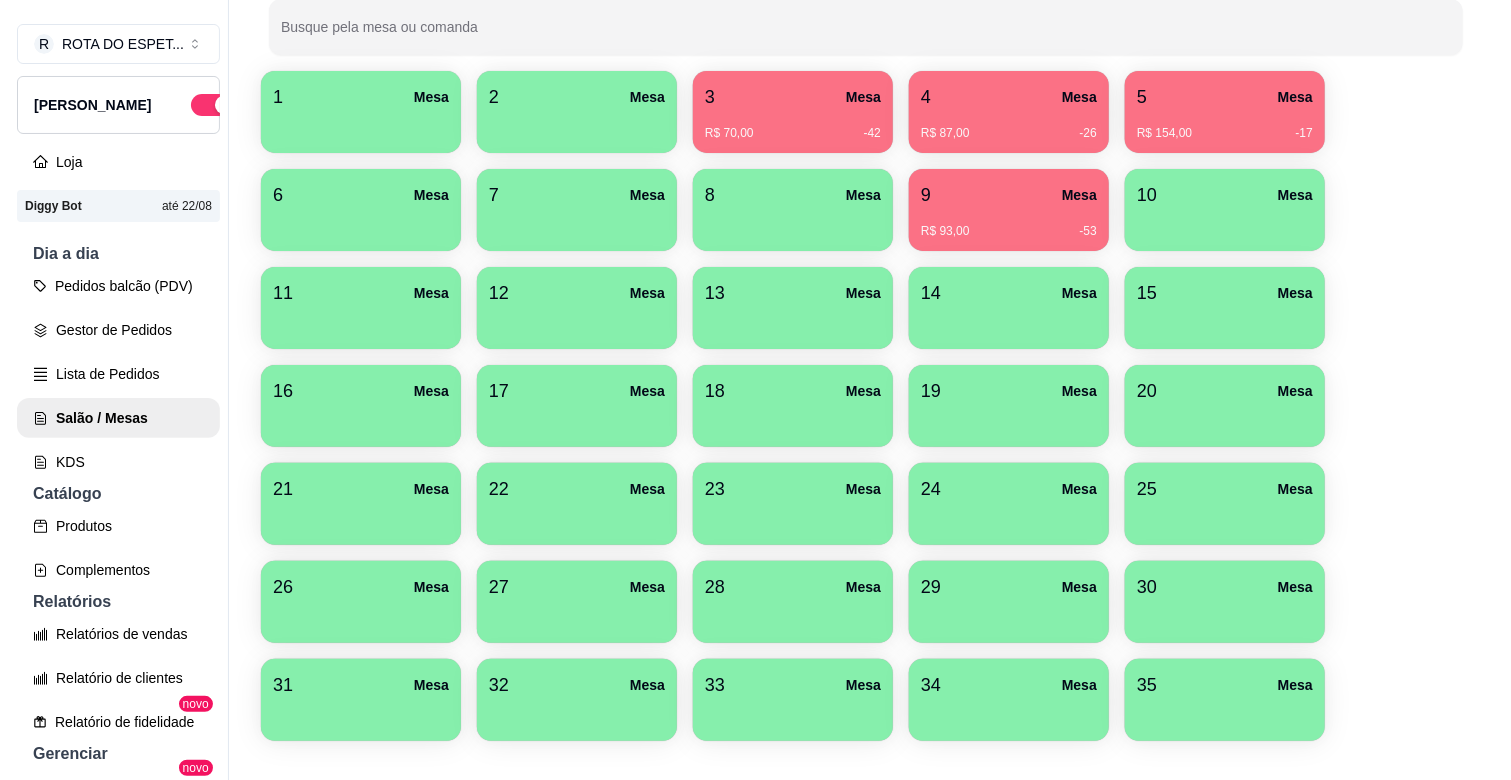 scroll, scrollTop: 304, scrollLeft: 0, axis: vertical 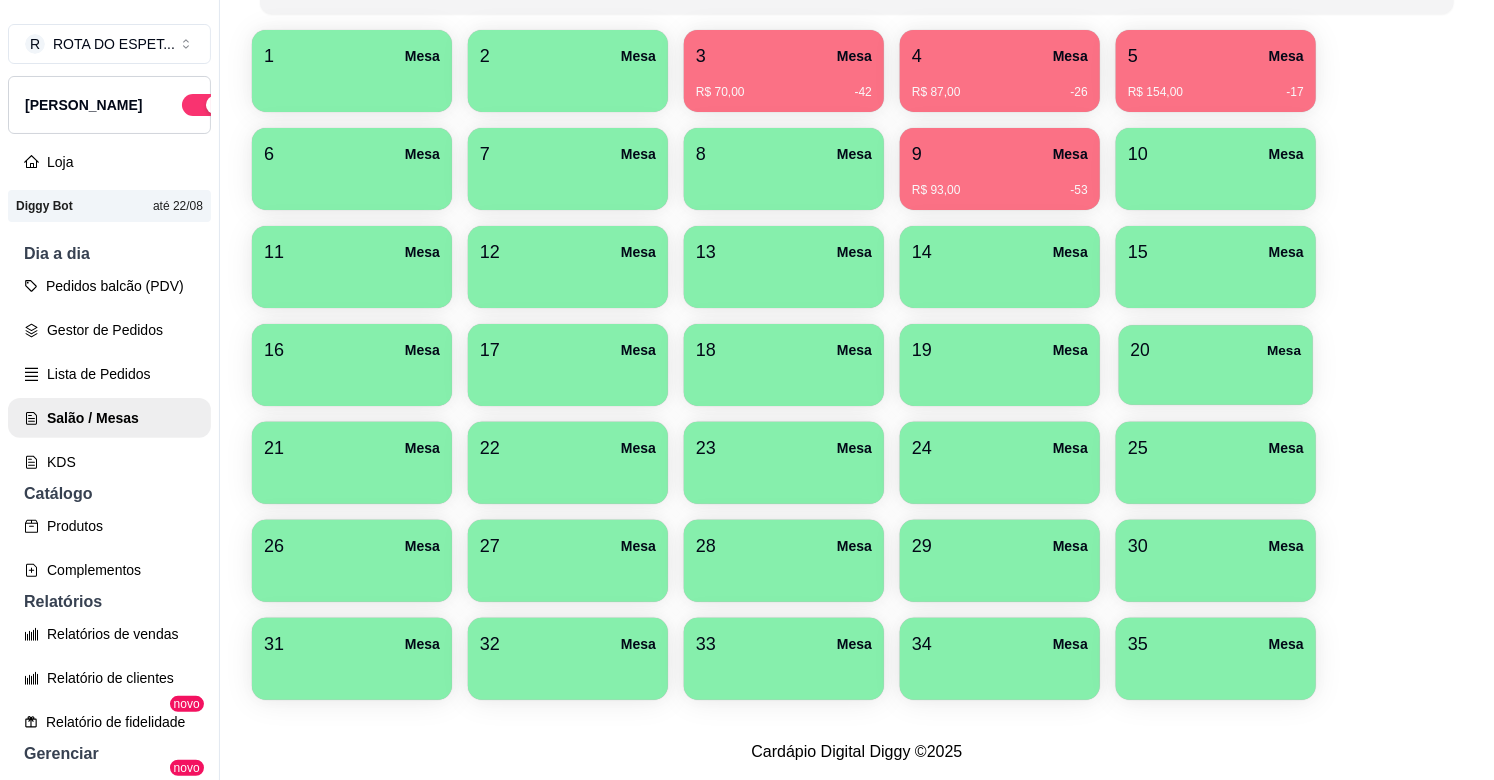 click at bounding box center (1216, 378) 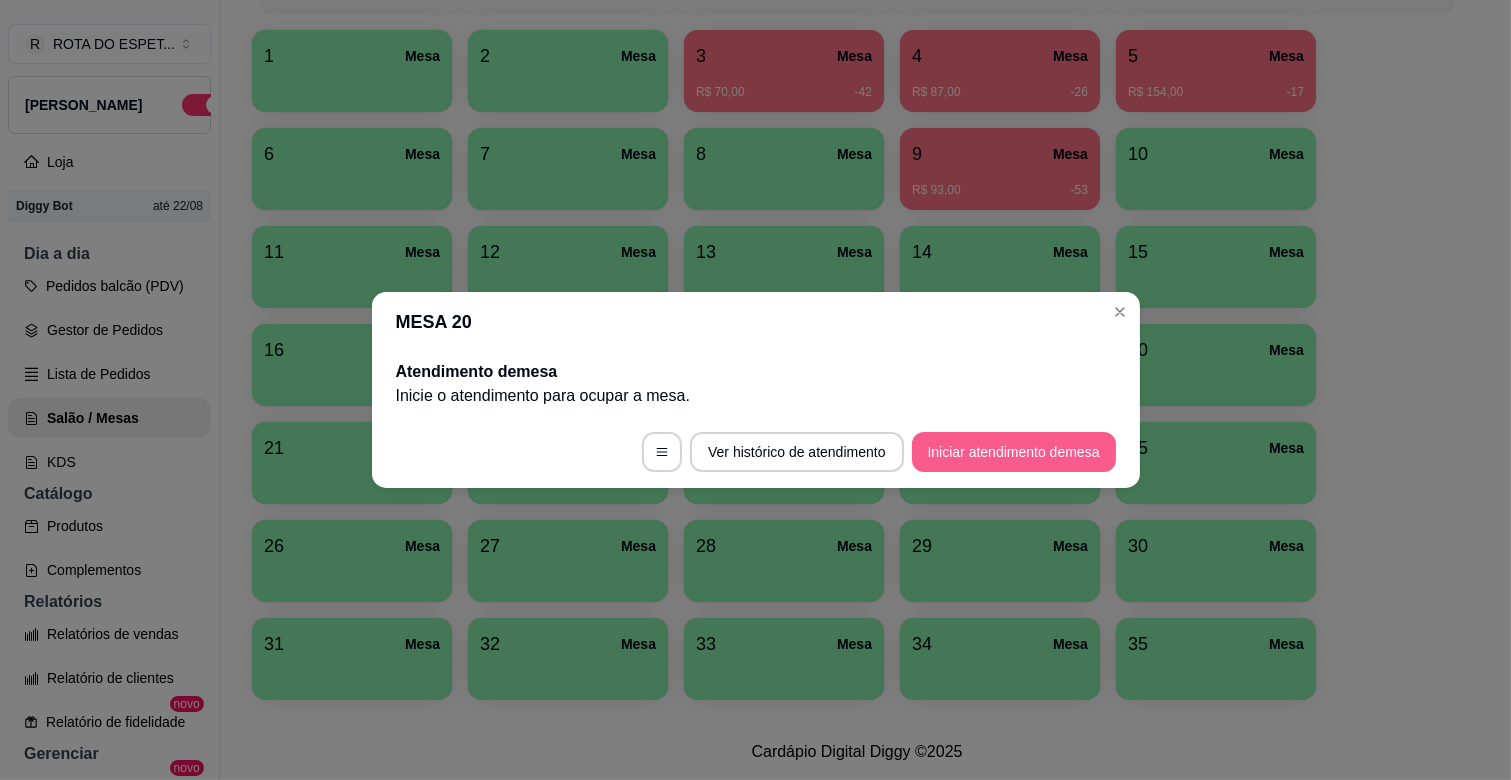 click on "Iniciar atendimento de  mesa" at bounding box center (1014, 452) 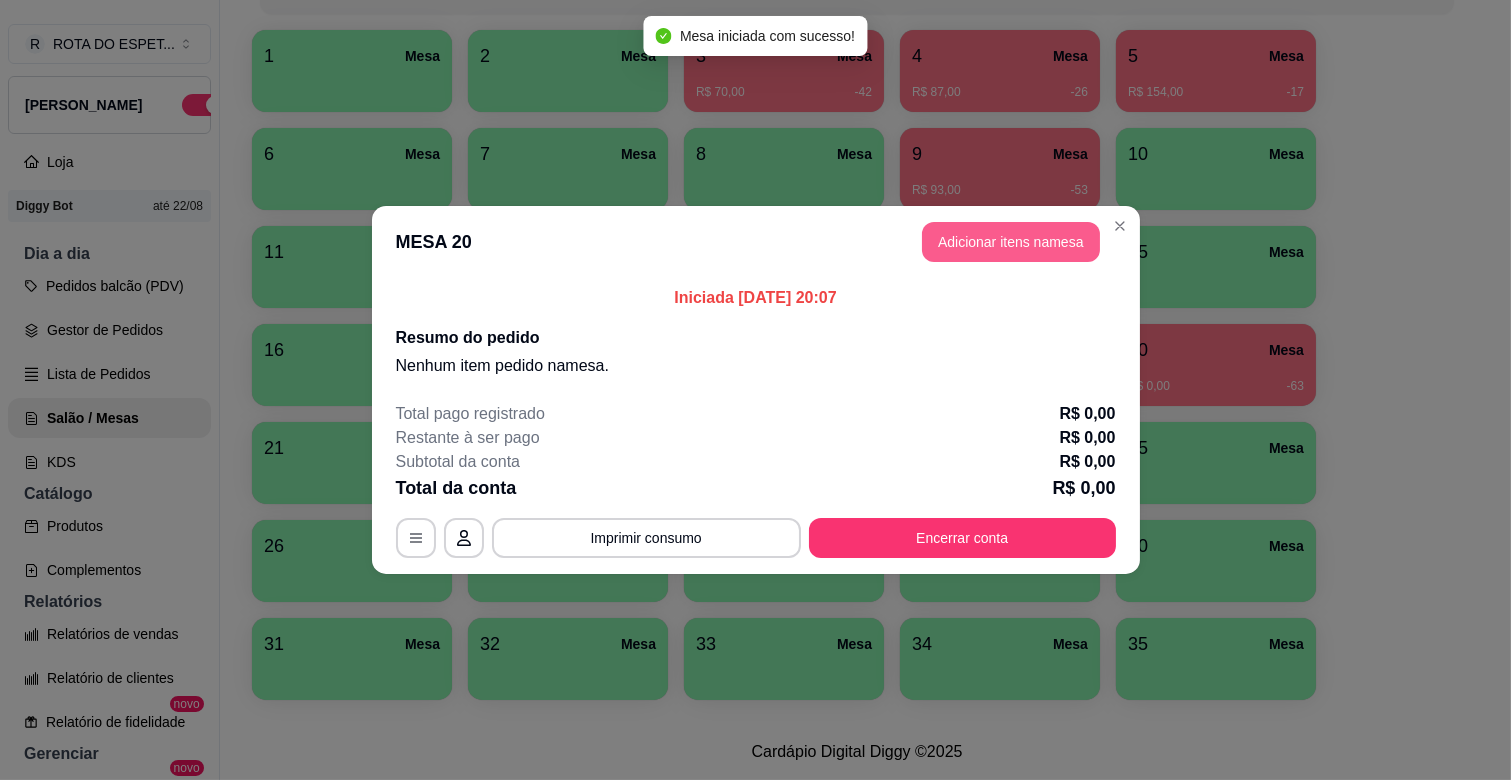 click on "Adicionar itens na  mesa" at bounding box center [1011, 242] 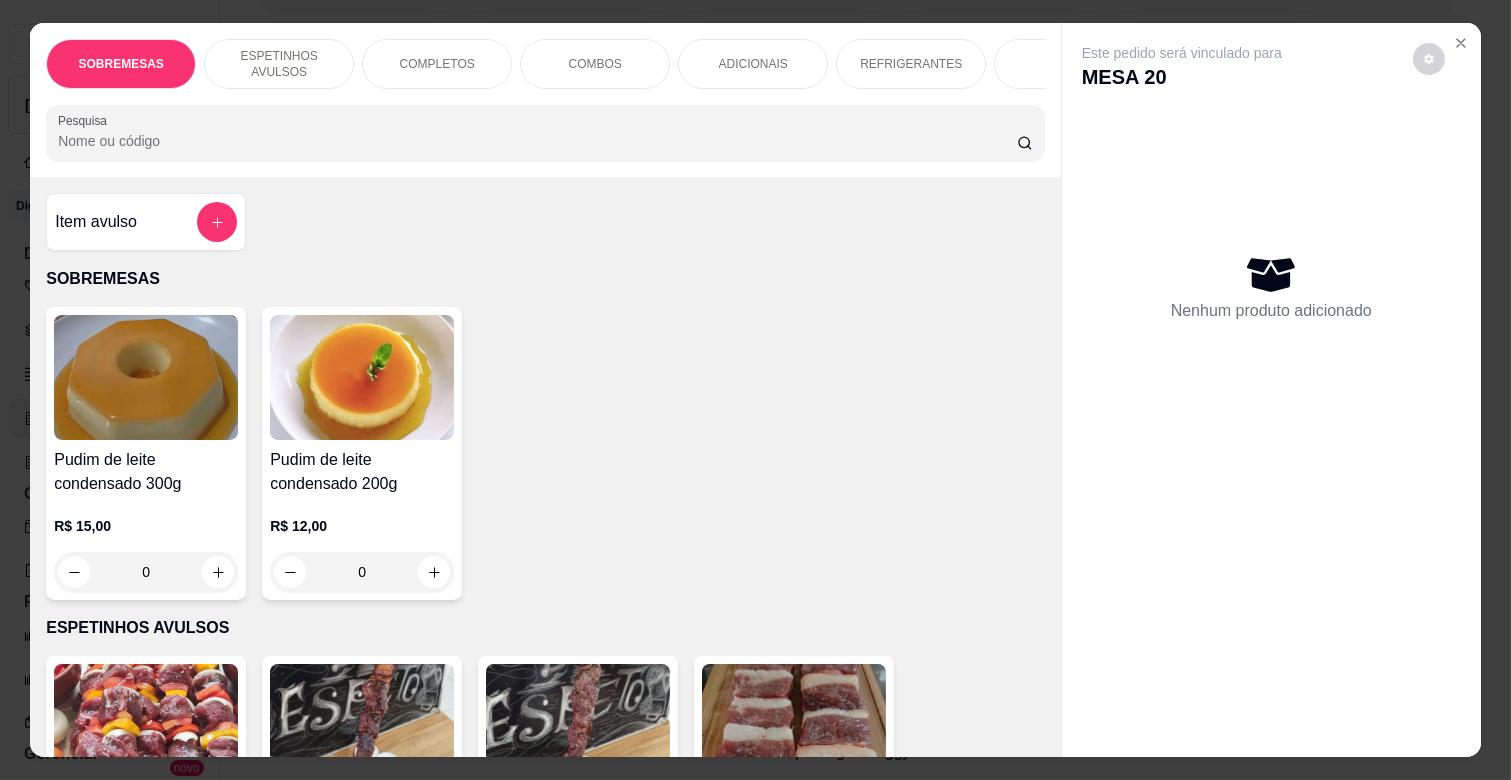 click on "ESPETINHOS AVULSOS" at bounding box center (279, 64) 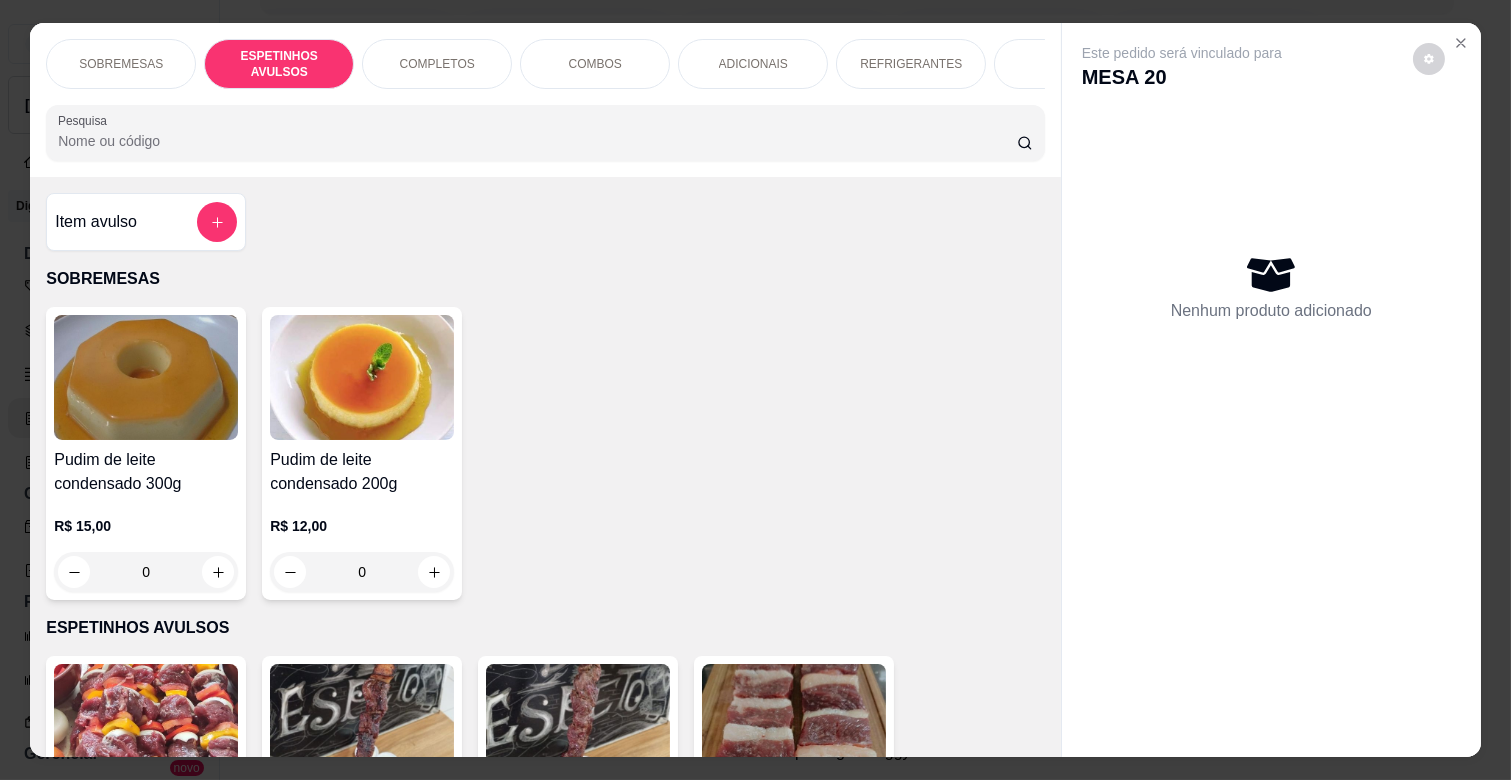 scroll, scrollTop: 438, scrollLeft: 0, axis: vertical 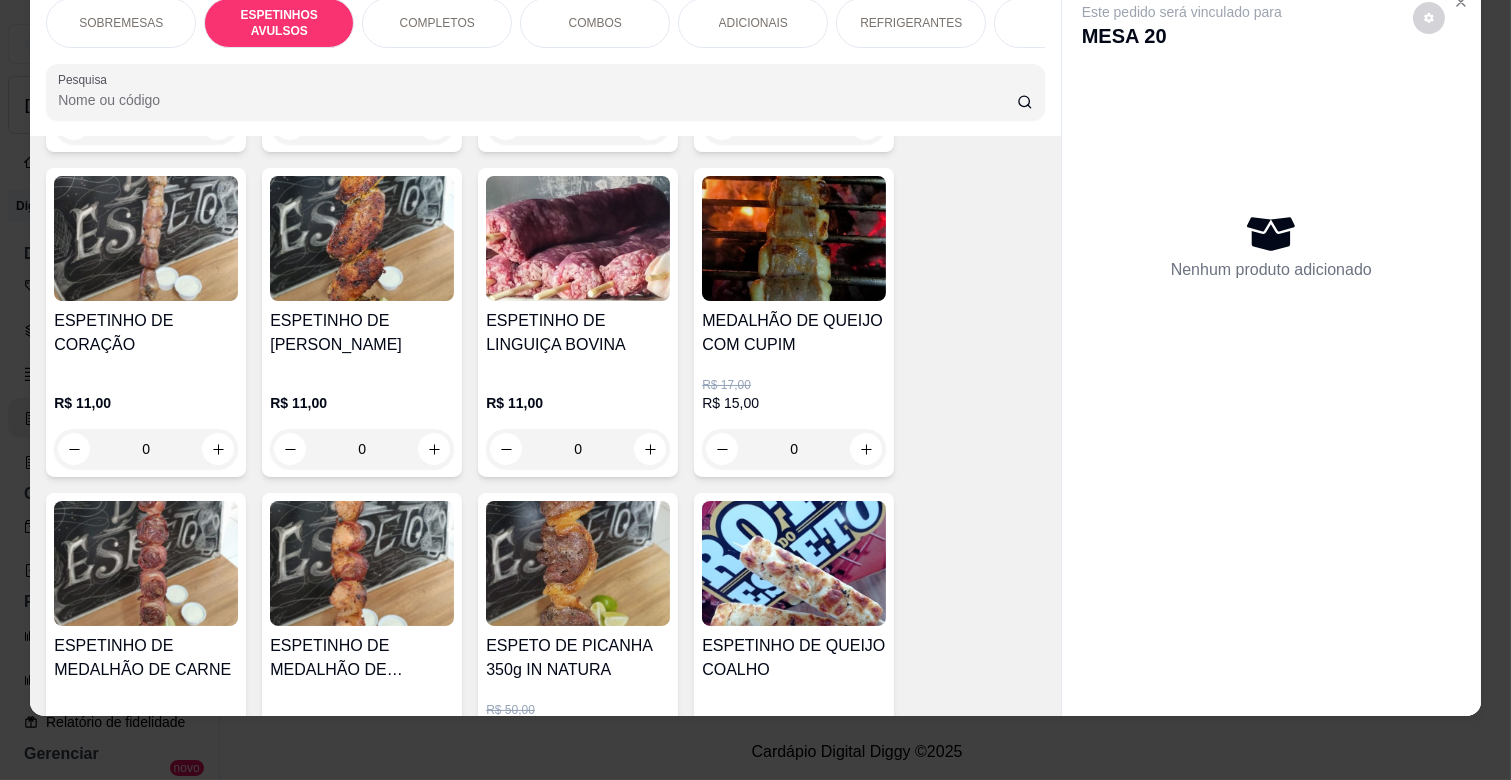 click on "0" at bounding box center (362, 449) 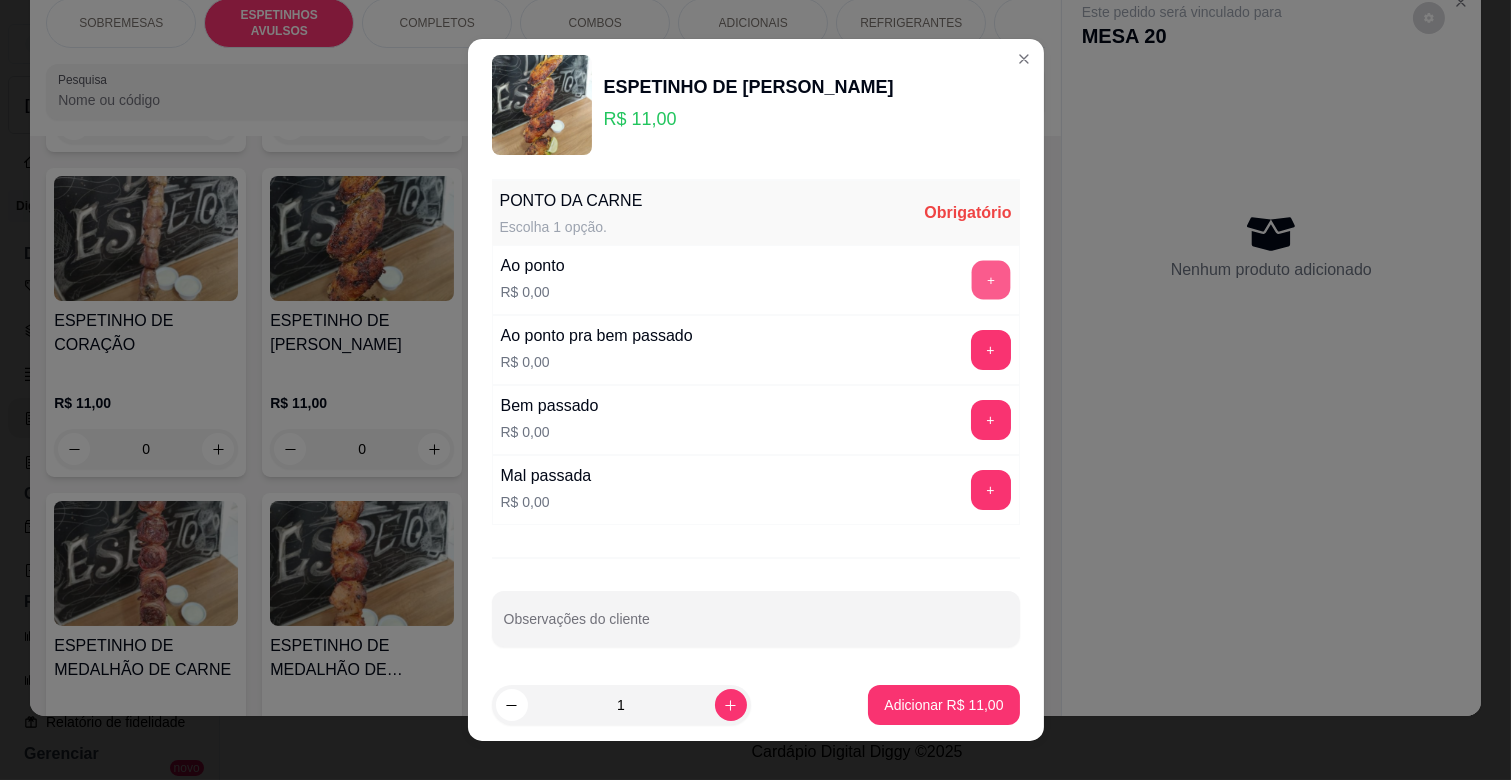 click on "+" at bounding box center [990, 280] 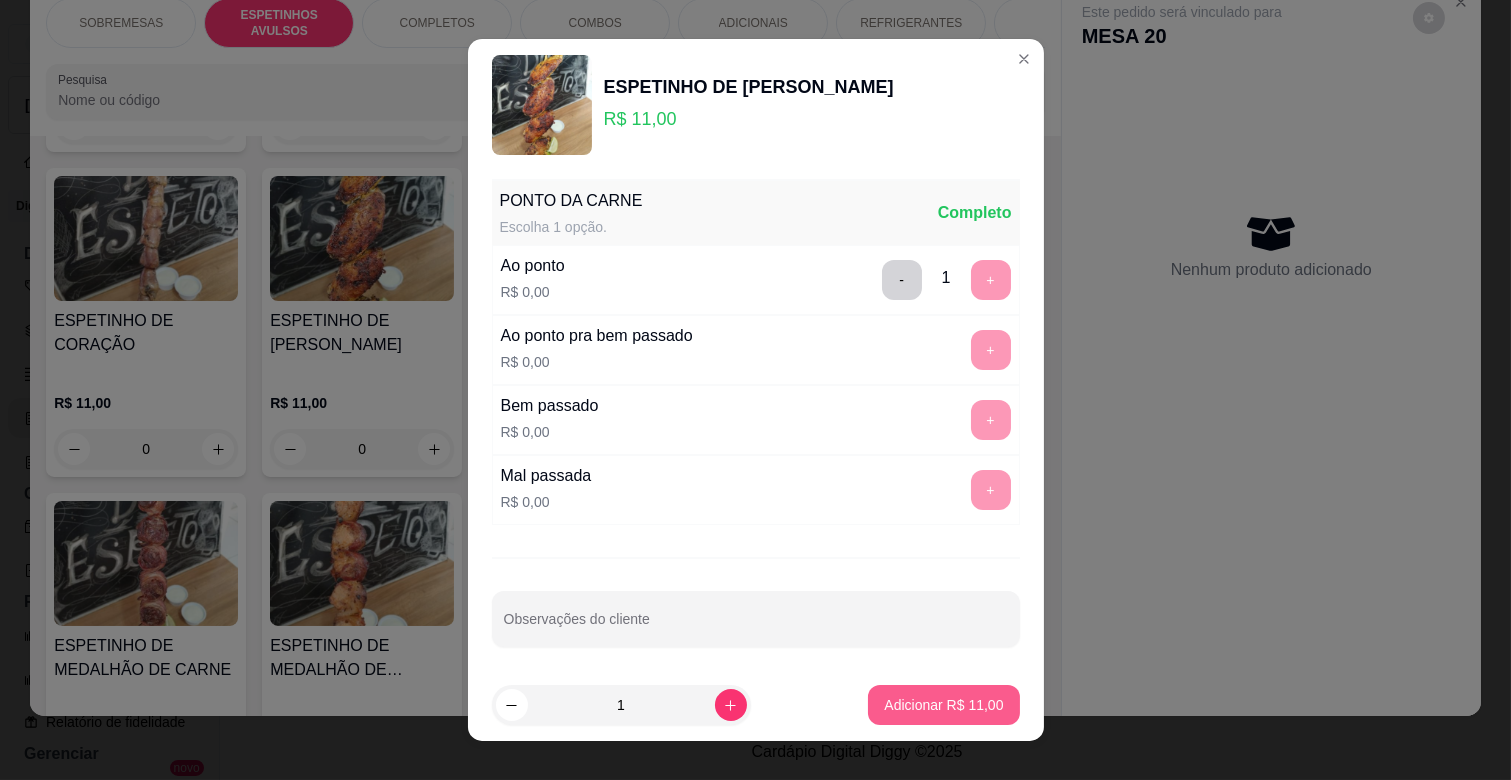 click on "Adicionar   R$ 11,00" at bounding box center [943, 705] 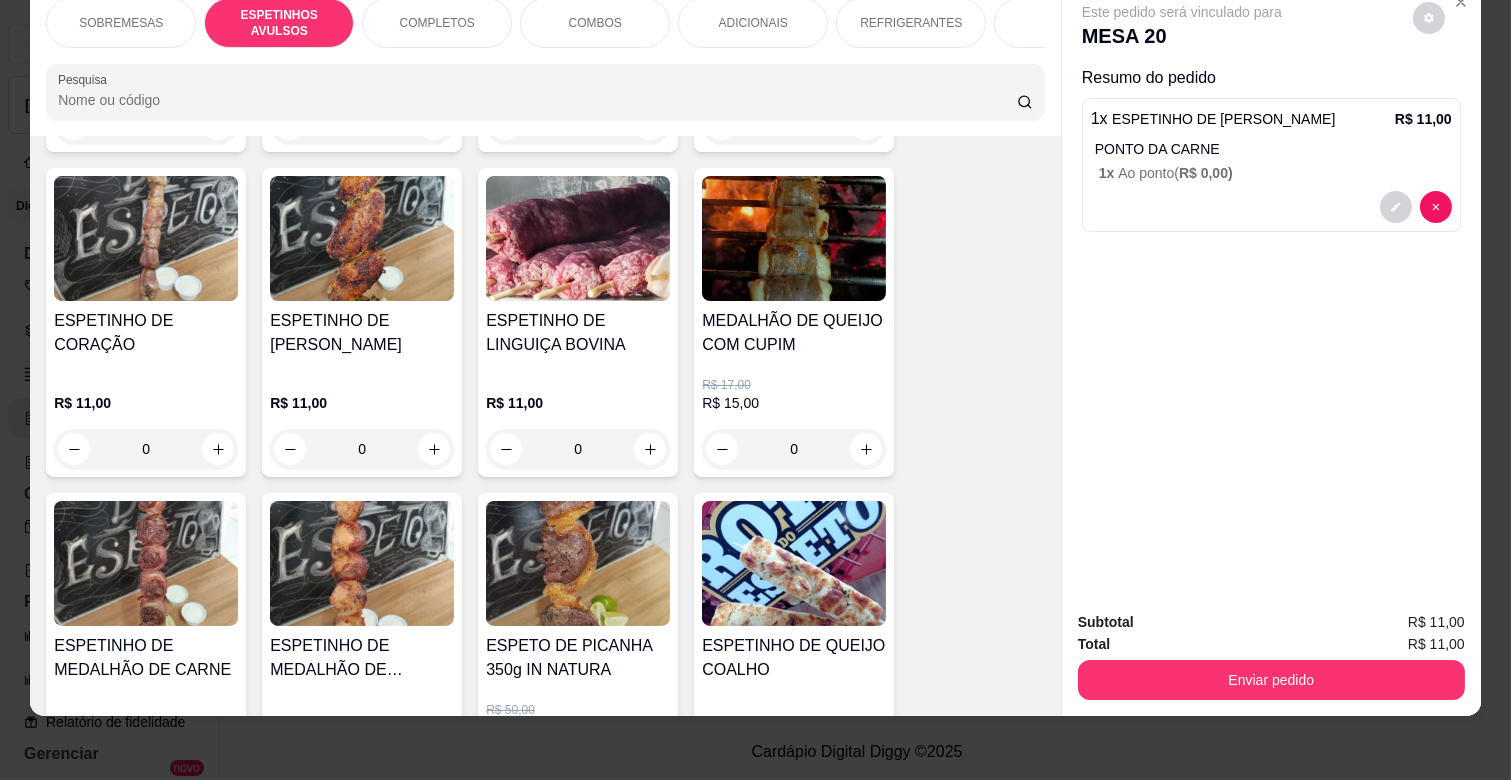 click on "ADICIONAIS" at bounding box center [753, 23] 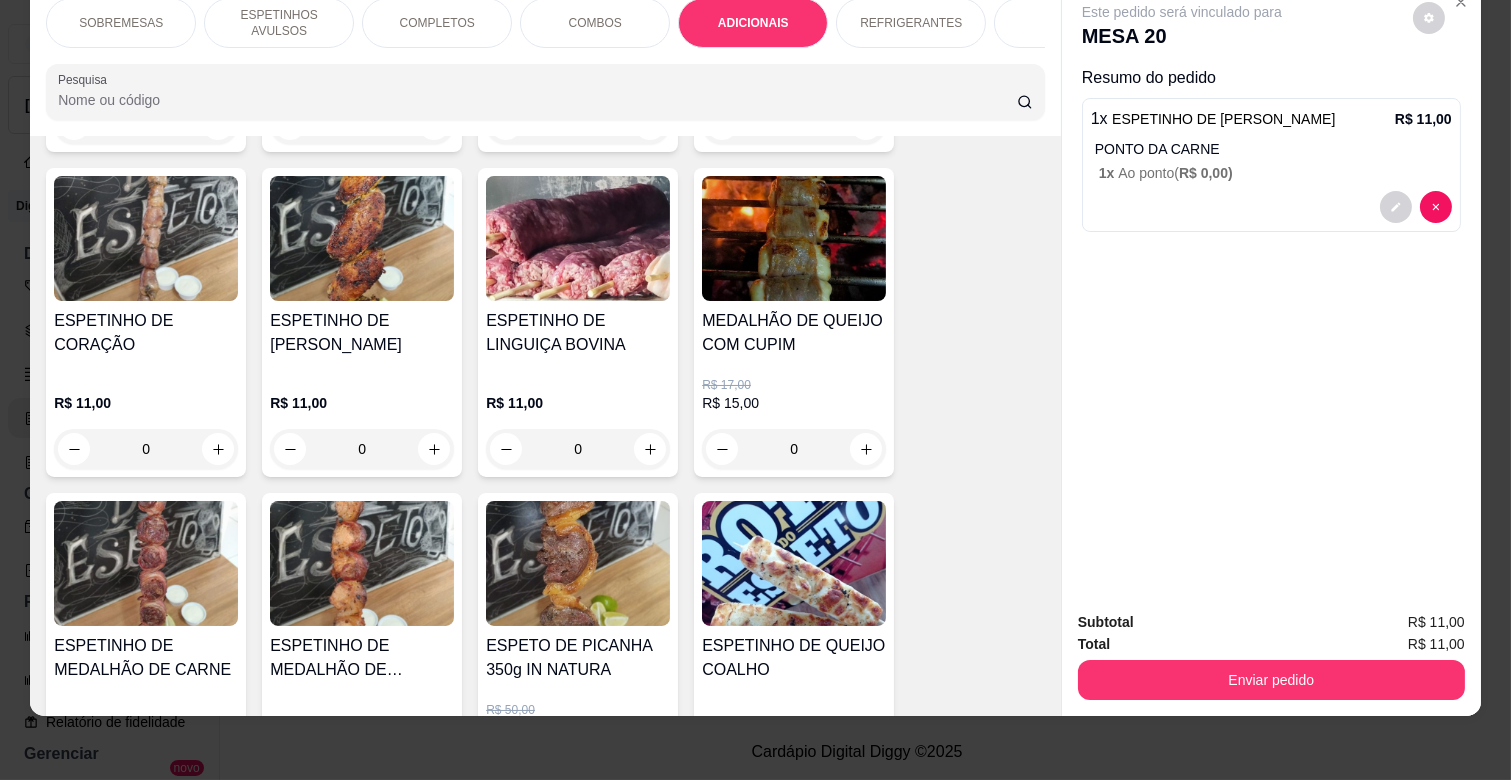 scroll, scrollTop: 3094, scrollLeft: 0, axis: vertical 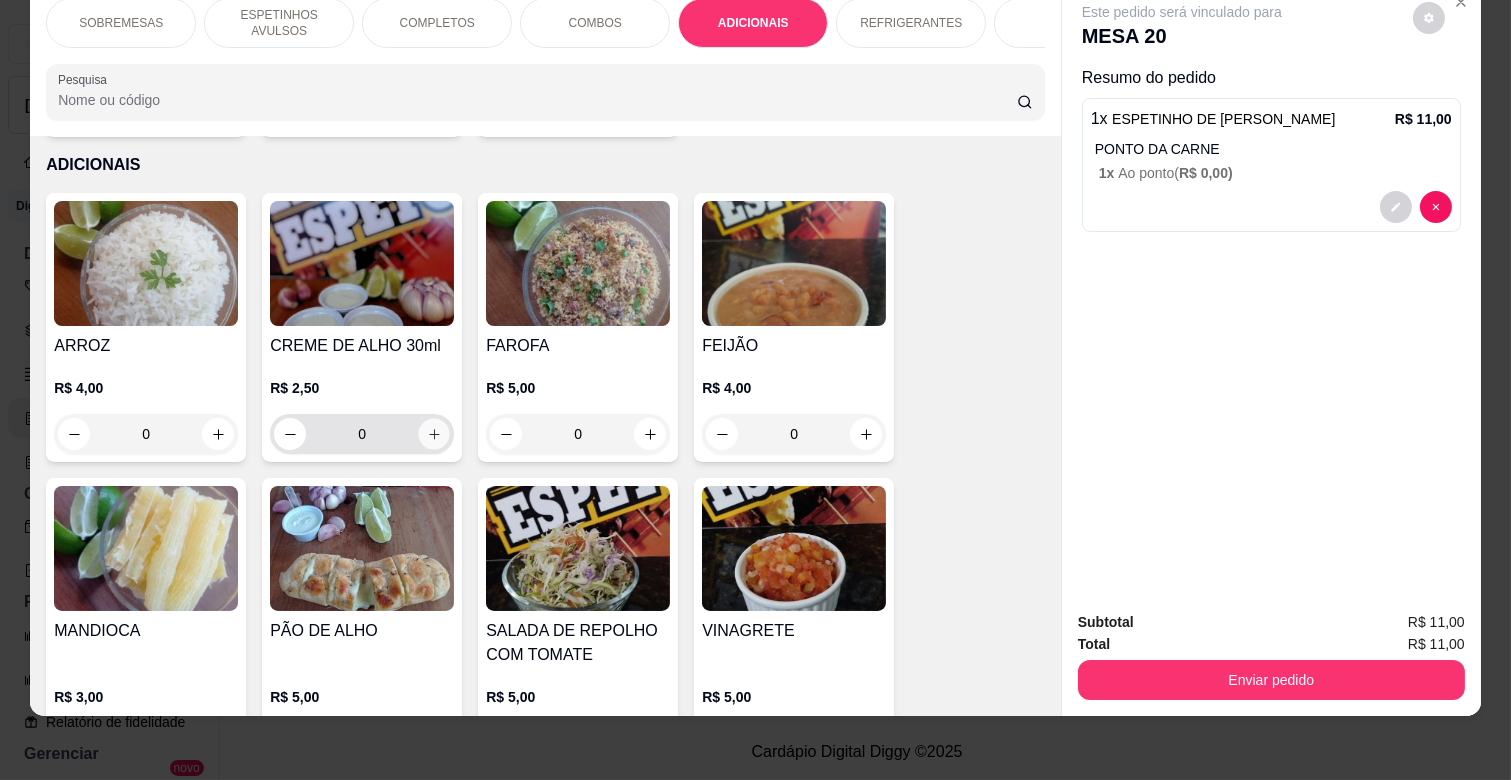 click 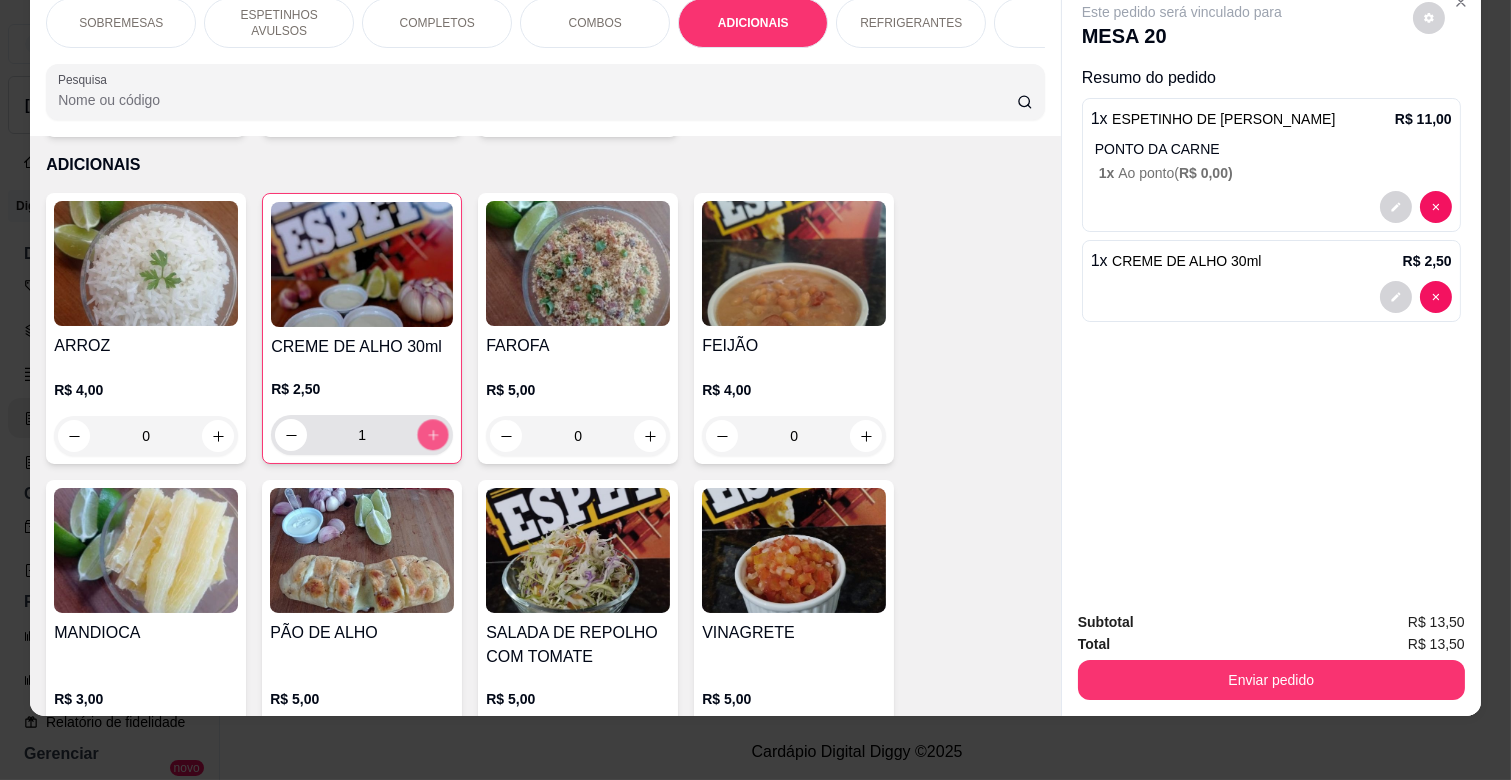 click at bounding box center (433, 435) 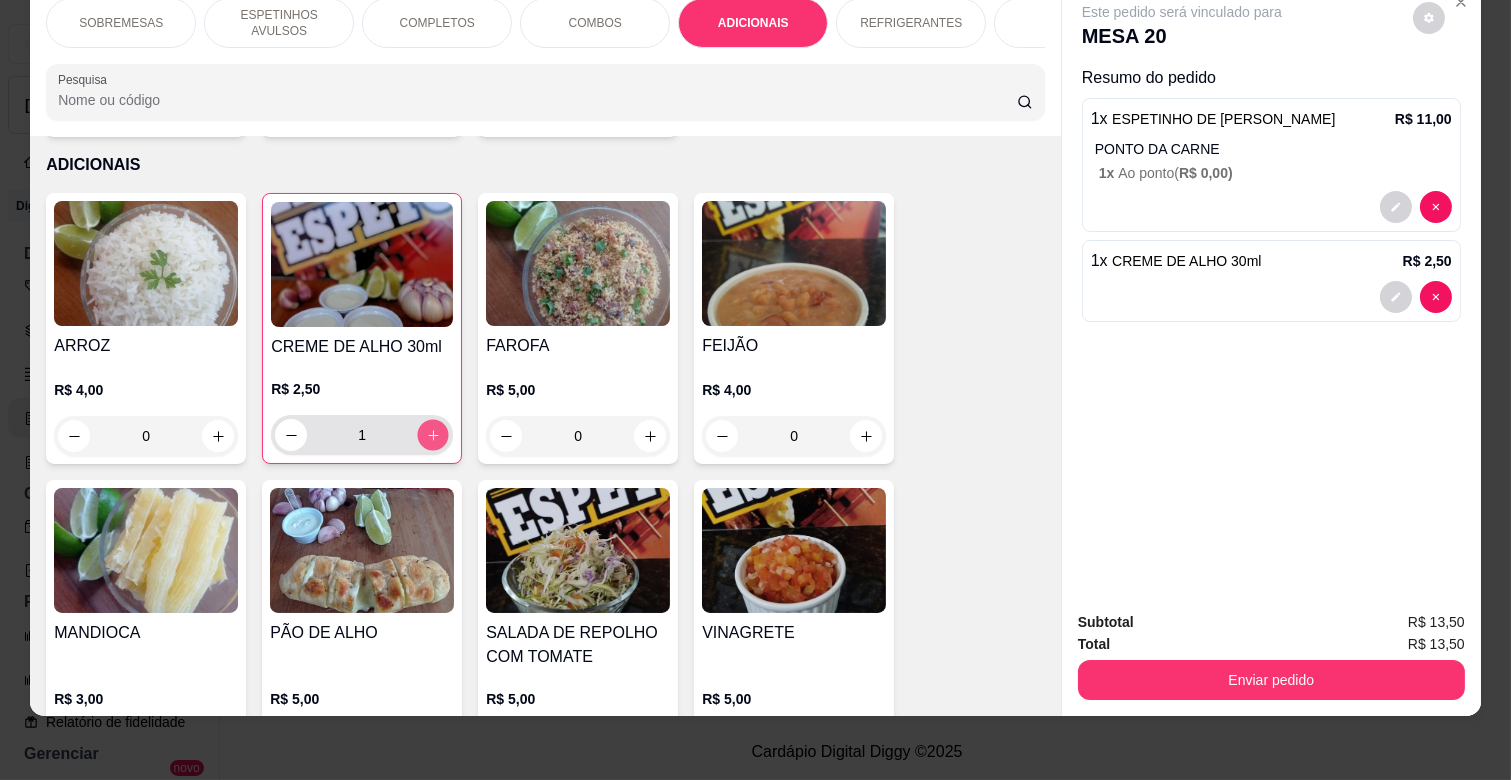 type on "2" 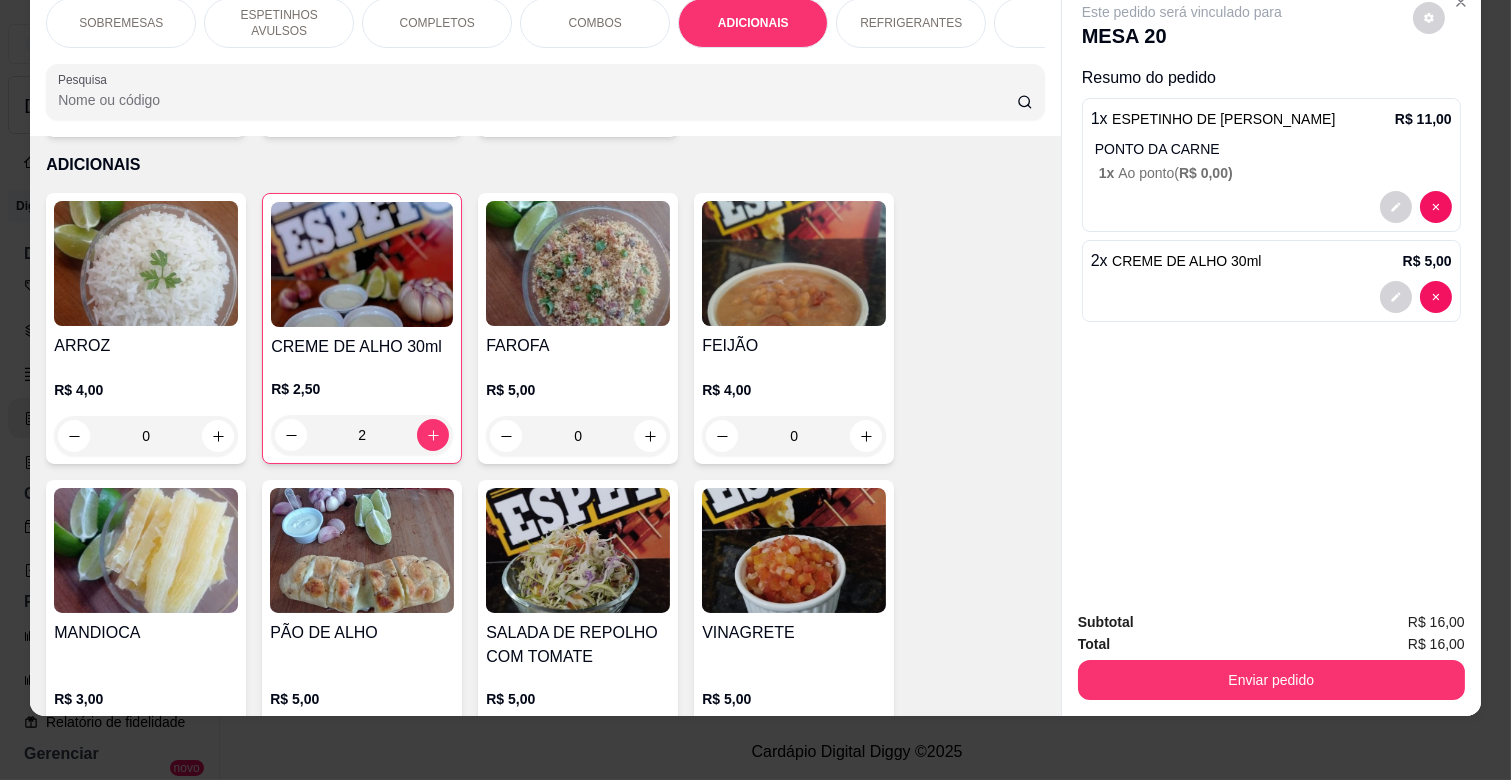 scroll, scrollTop: 3316, scrollLeft: 0, axis: vertical 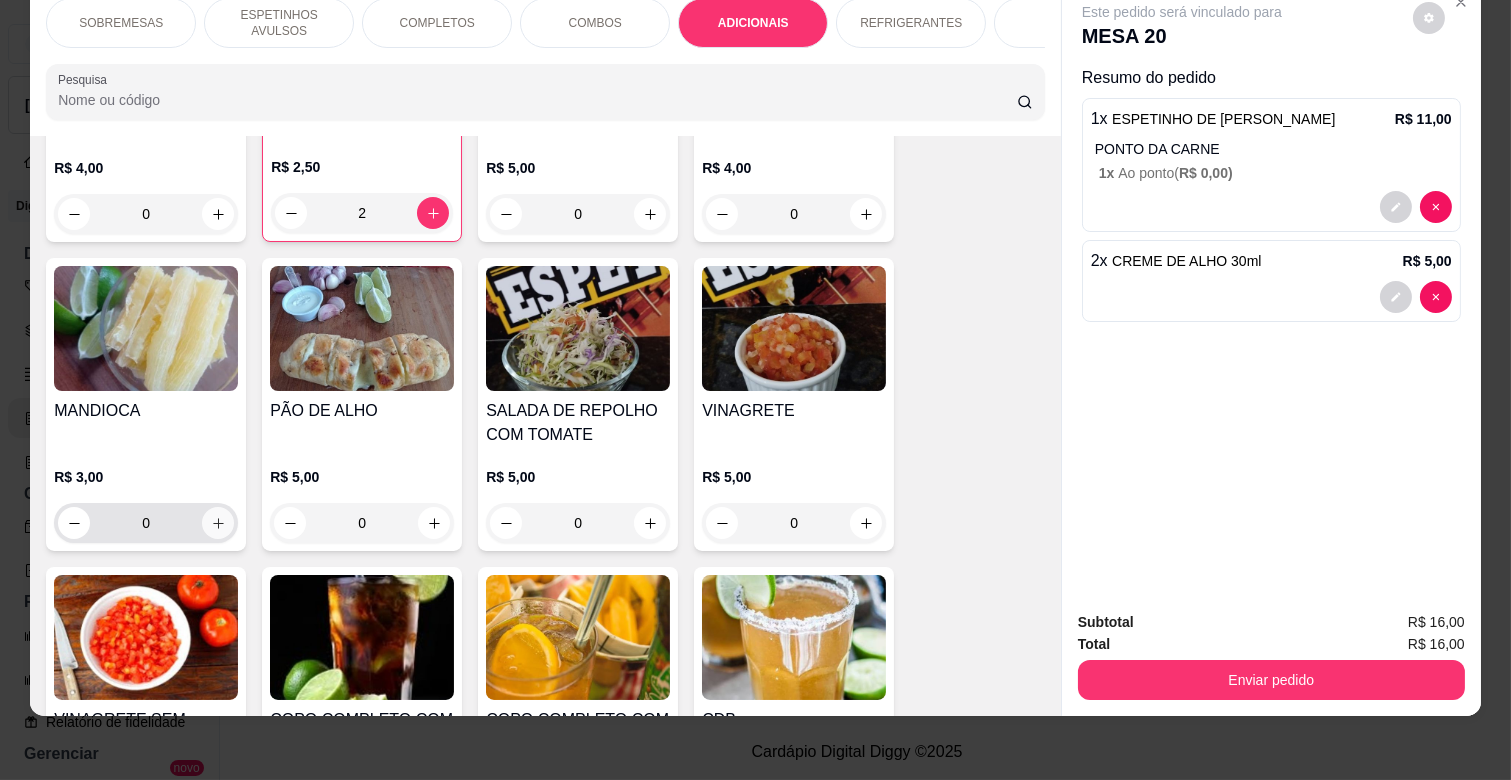 click 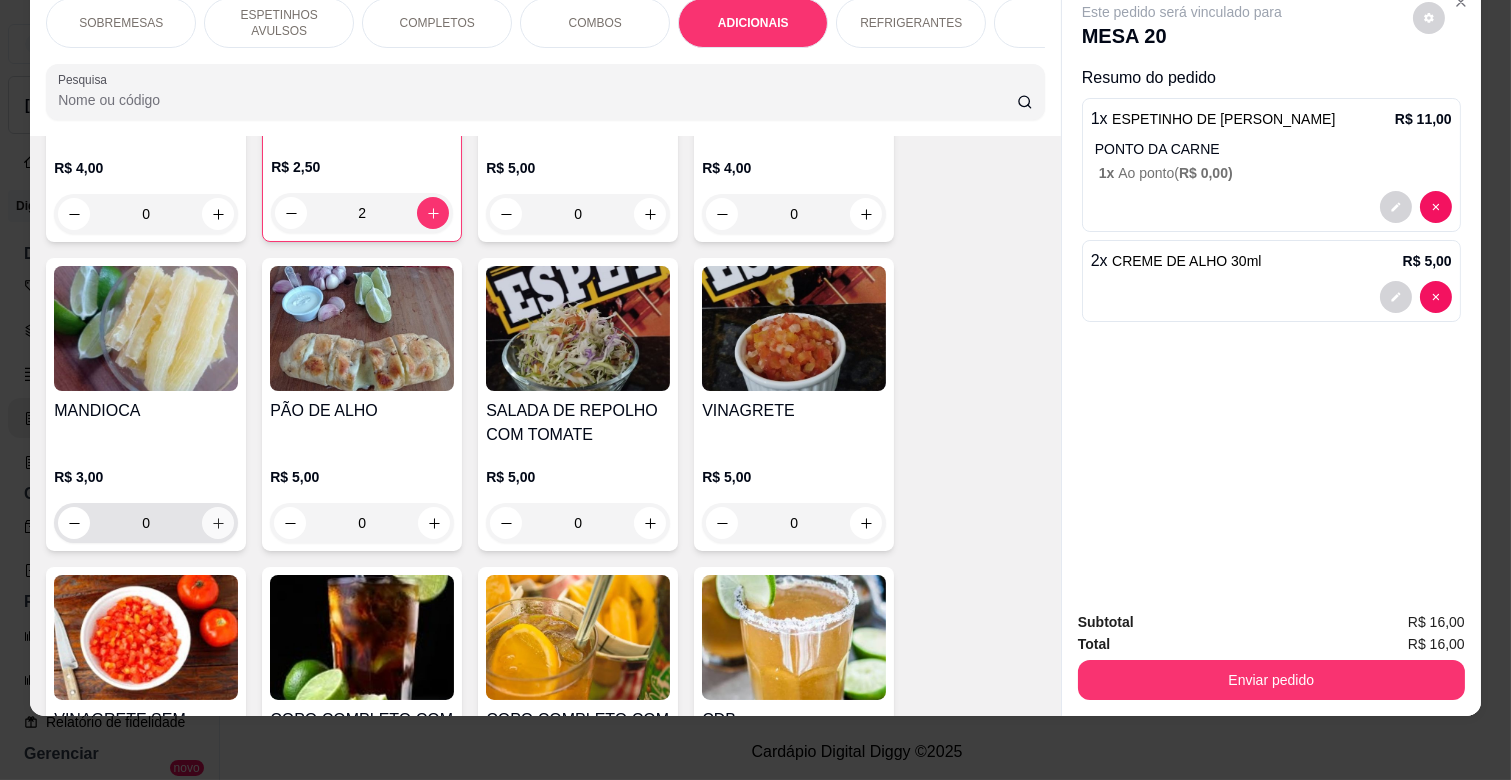 type on "1" 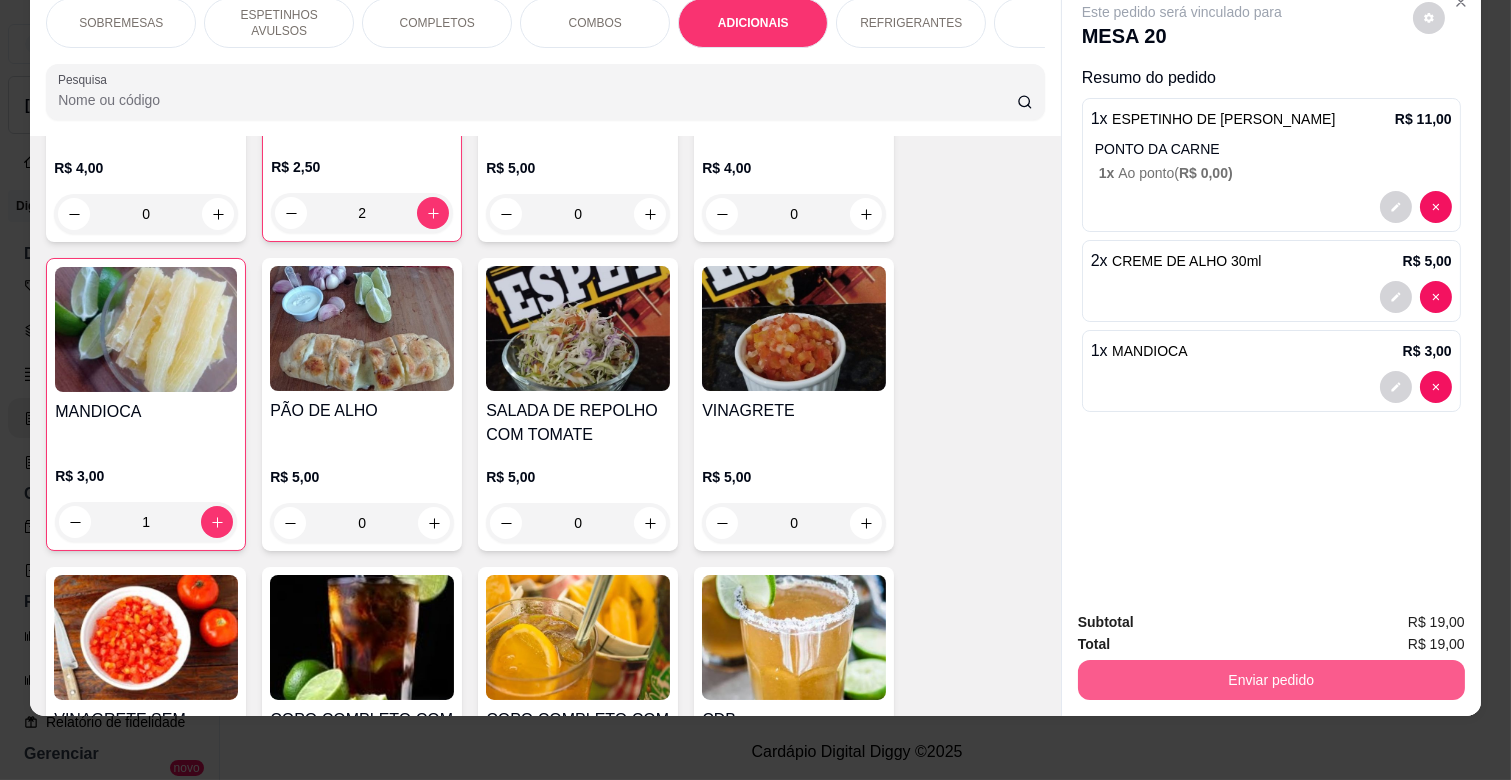 click on "Enviar pedido" at bounding box center (1271, 680) 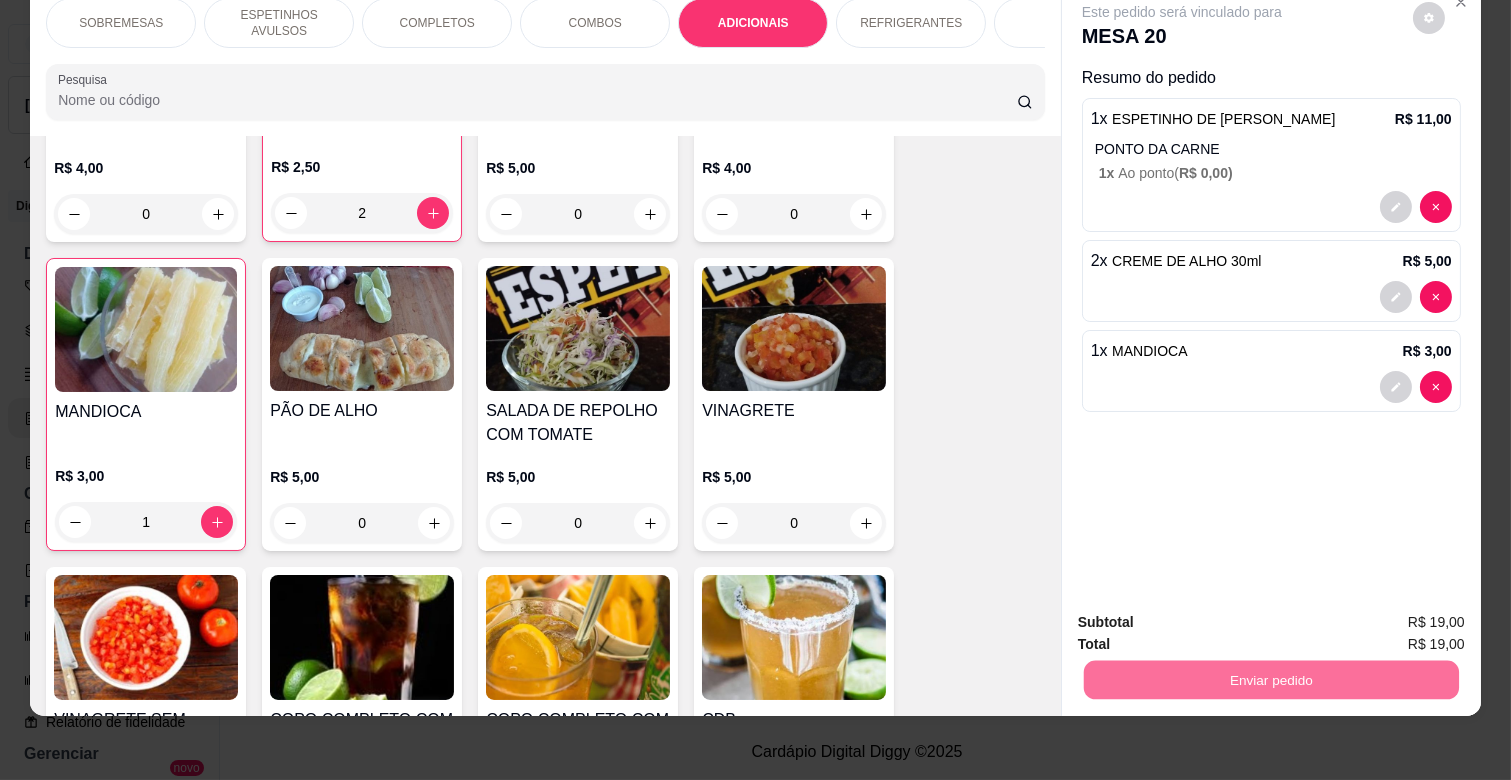 click on "Não registrar e enviar pedido" at bounding box center (1205, 613) 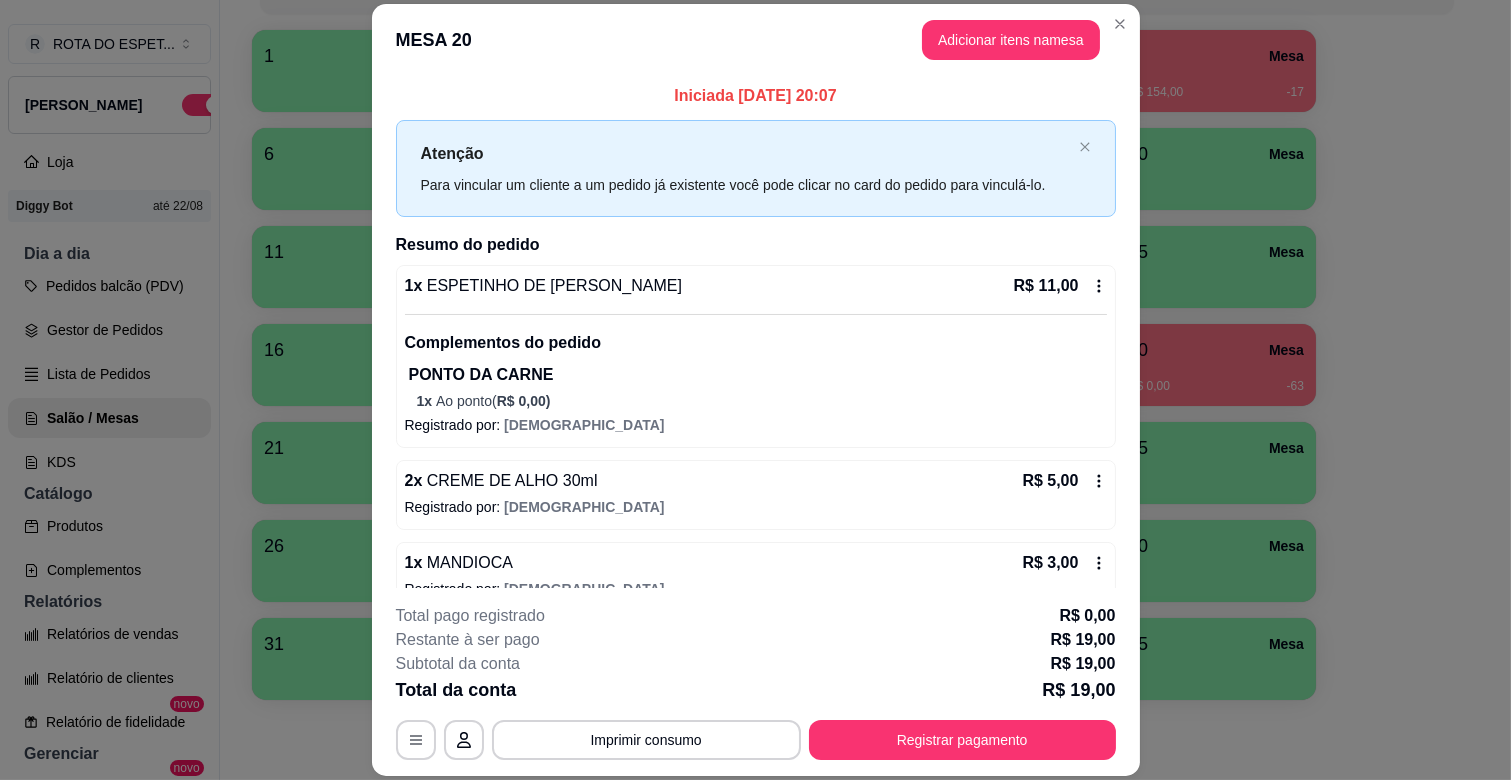 scroll, scrollTop: 32, scrollLeft: 0, axis: vertical 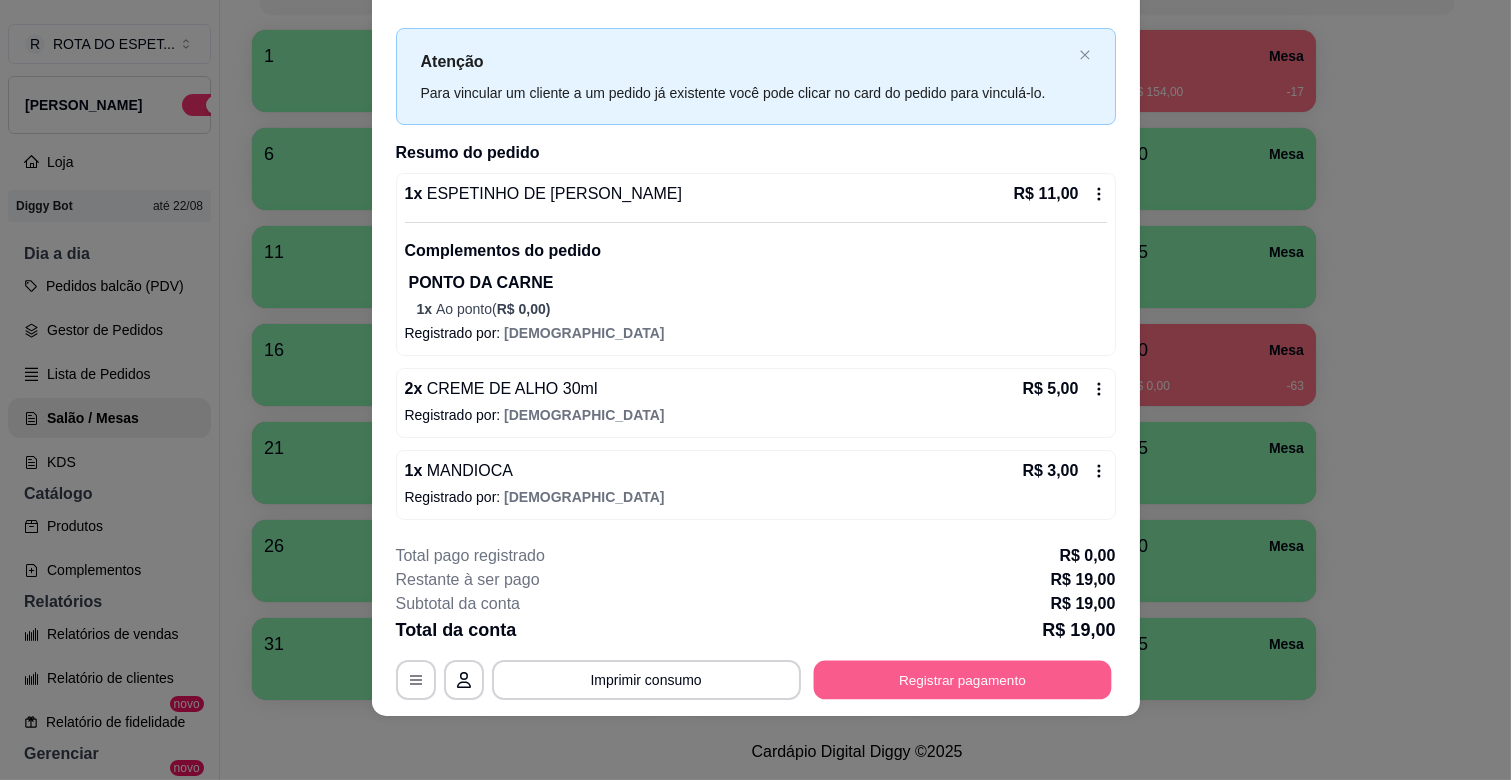 click on "Registrar pagamento" at bounding box center (962, 680) 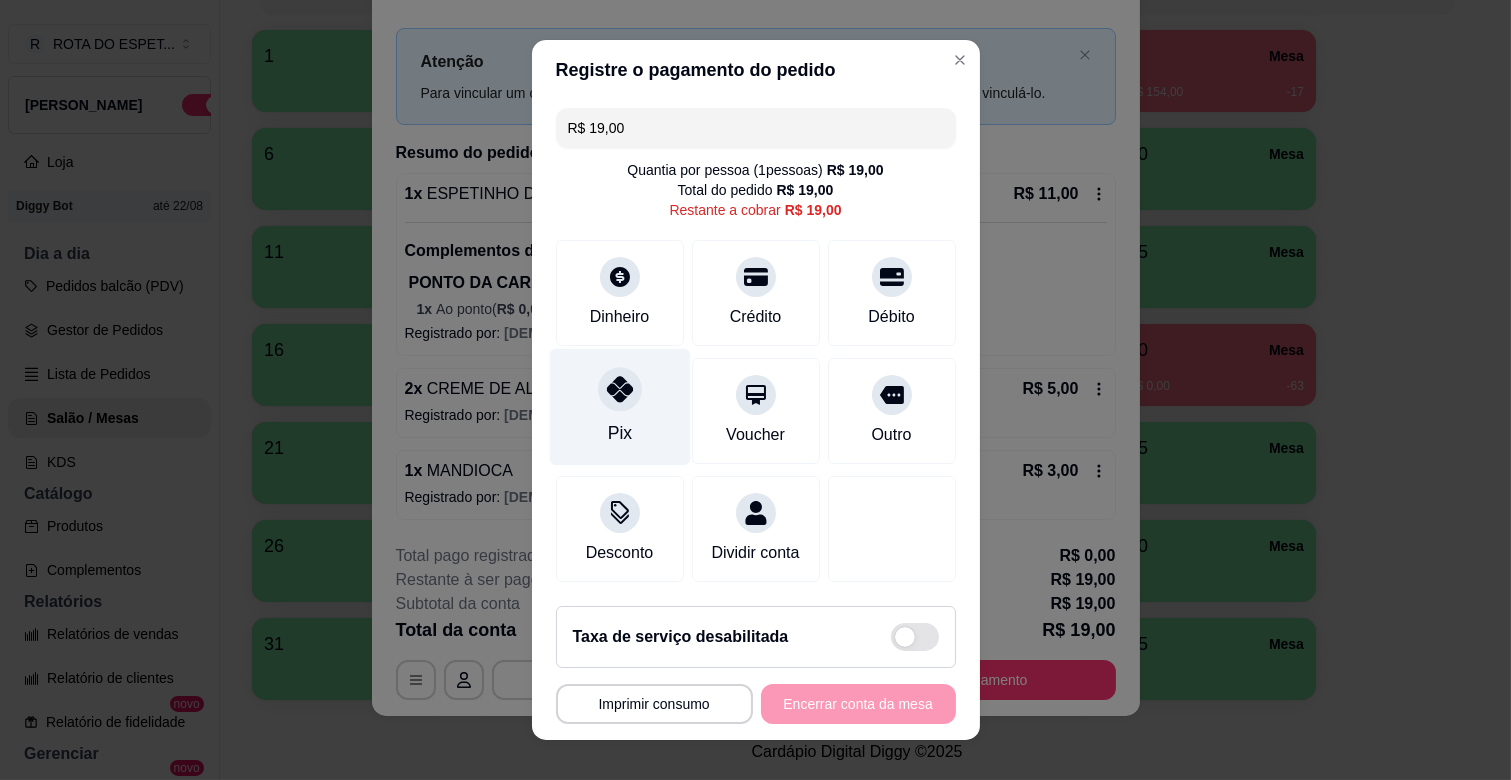 click at bounding box center [620, 389] 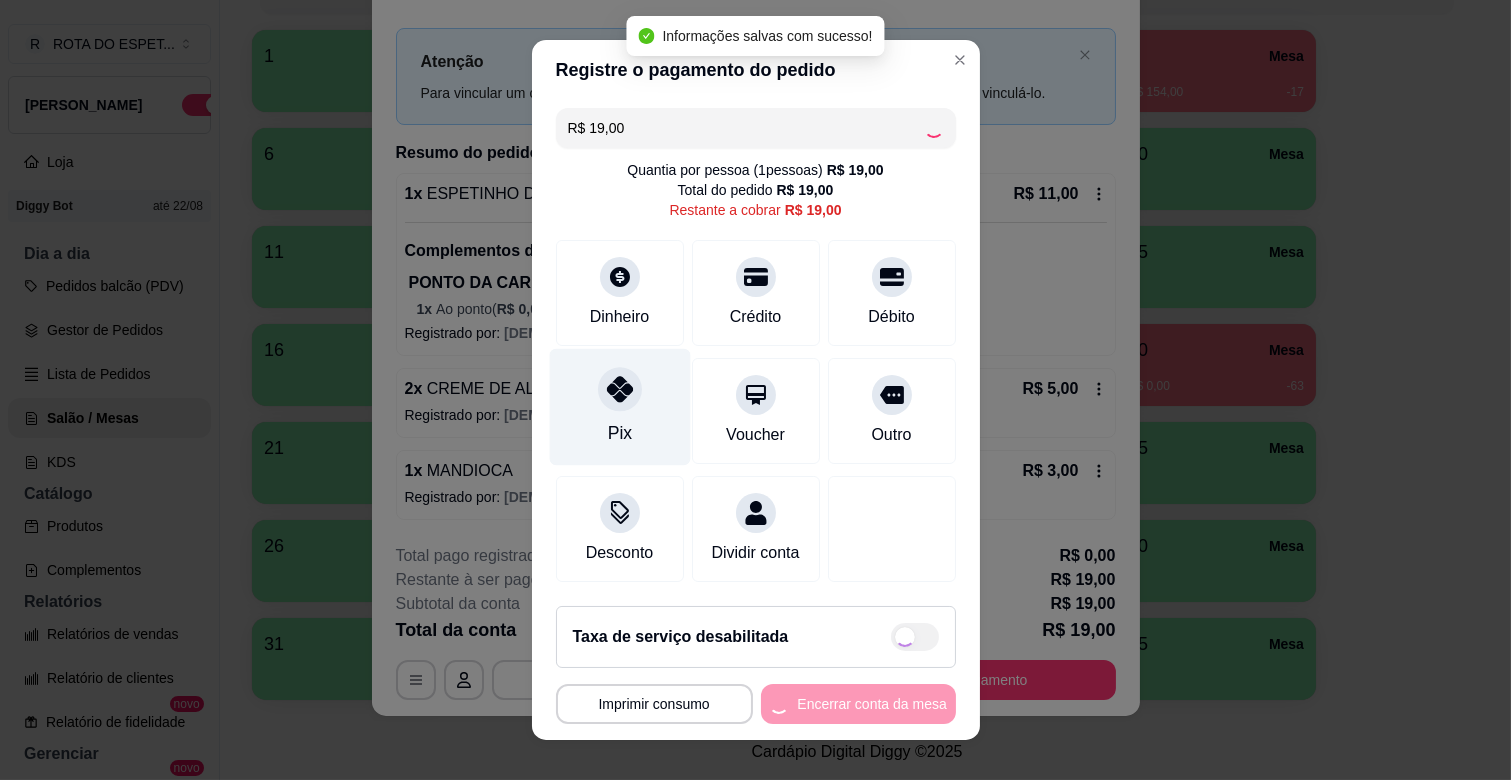 type on "R$ 0,00" 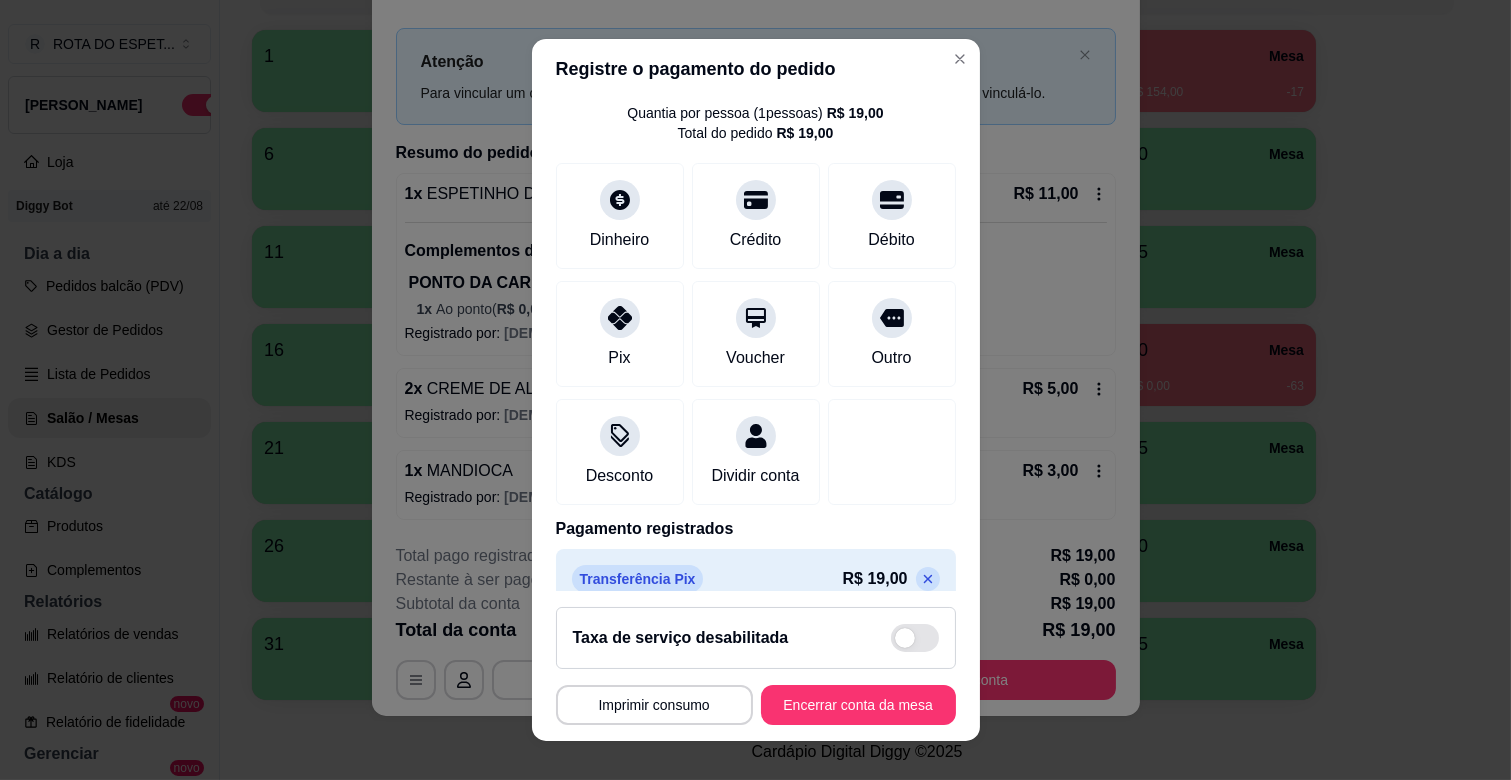scroll, scrollTop: 106, scrollLeft: 0, axis: vertical 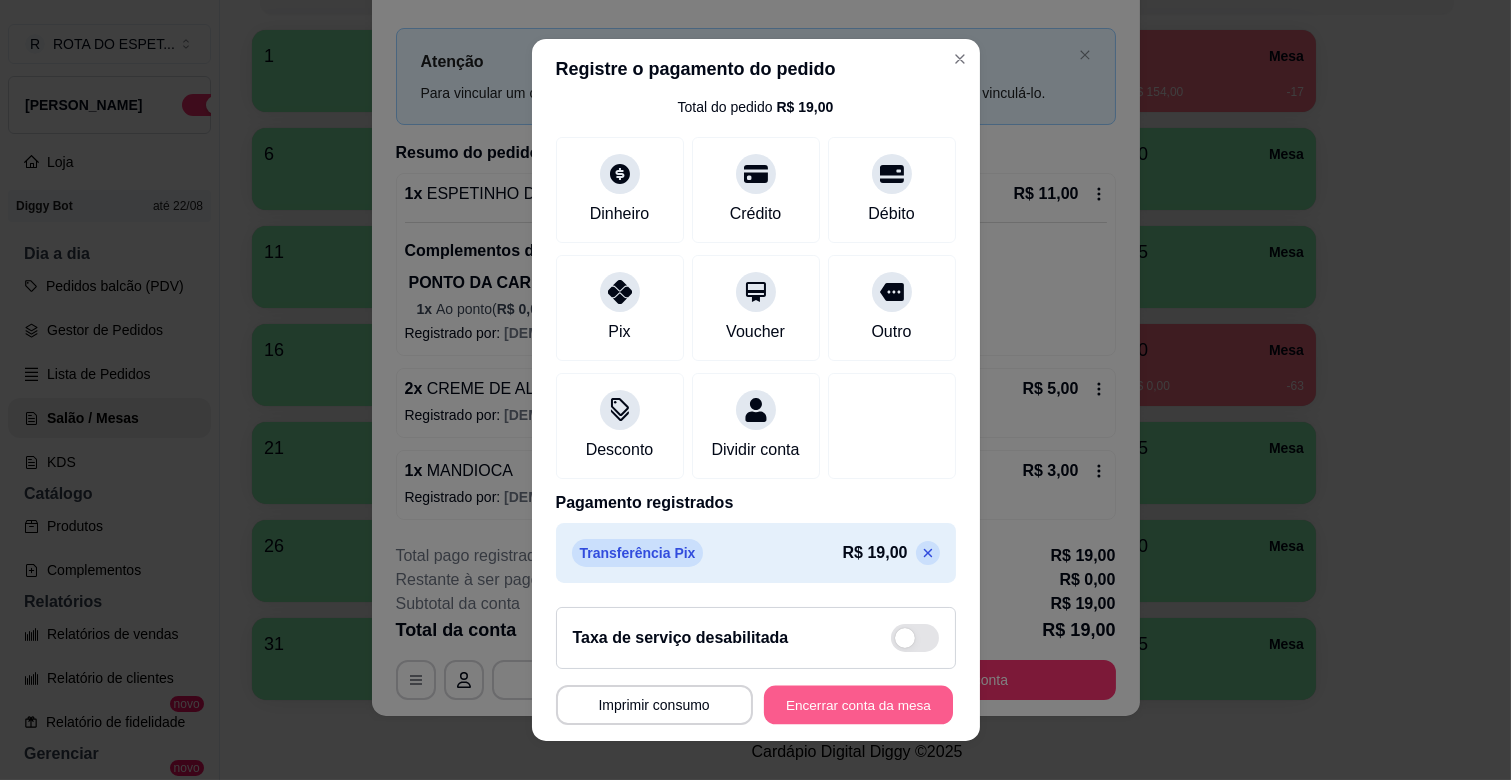 click on "Encerrar conta da mesa" at bounding box center (858, 705) 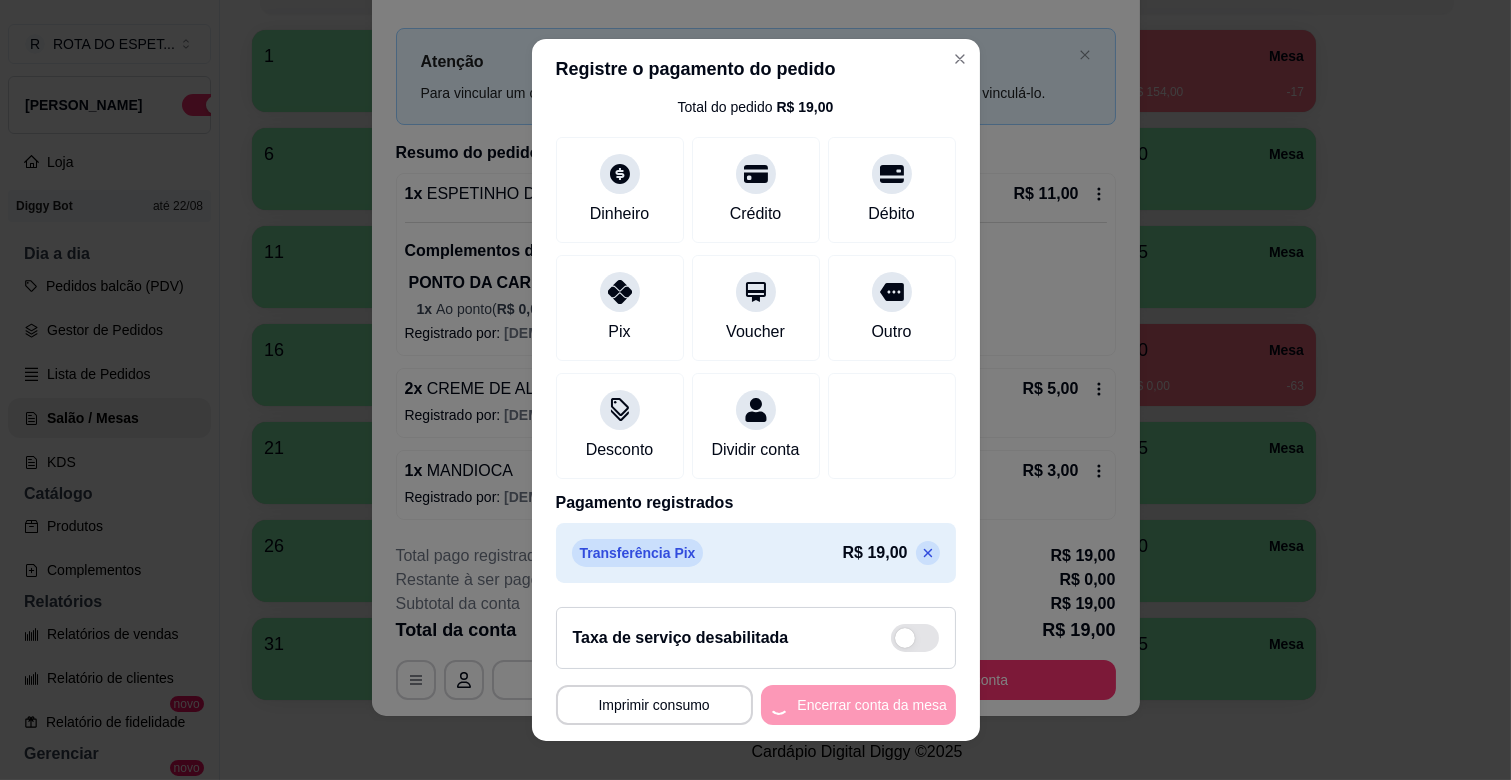 scroll, scrollTop: 0, scrollLeft: 0, axis: both 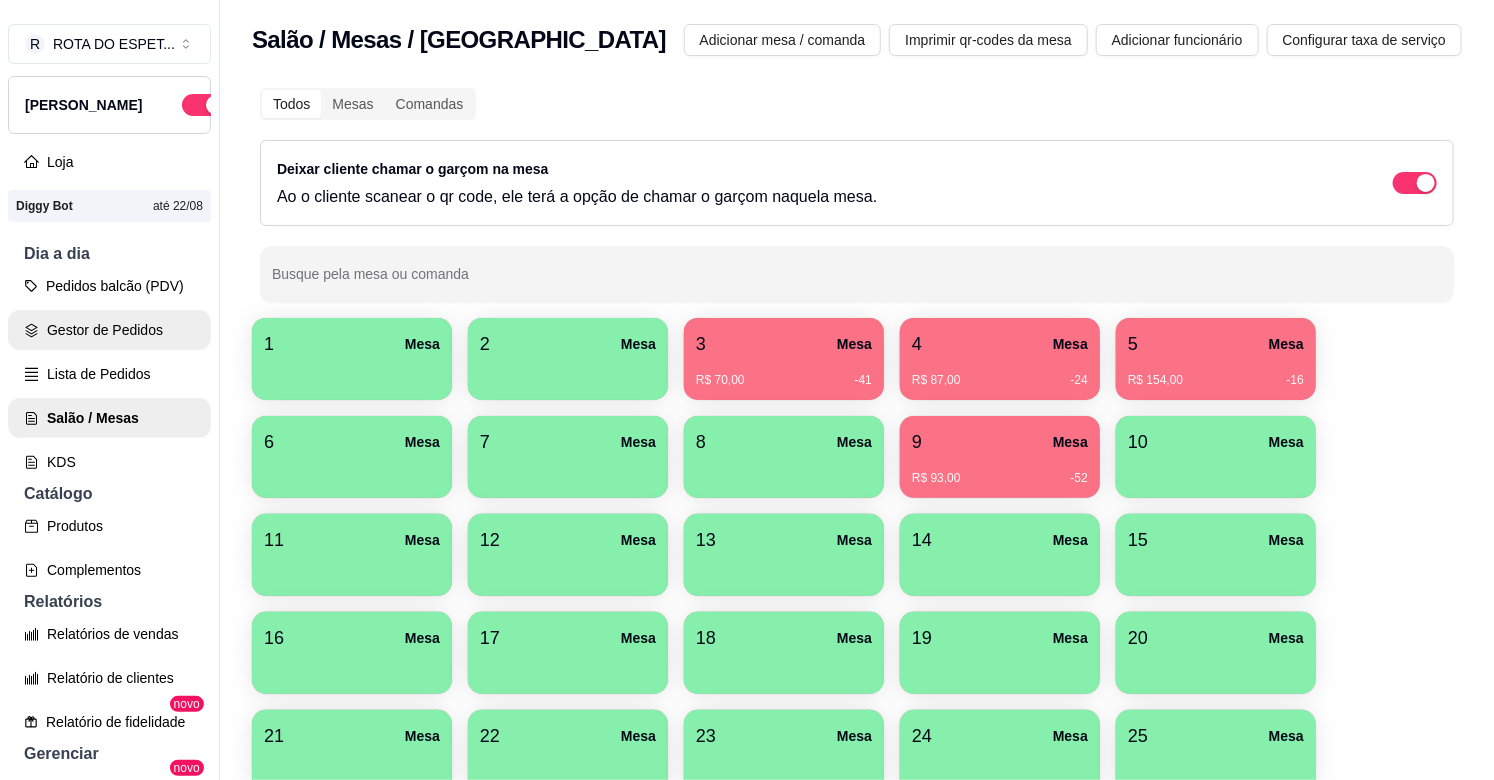 click on "Gestor de Pedidos" at bounding box center (109, 330) 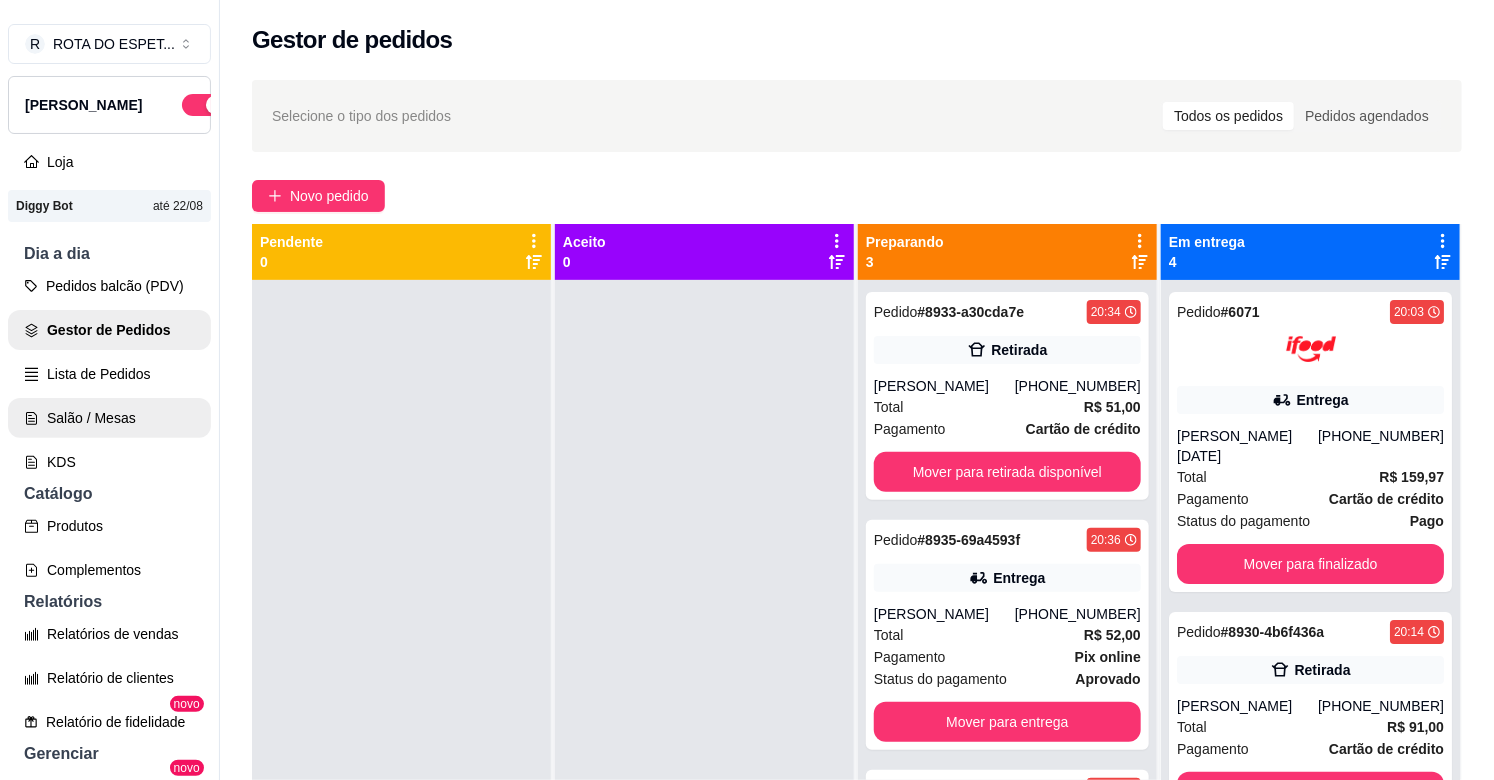 click on "Salão / Mesas" at bounding box center (109, 418) 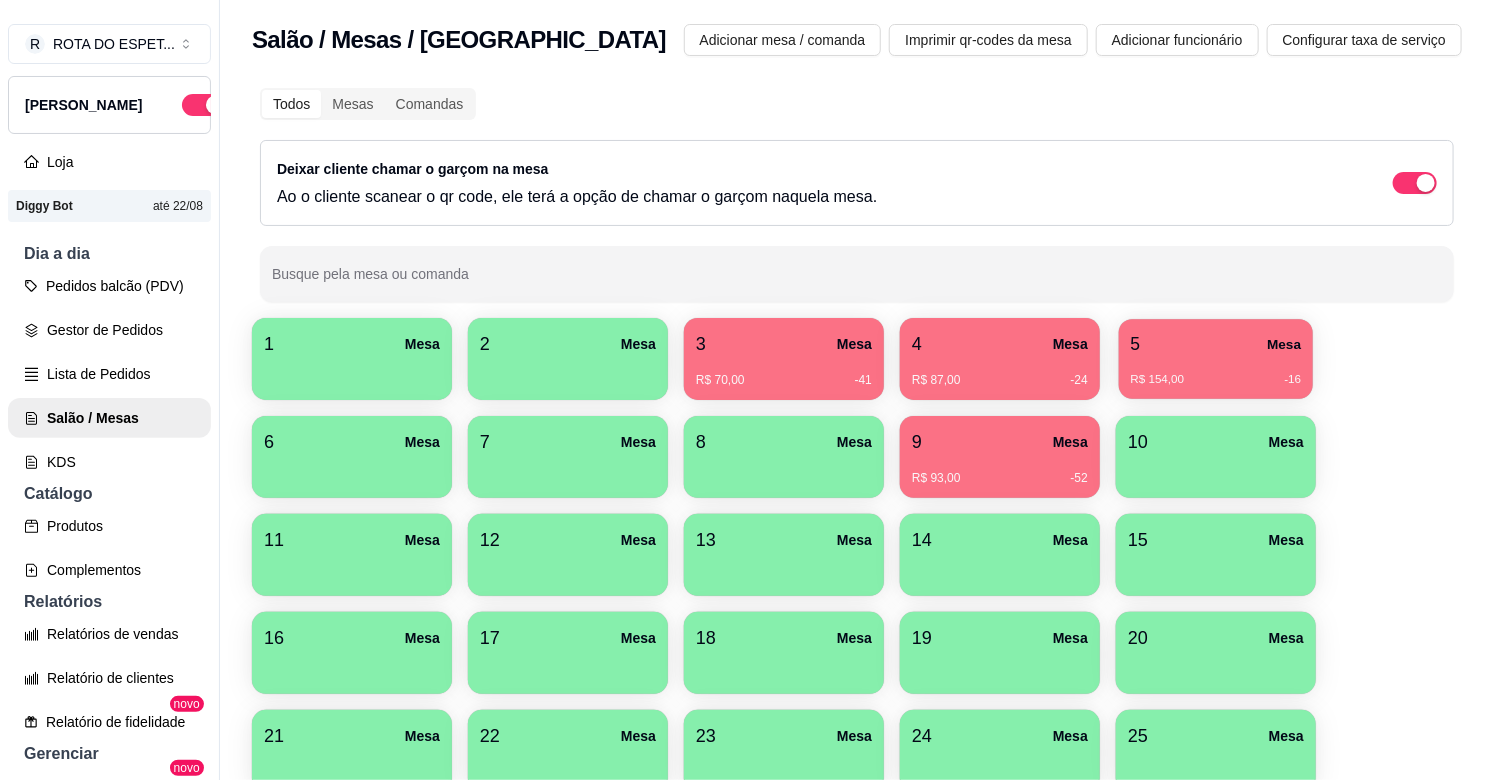 click on "5 Mesa" at bounding box center [1216, 344] 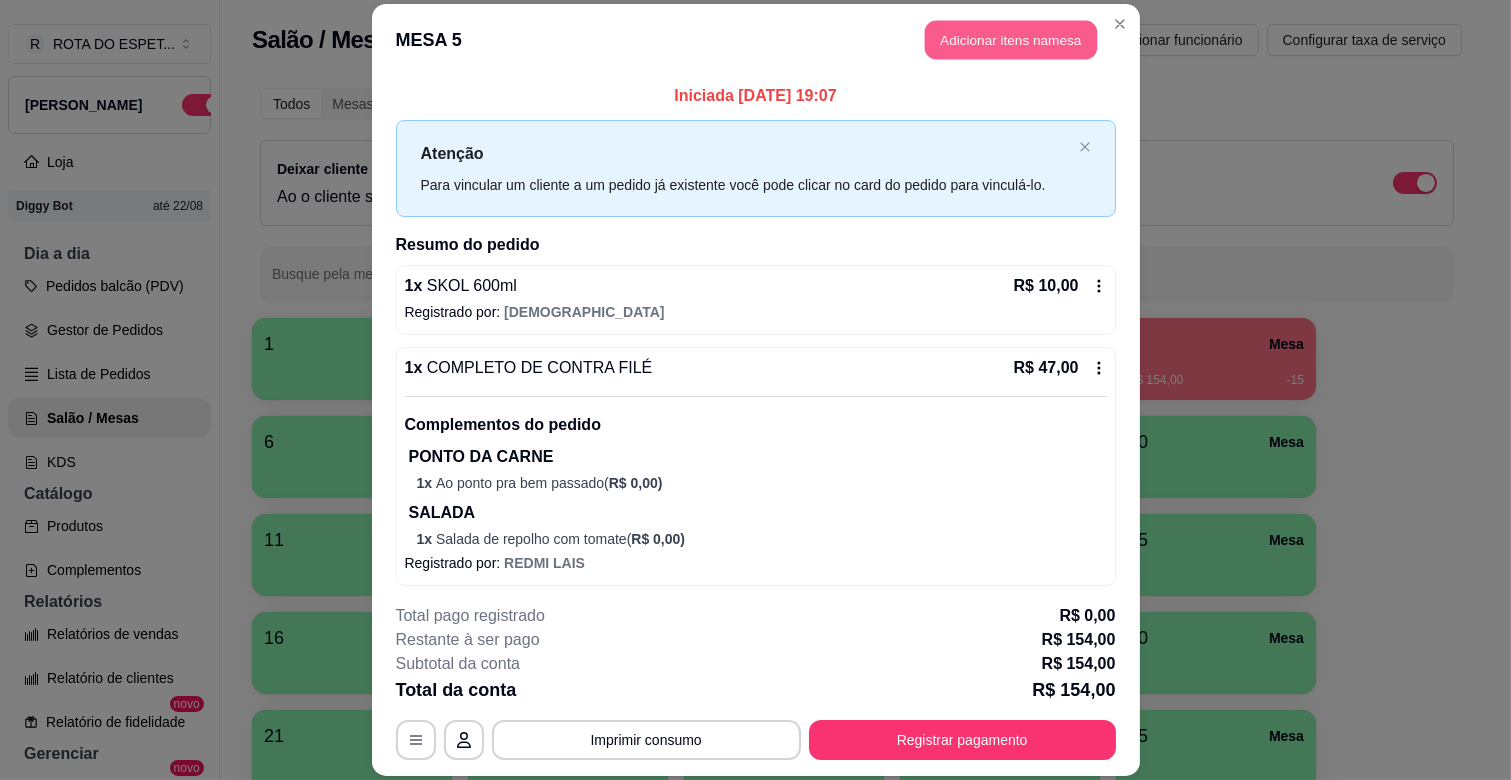 click on "Adicionar itens na  mesa" at bounding box center [1011, 40] 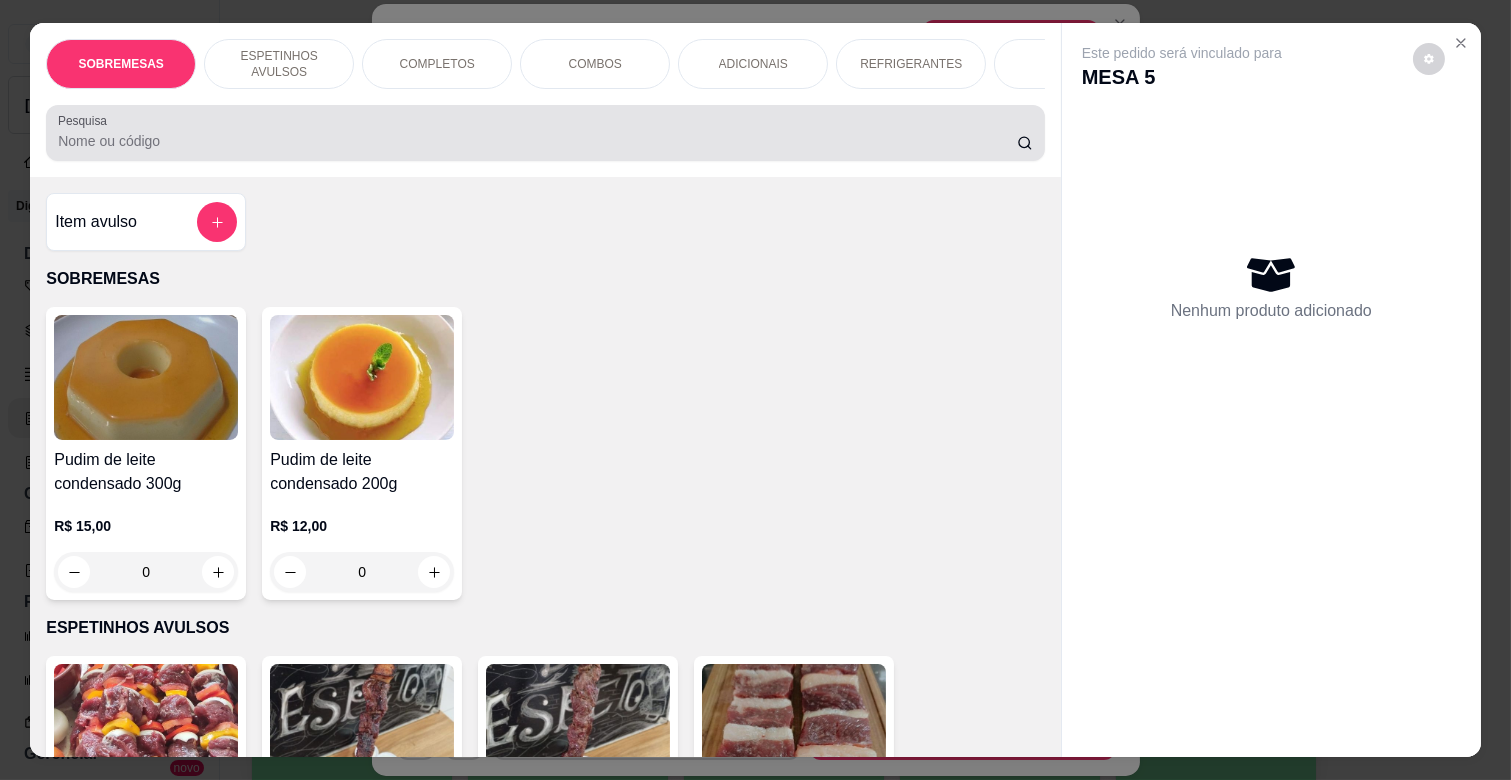 click on "Pesquisa" at bounding box center (537, 141) 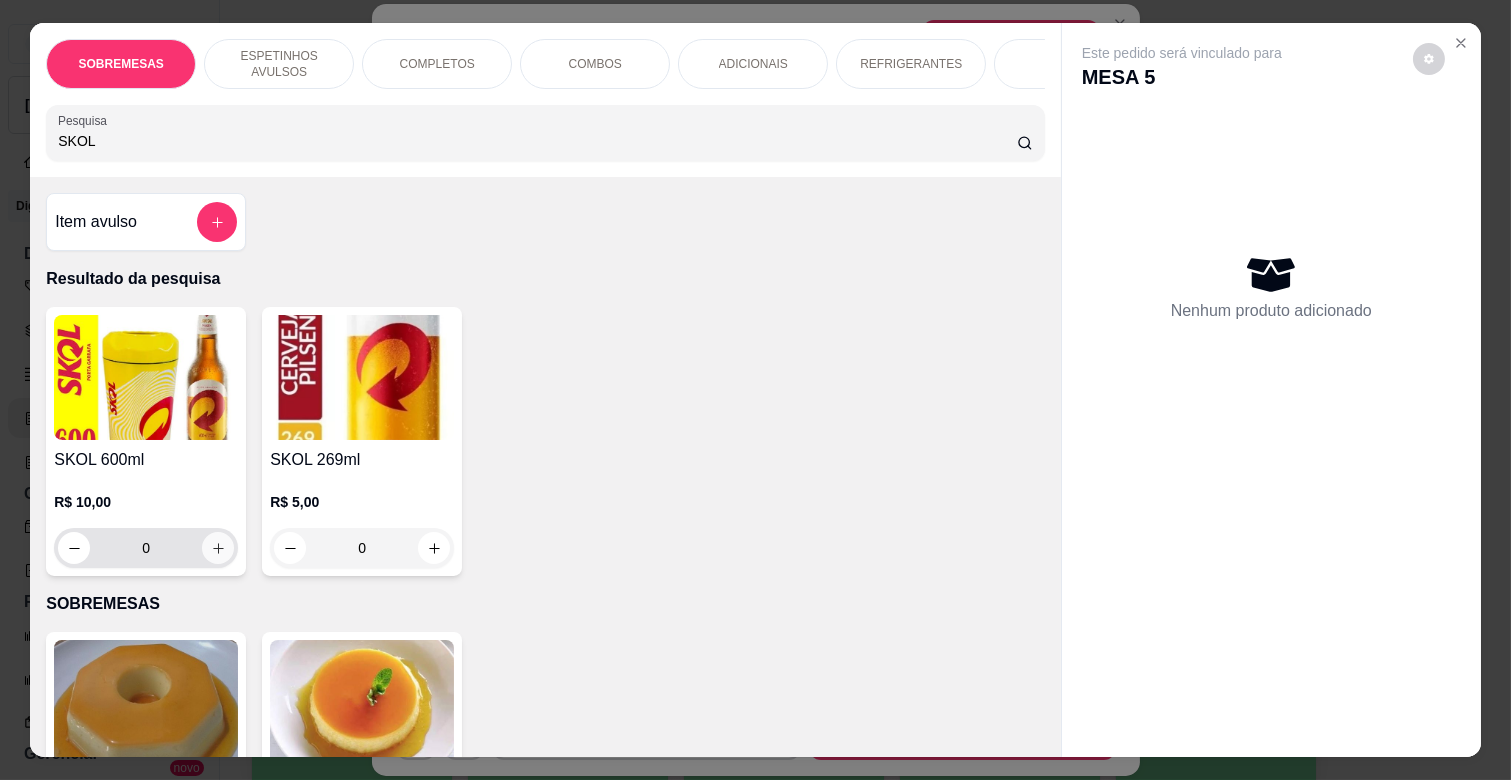 type on "SKOL" 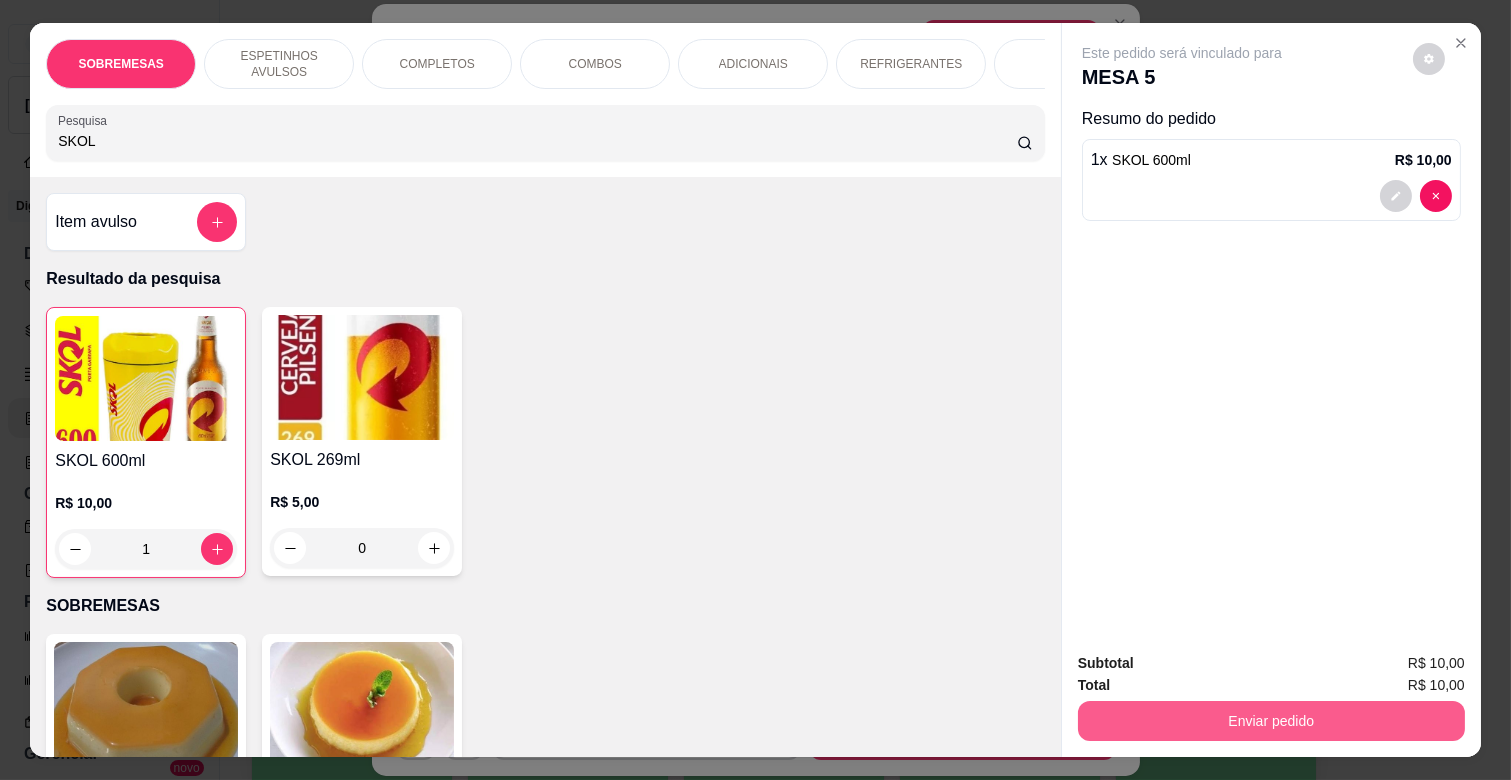 click on "Enviar pedido" at bounding box center [1271, 721] 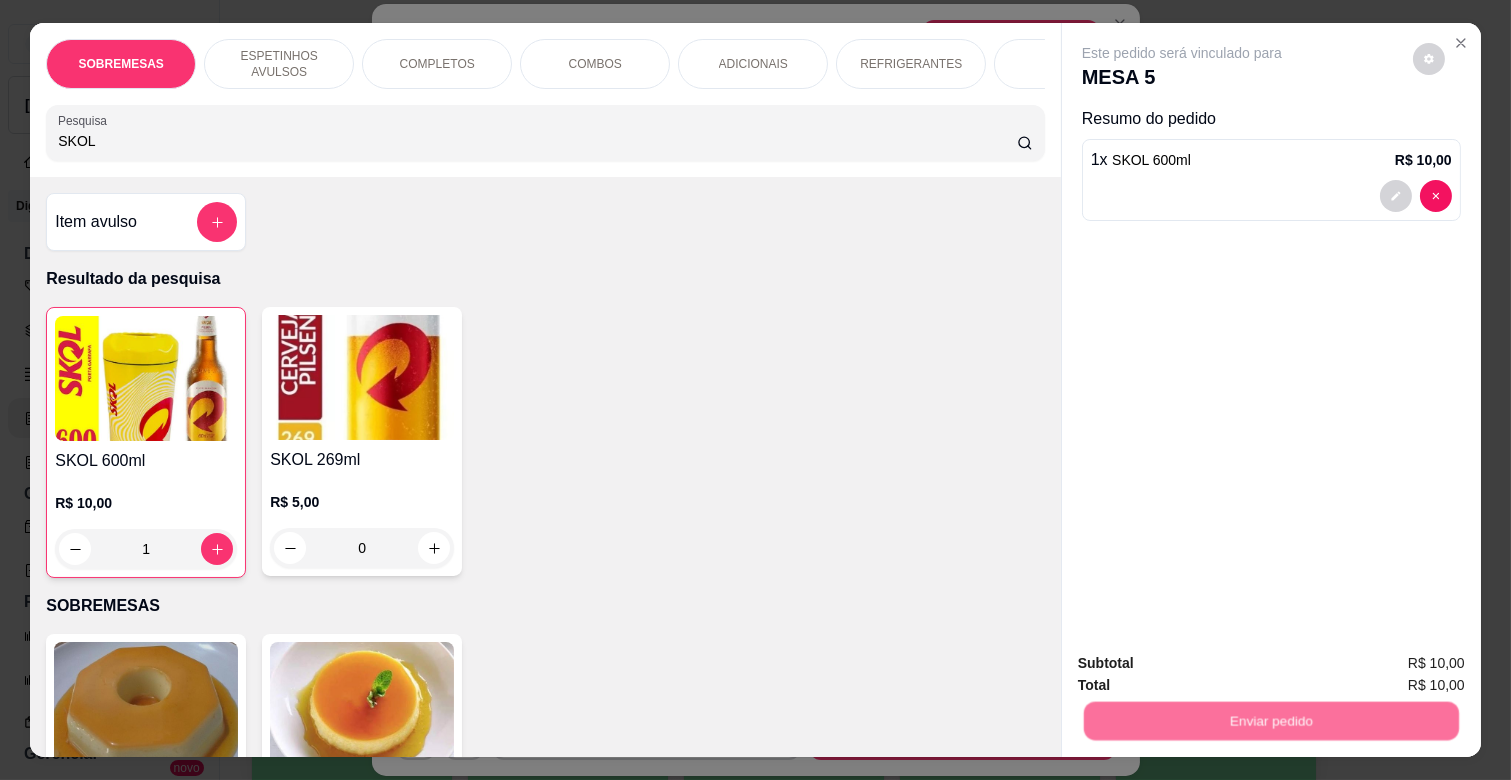 click on "Não registrar e enviar pedido" at bounding box center (1204, 663) 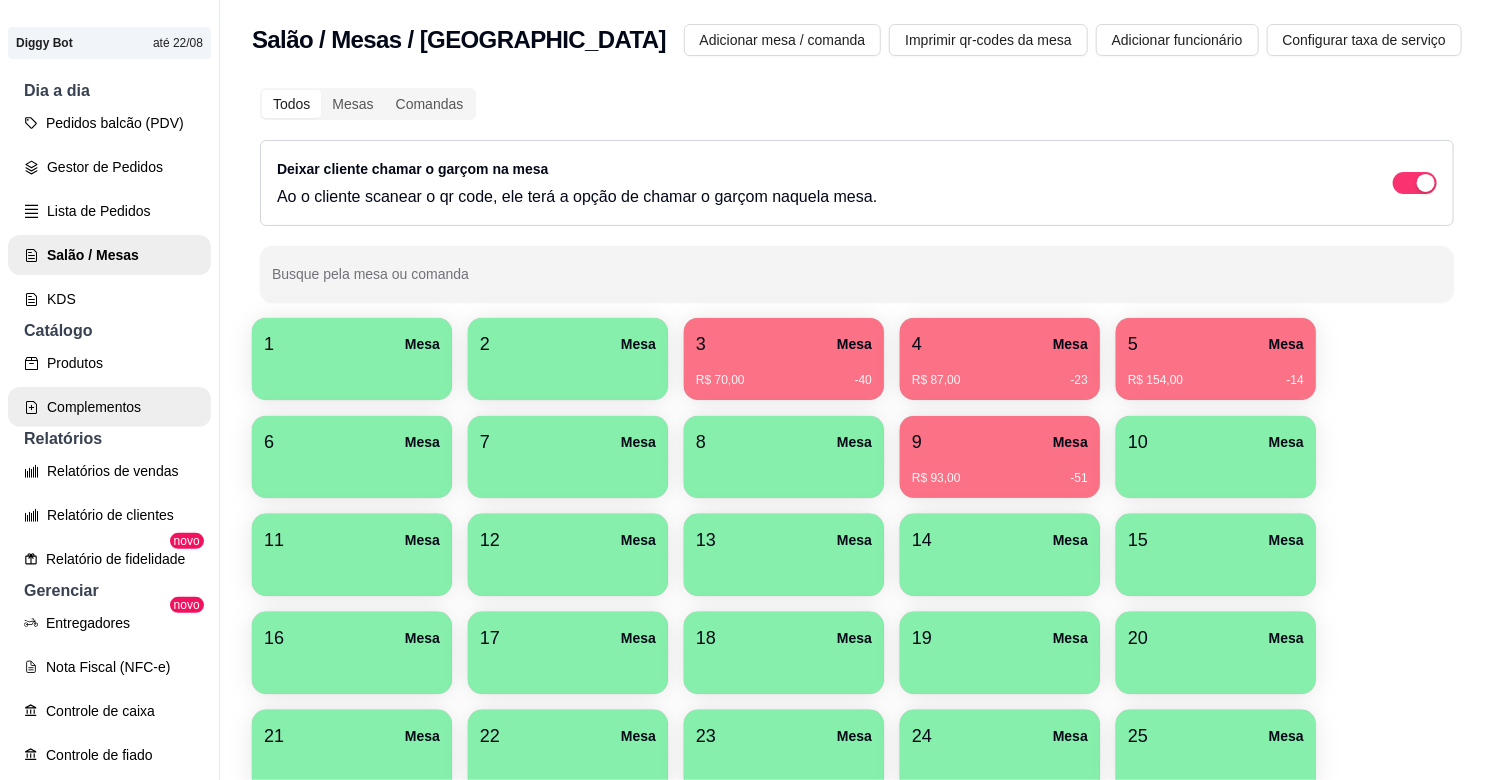 scroll, scrollTop: 222, scrollLeft: 0, axis: vertical 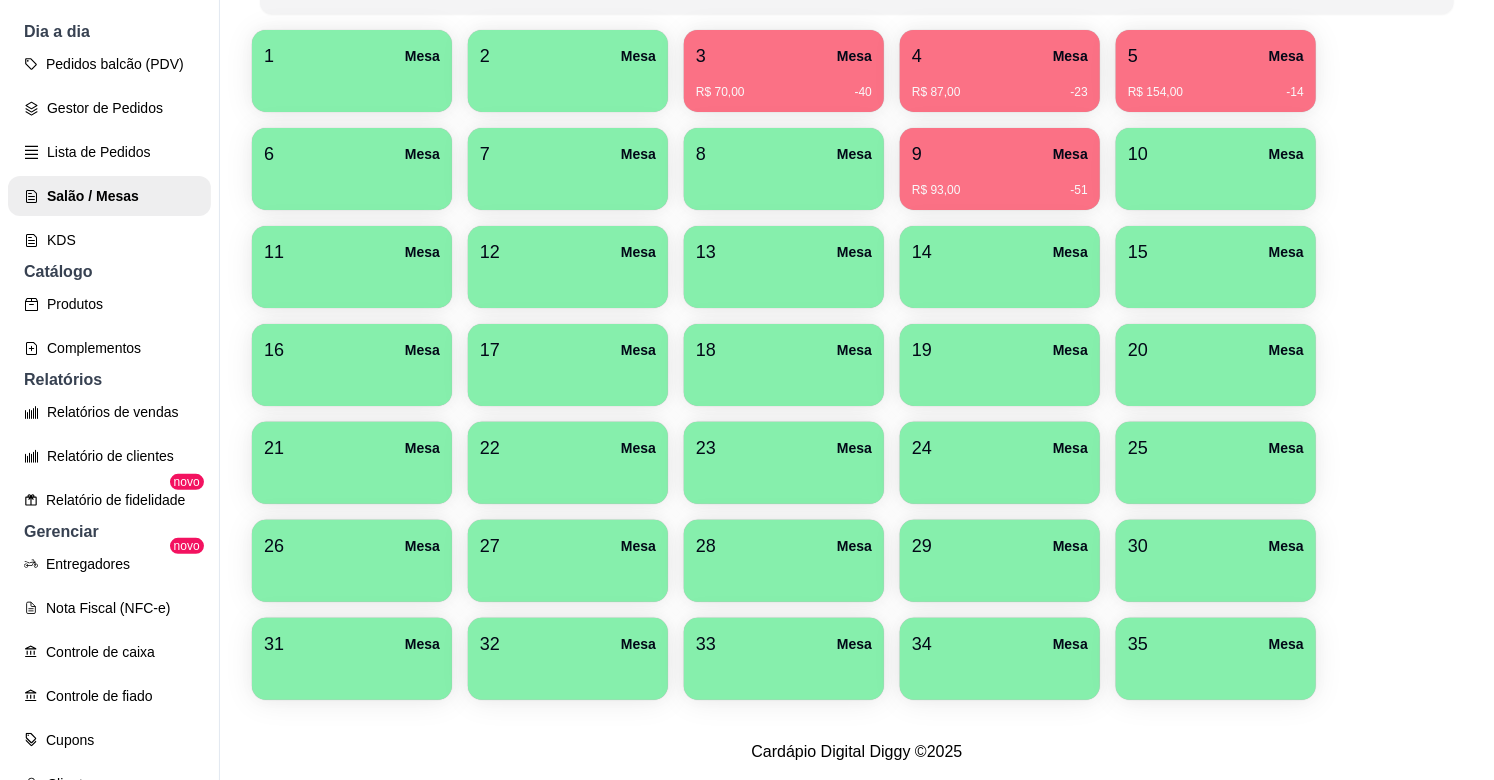 click on "20 Mesa" at bounding box center [1216, 350] 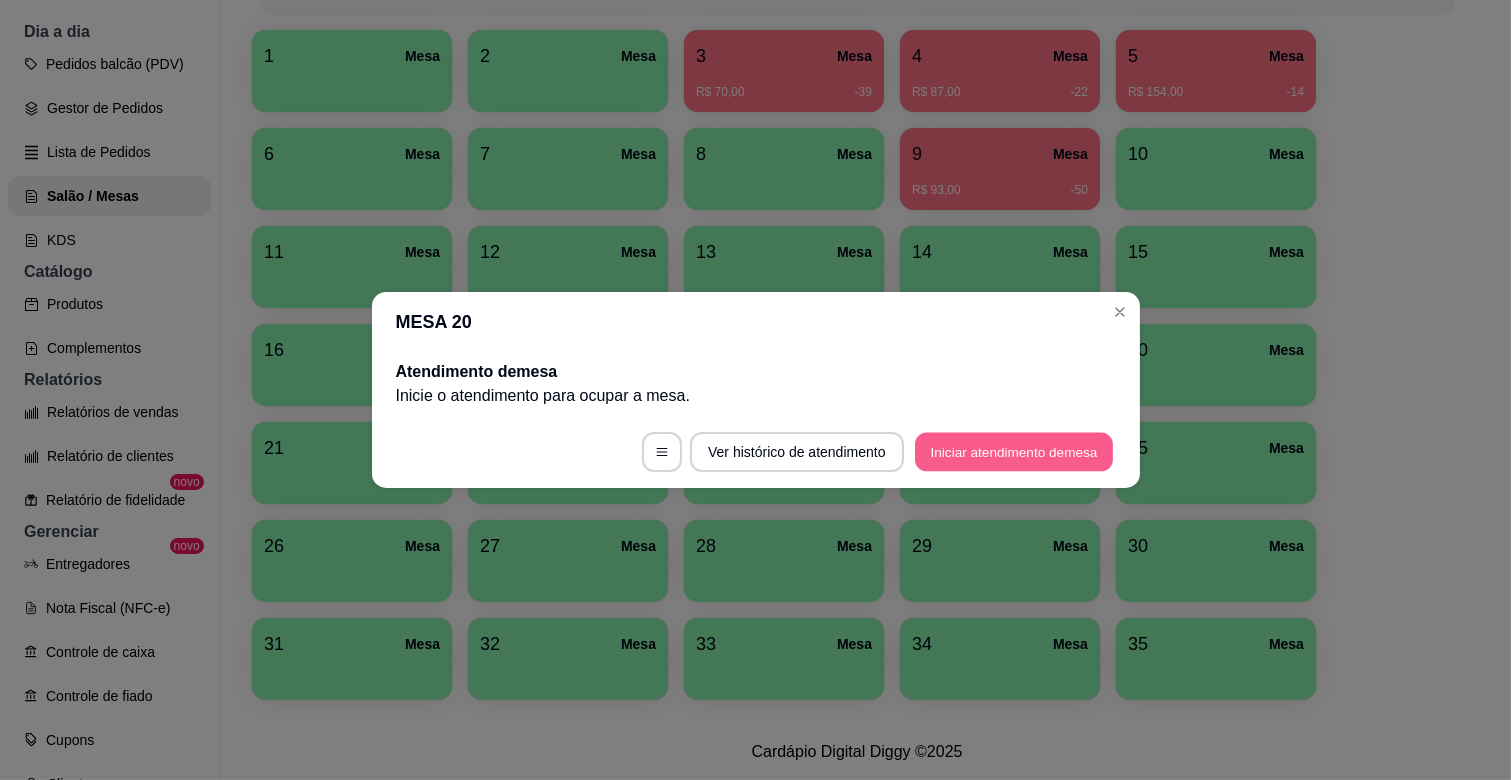click on "Iniciar atendimento de  mesa" at bounding box center (1014, 452) 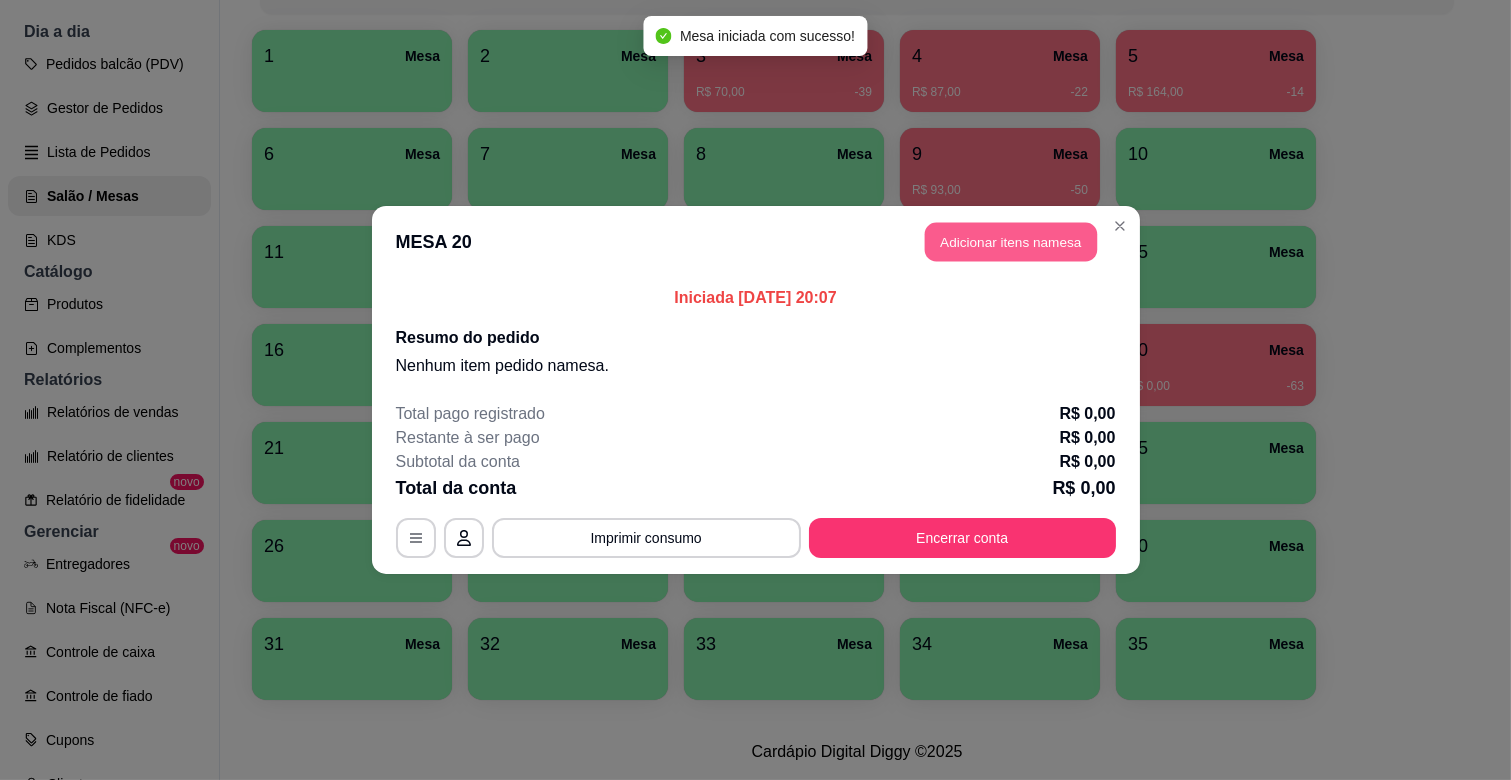 click on "Adicionar itens na  mesa" at bounding box center [1011, 242] 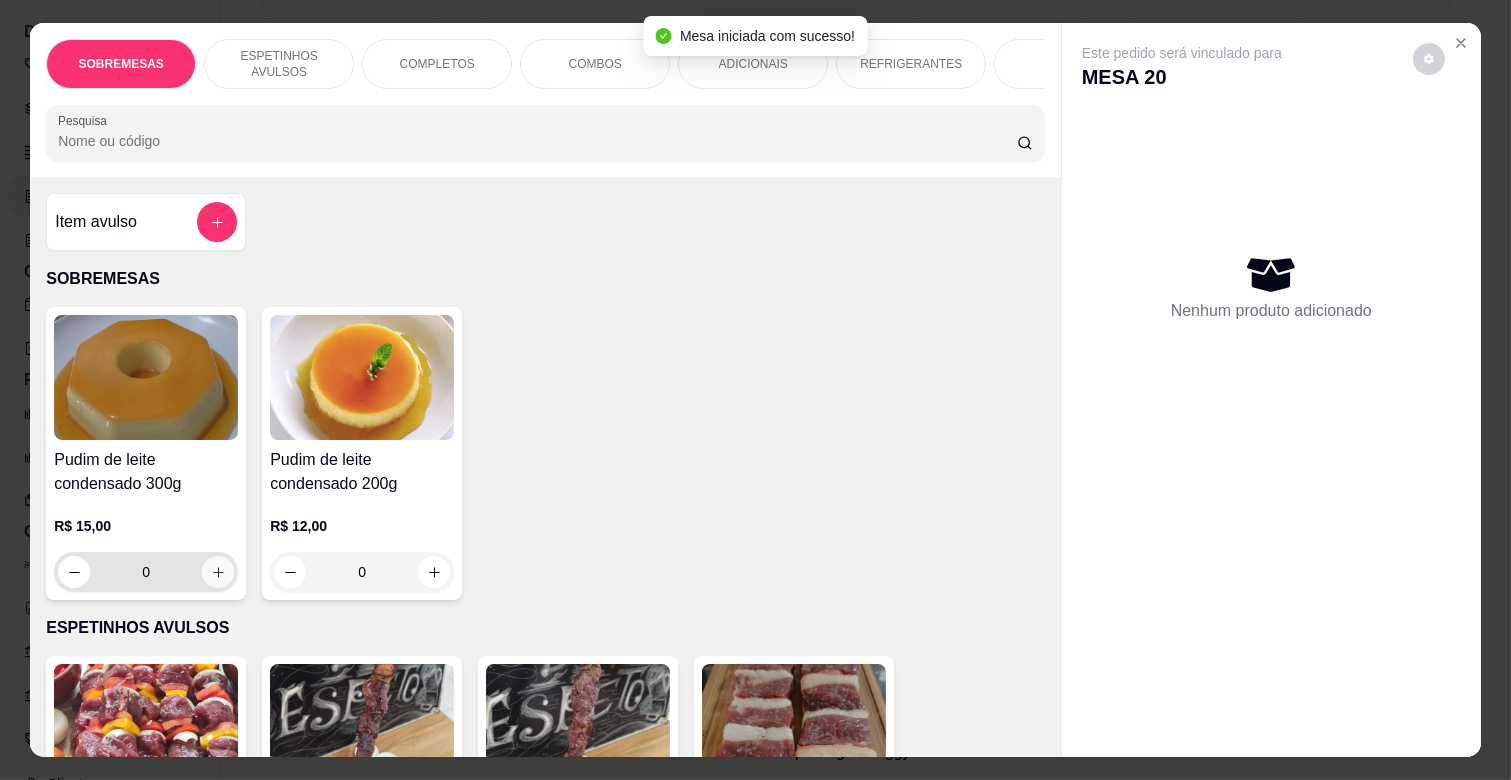 click at bounding box center (218, 572) 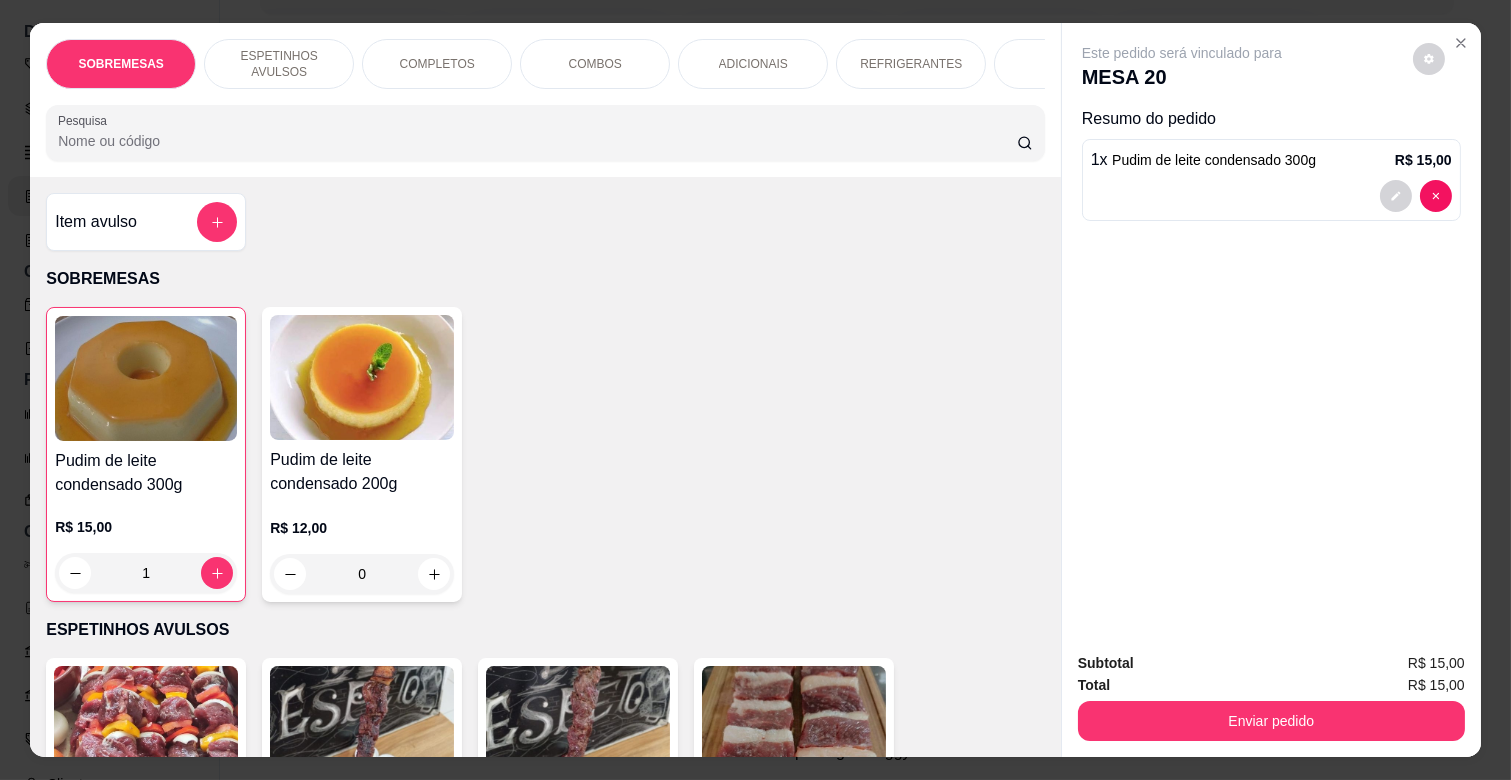 click on "REFRIGERANTES" at bounding box center (911, 64) 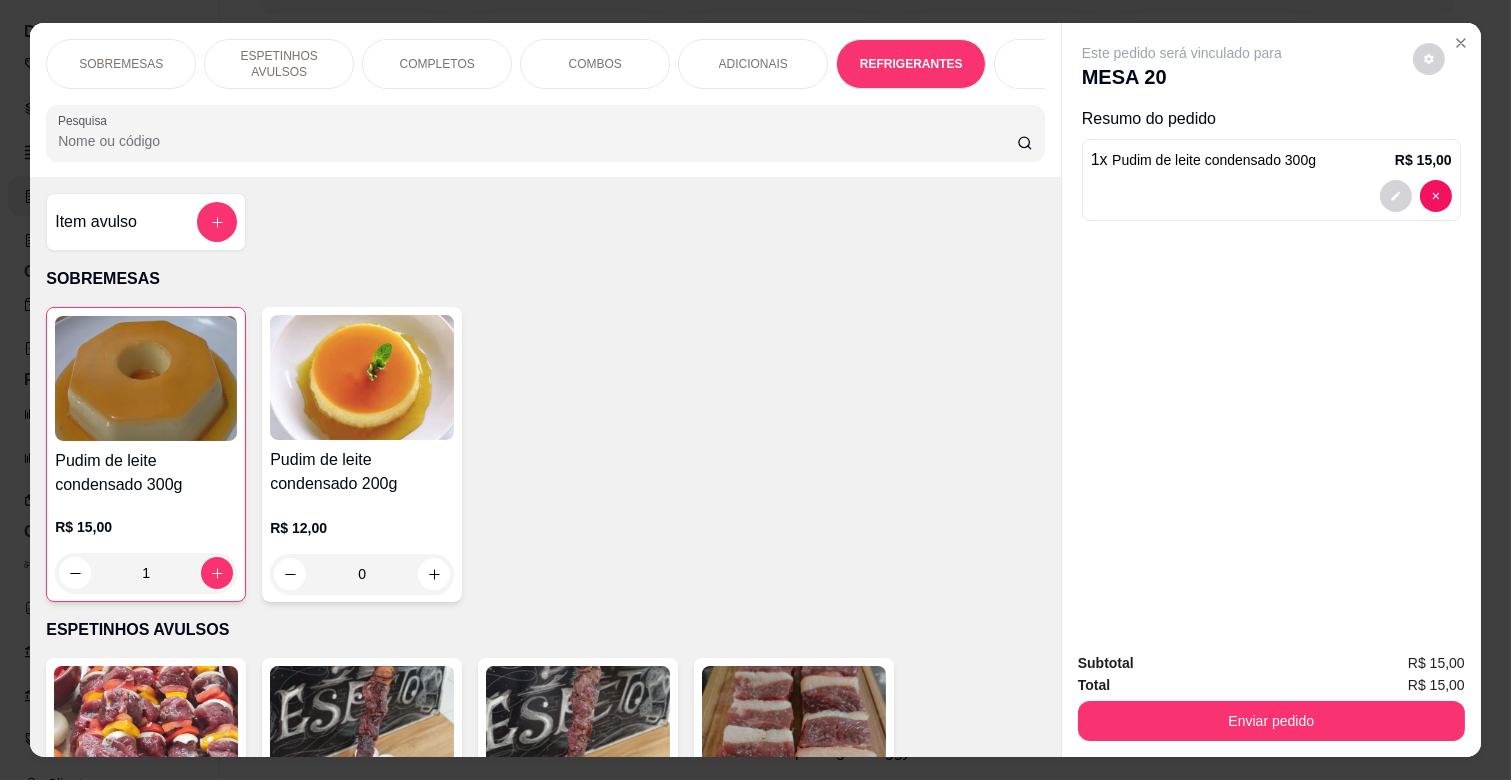 scroll, scrollTop: 4040, scrollLeft: 0, axis: vertical 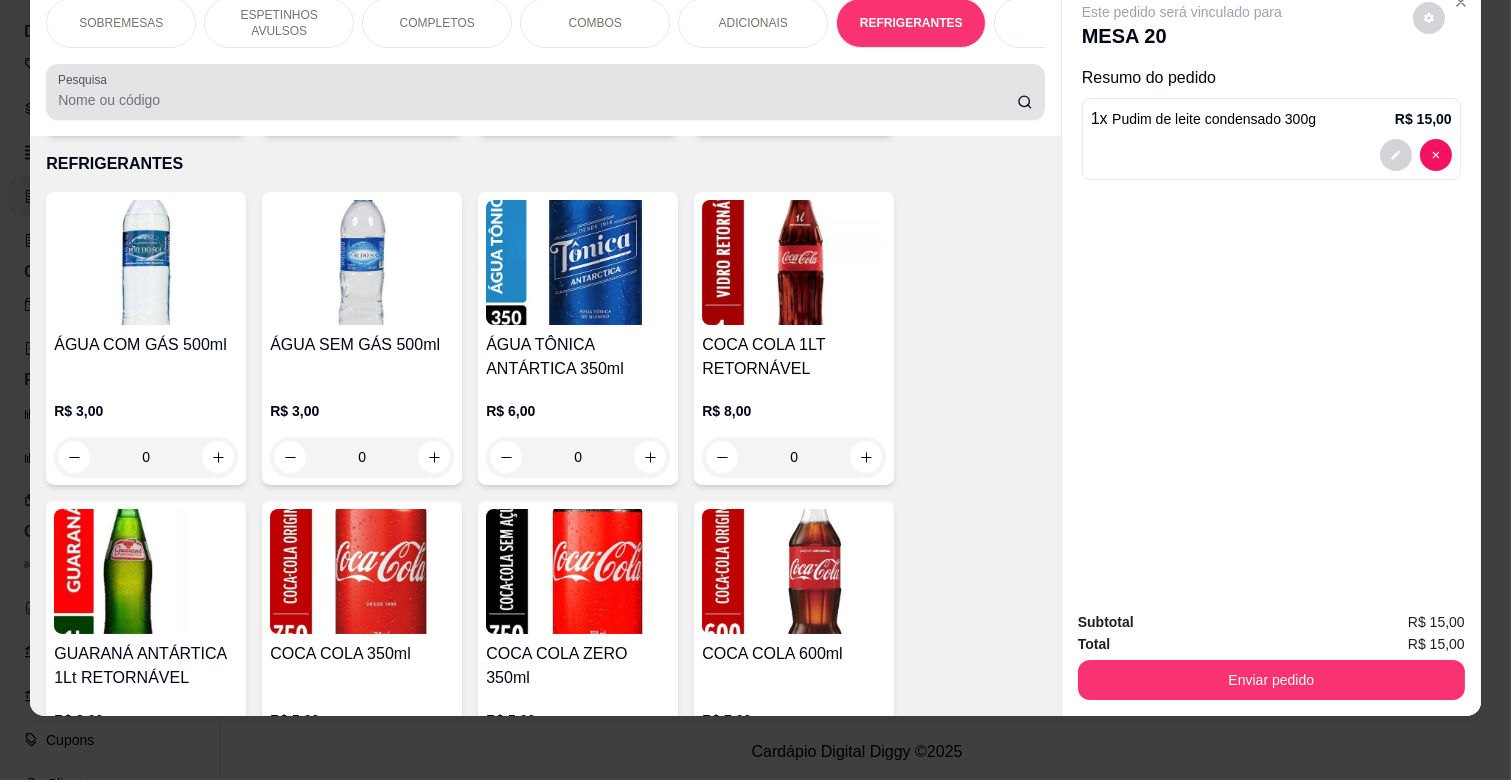 click on "Pesquisa" at bounding box center (545, 92) 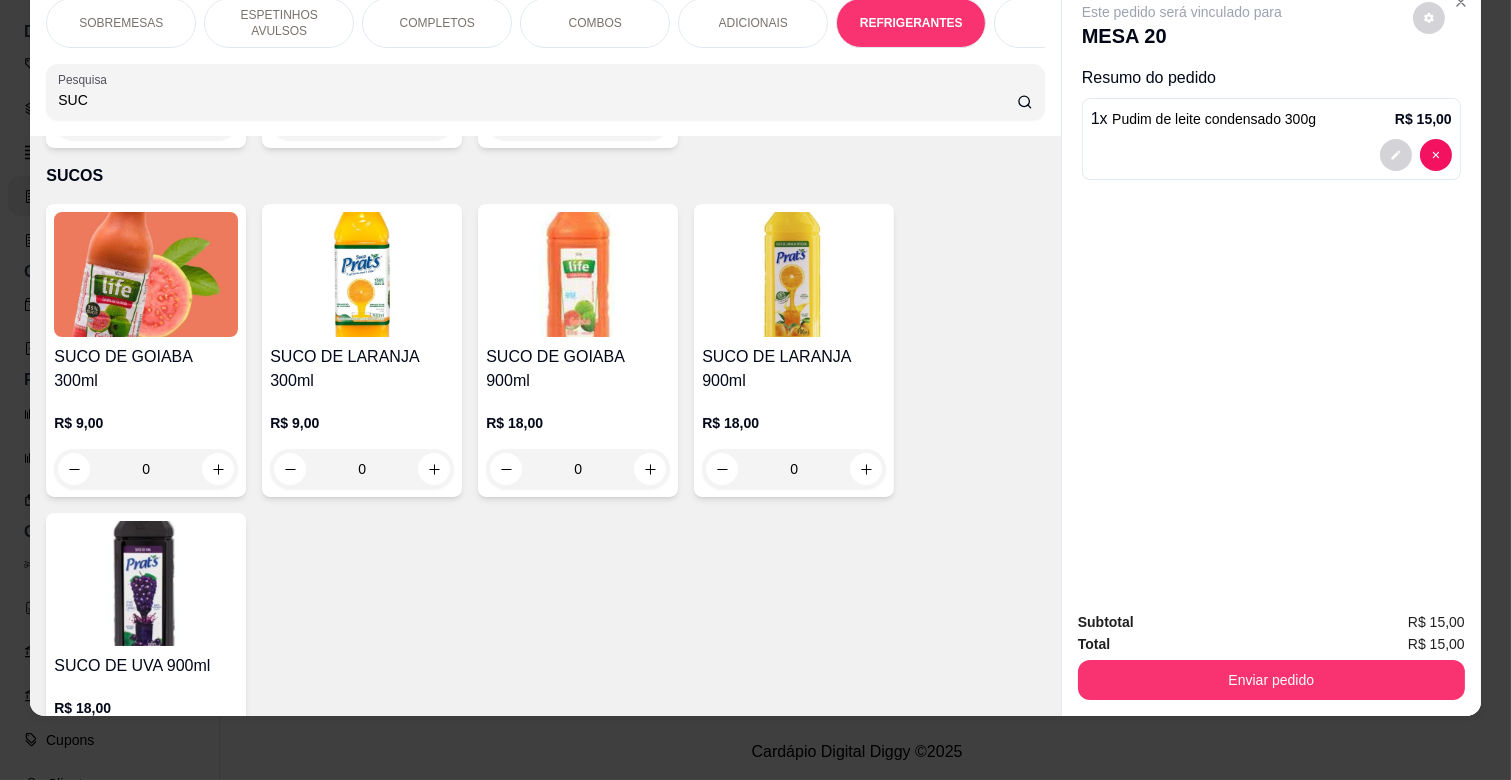 scroll, scrollTop: 6205, scrollLeft: 0, axis: vertical 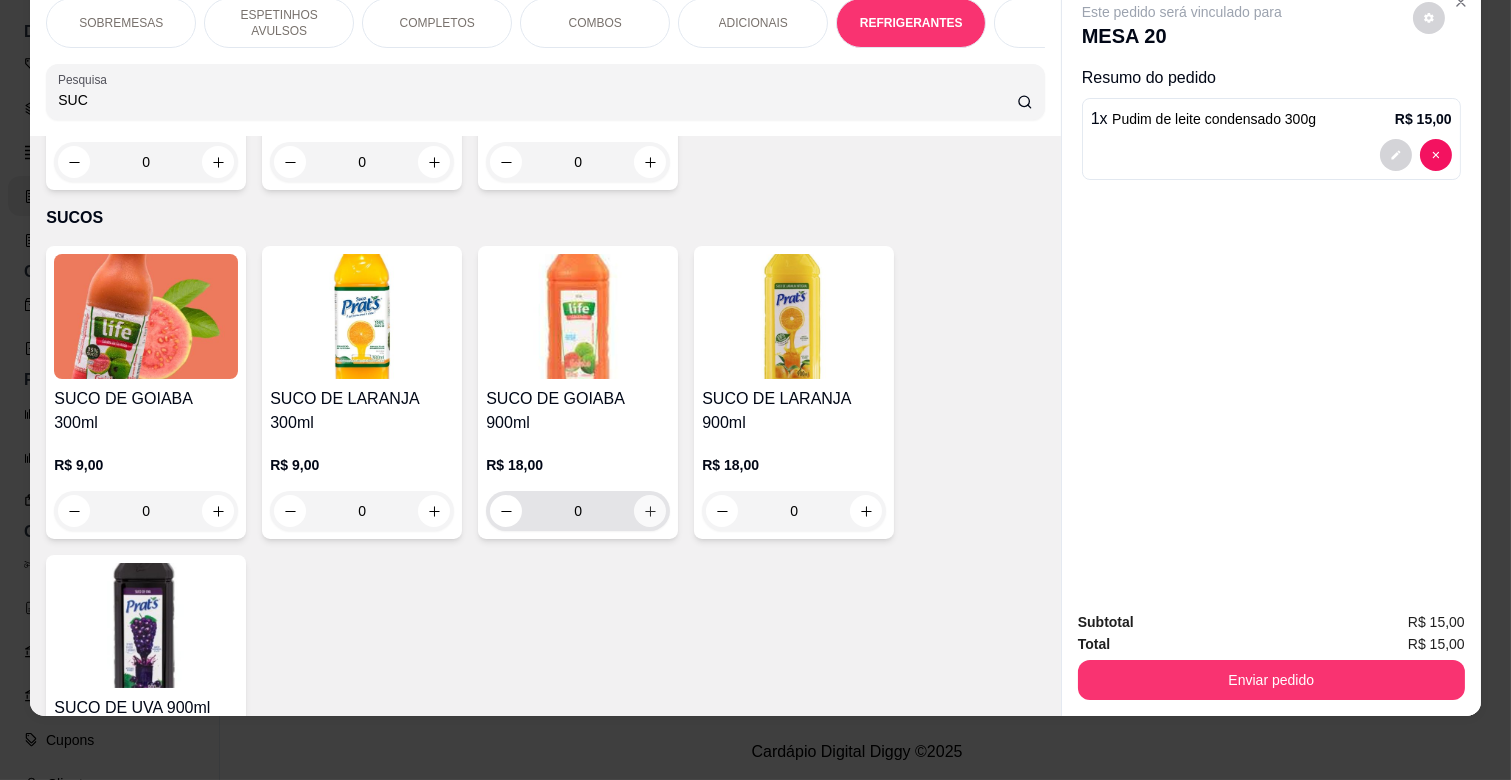 type on "SUC" 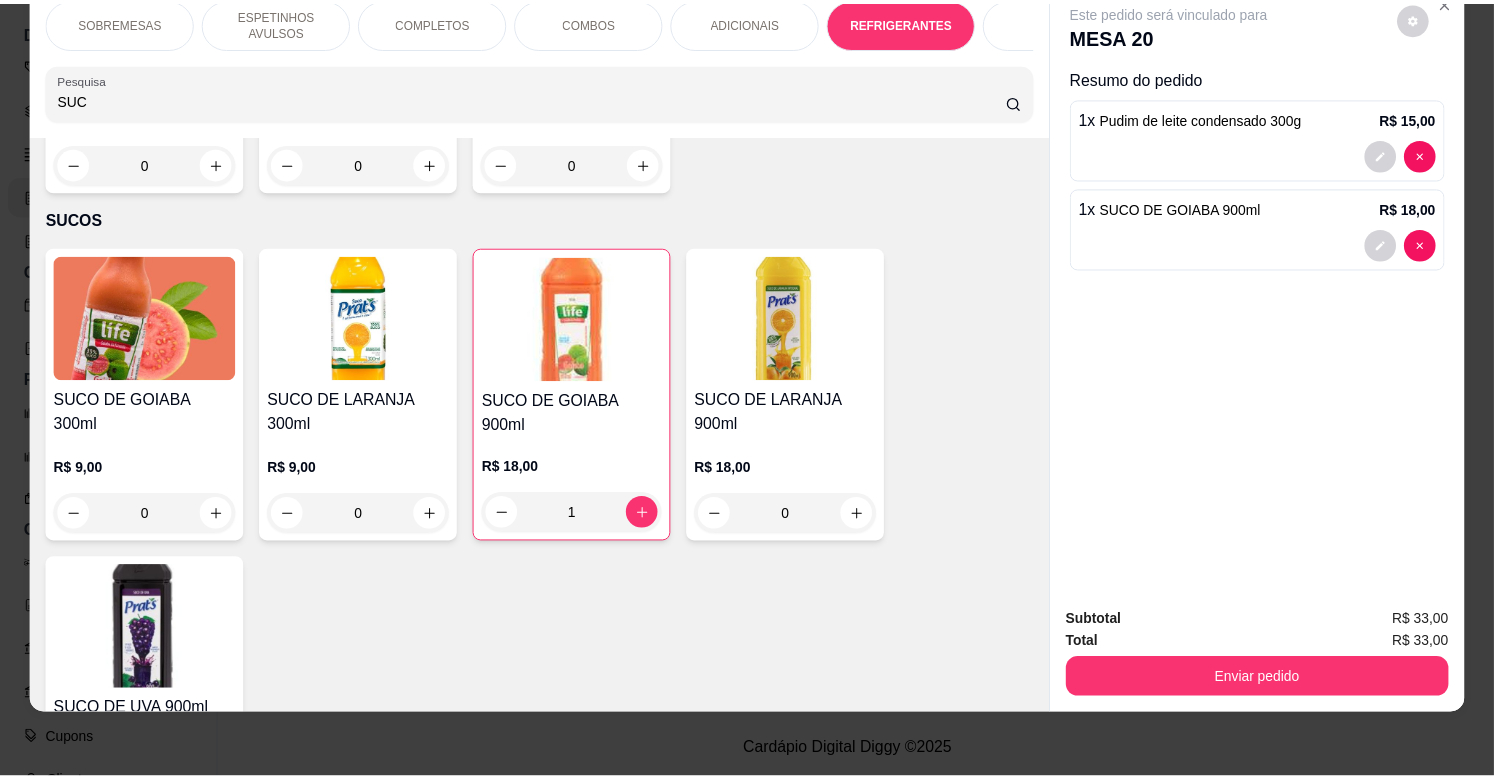 scroll, scrollTop: 6207, scrollLeft: 0, axis: vertical 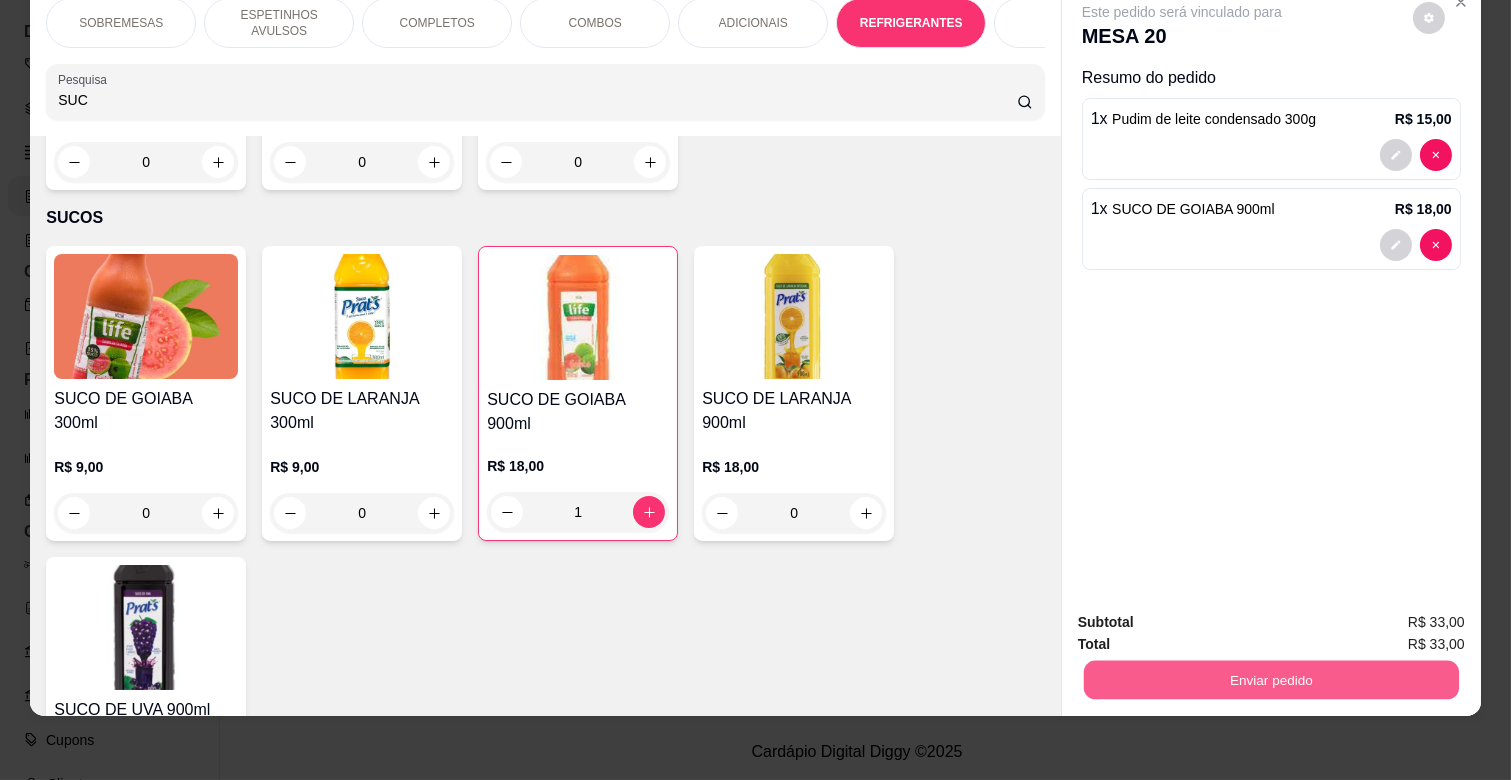 click on "Enviar pedido" at bounding box center (1271, 679) 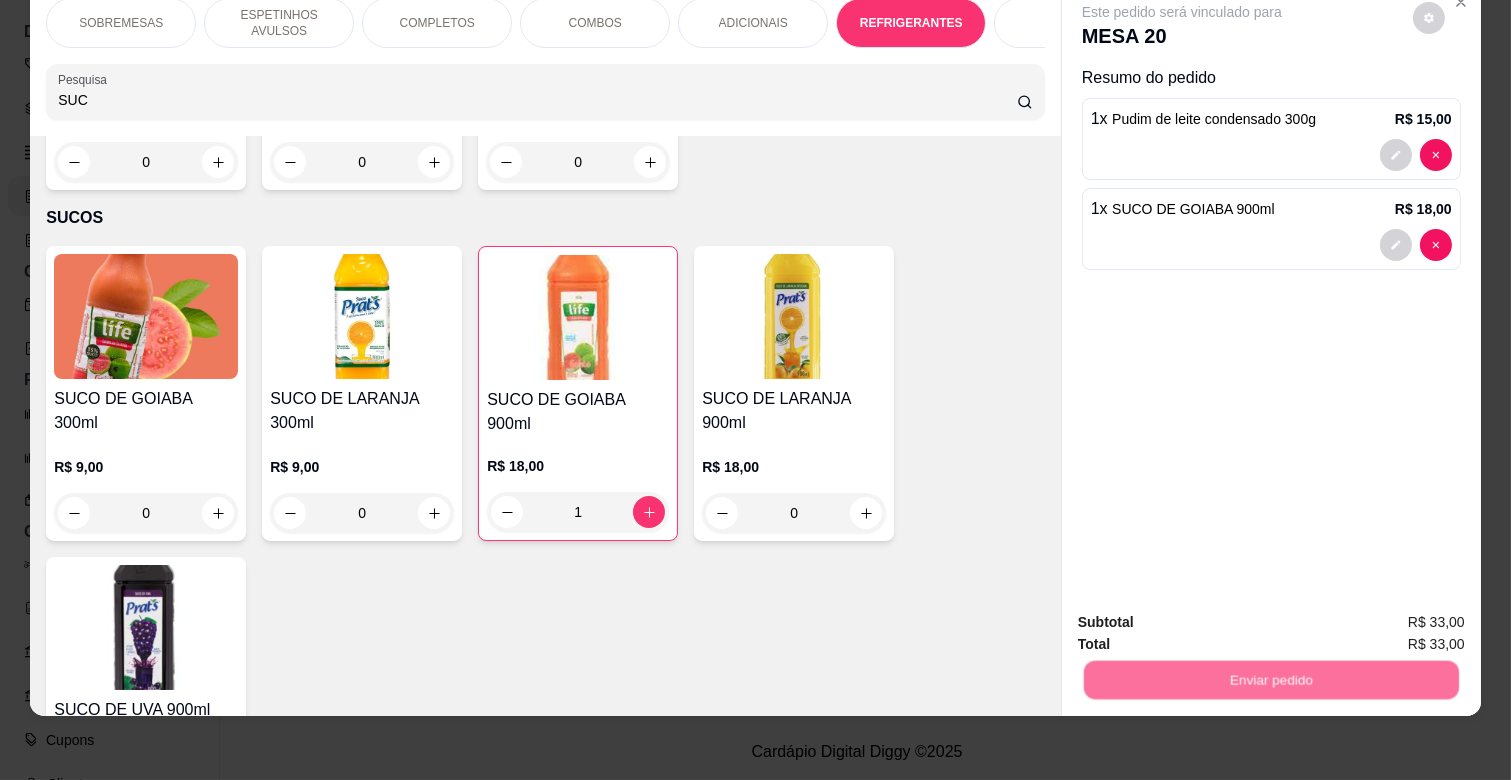 click on "Não registrar e enviar pedido" at bounding box center (1204, 614) 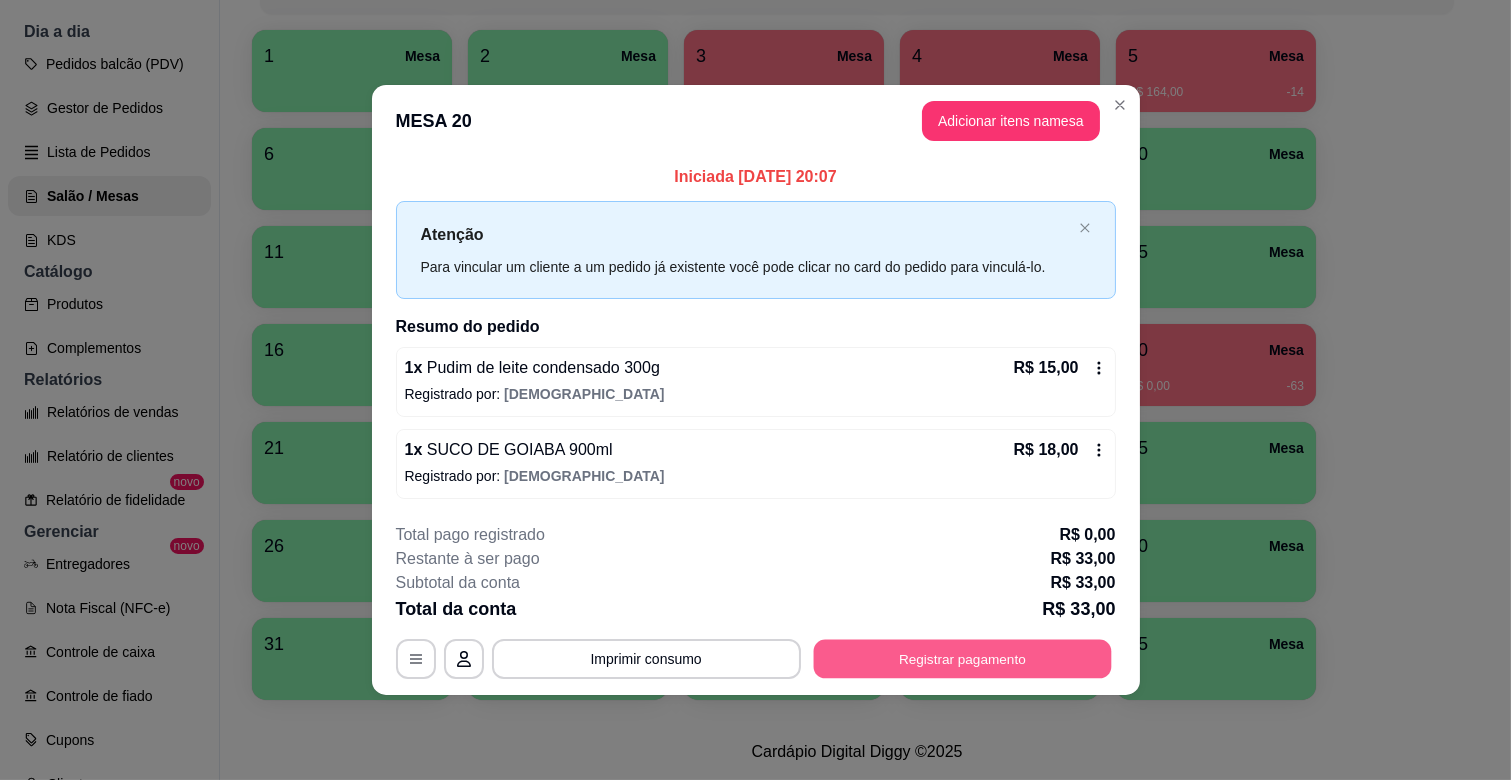 click on "Registrar pagamento" at bounding box center (962, 658) 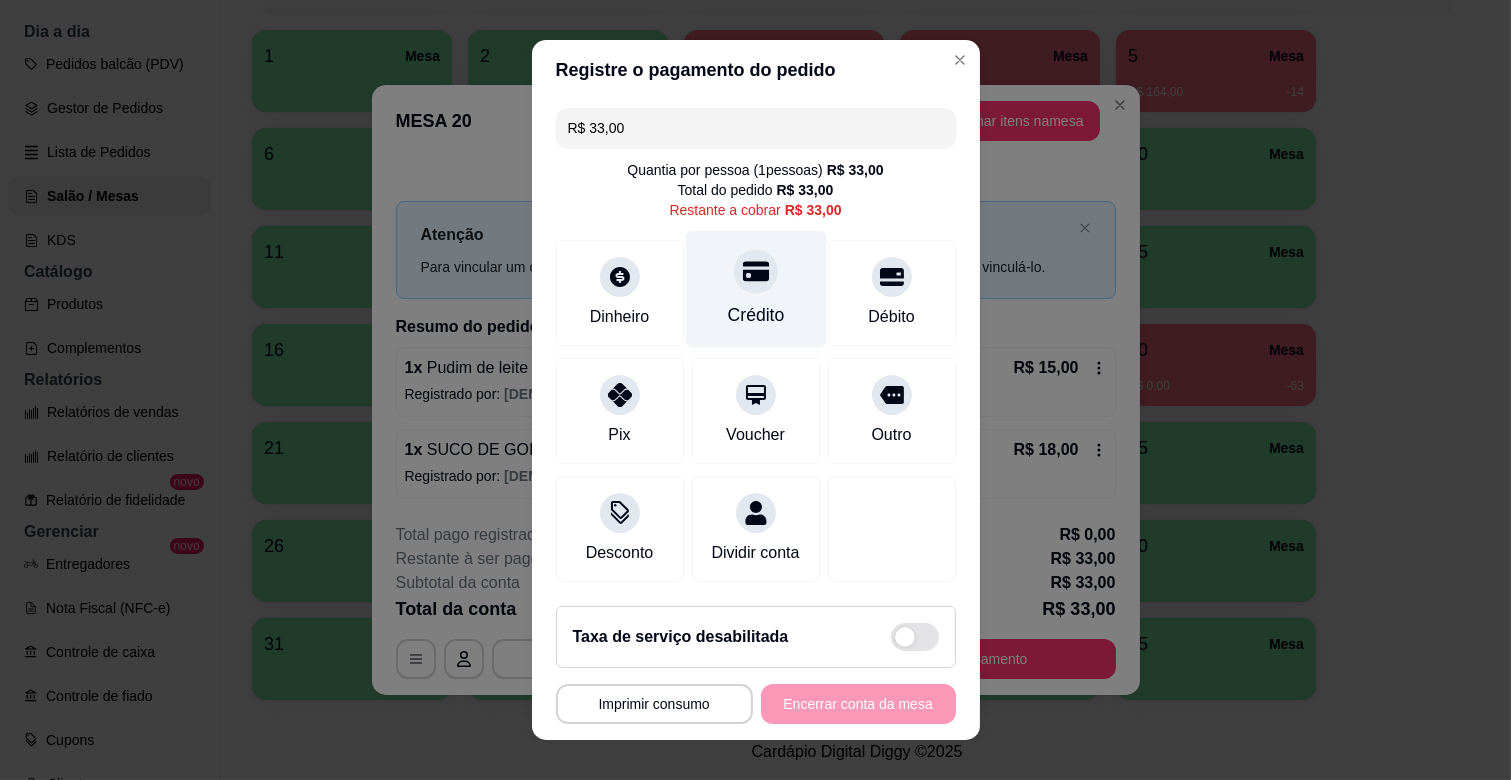 click on "Crédito" at bounding box center [755, 315] 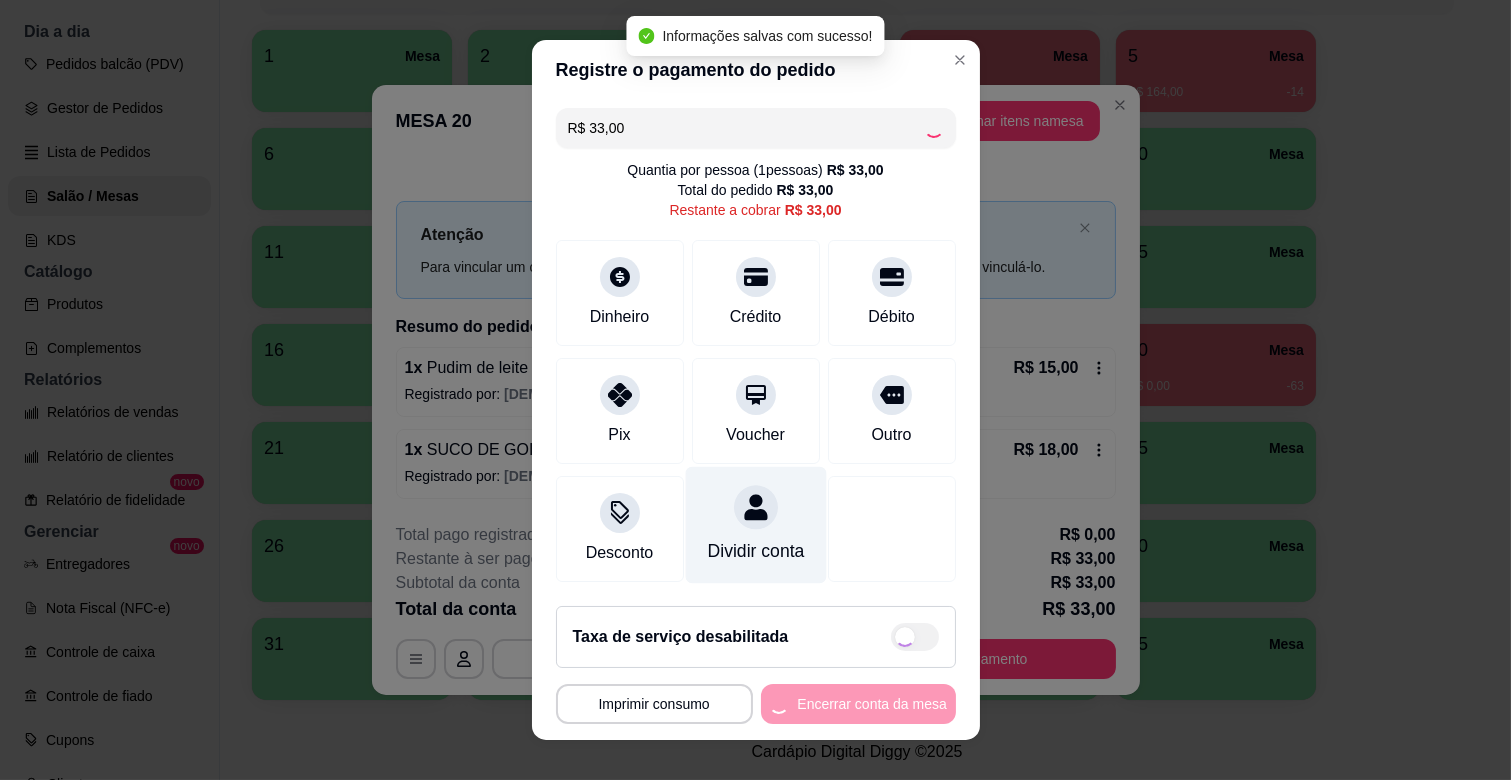 type on "R$ 0,00" 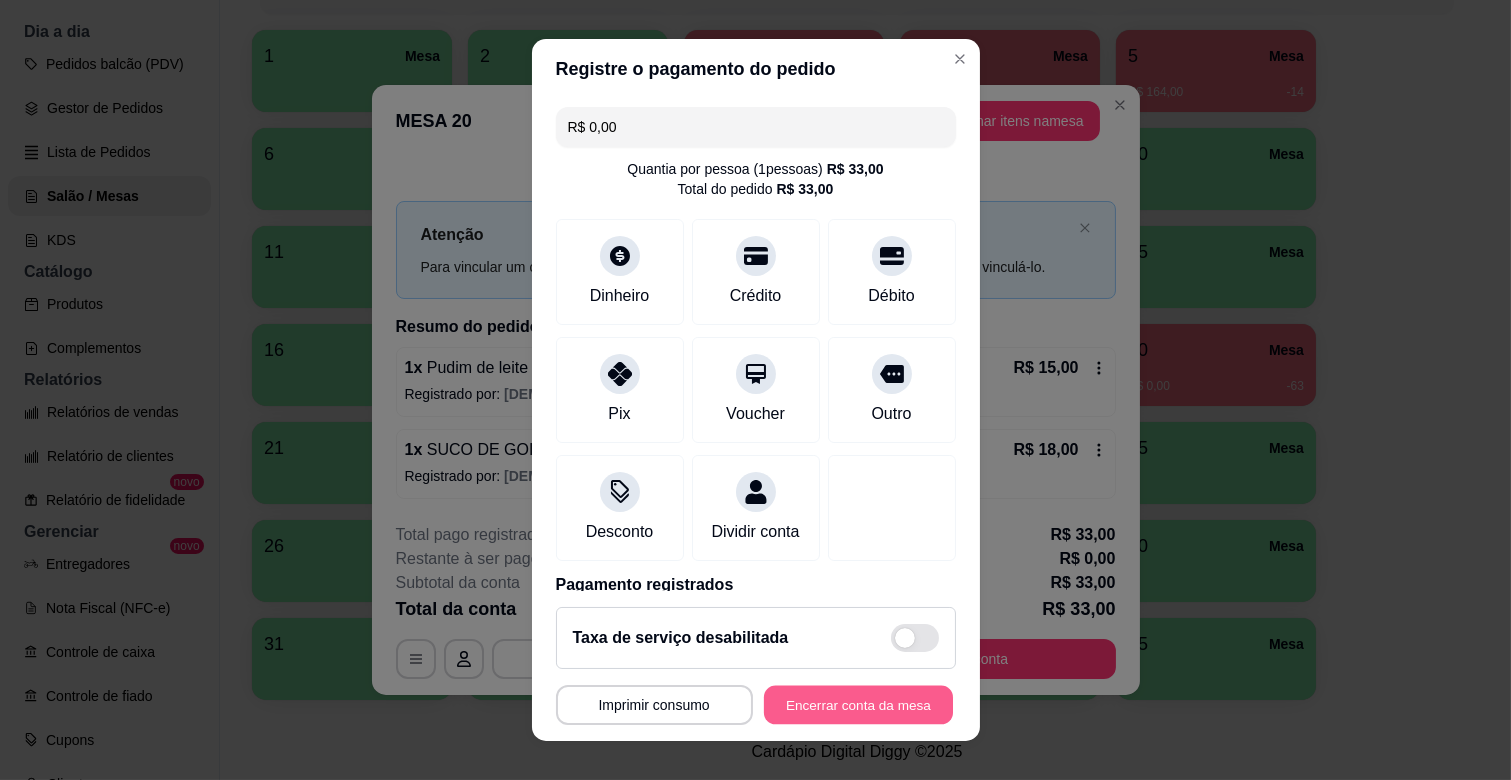 click on "Encerrar conta da mesa" at bounding box center [858, 705] 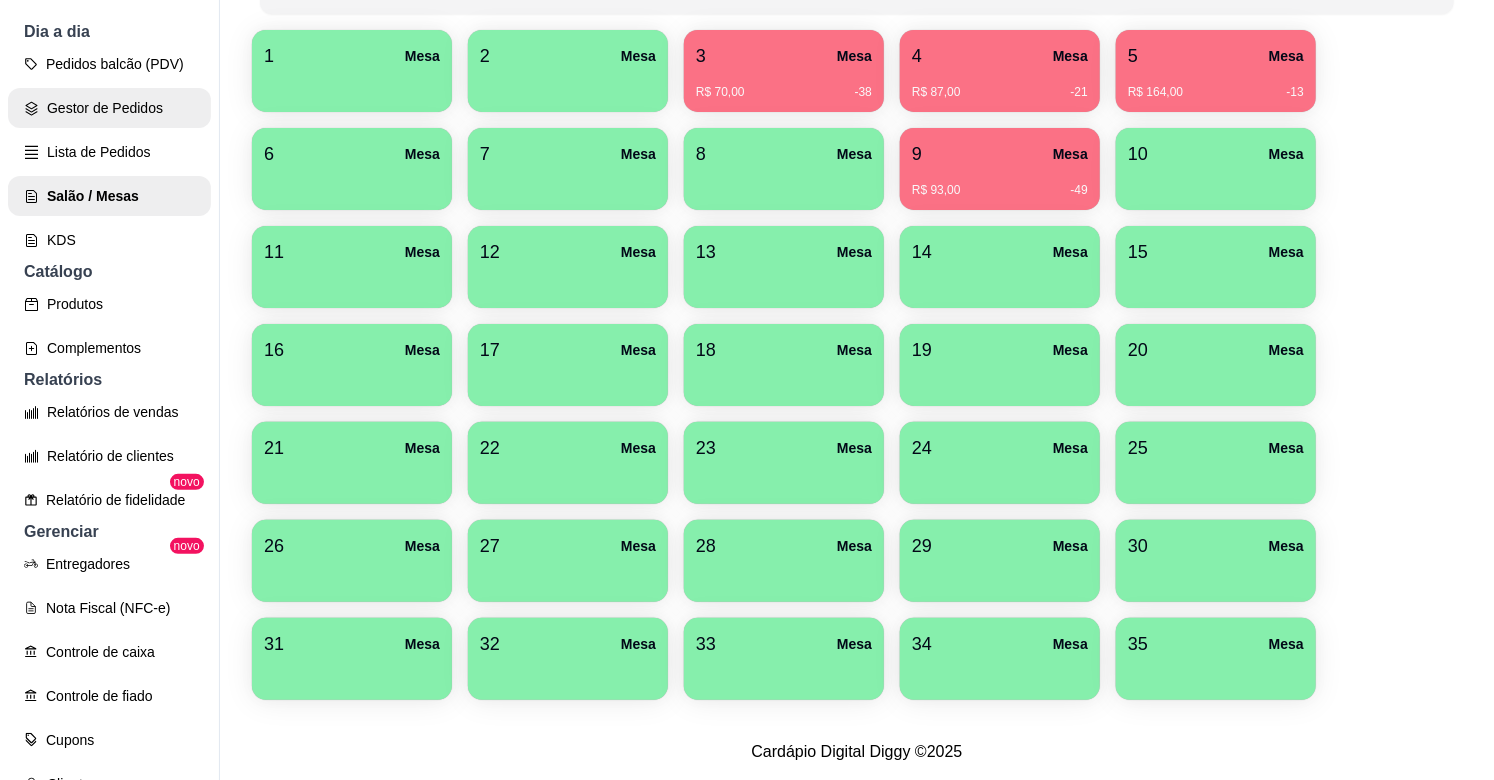 click on "Gestor de Pedidos" at bounding box center [109, 108] 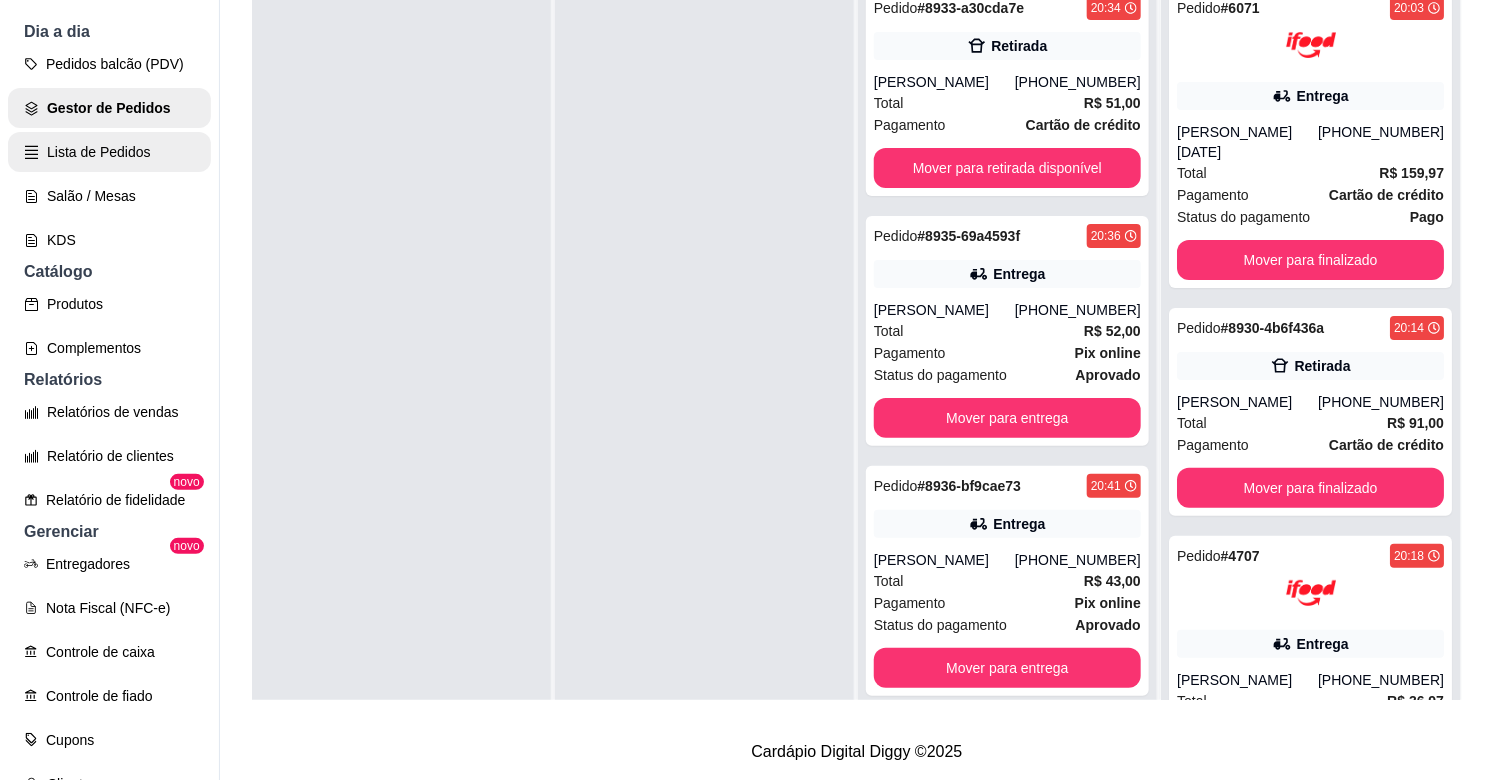 scroll, scrollTop: 0, scrollLeft: 0, axis: both 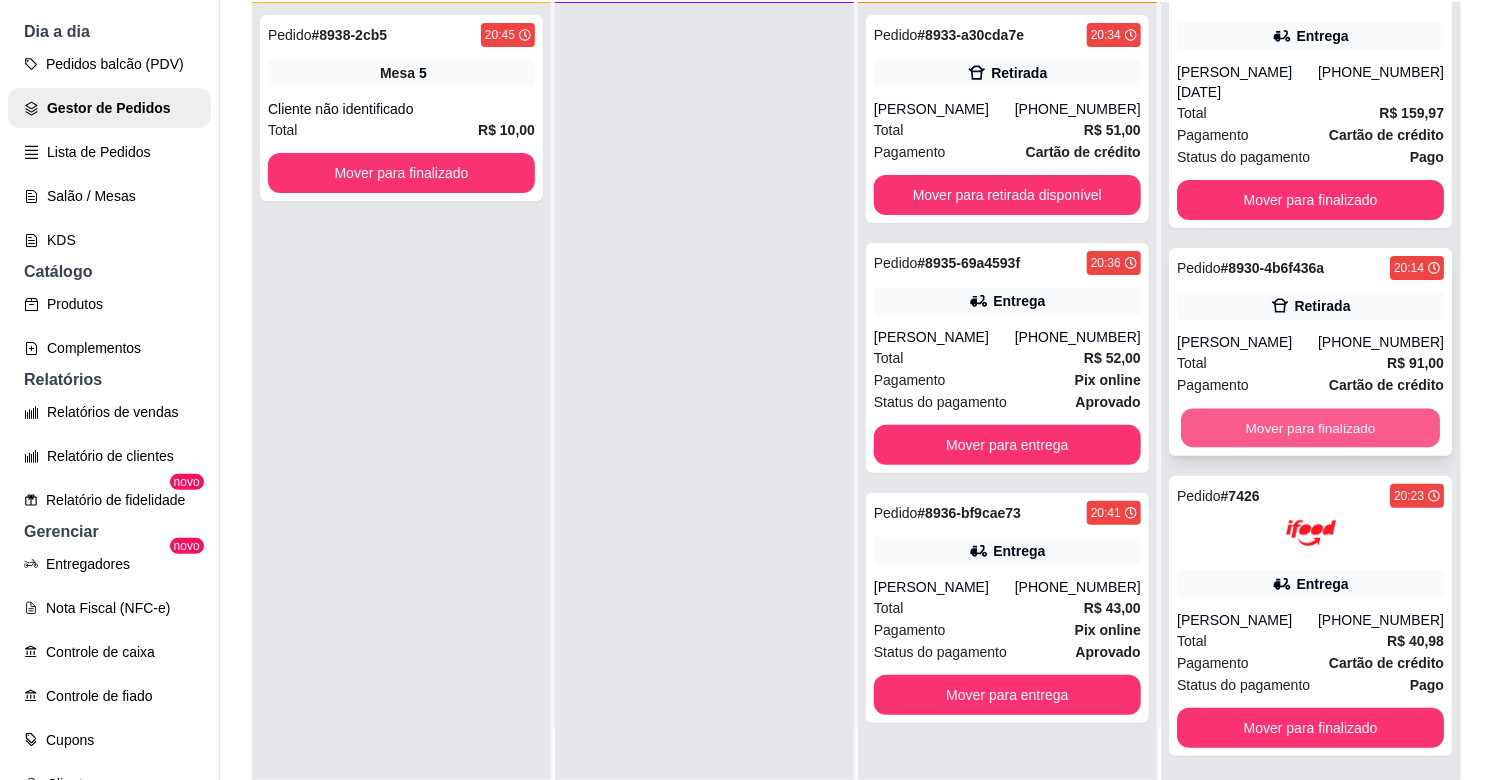 click on "Mover para finalizado" at bounding box center (1310, 428) 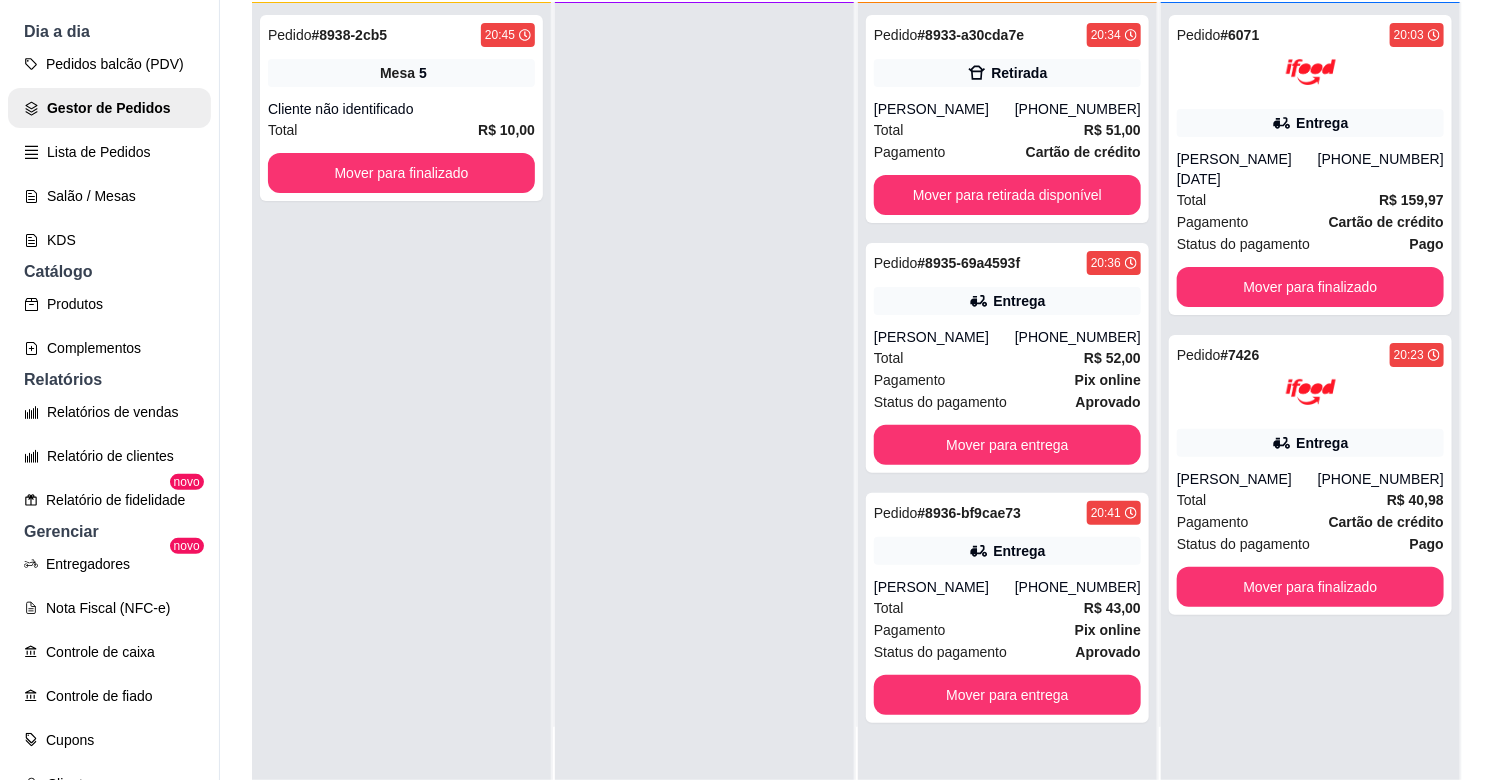 scroll, scrollTop: 0, scrollLeft: 0, axis: both 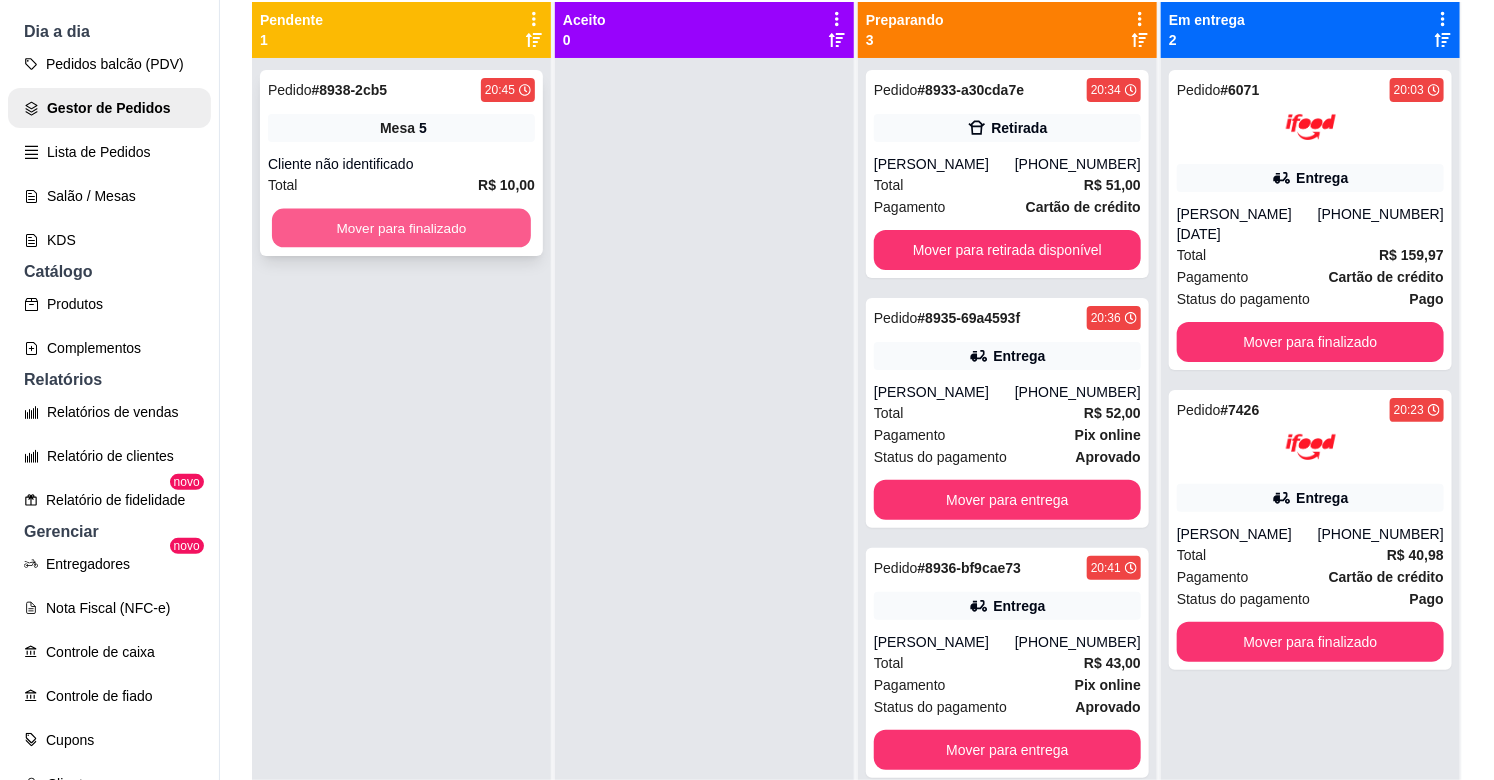 click on "Mover para finalizado" at bounding box center [401, 228] 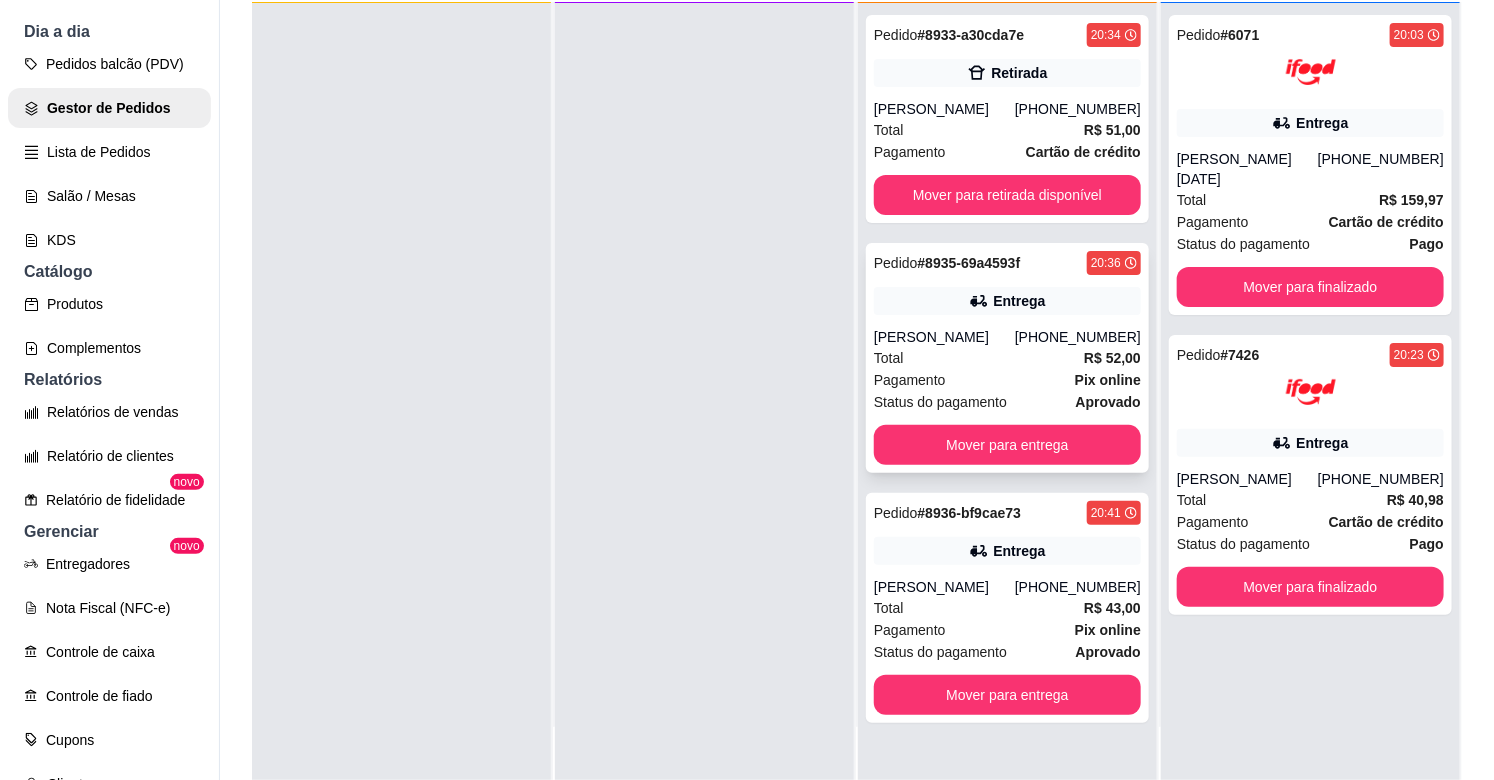 scroll, scrollTop: 0, scrollLeft: 0, axis: both 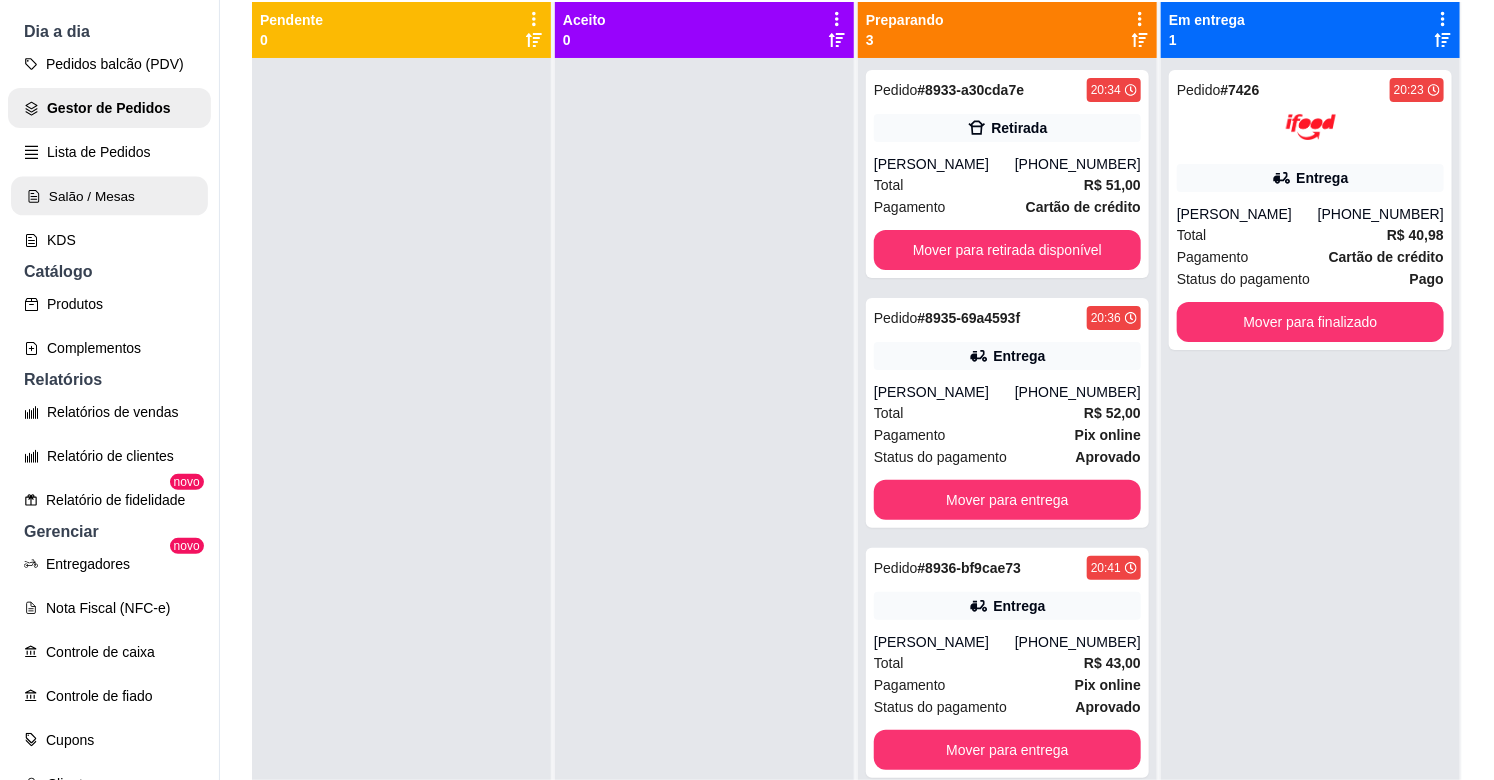 click on "Salão / Mesas" at bounding box center (109, 196) 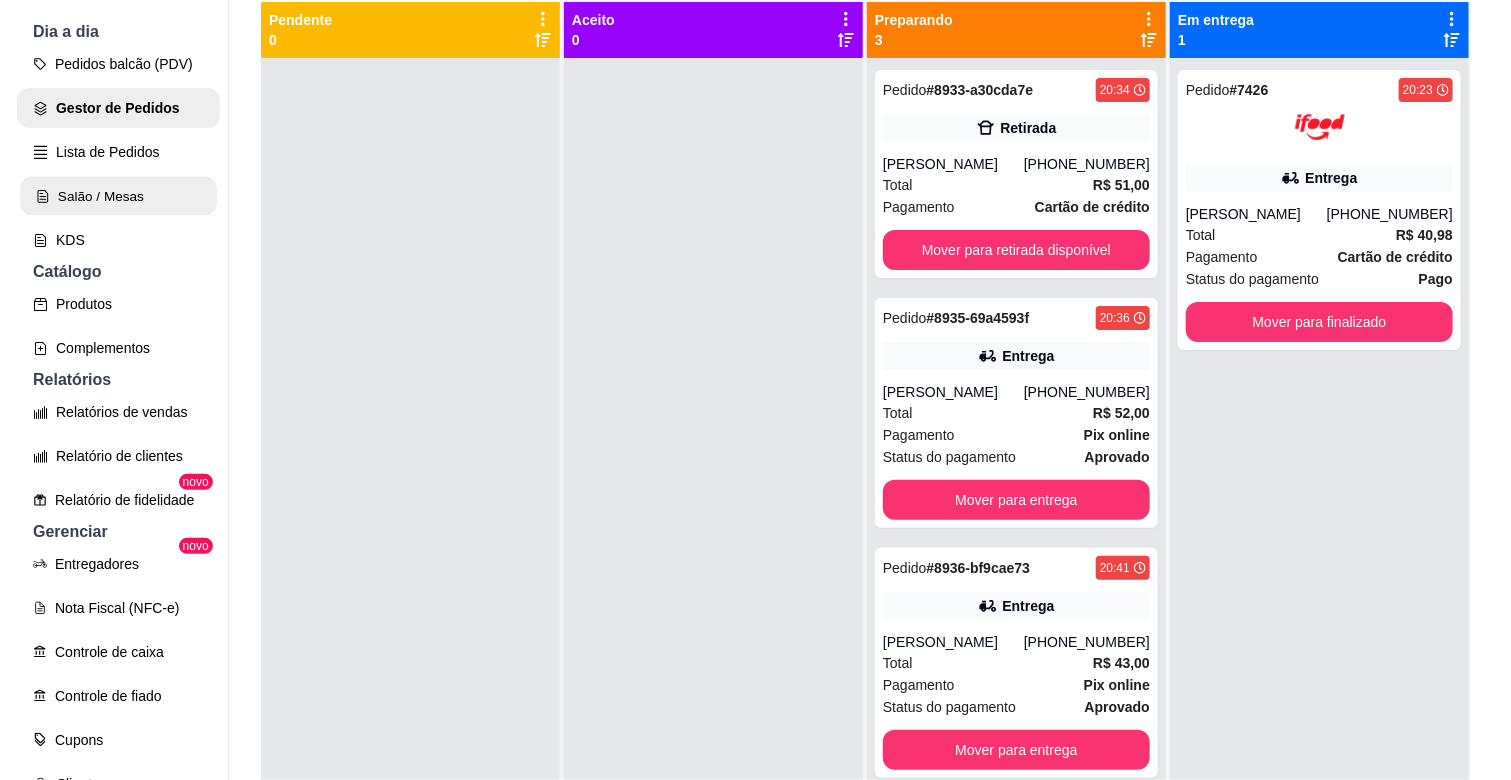 scroll, scrollTop: 0, scrollLeft: 0, axis: both 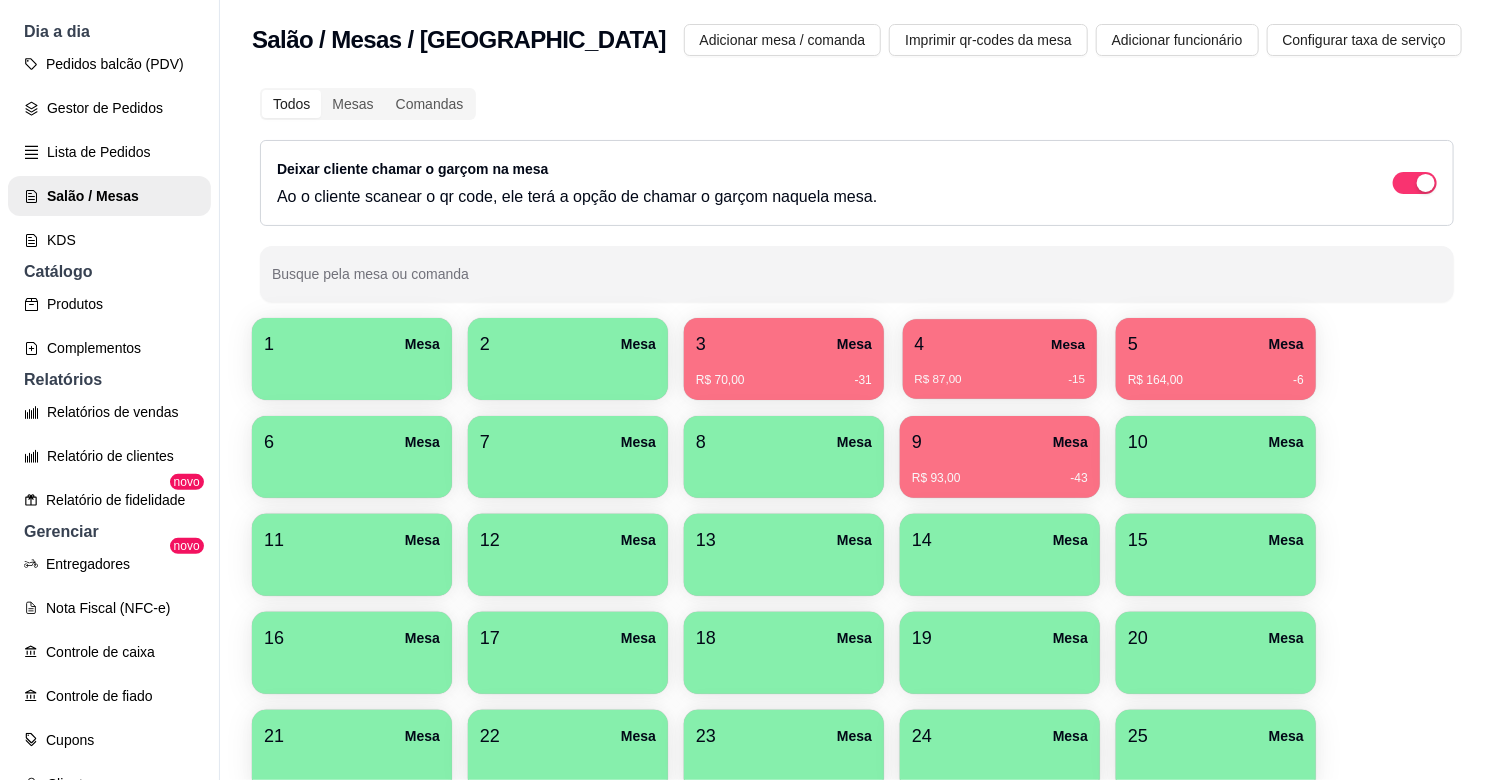 click on "R$ 87,00 -15" at bounding box center [1000, 380] 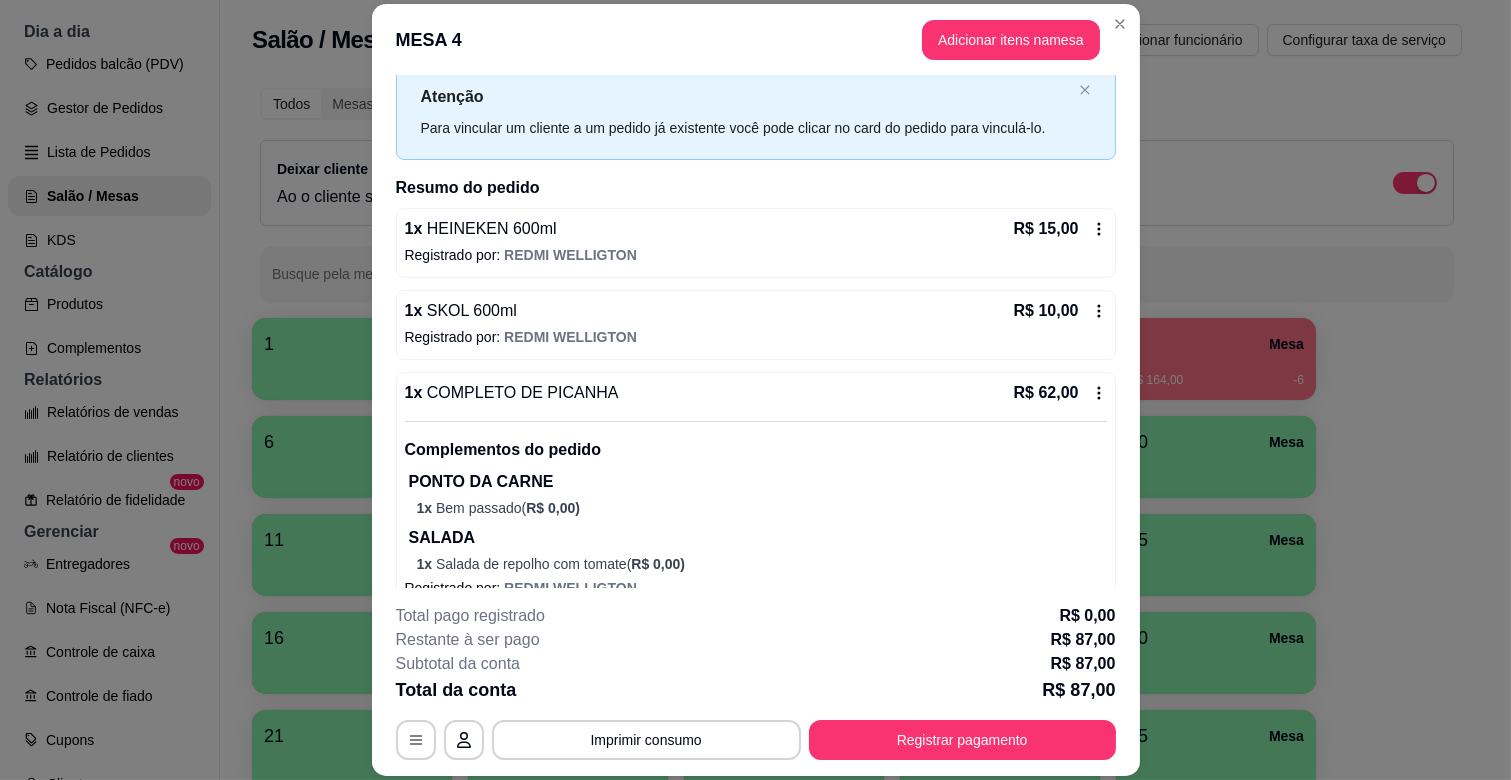 scroll, scrollTop: 88, scrollLeft: 0, axis: vertical 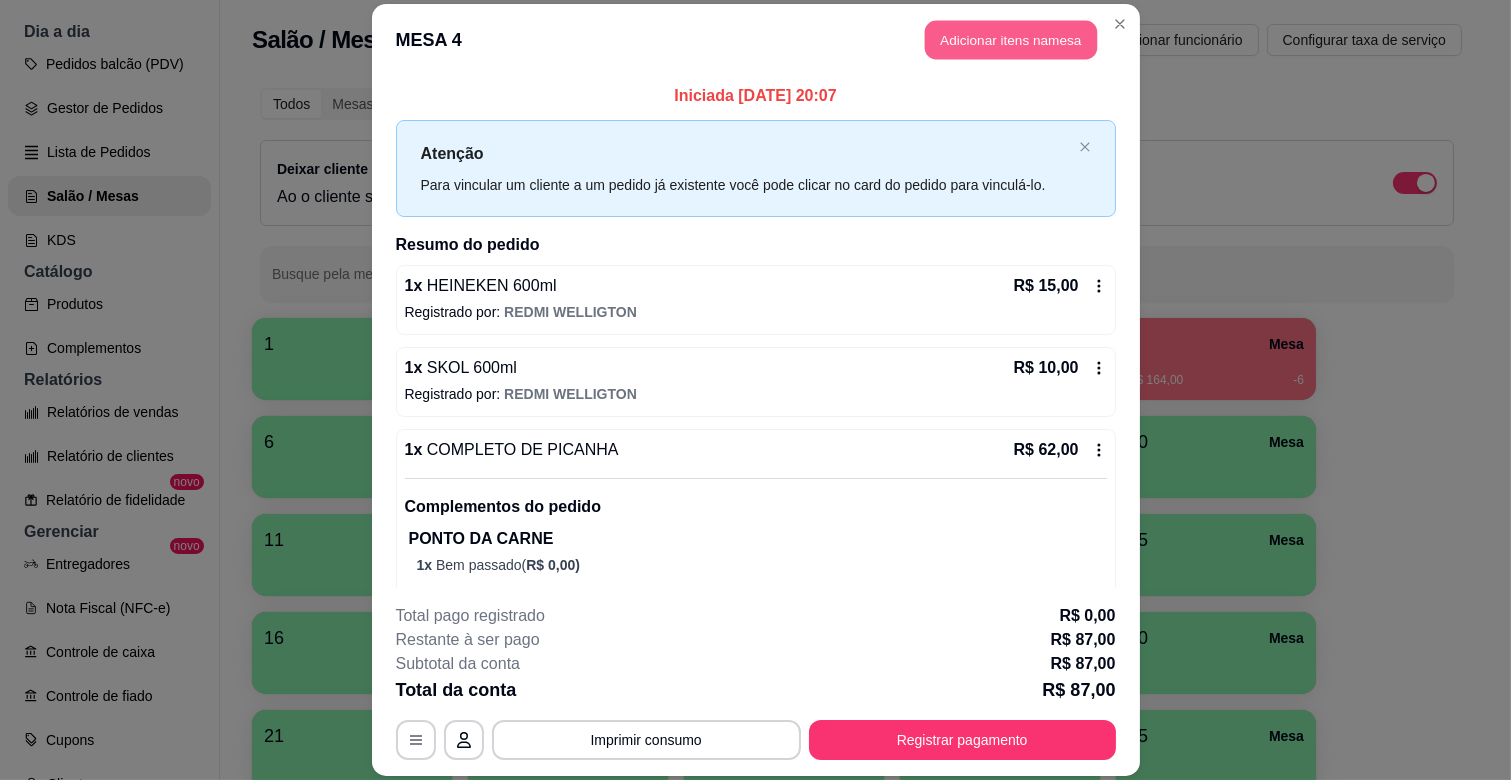 click on "Adicionar itens na  mesa" at bounding box center [1011, 40] 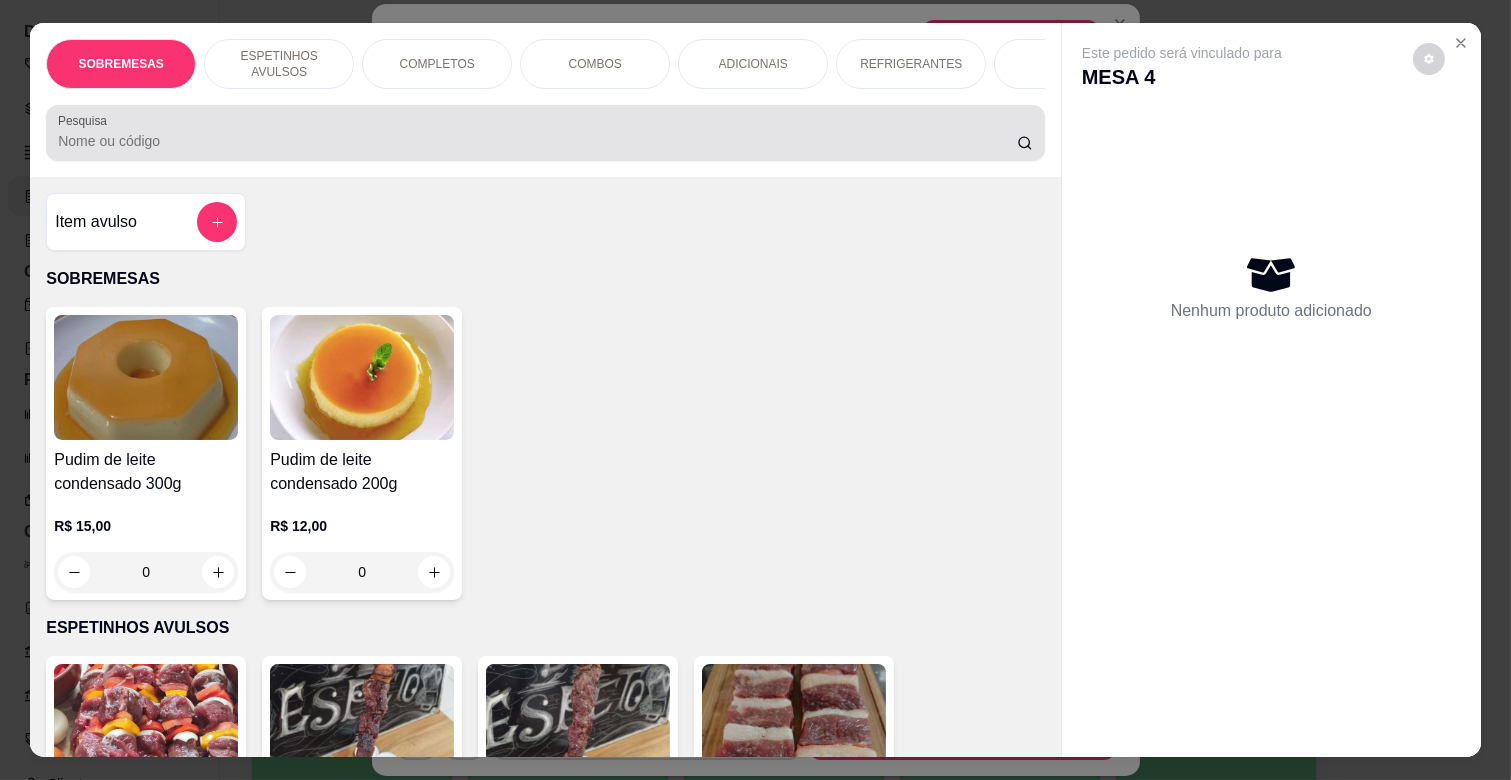 click at bounding box center [545, 133] 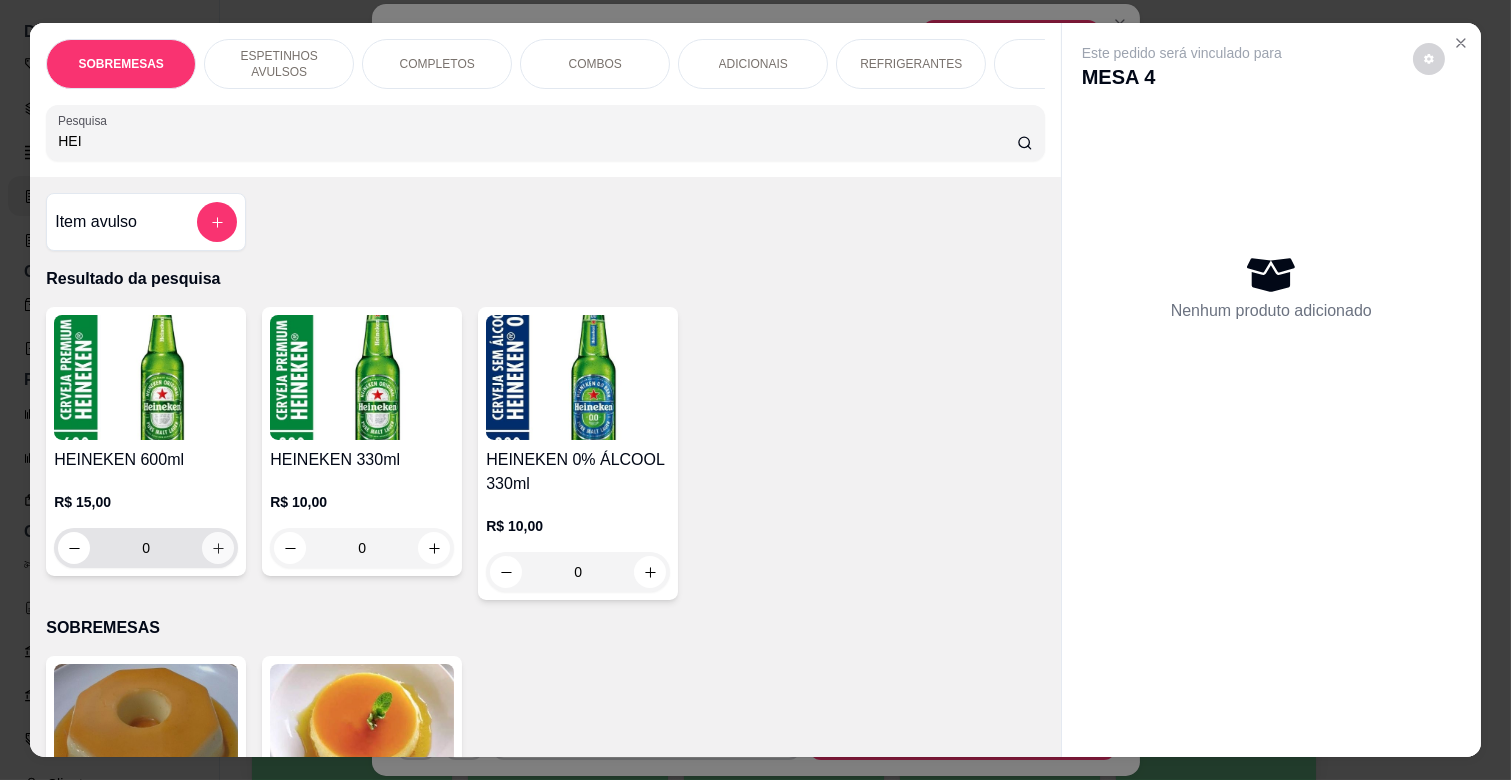 type on "HEI" 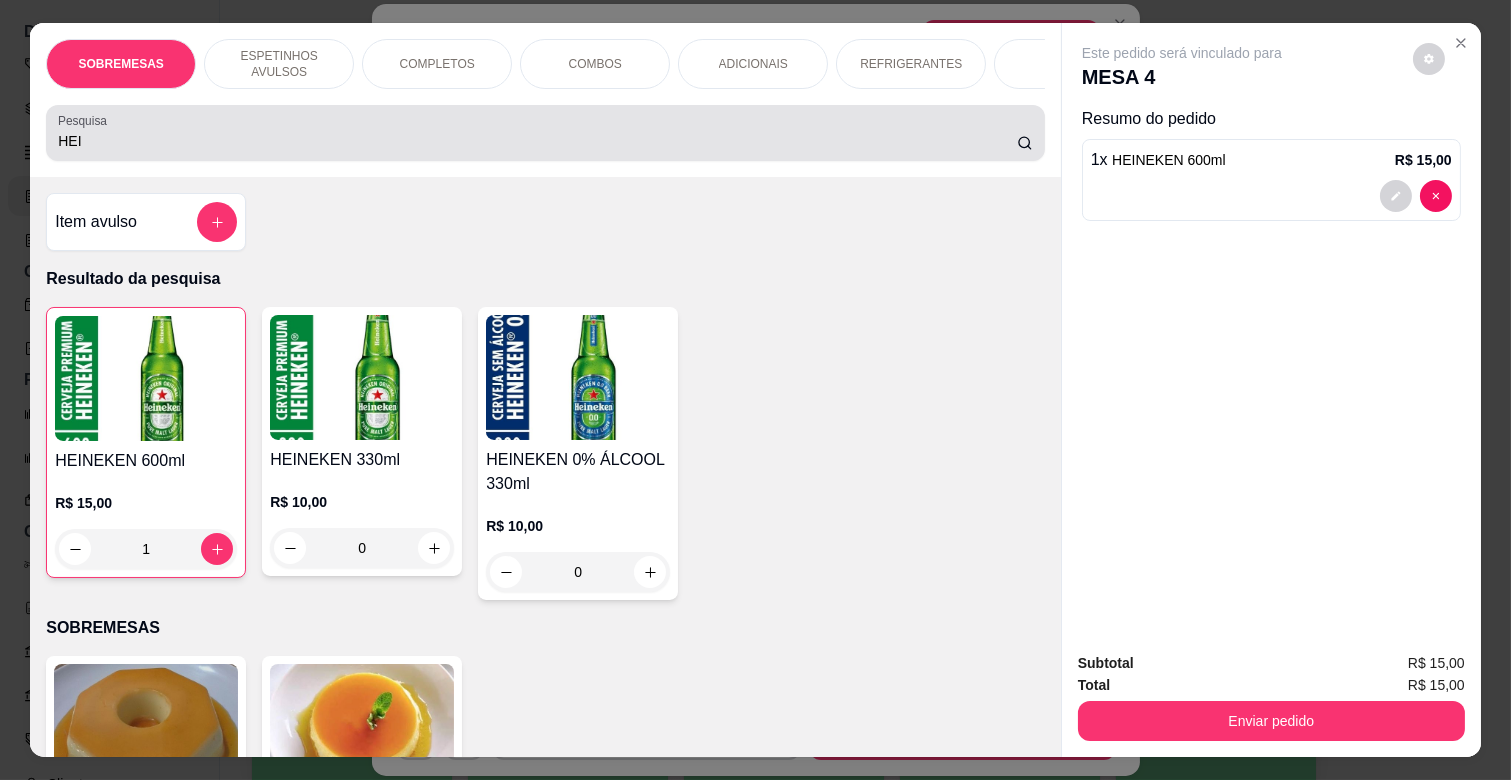 click on "HEI" at bounding box center [545, 133] 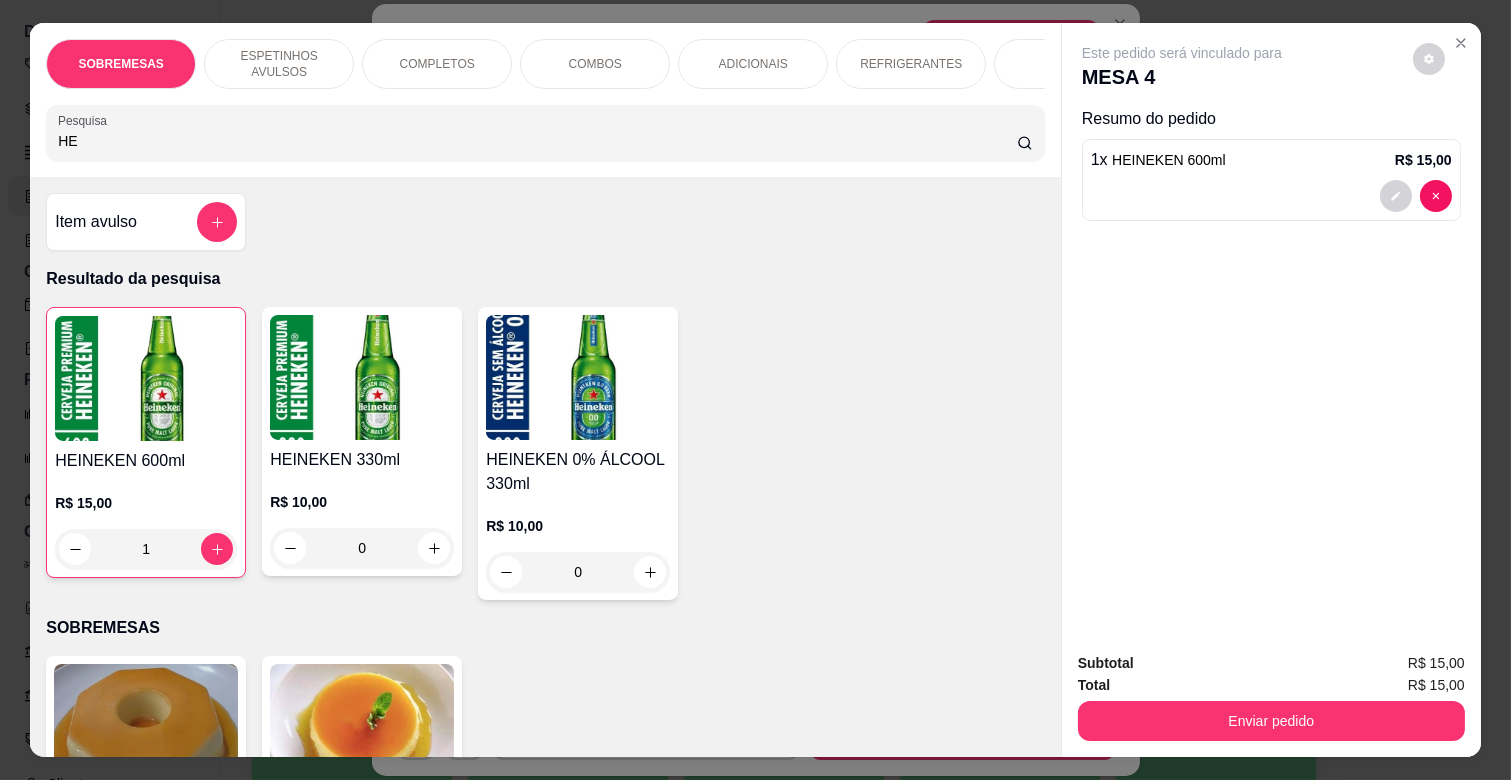 type on "H" 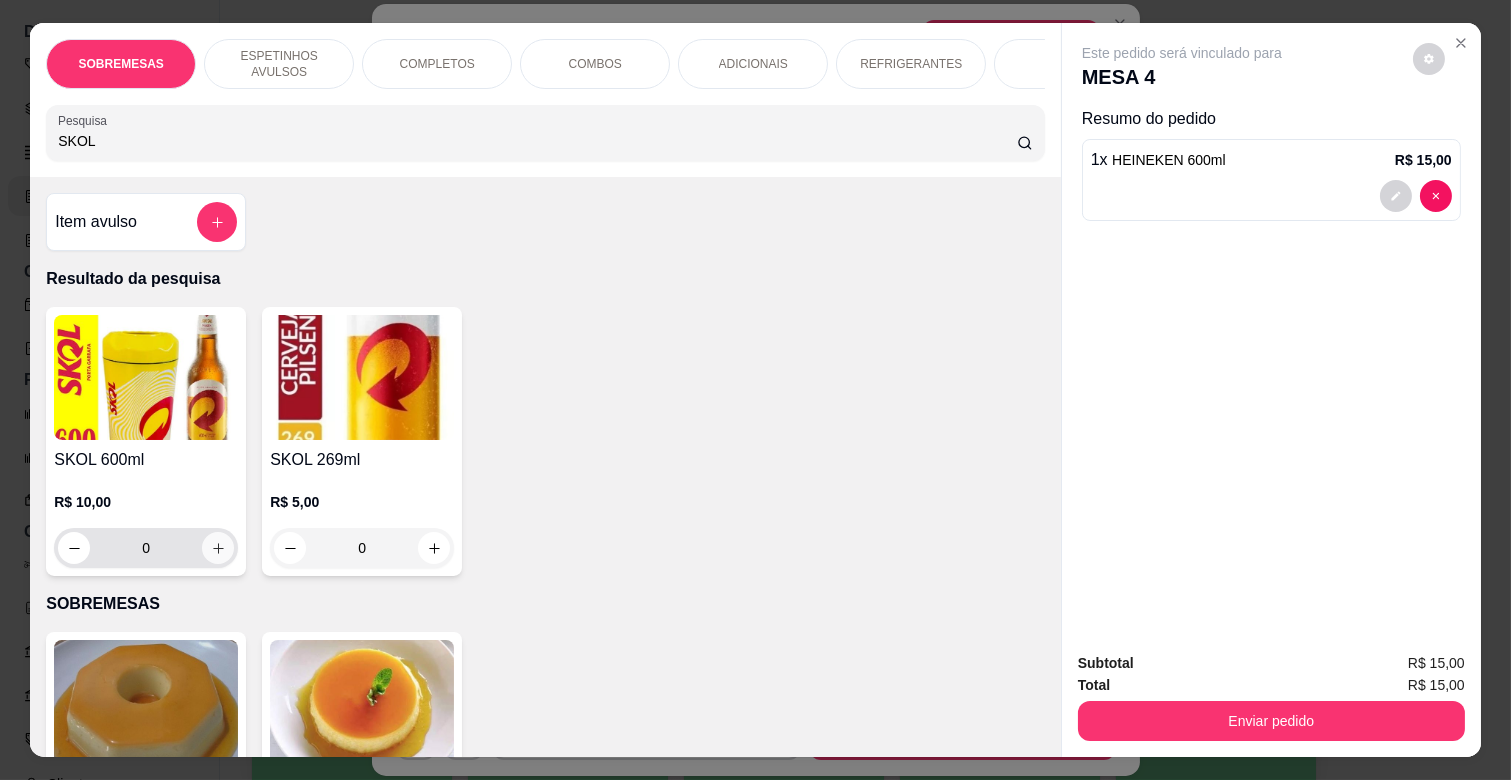 type on "SKOL" 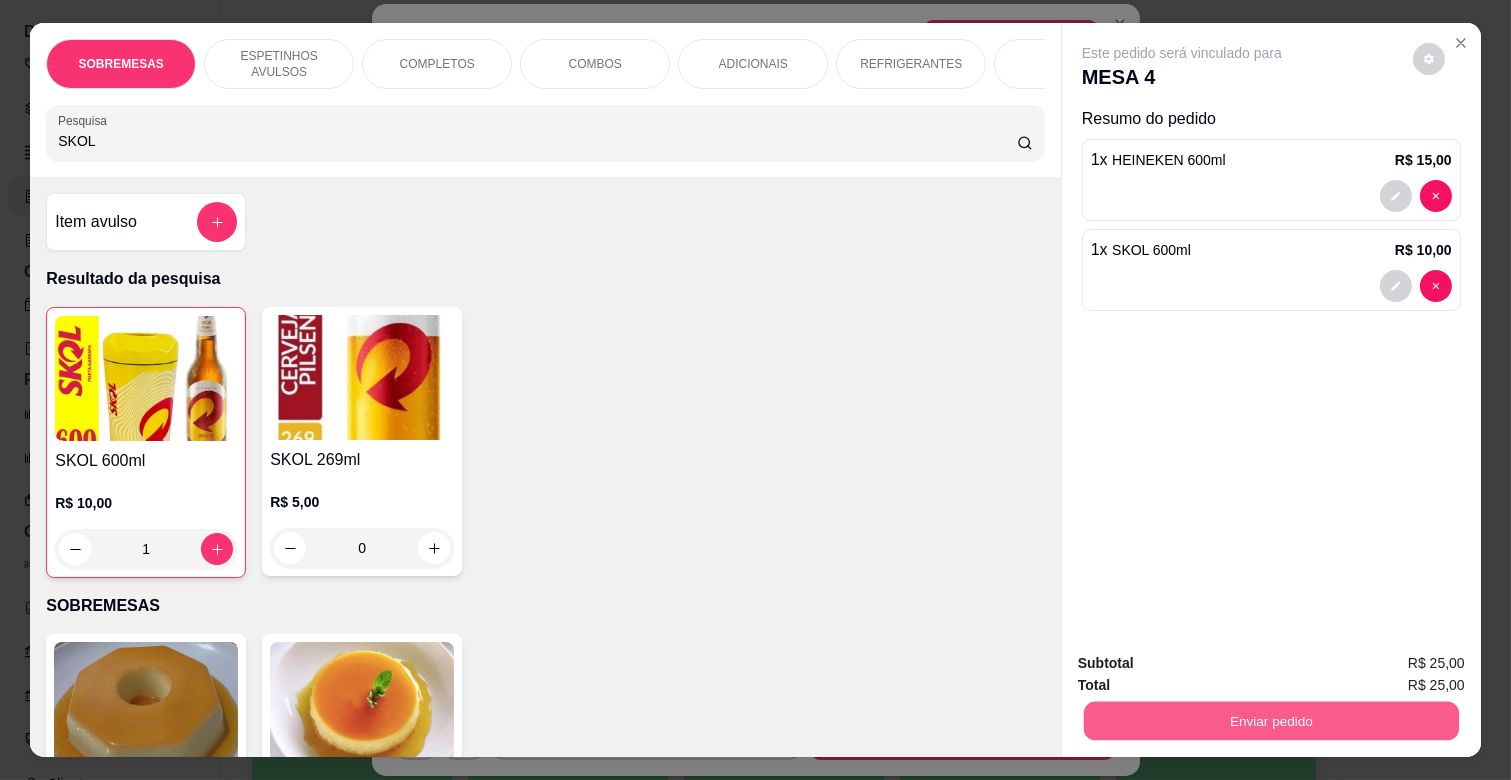 click on "Enviar pedido" at bounding box center [1271, 720] 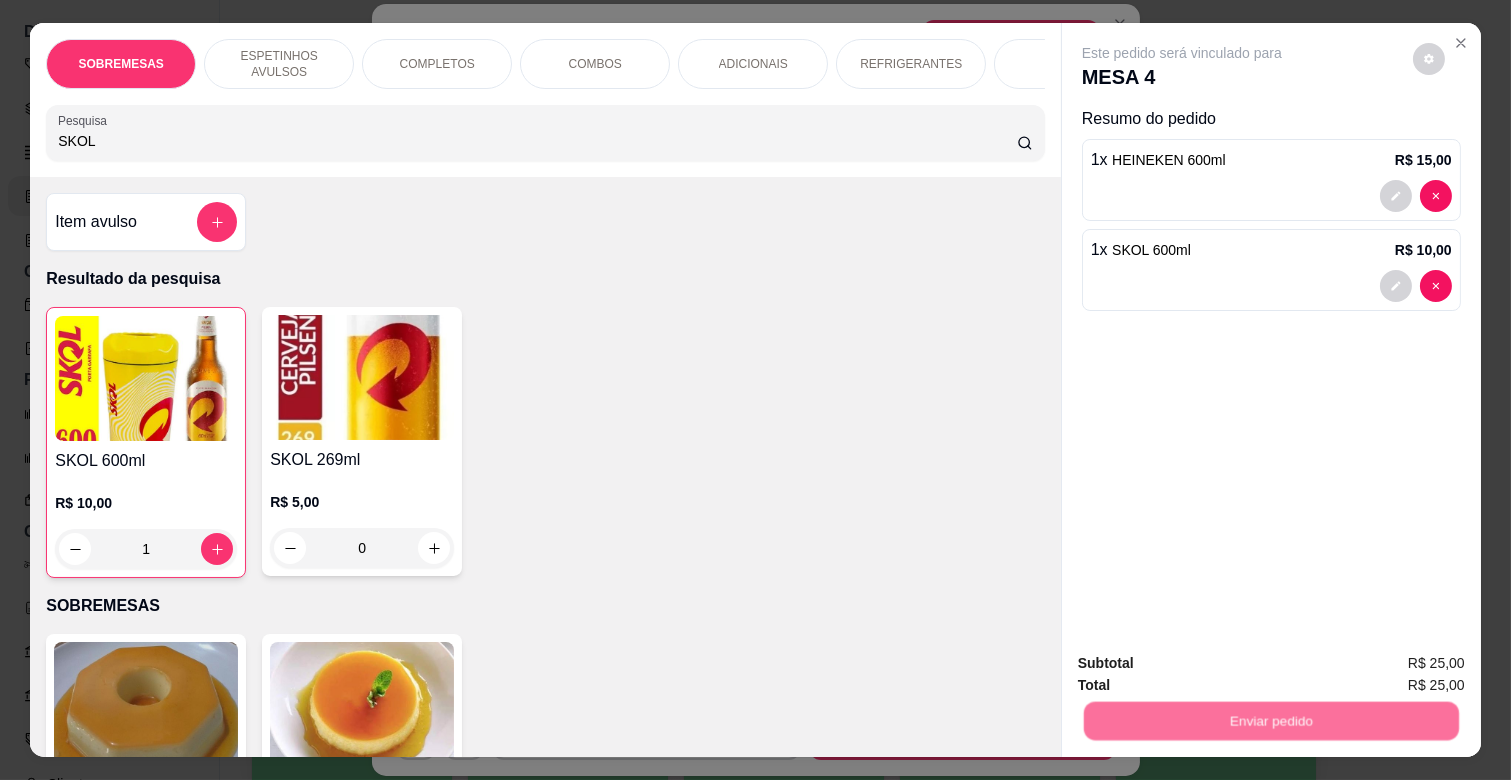 click on "Não registrar e enviar pedido" at bounding box center [1205, 662] 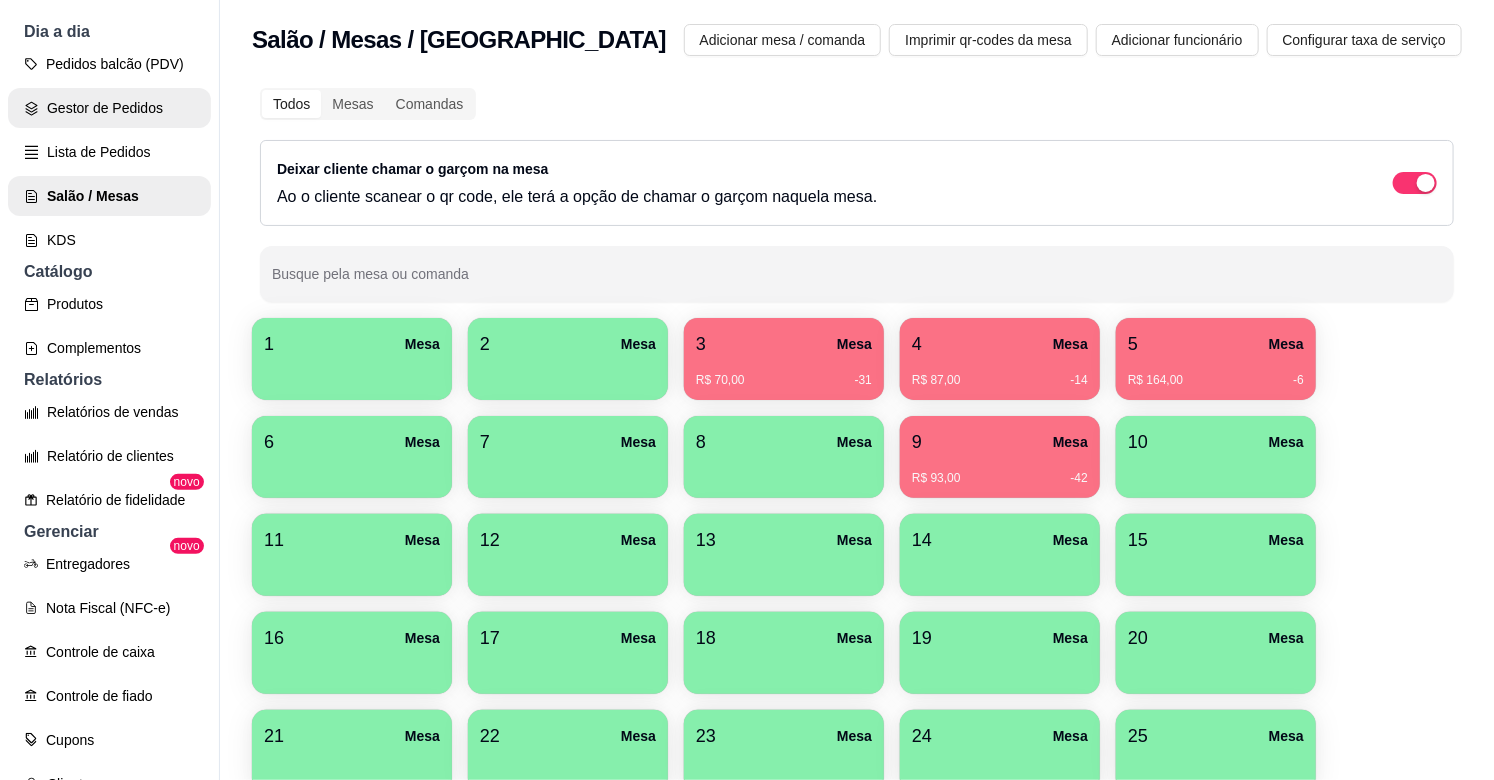 click on "Gestor de Pedidos" at bounding box center [109, 108] 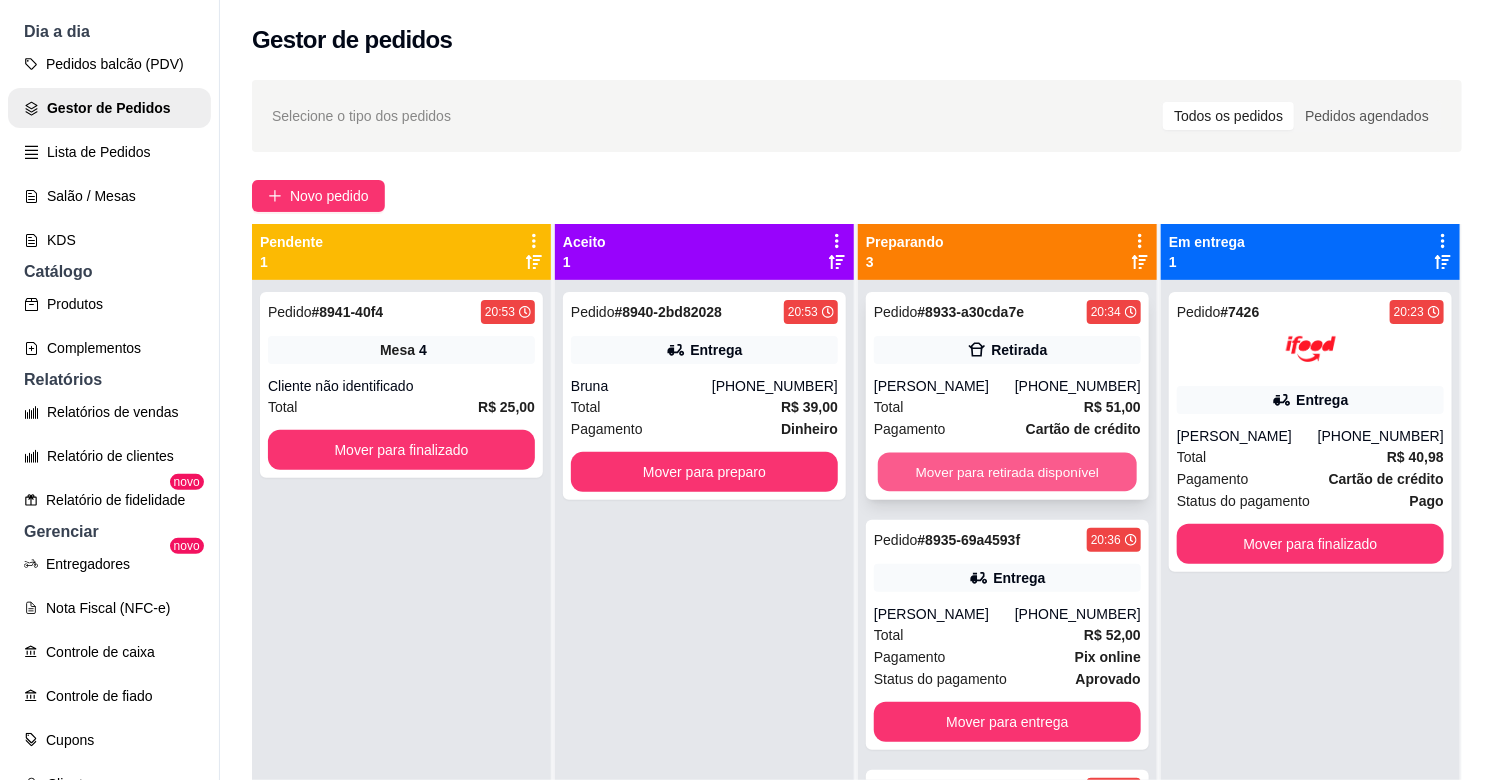 click on "Mover para retirada disponível" at bounding box center [1007, 472] 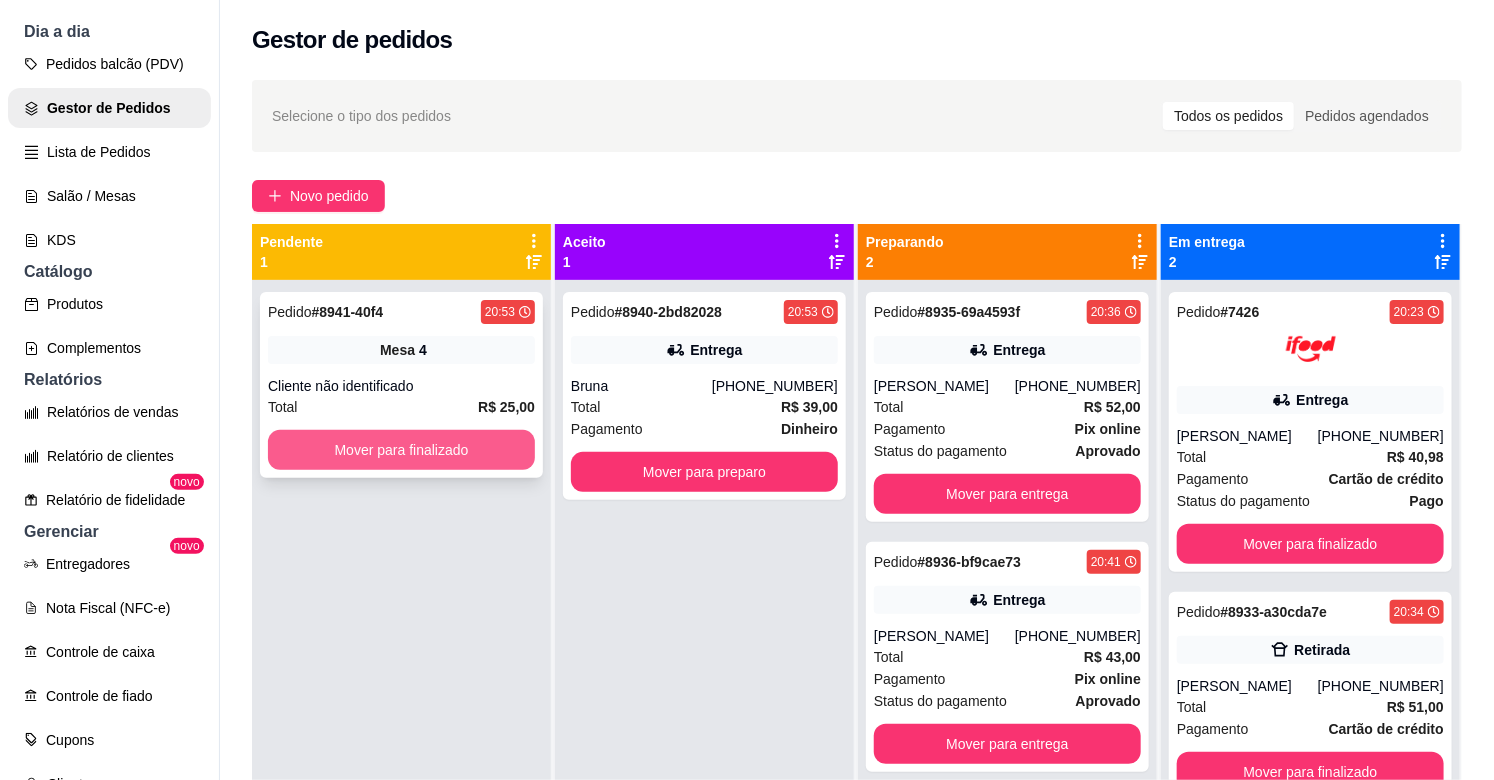 click on "Mover para finalizado" at bounding box center (401, 450) 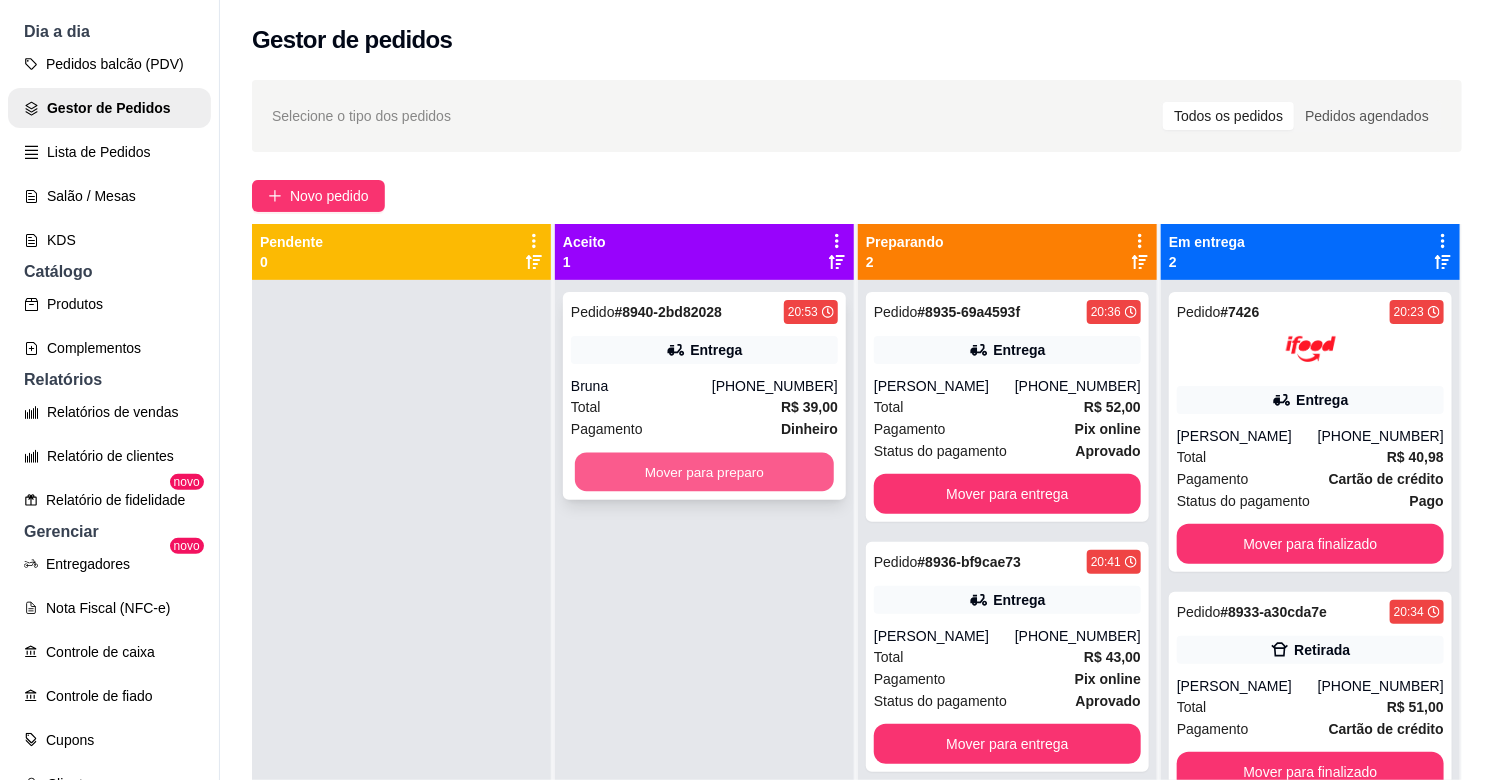click on "Mover para preparo" at bounding box center [704, 472] 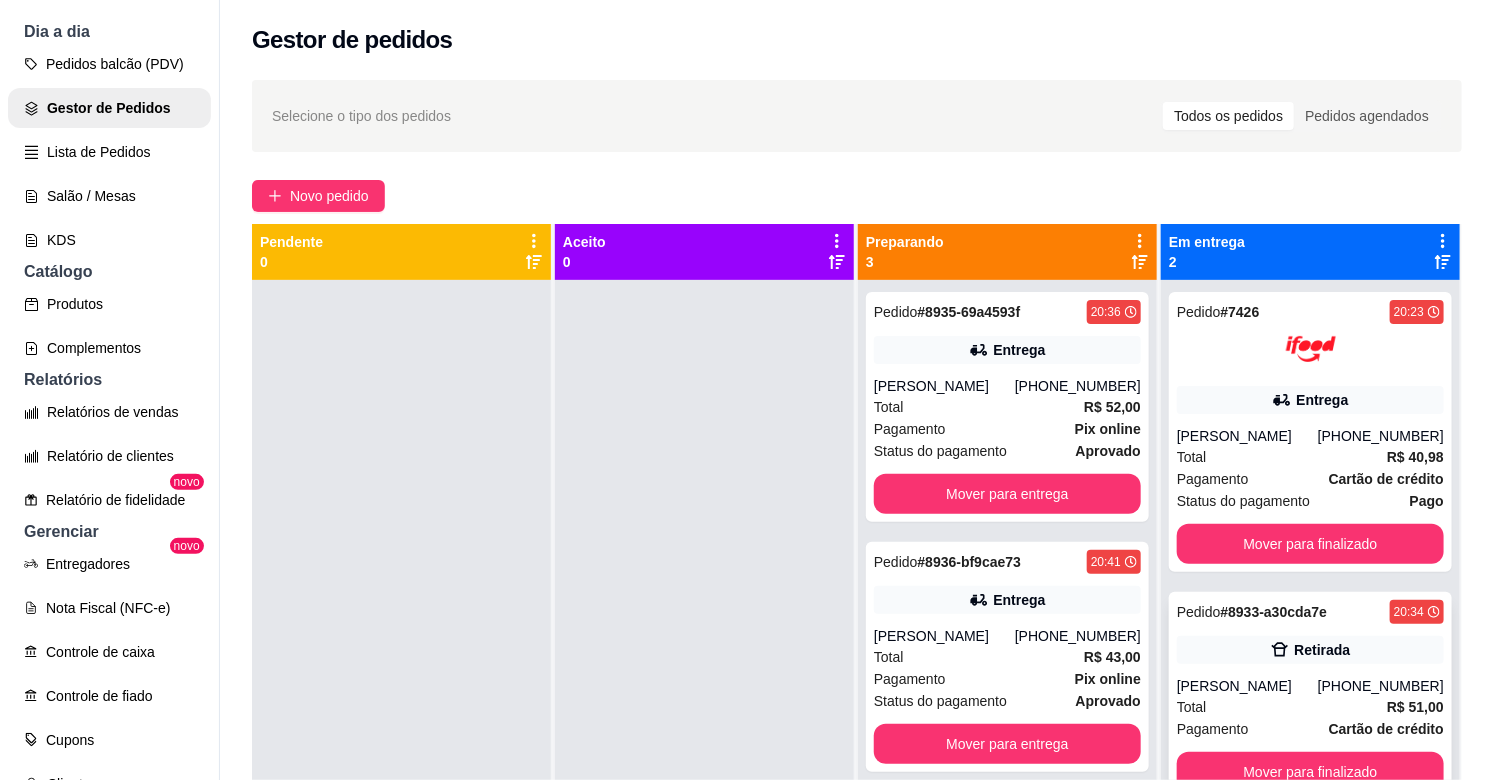click 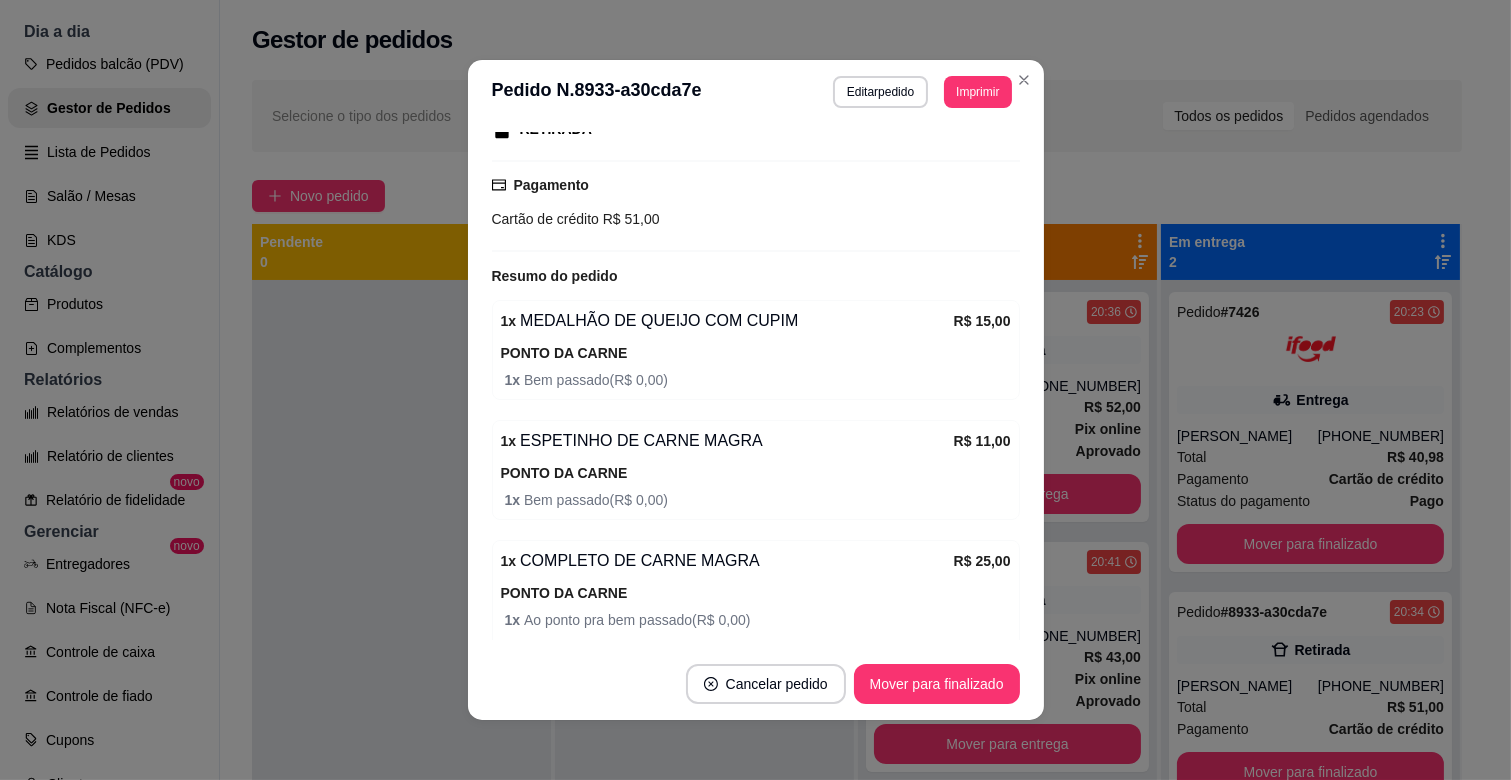 scroll, scrollTop: 472, scrollLeft: 0, axis: vertical 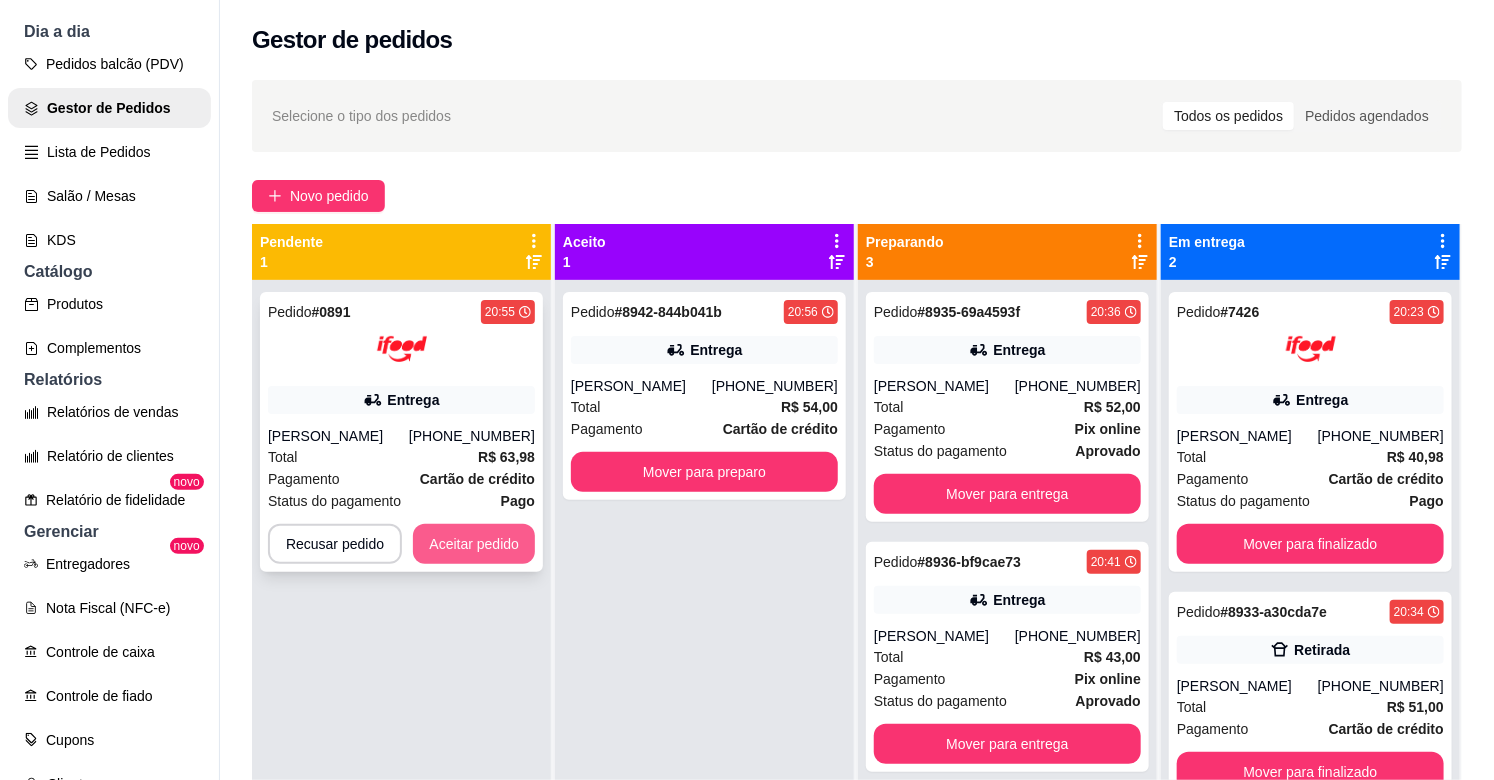 click on "Aceitar pedido" at bounding box center (474, 544) 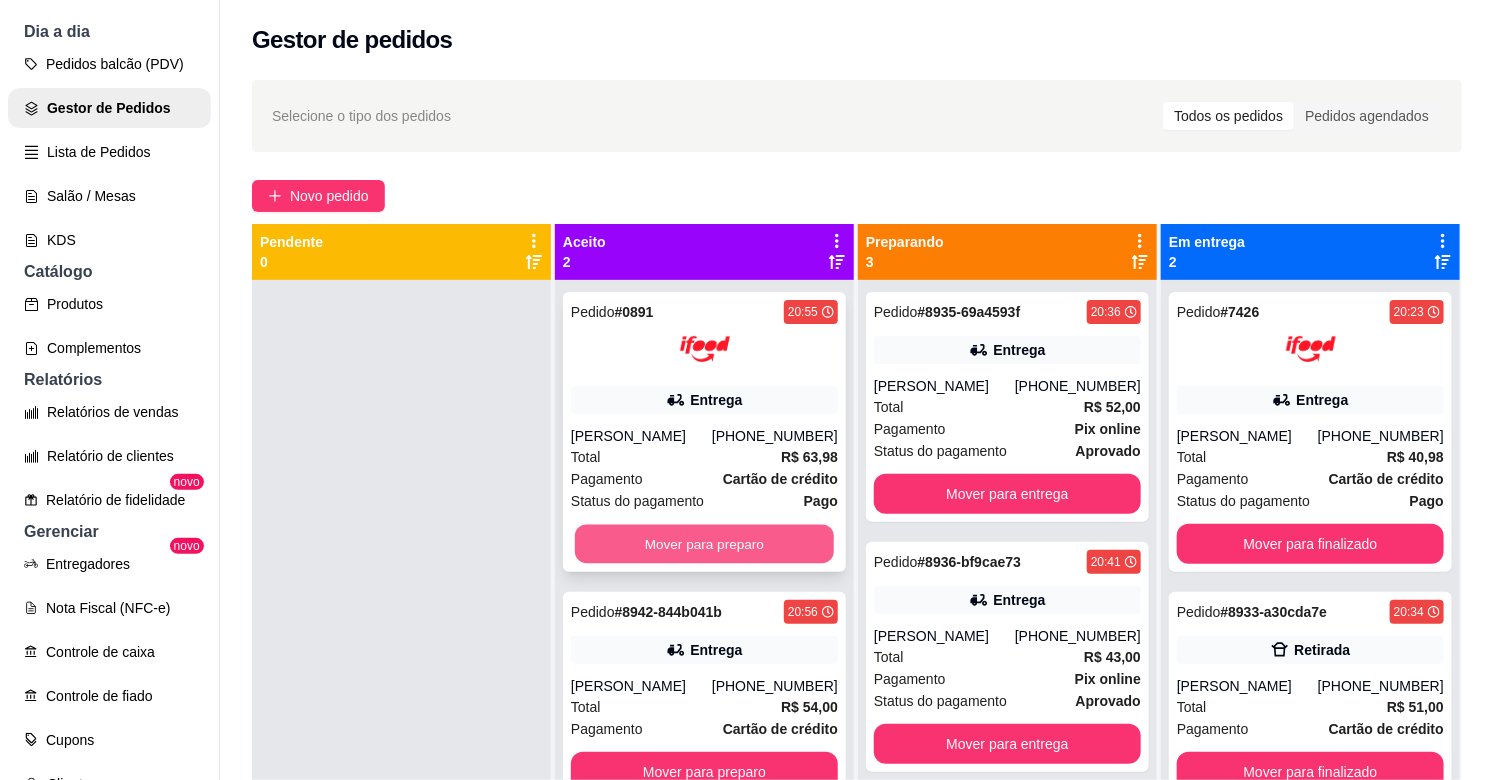 click on "Mover para preparo" at bounding box center (704, 544) 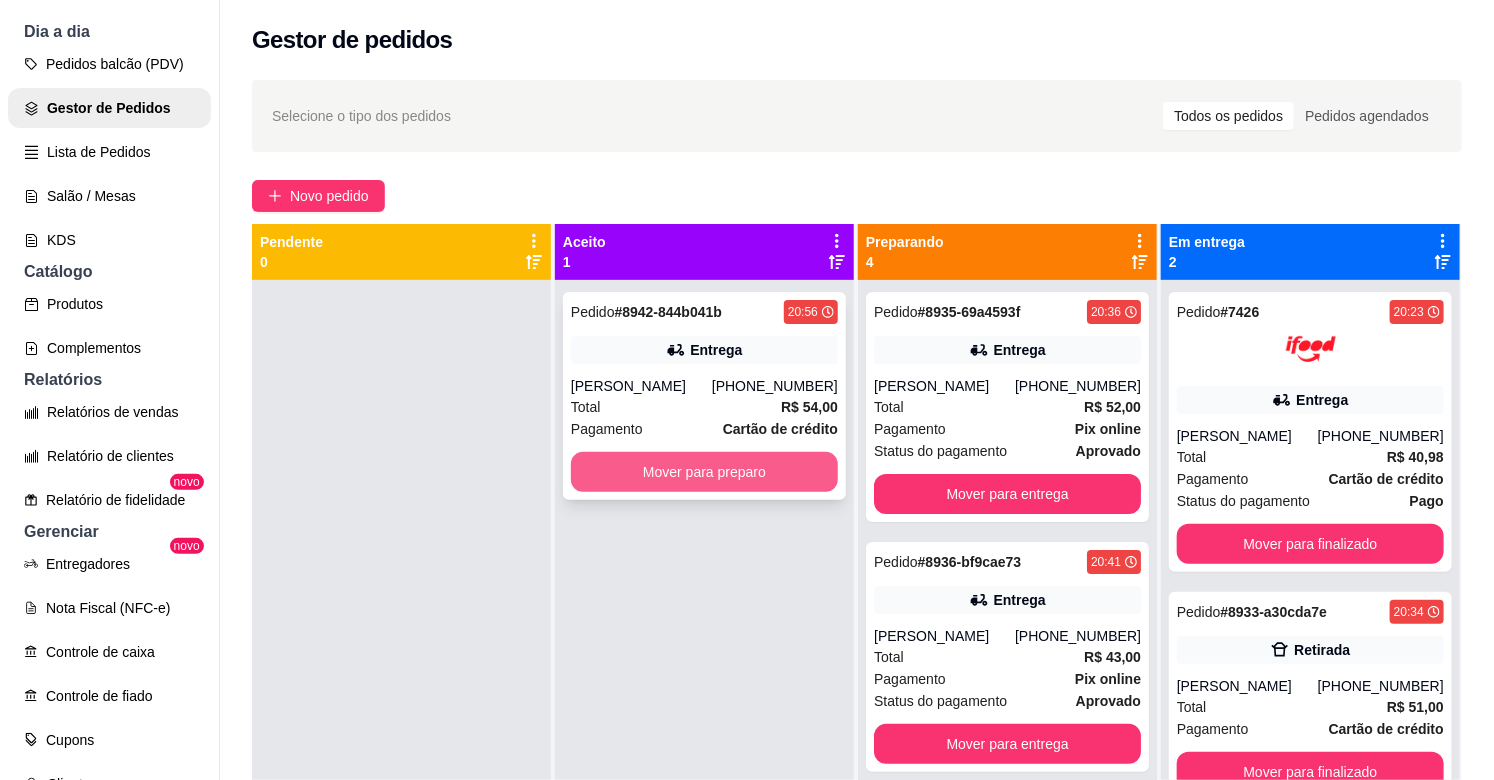 click on "Mover para preparo" at bounding box center [704, 472] 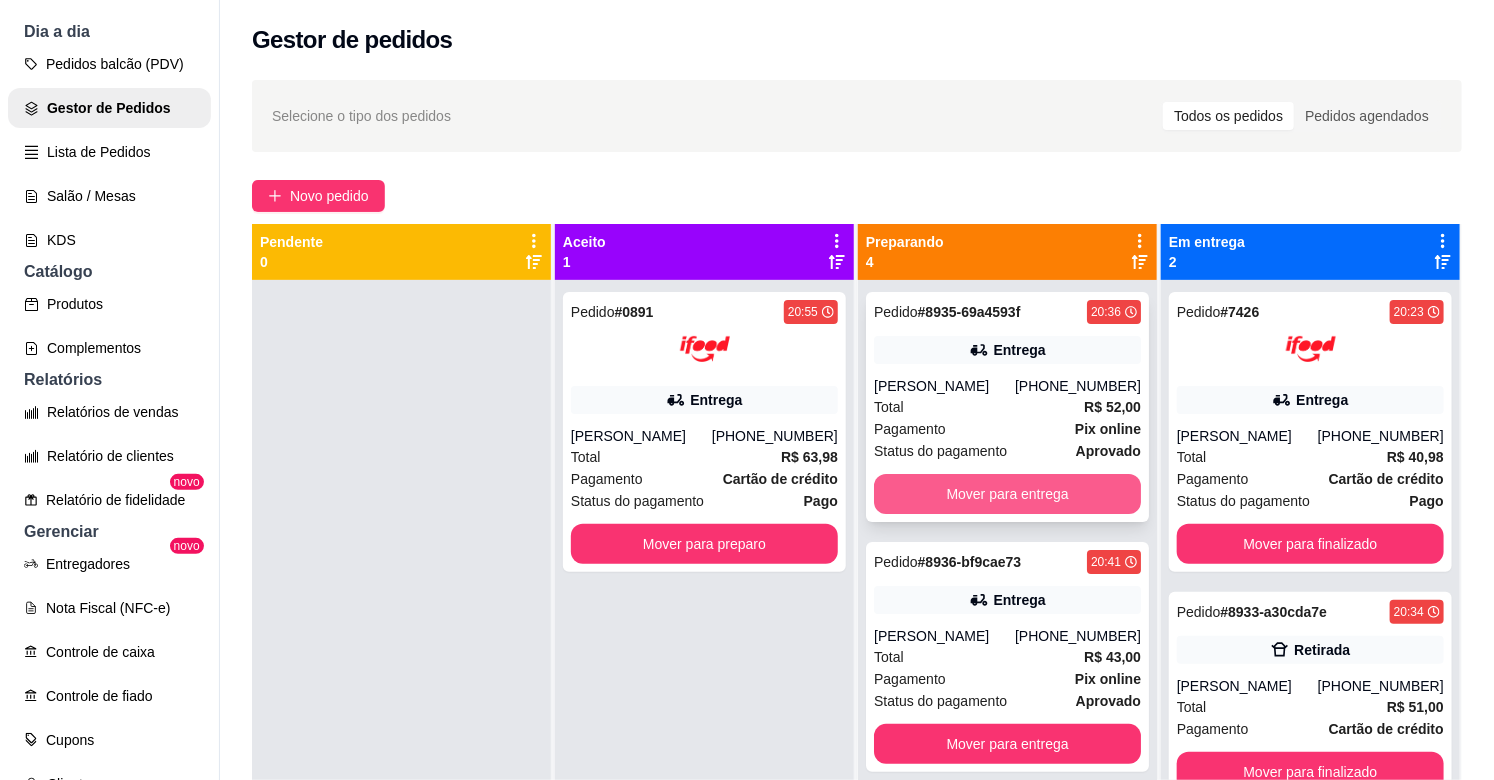 click on "Mover para entrega" at bounding box center (1007, 494) 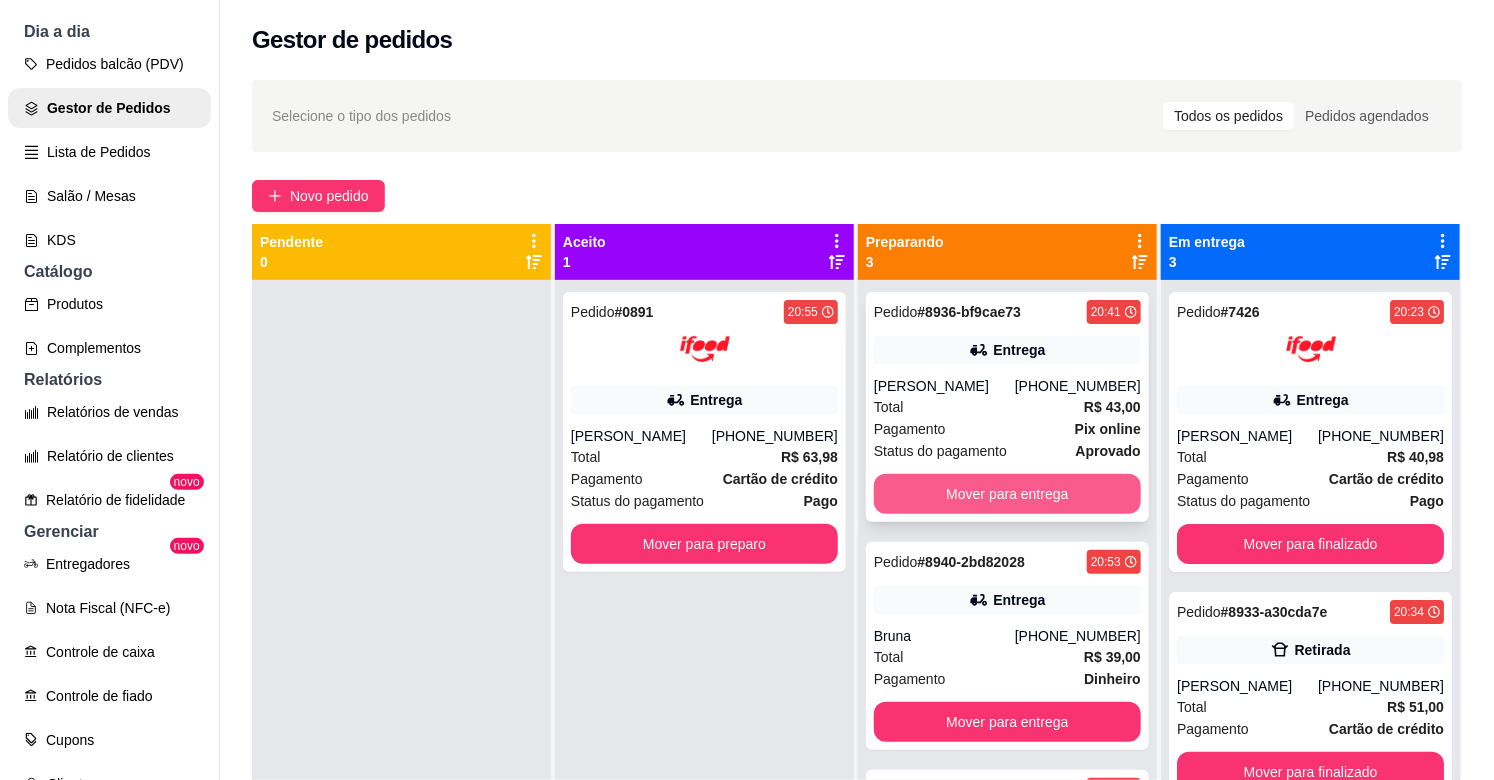 click on "Mover para entrega" at bounding box center [1007, 494] 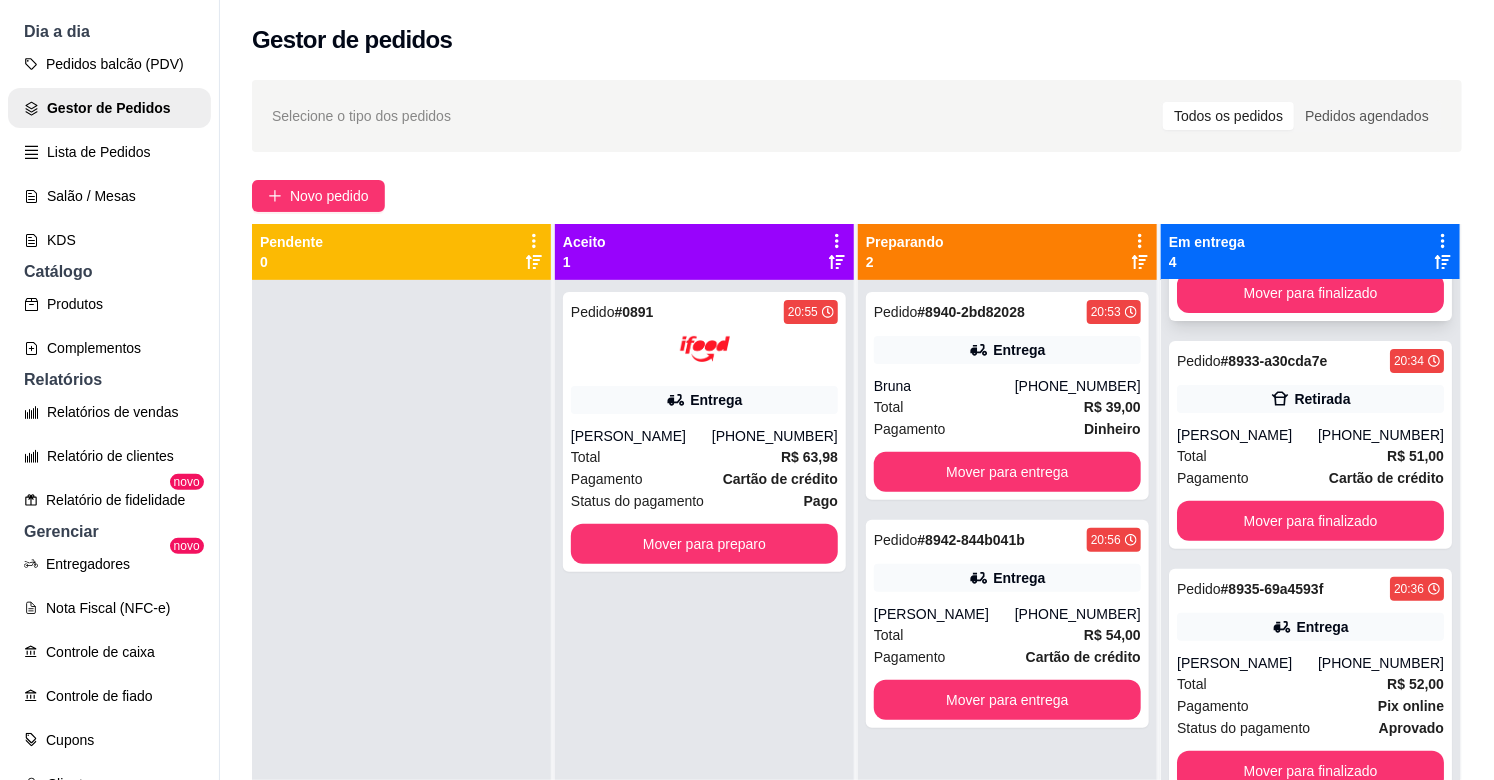 scroll, scrollTop: 267, scrollLeft: 0, axis: vertical 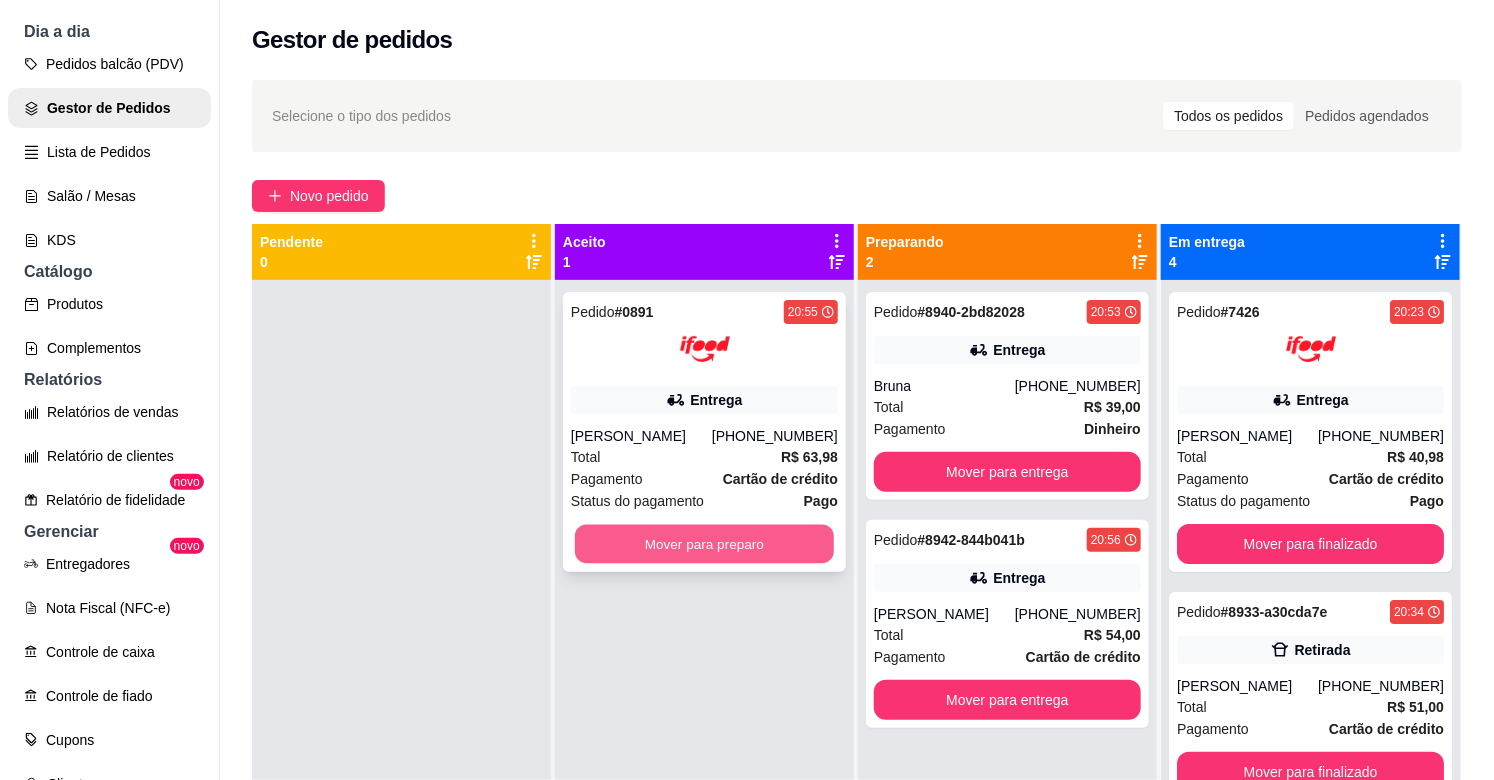 click on "Mover para preparo" at bounding box center (704, 544) 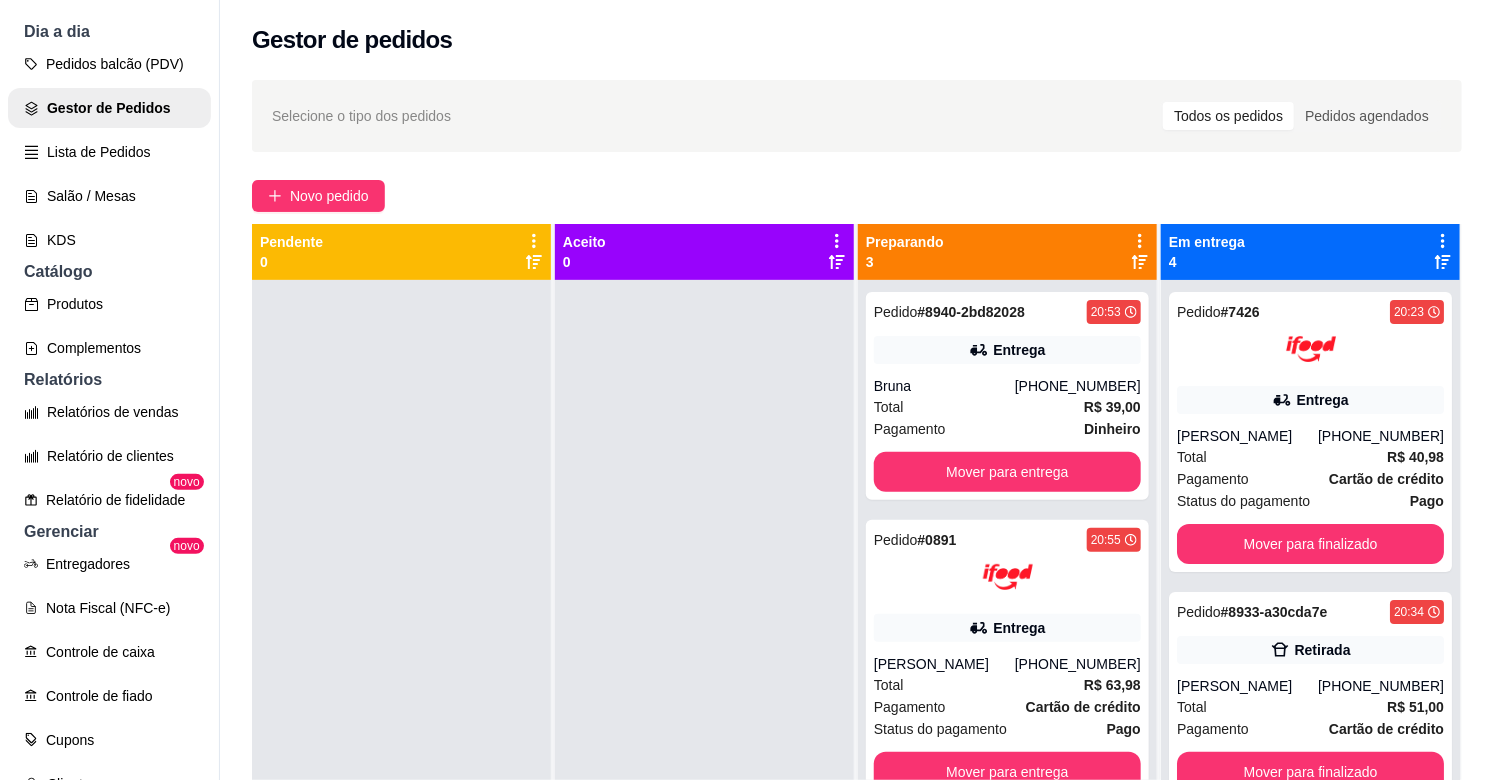 click at bounding box center (704, 670) 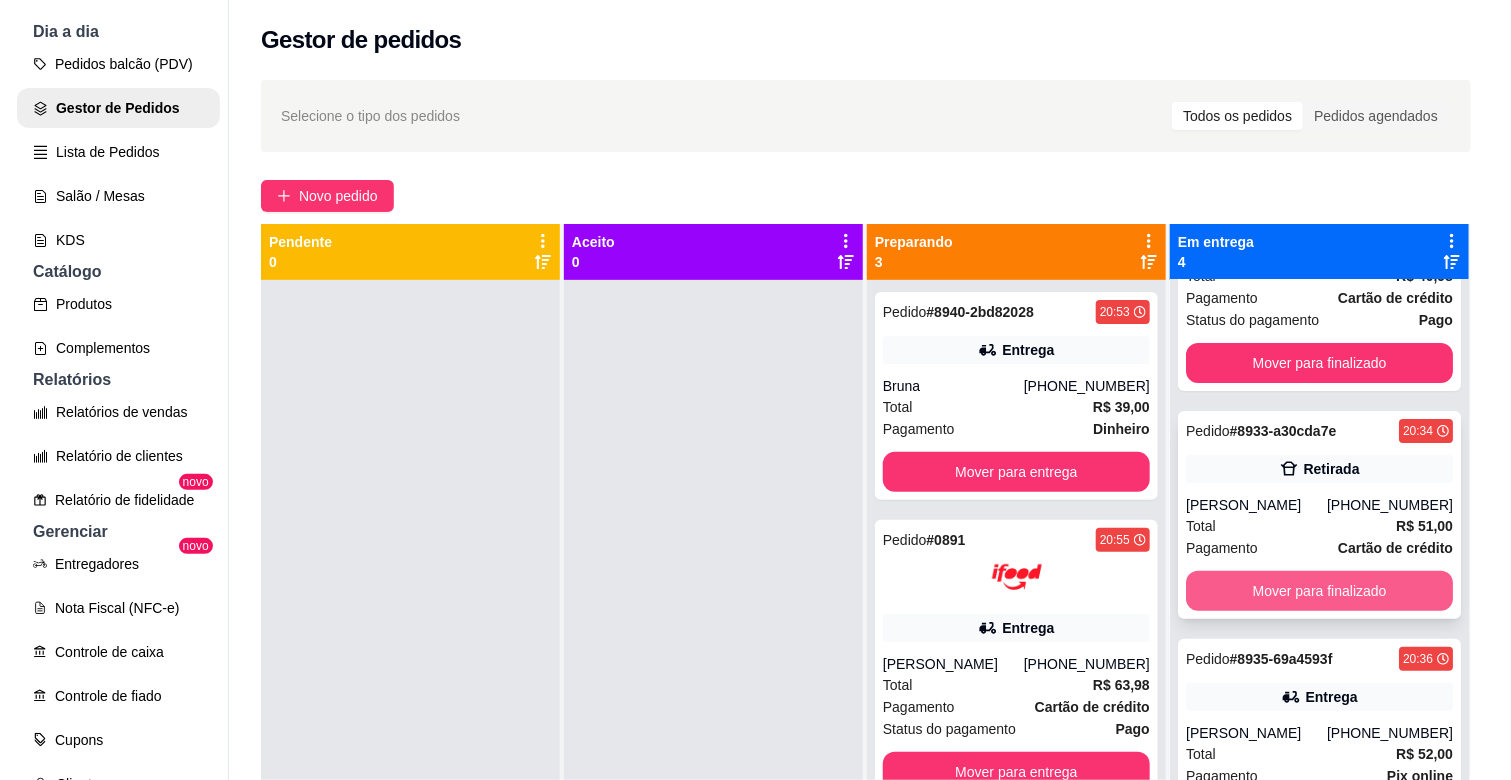 scroll, scrollTop: 156, scrollLeft: 0, axis: vertical 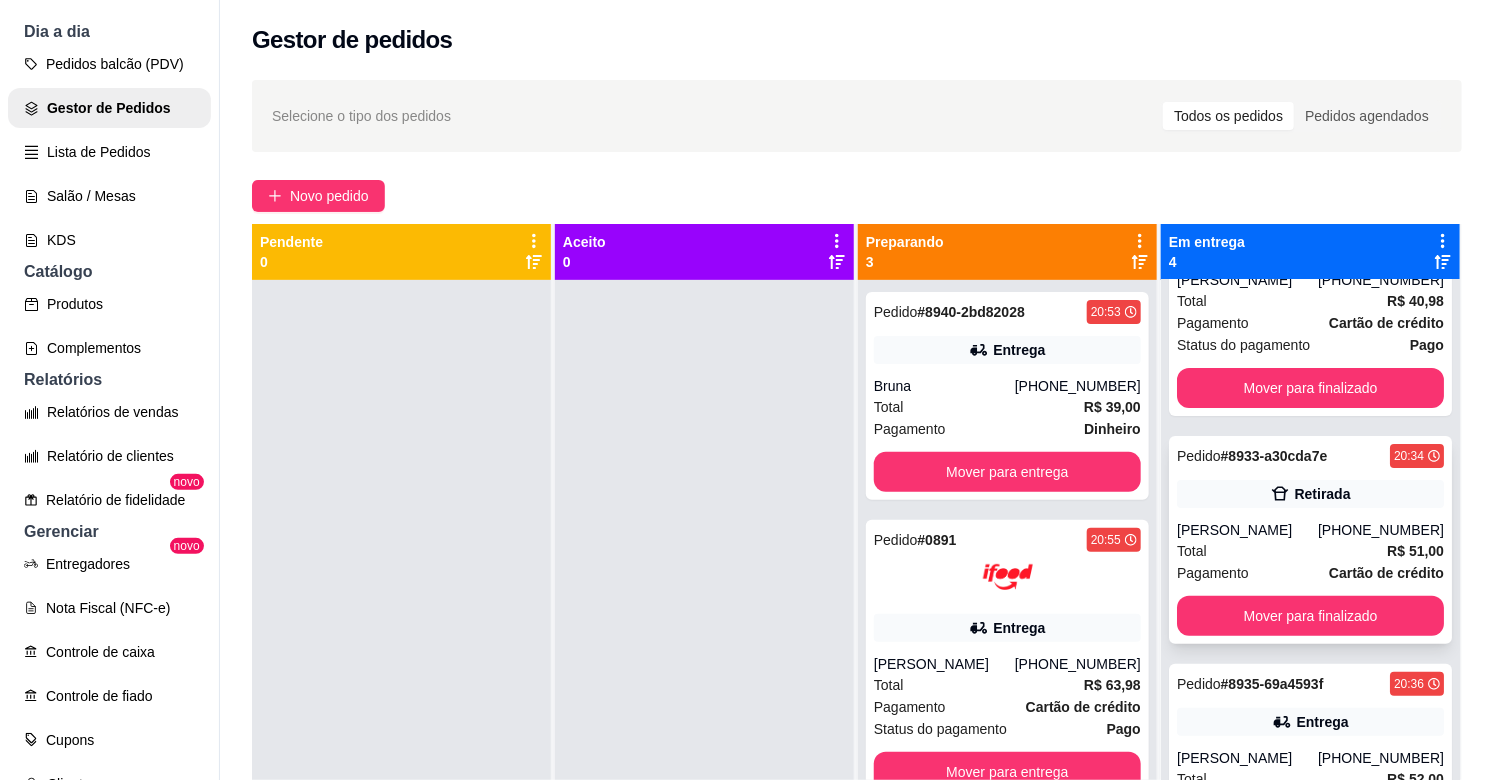 click on "Total R$ 51,00" at bounding box center (1310, 551) 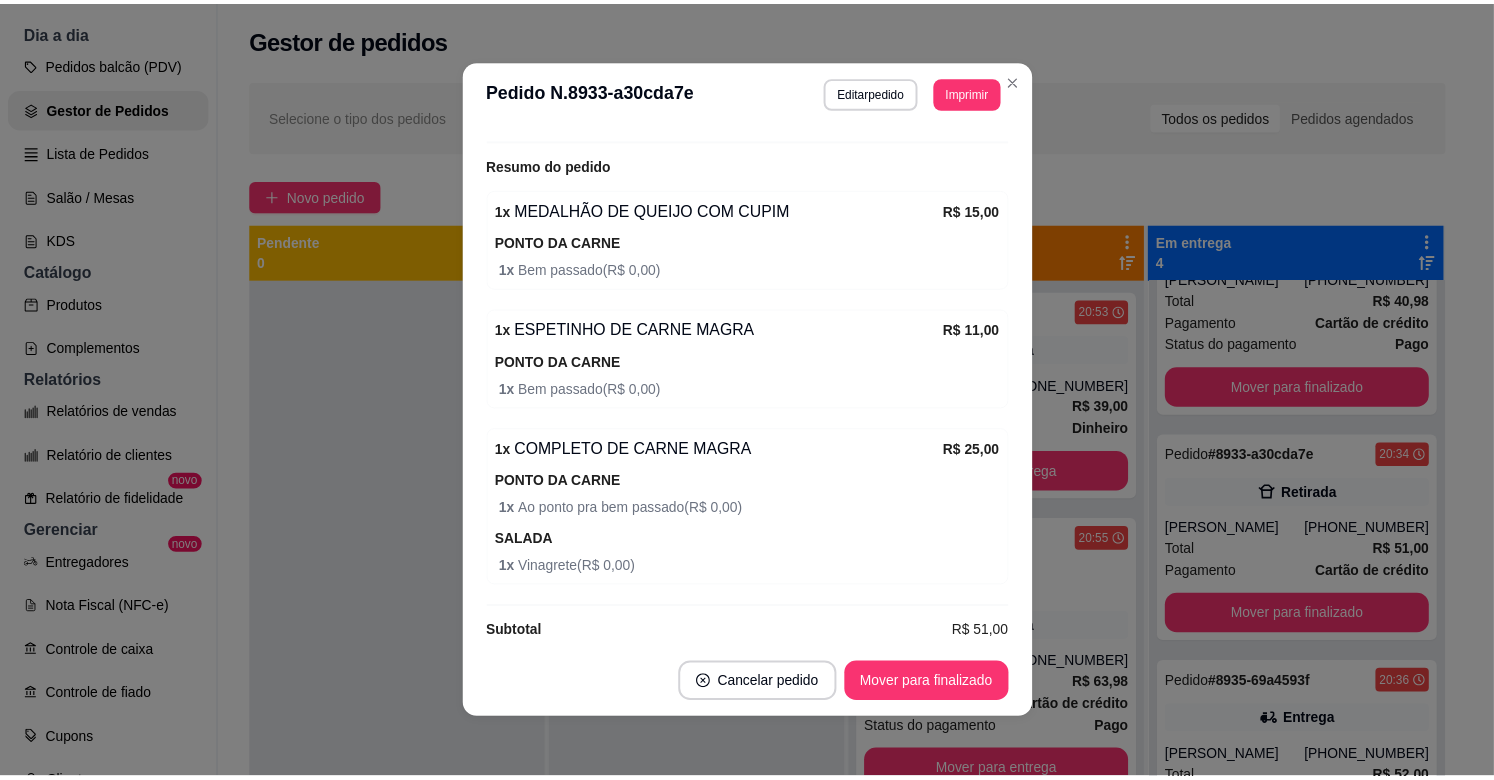 scroll, scrollTop: 472, scrollLeft: 0, axis: vertical 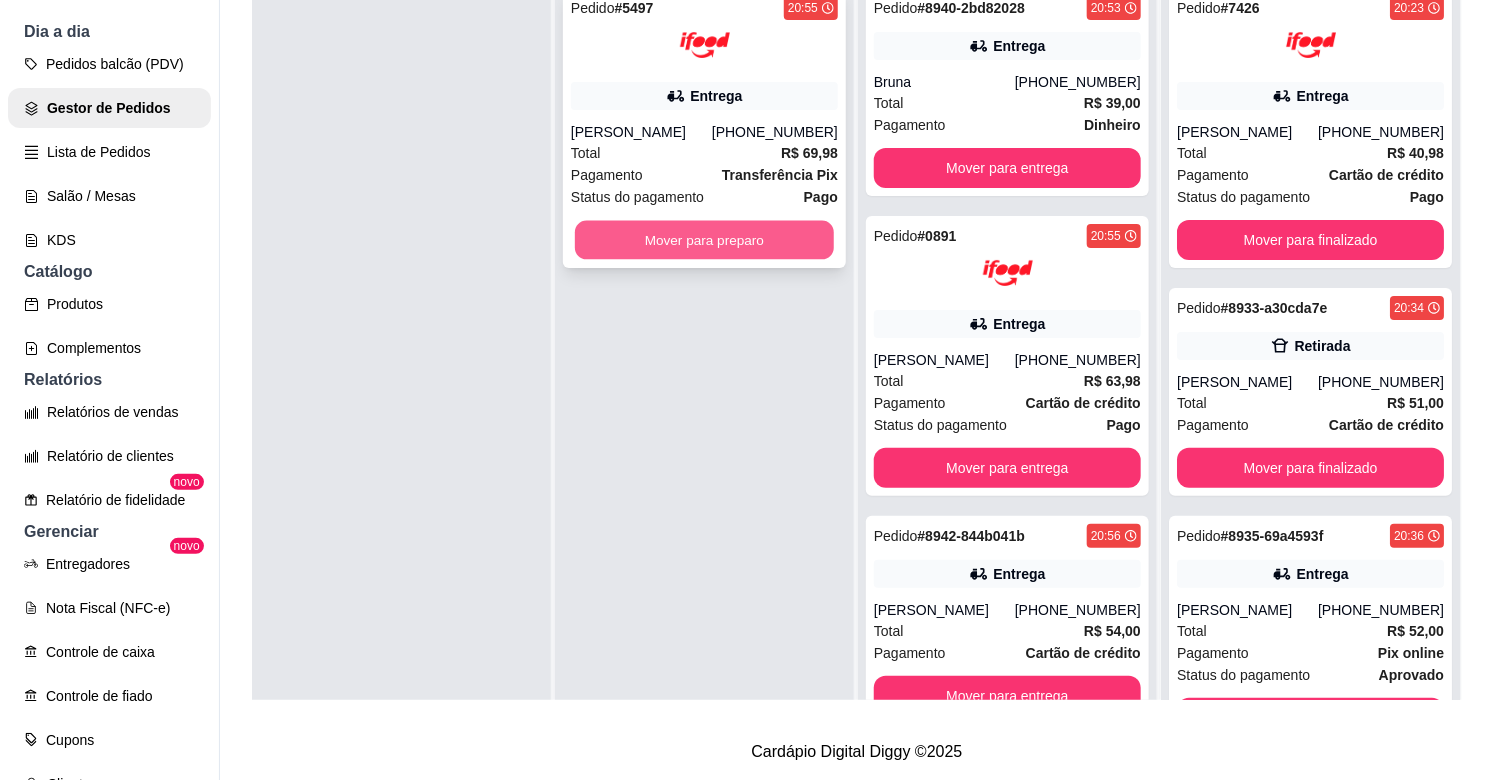 click on "Mover para preparo" at bounding box center [704, 240] 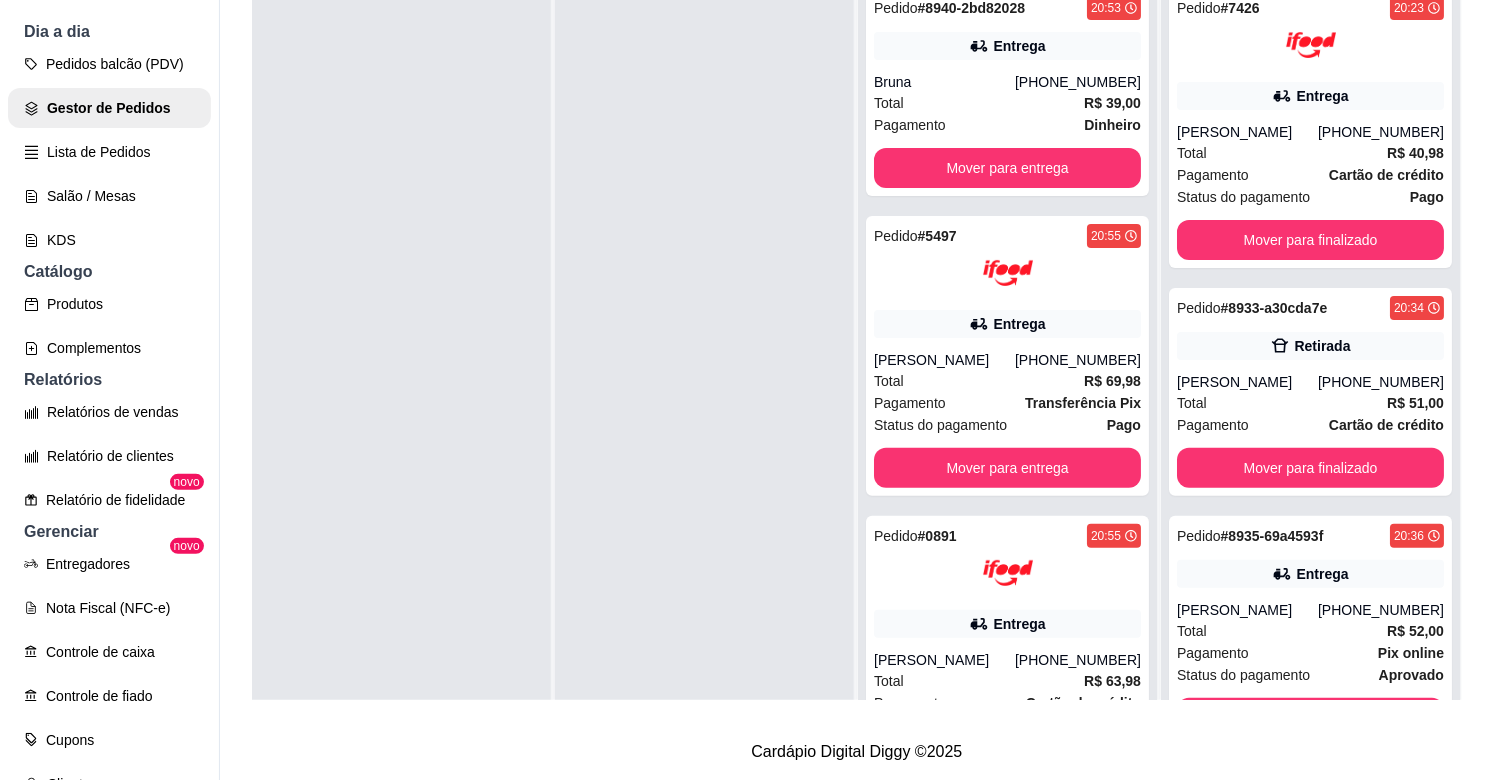 click at bounding box center [401, 366] 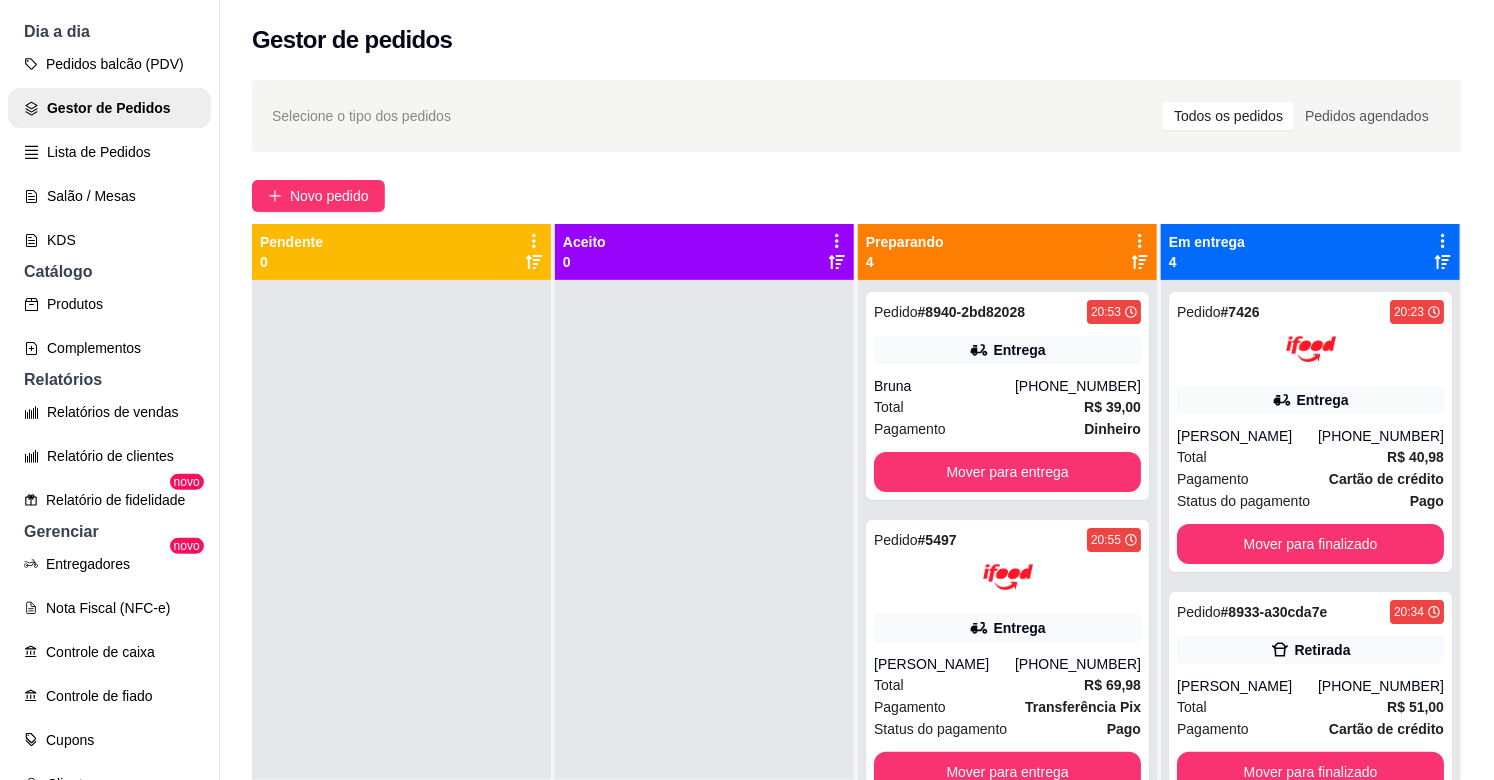 click at bounding box center (704, 670) 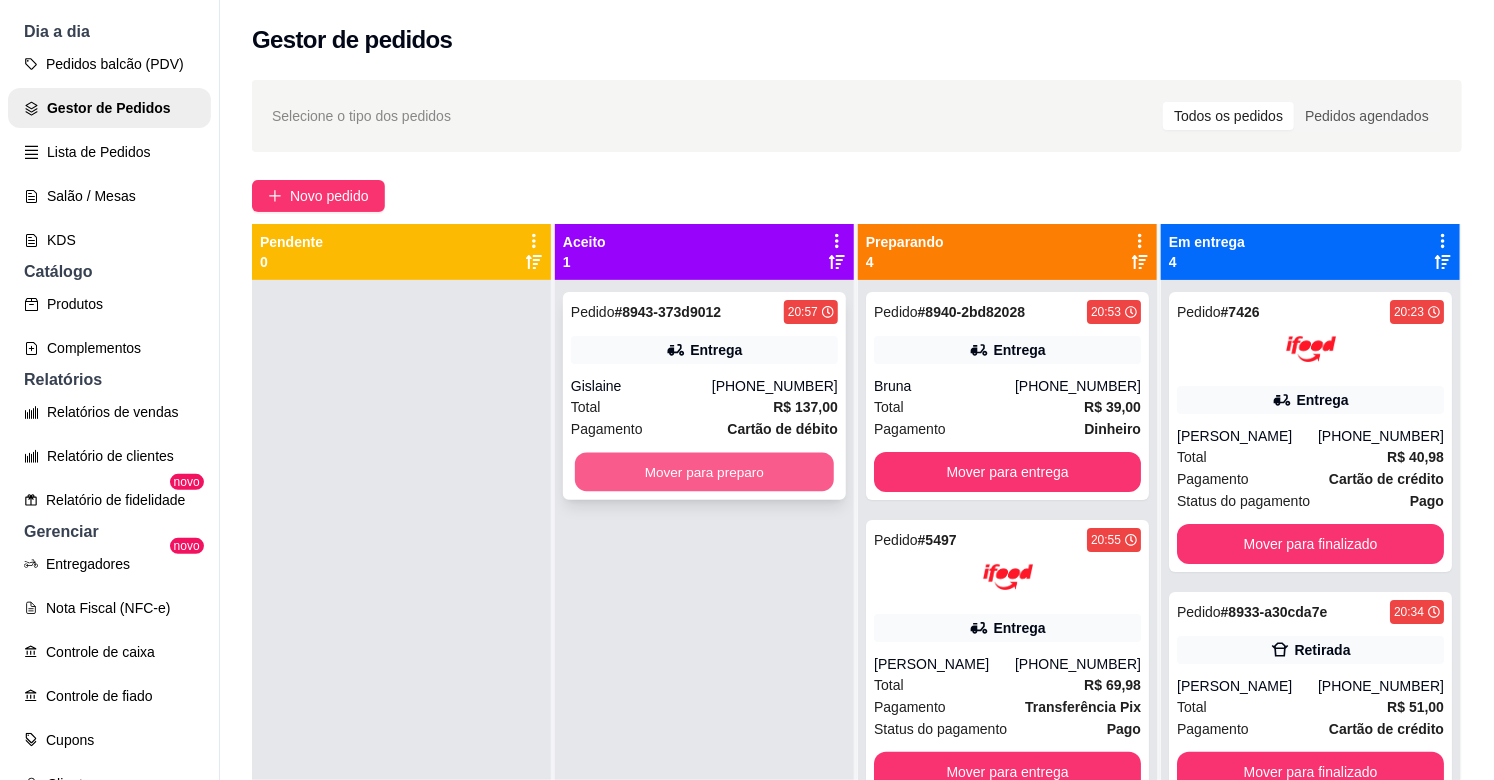 click on "Mover para preparo" at bounding box center (704, 472) 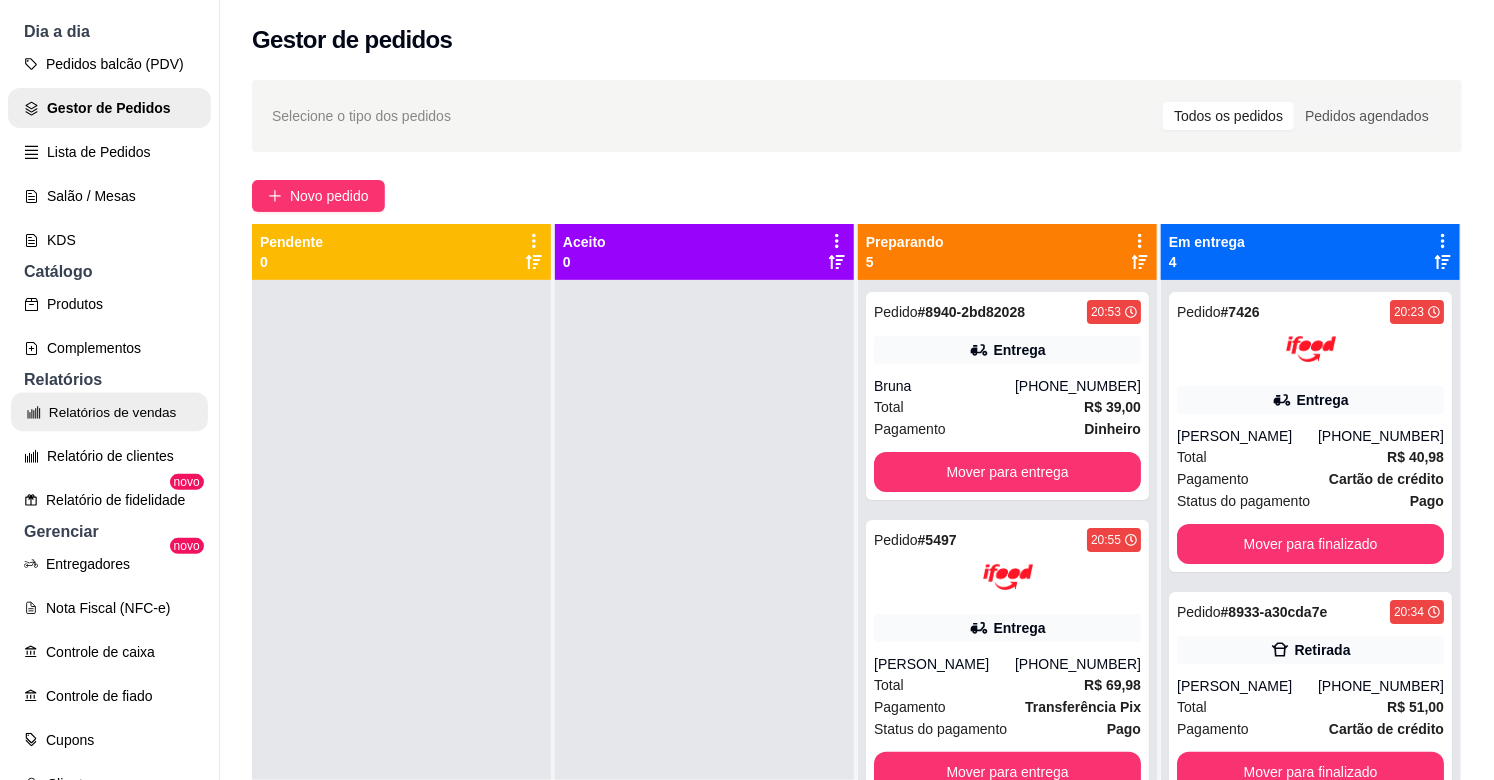 click on "Relatórios de vendas" at bounding box center [109, 412] 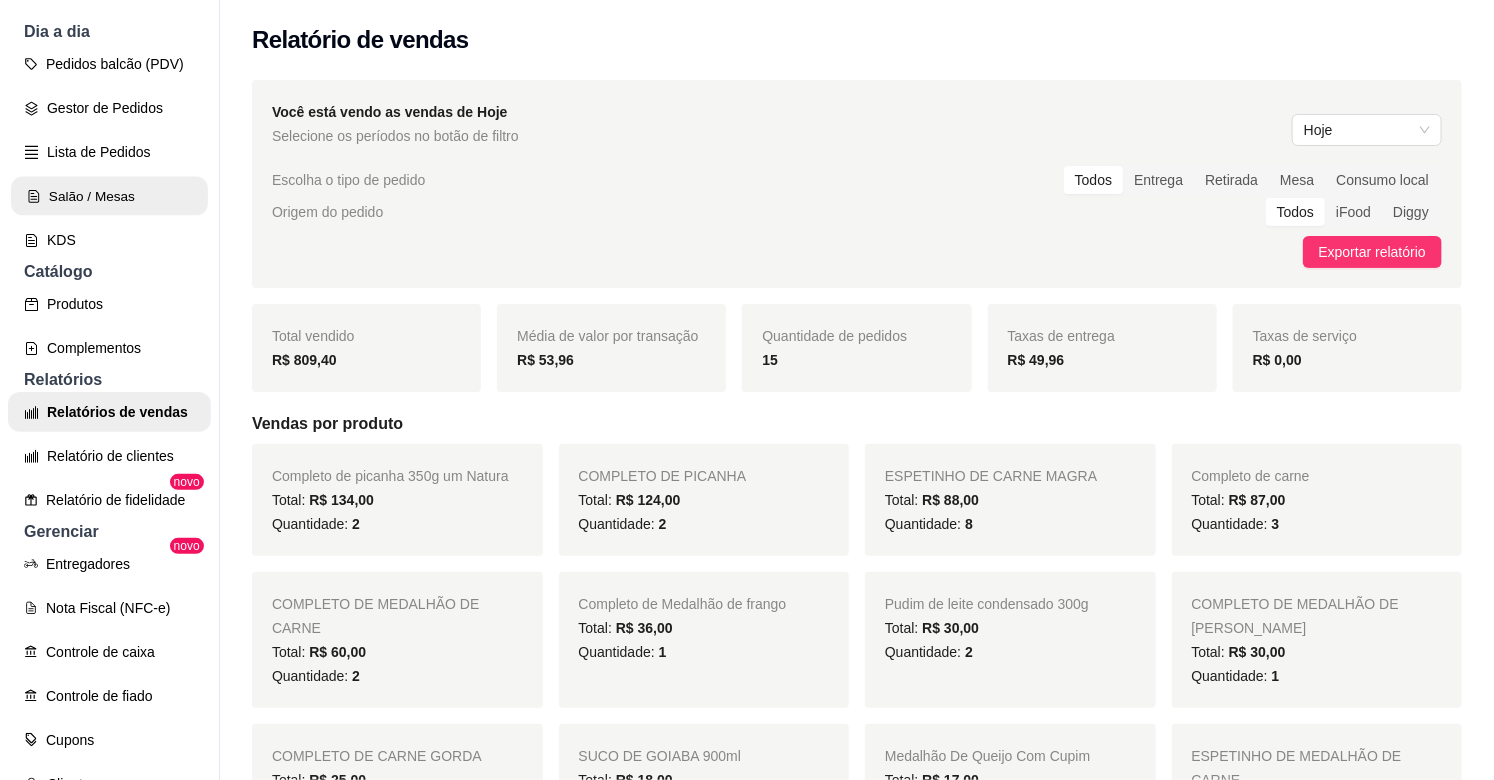 click on "Salão / Mesas" at bounding box center (109, 196) 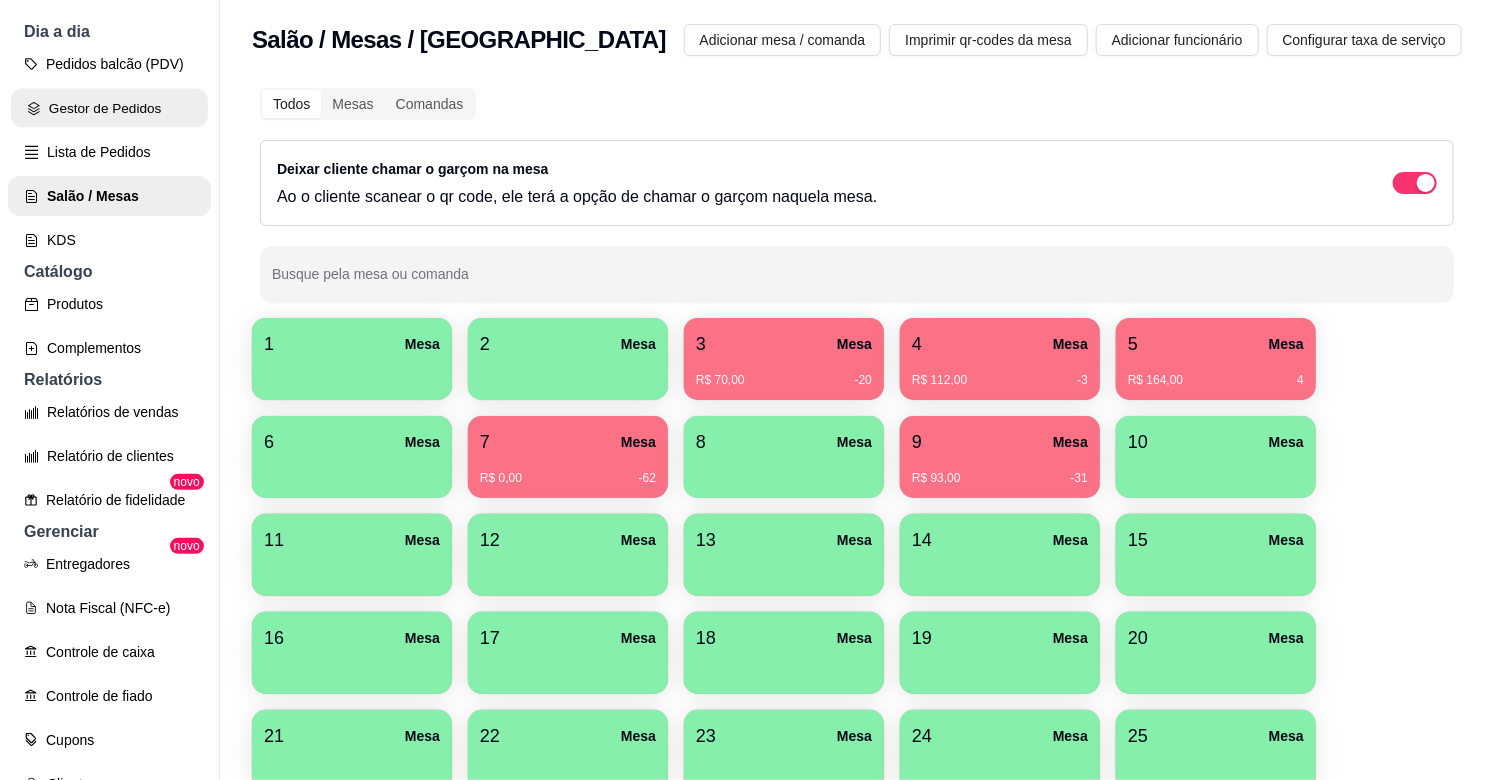 click on "Gestor de Pedidos" at bounding box center [109, 108] 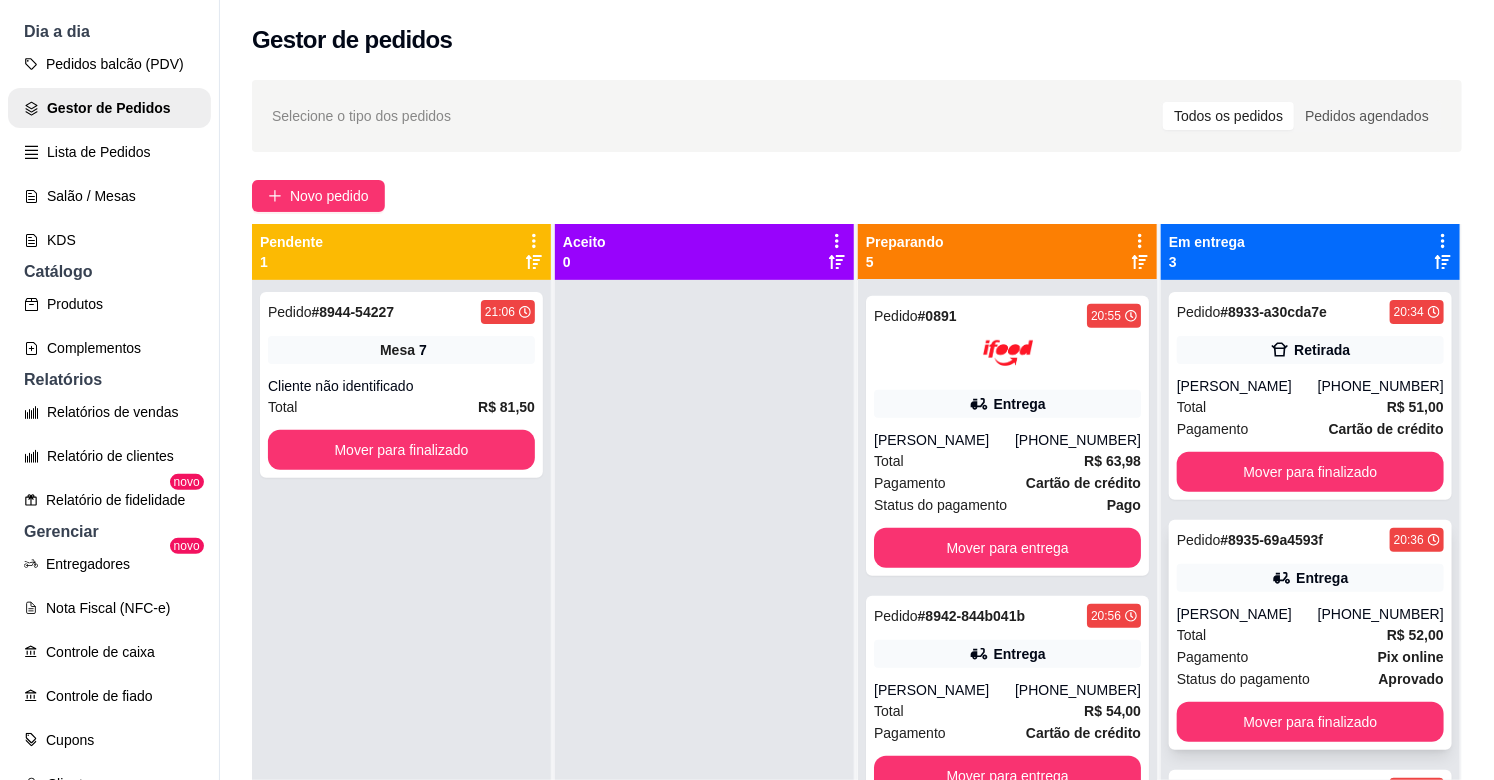 scroll, scrollTop: 543, scrollLeft: 0, axis: vertical 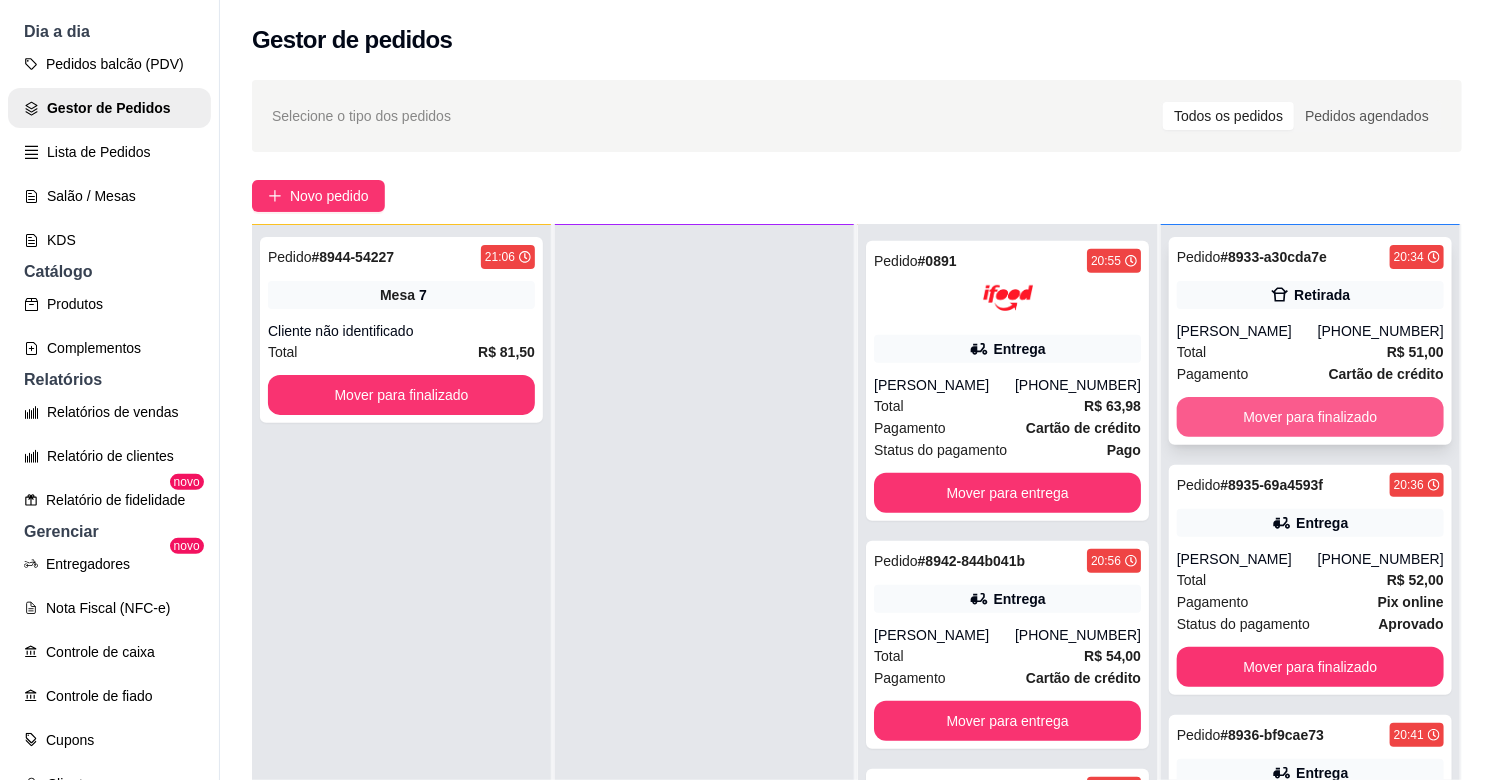 click on "Mover para finalizado" at bounding box center (1310, 417) 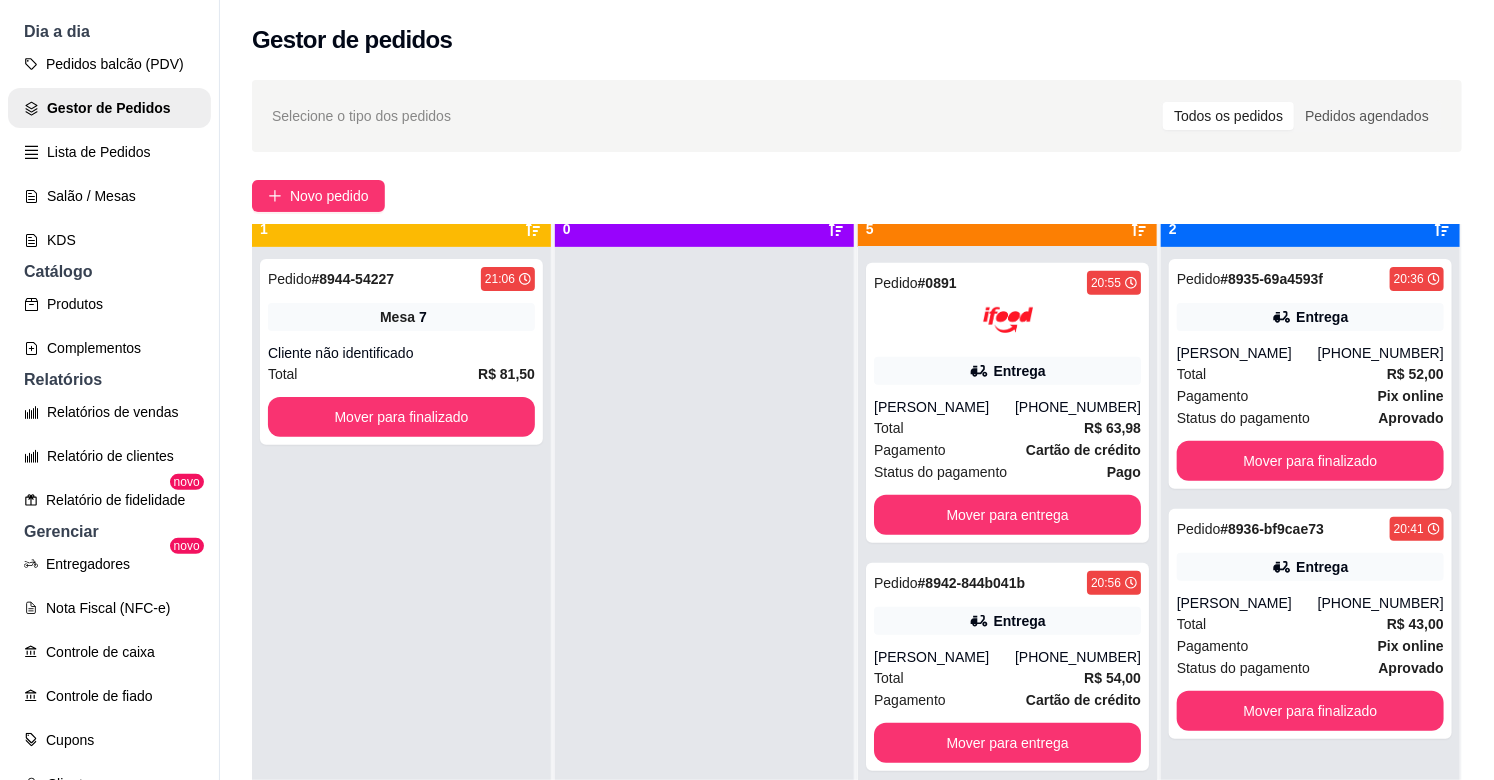 scroll, scrollTop: 0, scrollLeft: 0, axis: both 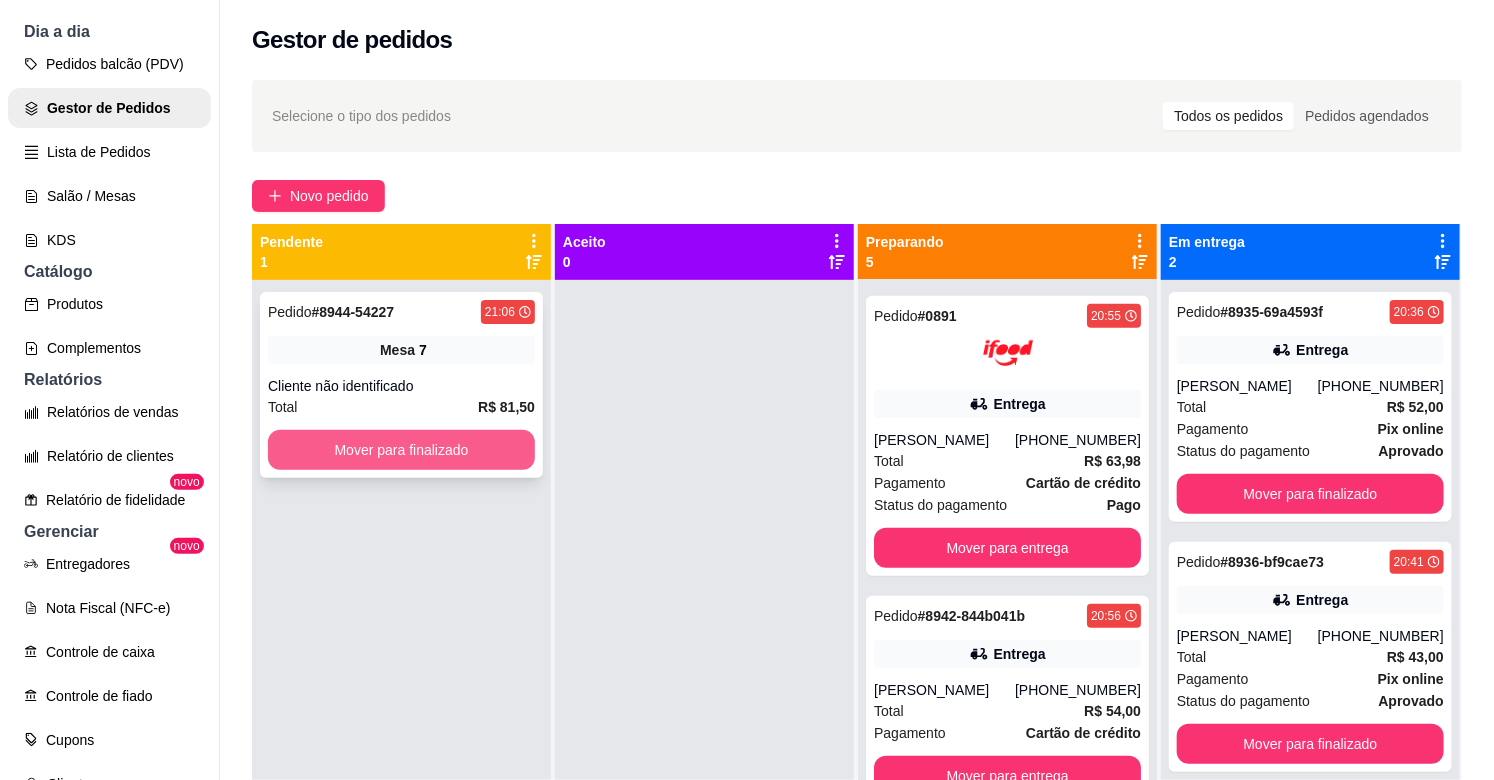click on "Mover para finalizado" at bounding box center [401, 450] 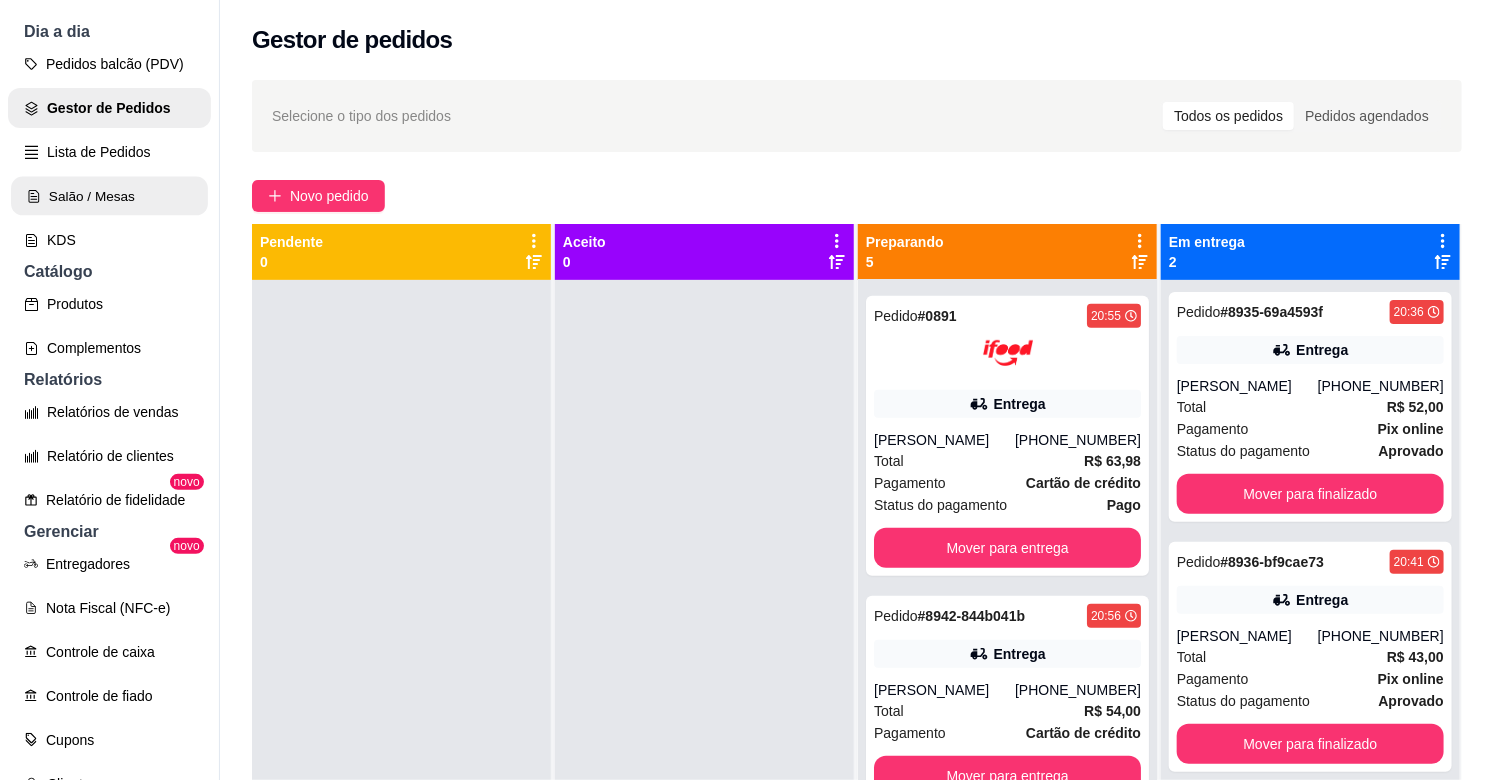 click on "Salão / Mesas" at bounding box center [109, 196] 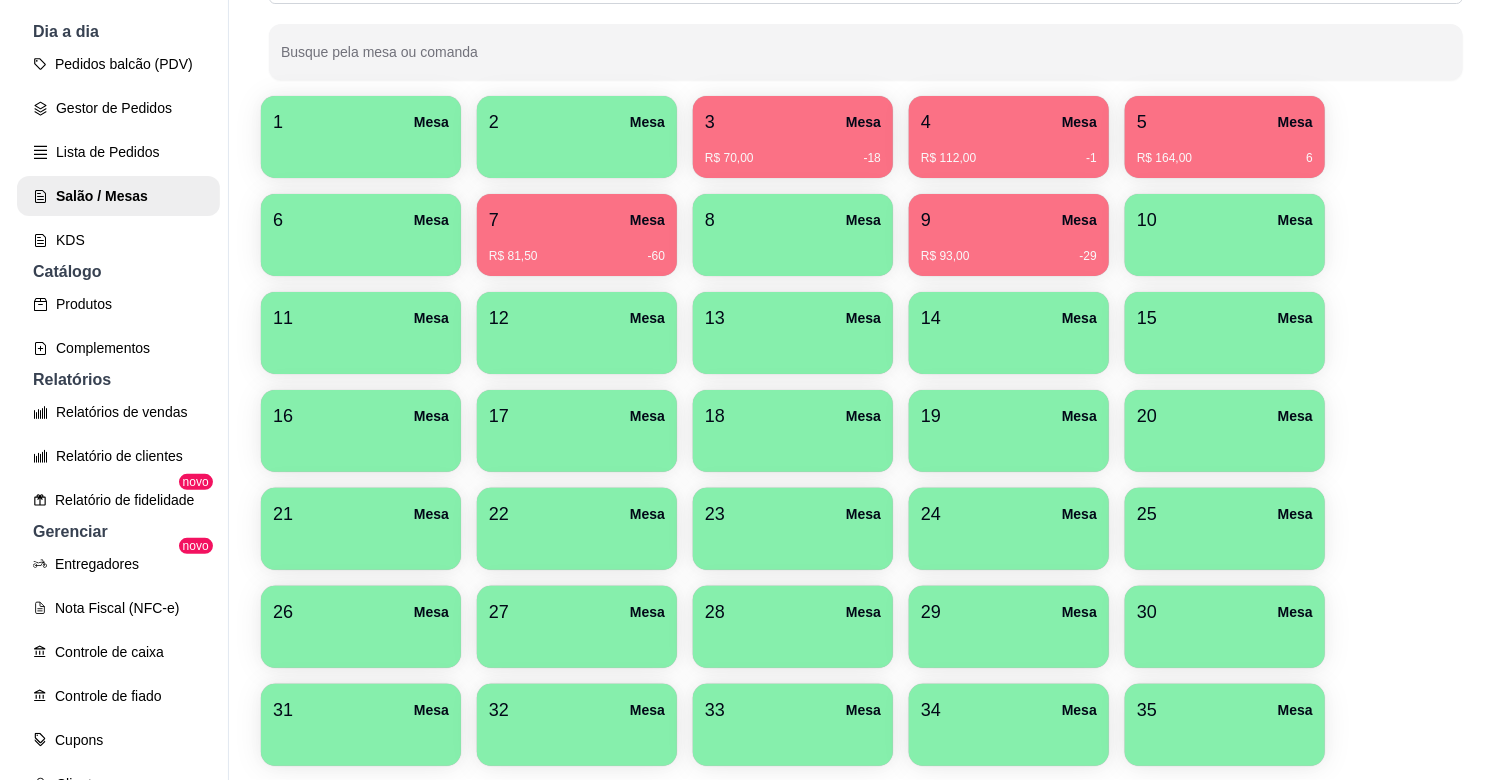 scroll, scrollTop: 304, scrollLeft: 0, axis: vertical 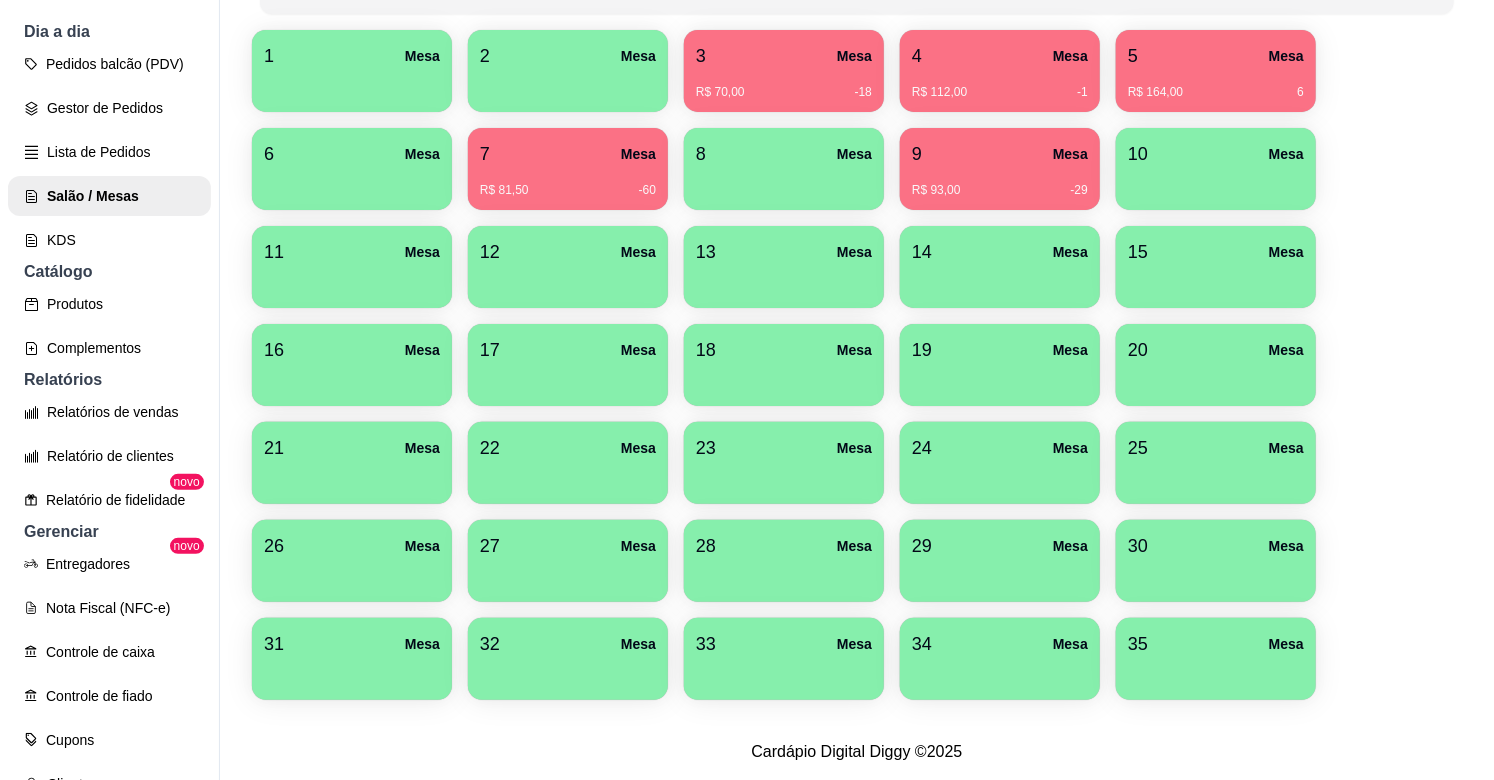 click on "21 Mesa" at bounding box center [352, 448] 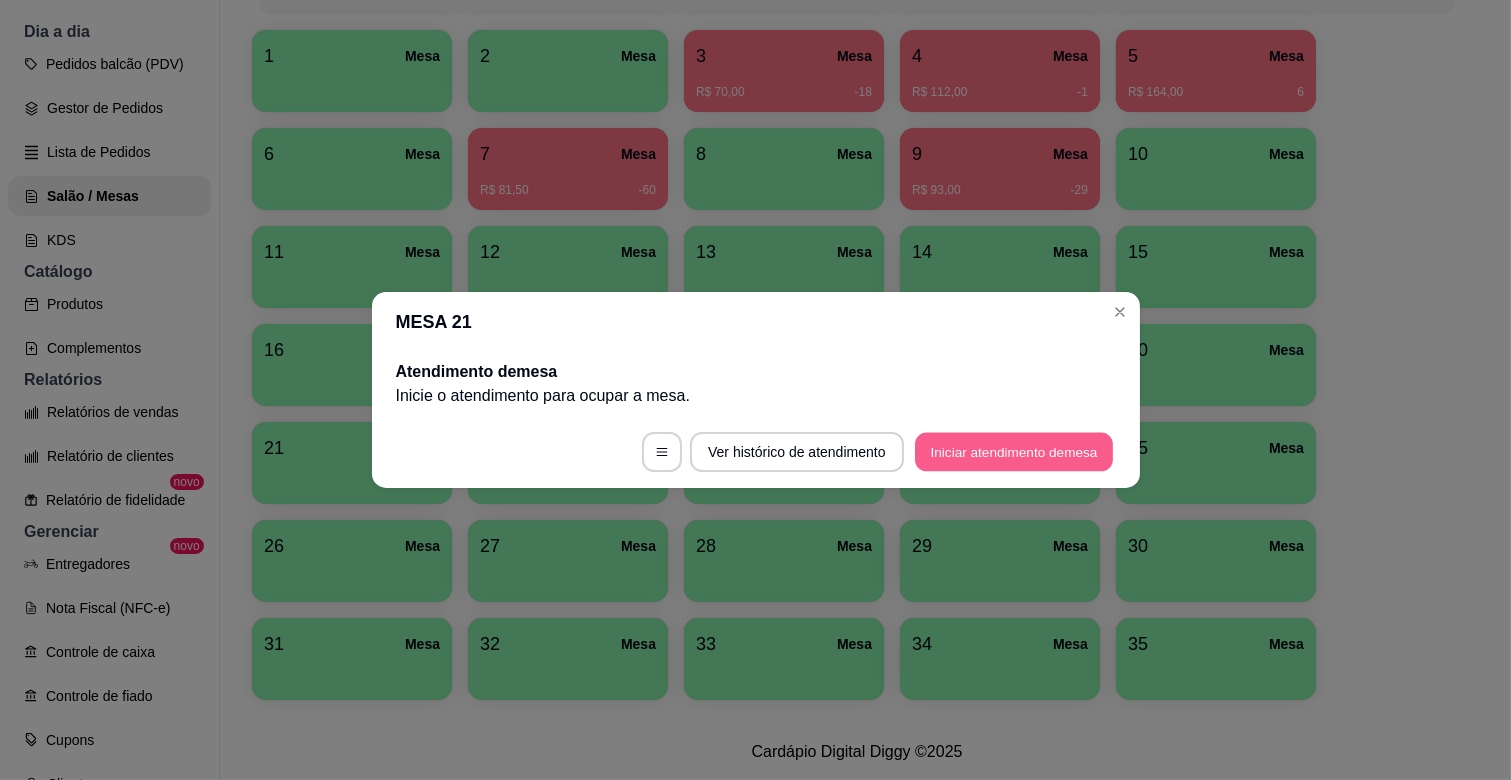 click on "Iniciar atendimento de  mesa" at bounding box center (1014, 452) 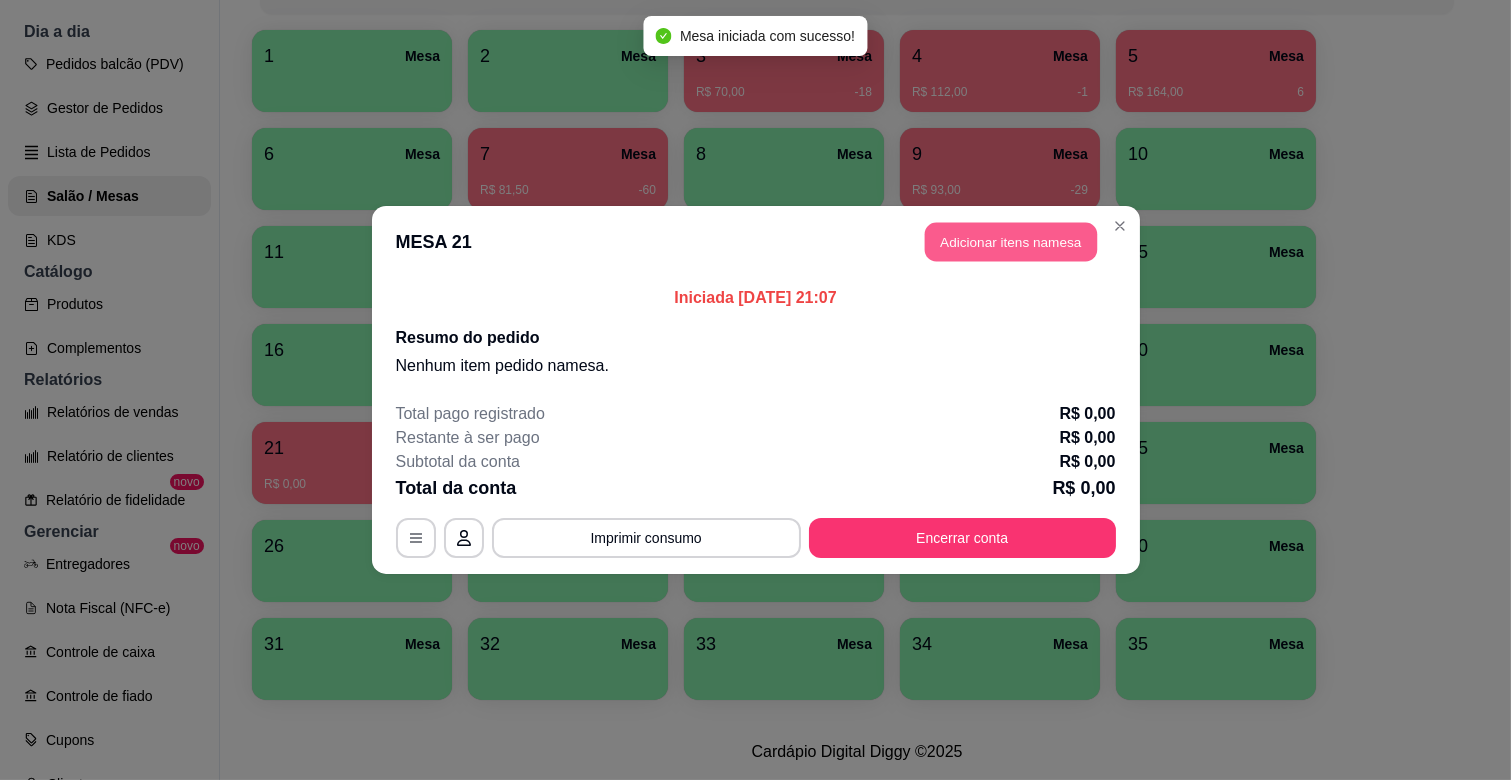 click on "Adicionar itens na  mesa" at bounding box center (1011, 242) 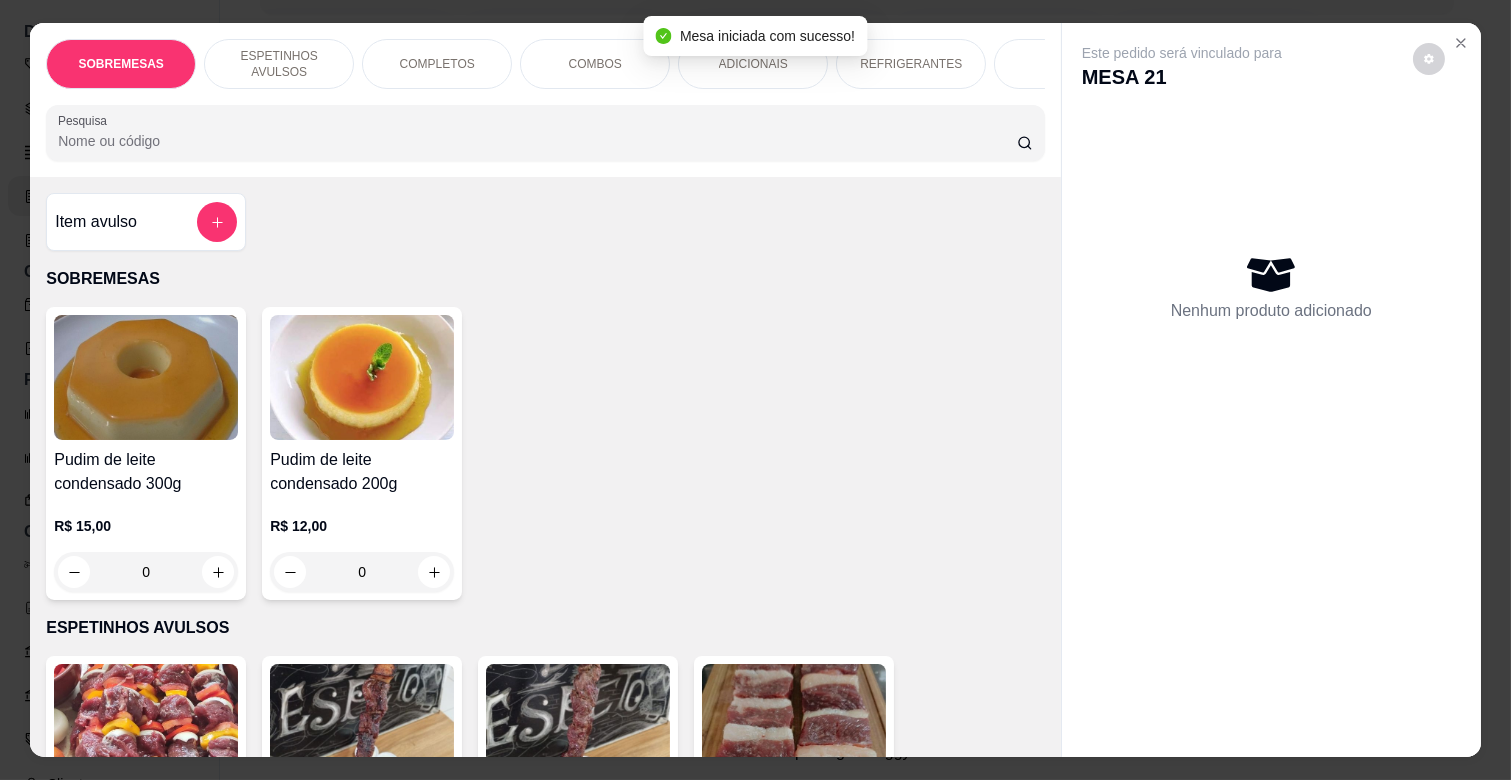 click on "ESPETINHOS AVULSOS" at bounding box center [279, 64] 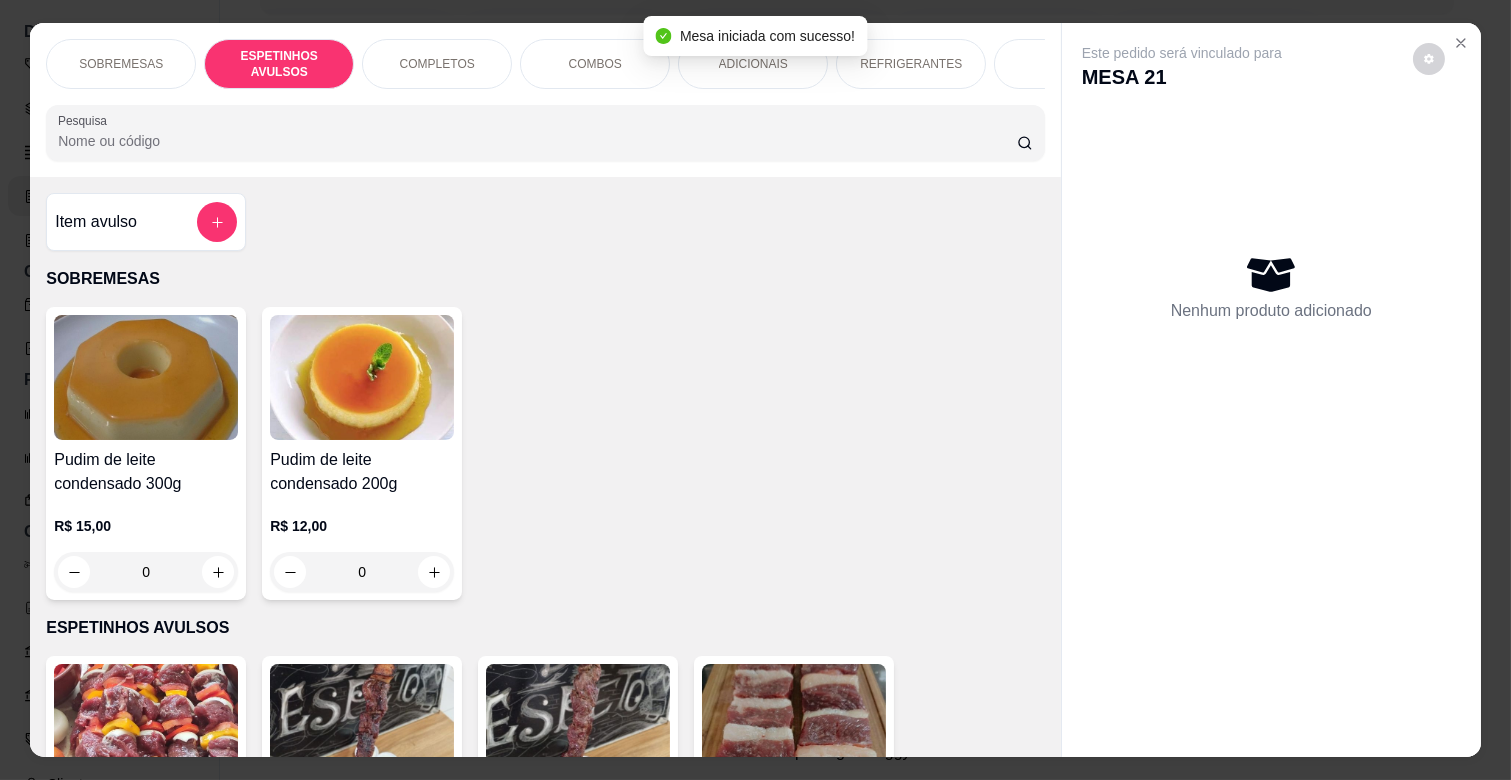 scroll, scrollTop: 438, scrollLeft: 0, axis: vertical 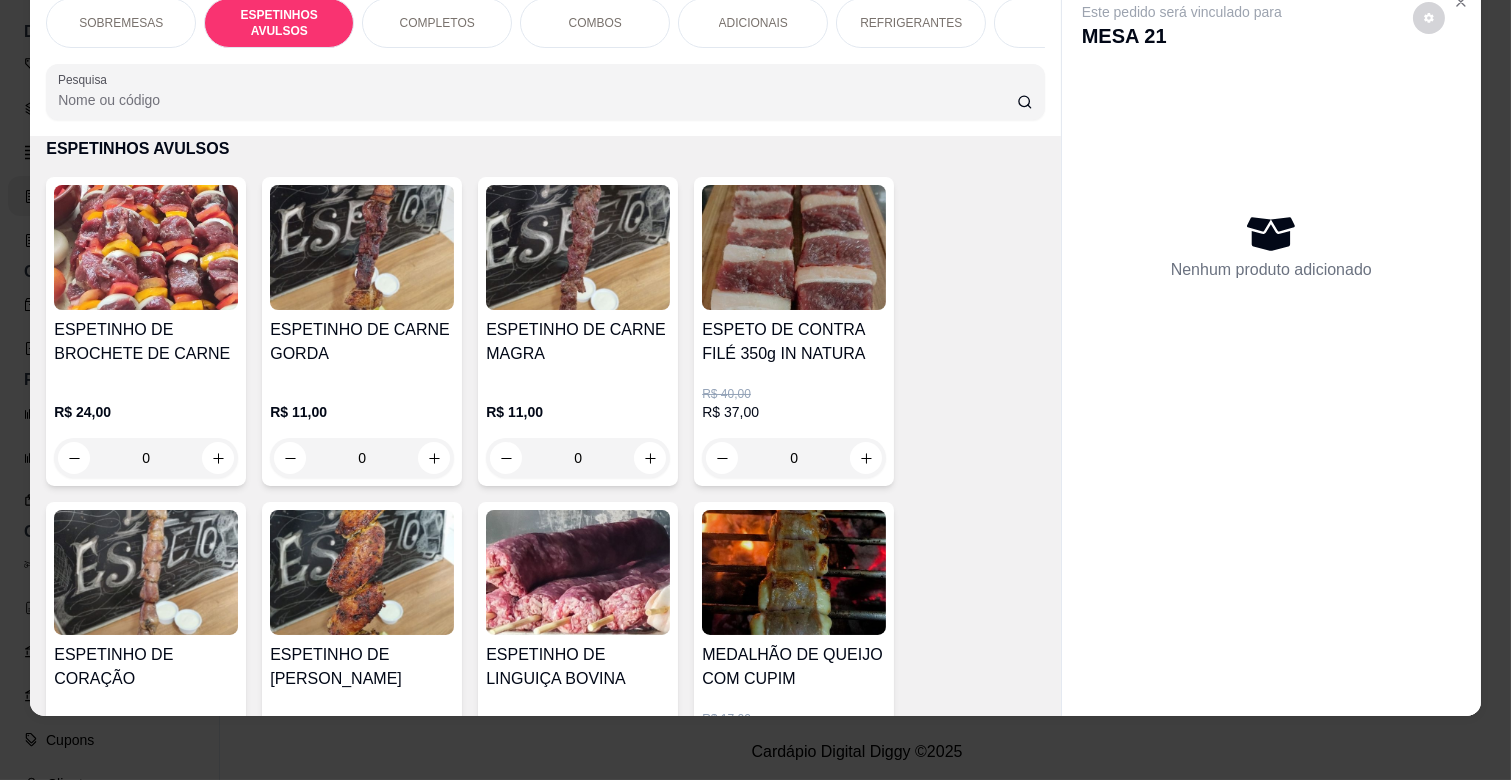 click on "0" at bounding box center (362, 458) 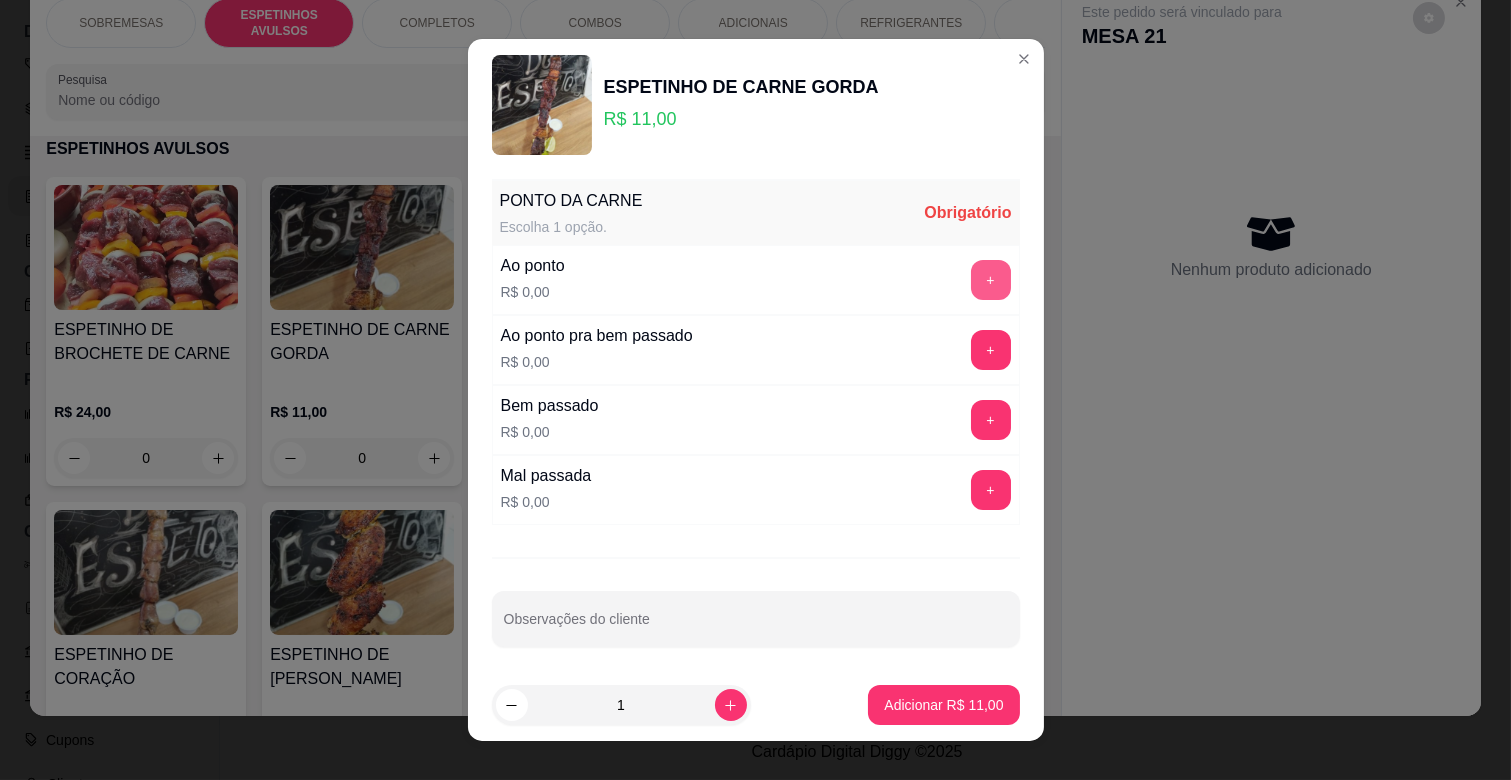 click on "+" at bounding box center [991, 280] 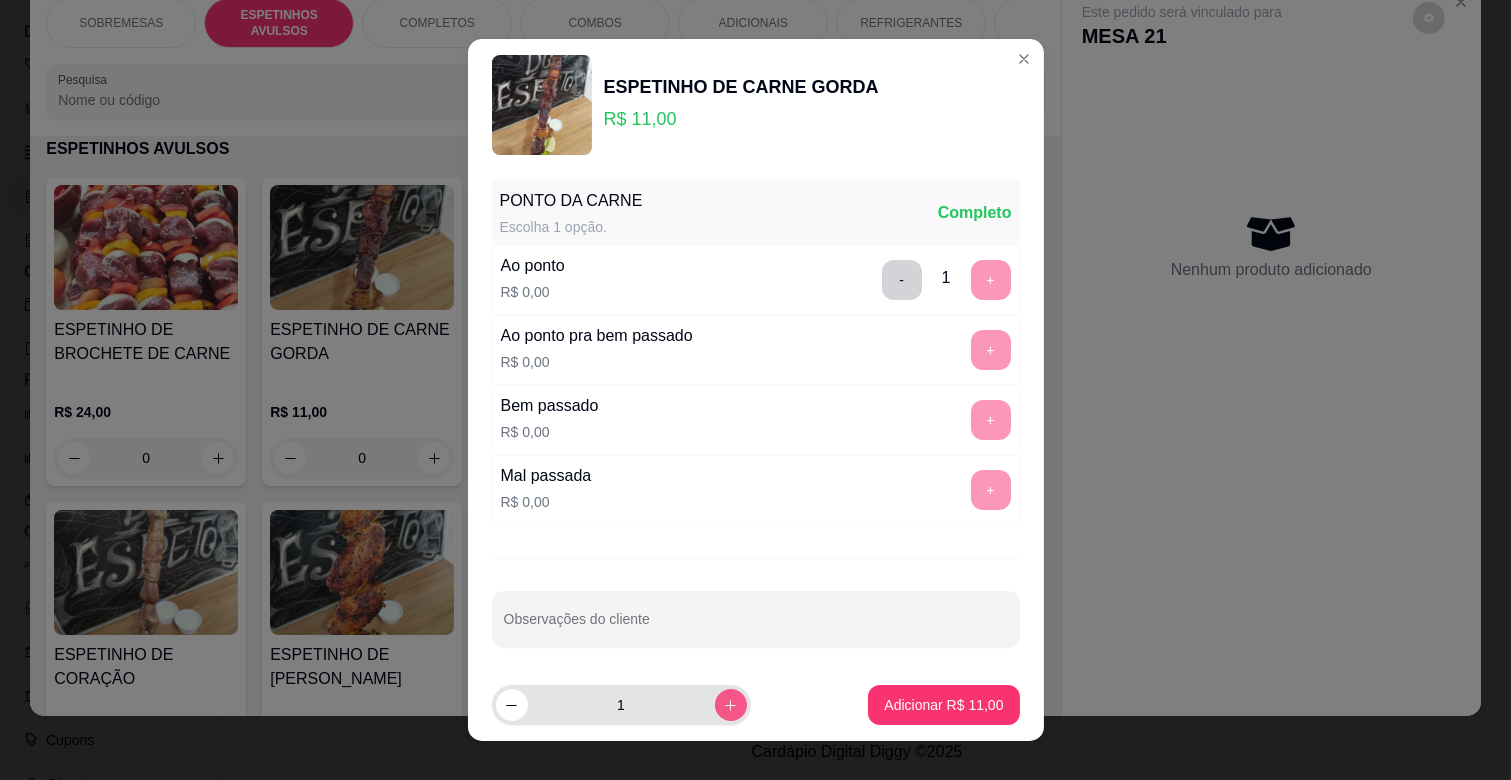 click at bounding box center (731, 705) 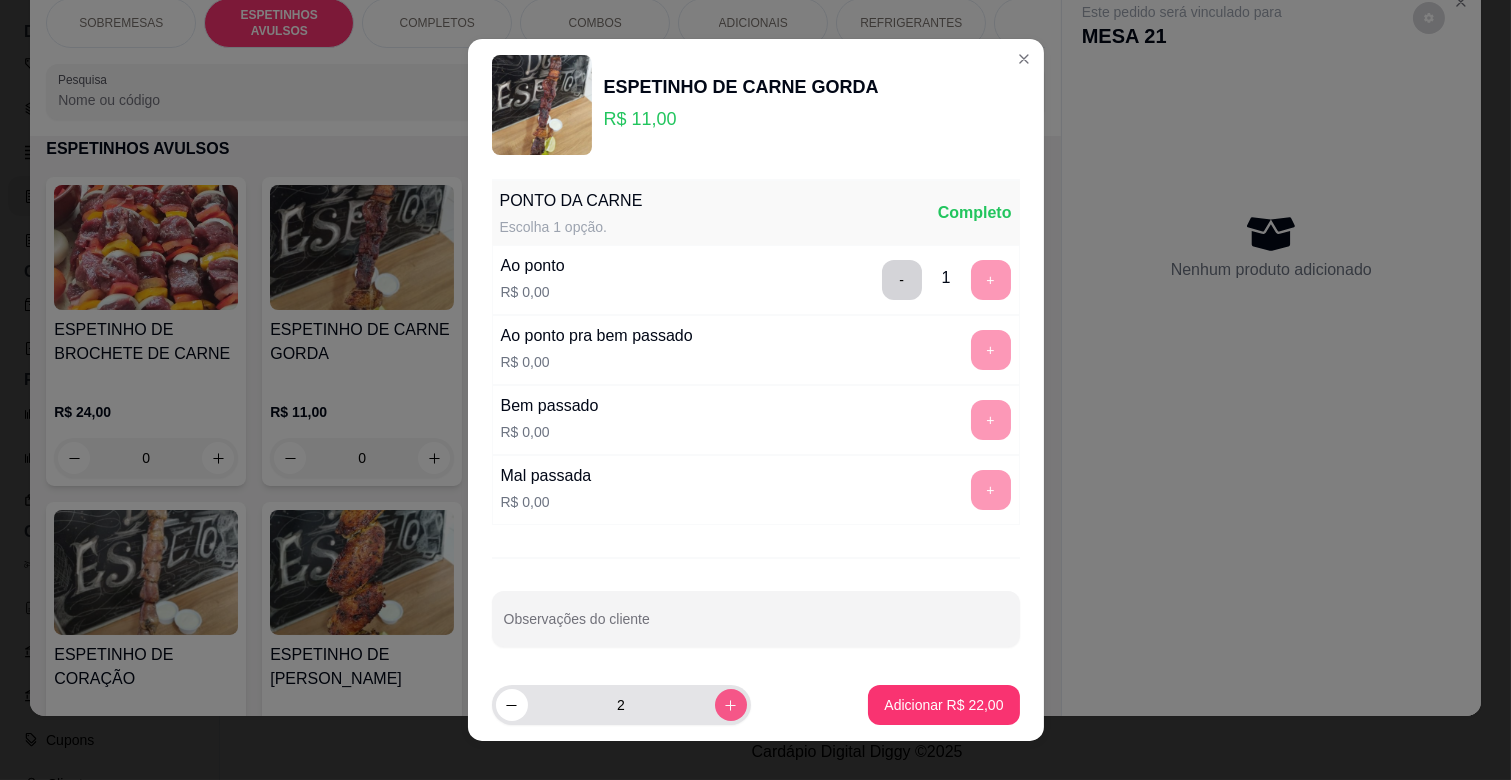 click at bounding box center (731, 705) 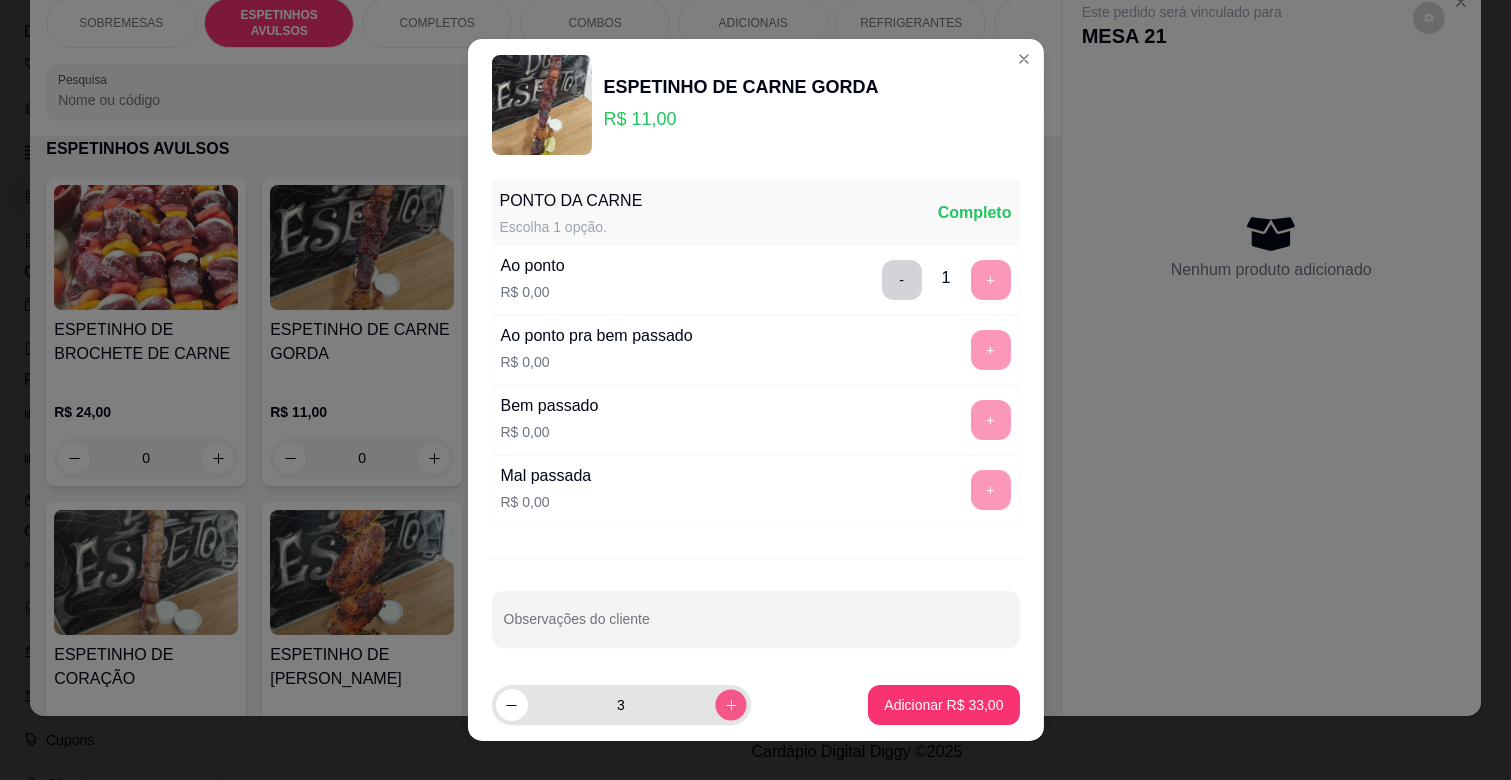 click at bounding box center (730, 704) 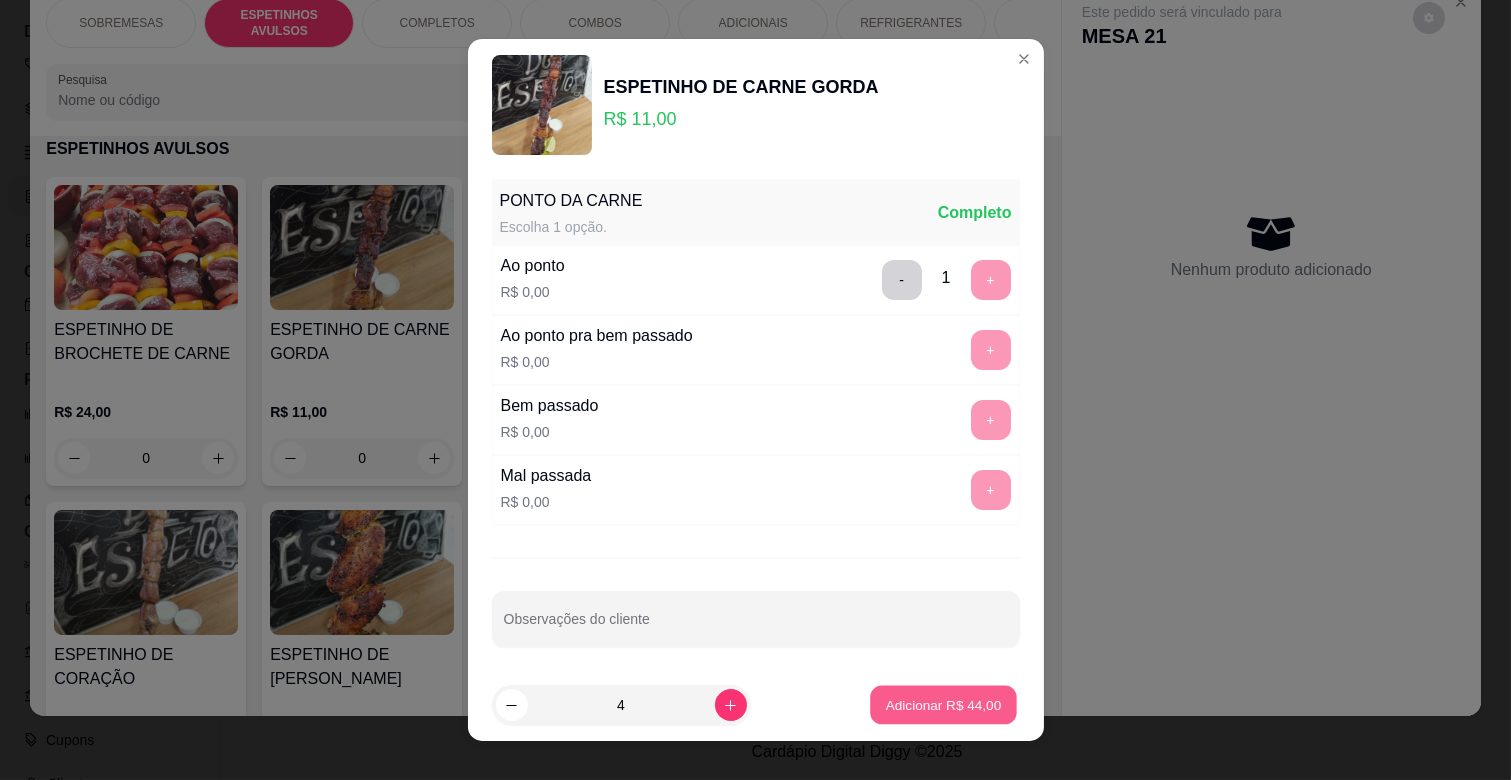click on "Adicionar   R$ 44,00" at bounding box center (944, 704) 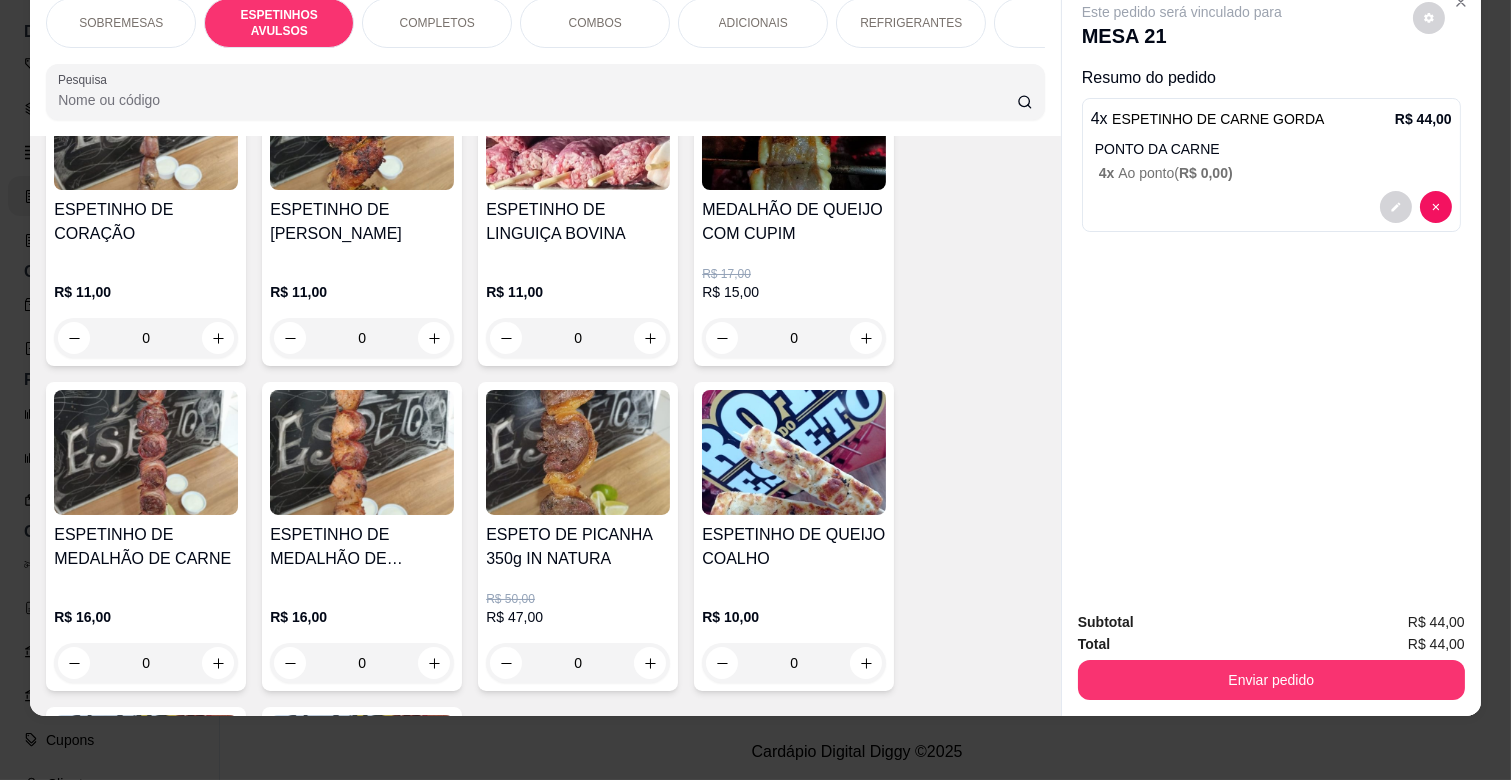 scroll, scrollTop: 994, scrollLeft: 0, axis: vertical 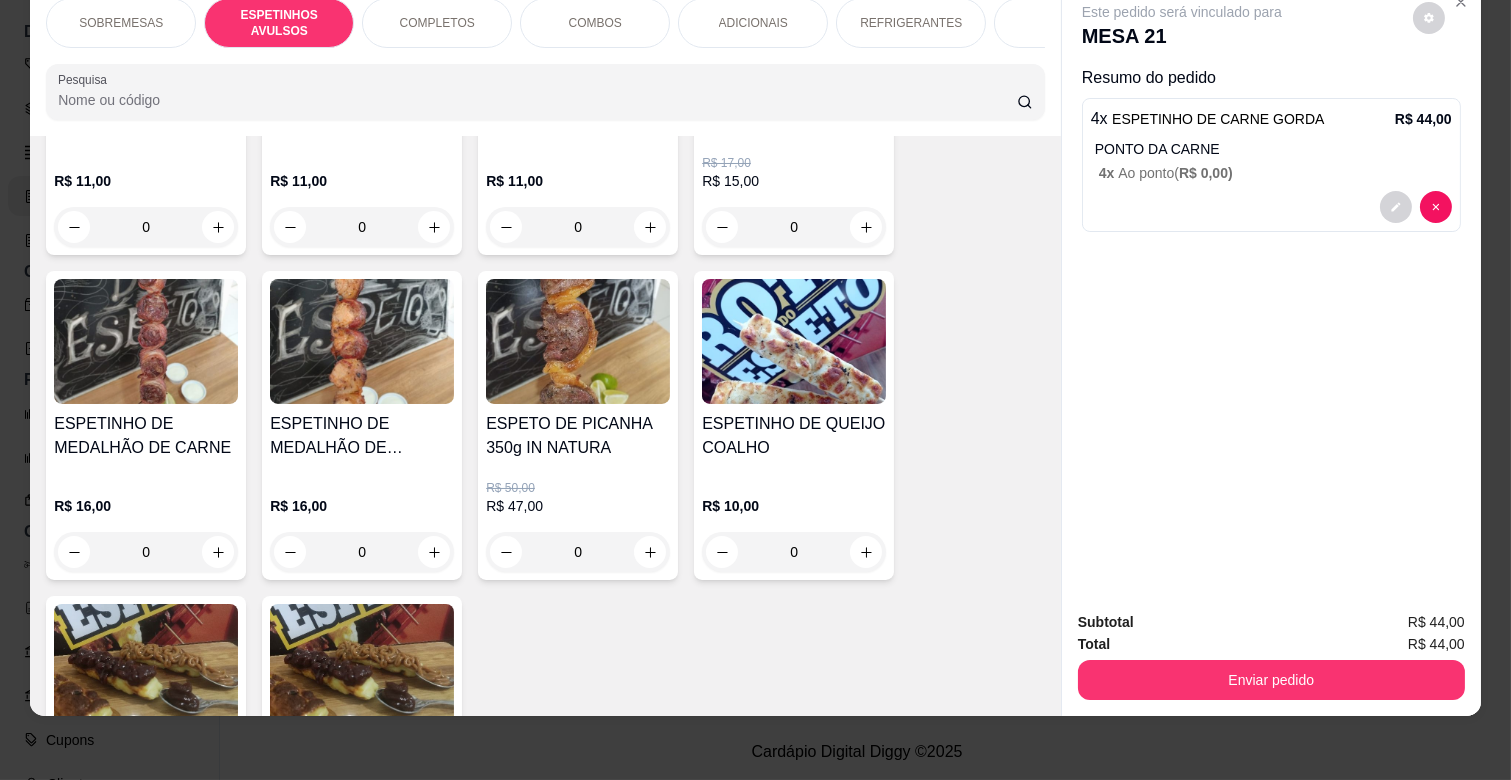 click on "0" at bounding box center (146, 552) 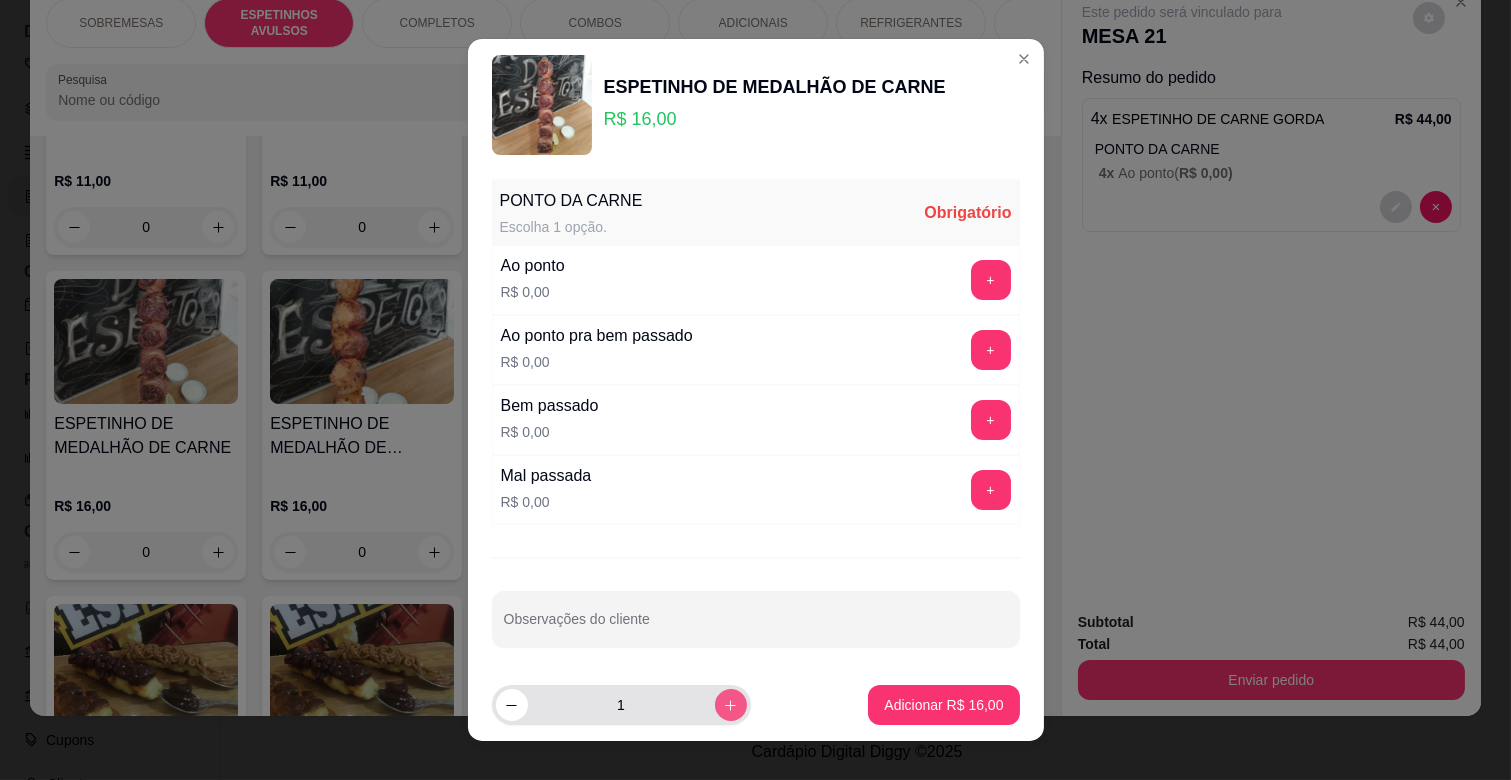 click 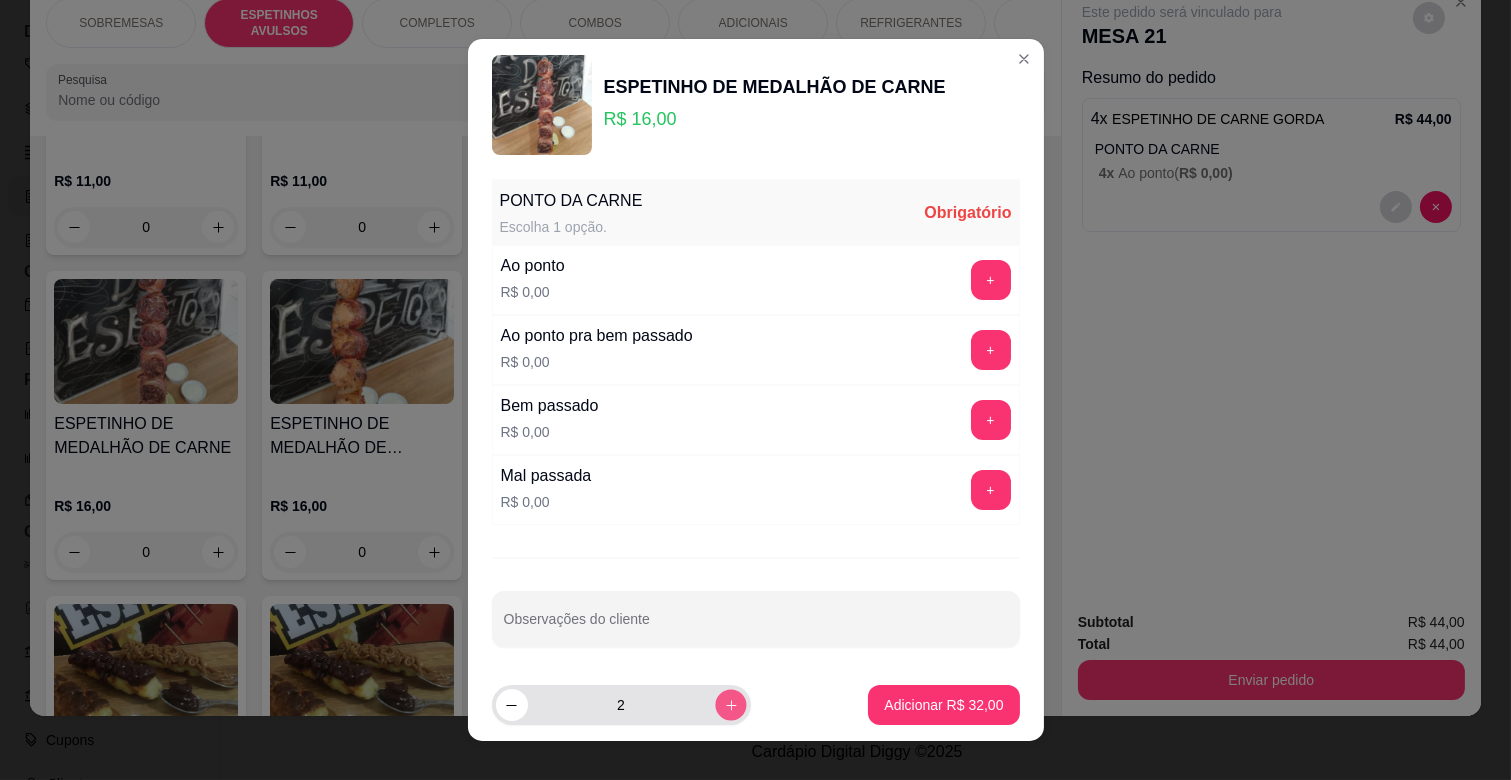 click 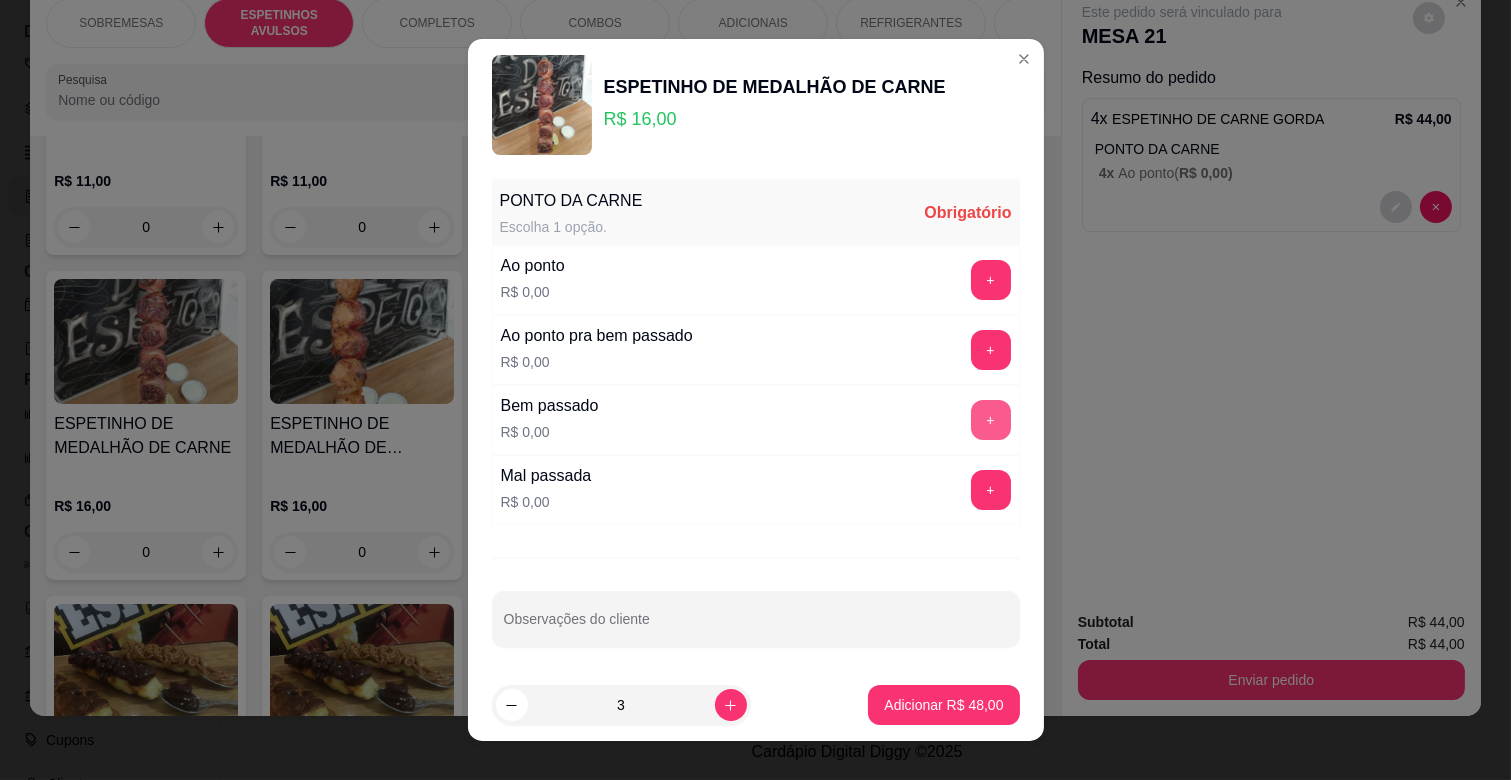 click on "+" at bounding box center (991, 420) 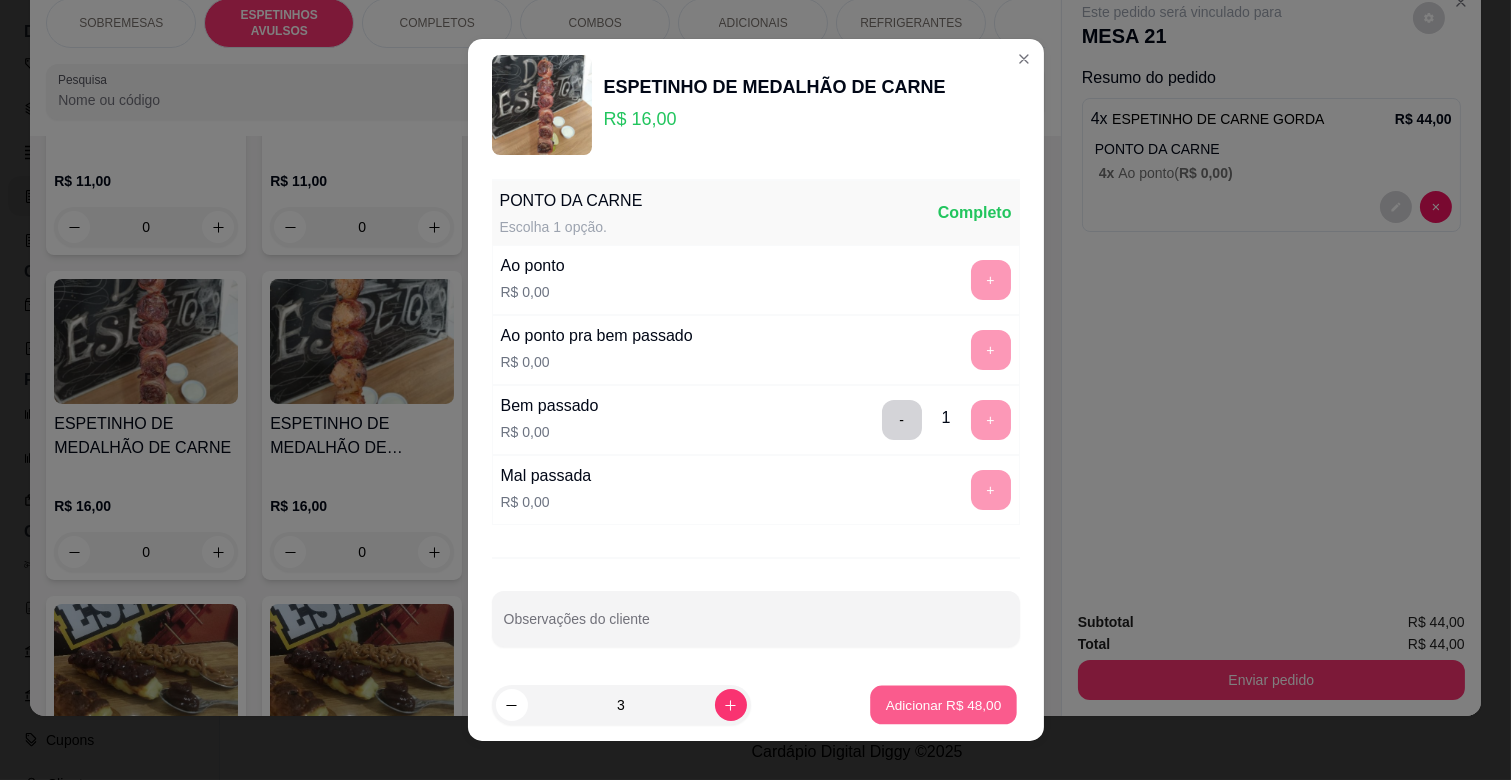 click on "Adicionar   R$ 48,00" at bounding box center (944, 704) 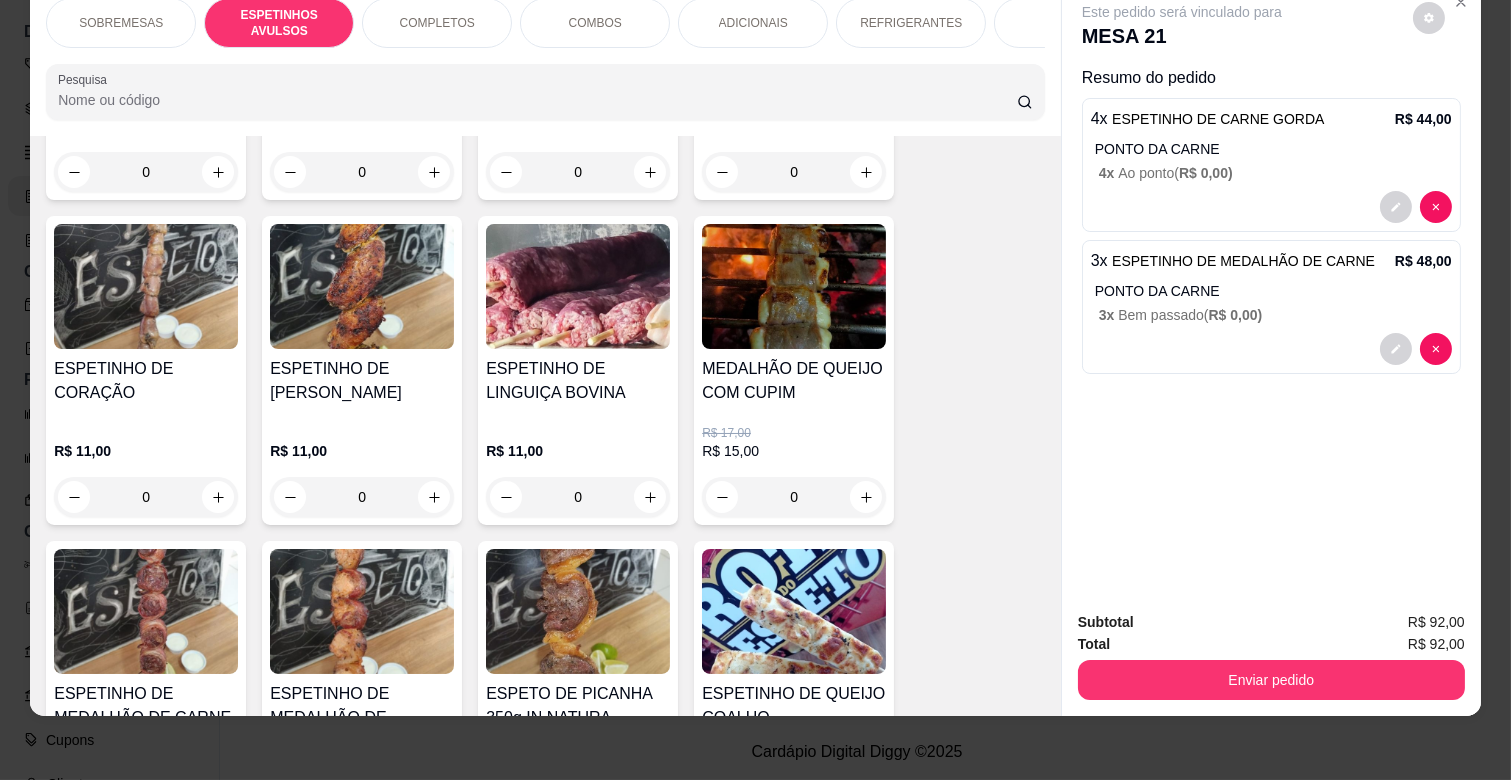 scroll, scrollTop: 661, scrollLeft: 0, axis: vertical 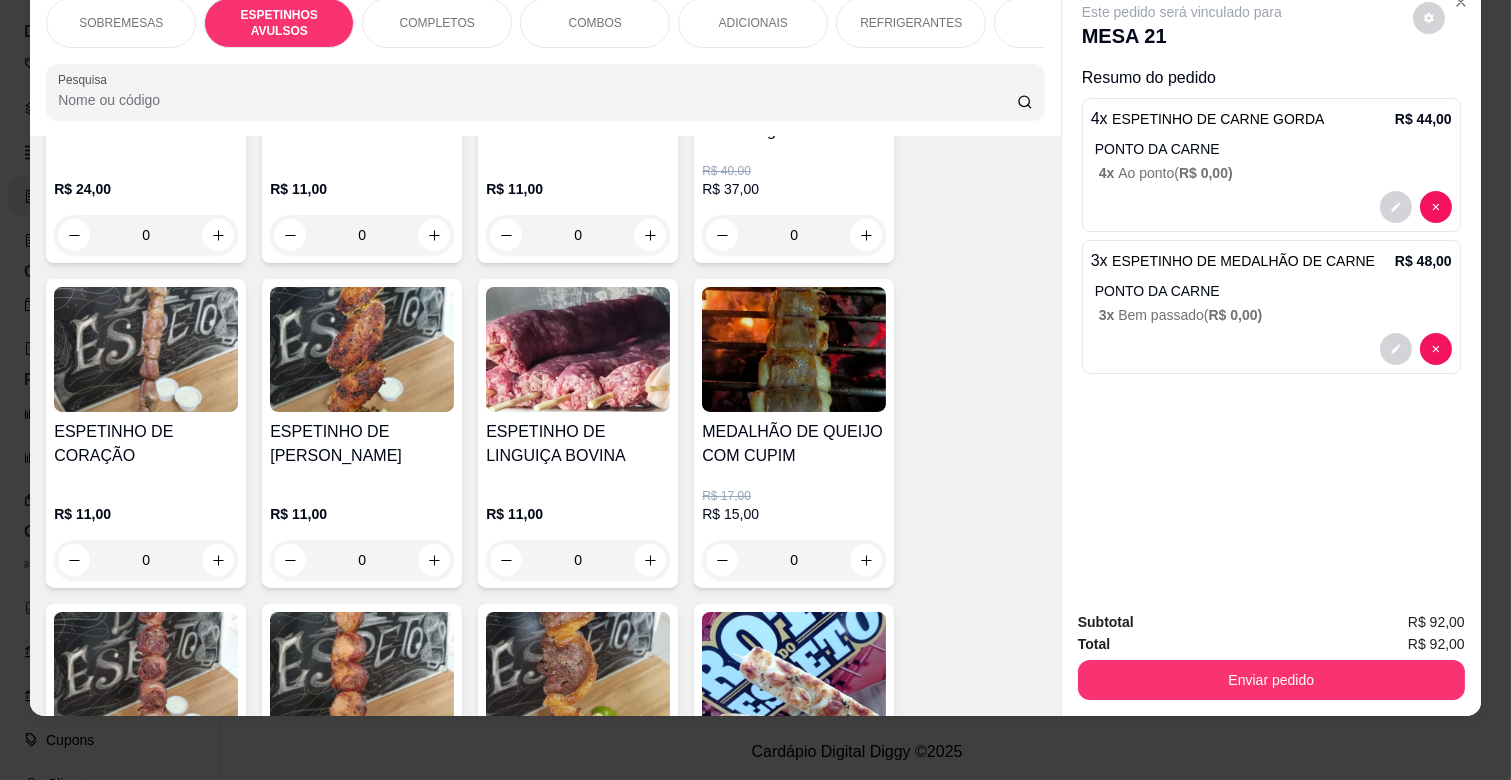 click on "0" at bounding box center (362, 560) 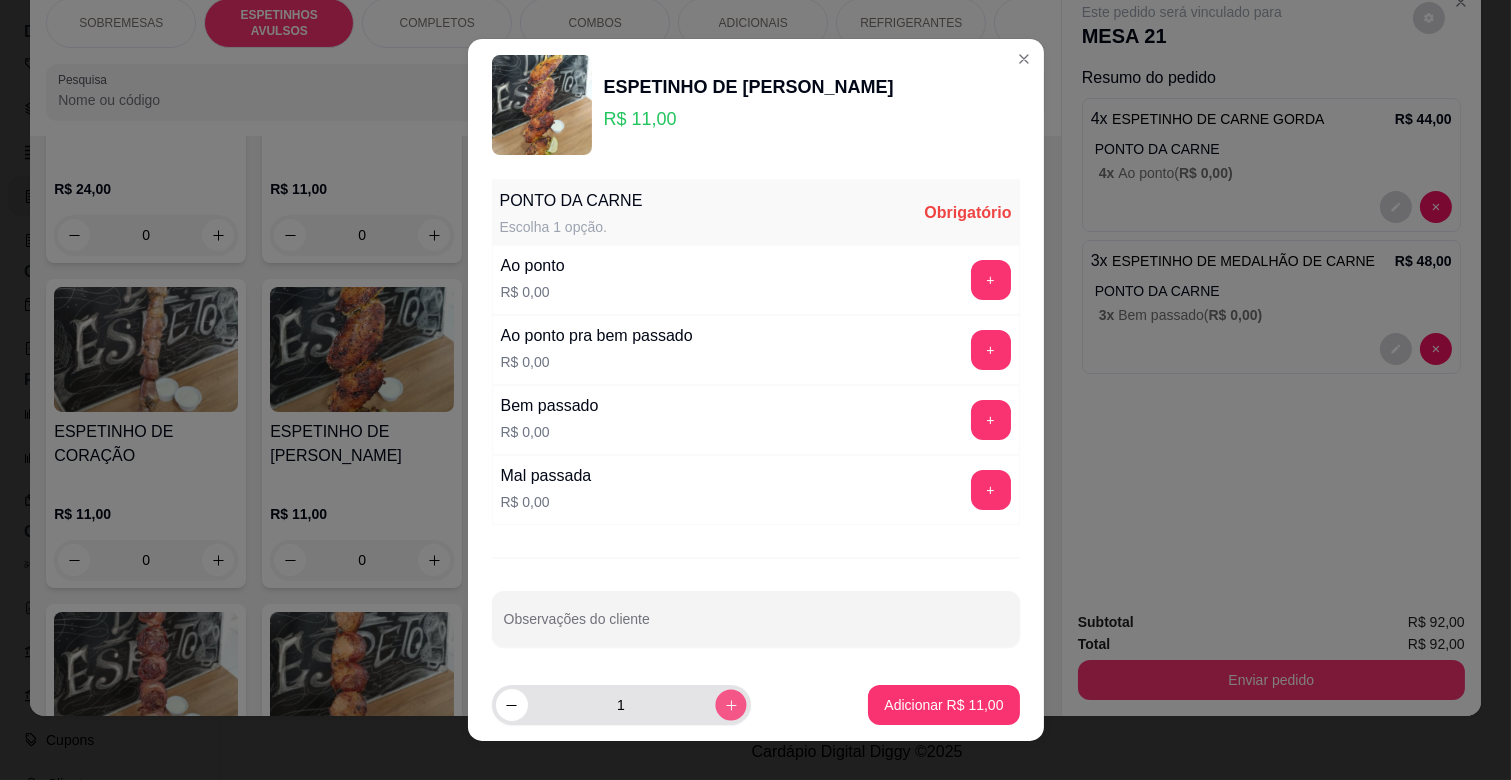click 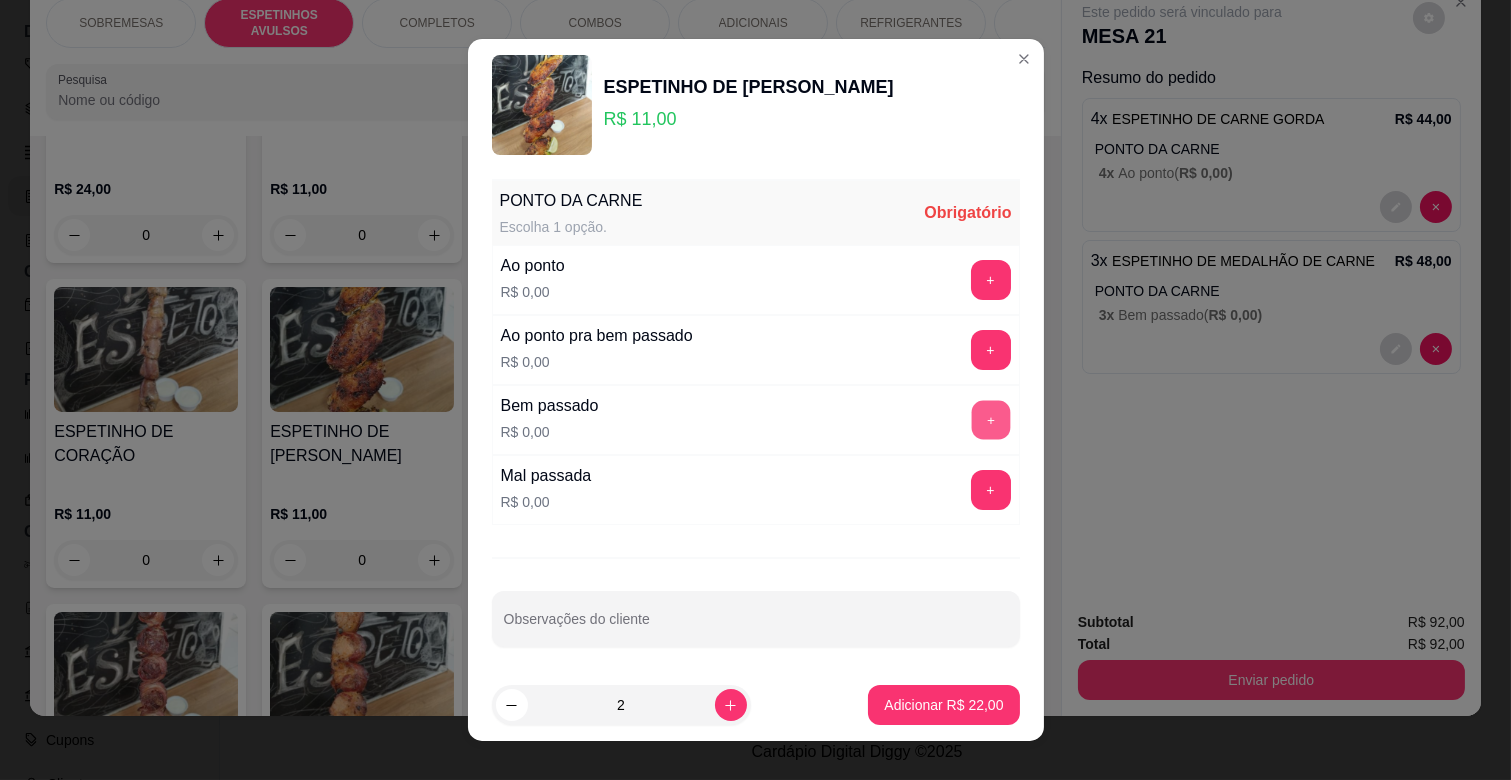 click on "+" at bounding box center (990, 420) 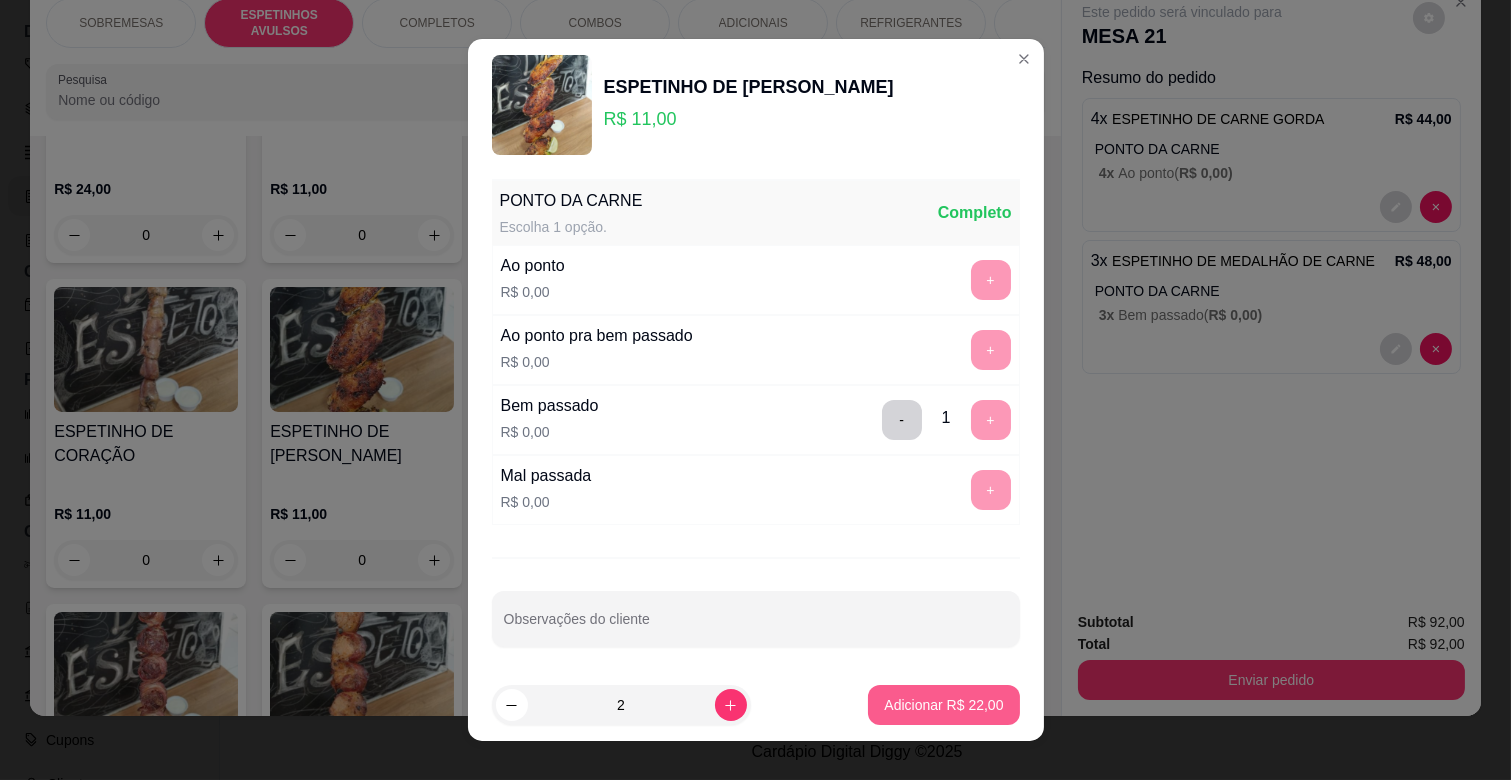 click on "Adicionar   R$ 22,00" at bounding box center (943, 705) 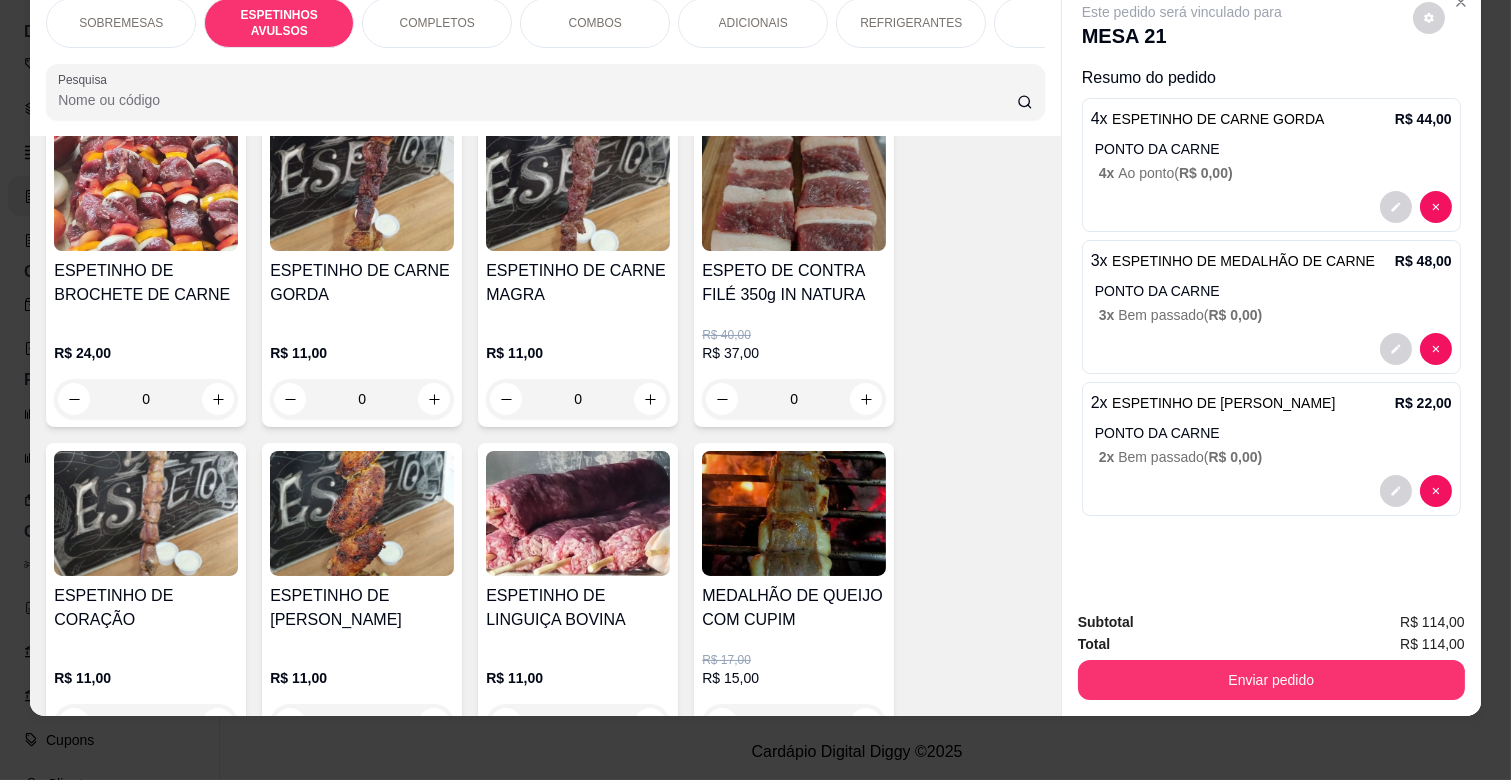 scroll, scrollTop: 438, scrollLeft: 0, axis: vertical 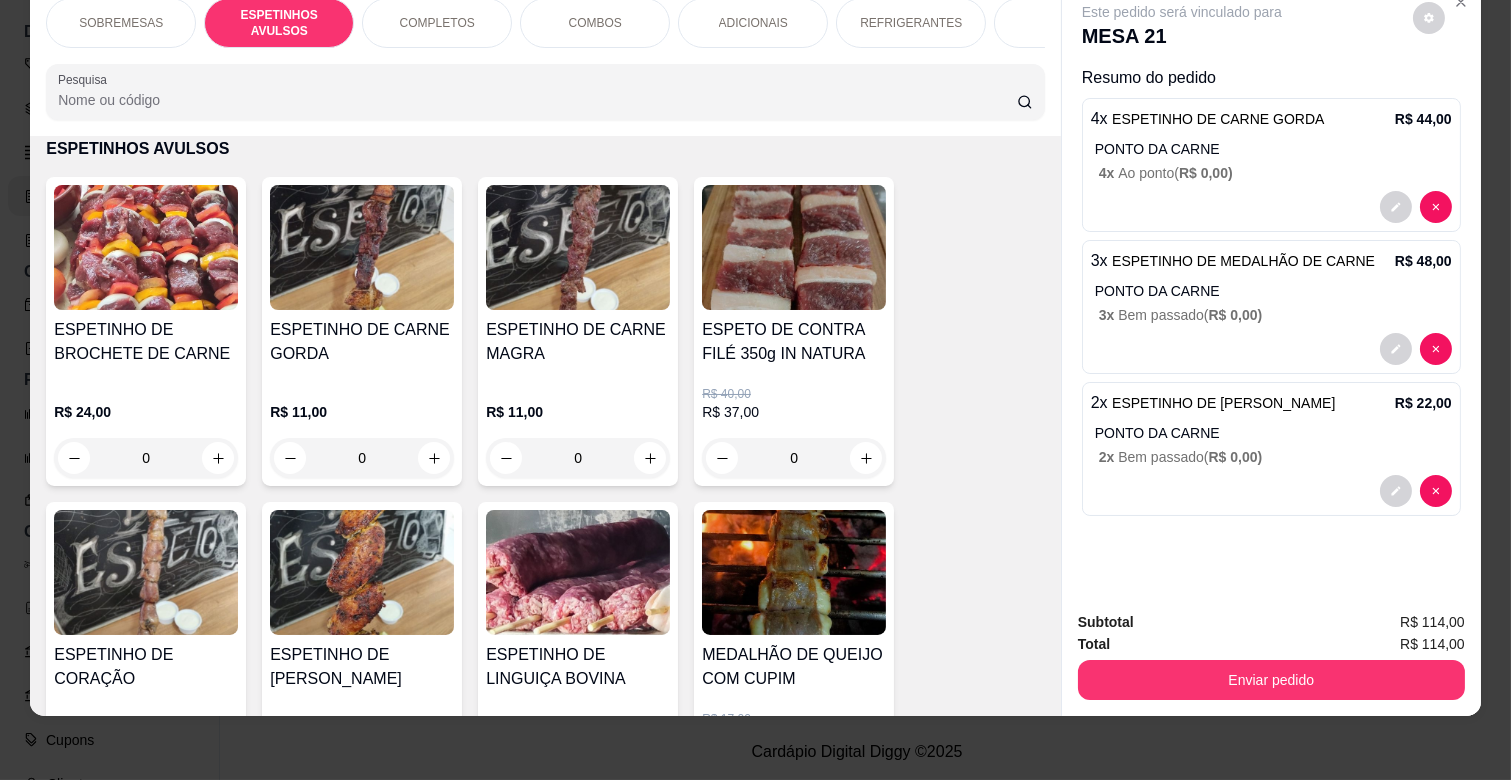 click on "0" at bounding box center [578, 458] 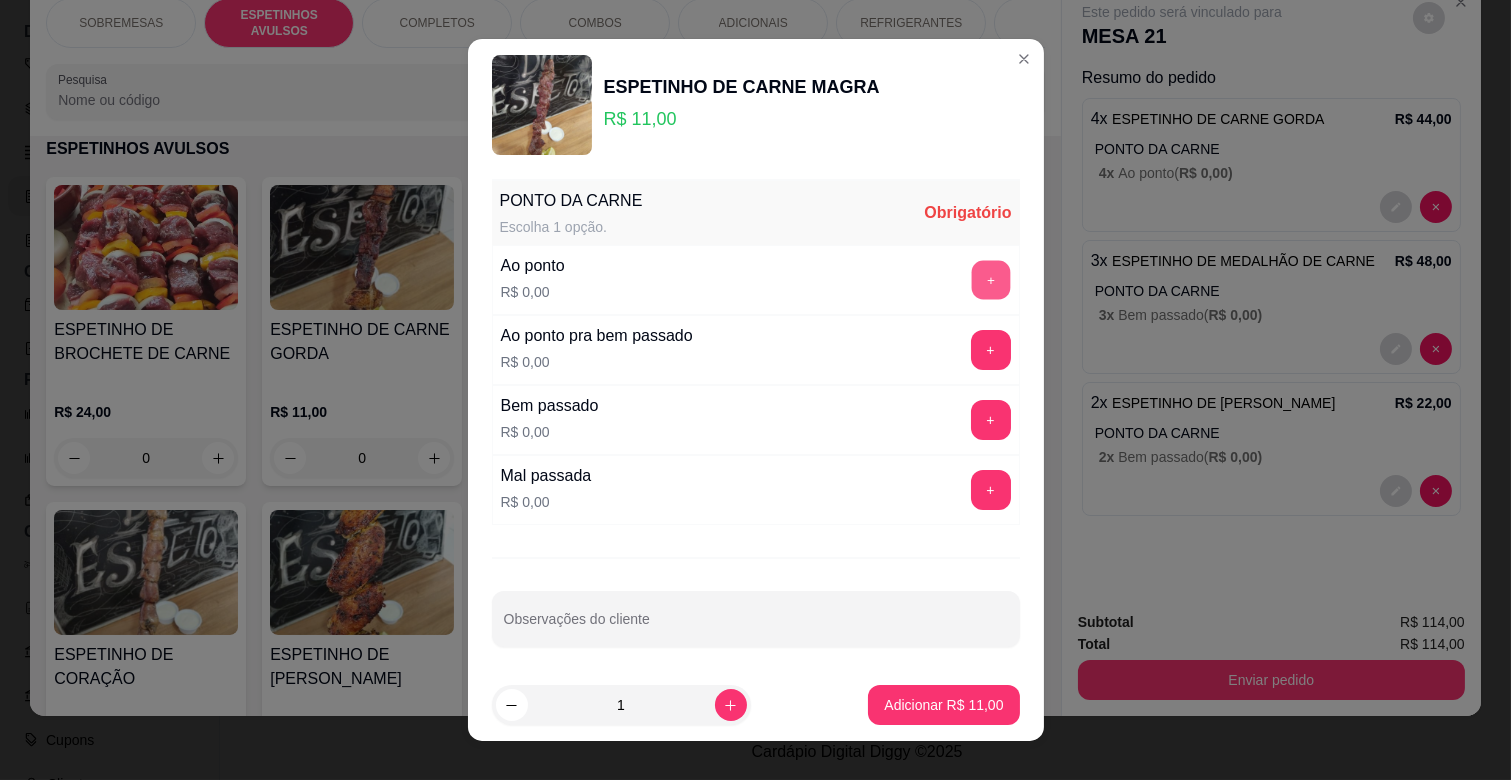click on "+" at bounding box center (990, 280) 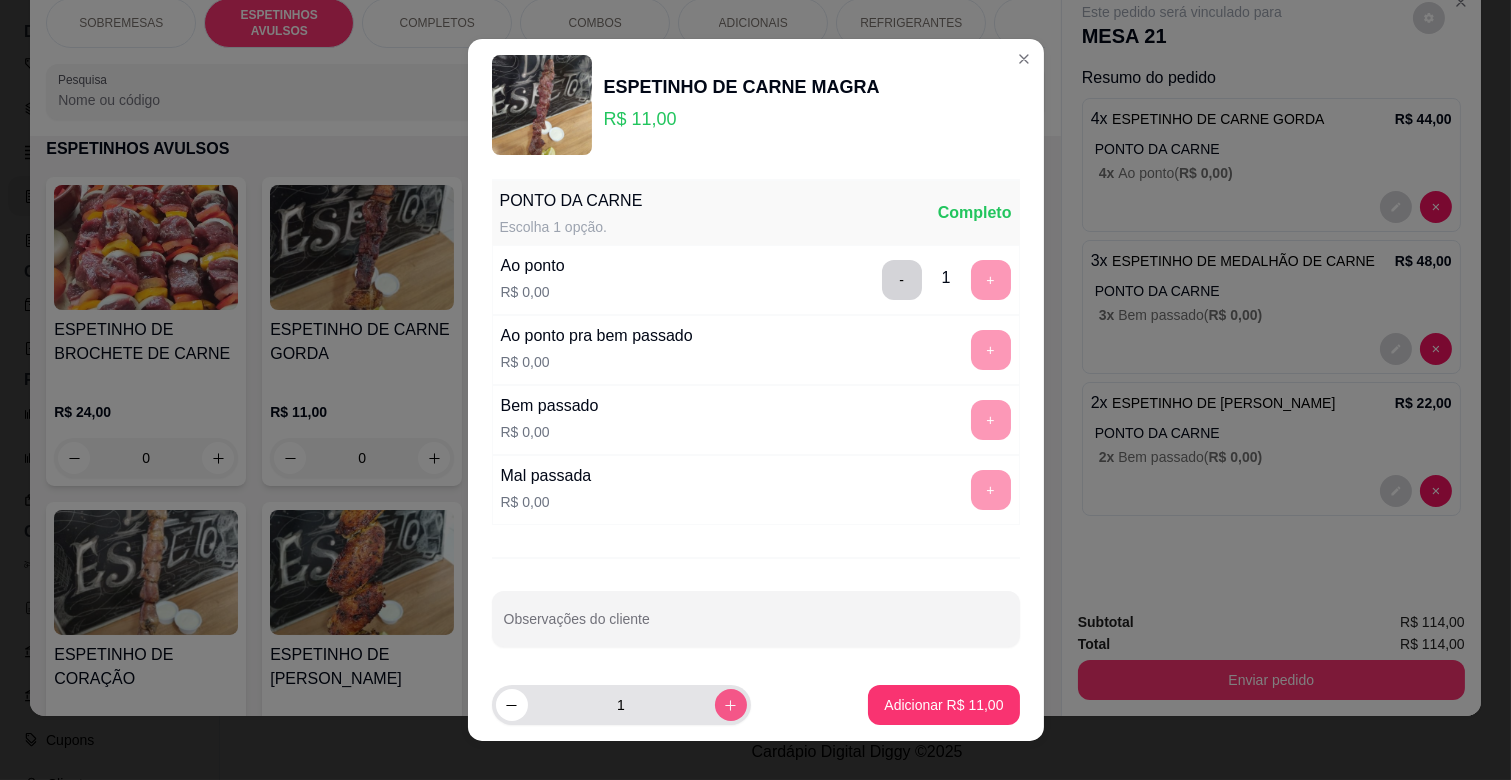 click 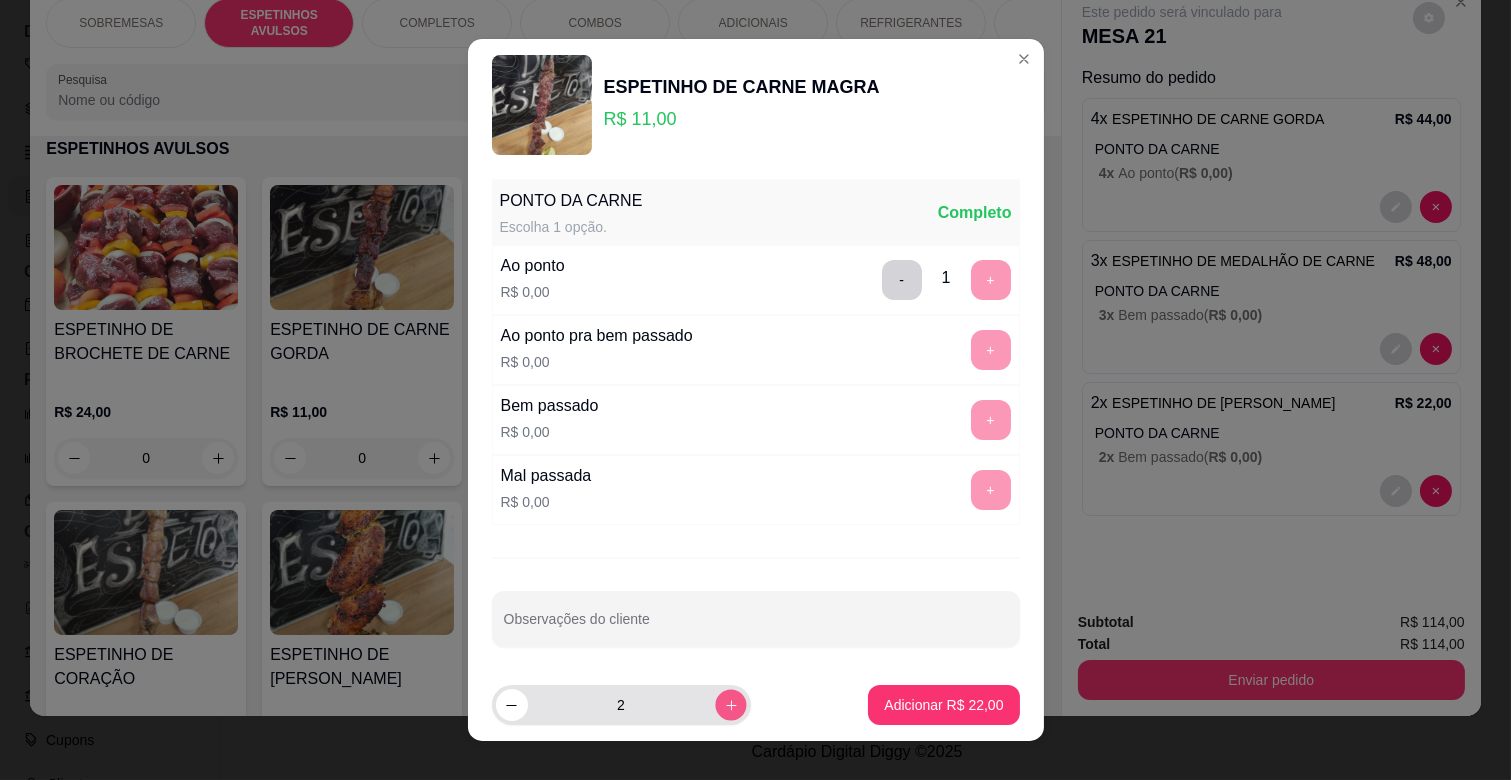 click 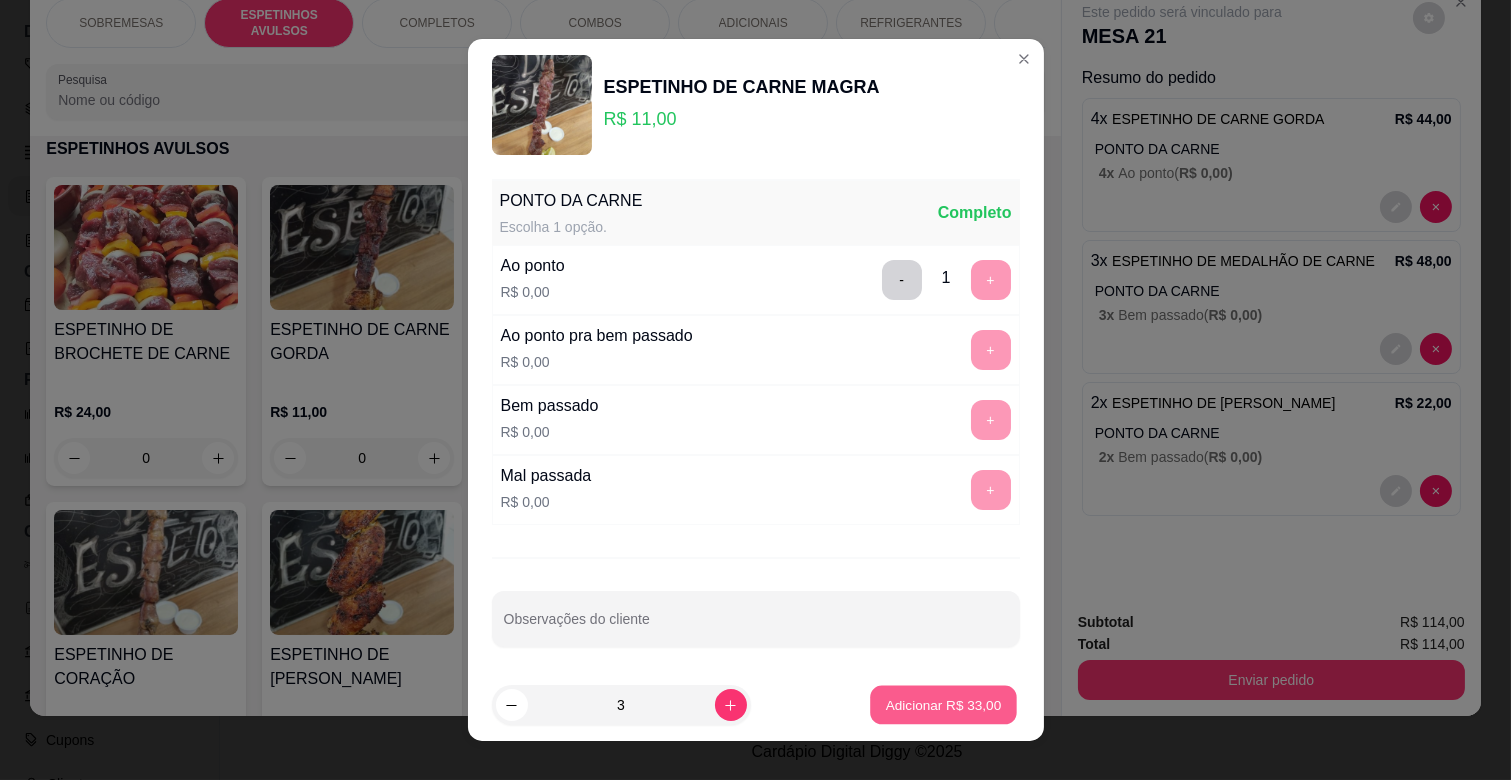 click on "Adicionar   R$ 33,00" at bounding box center (944, 705) 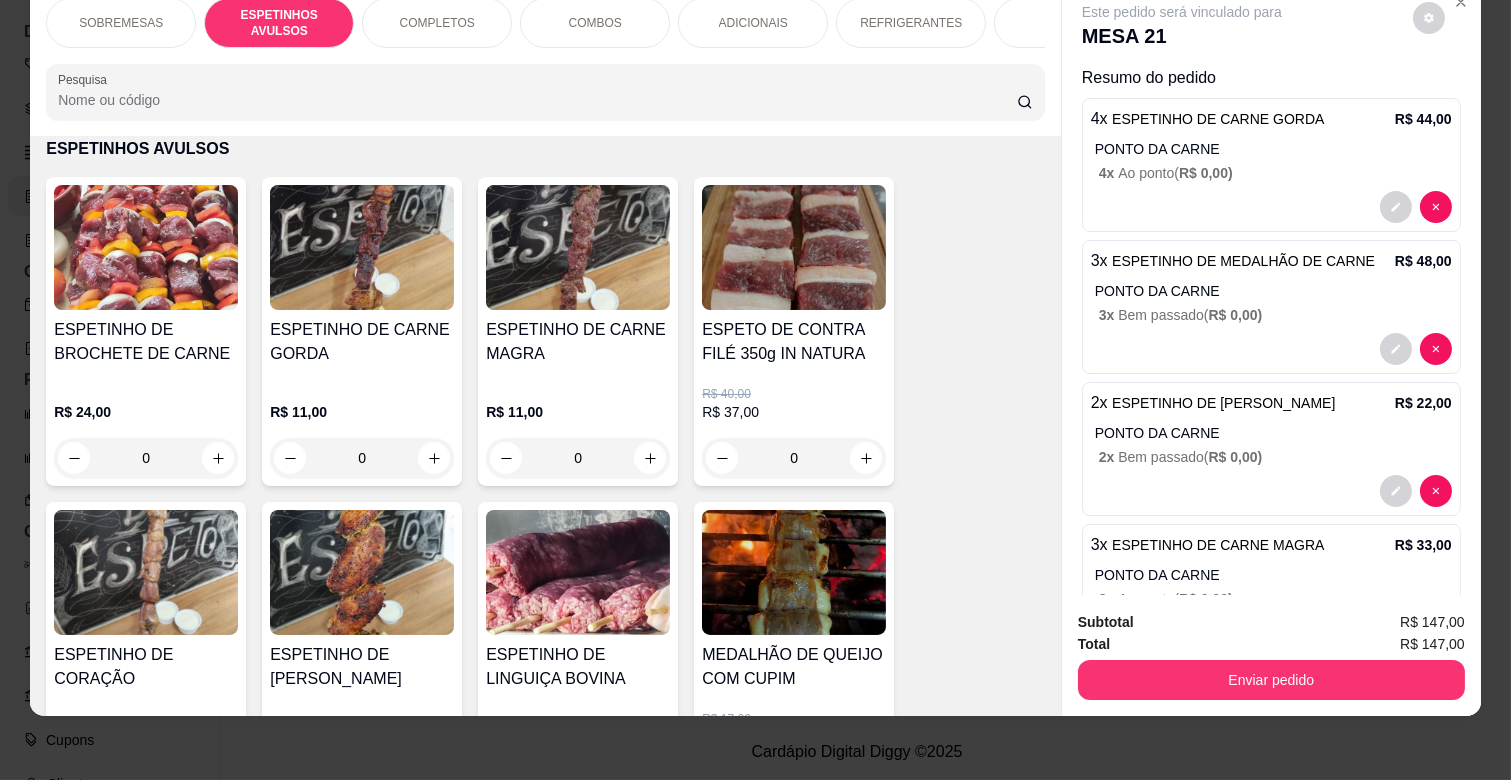 scroll, scrollTop: 92, scrollLeft: 0, axis: vertical 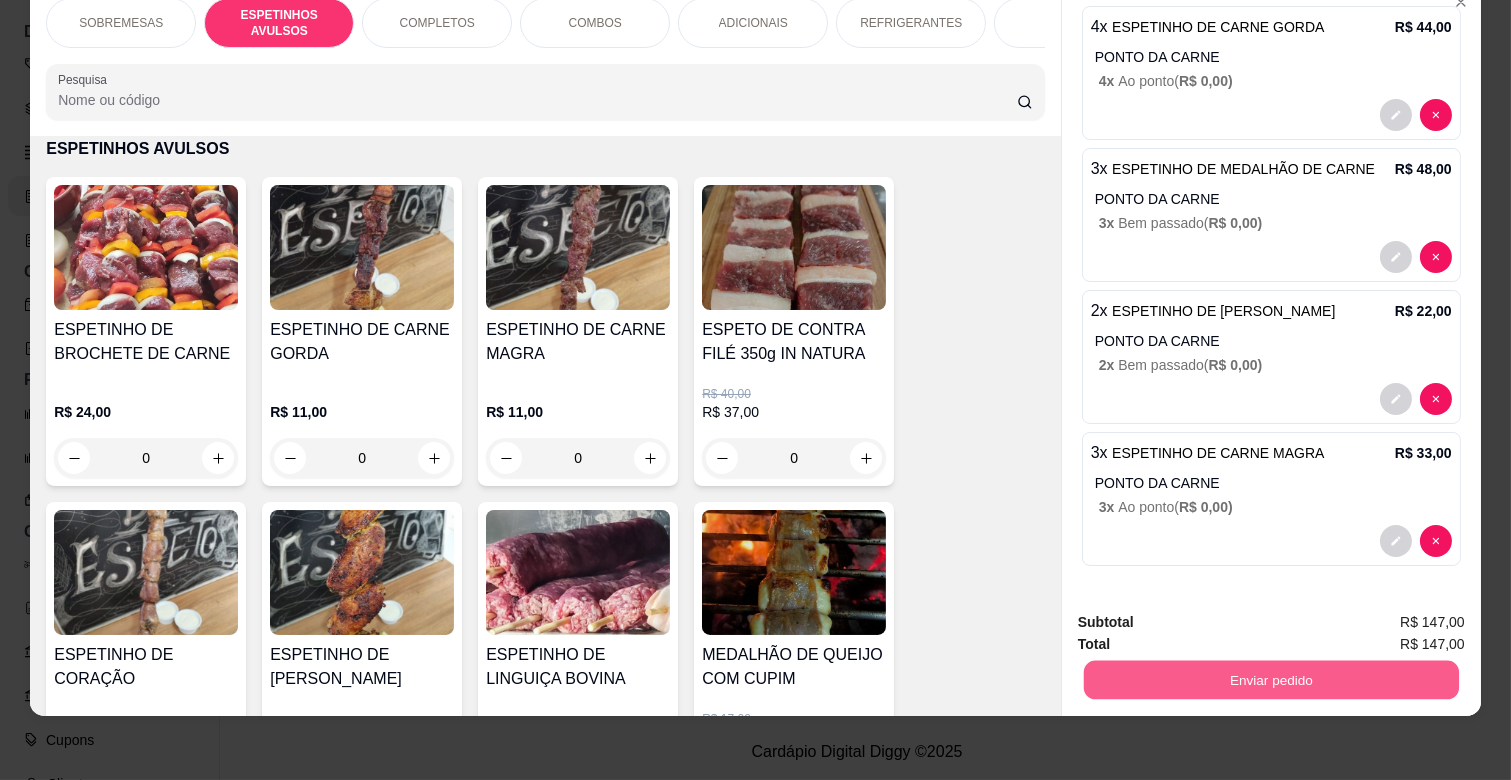 click on "Enviar pedido" at bounding box center (1271, 679) 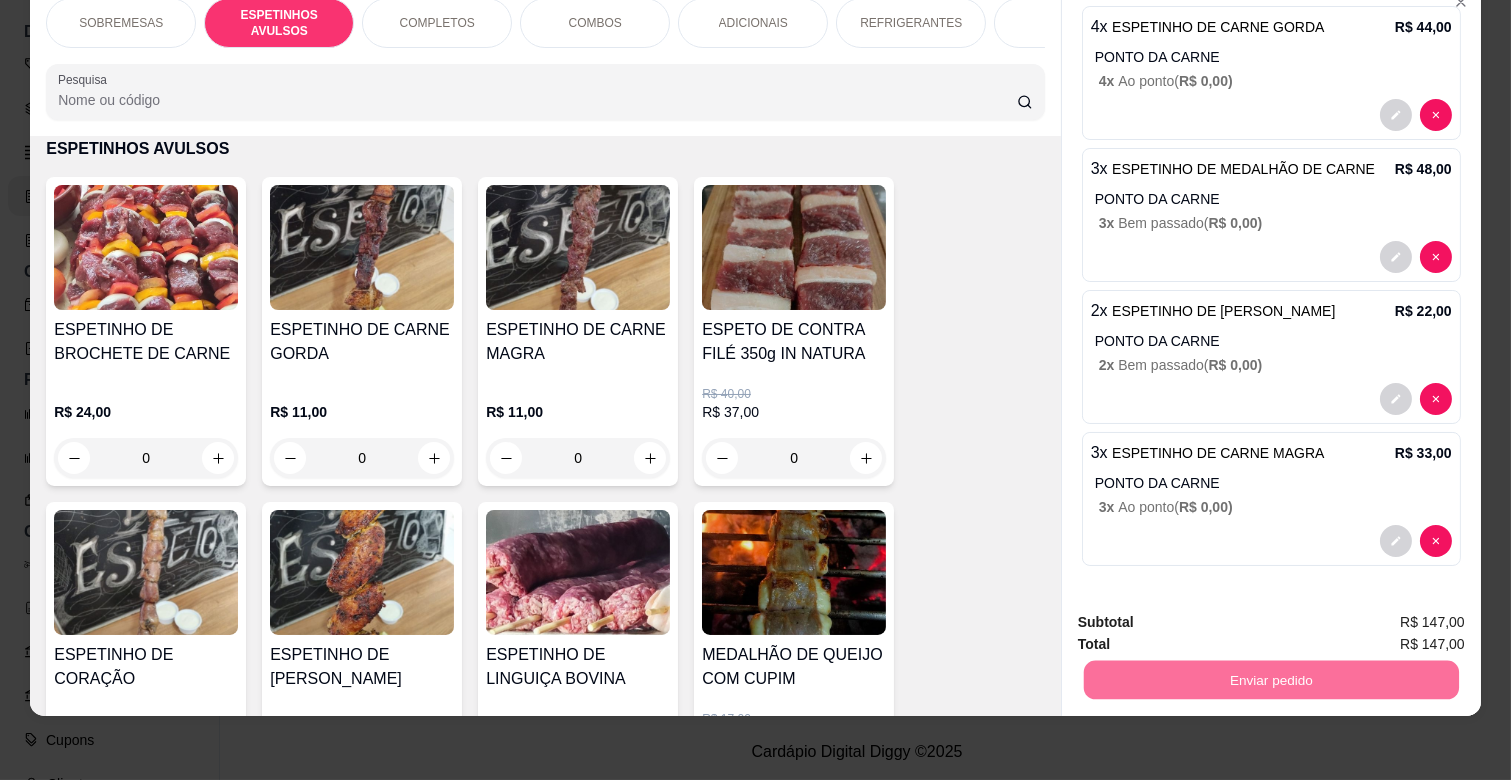click on "Não registrar e enviar pedido" at bounding box center (1204, 614) 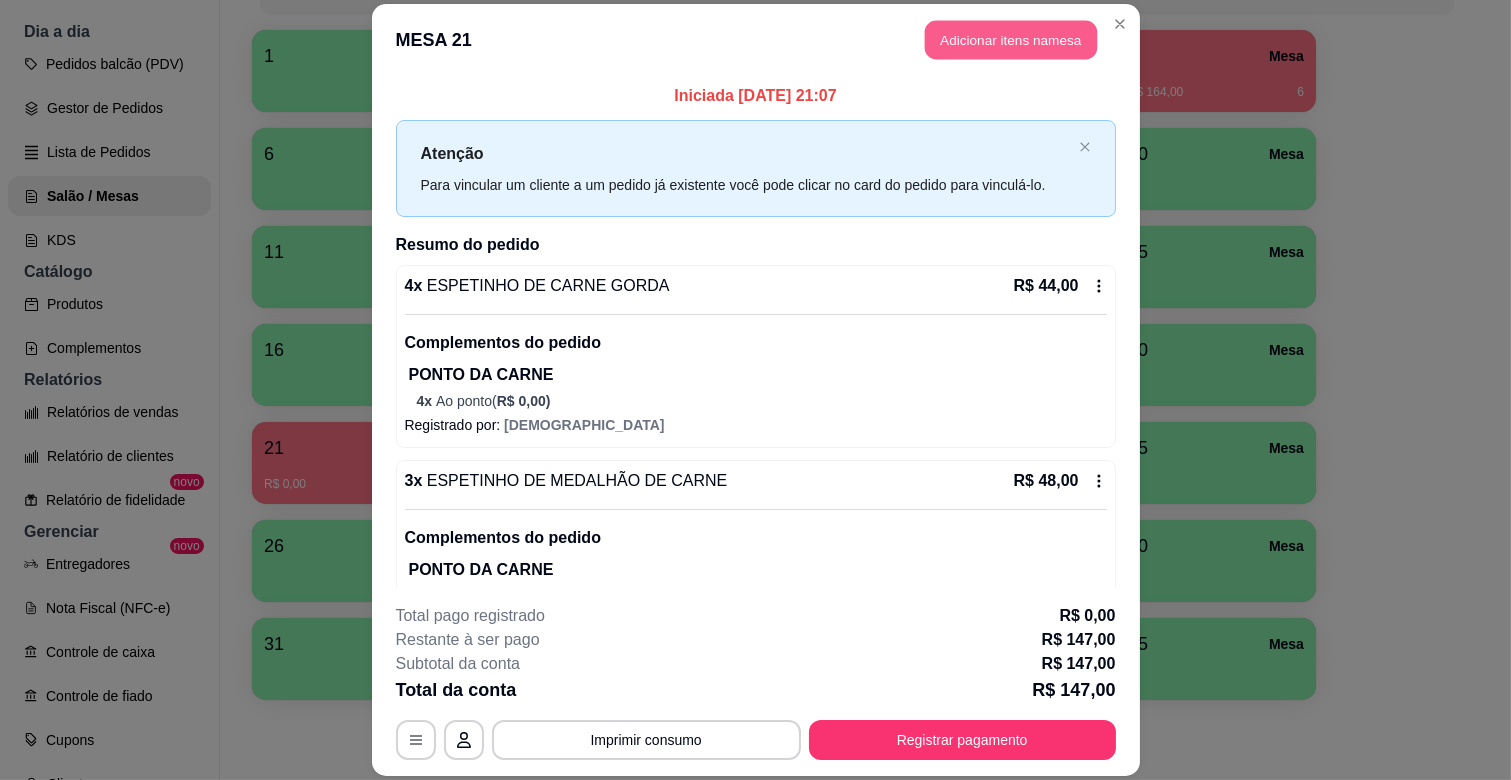 click on "Adicionar itens na  mesa" at bounding box center [1011, 40] 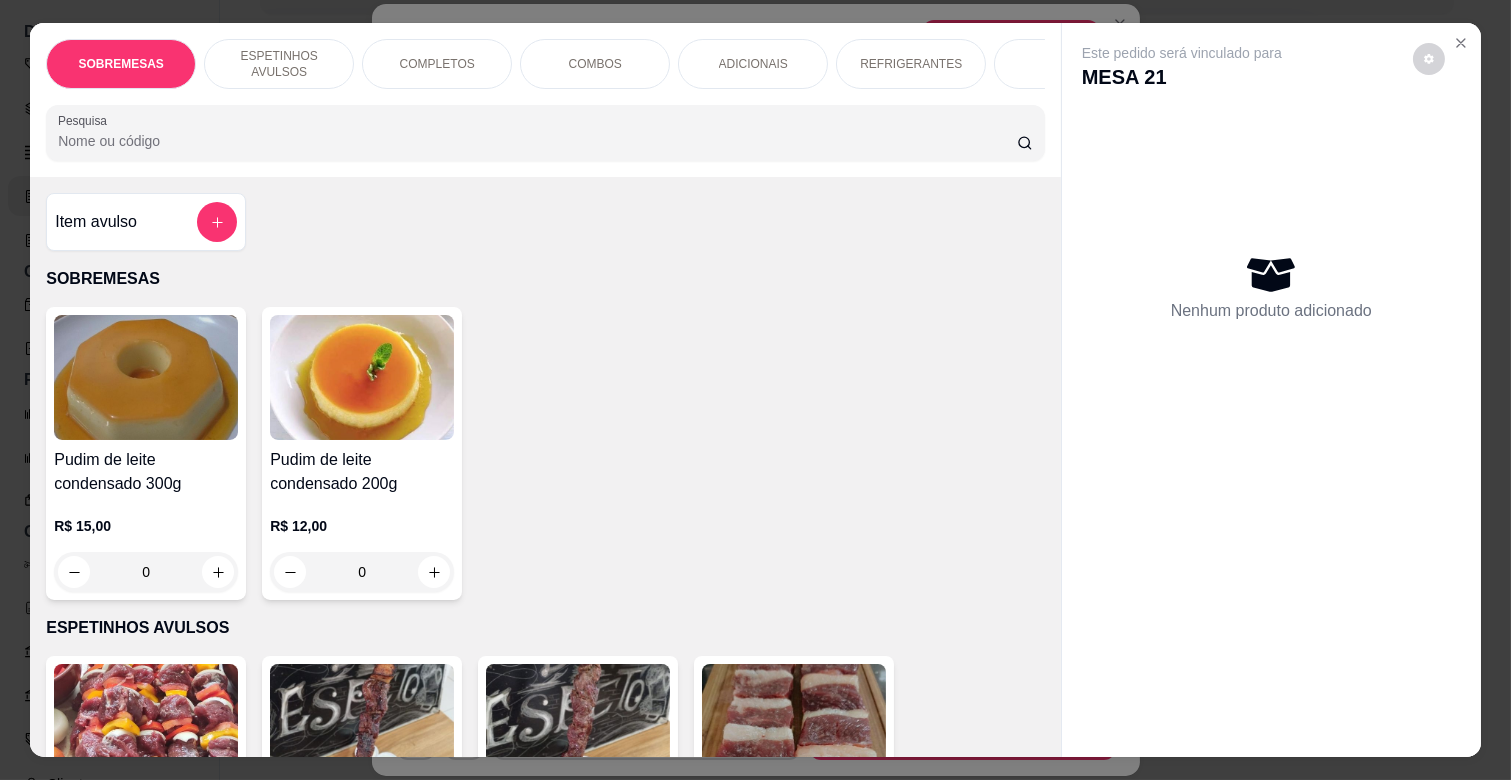 click on "ESPETINHOS AVULSOS" at bounding box center [279, 64] 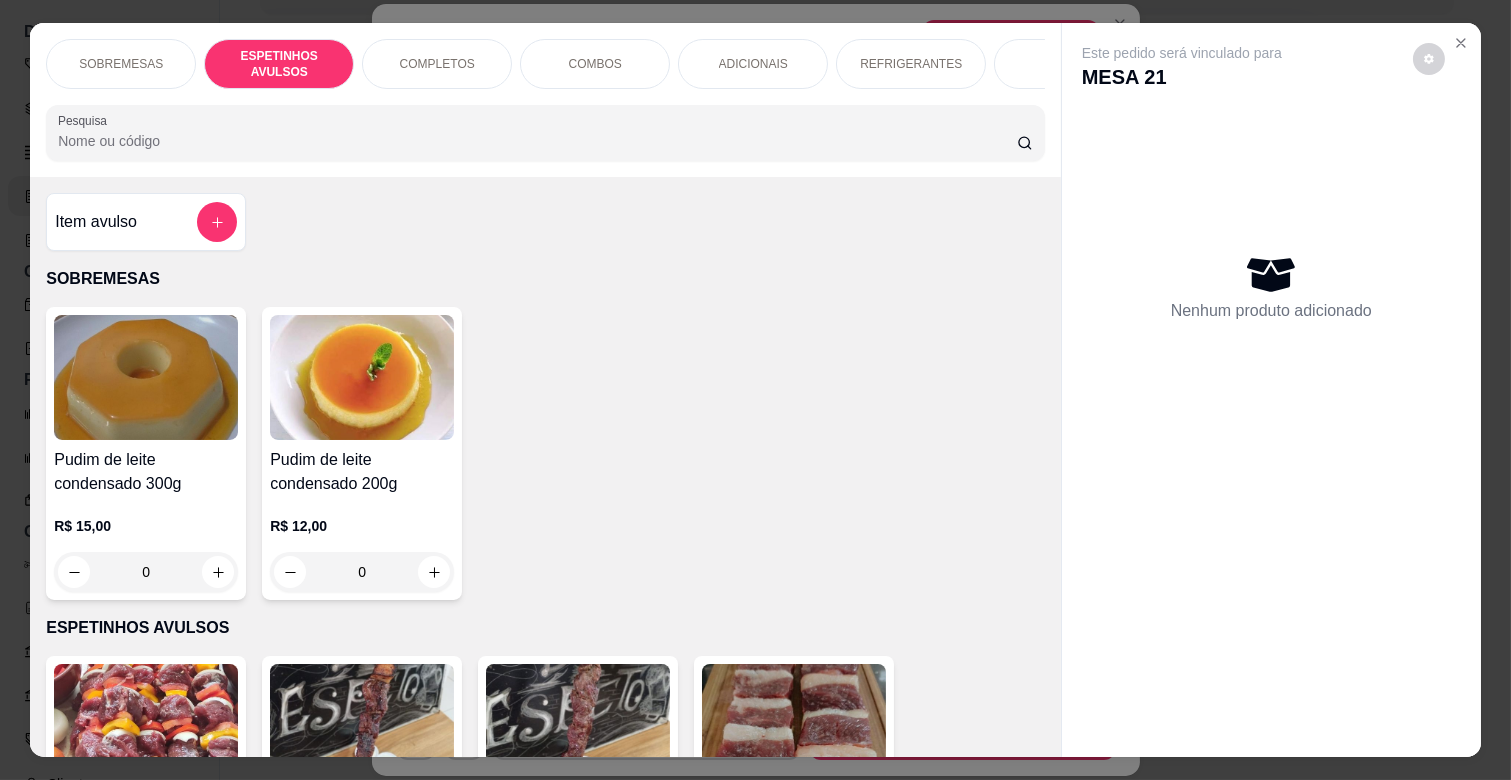 scroll, scrollTop: 438, scrollLeft: 0, axis: vertical 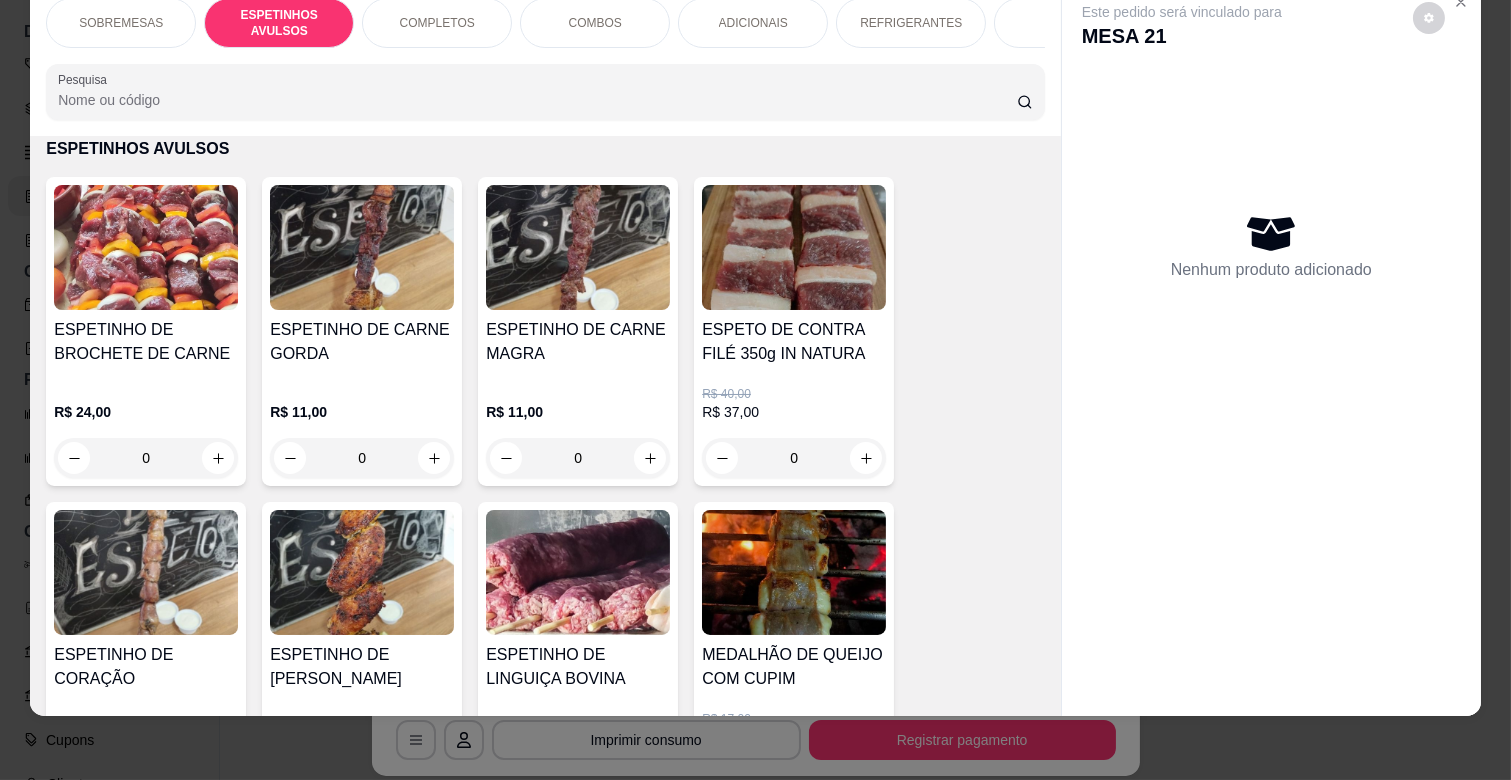 click on "0" at bounding box center (362, 458) 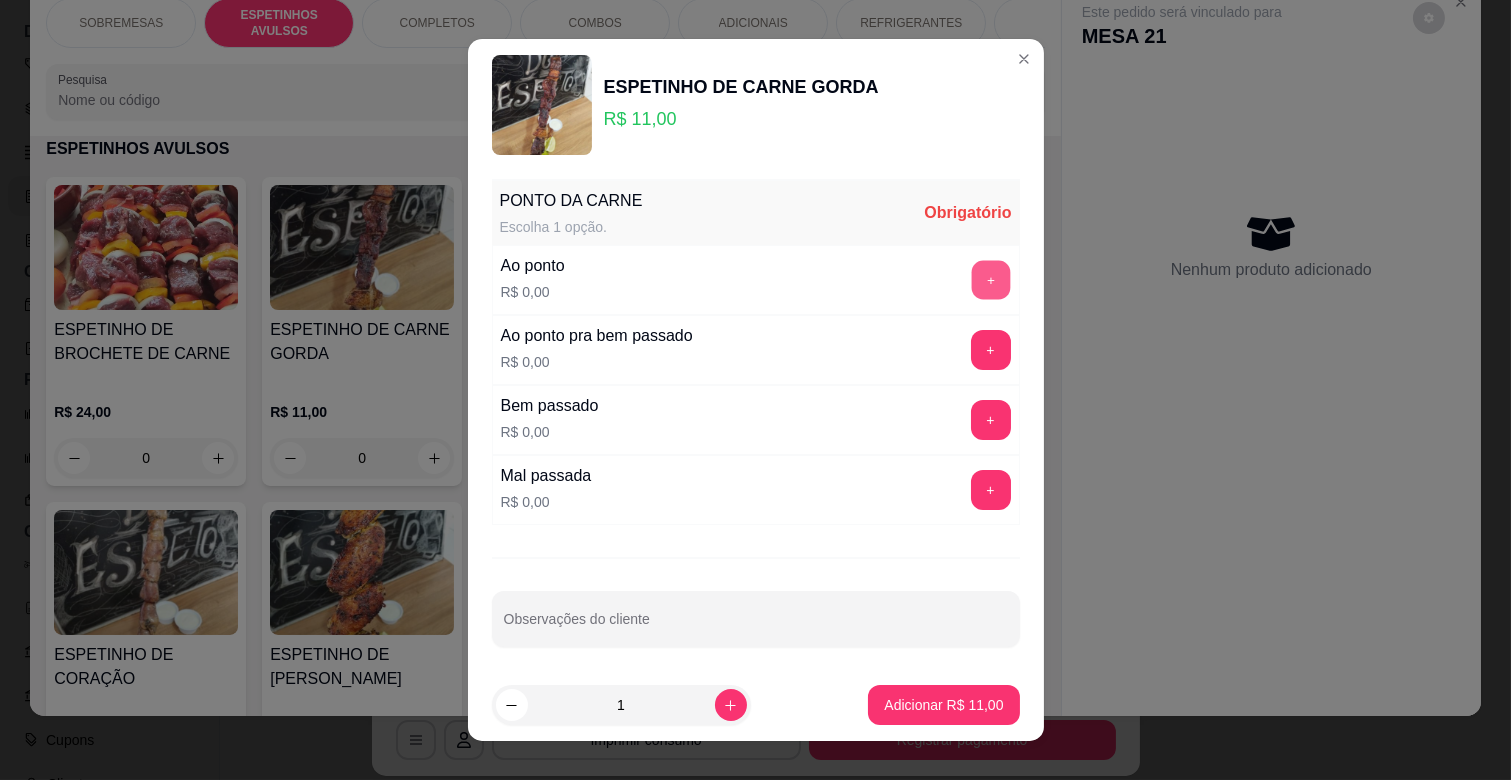 click on "+" at bounding box center (990, 280) 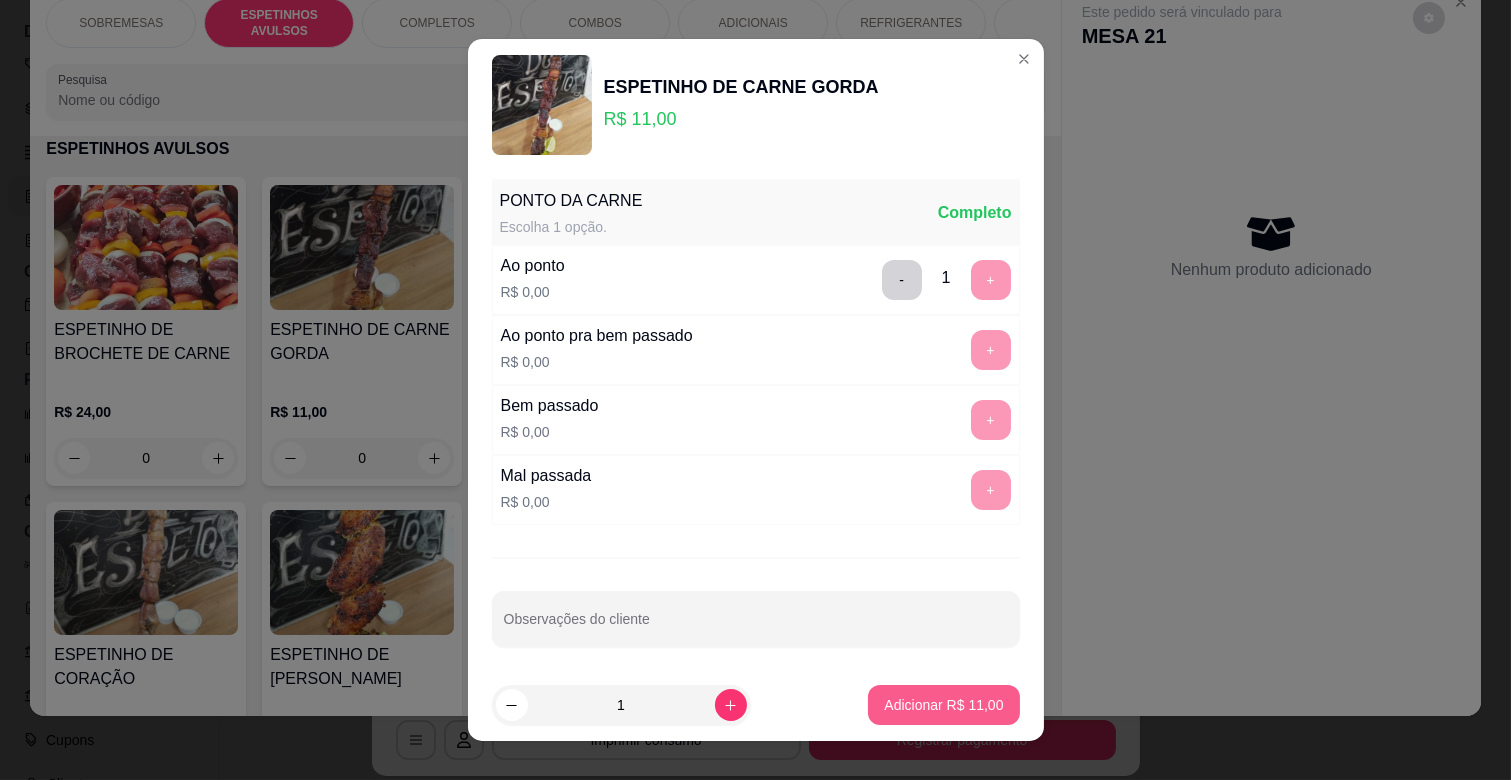 click on "Adicionar   R$ 11,00" at bounding box center [943, 705] 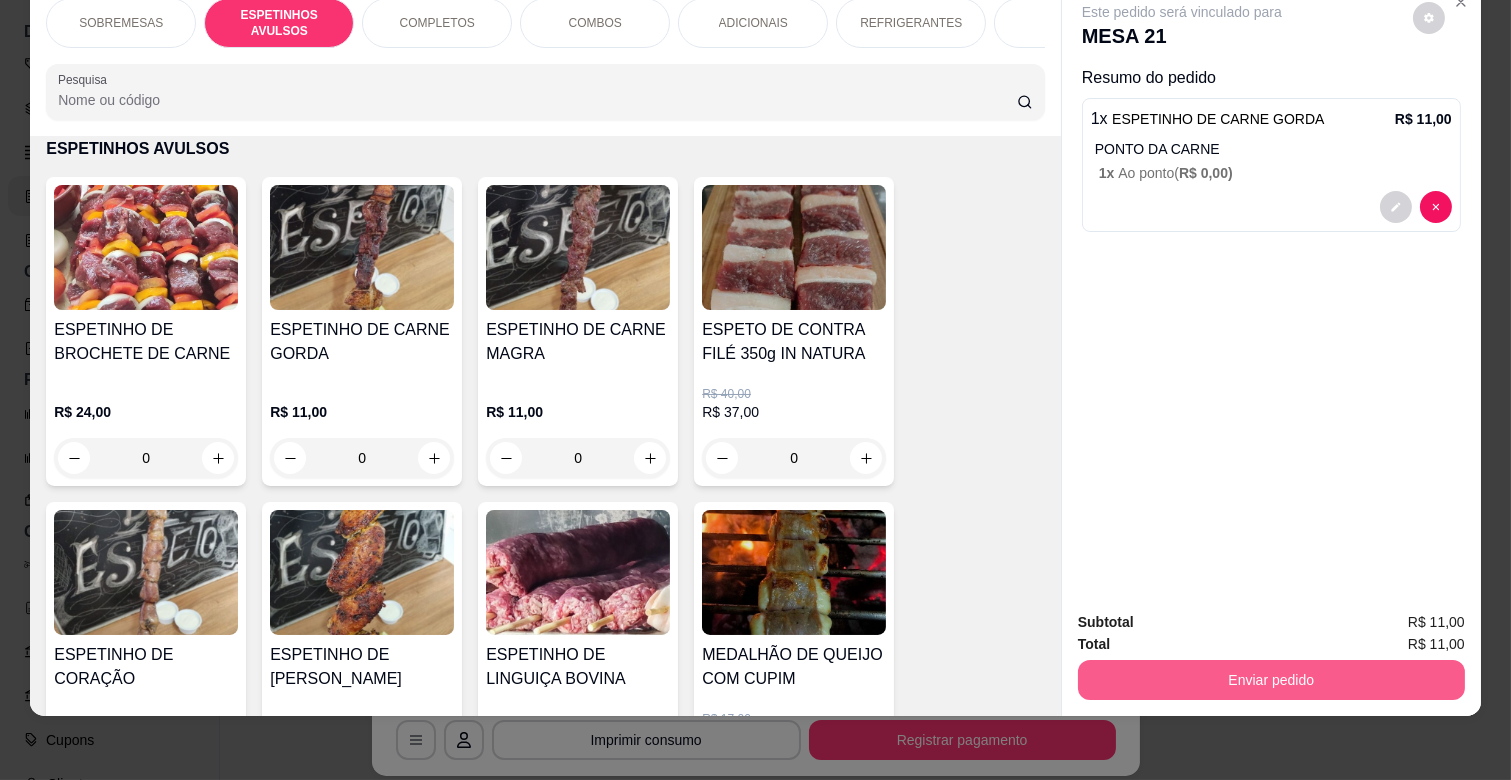 click on "Enviar pedido" at bounding box center (1271, 680) 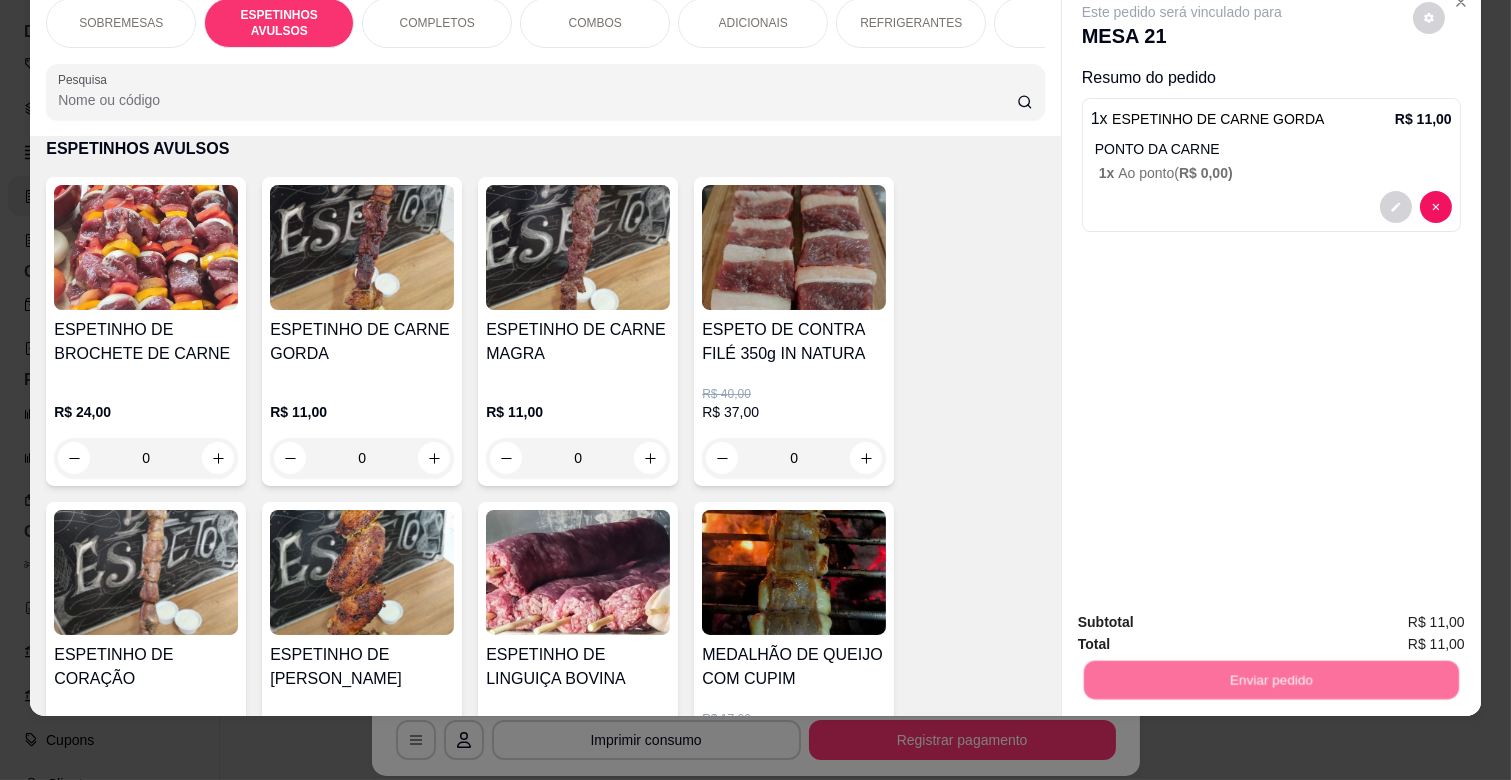 click on "Não registrar e enviar pedido" at bounding box center (1204, 614) 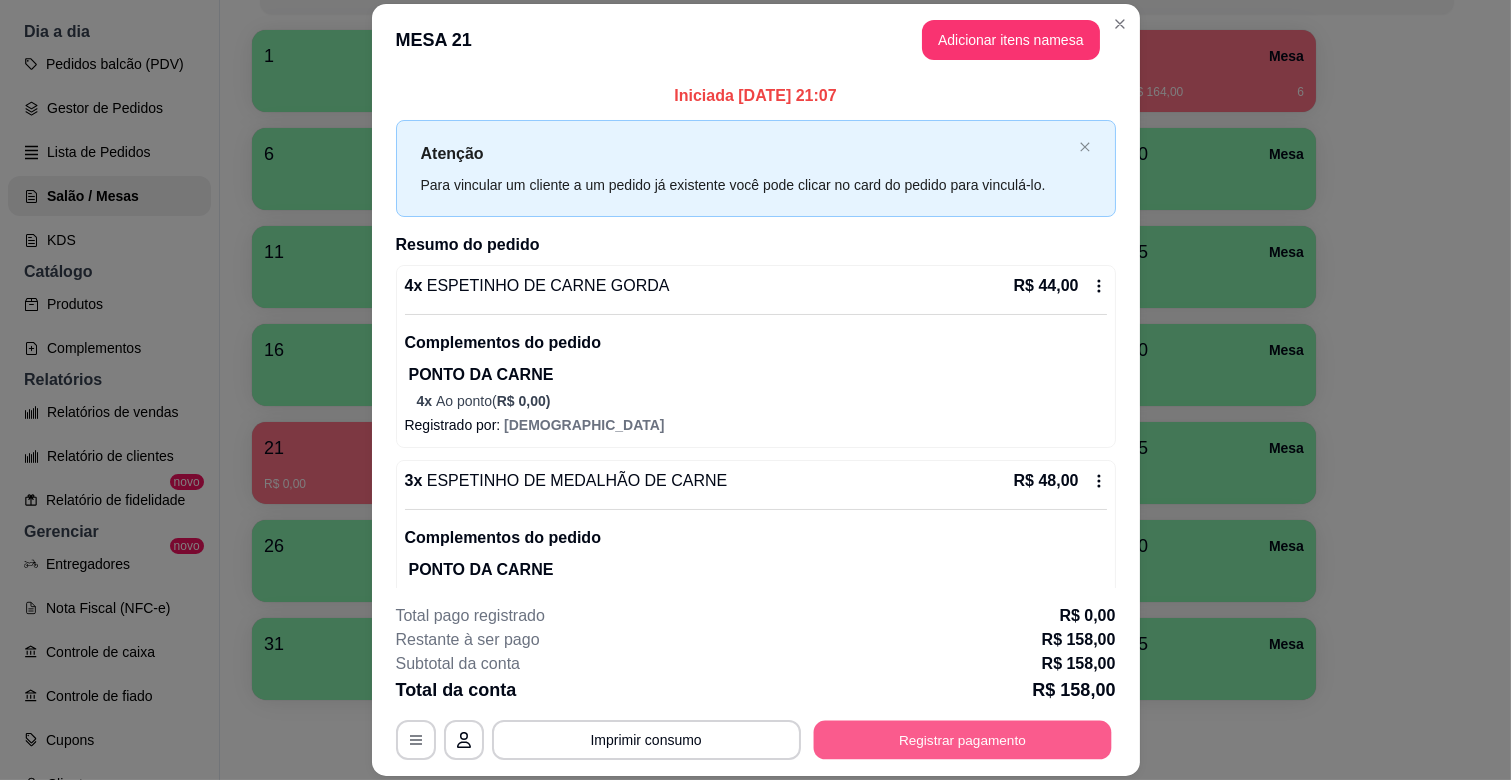 click on "Registrar pagamento" at bounding box center [962, 740] 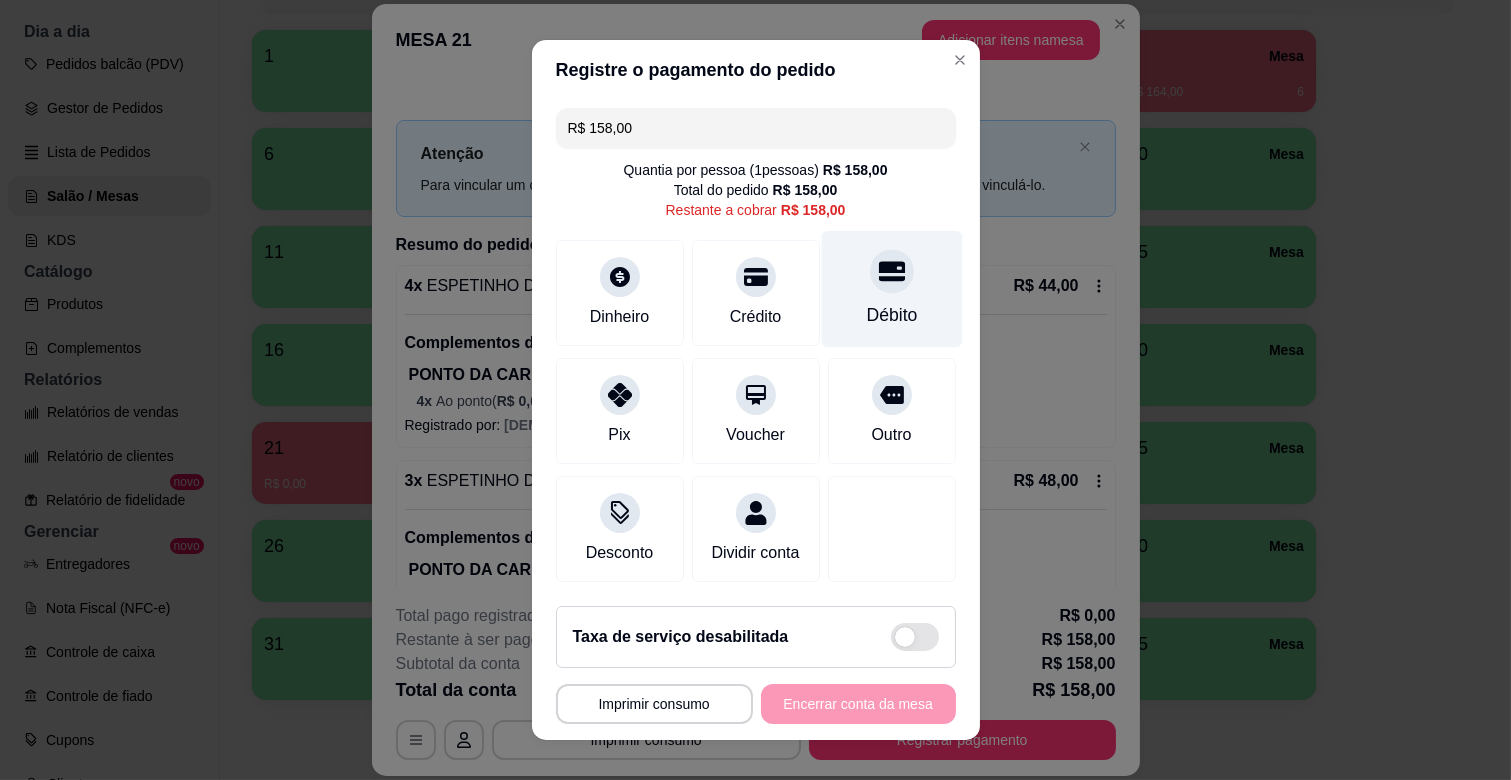 click on "Débito" at bounding box center [891, 289] 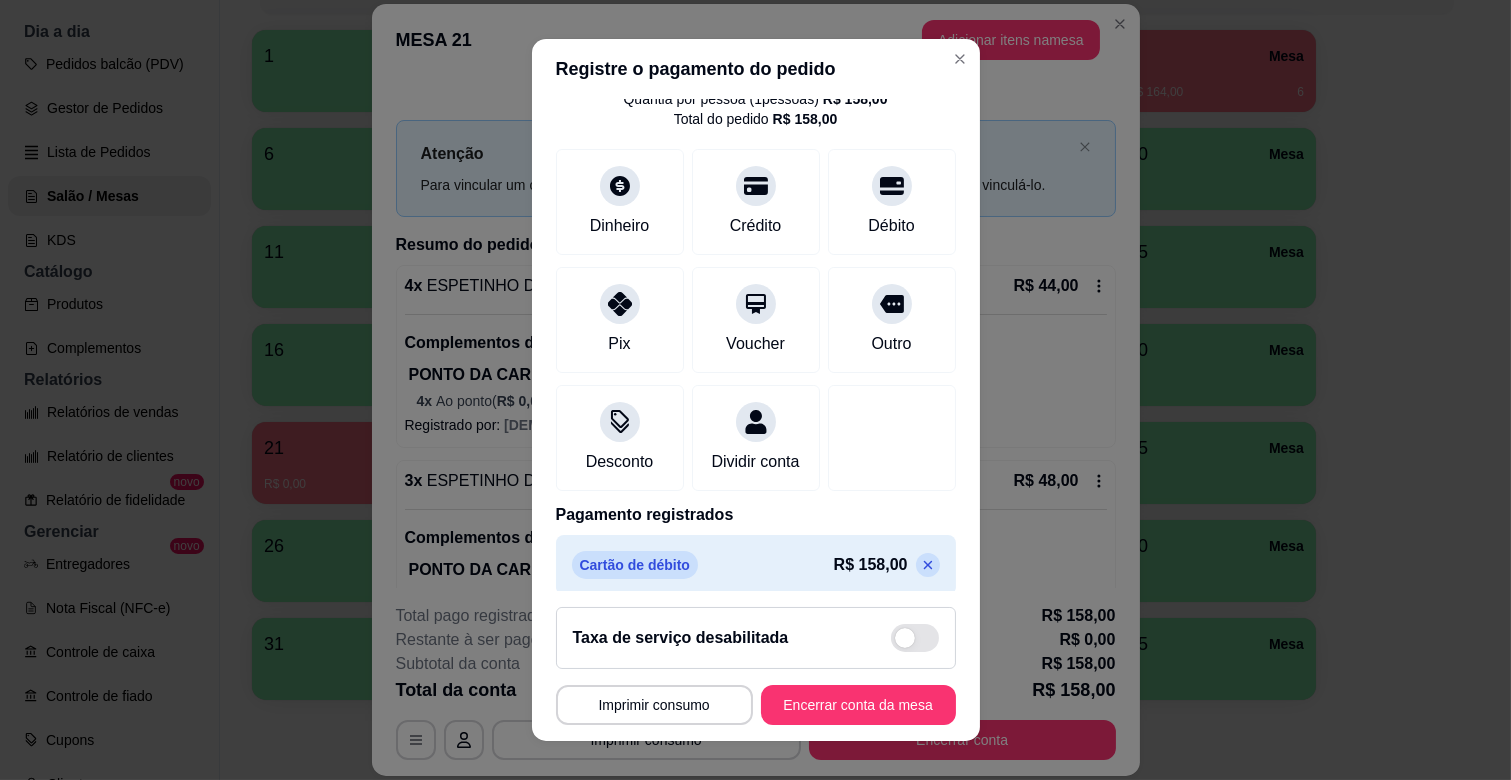 scroll, scrollTop: 106, scrollLeft: 0, axis: vertical 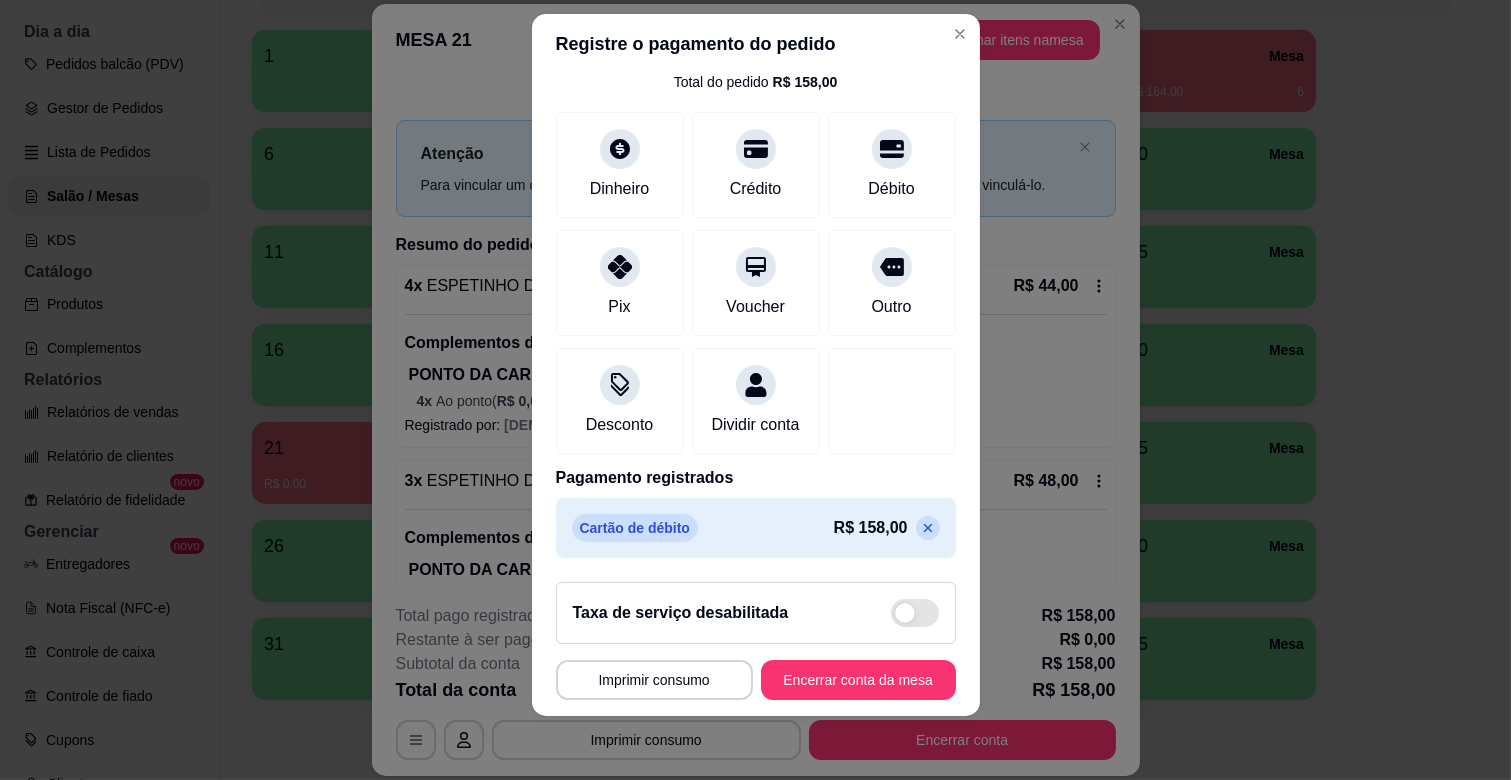 click 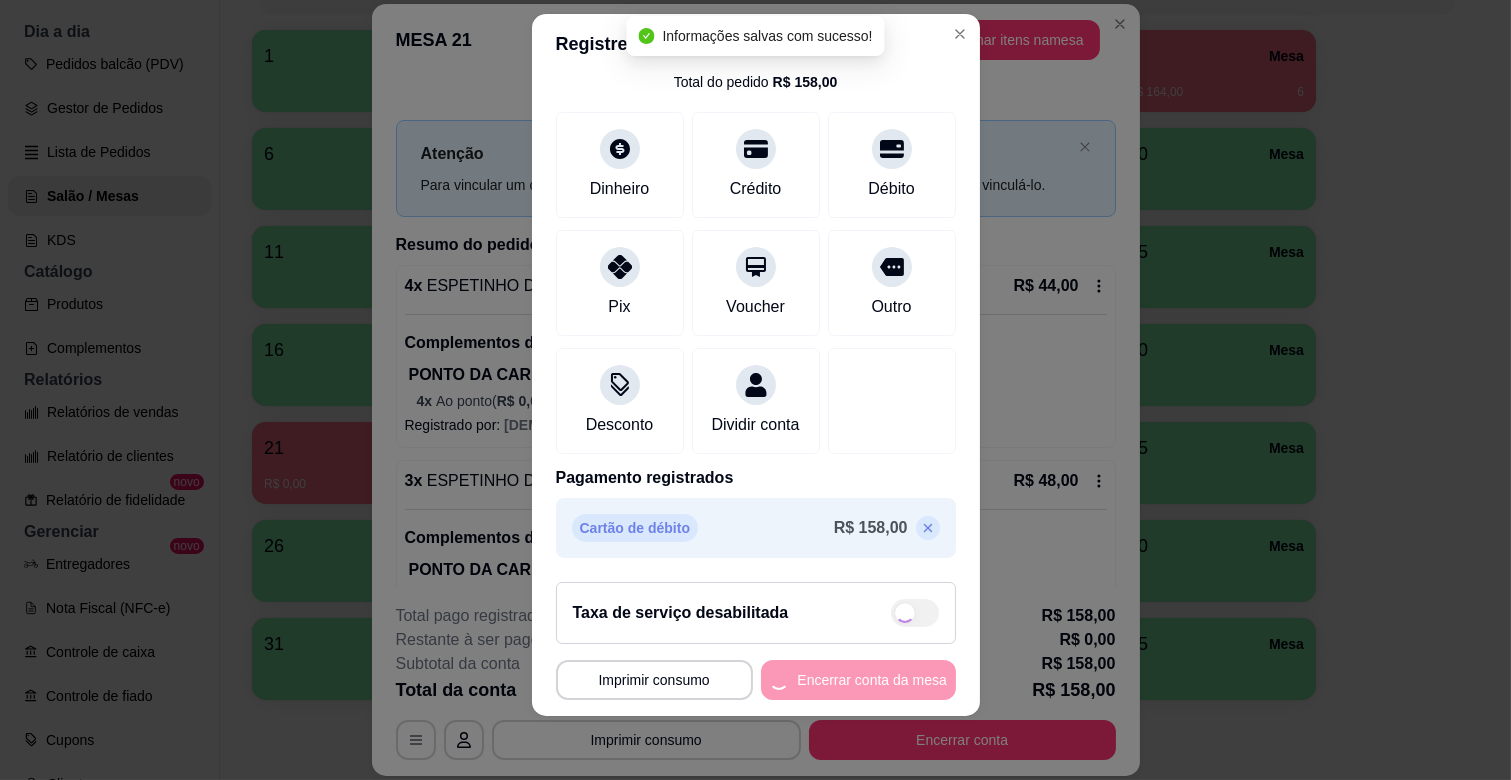 scroll, scrollTop: 22, scrollLeft: 0, axis: vertical 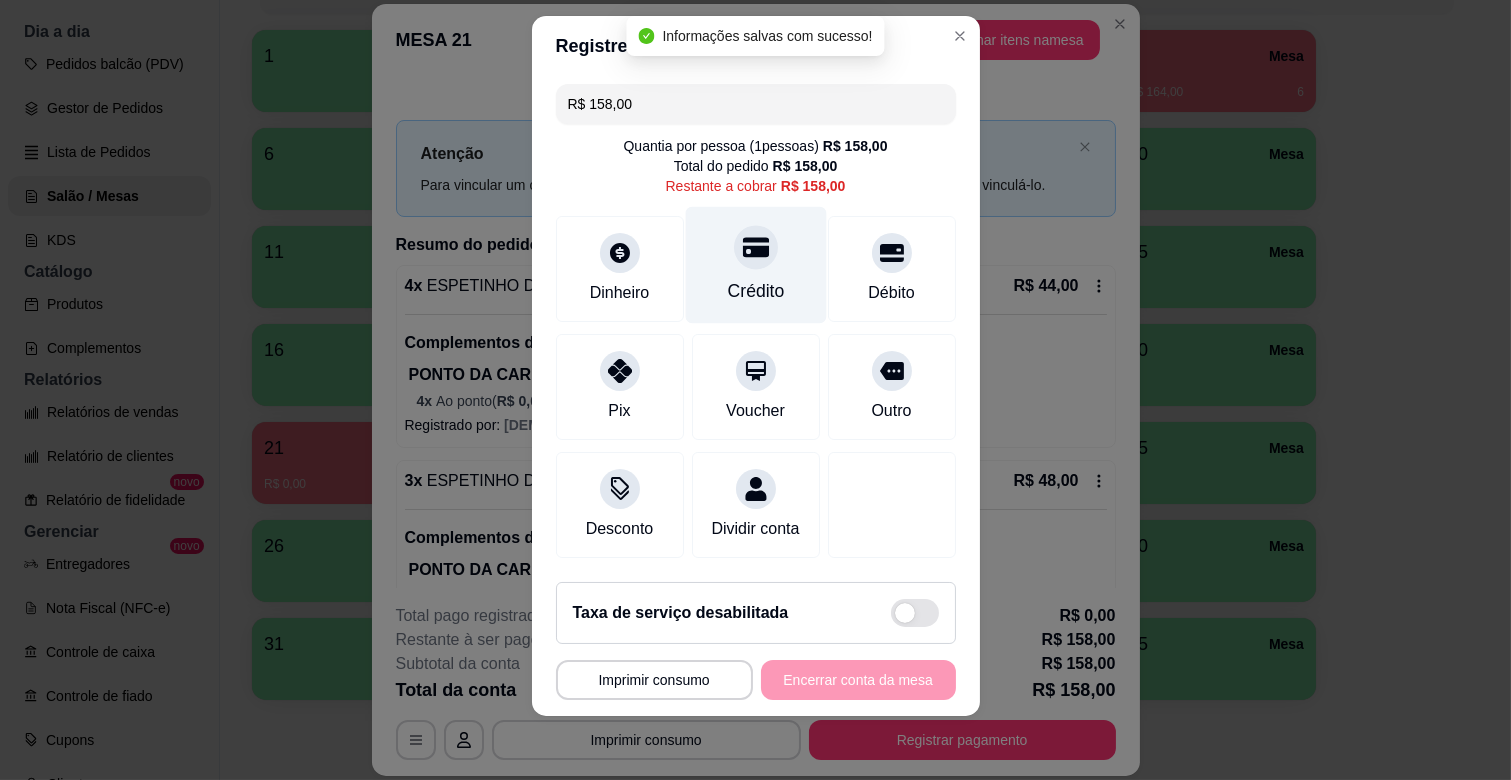 click on "Crédito" at bounding box center (755, 291) 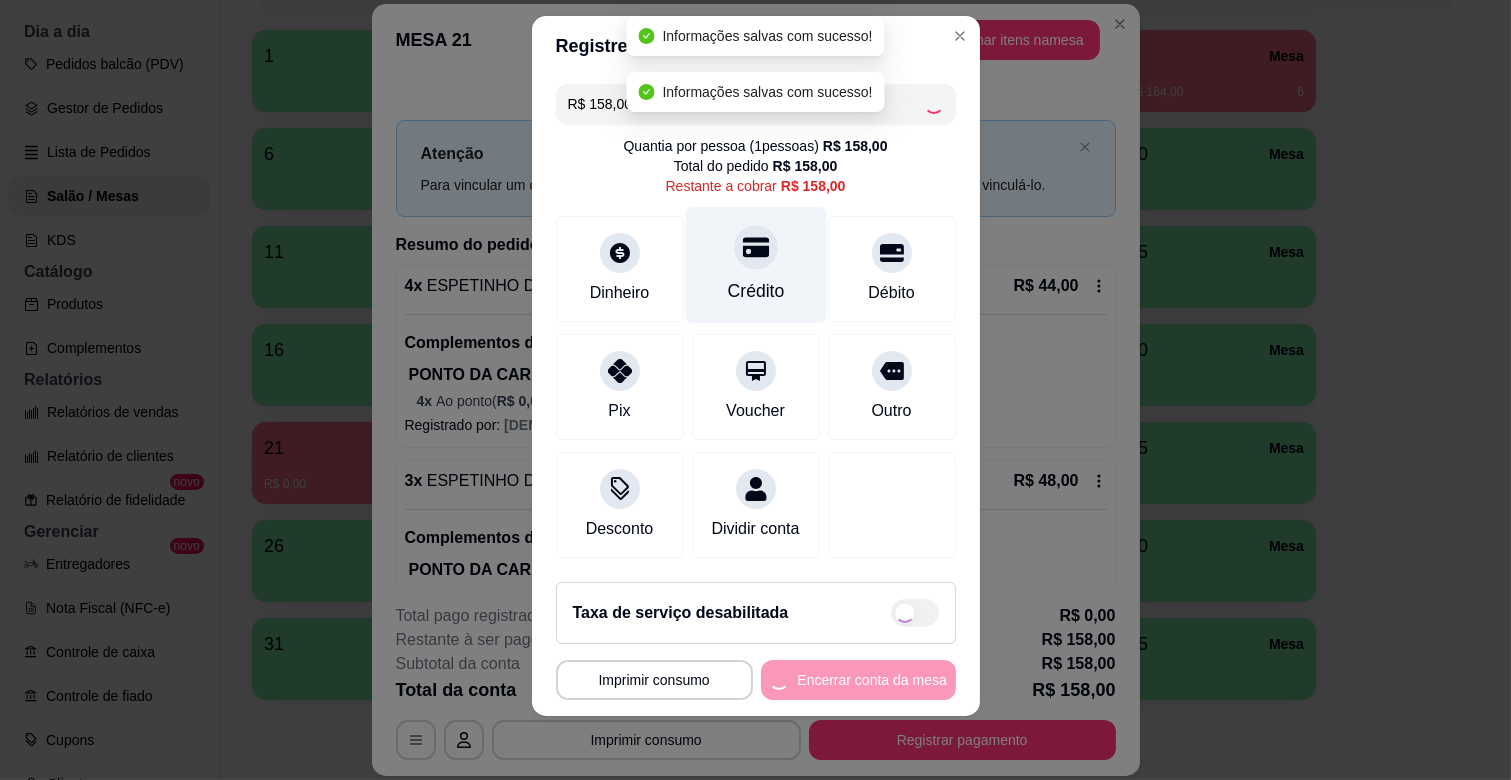 type on "R$ 0,00" 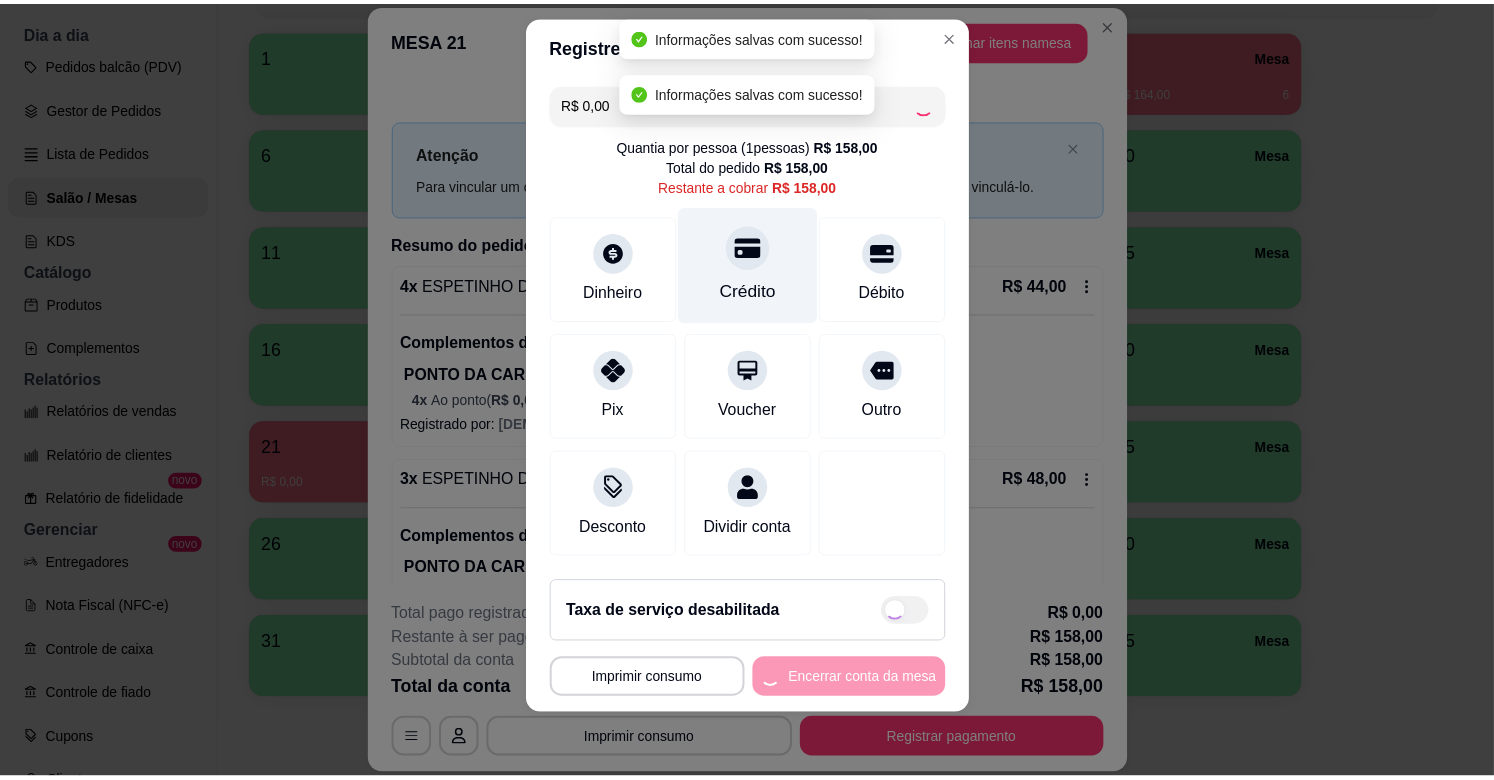 scroll, scrollTop: 106, scrollLeft: 0, axis: vertical 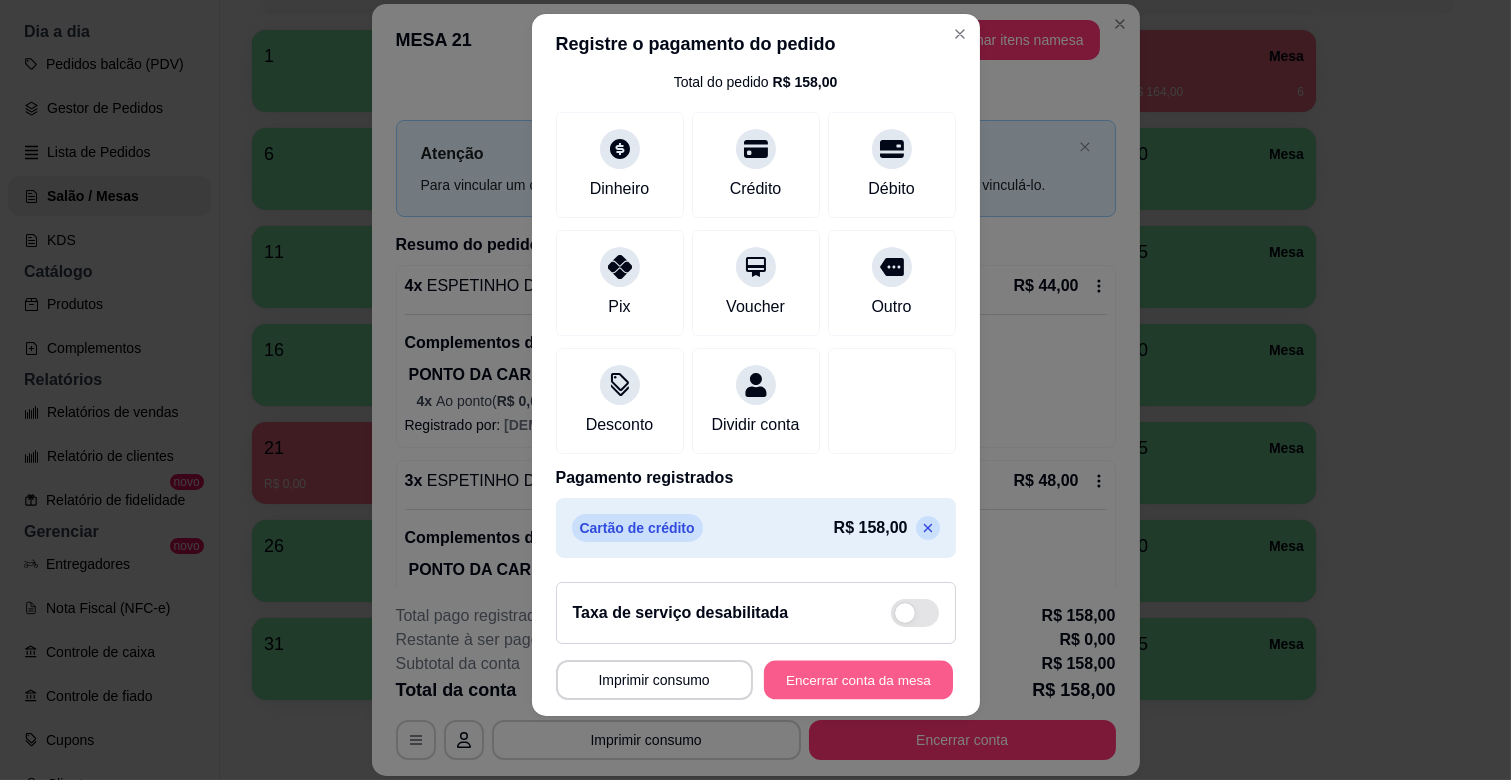 click on "Encerrar conta da mesa" at bounding box center [858, 680] 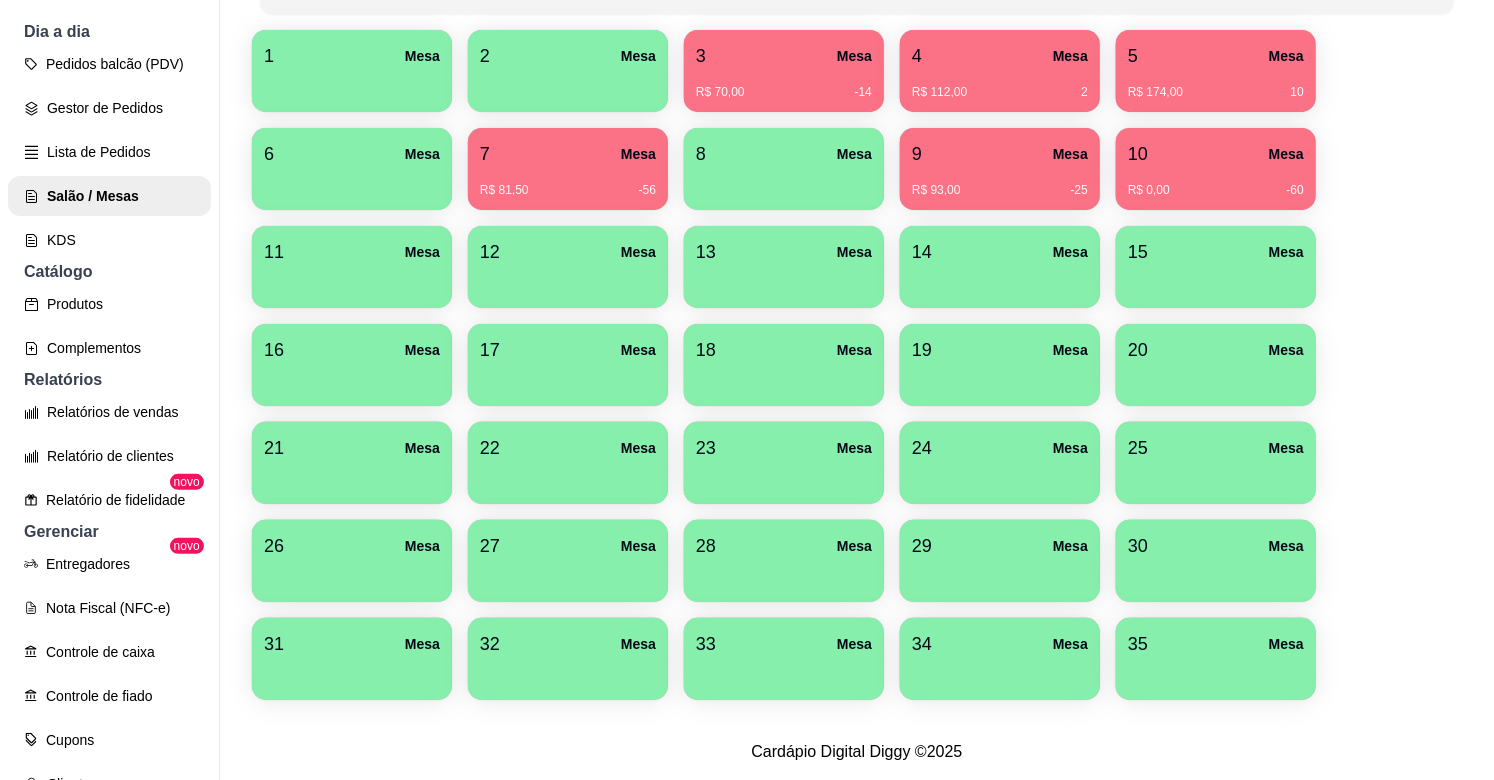 scroll, scrollTop: 0, scrollLeft: 0, axis: both 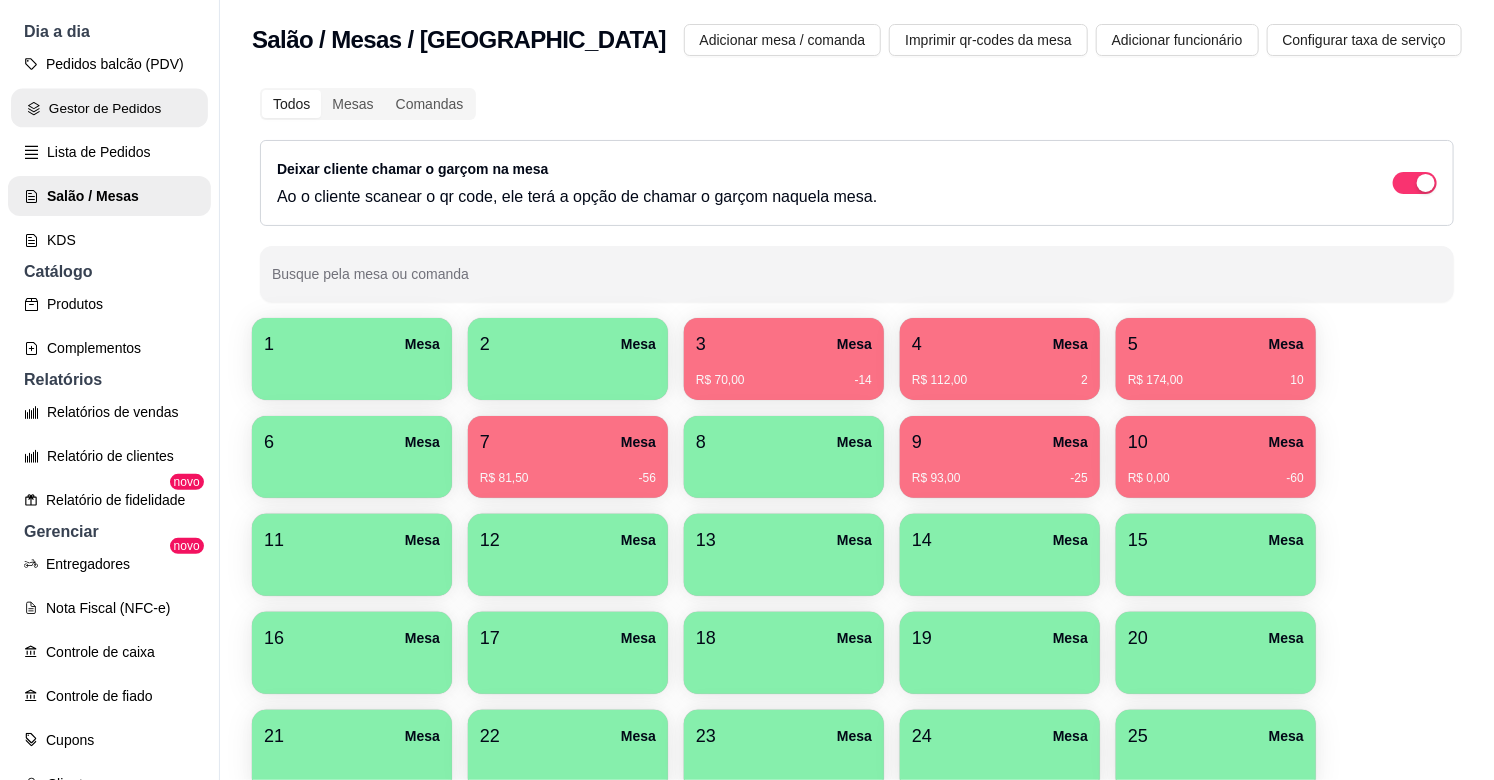 click on "Gestor de Pedidos" at bounding box center (109, 108) 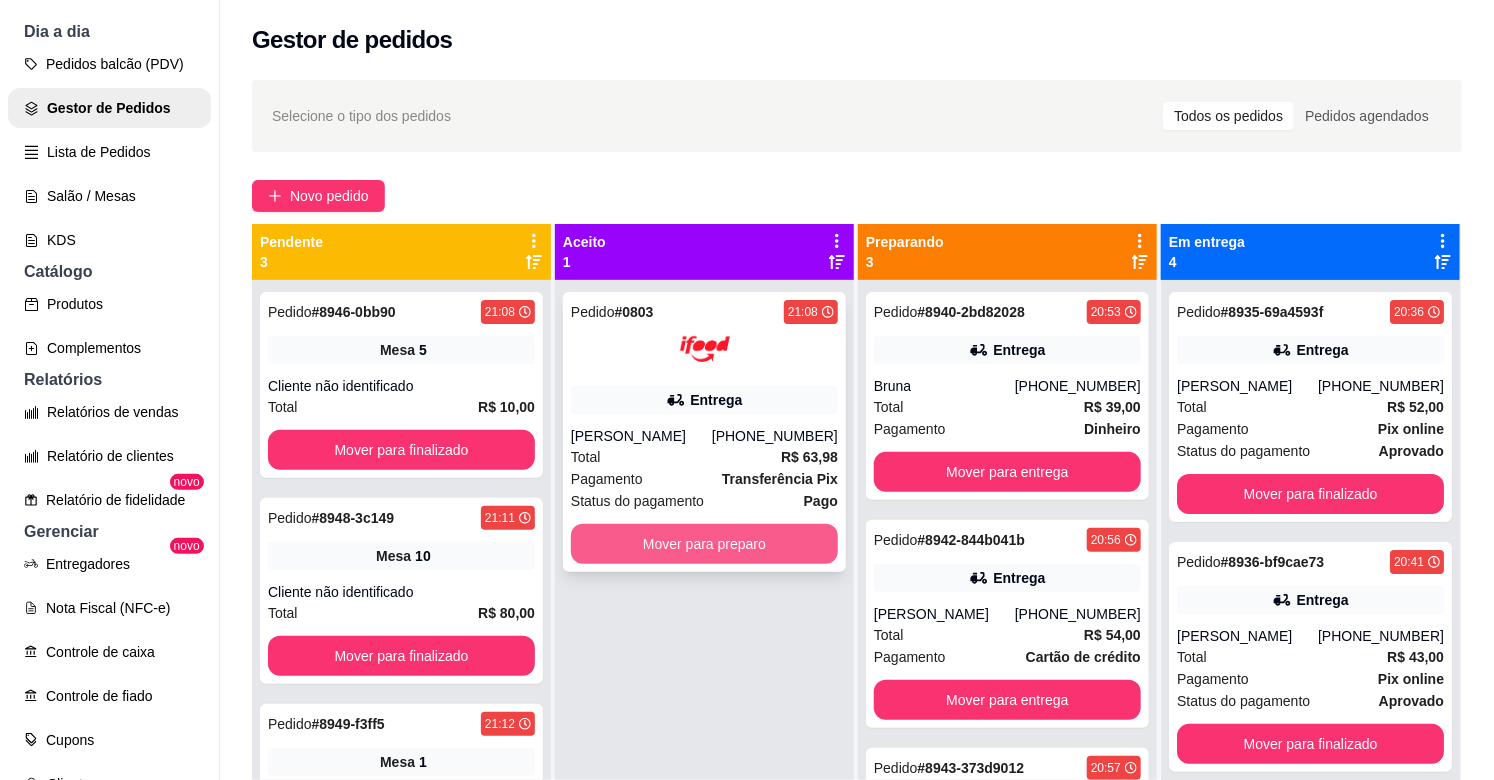 click on "Mover para preparo" at bounding box center (704, 544) 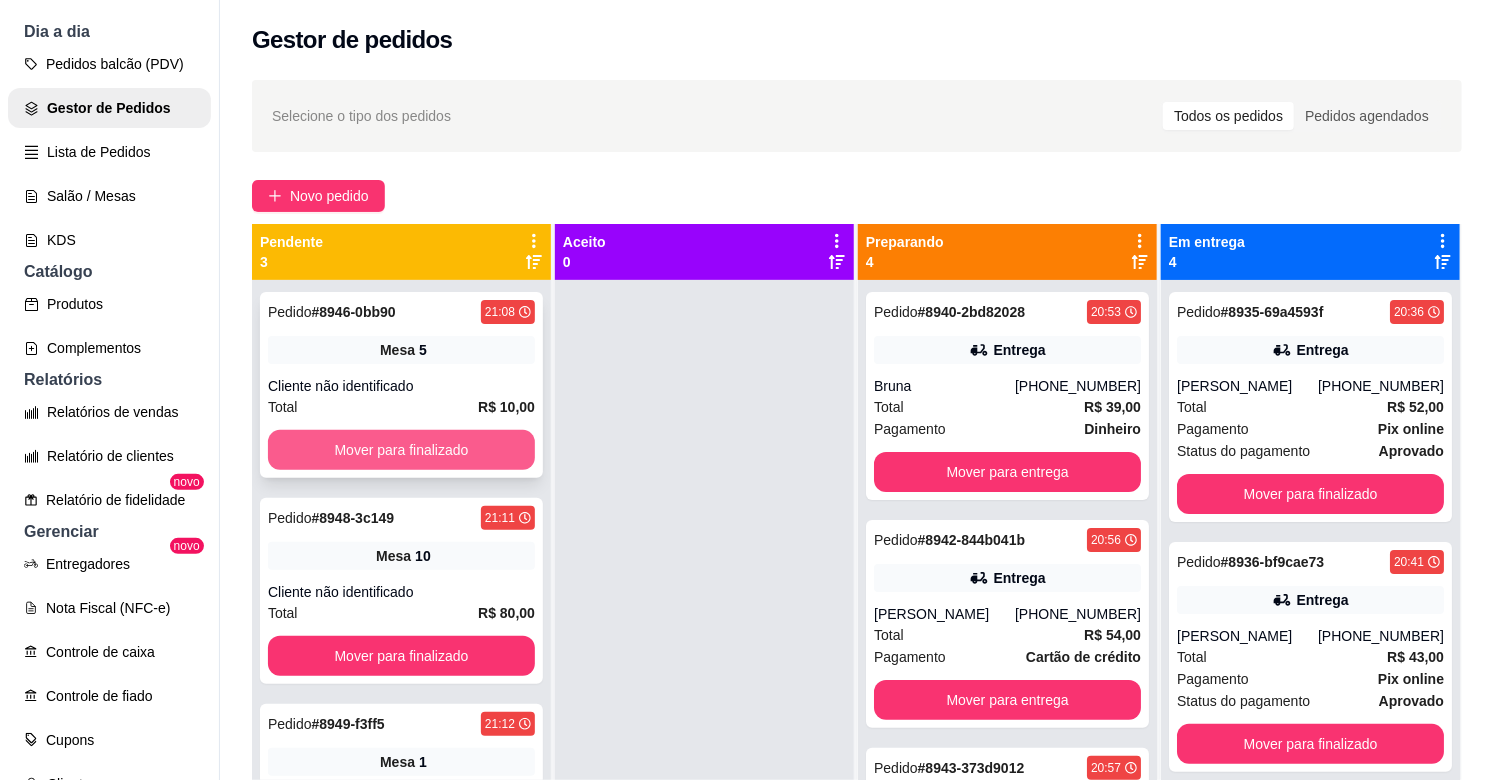 click on "Mover para finalizado" at bounding box center (401, 450) 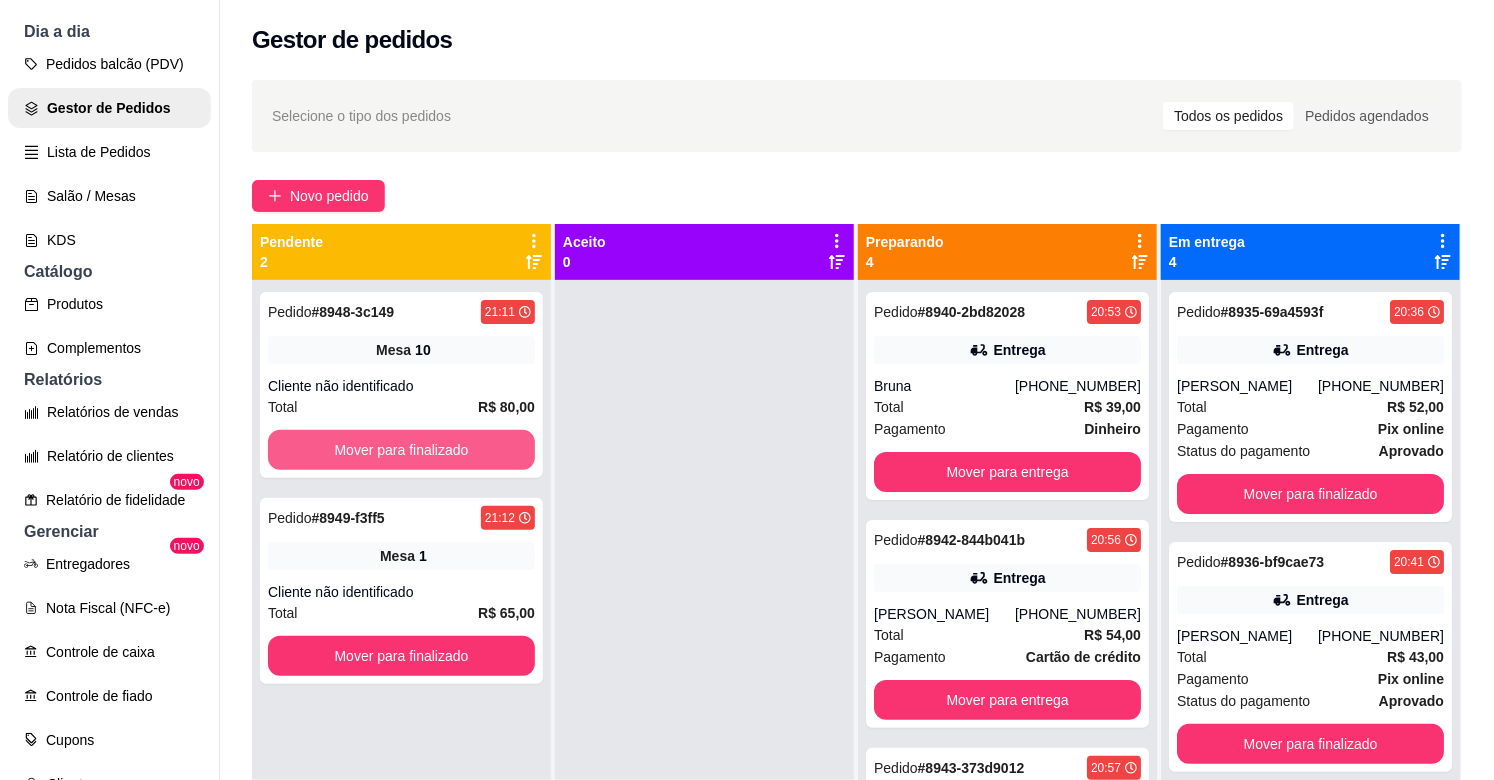 click on "Mover para finalizado" at bounding box center (401, 450) 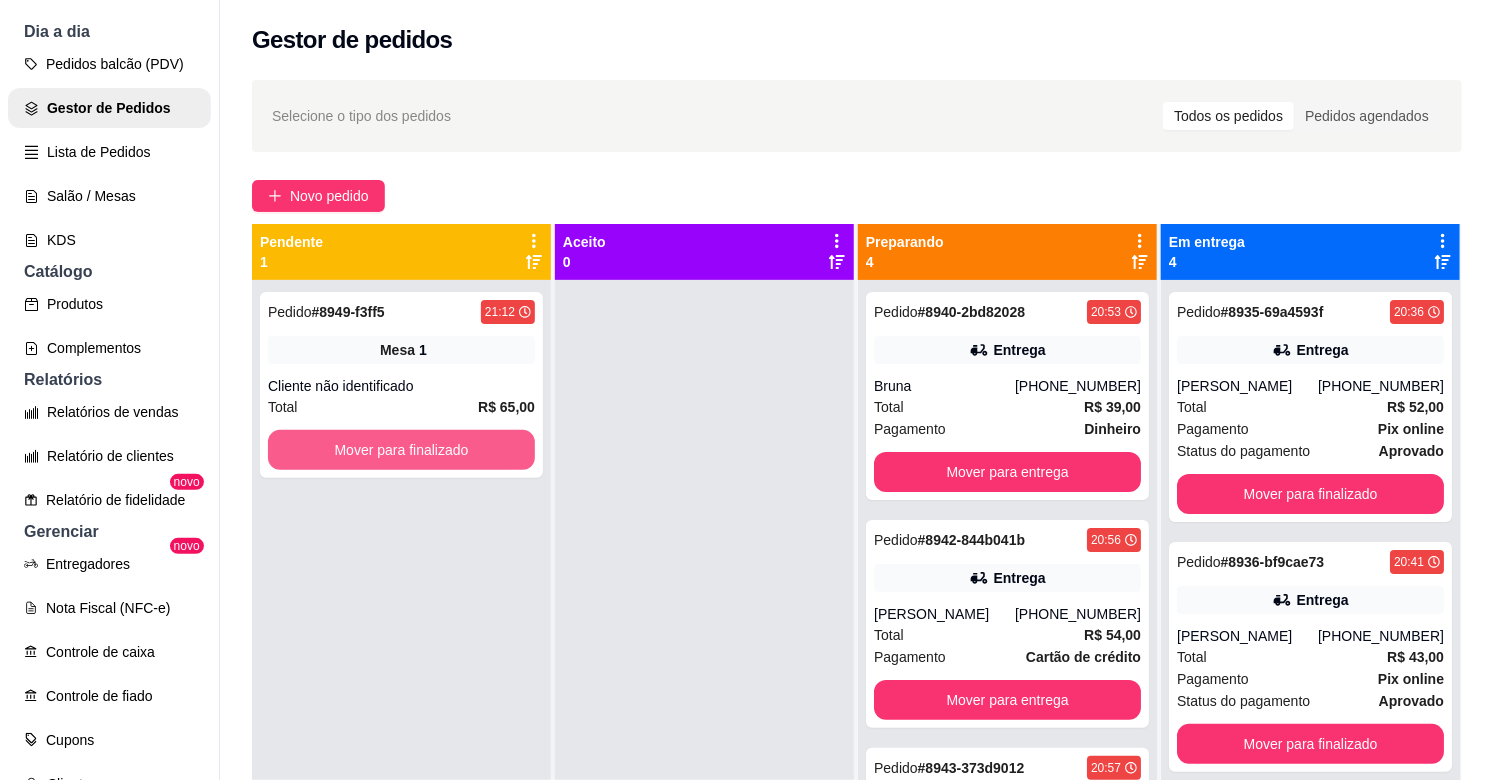 click on "Mover para finalizado" at bounding box center (401, 450) 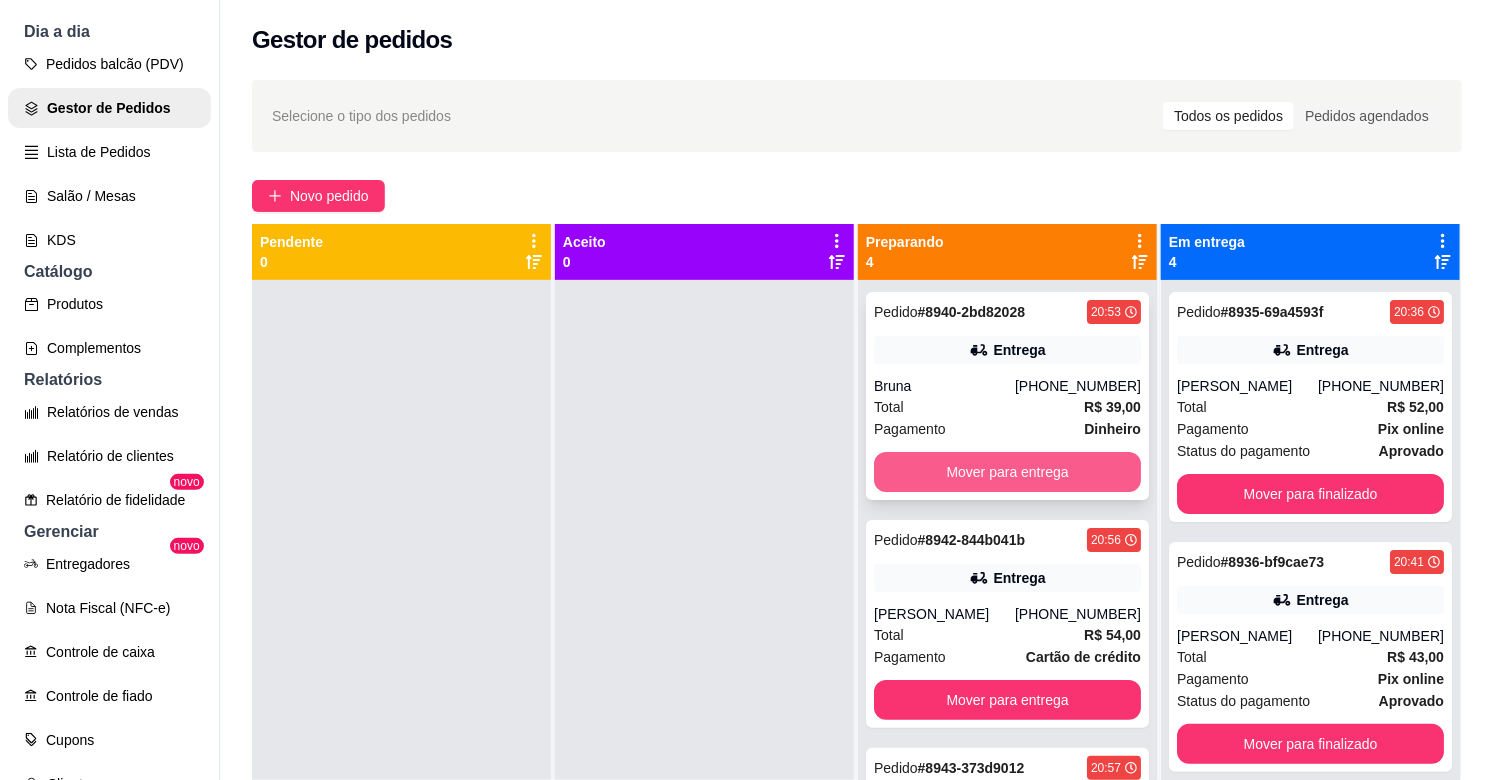 click on "Mover para entrega" at bounding box center [1007, 472] 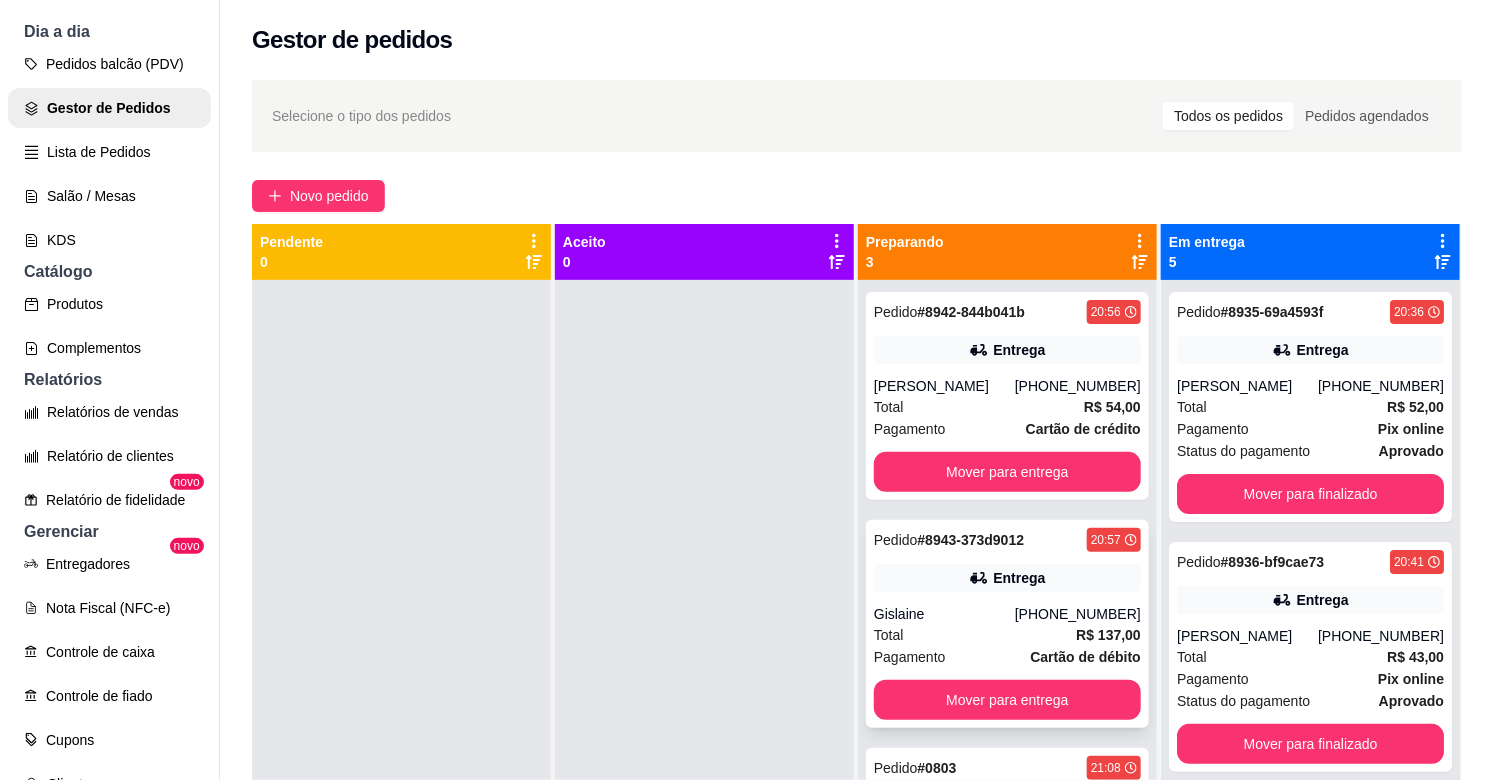 scroll, scrollTop: 15, scrollLeft: 0, axis: vertical 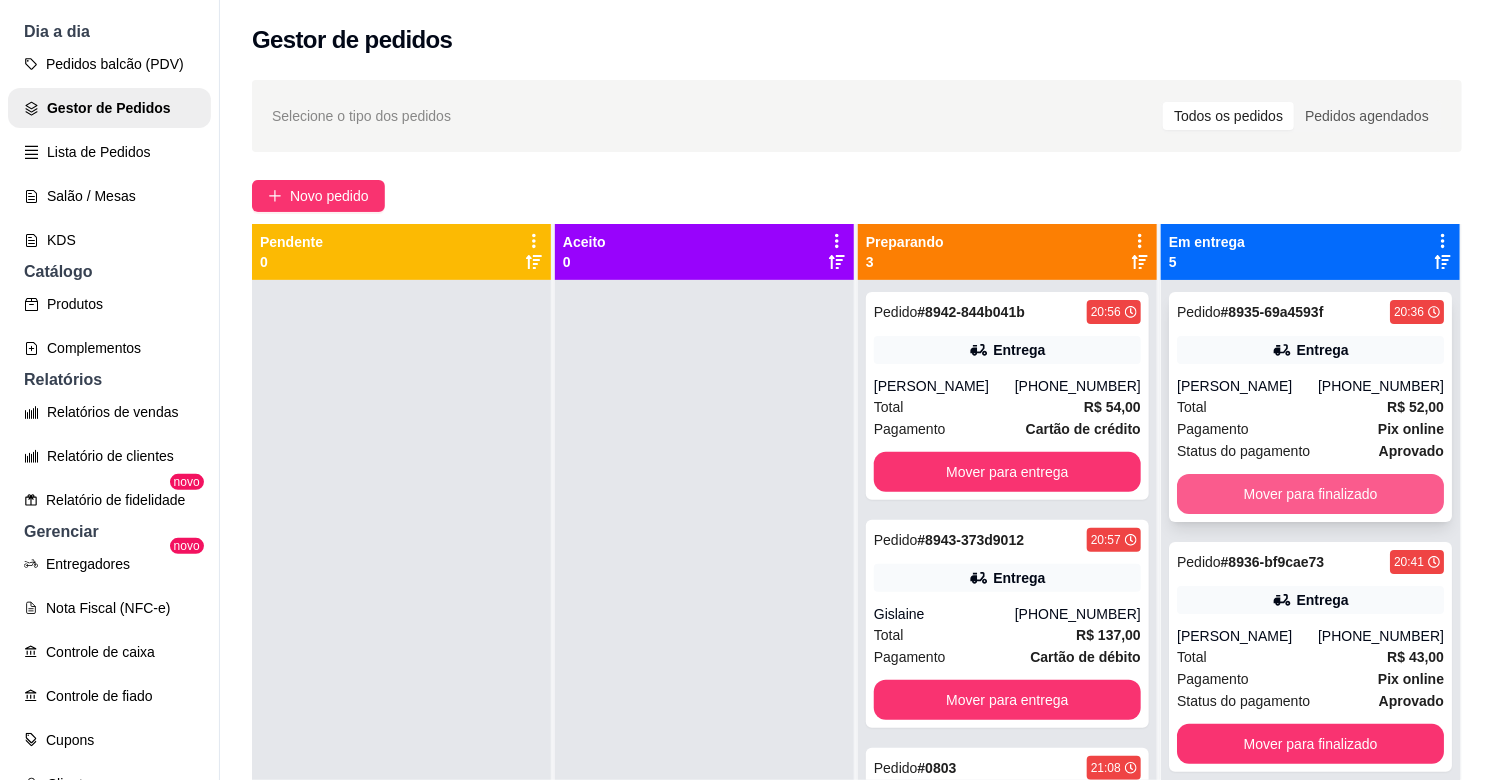 click on "Mover para finalizado" at bounding box center [1310, 494] 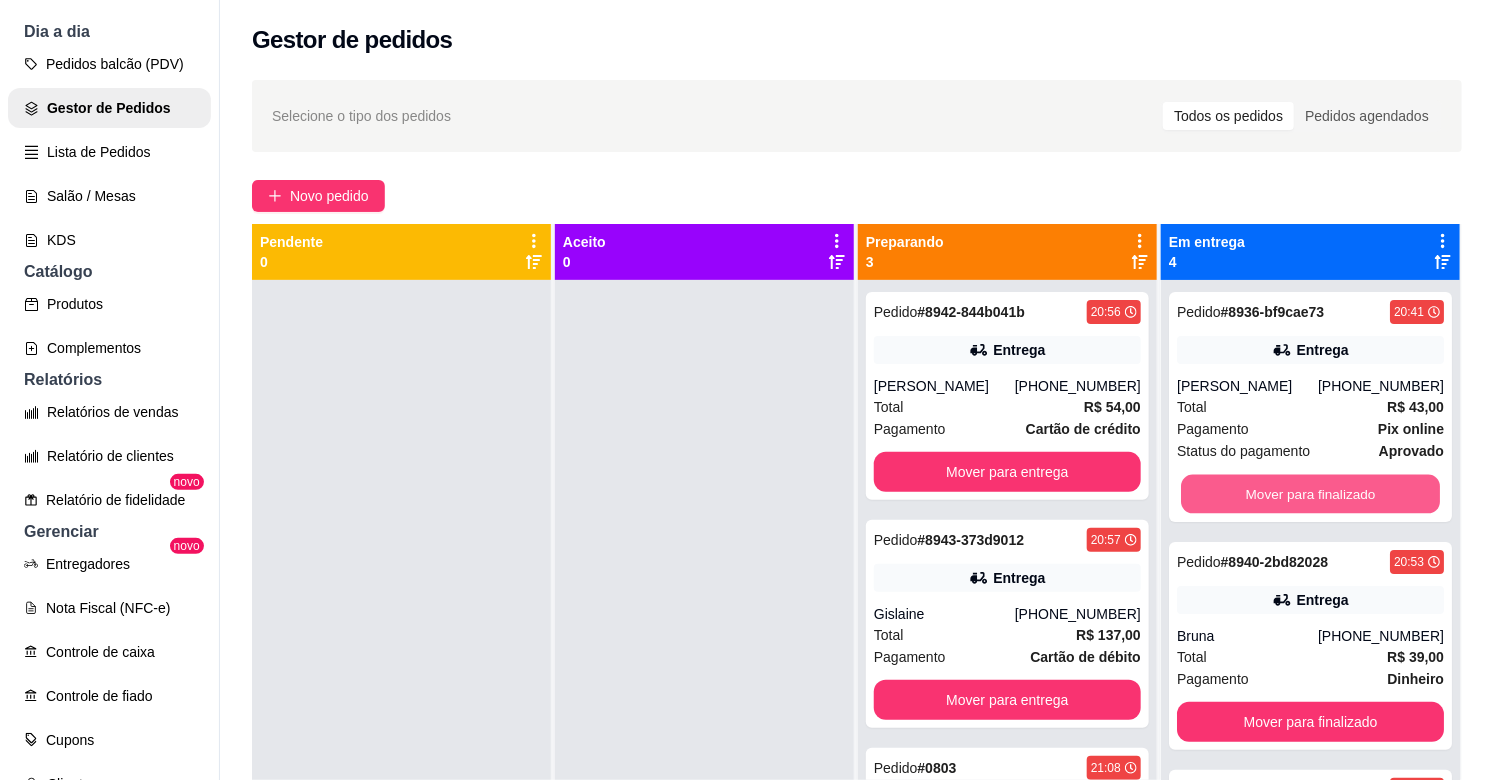 click on "Mover para finalizado" at bounding box center [1310, 494] 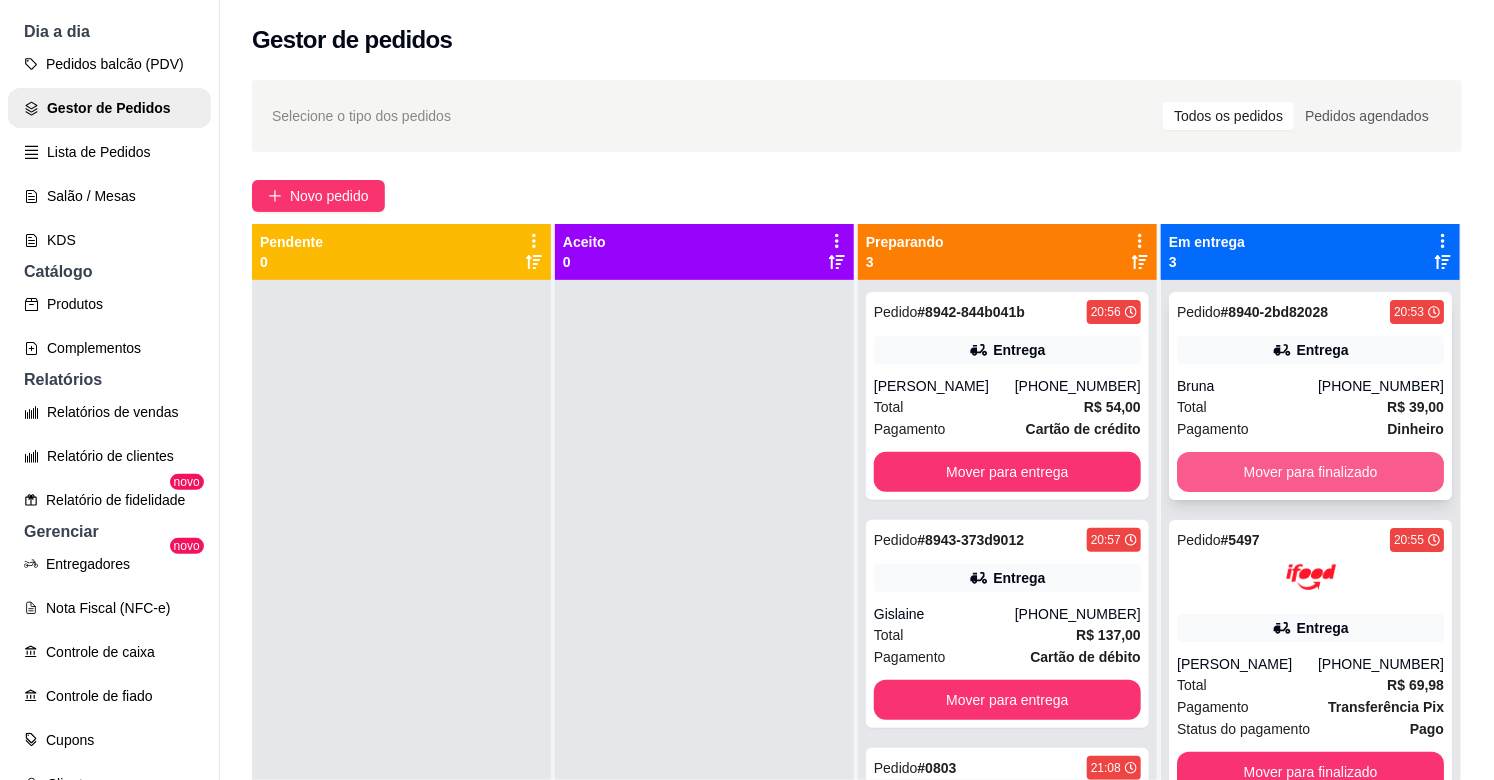 click on "Mover para finalizado" at bounding box center (1310, 472) 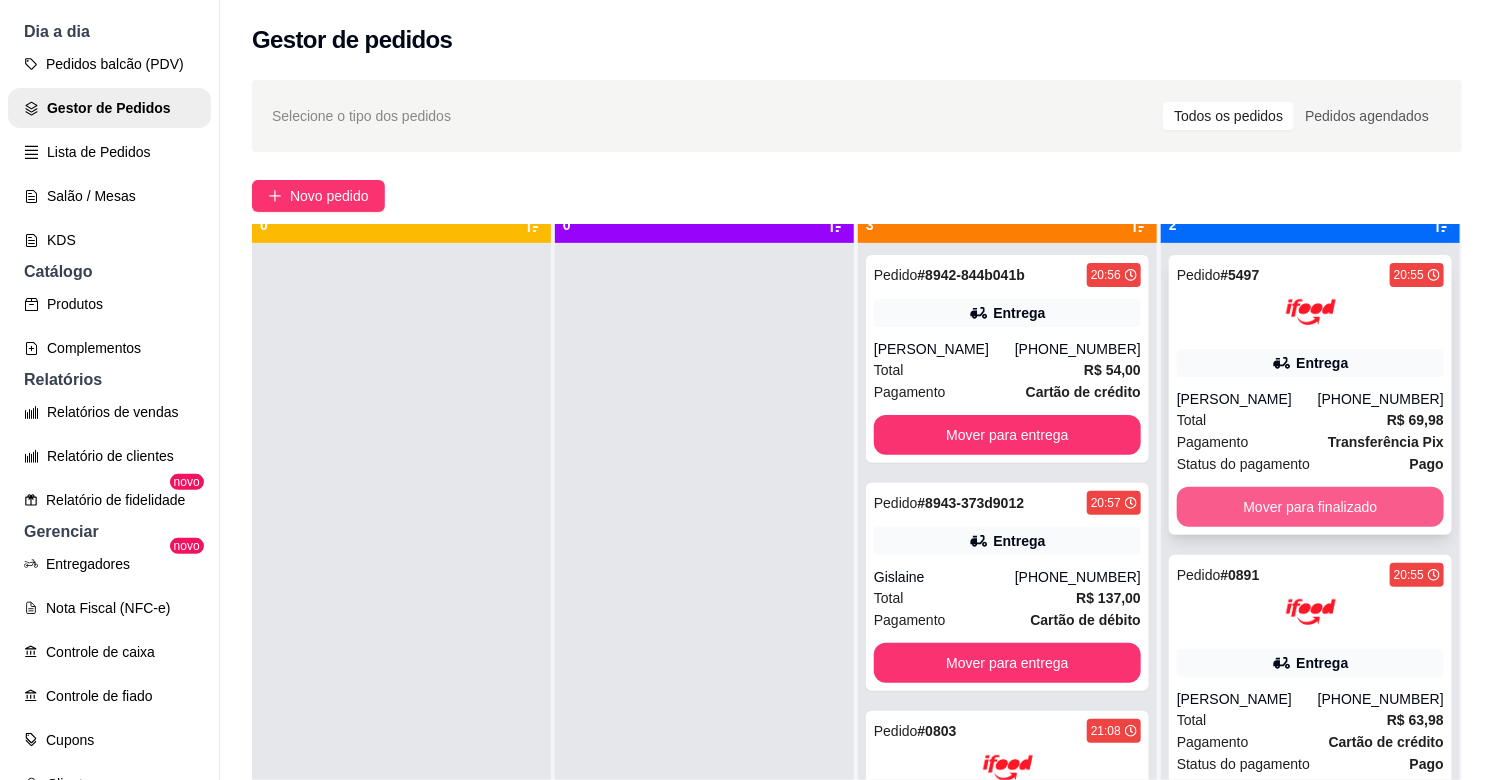 scroll, scrollTop: 55, scrollLeft: 0, axis: vertical 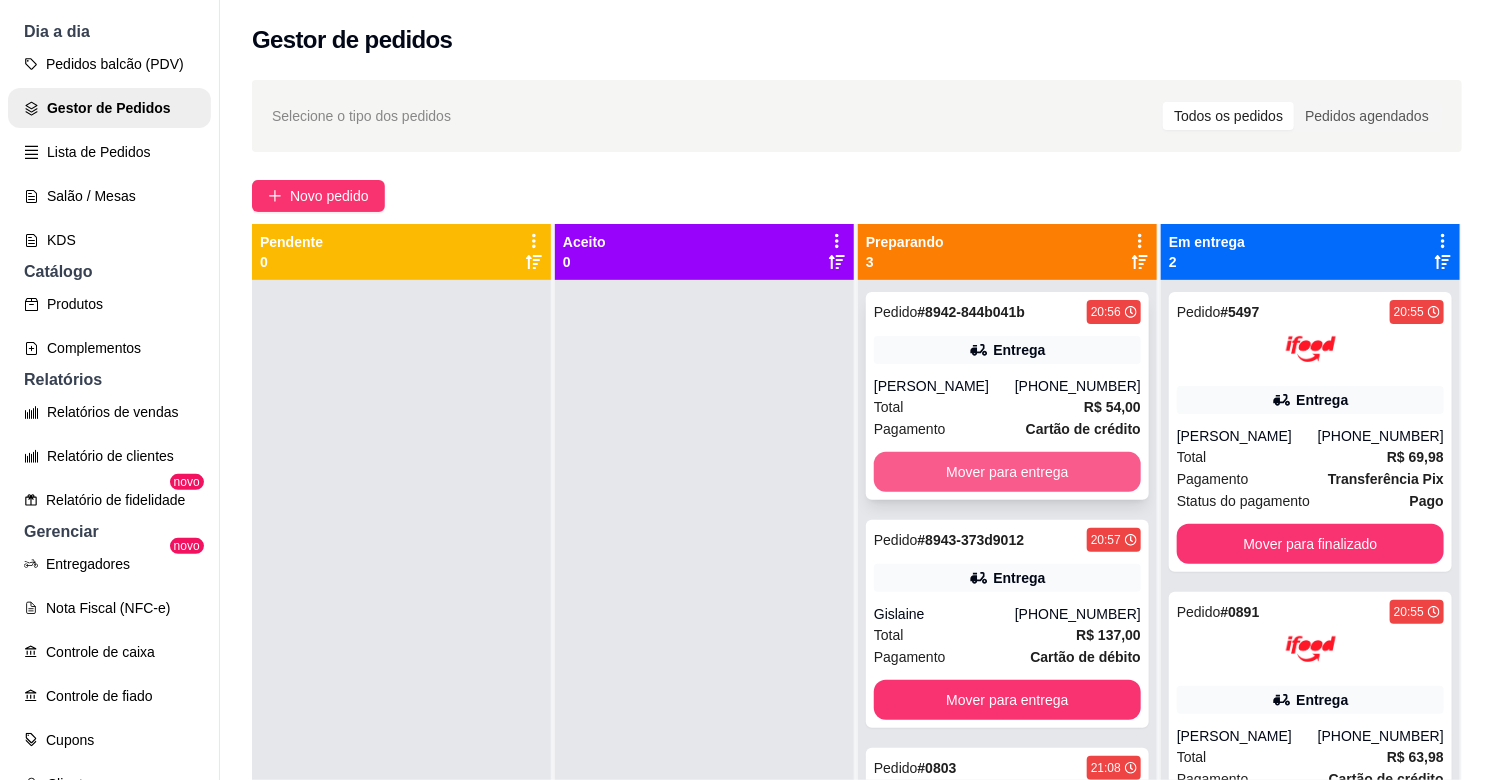 click on "Mover para entrega" at bounding box center [1007, 472] 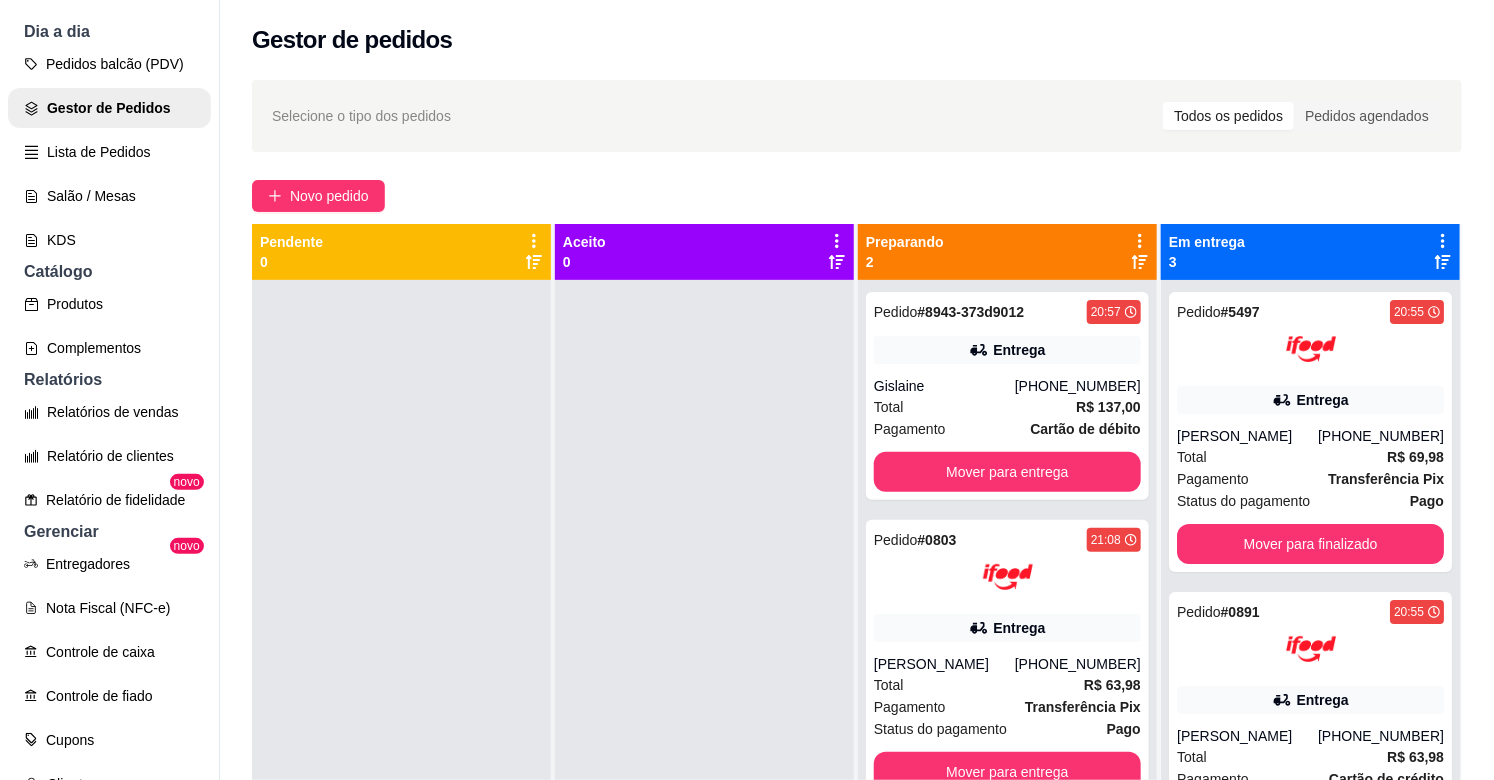 click at bounding box center (704, 670) 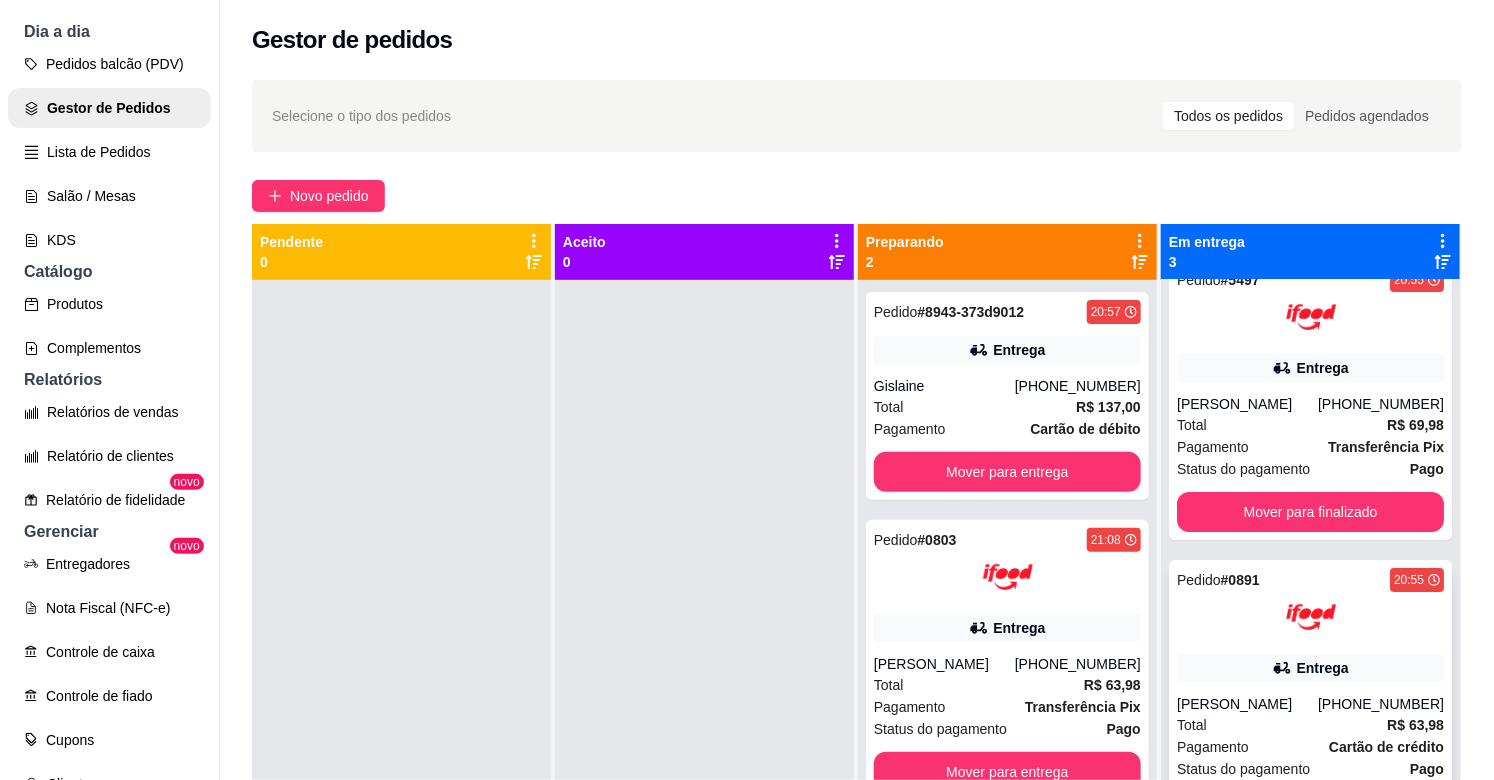 scroll, scrollTop: 87, scrollLeft: 0, axis: vertical 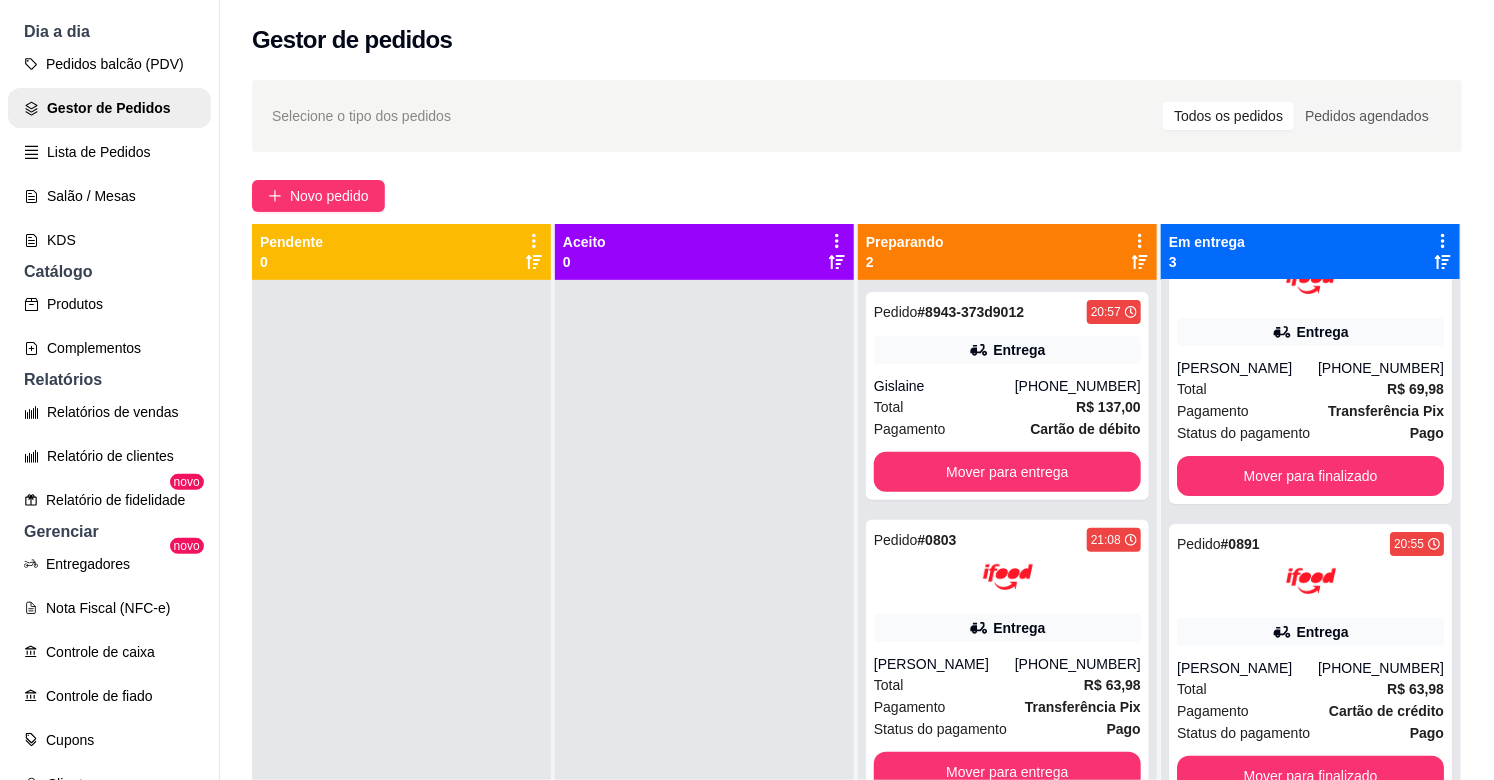 click at bounding box center (704, 670) 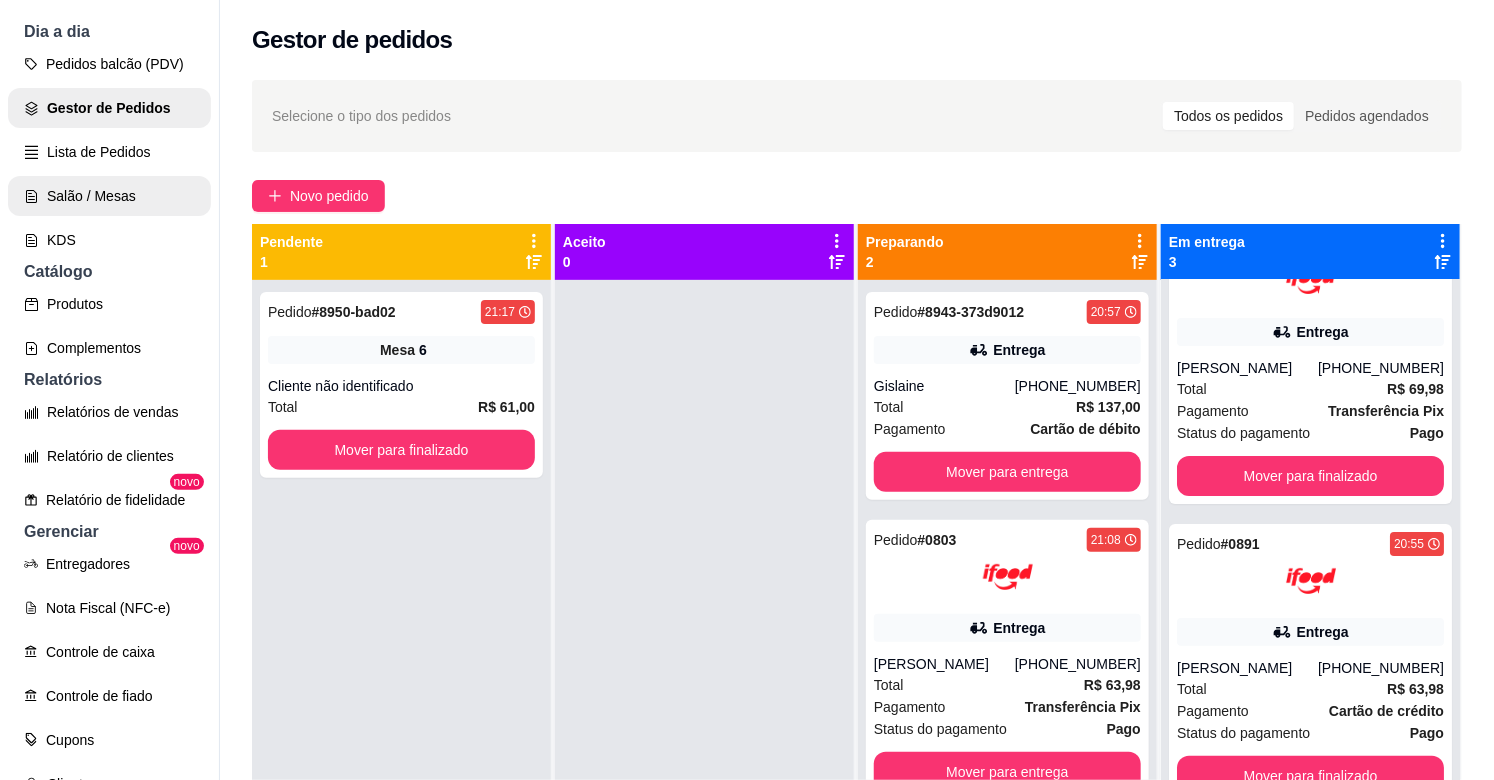 click on "Salão / Mesas" at bounding box center [109, 196] 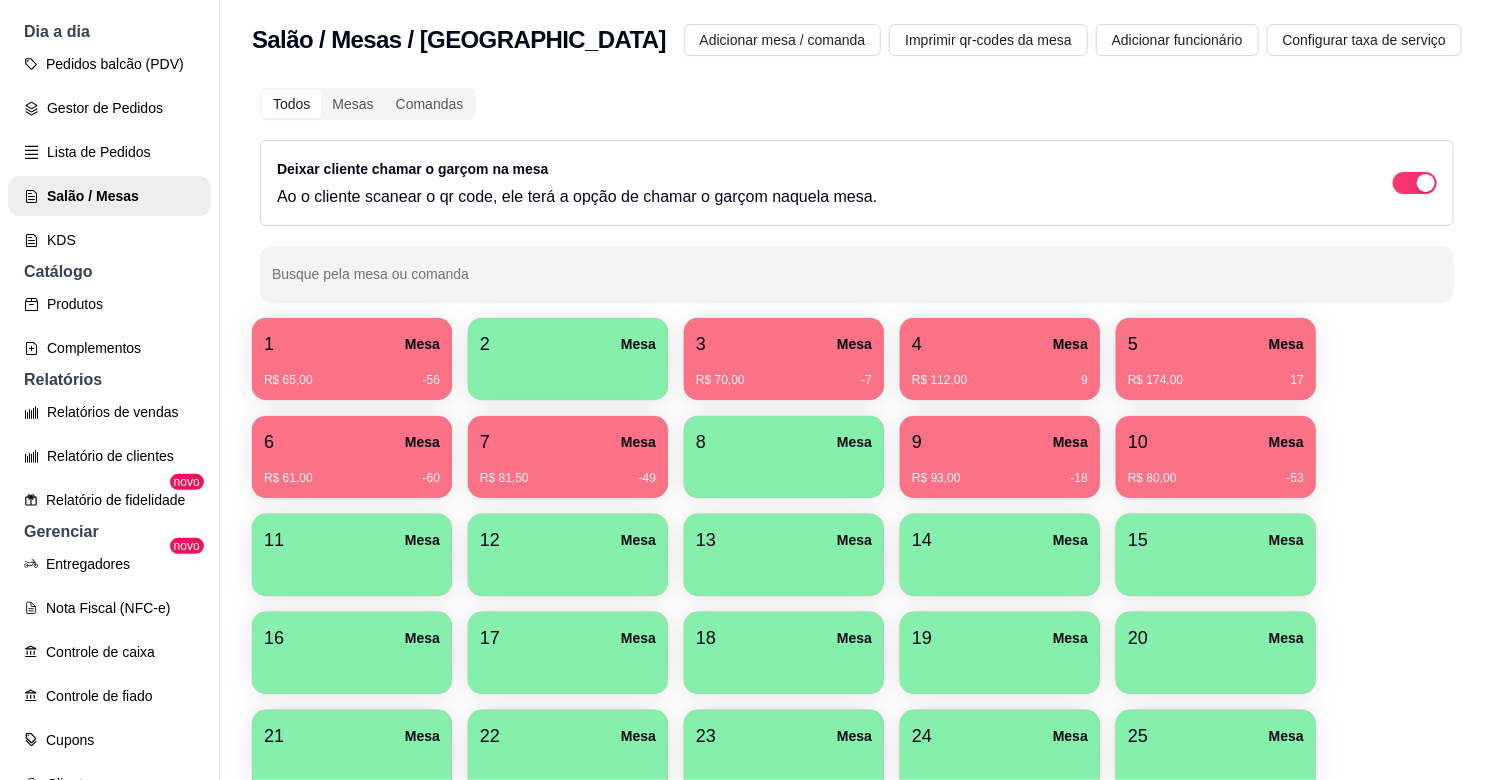 click on "R$ 174,00 17" at bounding box center [1216, 373] 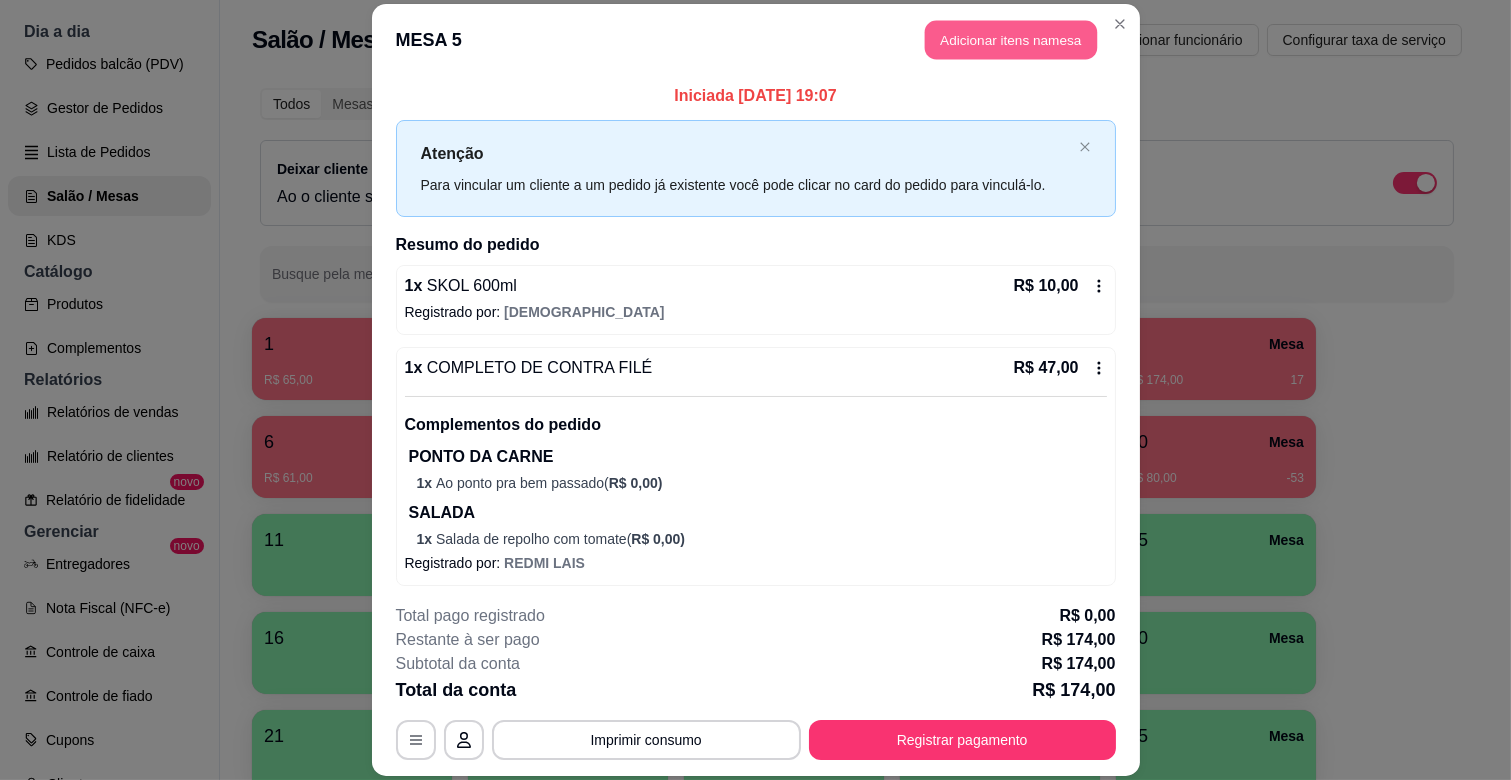 click on "Adicionar itens na  mesa" at bounding box center (1011, 40) 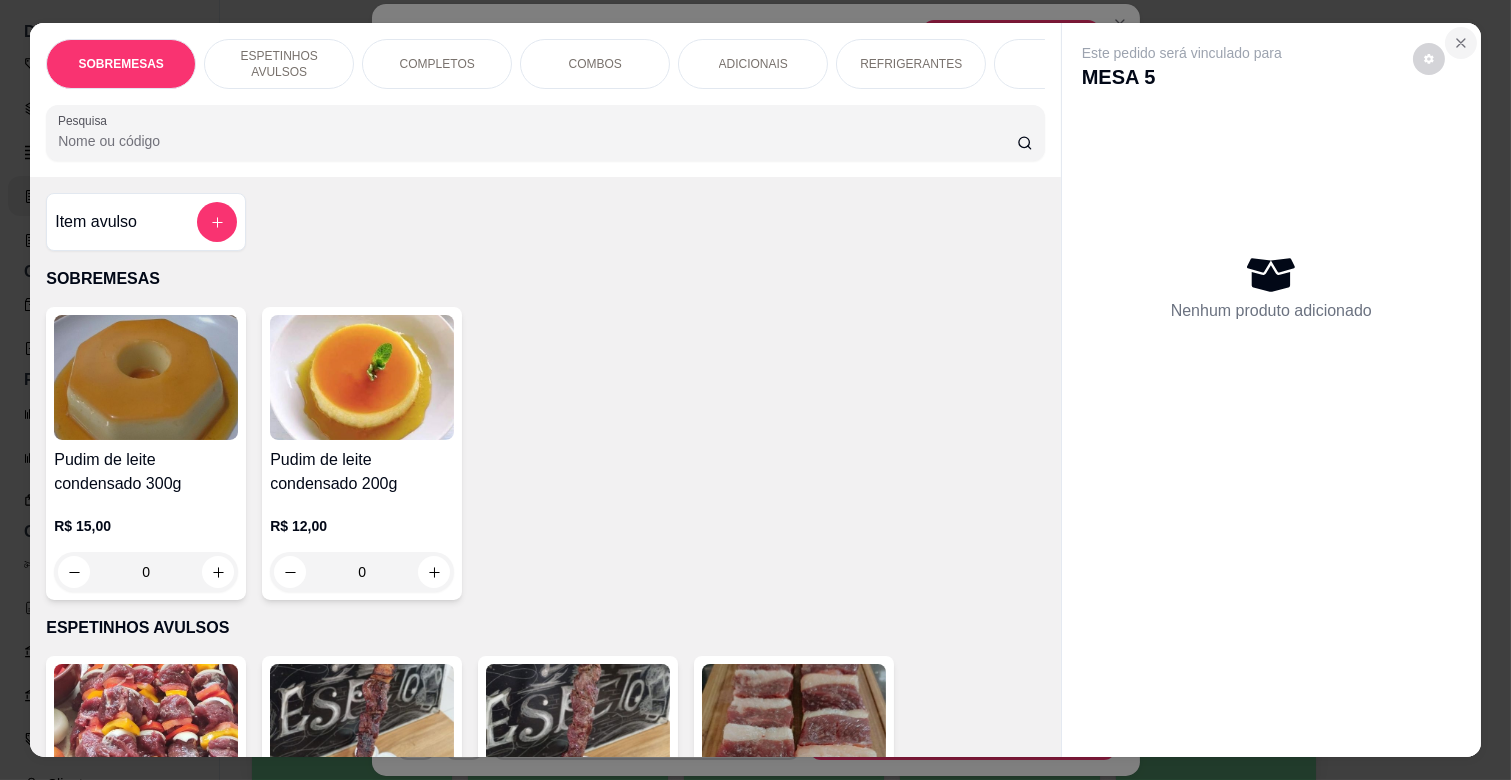 click 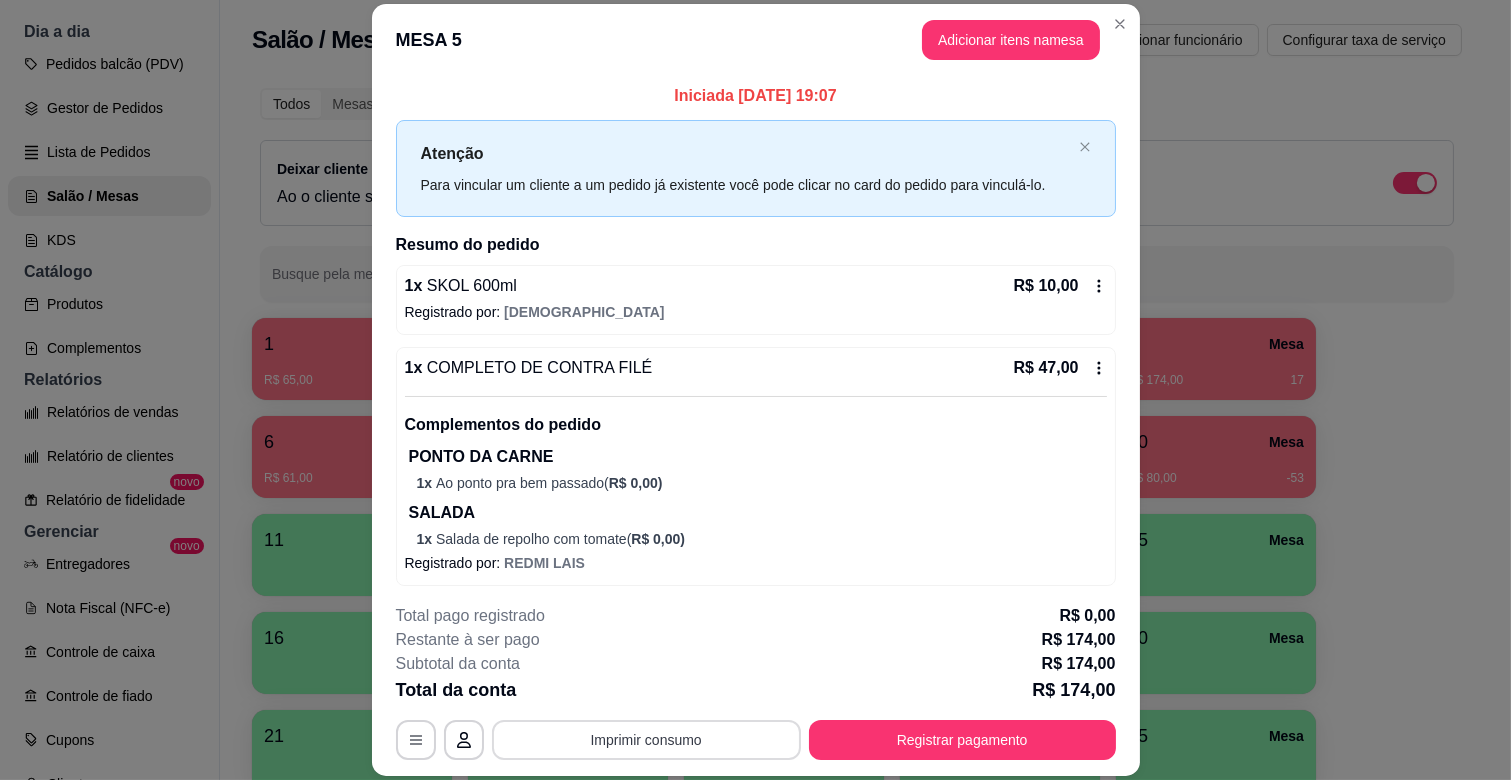 click on "Imprimir consumo" at bounding box center (646, 740) 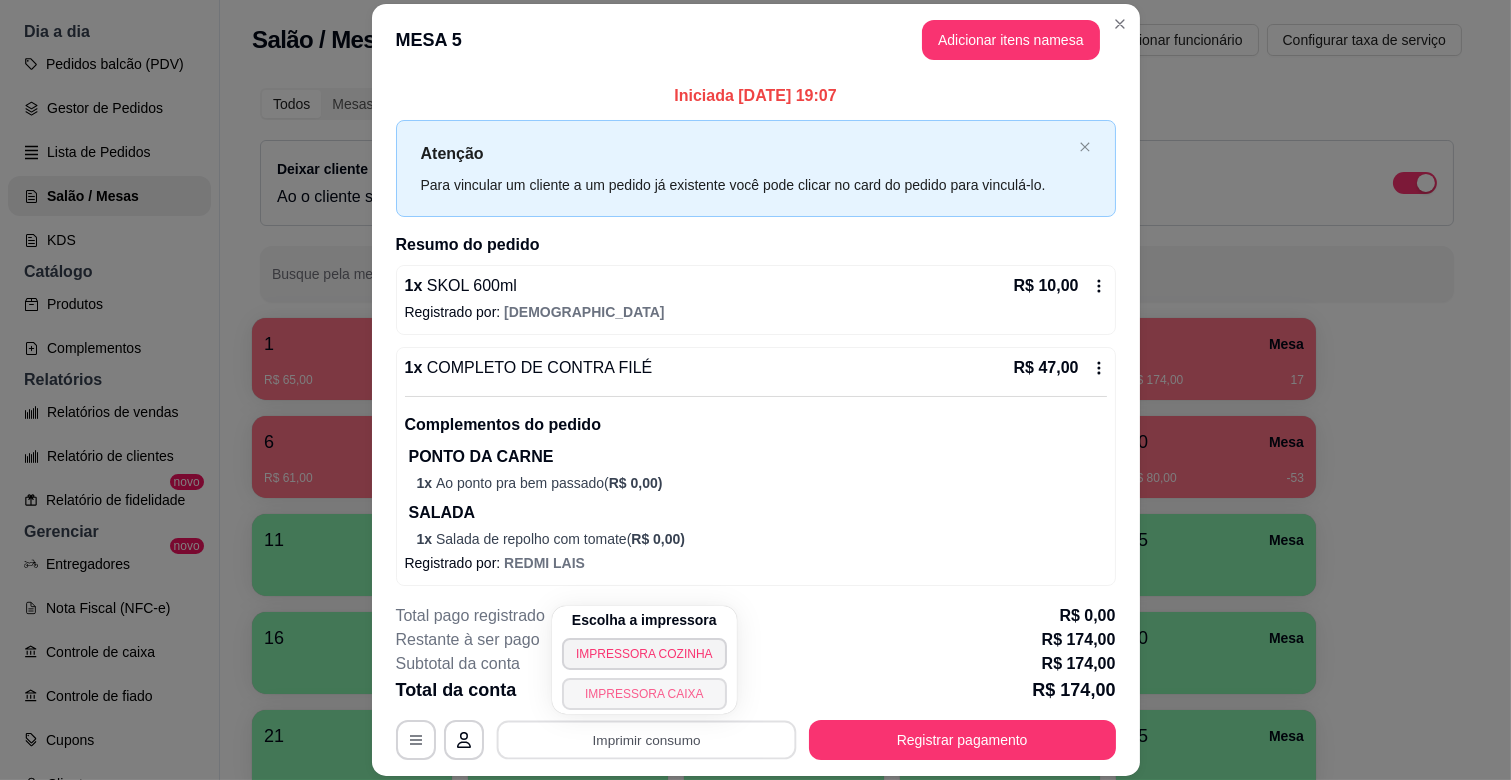 click on "IMPRESSORA CAIXA" at bounding box center (644, 694) 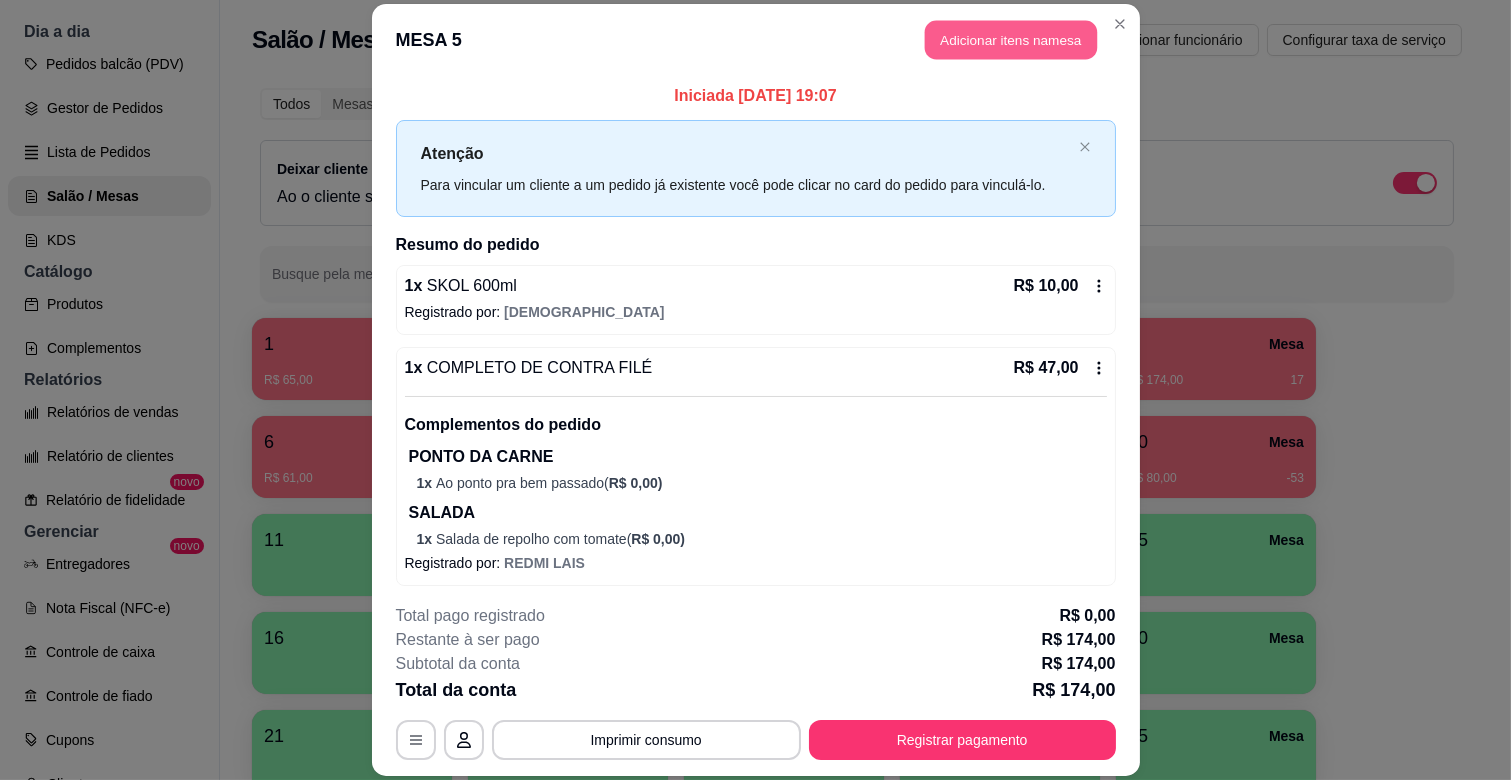click on "Adicionar itens na  mesa" at bounding box center [1011, 40] 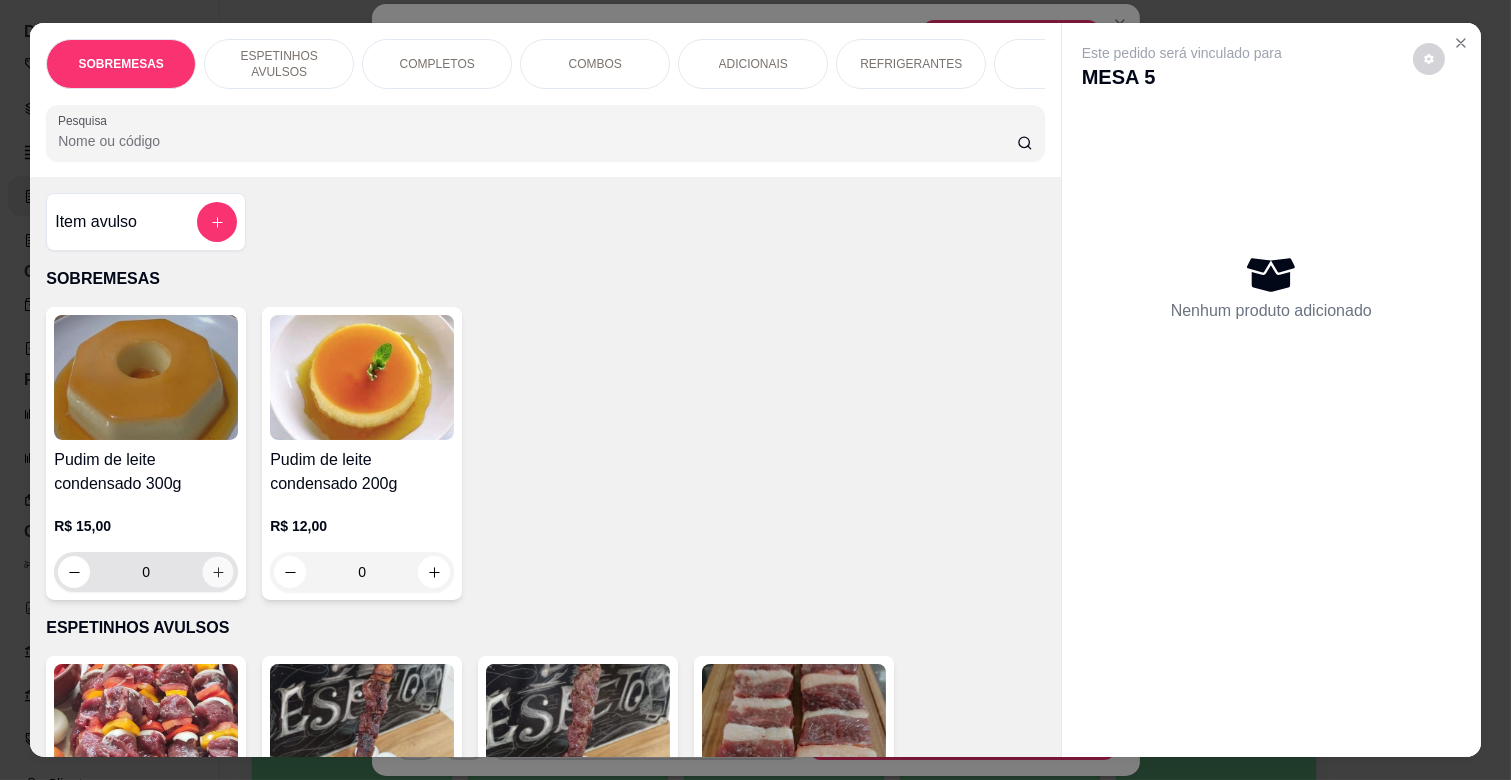 click 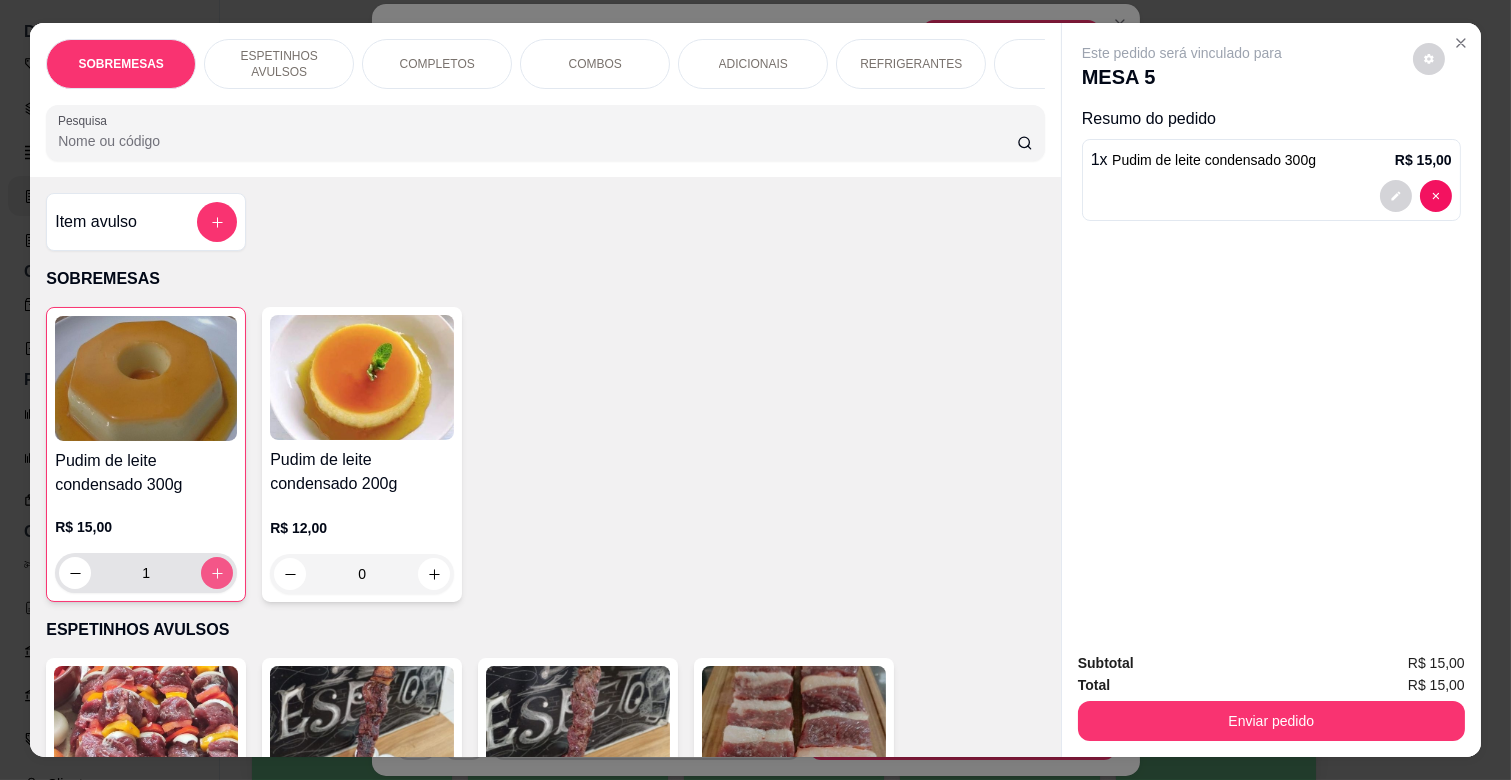 click 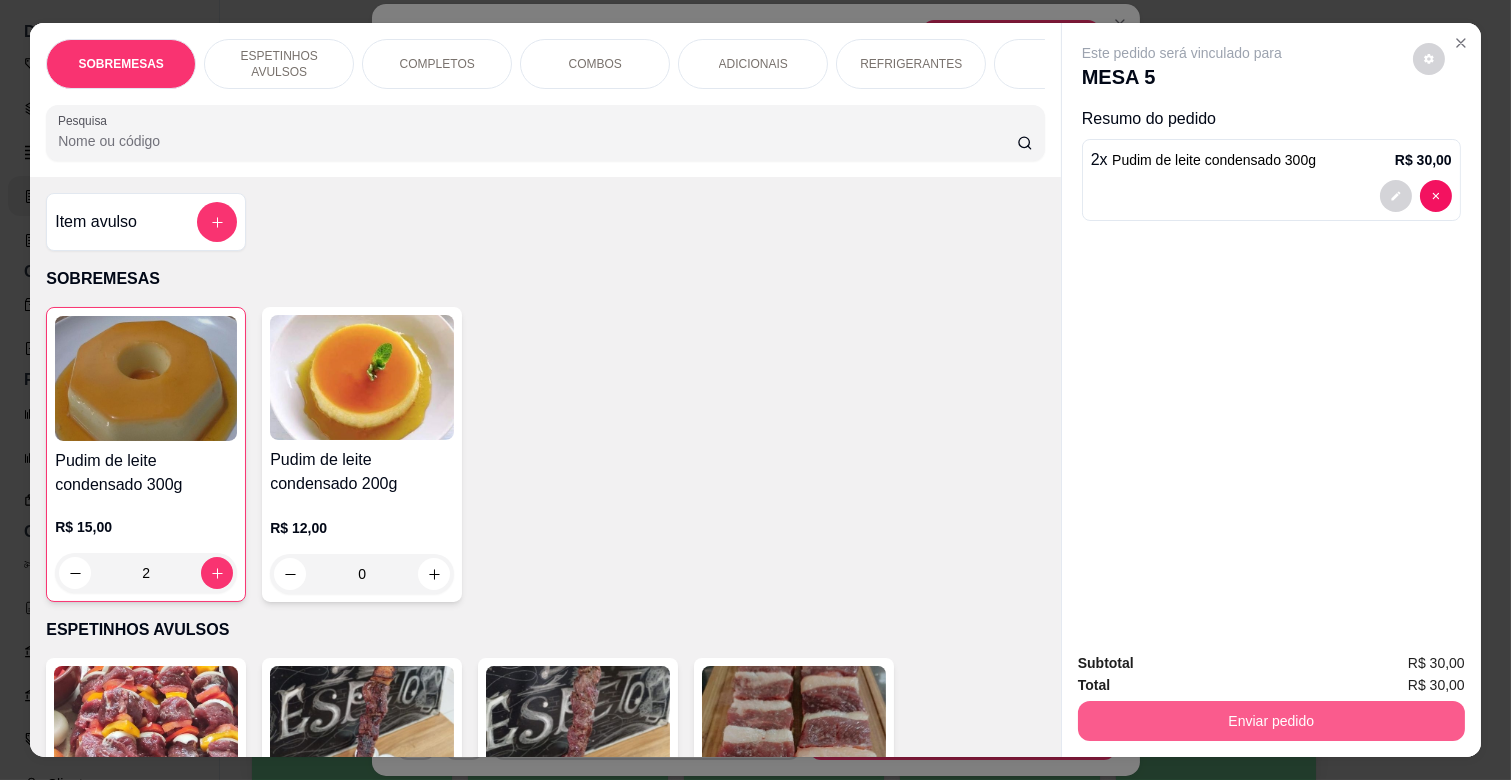 click on "Enviar pedido" at bounding box center [1271, 721] 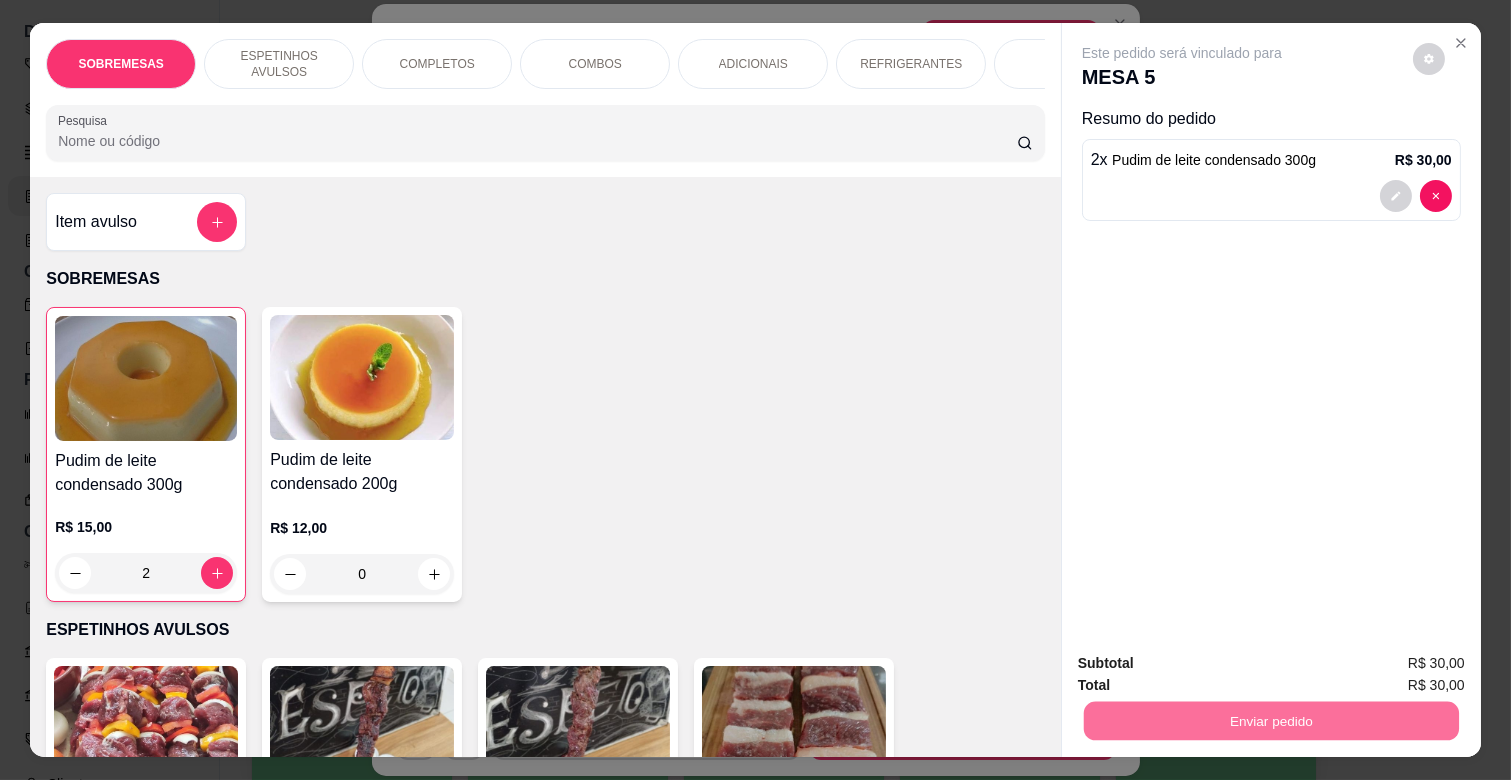 click on "Não registrar e enviar pedido" at bounding box center (1205, 662) 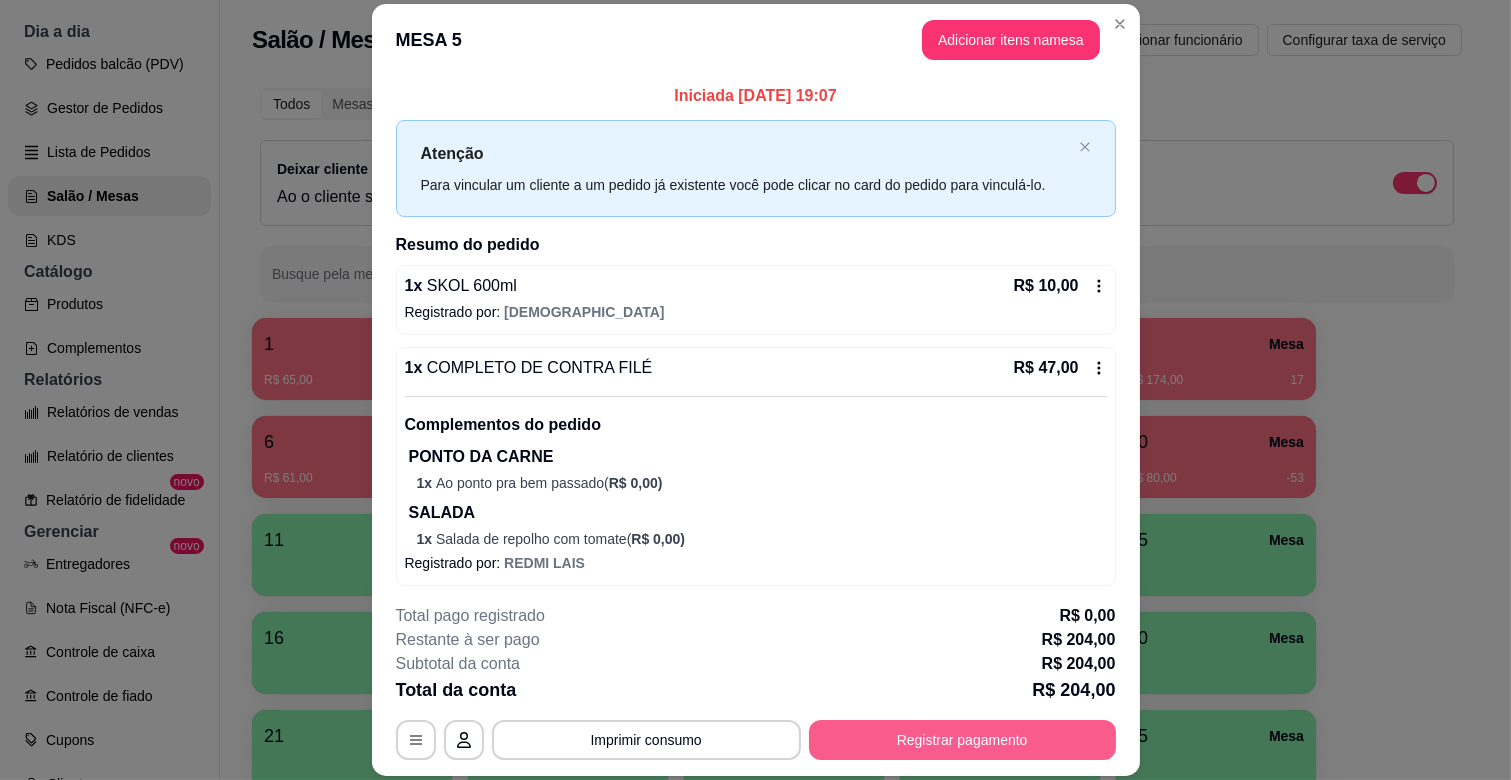 click on "Registrar pagamento" at bounding box center [962, 740] 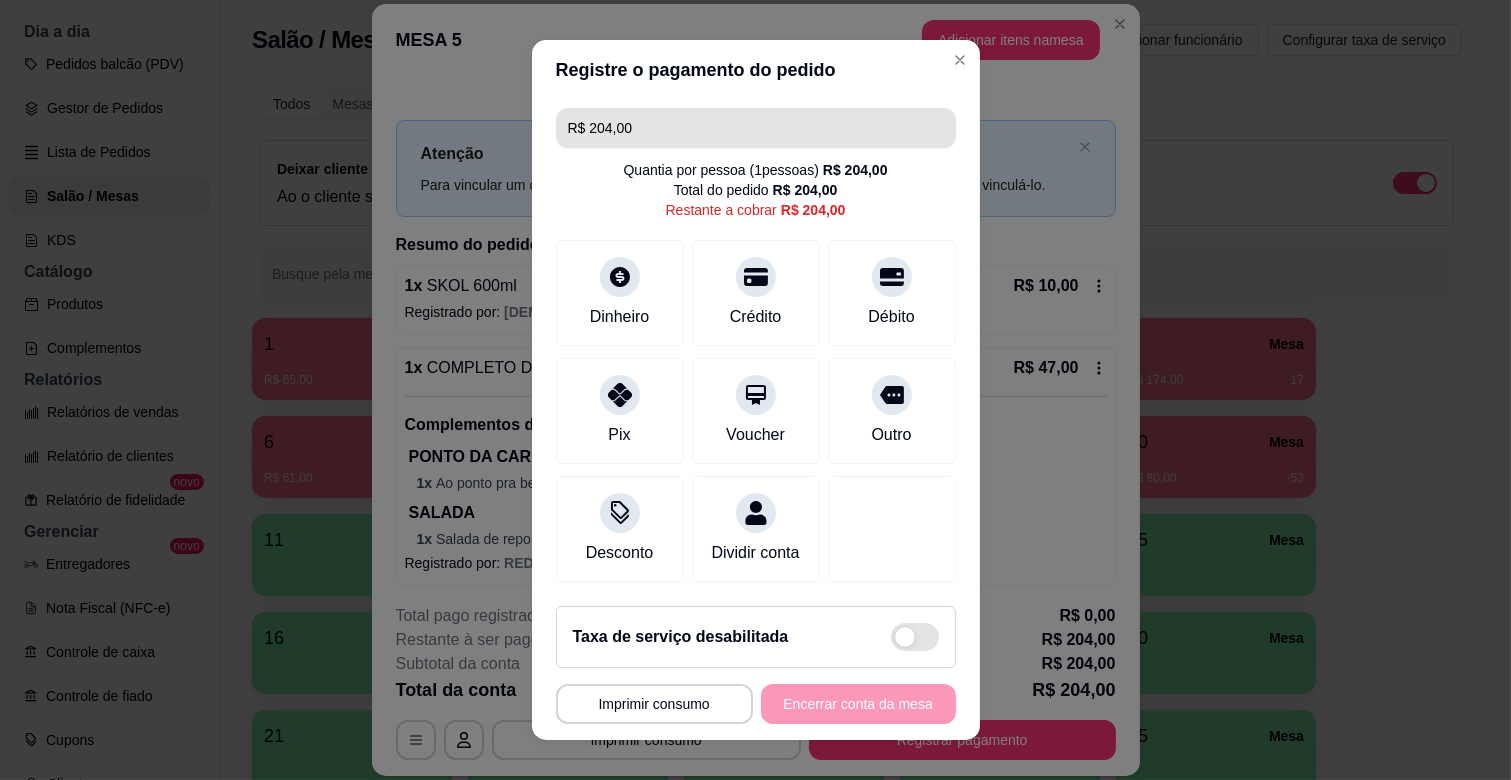 click on "R$ 204,00" at bounding box center (756, 128) 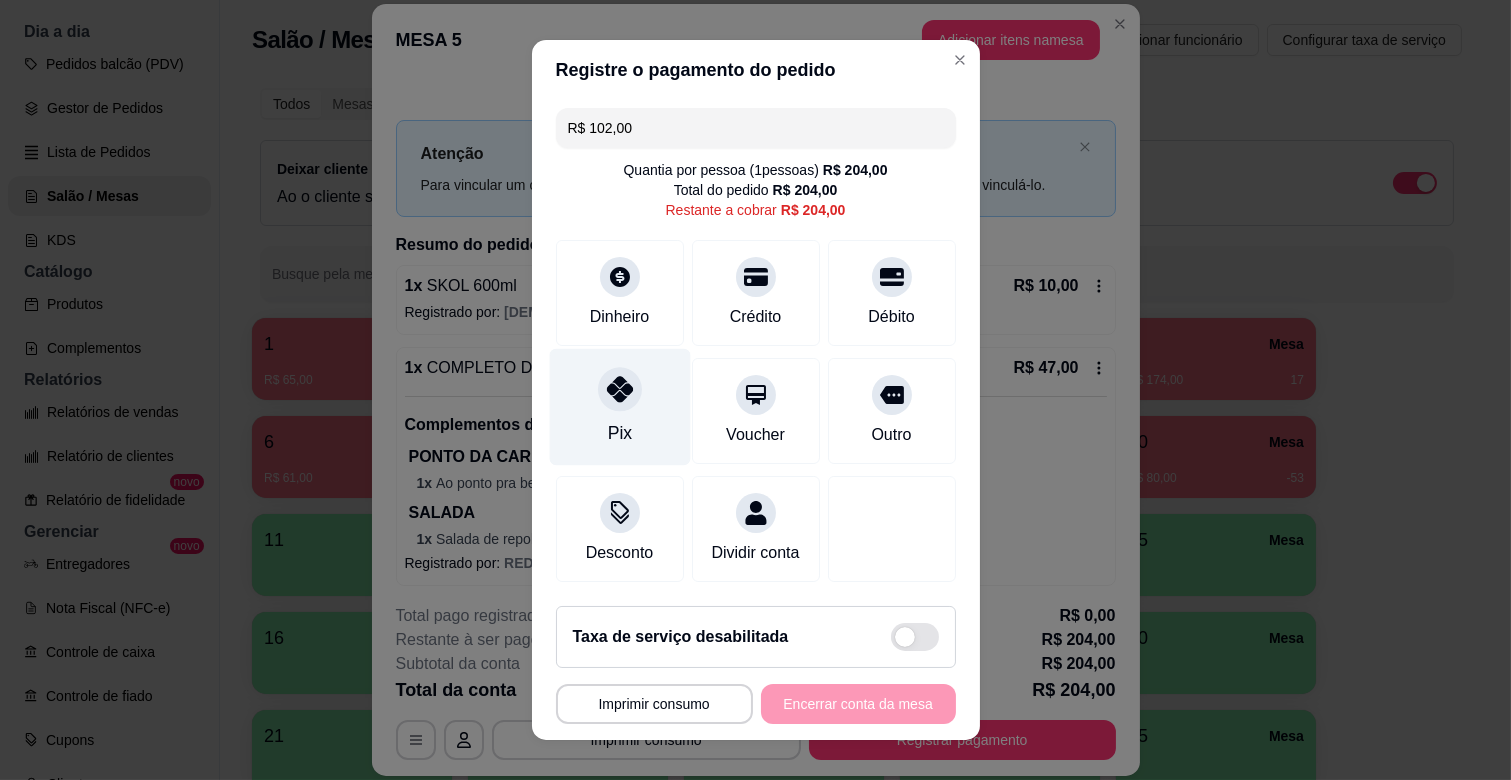 click on "Pix" at bounding box center [619, 407] 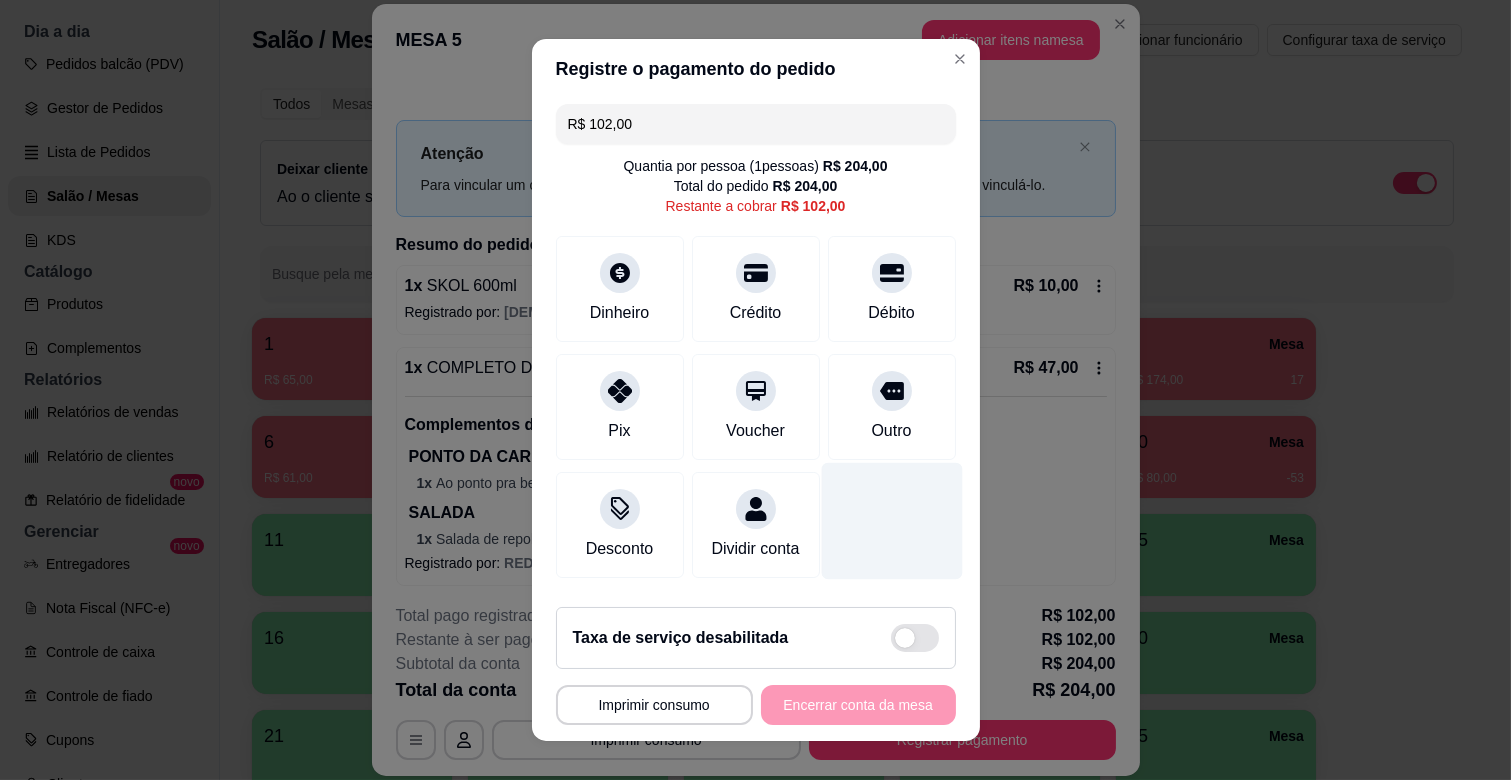 scroll, scrollTop: 0, scrollLeft: 0, axis: both 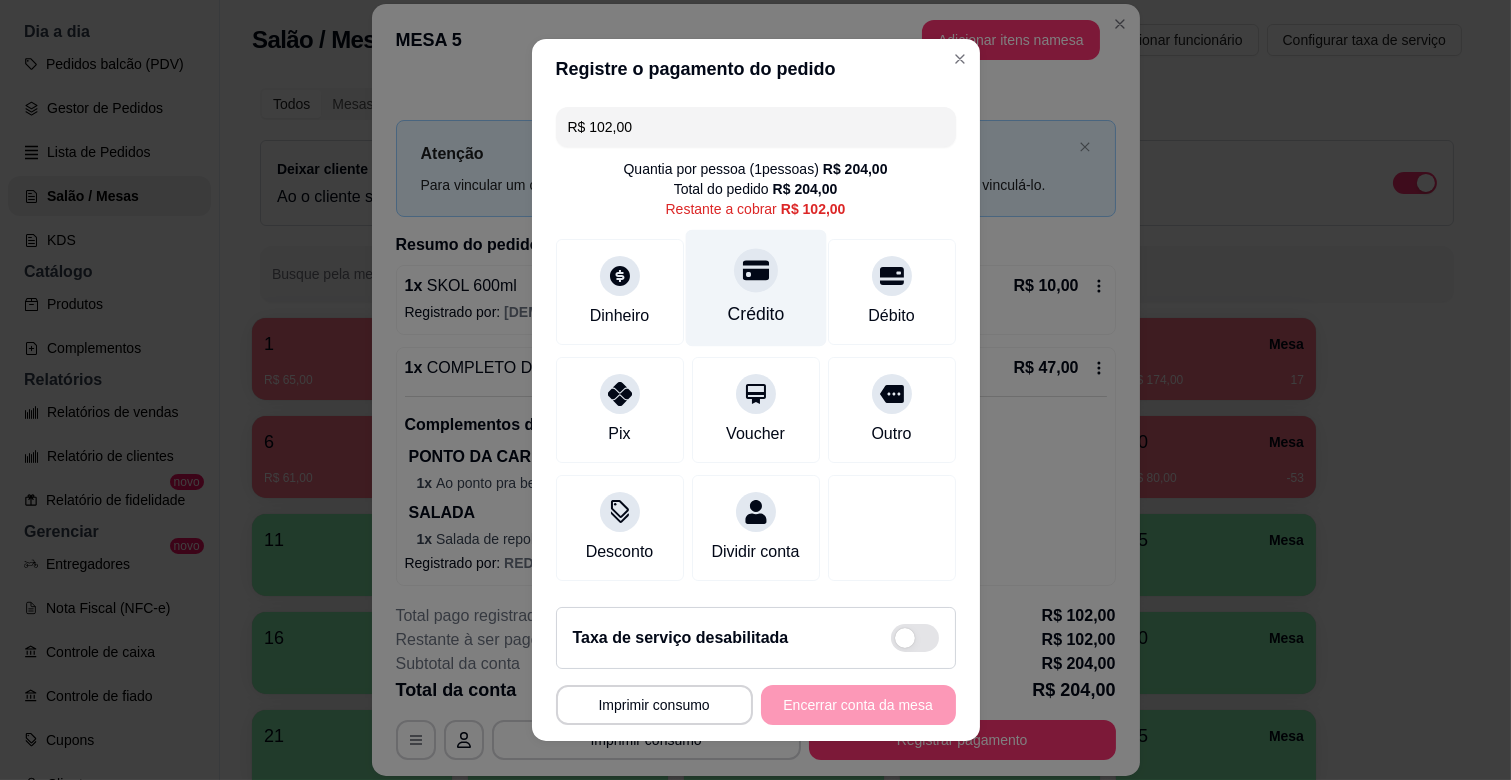 click on "Crédito" at bounding box center [755, 288] 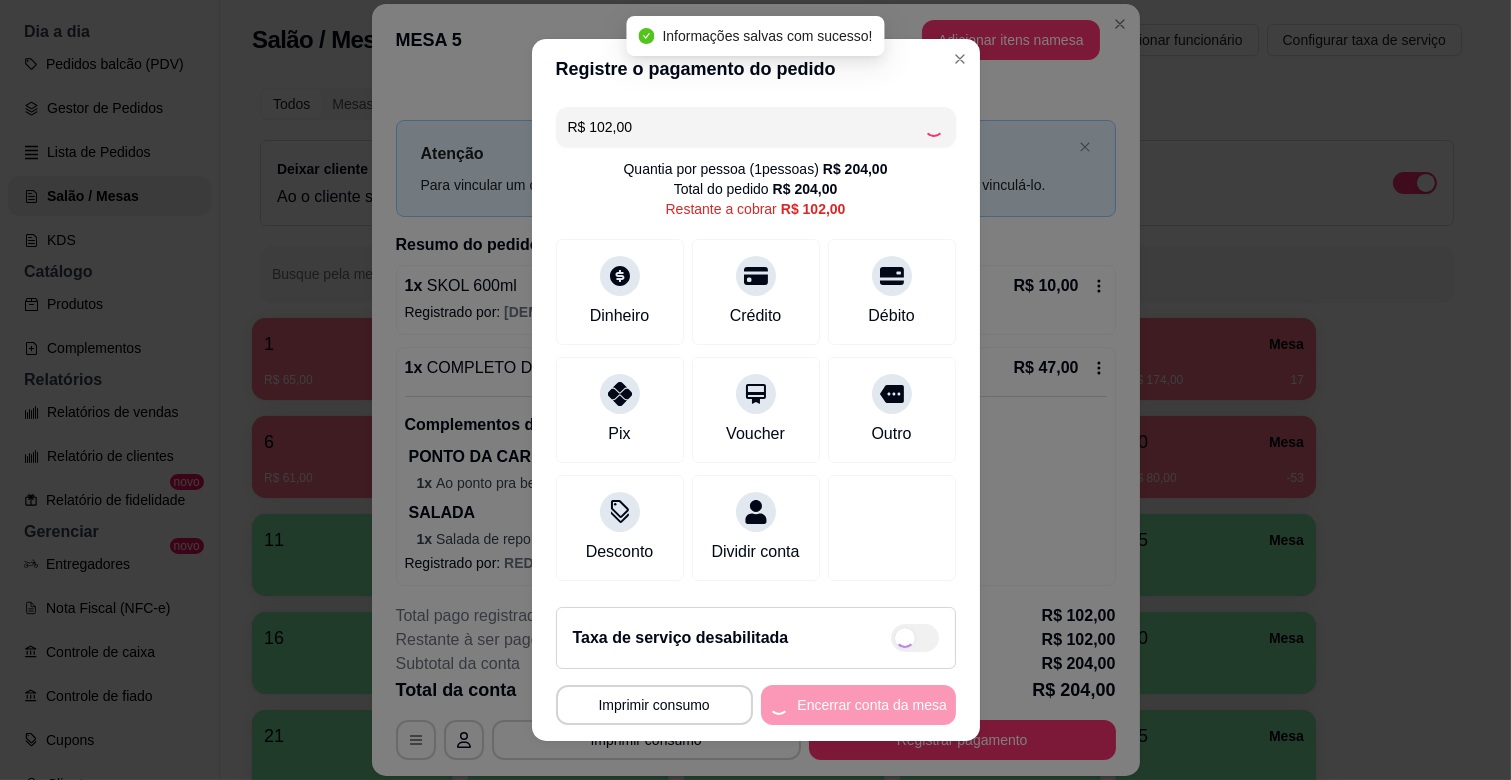 type on "R$ 0,00" 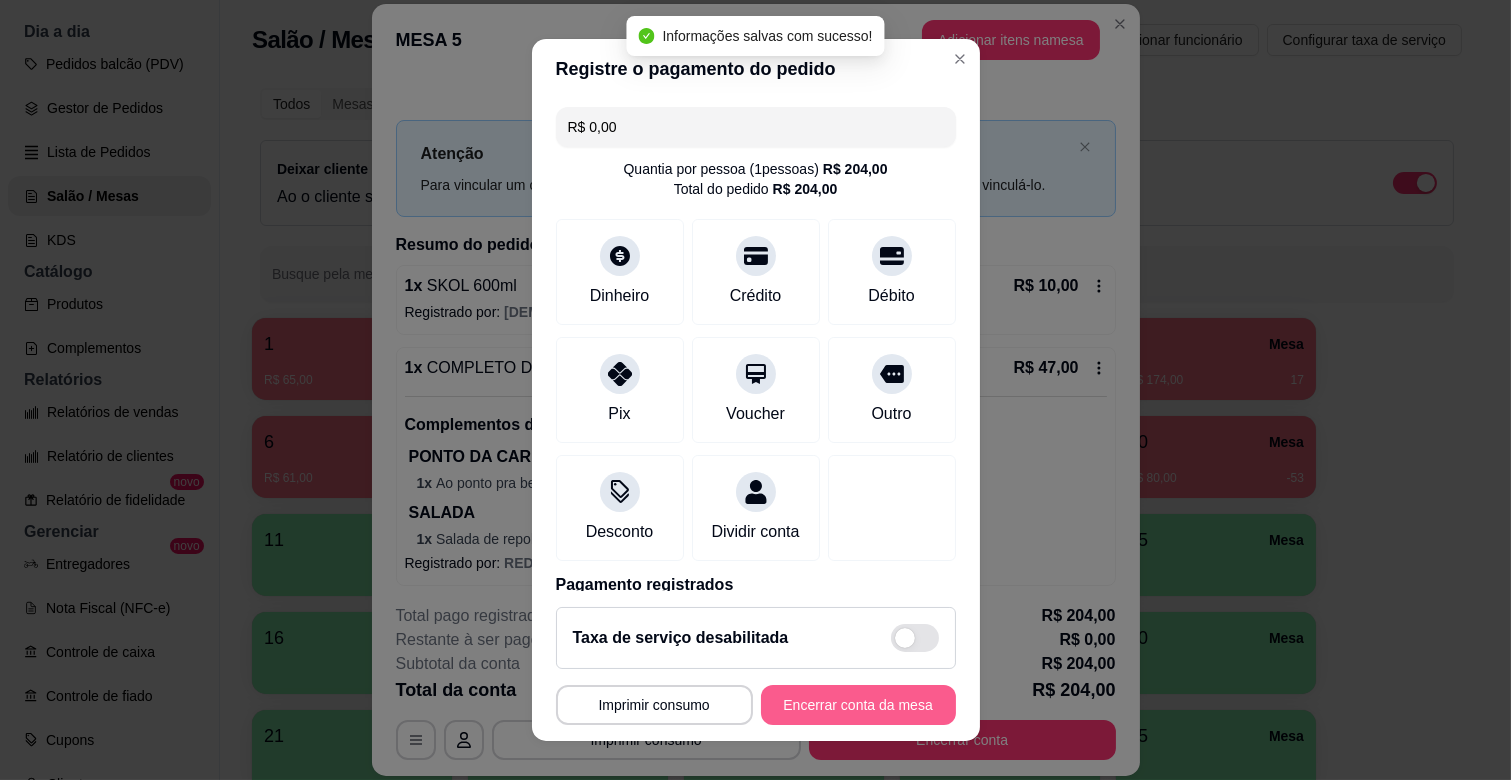 click on "Encerrar conta da mesa" at bounding box center (858, 705) 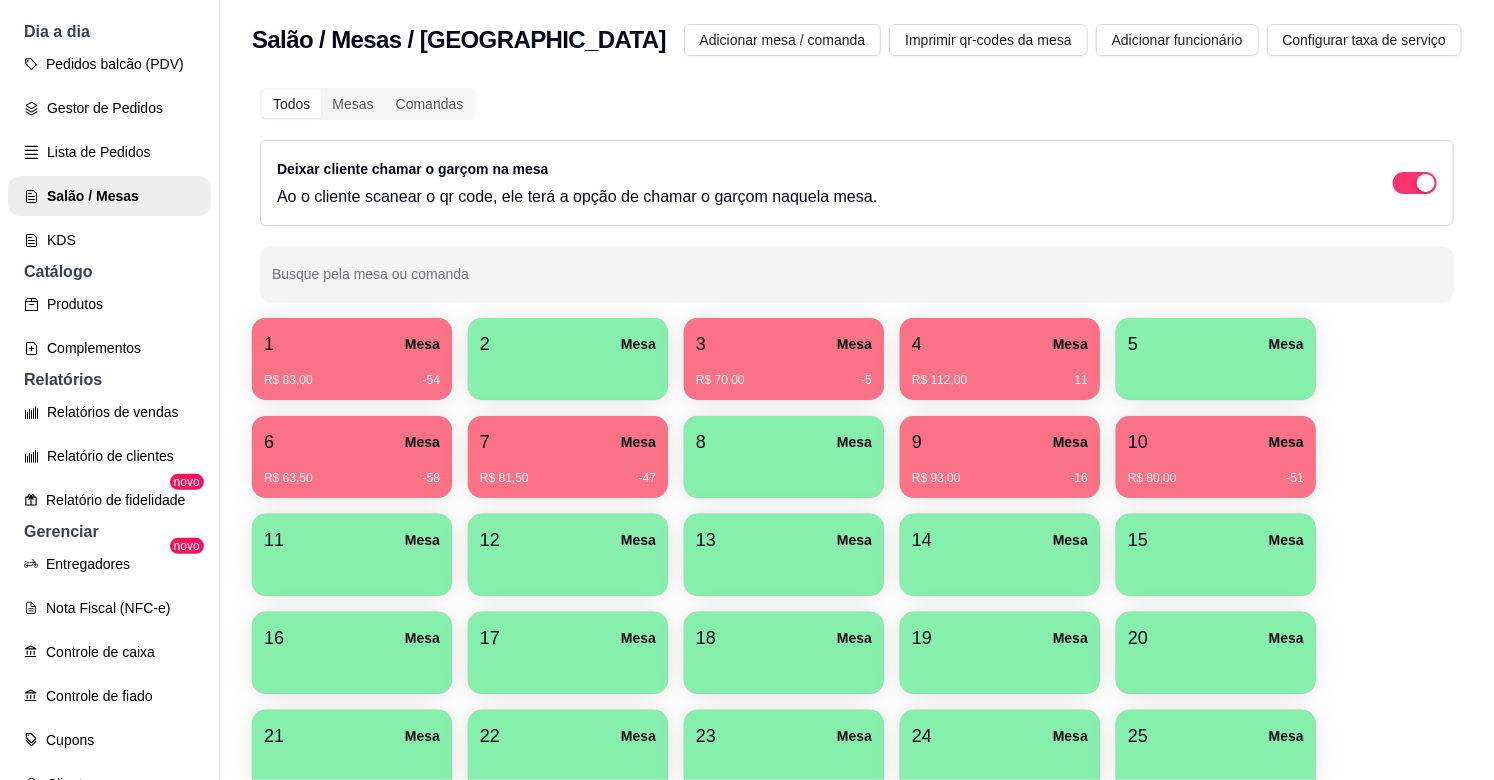 click on "R$ 70,00 -5" at bounding box center [784, 373] 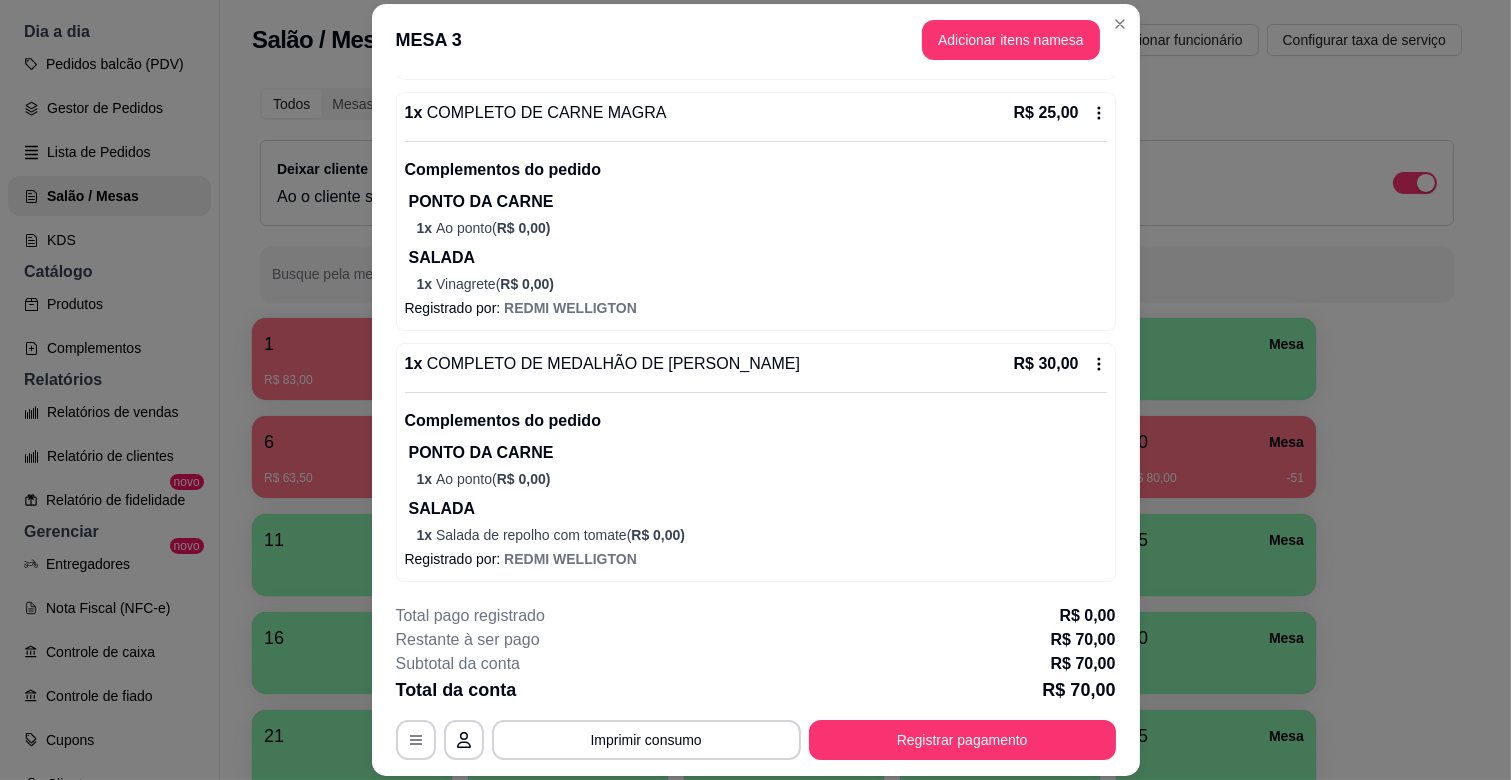 scroll, scrollTop: 257, scrollLeft: 0, axis: vertical 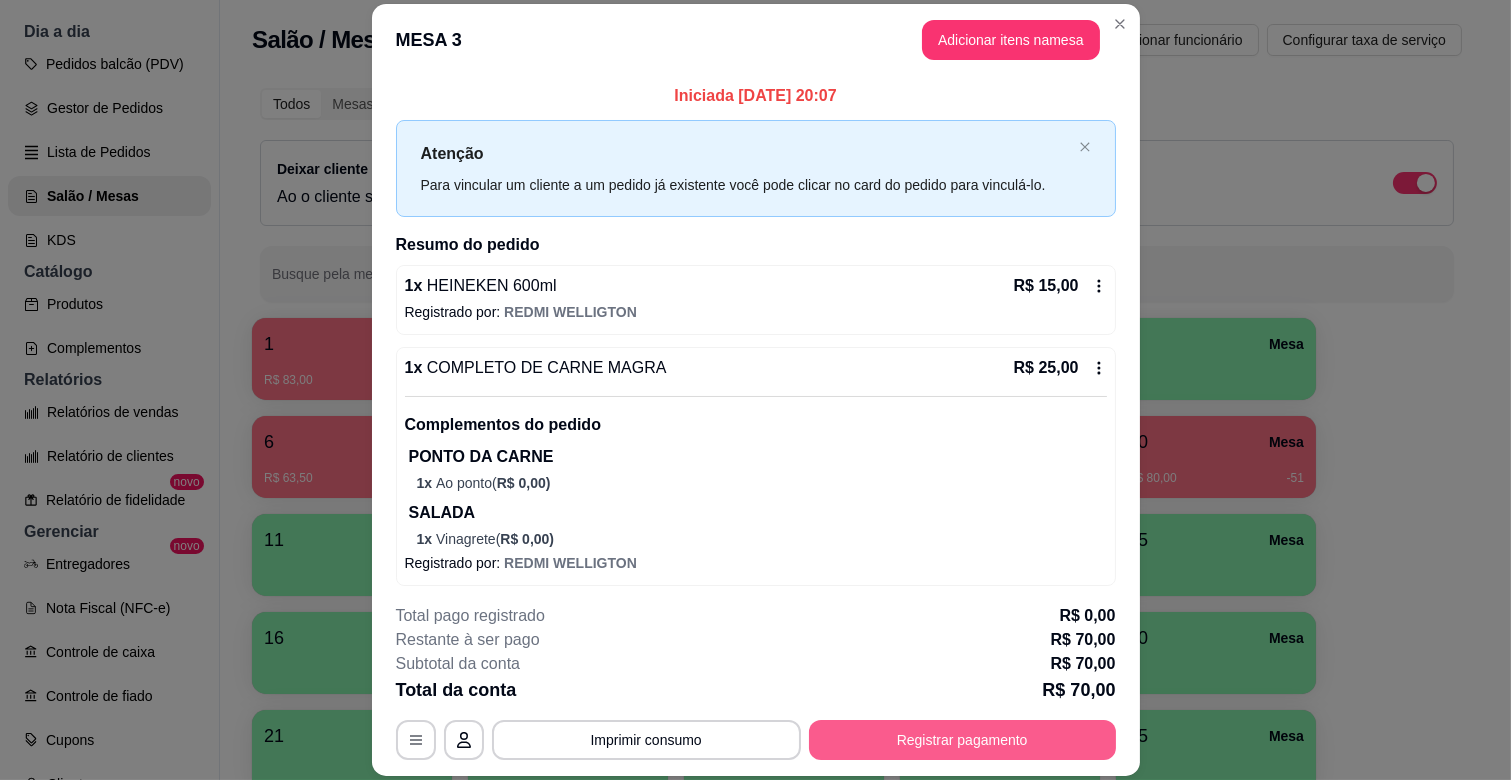click on "Registrar pagamento" at bounding box center [962, 740] 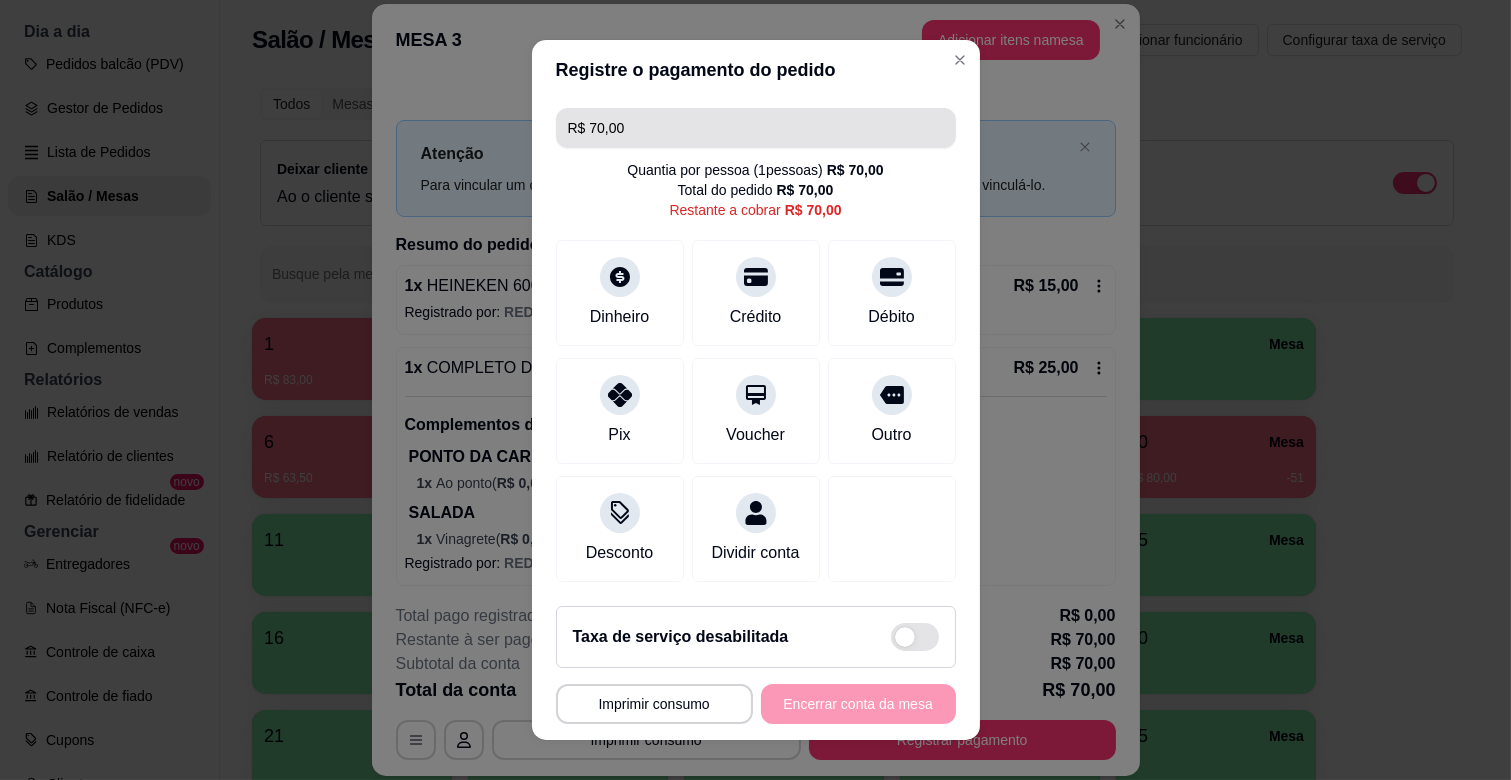 click on "R$ 70,00 Quantia por pessoa ( 1  pessoas)   R$ 70,00 Total do pedido   R$ 70,00 Restante a cobrar   R$ 70,00 Dinheiro Crédito Débito Pix Voucher Outro Desconto Dividir conta" at bounding box center (756, 345) 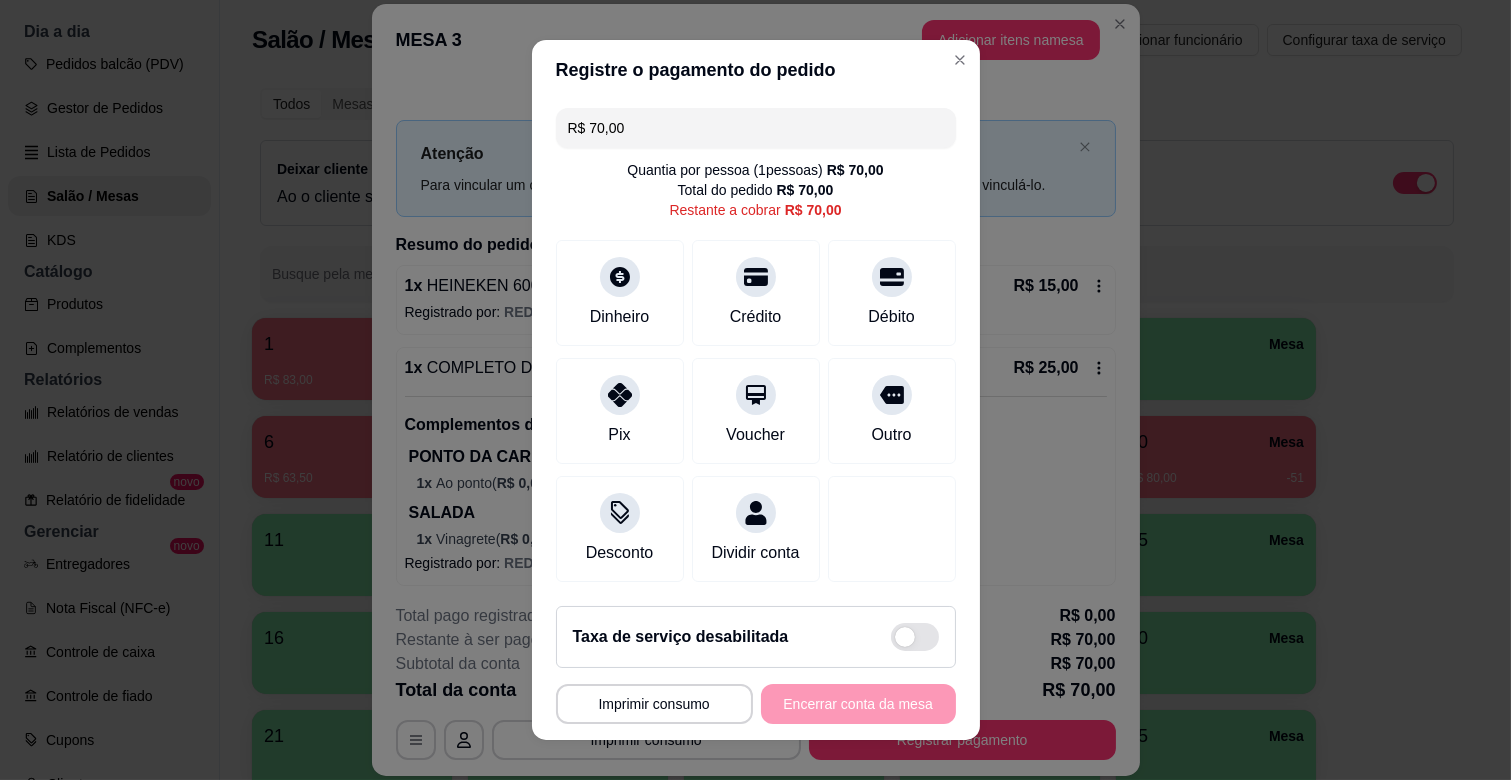 click on "R$ 70,00" at bounding box center (756, 128) 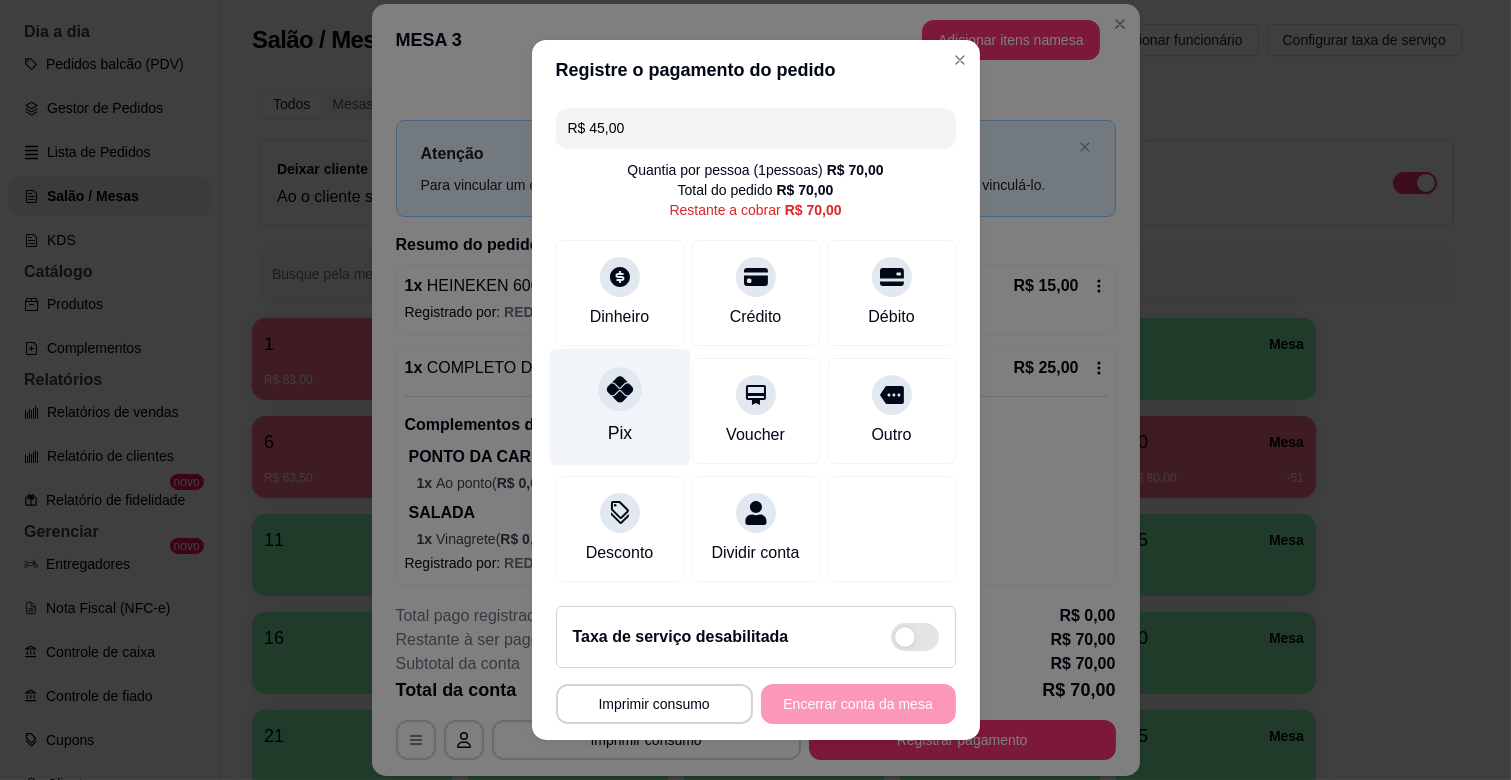 click 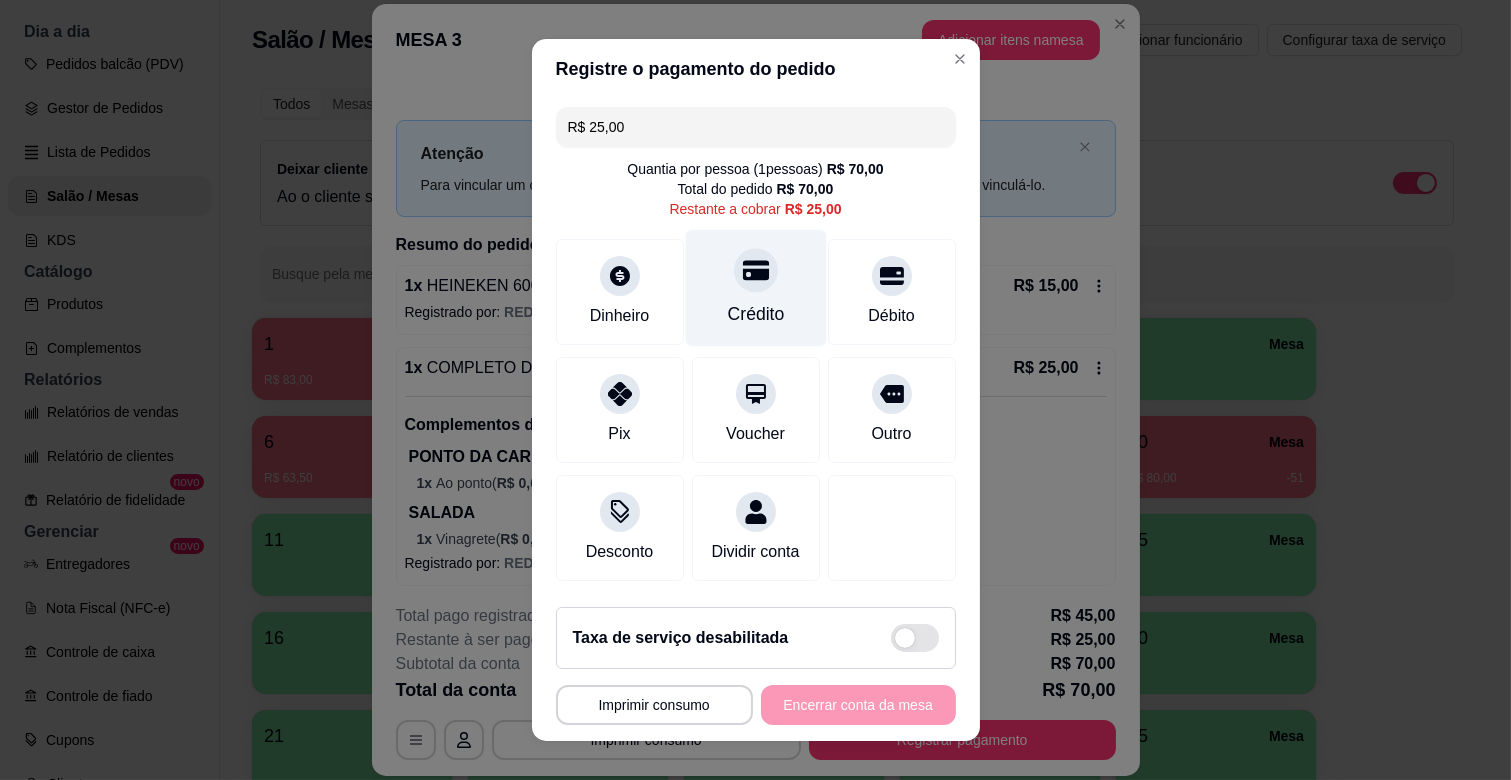 click on "Crédito" at bounding box center (755, 314) 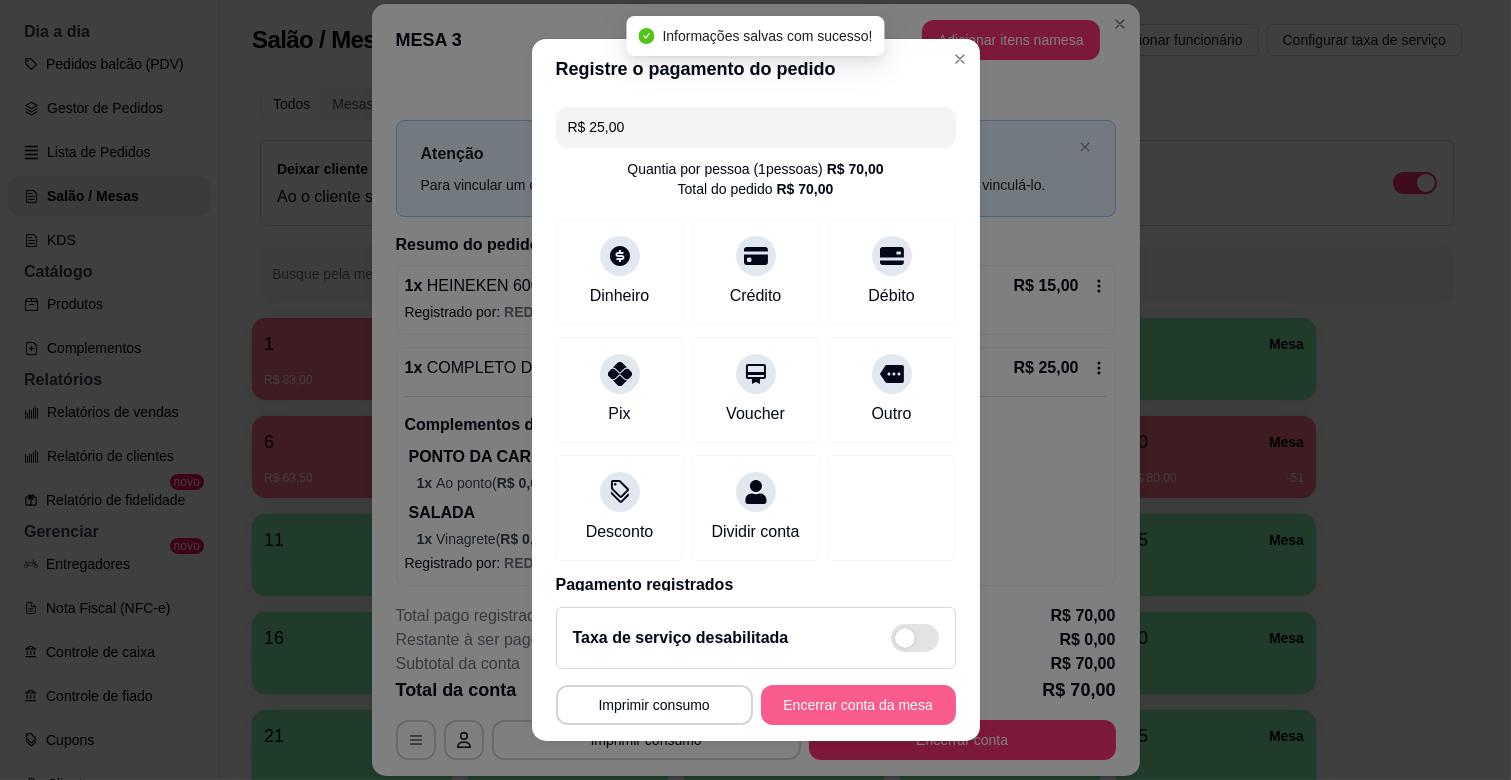 type on "R$ 0,00" 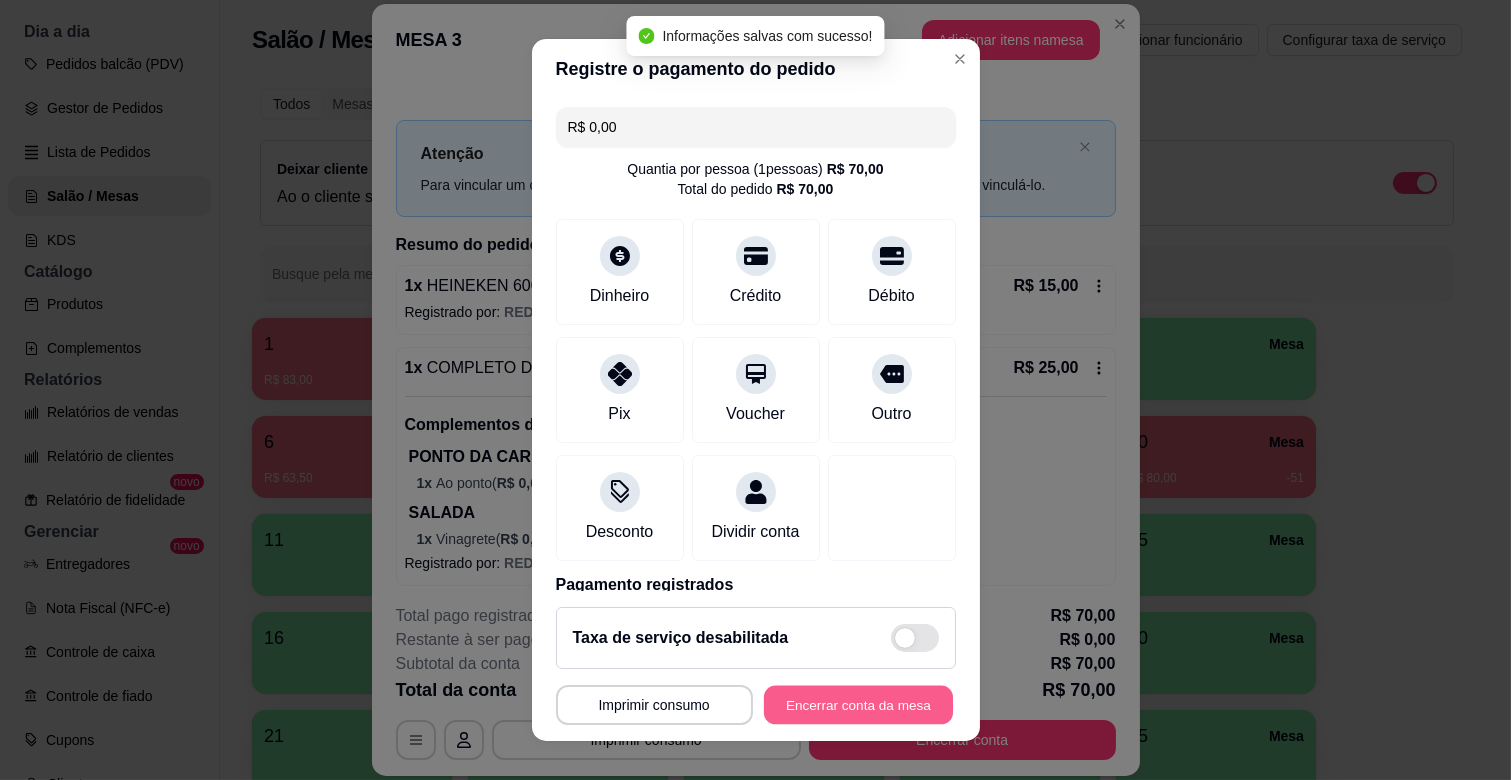 click on "Encerrar conta da mesa" at bounding box center [858, 705] 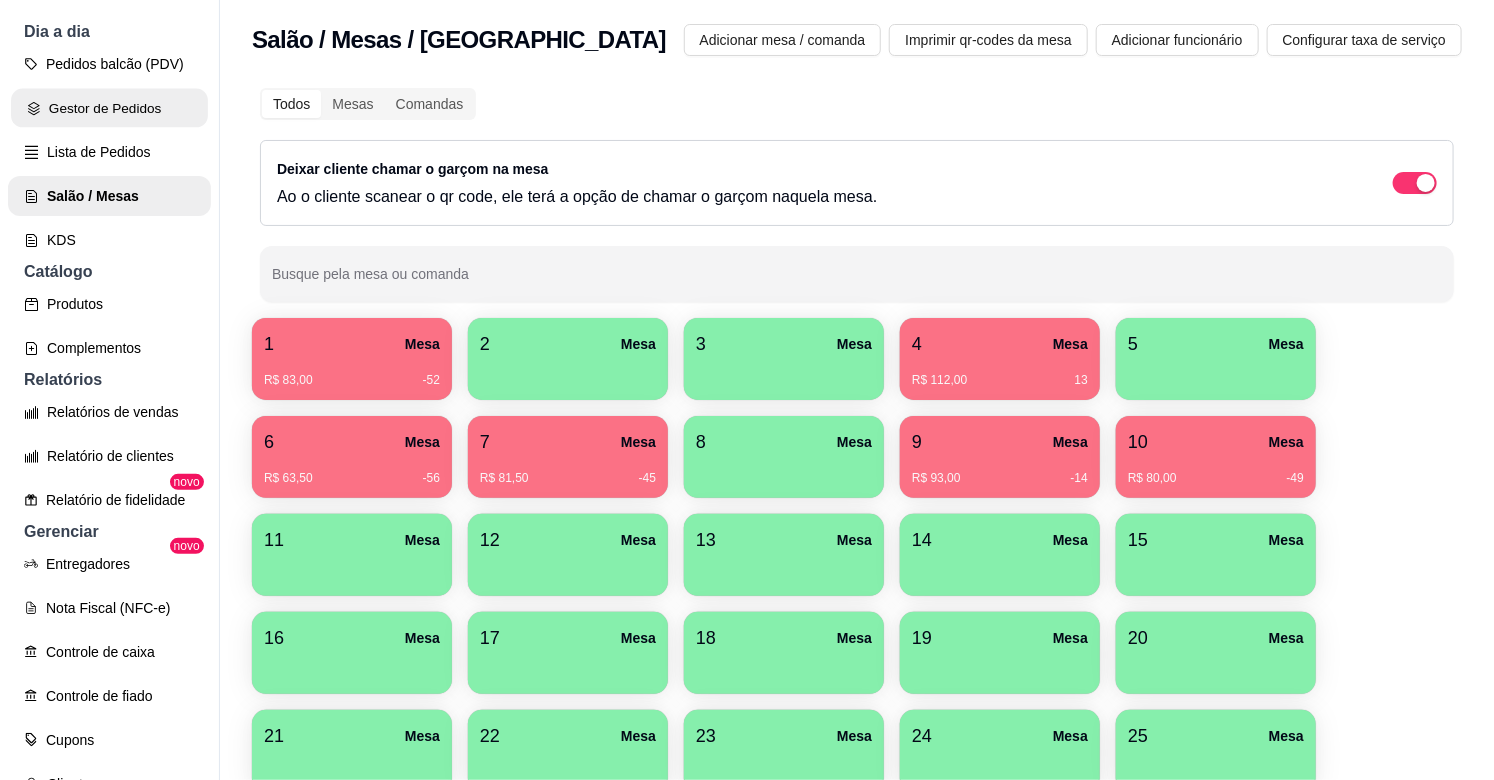 click on "Gestor de Pedidos" at bounding box center (109, 108) 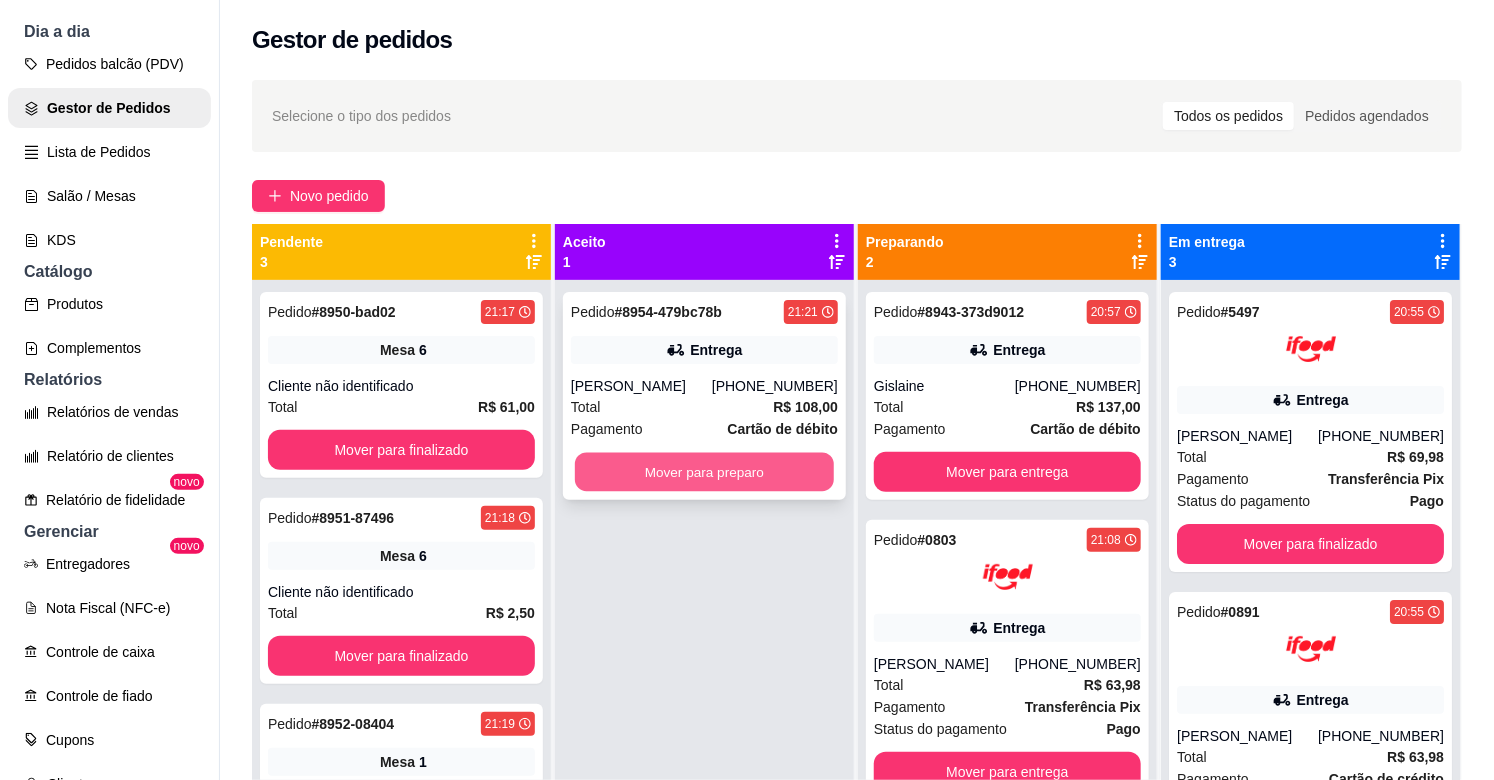 click on "Mover para preparo" at bounding box center (704, 472) 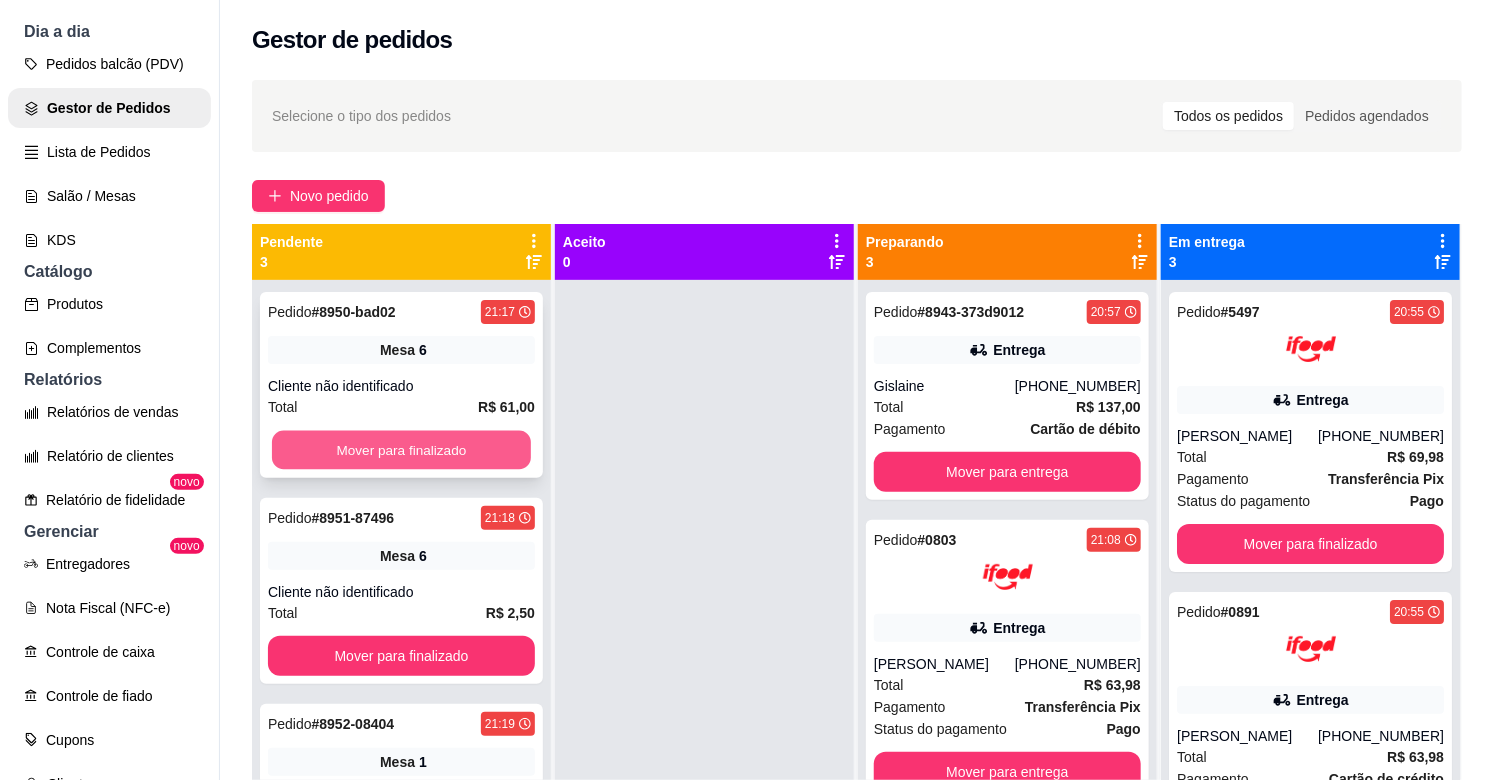 click on "Mover para finalizado" at bounding box center (401, 450) 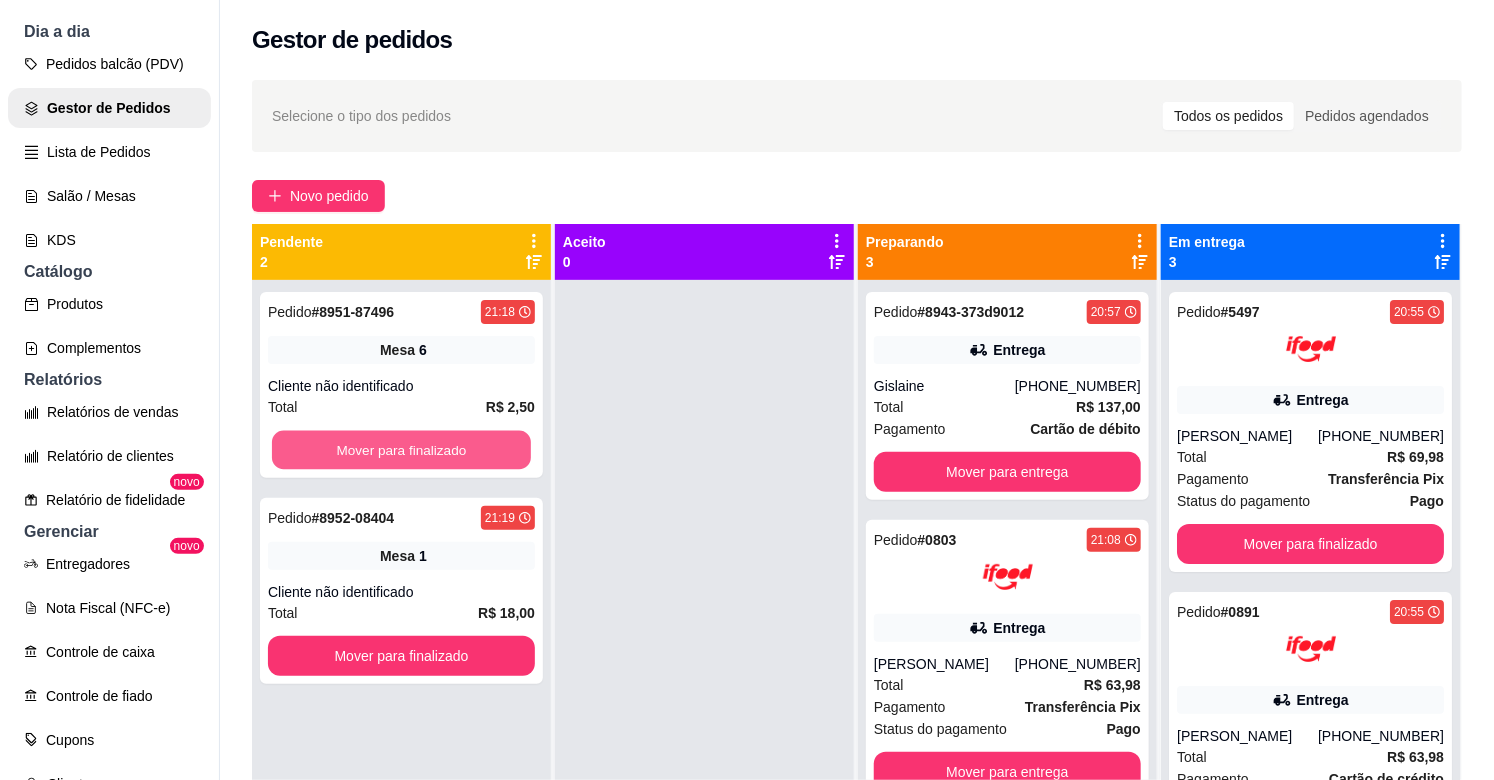 click on "Mover para finalizado" at bounding box center [401, 450] 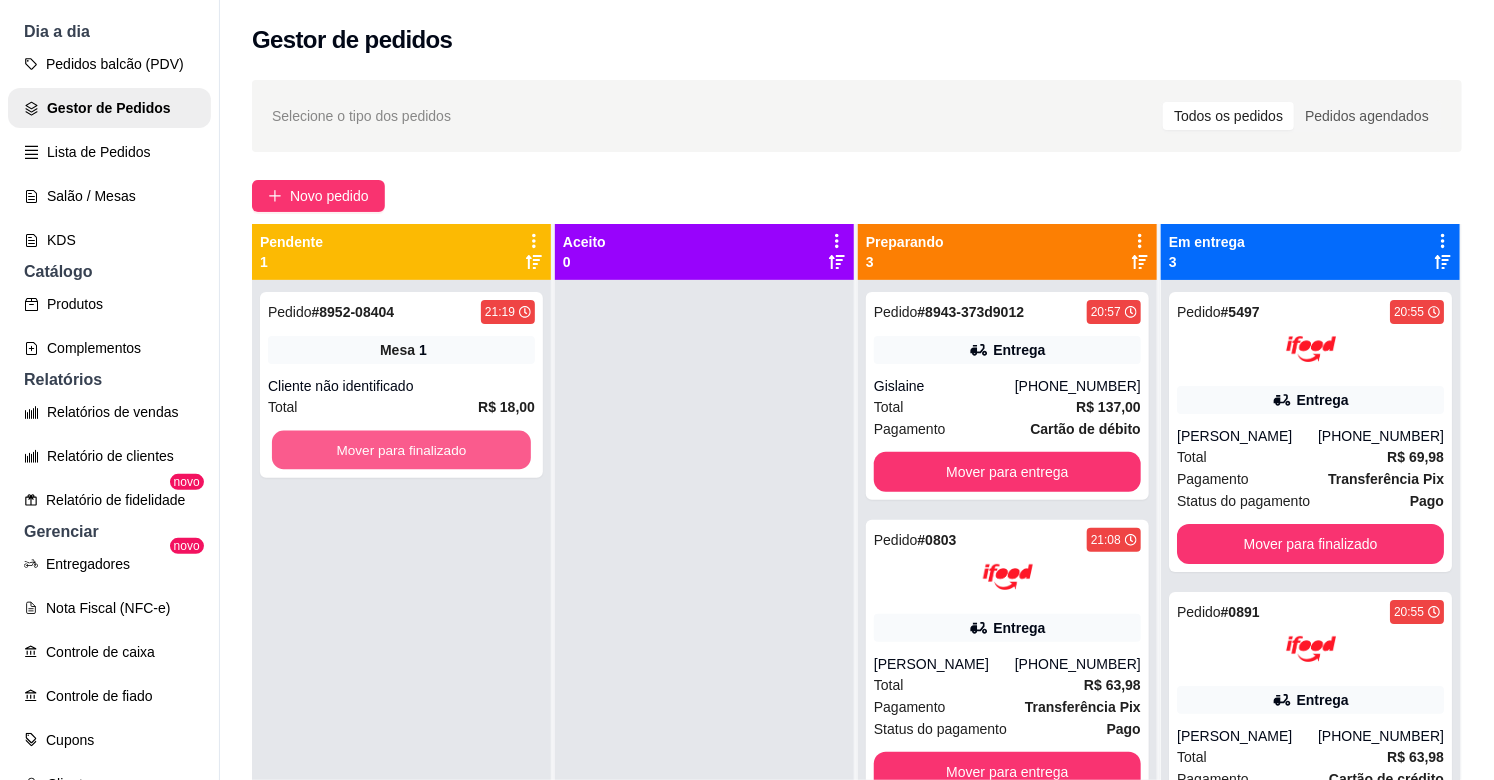 click on "Mover para finalizado" at bounding box center (401, 450) 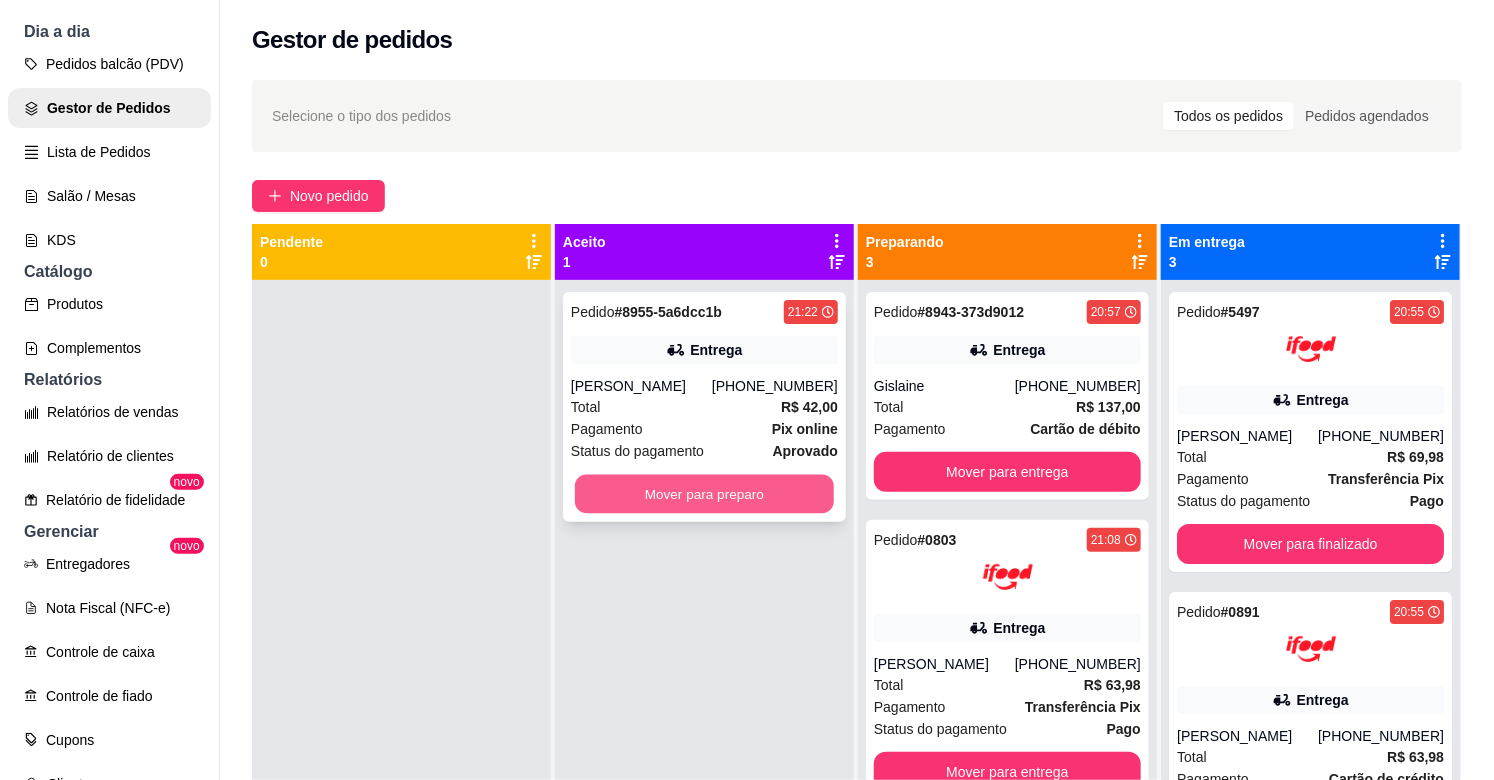 click on "Mover para preparo" at bounding box center [704, 494] 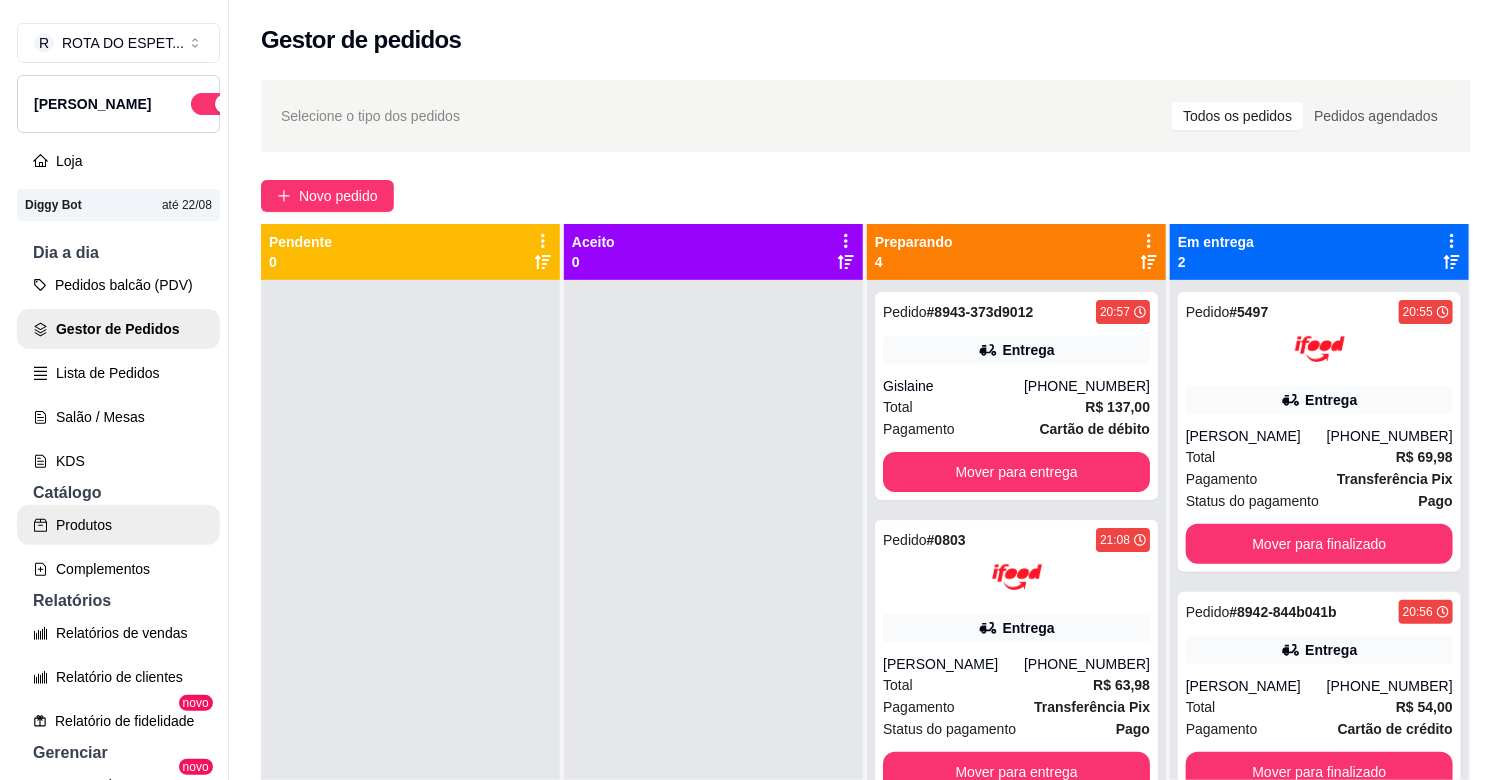 scroll, scrollTop: 0, scrollLeft: 0, axis: both 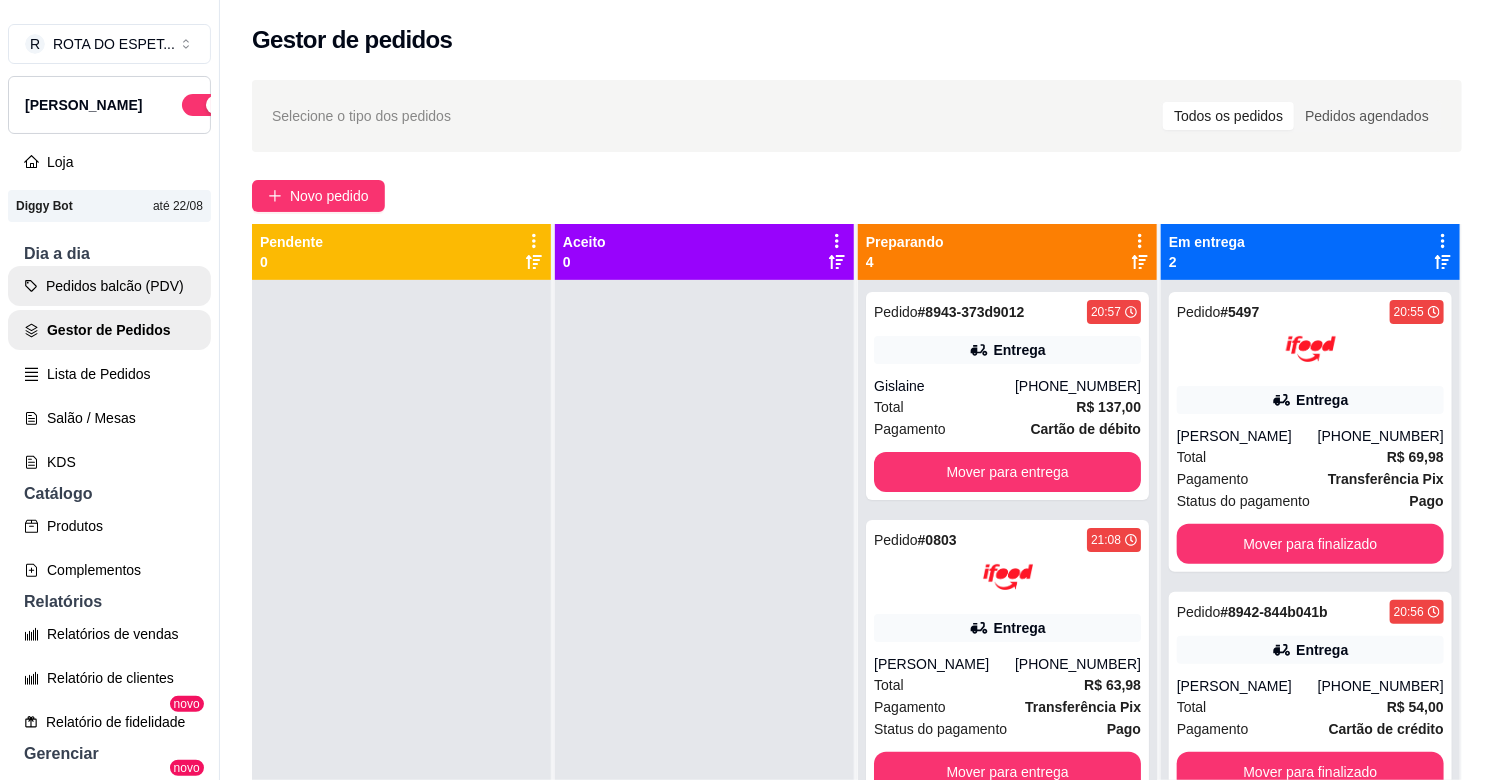 click on "Pedidos balcão (PDV)" at bounding box center [109, 286] 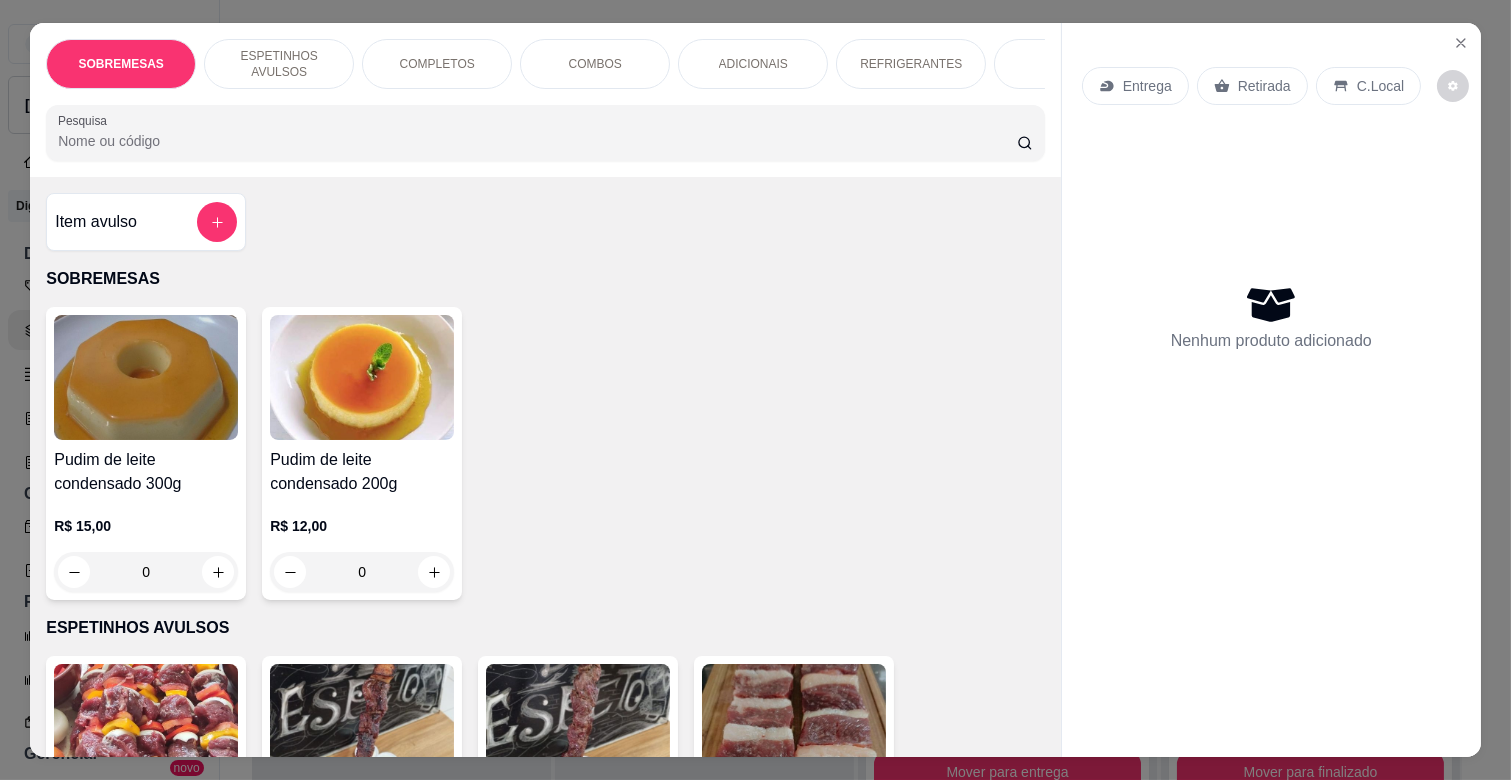 click on "ESPETINHOS AVULSOS" at bounding box center [279, 64] 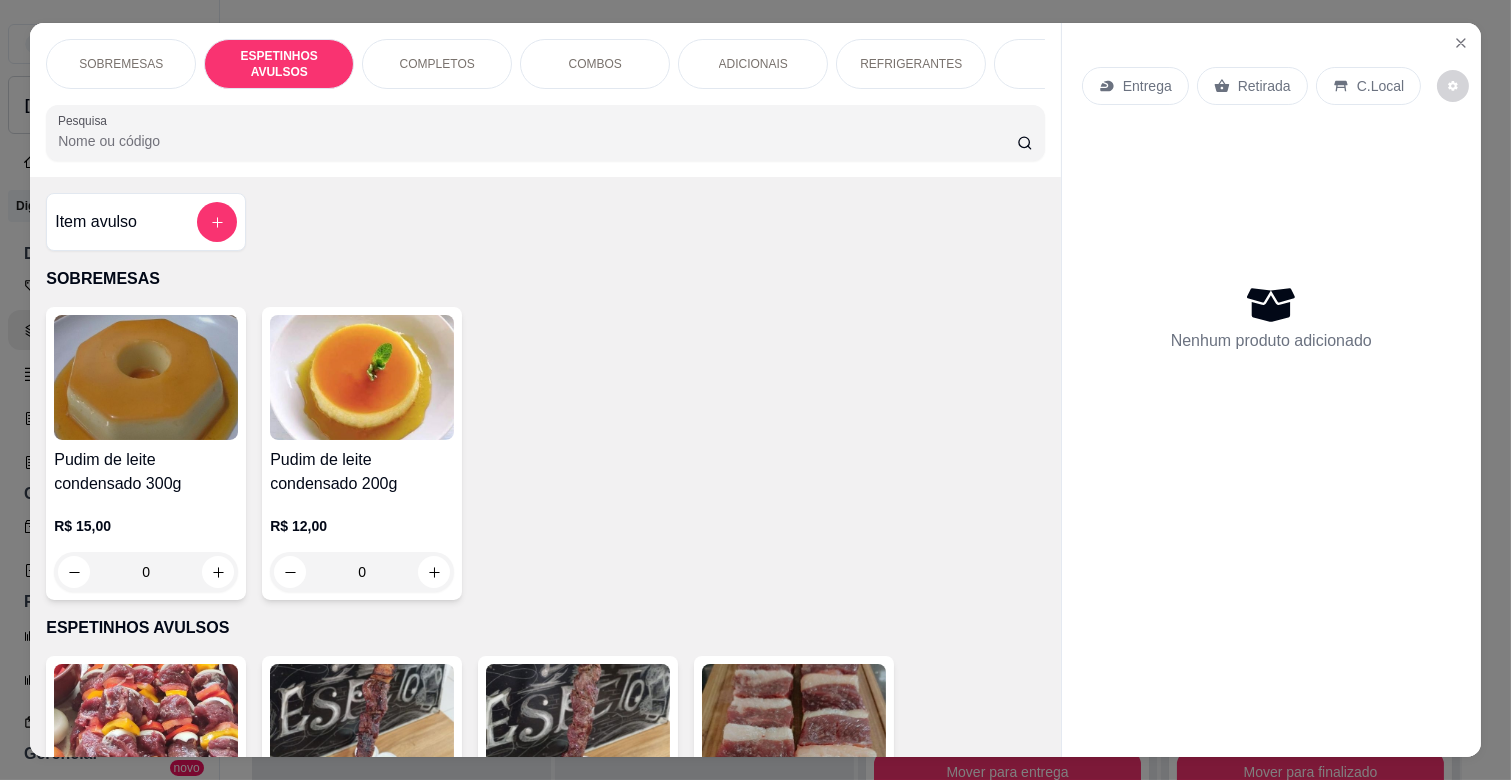 scroll, scrollTop: 438, scrollLeft: 0, axis: vertical 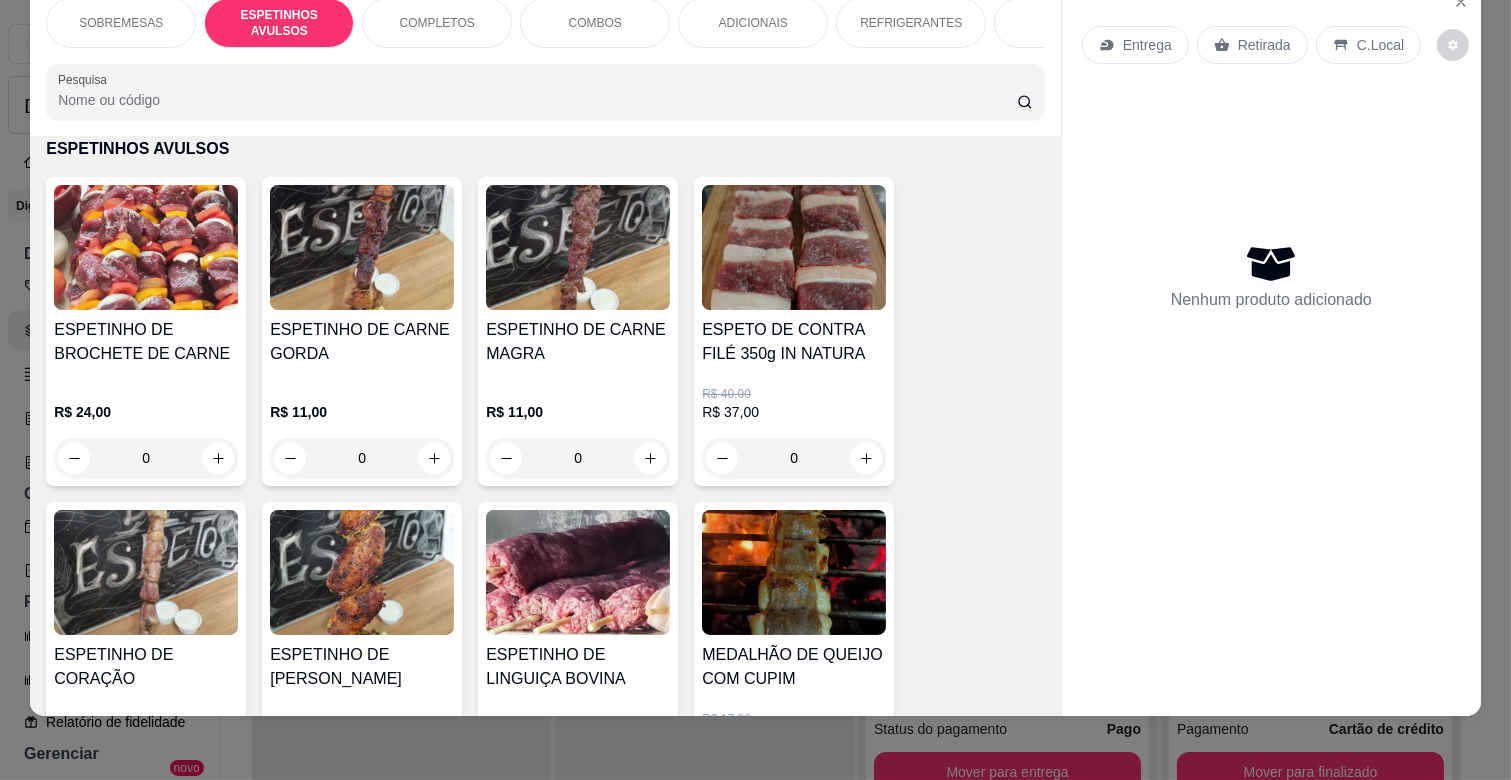 click on "0" at bounding box center (578, 458) 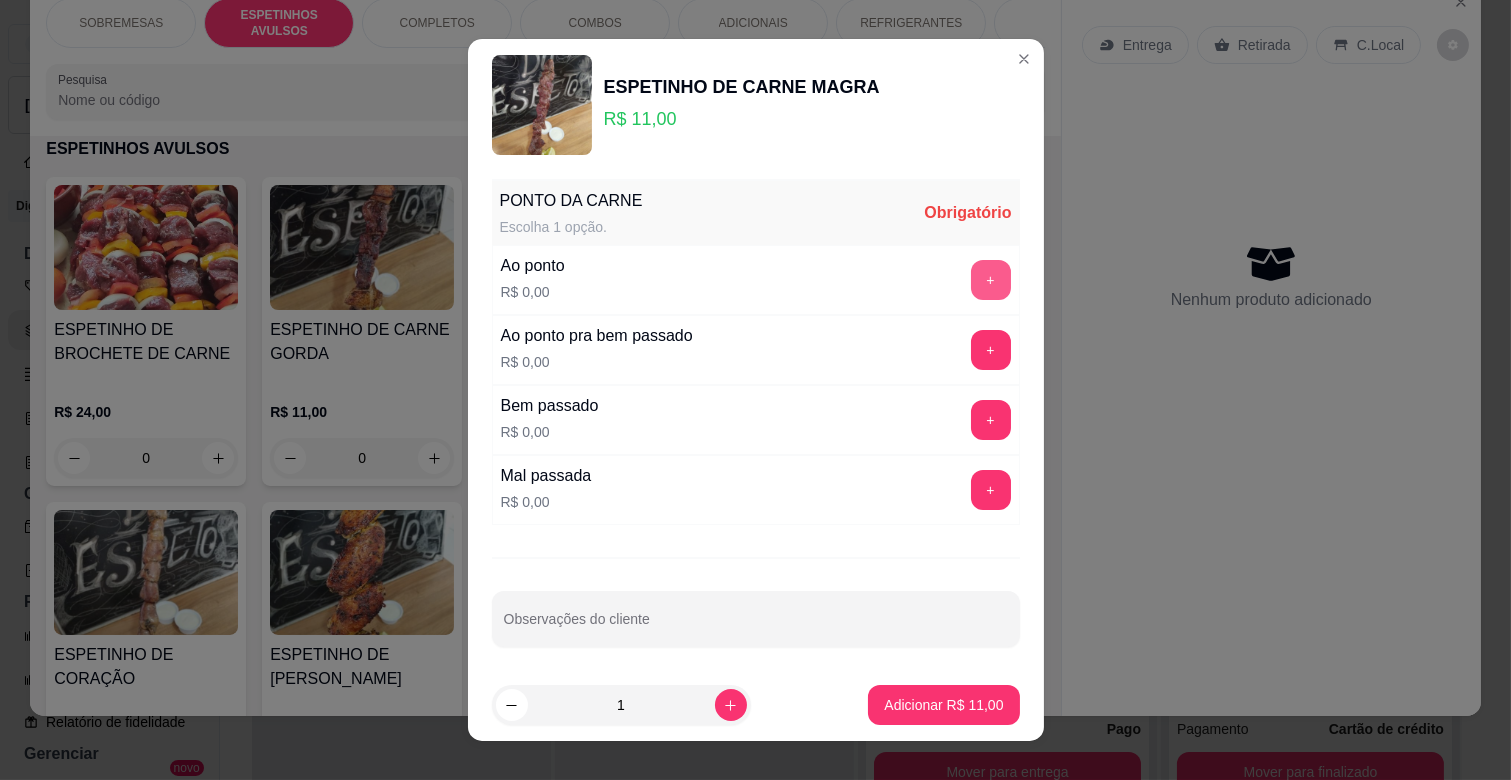 click on "+" at bounding box center (991, 280) 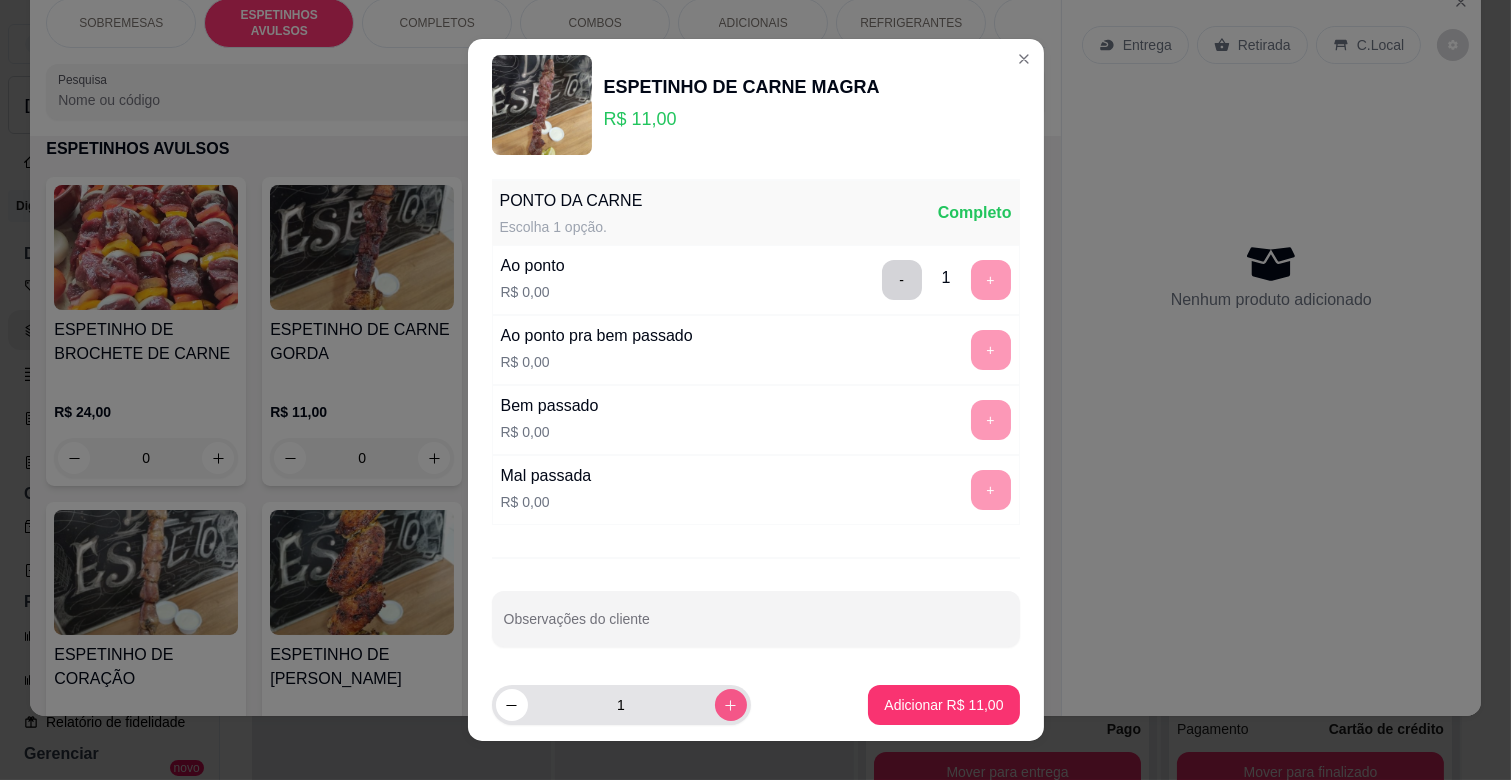 click at bounding box center (731, 705) 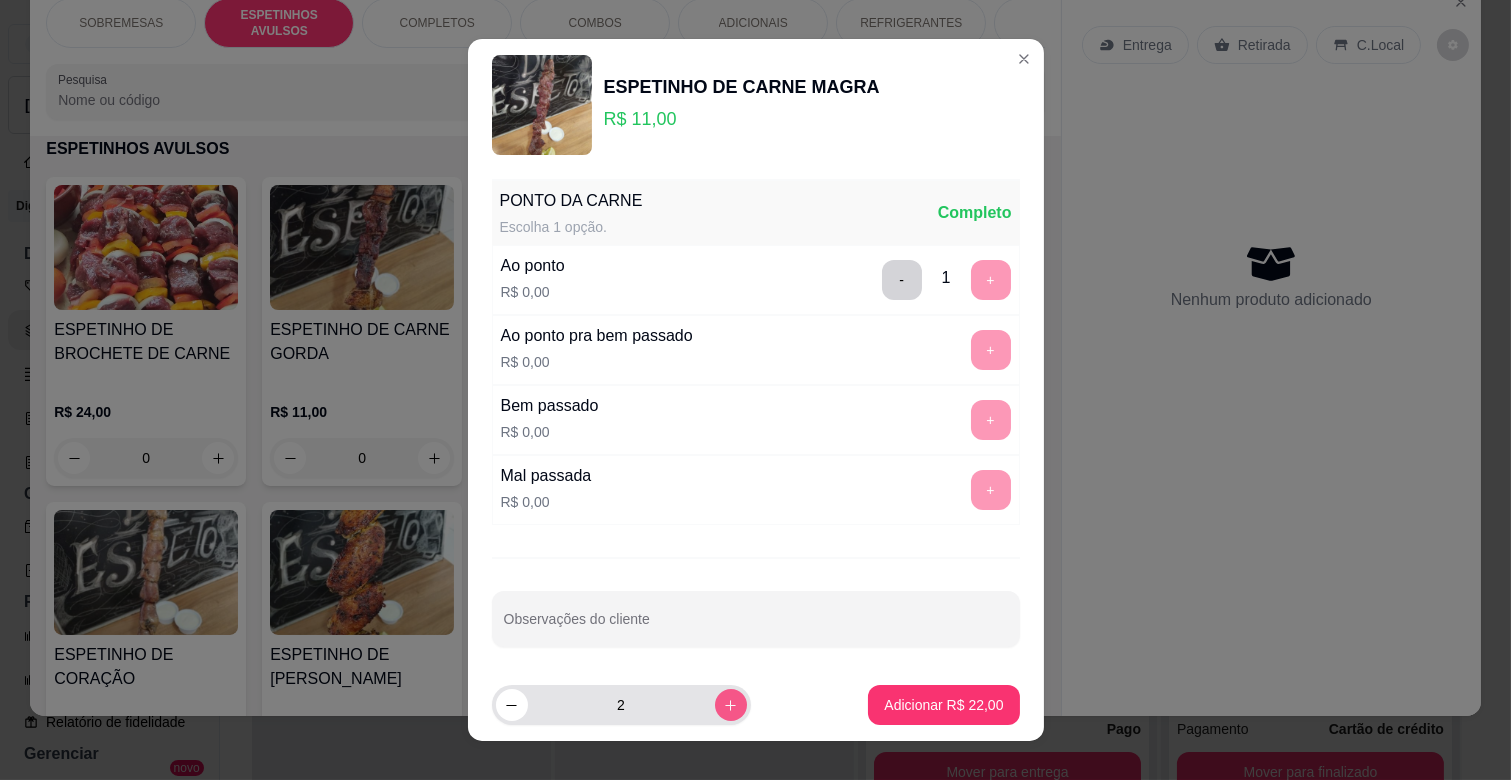 click at bounding box center [731, 705] 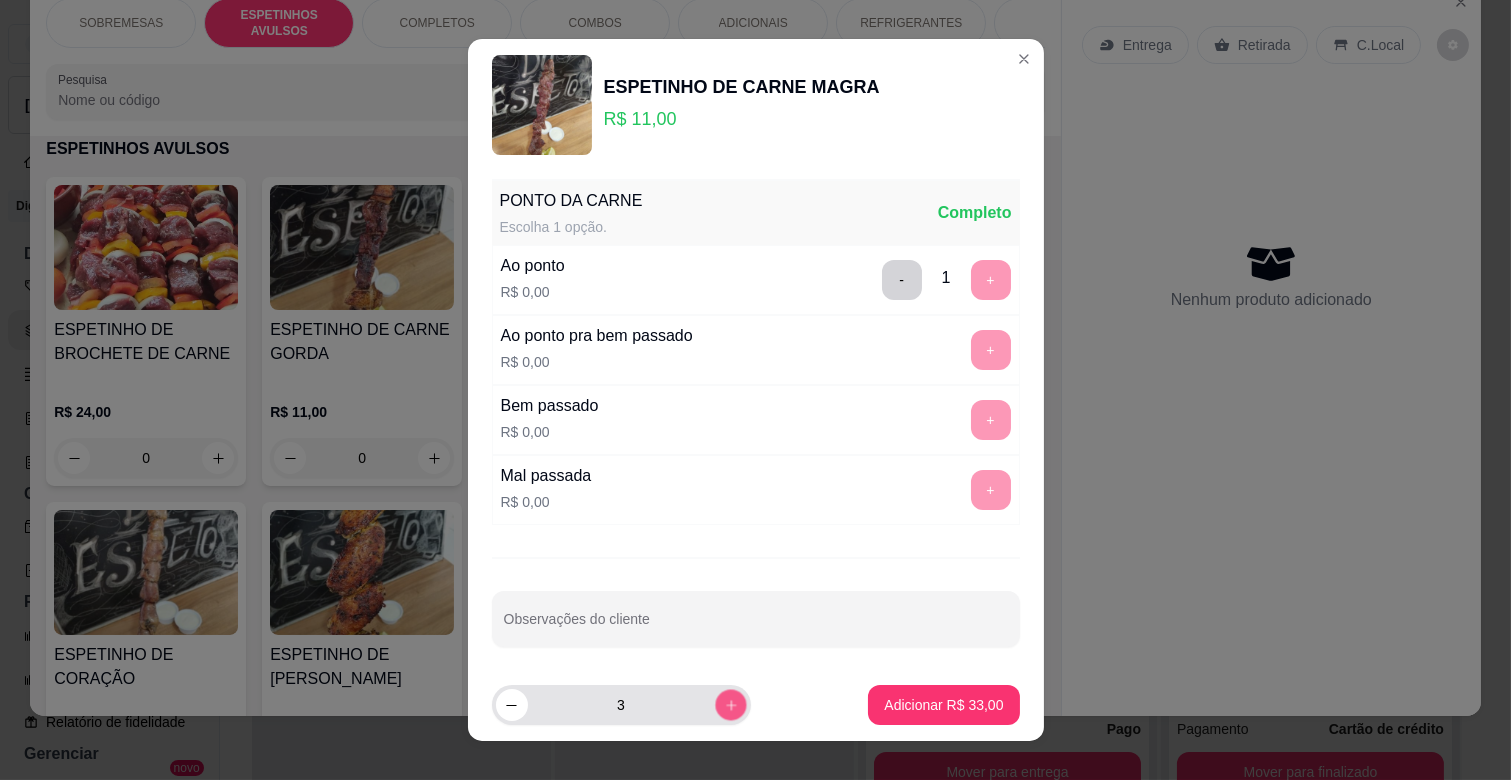 click at bounding box center (730, 704) 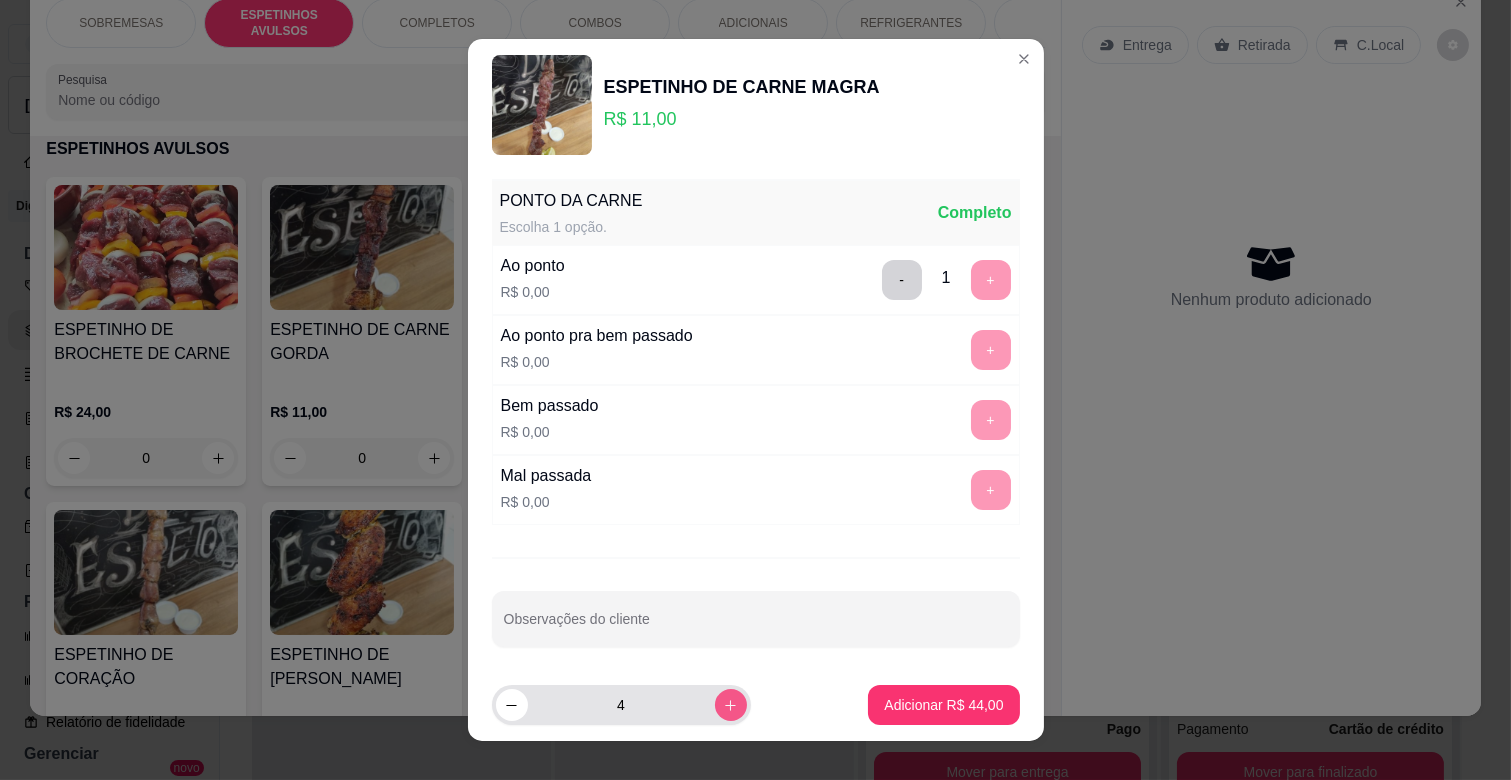 click at bounding box center [731, 705] 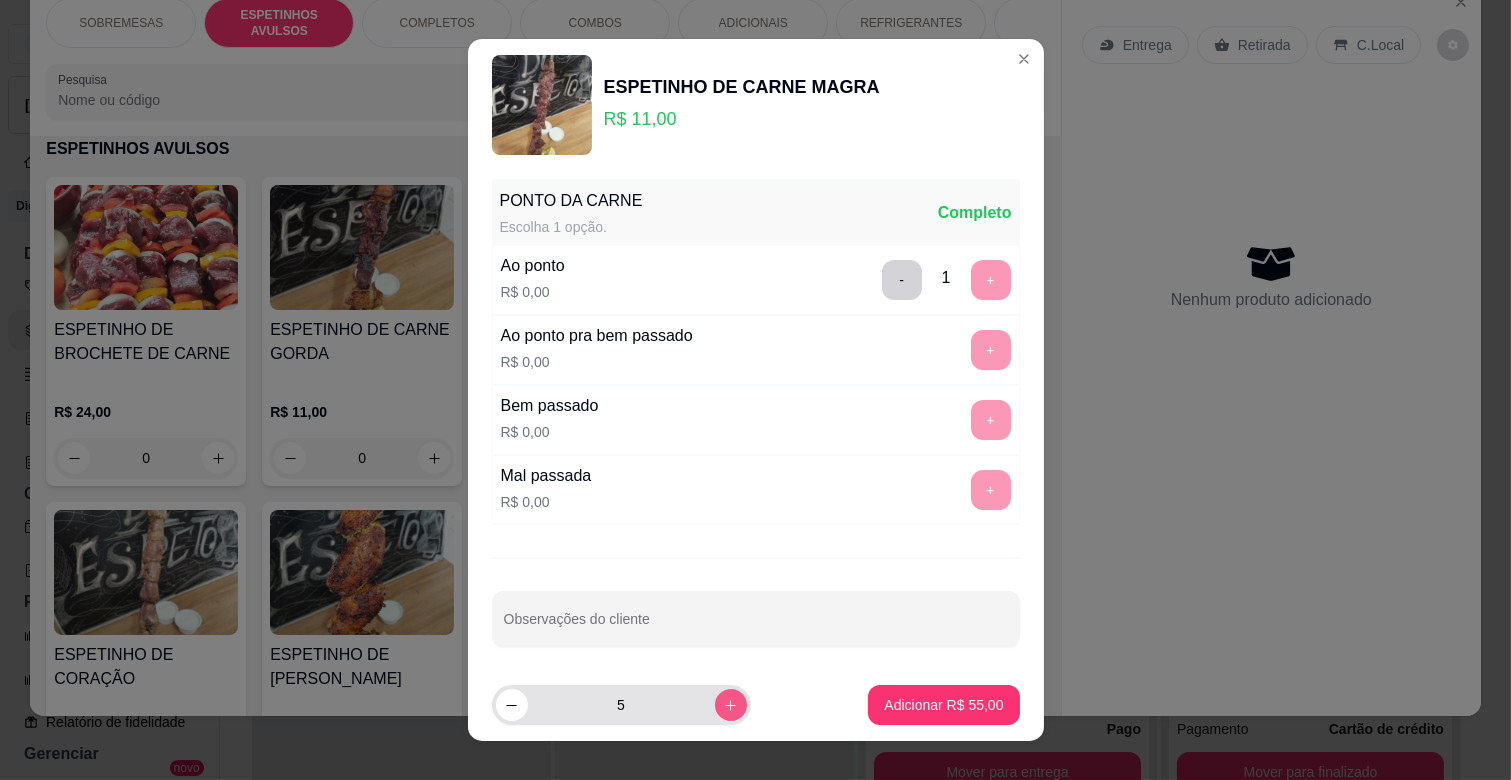 click at bounding box center [731, 705] 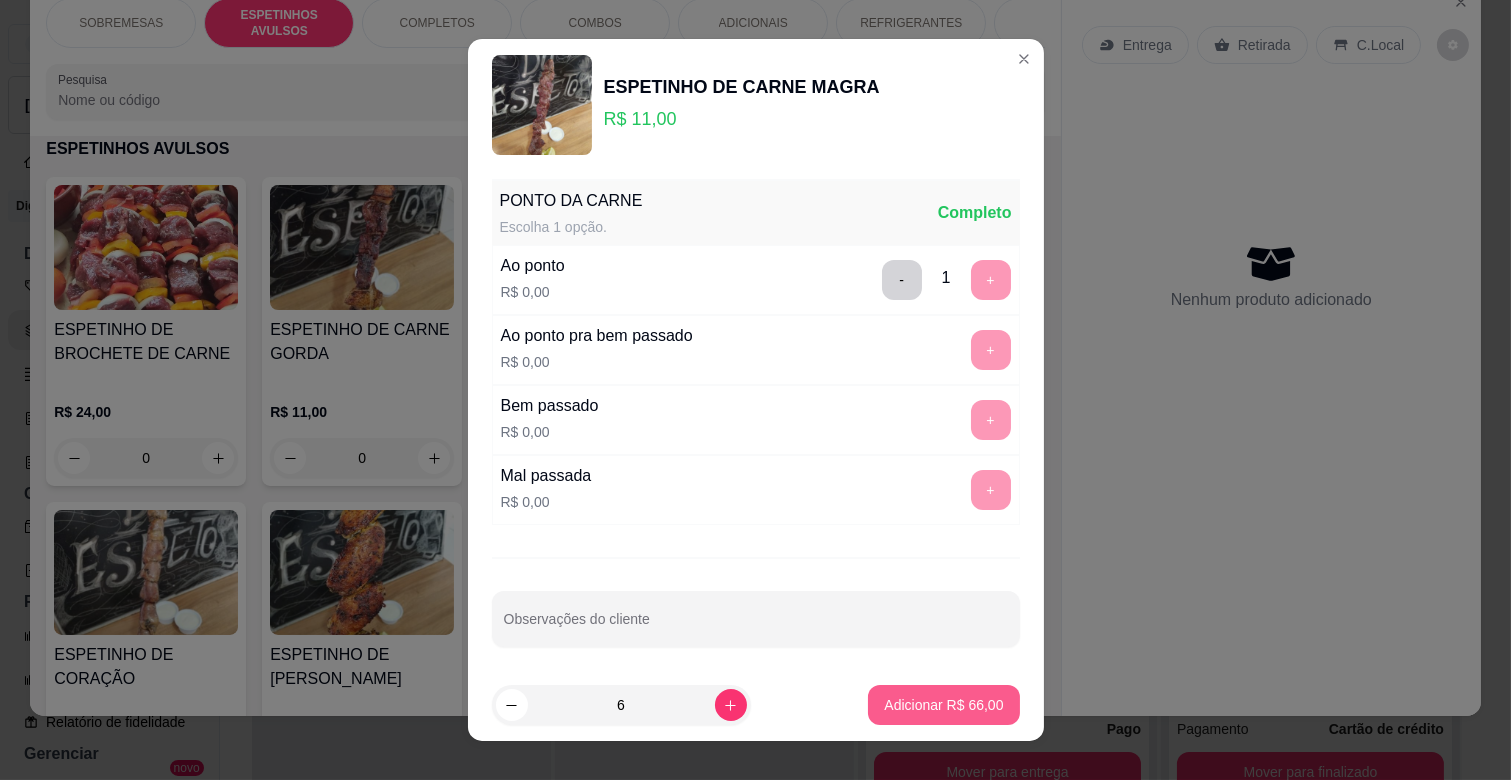 click on "Adicionar   R$ 66,00" at bounding box center [943, 705] 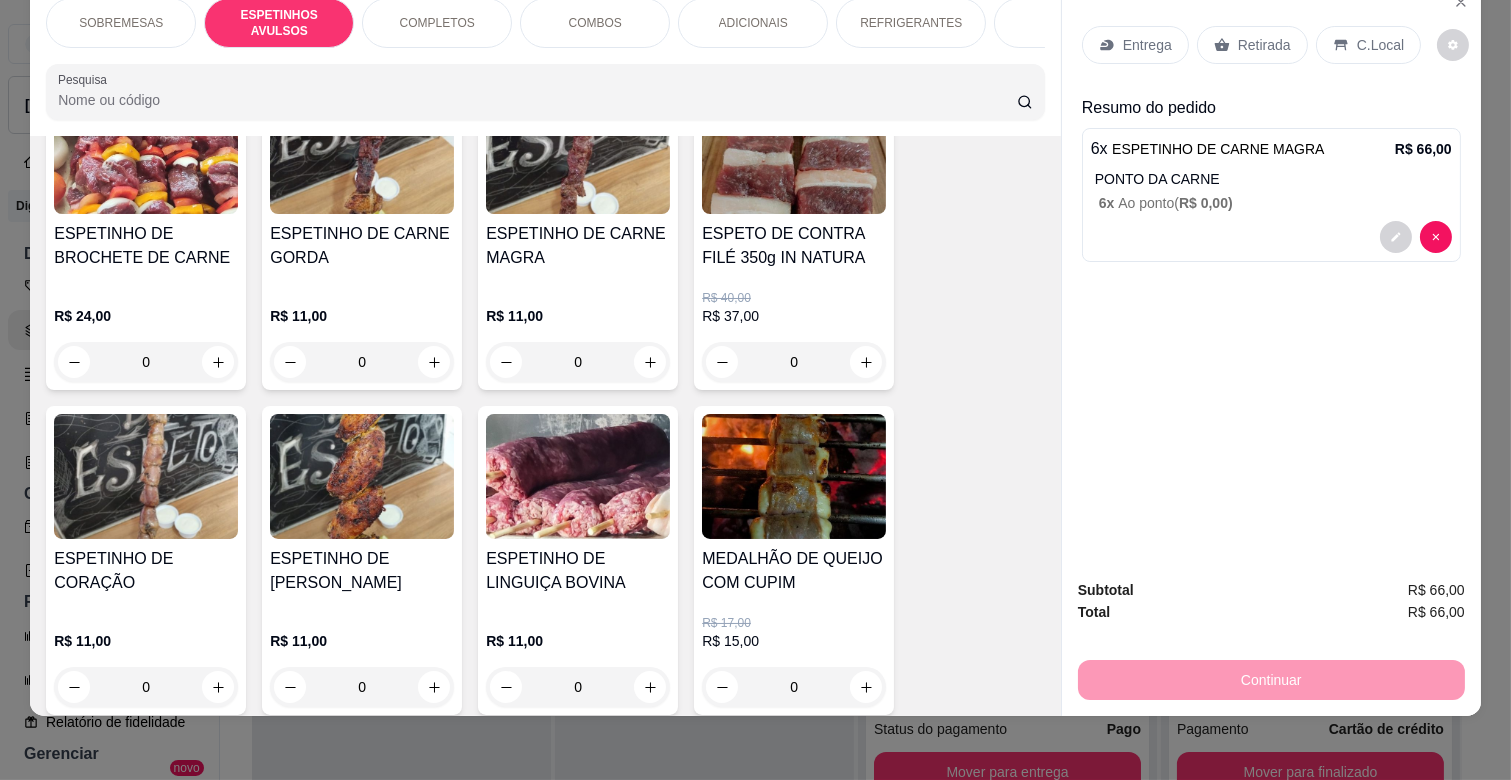 scroll, scrollTop: 661, scrollLeft: 0, axis: vertical 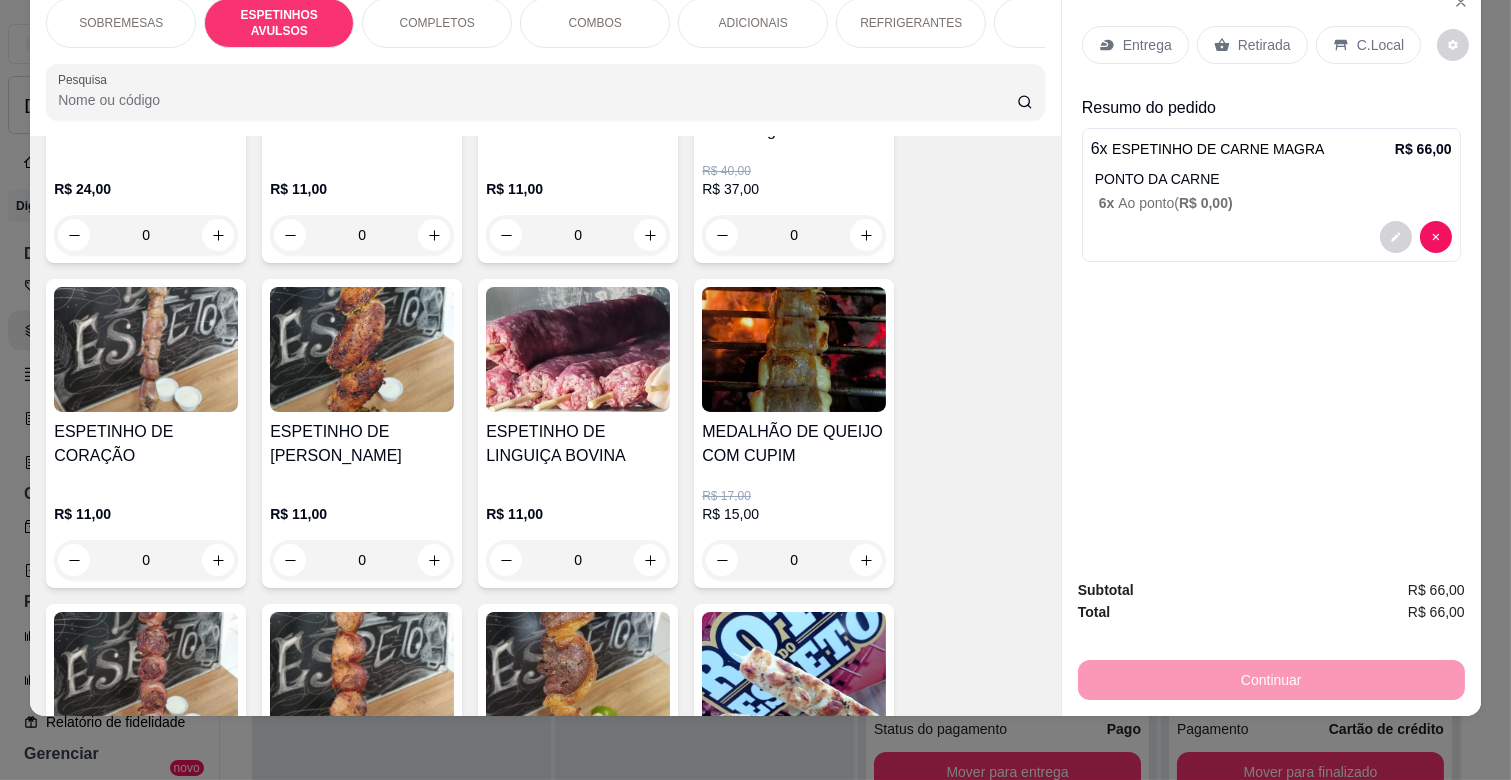 click on "0" at bounding box center [578, 560] 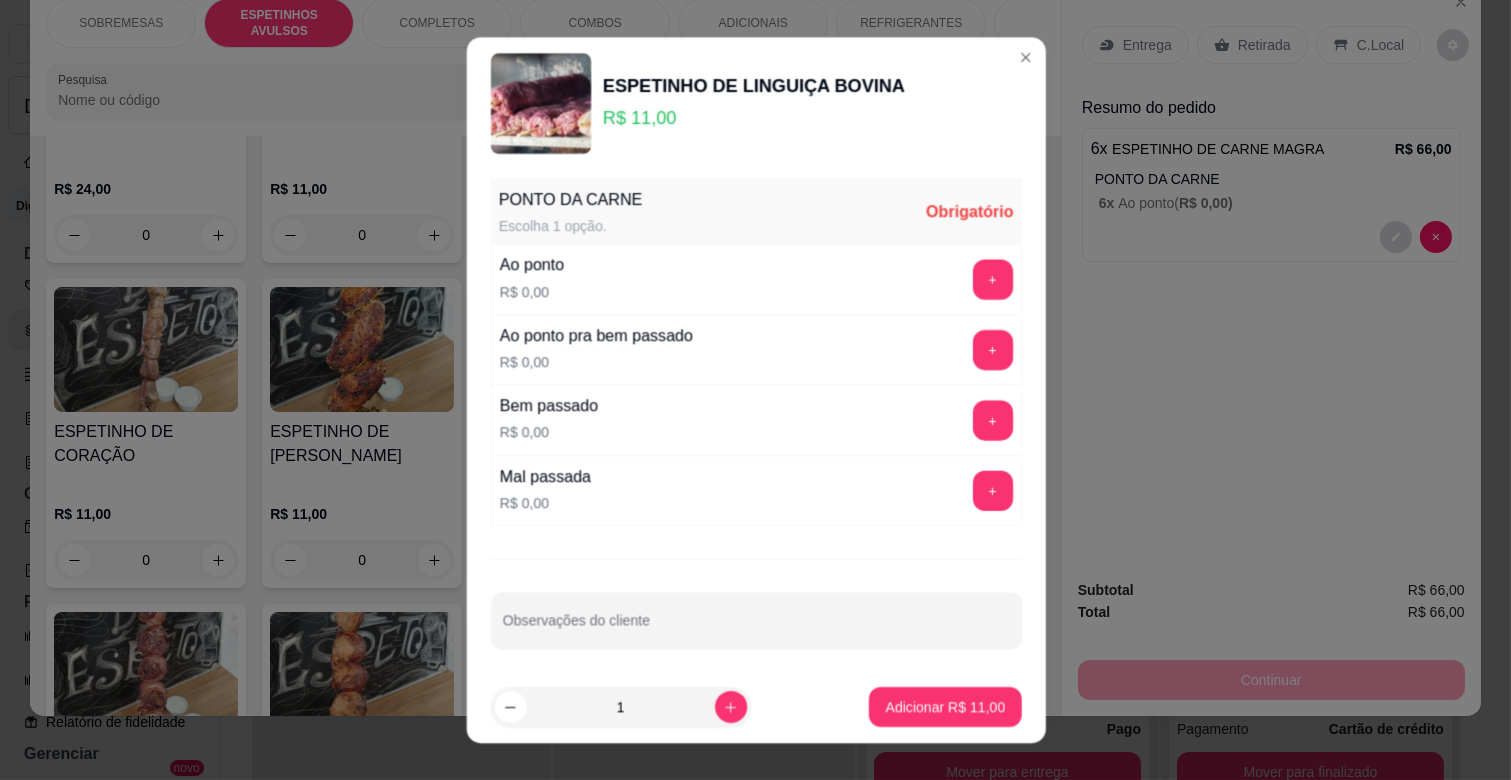 click on "PONTO DA CARNE Escolha 1 opção. Obrigatório Ao ponto  R$ 0,00 + Ao ponto pra bem passado R$ 0,00 + Bem passado  R$ 0,00 + Mal passada  R$ 0,00 + Observações do cliente" at bounding box center [755, 420] 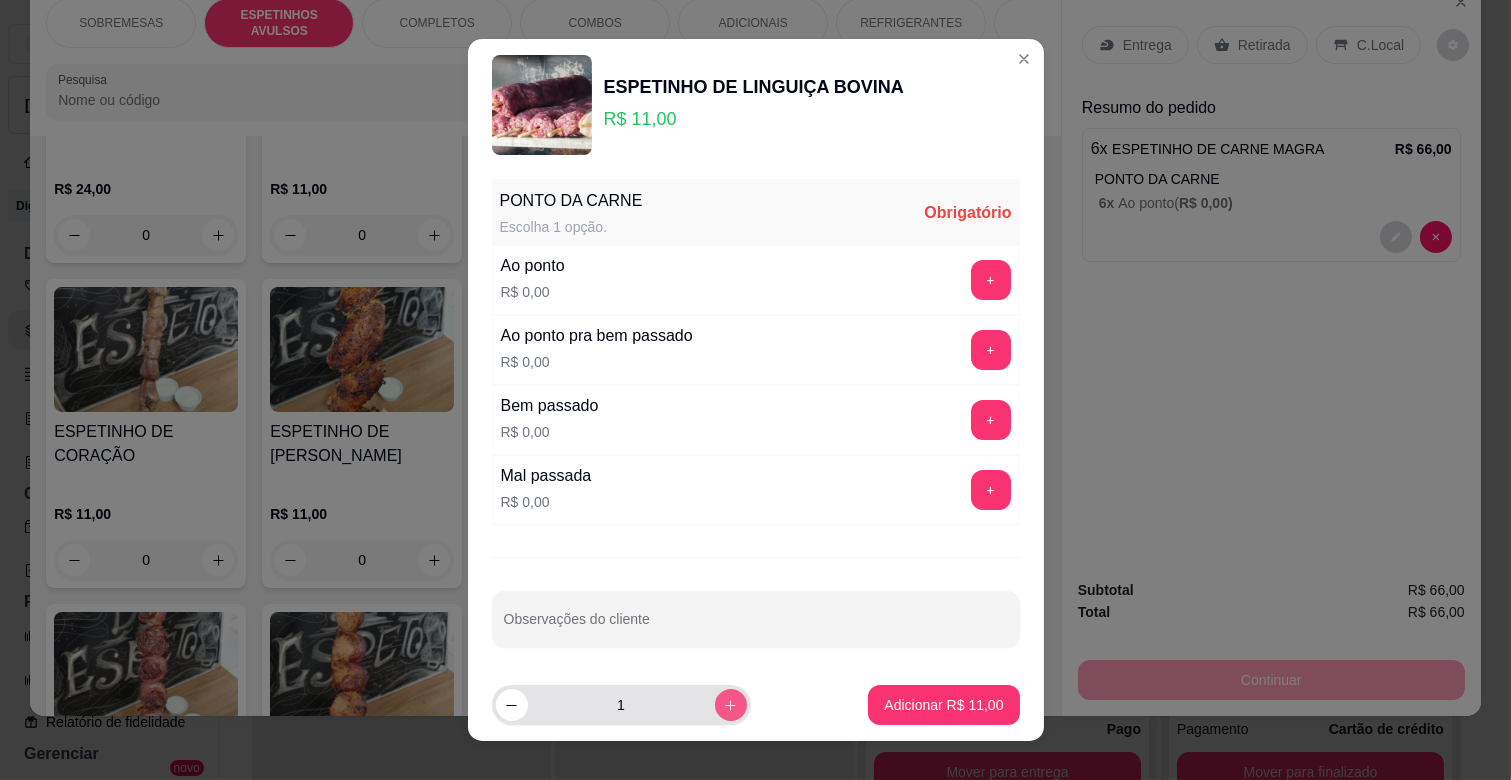 click at bounding box center (731, 705) 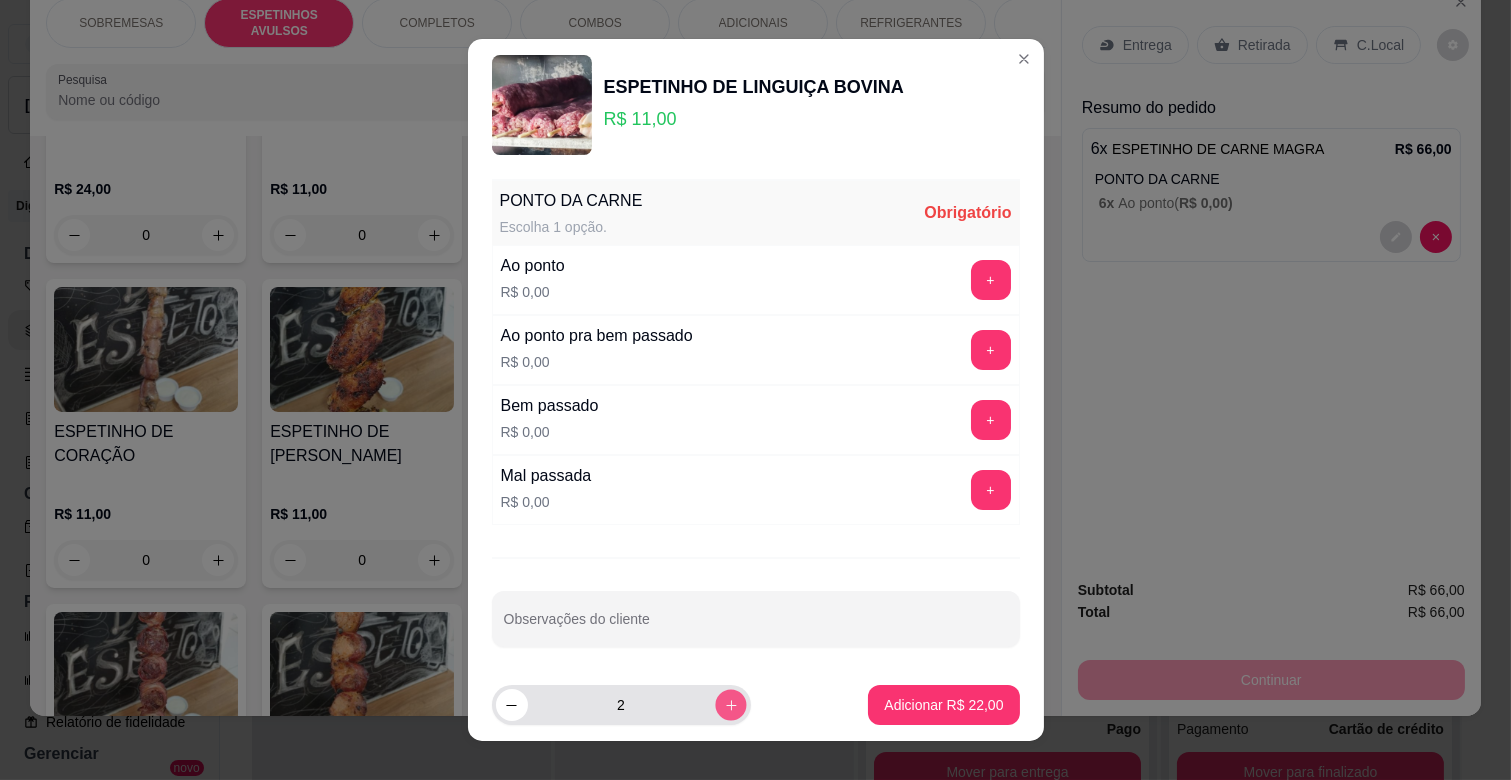 click at bounding box center (730, 704) 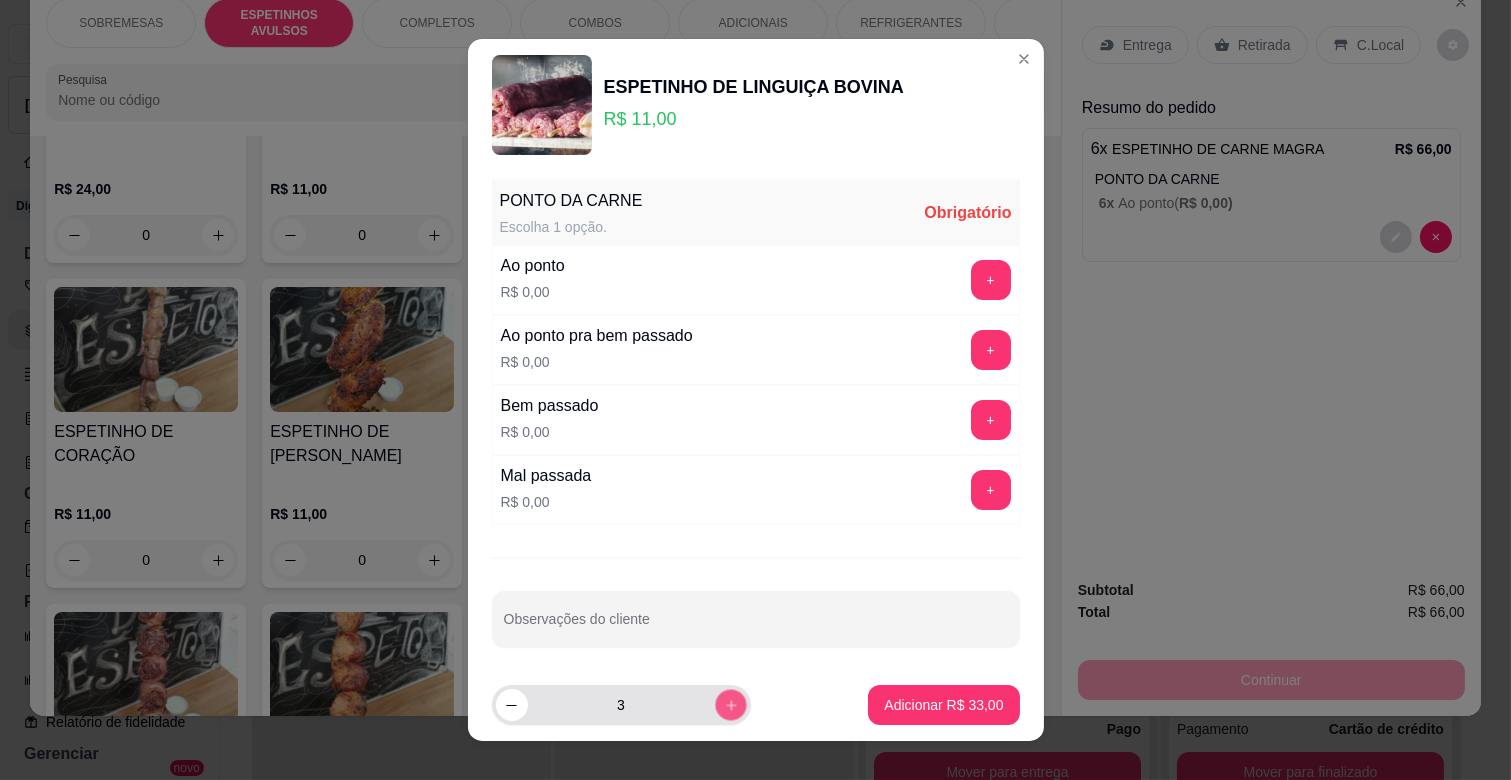 click at bounding box center [730, 704] 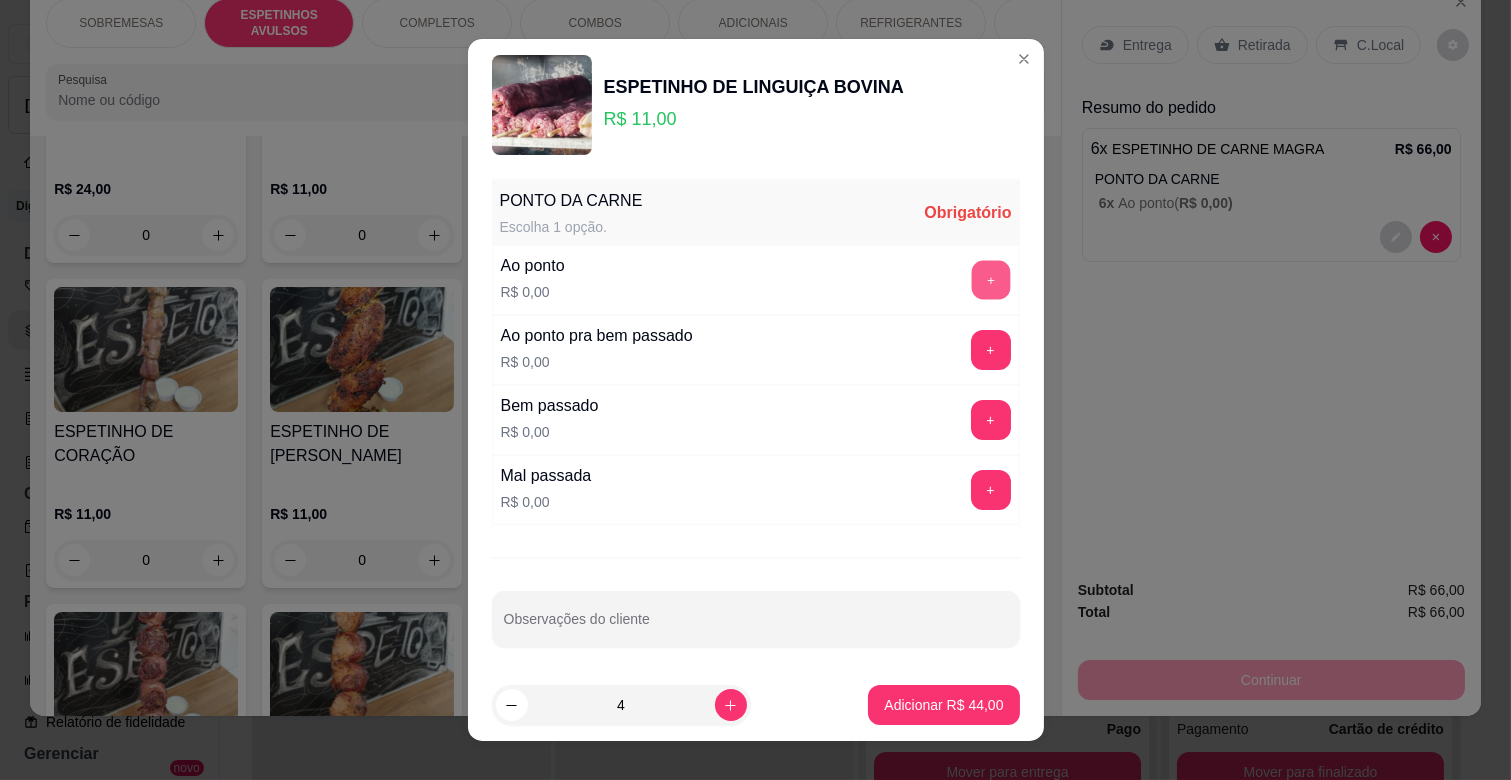 click on "+" at bounding box center [990, 280] 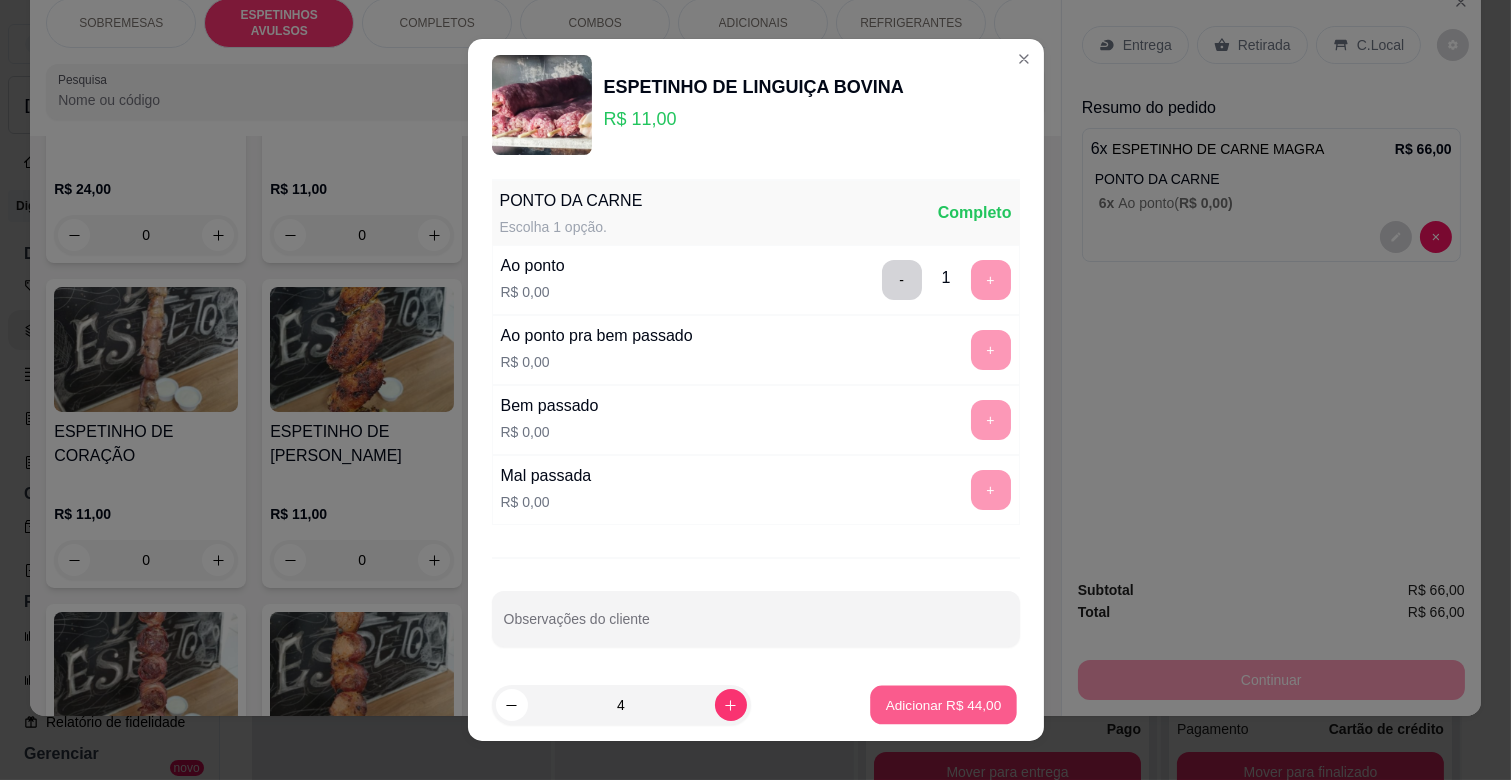 click on "Adicionar   R$ 44,00" at bounding box center (944, 704) 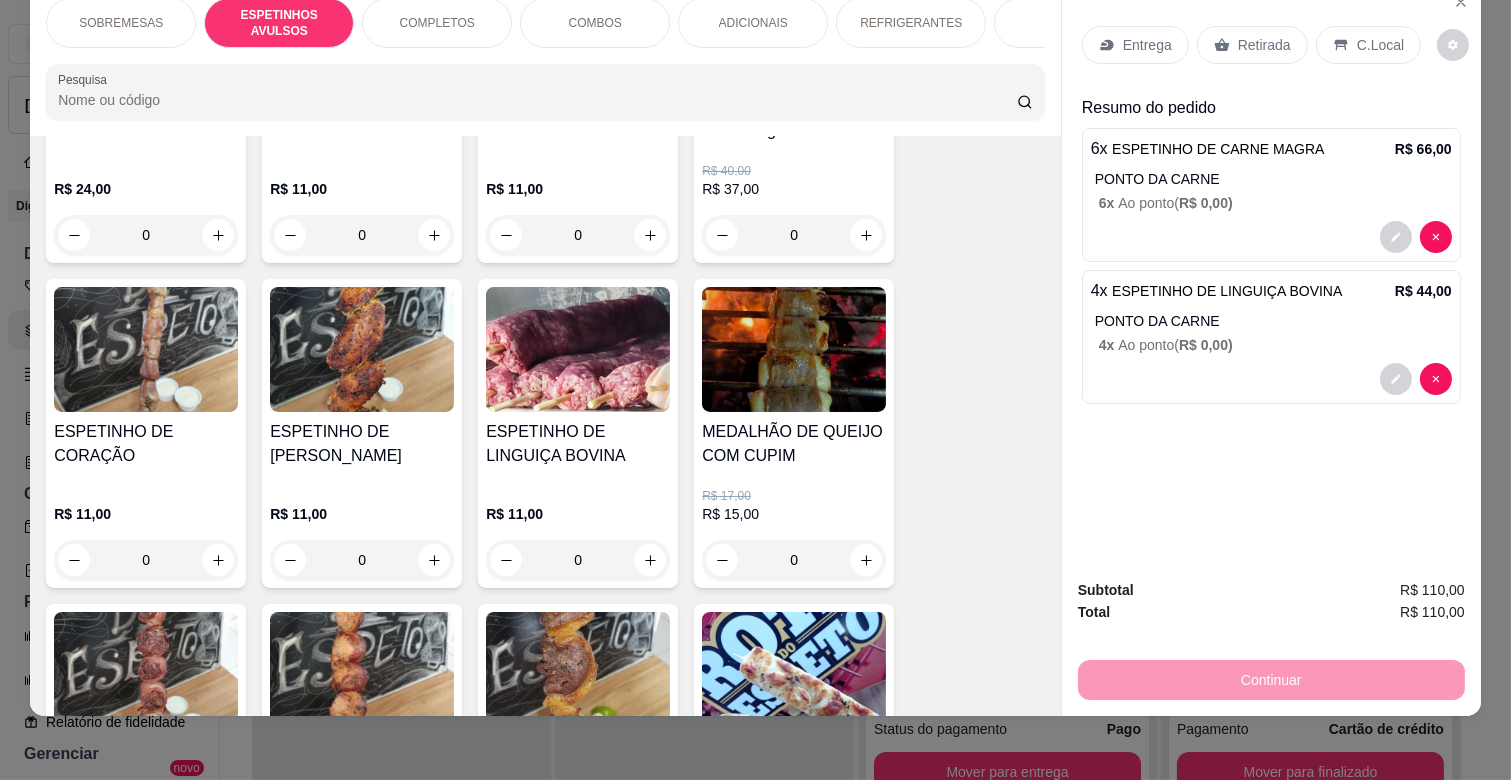 click on "0" at bounding box center [362, 560] 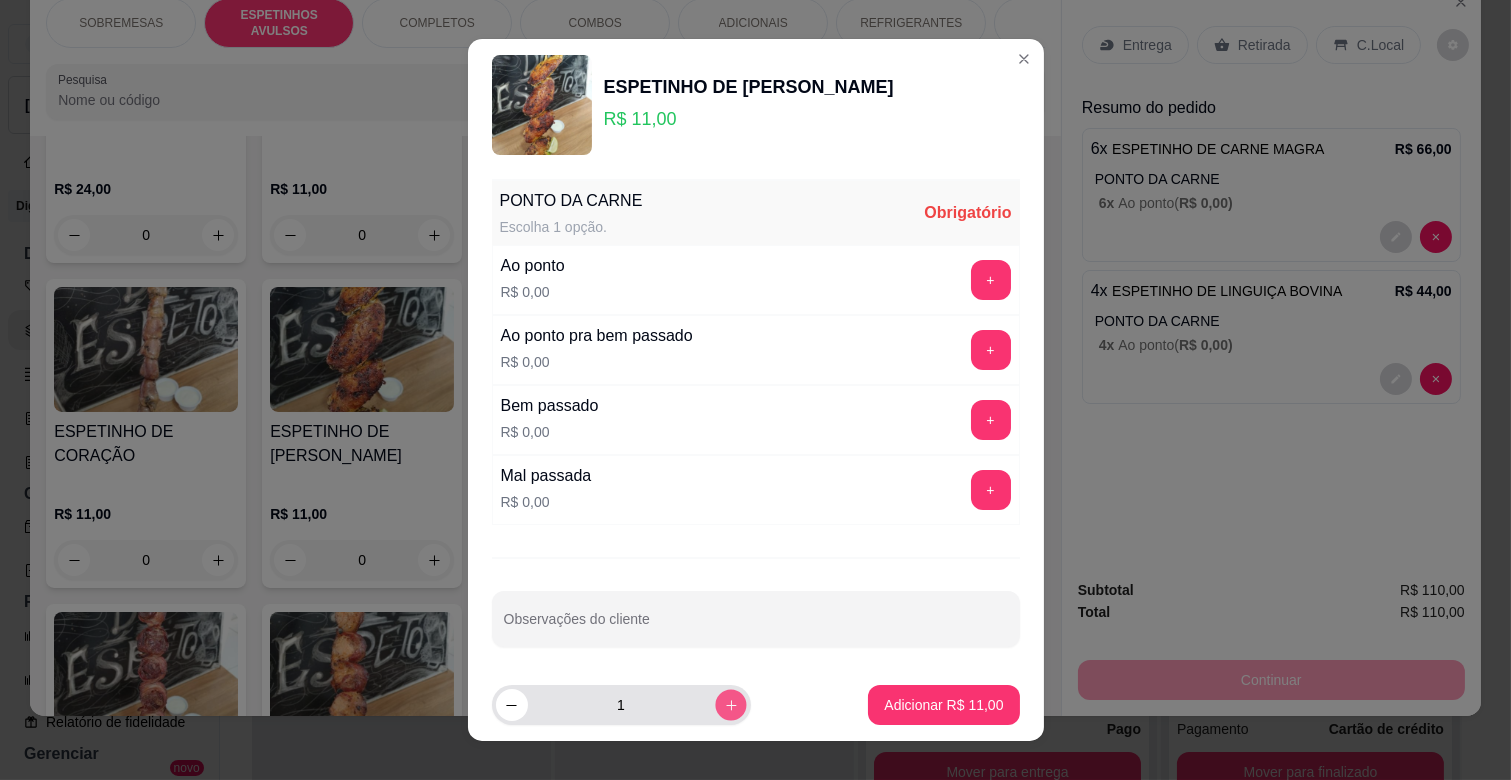 click 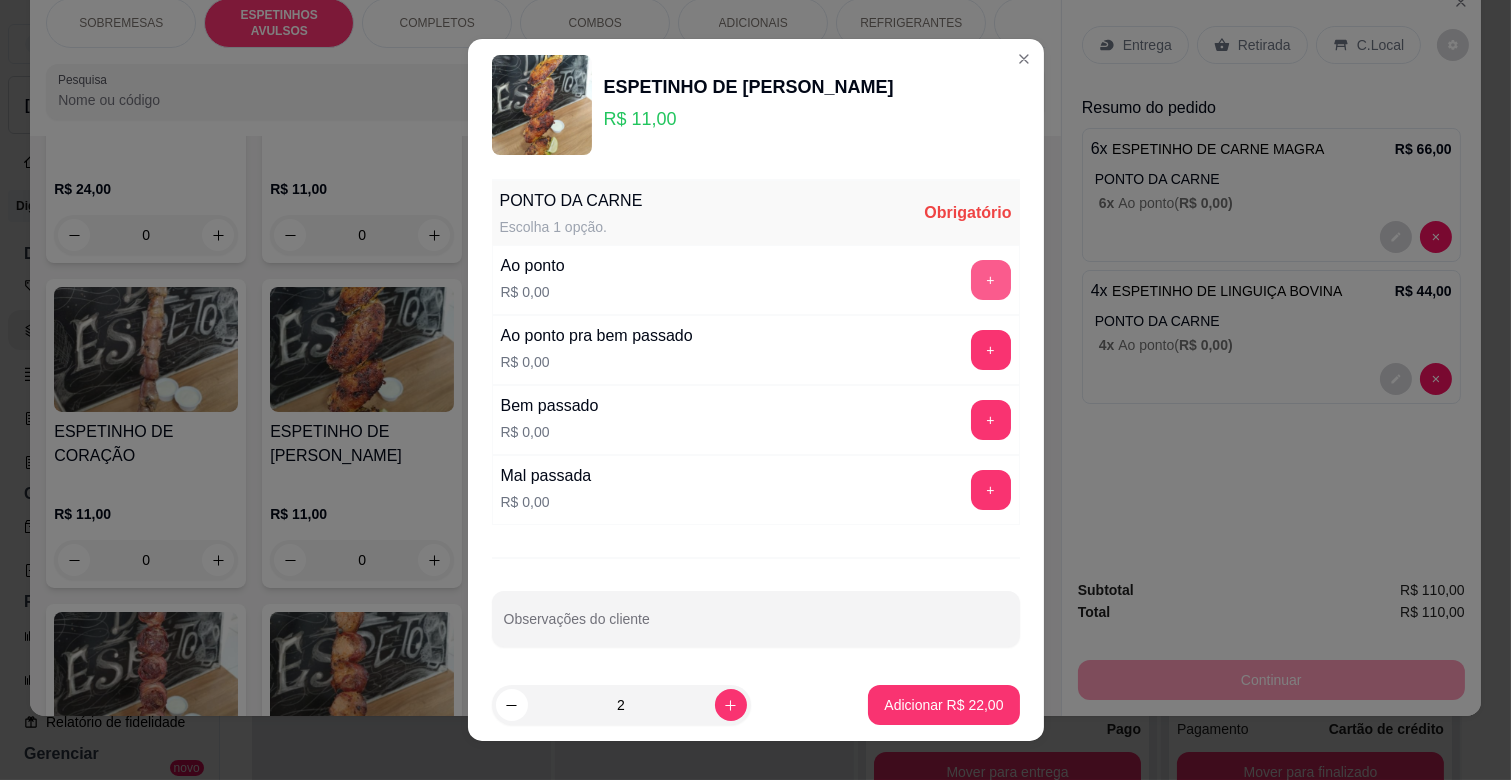 click on "+" at bounding box center [991, 280] 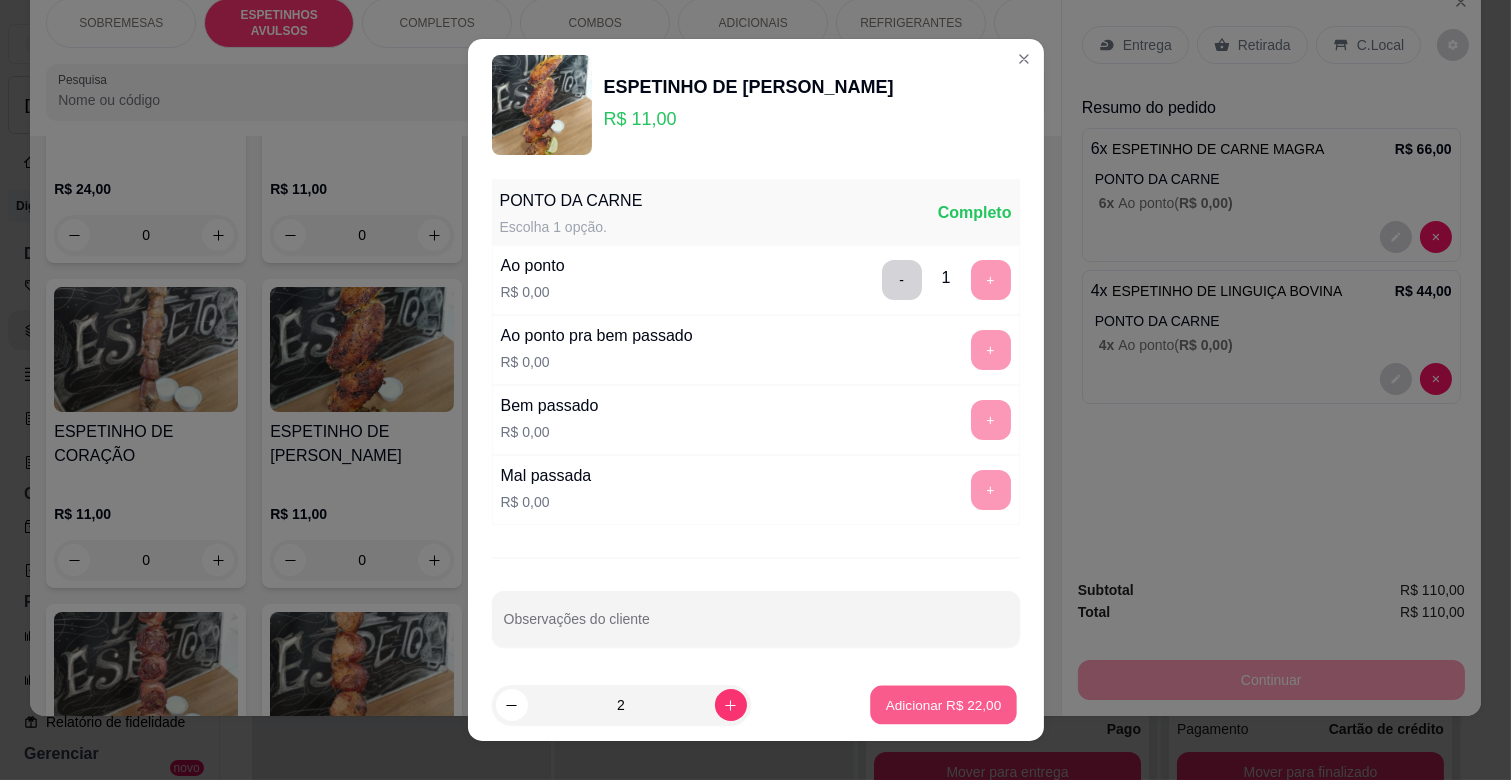 click on "Adicionar   R$ 22,00" at bounding box center [944, 704] 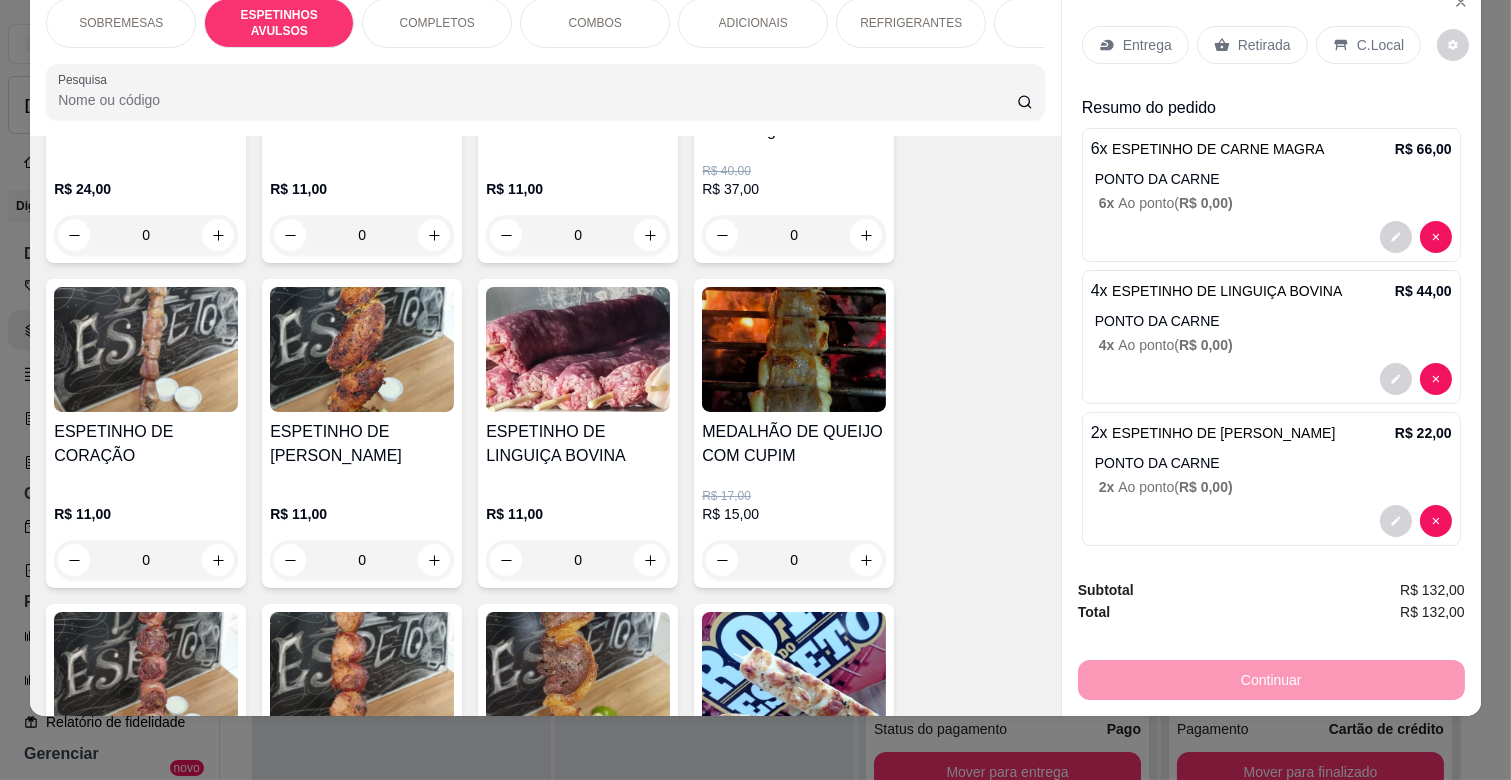 click on "ADICIONAIS" at bounding box center (753, 23) 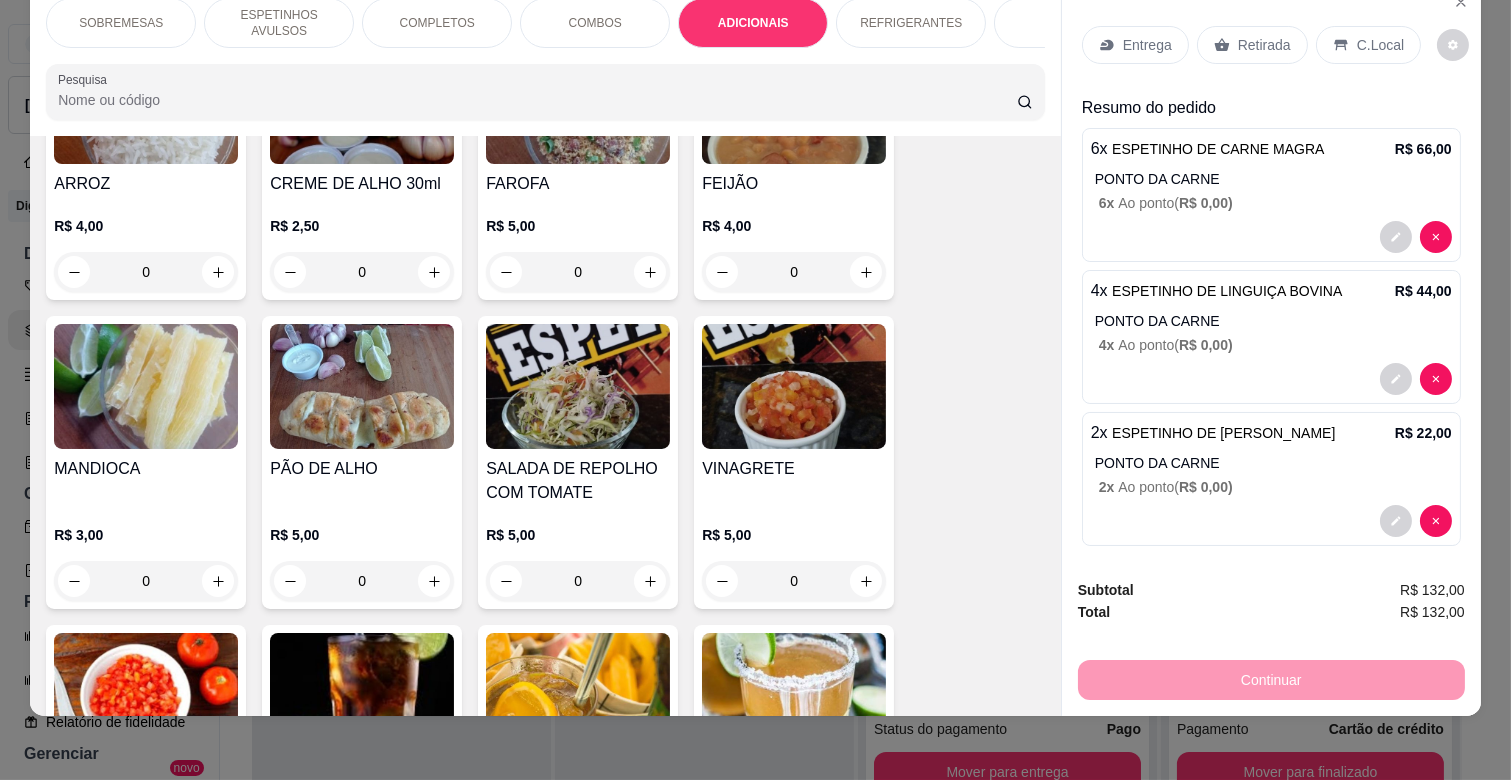 scroll, scrollTop: 3316, scrollLeft: 0, axis: vertical 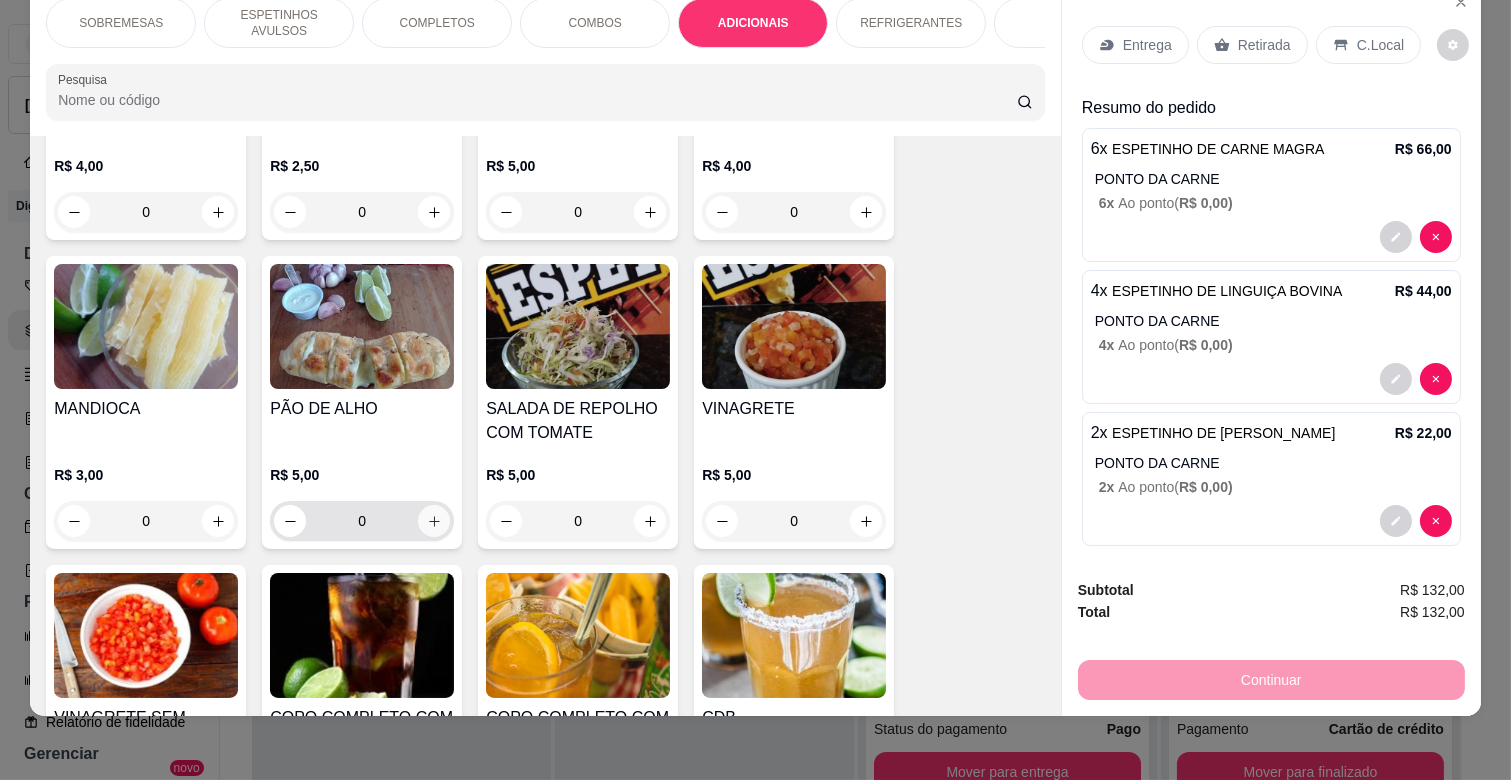 click at bounding box center [434, 521] 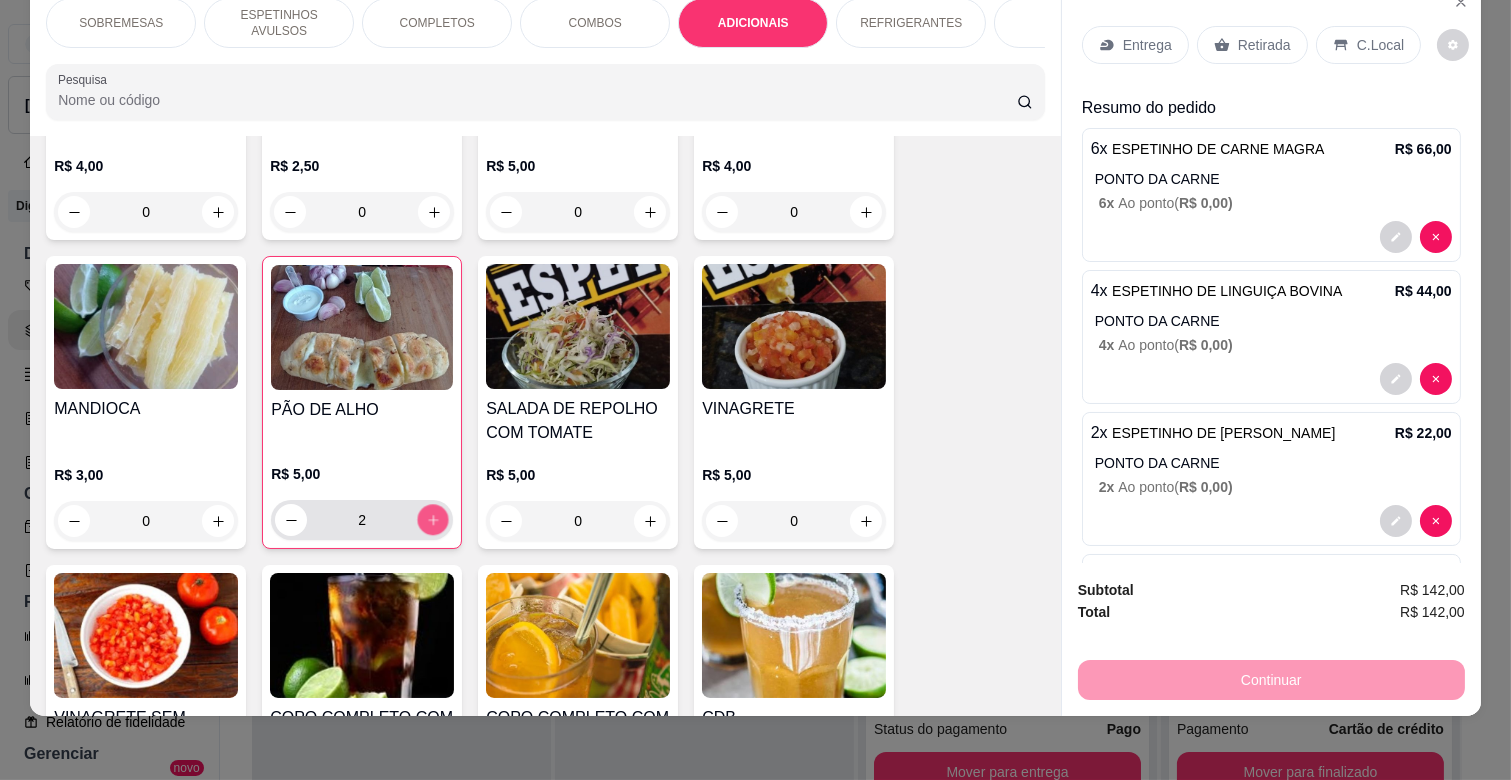 click 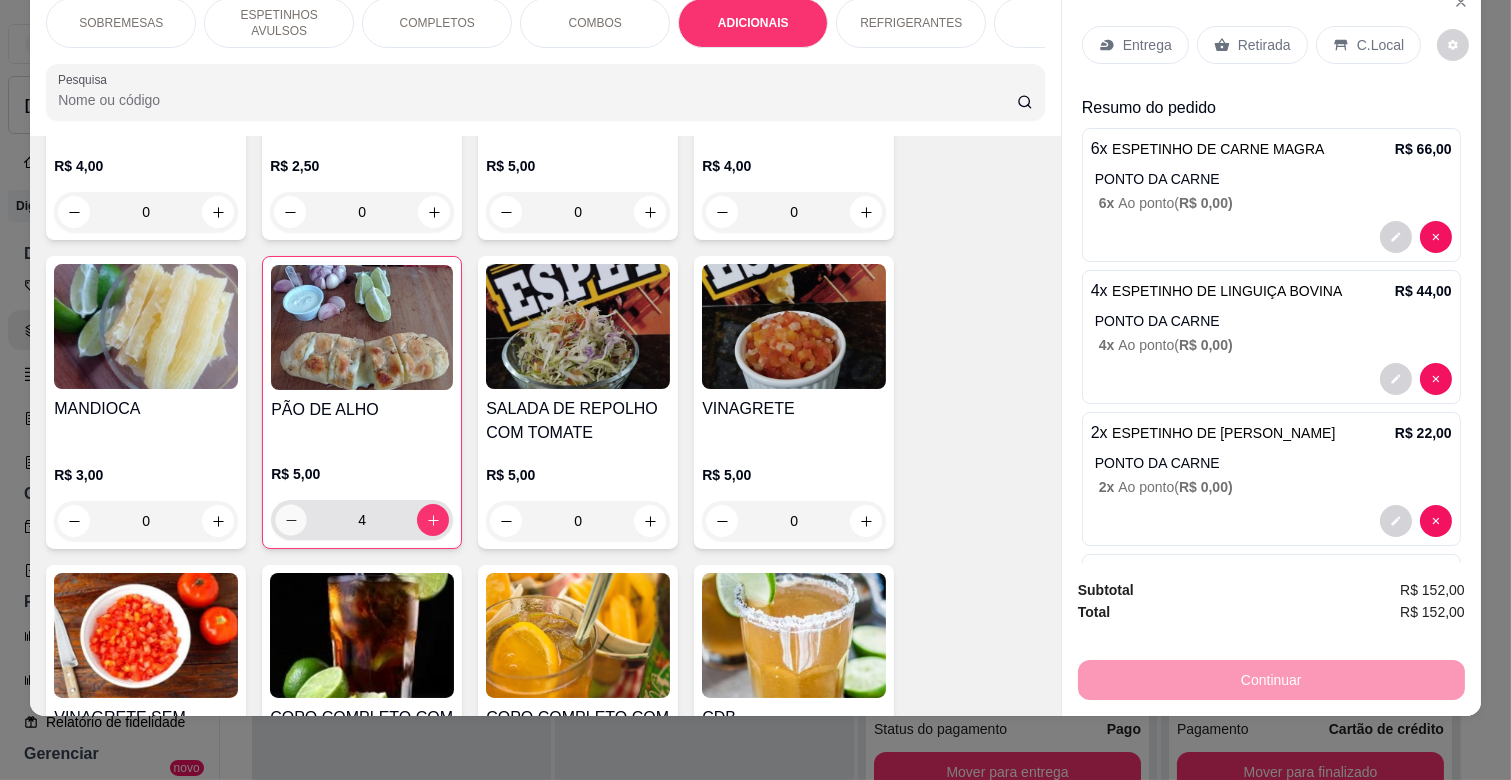 click 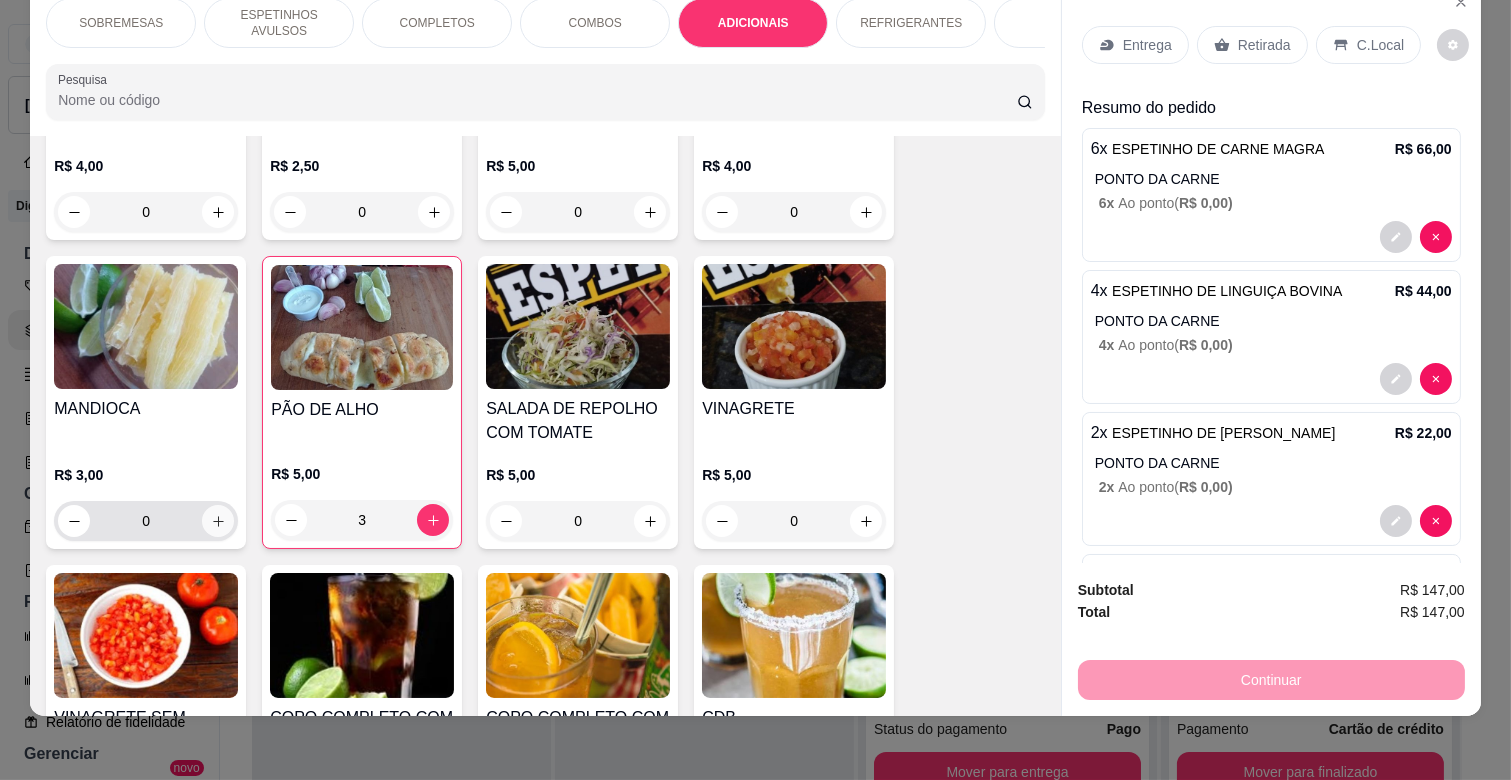 click at bounding box center [218, 521] 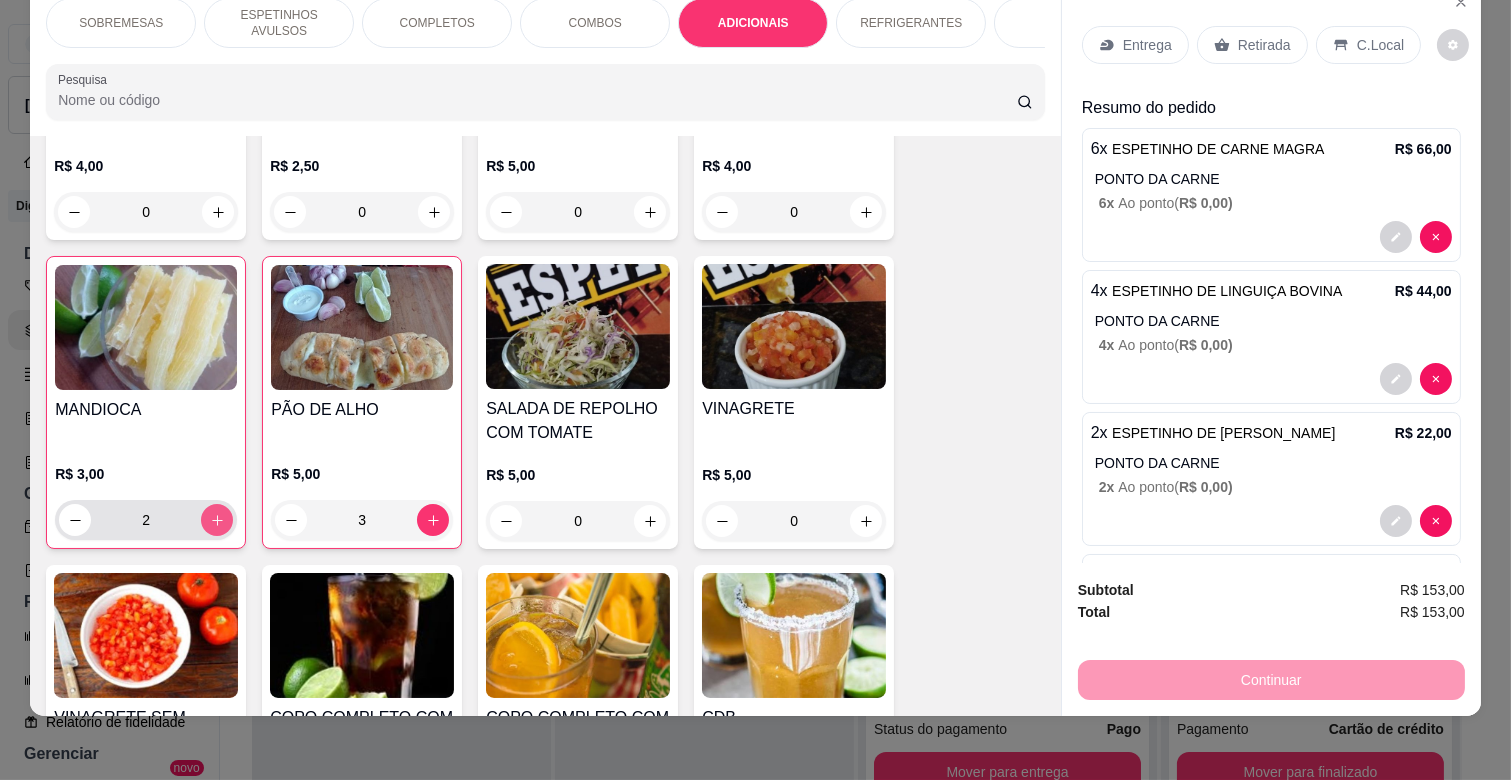 click at bounding box center [217, 520] 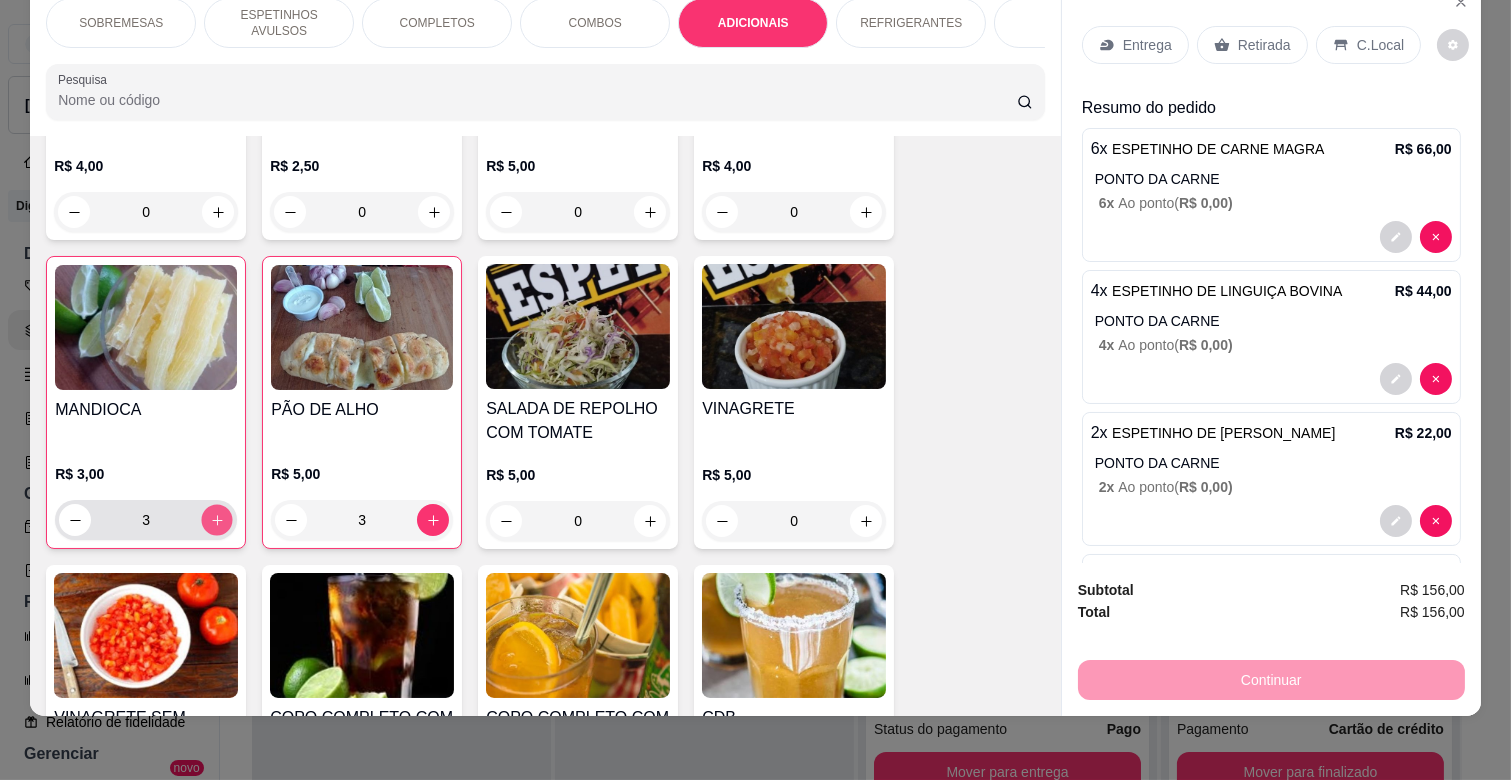 click at bounding box center [217, 520] 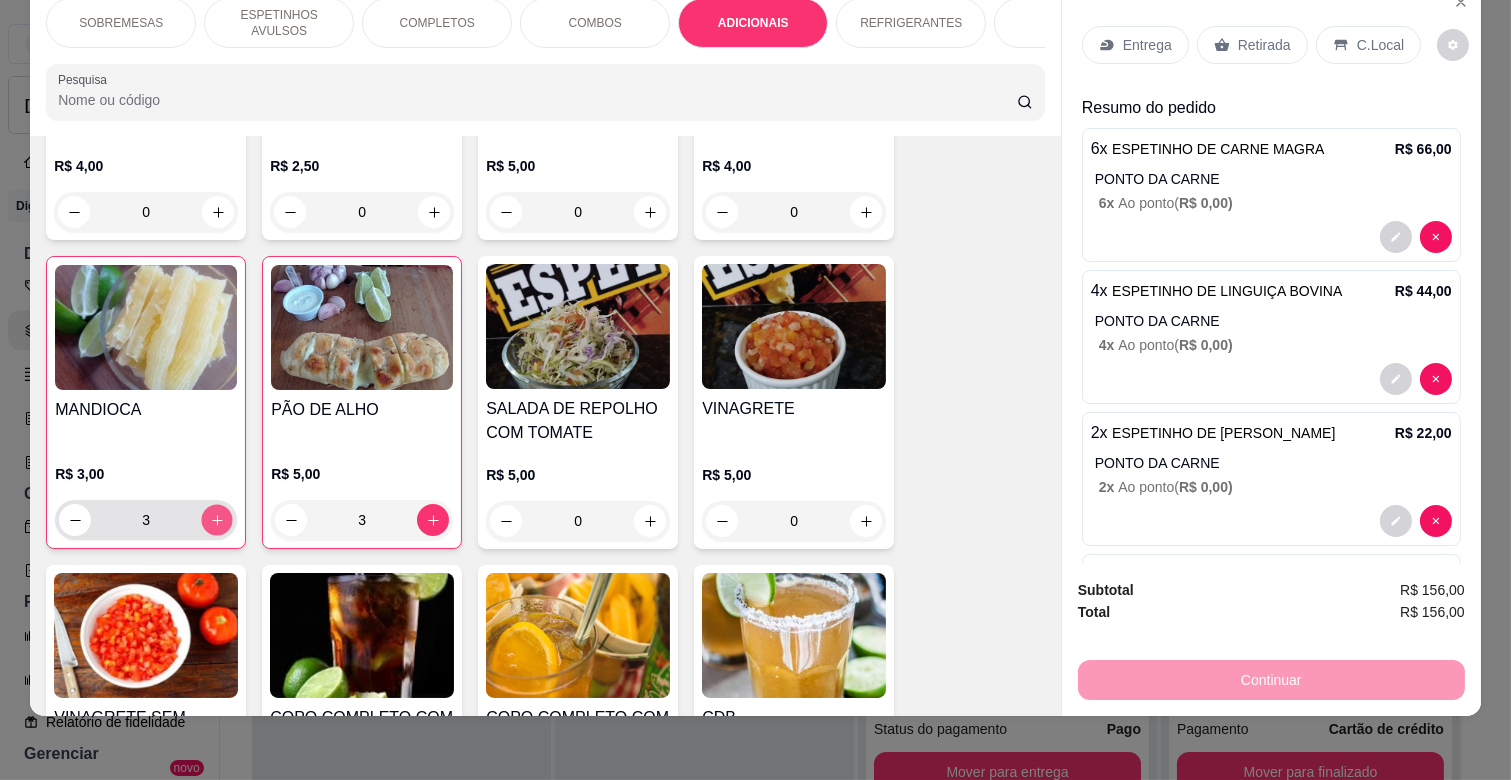 type on "4" 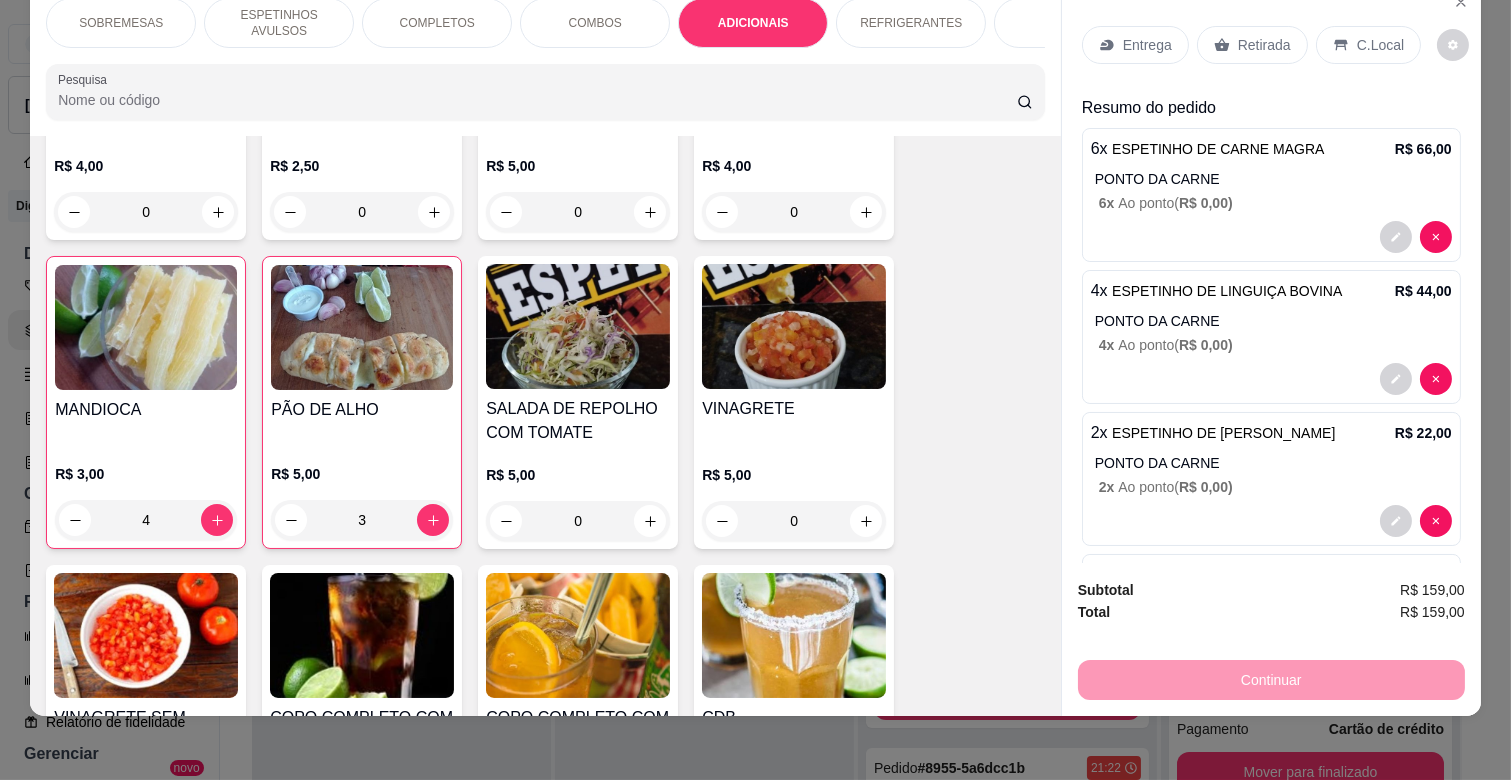 scroll, scrollTop: 2983, scrollLeft: 0, axis: vertical 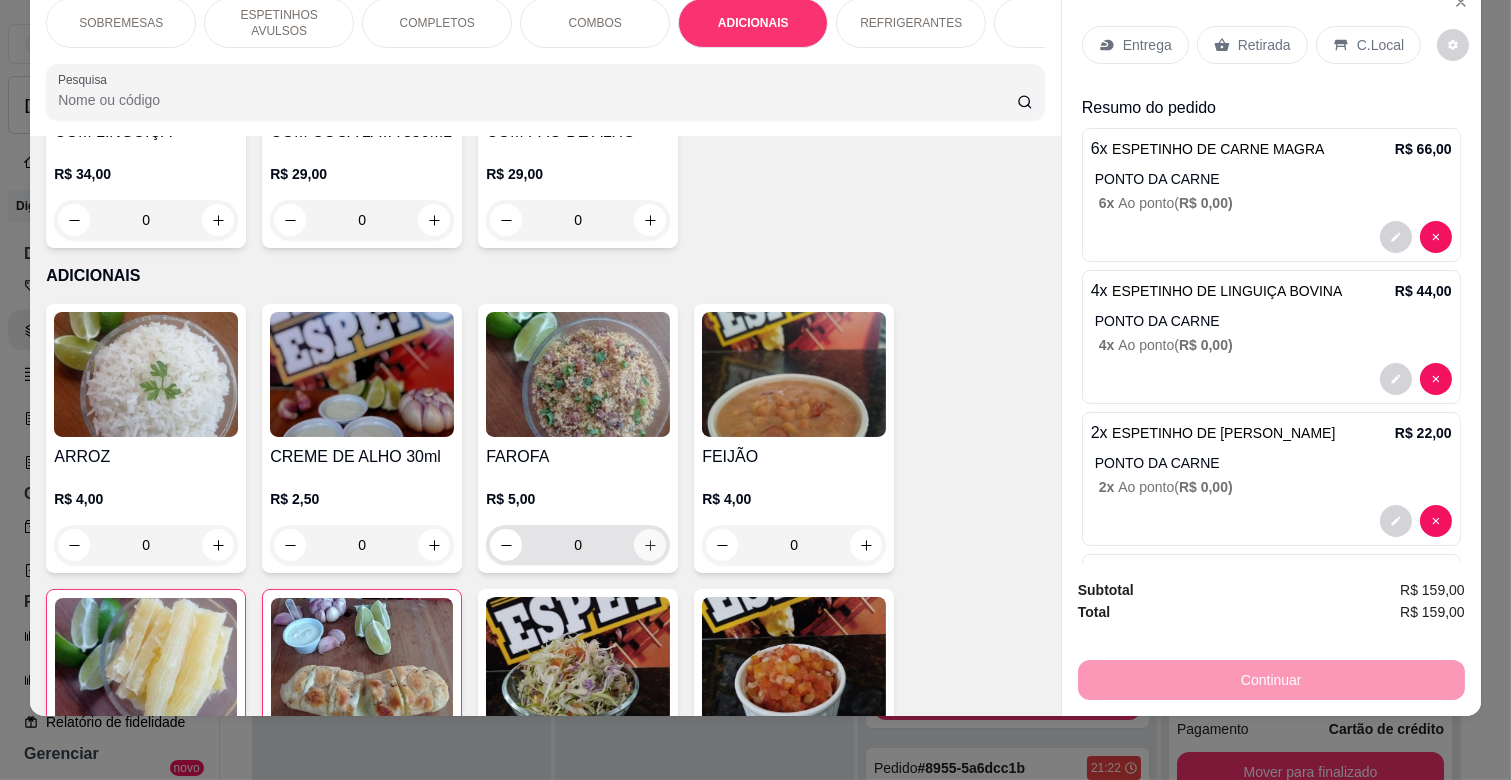 click 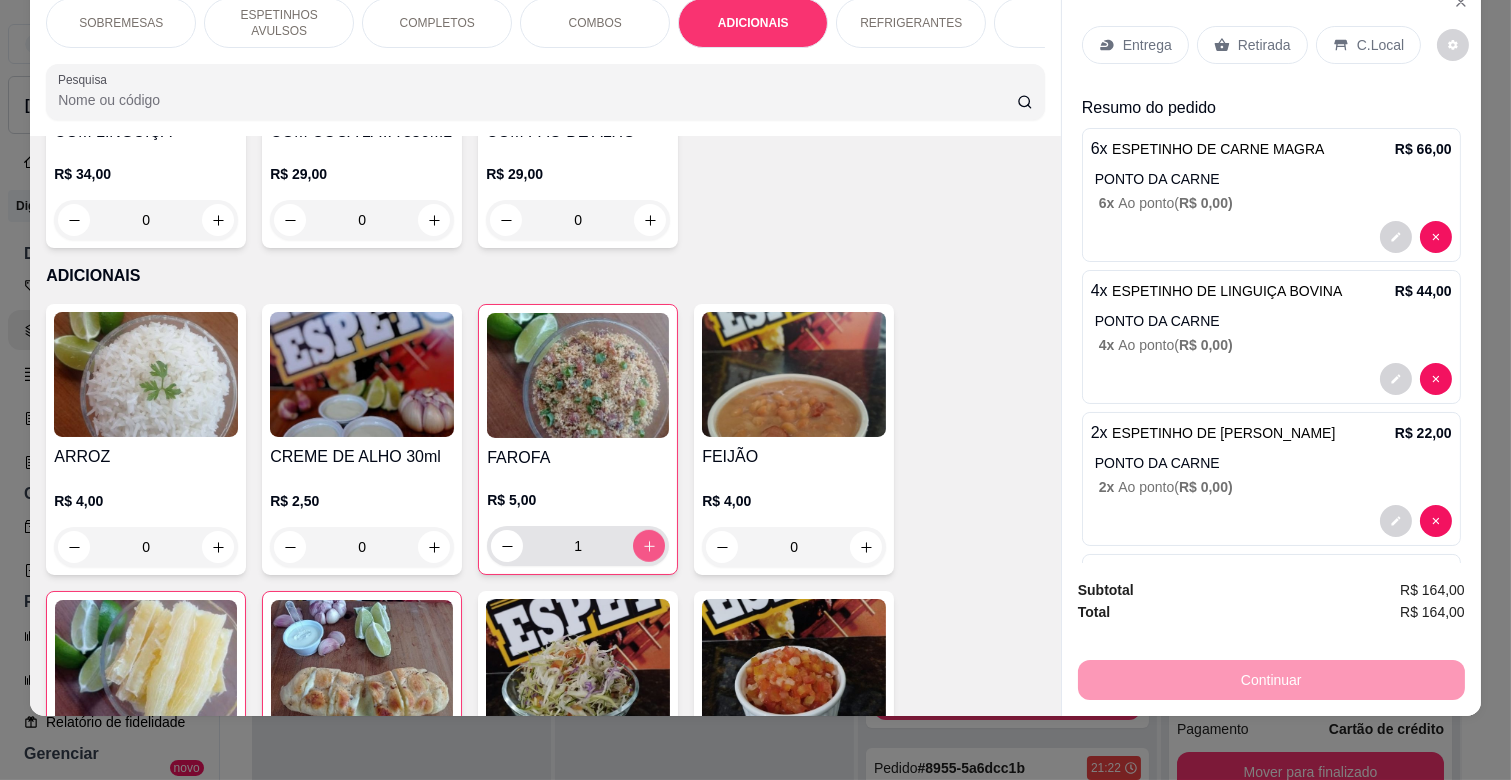 click 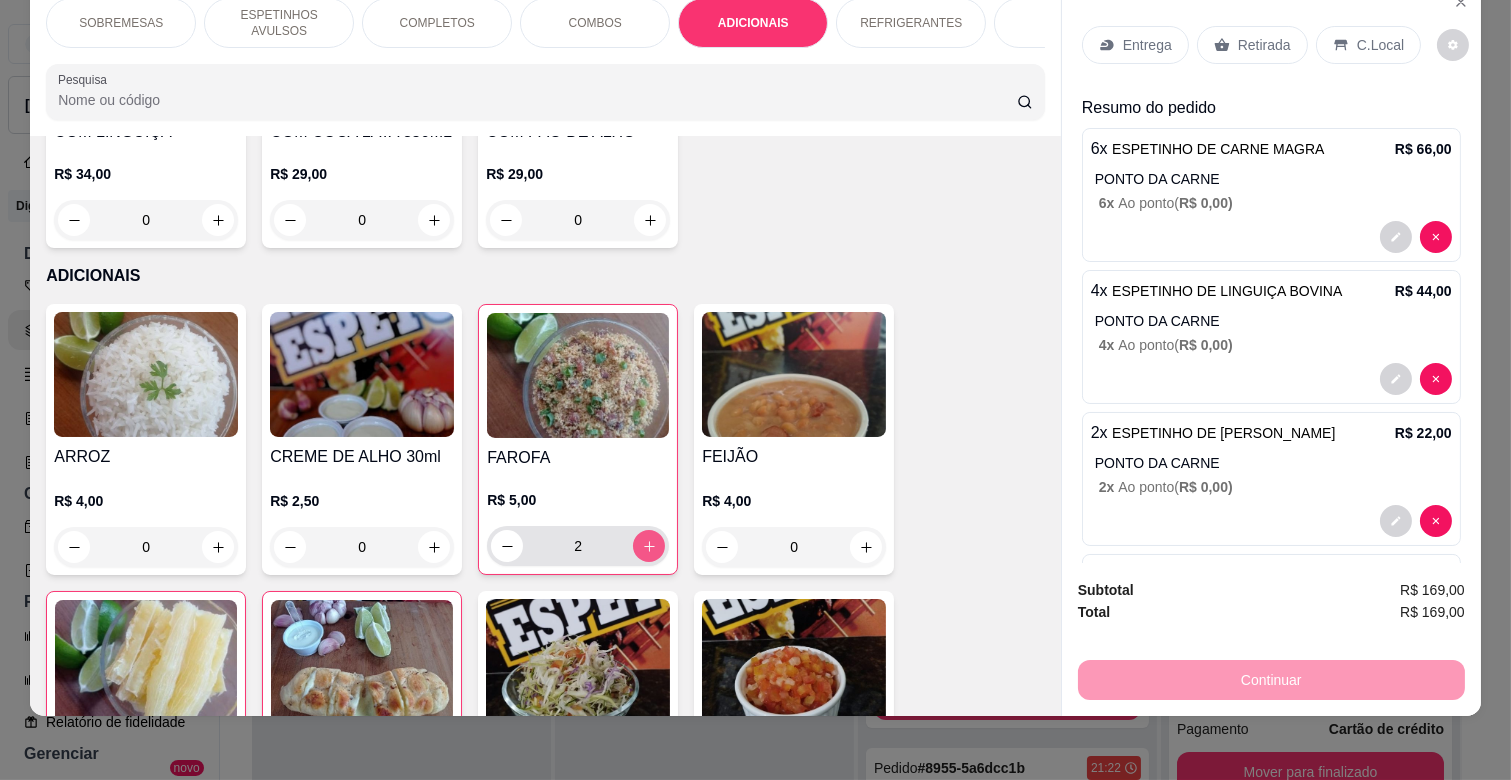 click 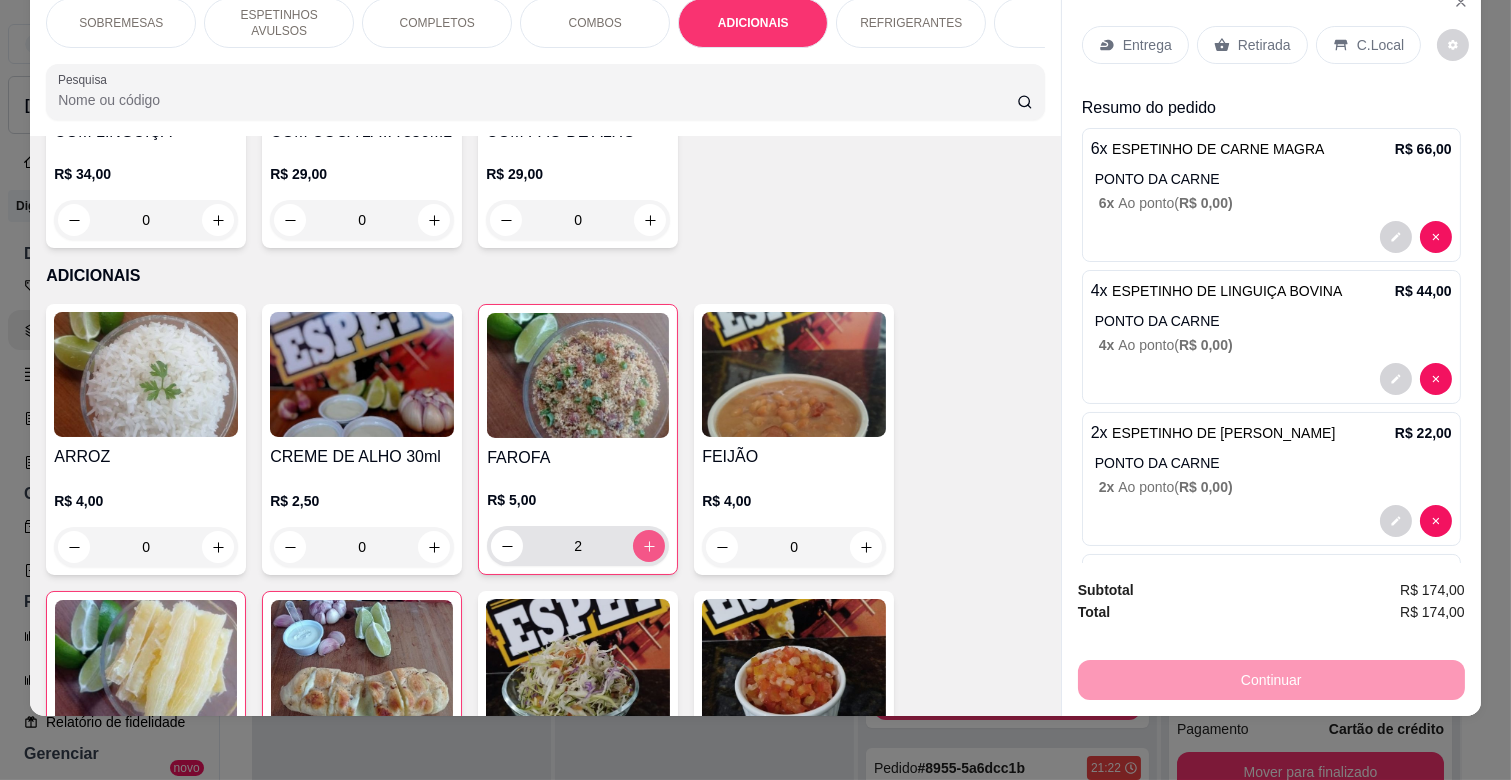 type on "3" 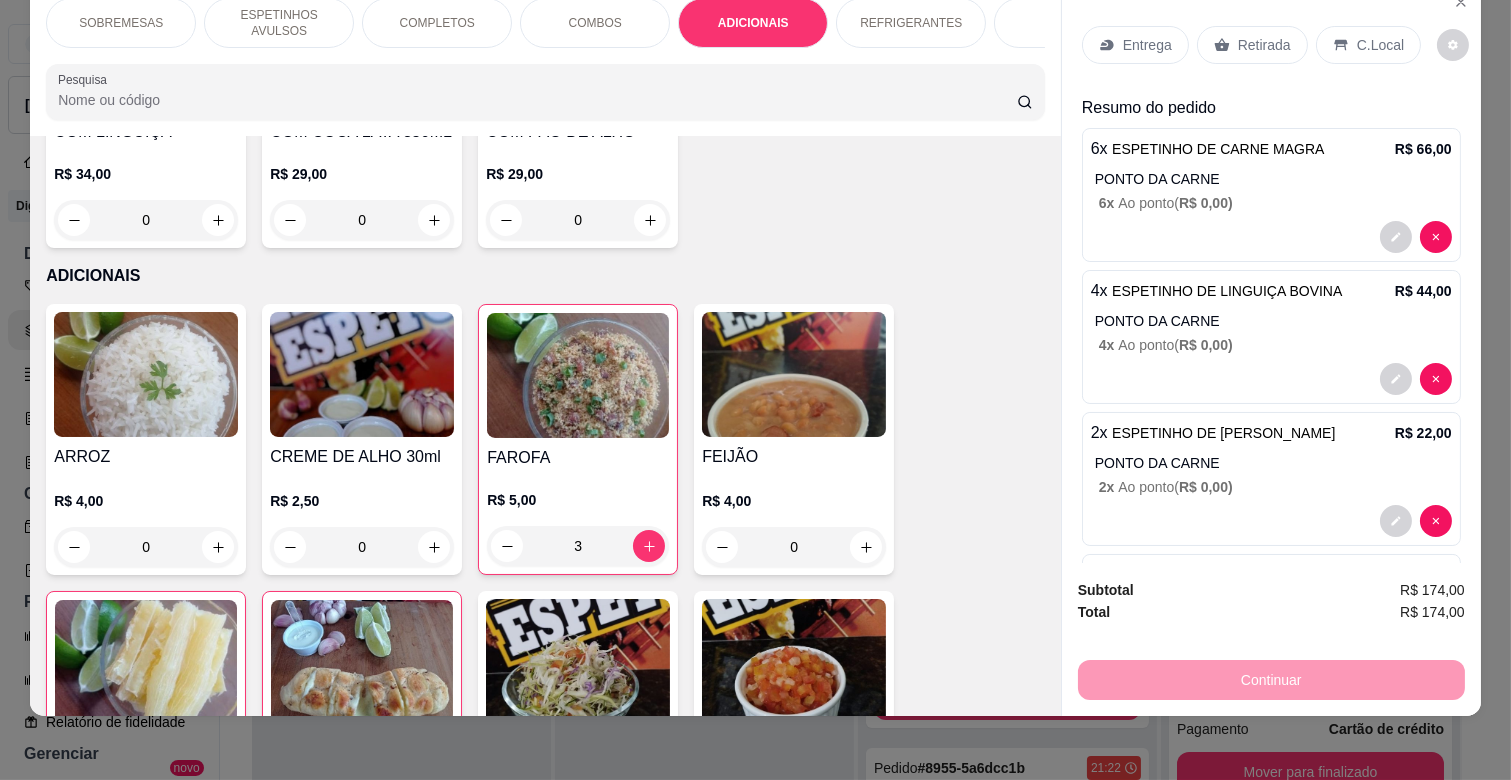 click on "Entrega" at bounding box center [1135, 45] 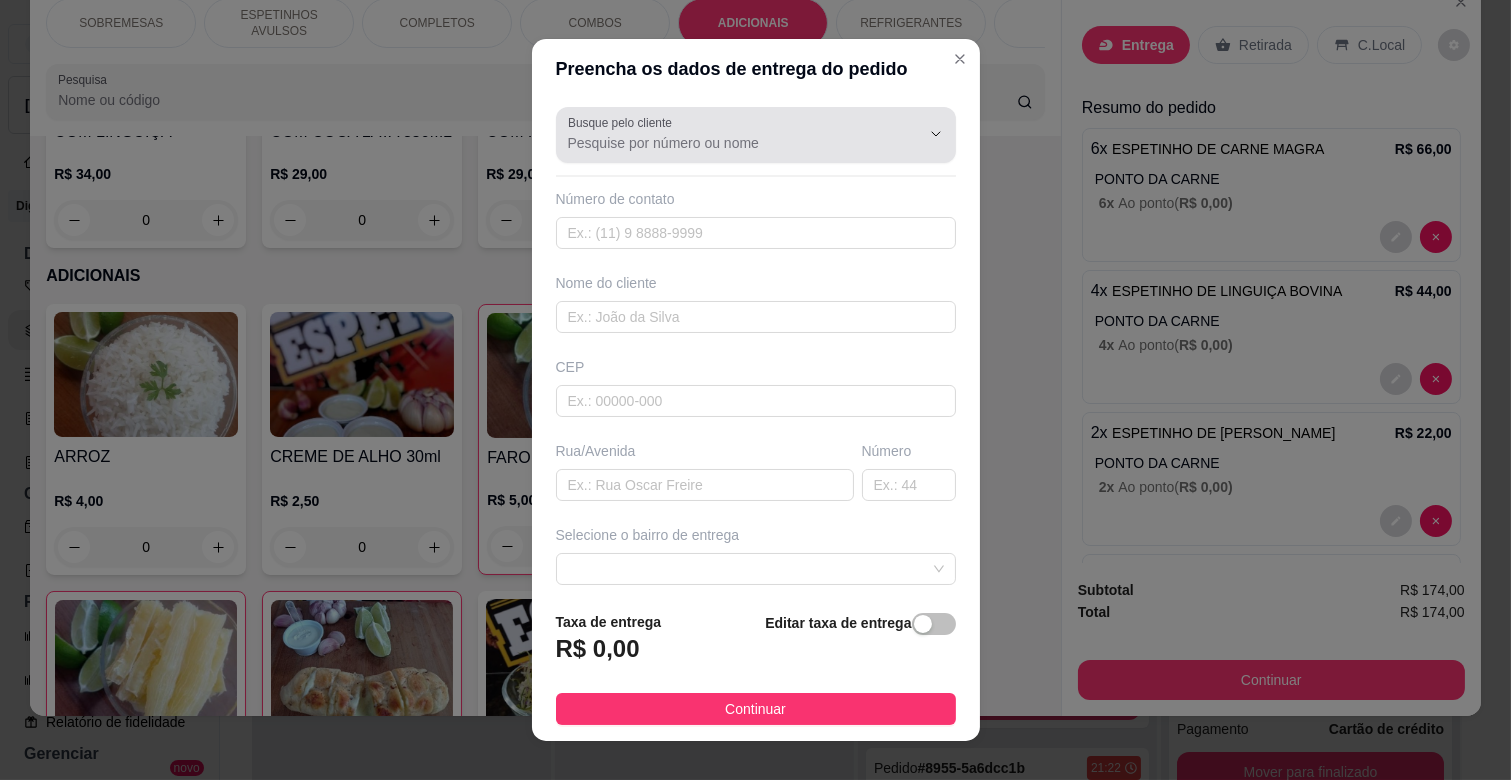 click on "Busque pelo cliente" at bounding box center (728, 143) 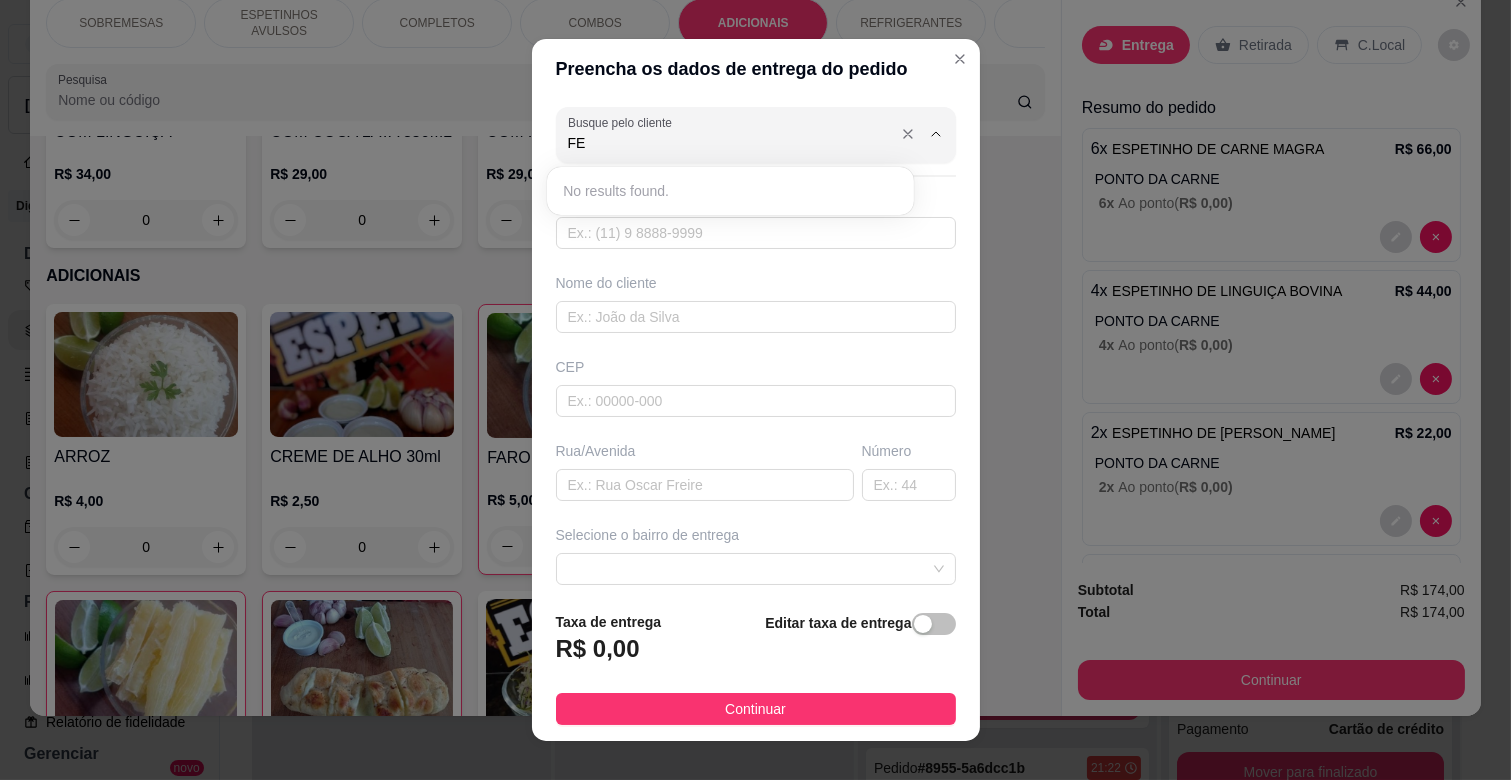 type on "F" 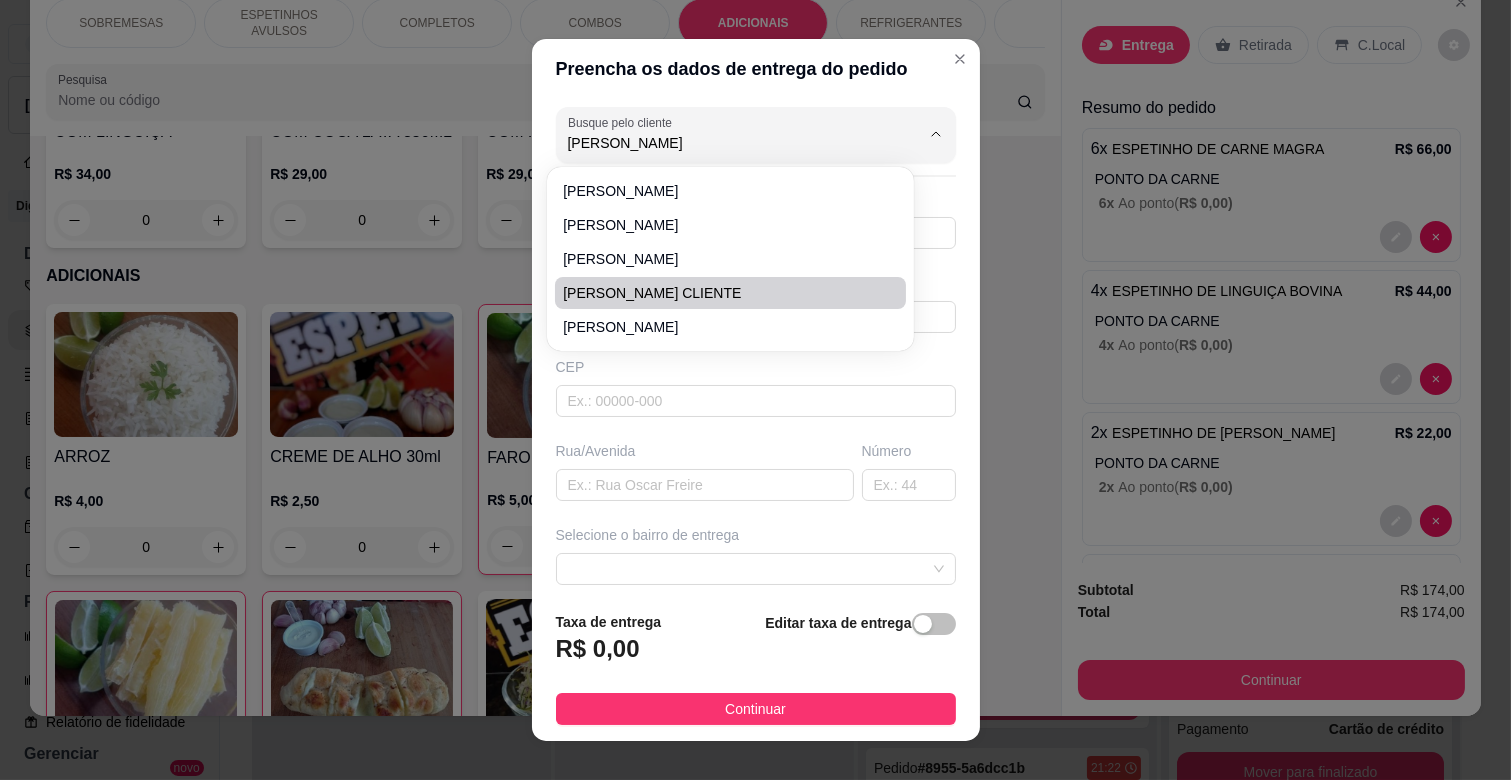 click on "[PERSON_NAME] CLIENTE" at bounding box center (720, 293) 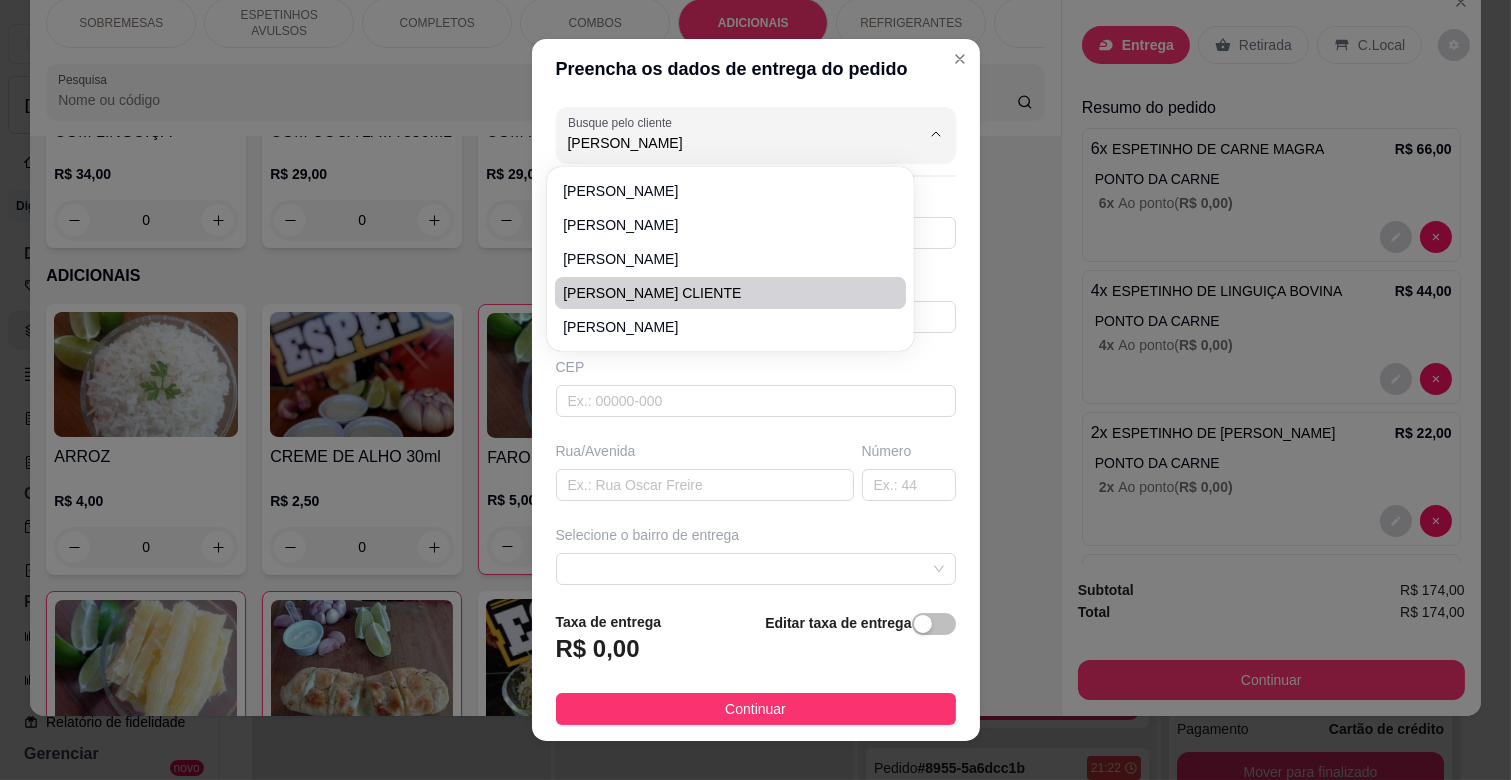 type on "[PERSON_NAME] CLIENTE" 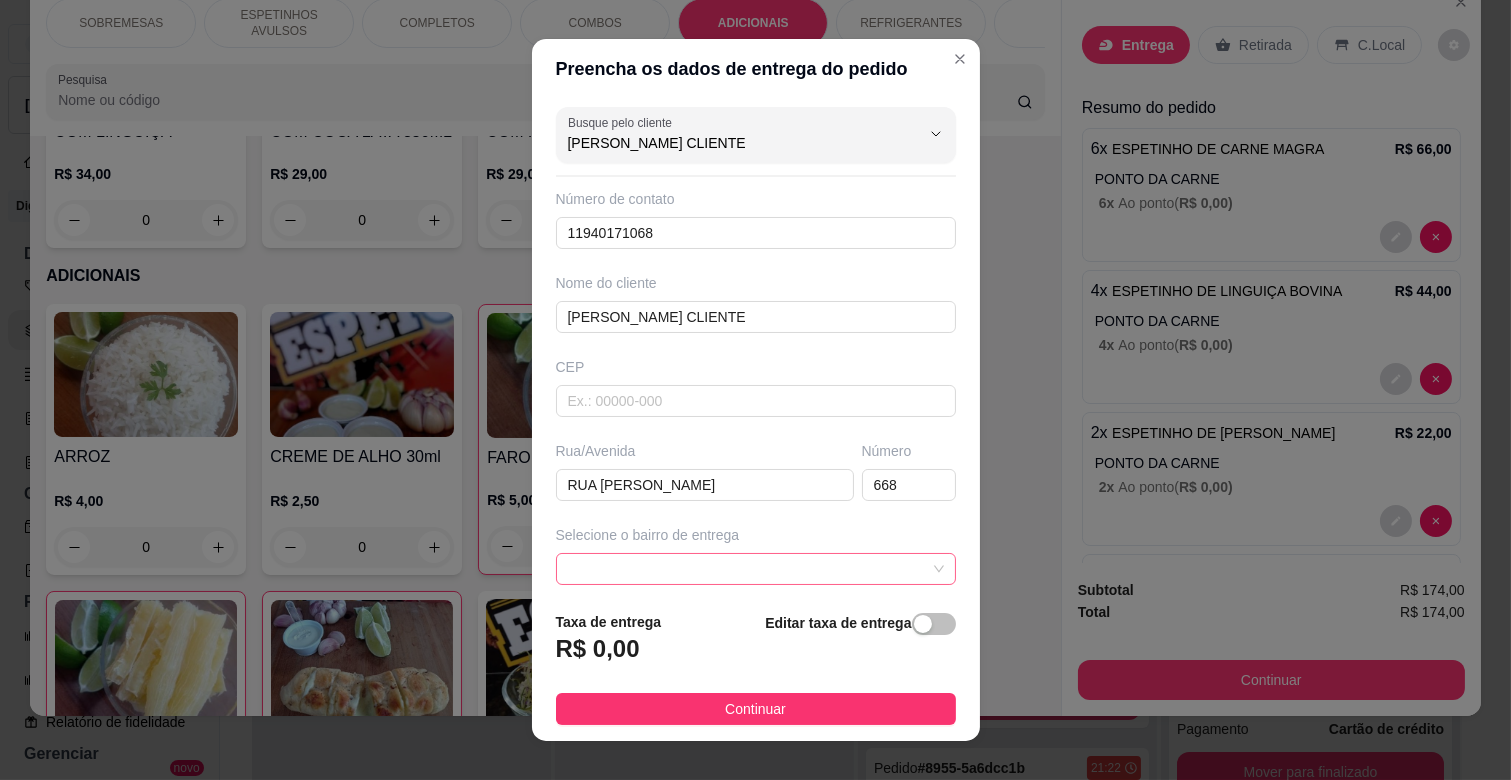 click at bounding box center (756, 569) 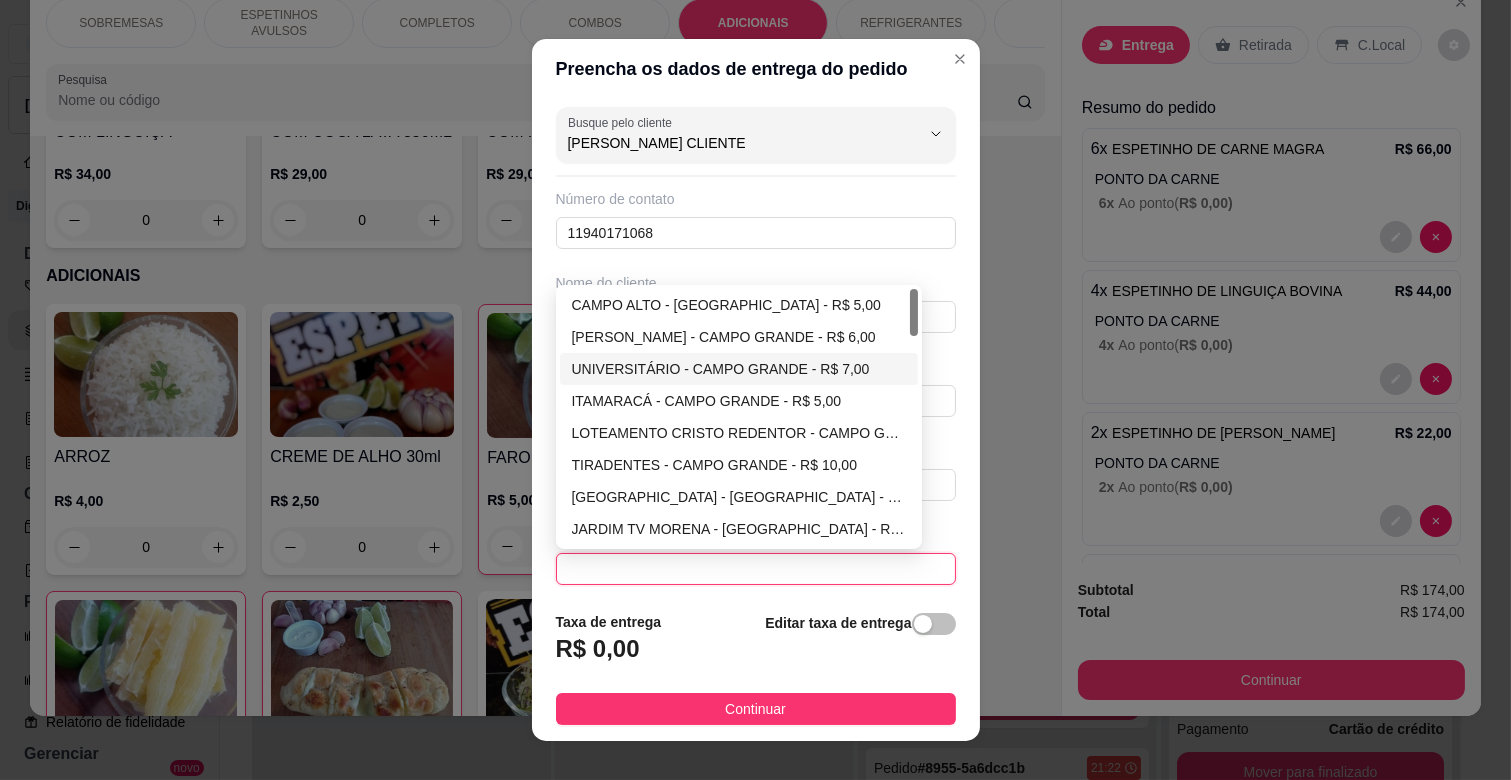 click on "UNIVERSITÁRIO - CAMPO GRANDE  -  R$ 7,00" at bounding box center (739, 369) 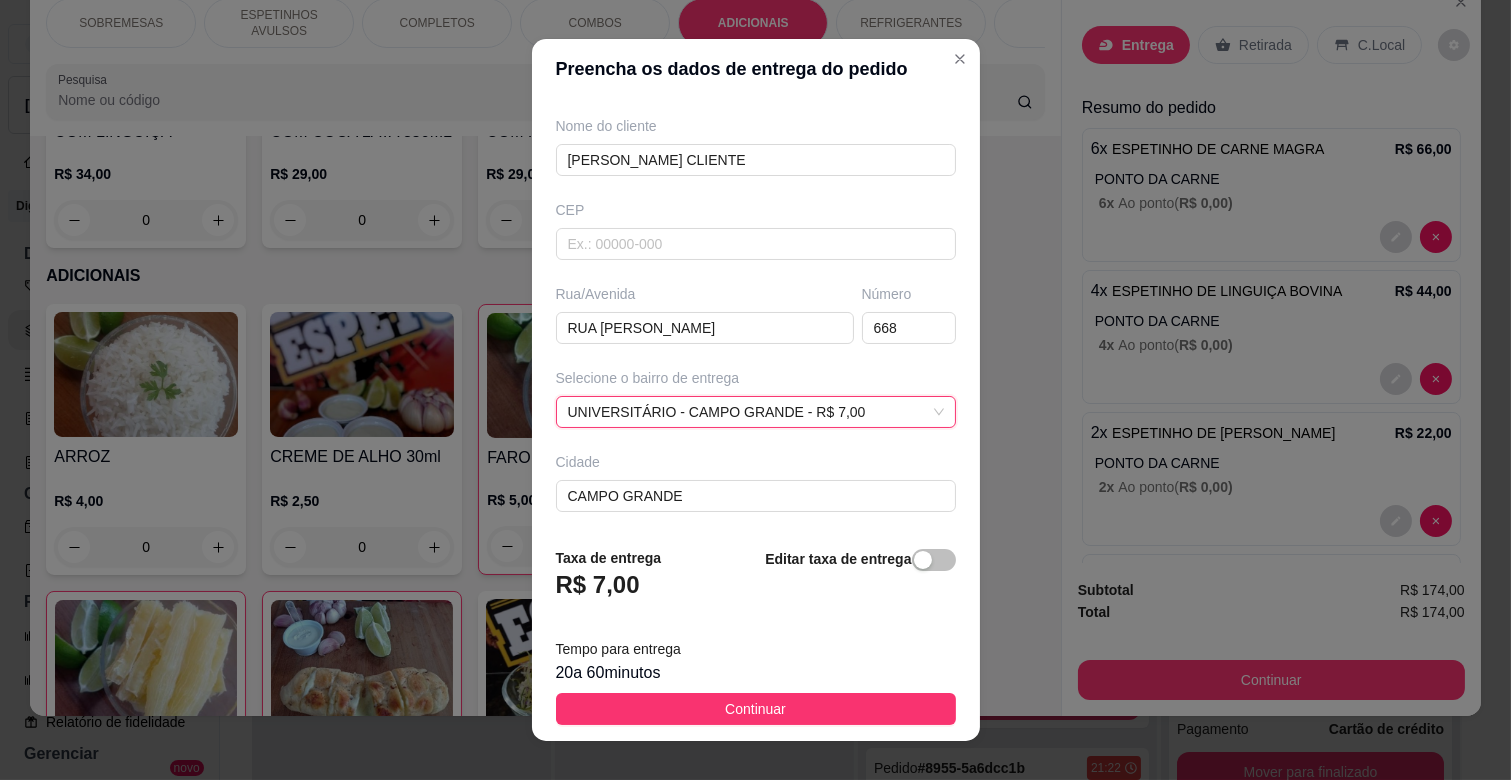scroll, scrollTop: 243, scrollLeft: 0, axis: vertical 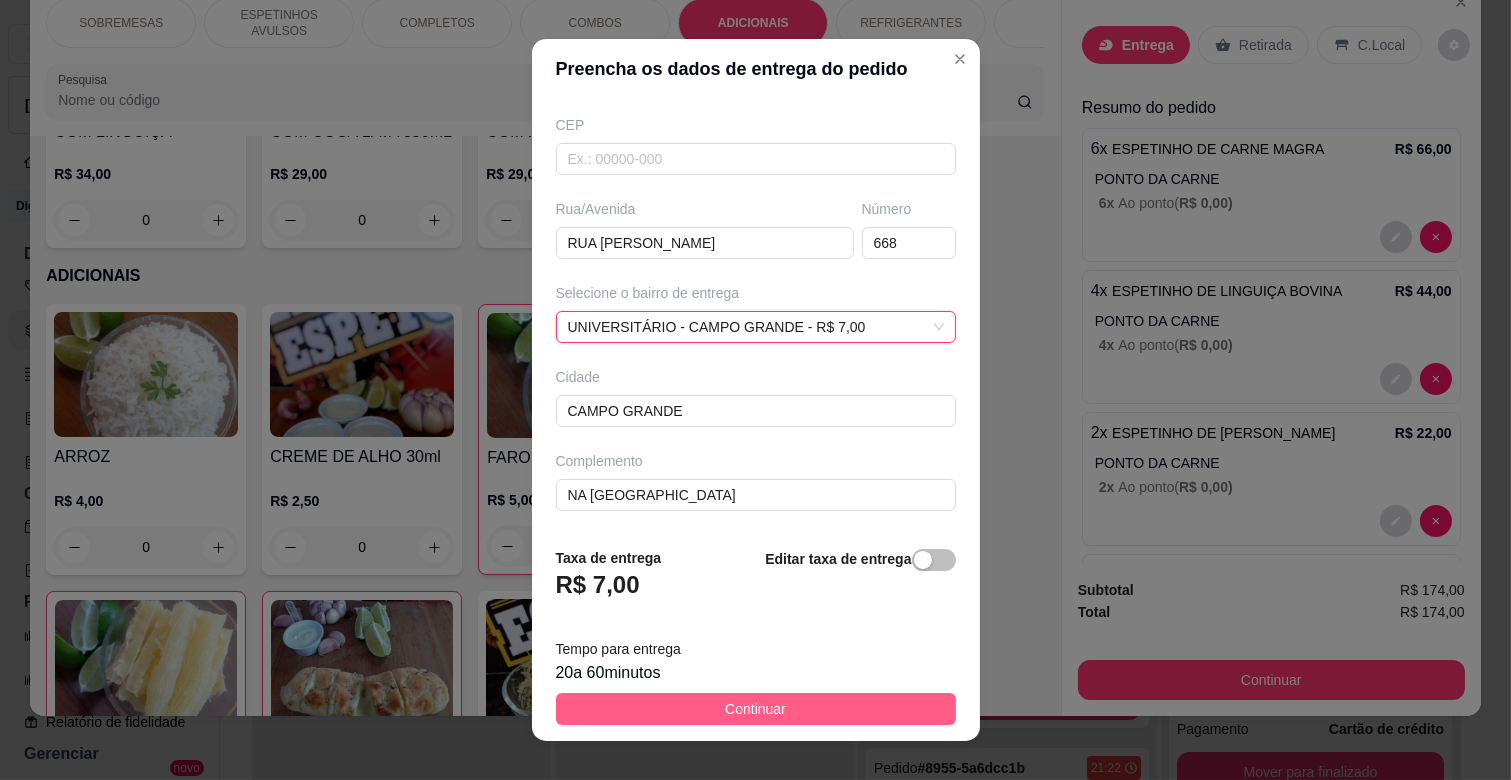 click on "Continuar" at bounding box center (755, 709) 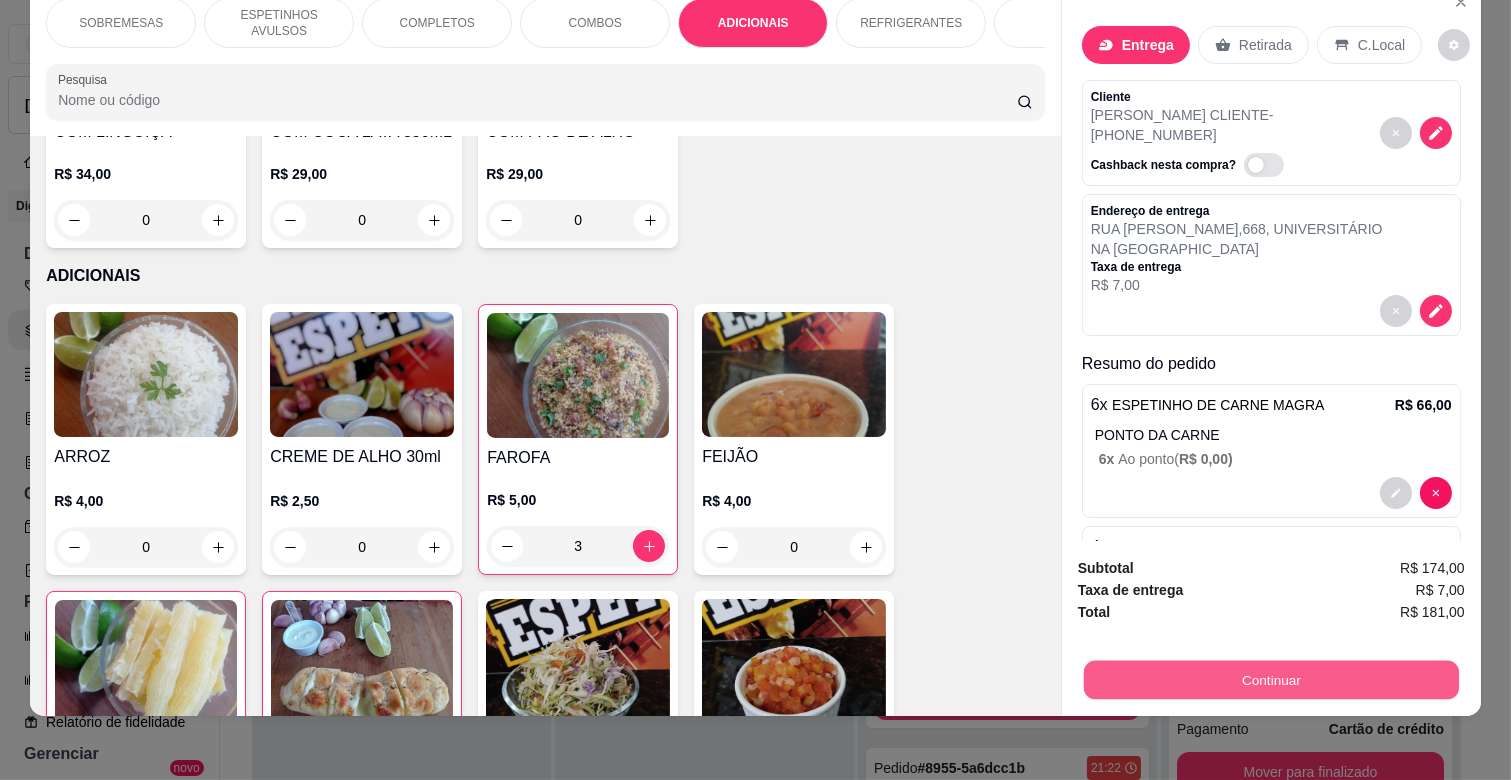 click on "Continuar" at bounding box center [1271, 679] 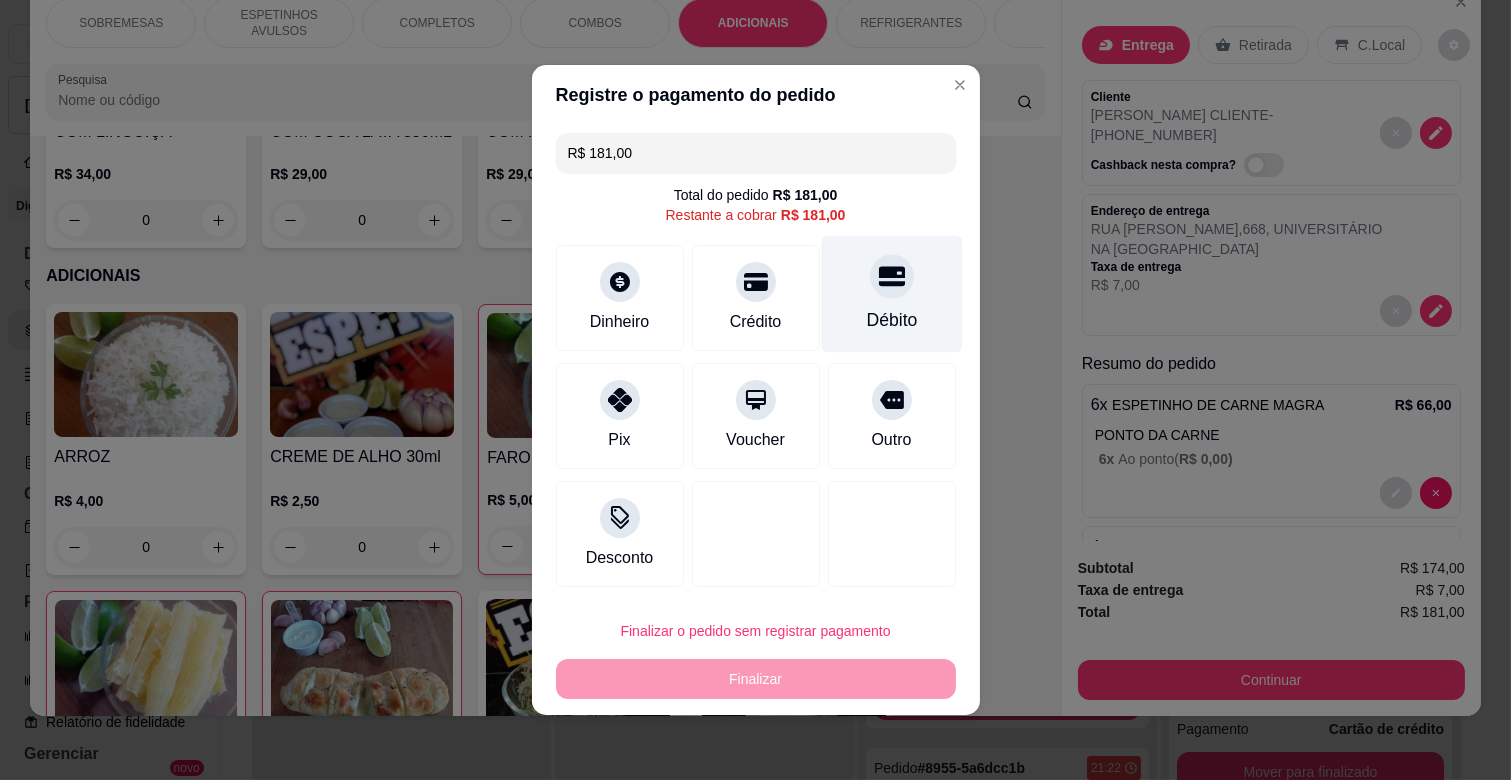 click on "Débito" at bounding box center (891, 320) 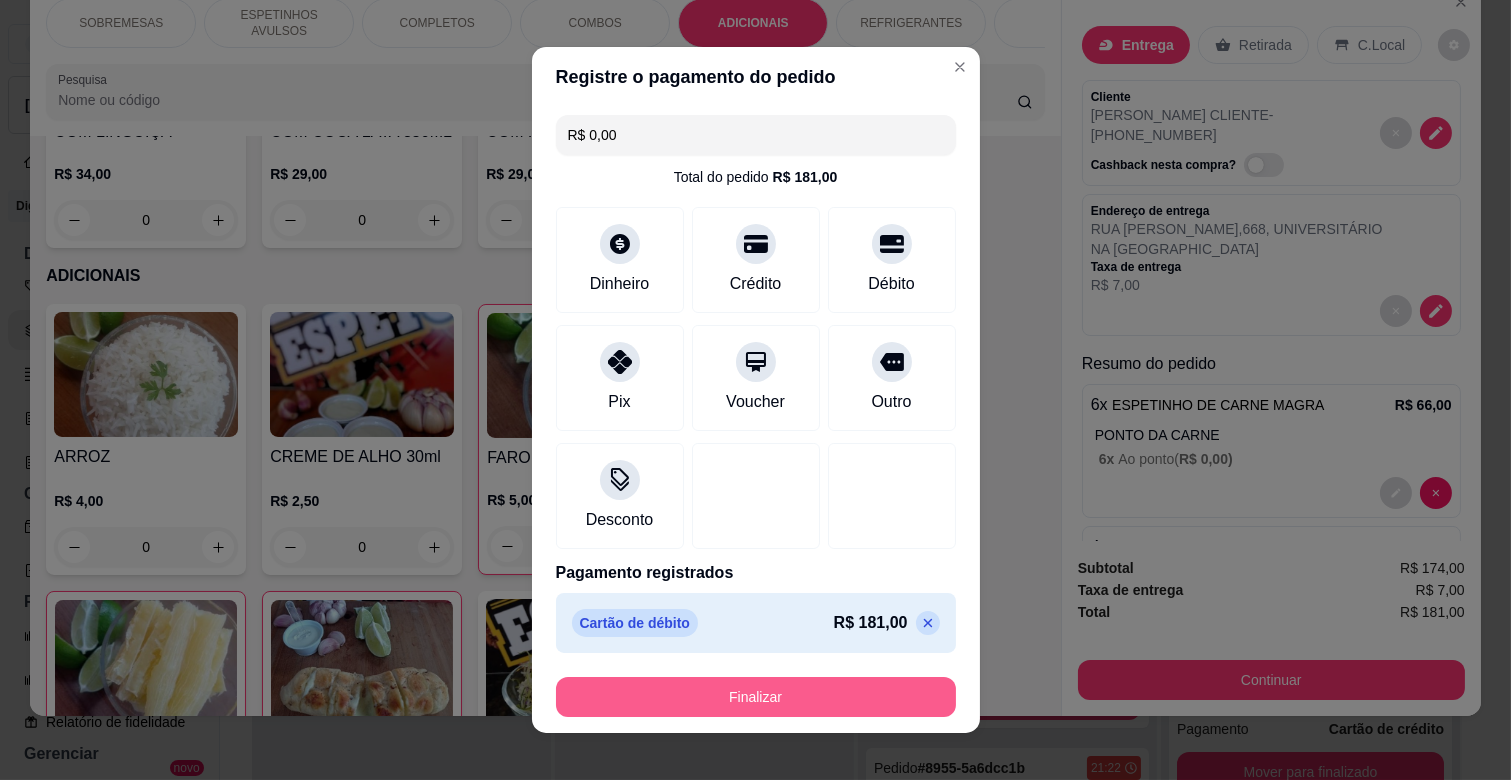 click on "Finalizar" at bounding box center [756, 697] 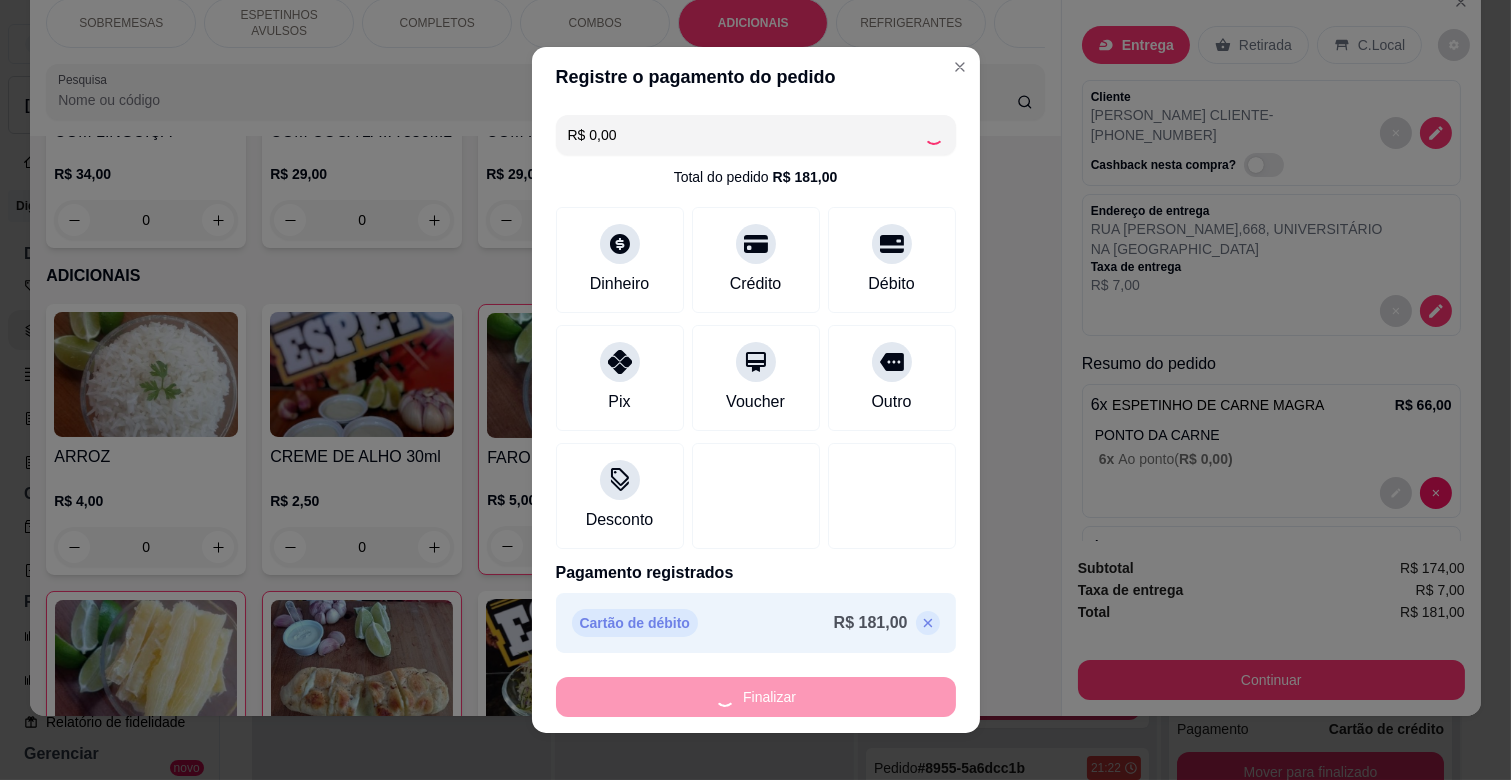 type on "0" 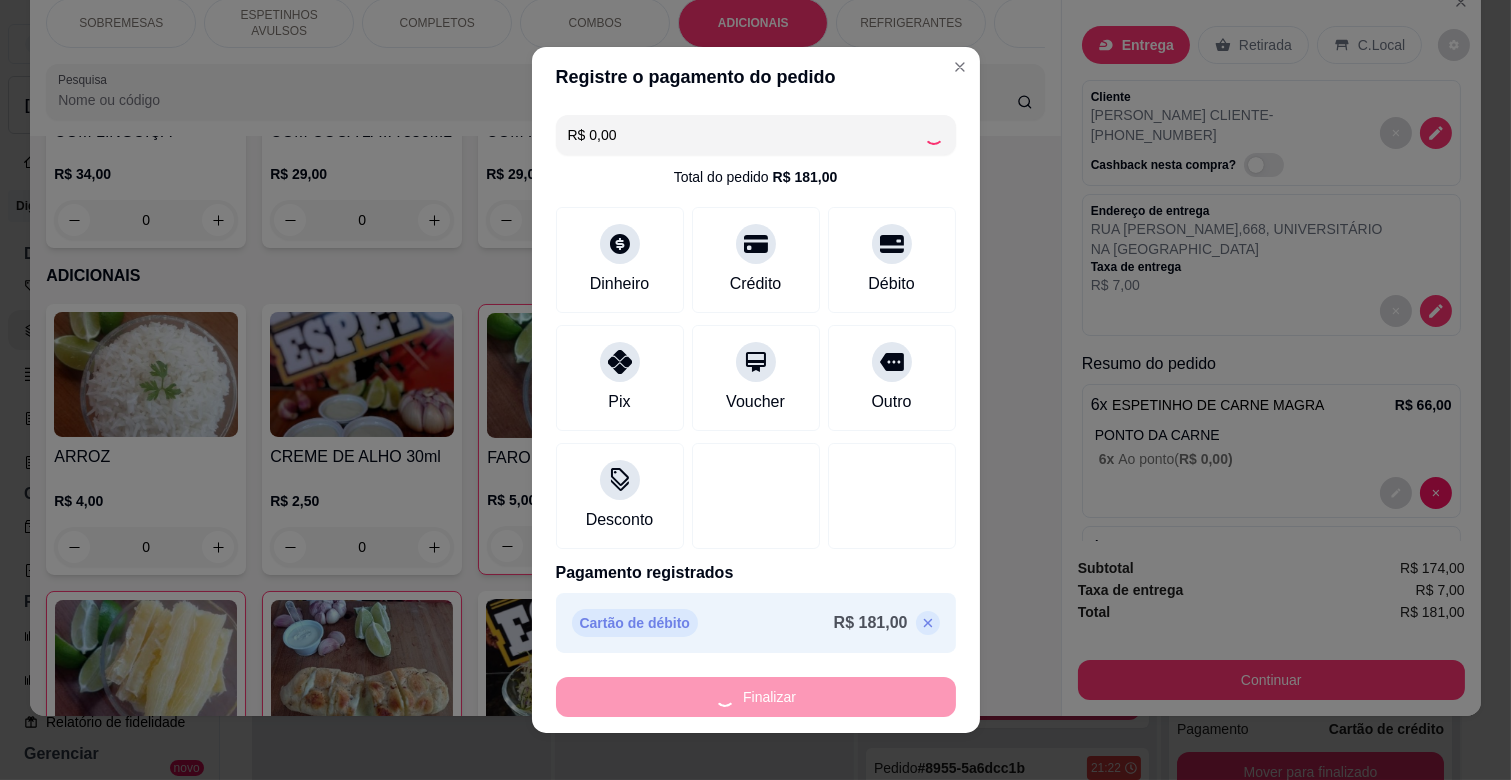 type on "0" 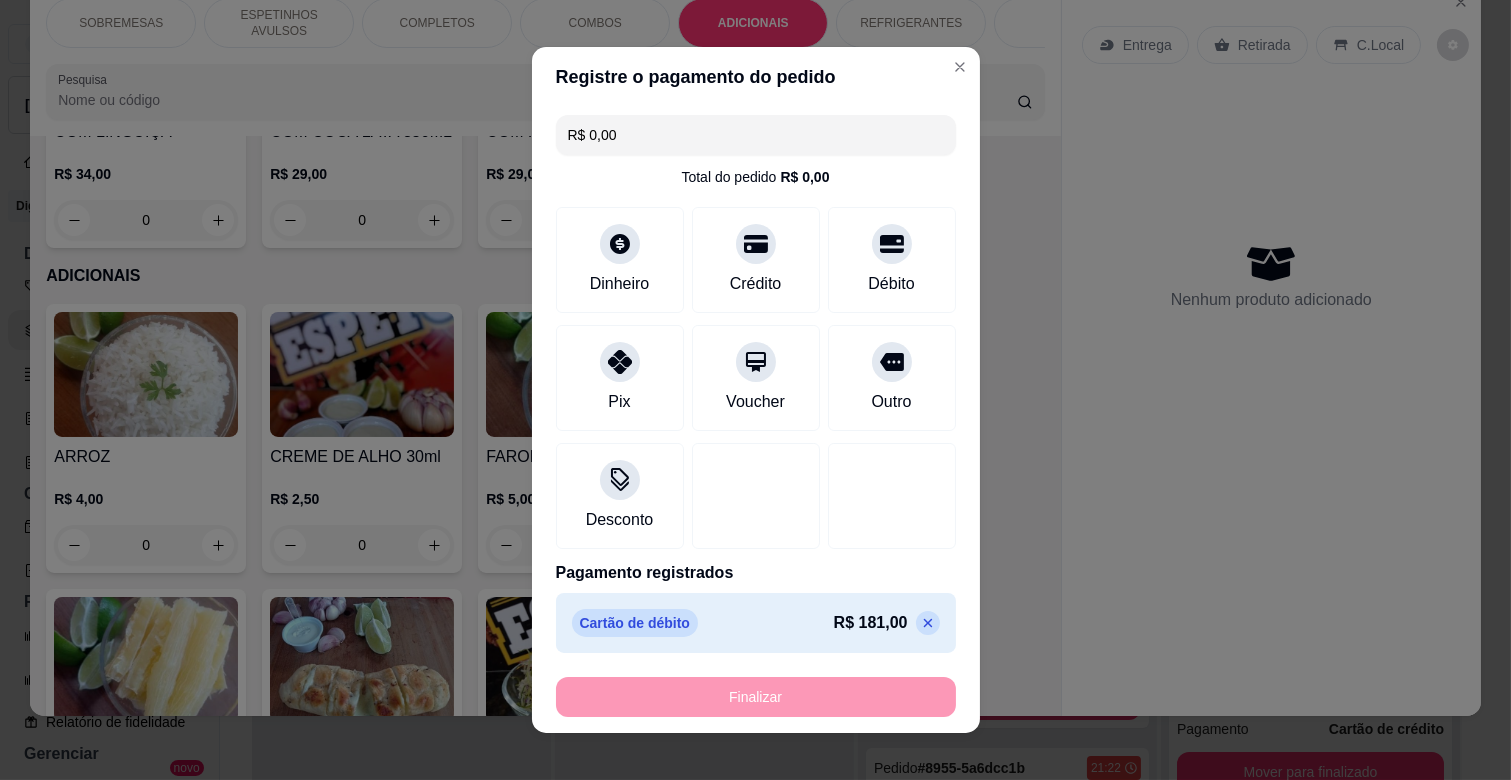 type on "-R$ 181,00" 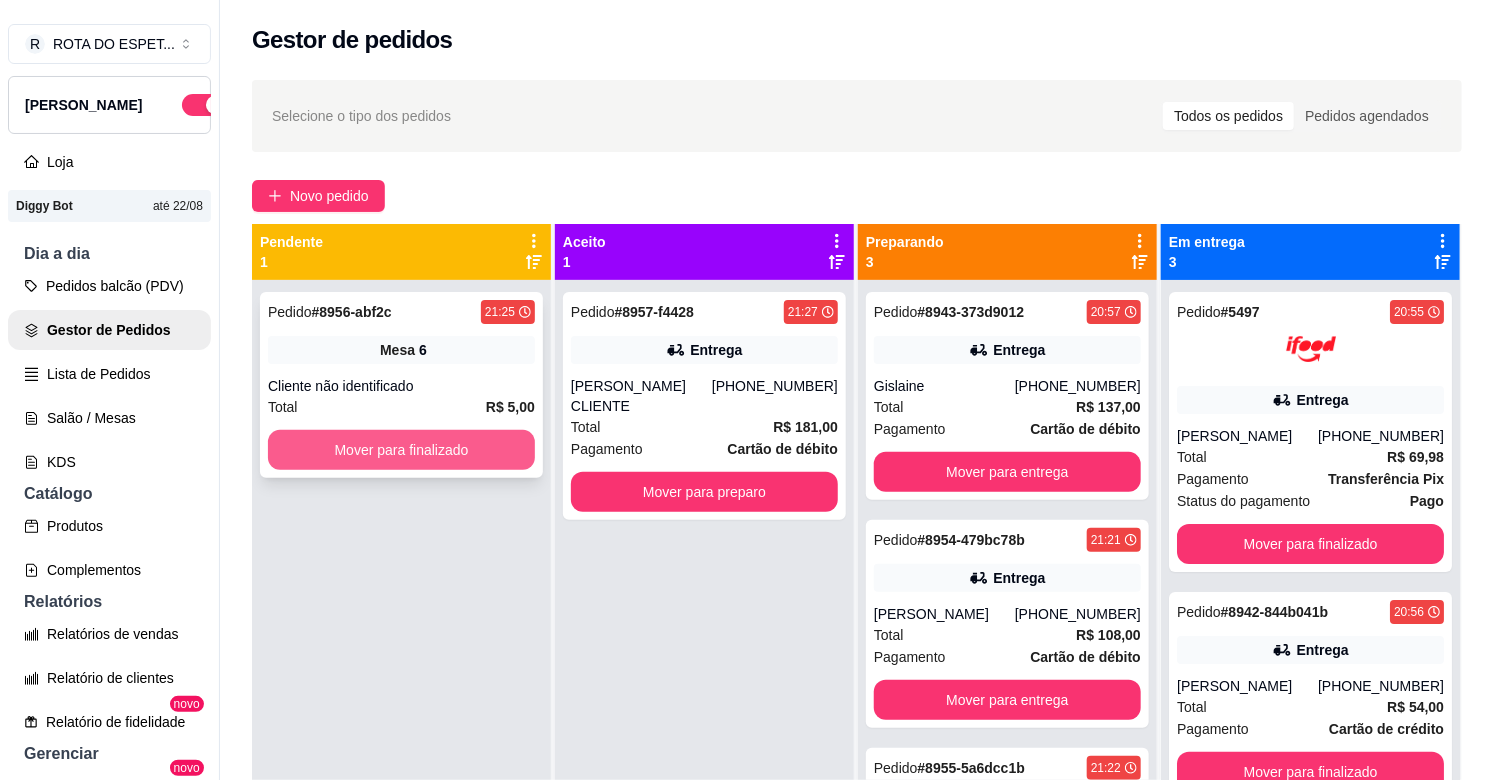 click on "Mover para finalizado" at bounding box center (401, 450) 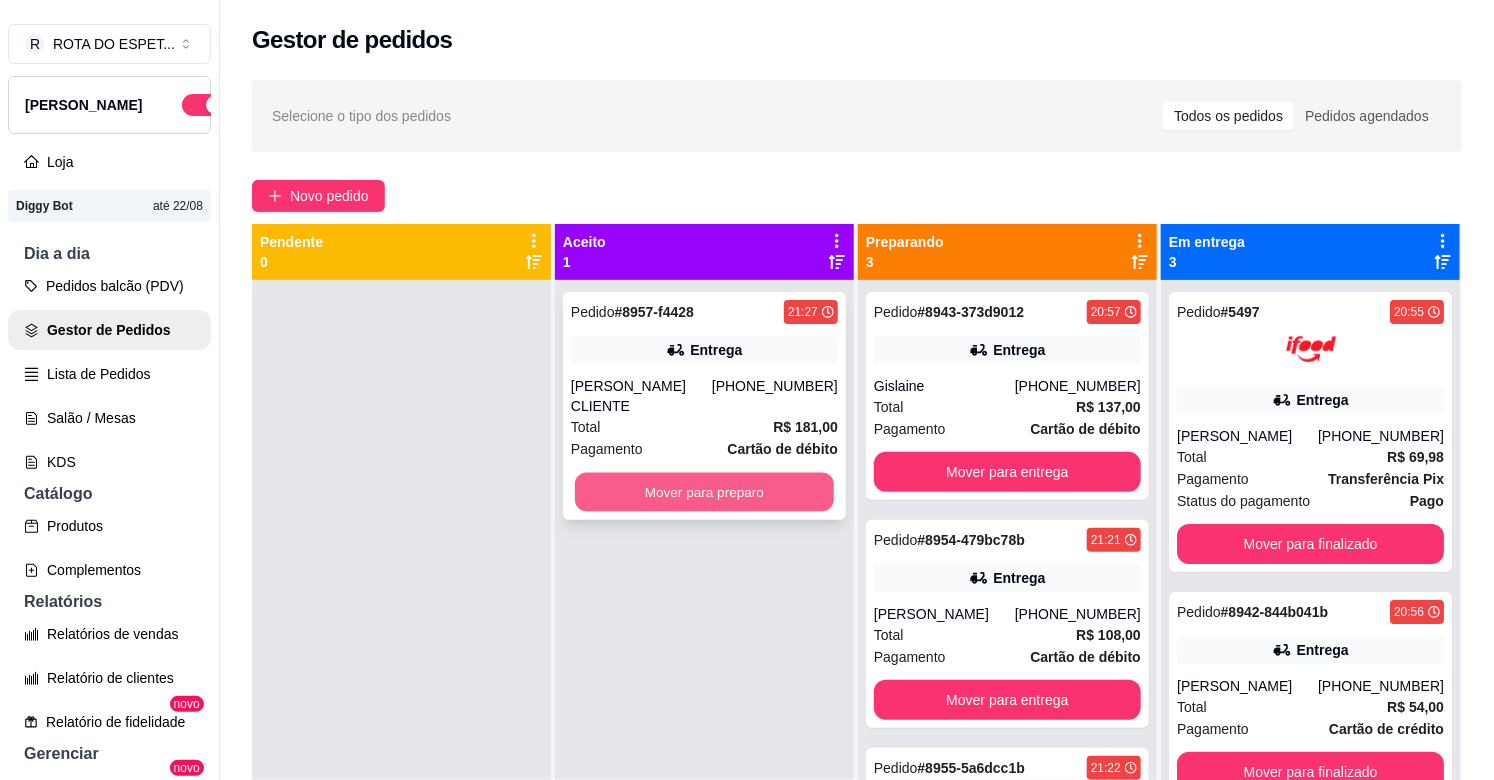 click on "Mover para preparo" at bounding box center (704, 492) 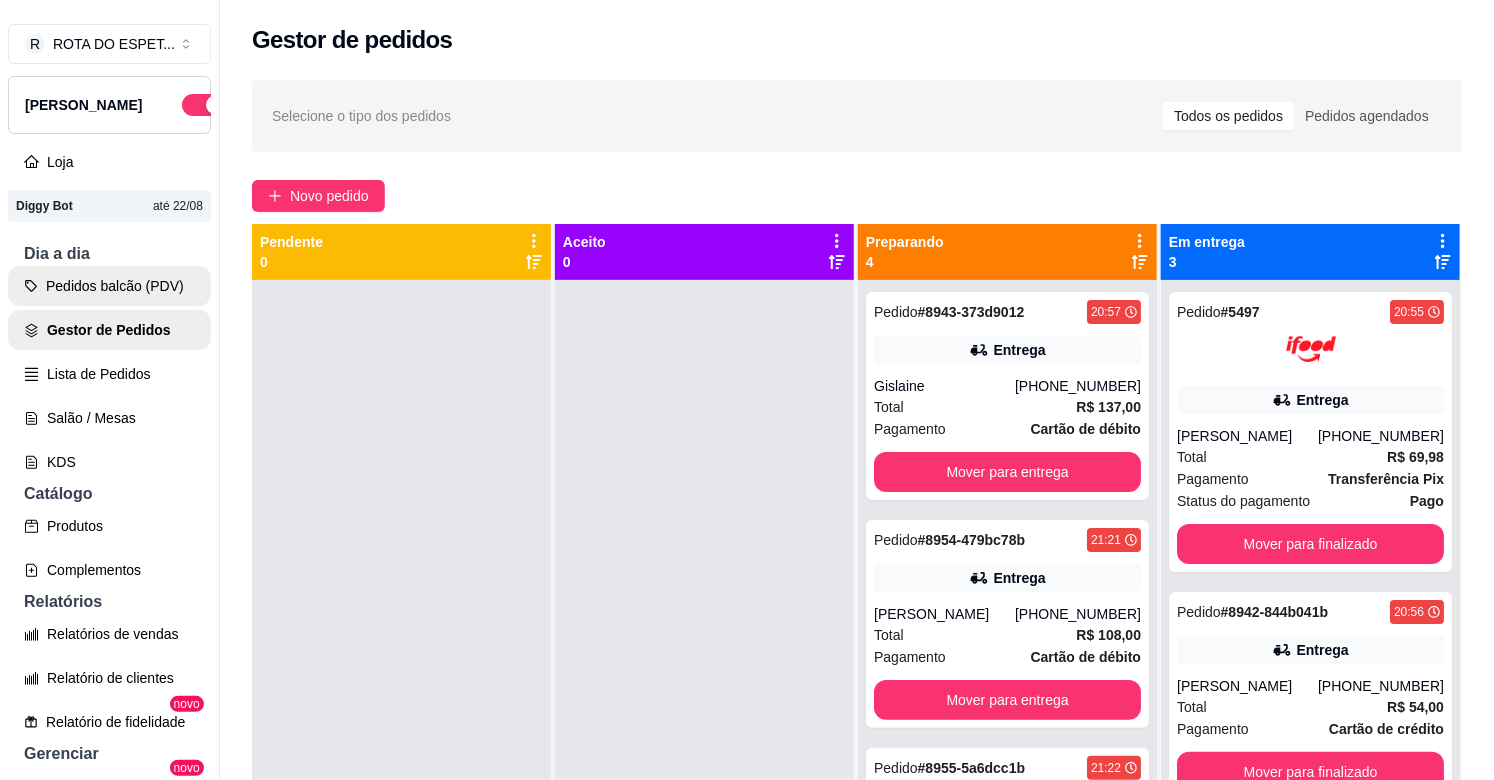 click on "Pedidos balcão (PDV)" at bounding box center (109, 286) 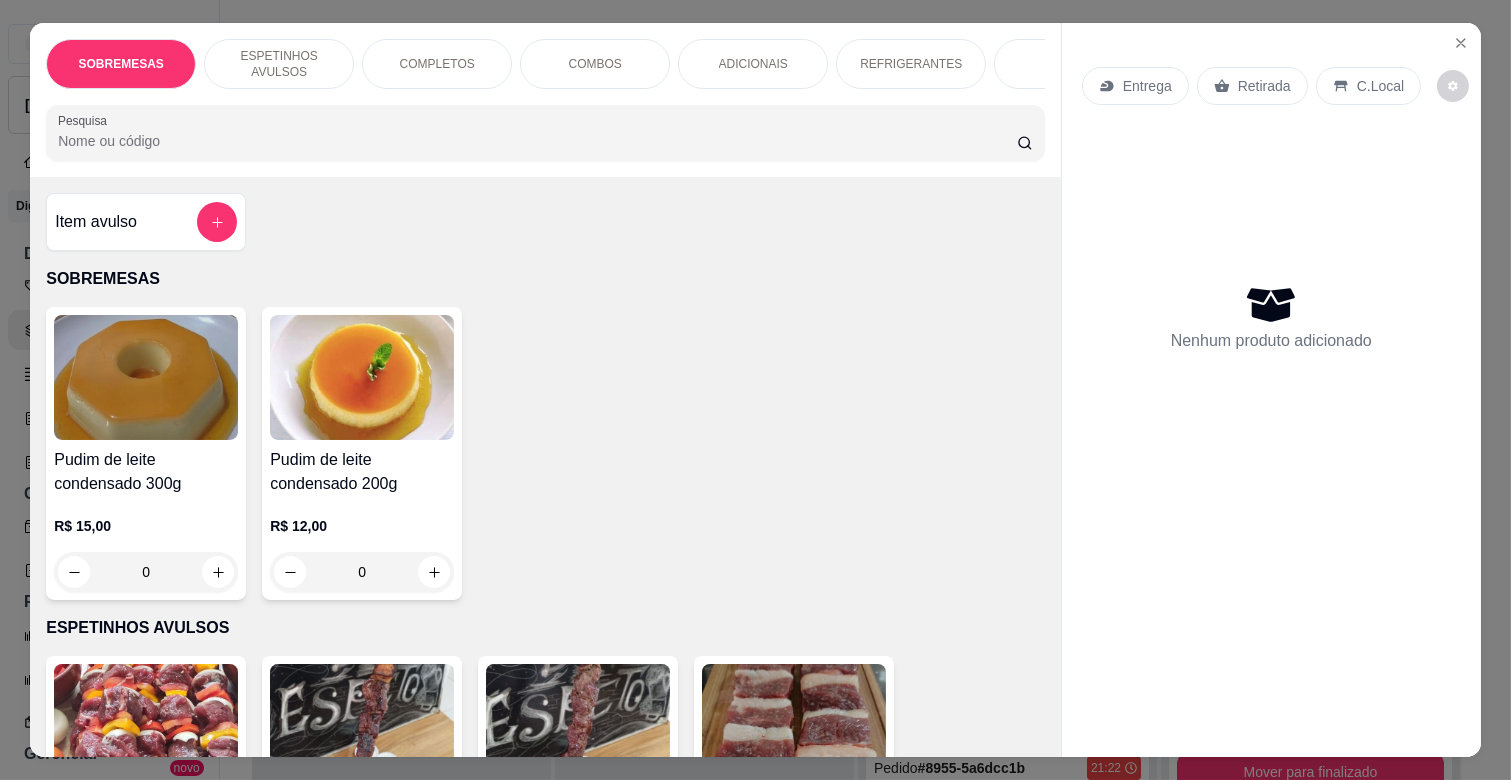 click on "COMPLETOS" at bounding box center (437, 64) 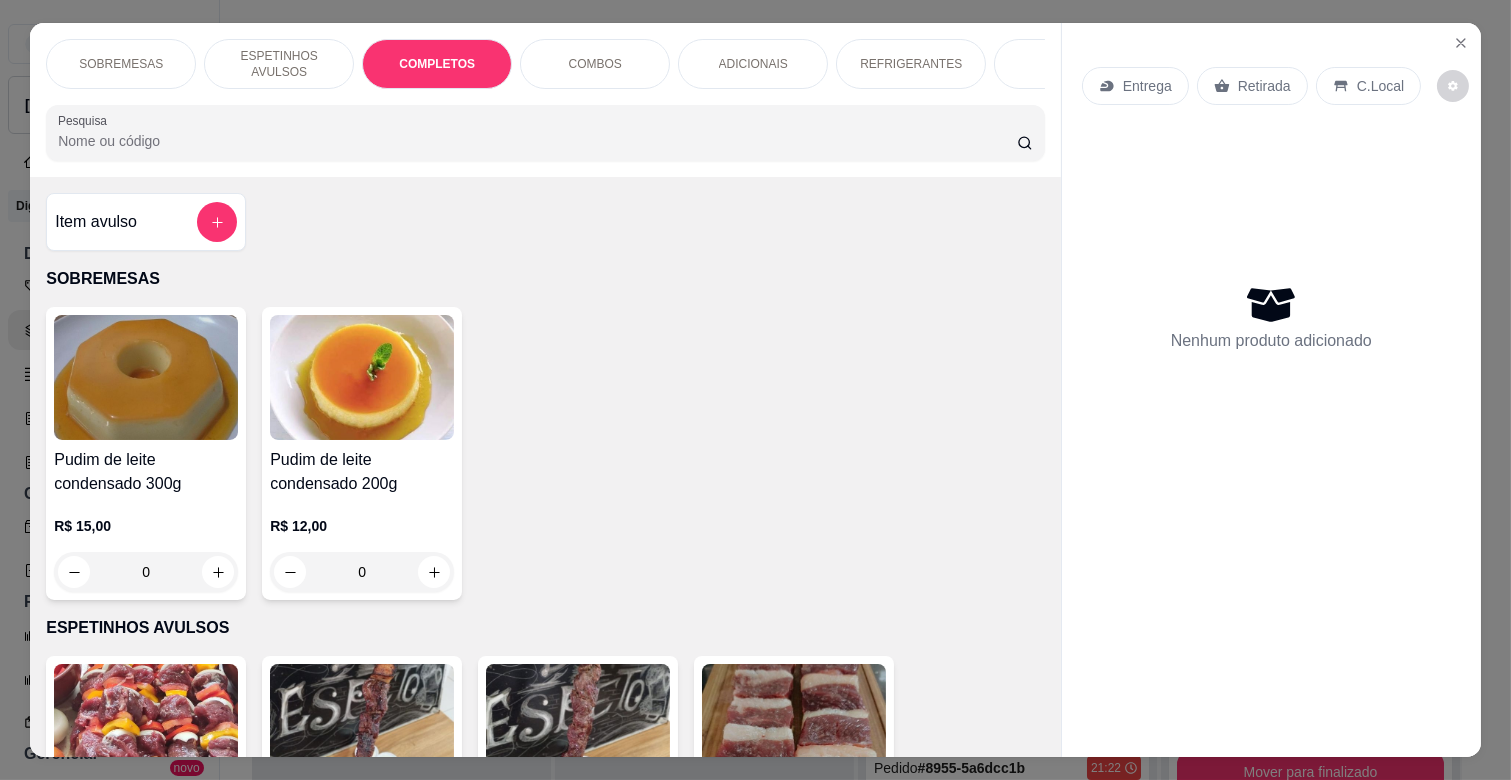 scroll, scrollTop: 1763, scrollLeft: 0, axis: vertical 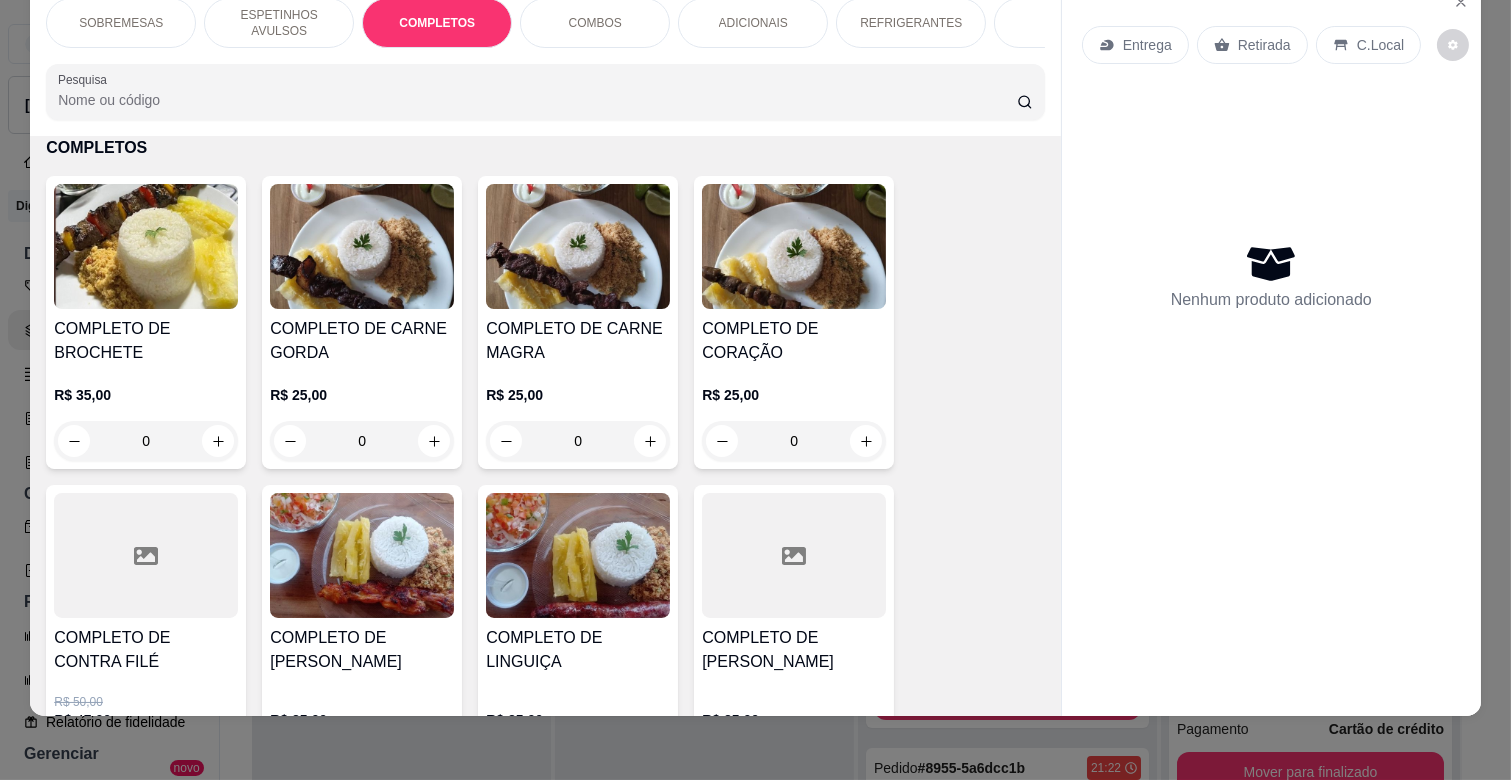 click on "0" at bounding box center [578, 441] 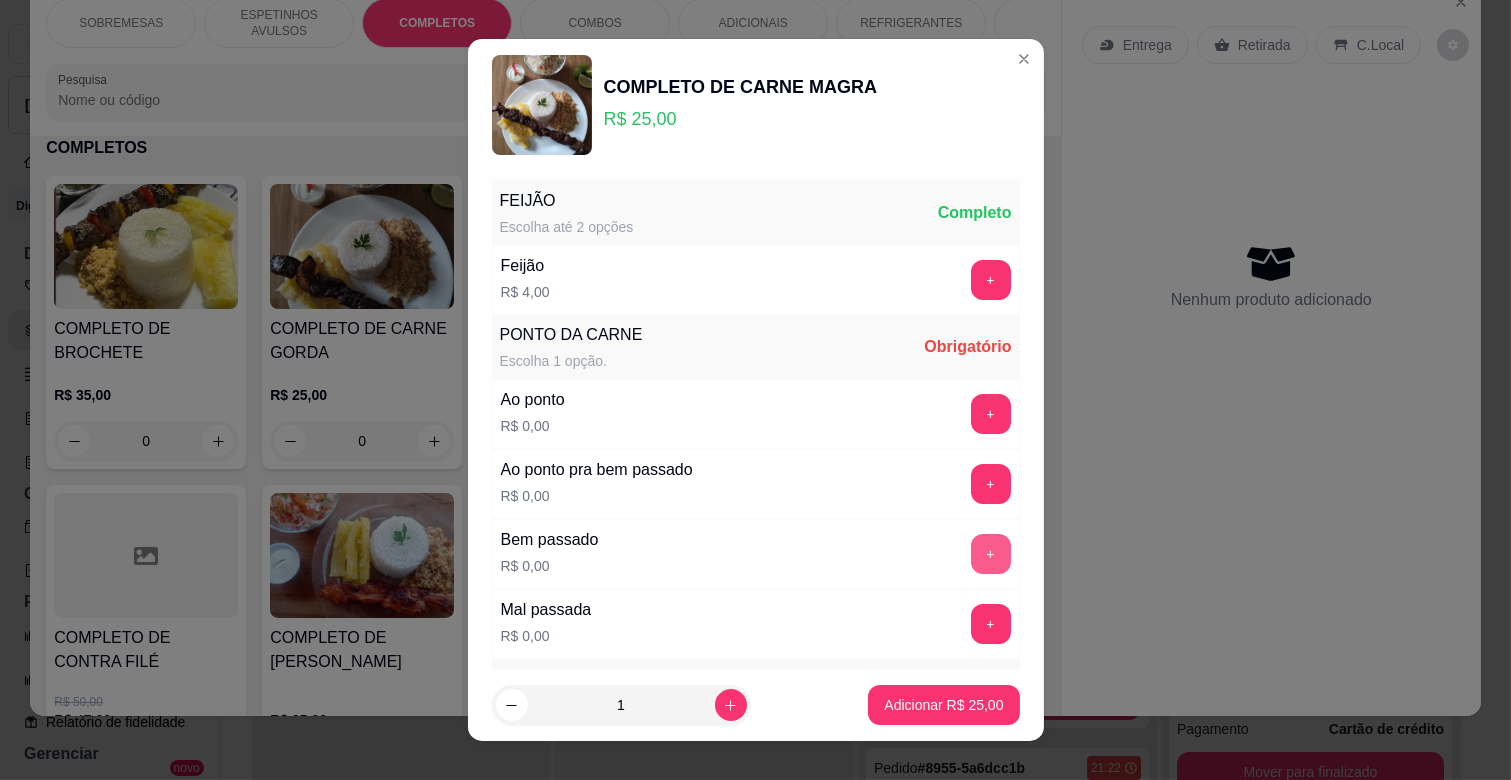 click on "+" at bounding box center (991, 554) 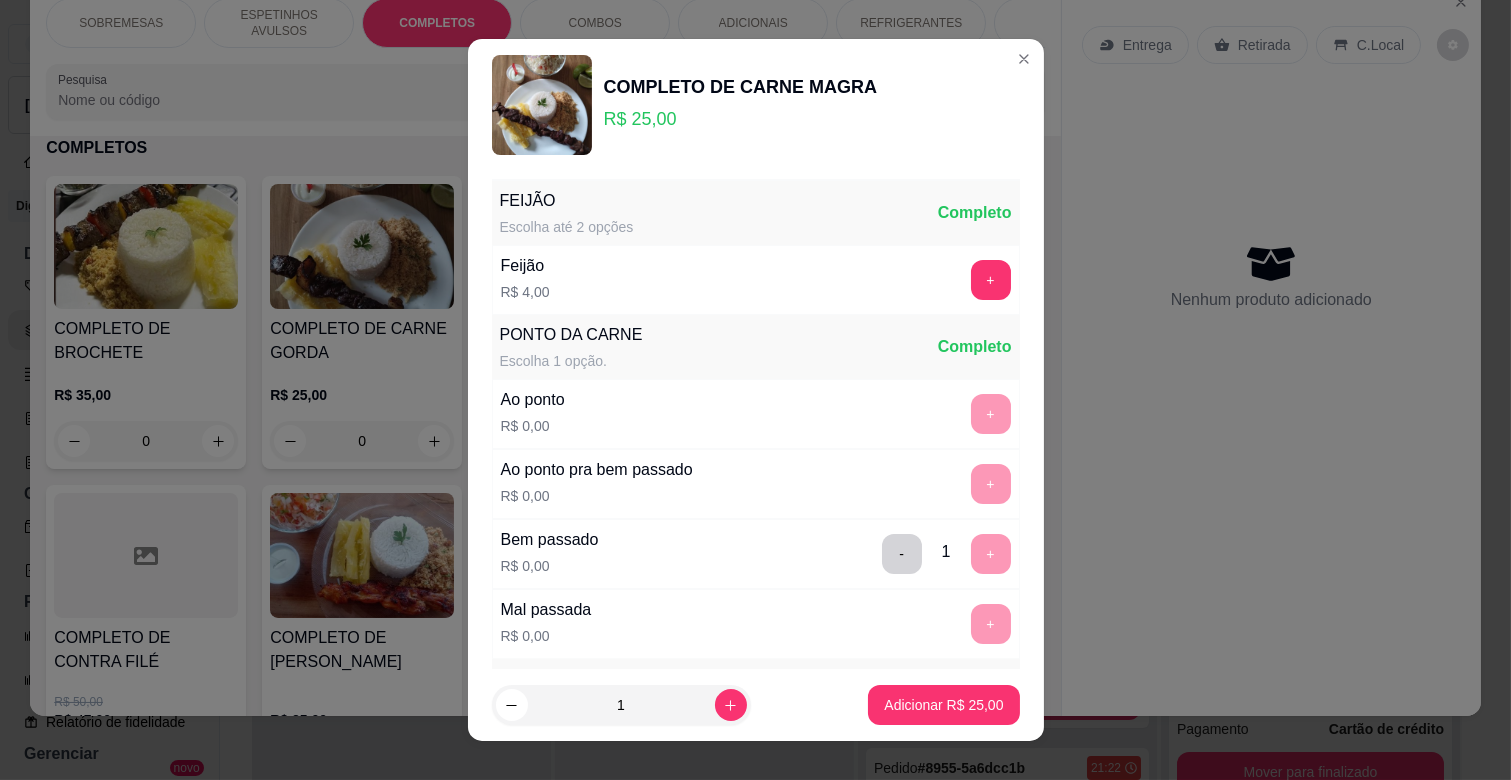 scroll, scrollTop: 444, scrollLeft: 0, axis: vertical 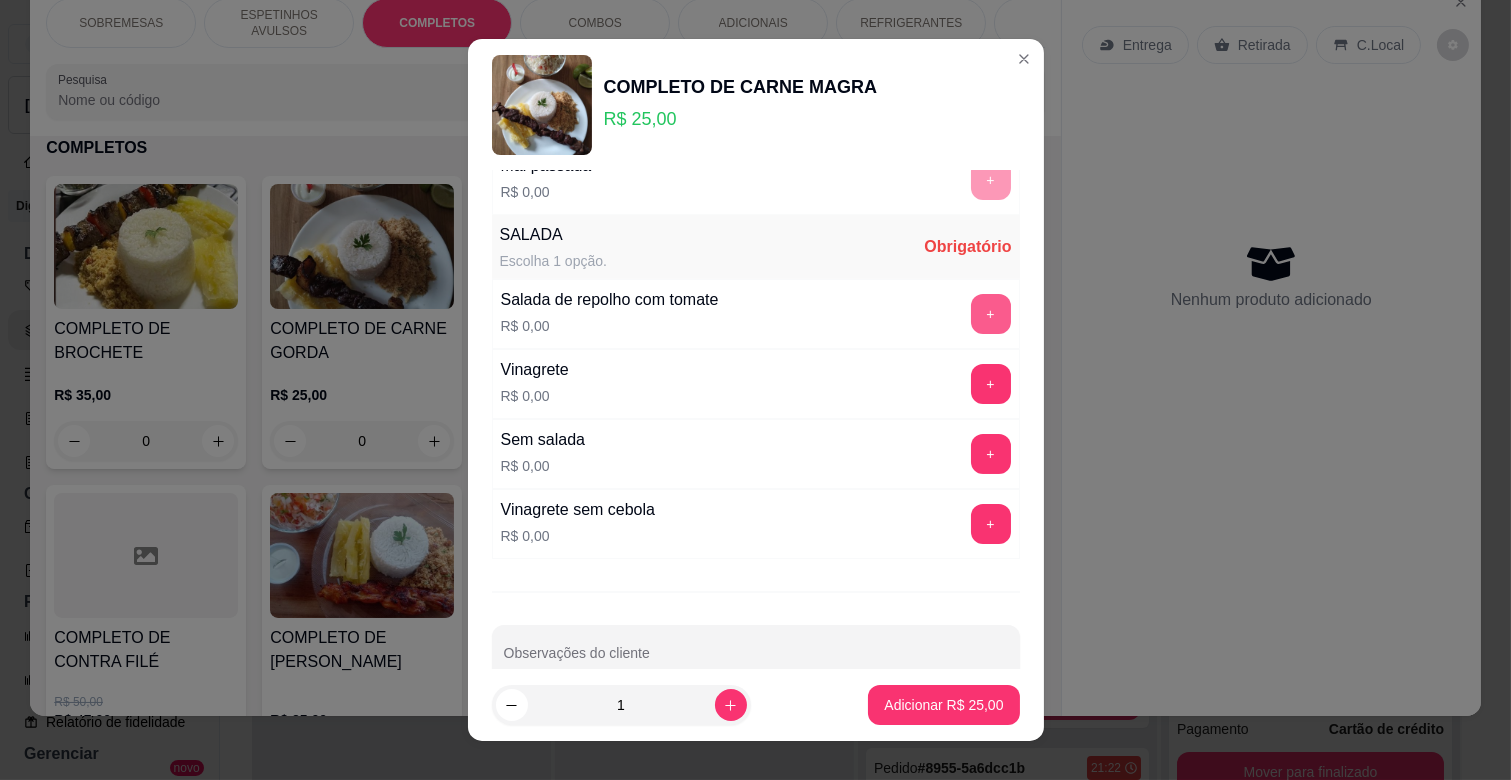 click on "+" at bounding box center [991, 314] 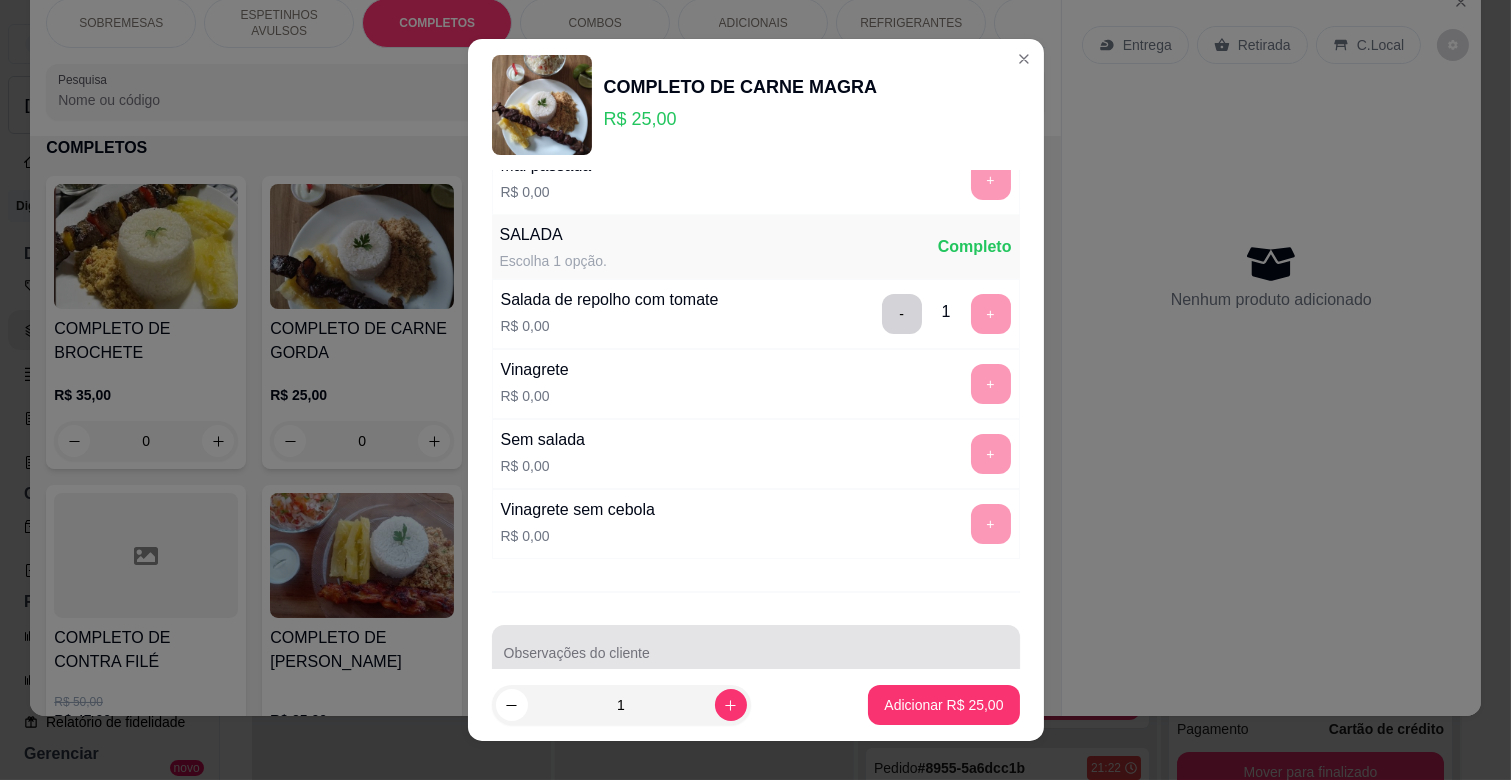 click at bounding box center [756, 653] 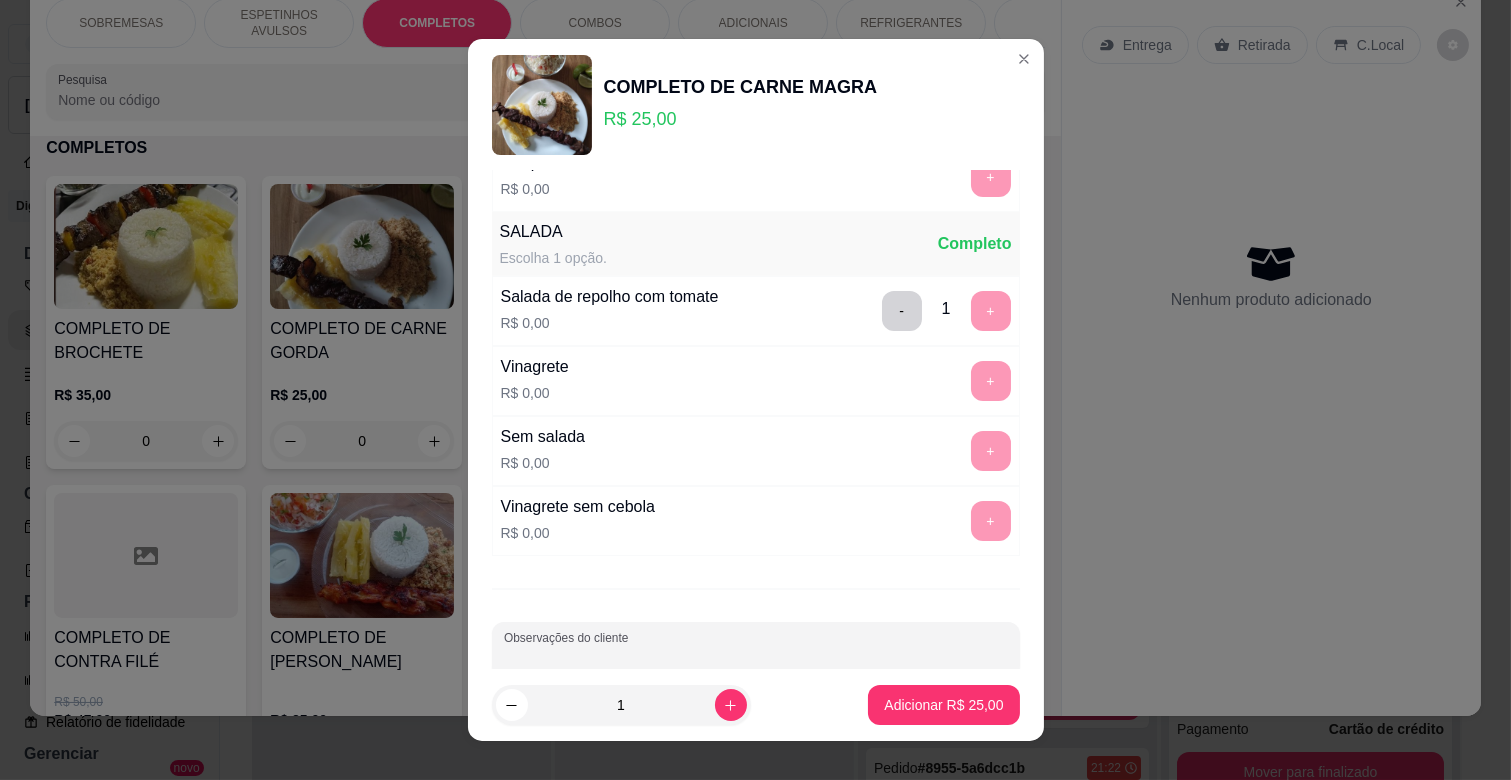 scroll, scrollTop: 486, scrollLeft: 0, axis: vertical 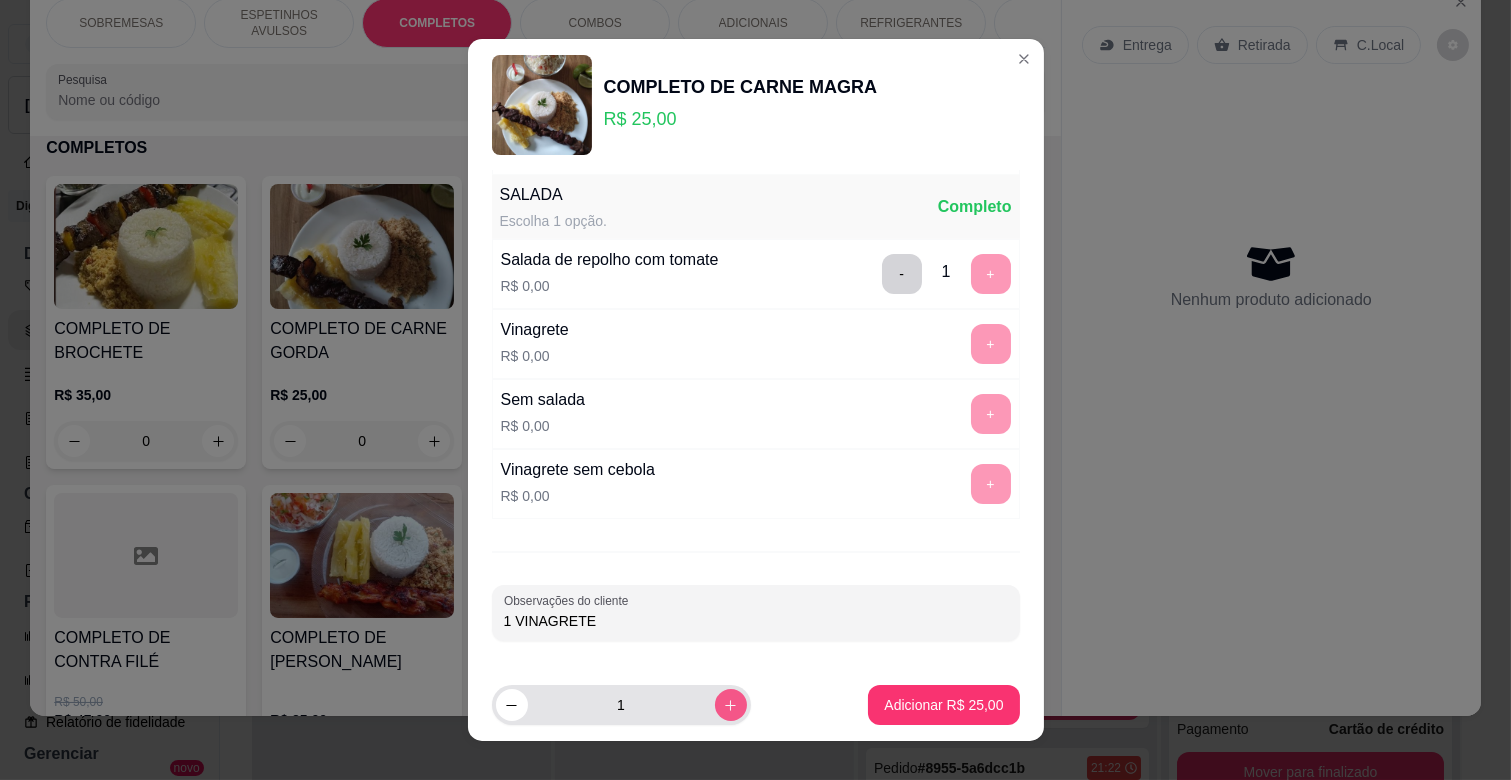 type on "1 VINAGRETE" 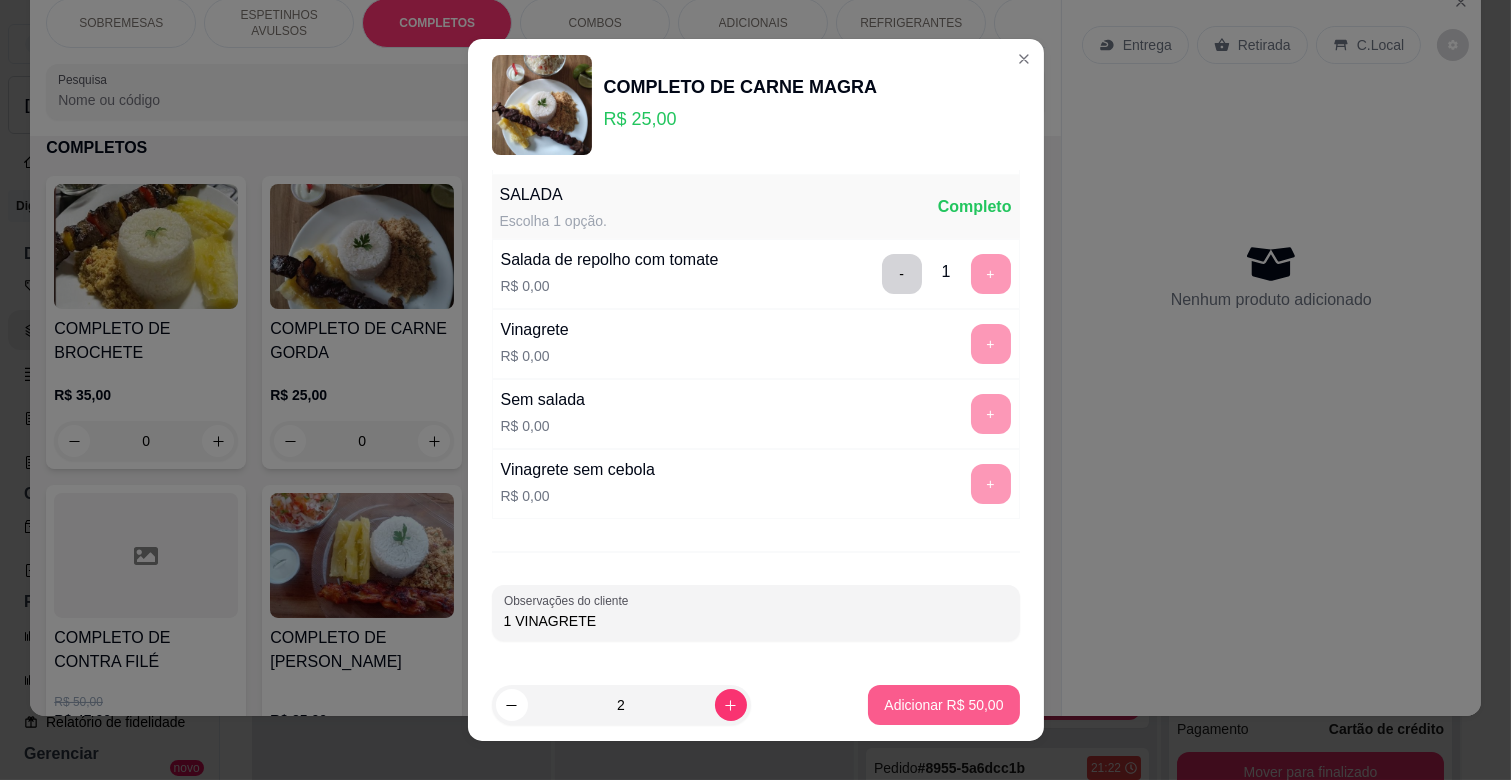 click on "Adicionar   R$ 50,00" at bounding box center [943, 705] 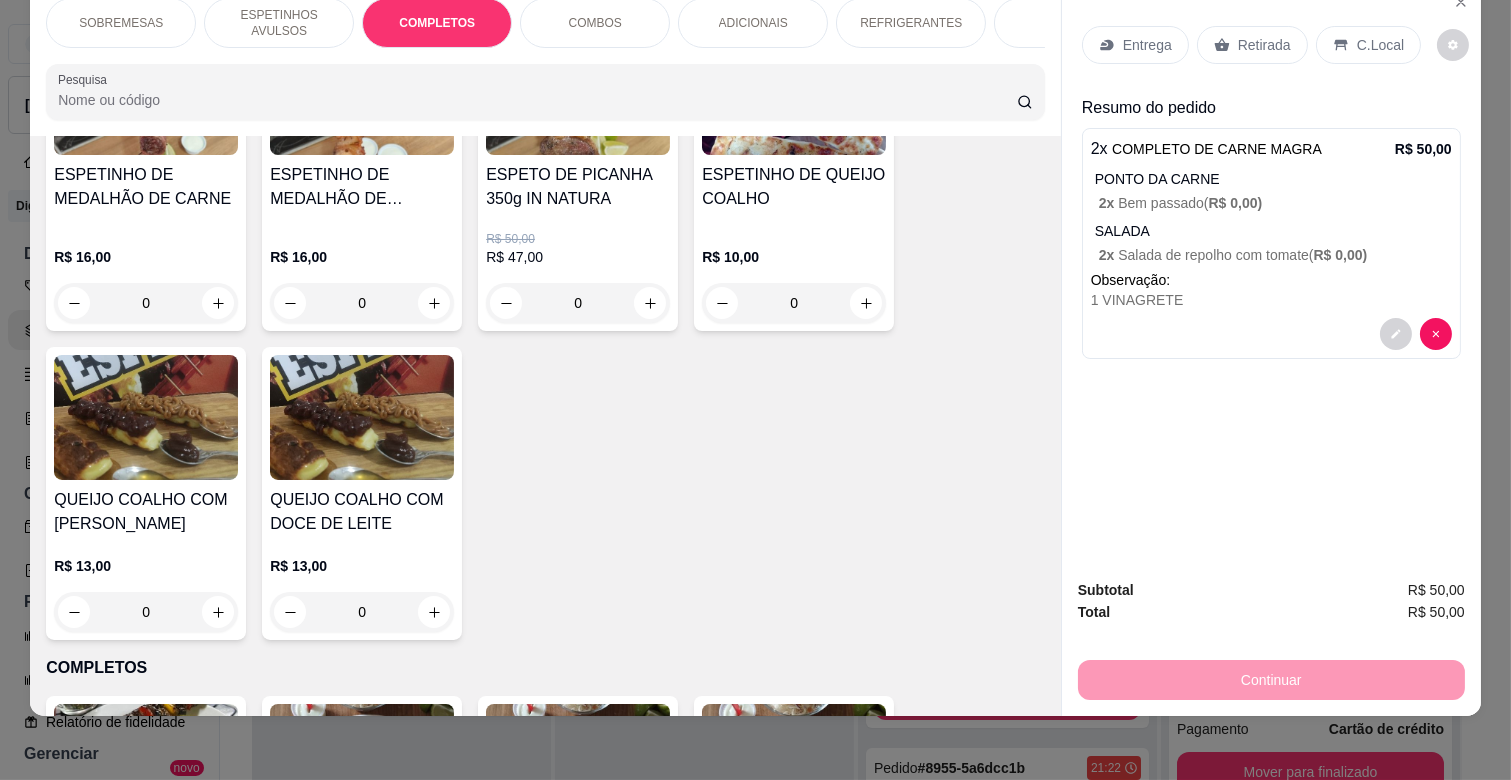 scroll, scrollTop: 1207, scrollLeft: 0, axis: vertical 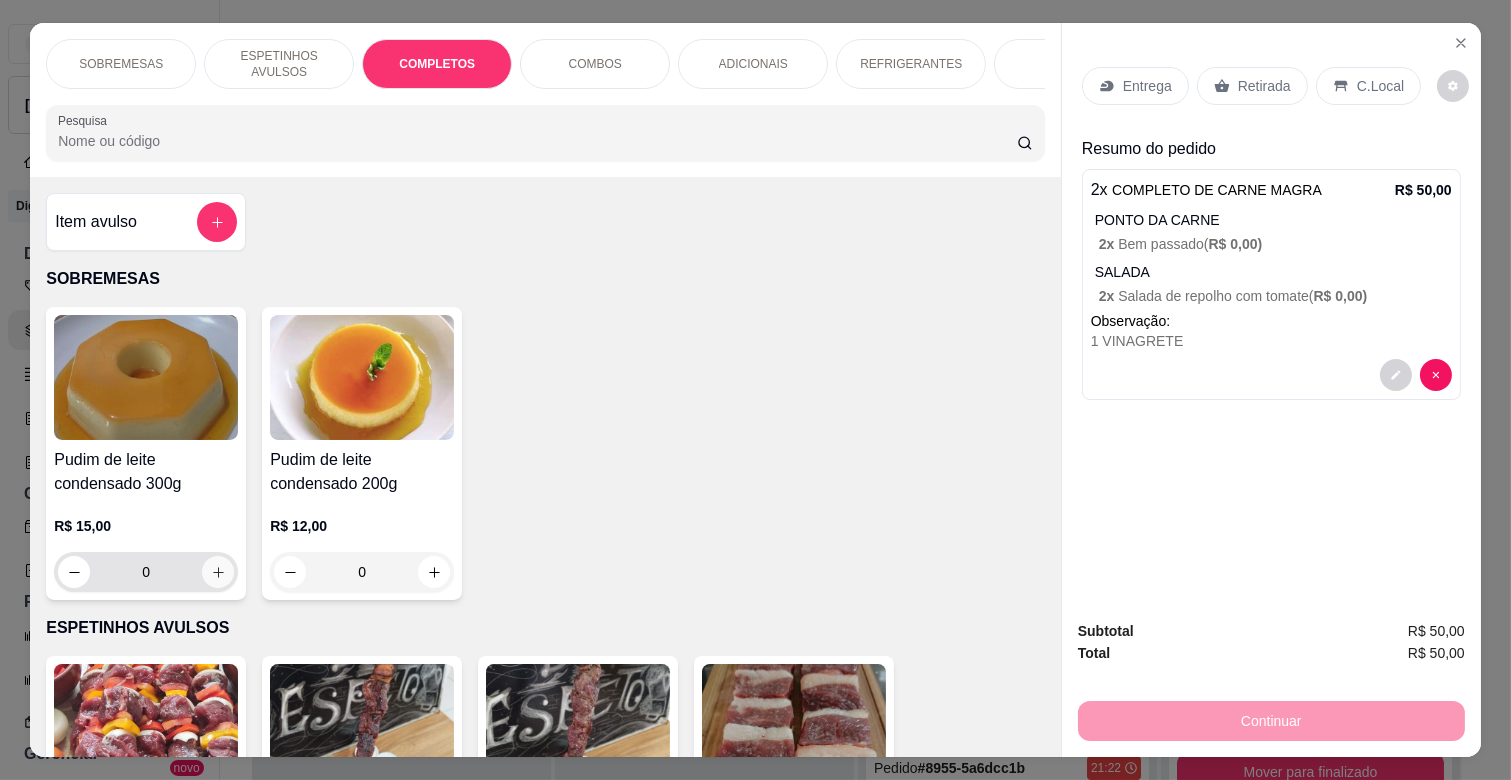 click 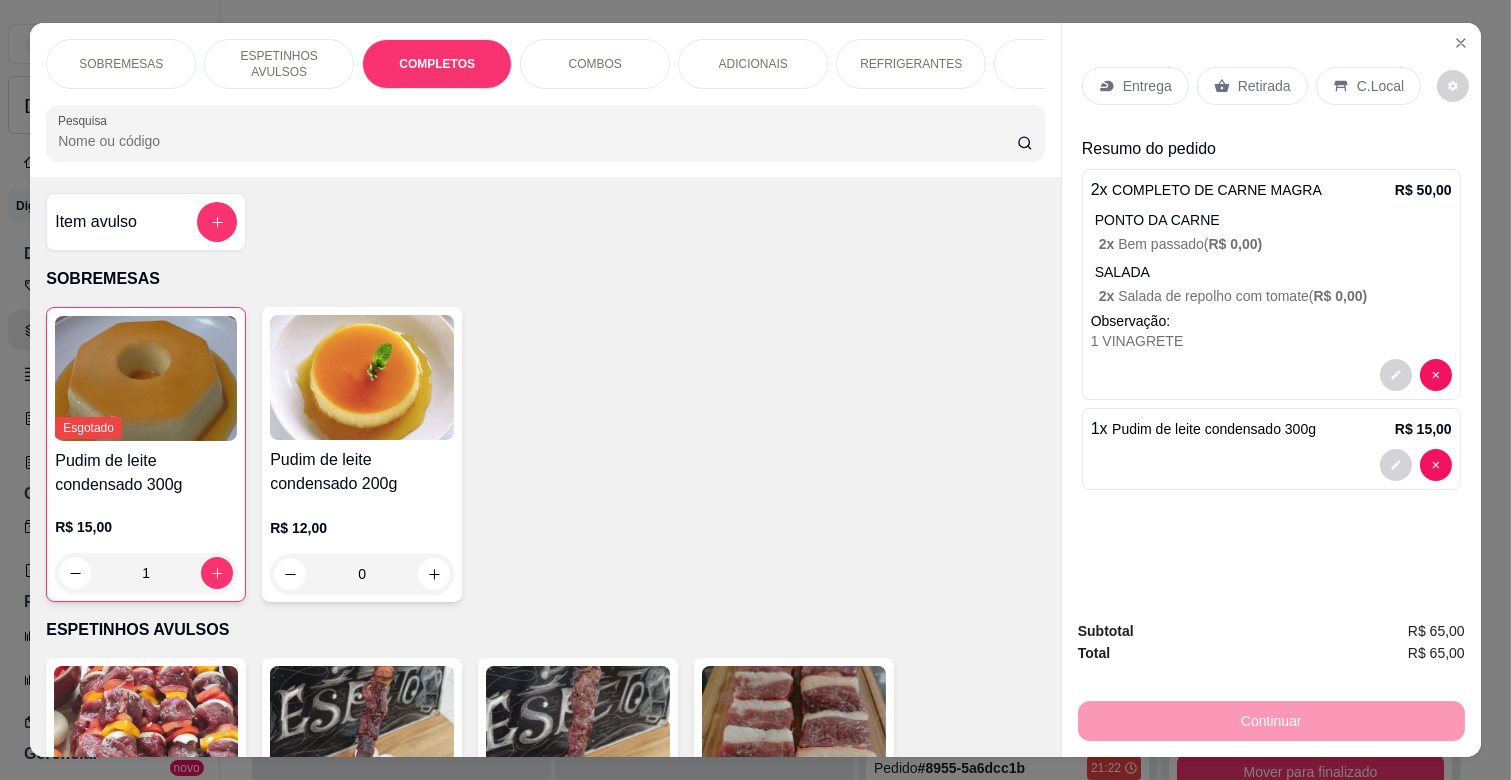 click on "Entrega" at bounding box center (1147, 86) 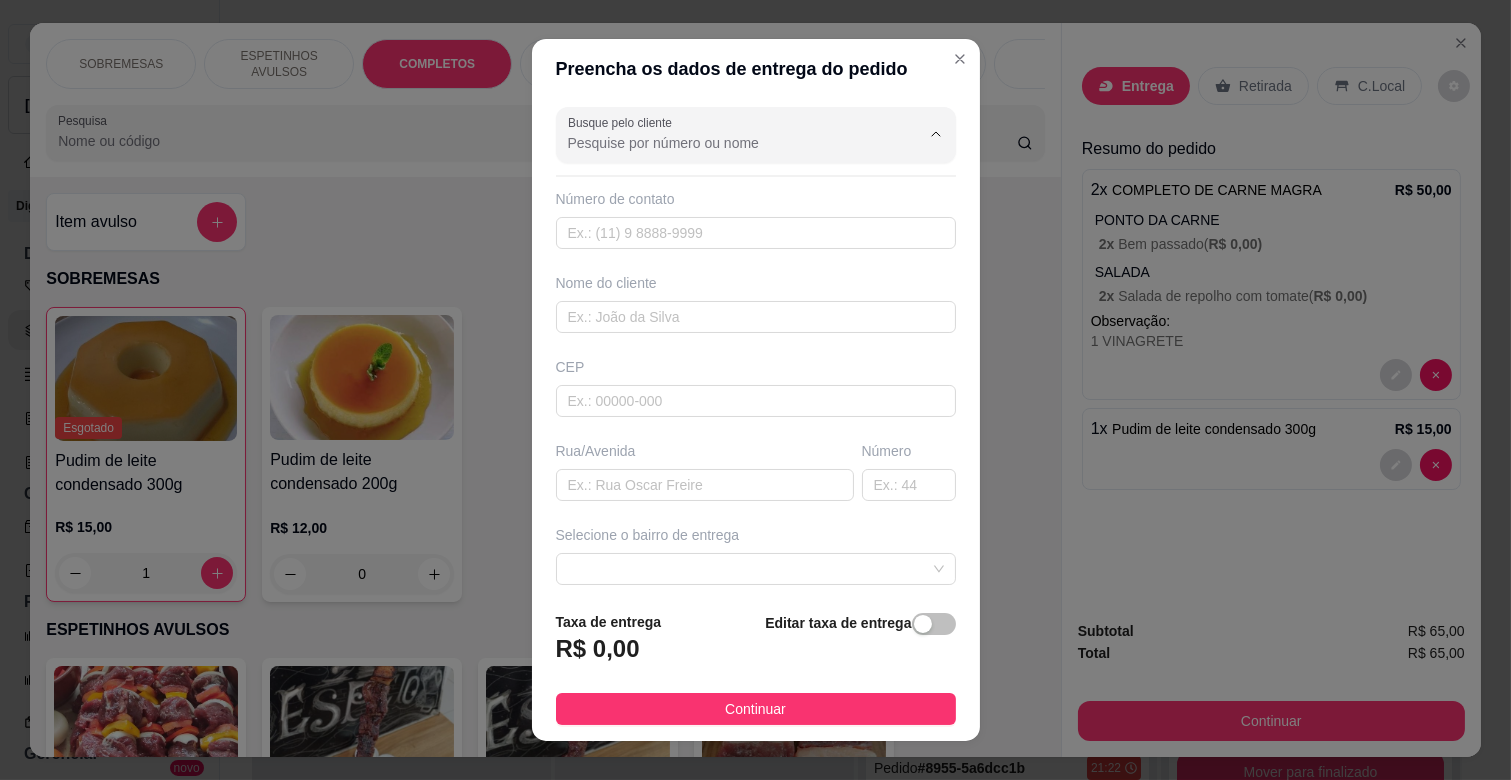 click on "Busque pelo cliente" at bounding box center (728, 143) 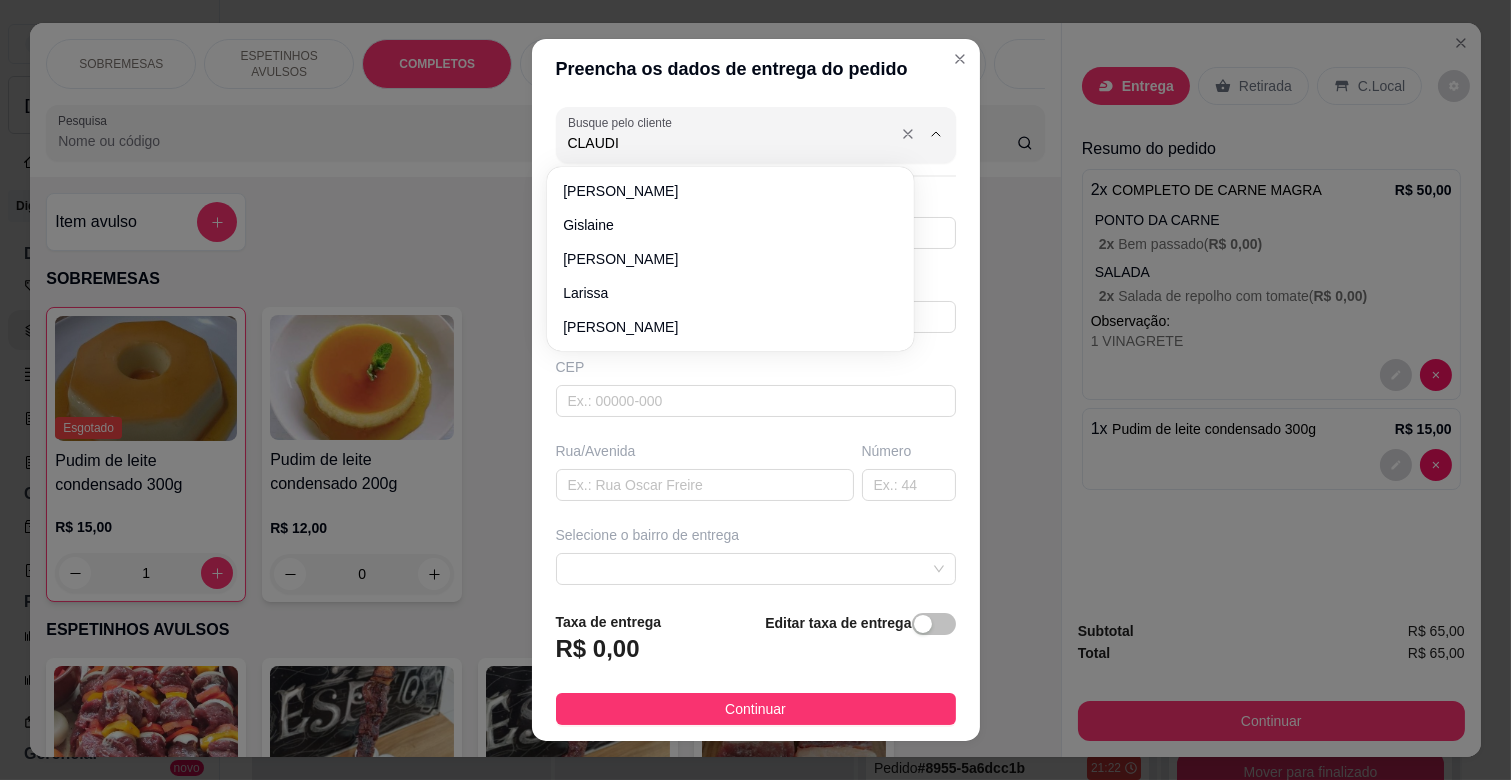 type on "[PERSON_NAME]" 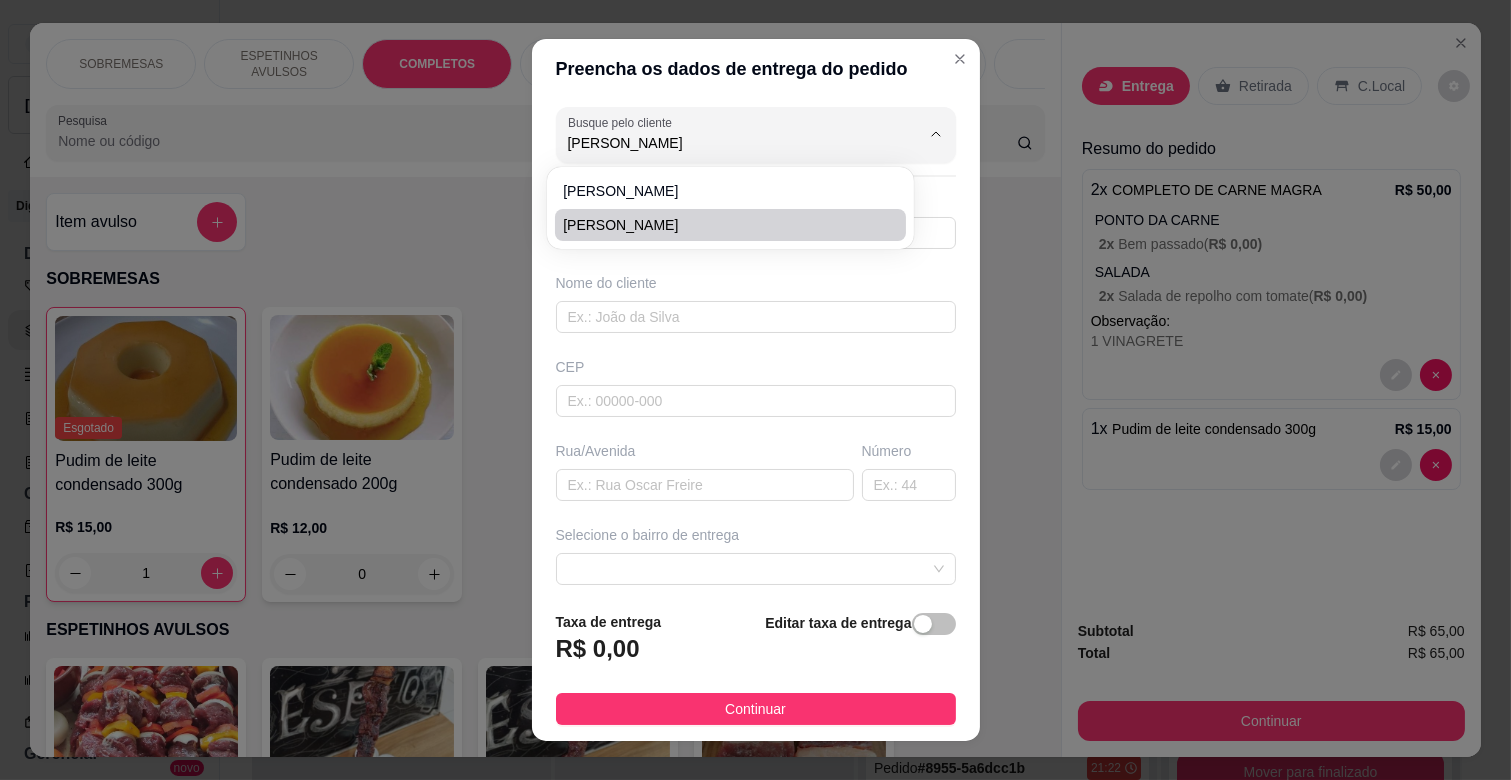 click on "[PERSON_NAME]" at bounding box center (720, 225) 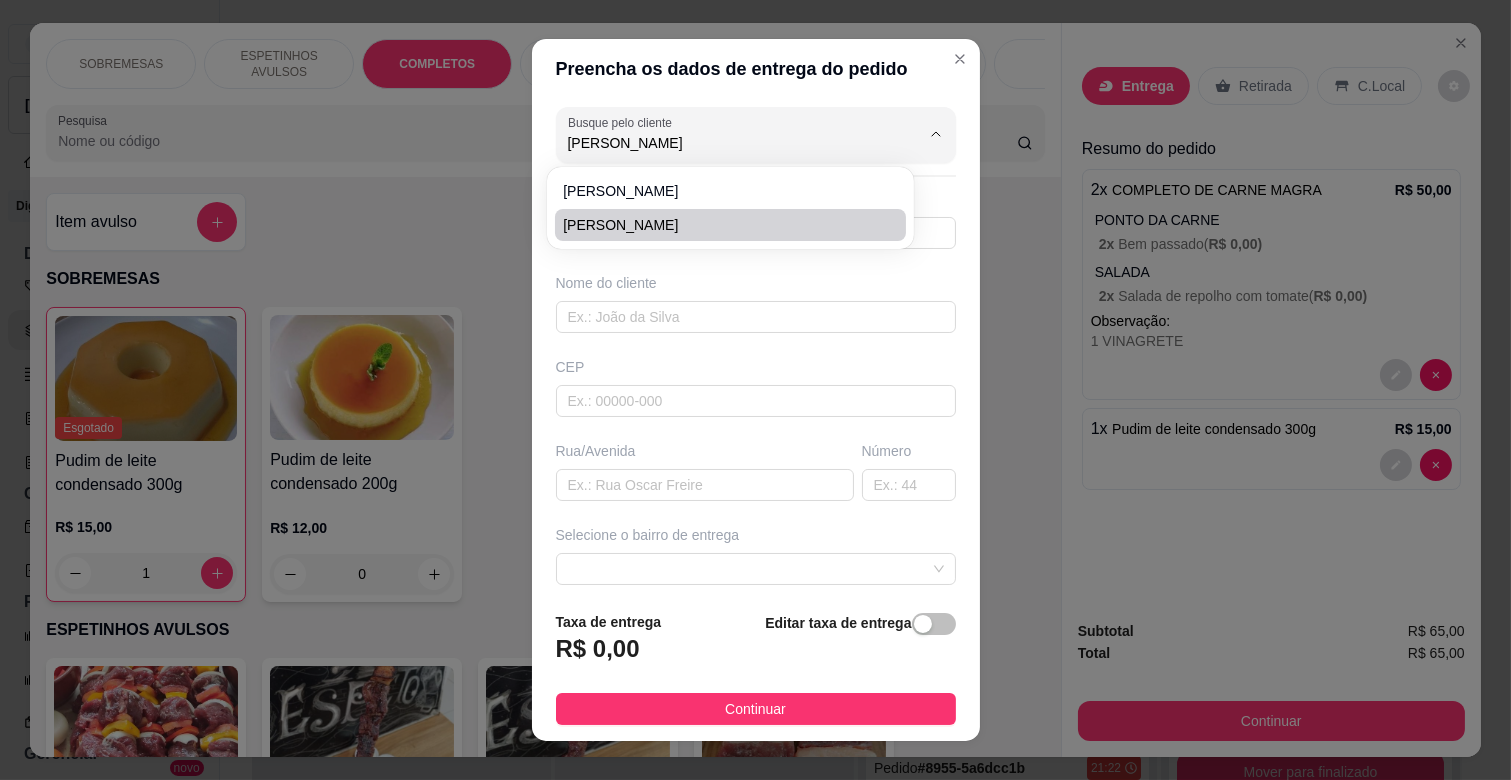type on "6792643883" 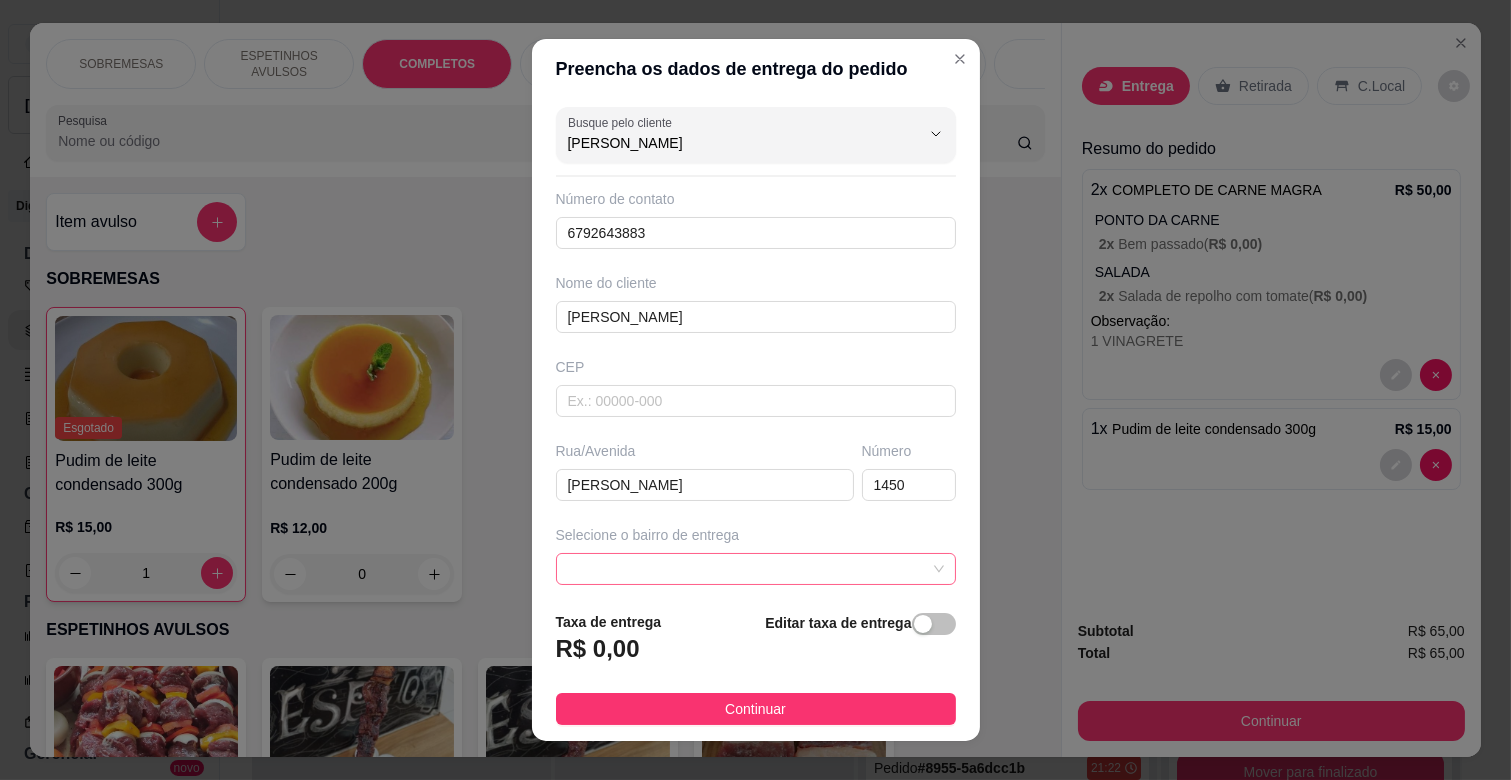 click at bounding box center [756, 569] 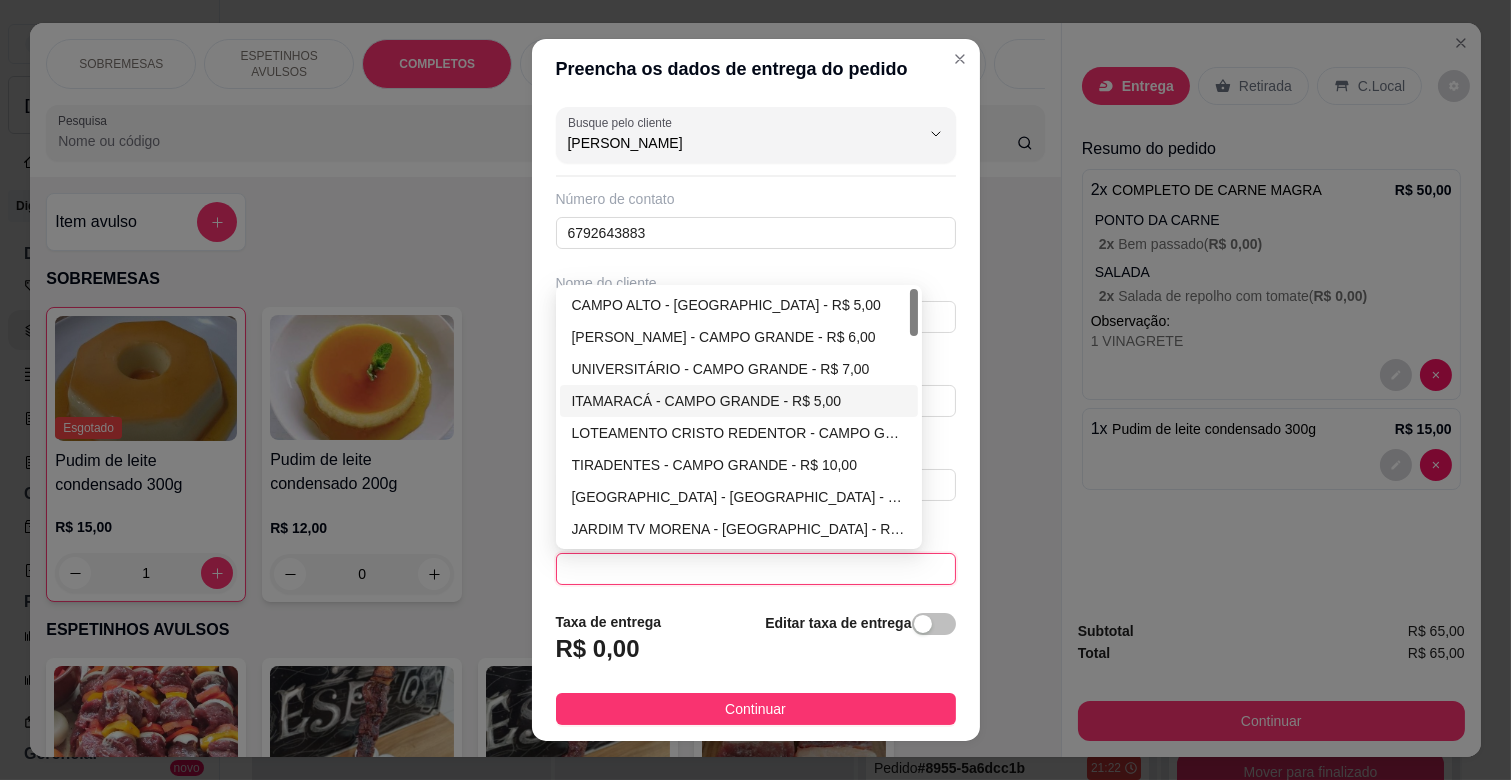 click on "ITAMARACÁ - CAMPO GRANDE  -  R$ 5,00" at bounding box center [739, 401] 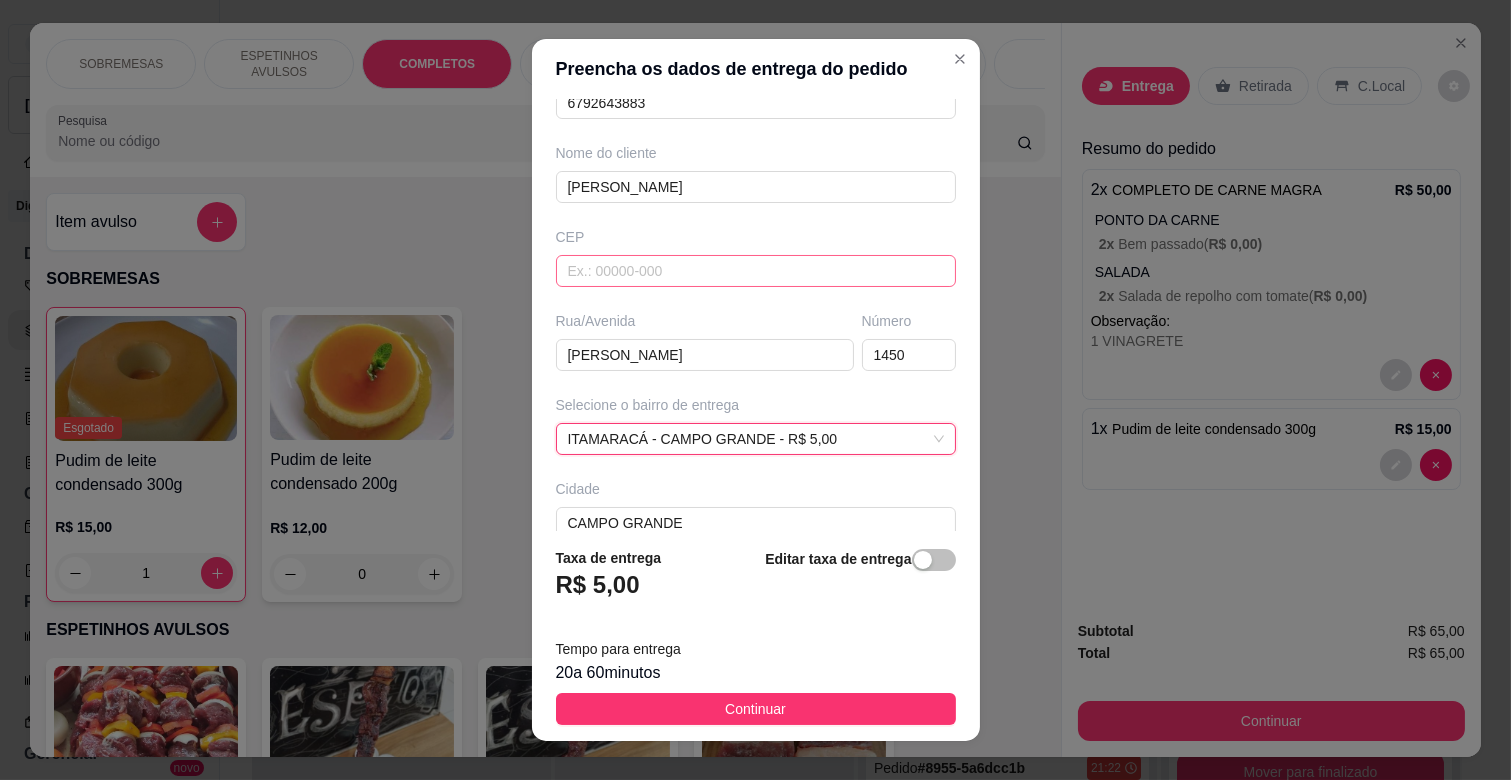 scroll, scrollTop: 243, scrollLeft: 0, axis: vertical 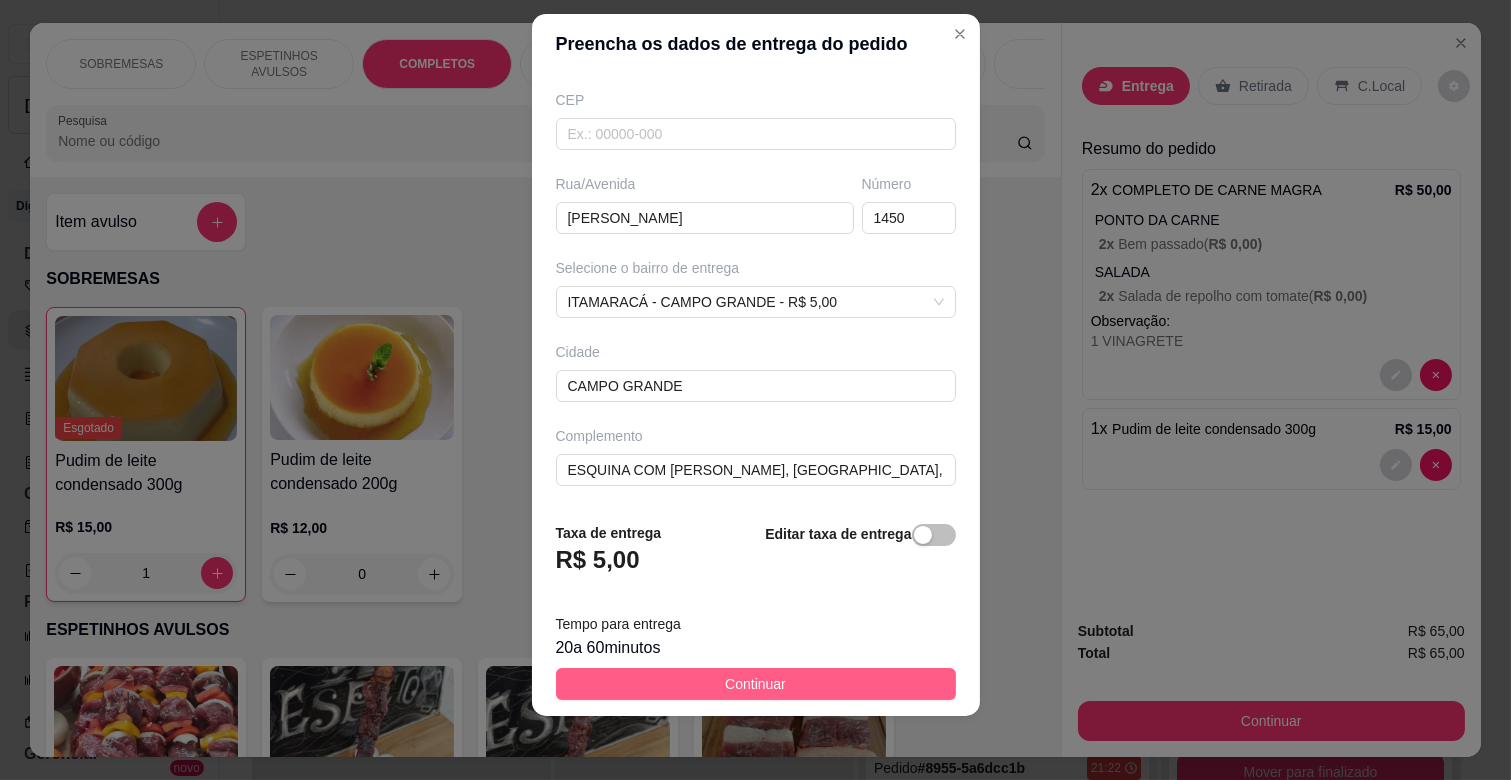click on "Continuar" at bounding box center (755, 684) 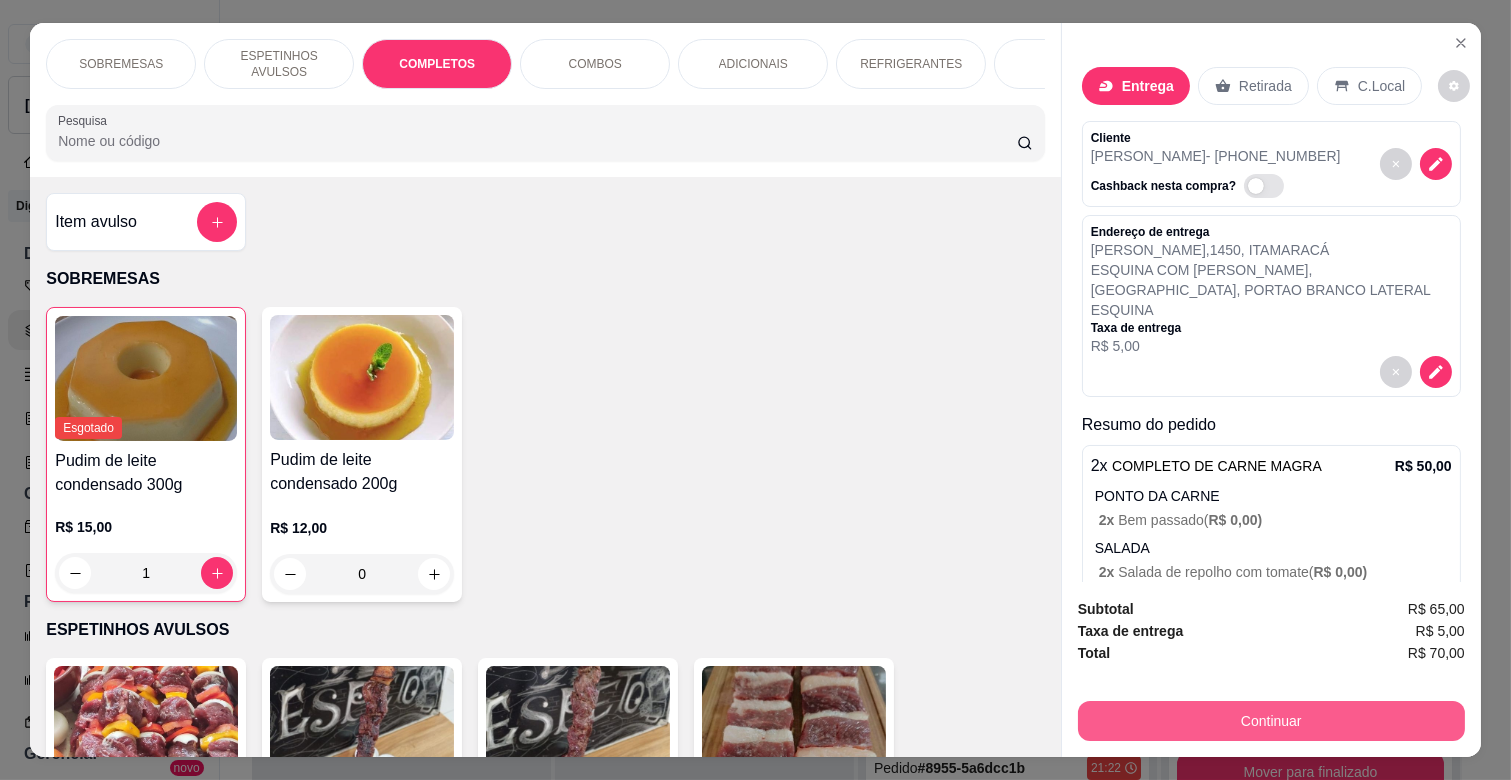 click on "Continuar" at bounding box center [1271, 721] 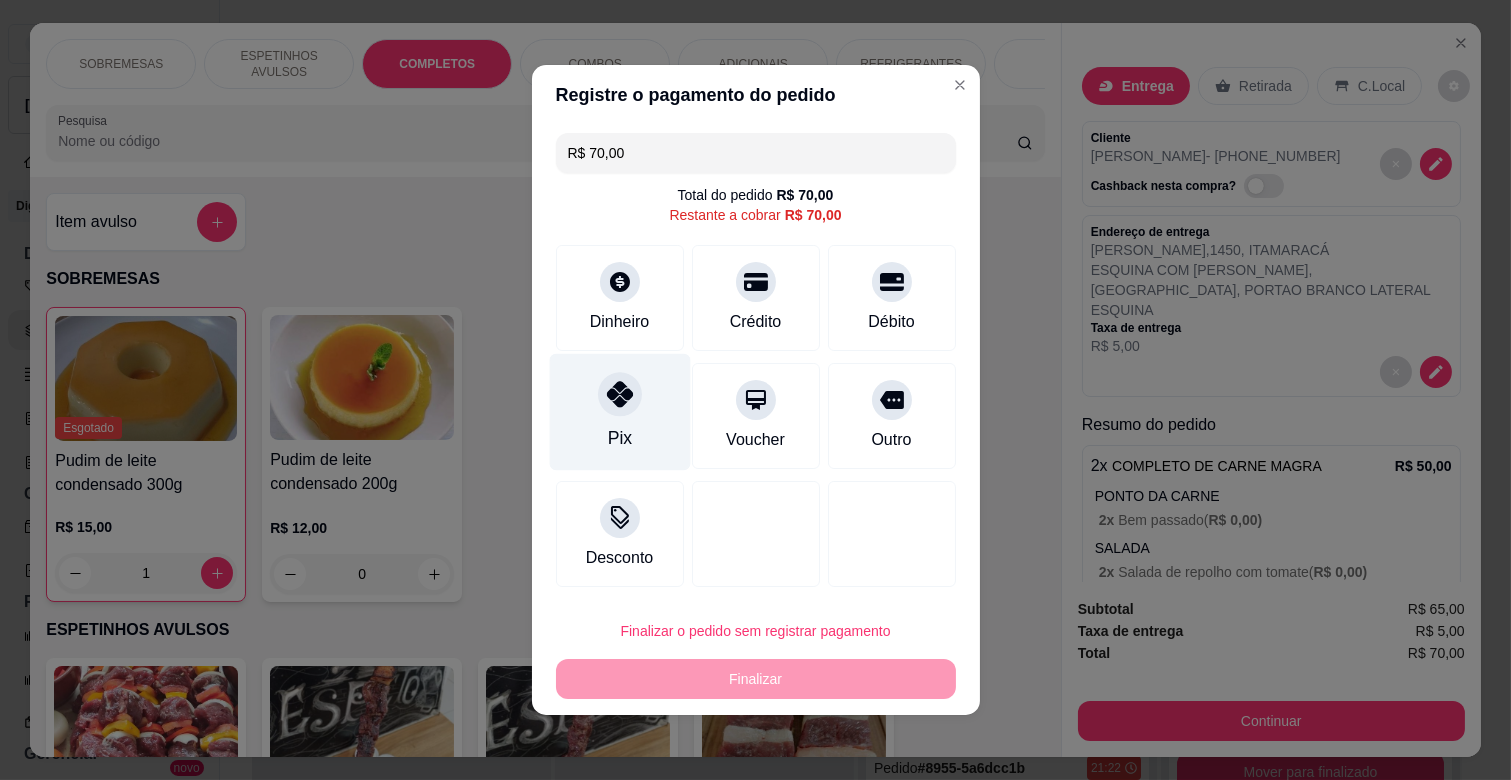 click at bounding box center (620, 394) 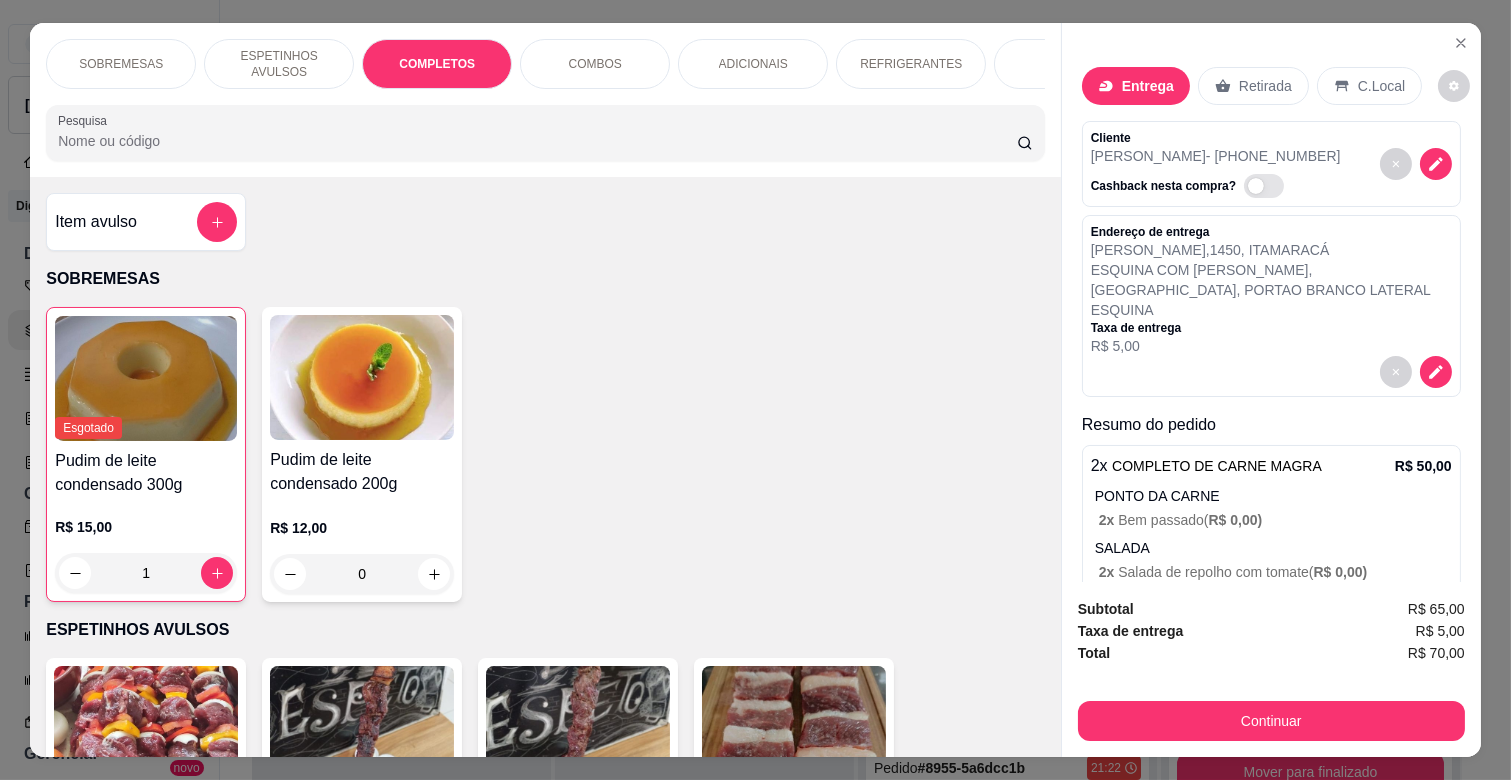scroll, scrollTop: 193, scrollLeft: 0, axis: vertical 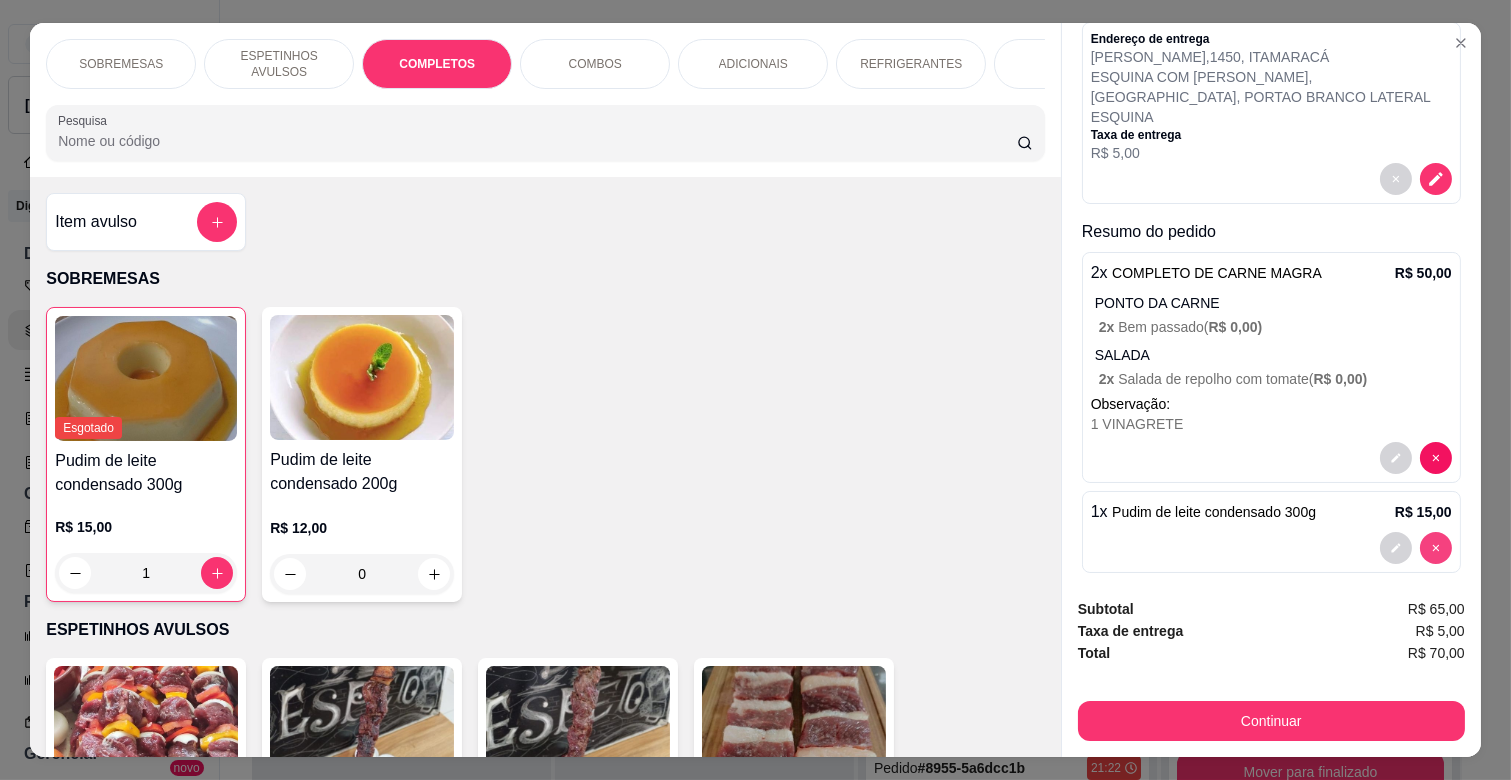 type on "0" 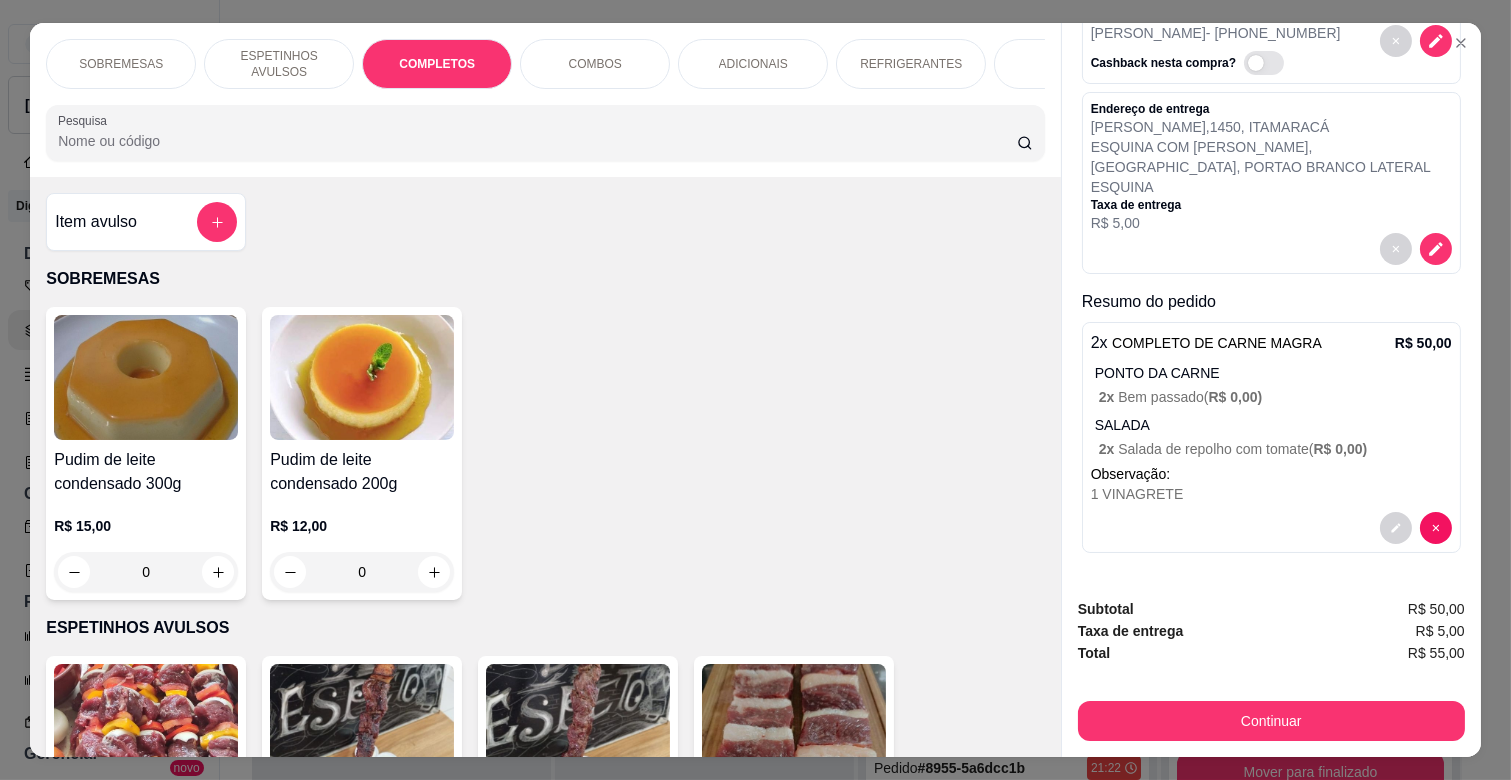 scroll, scrollTop: 103, scrollLeft: 0, axis: vertical 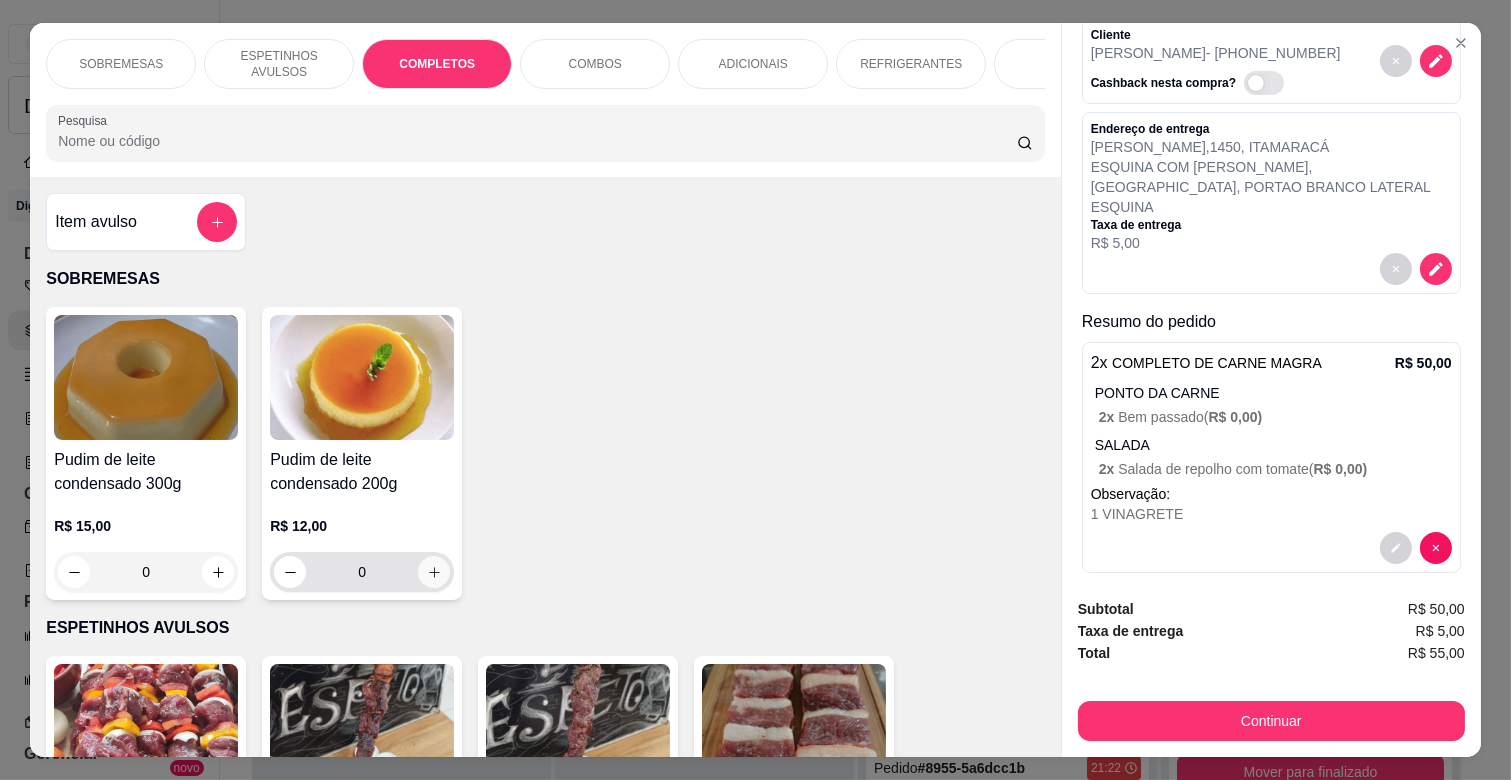 click 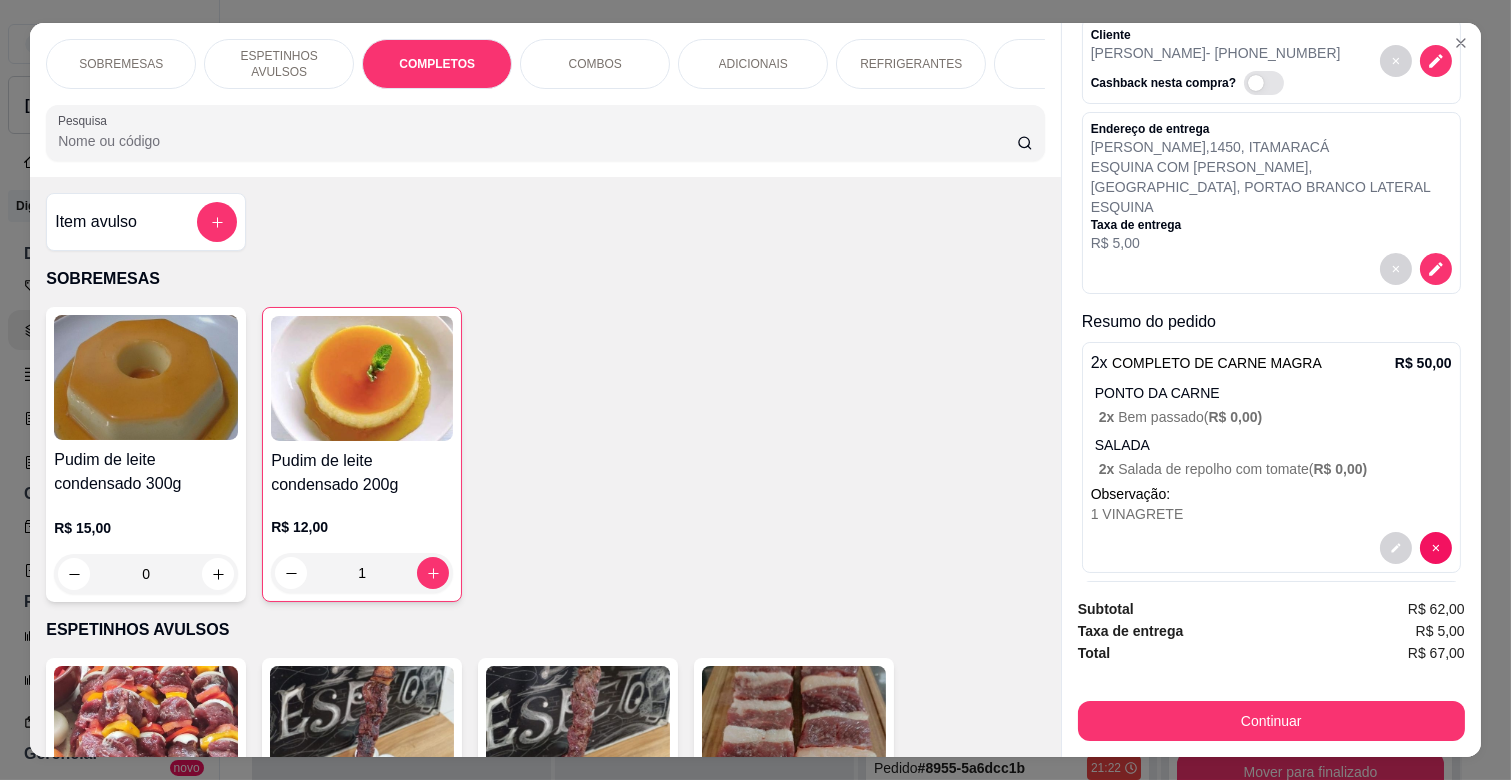 scroll, scrollTop: 193, scrollLeft: 0, axis: vertical 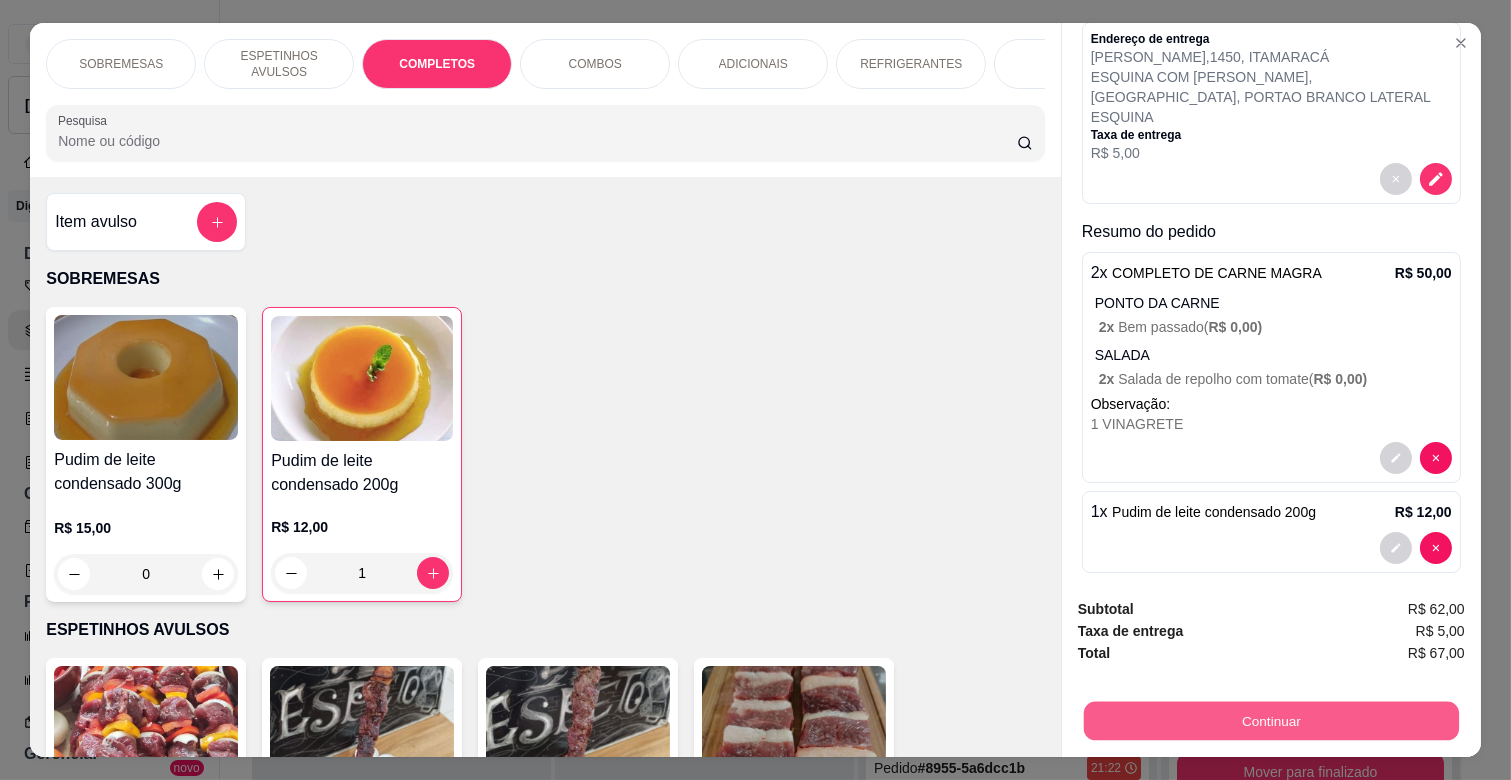 click on "Continuar" at bounding box center [1271, 720] 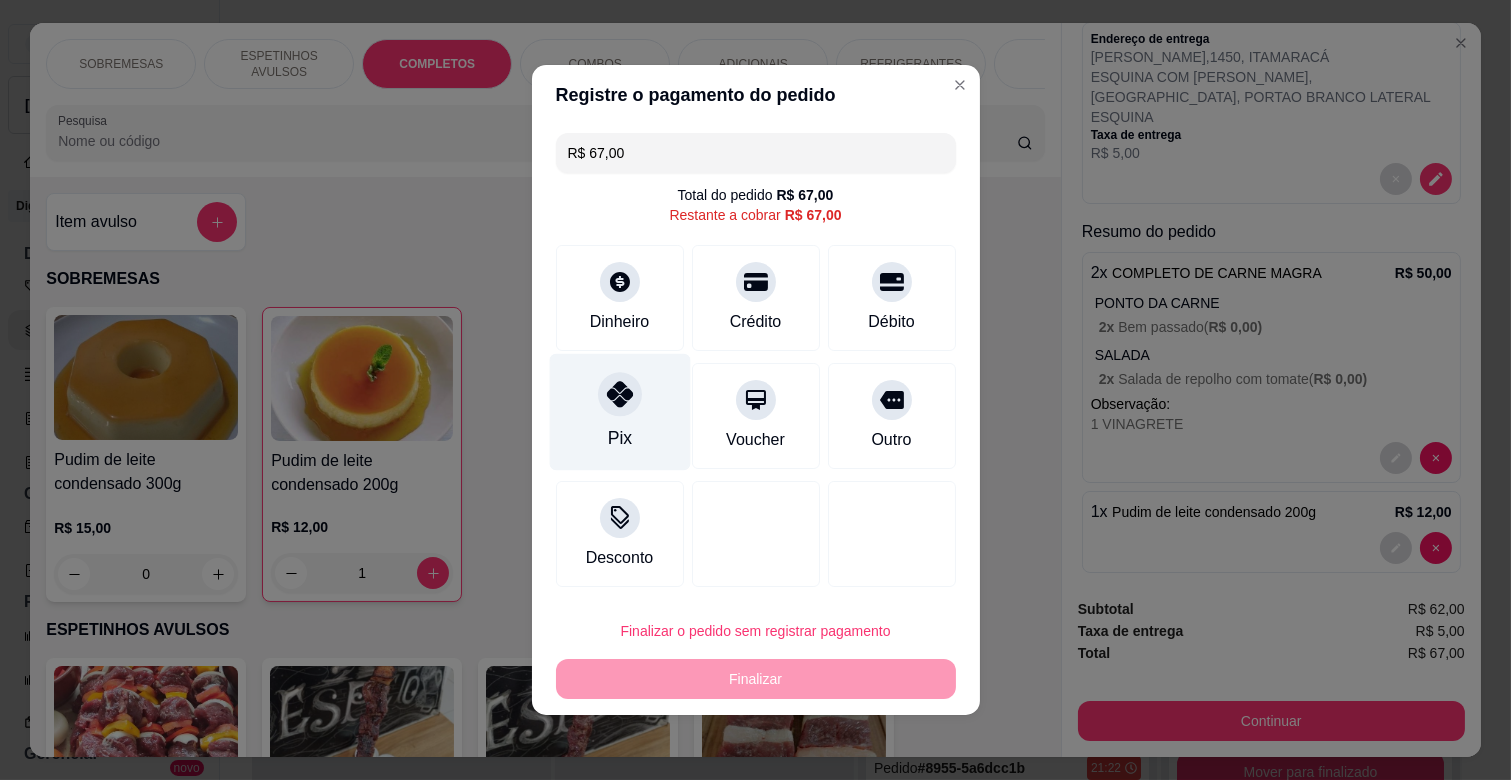 click on "Pix" at bounding box center [619, 412] 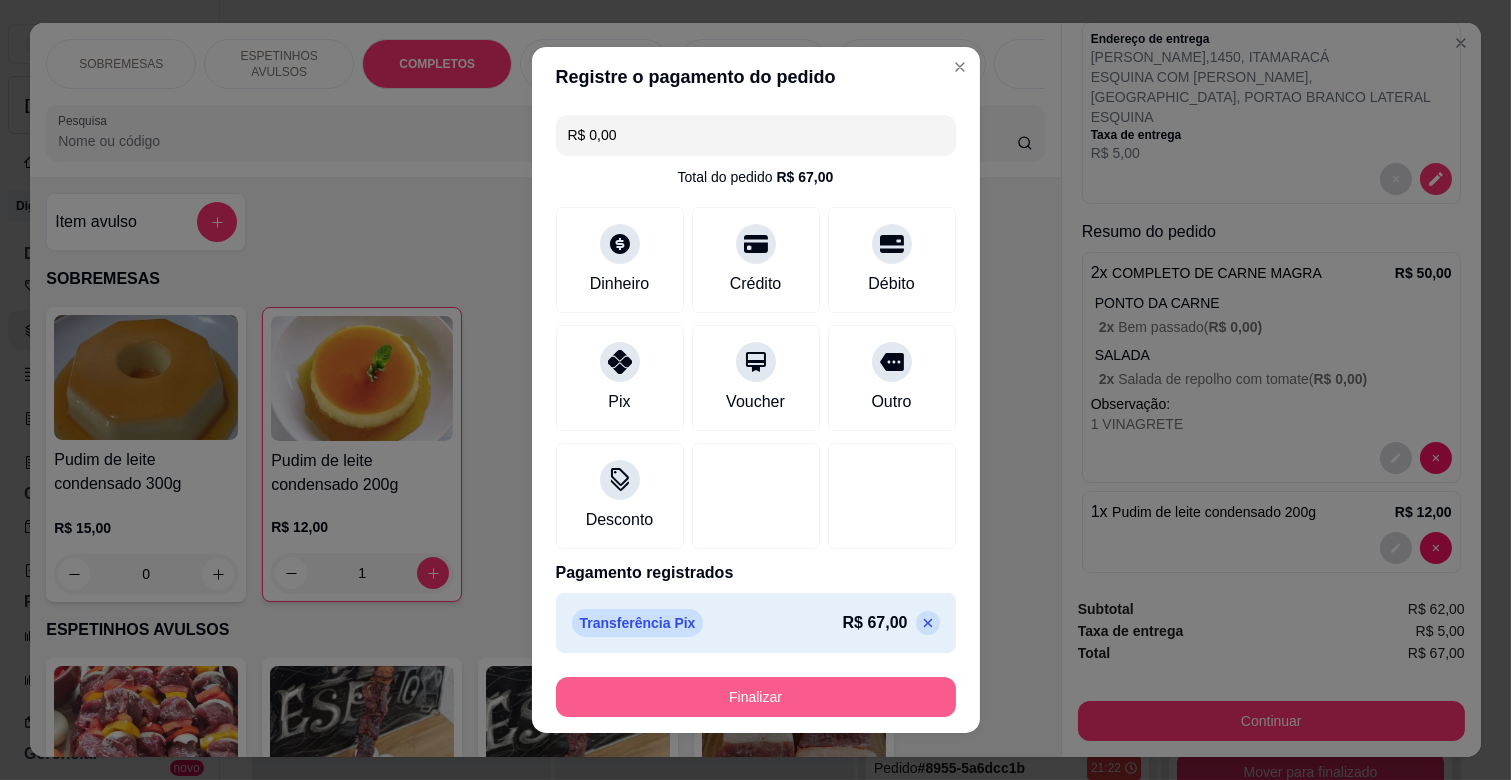 click on "Finalizar" at bounding box center (756, 697) 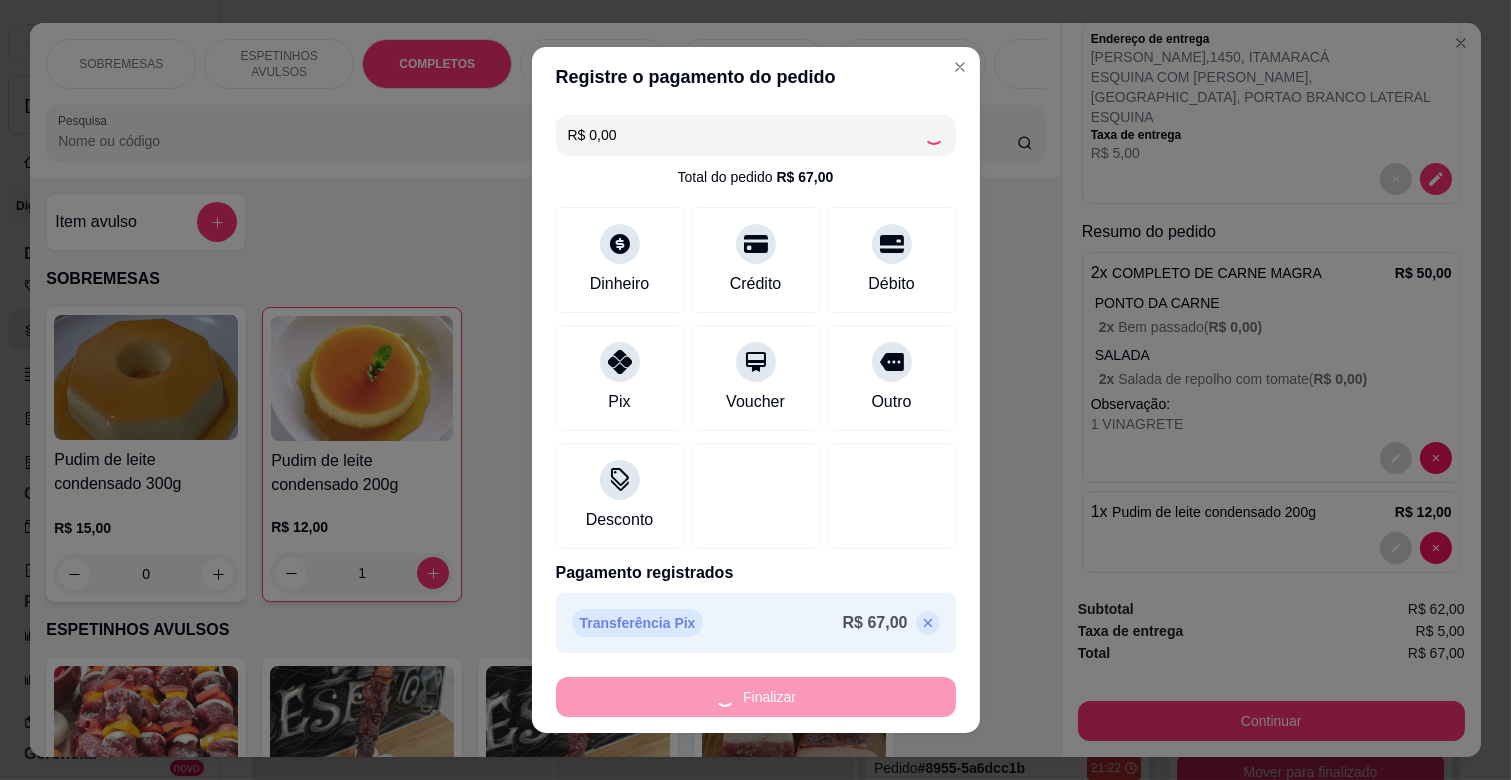type on "0" 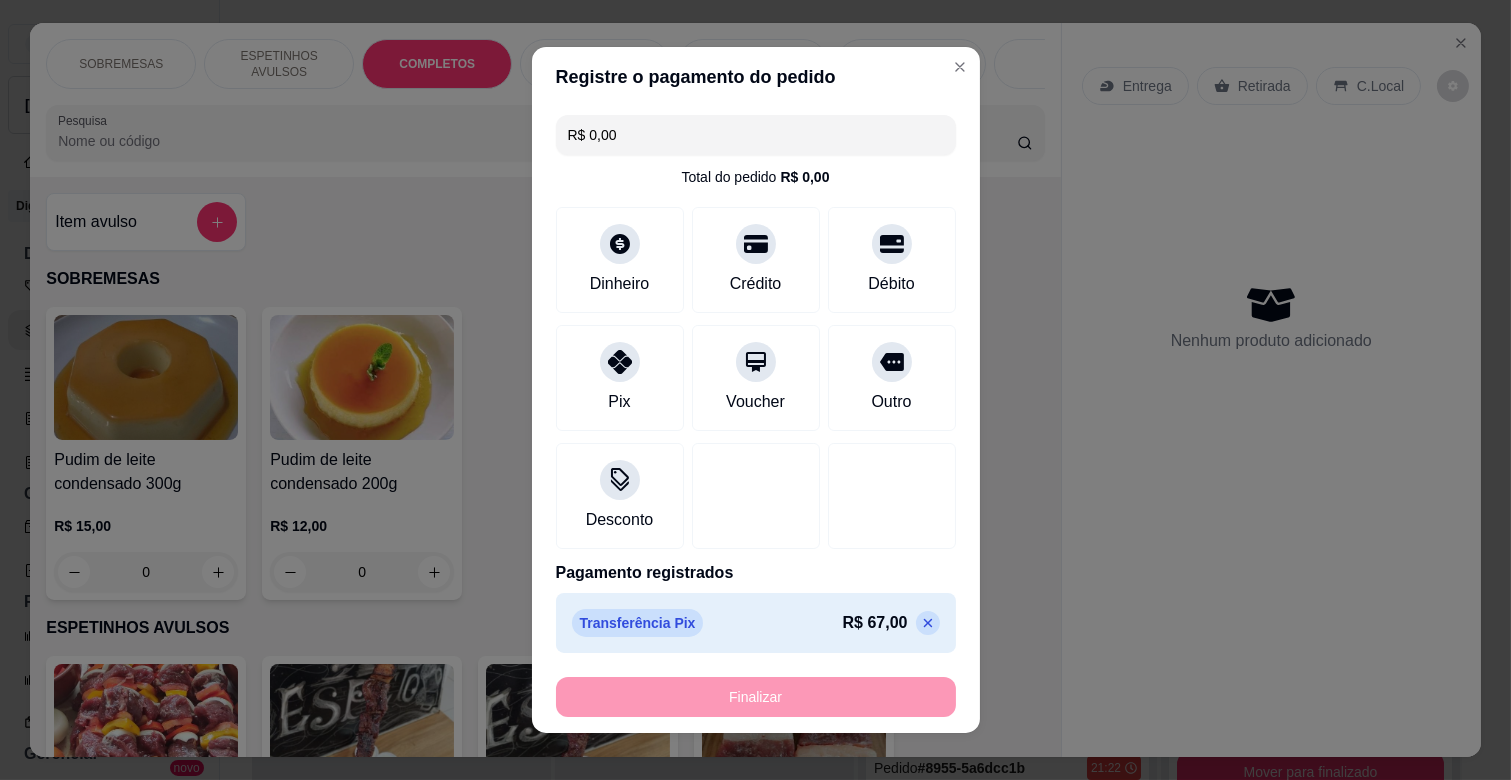 type on "-R$ 67,00" 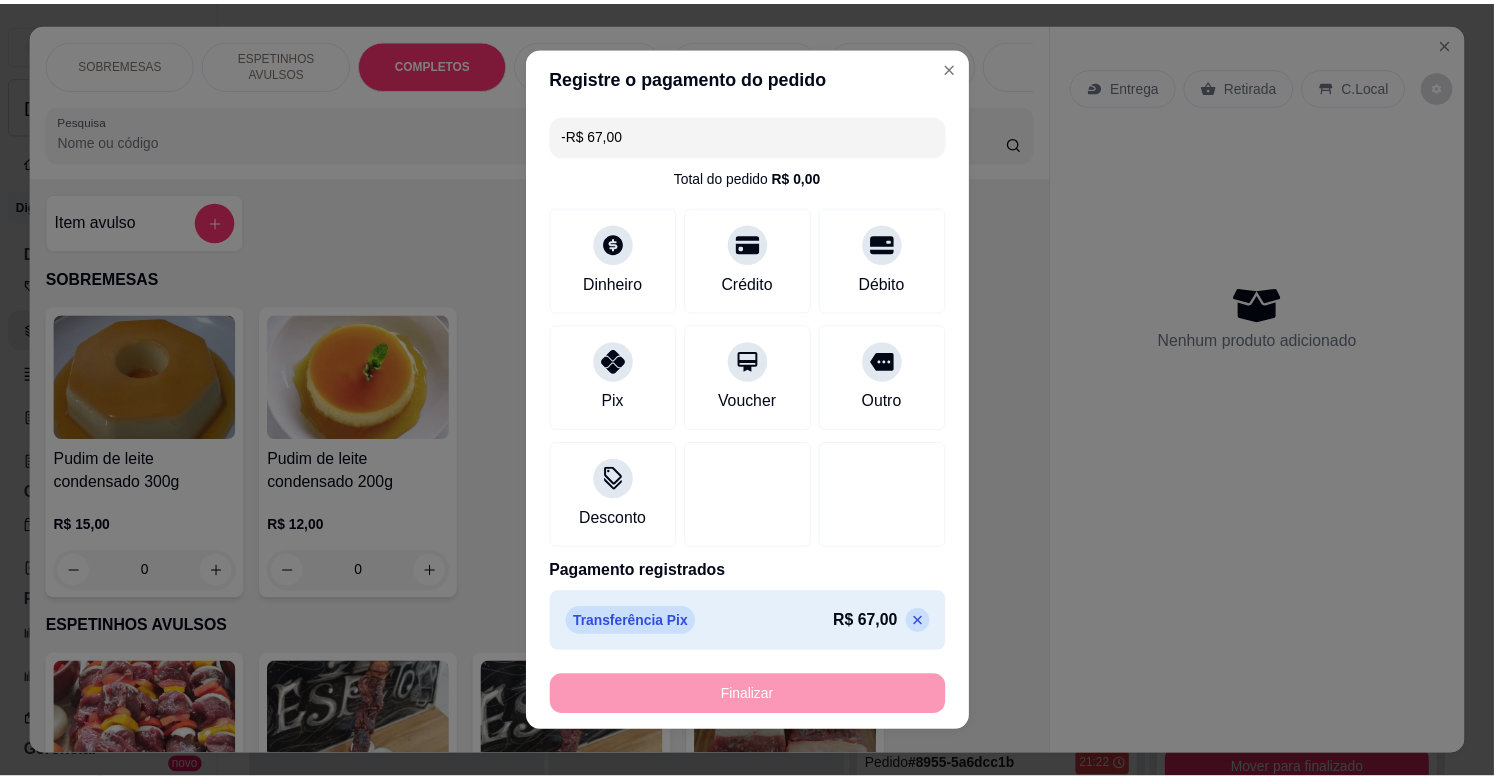 scroll, scrollTop: 0, scrollLeft: 0, axis: both 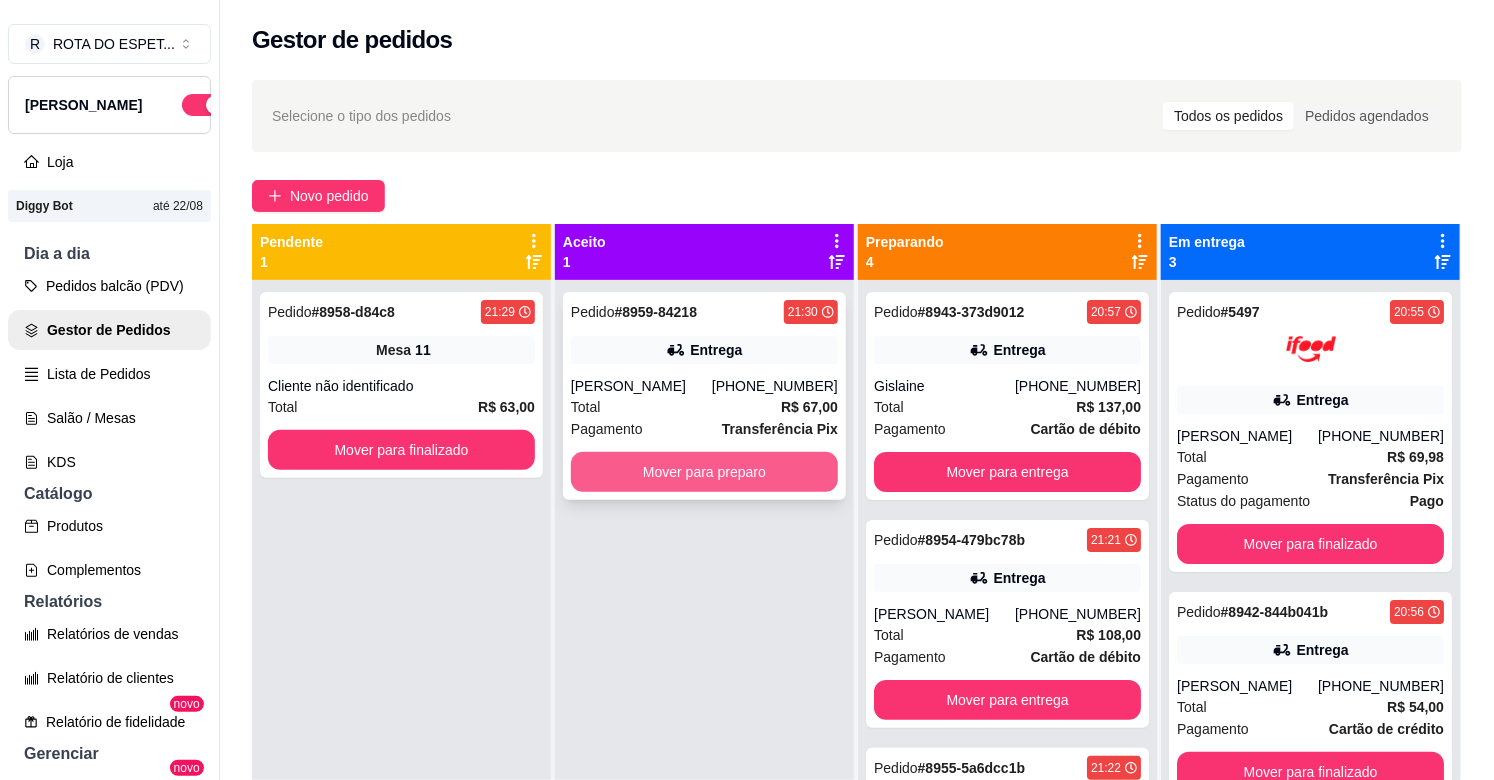 click on "Mover para preparo" at bounding box center (704, 472) 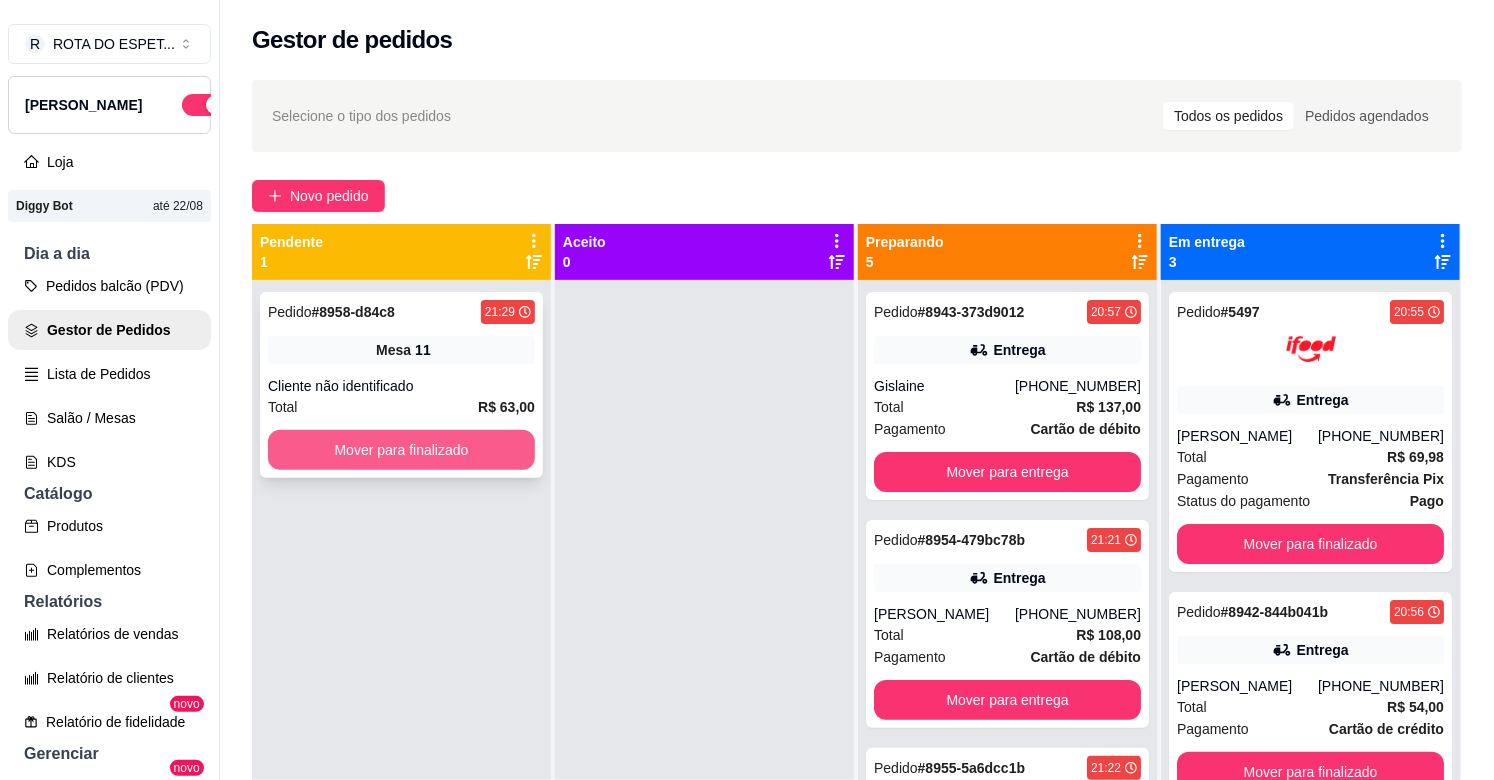 click on "Mover para finalizado" at bounding box center (401, 450) 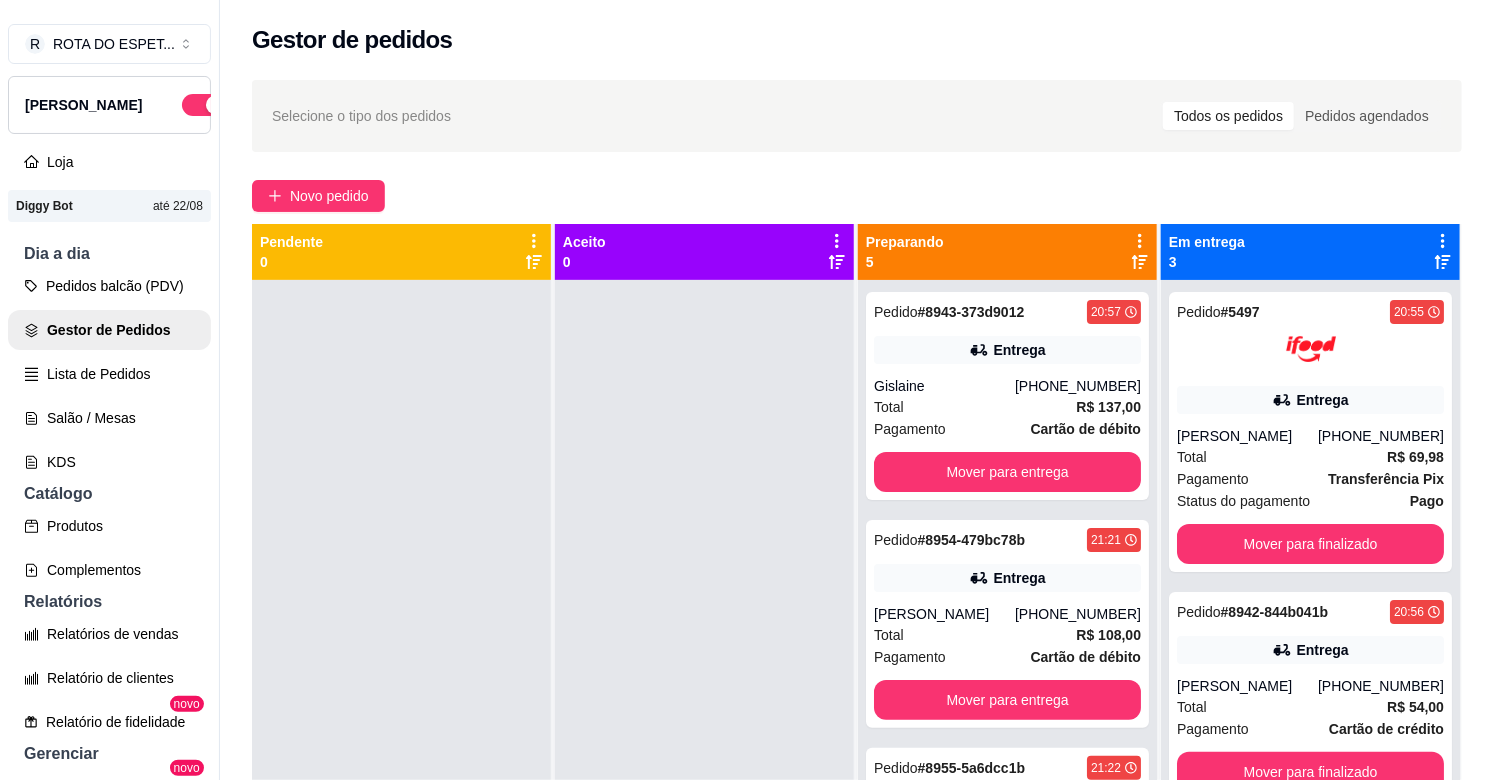 click at bounding box center (704, 670) 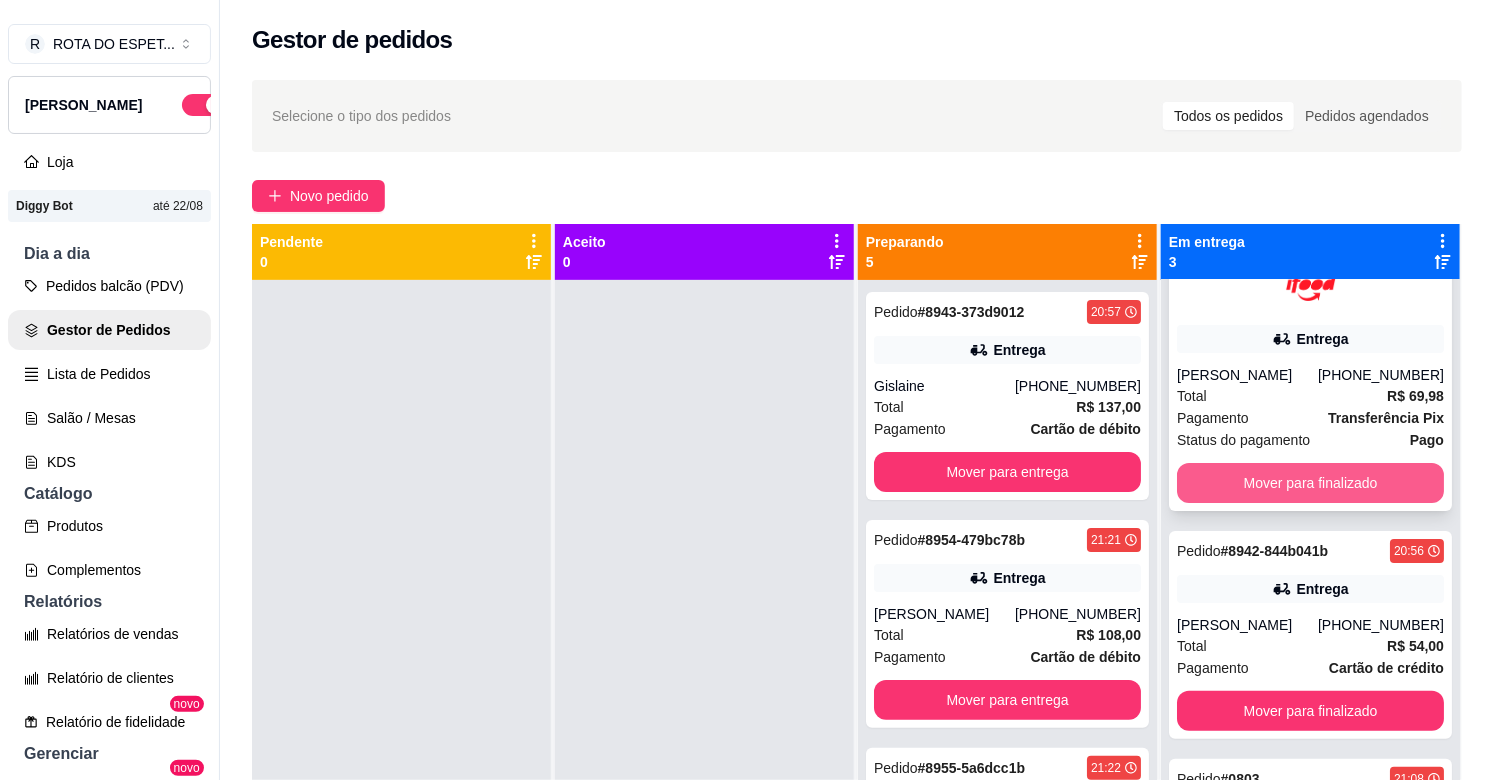 scroll, scrollTop: 87, scrollLeft: 0, axis: vertical 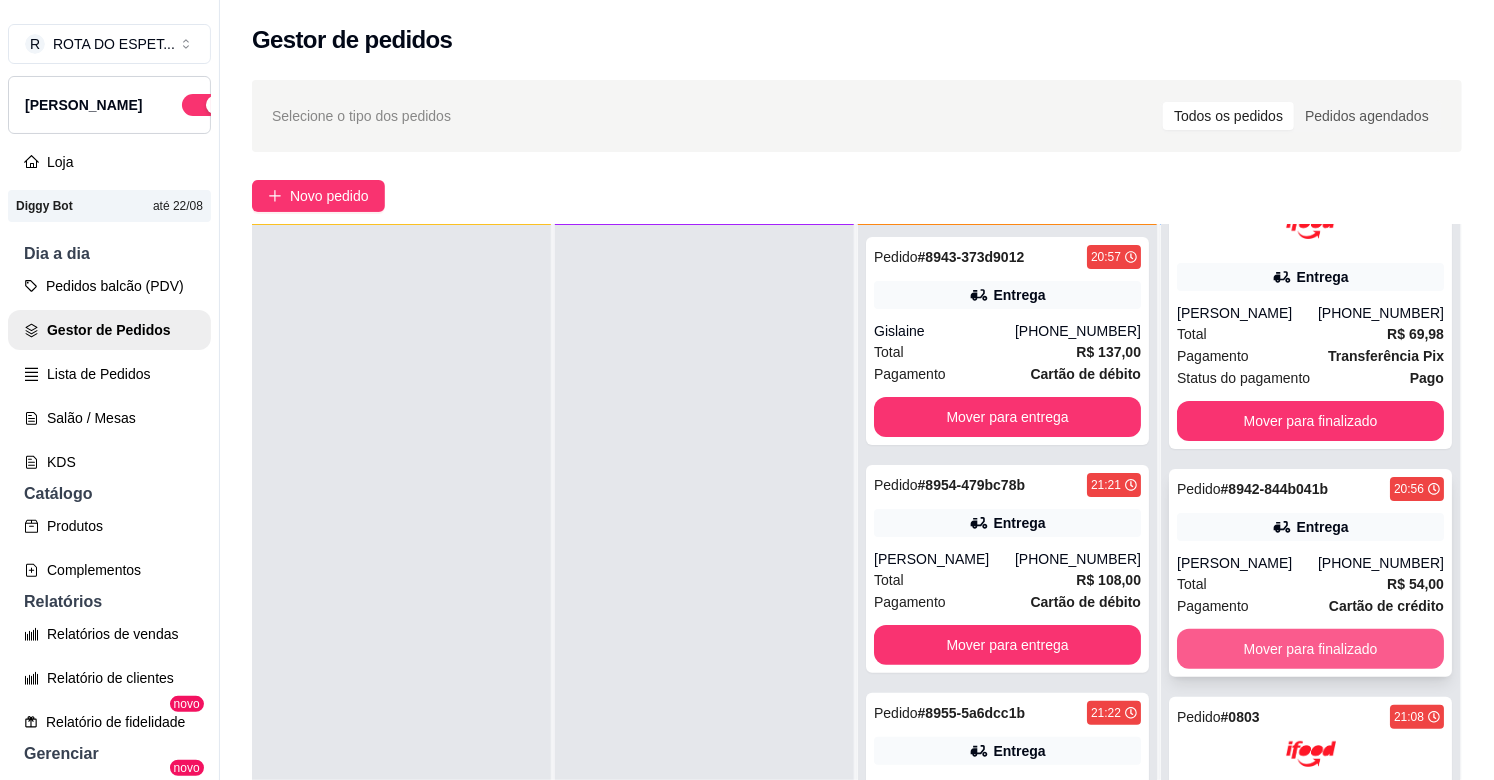 click on "Mover para finalizado" at bounding box center (1310, 649) 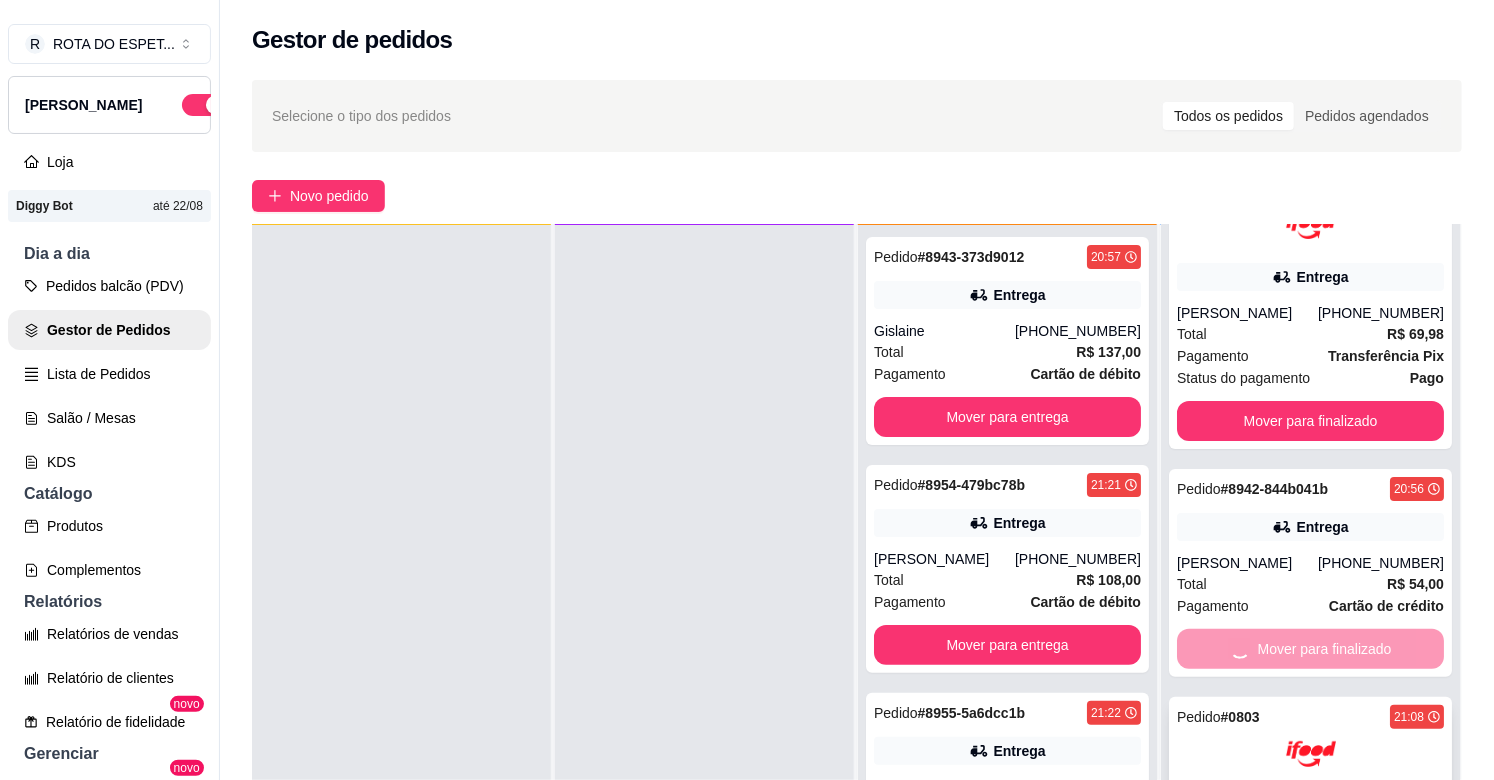 scroll, scrollTop: 0, scrollLeft: 0, axis: both 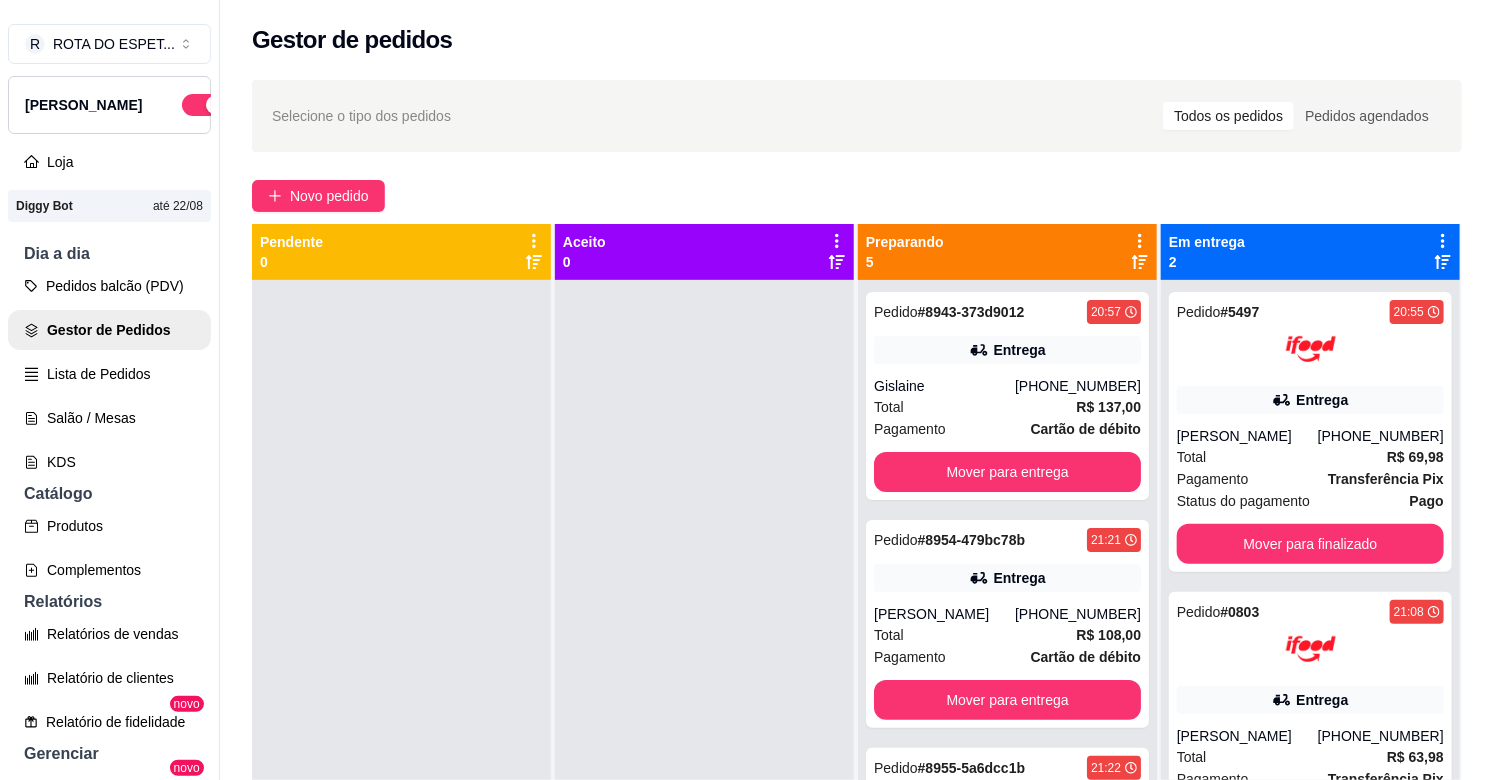click at bounding box center (704, 670) 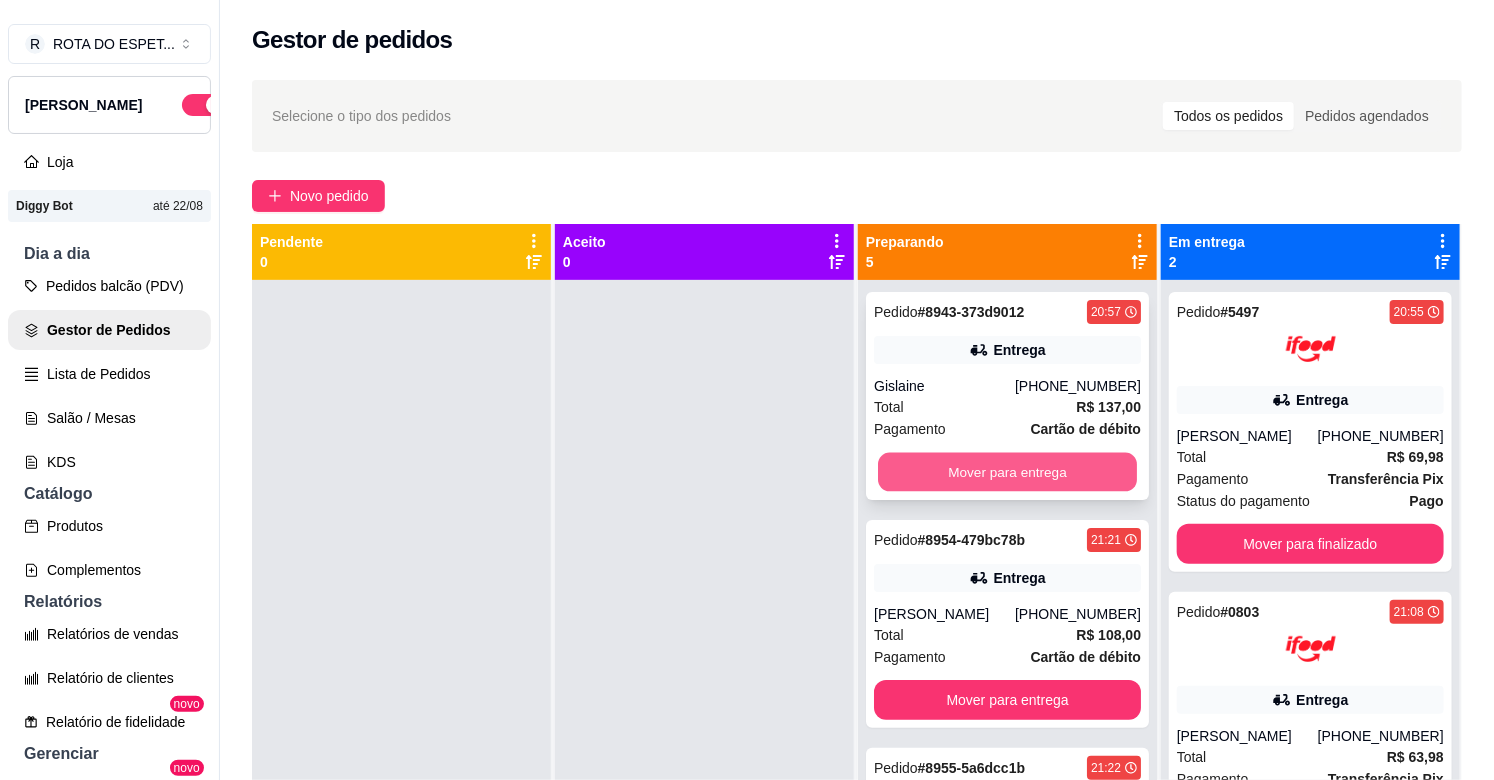 click on "Mover para entrega" at bounding box center (1007, 472) 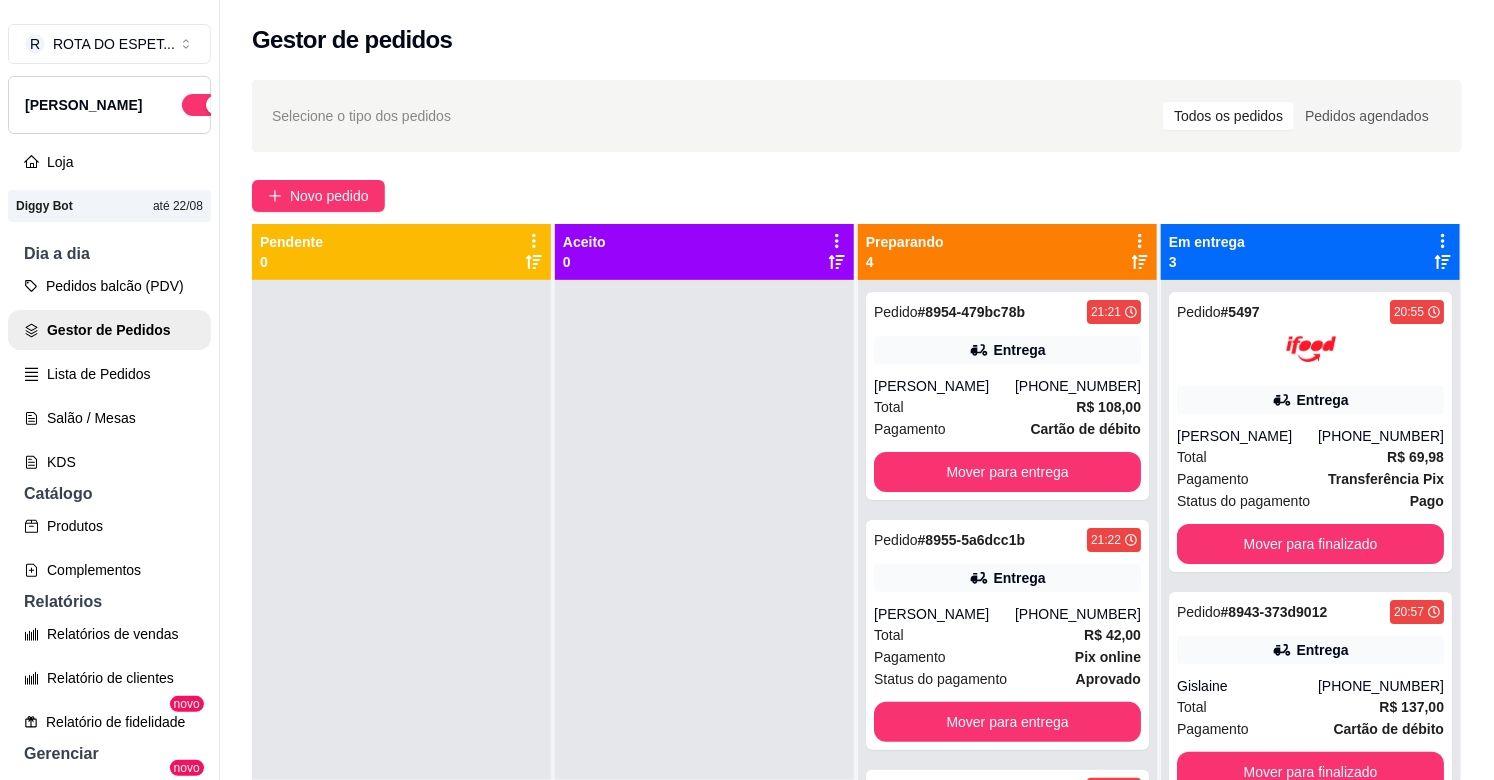 click at bounding box center (704, 670) 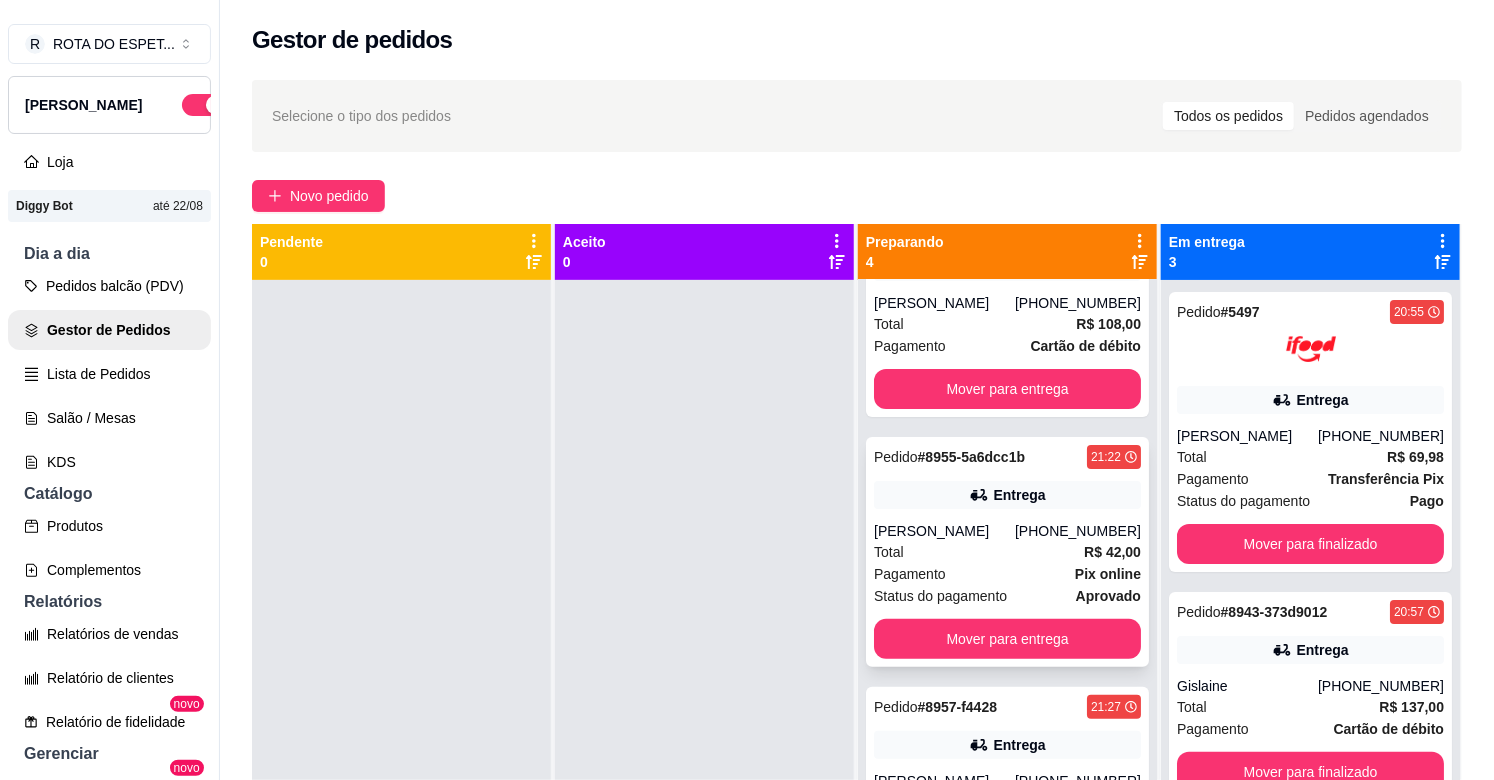 scroll, scrollTop: 193, scrollLeft: 0, axis: vertical 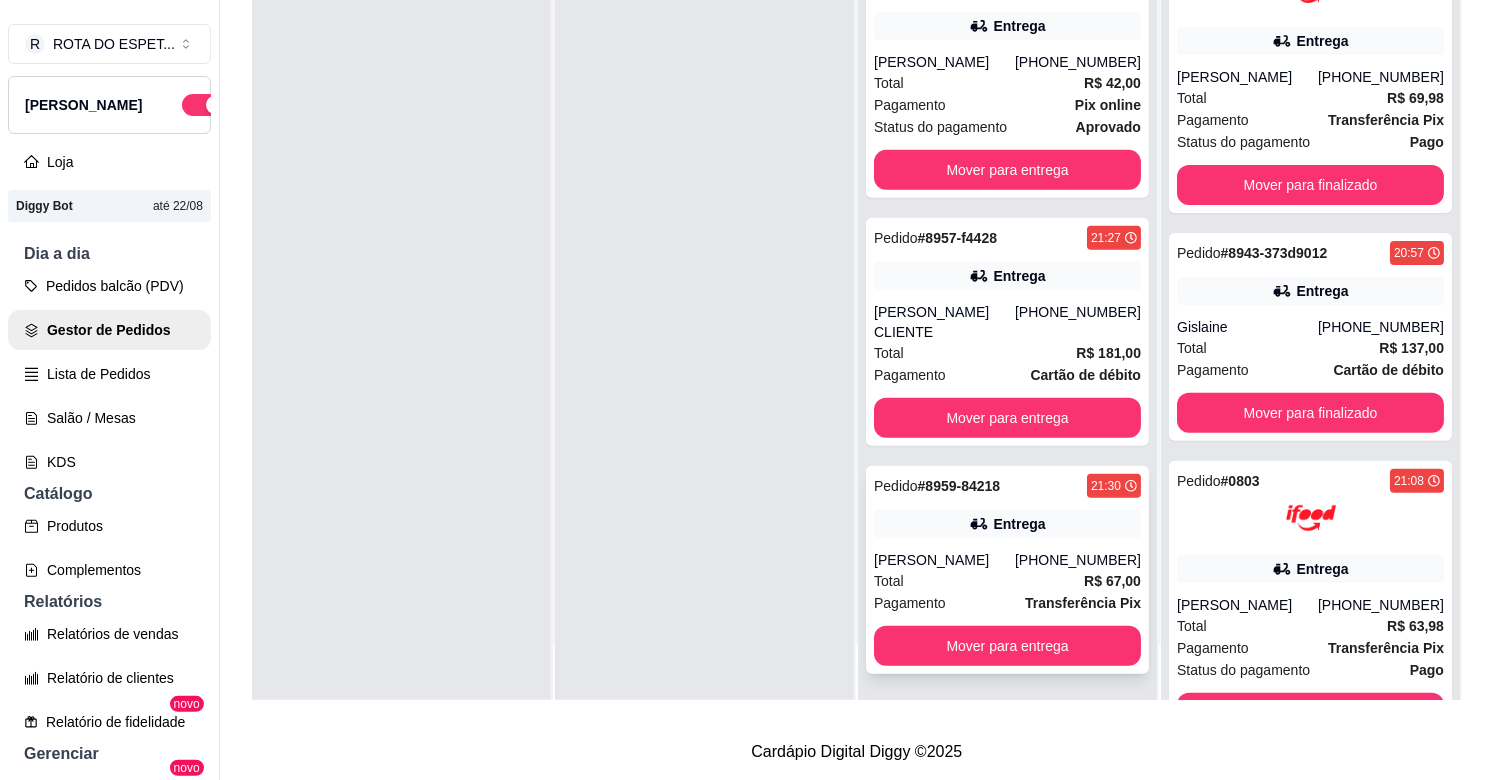 click on "Total R$ 67,00" at bounding box center [1007, 581] 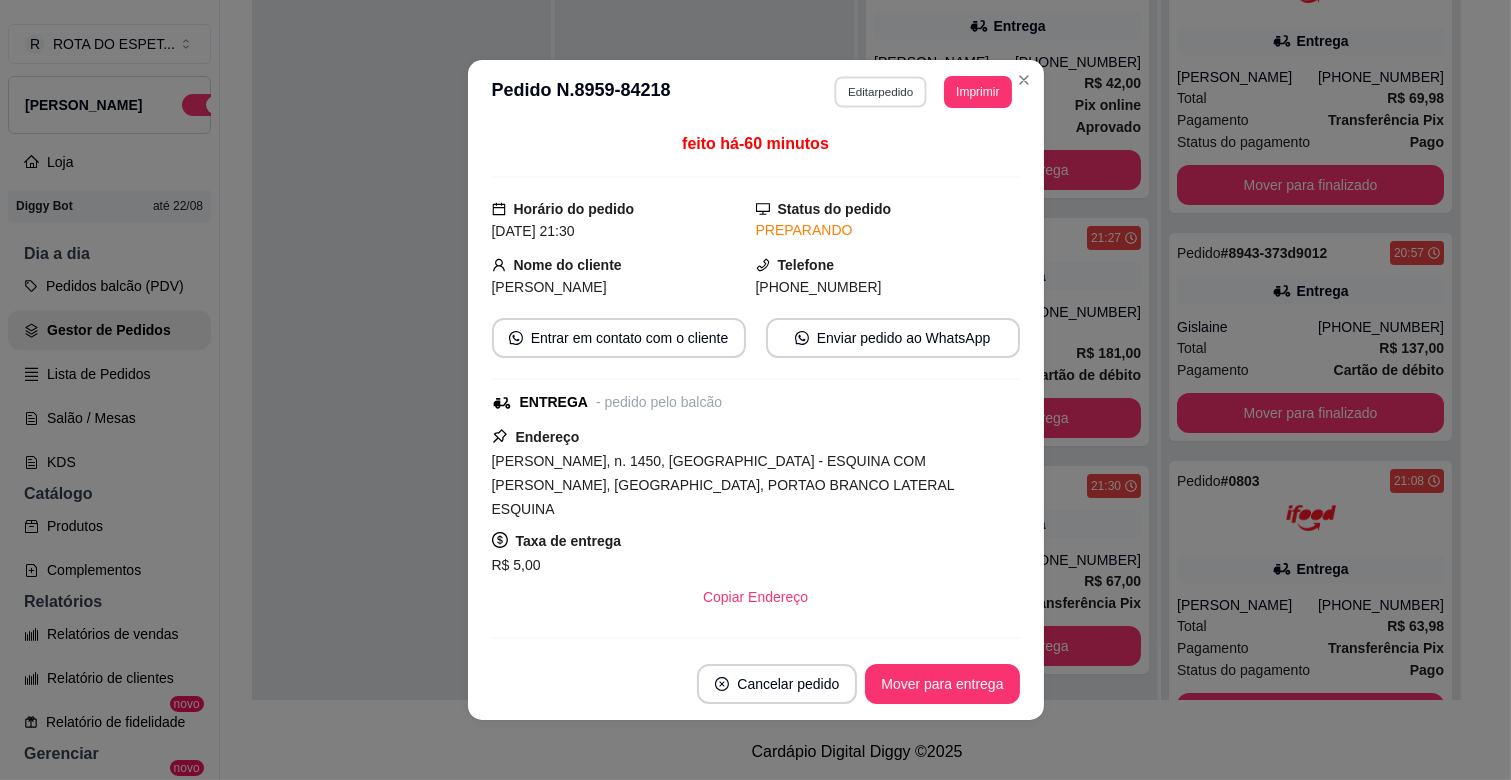 click on "Editar  pedido" at bounding box center [880, 91] 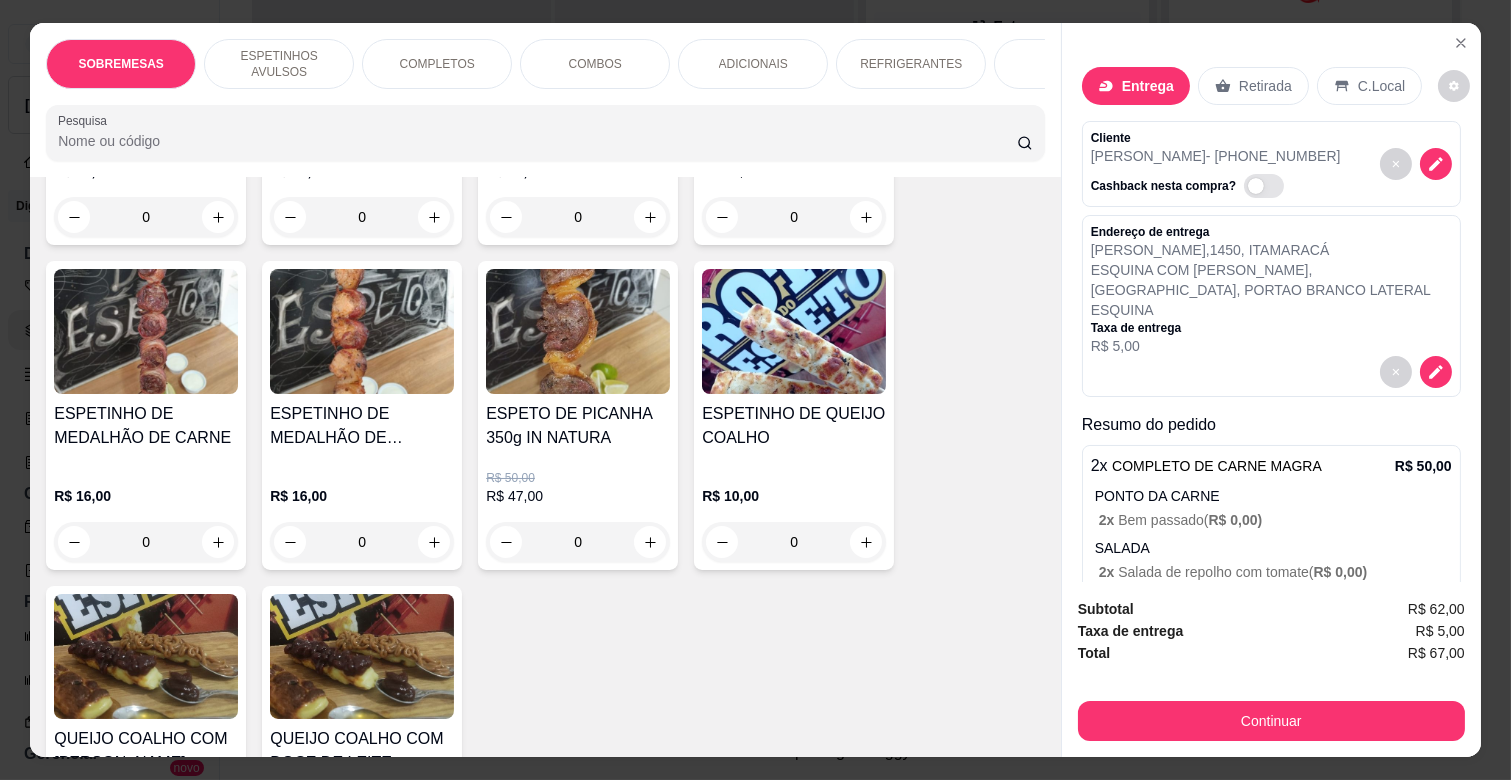 scroll, scrollTop: 1111, scrollLeft: 0, axis: vertical 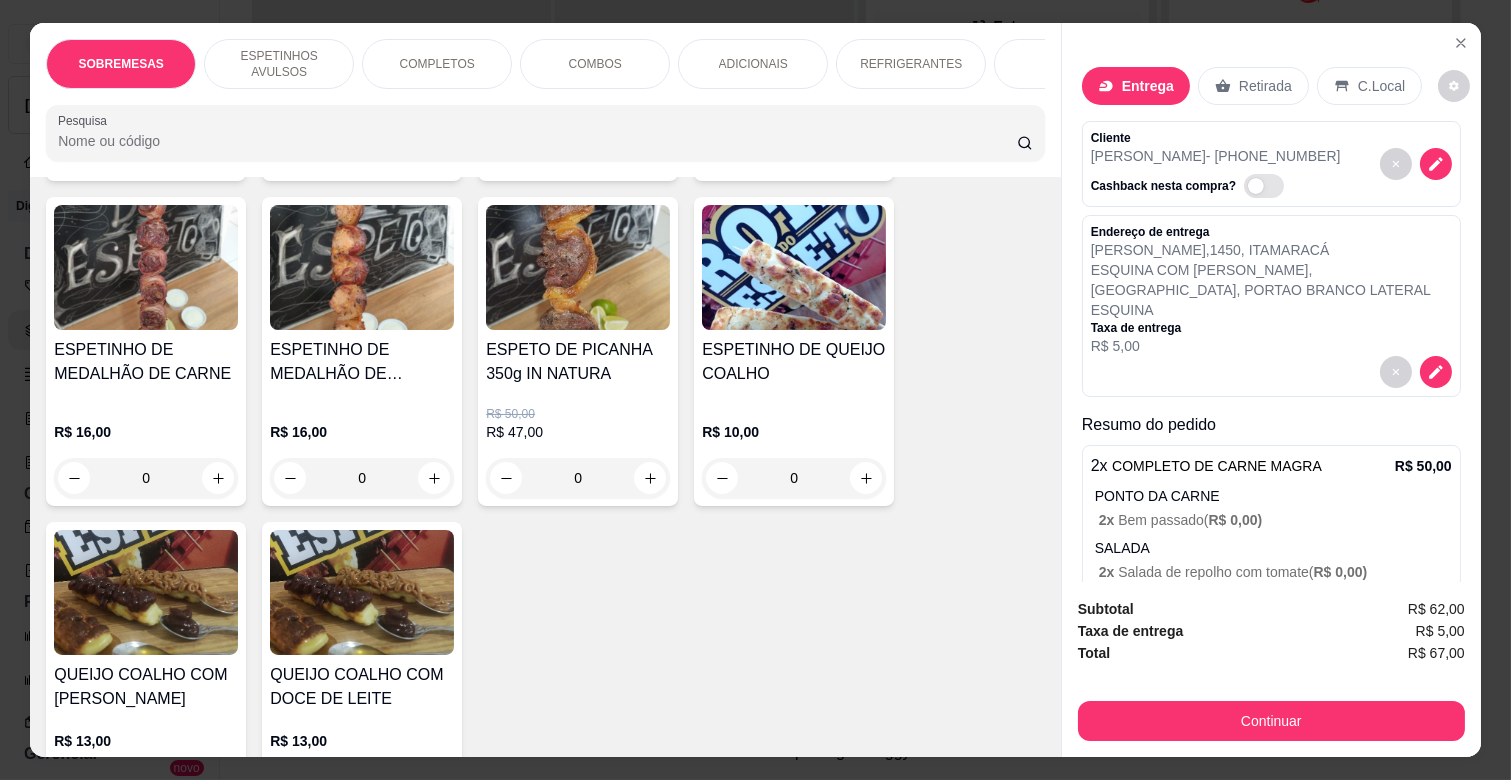 click on "0" at bounding box center [794, 478] 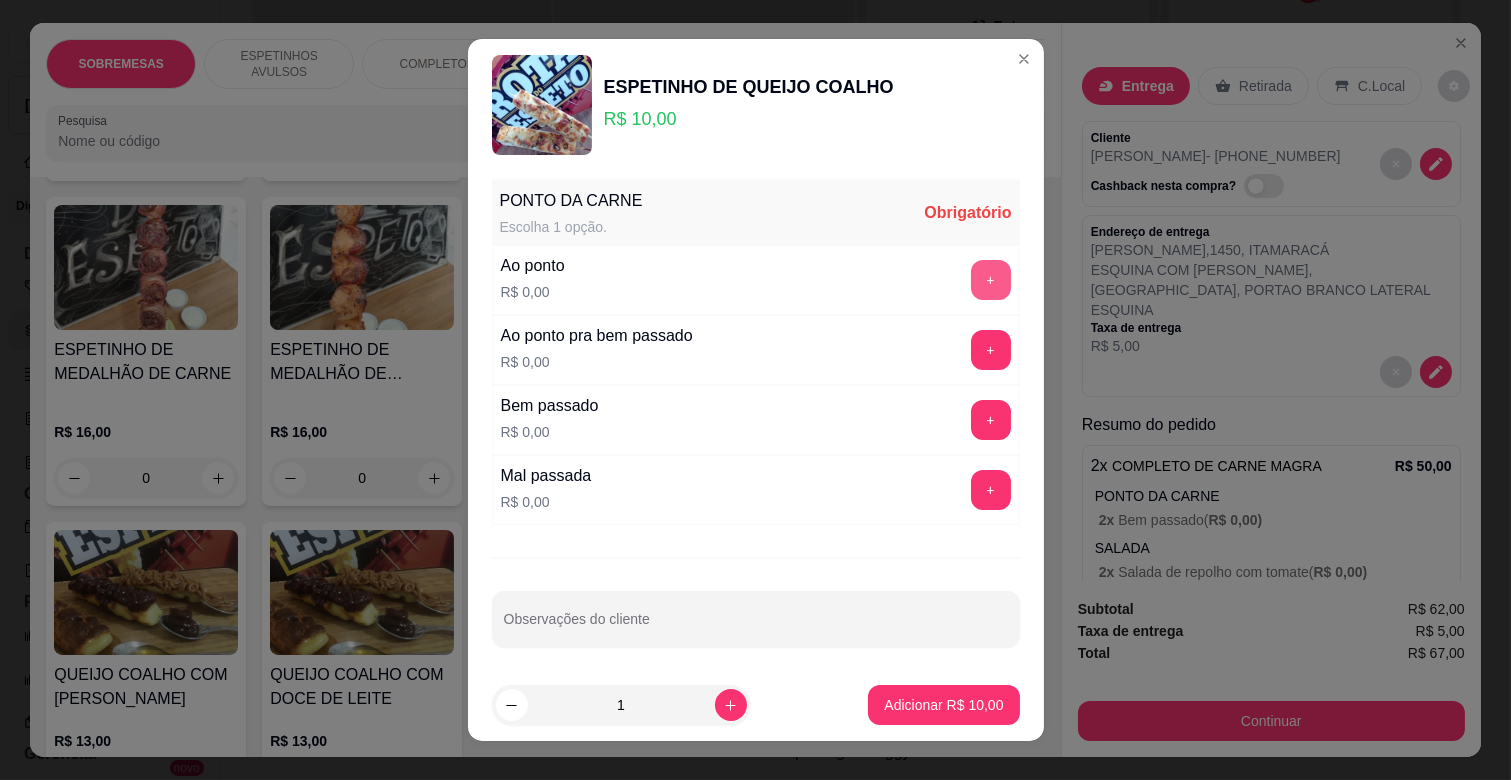 click on "+" at bounding box center [991, 280] 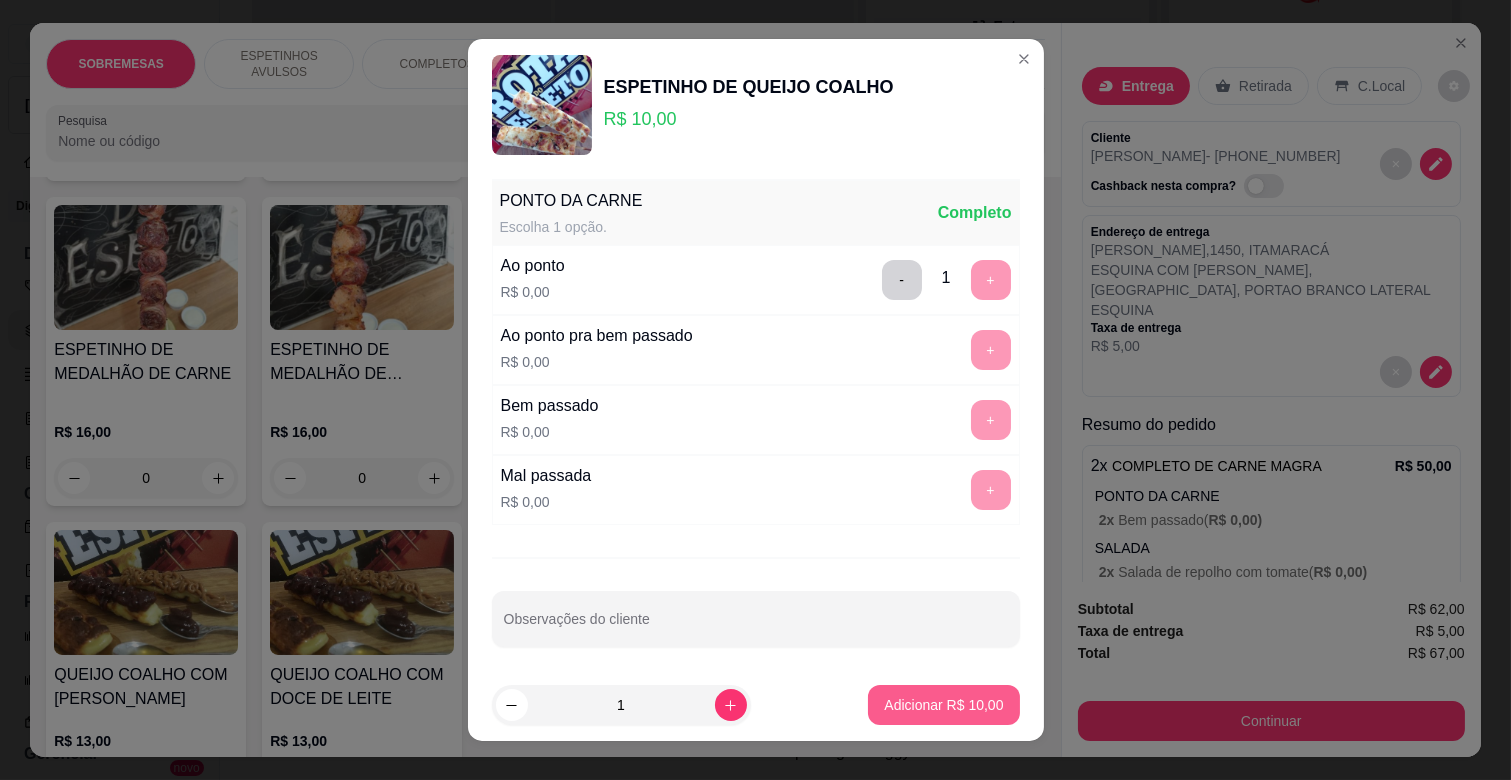 click on "Adicionar   R$ 10,00" at bounding box center (943, 705) 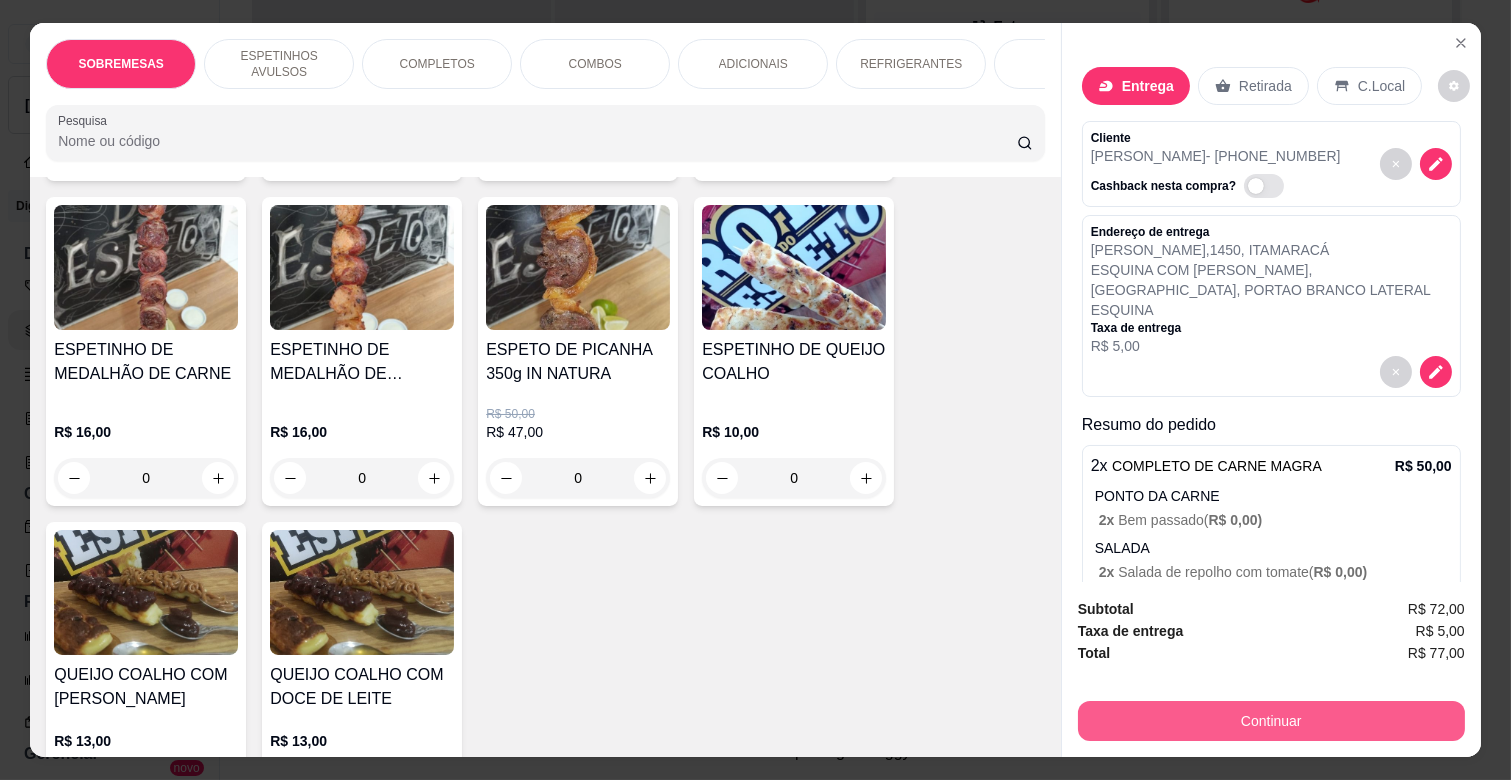click on "Continuar" at bounding box center [1271, 721] 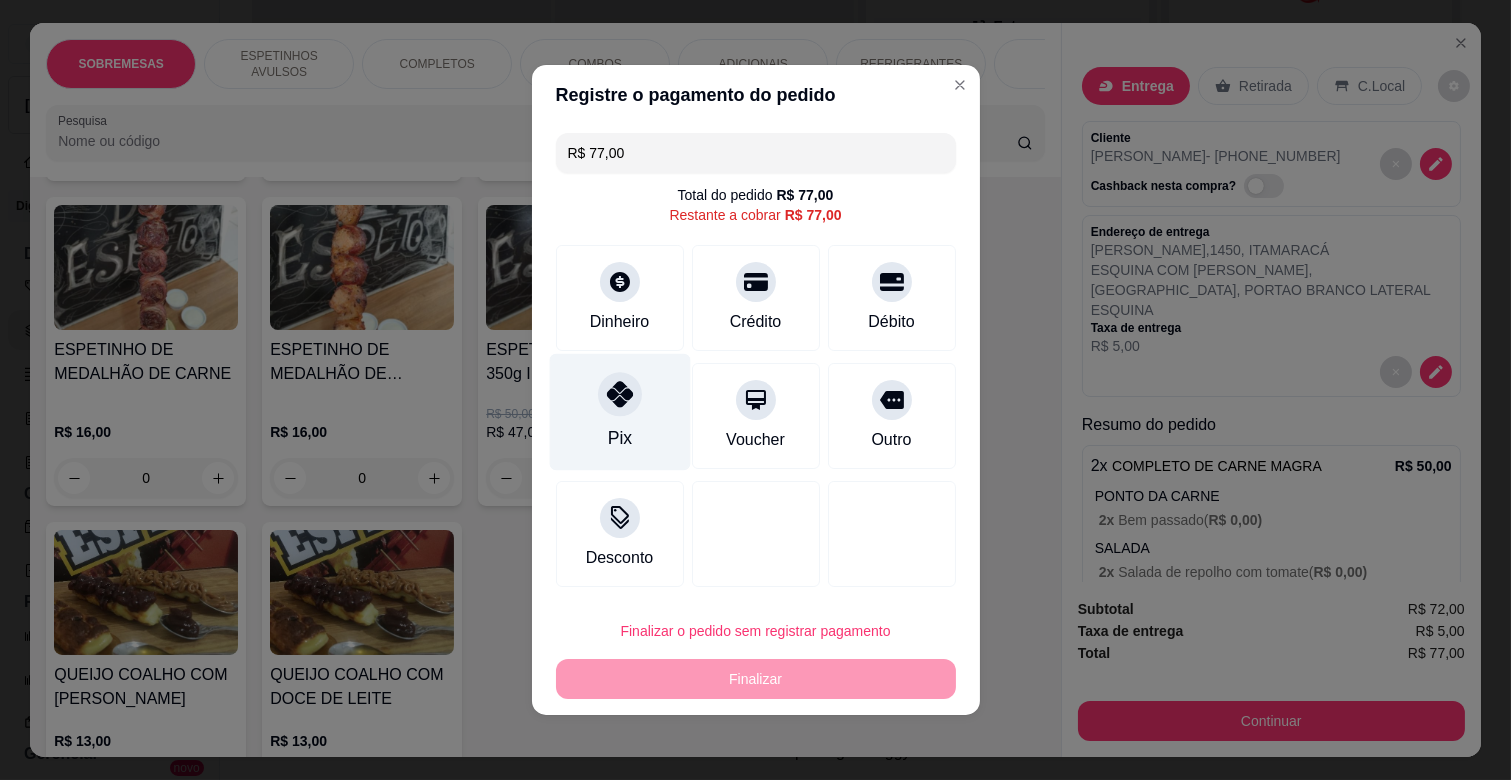 click on "Pix" at bounding box center (619, 438) 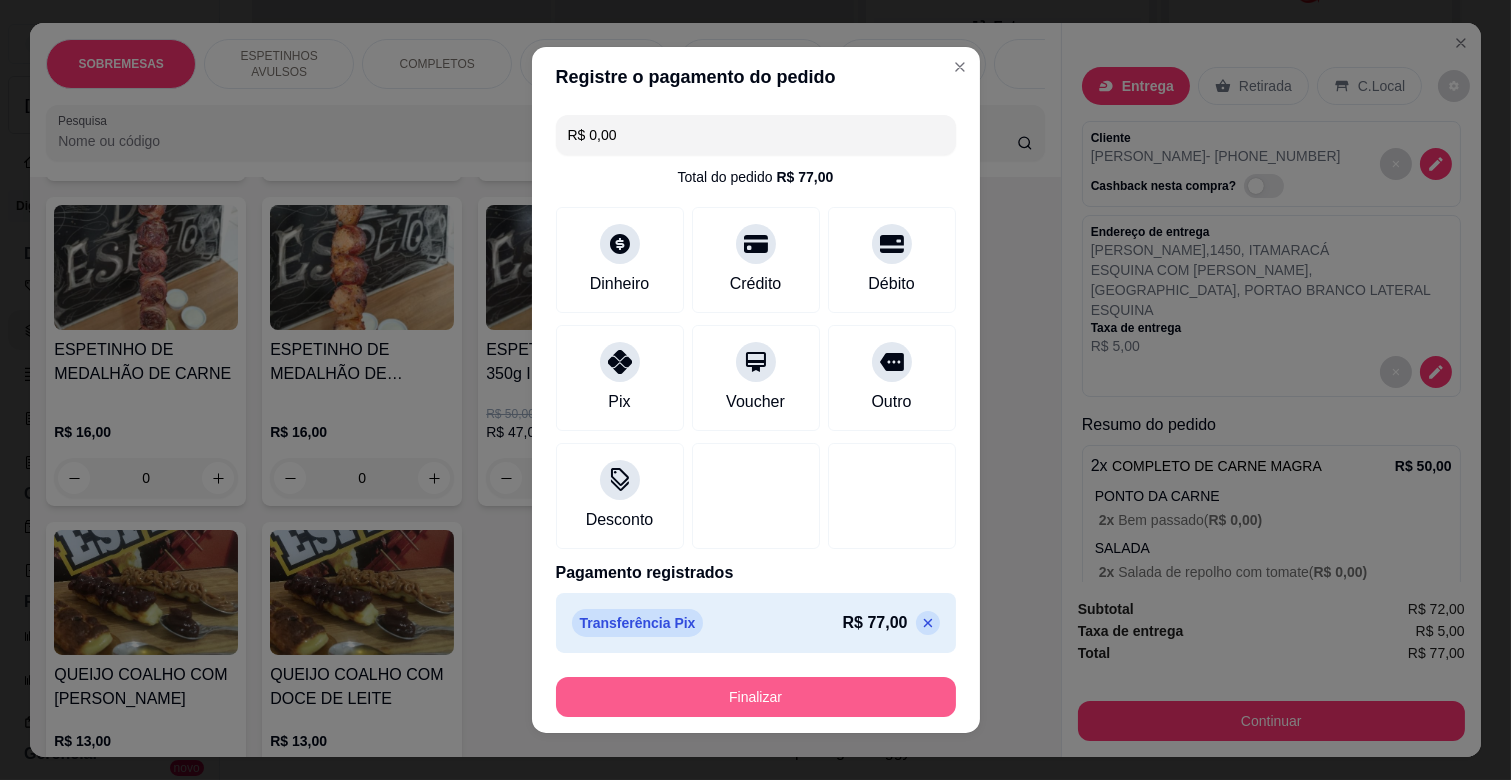 click on "Finalizar" at bounding box center [756, 697] 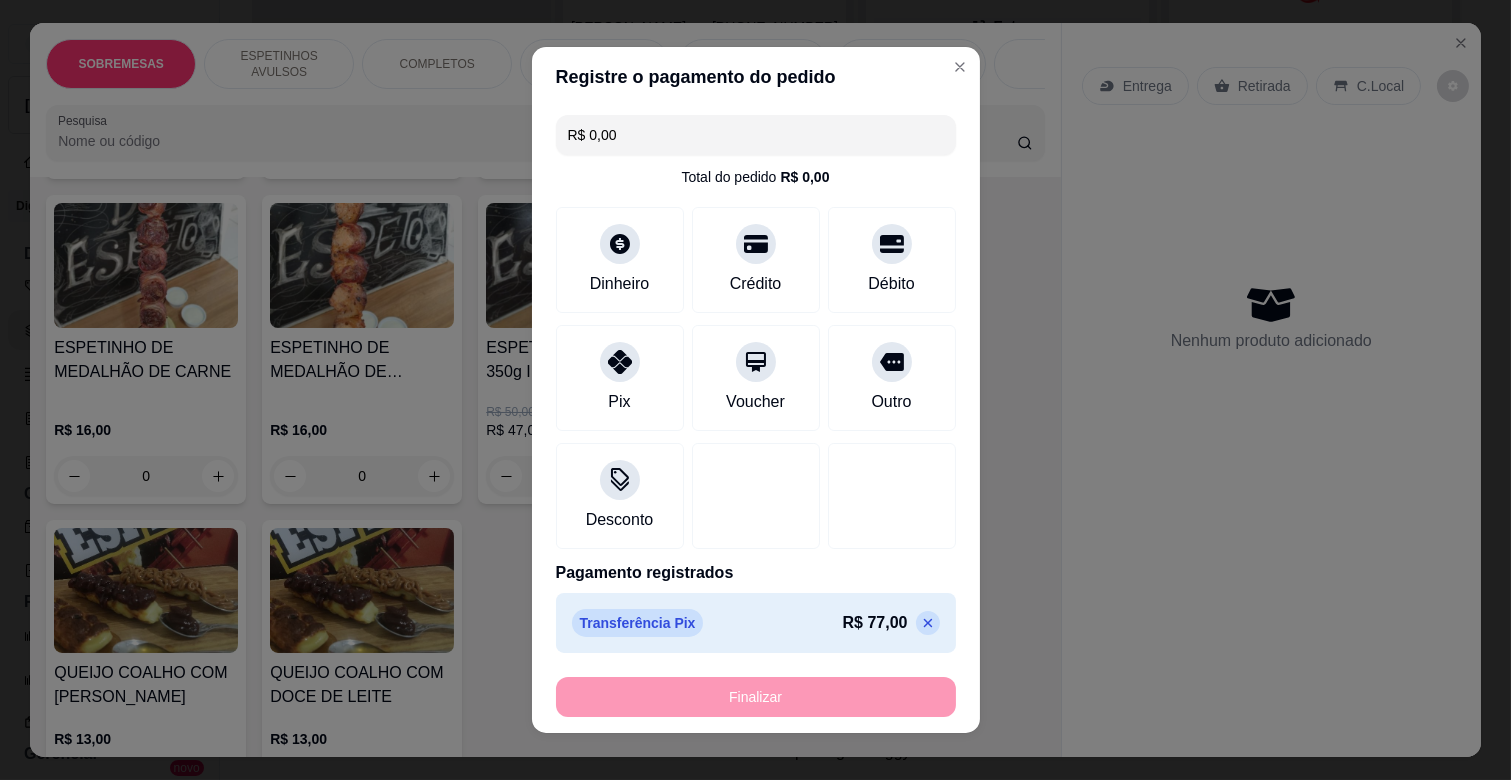 type on "0" 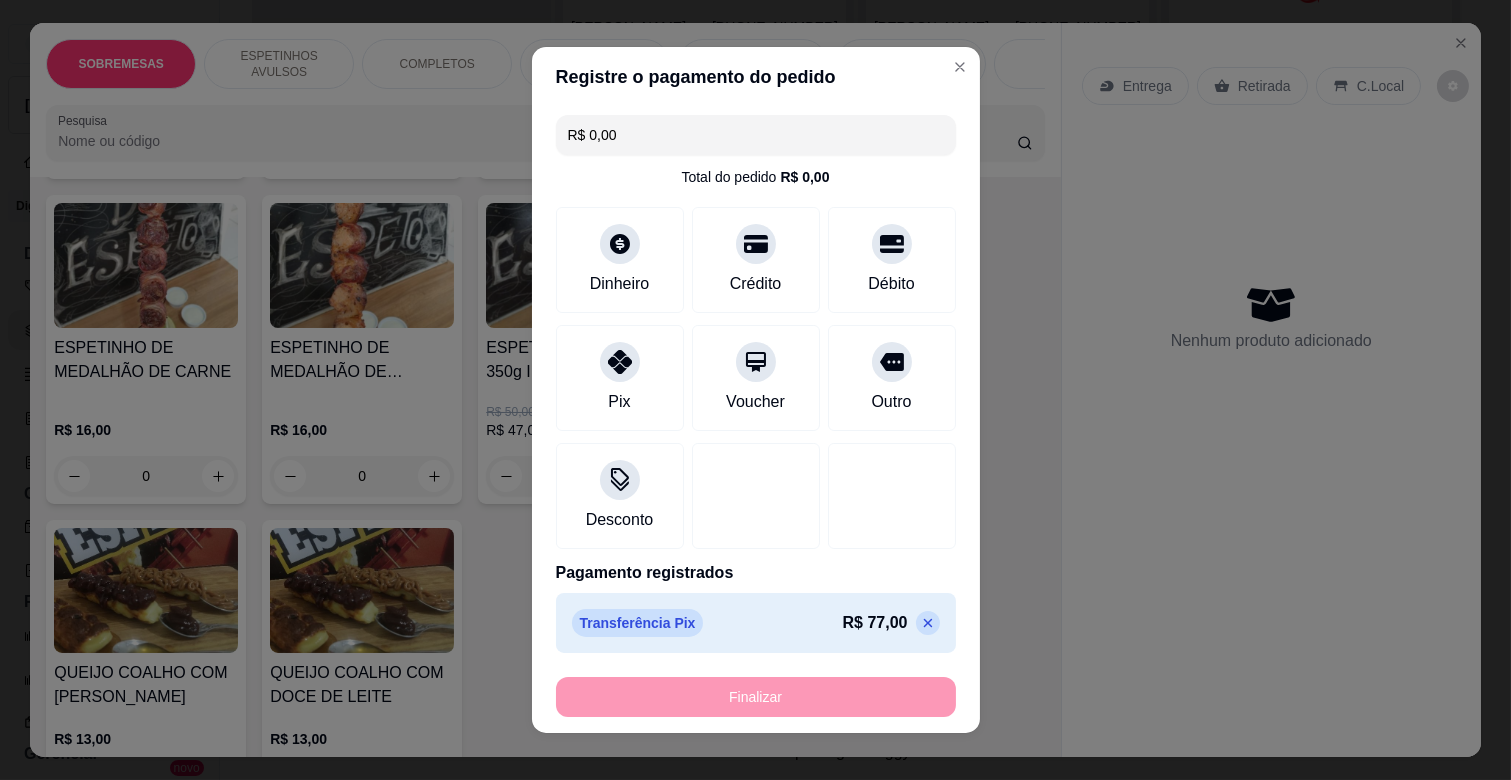 type on "-R$ 77,00" 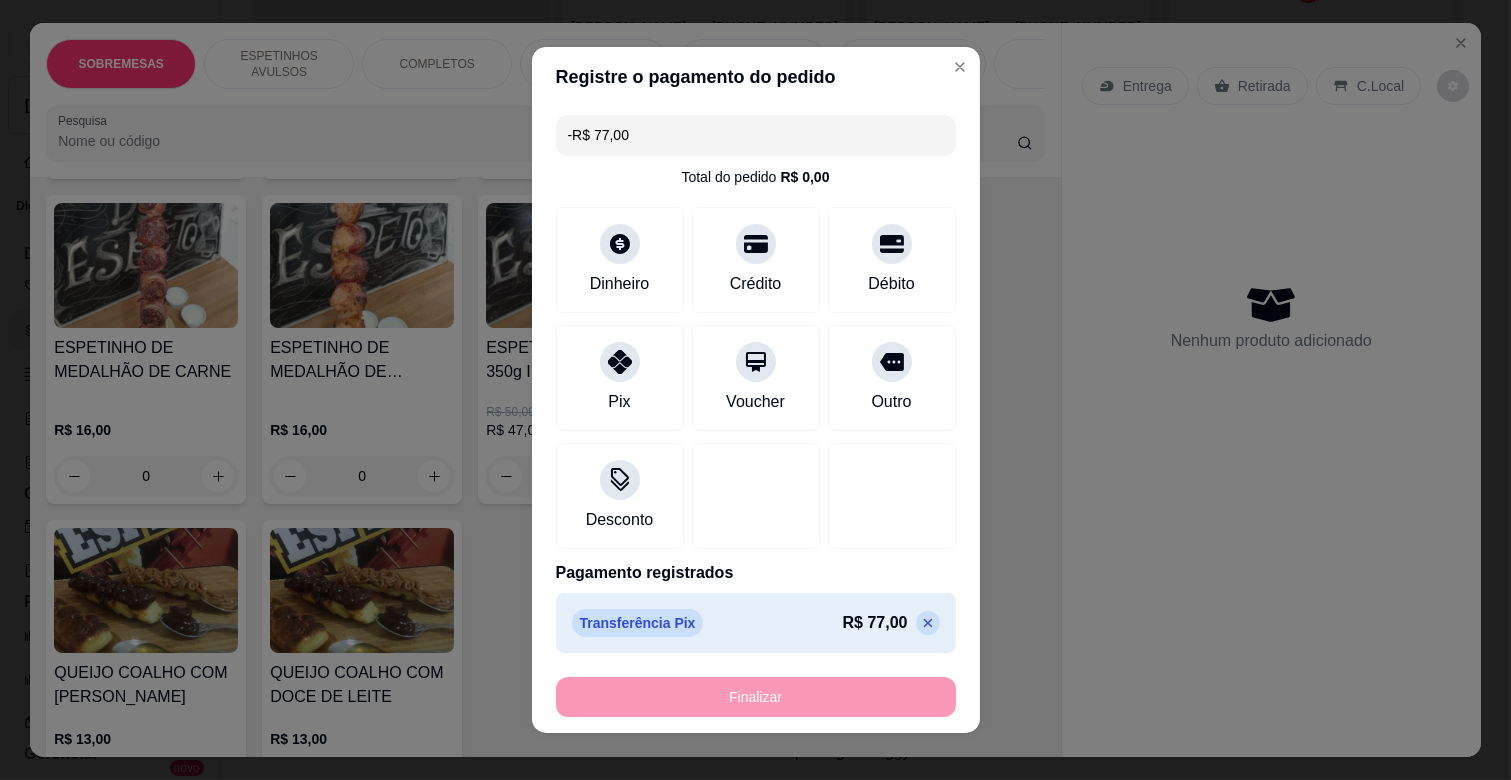 scroll, scrollTop: 1108, scrollLeft: 0, axis: vertical 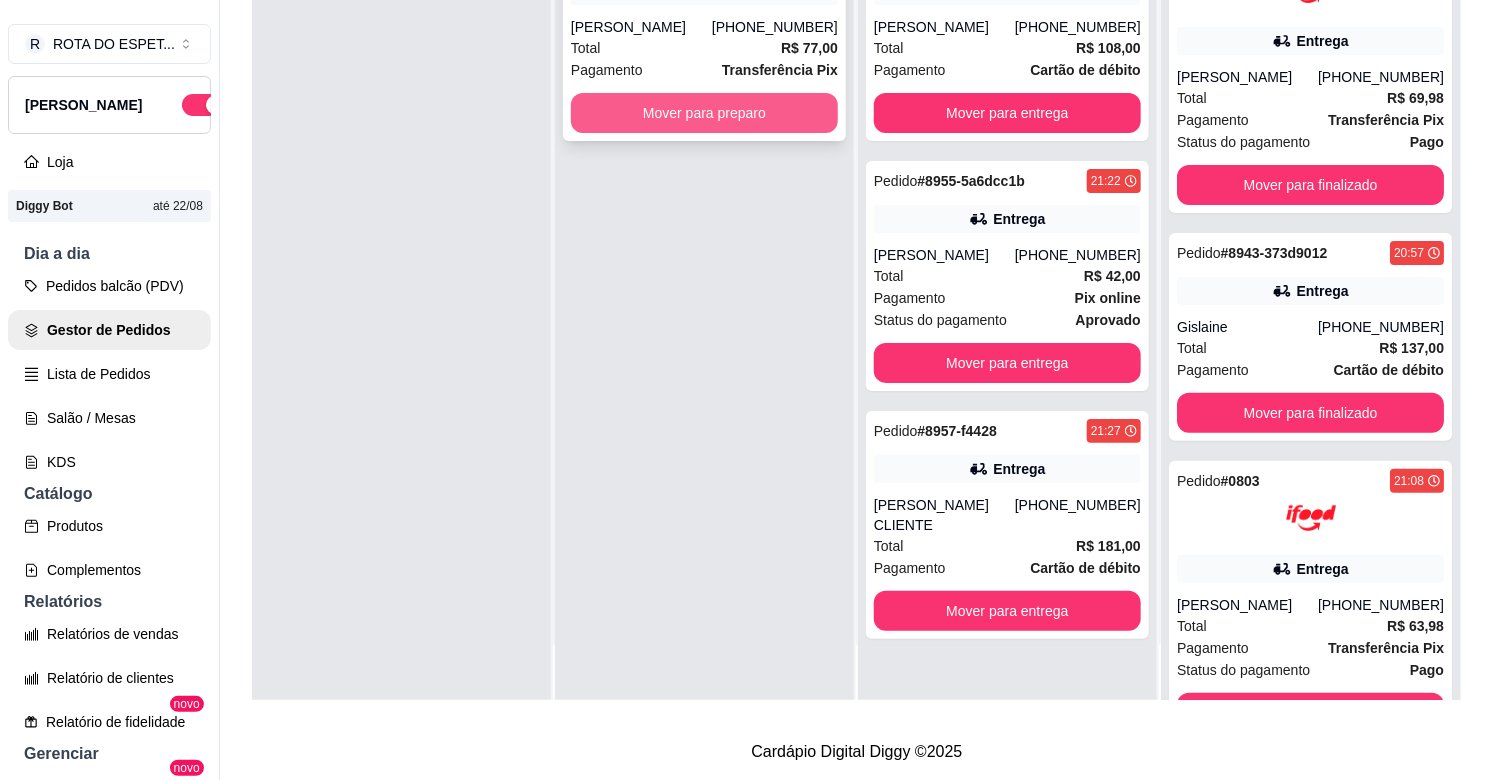 click on "Mover para preparo" at bounding box center [704, 113] 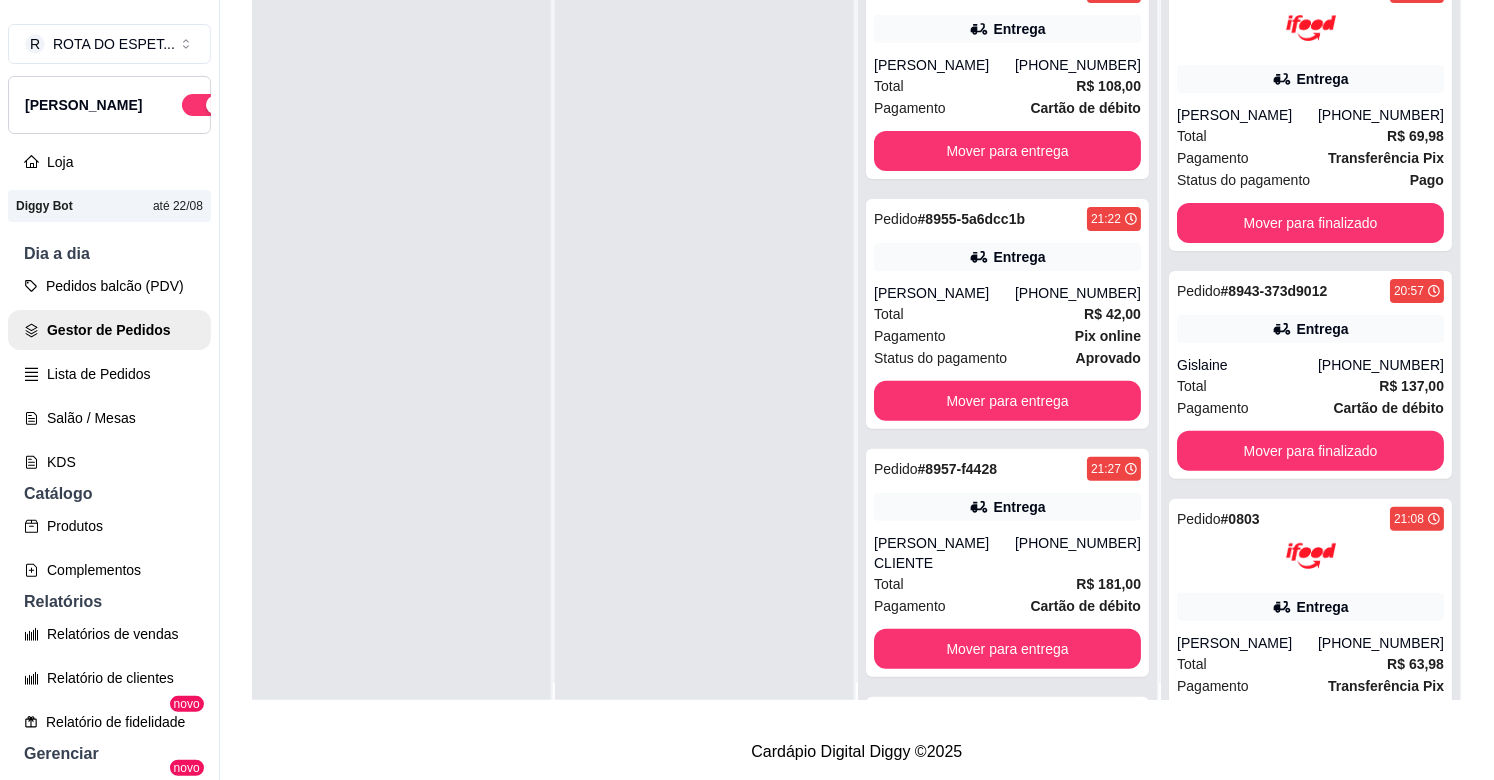 scroll, scrollTop: 0, scrollLeft: 0, axis: both 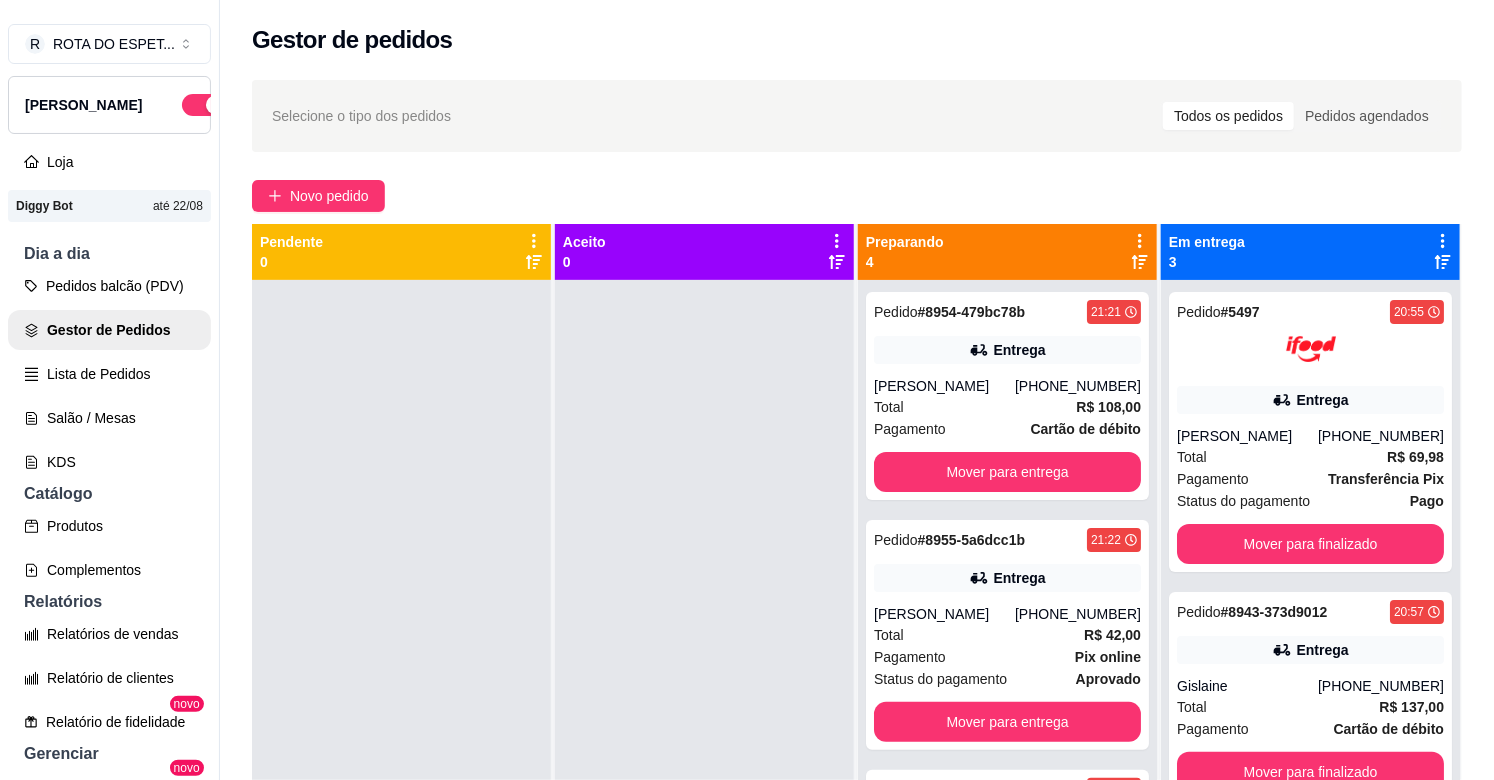 click at bounding box center (704, 670) 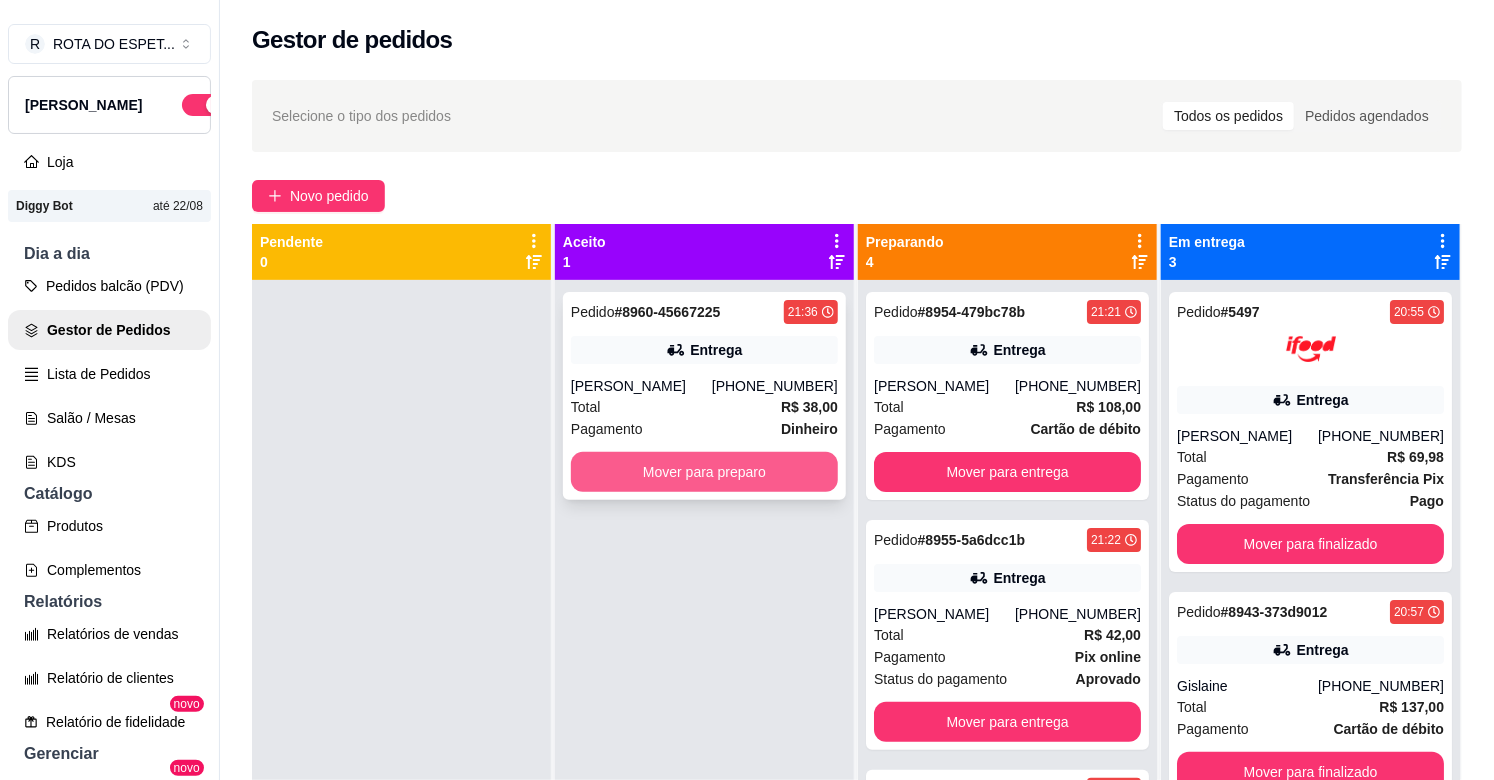 click on "Mover para preparo" at bounding box center (704, 472) 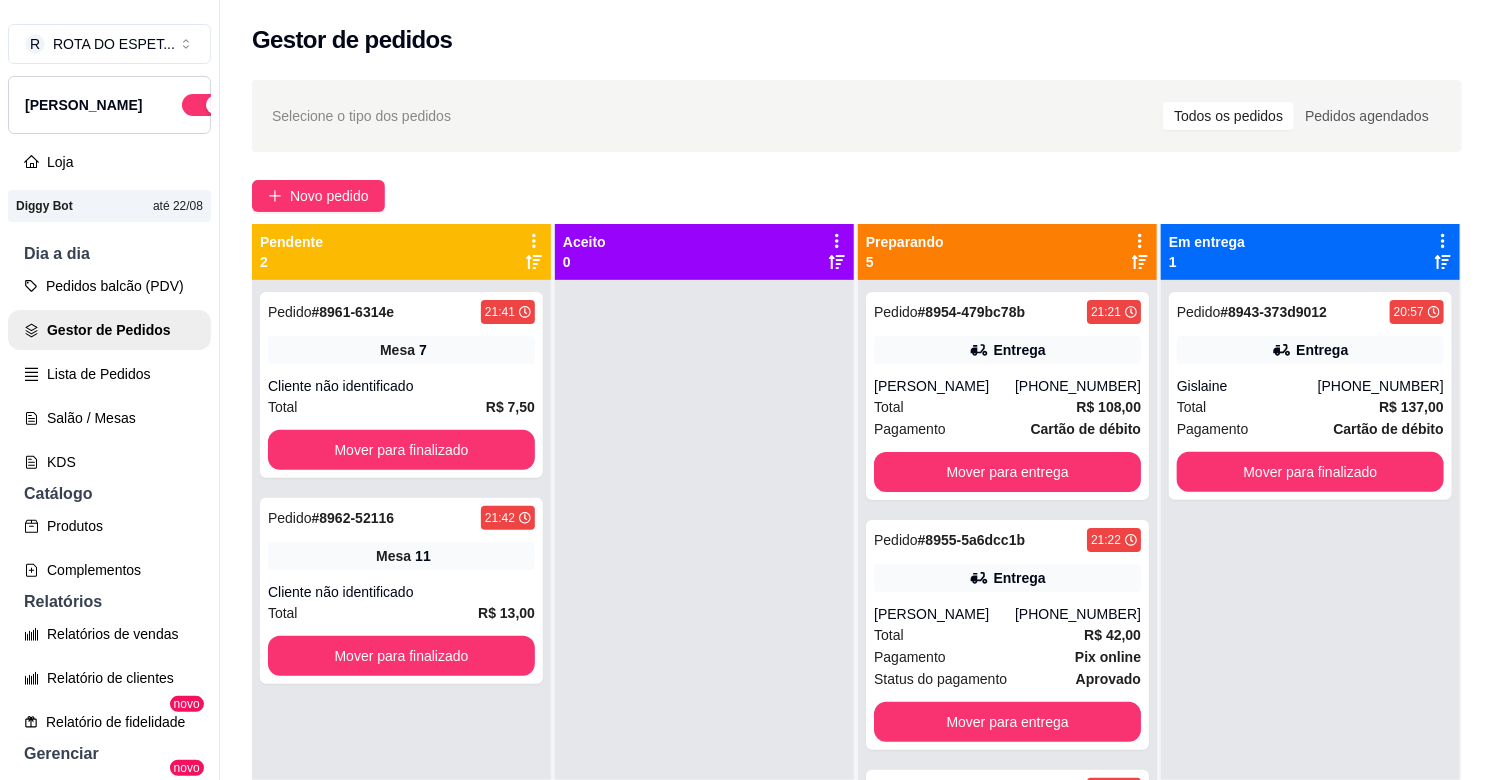 click at bounding box center (704, 670) 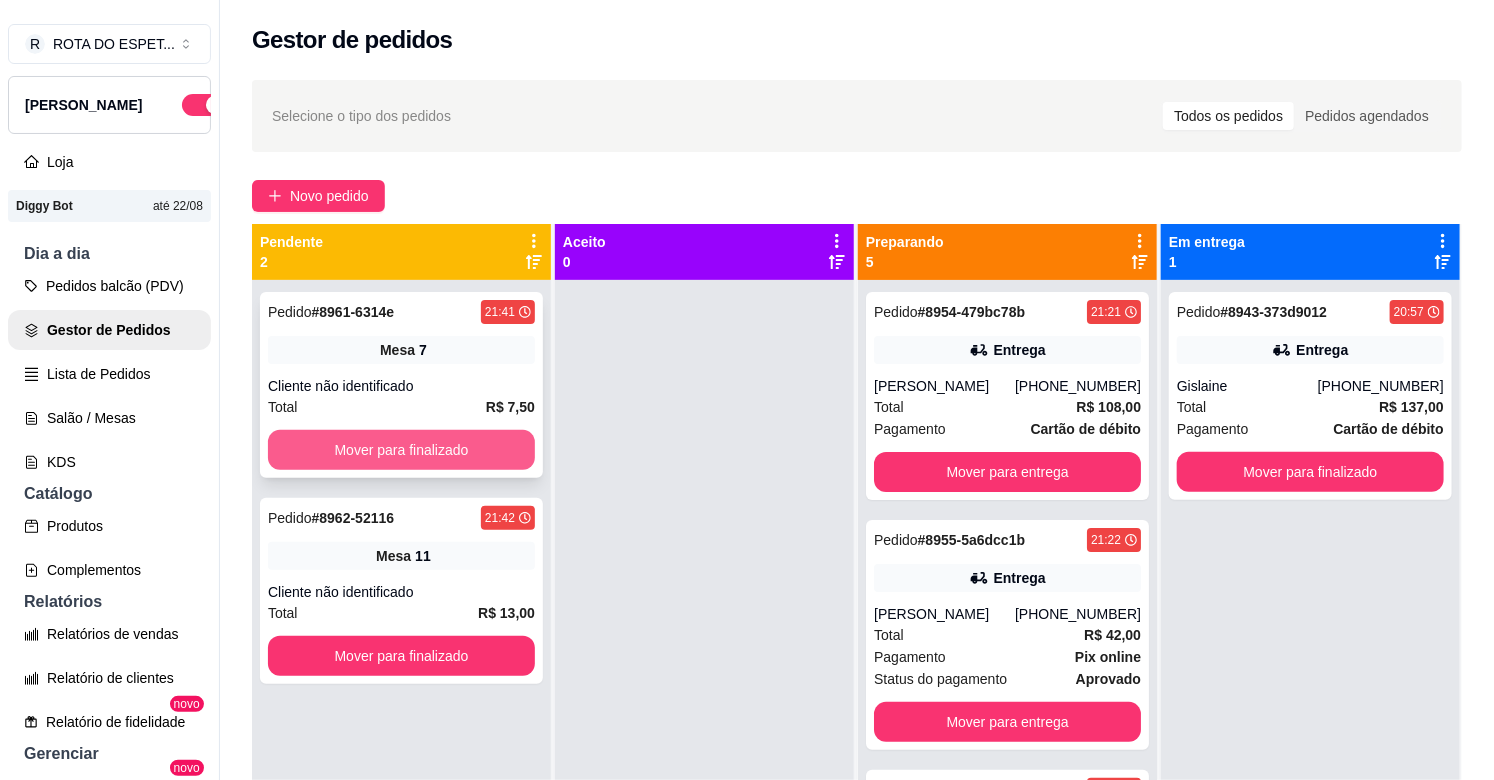 click on "Mover para finalizado" at bounding box center (401, 450) 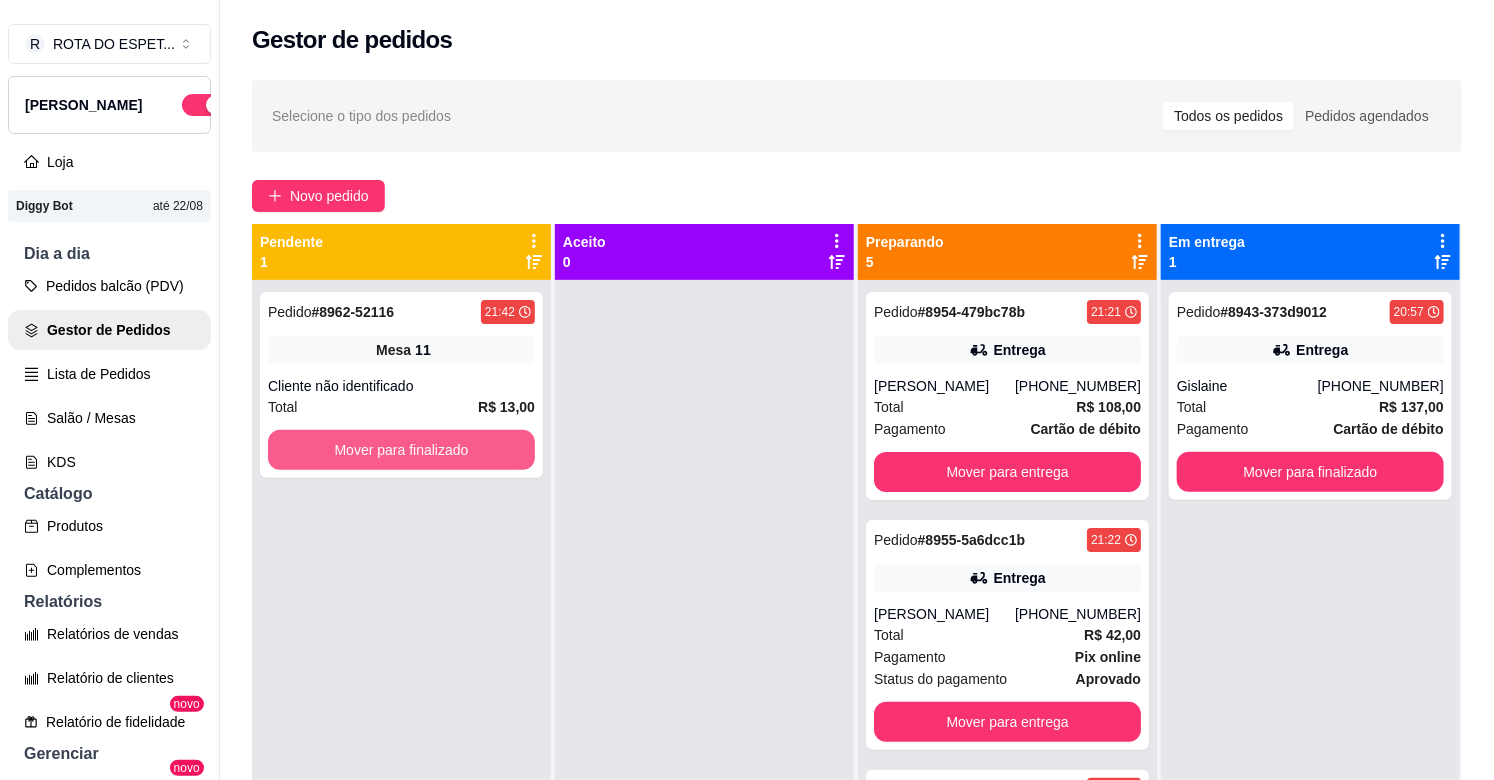 click on "Mover para finalizado" at bounding box center [401, 450] 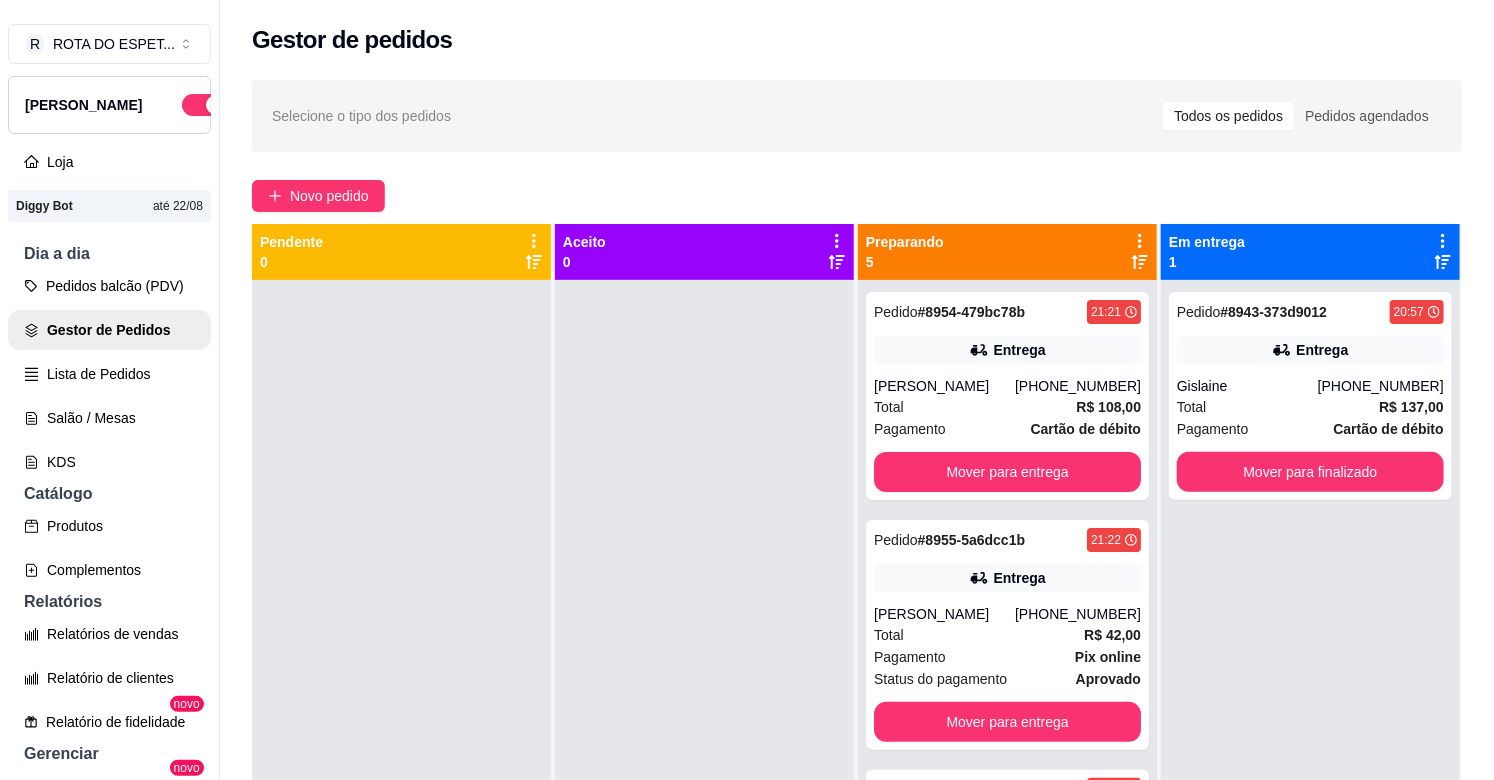 click at bounding box center (401, 670) 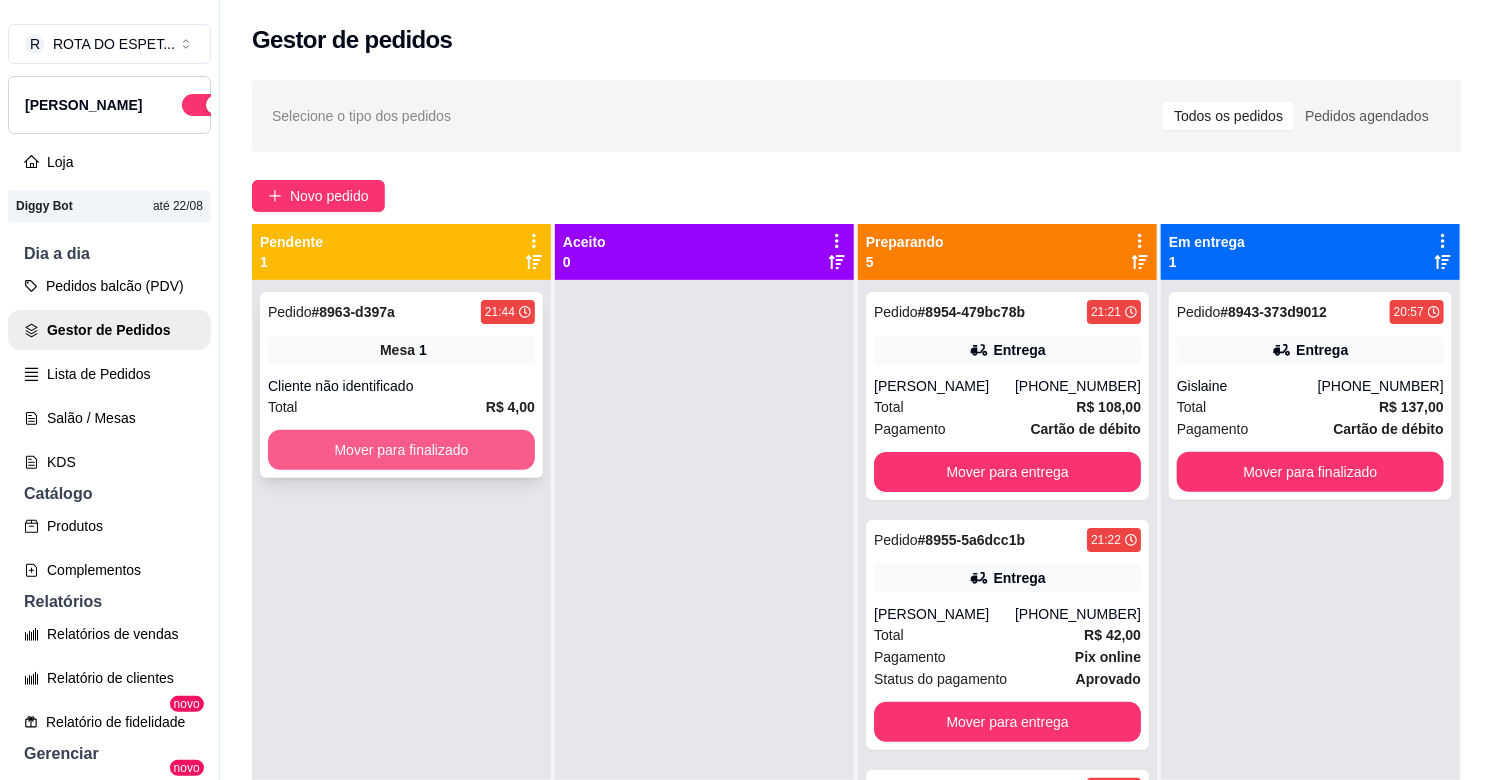 click on "Mover para finalizado" at bounding box center (401, 450) 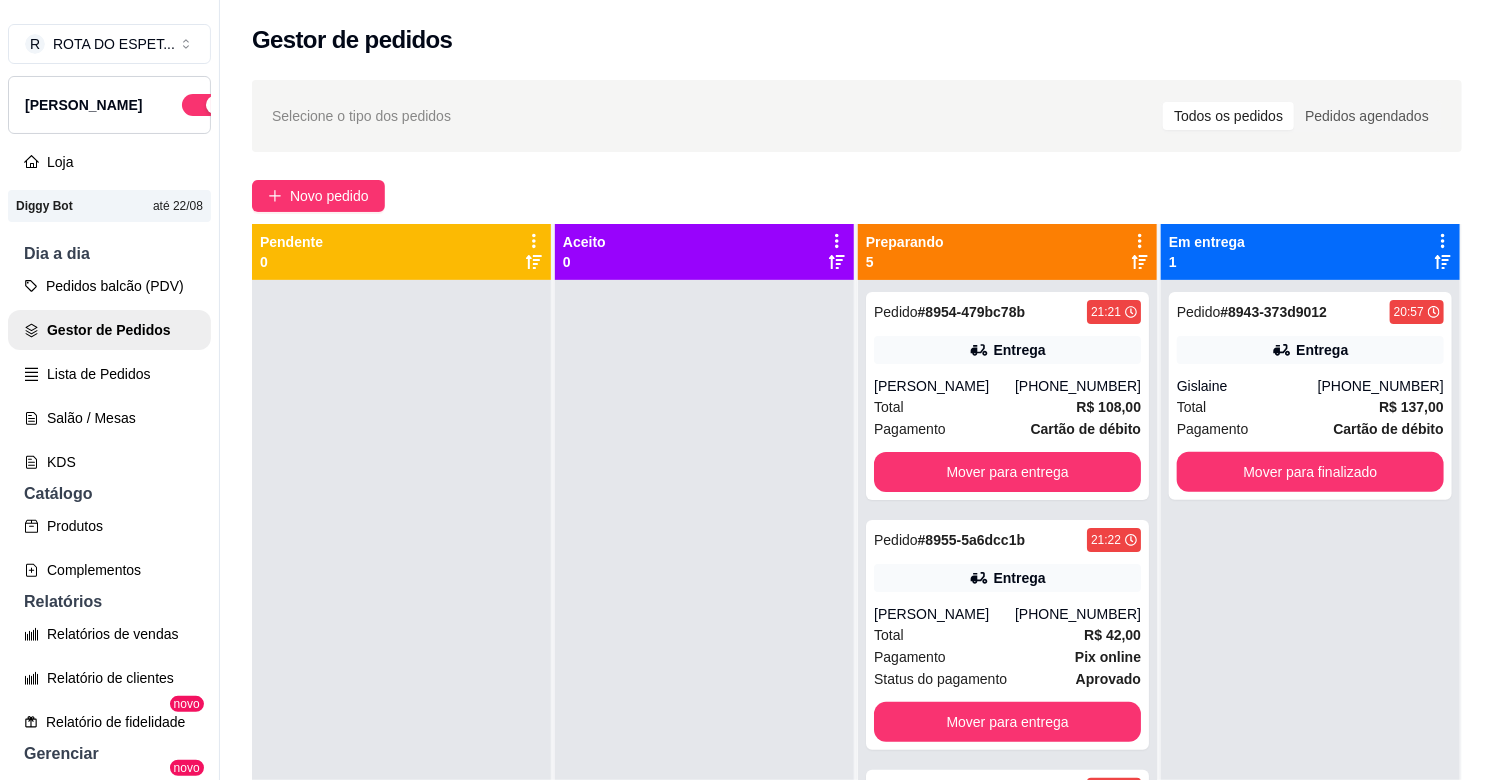 click at bounding box center [704, 670] 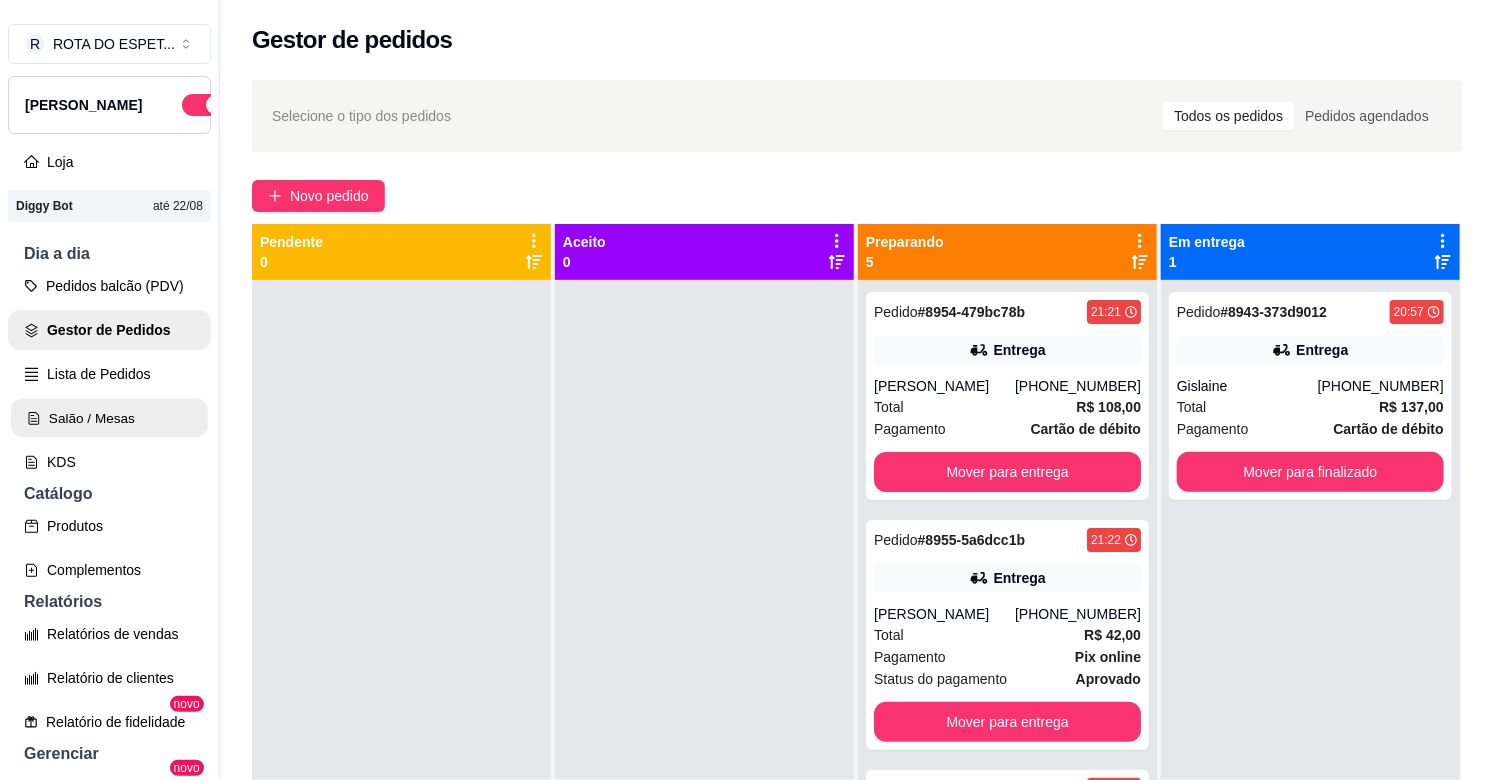 click on "Salão / Mesas" at bounding box center [109, 418] 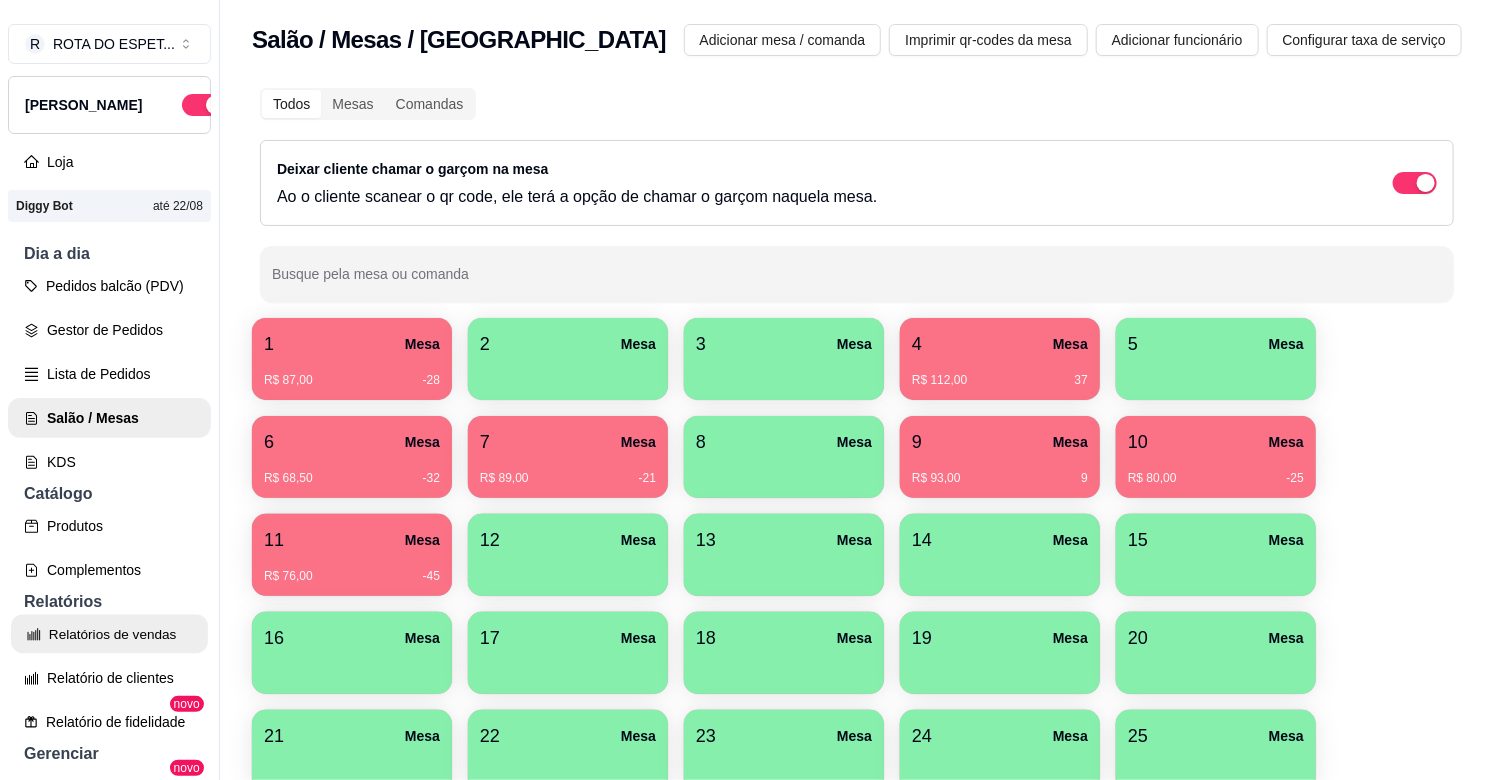 click on "Relatórios de vendas" at bounding box center [109, 634] 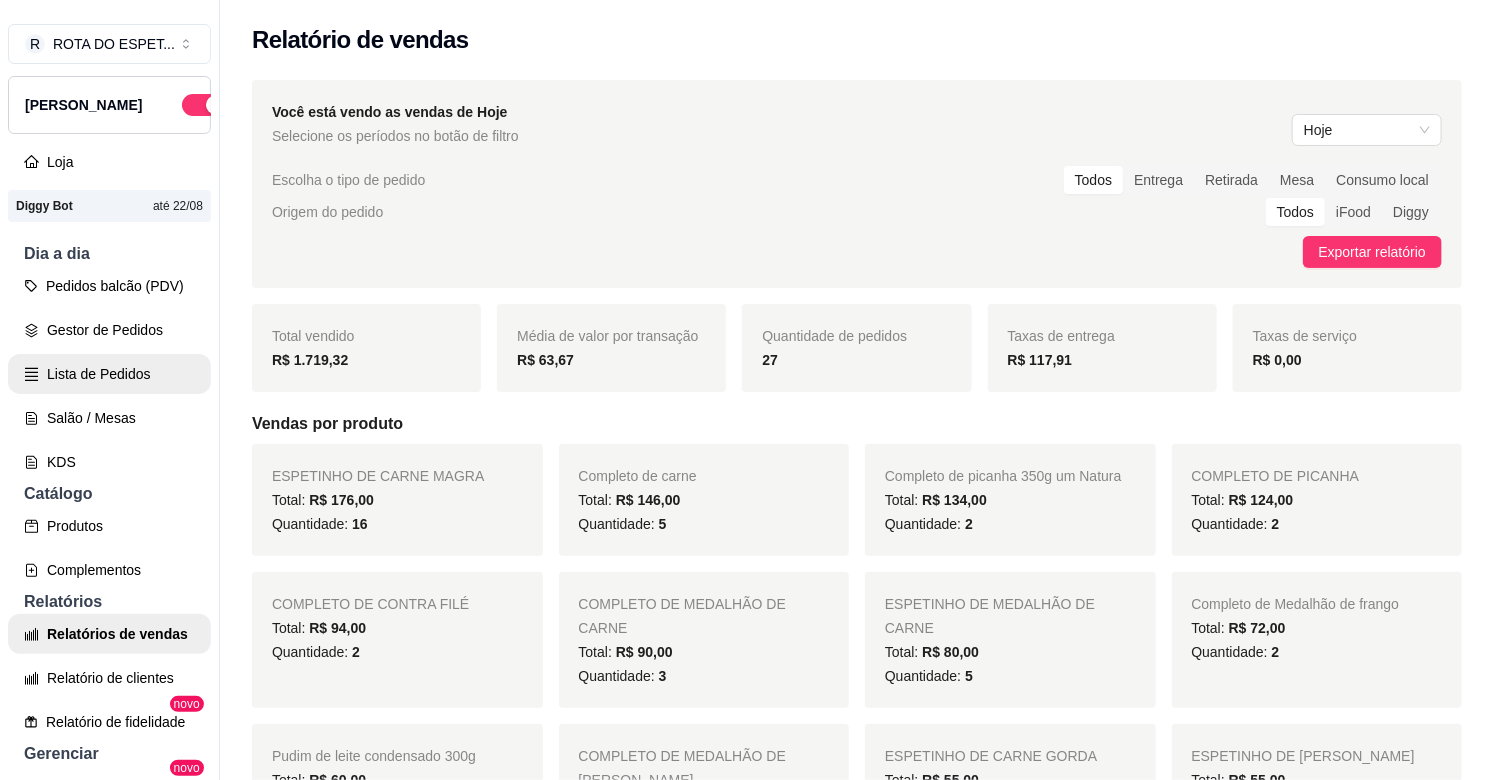 click on "Lista de Pedidos" at bounding box center (109, 374) 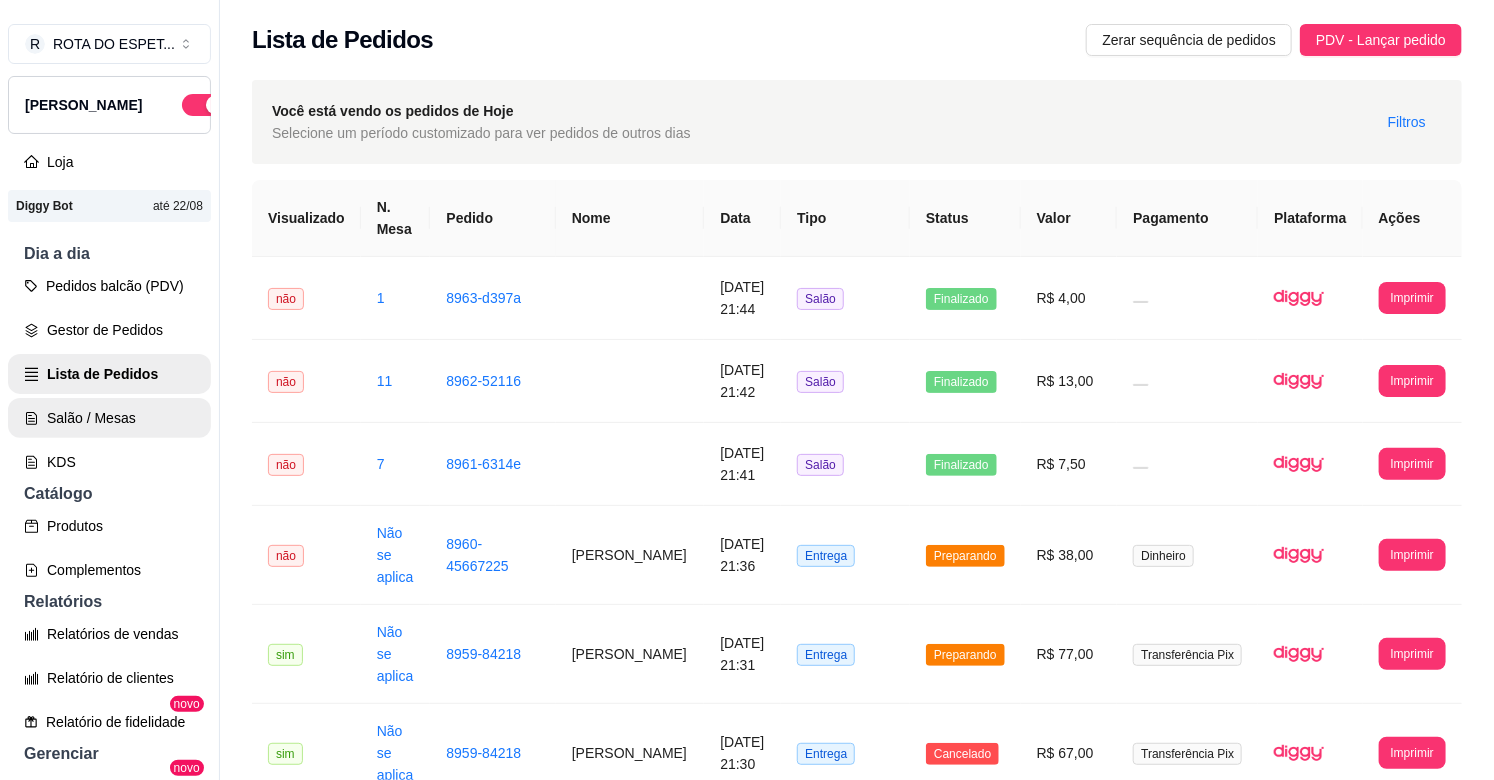 click on "Salão / Mesas" at bounding box center (109, 418) 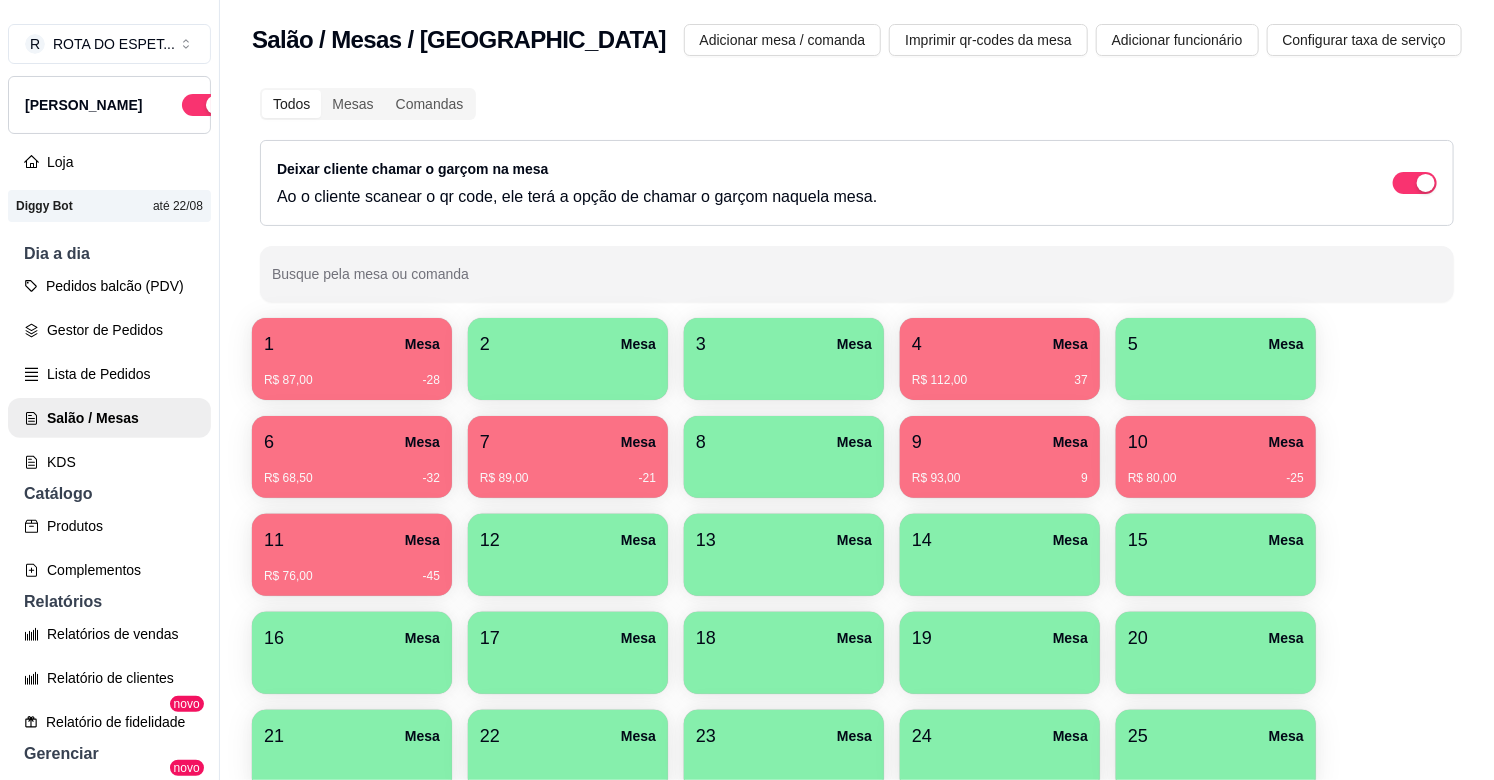 click on "R$ 112,00 37" at bounding box center (1000, 380) 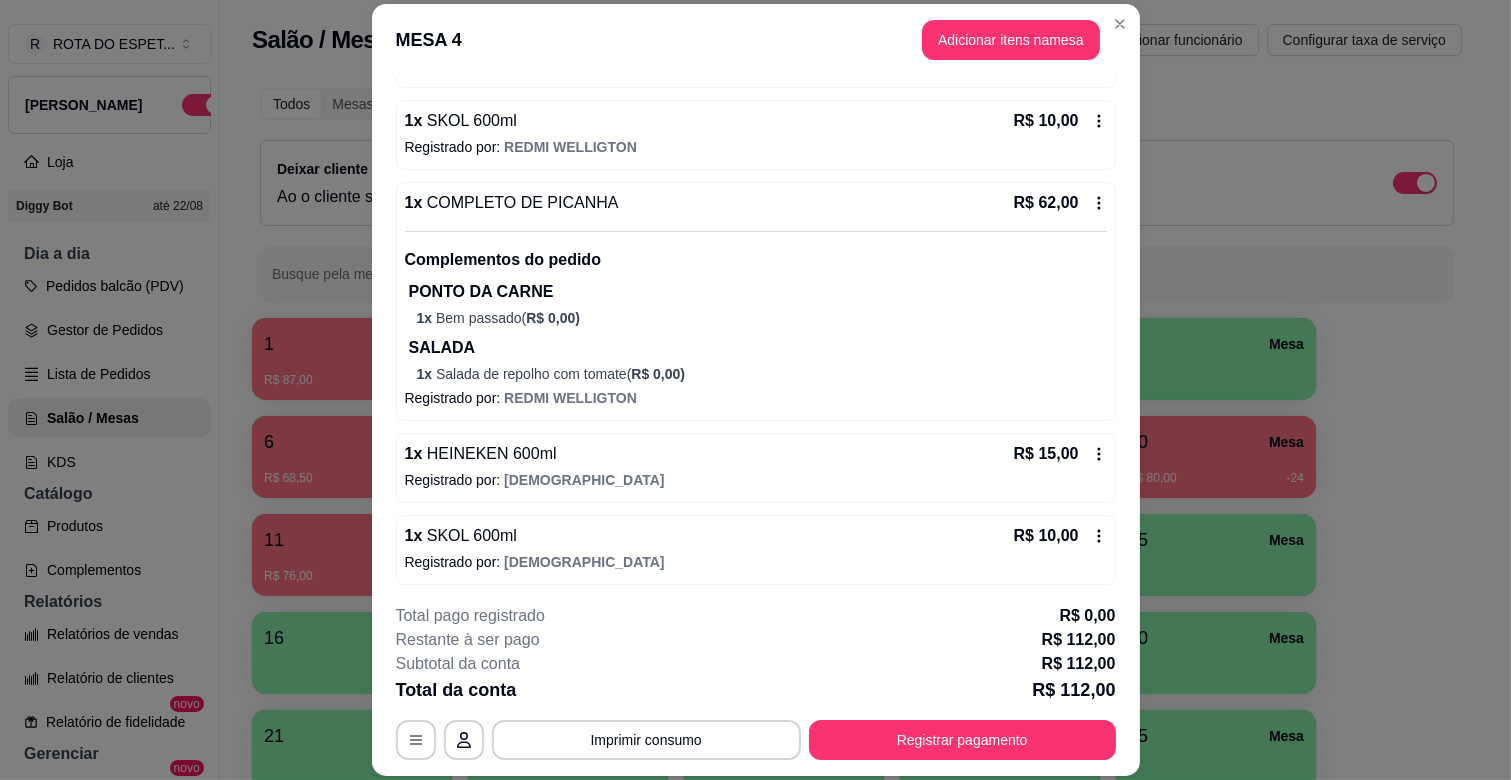 scroll, scrollTop: 253, scrollLeft: 0, axis: vertical 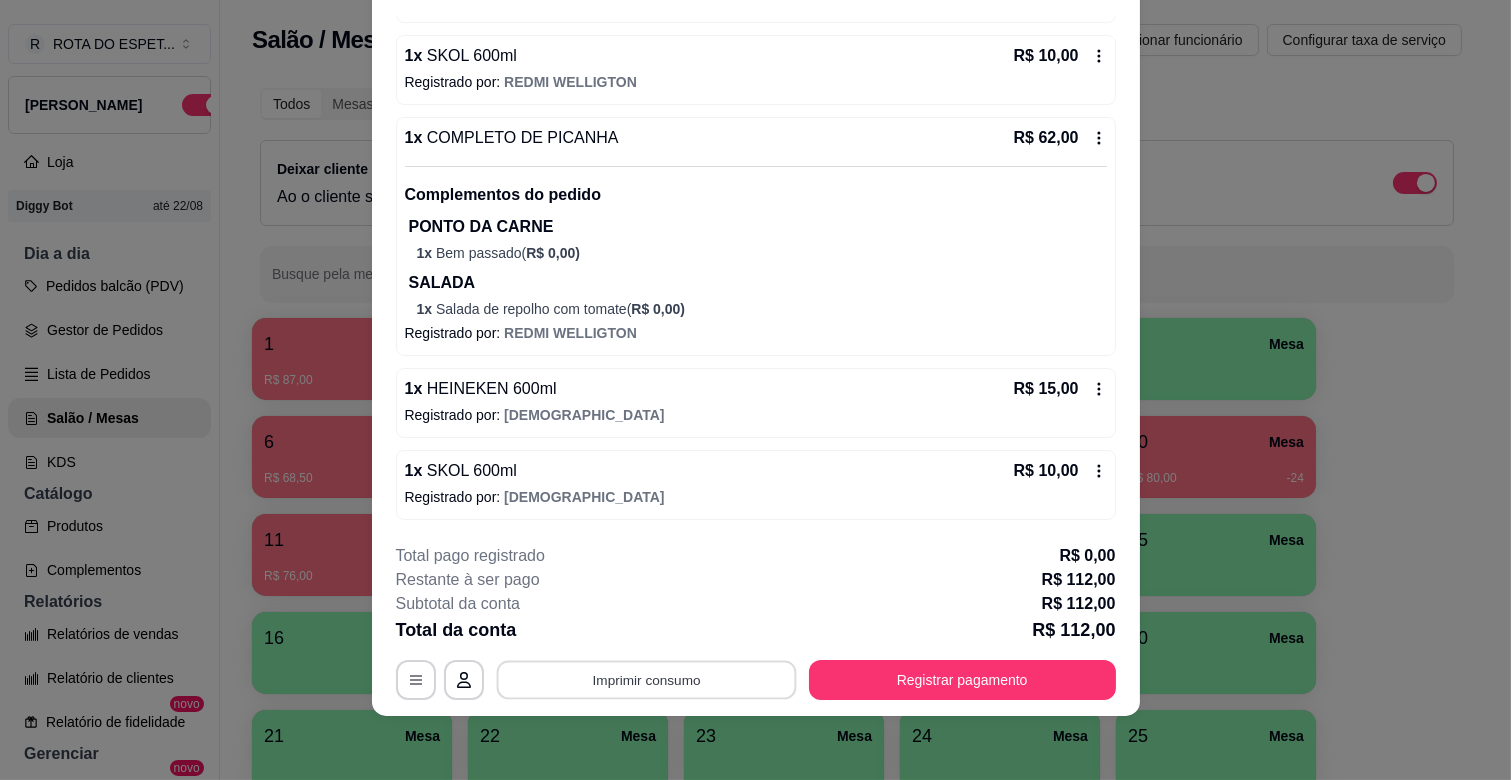 click on "Imprimir consumo" at bounding box center [646, 680] 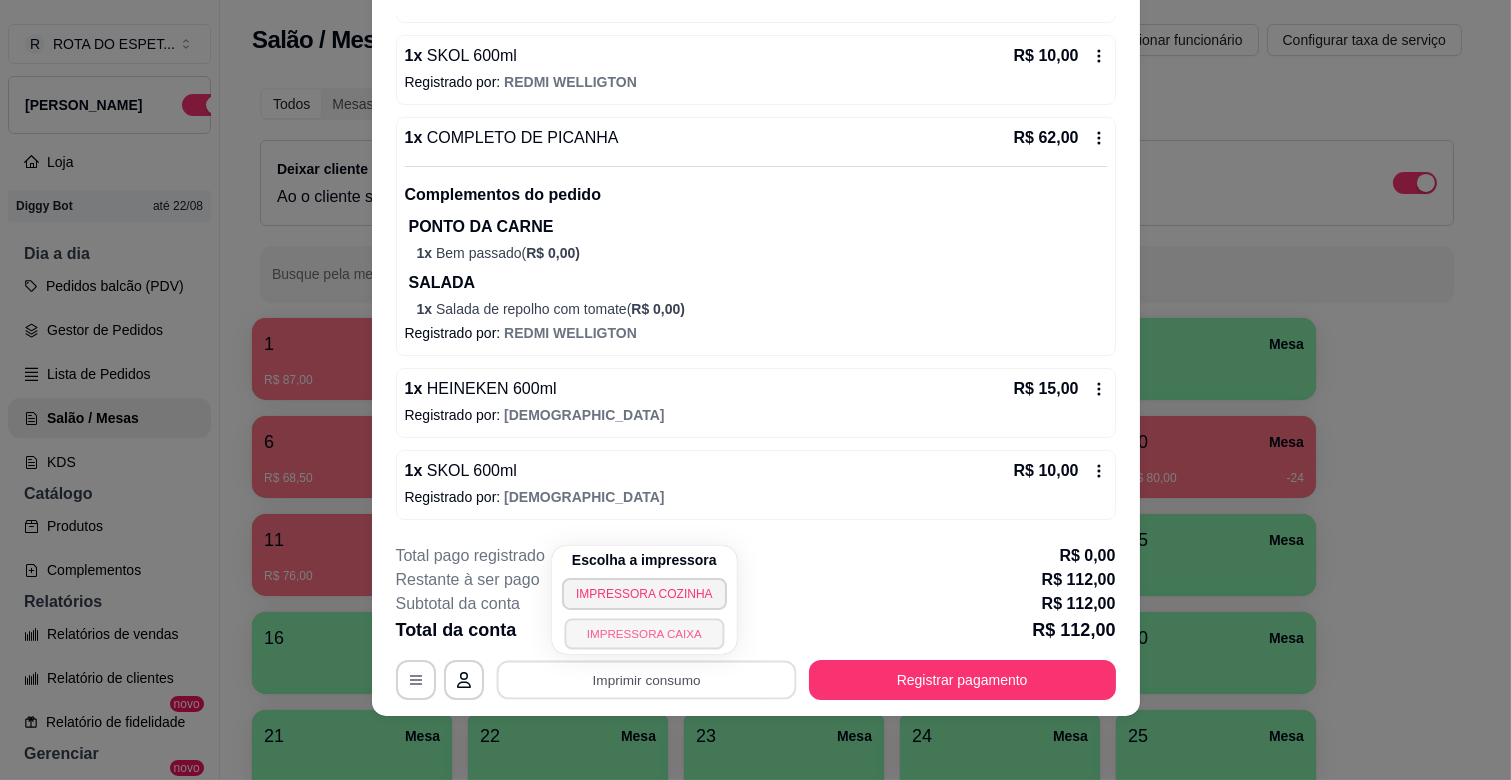 click on "IMPRESSORA CAIXA" at bounding box center (644, 633) 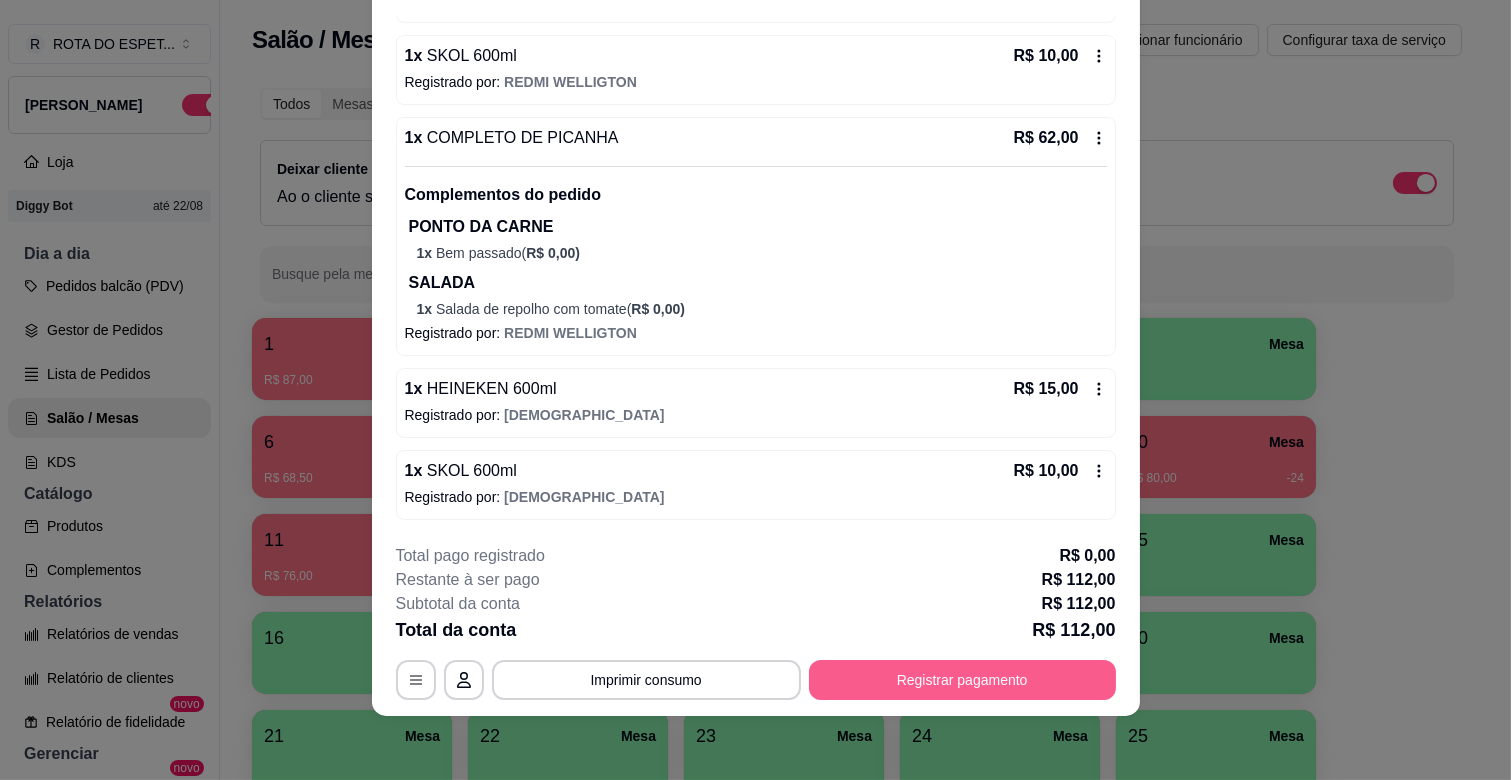 click on "Registrar pagamento" at bounding box center (962, 680) 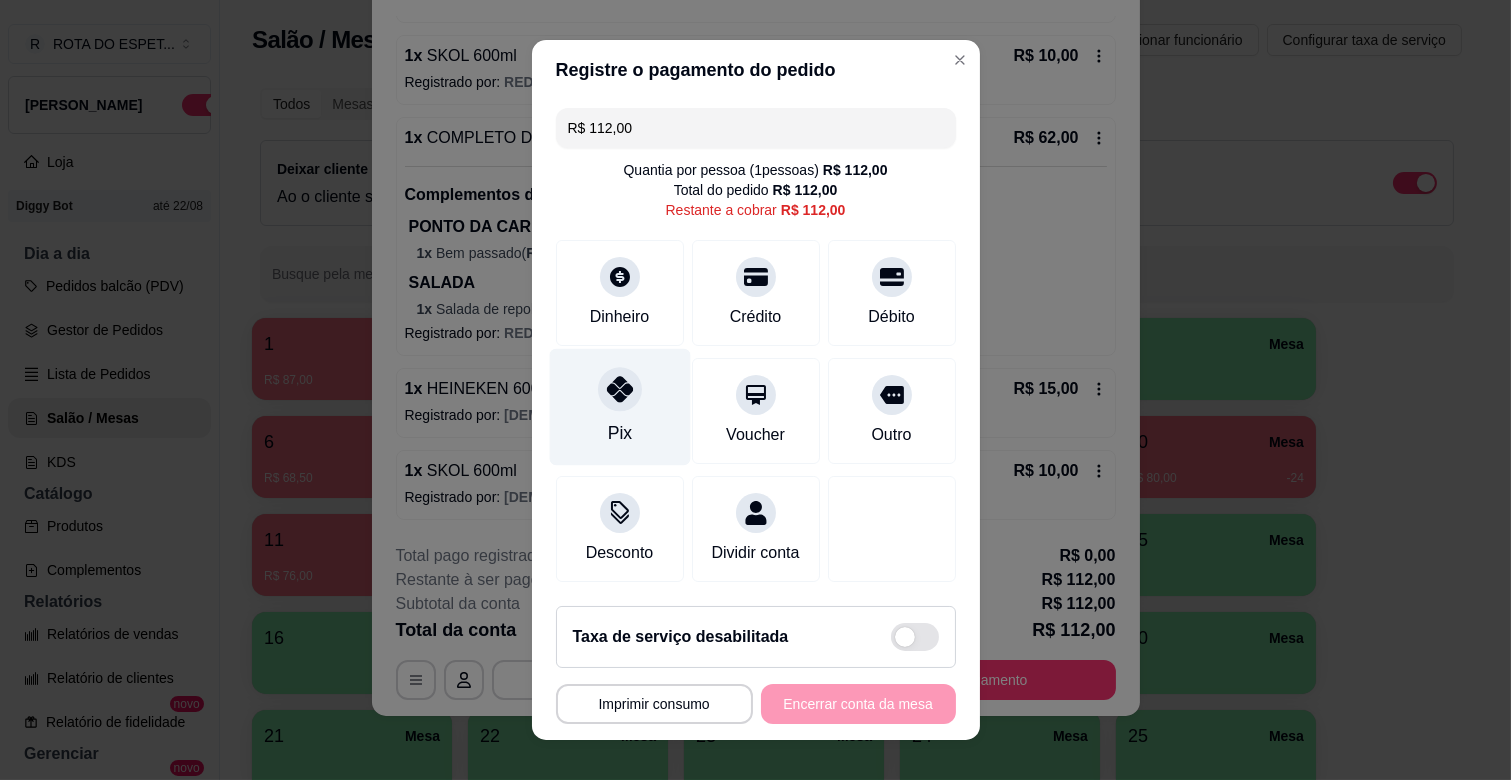 click on "Pix" at bounding box center [619, 407] 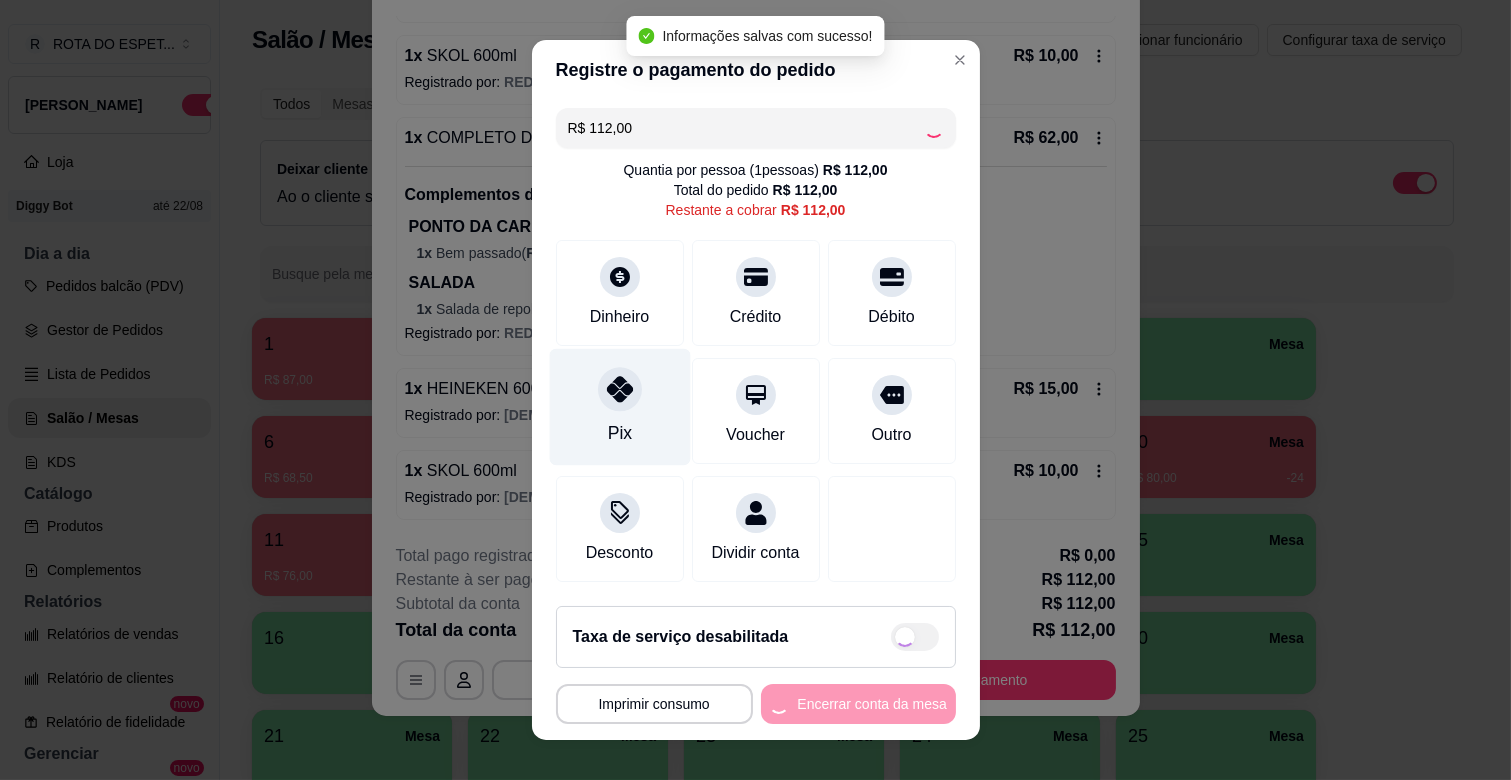 type on "R$ 0,00" 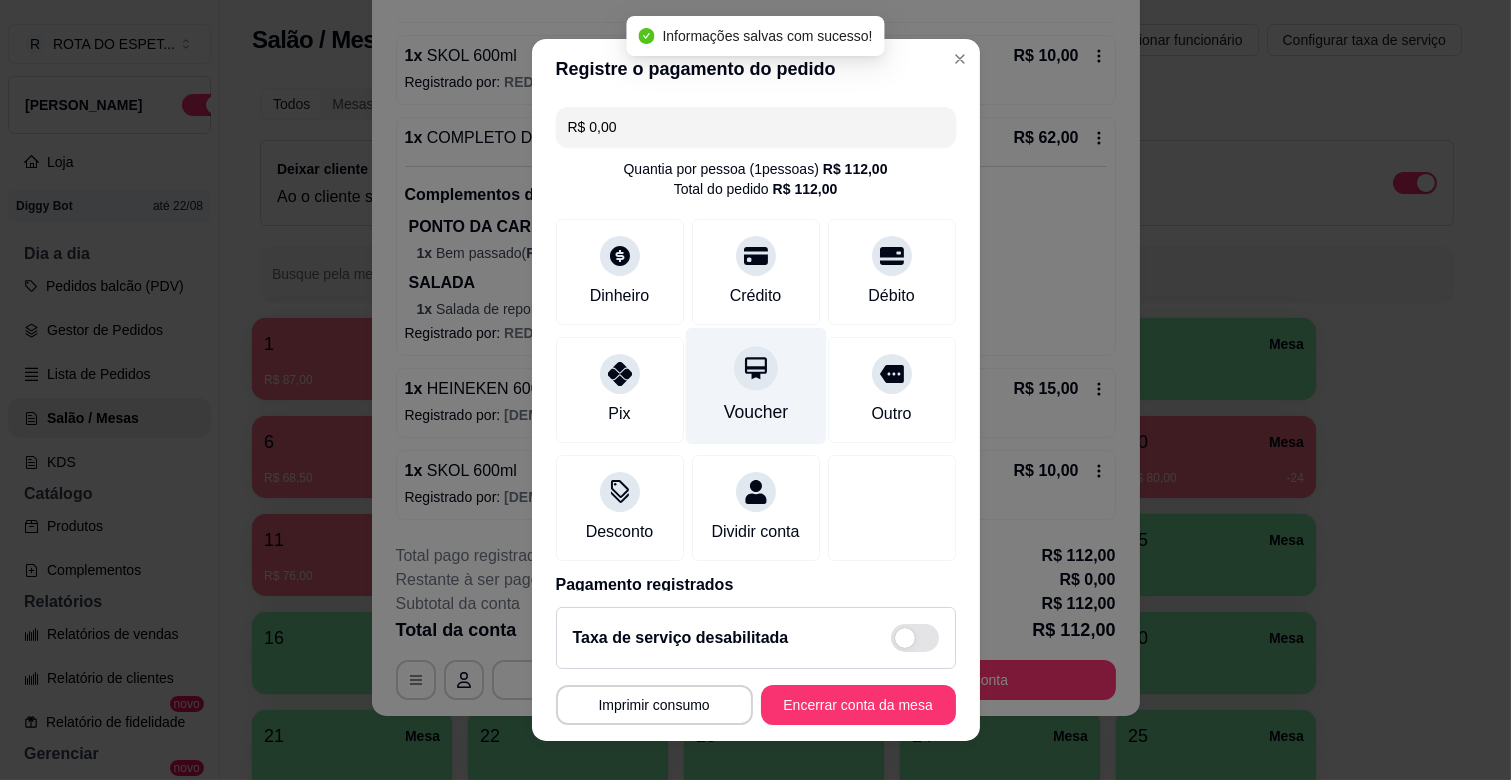scroll, scrollTop: 106, scrollLeft: 0, axis: vertical 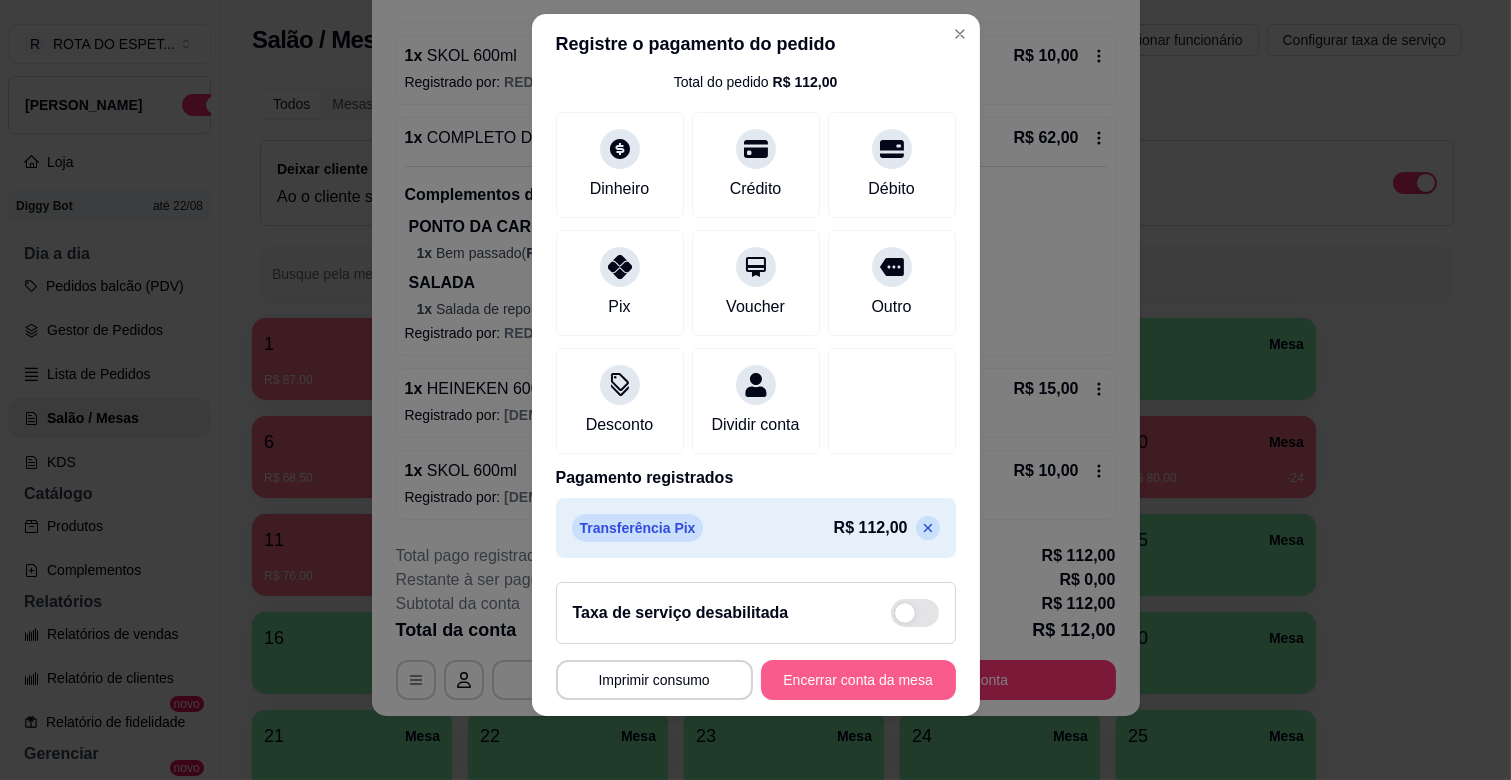 click on "Encerrar conta da mesa" at bounding box center [858, 680] 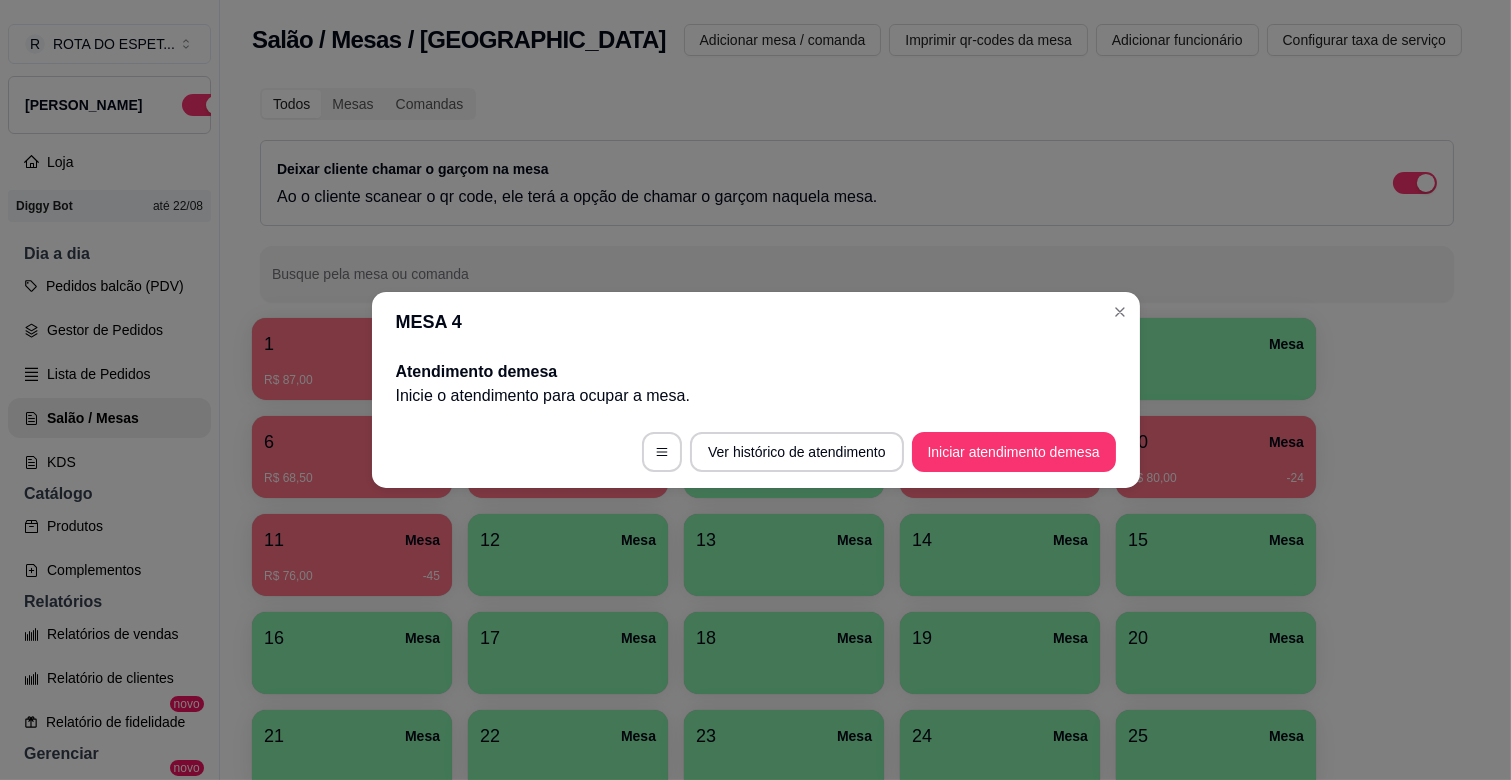 scroll, scrollTop: 0, scrollLeft: 0, axis: both 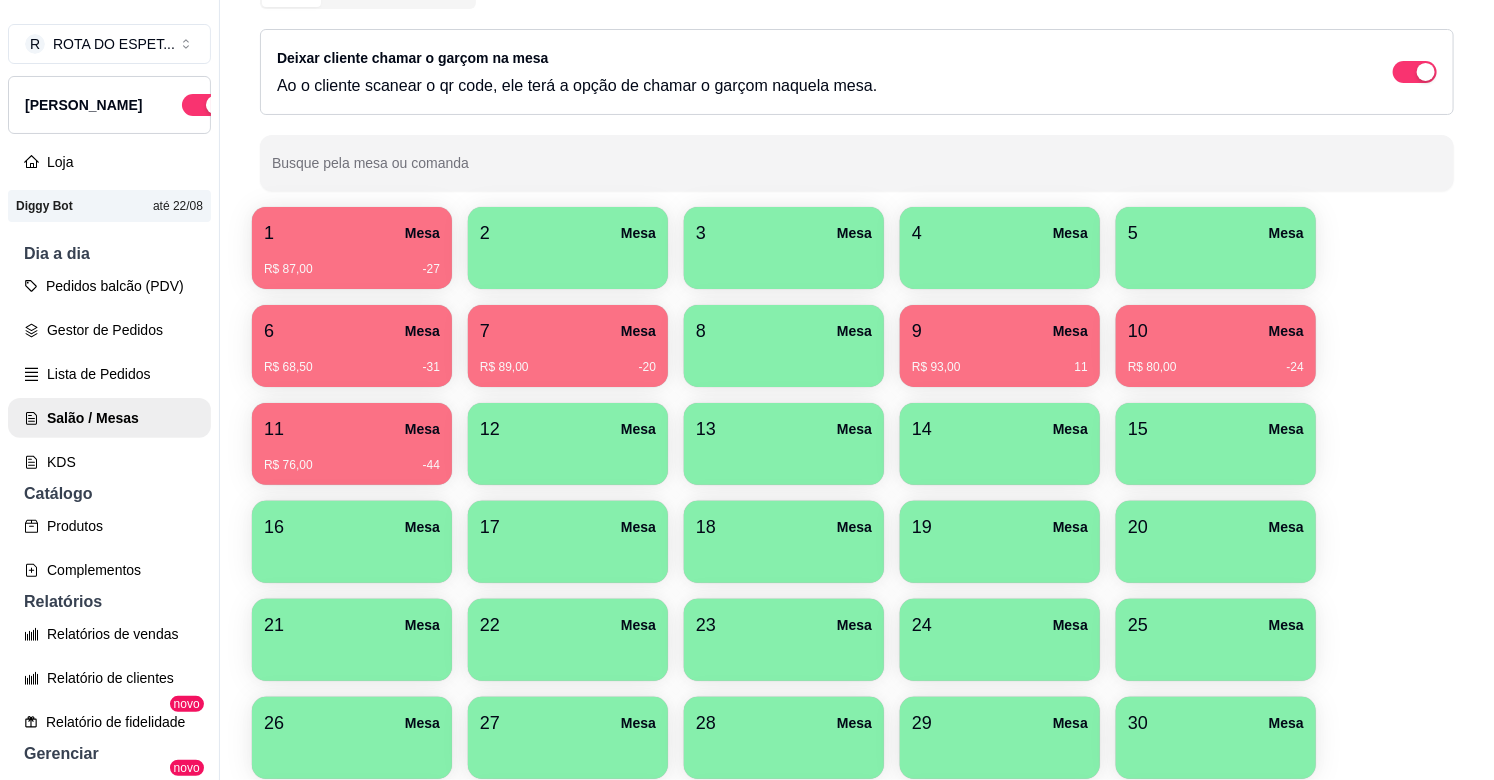 click on "23 Mesa" at bounding box center [784, 625] 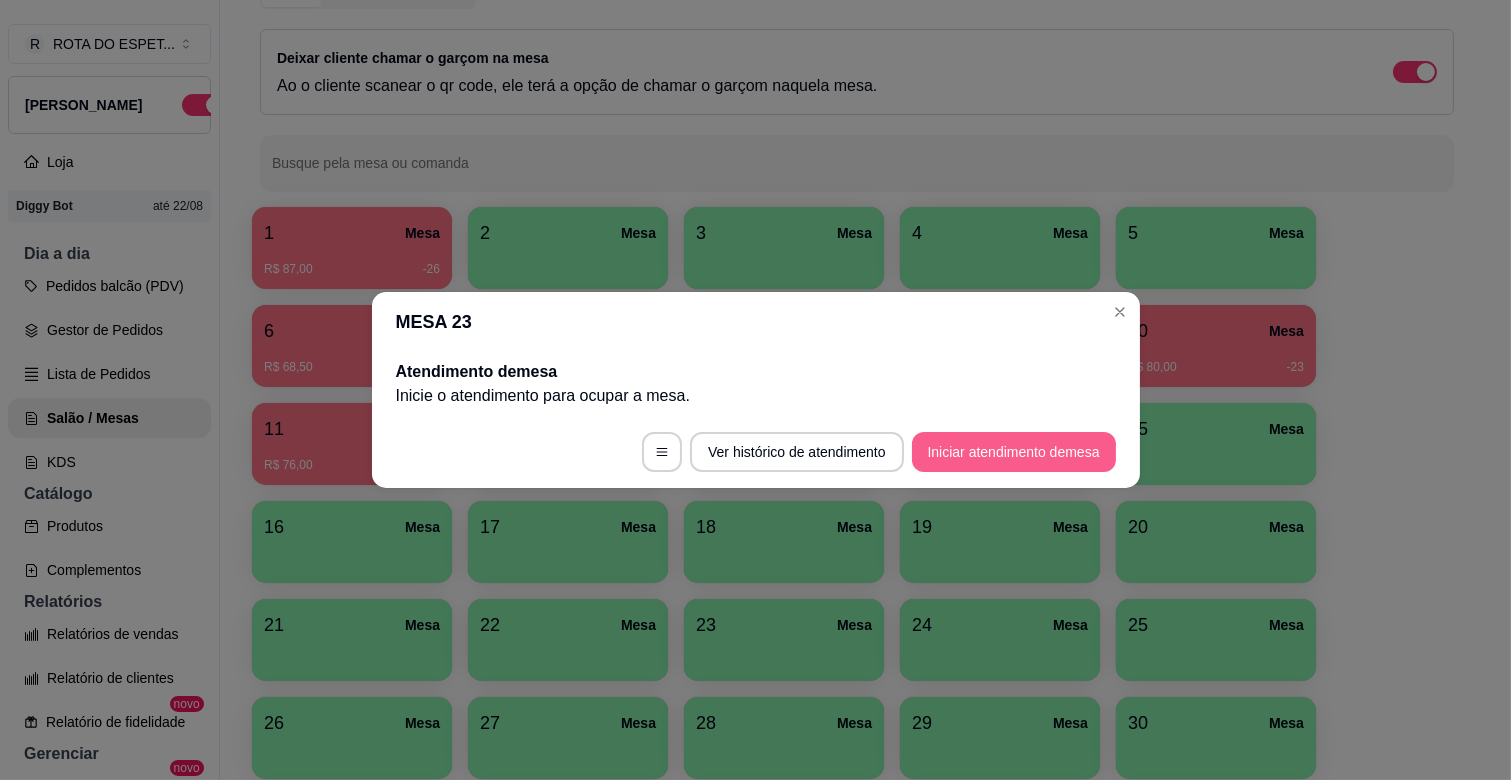 click on "Iniciar atendimento de  mesa" at bounding box center (1014, 452) 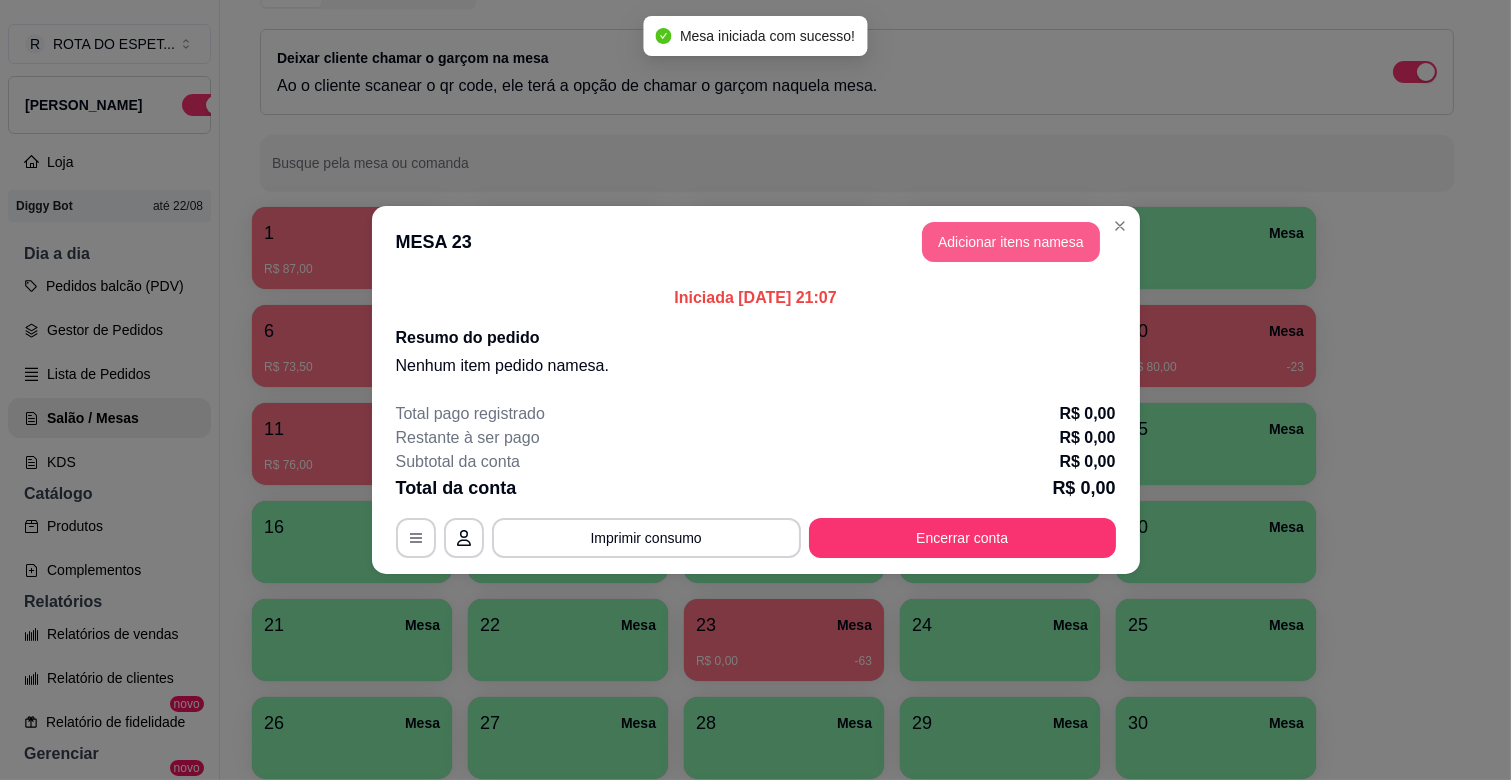 click on "Adicionar itens na  mesa" at bounding box center [1011, 242] 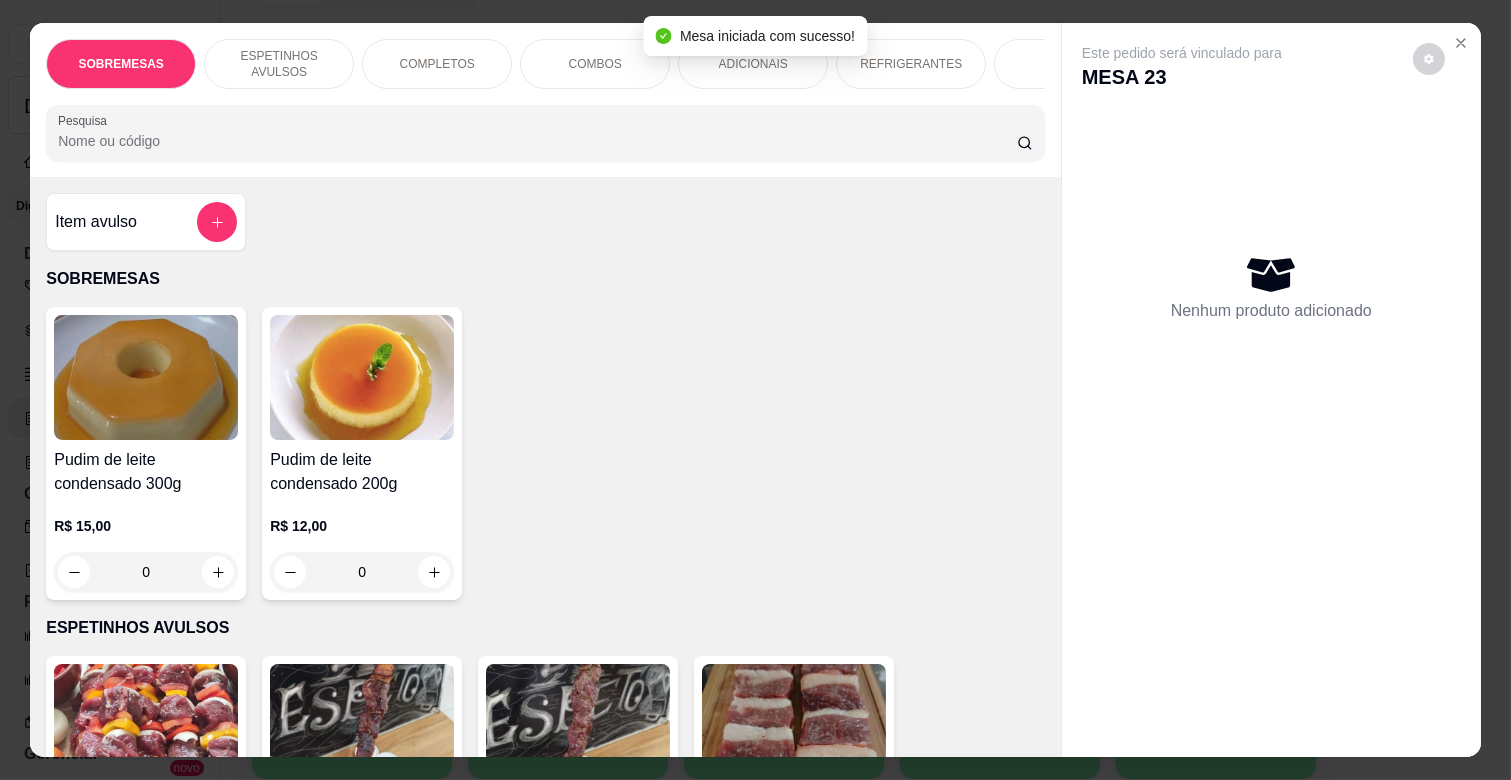 click on "ESPETINHOS AVULSOS" at bounding box center (279, 64) 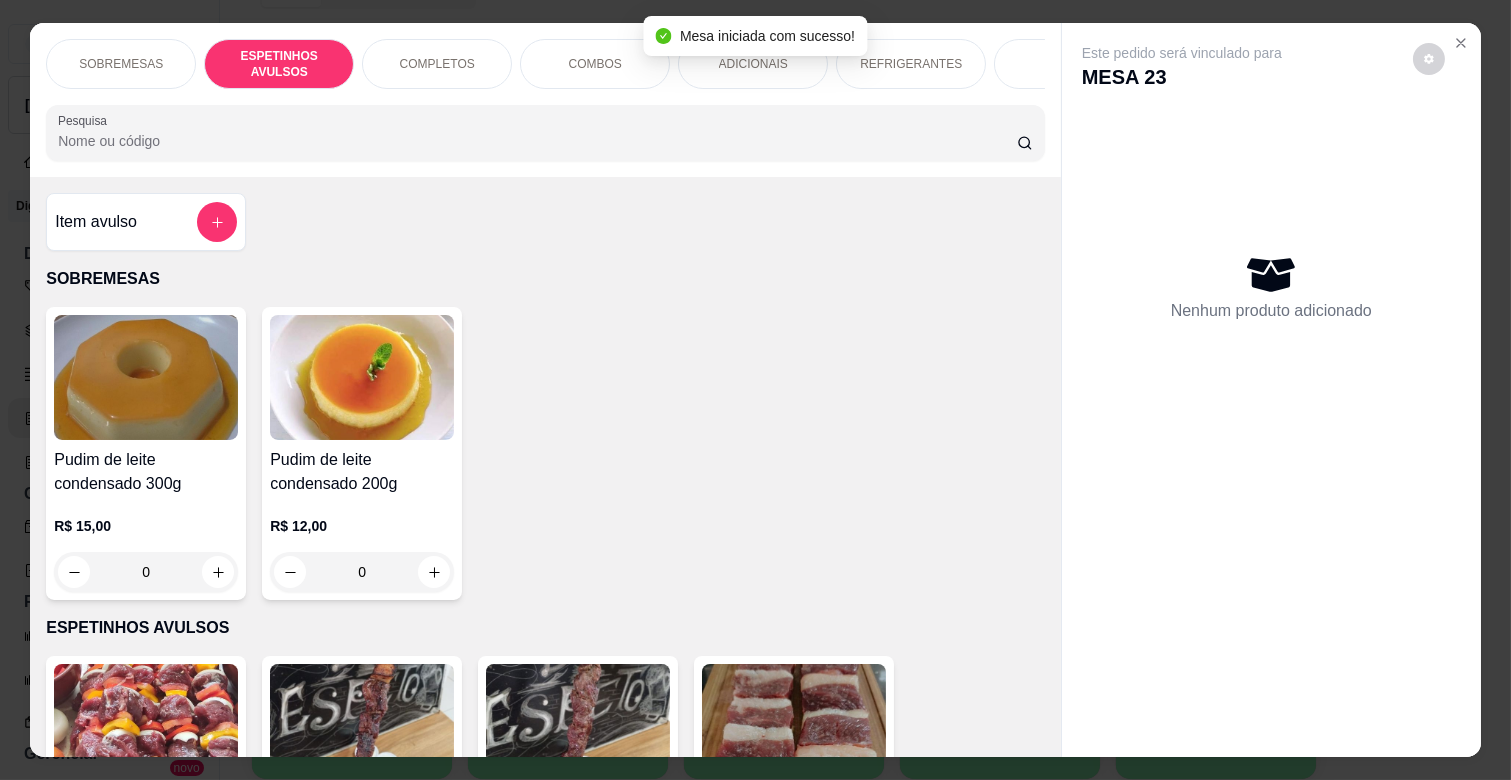 scroll, scrollTop: 438, scrollLeft: 0, axis: vertical 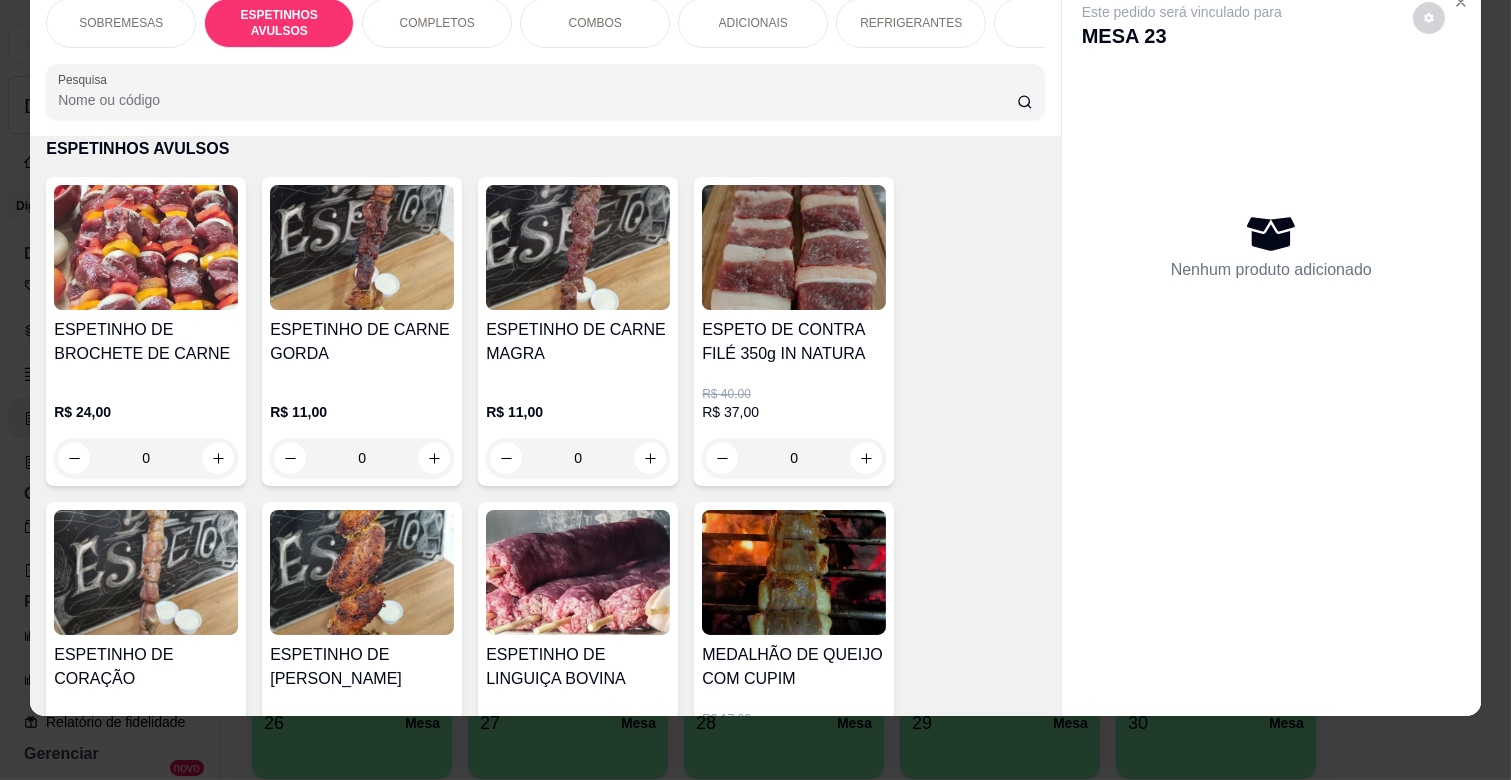click on "0" at bounding box center [362, 458] 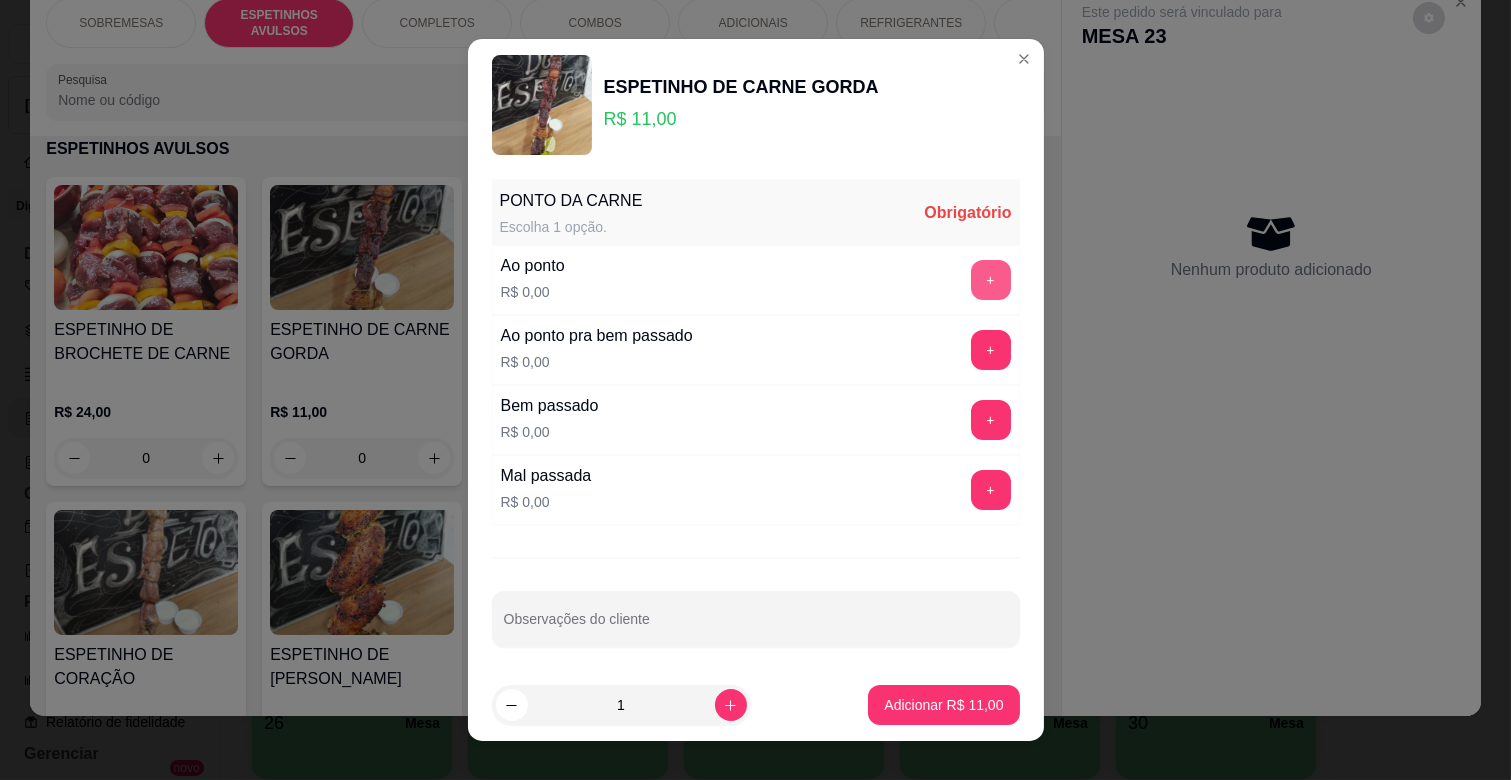 click on "+" at bounding box center [991, 280] 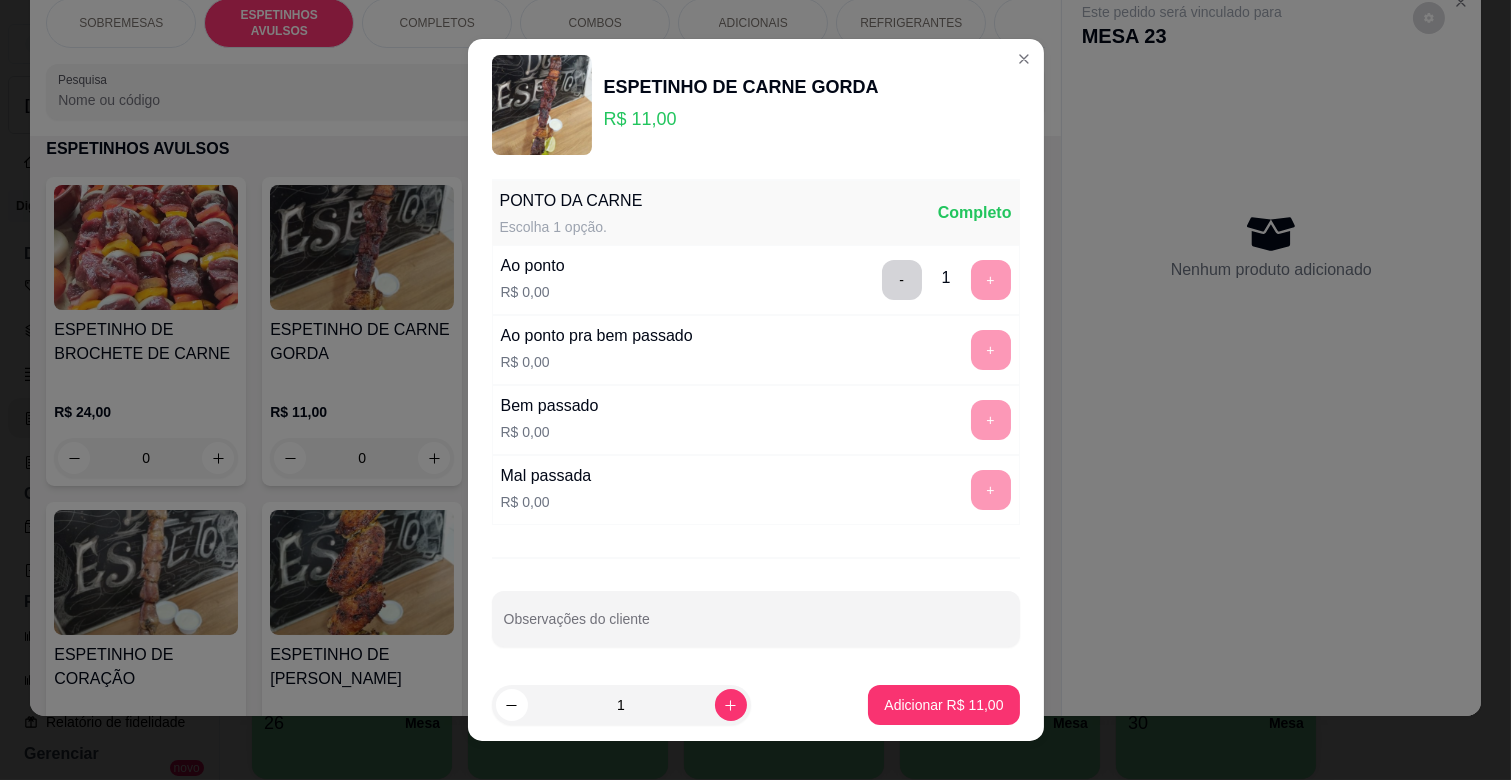 click on "1" at bounding box center (621, 705) 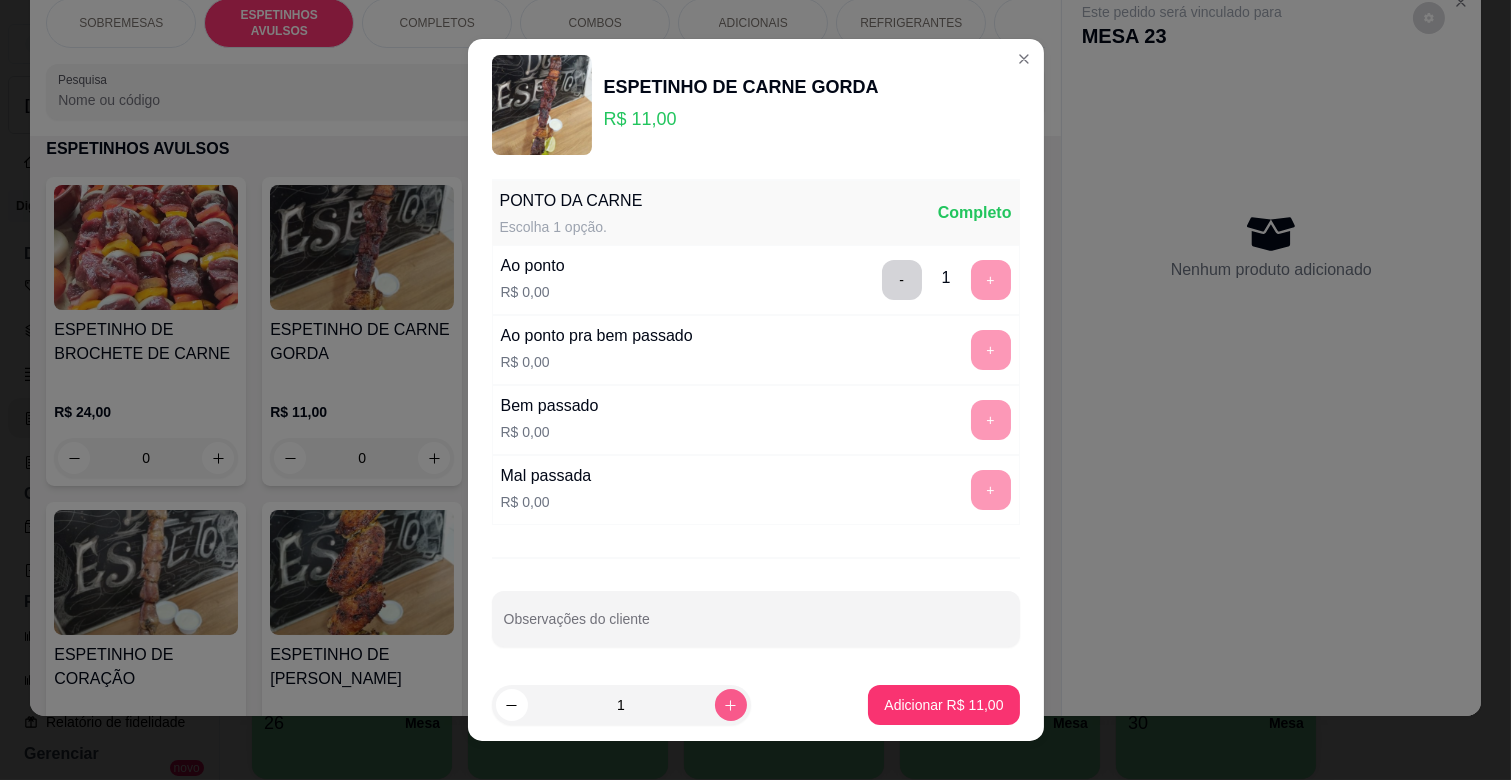 click 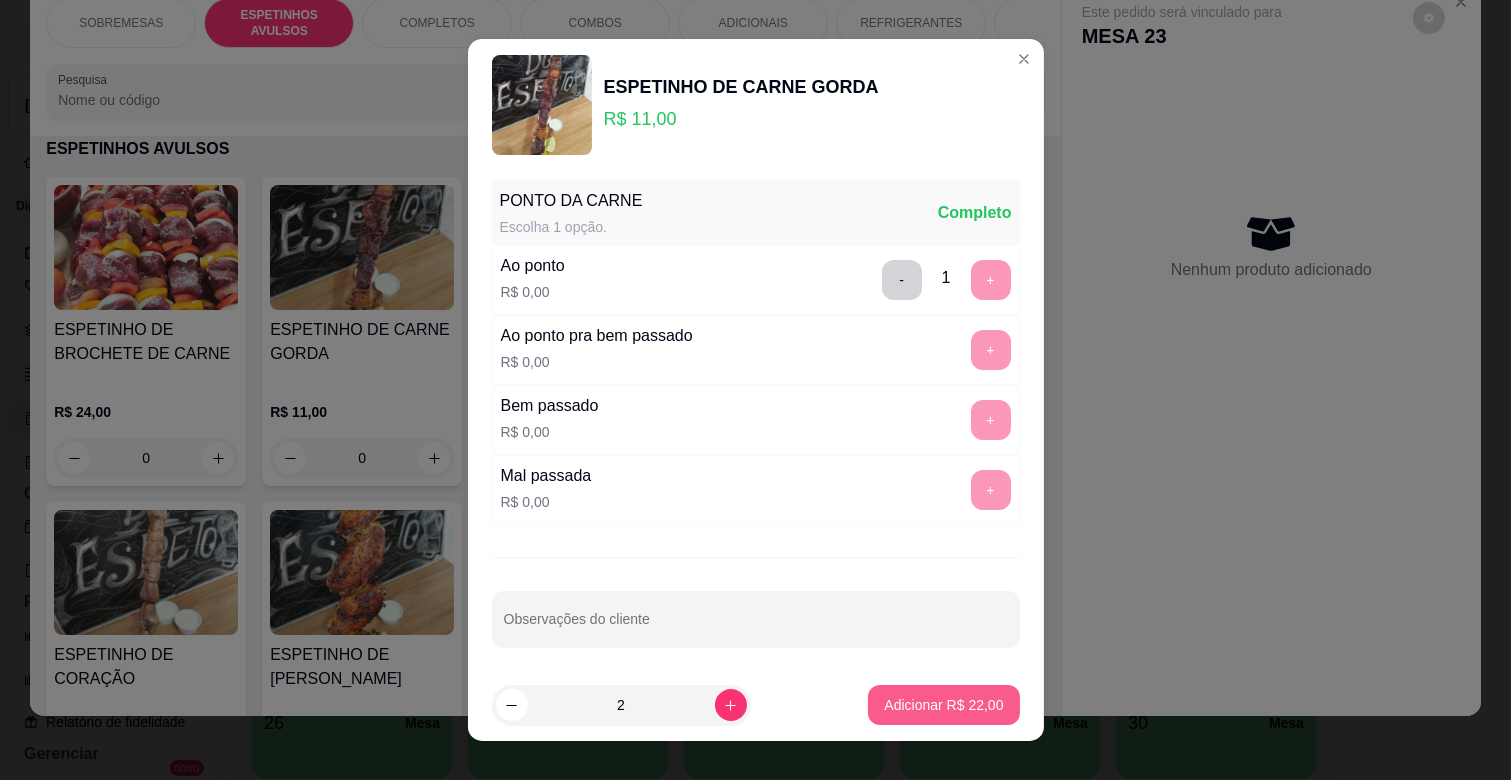 click on "Adicionar   R$ 22,00" at bounding box center [943, 705] 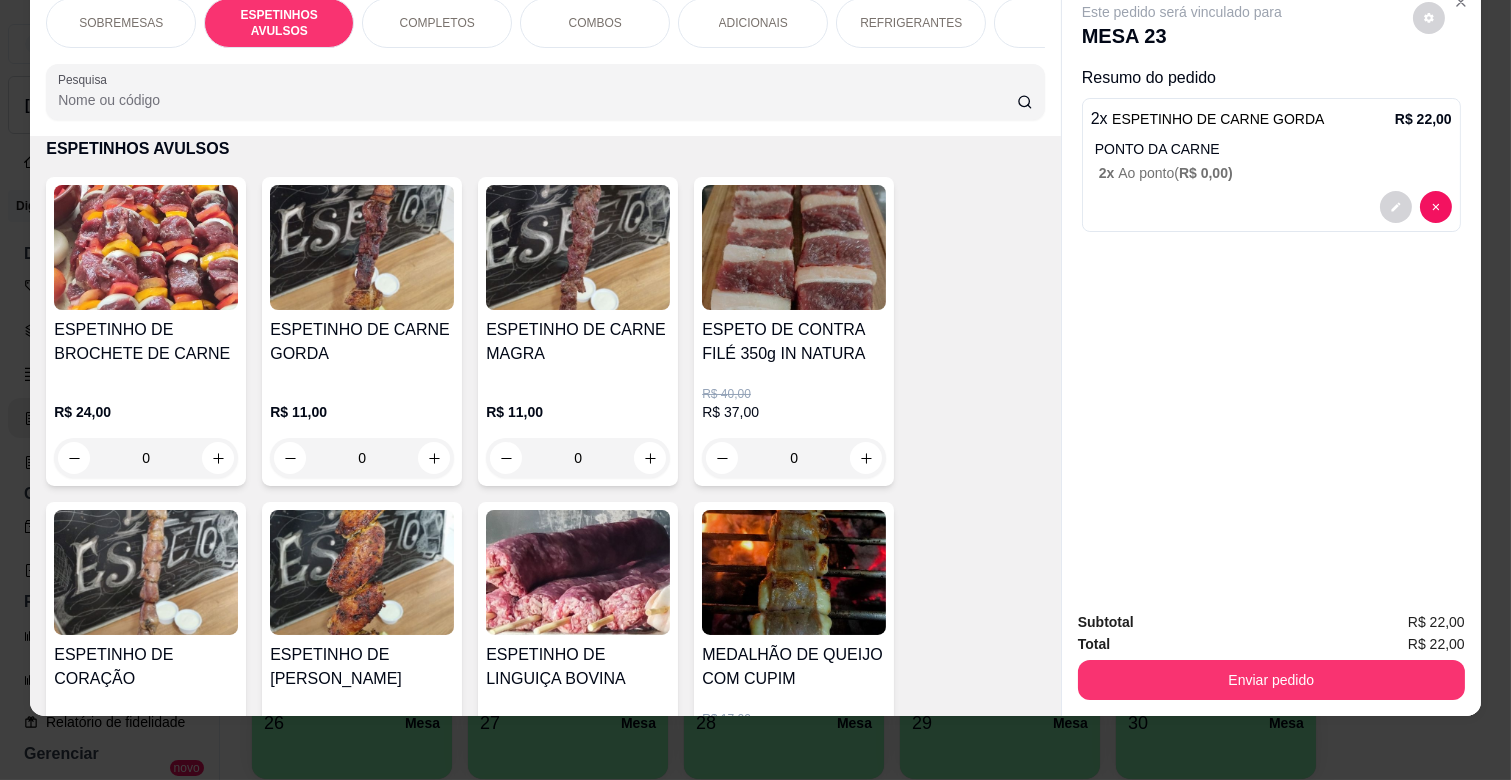 scroll, scrollTop: 772, scrollLeft: 0, axis: vertical 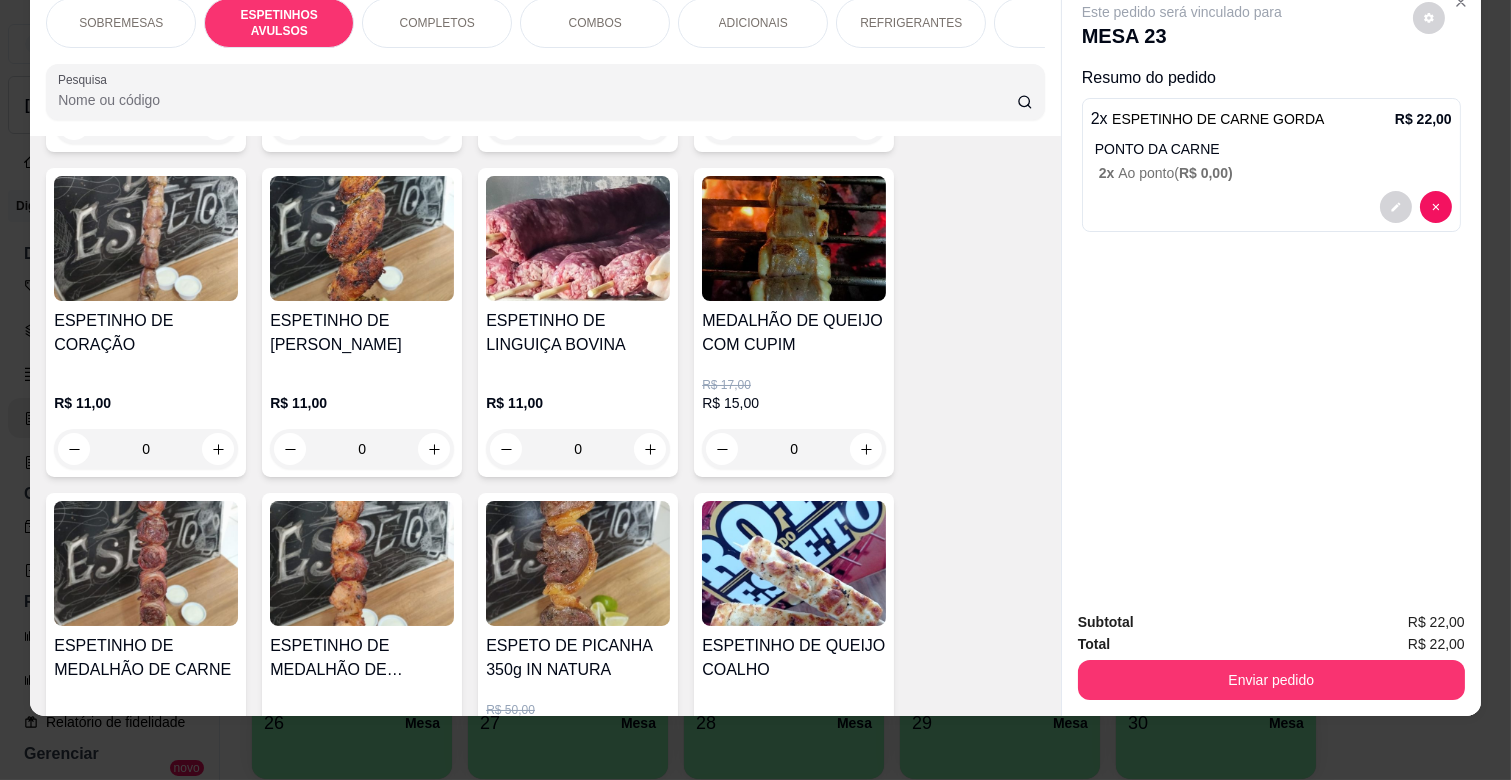 click on "0" at bounding box center (362, 449) 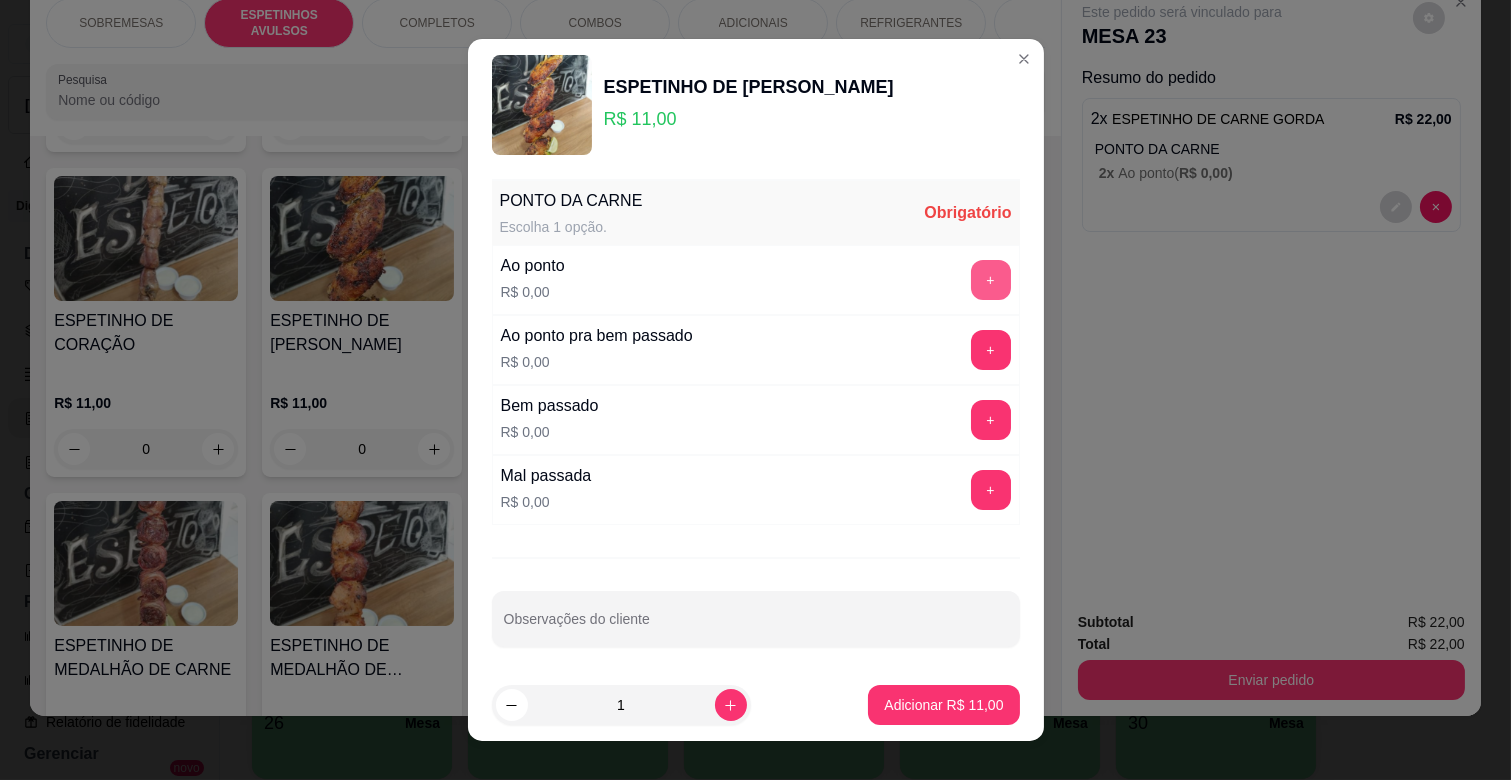 click on "+" at bounding box center [991, 280] 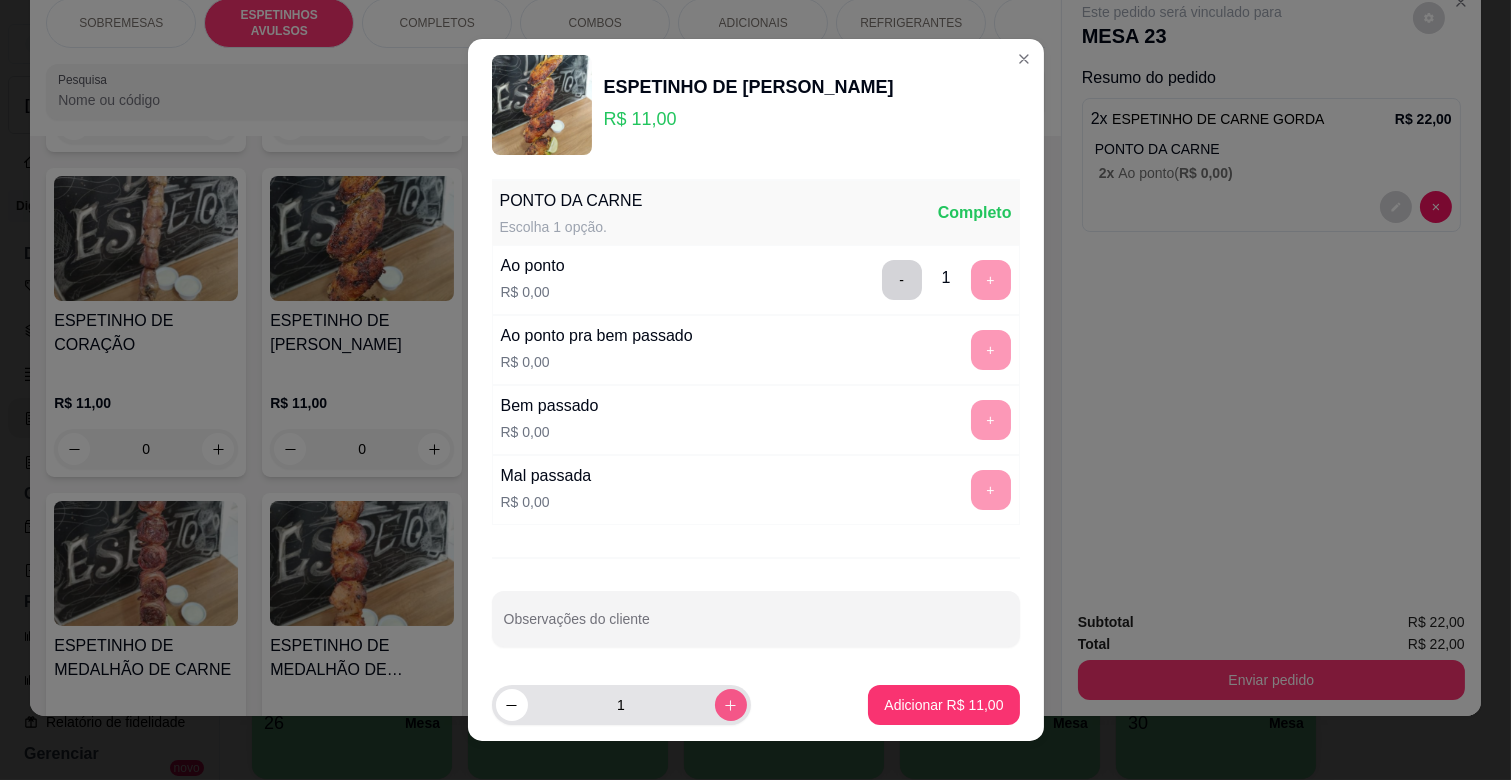 click 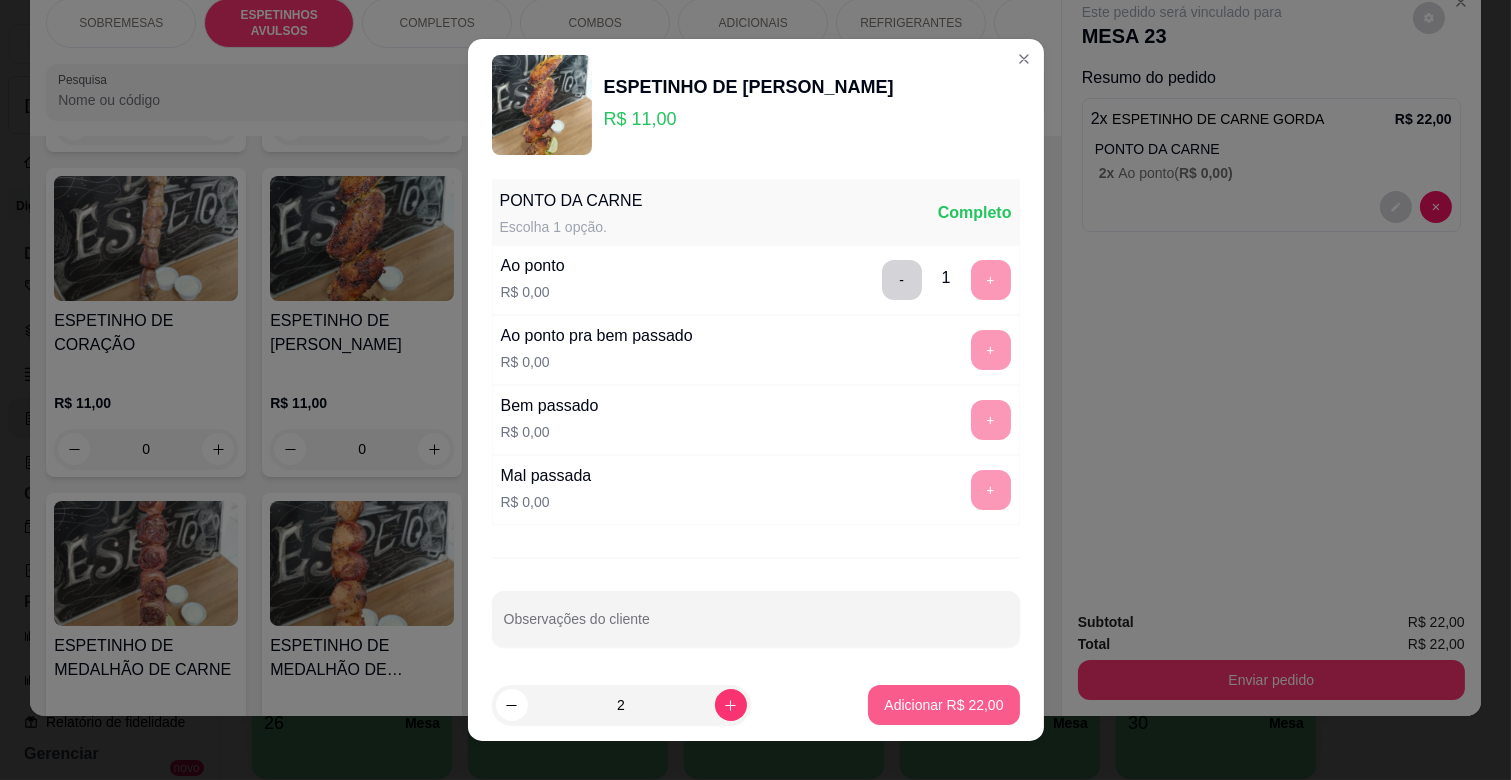 click on "Adicionar   R$ 22,00" at bounding box center (943, 705) 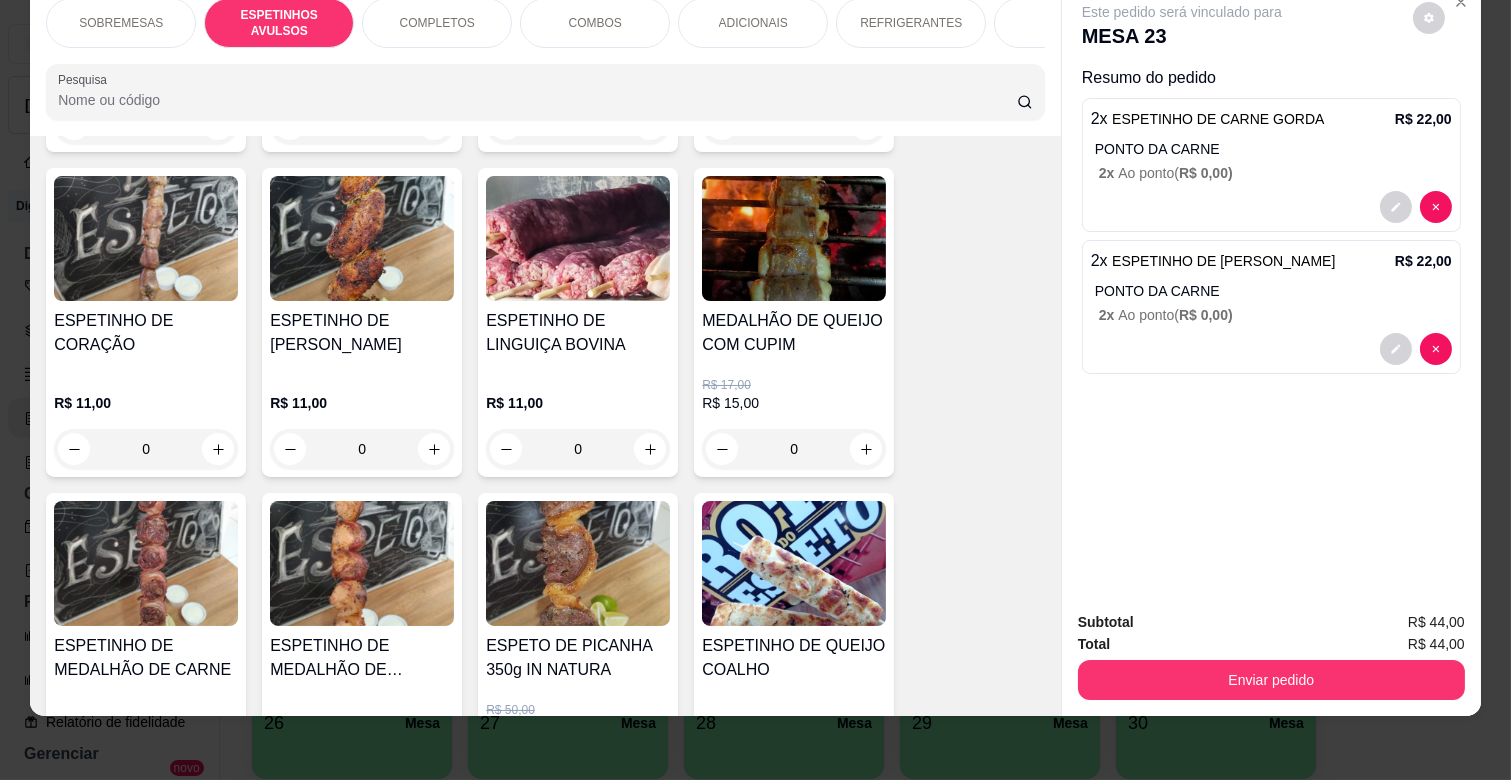 click on "ADICIONAIS" at bounding box center [753, 23] 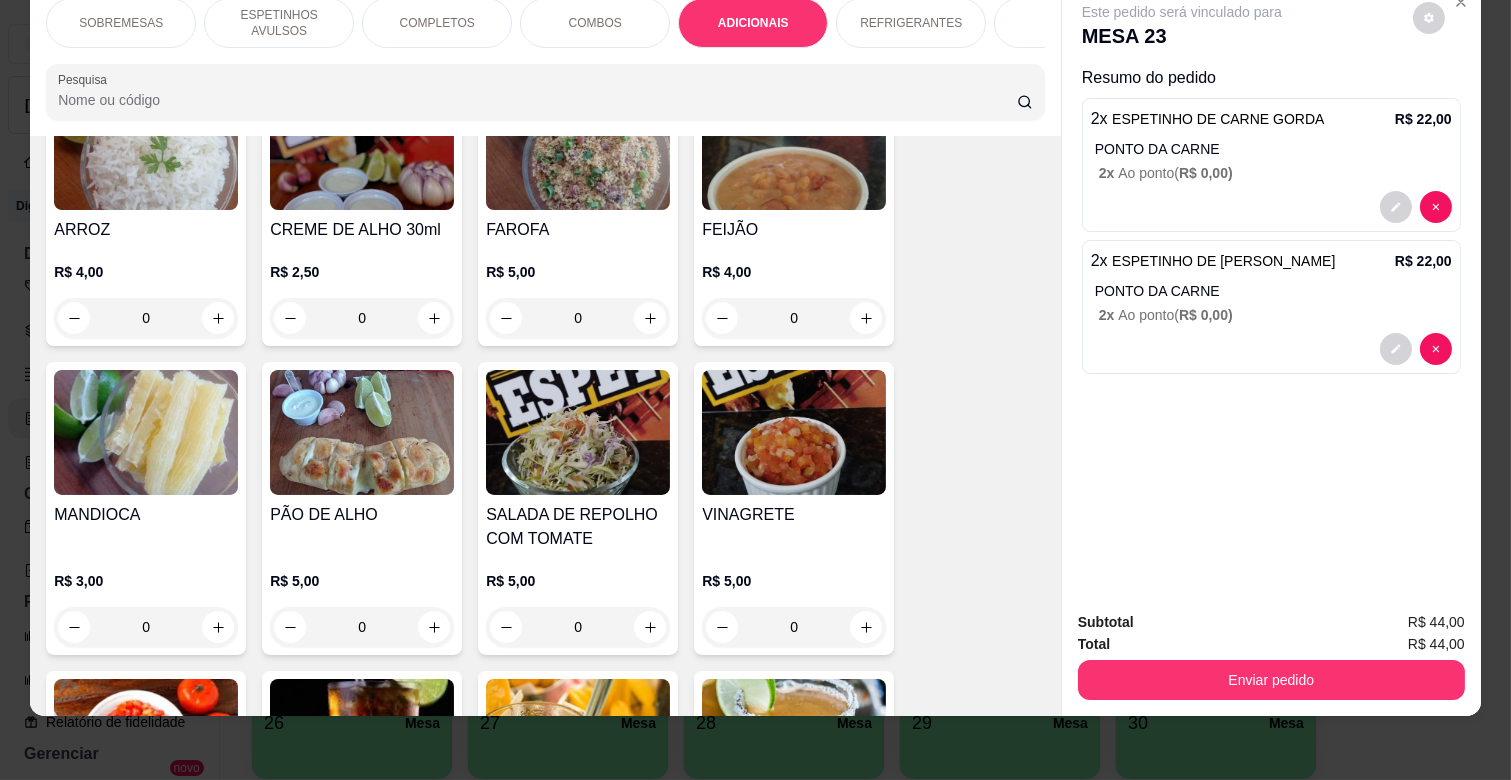 scroll, scrollTop: 3316, scrollLeft: 0, axis: vertical 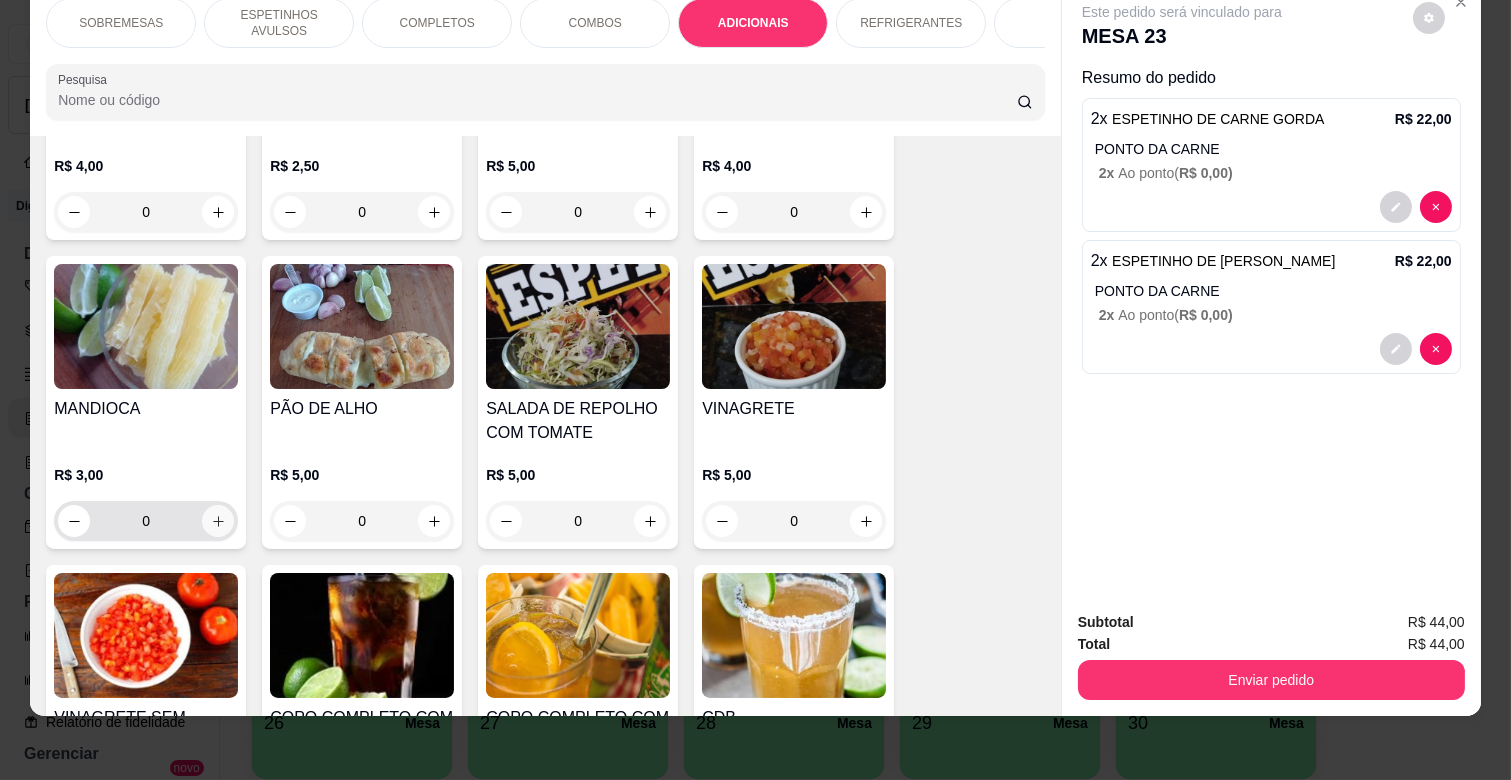 click 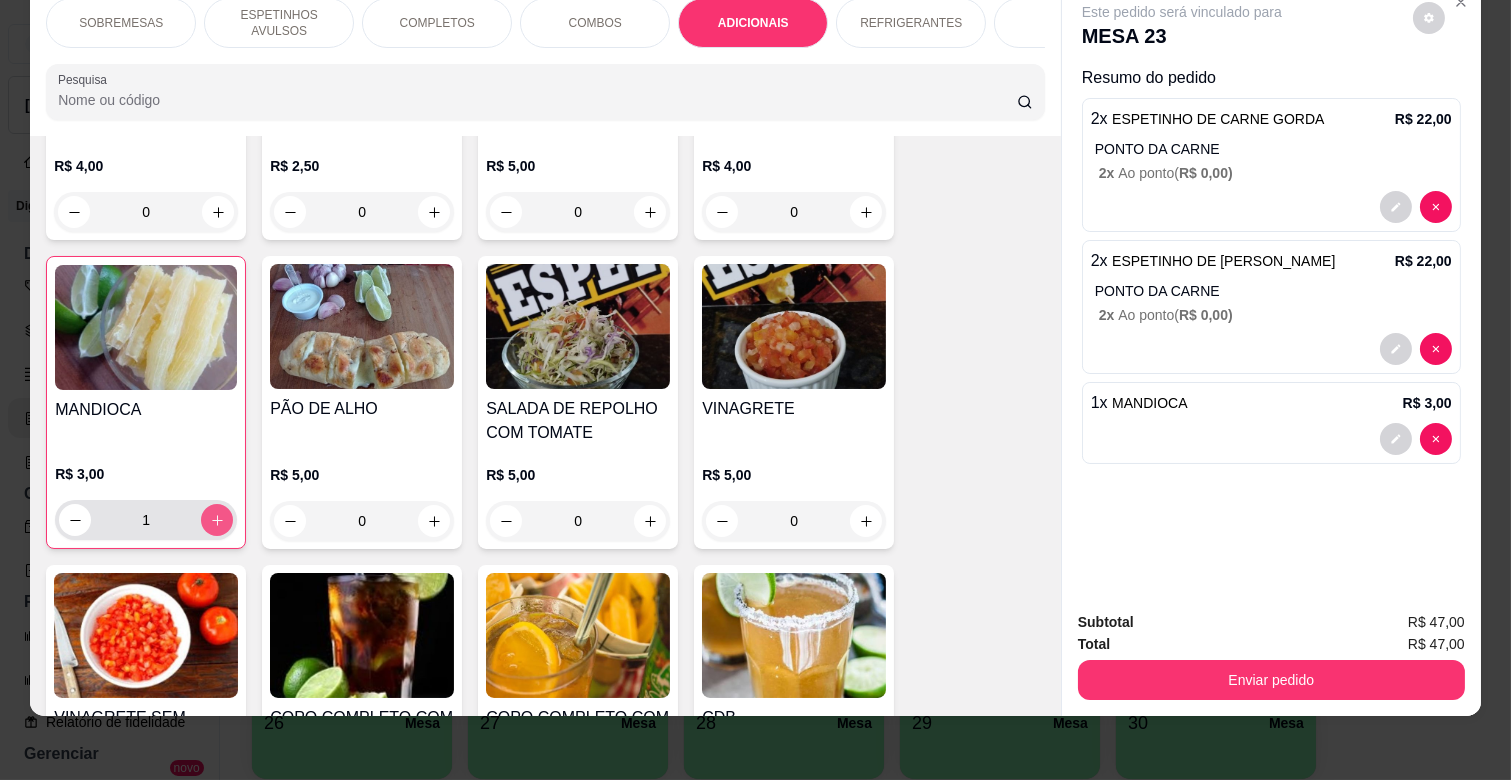 type on "1" 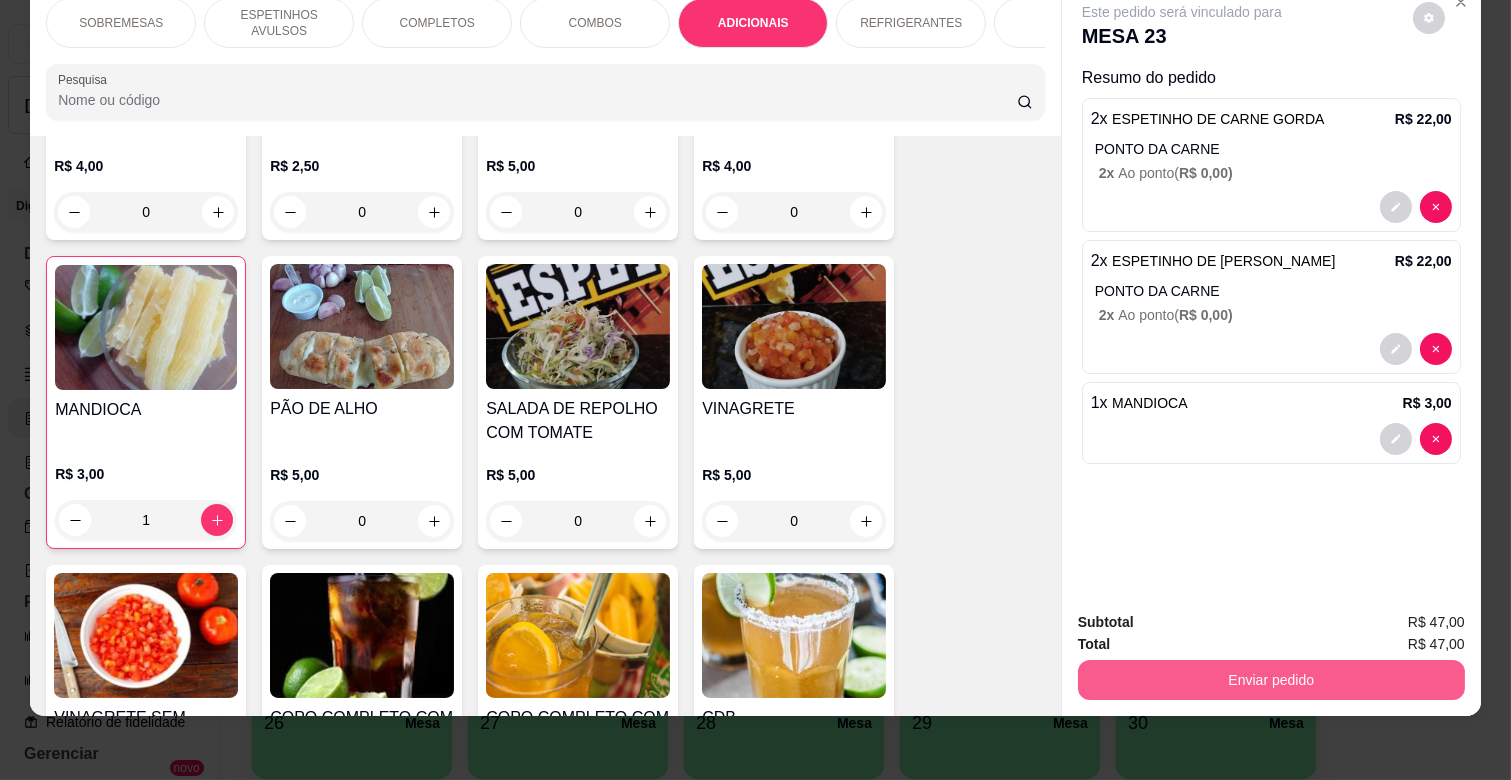 click on "Enviar pedido" at bounding box center (1271, 680) 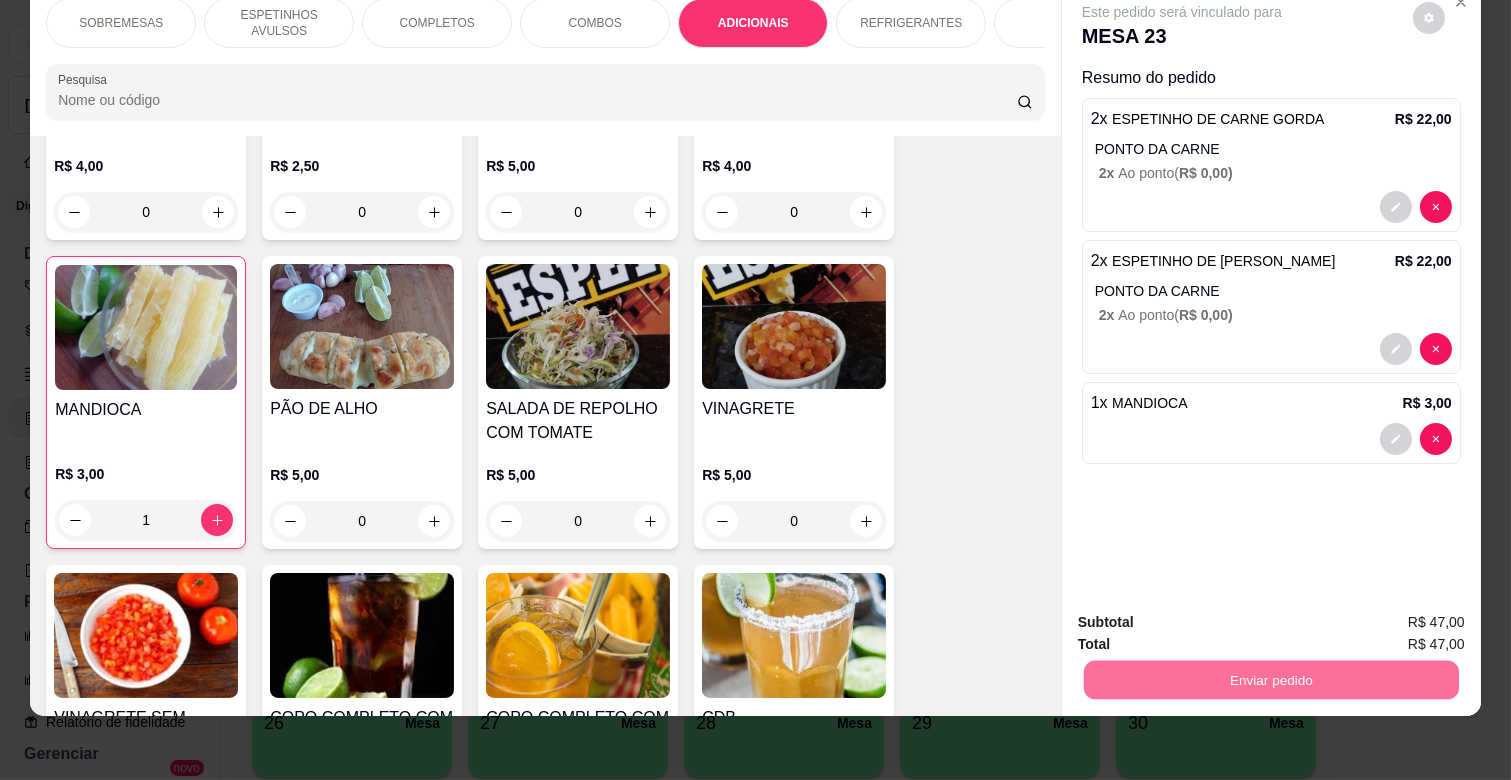 click on "Não registrar e enviar pedido" at bounding box center (1205, 613) 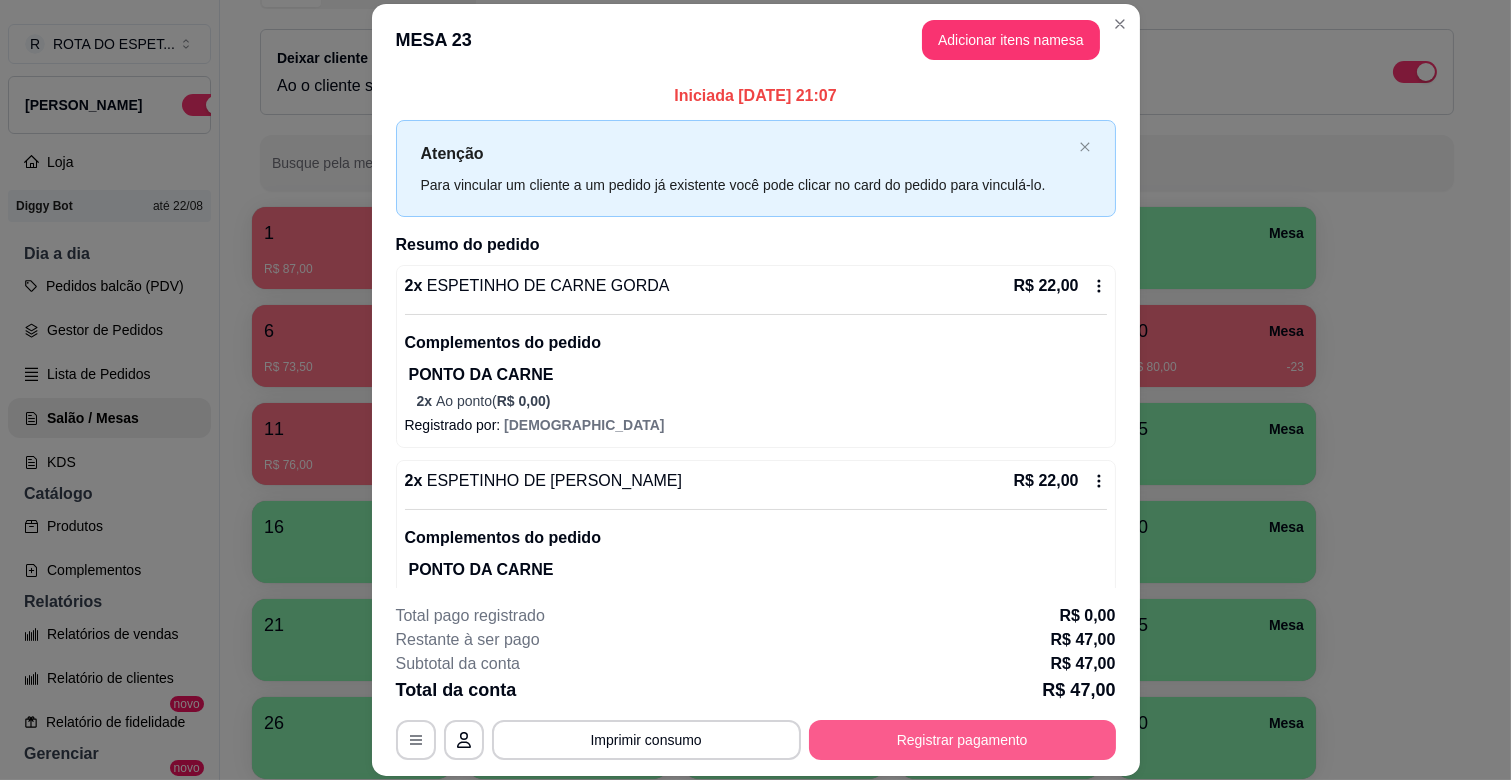 click on "Registrar pagamento" at bounding box center [962, 740] 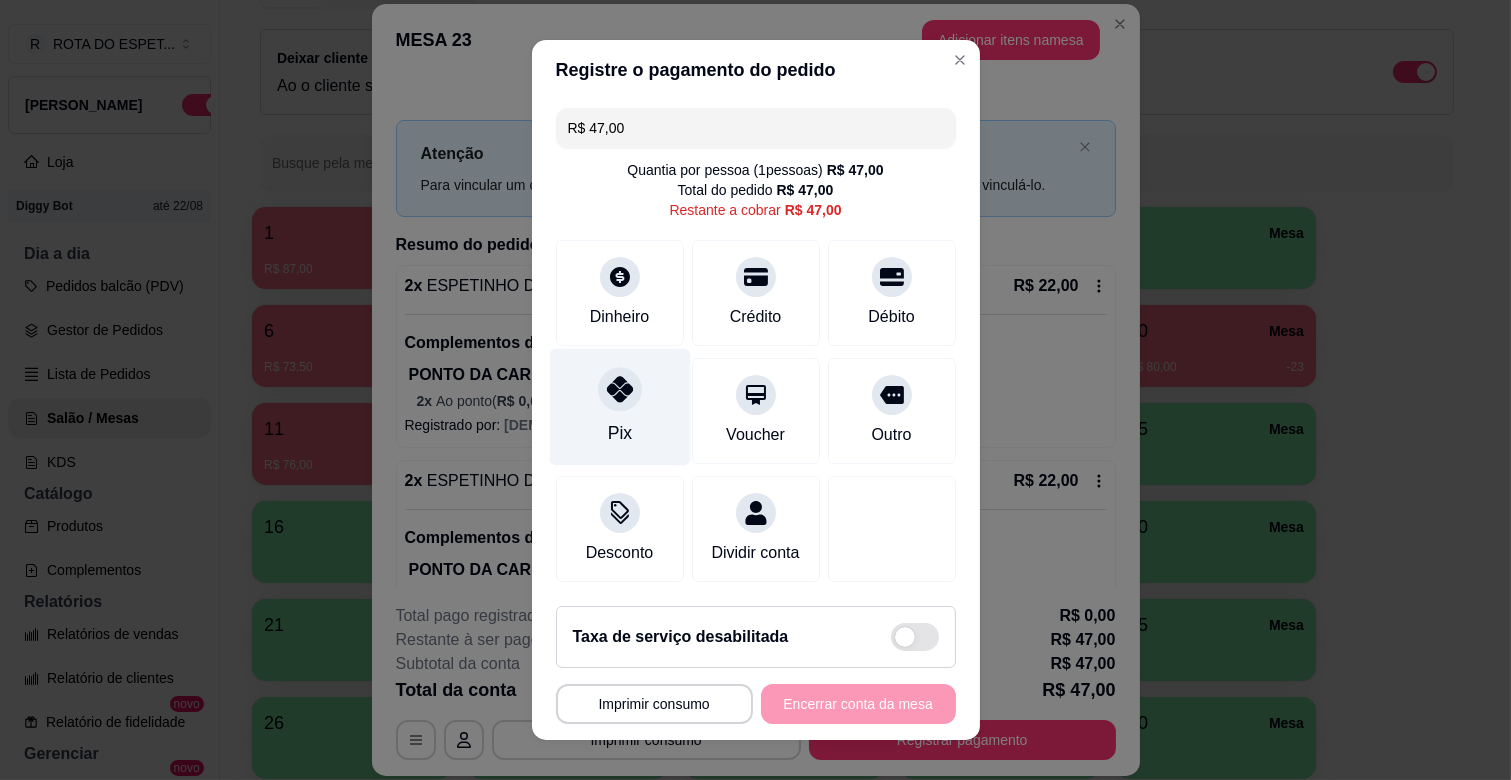 click at bounding box center (620, 389) 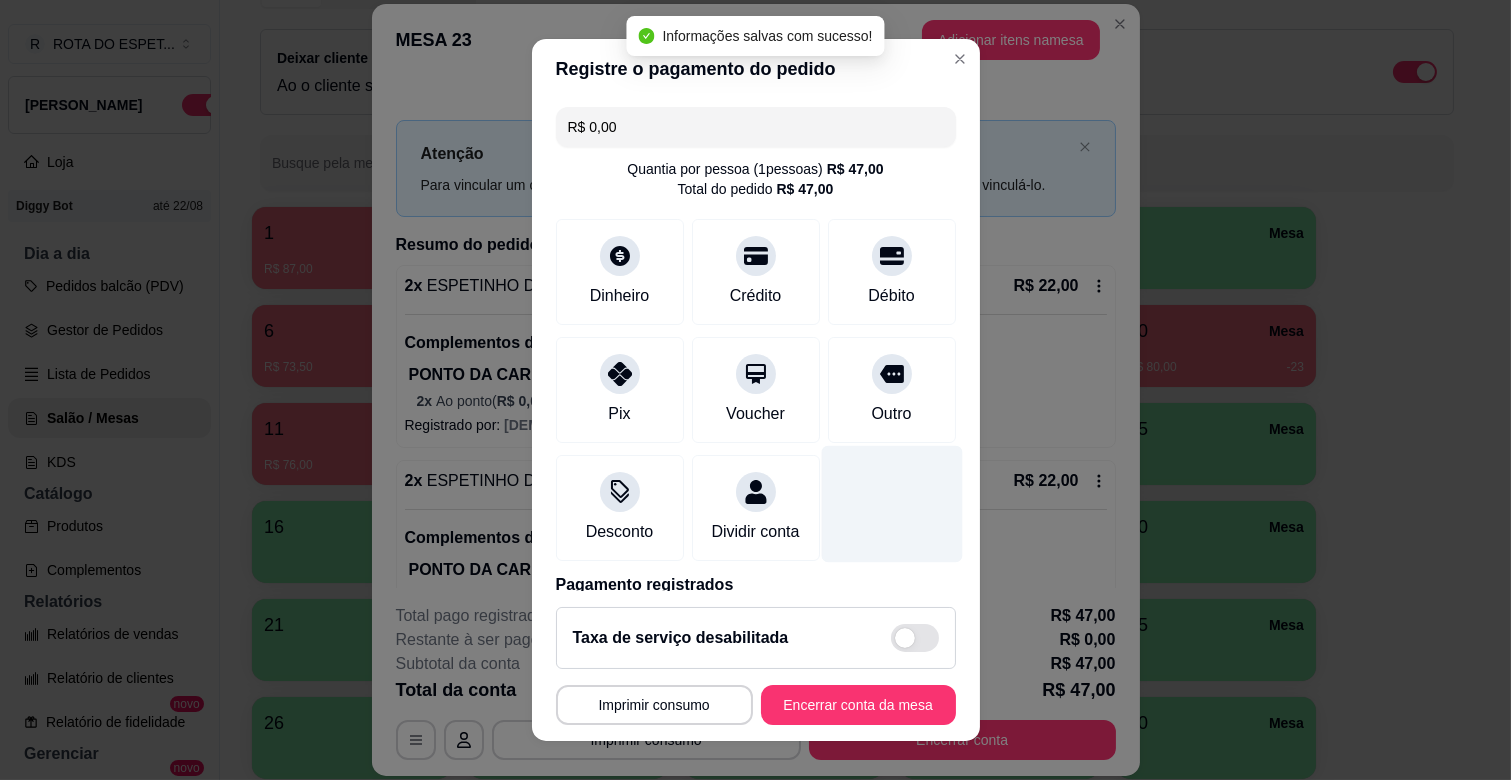 type on "R$ 0,00" 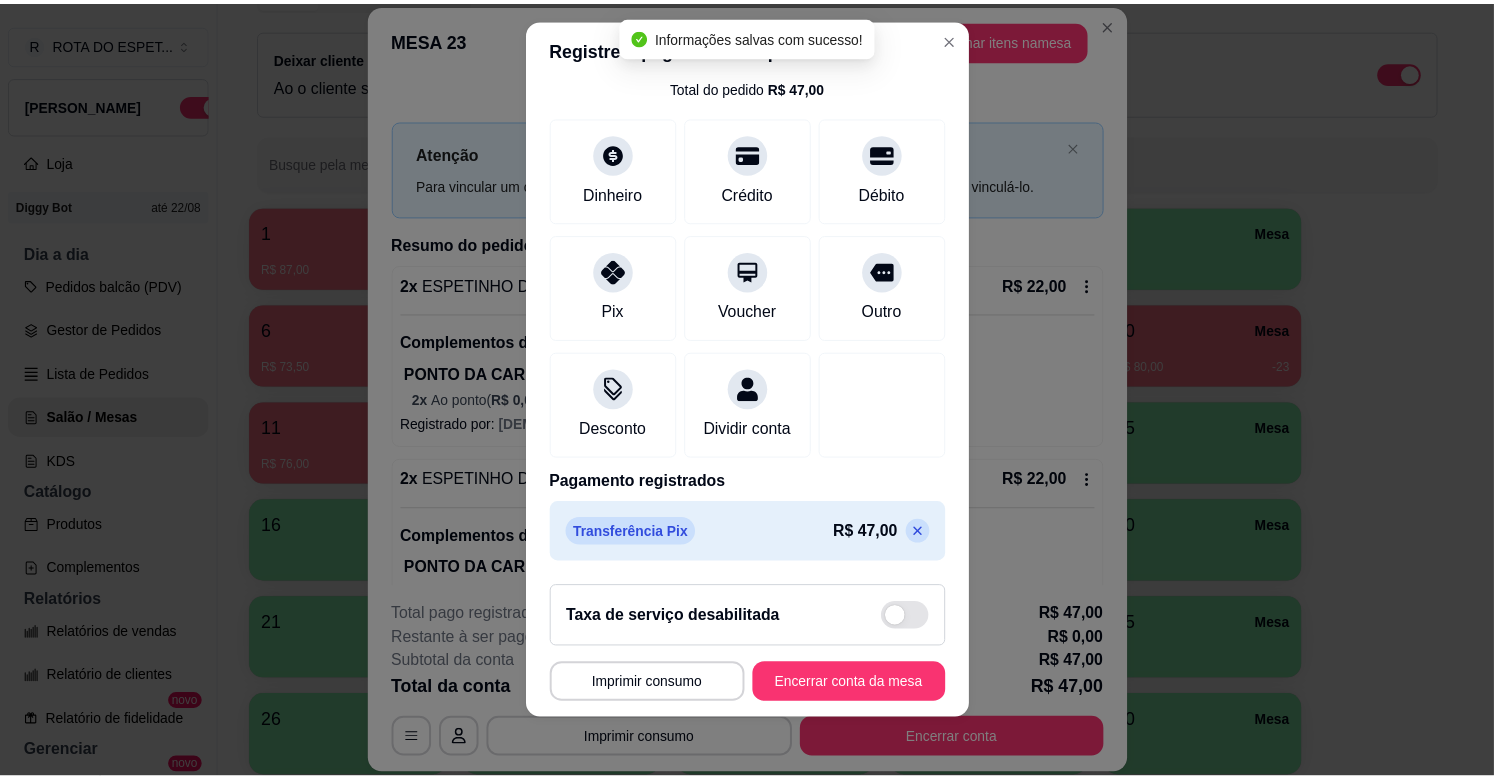 scroll, scrollTop: 25, scrollLeft: 0, axis: vertical 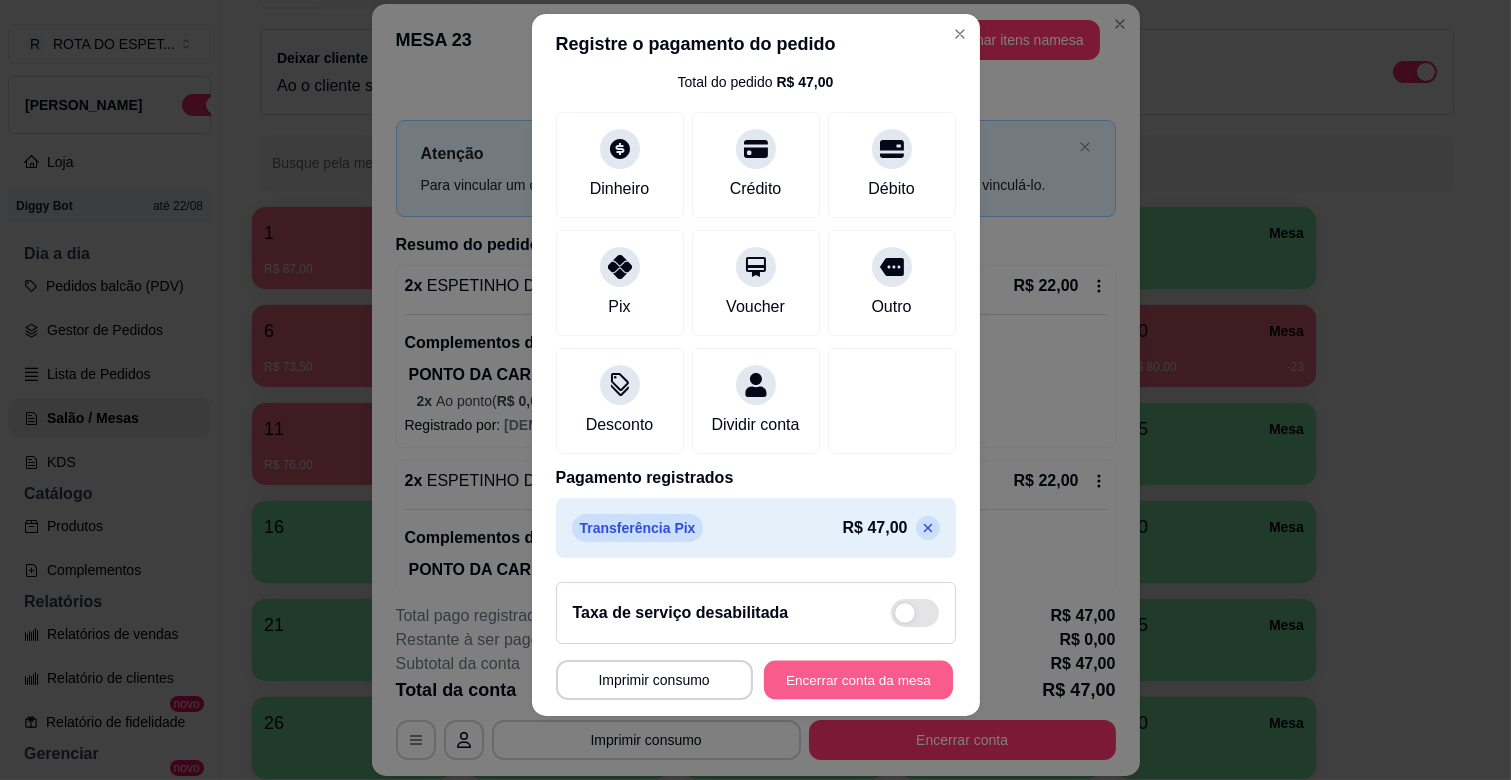 click on "Encerrar conta da mesa" at bounding box center [858, 680] 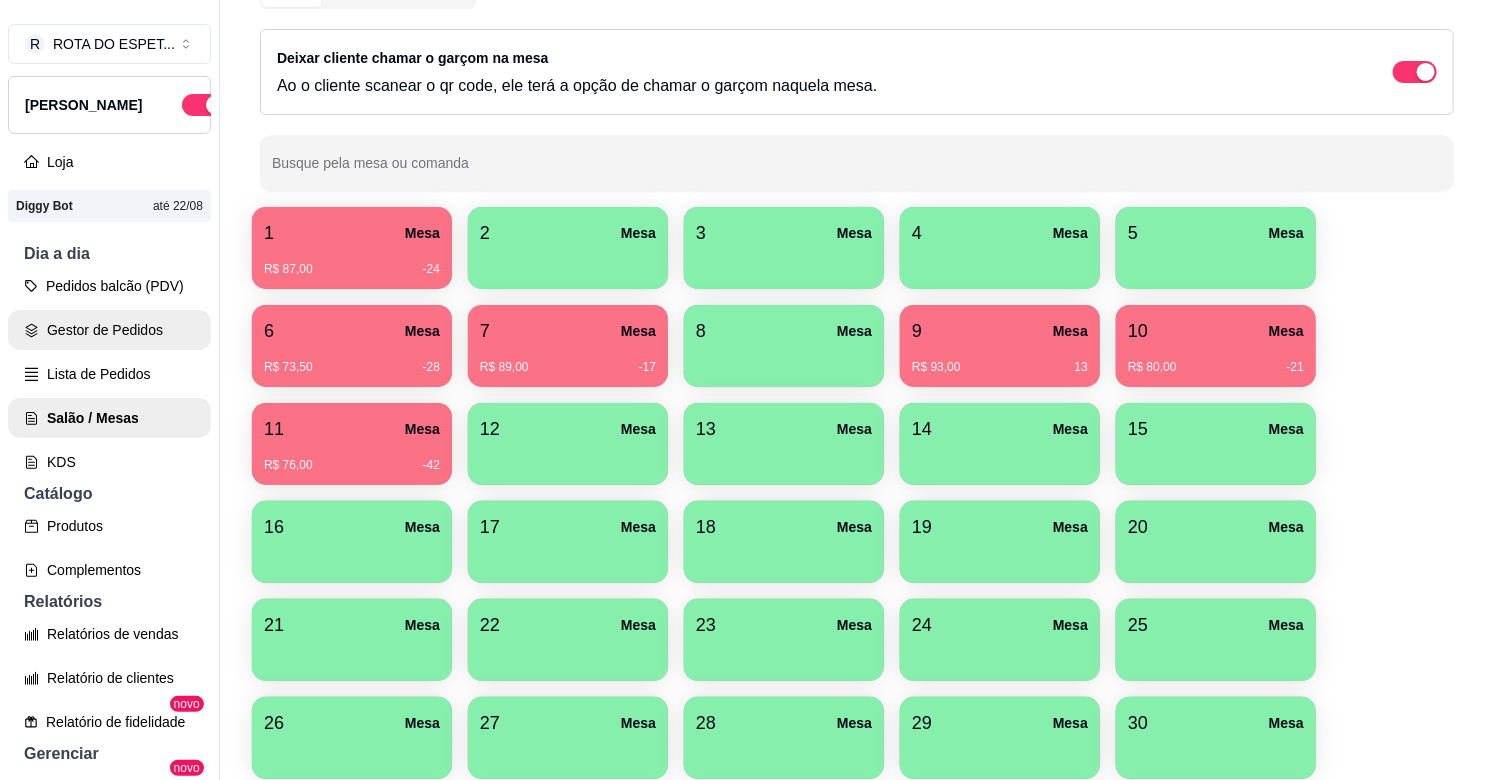 click on "Gestor de Pedidos" at bounding box center (109, 330) 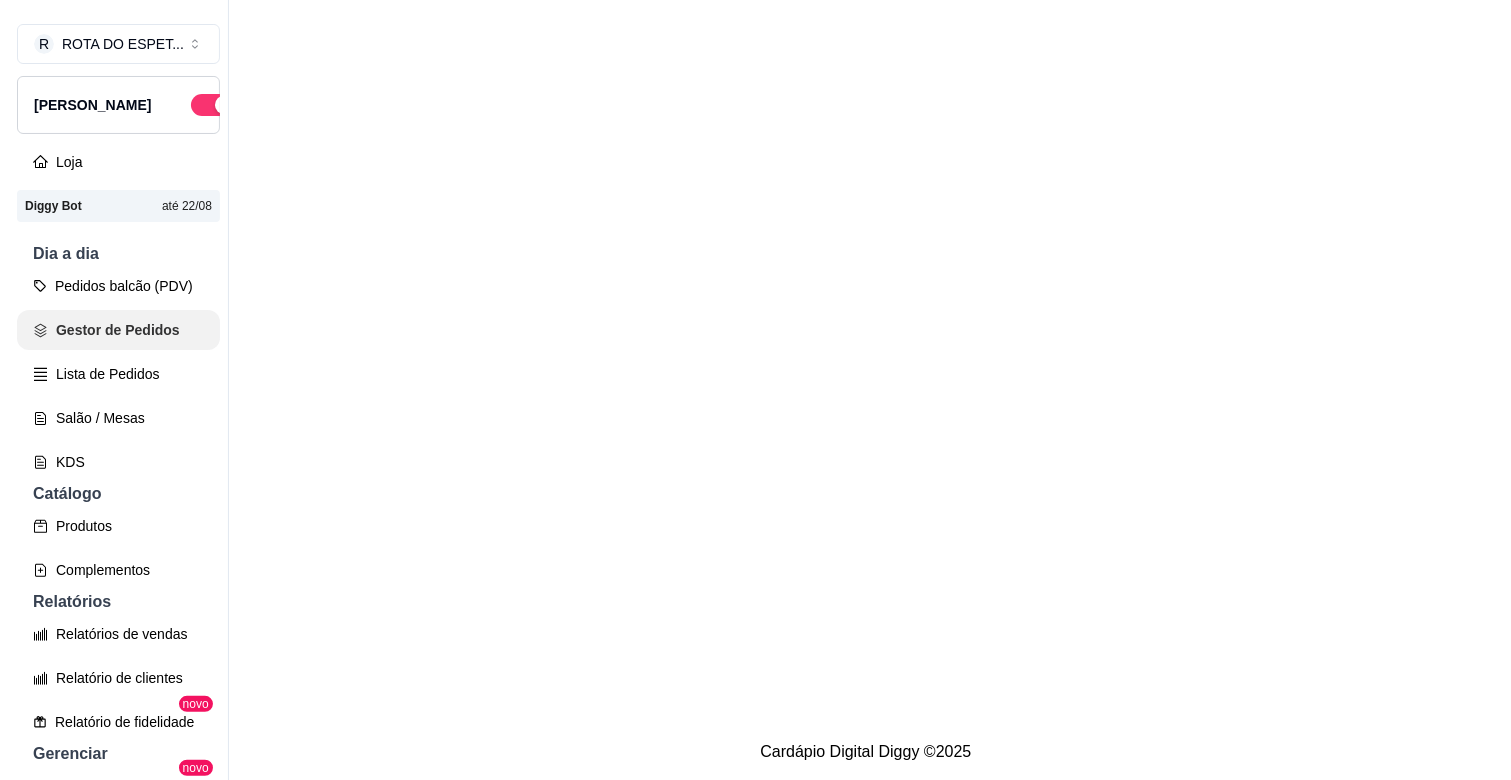 scroll, scrollTop: 0, scrollLeft: 0, axis: both 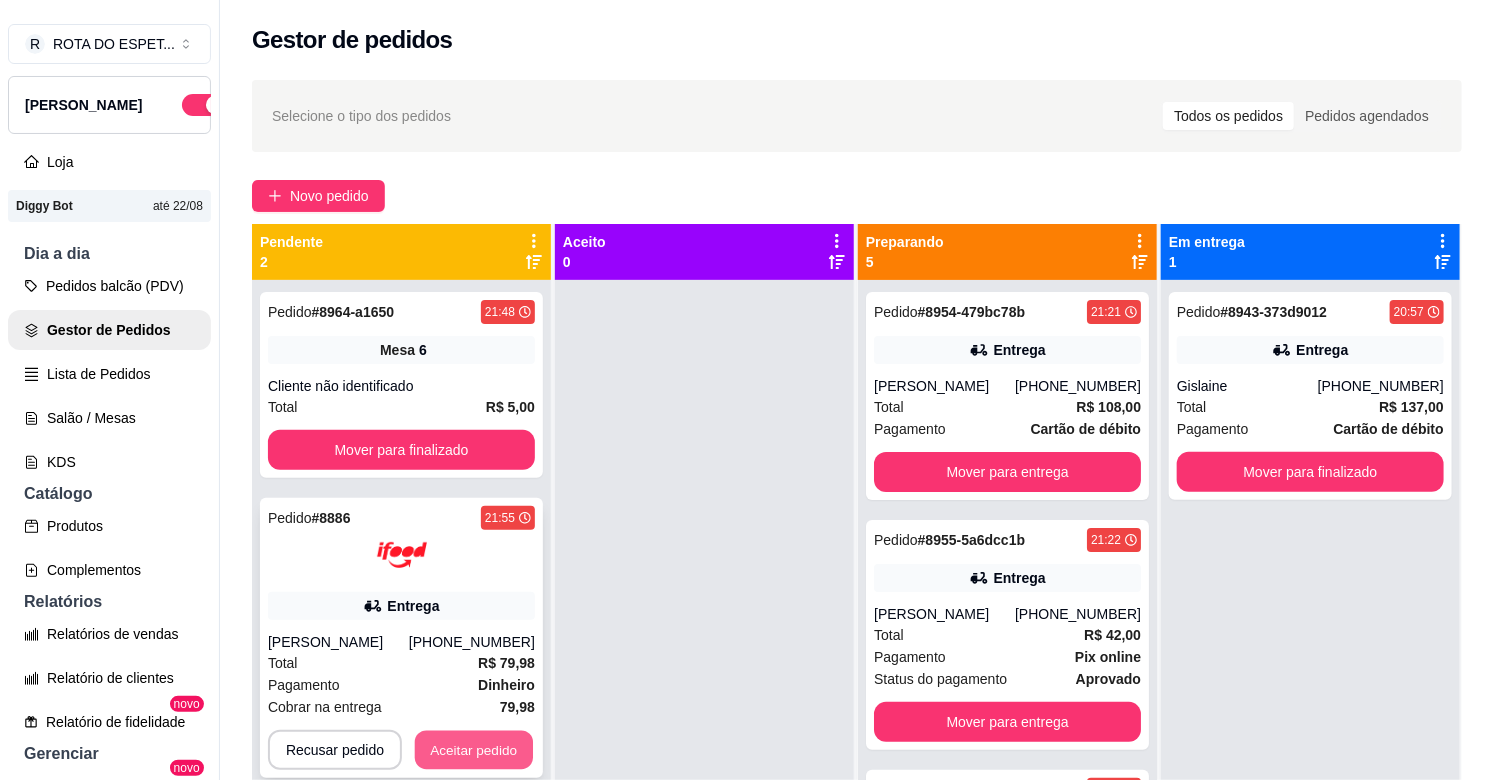 click on "Aceitar pedido" at bounding box center [474, 750] 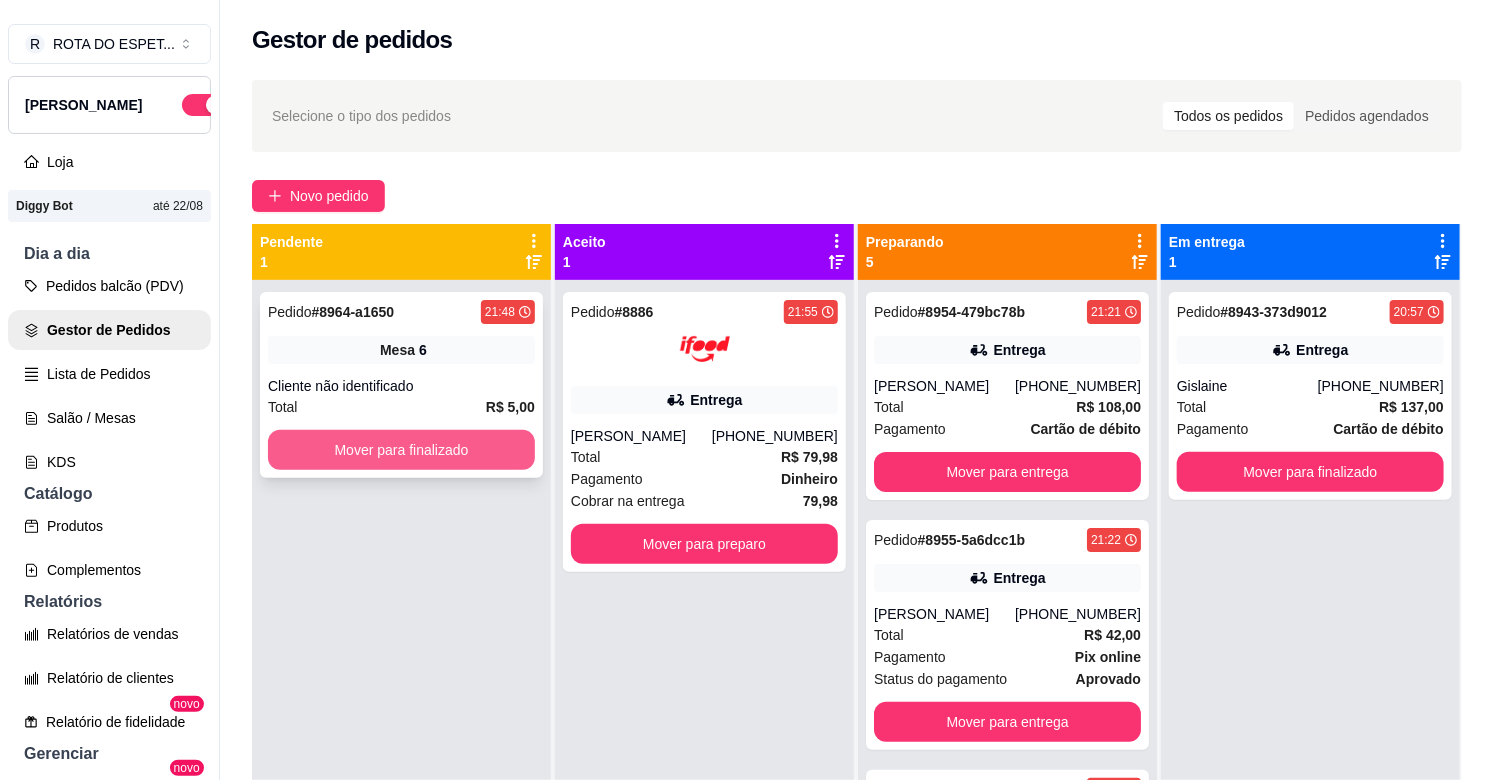 click on "Mover para finalizado" at bounding box center (401, 450) 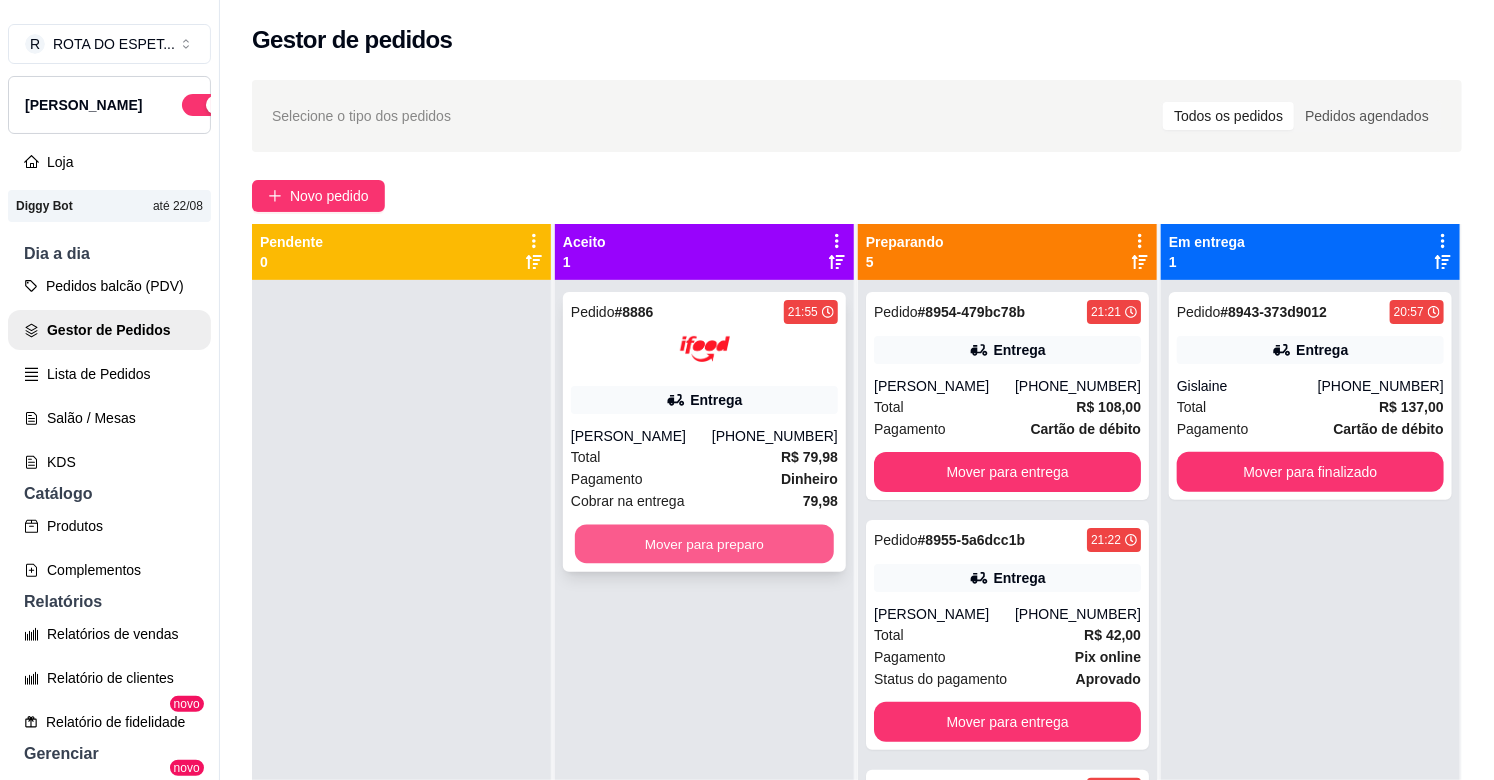 click on "Mover para preparo" at bounding box center [704, 544] 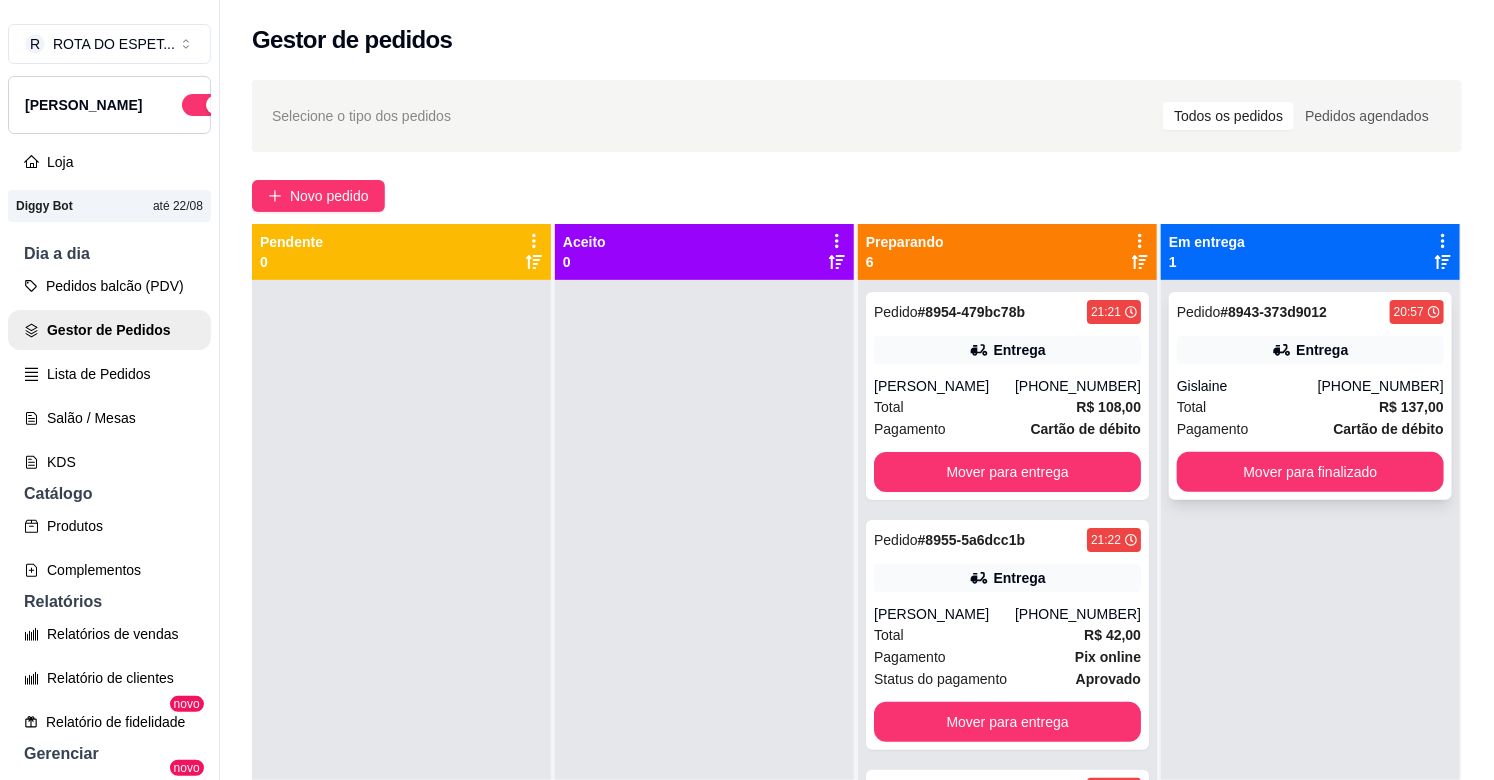 click on "Gislaine" at bounding box center (1247, 386) 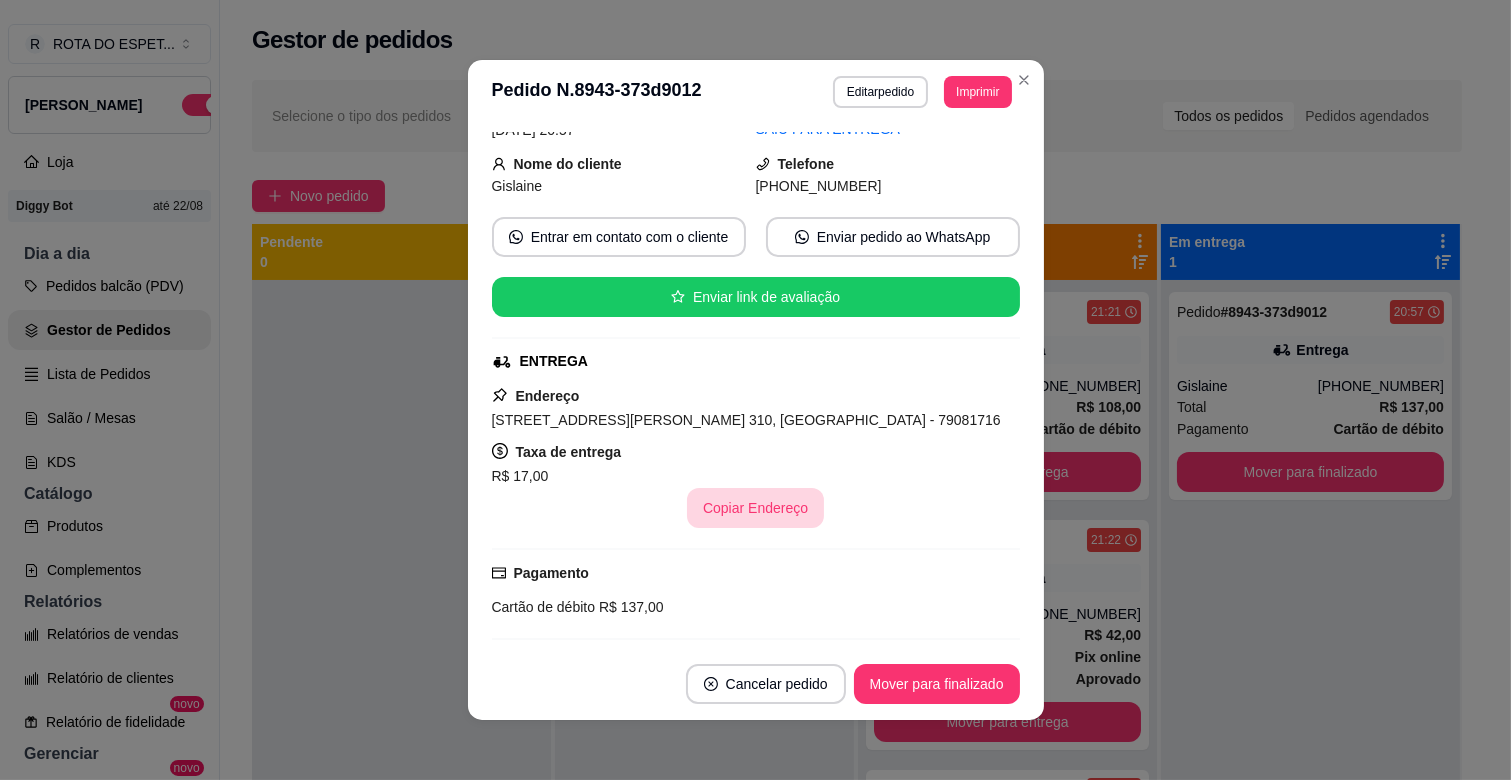 scroll, scrollTop: 555, scrollLeft: 0, axis: vertical 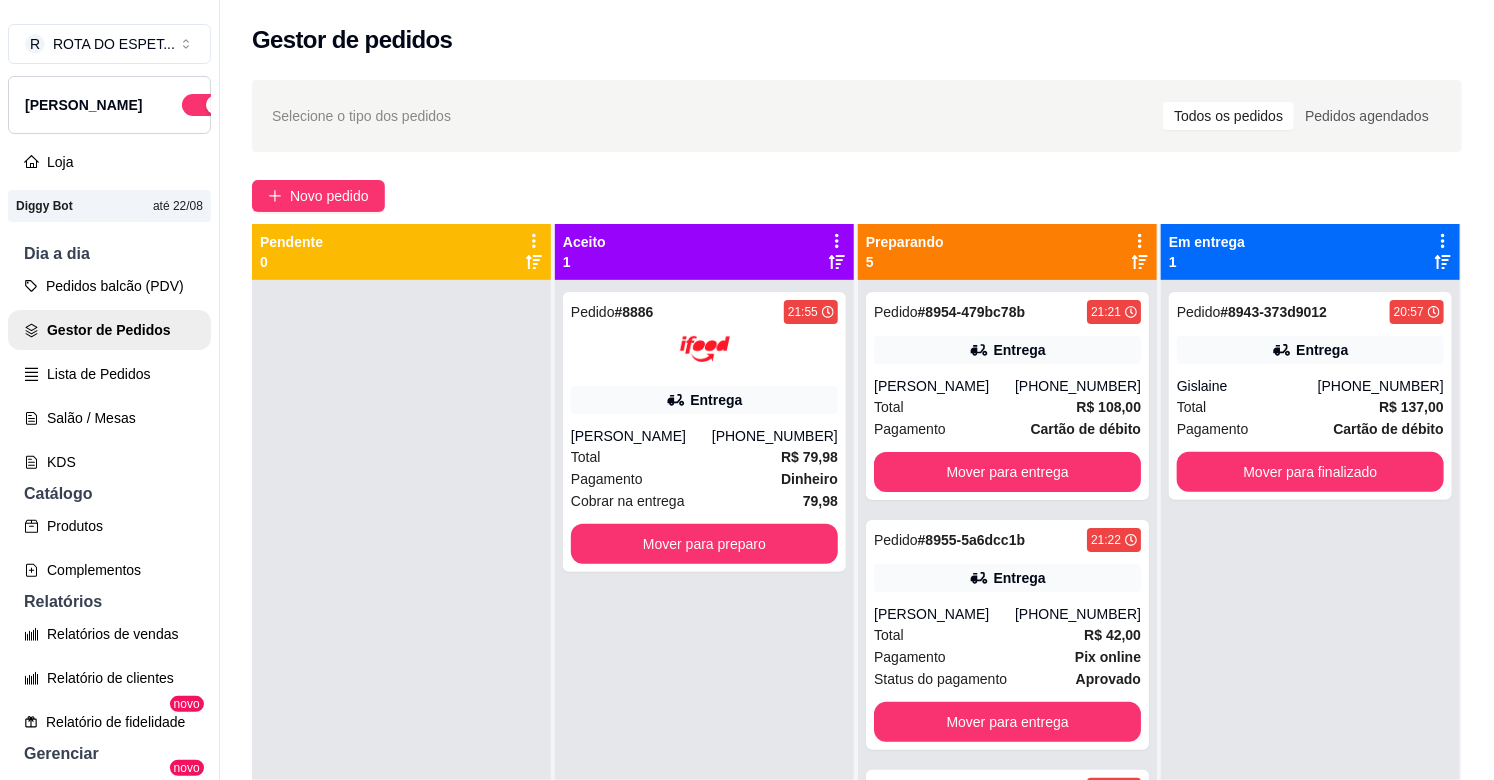 click on "Pedido  # 8886 21:55 Entrega Karol  [PHONE_NUMBER] Total R$ 79,98 Pagamento Dinheiro Cobrar na entrega 79,98 Mover para preparo" at bounding box center [704, 670] 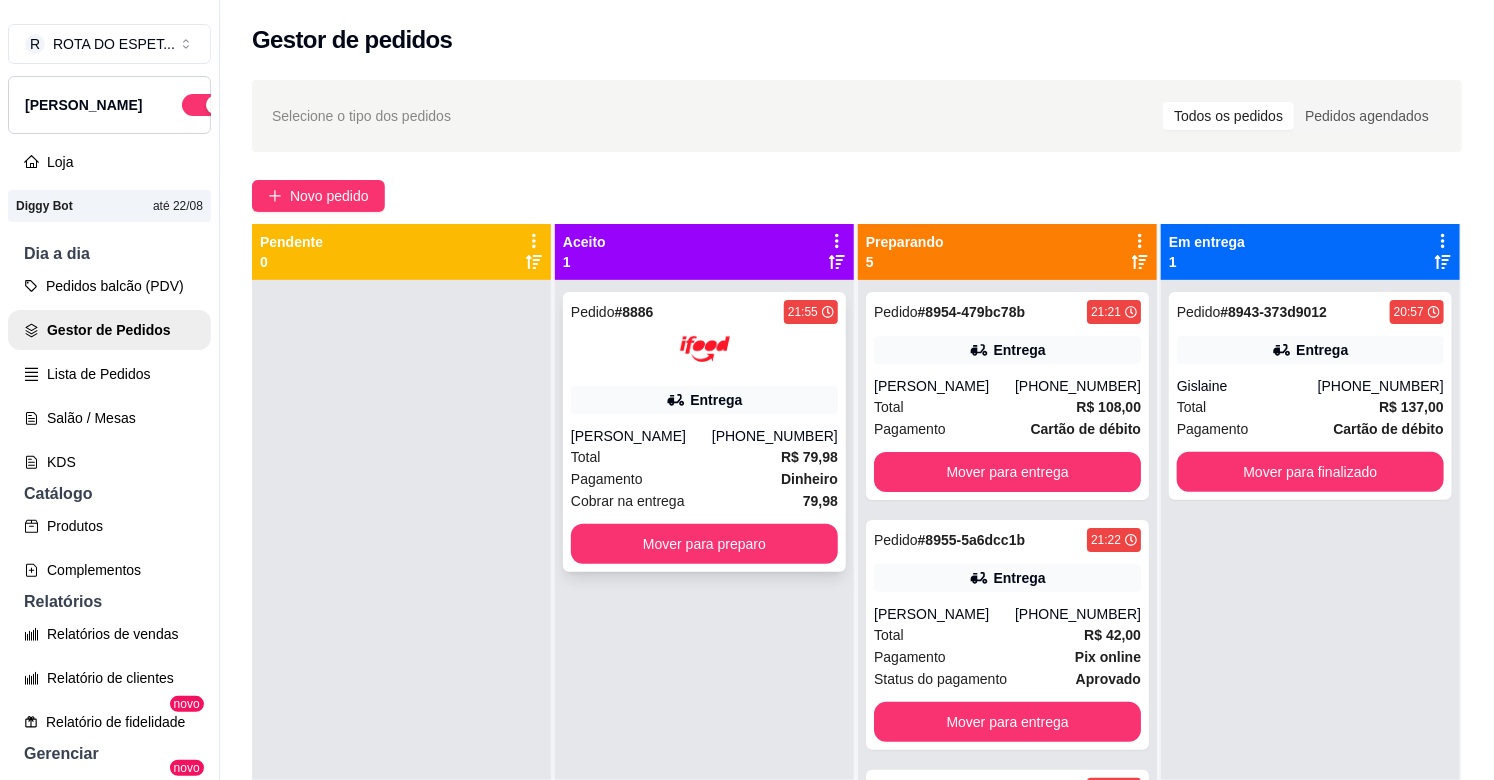 click on "Pedido  # 8886 21:55 Entrega Karol  [PHONE_NUMBER] Total R$ 79,98 Pagamento Dinheiro Cobrar na entrega 79,98 Mover para preparo" at bounding box center [704, 432] 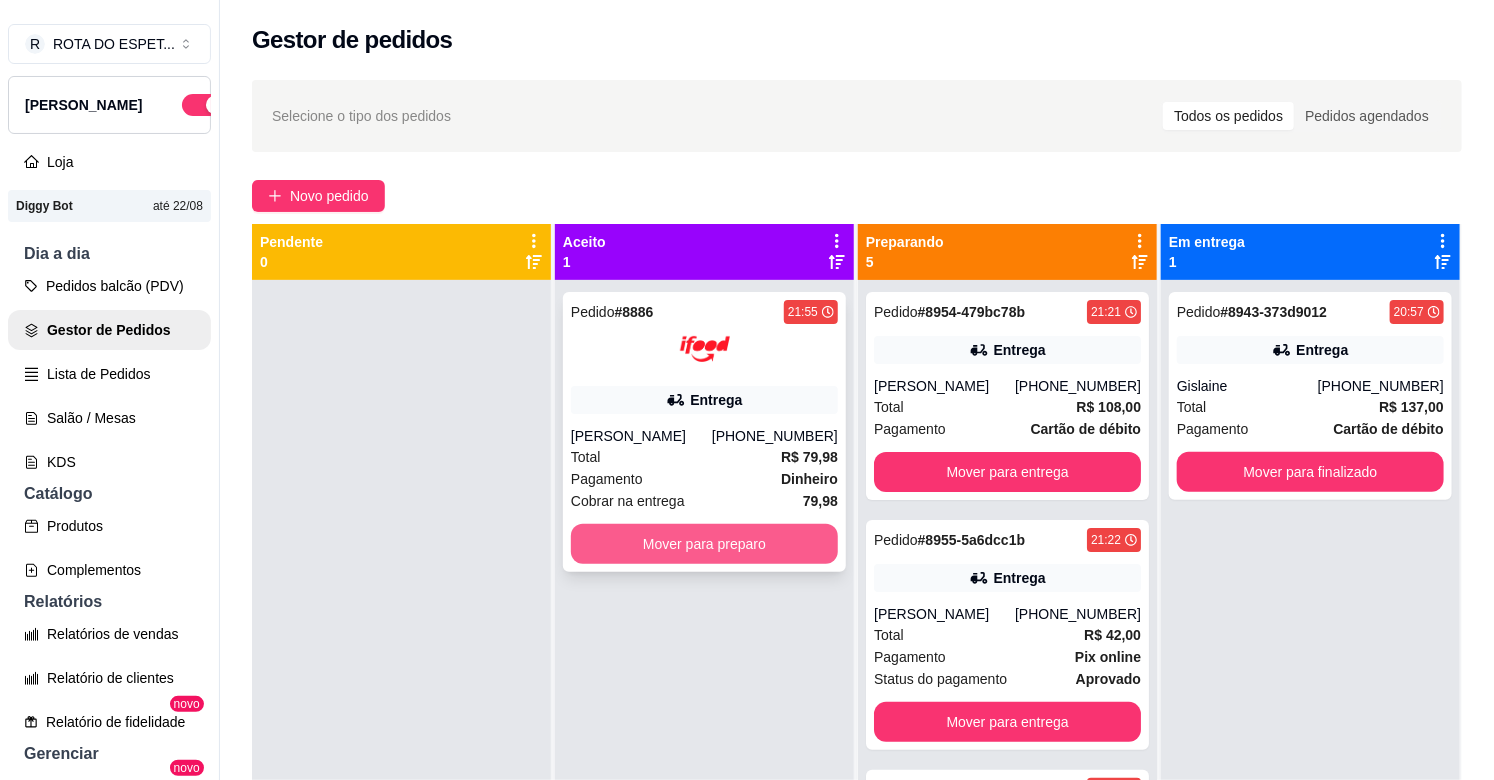click on "Mover para preparo" at bounding box center (704, 544) 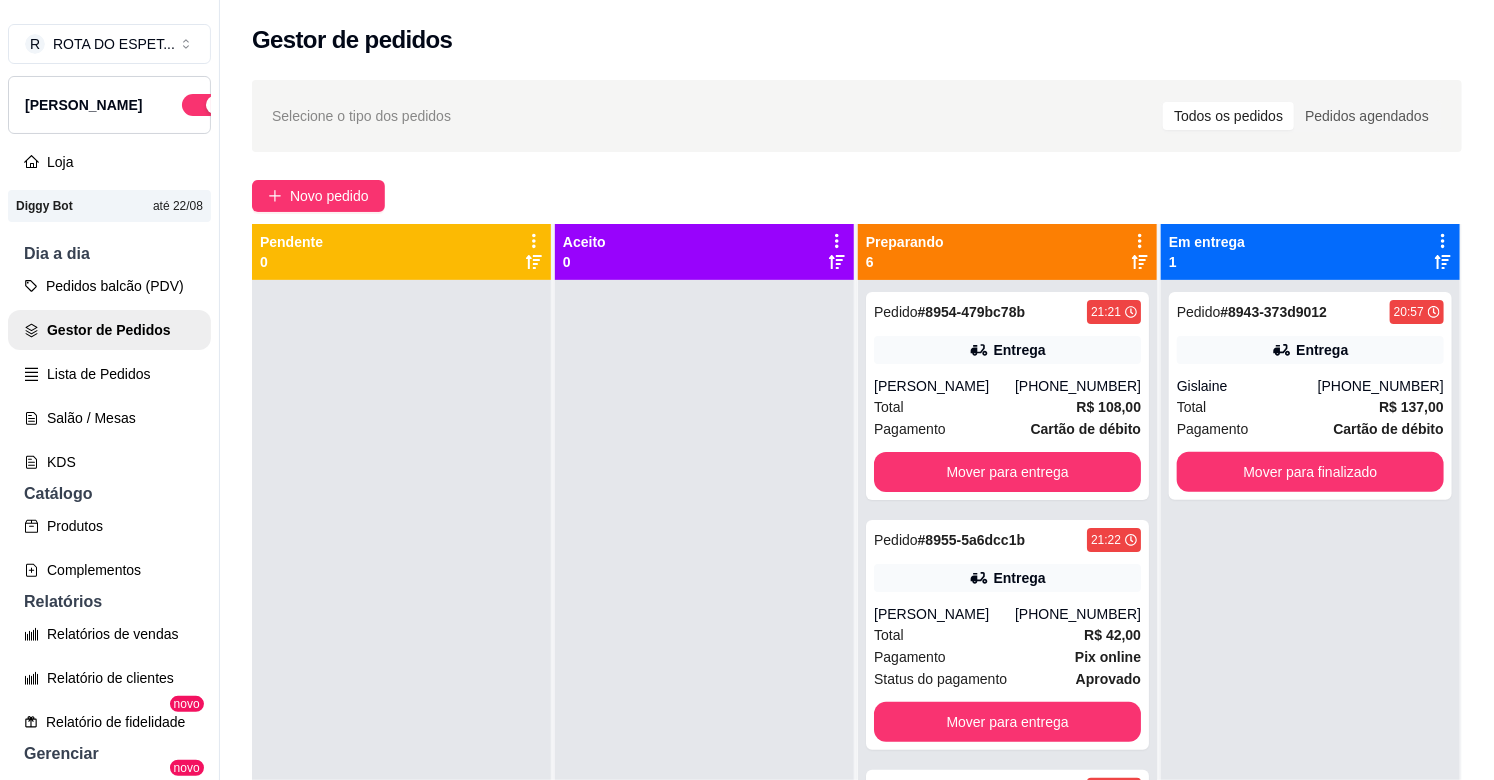 click at bounding box center (401, 670) 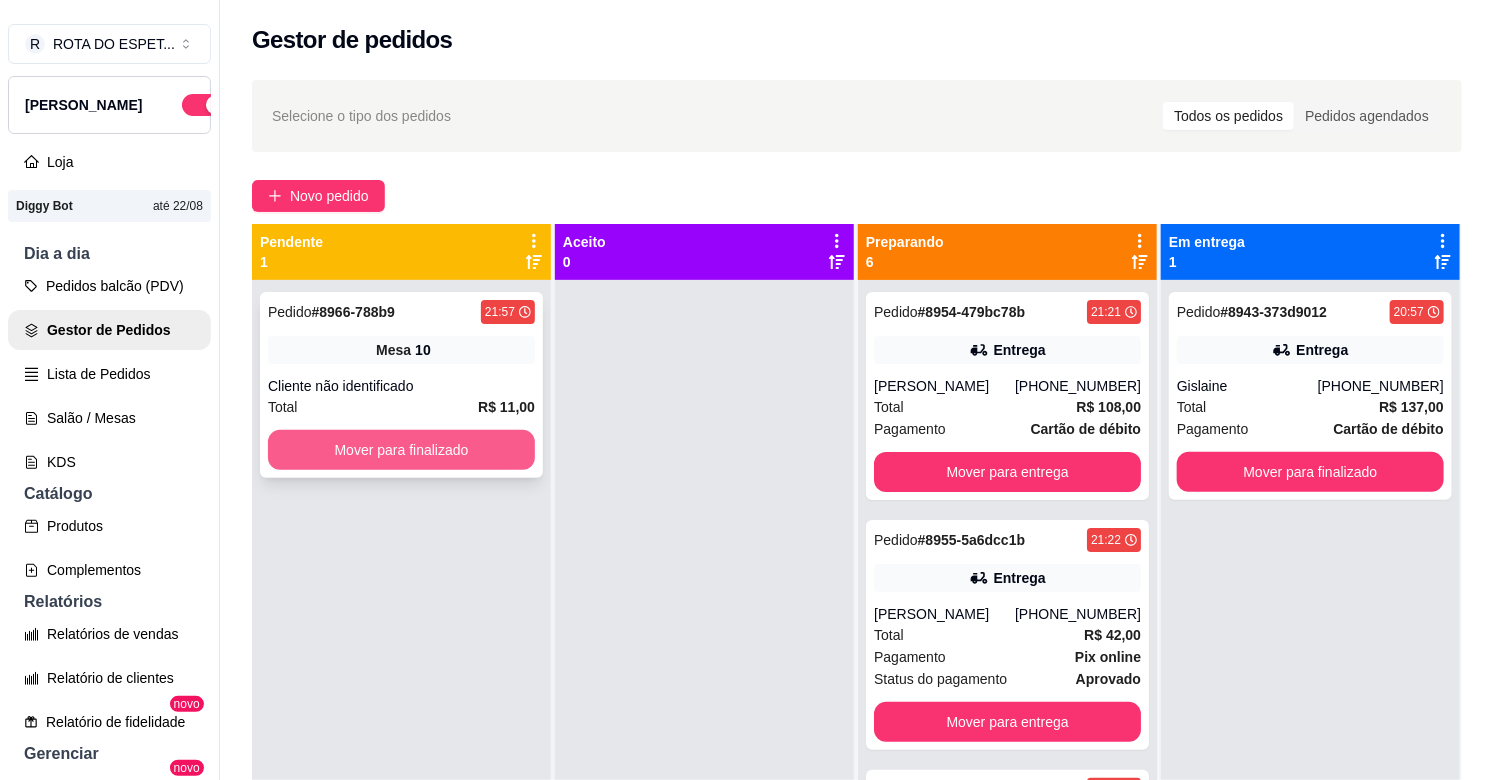 click on "Mover para finalizado" at bounding box center [401, 450] 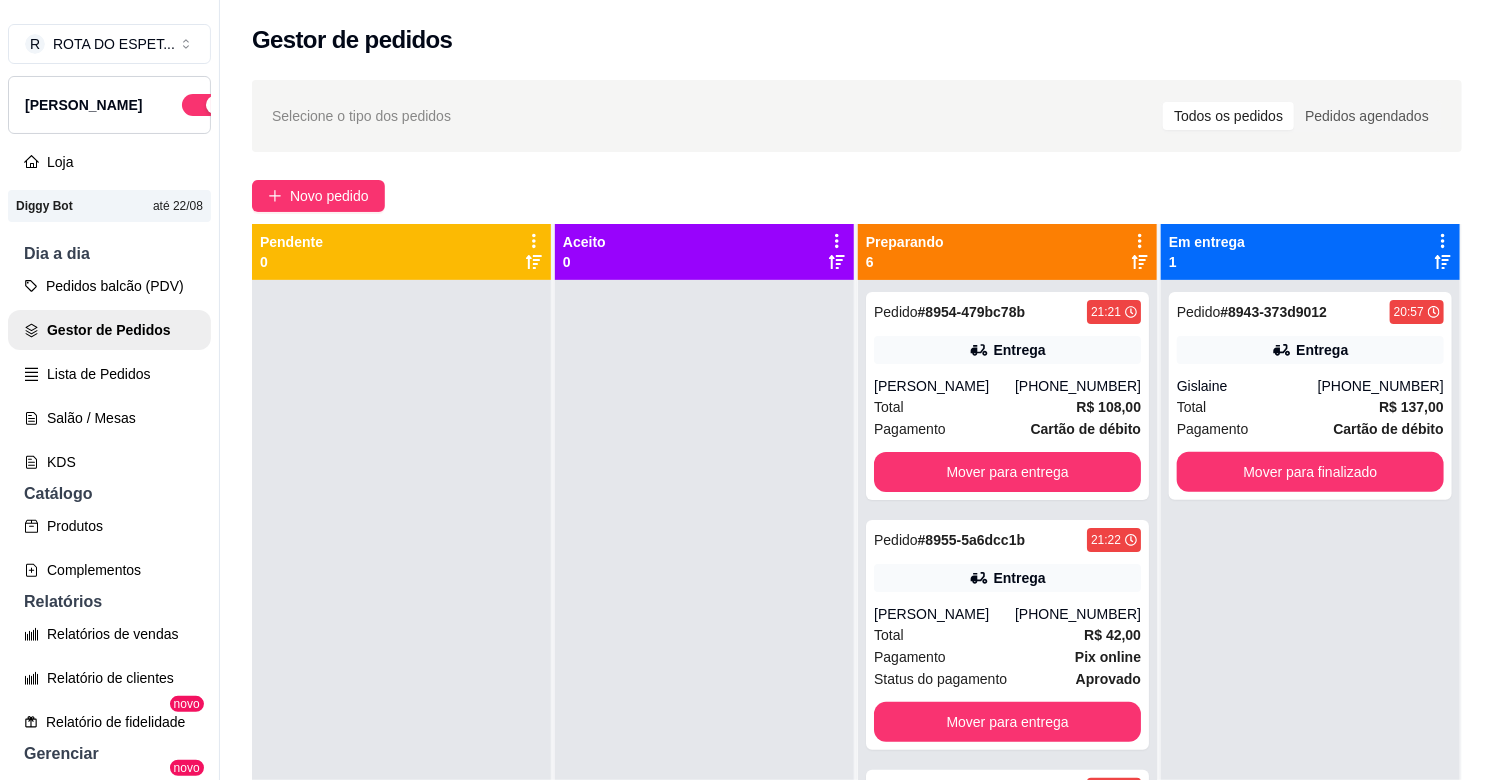 click at bounding box center [704, 670] 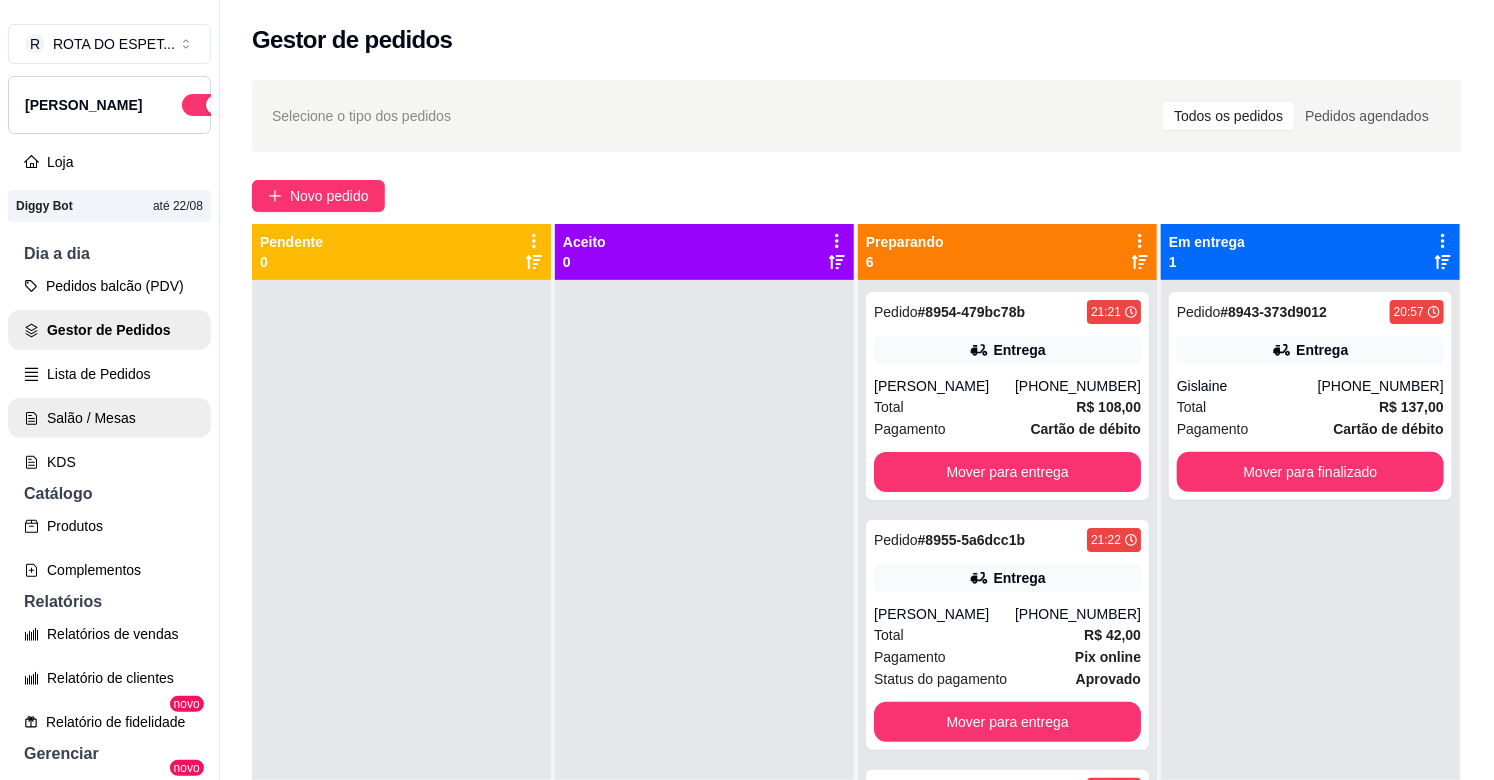 click on "Salão / Mesas" at bounding box center (109, 418) 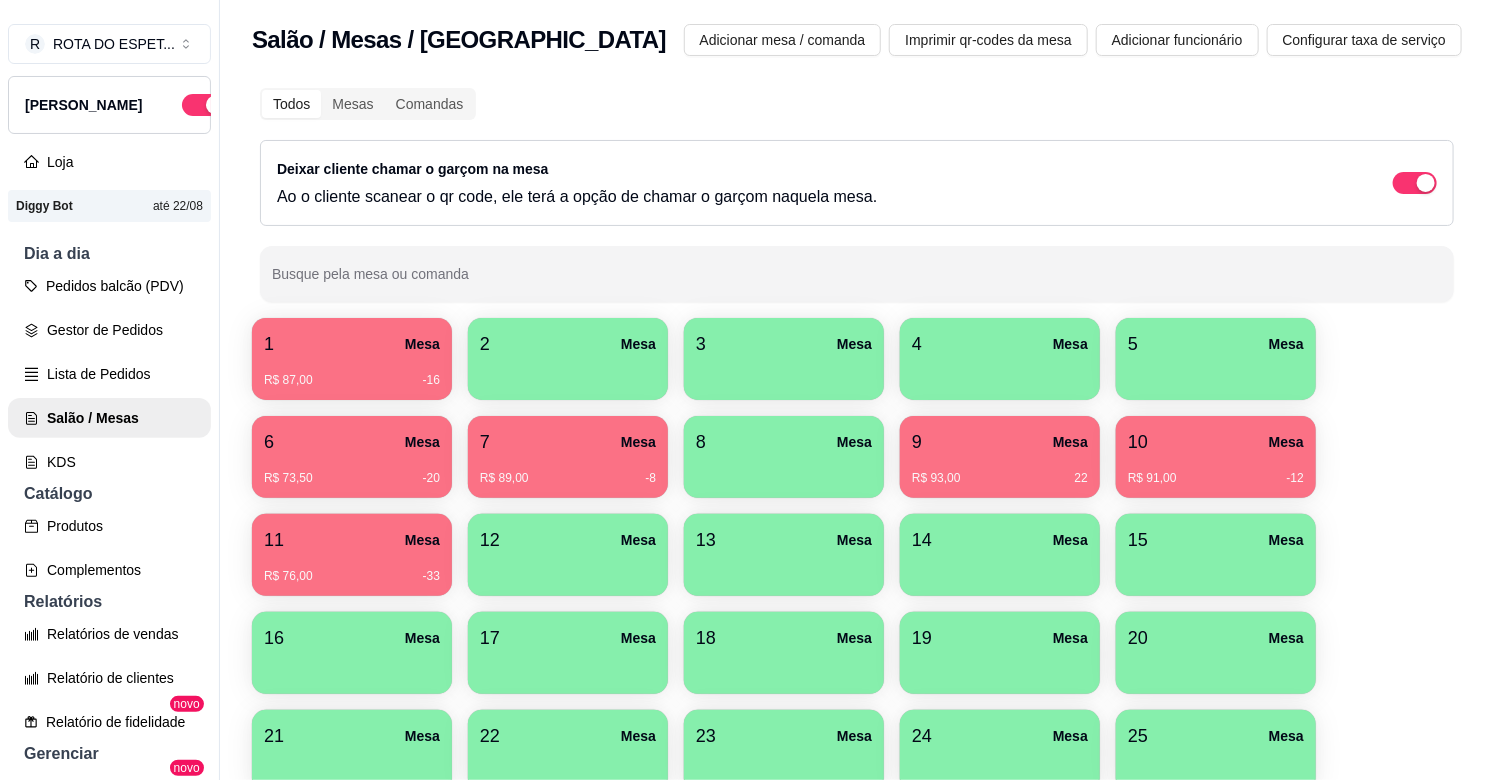 click on "1 Mesa R$ 87,00 -16 2 Mesa 3 Mesa 4 Mesa 5 [GEOGRAPHIC_DATA]$ 73,50 -20 7 Mesa R$ 89,00 -8 8 [GEOGRAPHIC_DATA]$ 93,00 [GEOGRAPHIC_DATA]$ 91,00 -12 11 [GEOGRAPHIC_DATA]$ 76,00 -33 12 Mesa 13 [GEOGRAPHIC_DATA] 14 [GEOGRAPHIC_DATA] [GEOGRAPHIC_DATA] 17 [GEOGRAPHIC_DATA] 18 [GEOGRAPHIC_DATA] 19 [GEOGRAPHIC_DATA] 20 [GEOGRAPHIC_DATA] 21 [GEOGRAPHIC_DATA] 22 [GEOGRAPHIC_DATA] 23 [GEOGRAPHIC_DATA] 24 [GEOGRAPHIC_DATA] 25 [GEOGRAPHIC_DATA] 27 [GEOGRAPHIC_DATA] 28 [GEOGRAPHIC_DATA] 29 [GEOGRAPHIC_DATA] 30 [GEOGRAPHIC_DATA] 31 [GEOGRAPHIC_DATA] 32 [GEOGRAPHIC_DATA] 34 [GEOGRAPHIC_DATA]" at bounding box center (857, 653) 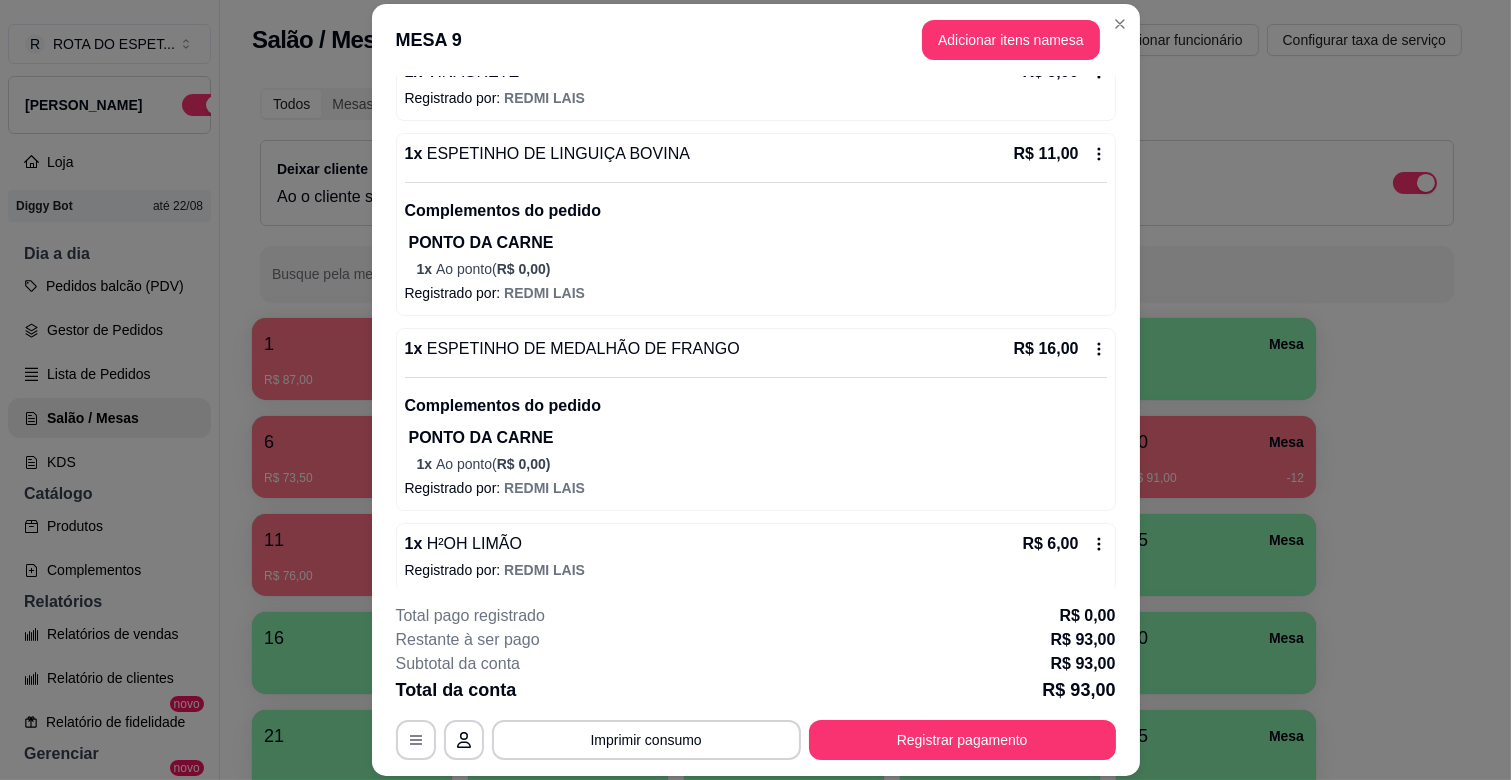 scroll, scrollTop: 838, scrollLeft: 0, axis: vertical 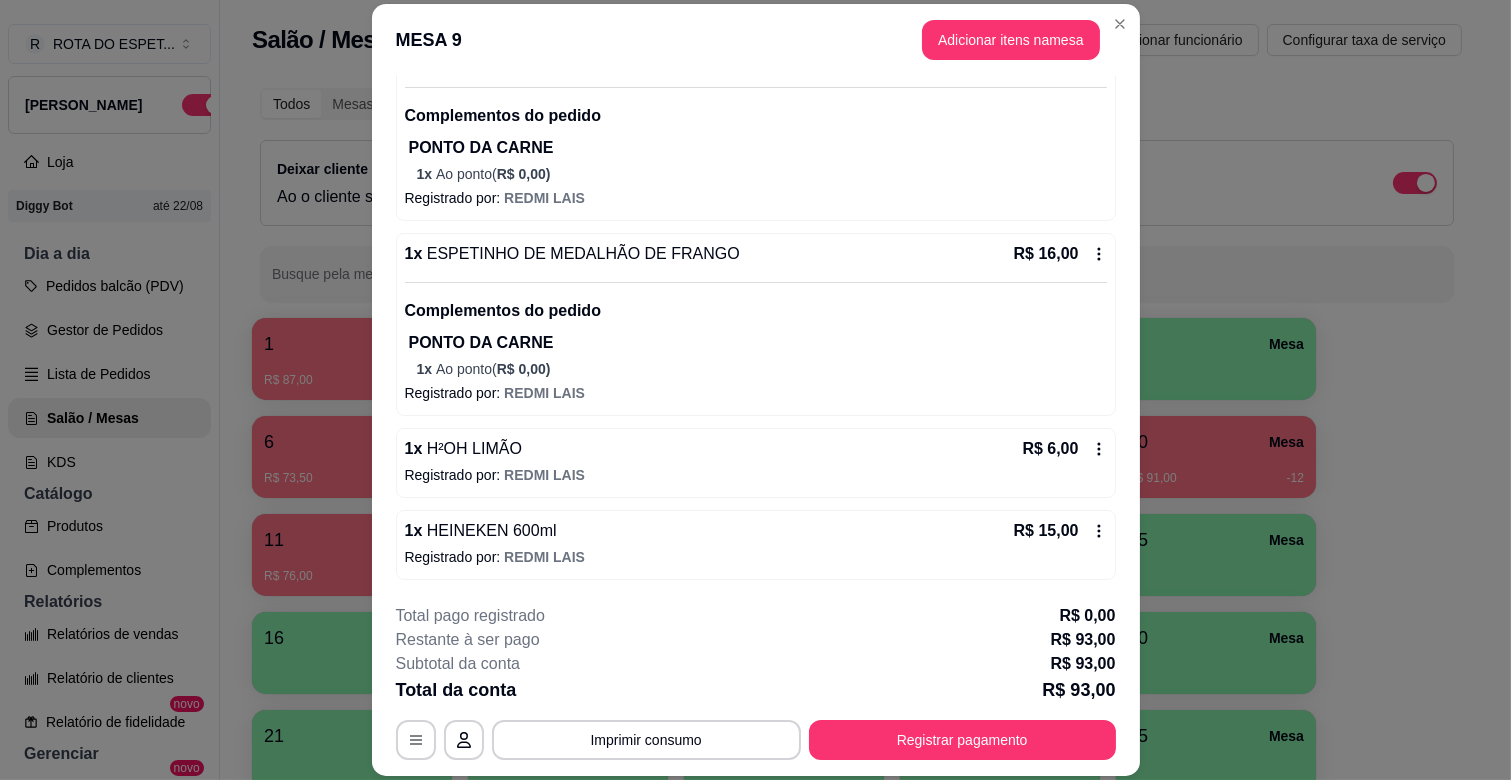 click on "**********" at bounding box center [756, 682] 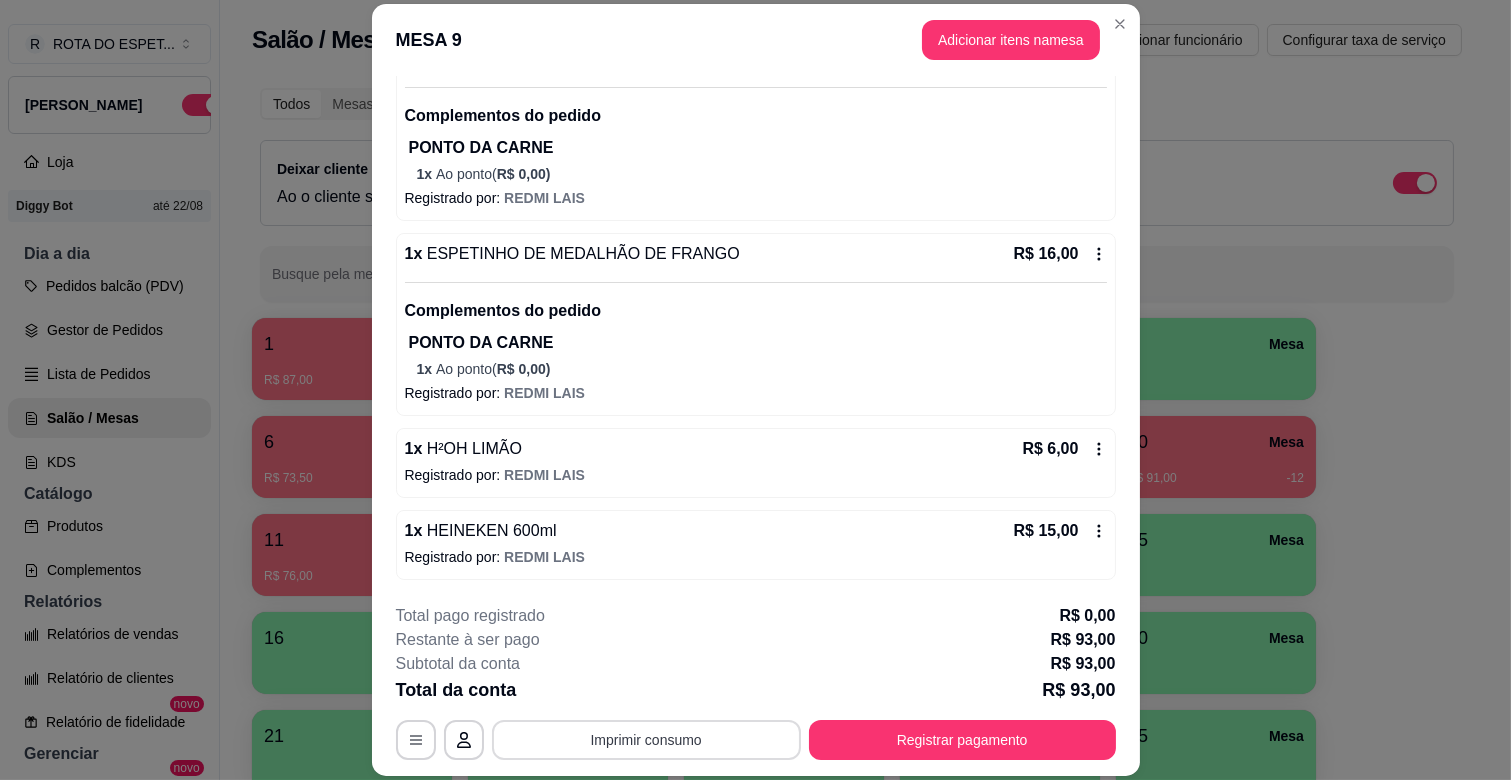 click on "Imprimir consumo" at bounding box center [646, 740] 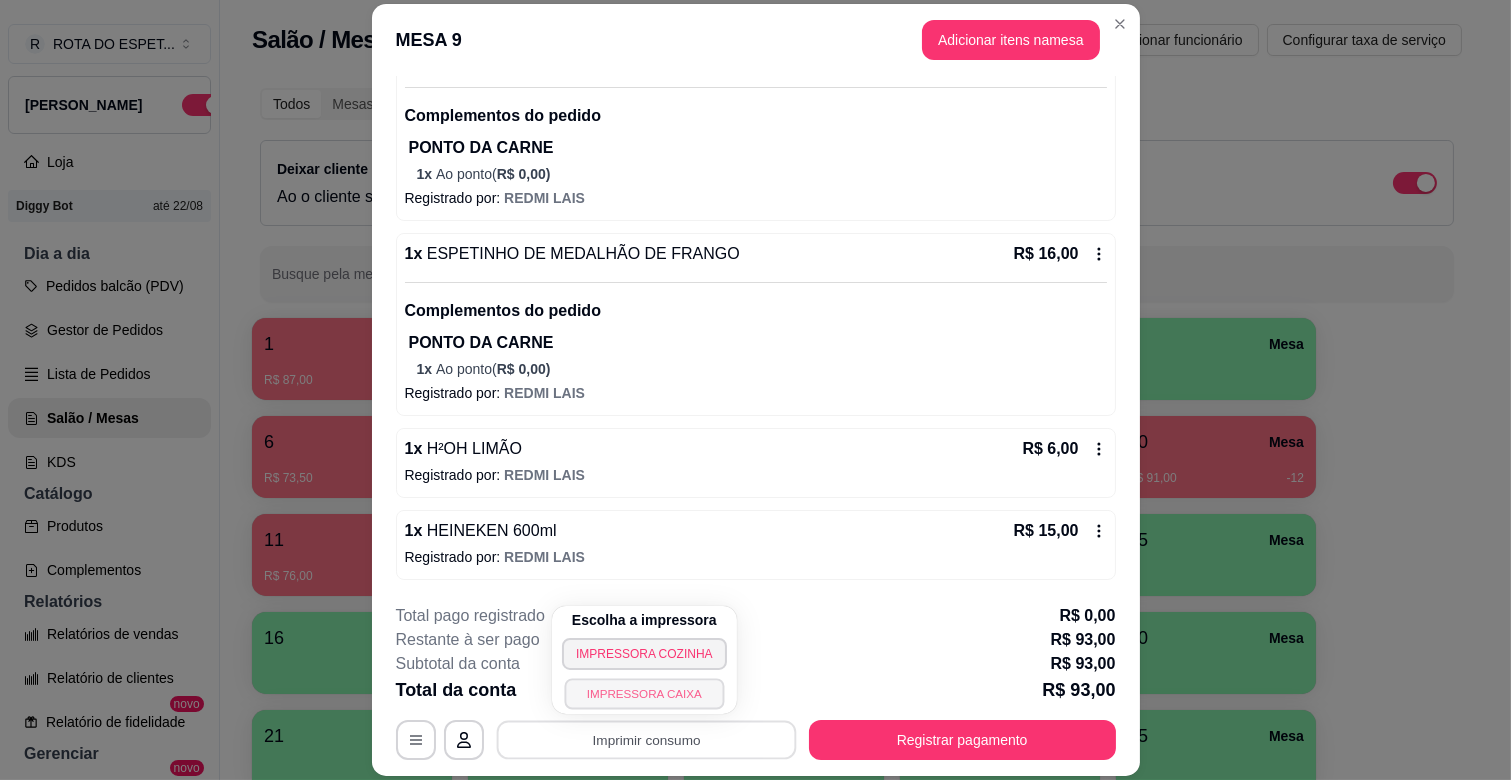 click on "IMPRESSORA CAIXA" at bounding box center [644, 693] 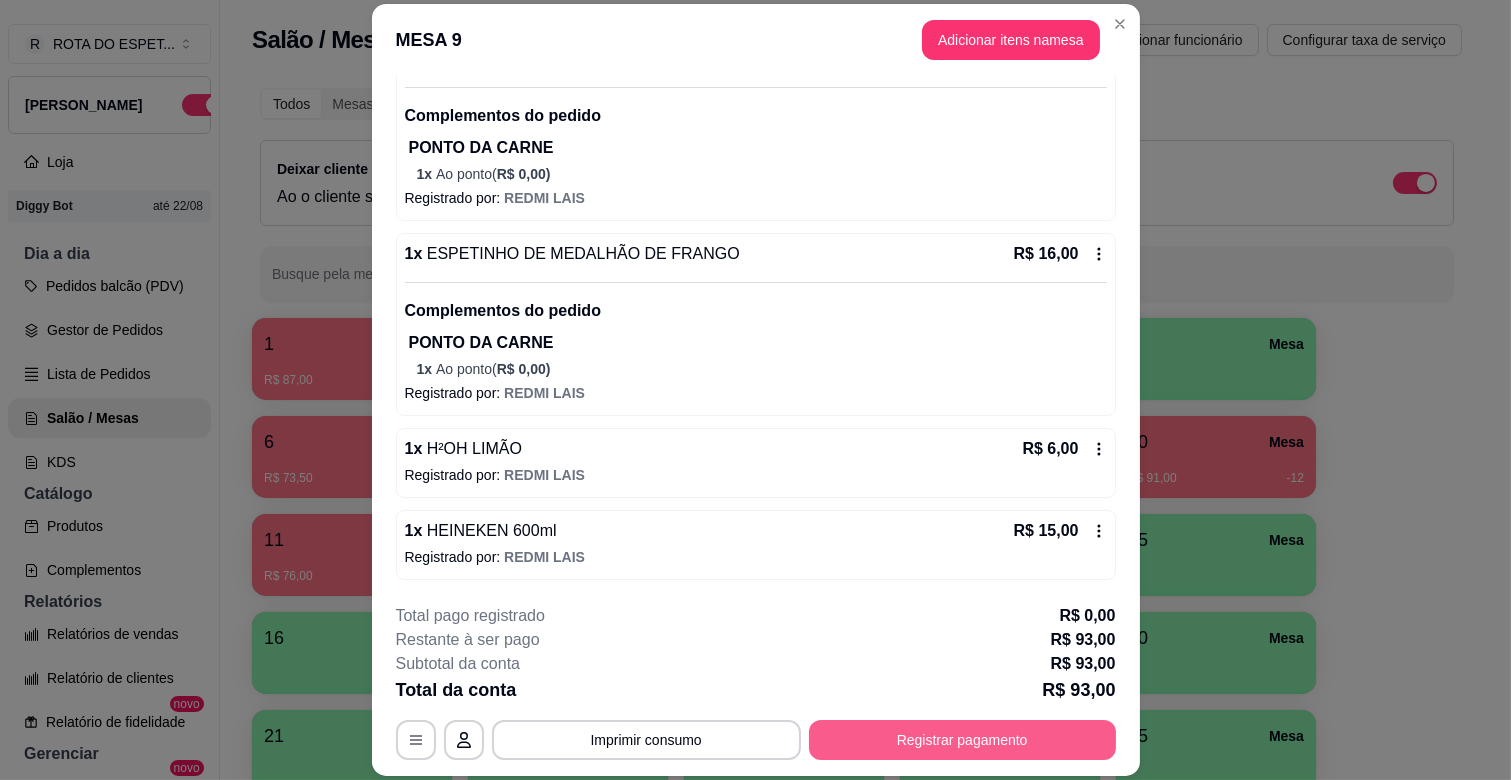 click on "Registrar pagamento" at bounding box center (962, 740) 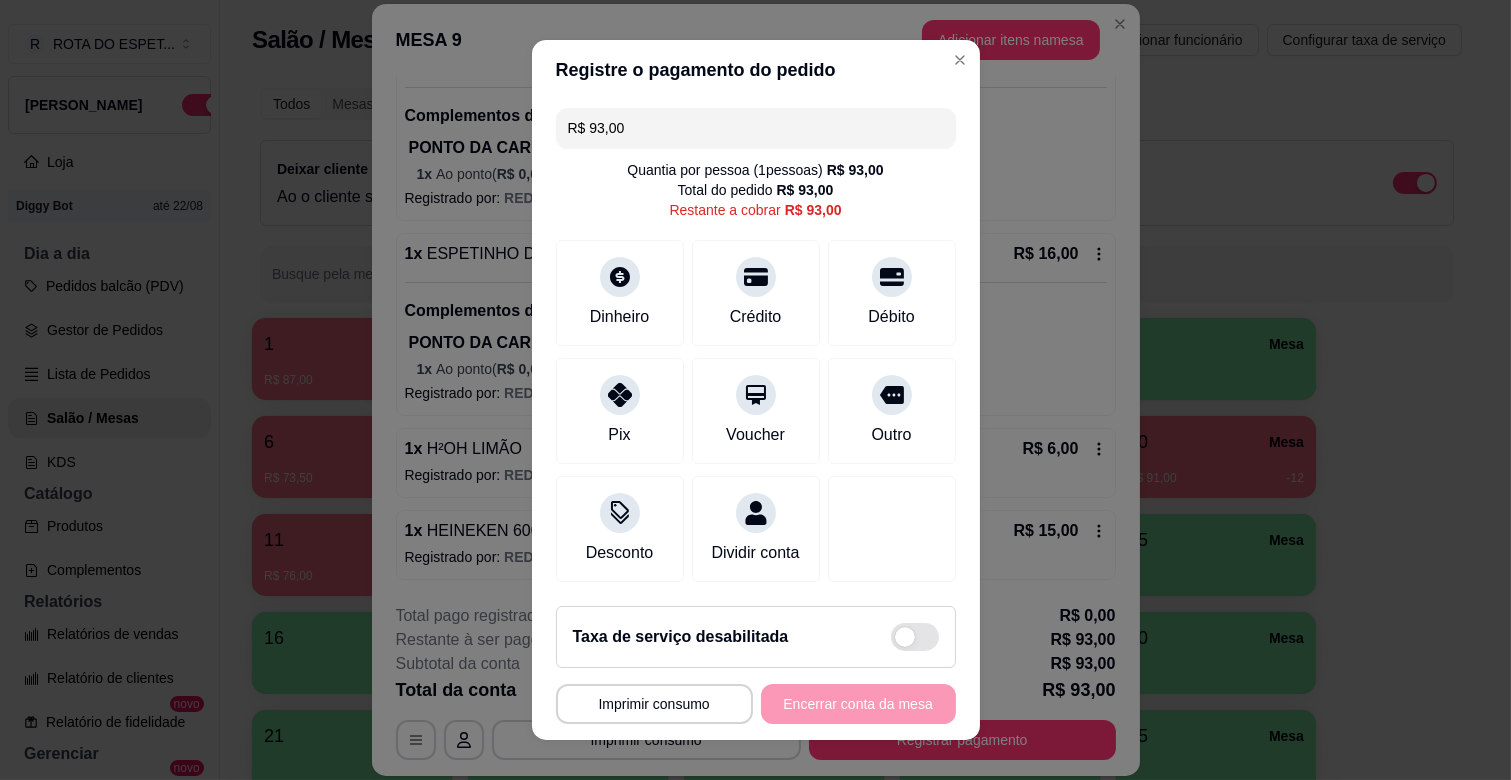click on "R$ 93,00" at bounding box center [756, 128] 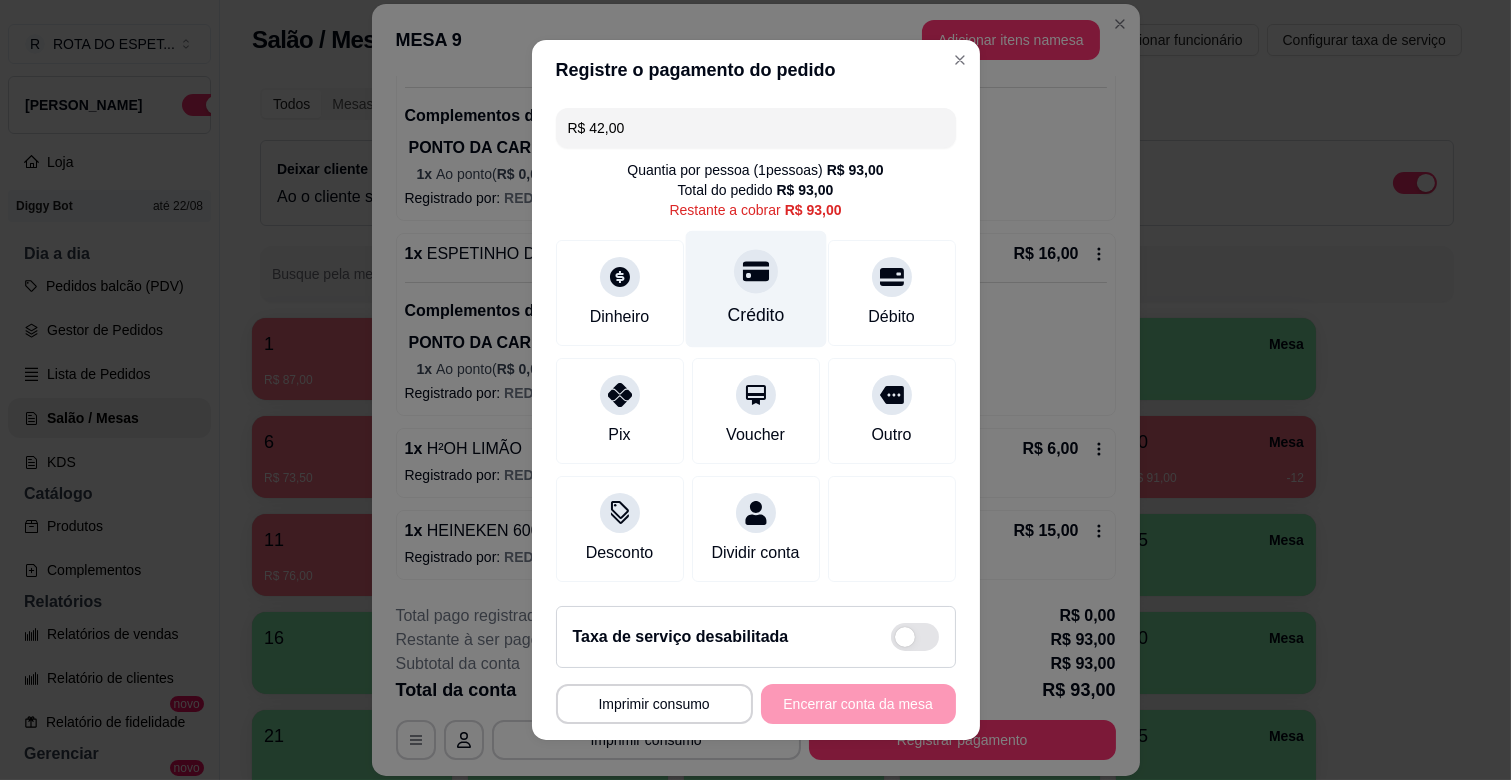 click at bounding box center (756, 271) 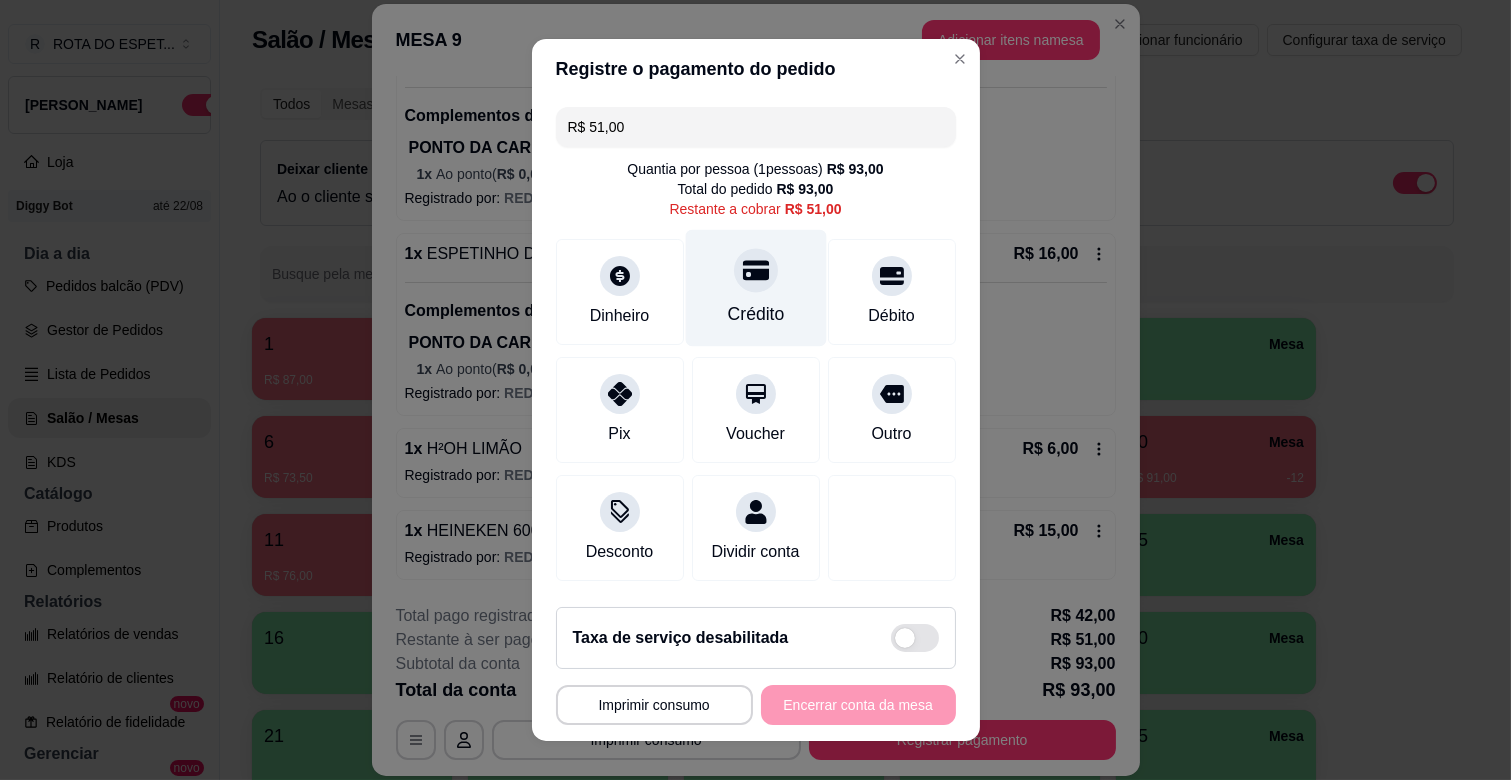 click at bounding box center [756, 270] 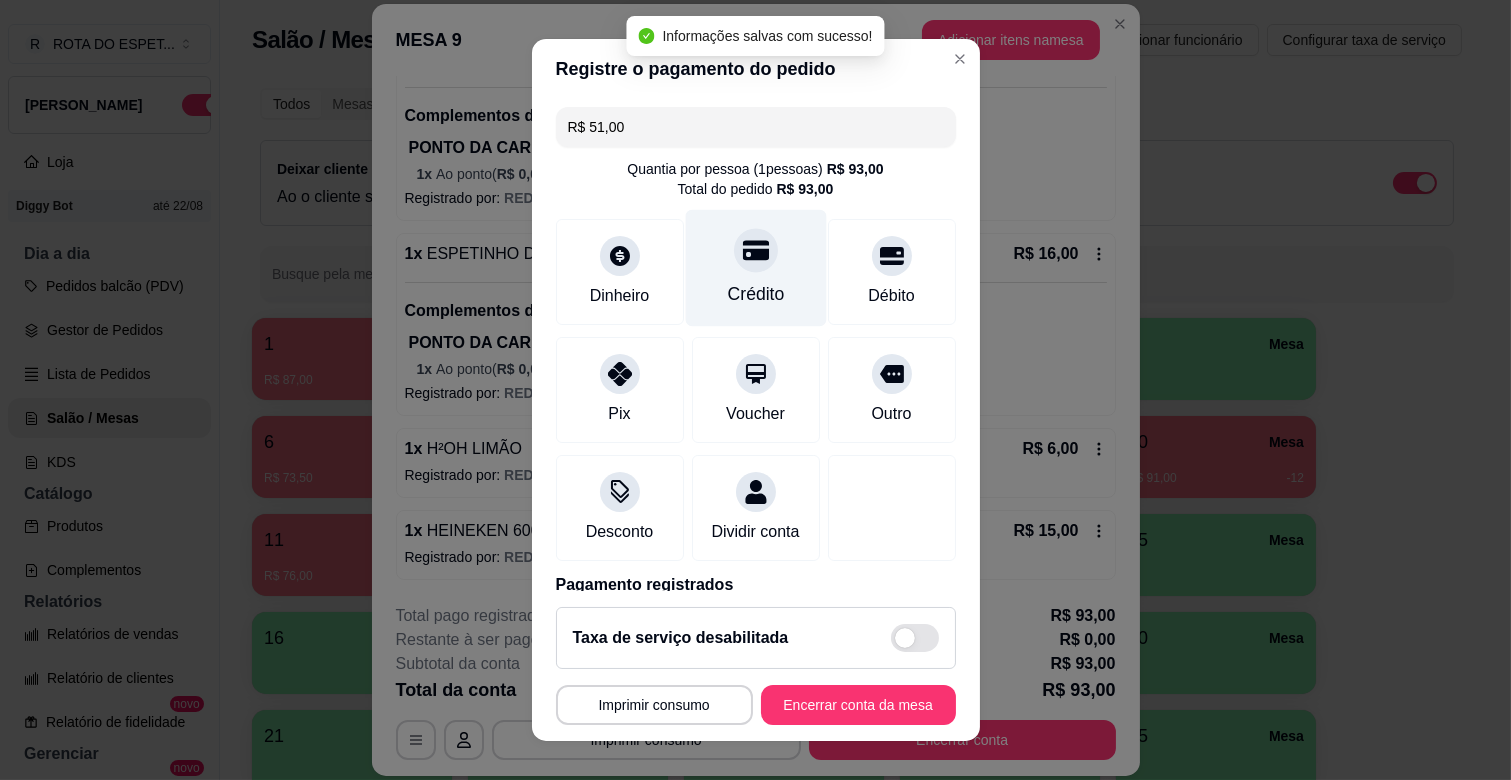 type on "R$ 0,00" 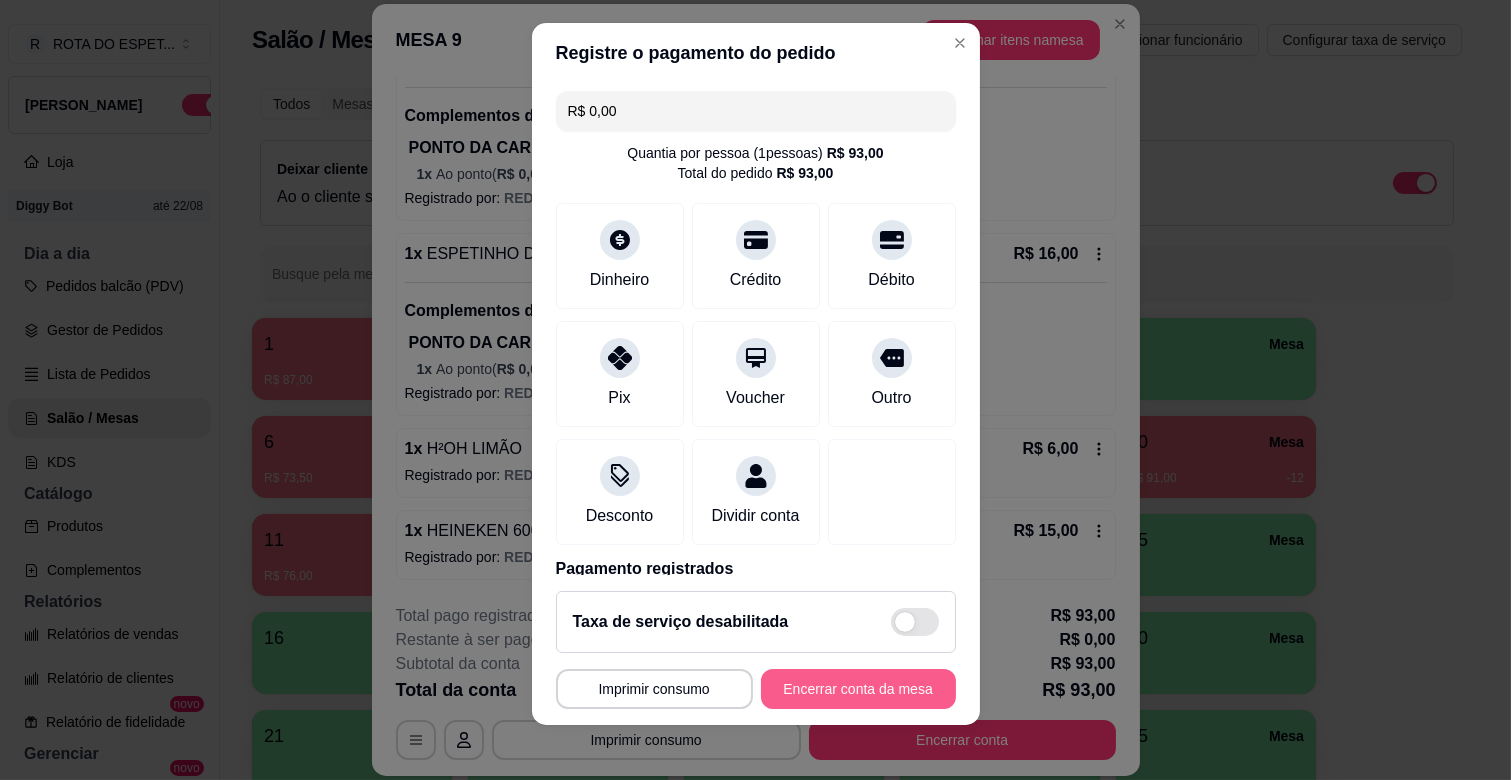 scroll, scrollTop: 25, scrollLeft: 0, axis: vertical 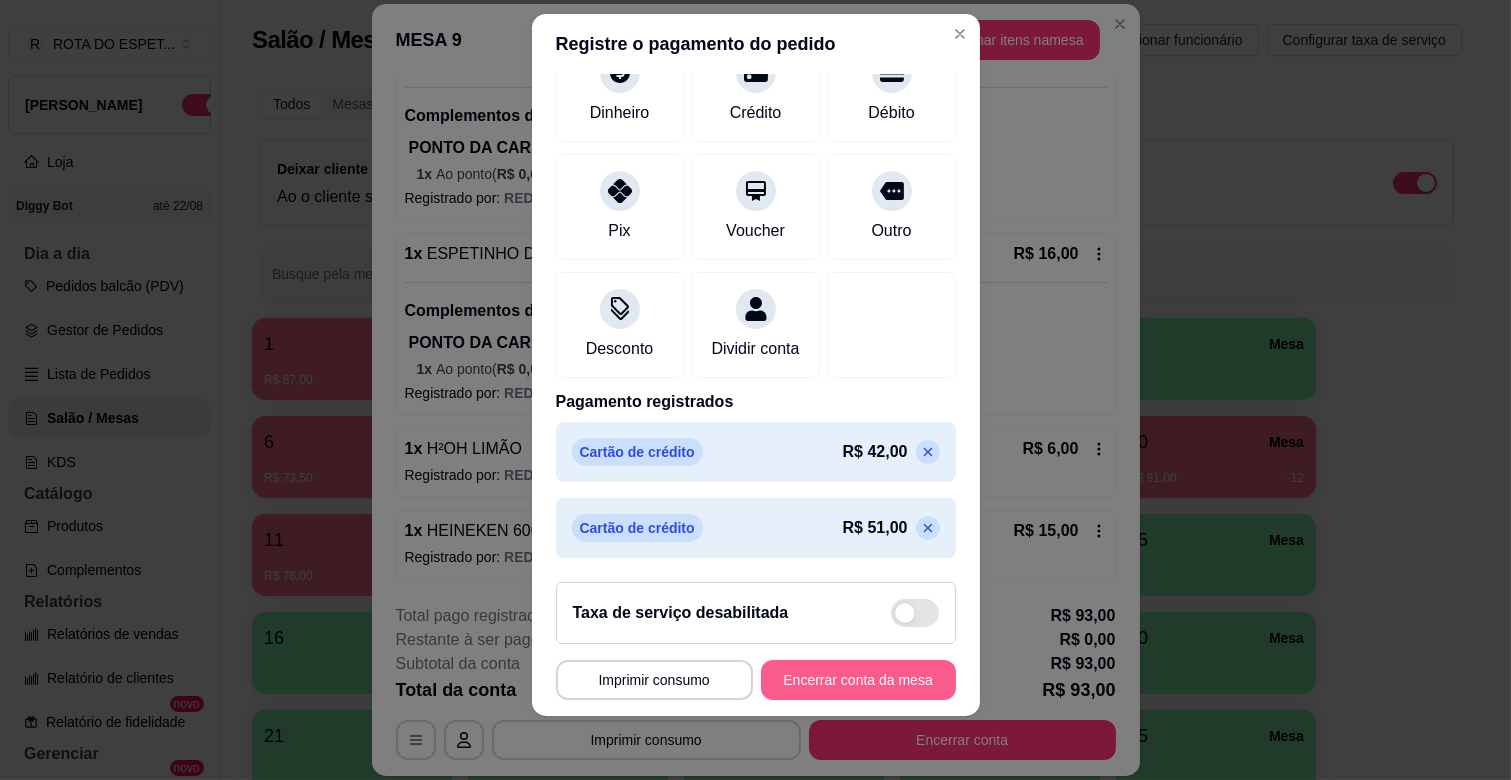 drag, startPoint x: 786, startPoint y: 651, endPoint x: 873, endPoint y: 697, distance: 98.4124 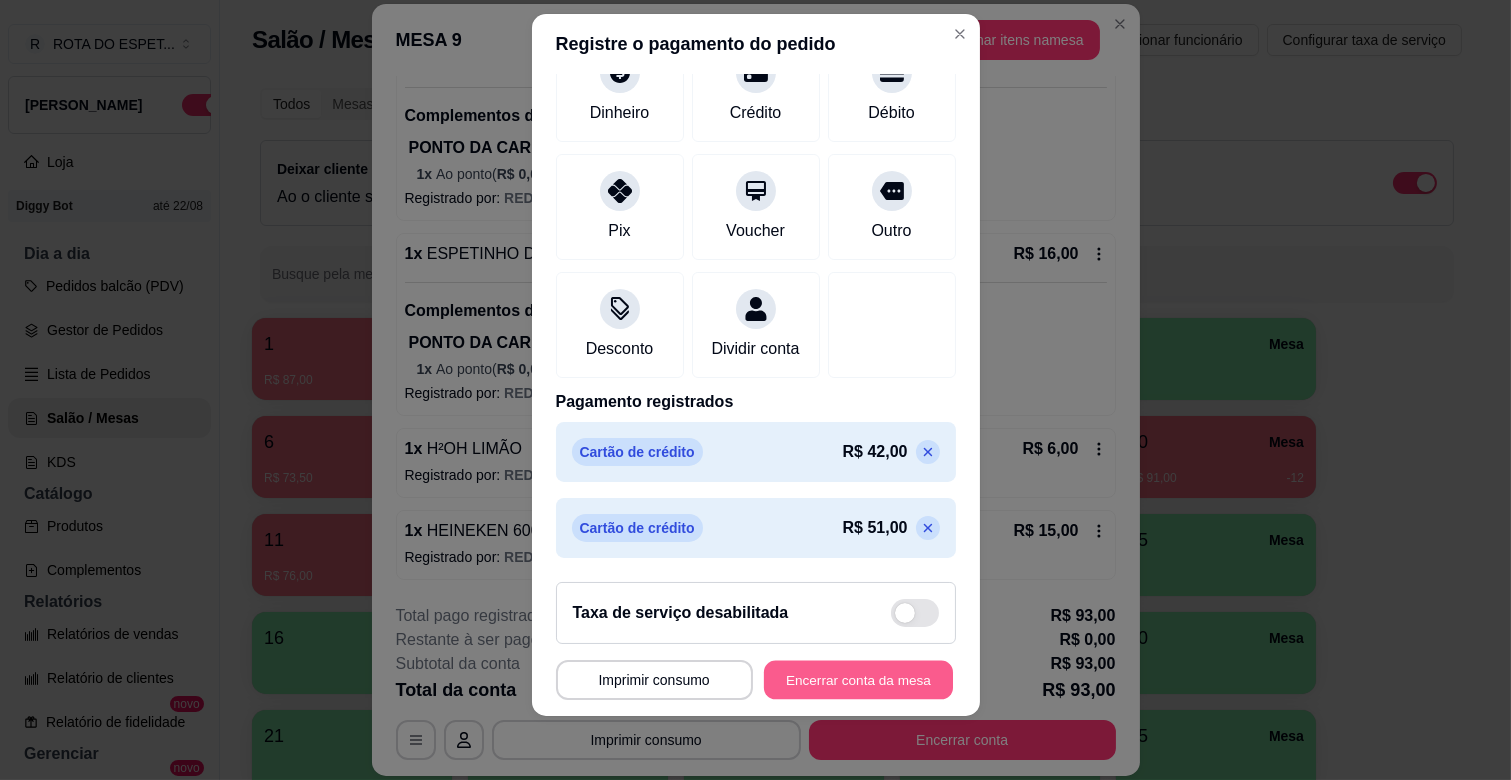 click on "Encerrar conta da mesa" at bounding box center [858, 680] 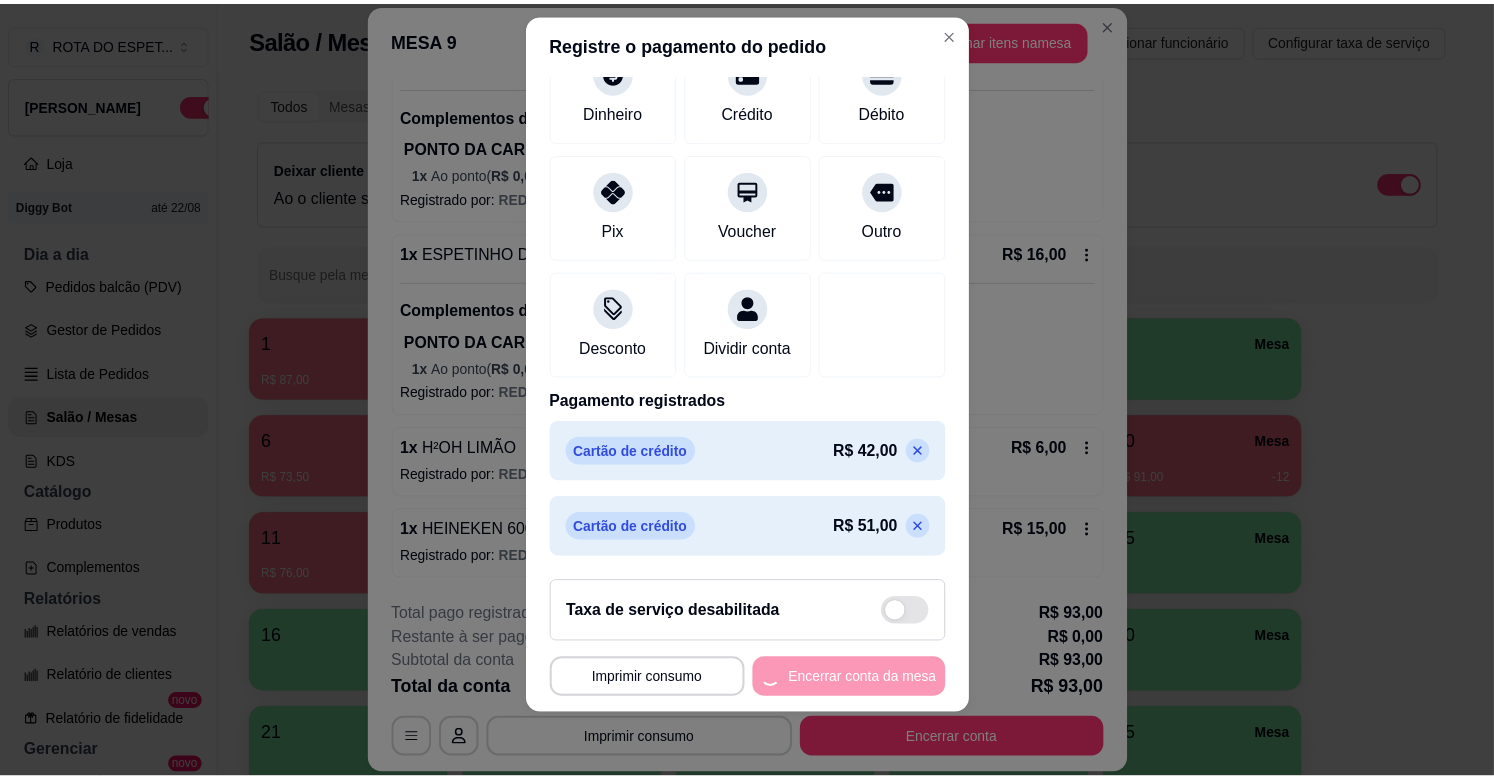 scroll, scrollTop: 0, scrollLeft: 0, axis: both 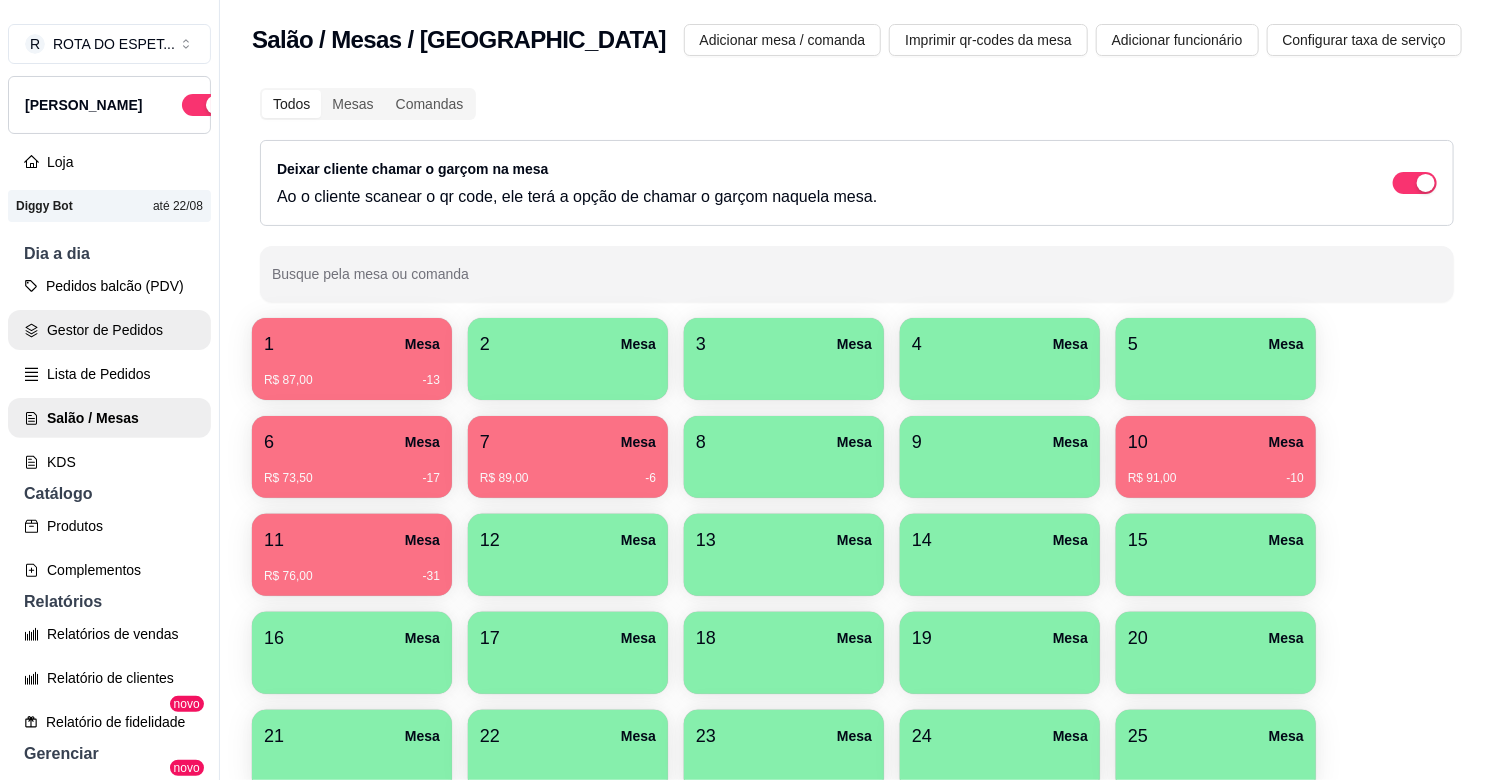 click on "Gestor de Pedidos" at bounding box center (109, 330) 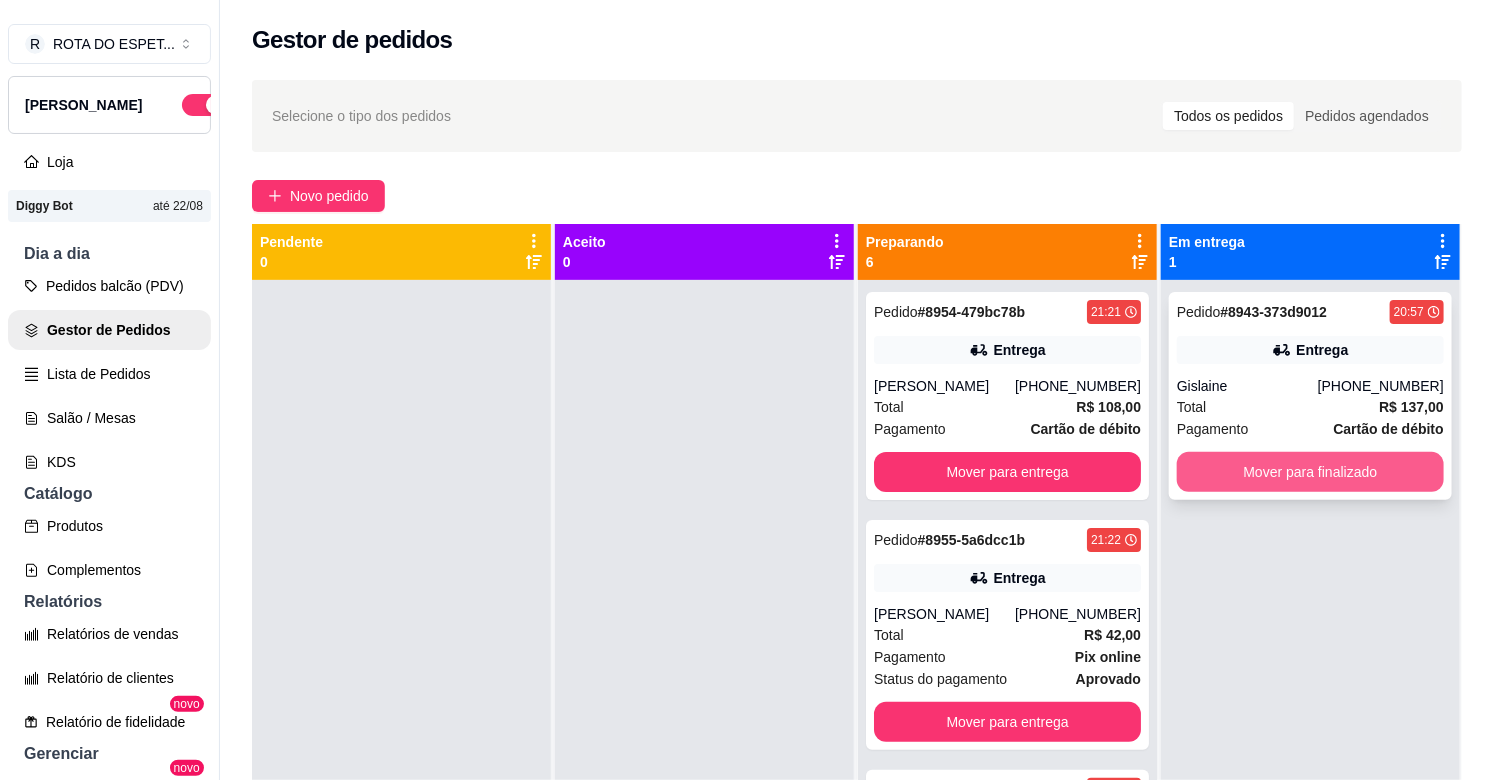click on "Mover para finalizado" at bounding box center [1310, 472] 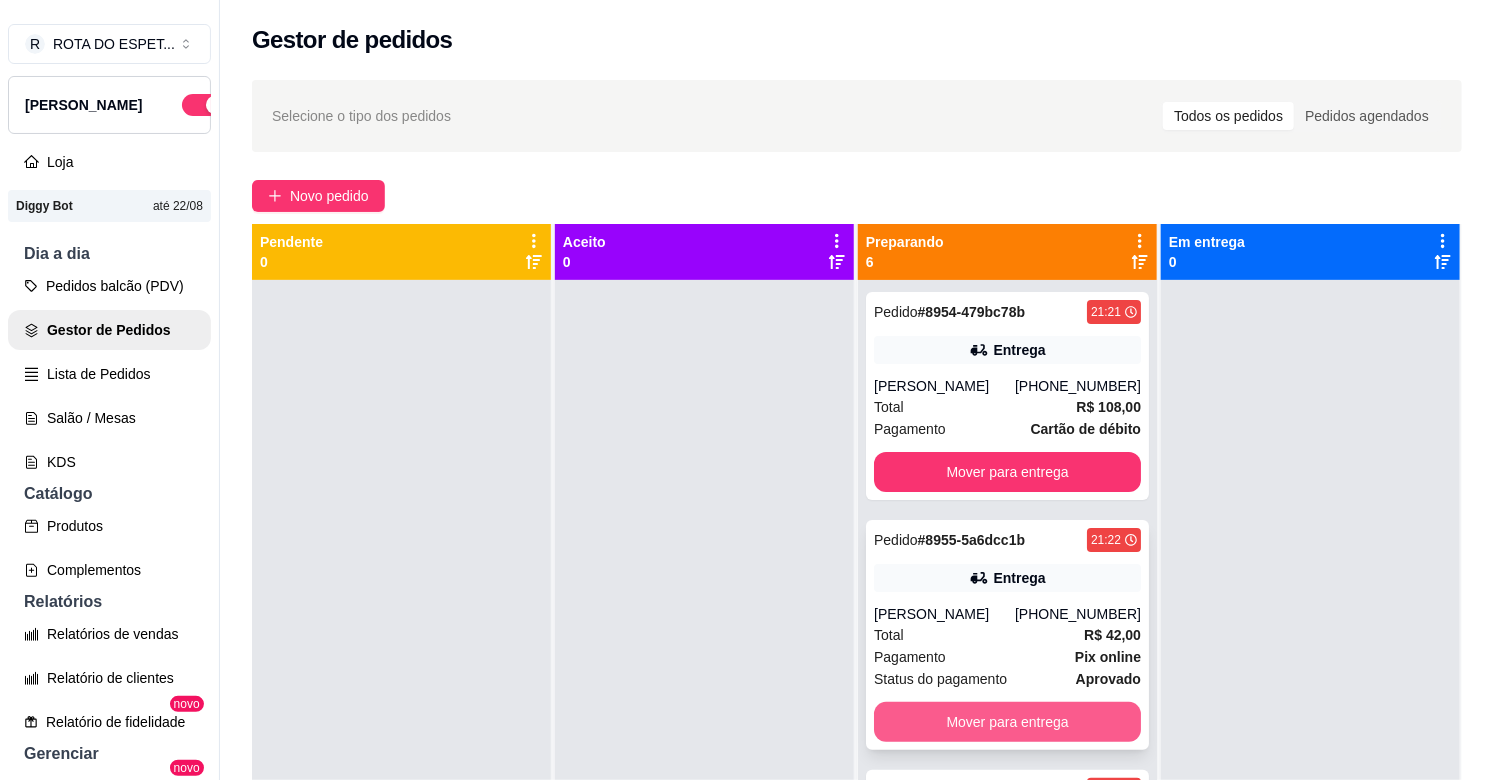 click on "Mover para entrega" at bounding box center [1007, 722] 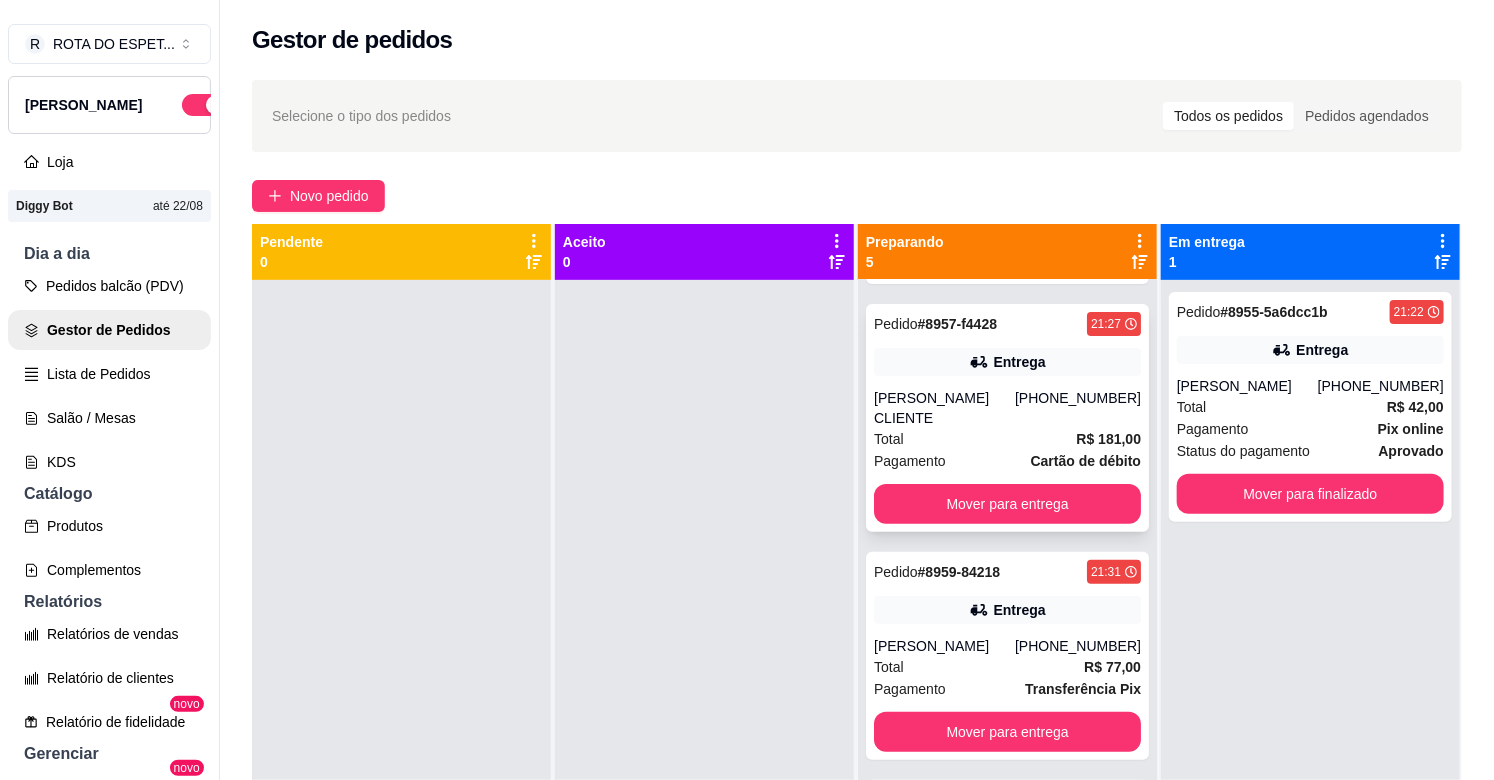 scroll, scrollTop: 333, scrollLeft: 0, axis: vertical 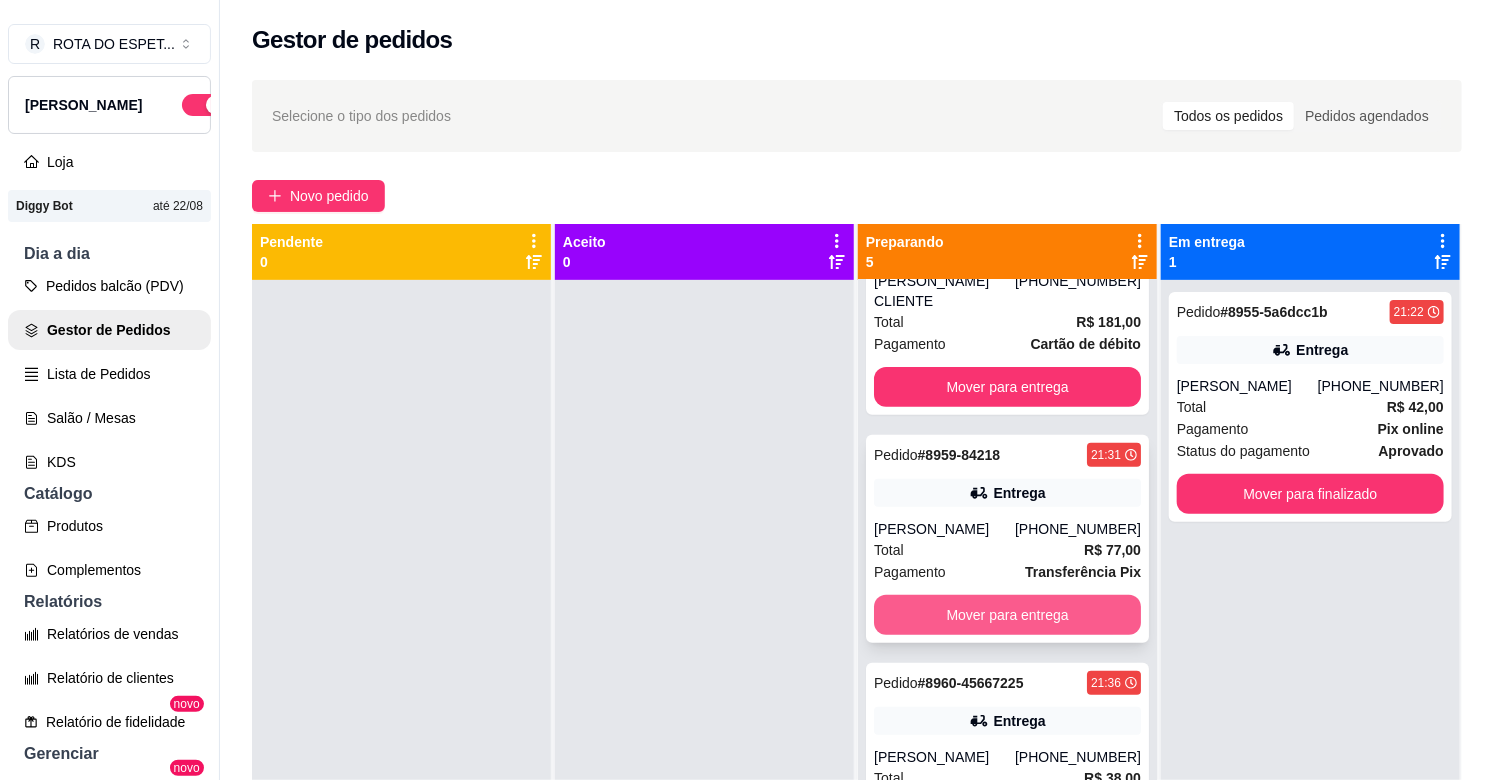 click on "Mover para entrega" at bounding box center (1007, 615) 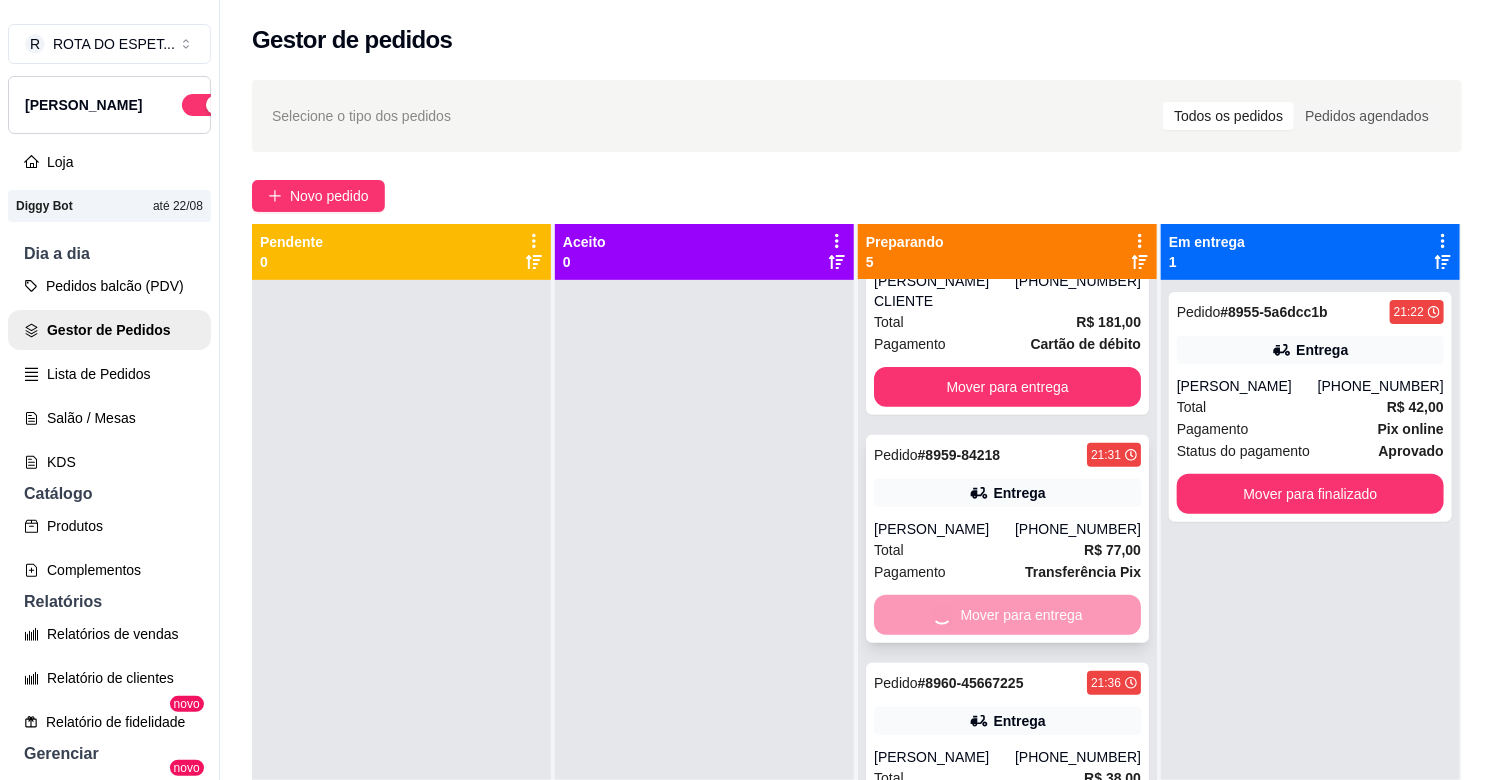 scroll, scrollTop: 223, scrollLeft: 0, axis: vertical 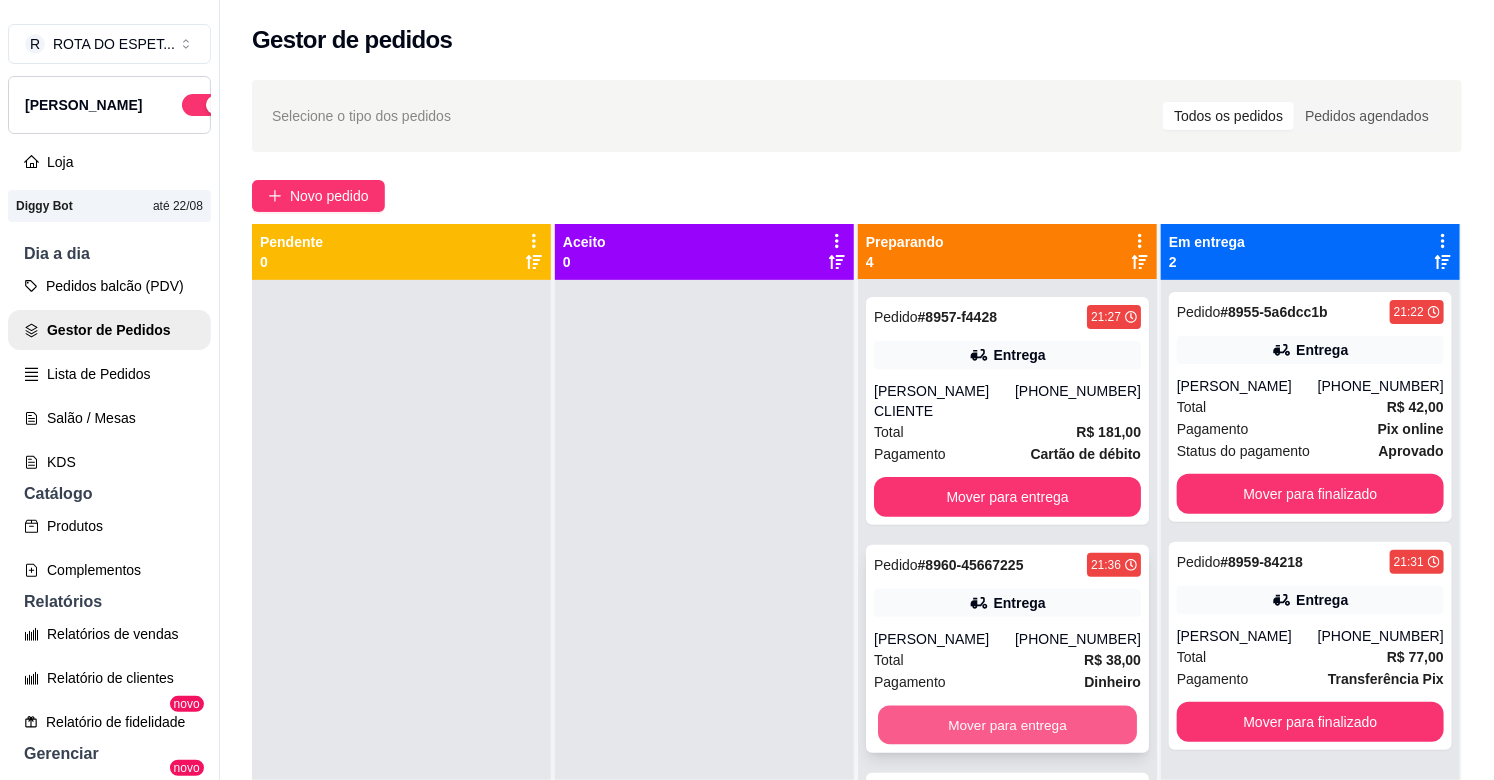 click on "Mover para entrega" at bounding box center [1007, 725] 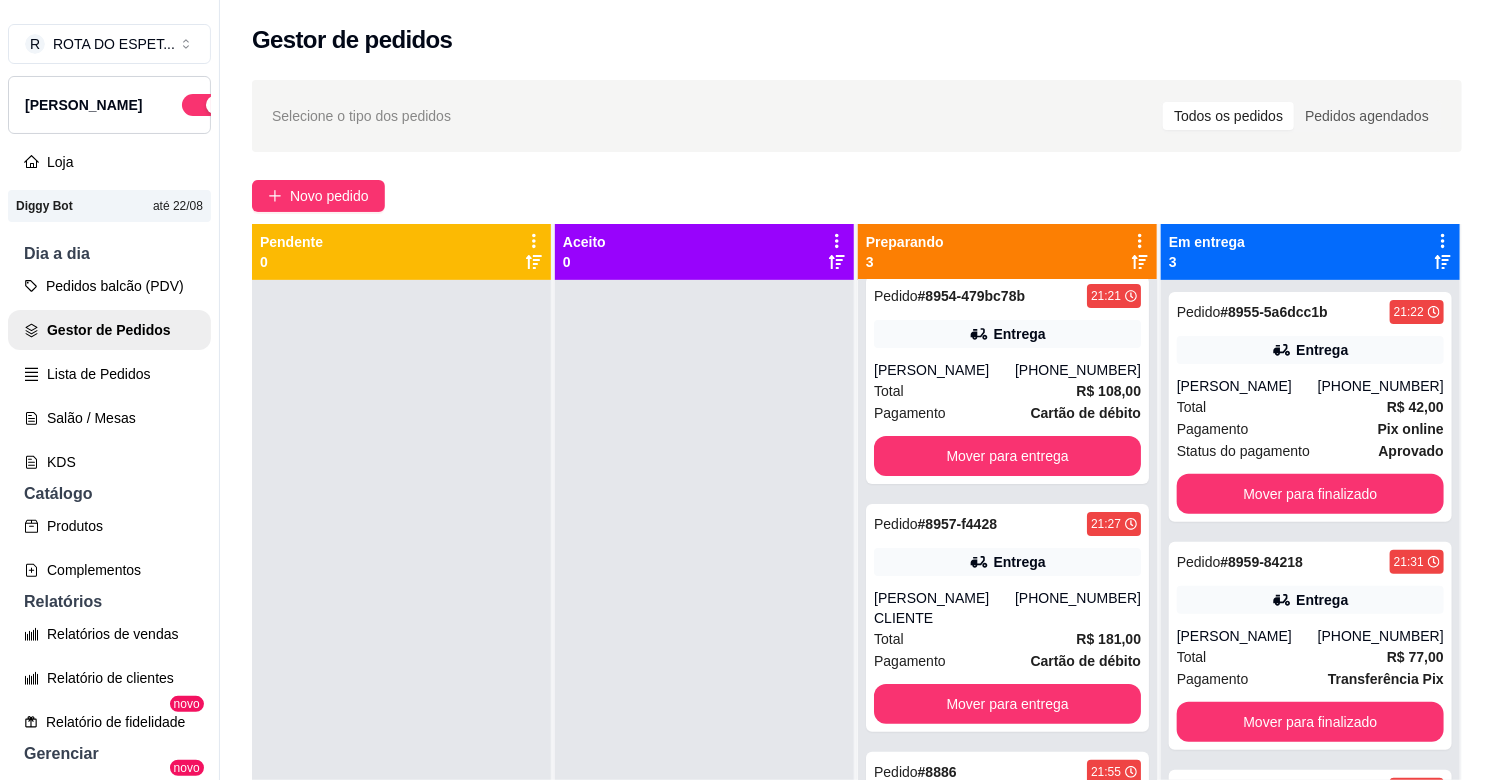 scroll, scrollTop: 0, scrollLeft: 0, axis: both 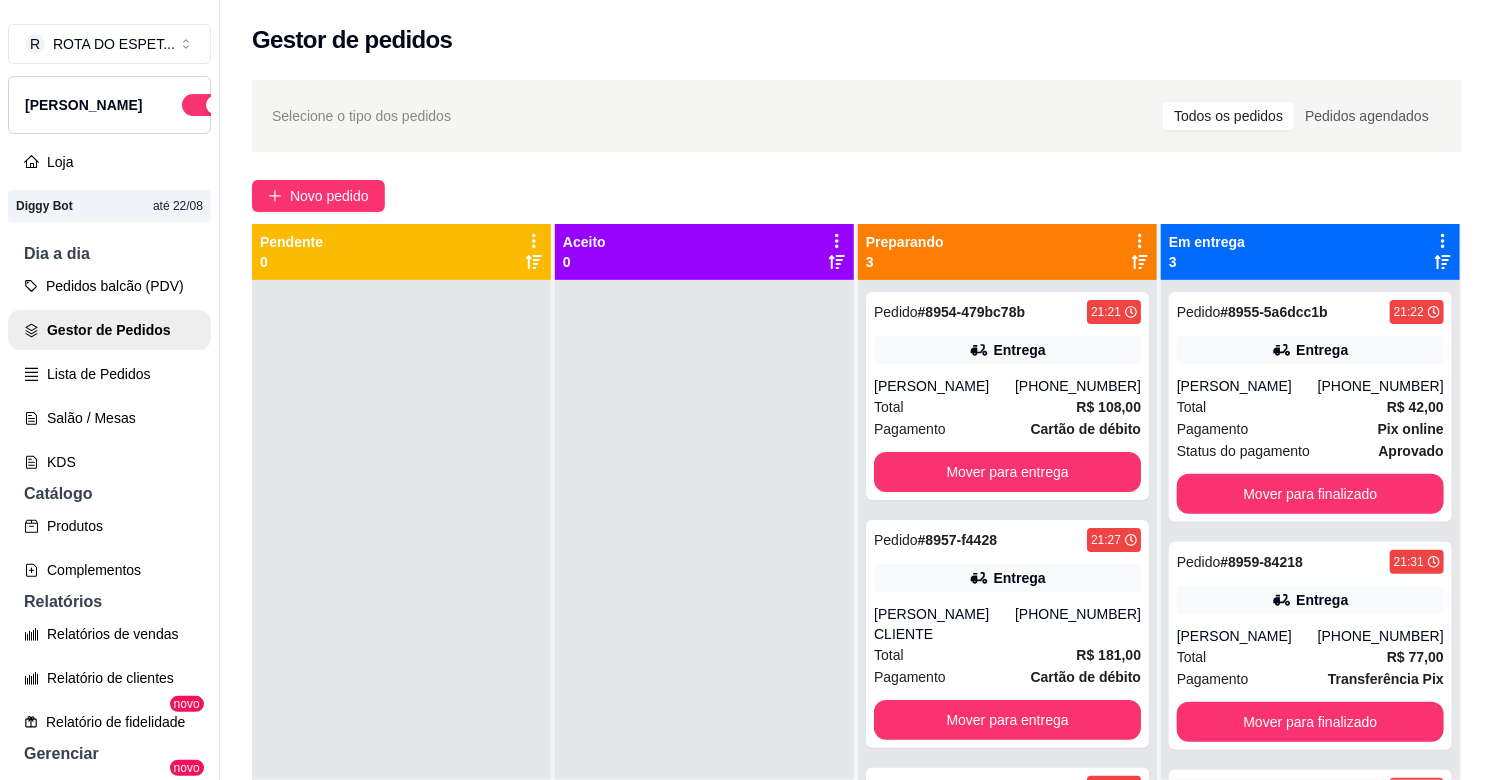 click at bounding box center [704, 670] 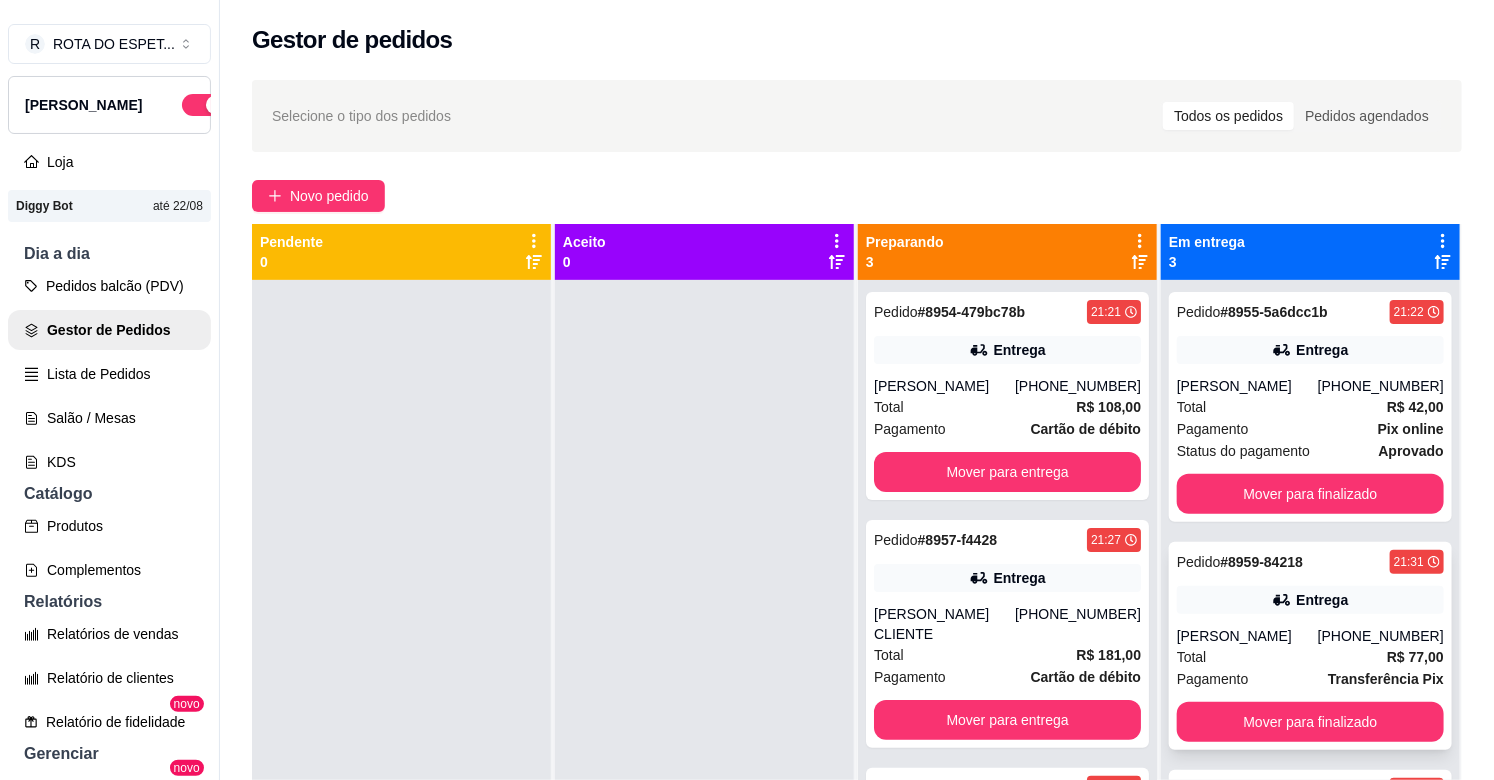 scroll, scrollTop: 55, scrollLeft: 0, axis: vertical 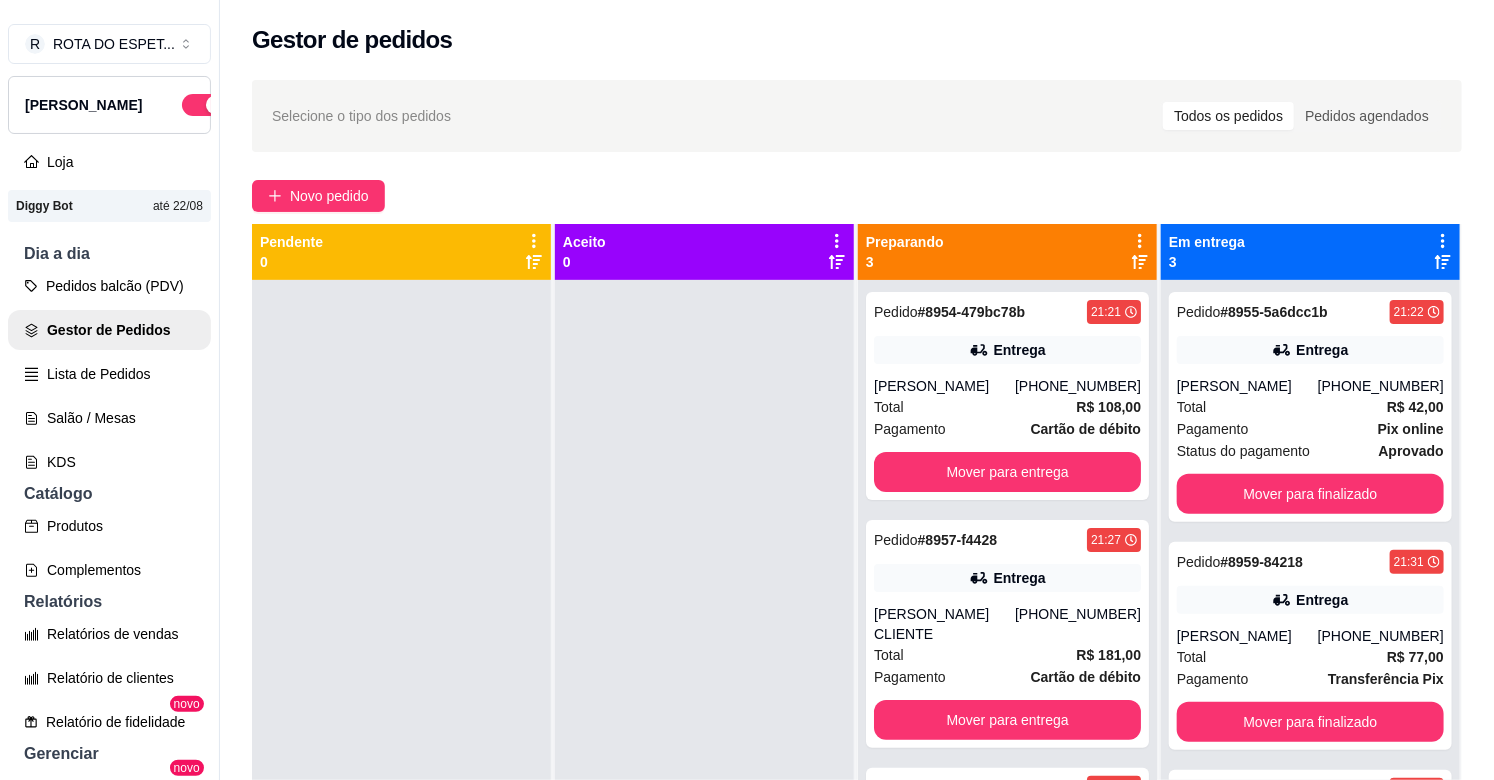 click at bounding box center (704, 670) 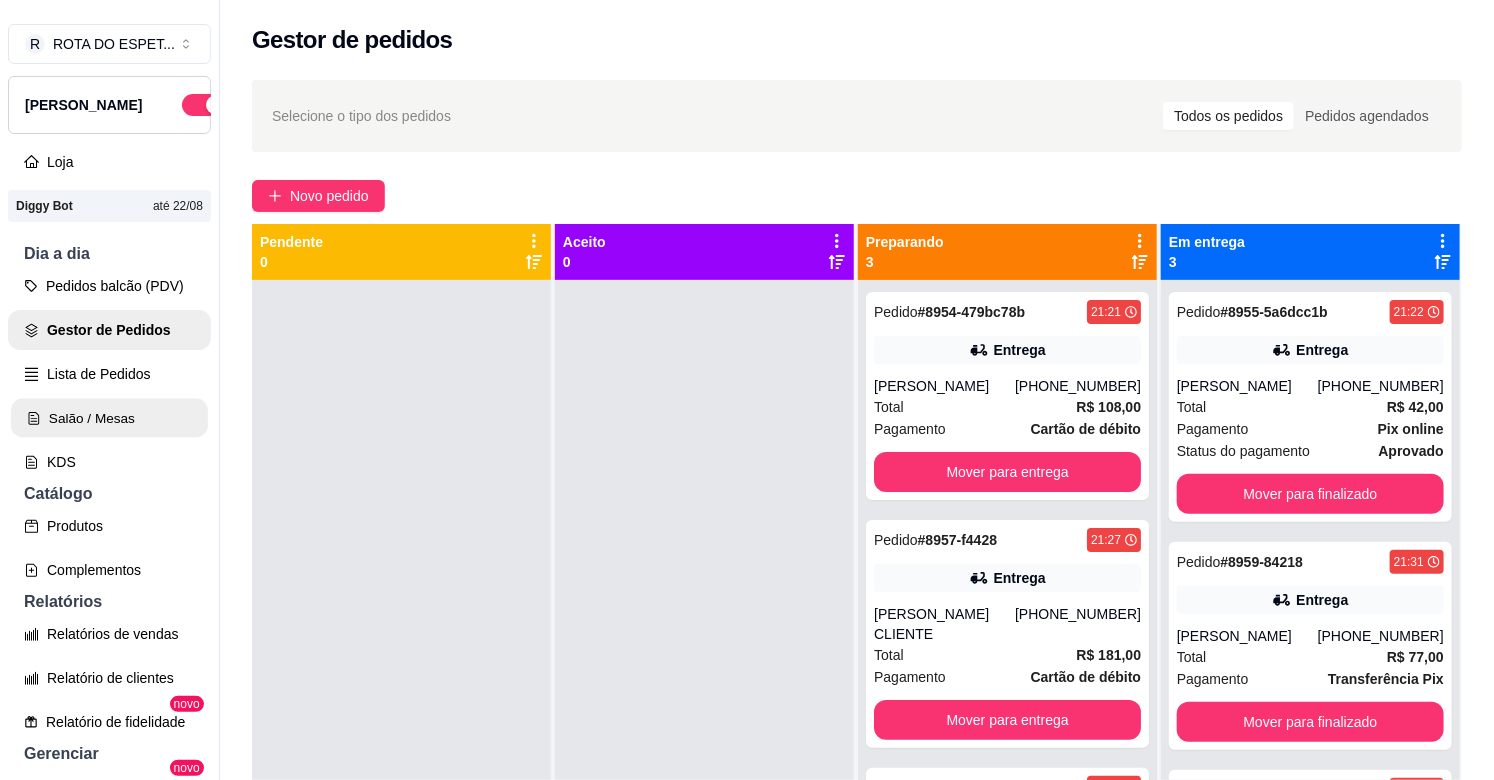 click on "Salão / Mesas" at bounding box center (109, 418) 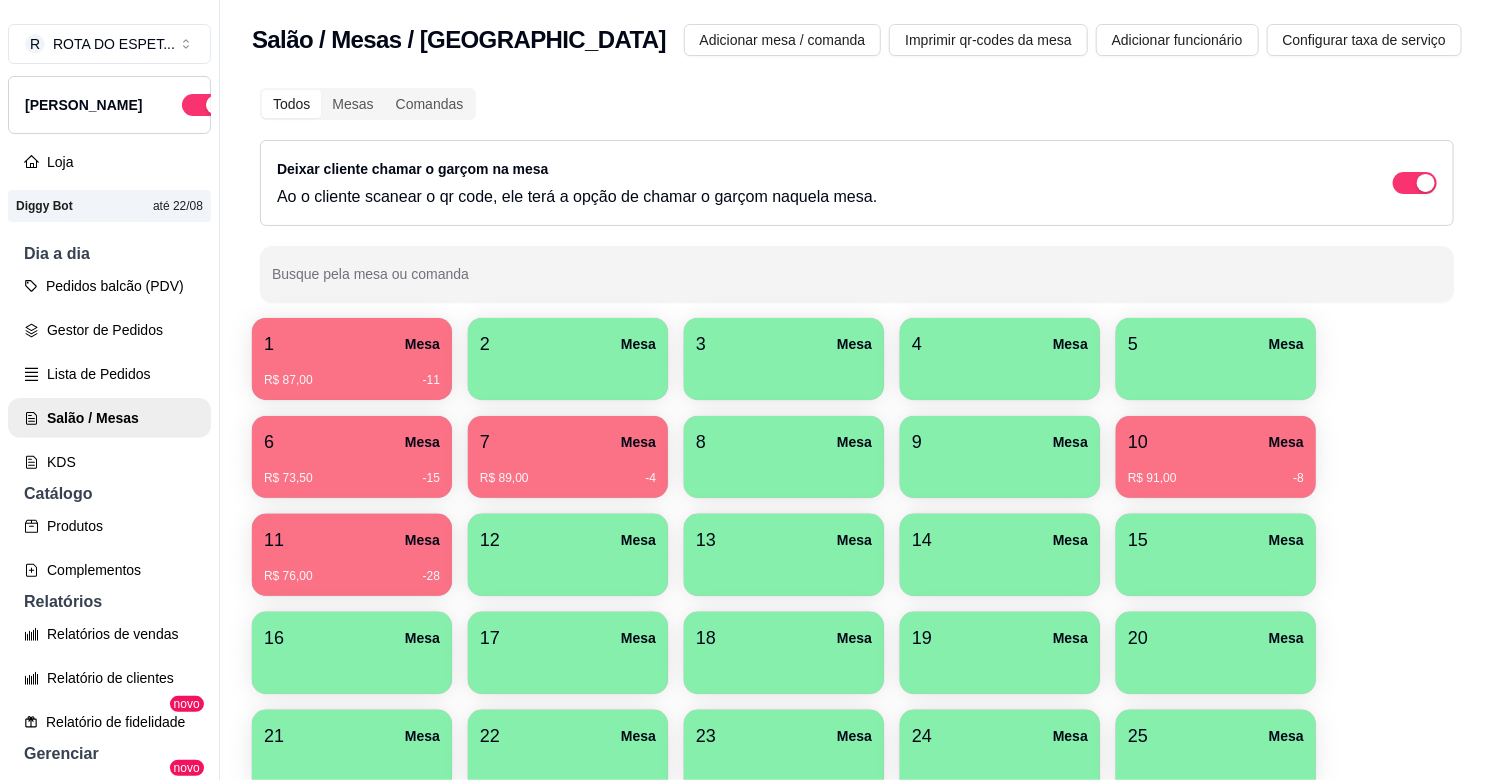 click on "7 Mesa" at bounding box center [568, 442] 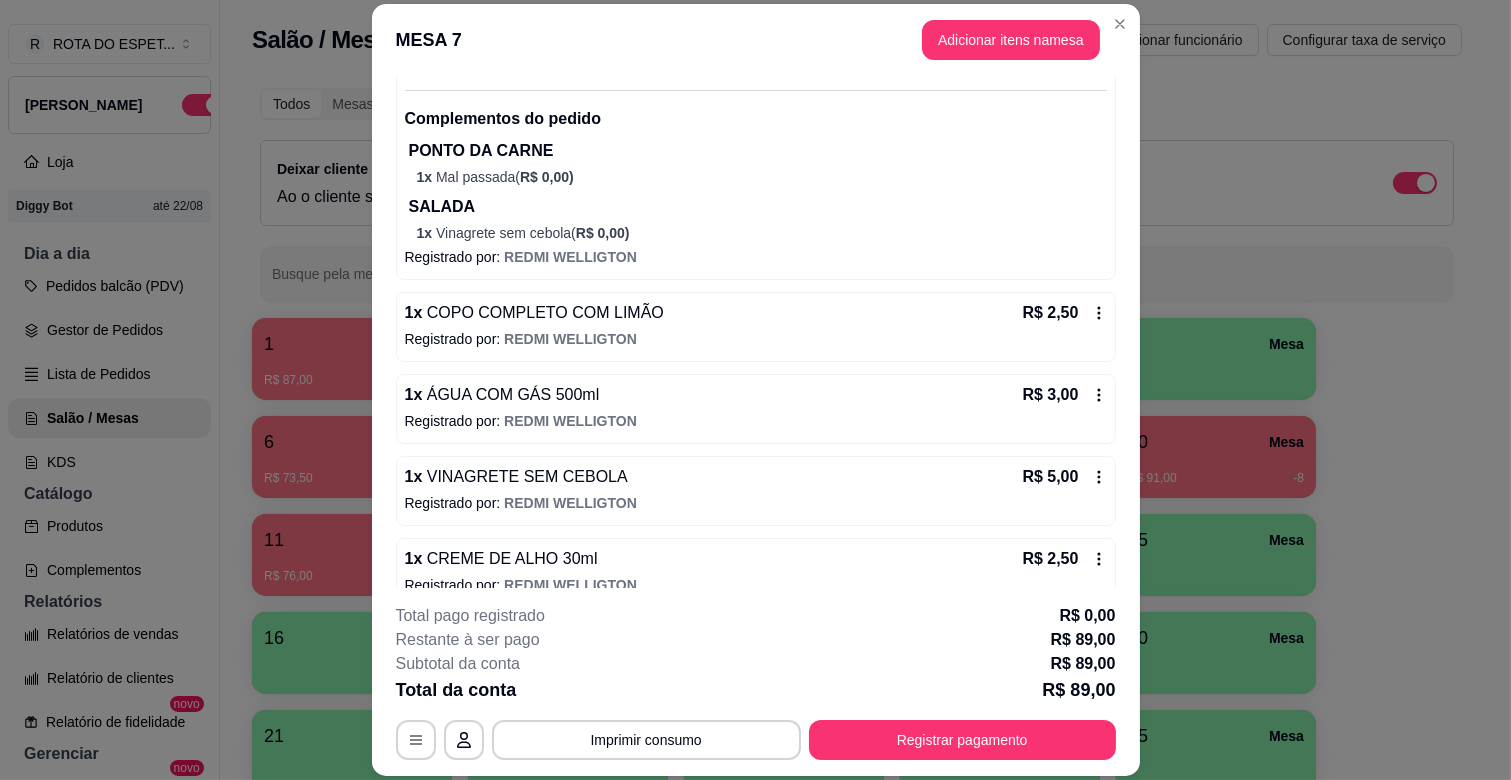 scroll, scrollTop: 612, scrollLeft: 0, axis: vertical 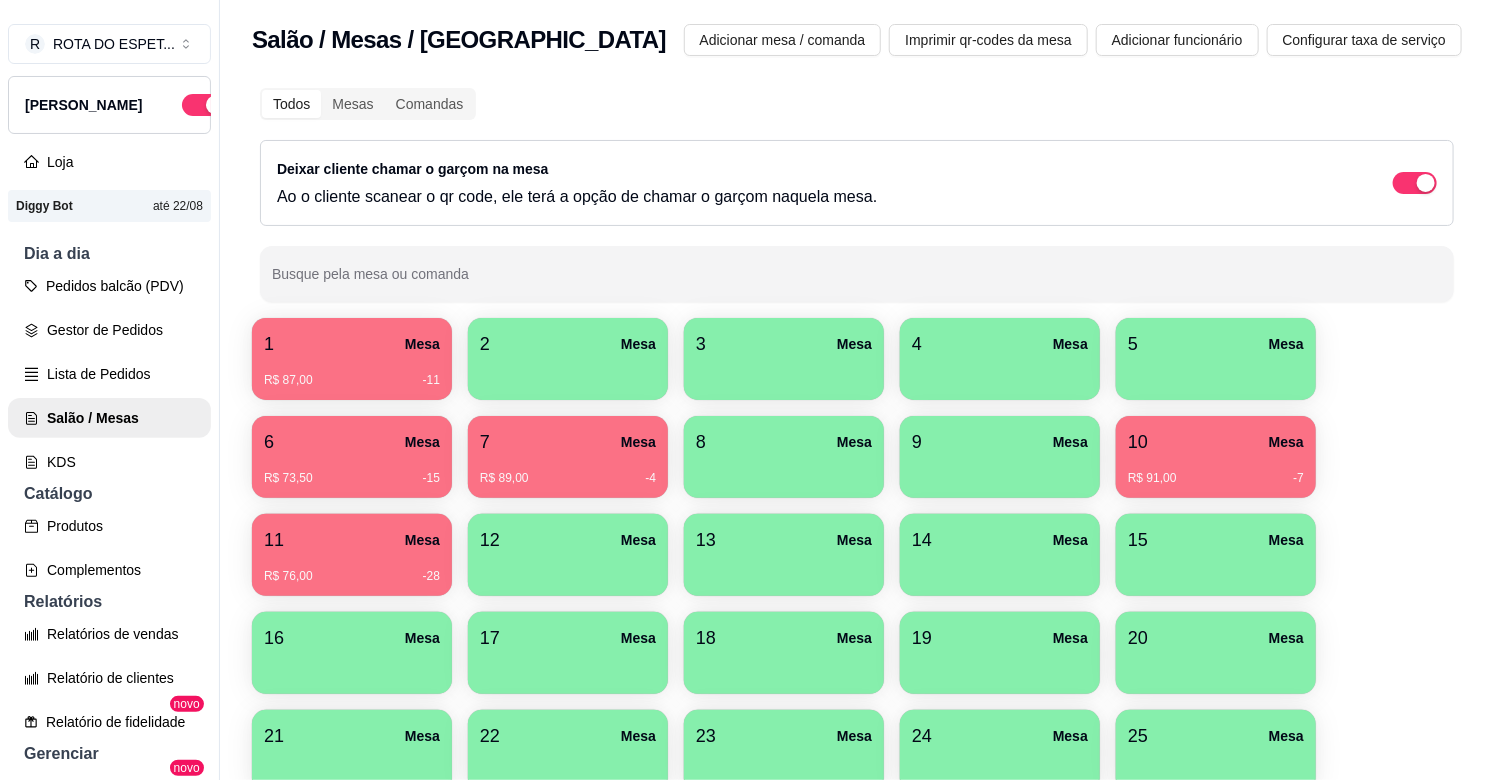 click on "R$ 89,00 -4" at bounding box center (568, 471) 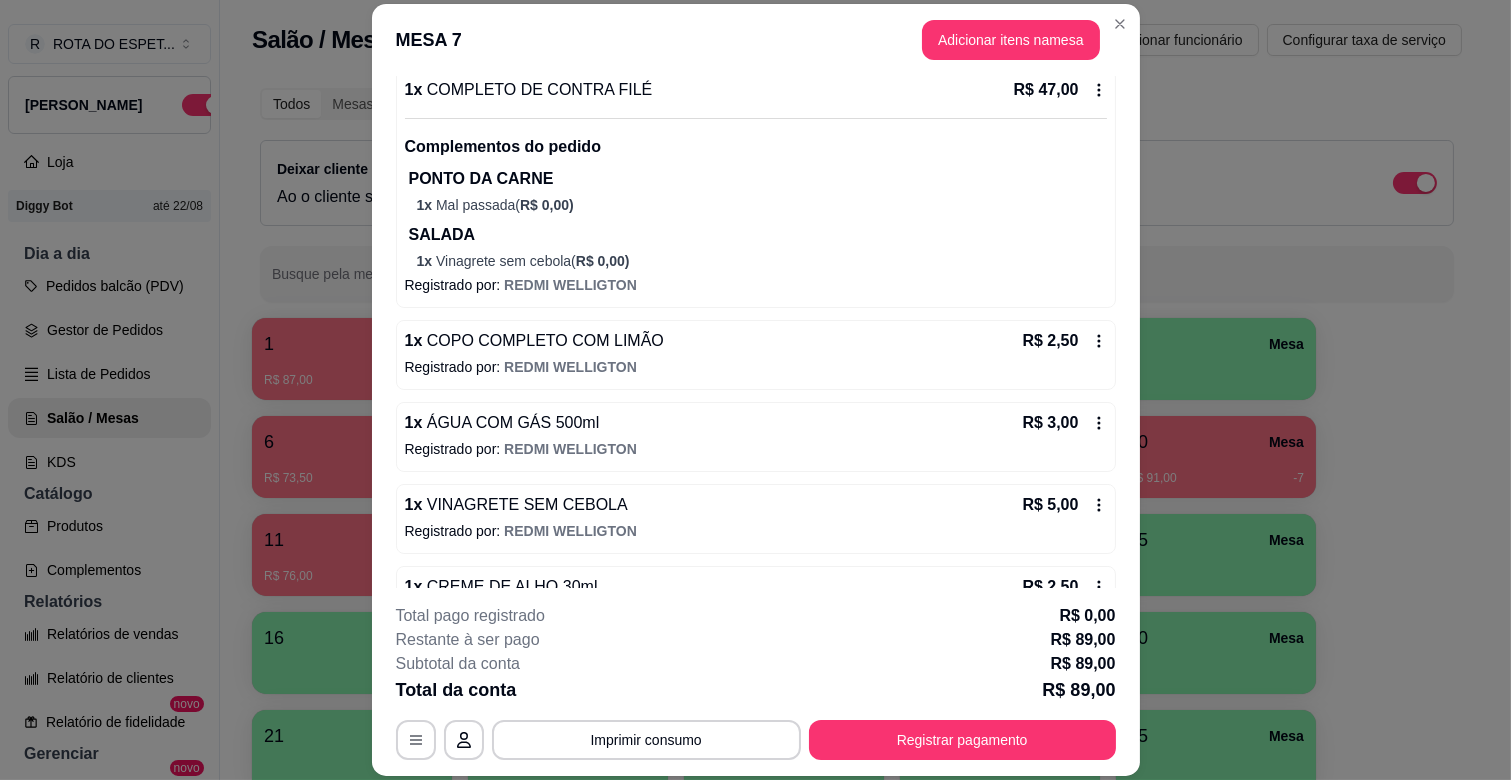 scroll, scrollTop: 612, scrollLeft: 0, axis: vertical 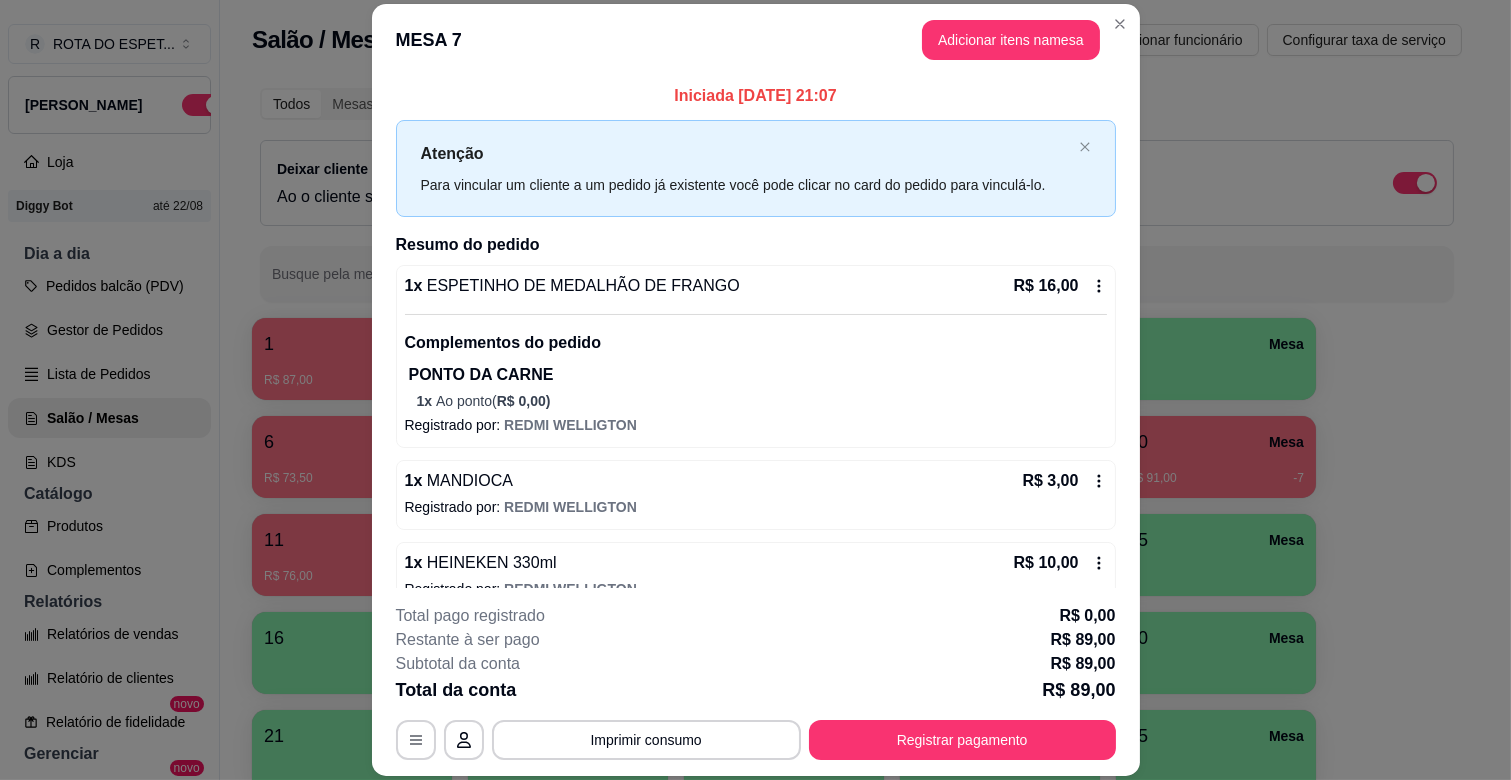 click on "**********" at bounding box center (756, 682) 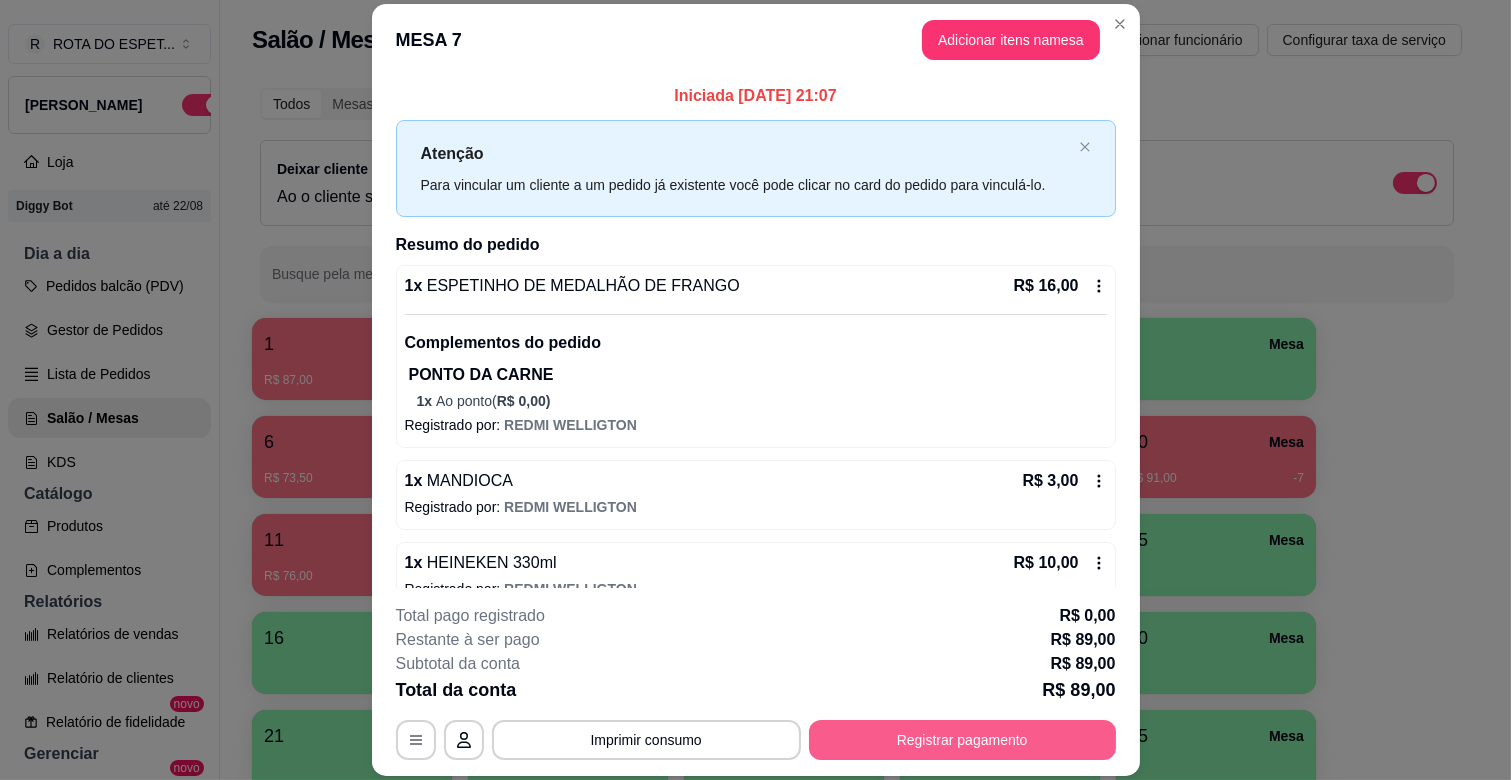 click on "Registrar pagamento" at bounding box center [962, 740] 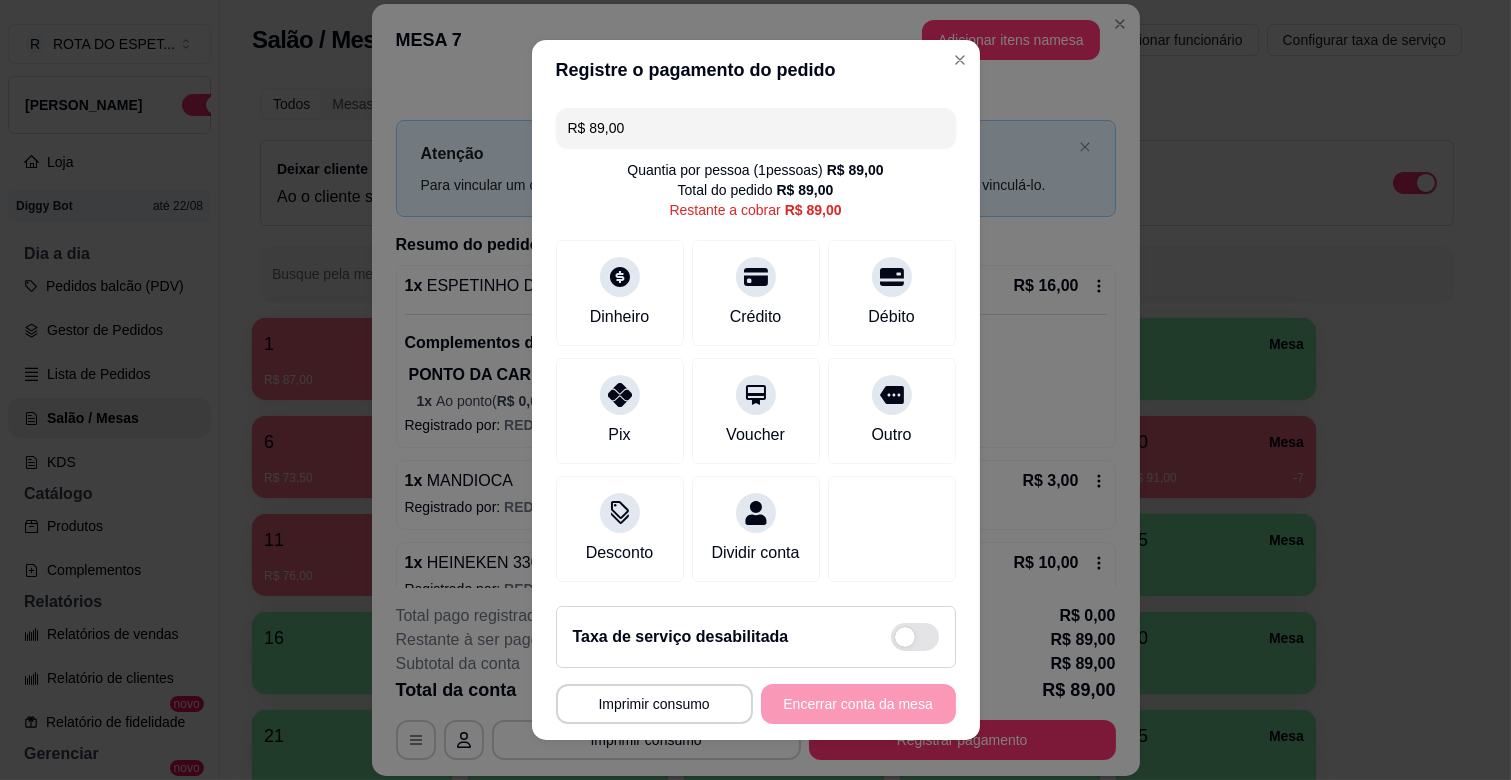 click on "R$ 89,00" at bounding box center [756, 128] 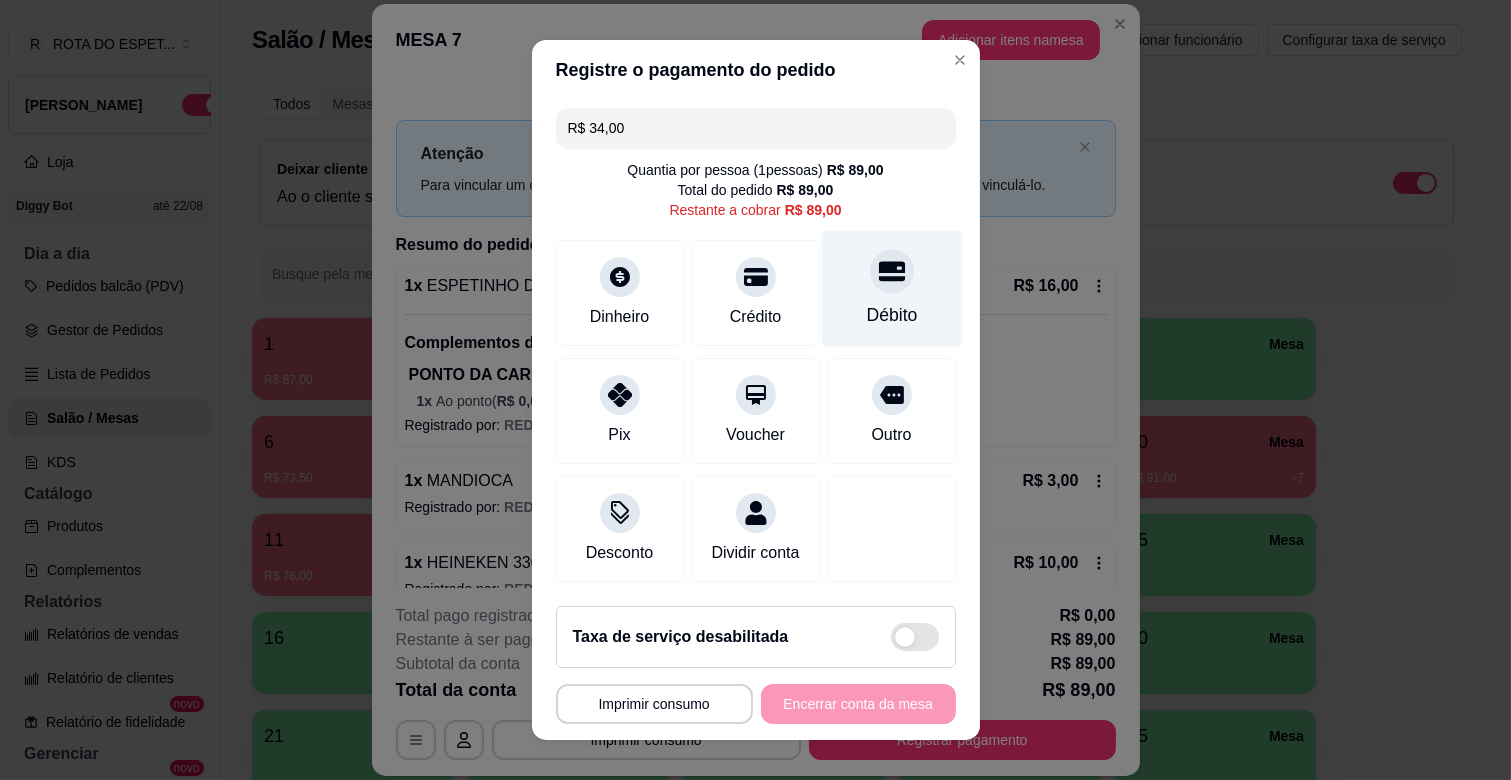 click at bounding box center (892, 271) 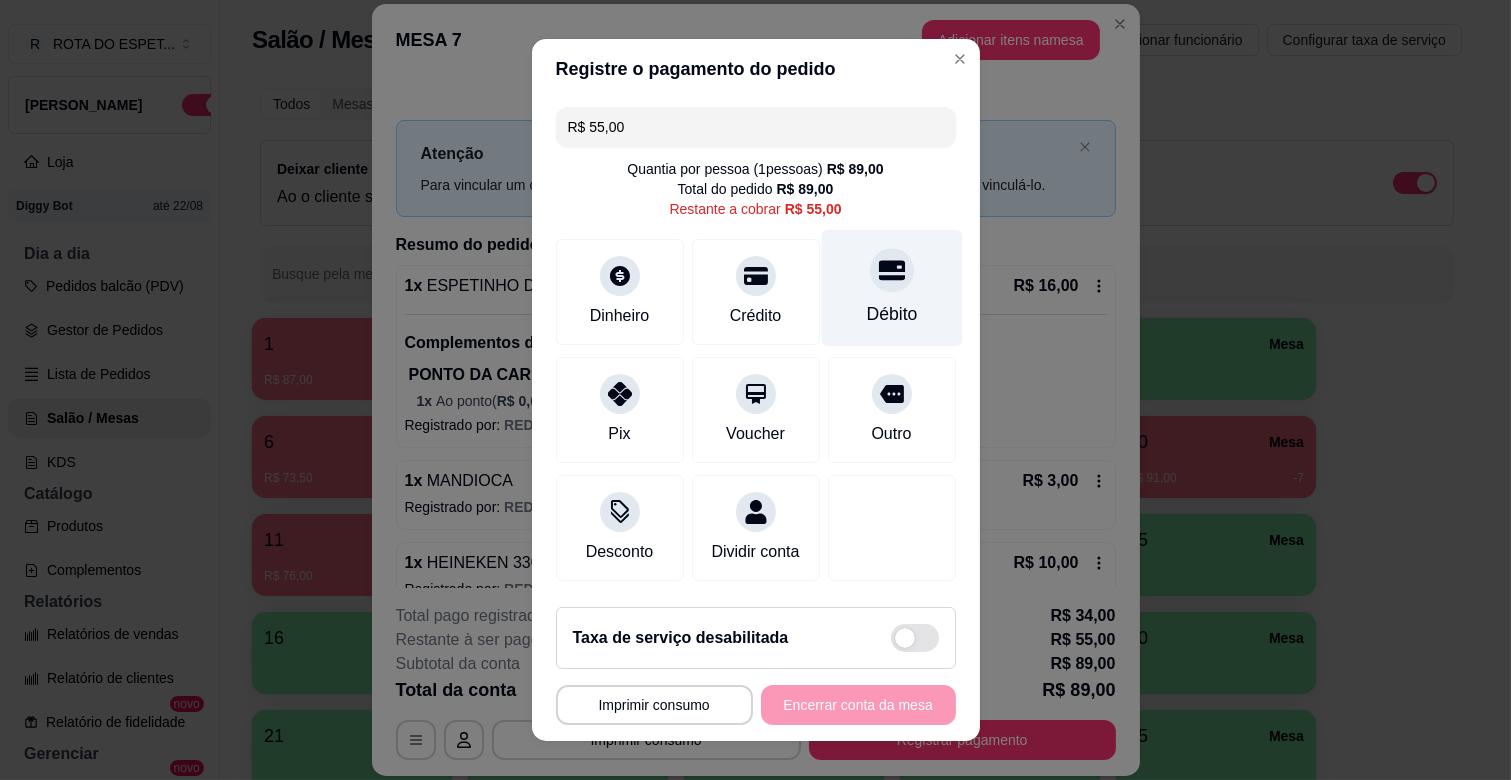 click on "Débito" at bounding box center [891, 288] 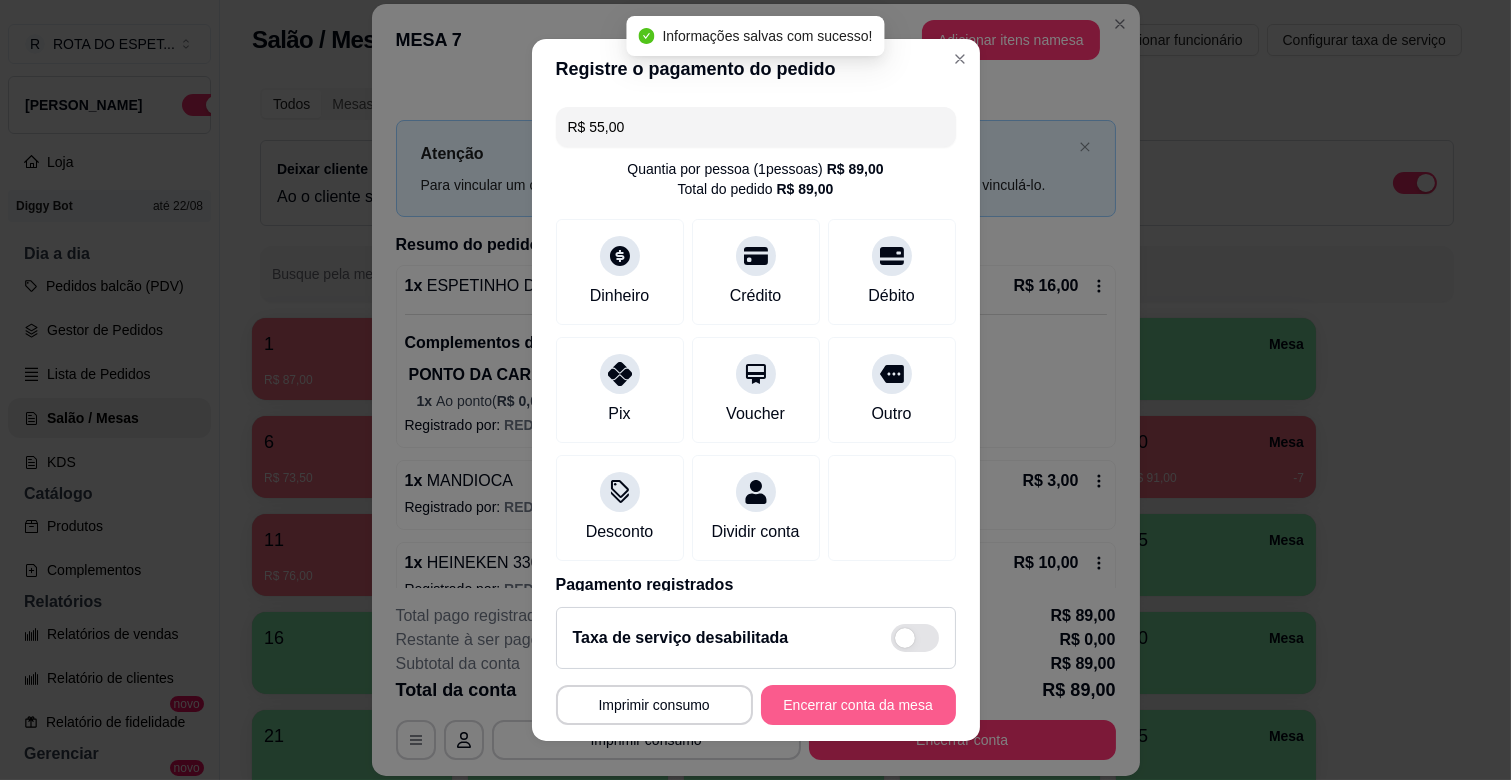 type on "R$ 0,00" 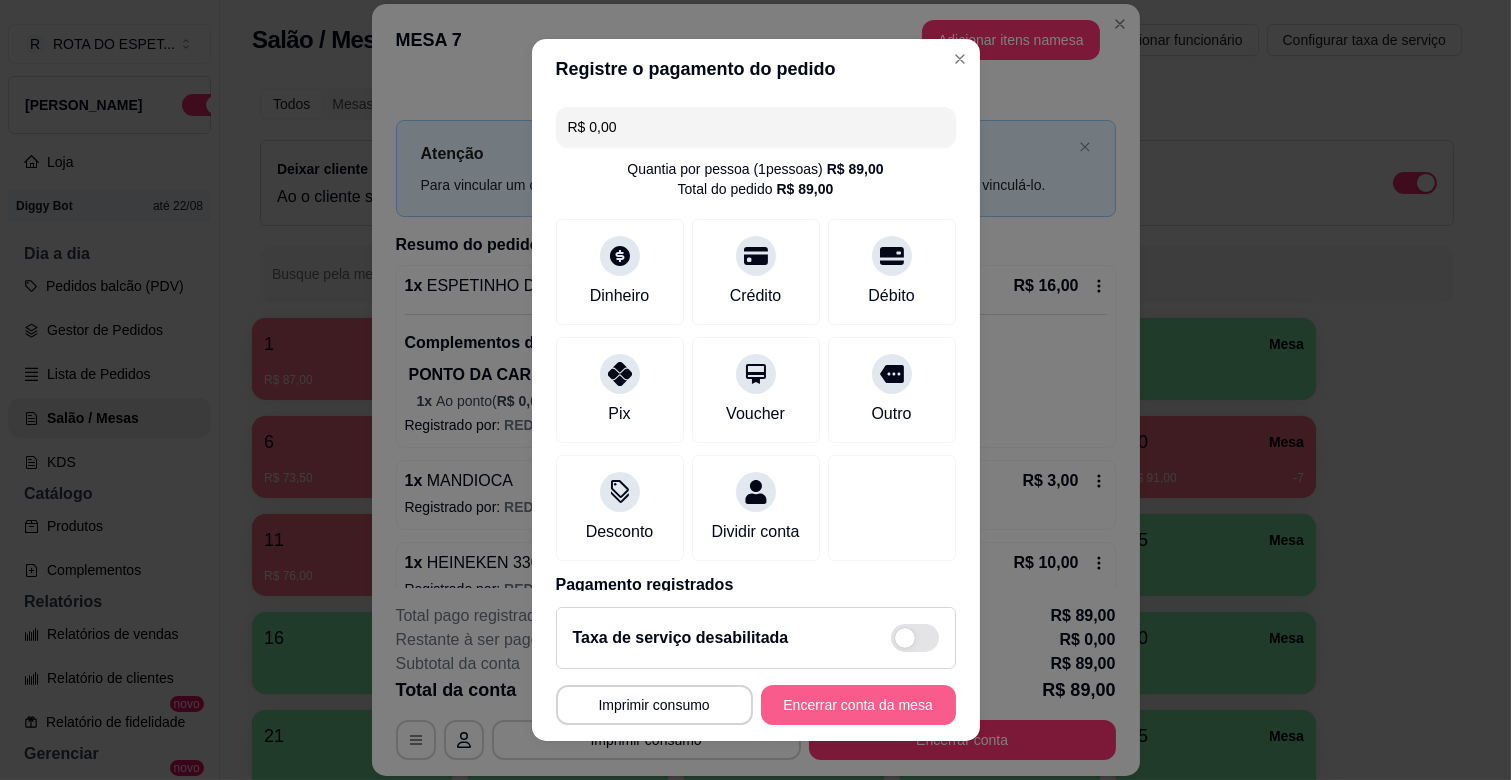 click on "Encerrar conta da mesa" at bounding box center [858, 705] 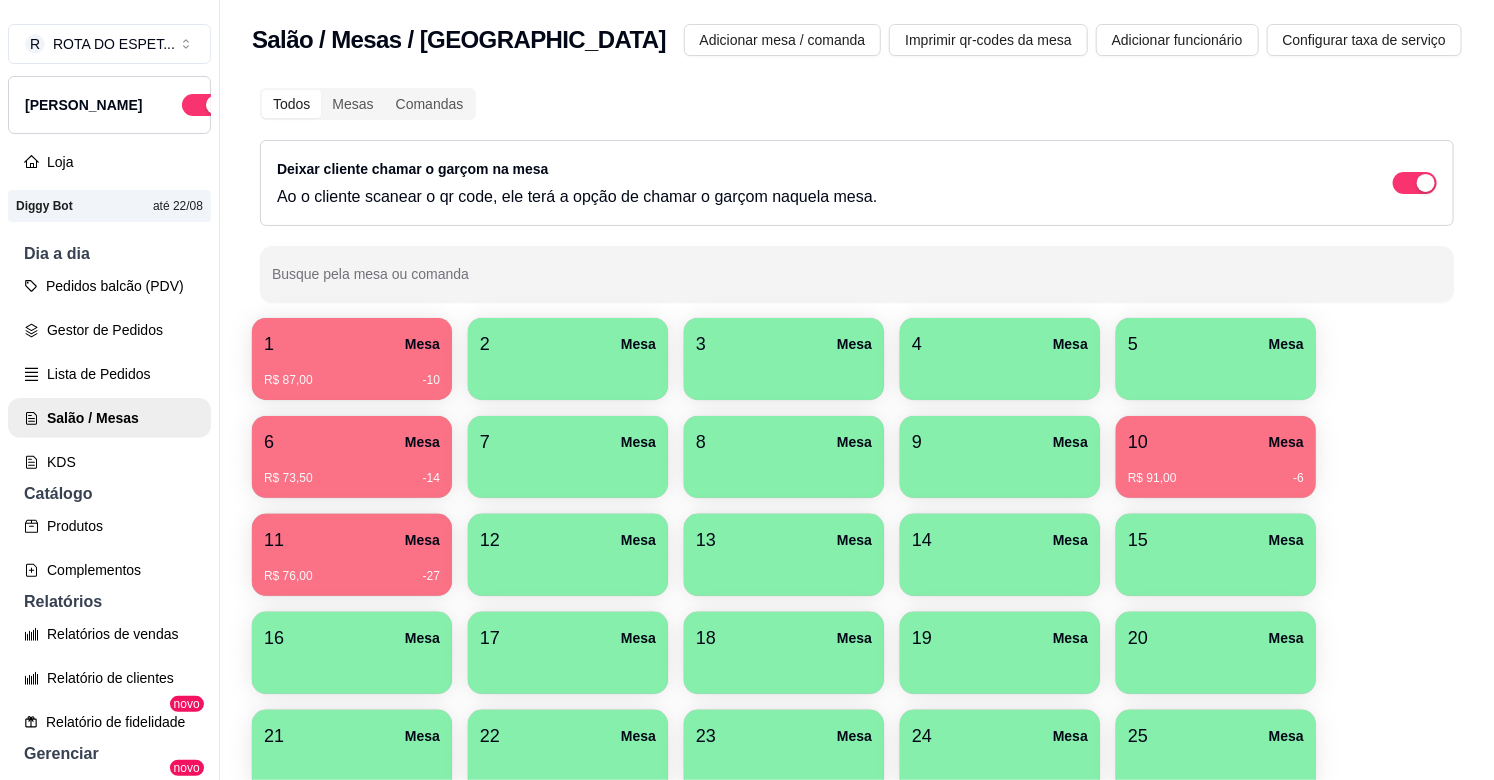 click on "R$ 73,50 -14" at bounding box center [352, 471] 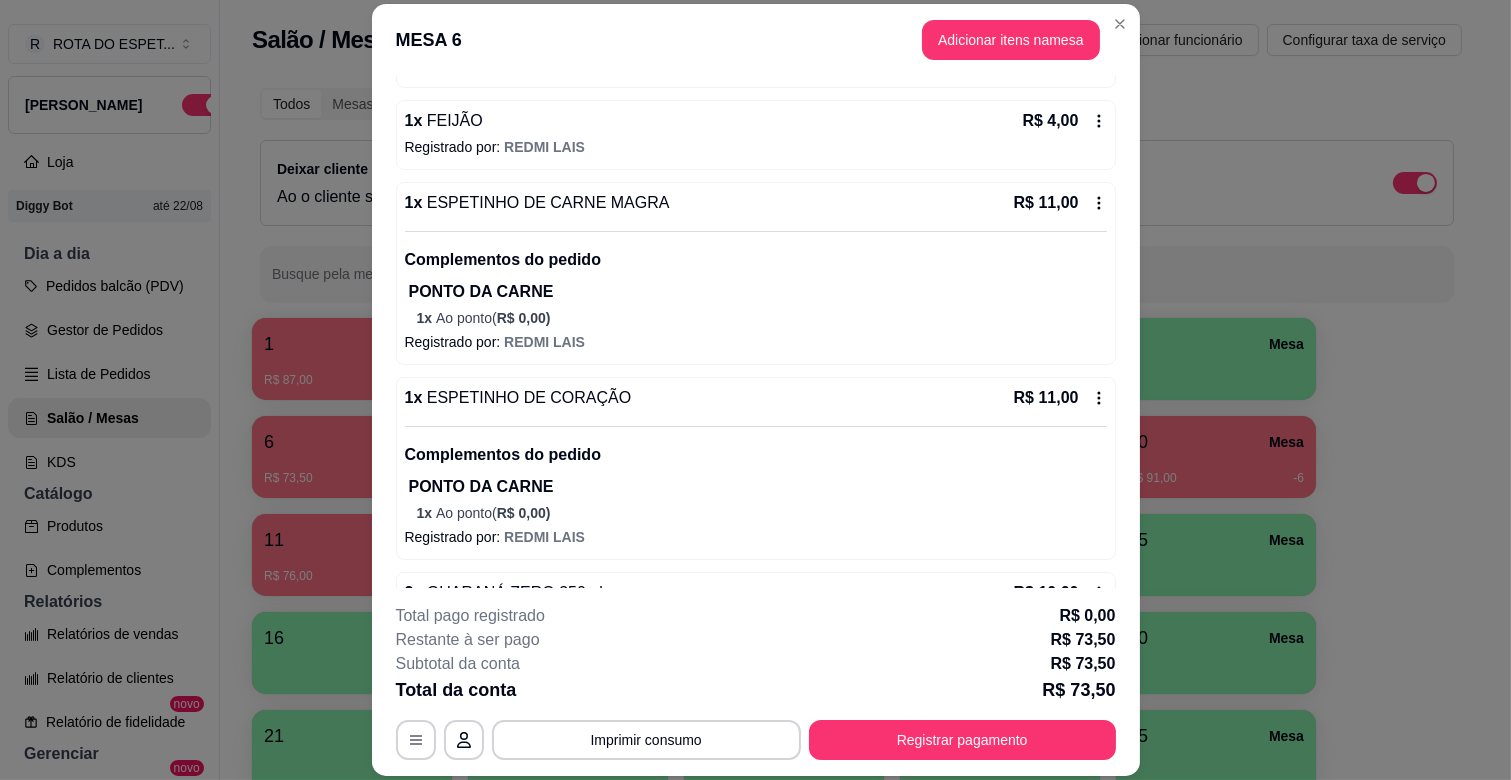 scroll, scrollTop: 725, scrollLeft: 0, axis: vertical 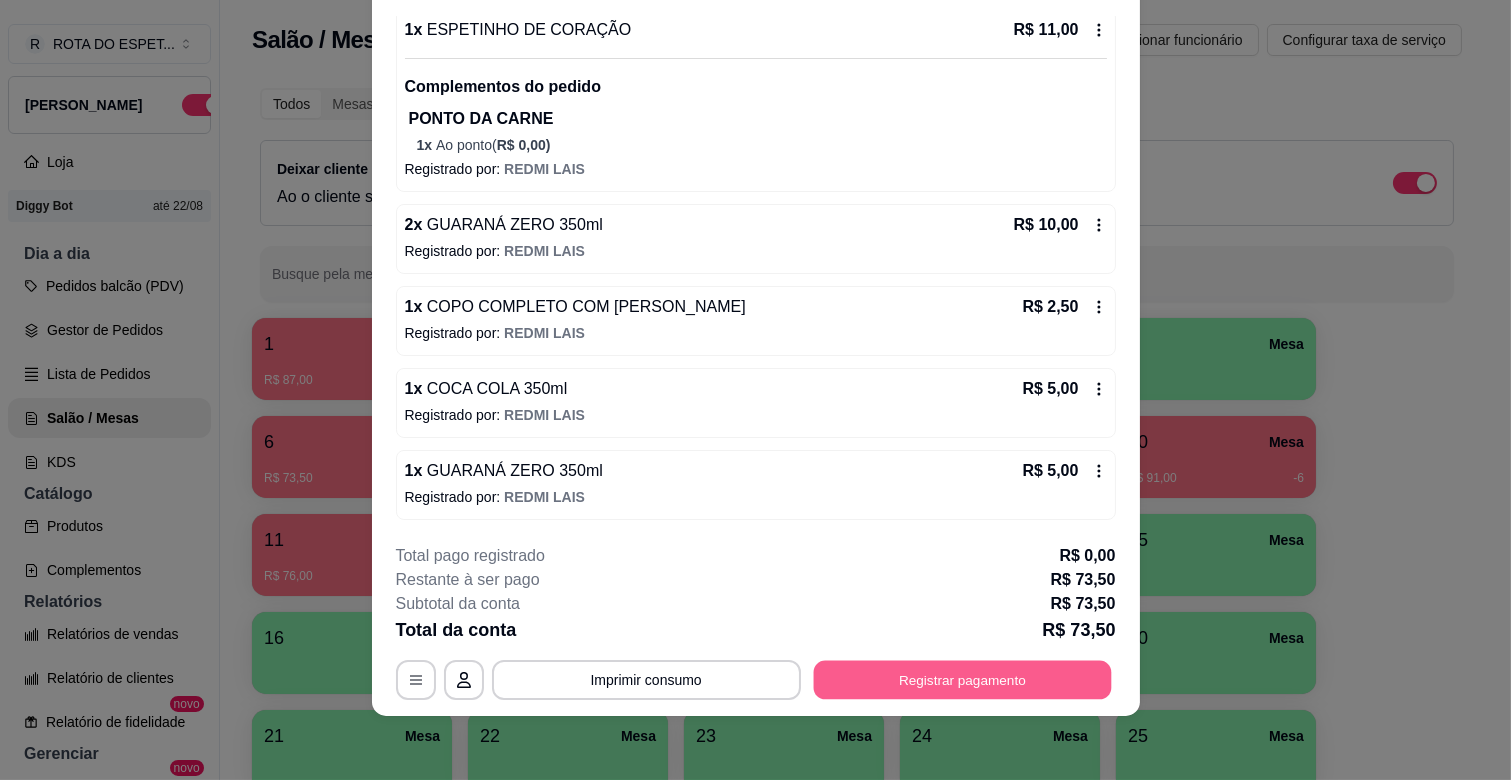 click on "Registrar pagamento" at bounding box center (962, 680) 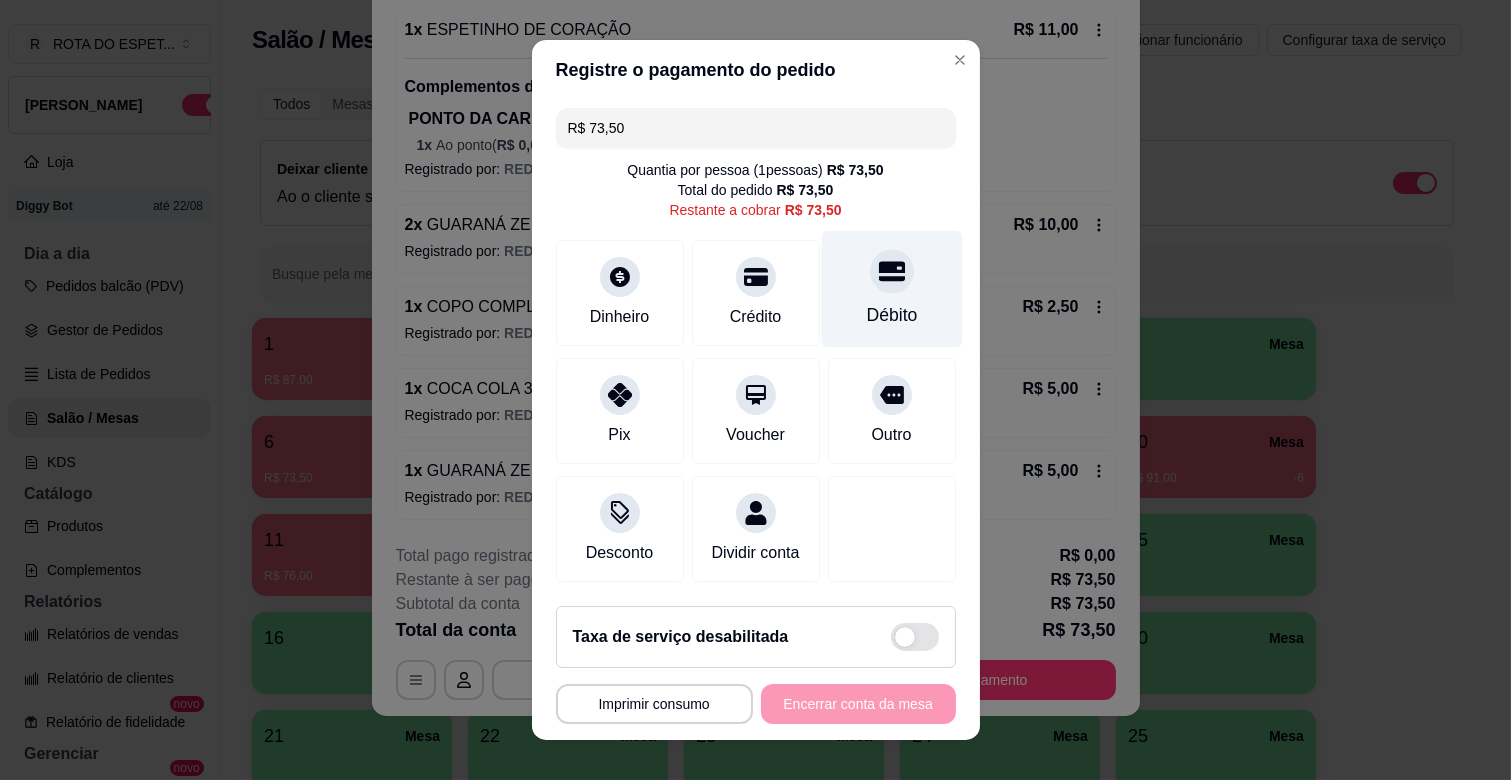 click on "Débito" at bounding box center [891, 289] 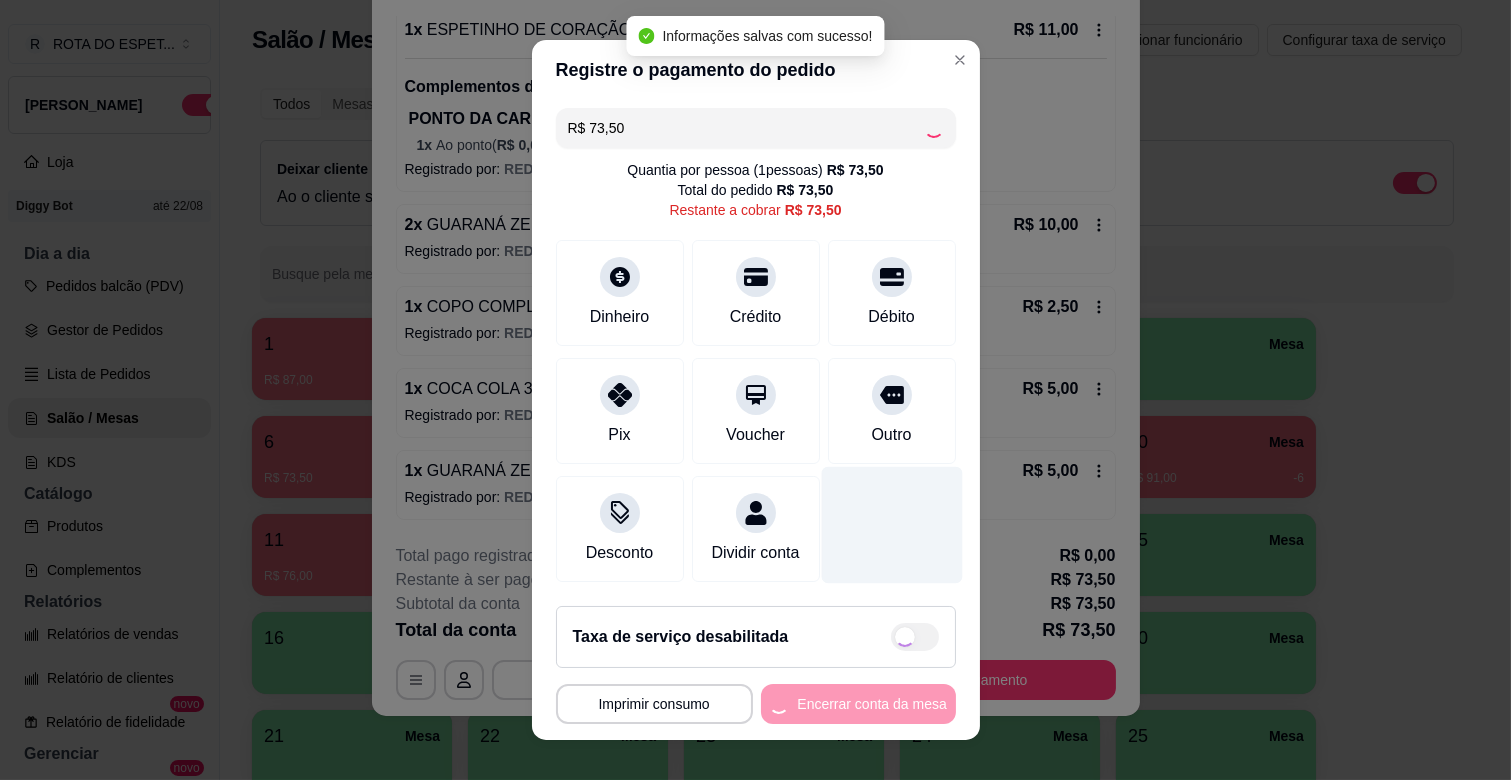 type on "R$ 0,00" 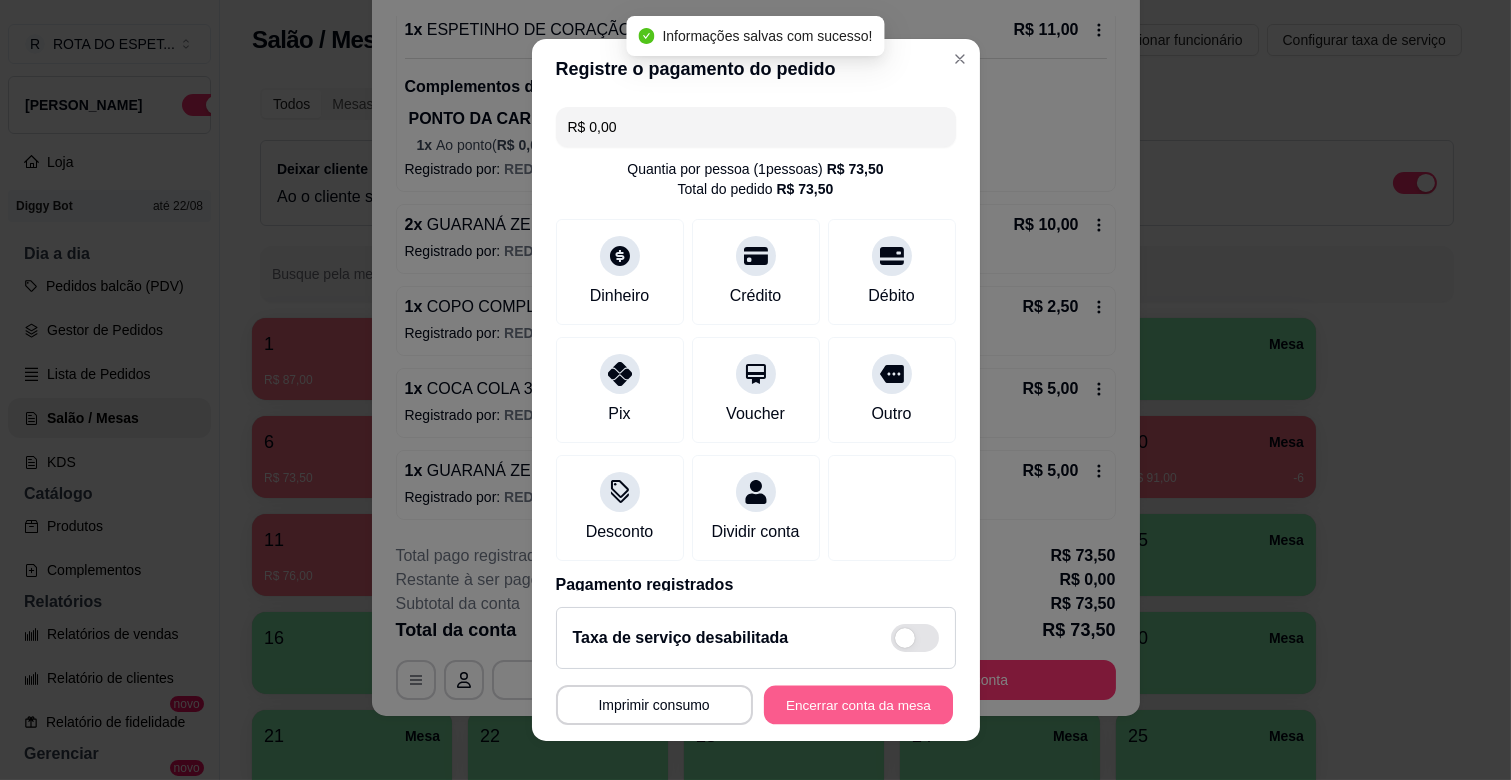 click on "Encerrar conta da mesa" at bounding box center [858, 705] 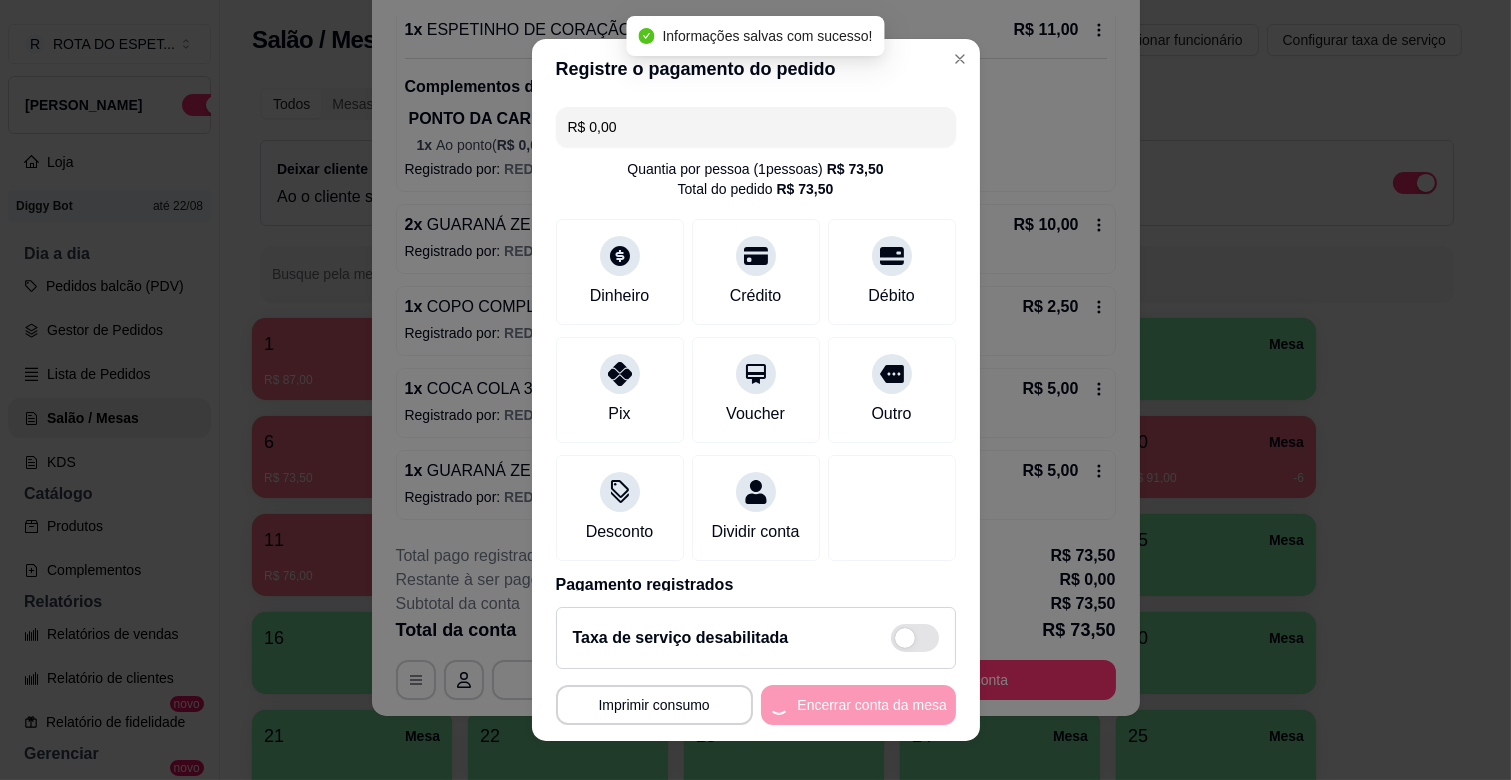 scroll, scrollTop: 0, scrollLeft: 0, axis: both 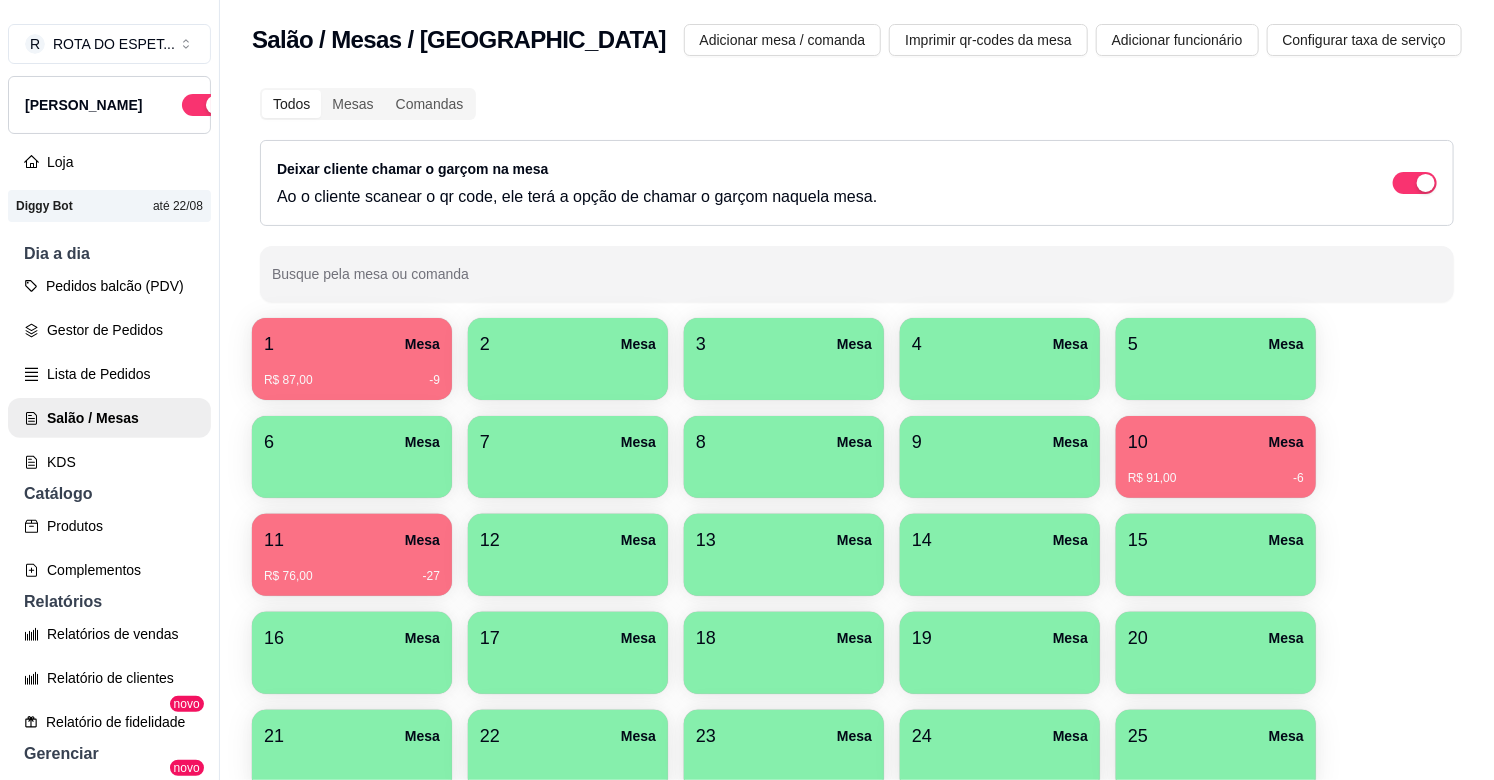 click on "1 Mesa" at bounding box center (352, 344) 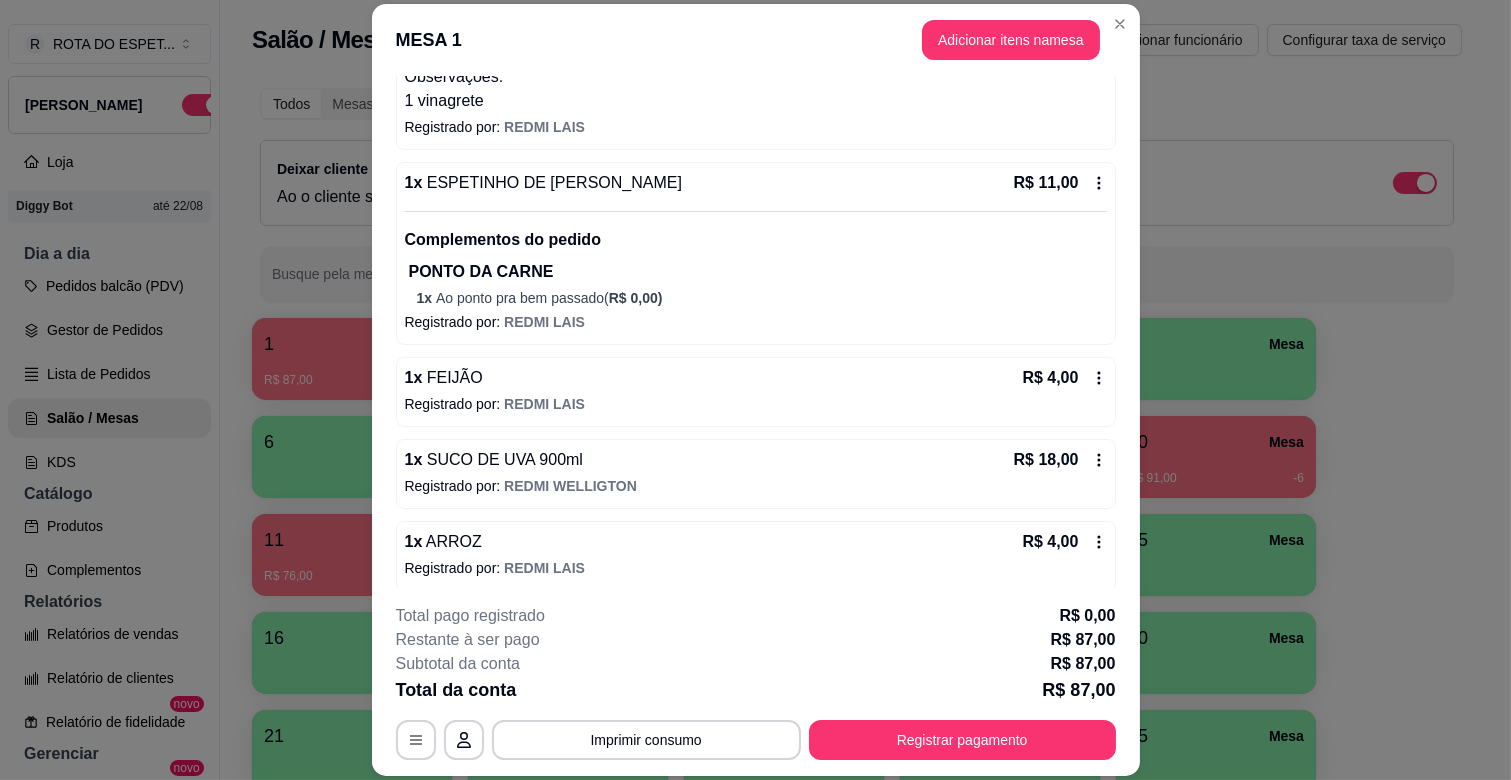 scroll, scrollTop: 422, scrollLeft: 0, axis: vertical 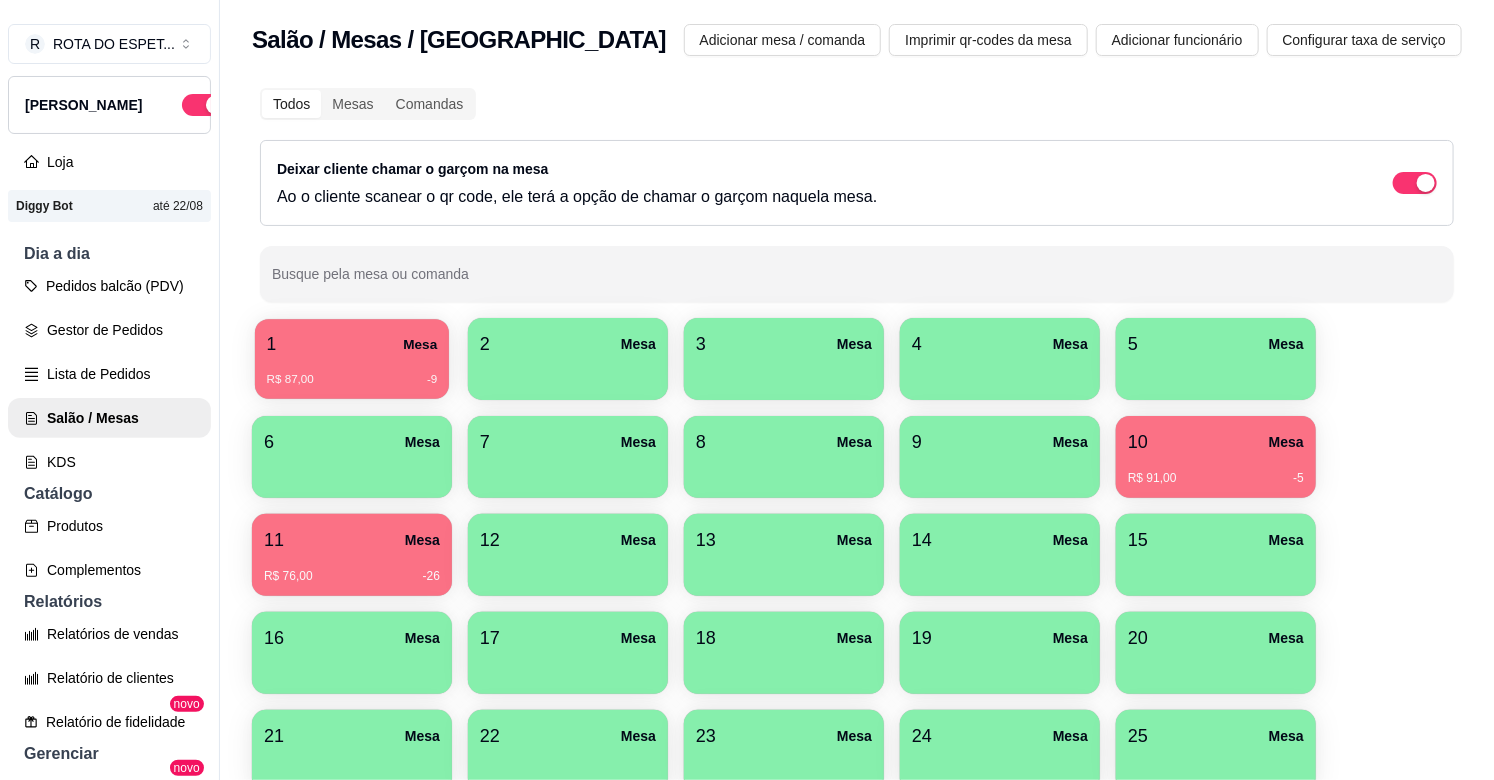 click on "1 Mesa" at bounding box center (352, 344) 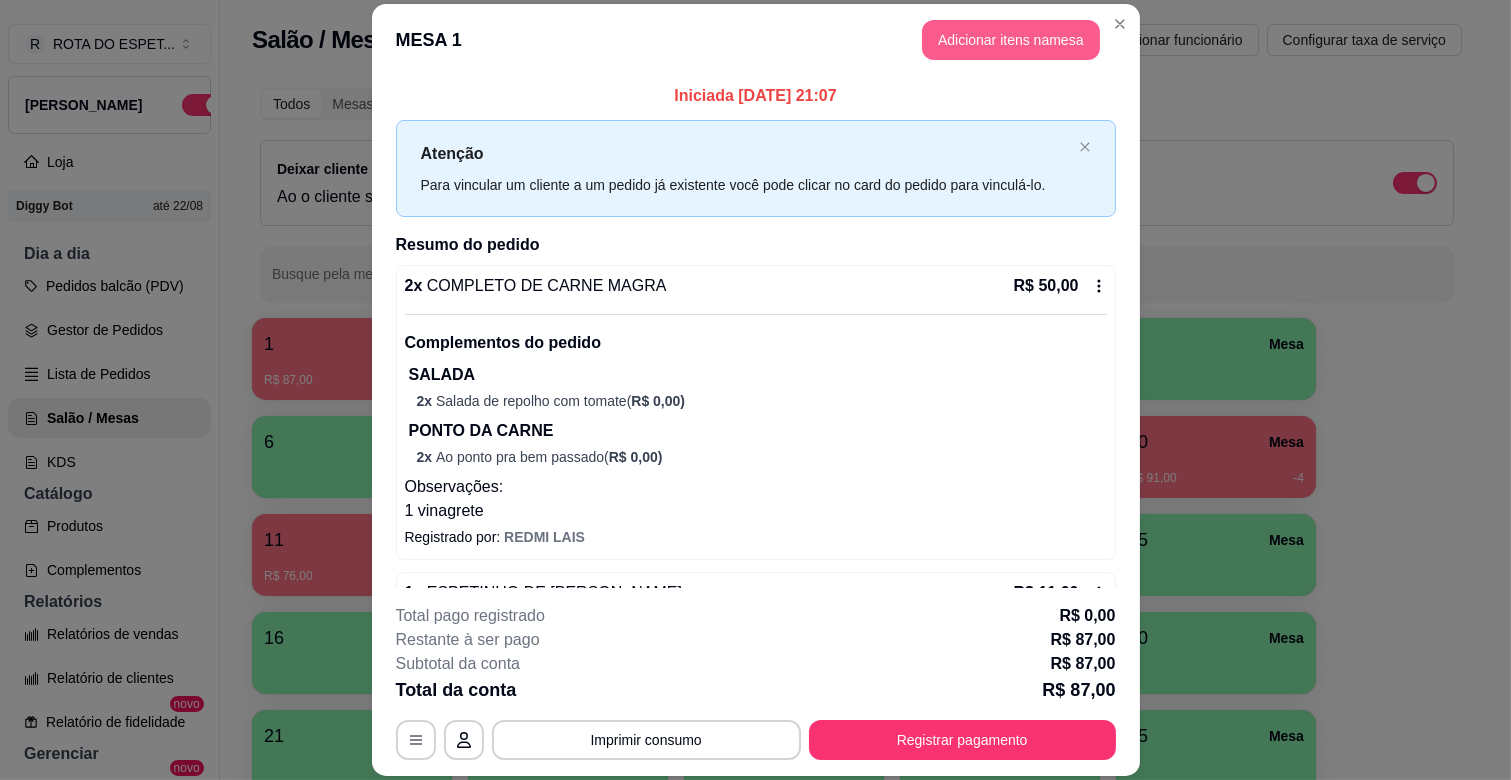click on "Adicionar itens na  mesa" at bounding box center [1011, 40] 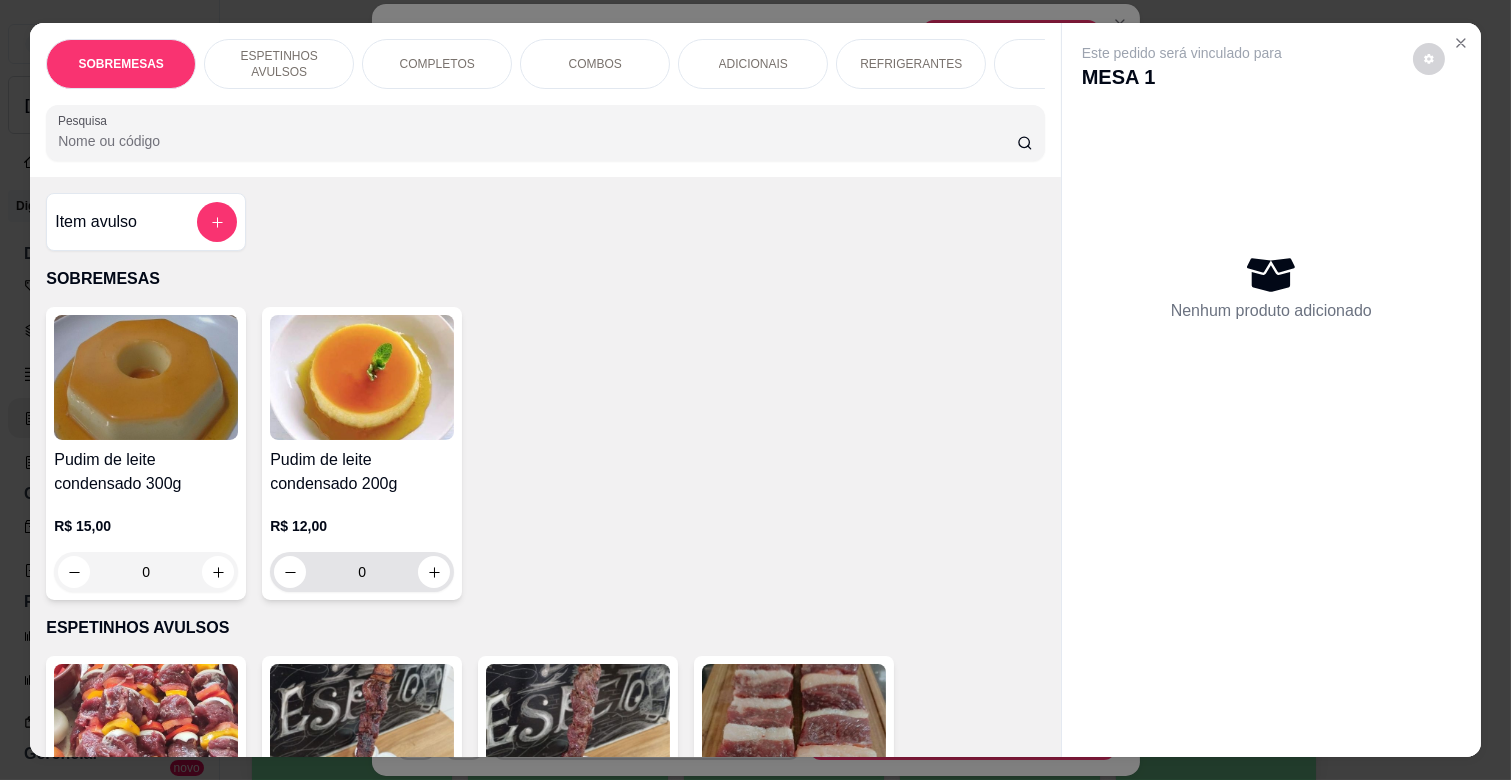 click 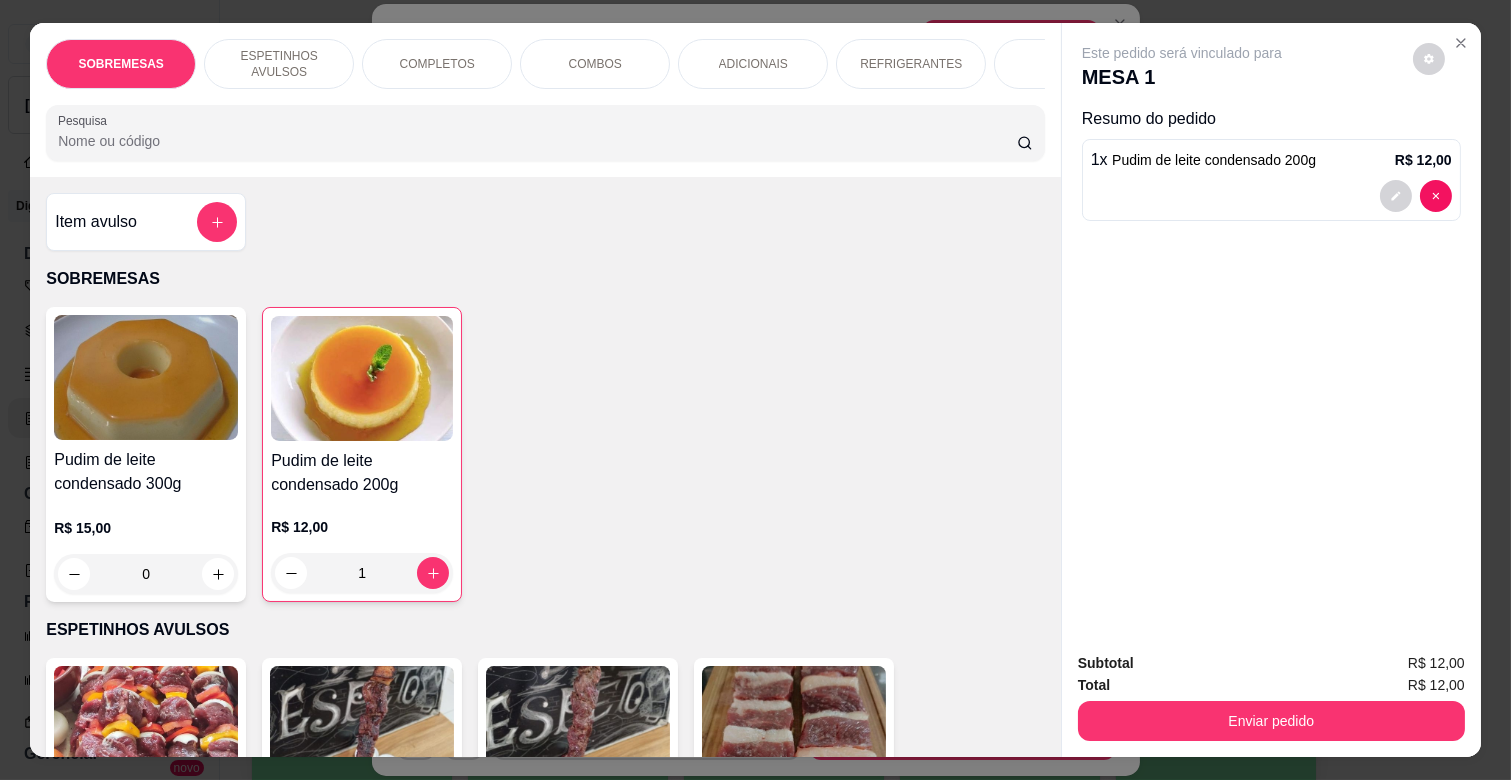 type on "1" 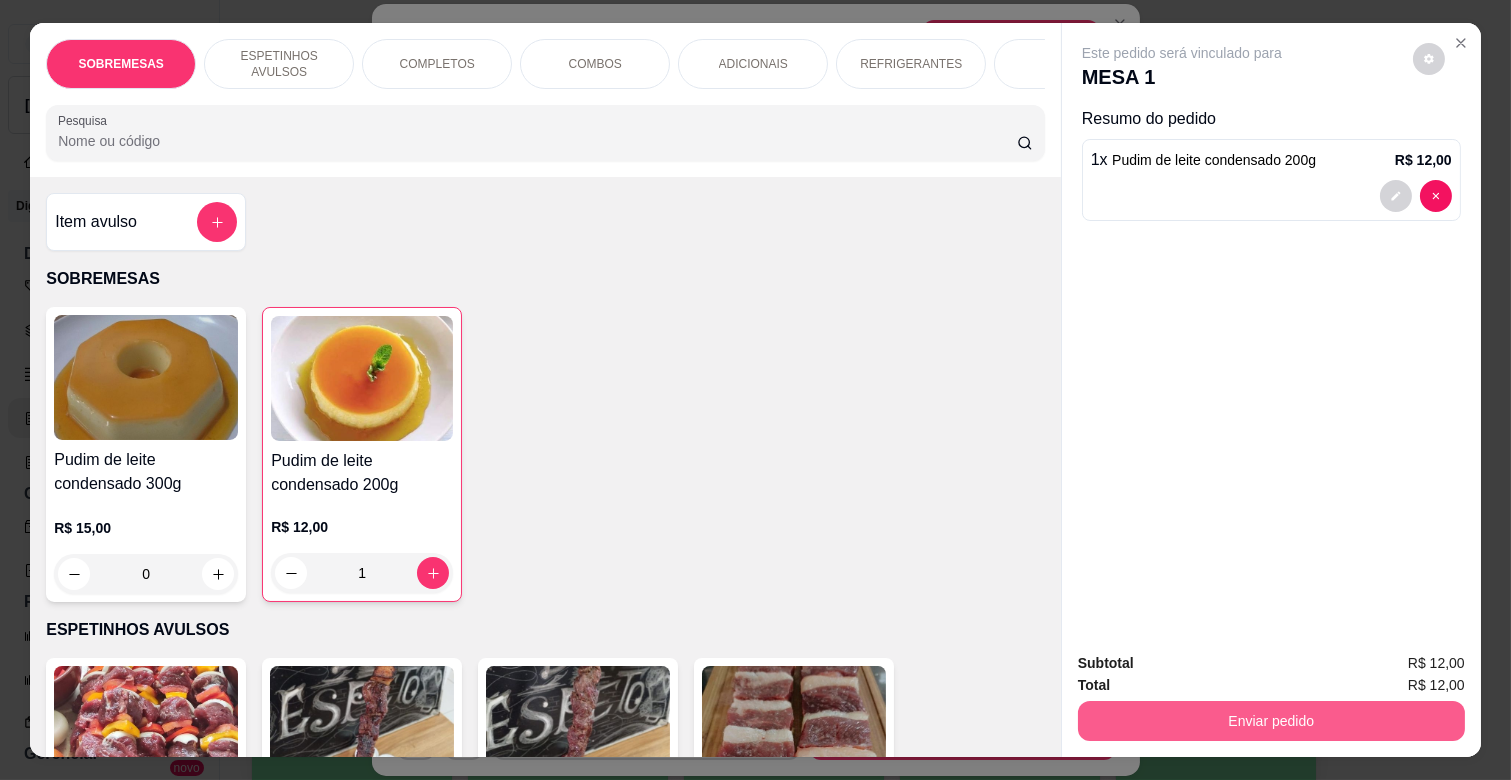 click on "Enviar pedido" at bounding box center (1271, 721) 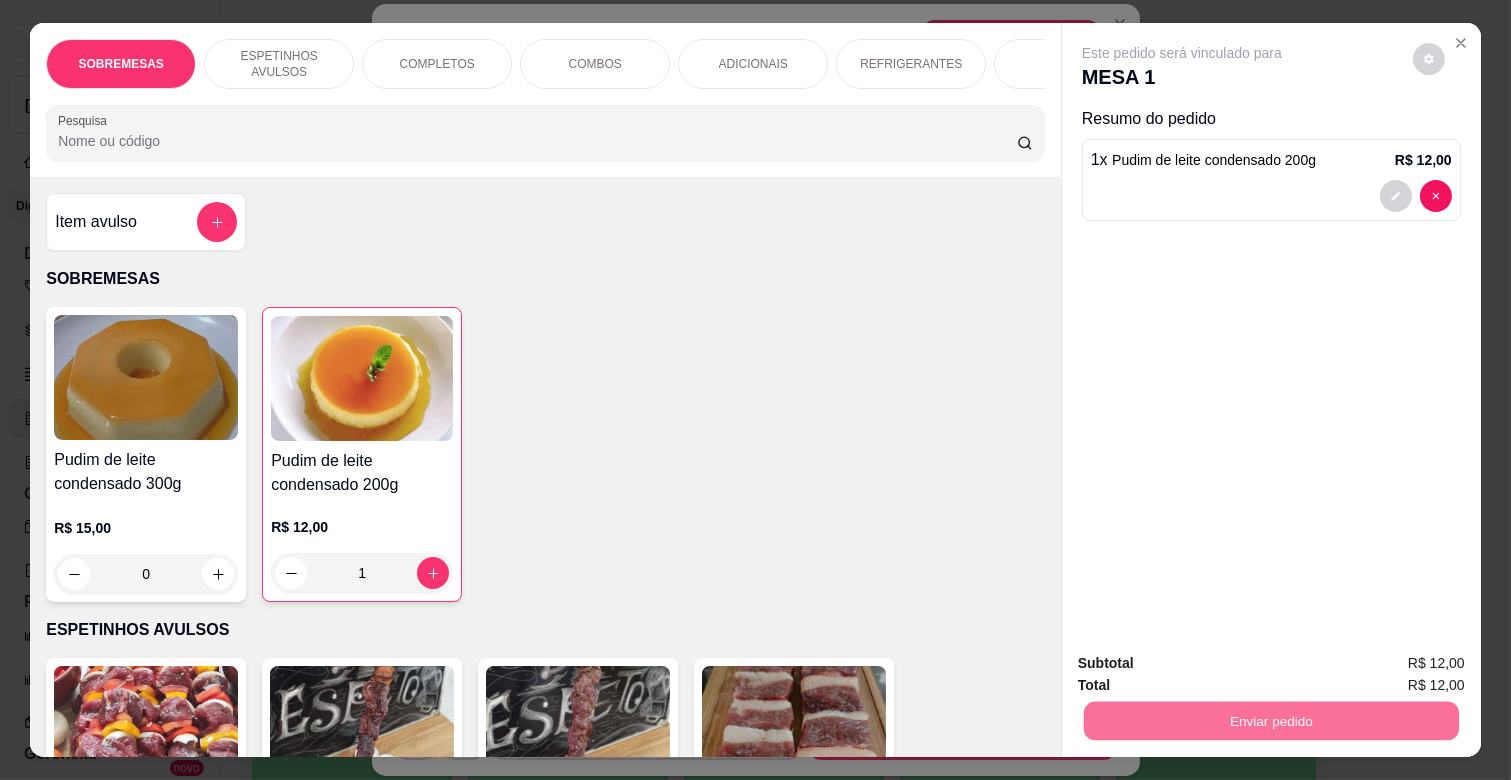 click on "Não registrar e enviar pedido" at bounding box center [1204, 663] 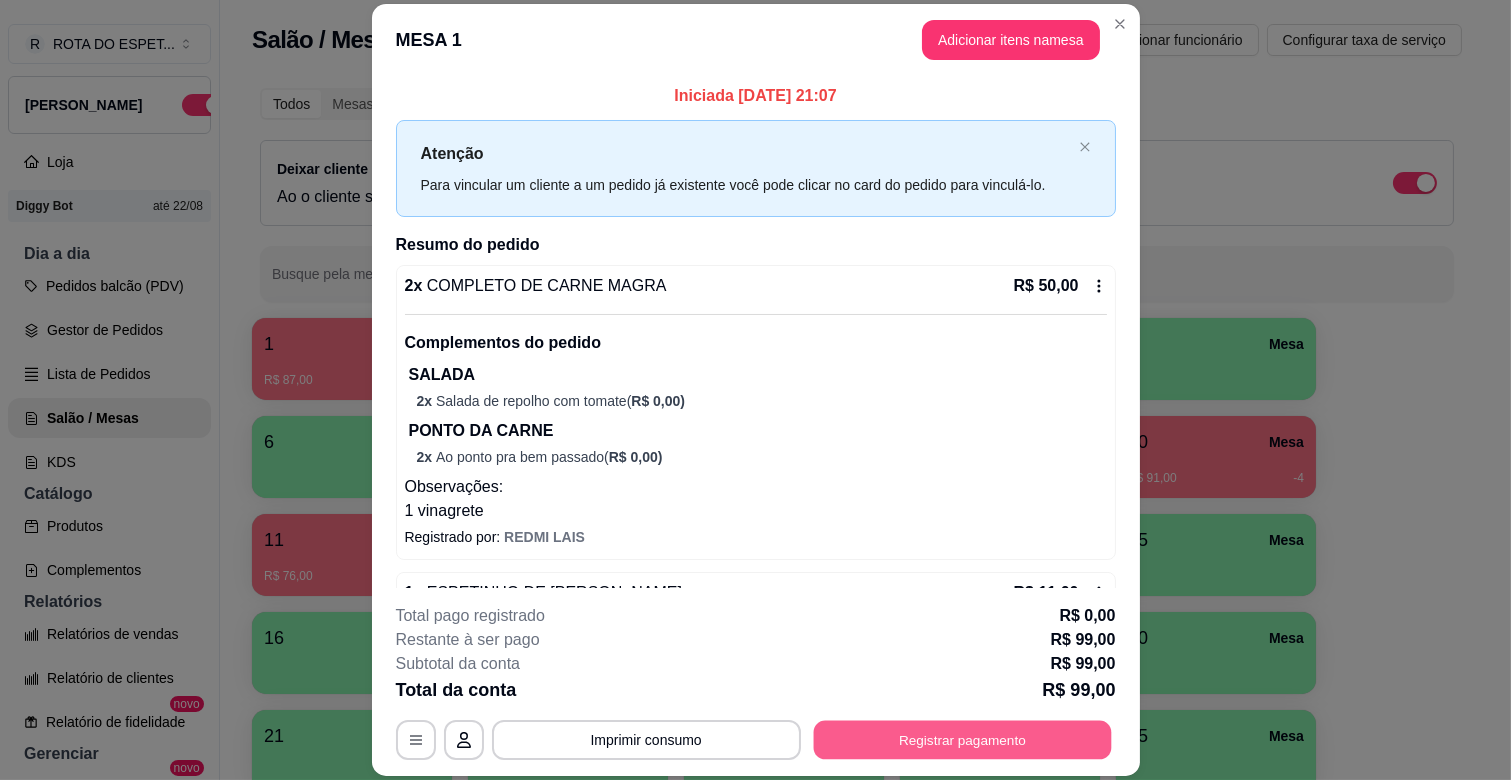 click on "Registrar pagamento" at bounding box center (962, 740) 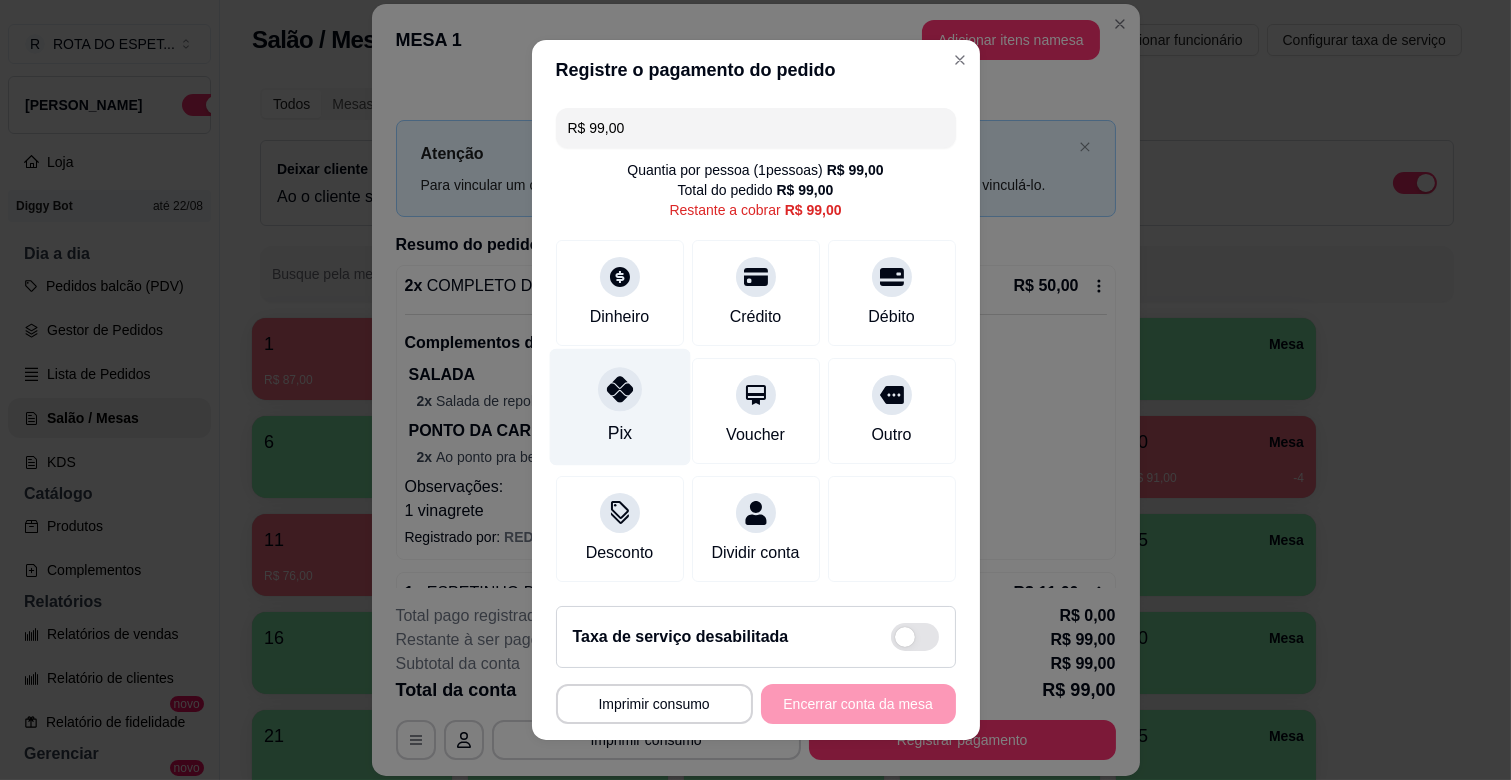 click on "Pix" at bounding box center [619, 407] 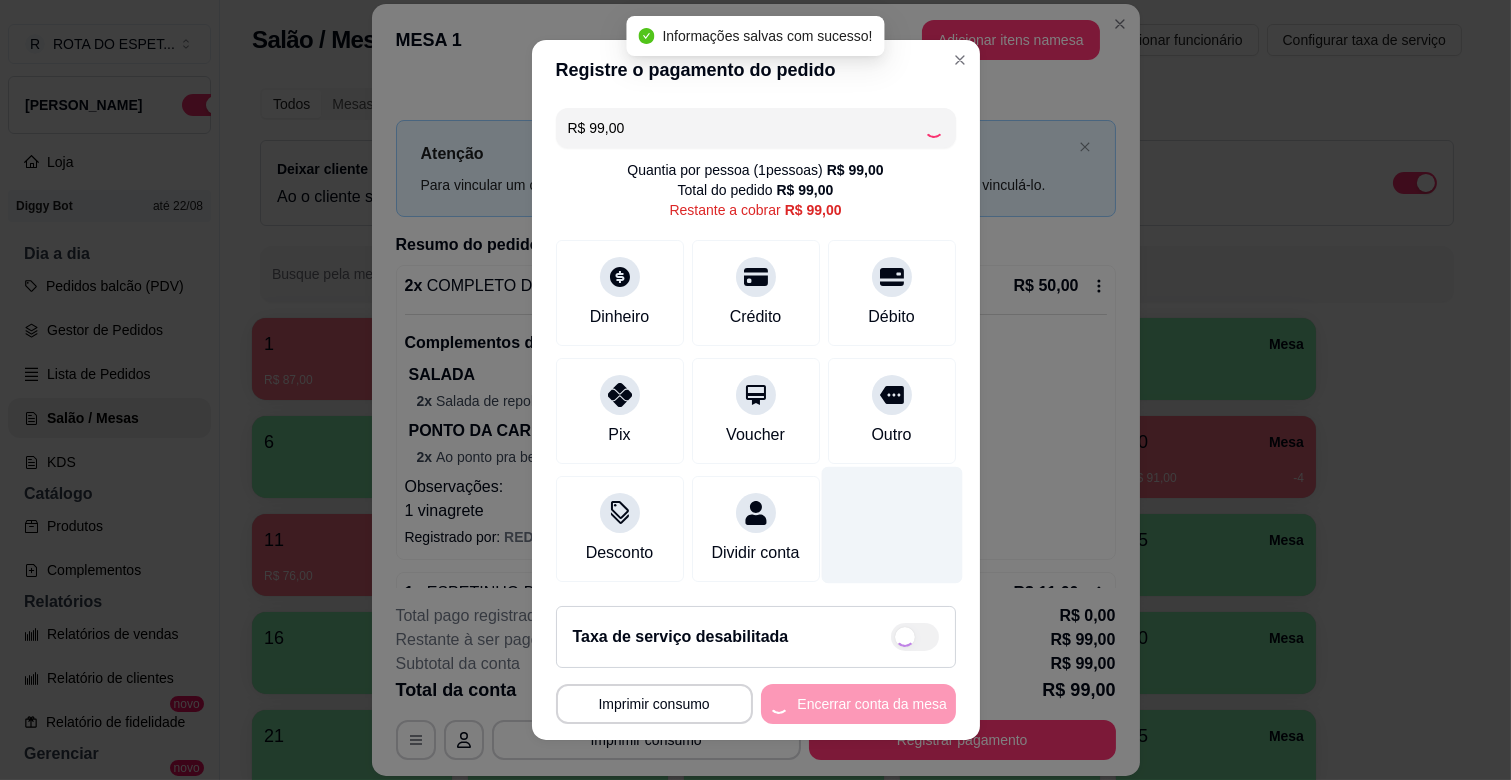 type on "R$ 0,00" 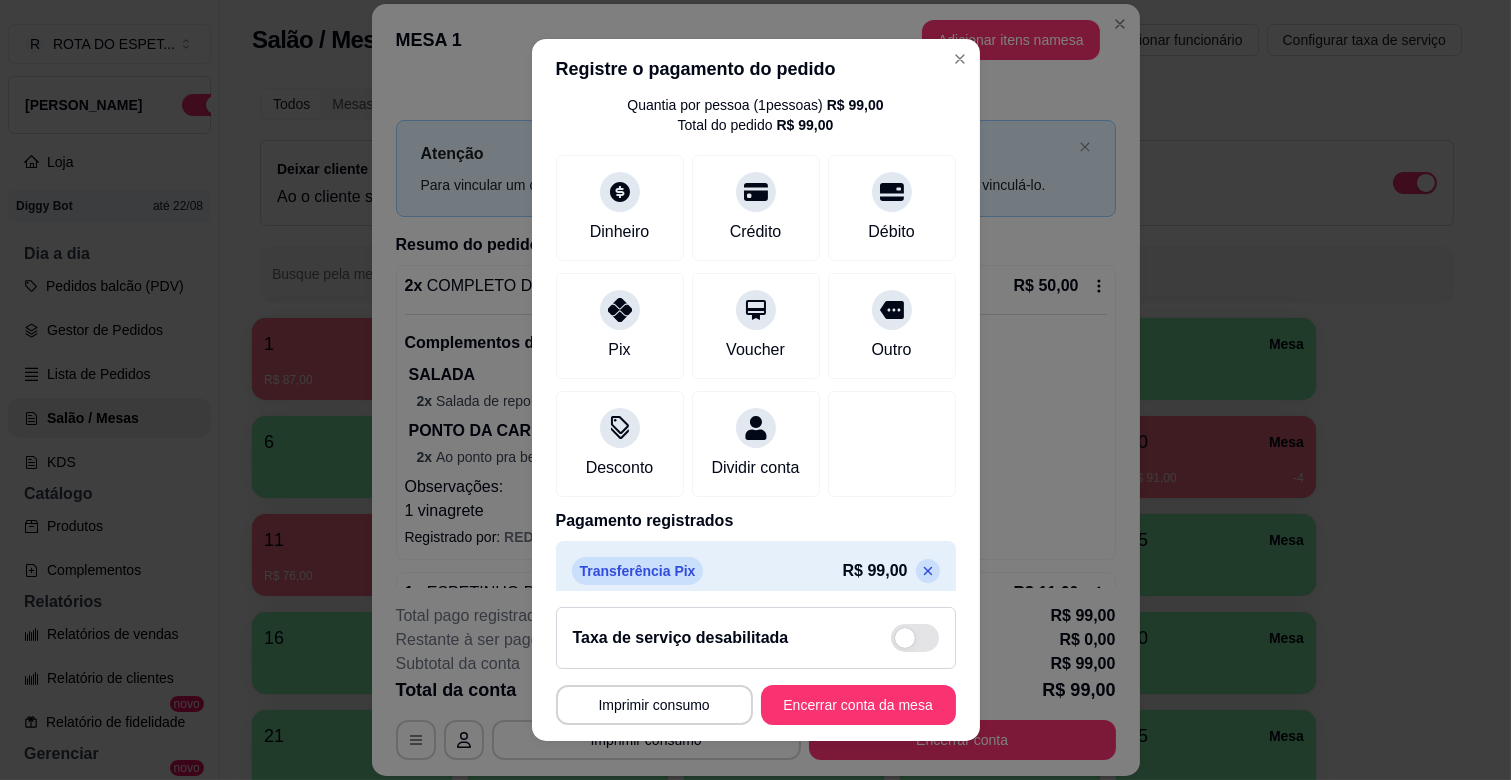 scroll, scrollTop: 106, scrollLeft: 0, axis: vertical 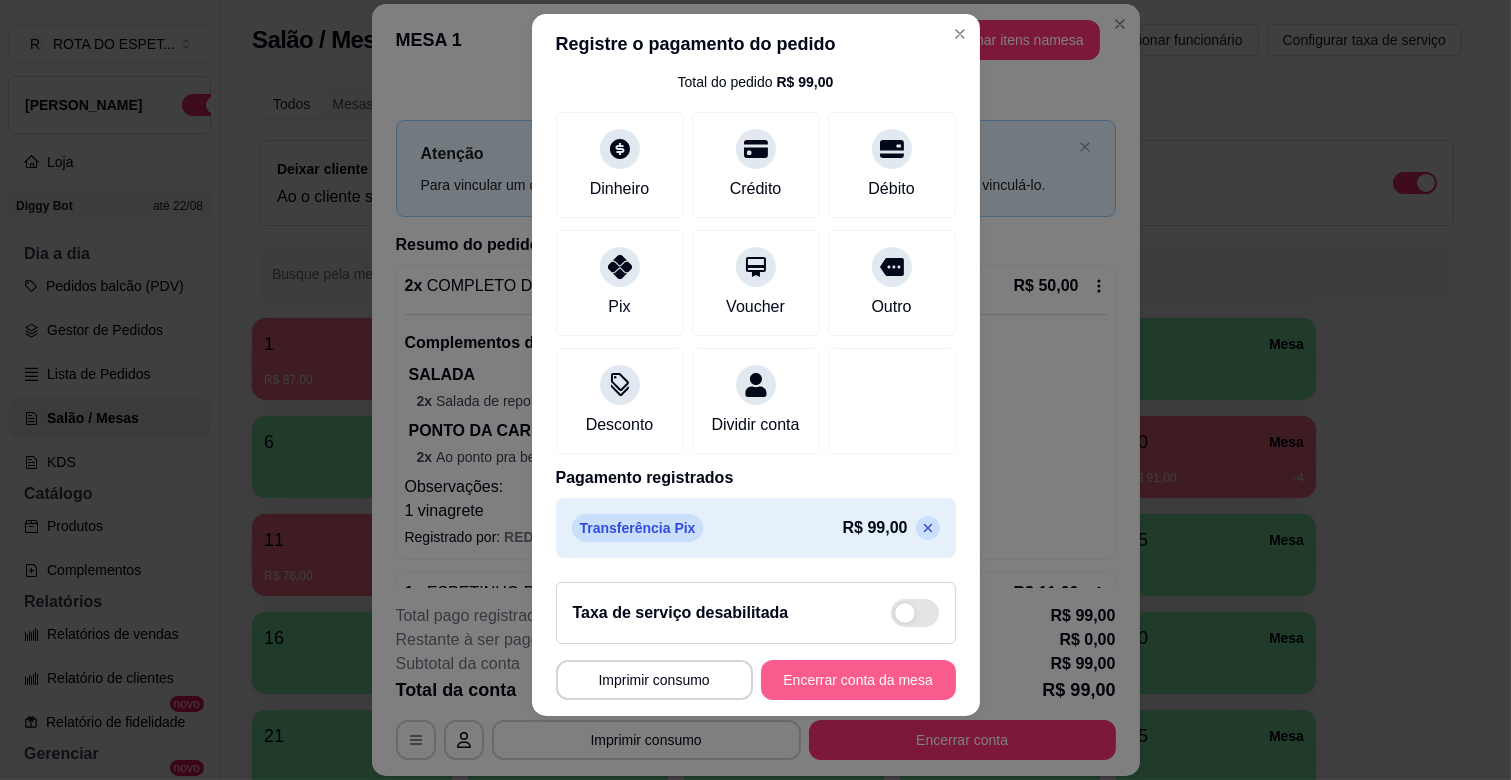 click on "Encerrar conta da mesa" at bounding box center (858, 680) 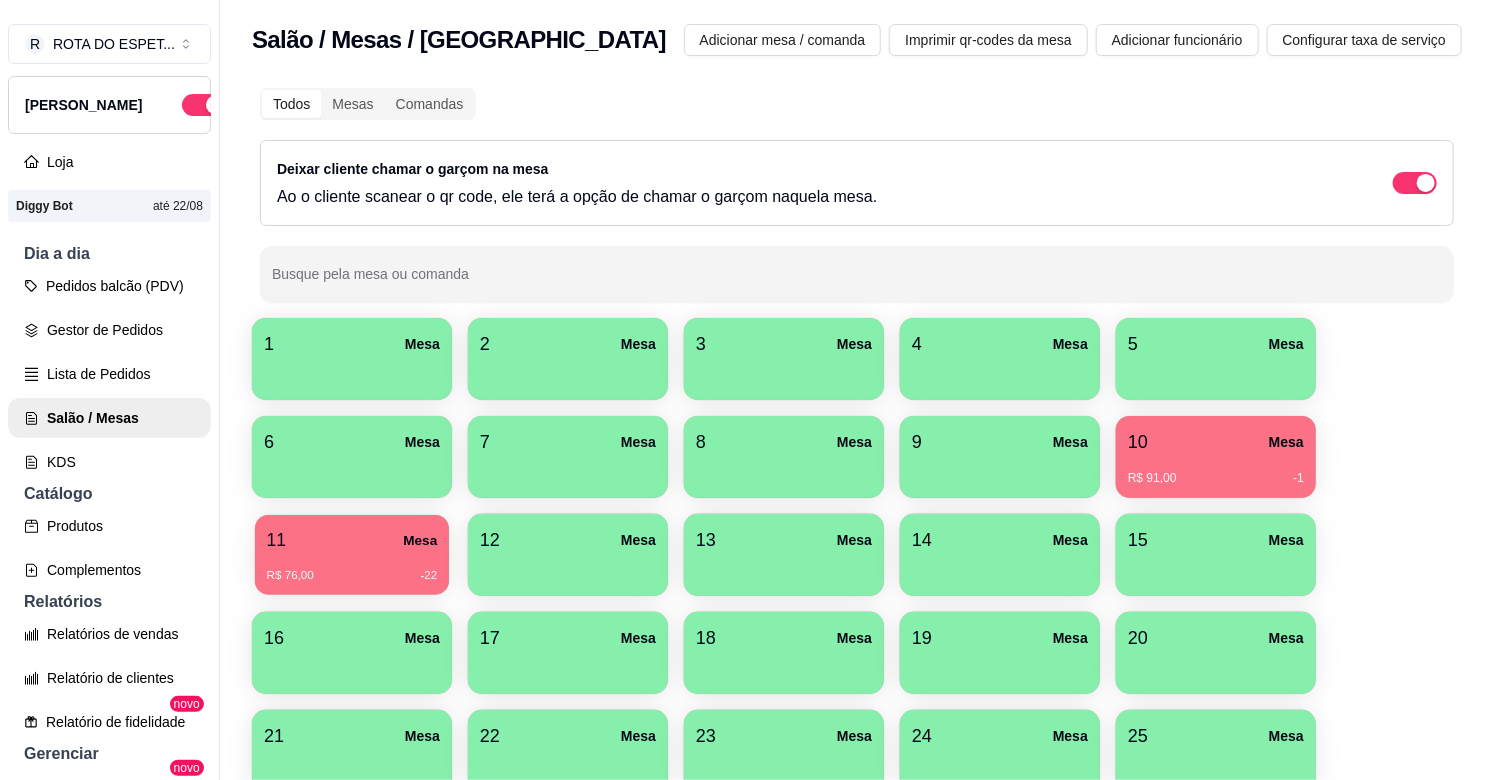 click on "R$ 76,00 -22" at bounding box center (352, 568) 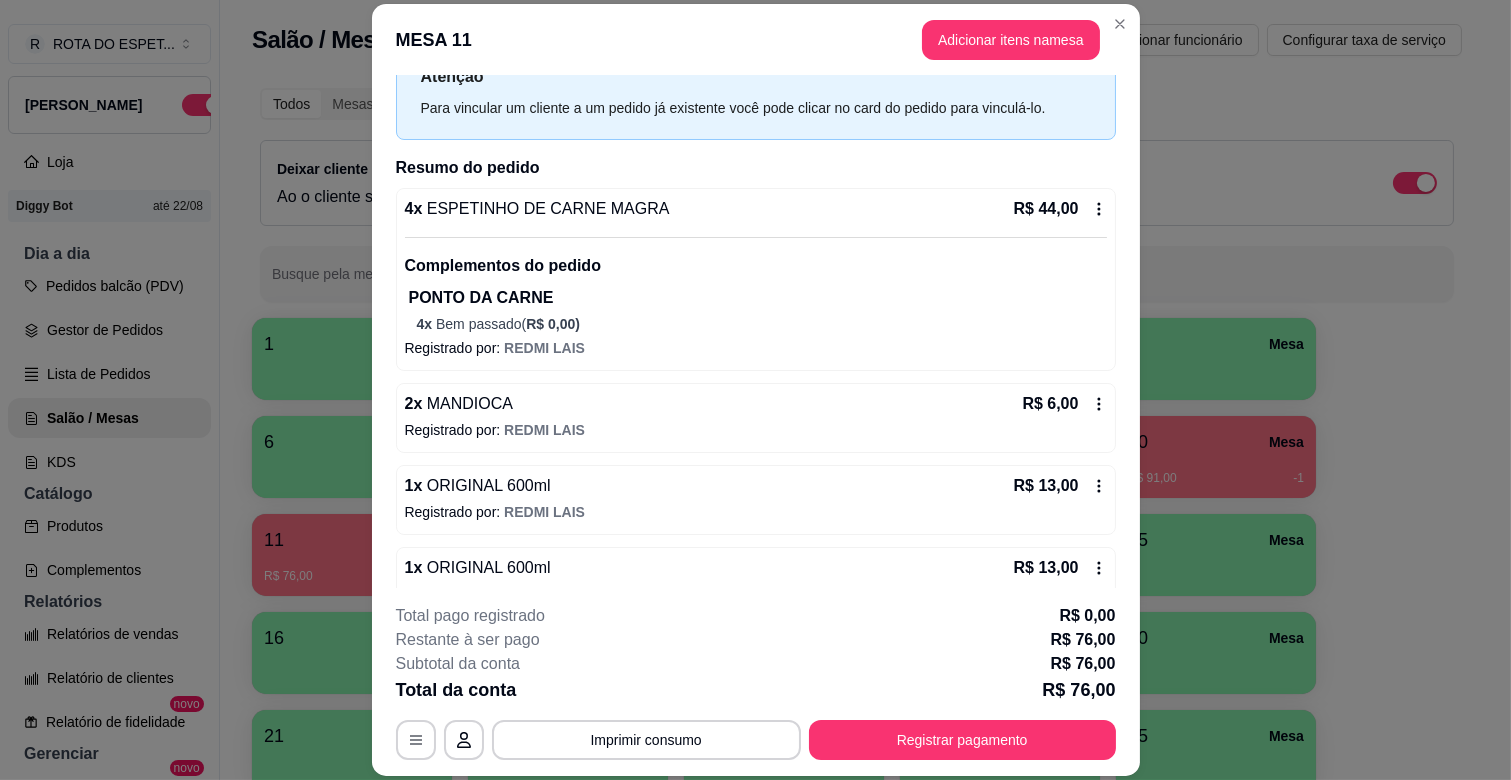 scroll, scrollTop: 114, scrollLeft: 0, axis: vertical 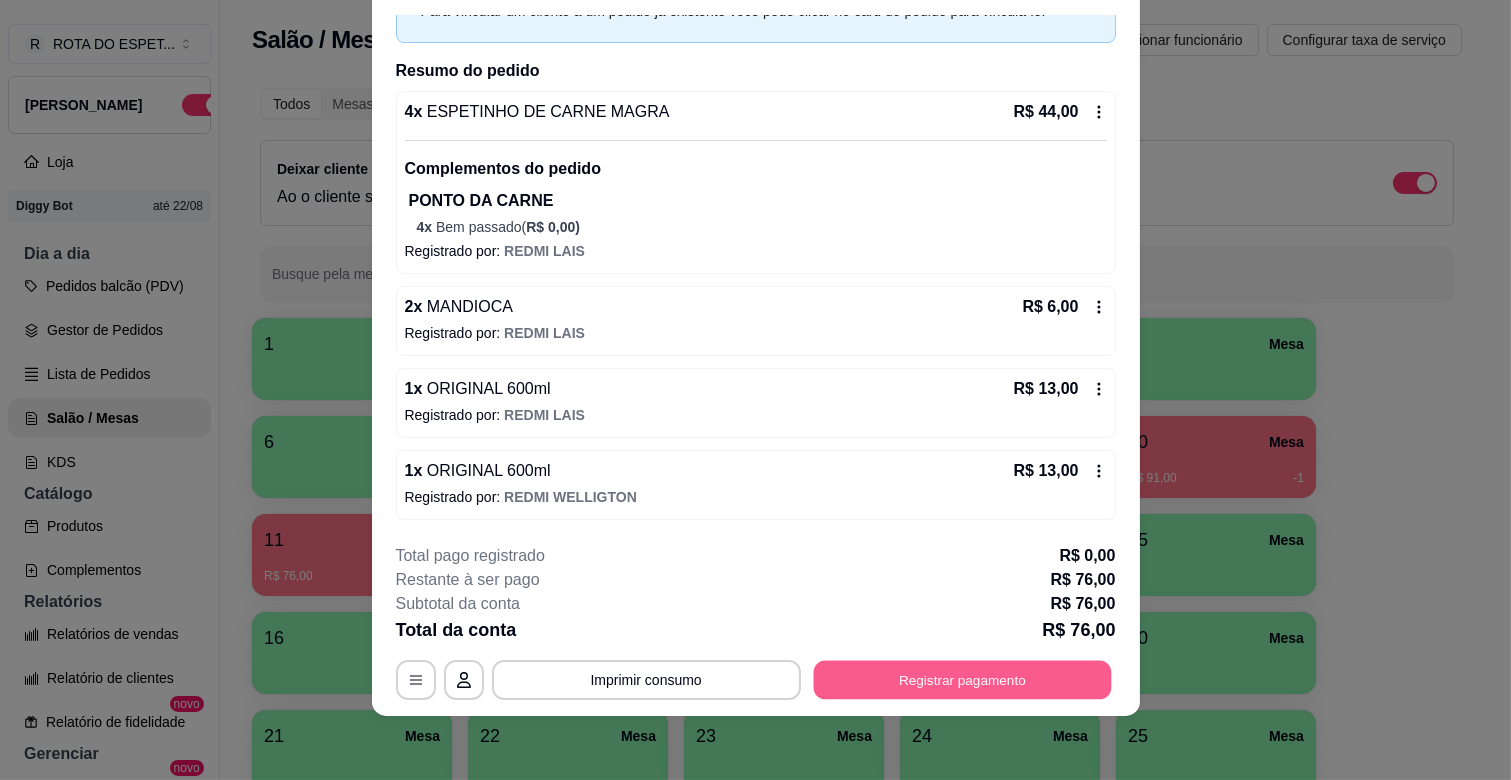 click on "Registrar pagamento" at bounding box center (962, 680) 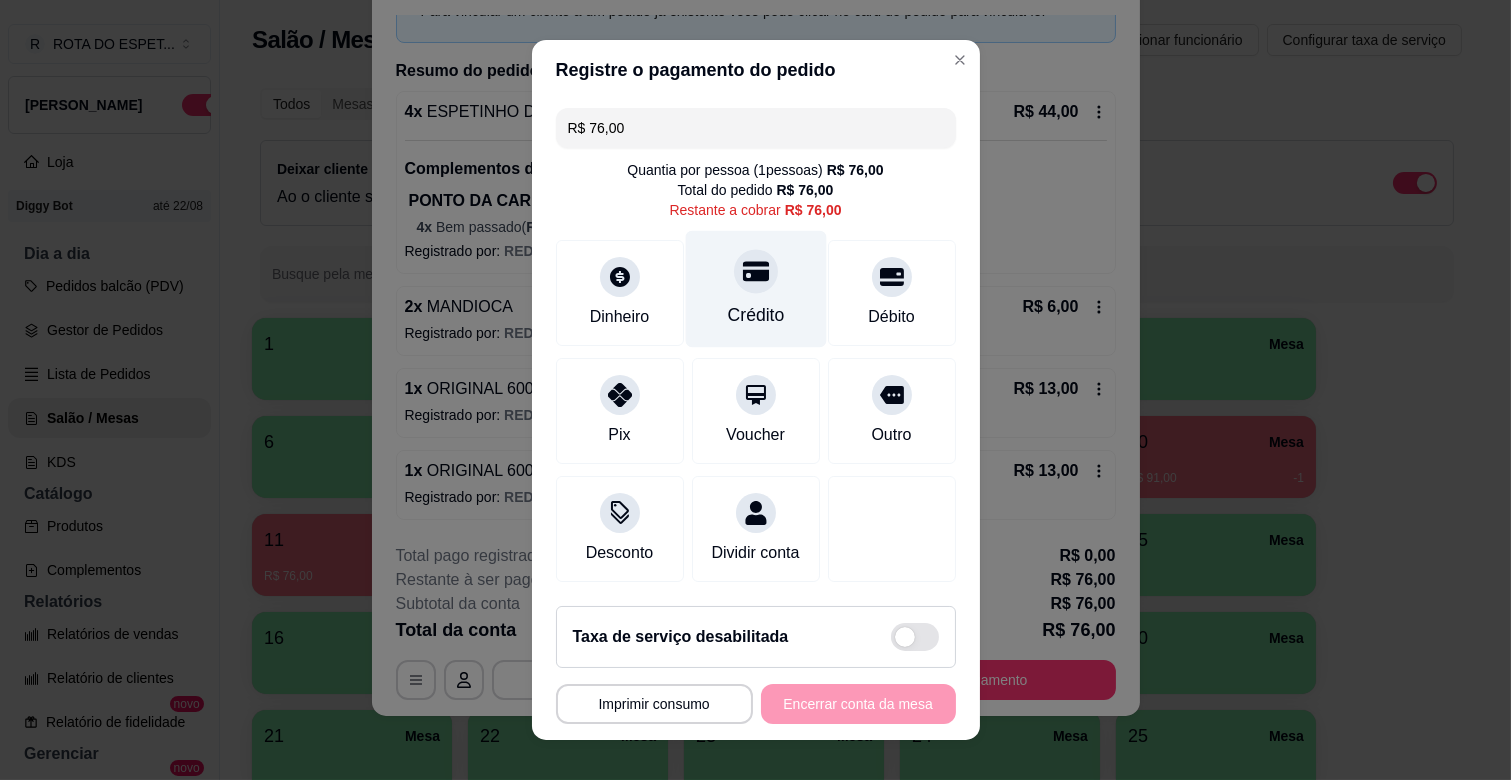 click 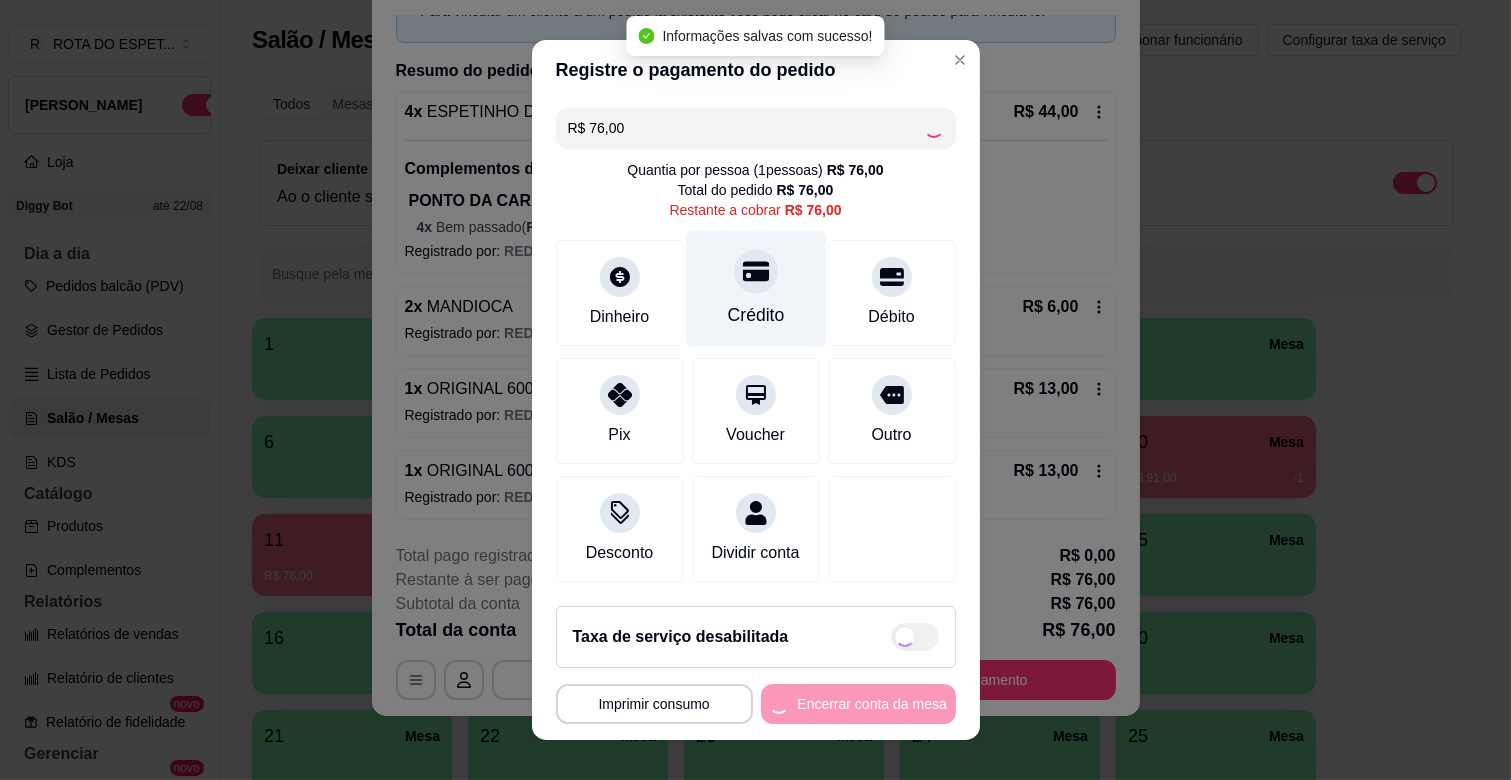 type on "R$ 0,00" 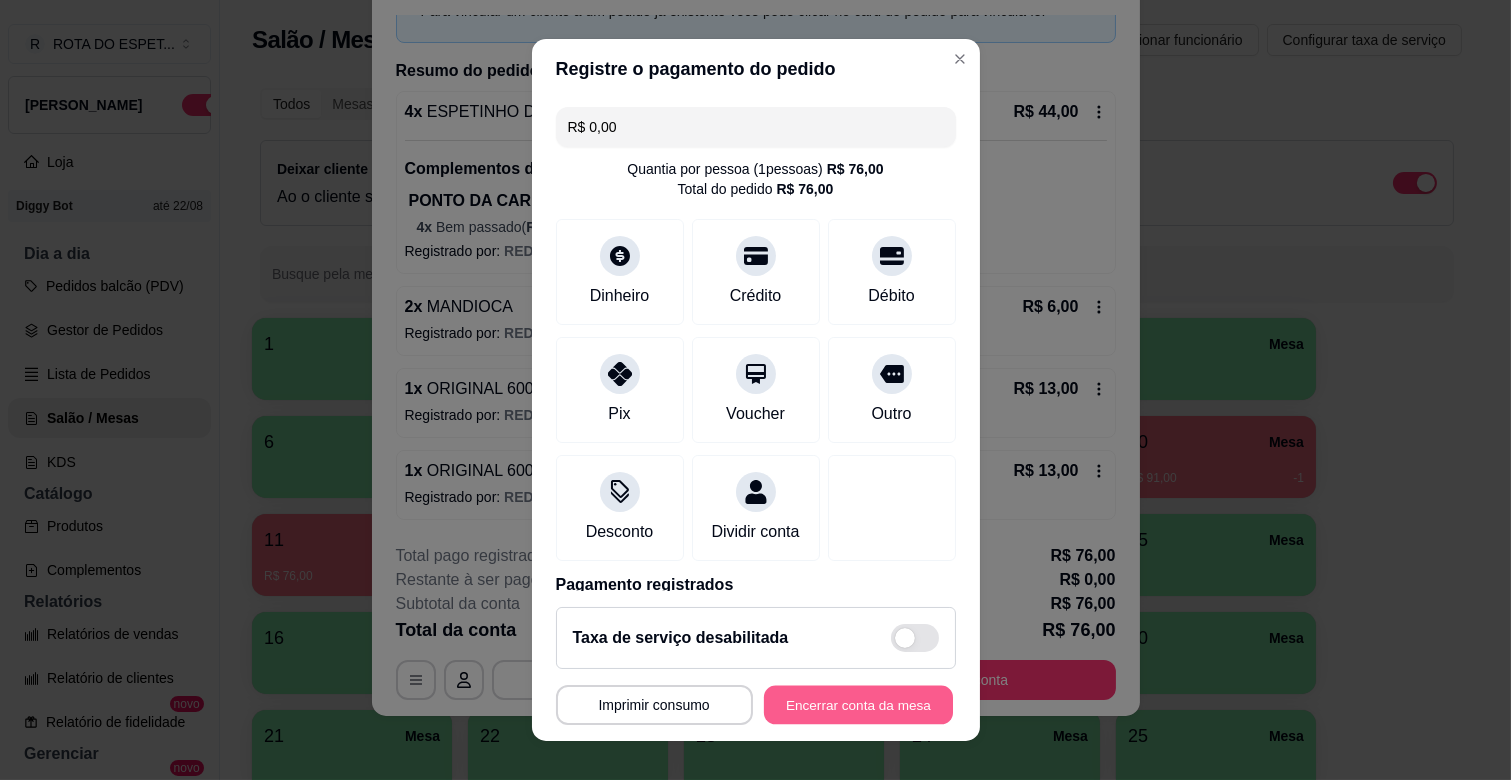 click on "Encerrar conta da mesa" at bounding box center [858, 705] 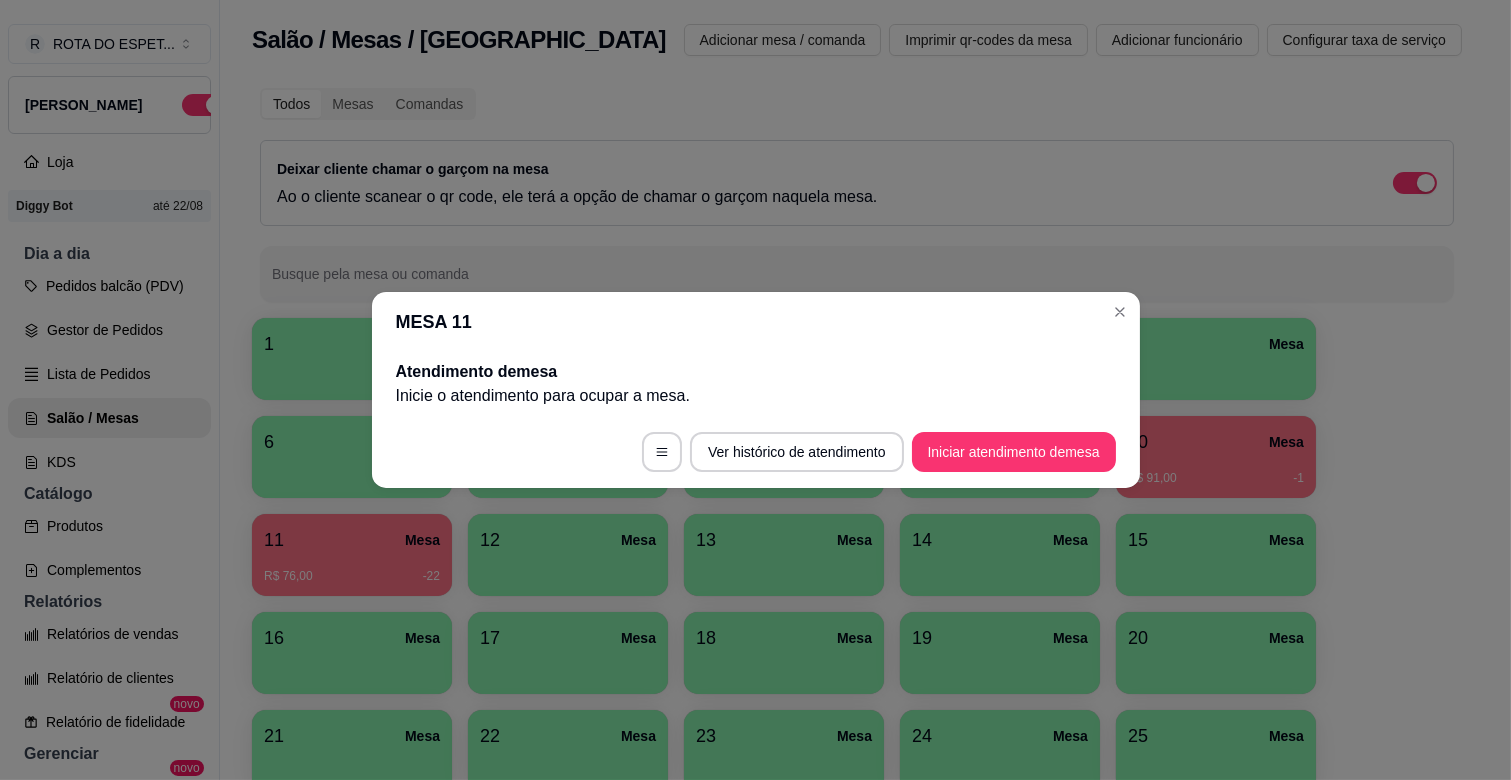 scroll, scrollTop: 0, scrollLeft: 0, axis: both 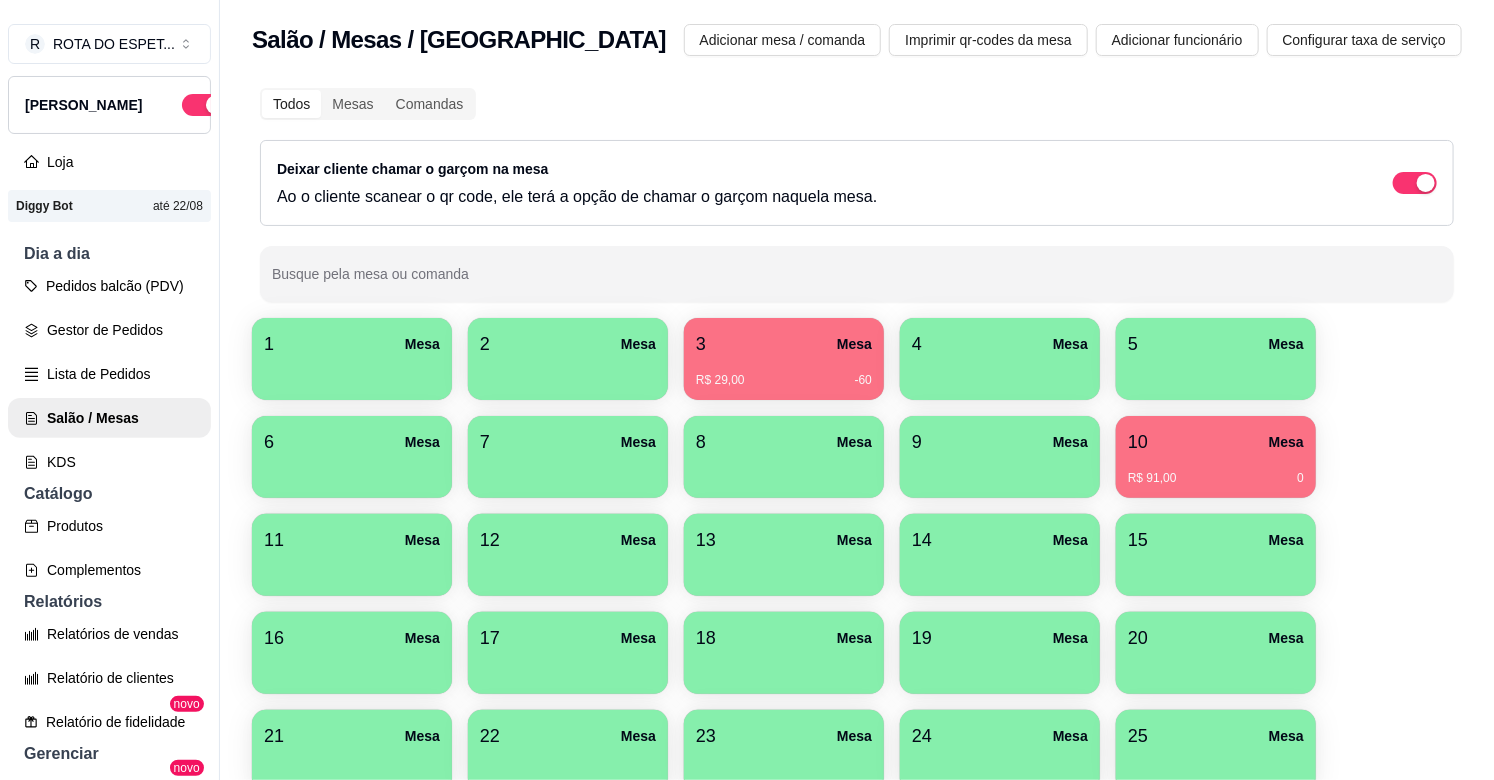 click on "R$ 91,00" at bounding box center (1152, 478) 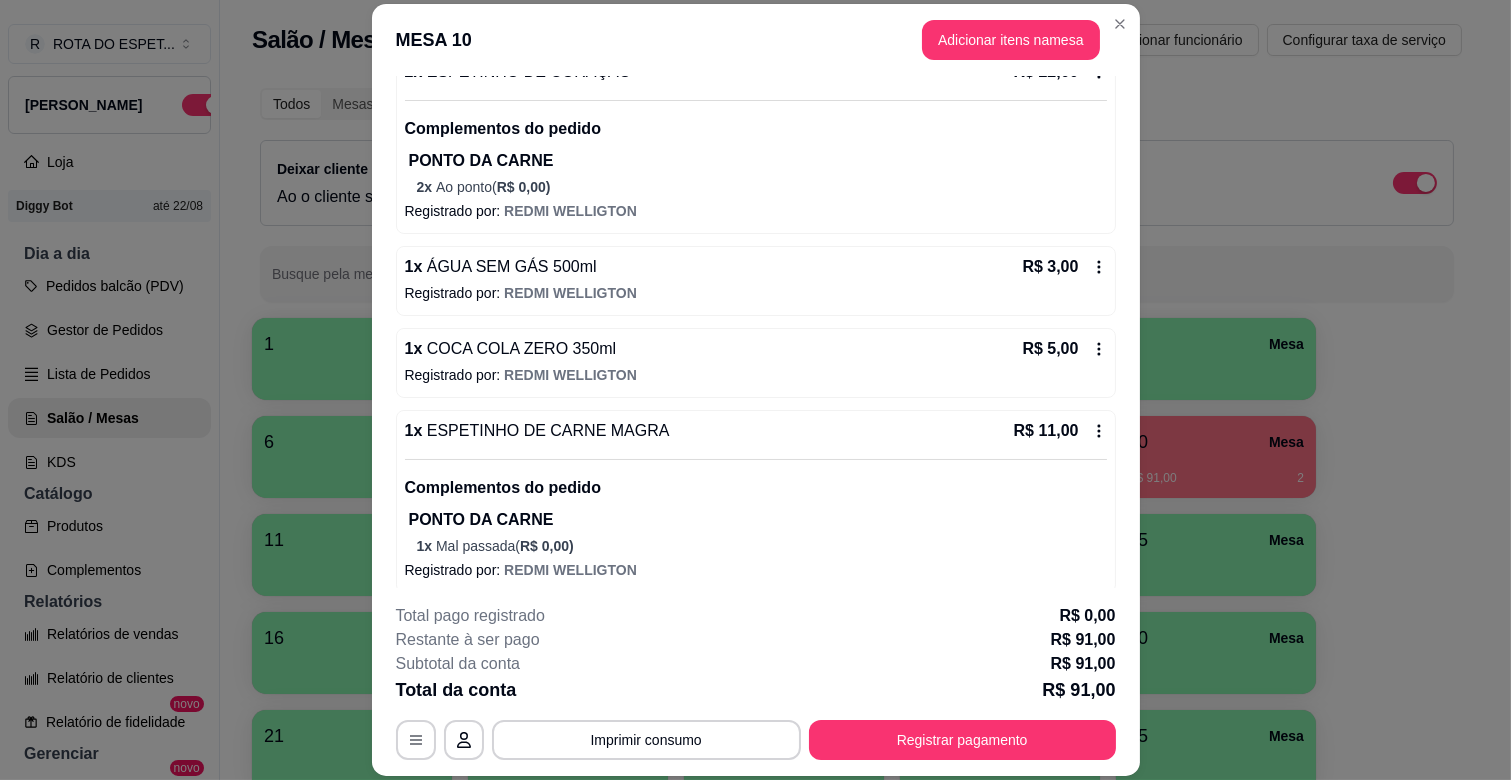 scroll, scrollTop: 478, scrollLeft: 0, axis: vertical 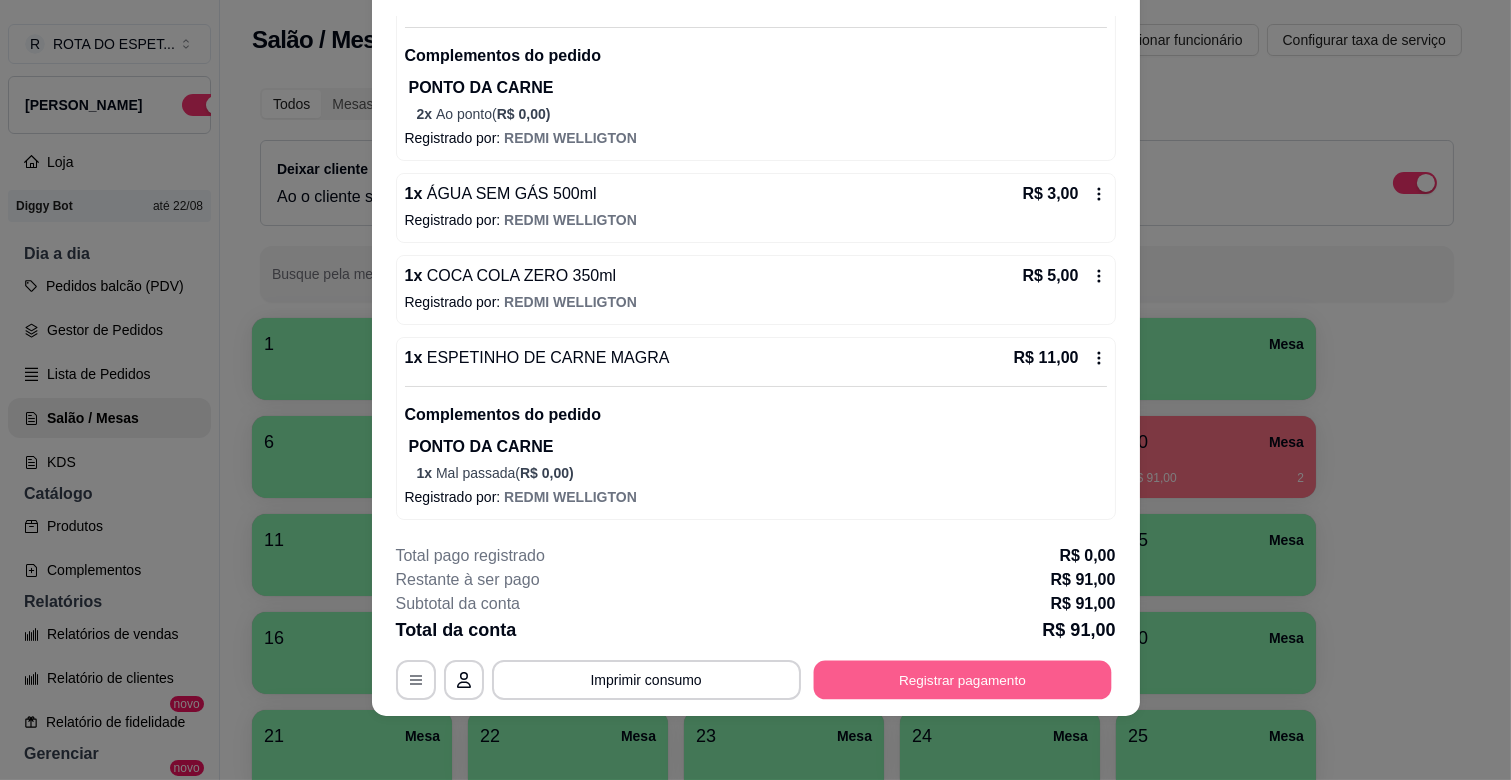 click on "Registrar pagamento" at bounding box center (962, 680) 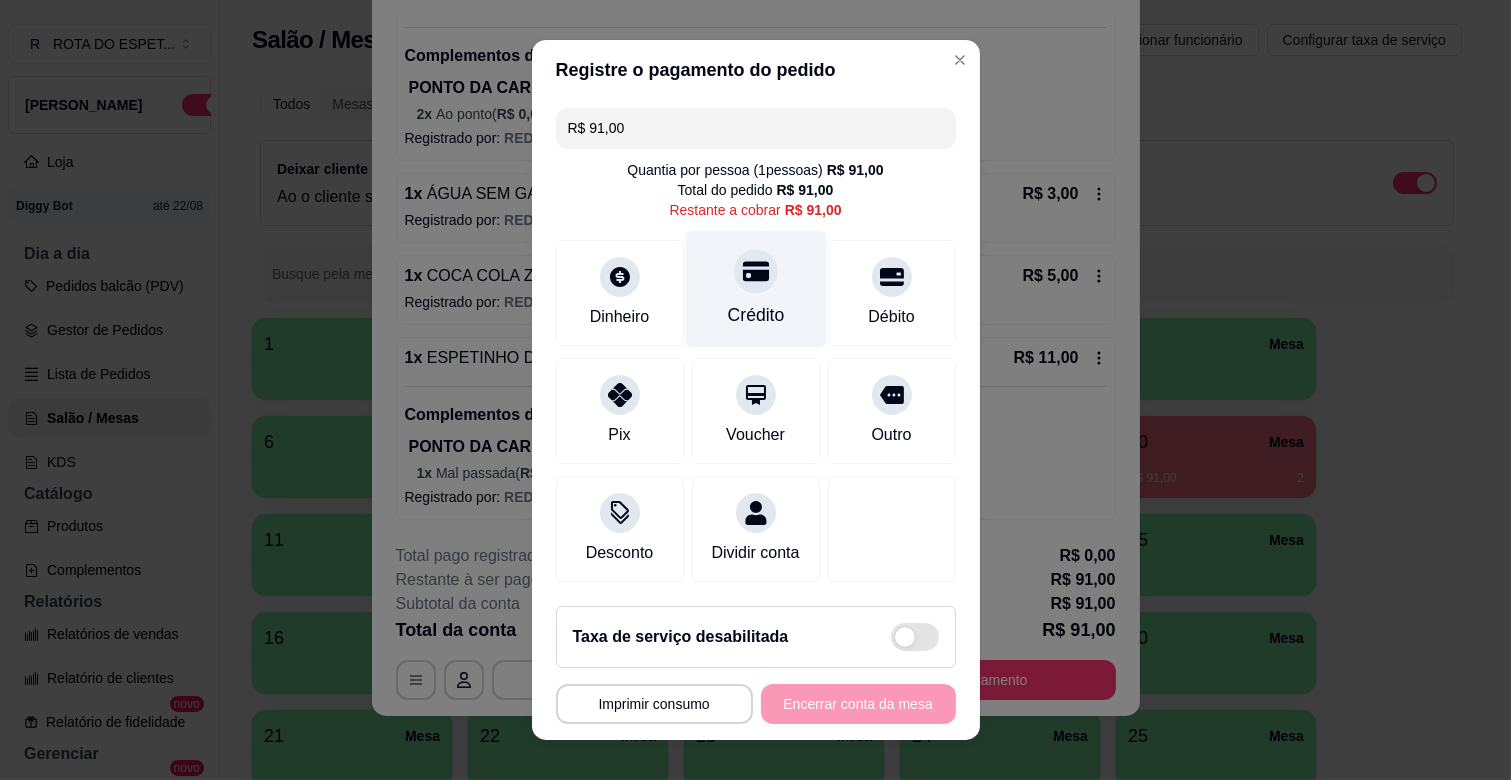 click on "Crédito" at bounding box center (755, 289) 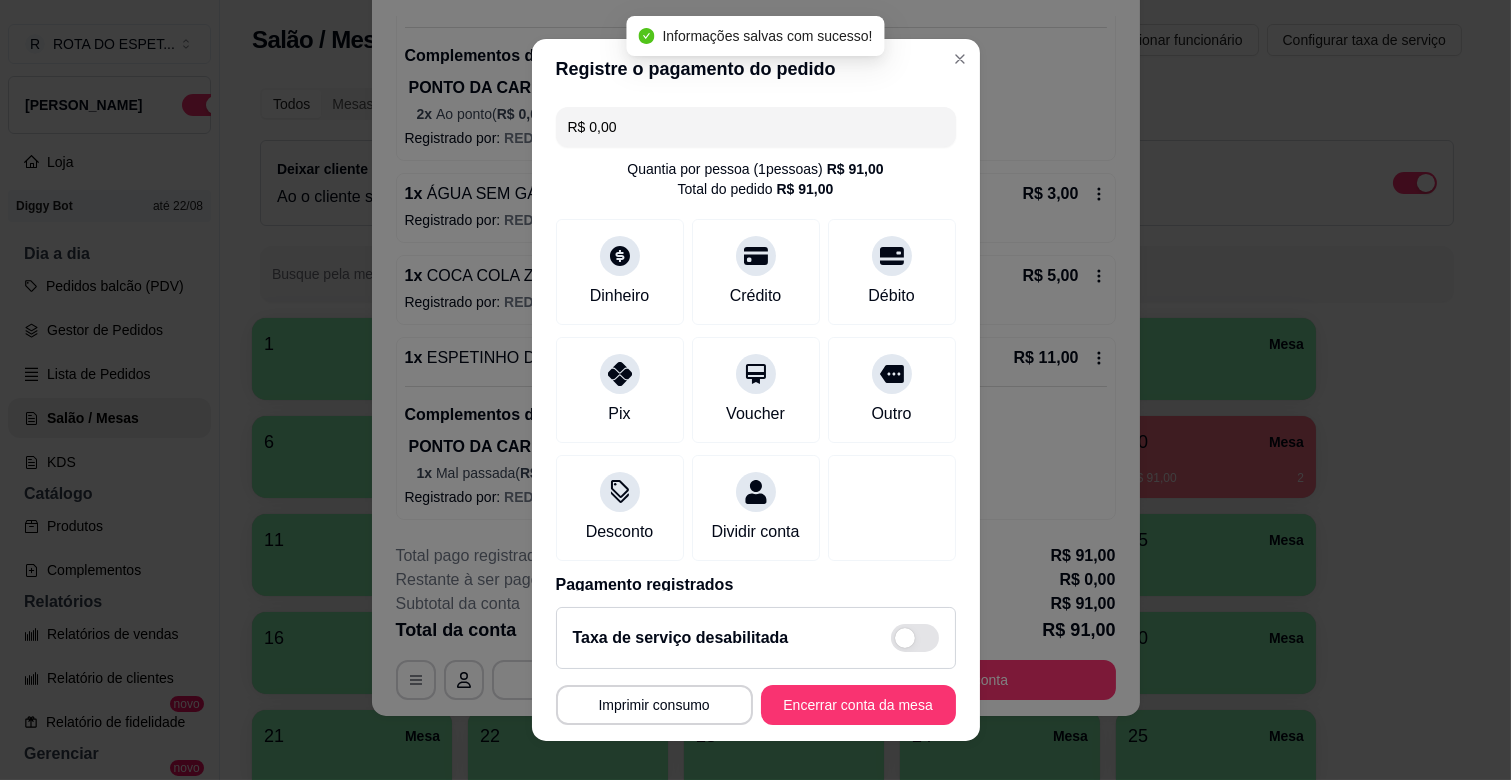 type on "R$ 0,00" 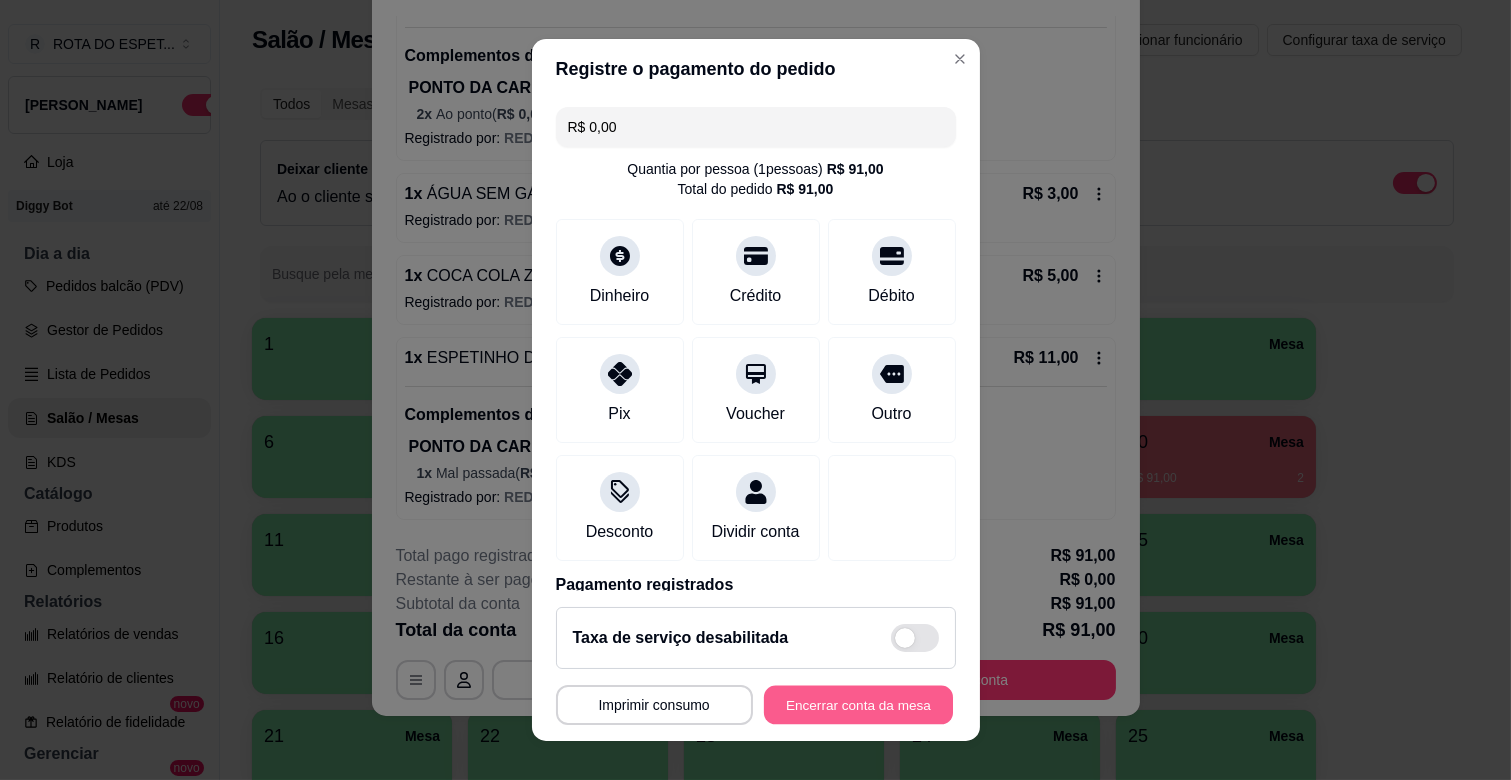 click on "Encerrar conta da mesa" at bounding box center [858, 705] 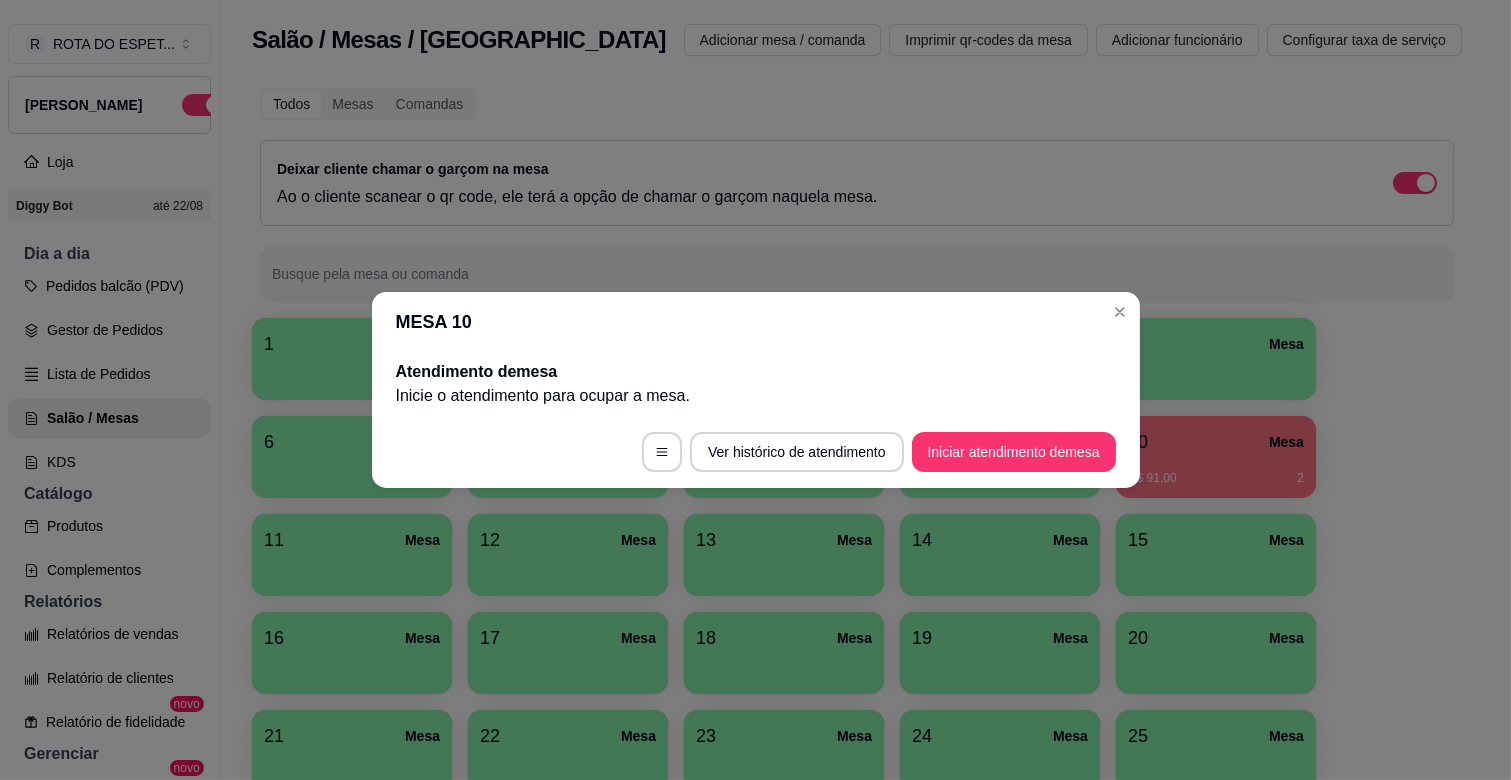 scroll, scrollTop: 0, scrollLeft: 0, axis: both 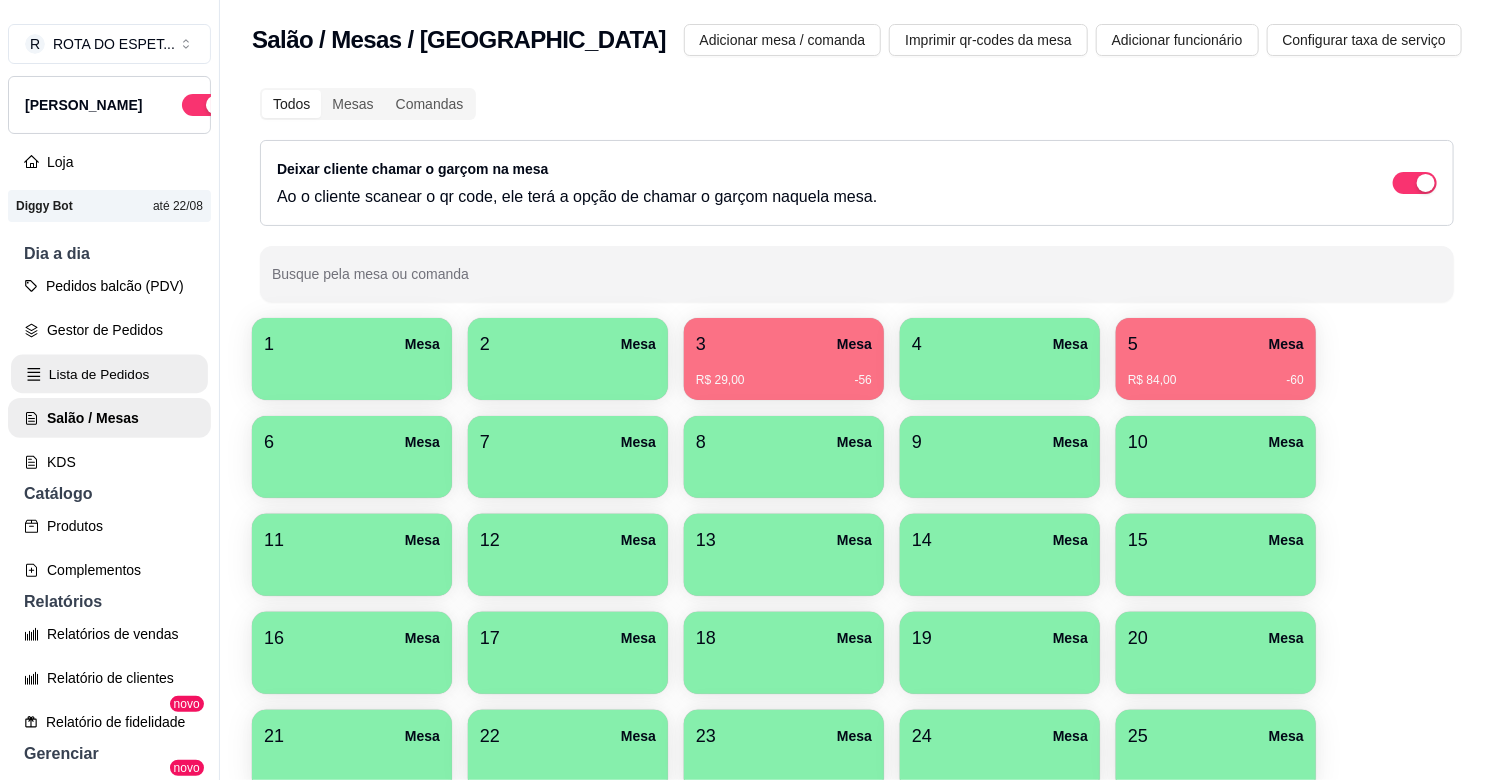 click on "Lista de Pedidos" at bounding box center [109, 374] 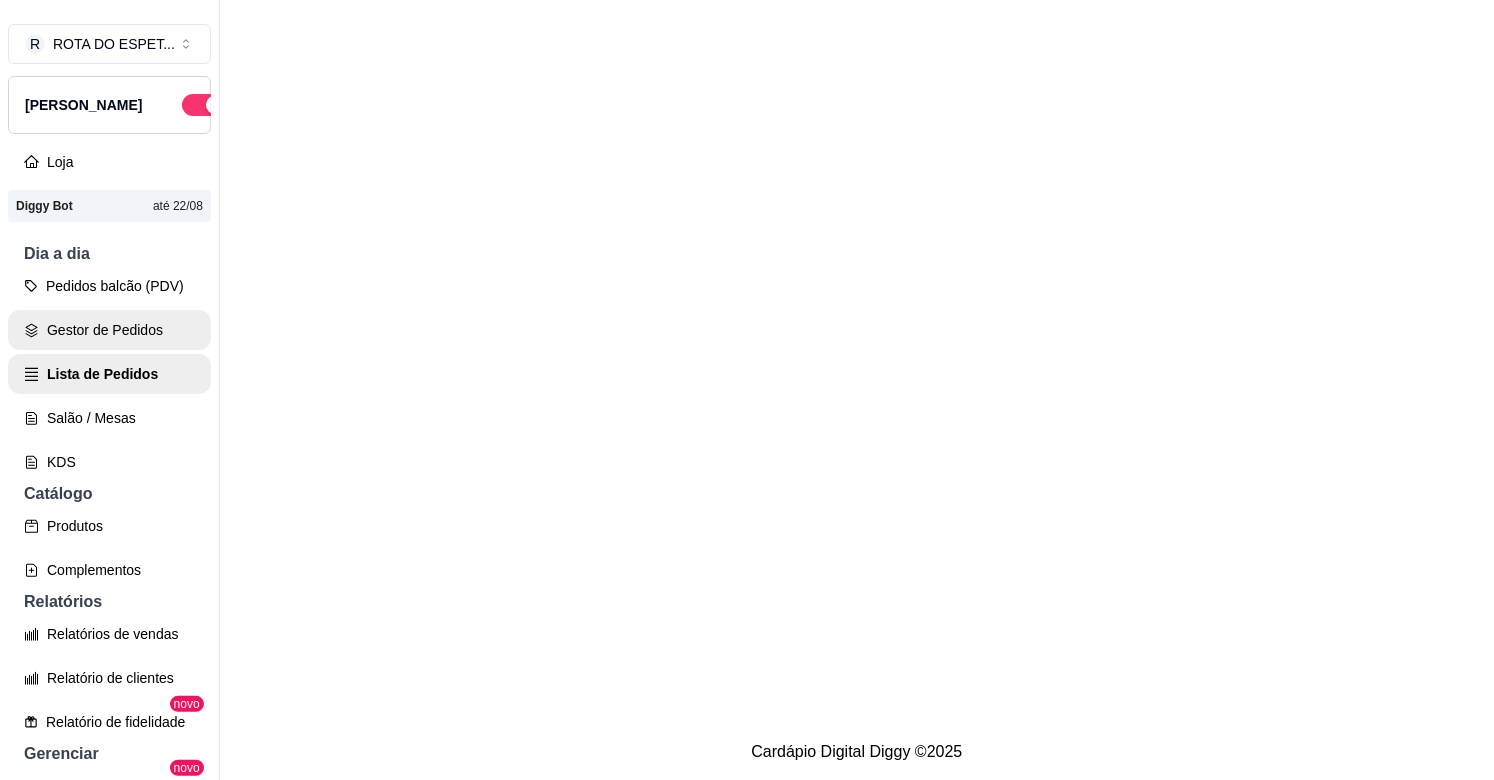 click on "Gestor de Pedidos" at bounding box center [109, 330] 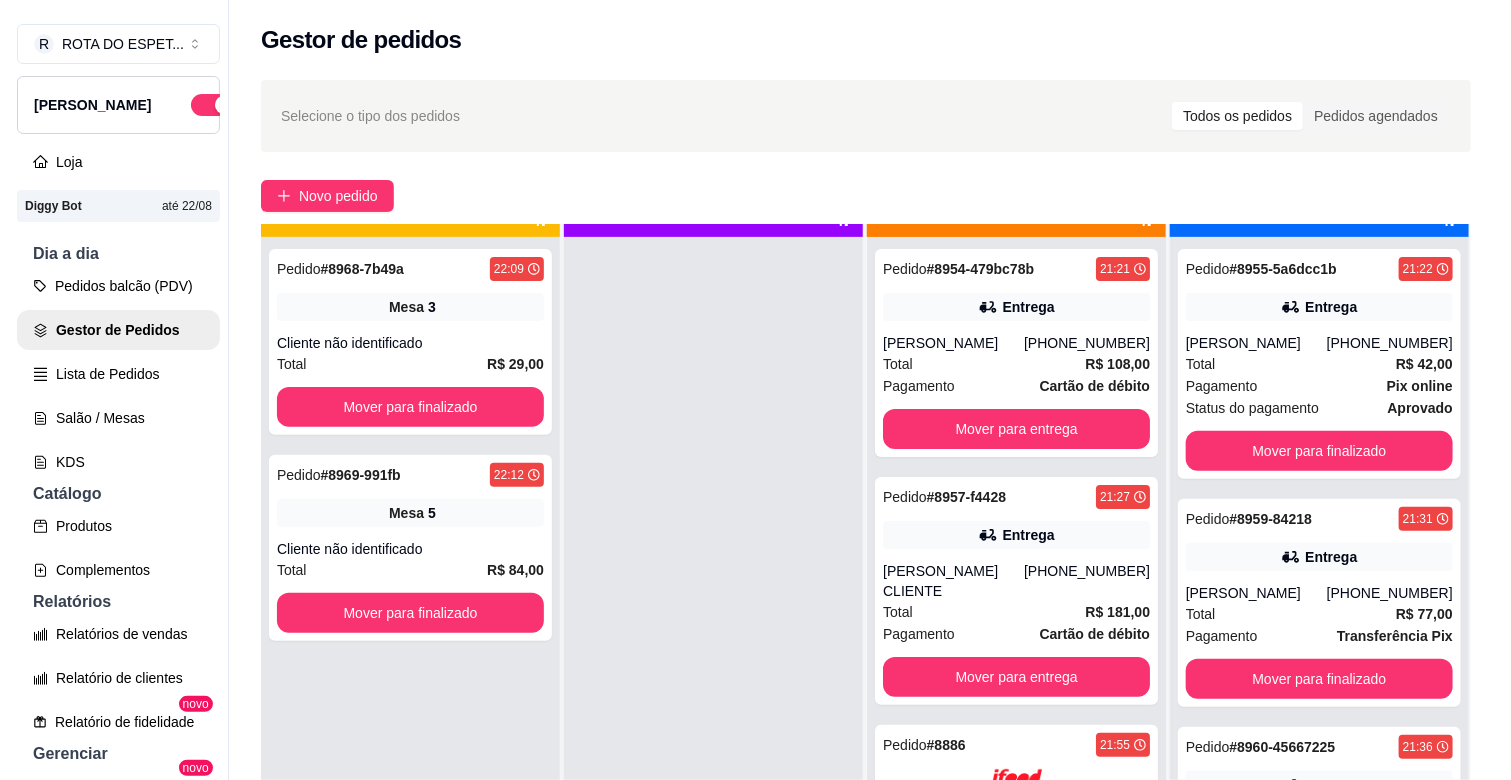 scroll, scrollTop: 55, scrollLeft: 0, axis: vertical 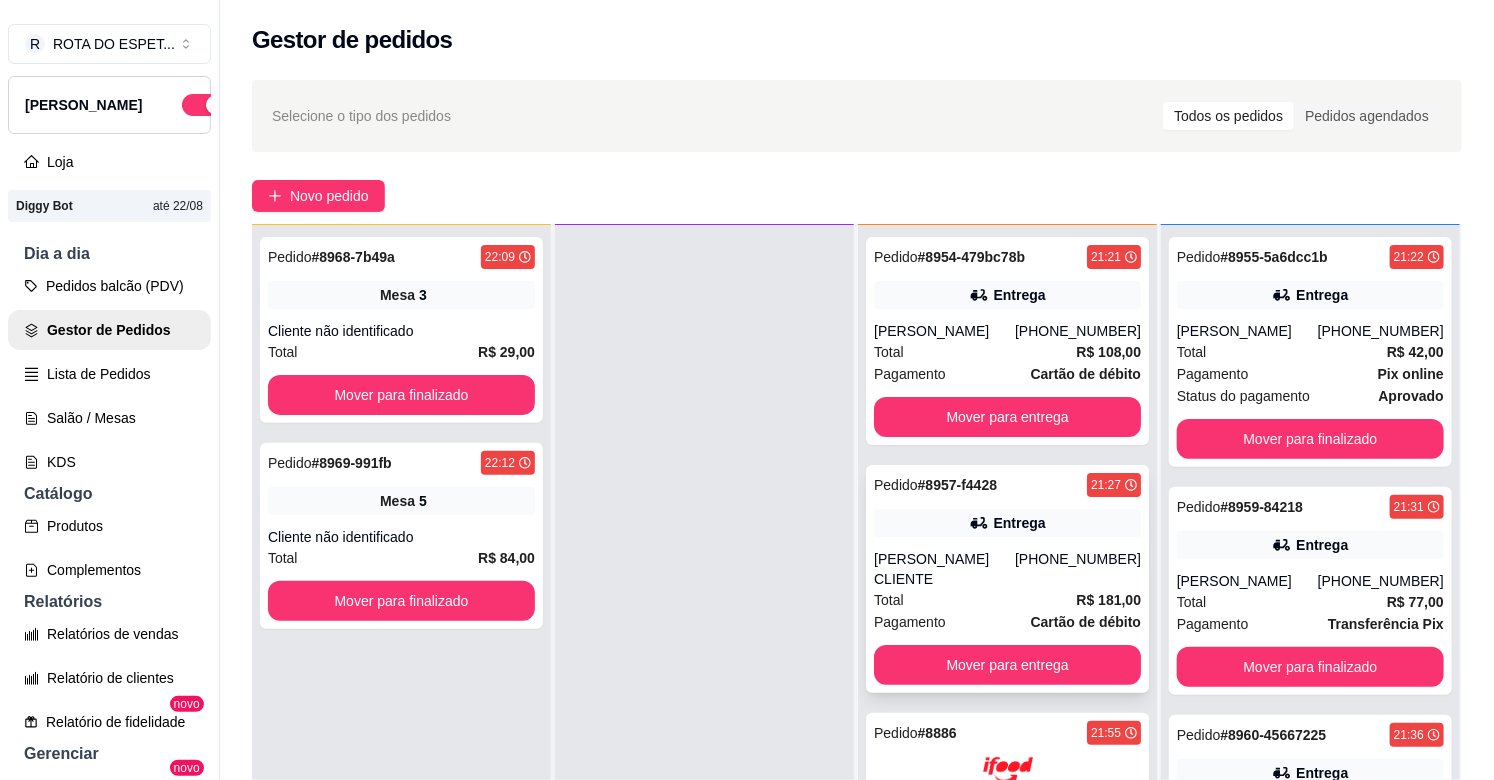 click on "[PHONE_NUMBER]" at bounding box center (1078, 569) 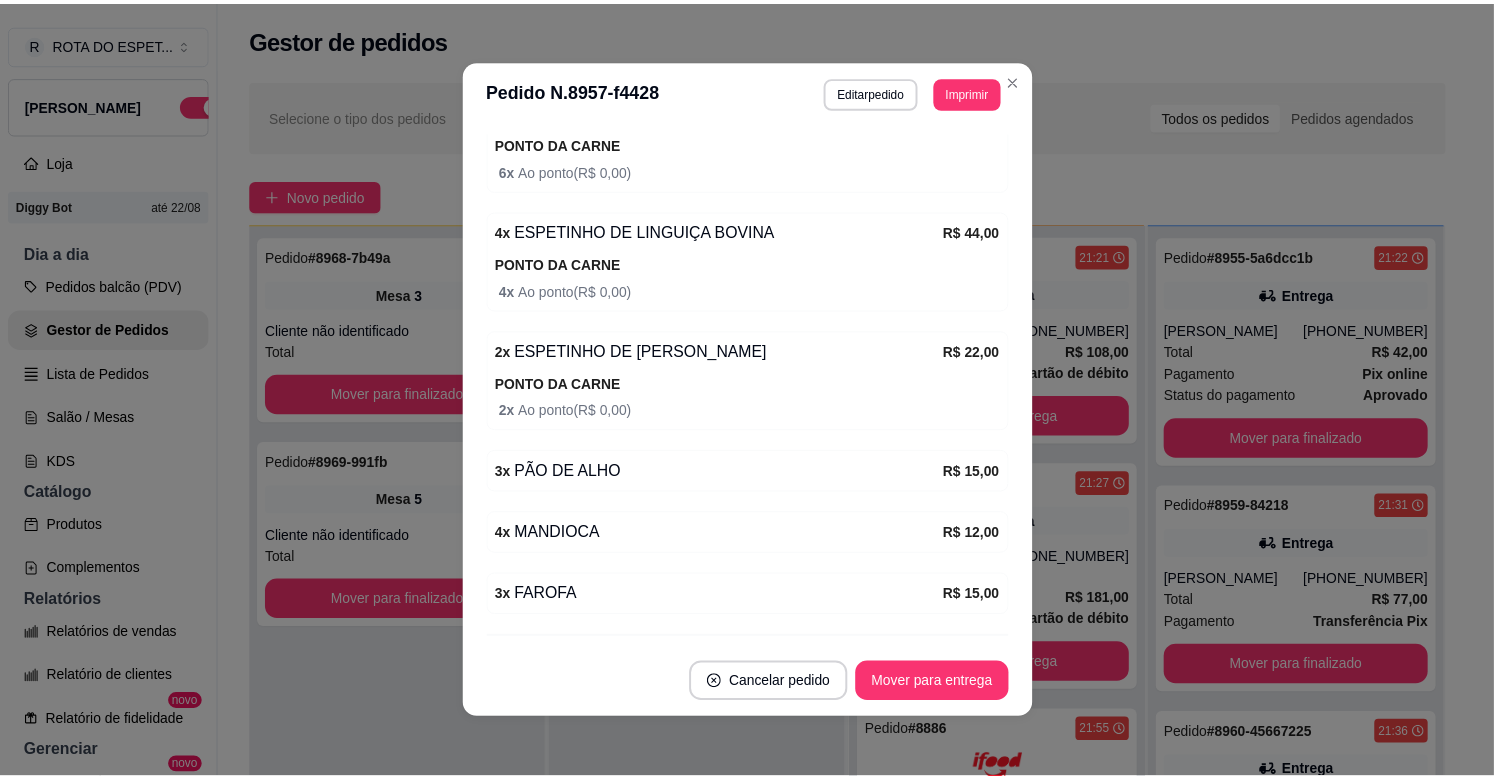 scroll, scrollTop: 696, scrollLeft: 0, axis: vertical 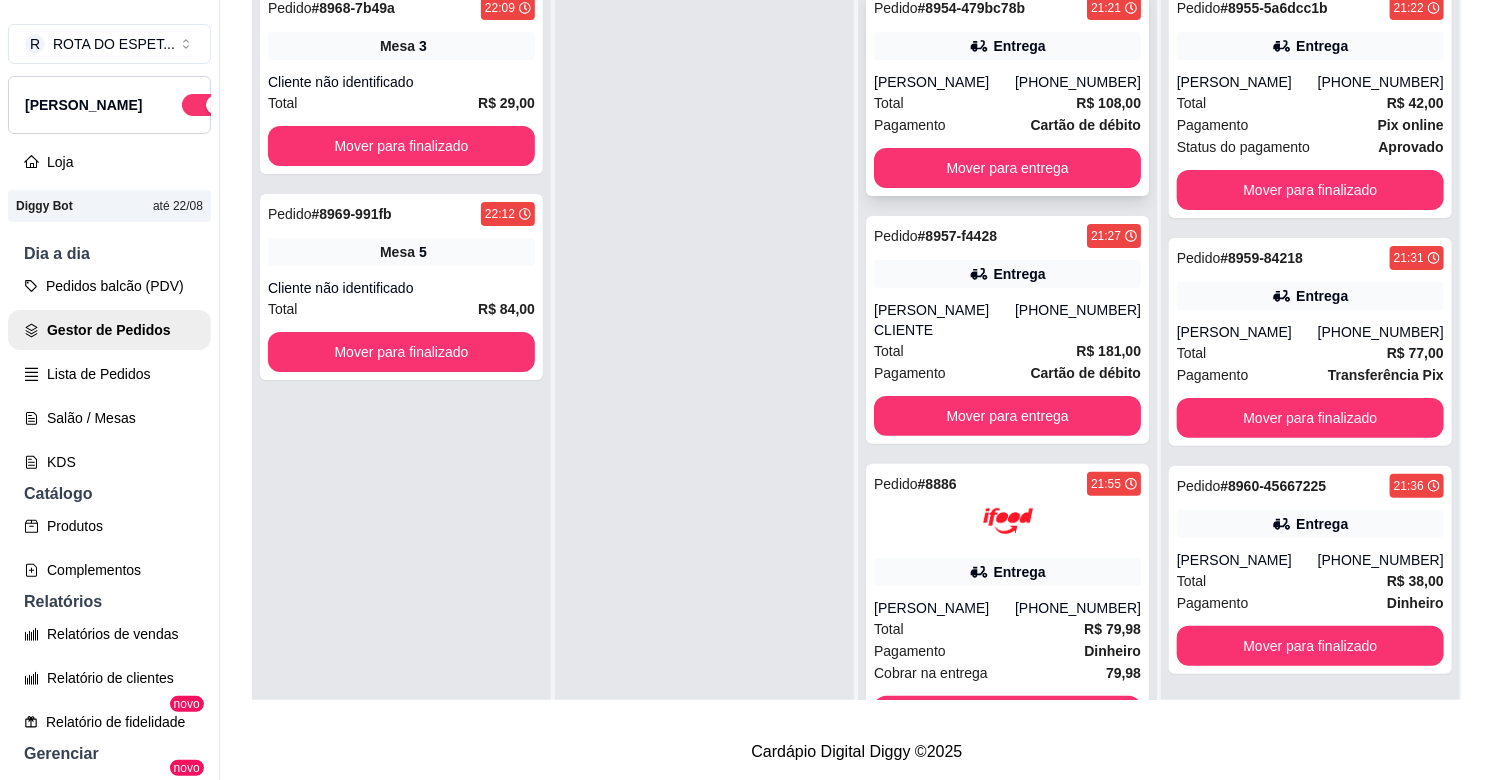 click on "Pedido  # 8954-479bc78b 21:21 Entrega [PERSON_NAME] [PHONE_NUMBER] Total R$ 108,00 Pagamento Cartão de débito Mover para entrega" at bounding box center [1007, 92] 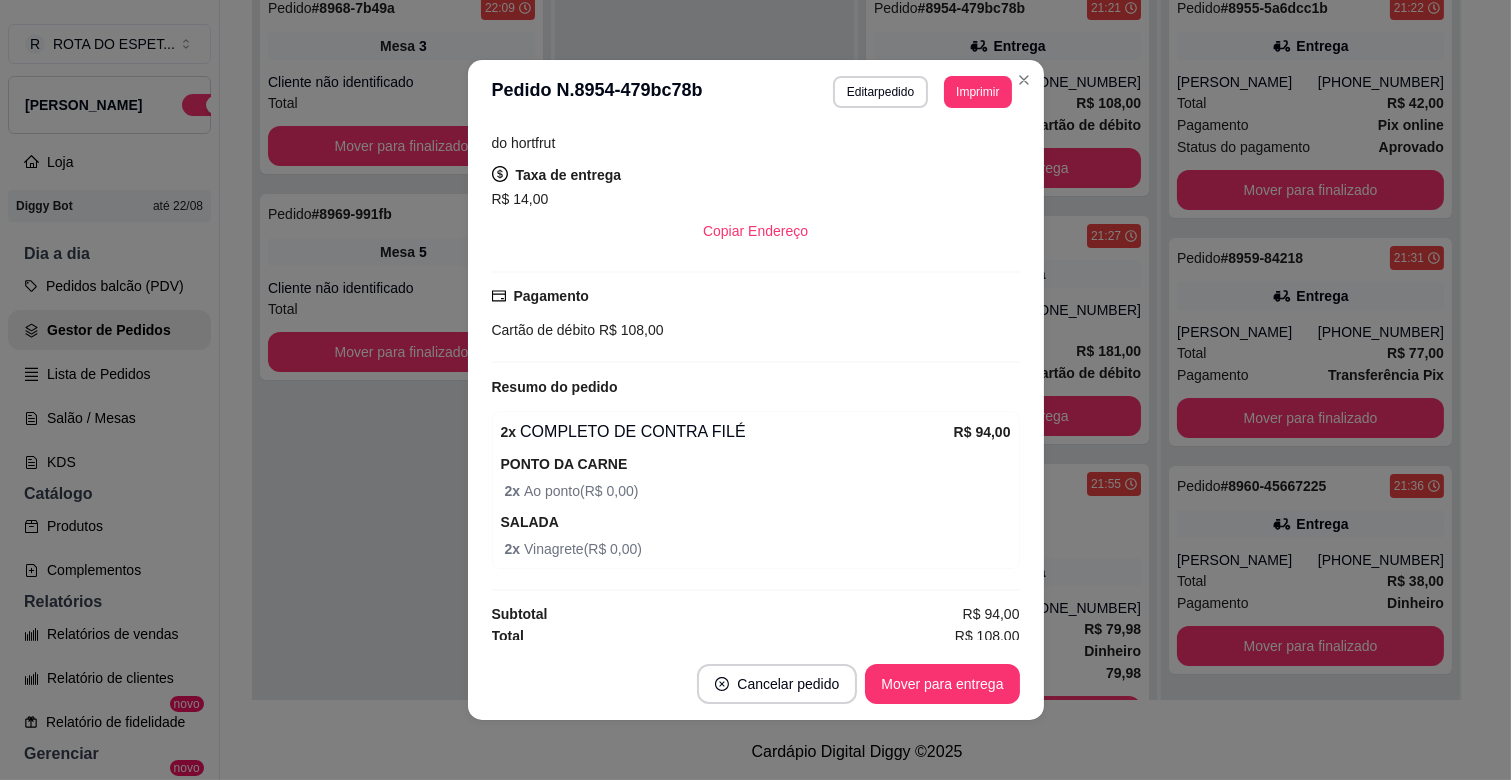 scroll, scrollTop: 412, scrollLeft: 0, axis: vertical 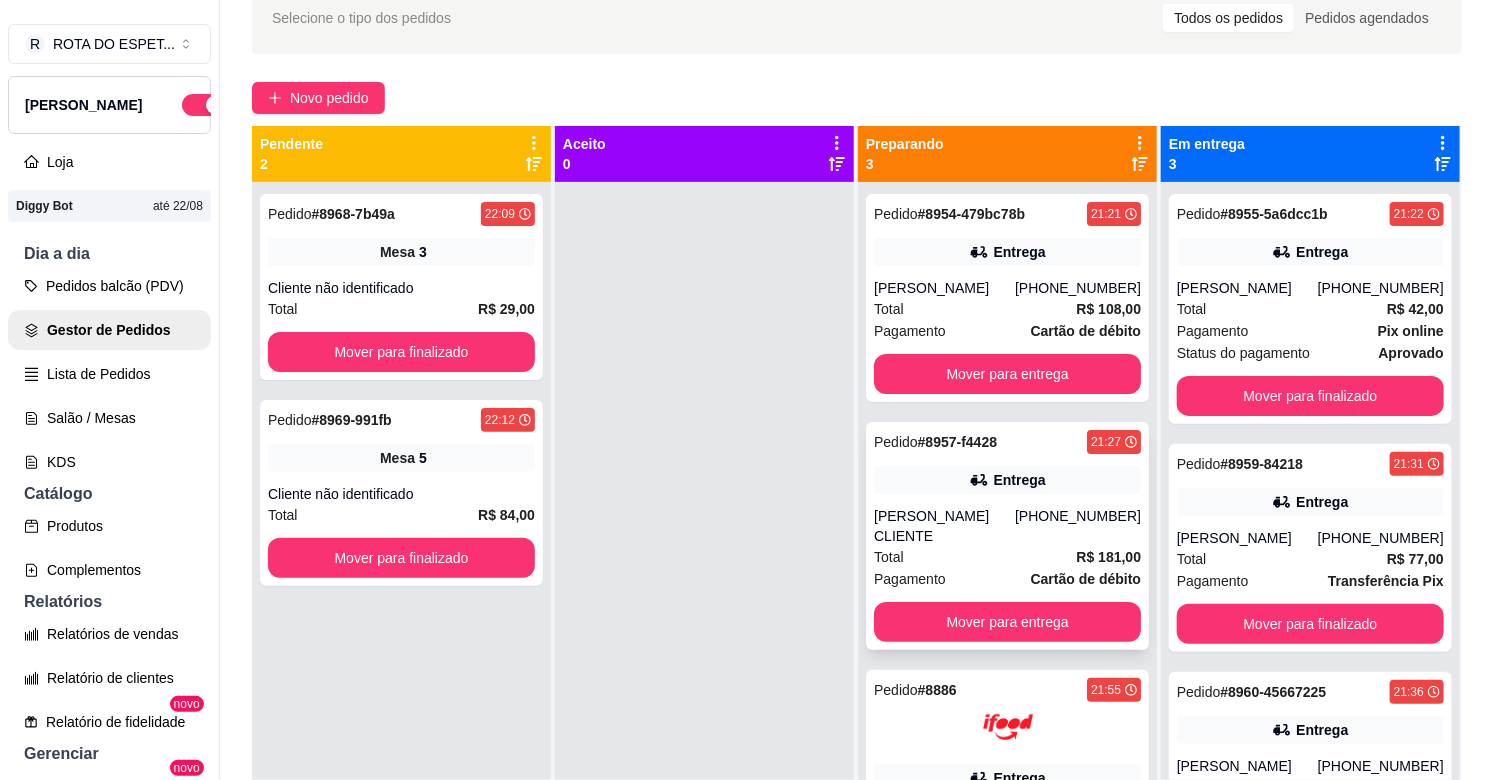 click on "Entrega" at bounding box center [1019, 480] 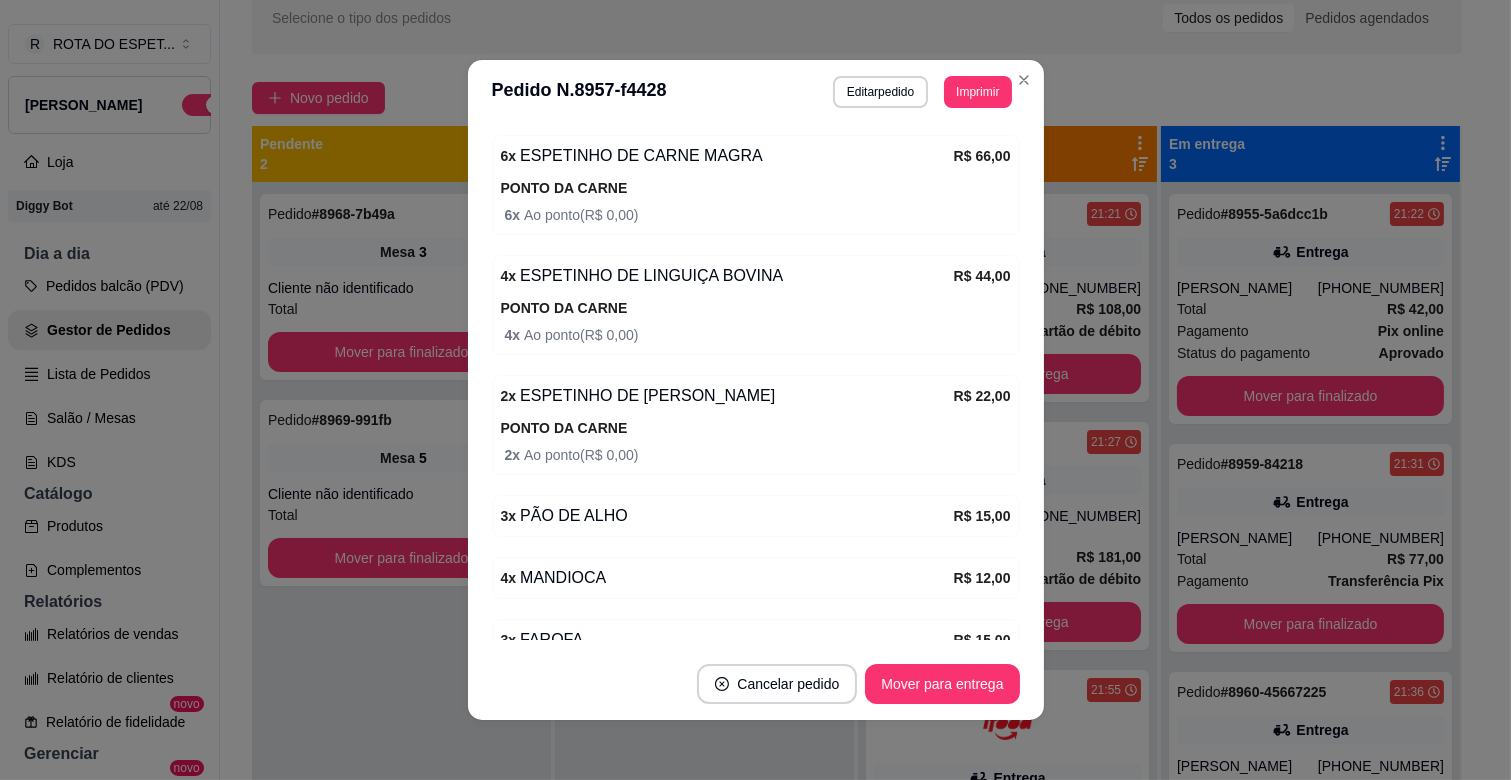 scroll, scrollTop: 696, scrollLeft: 0, axis: vertical 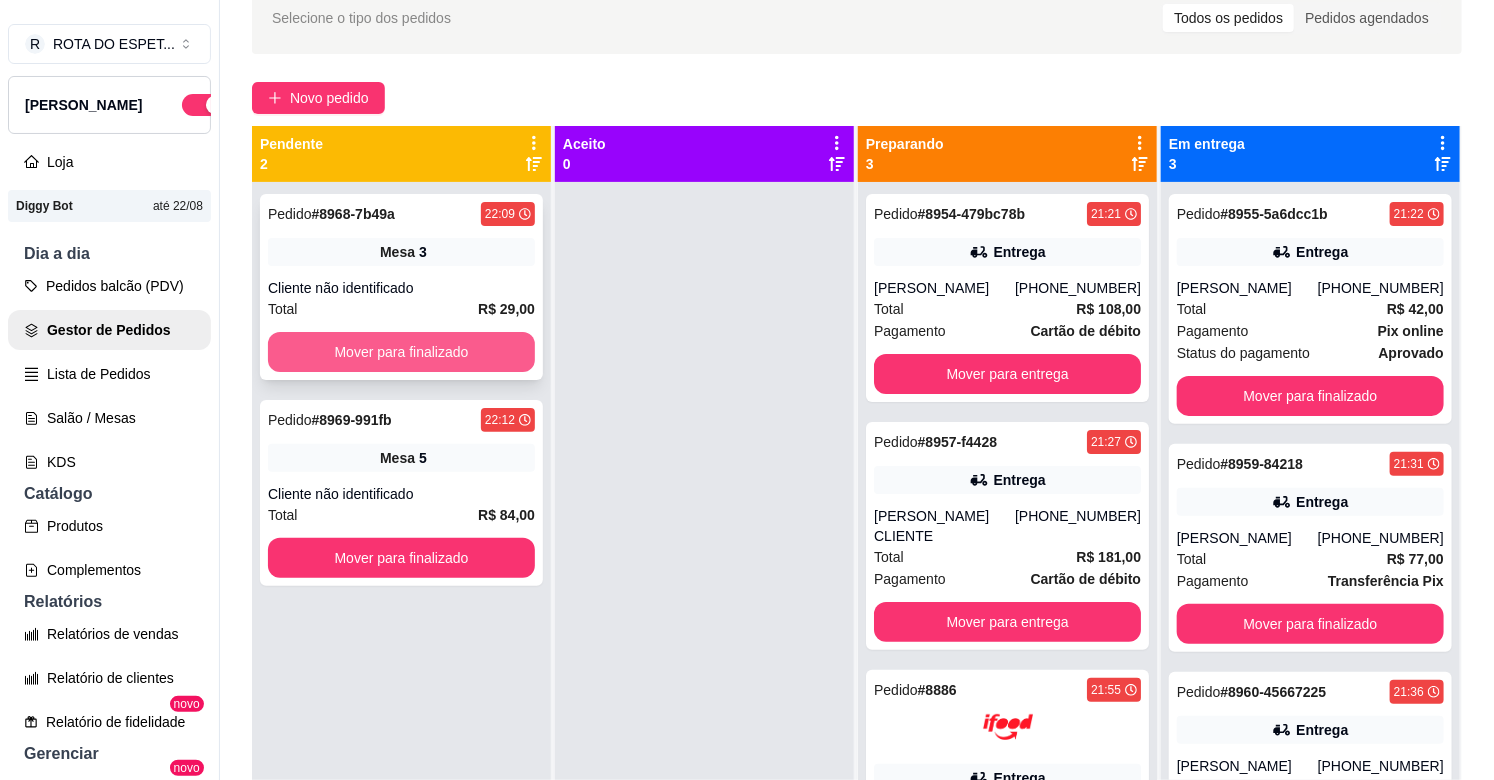 click on "Mover para finalizado" at bounding box center (401, 352) 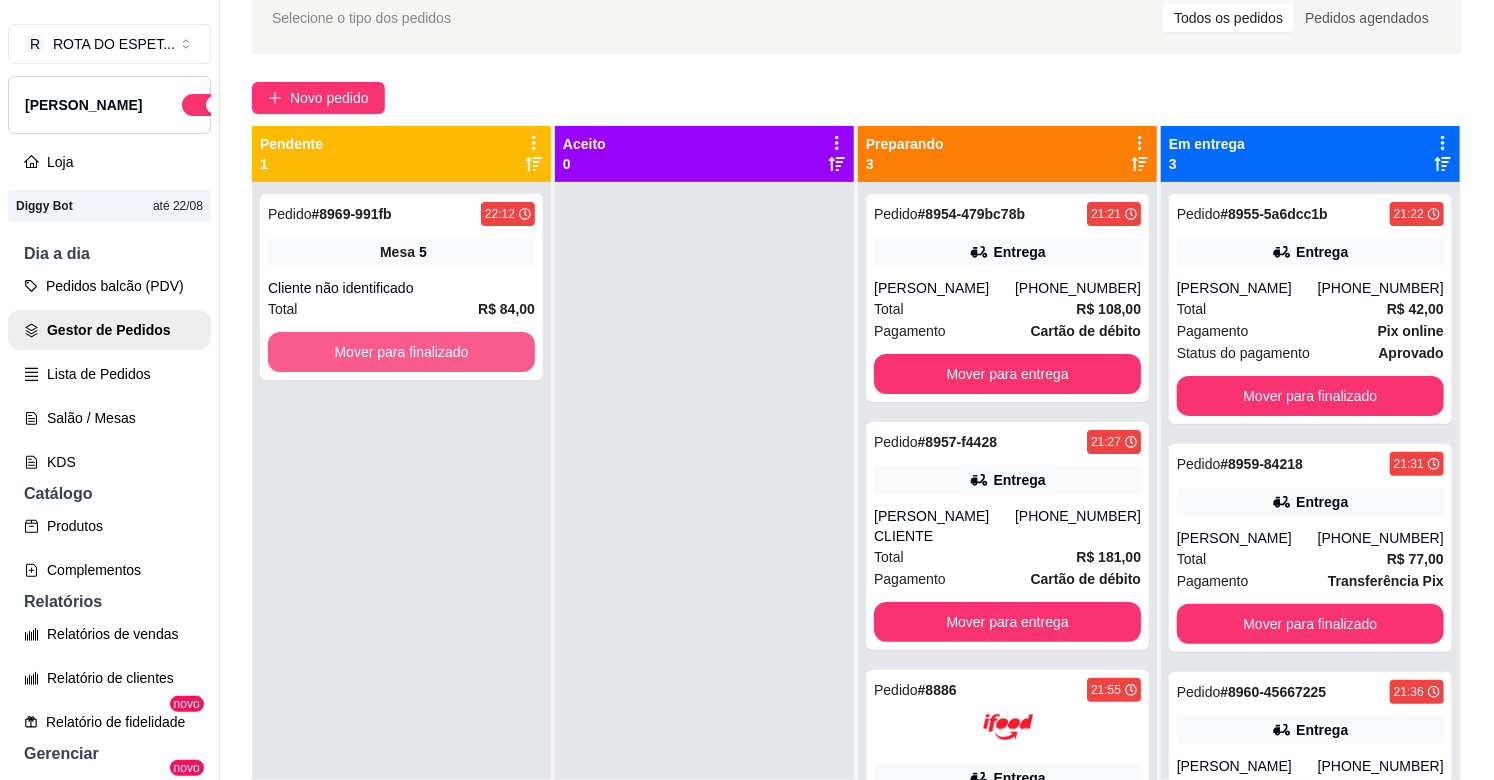 click on "Mover para finalizado" at bounding box center (401, 352) 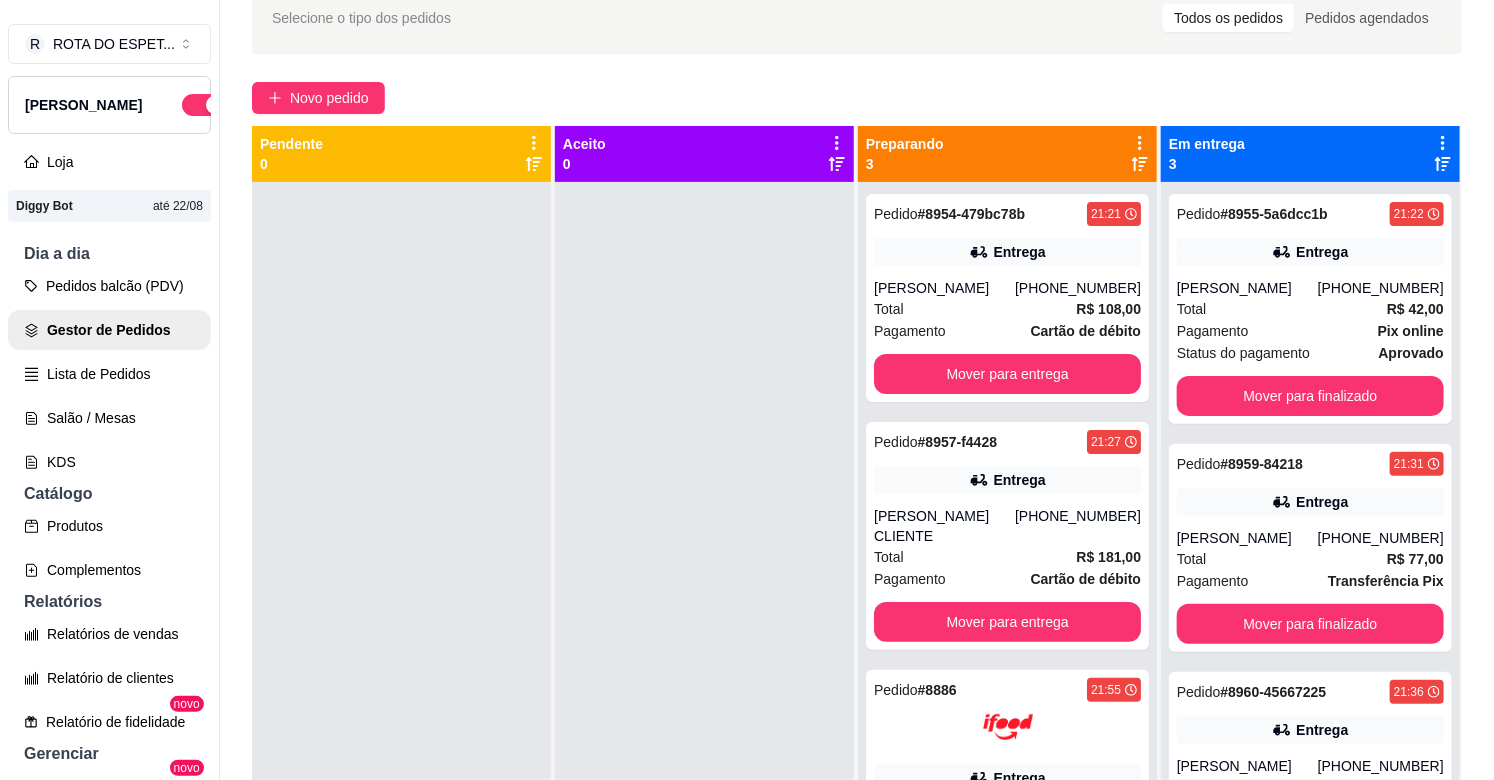 scroll, scrollTop: 0, scrollLeft: 0, axis: both 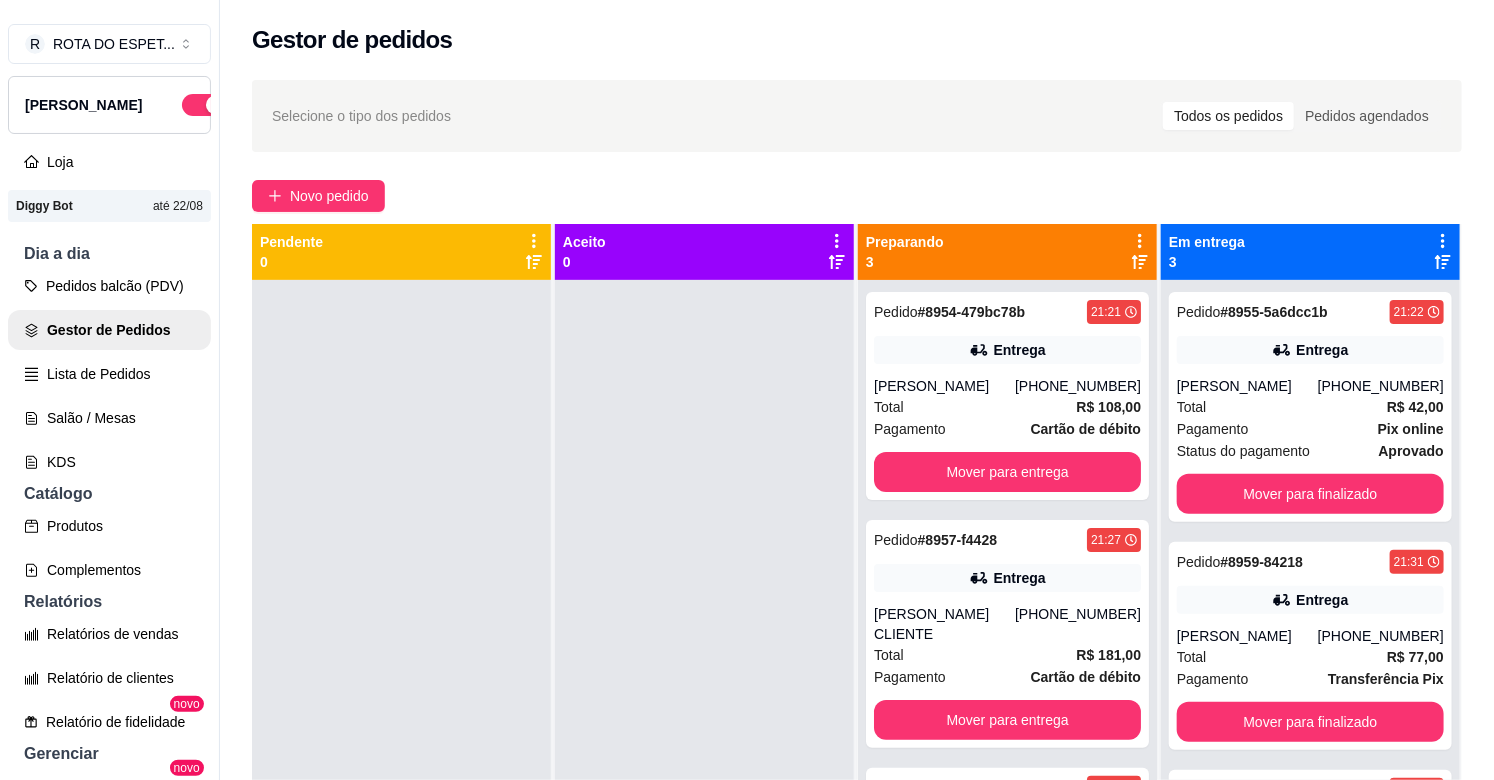 click at bounding box center [704, 670] 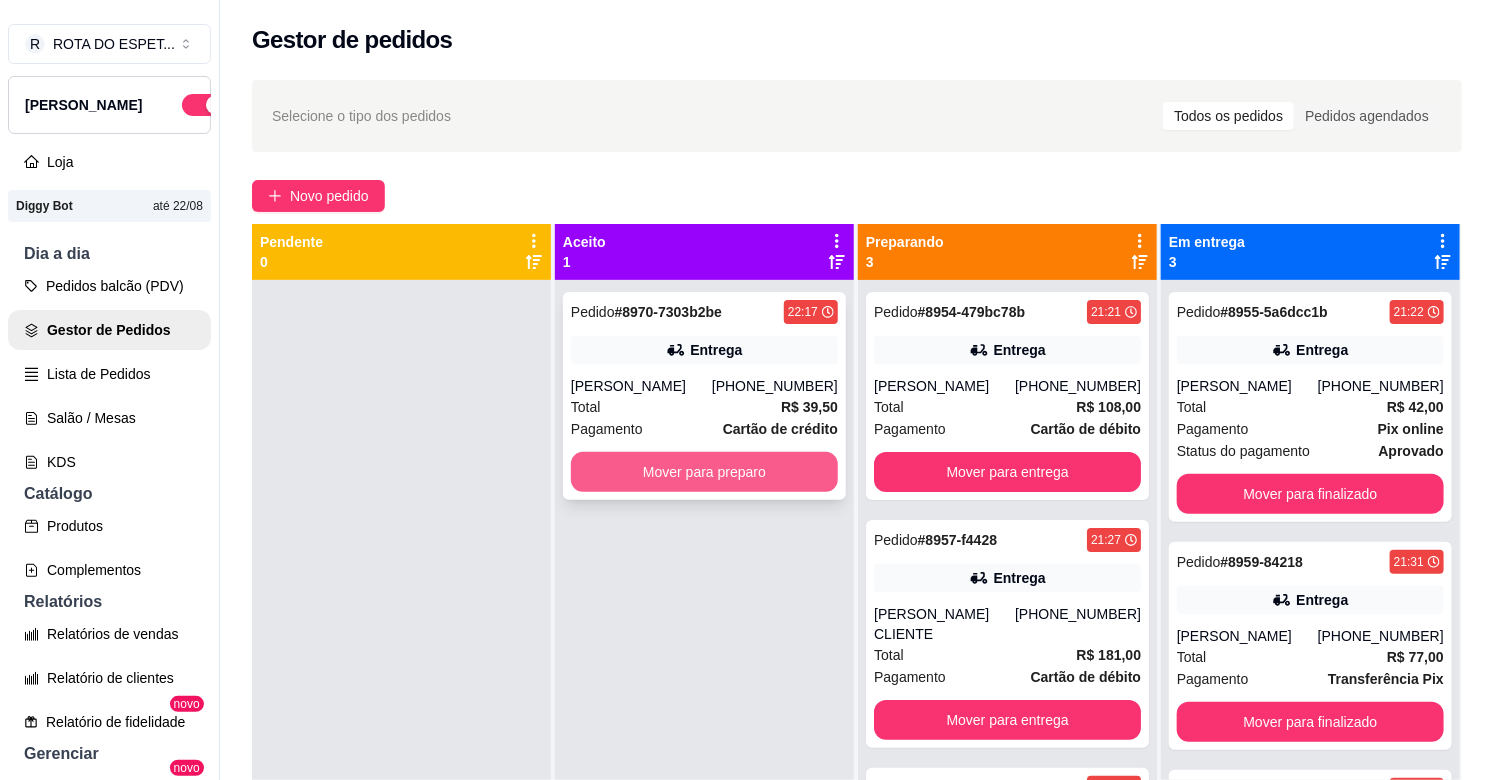 click on "Mover para preparo" at bounding box center [704, 472] 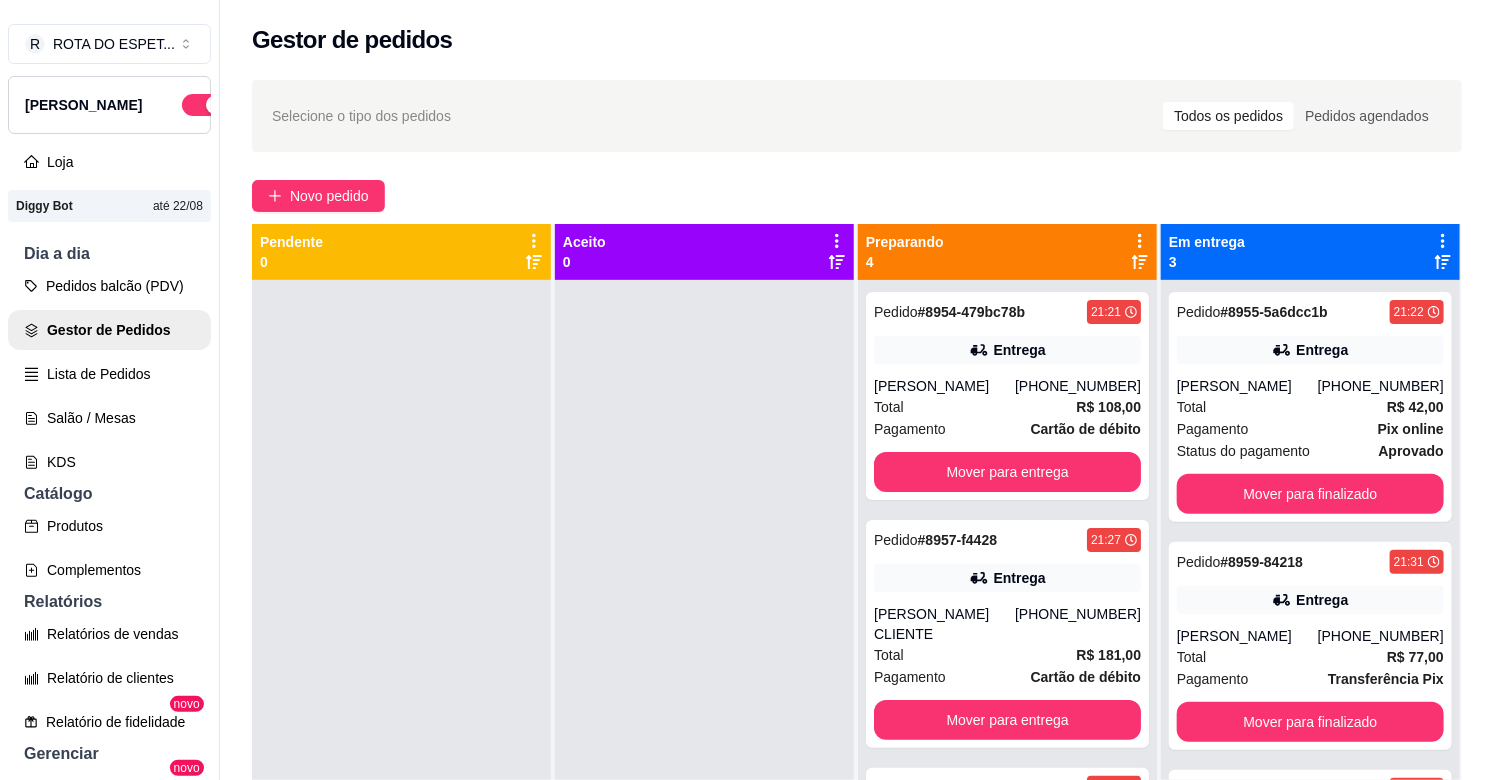 click at bounding box center [704, 670] 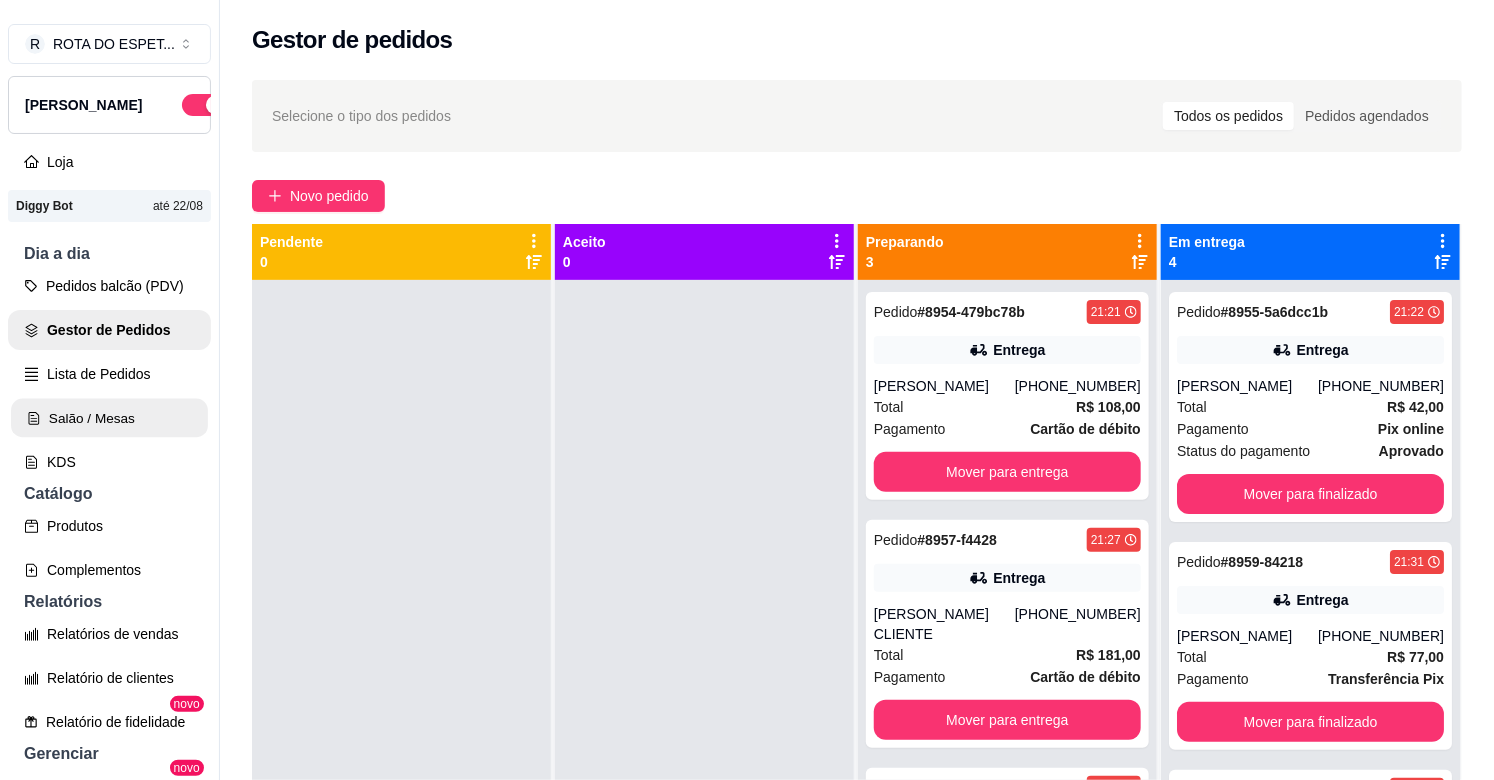 click on "Salão / Mesas" at bounding box center [109, 418] 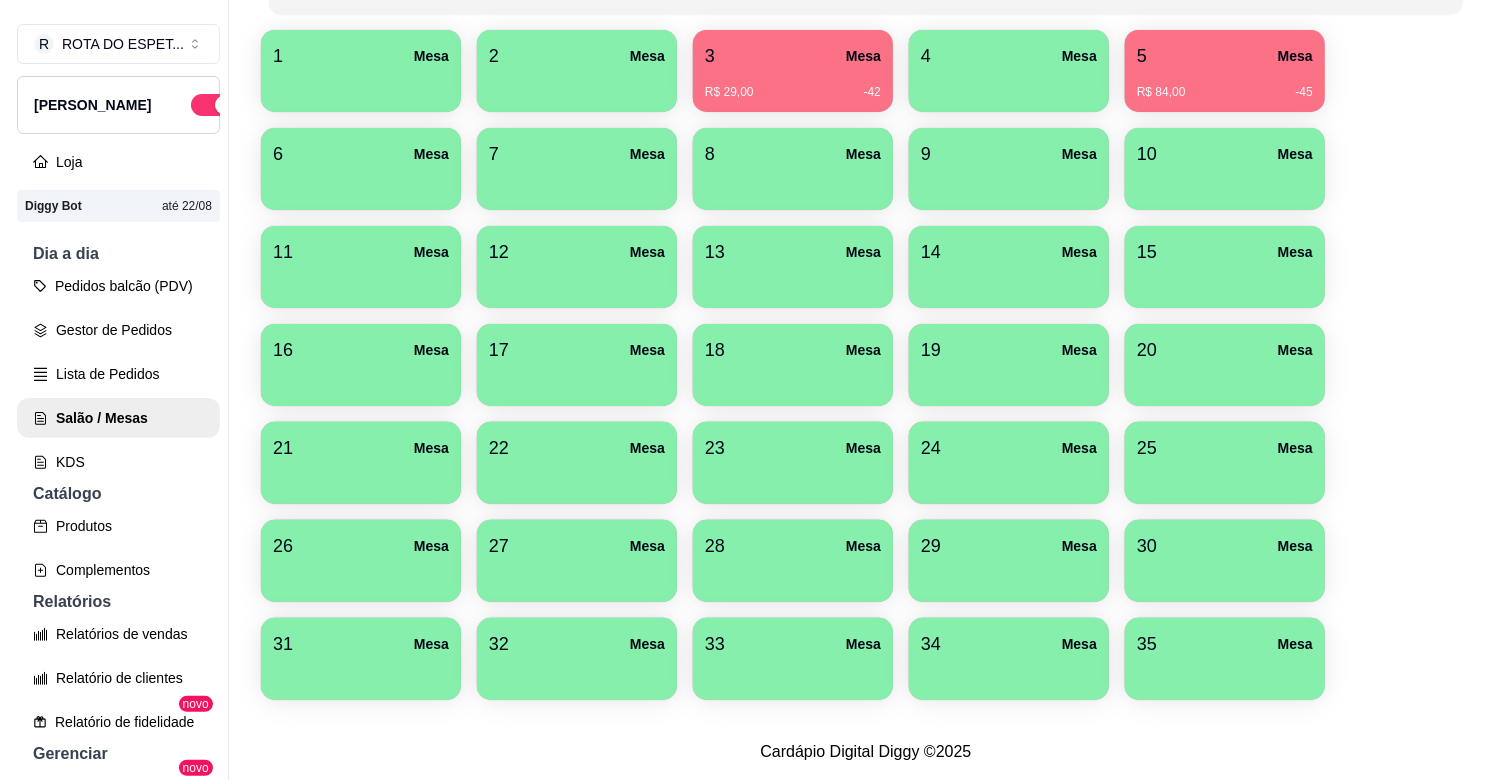 scroll, scrollTop: 304, scrollLeft: 0, axis: vertical 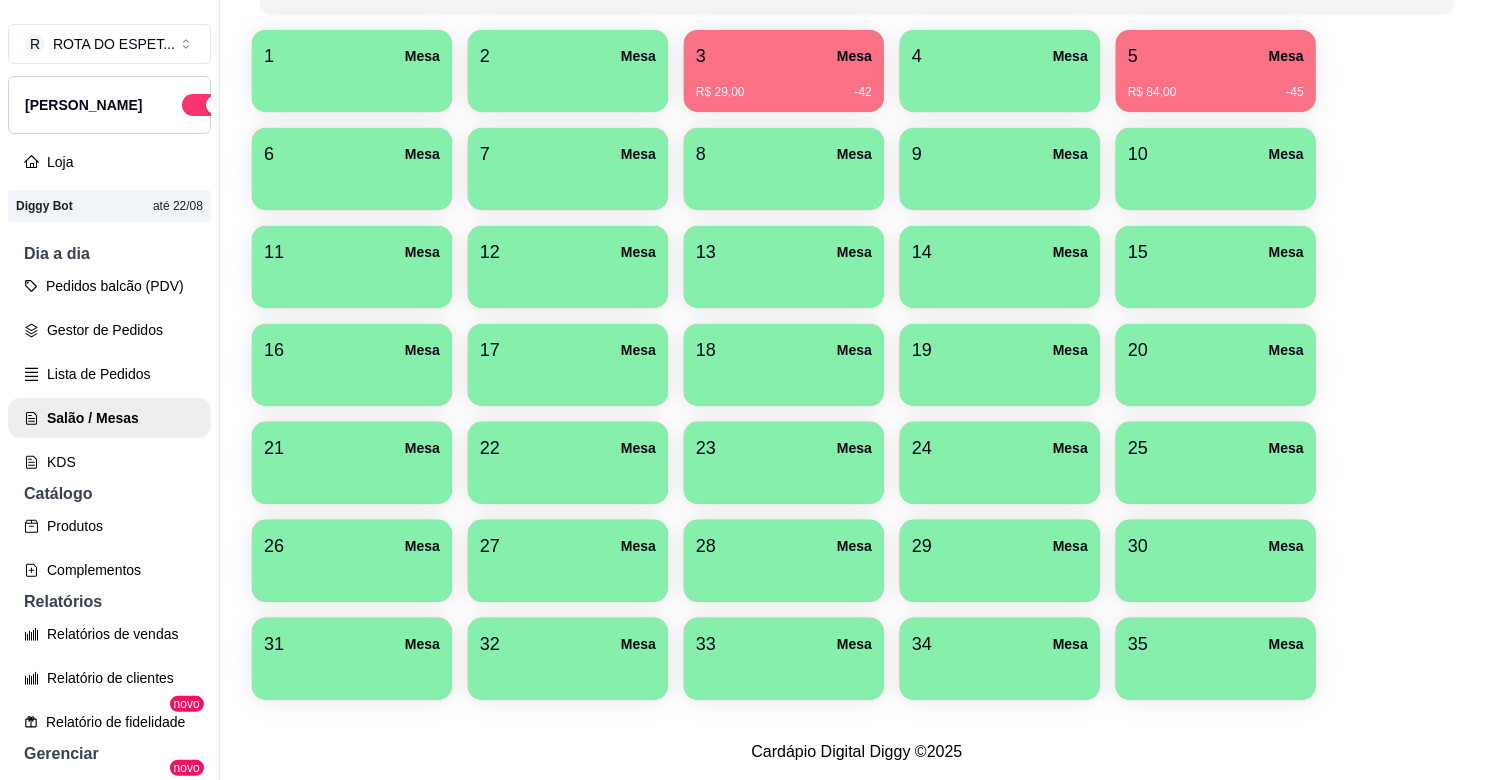 click at bounding box center [352, 477] 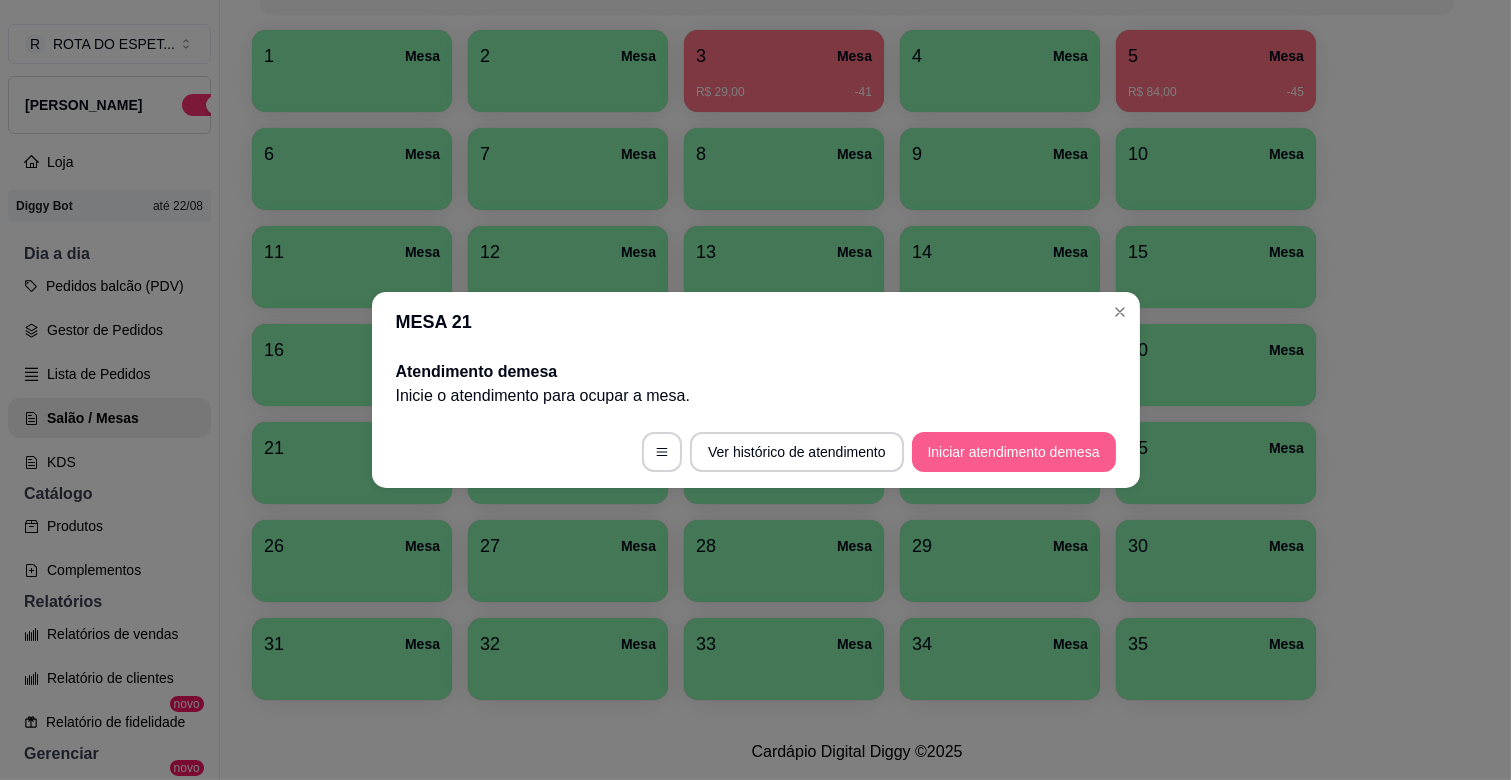 click on "Iniciar atendimento de  mesa" at bounding box center (1014, 452) 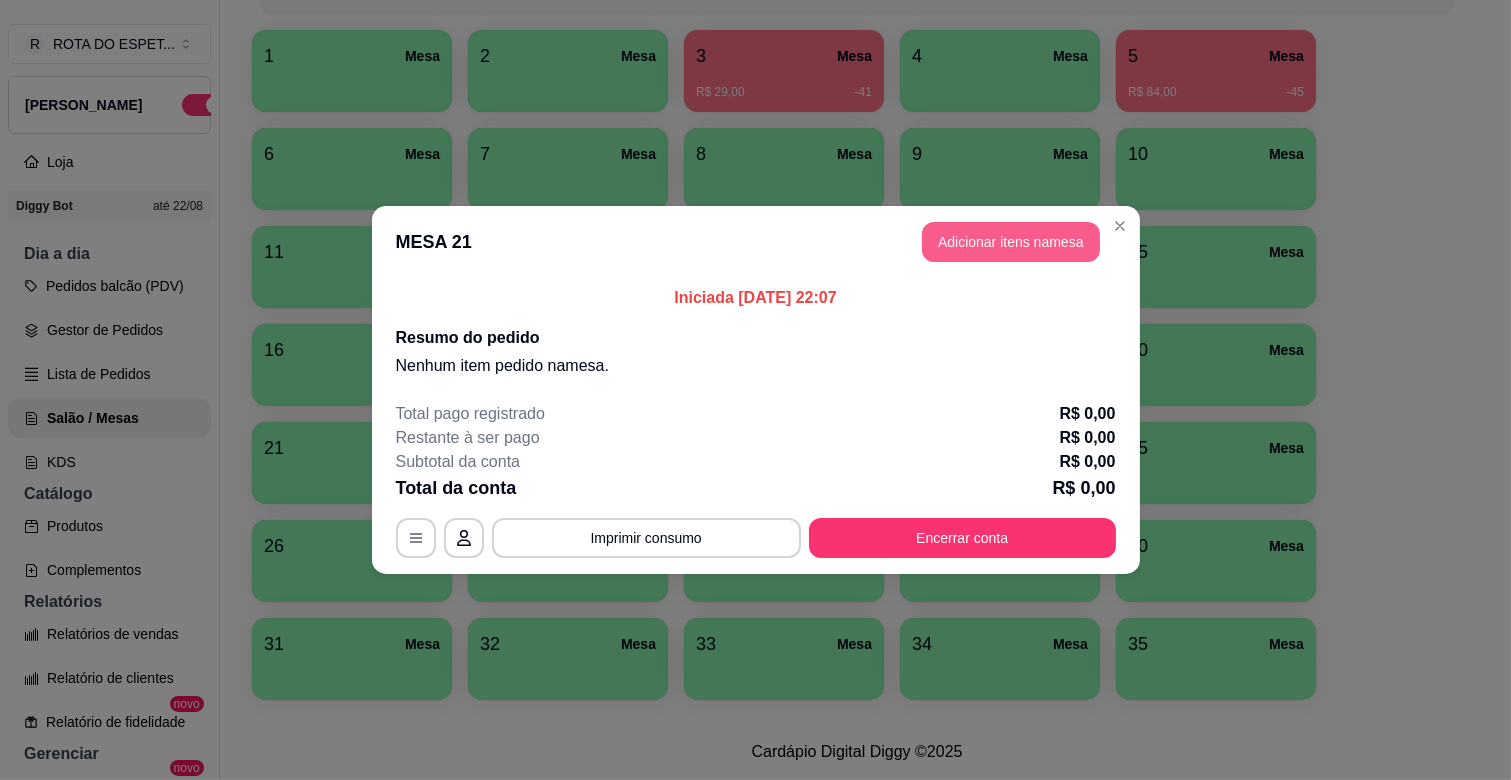 click on "Adicionar itens na  mesa" at bounding box center (1011, 242) 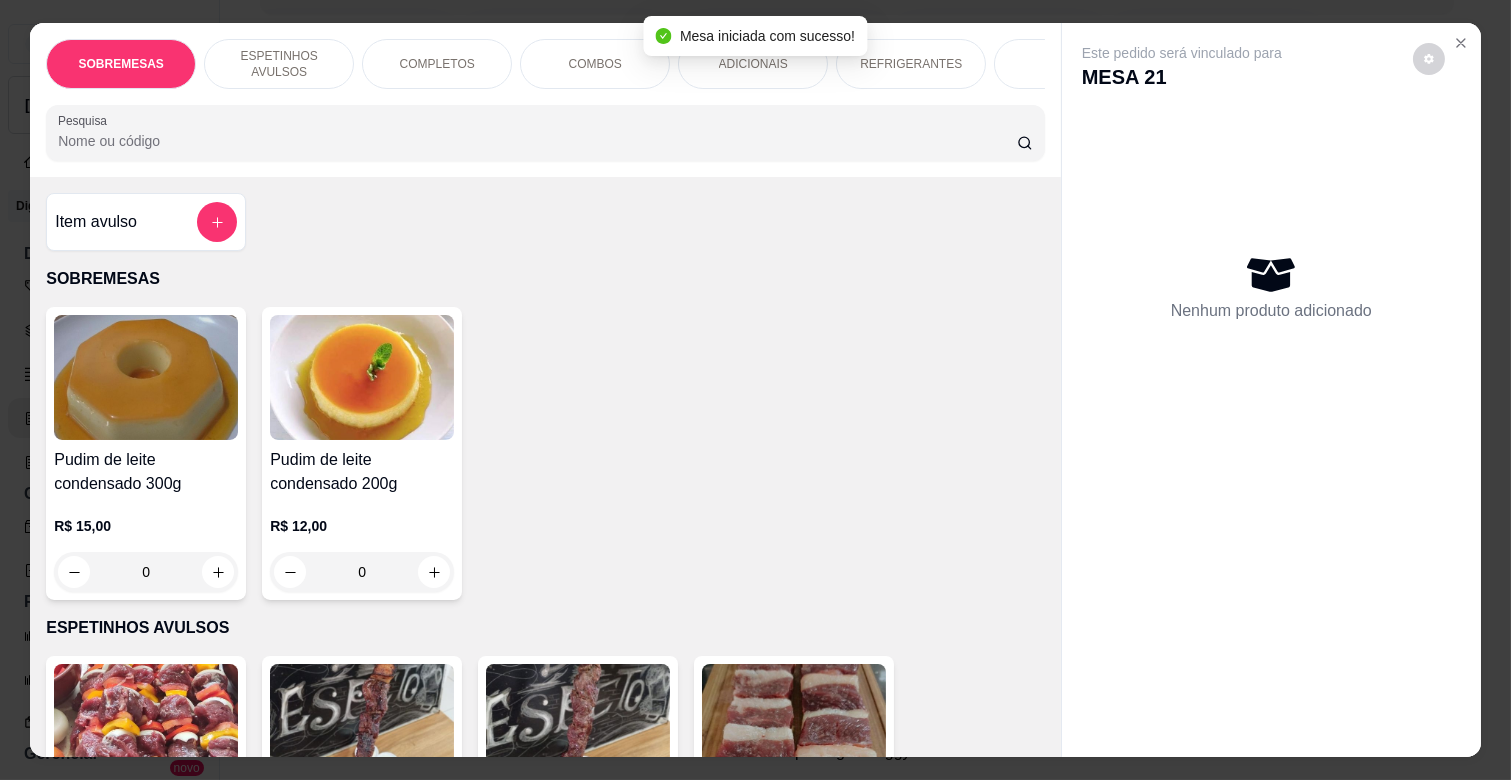 click on "ESPETINHOS AVULSOS" at bounding box center (279, 64) 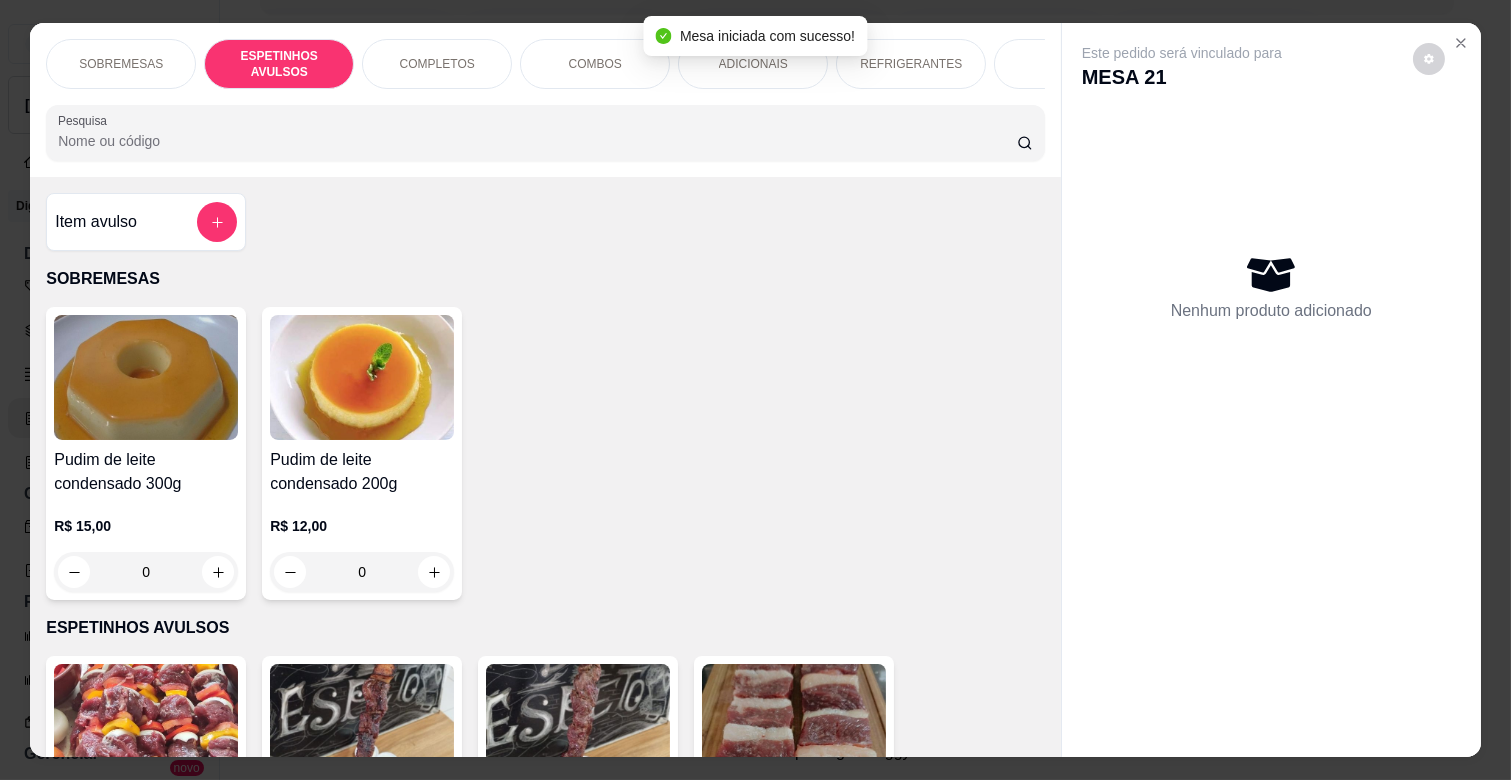 scroll, scrollTop: 438, scrollLeft: 0, axis: vertical 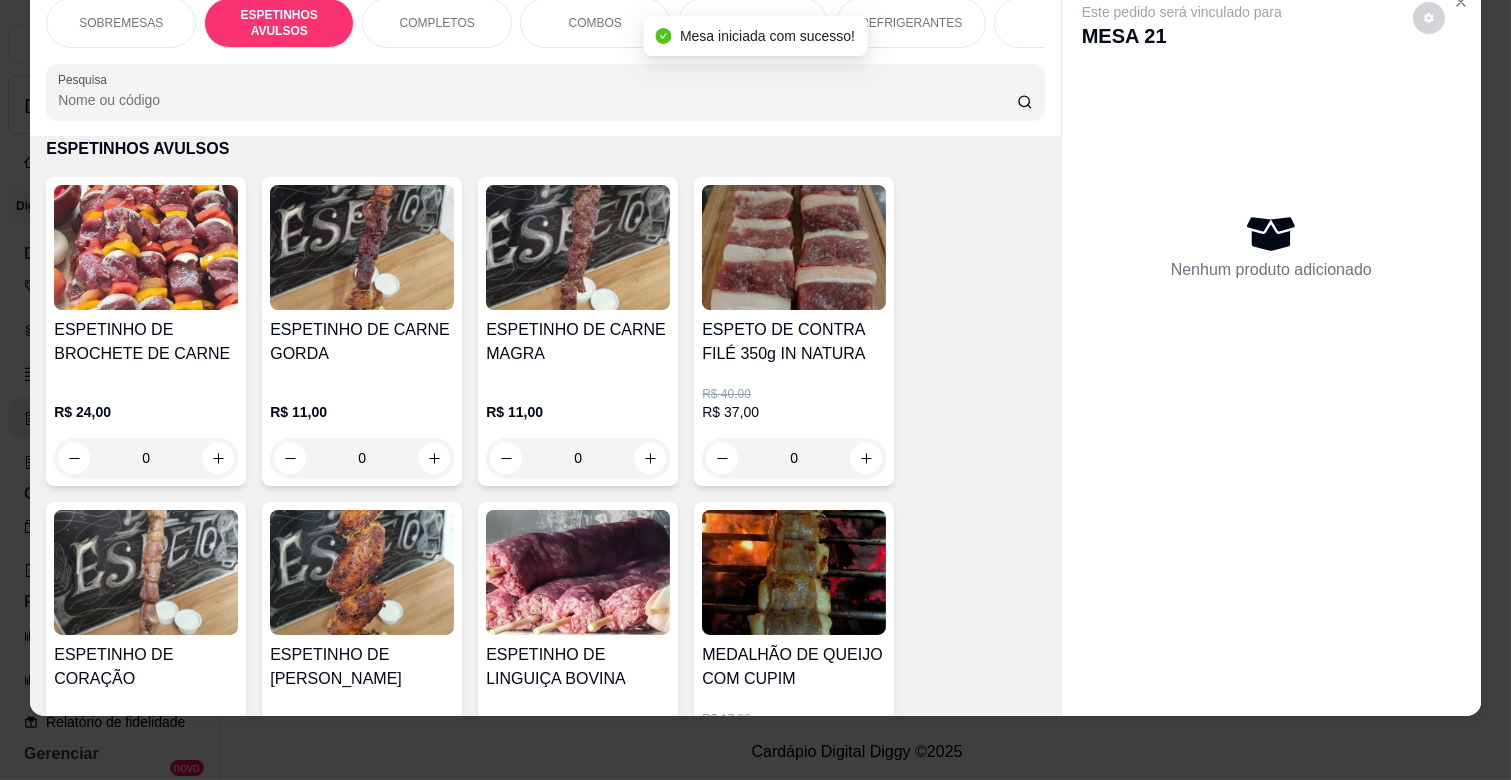click on "COMPLETOS" at bounding box center (437, 23) 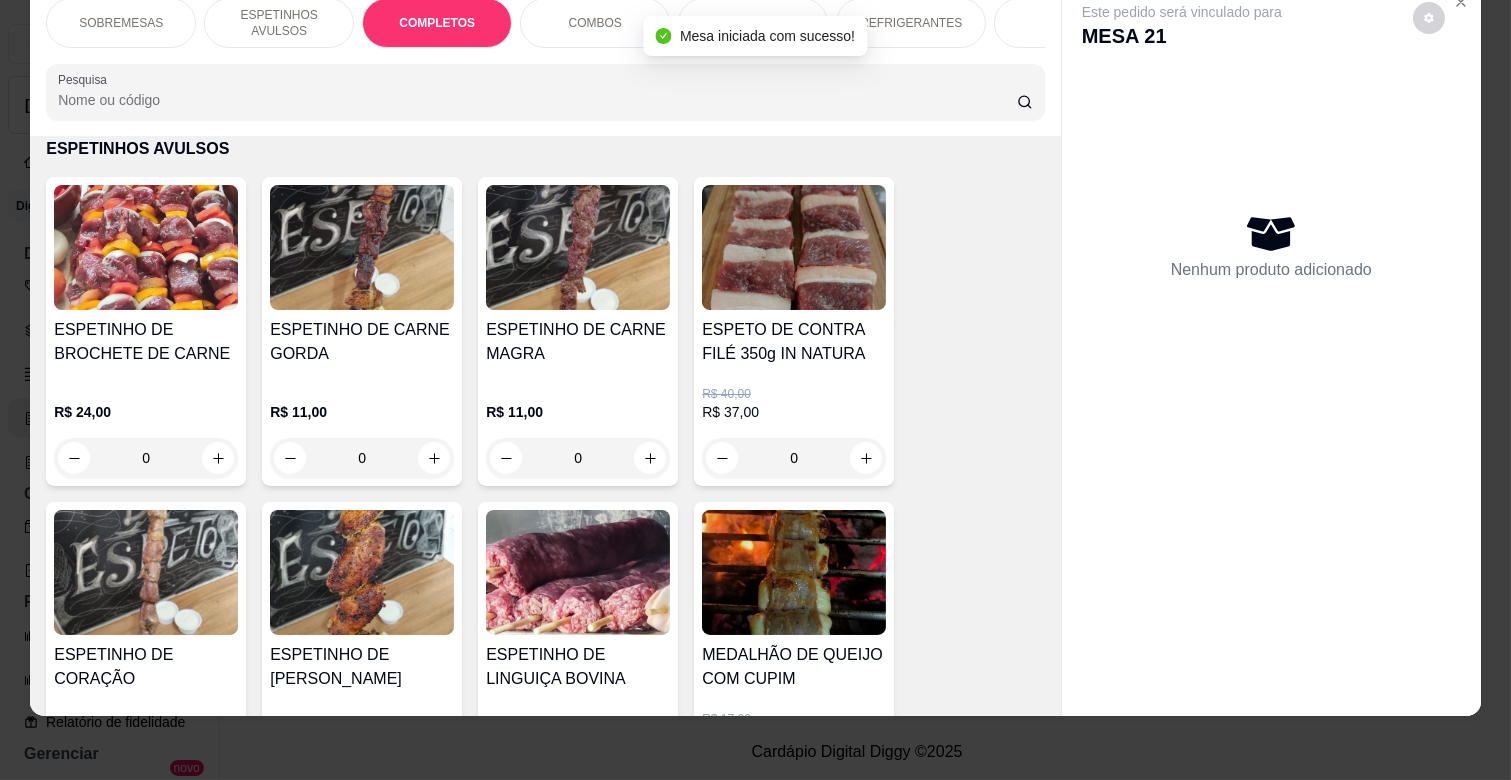 scroll, scrollTop: 1763, scrollLeft: 0, axis: vertical 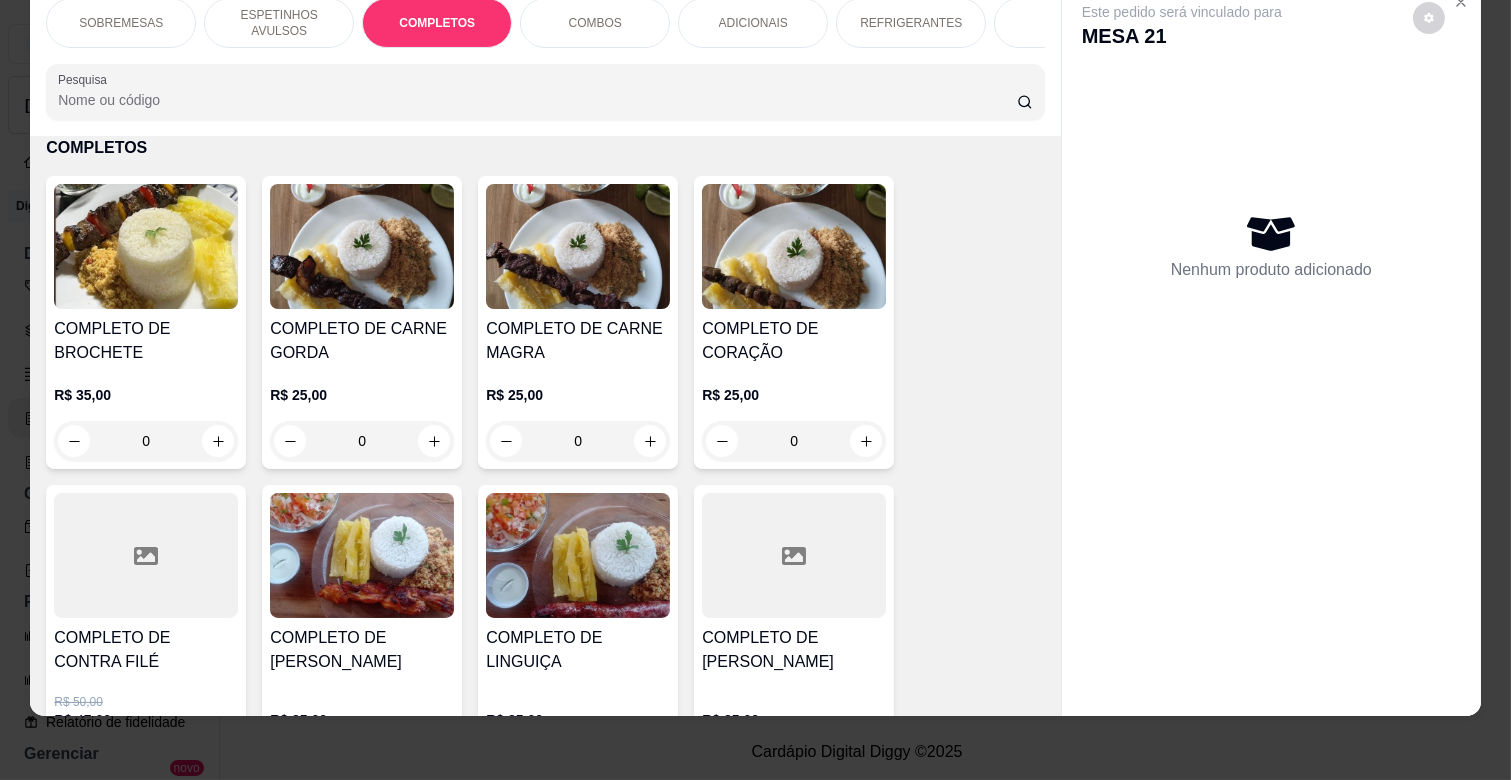 click on "0" at bounding box center (362, 441) 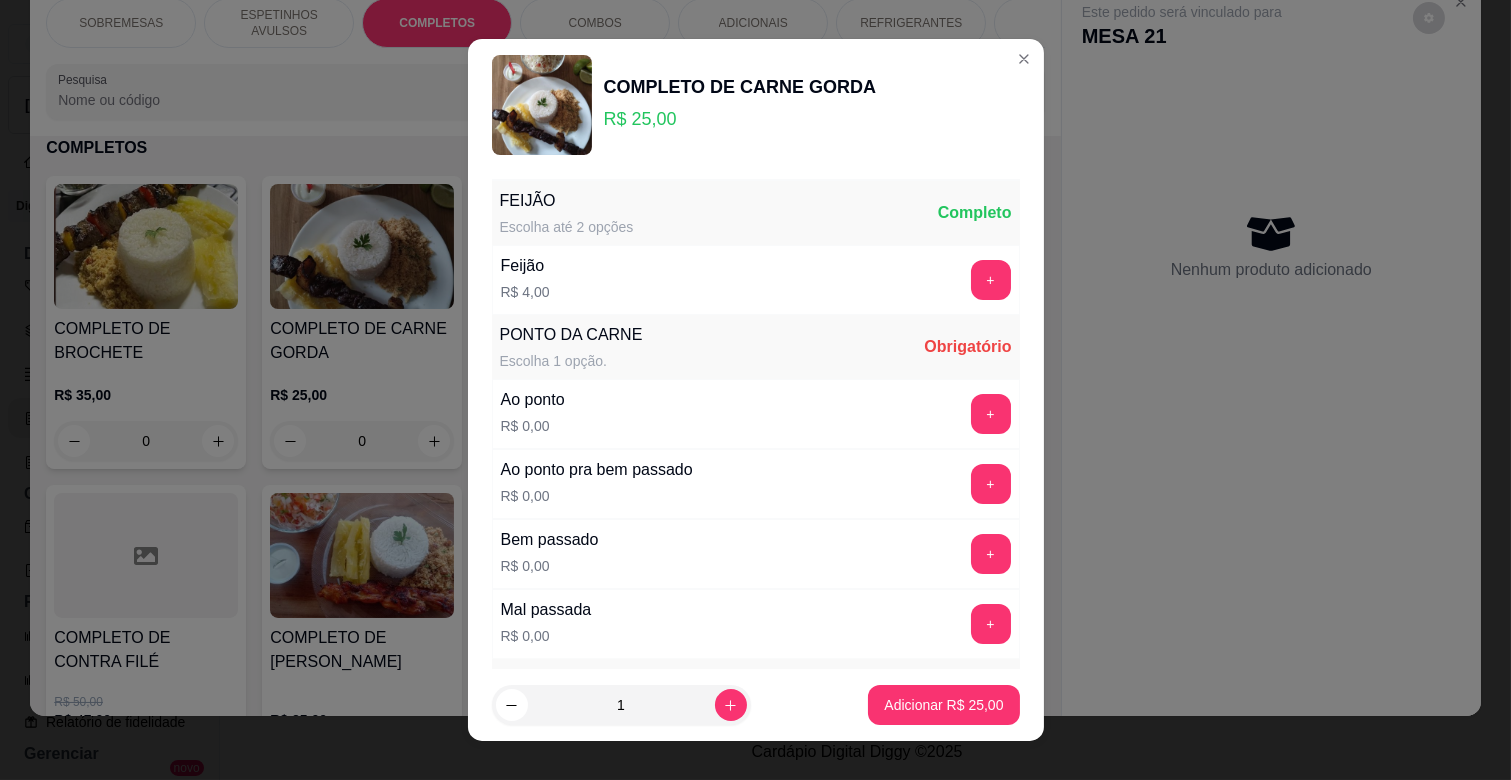 click on "Ao ponto  R$ 0,00 +" at bounding box center (756, 414) 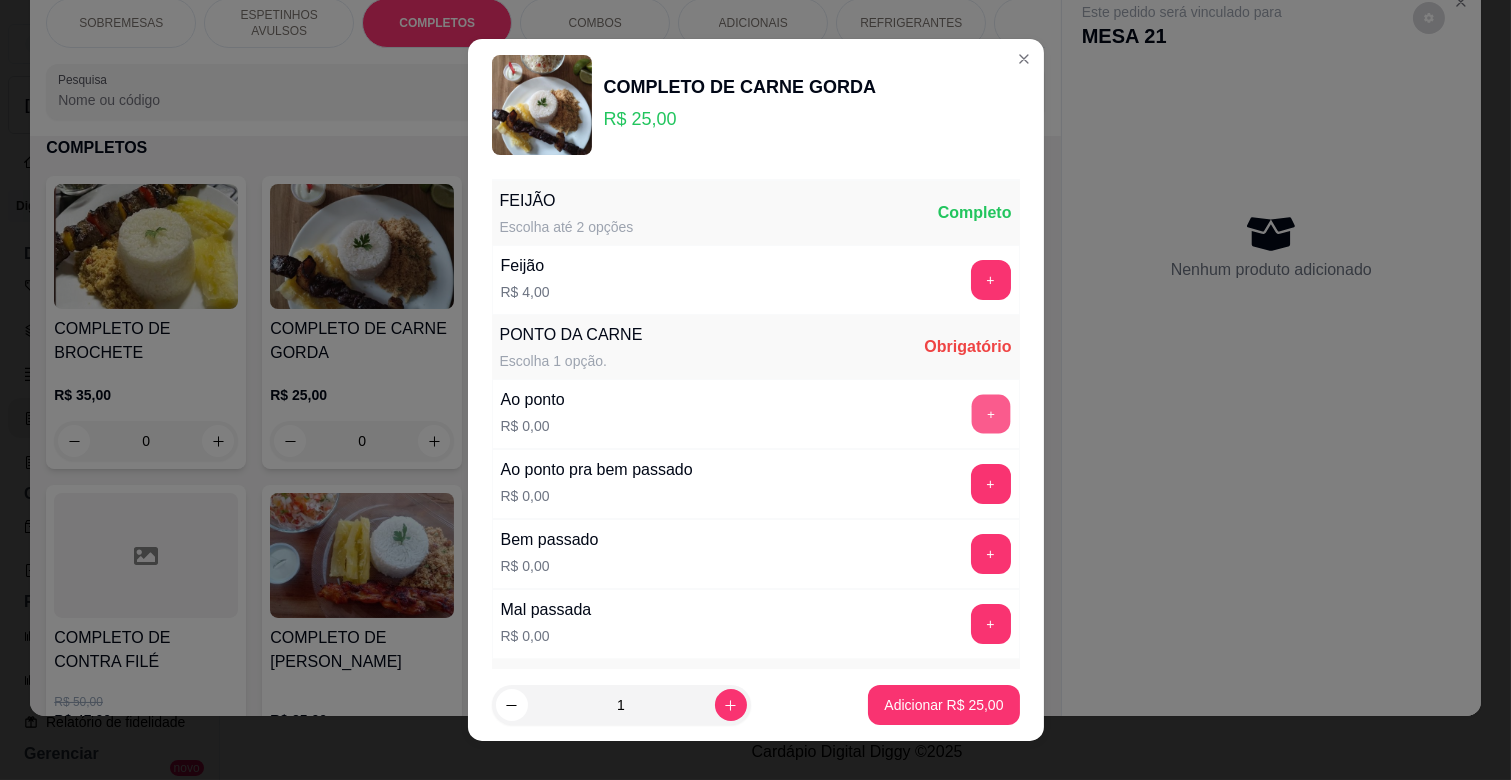 click on "+" at bounding box center (990, 414) 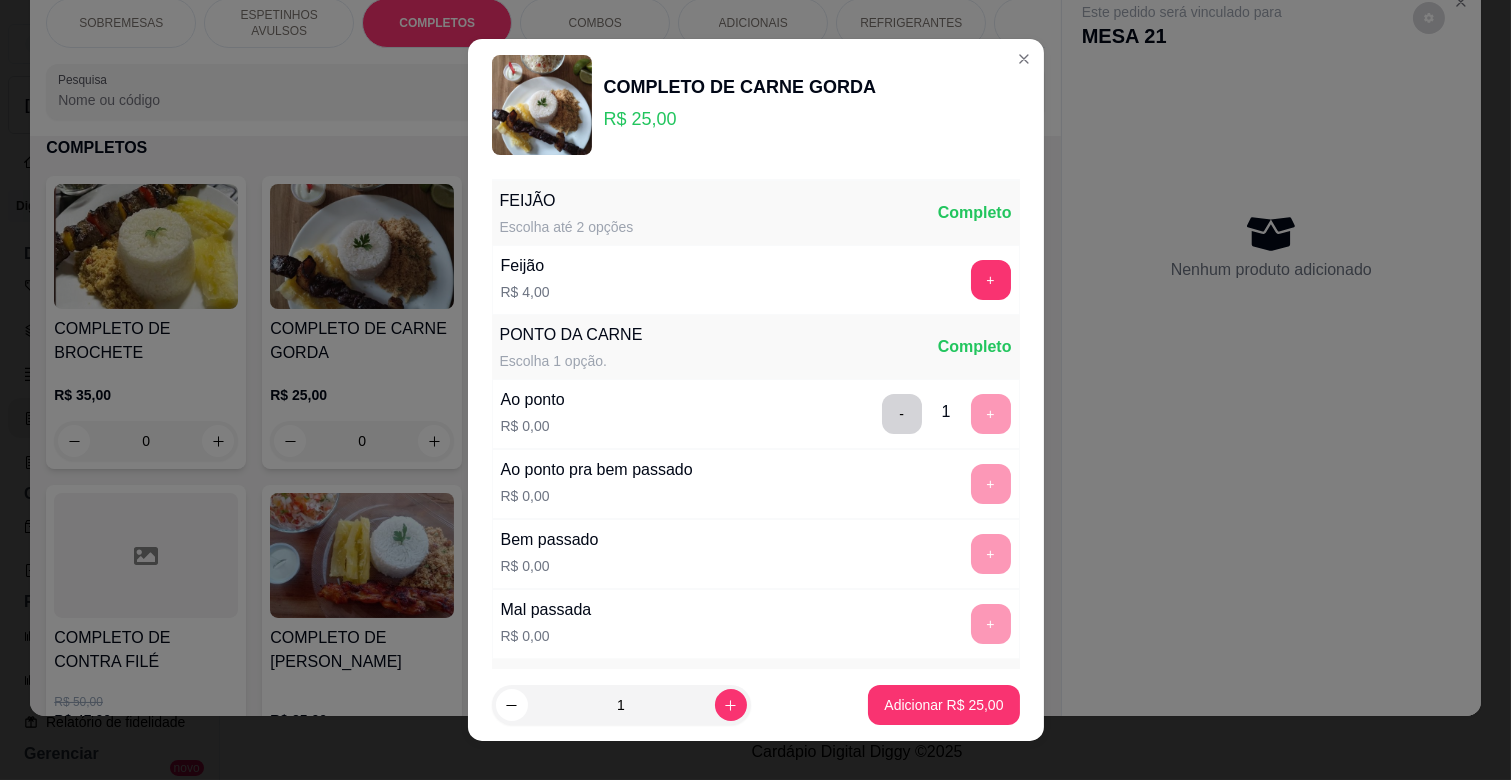 scroll, scrollTop: 486, scrollLeft: 0, axis: vertical 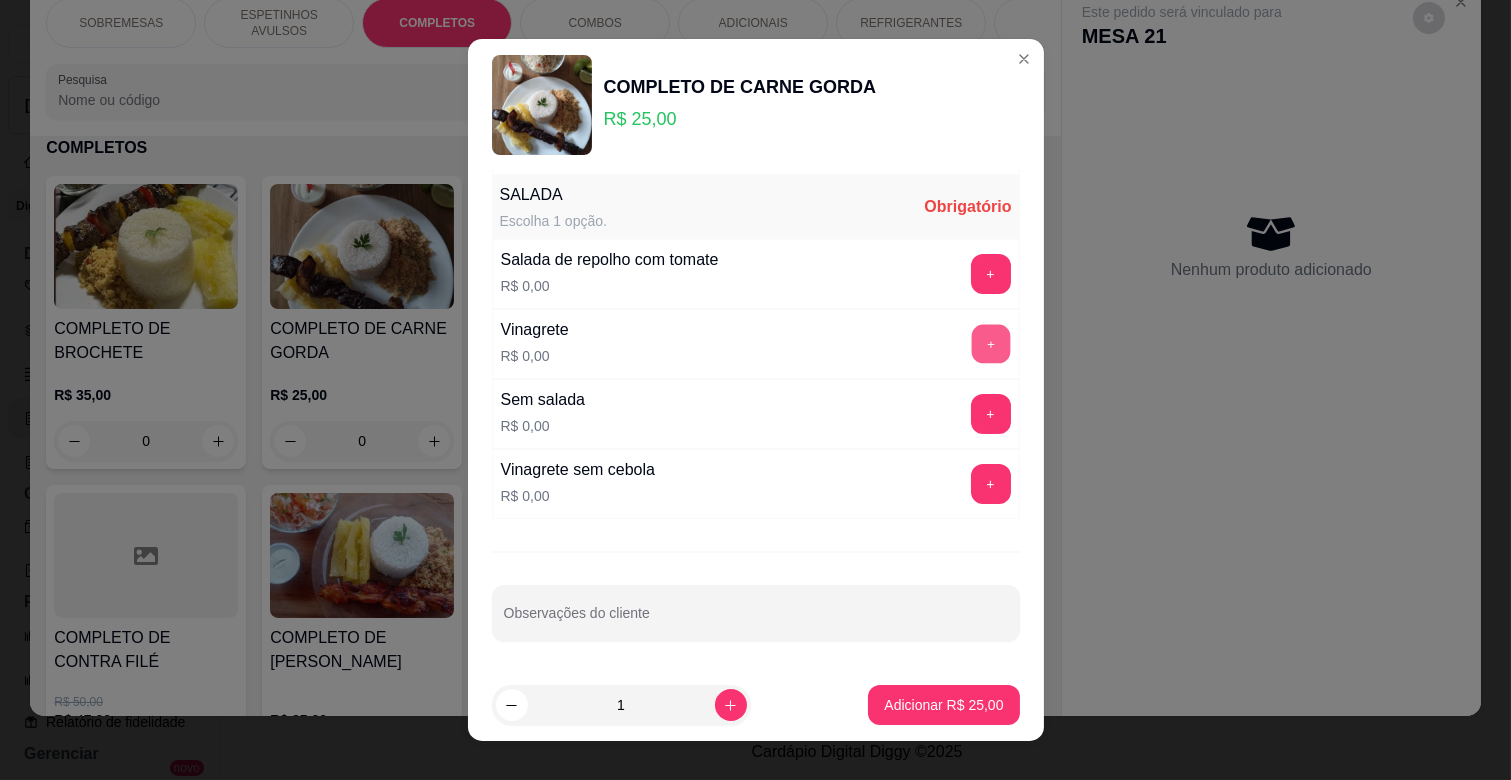 click on "+" at bounding box center [990, 344] 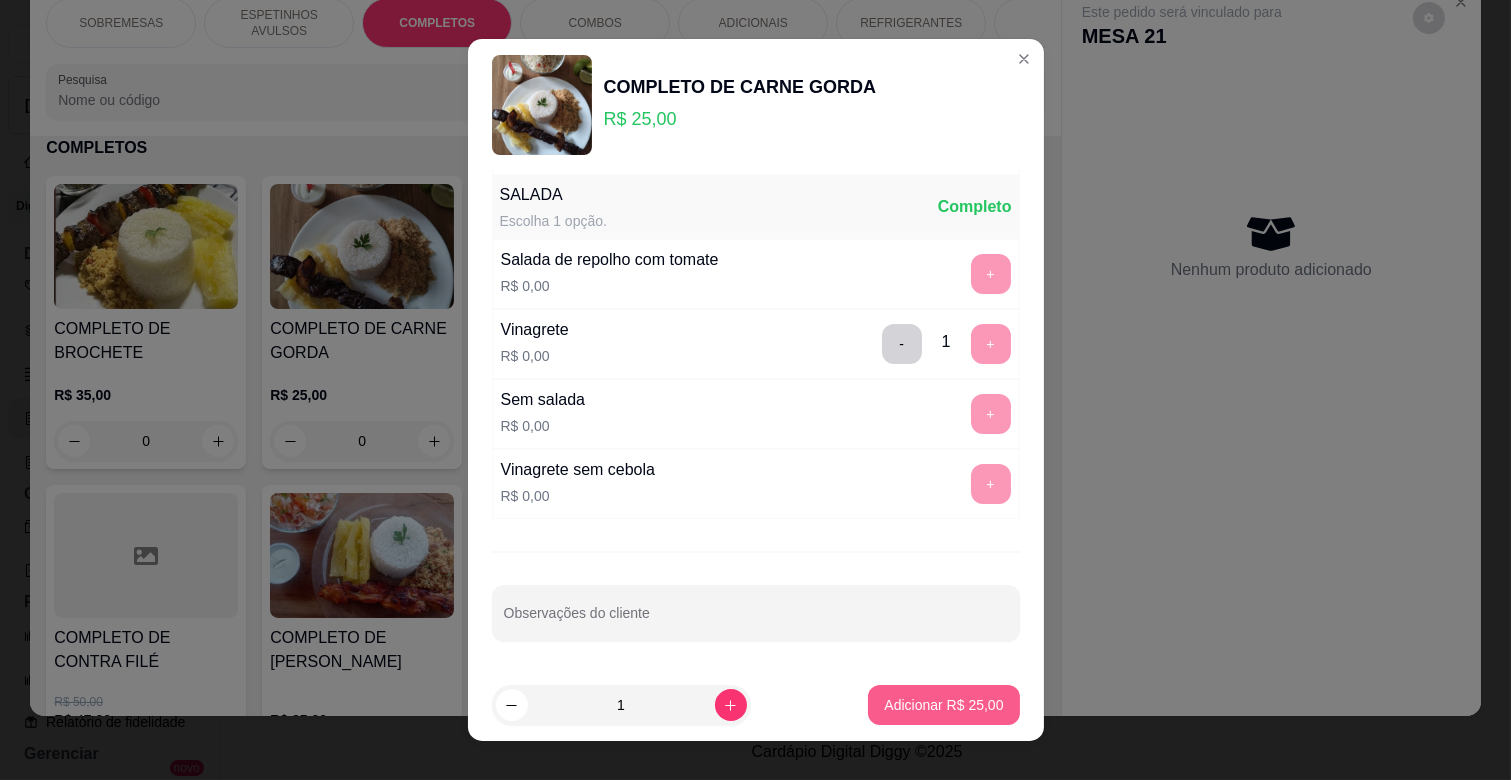 click on "Adicionar   R$ 25,00" at bounding box center [943, 705] 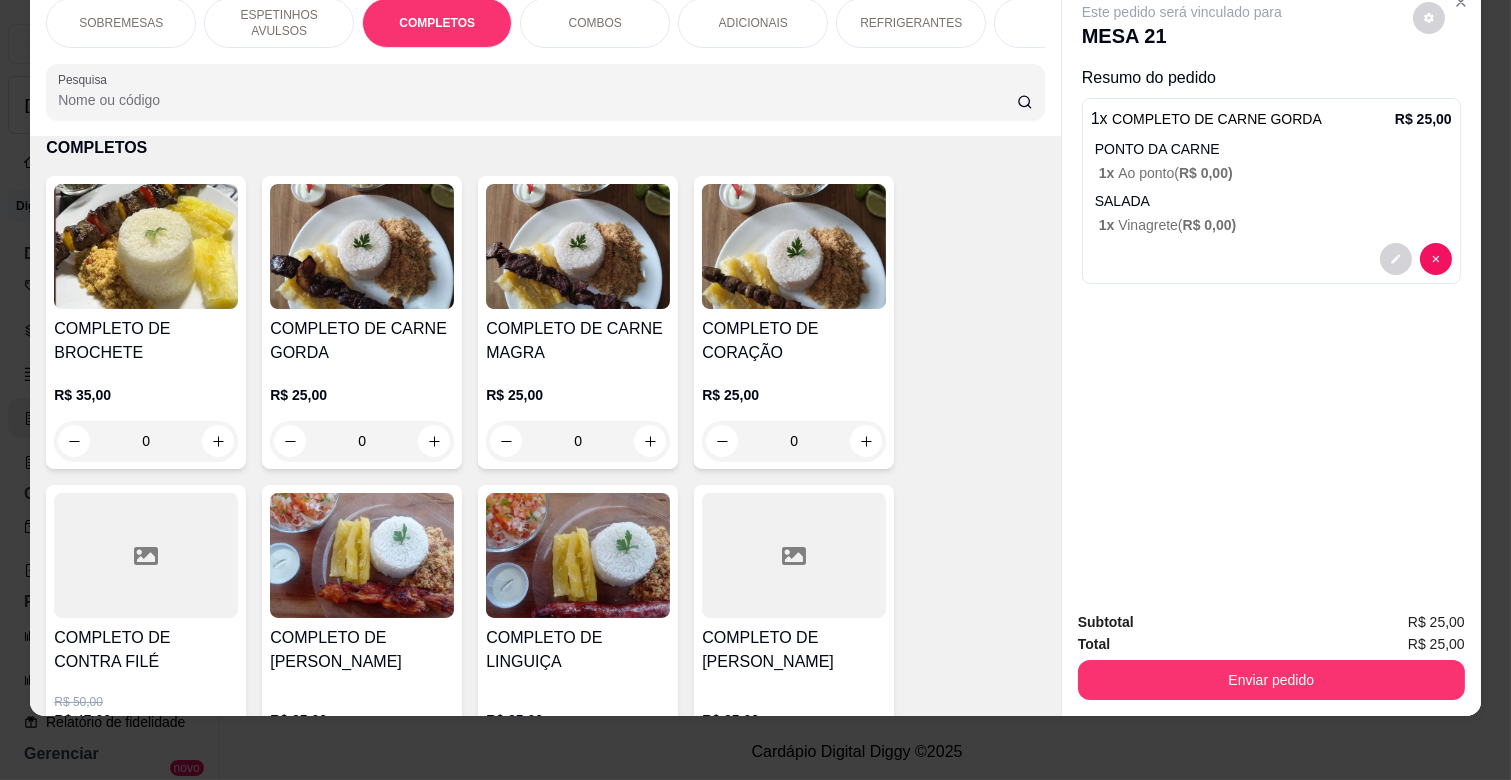 click on "ESPETINHOS AVULSOS" at bounding box center [279, 23] 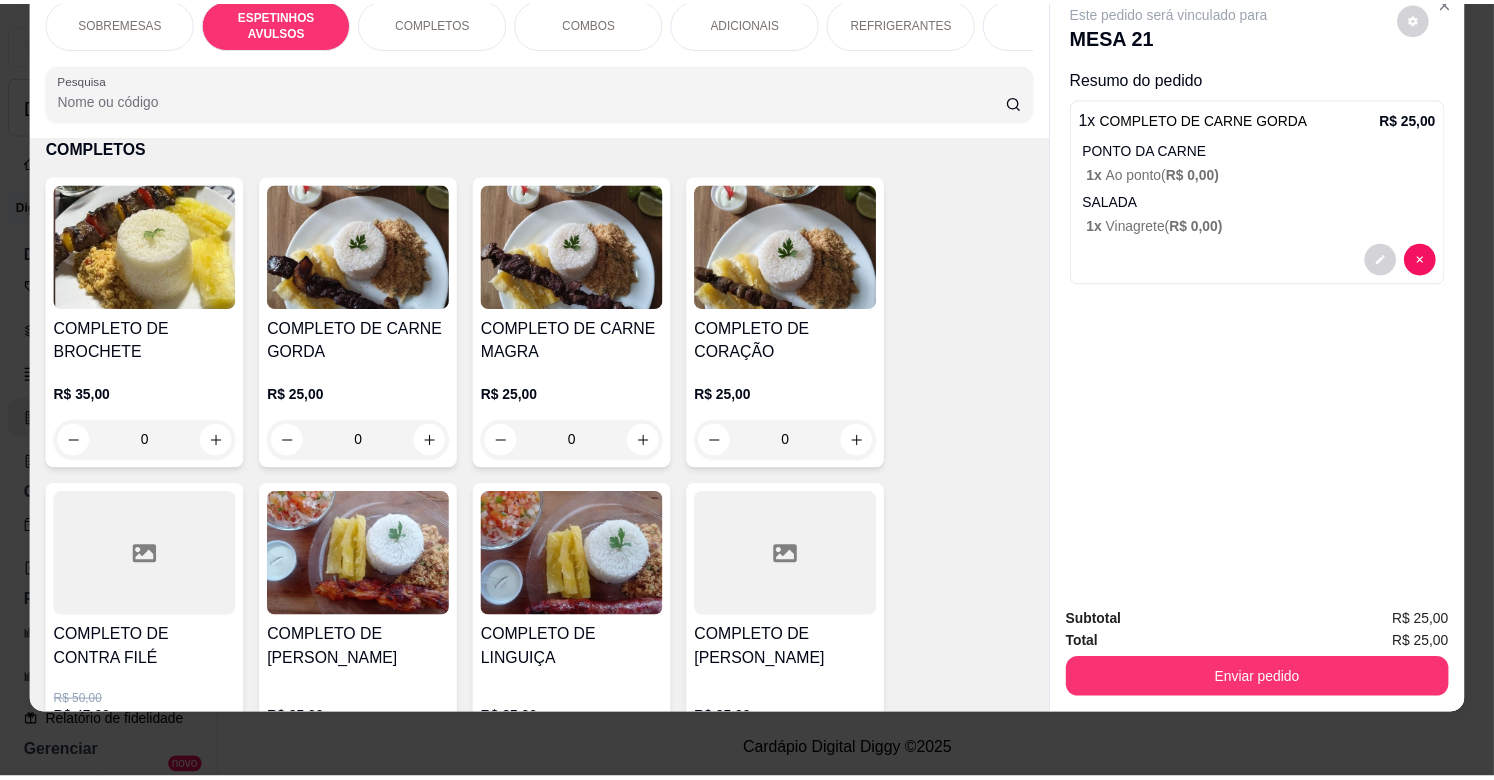 scroll, scrollTop: 438, scrollLeft: 0, axis: vertical 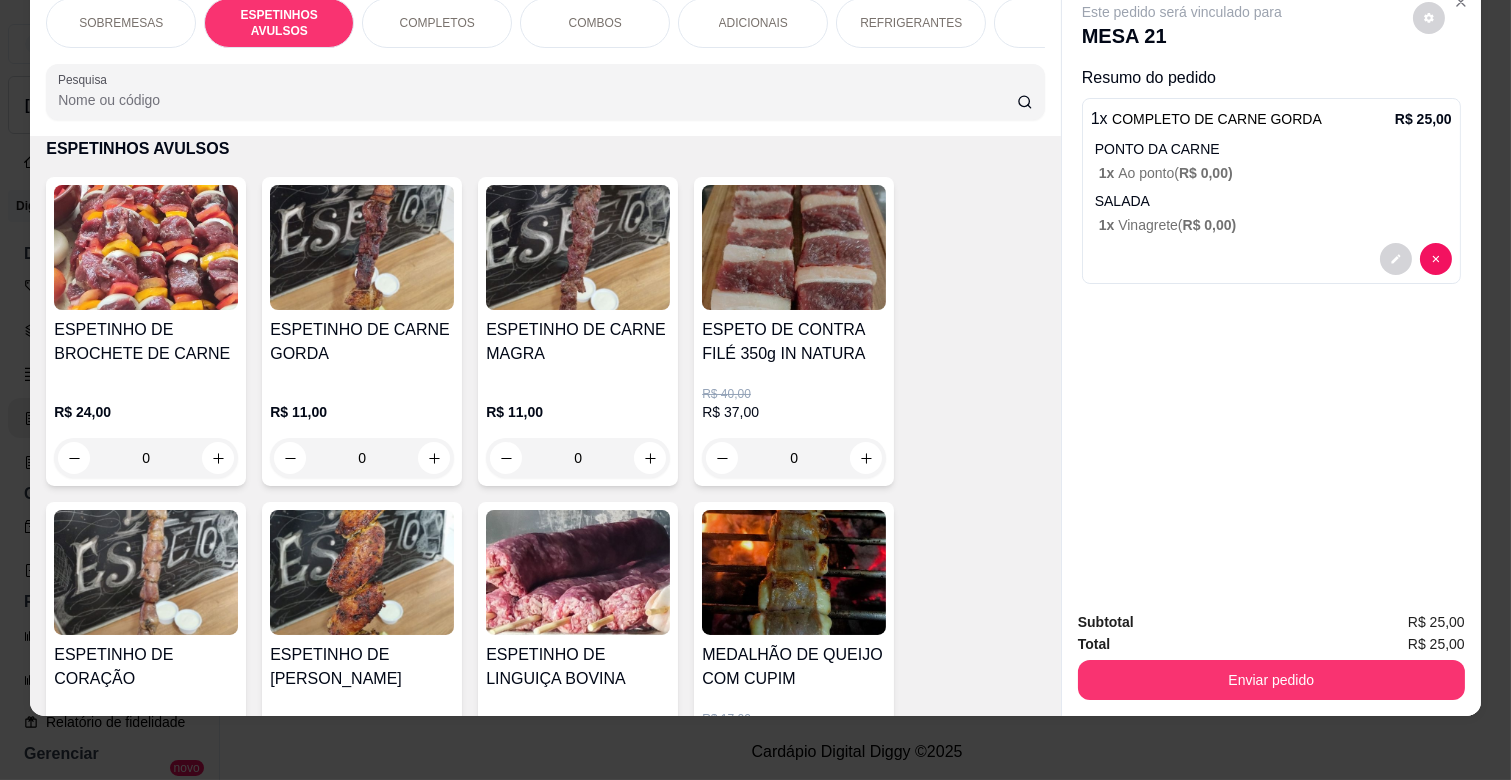 click on "0" at bounding box center [362, 458] 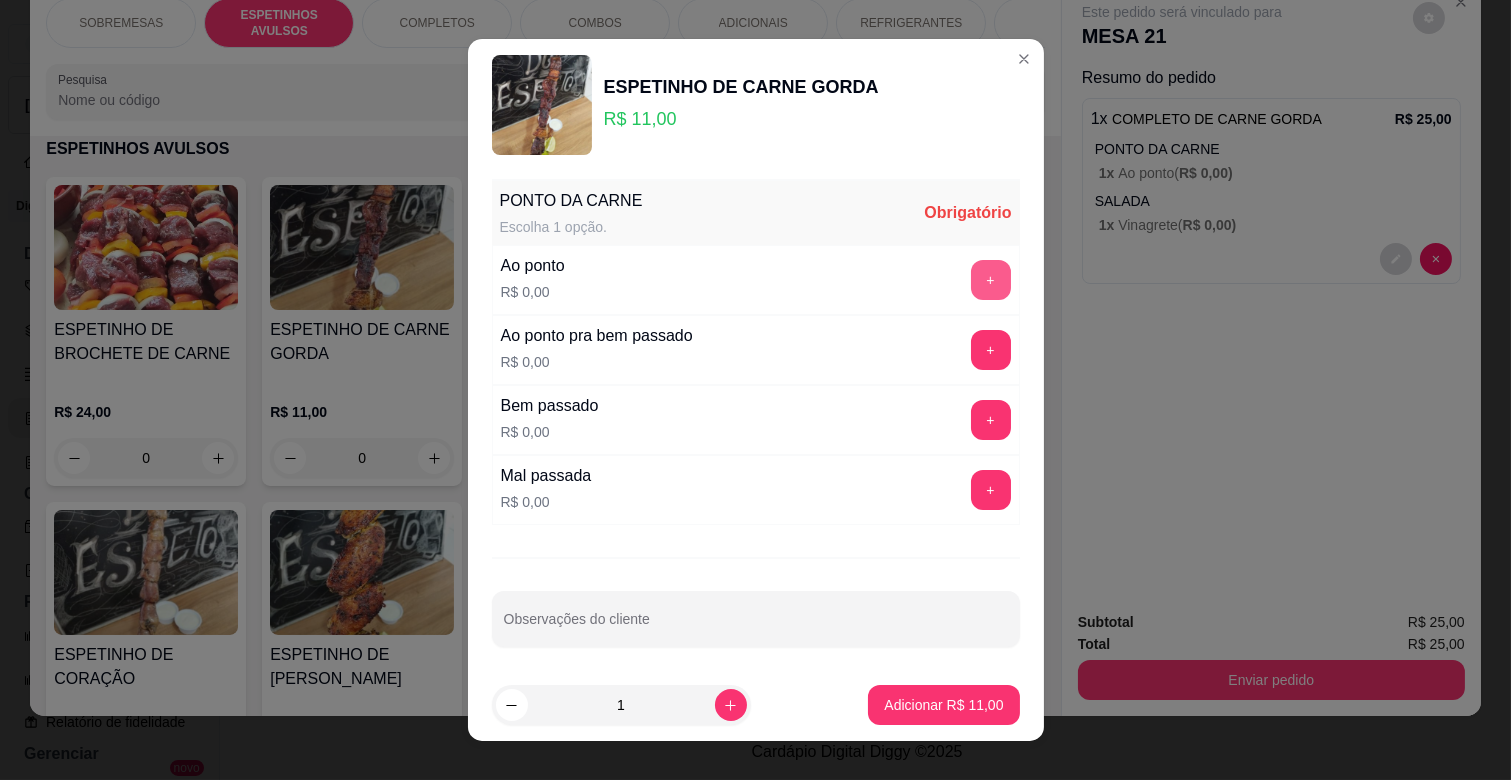 click on "+" at bounding box center (991, 280) 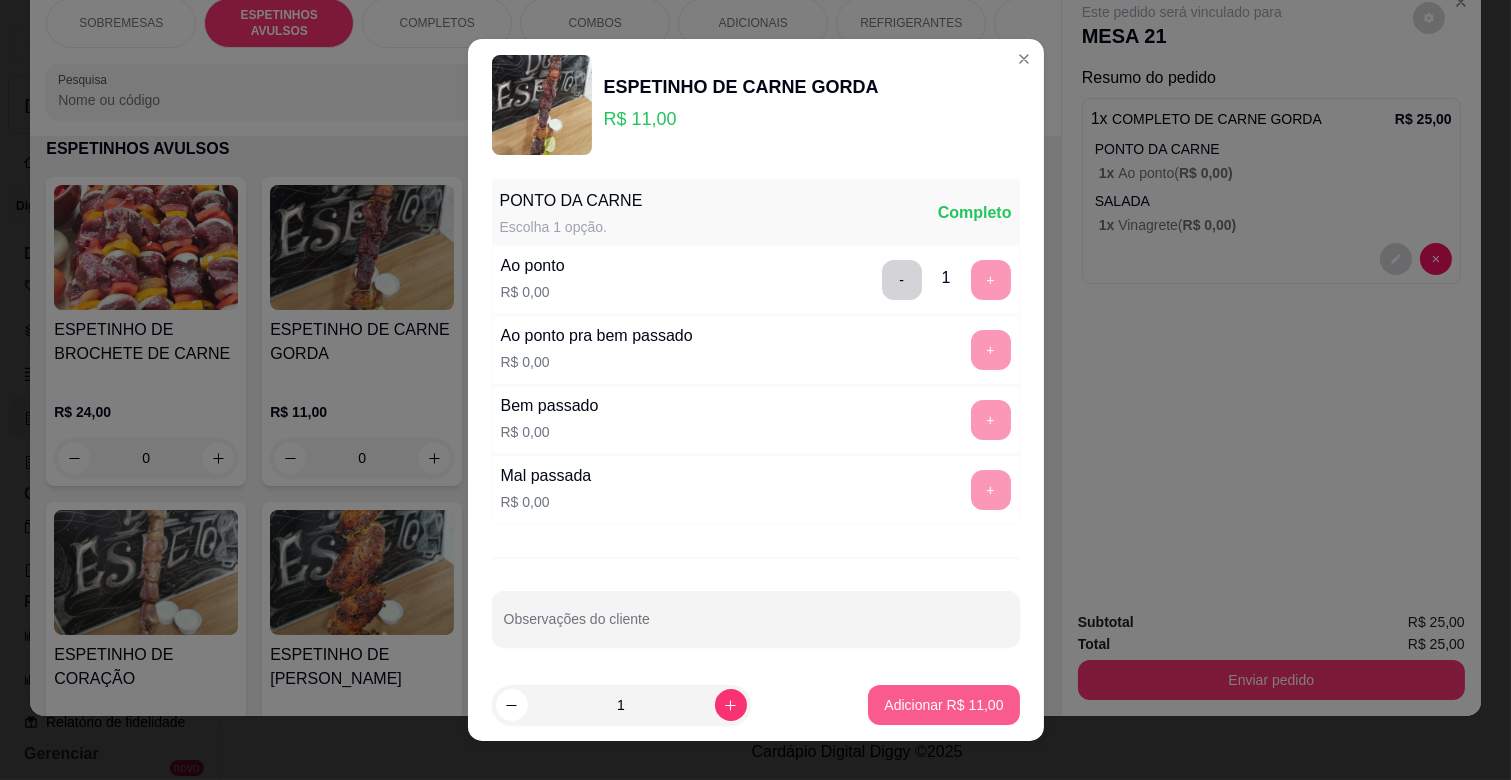 click on "Adicionar   R$ 11,00" at bounding box center [943, 705] 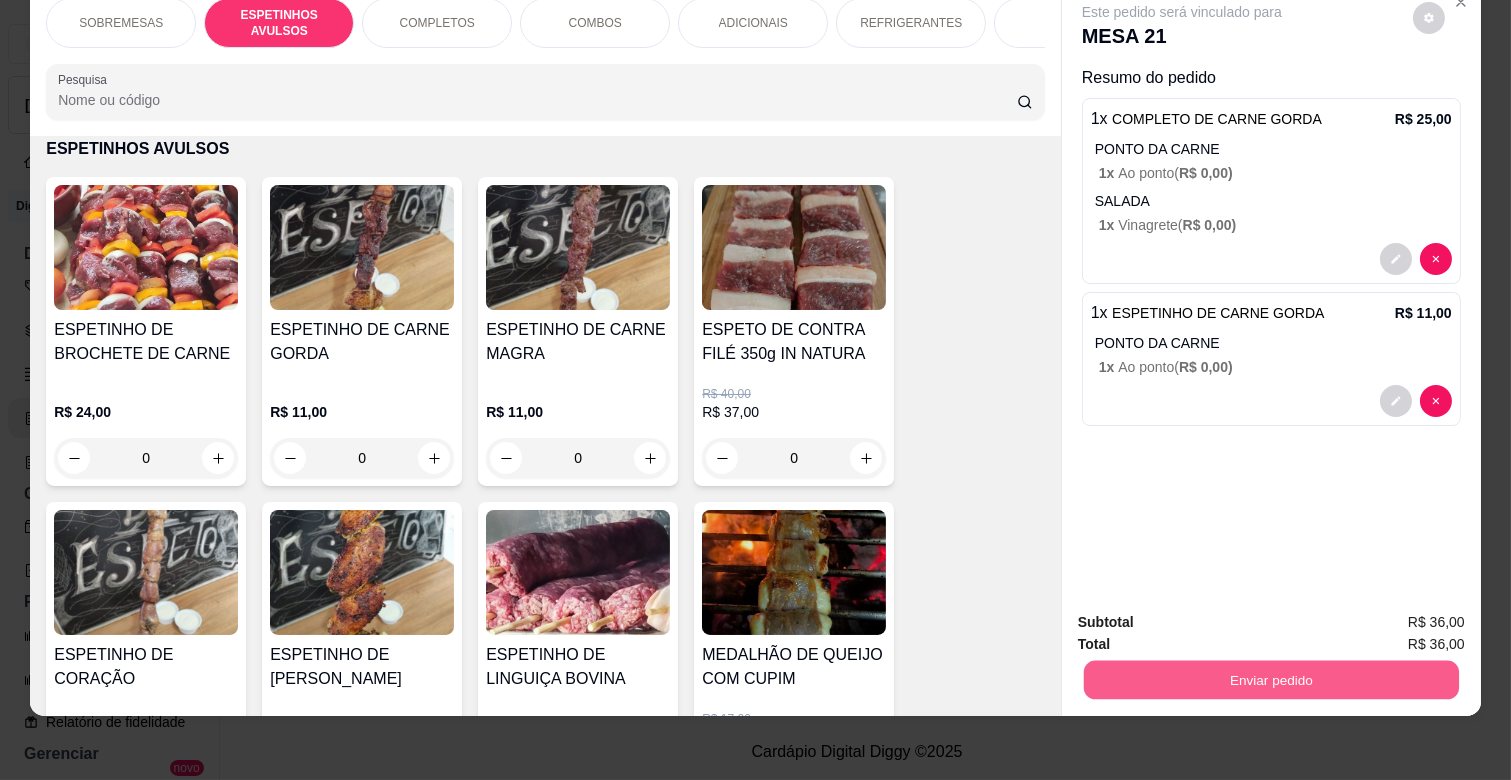 click on "Enviar pedido" at bounding box center (1271, 679) 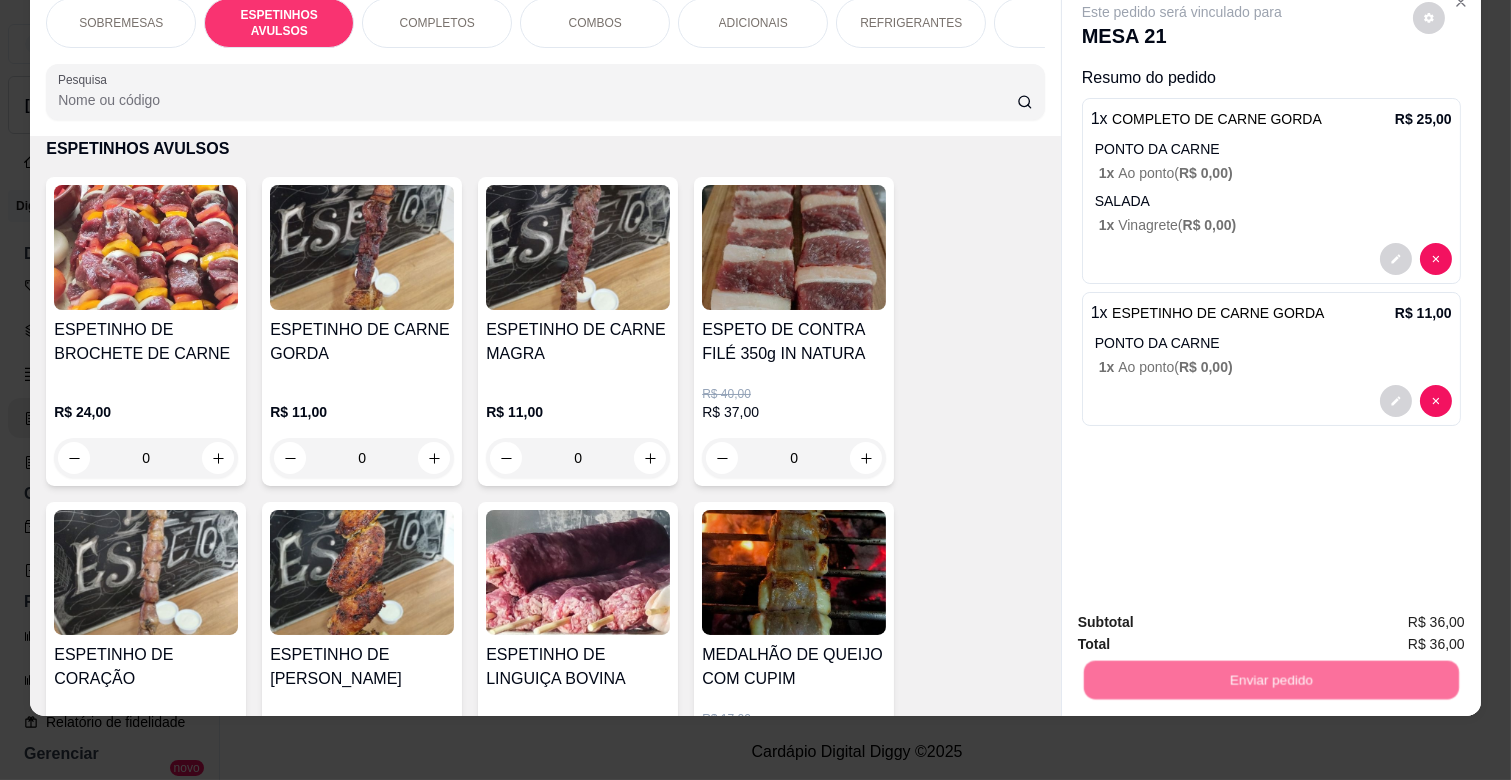 click on "Não registrar e enviar pedido" at bounding box center [1204, 614] 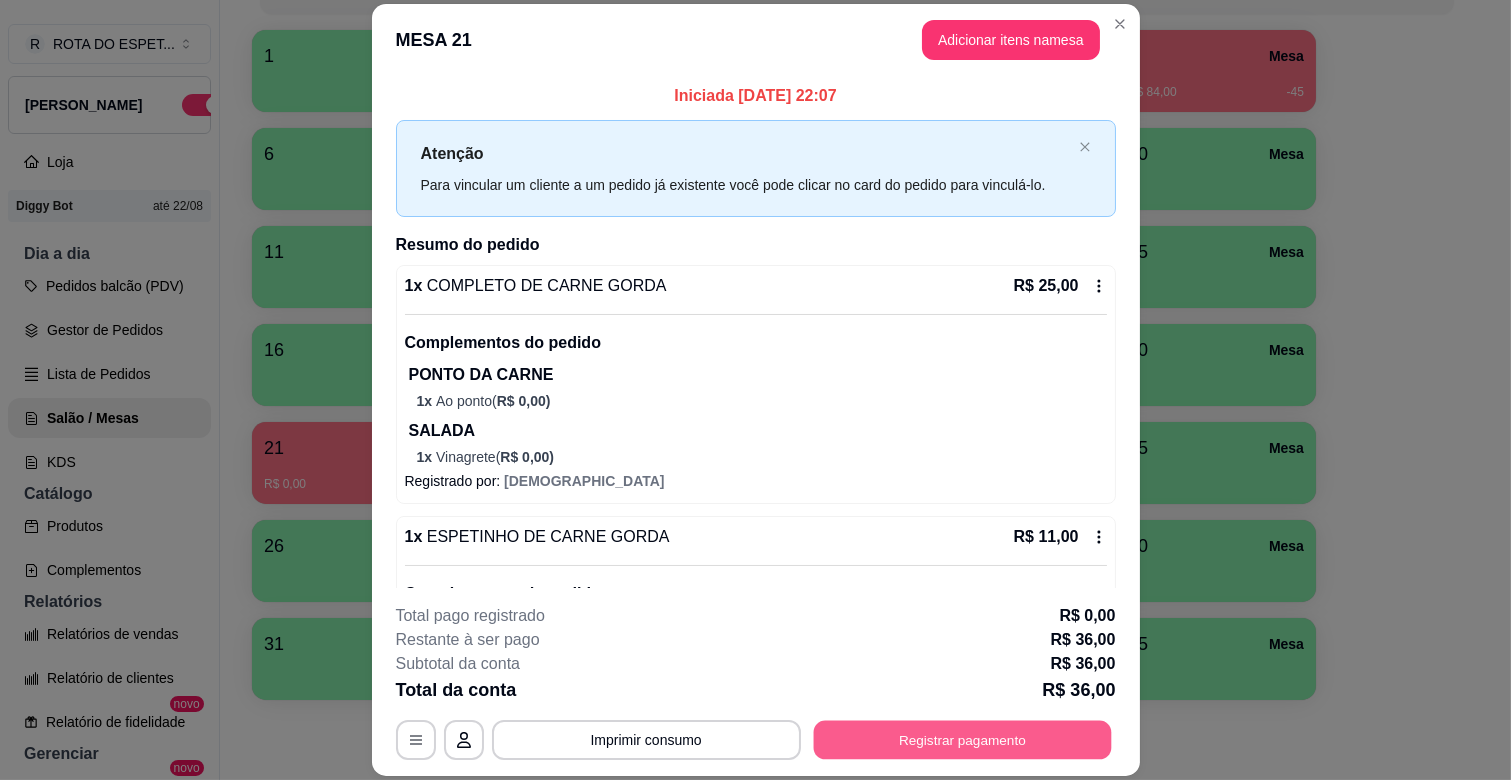 click on "Registrar pagamento" at bounding box center (962, 740) 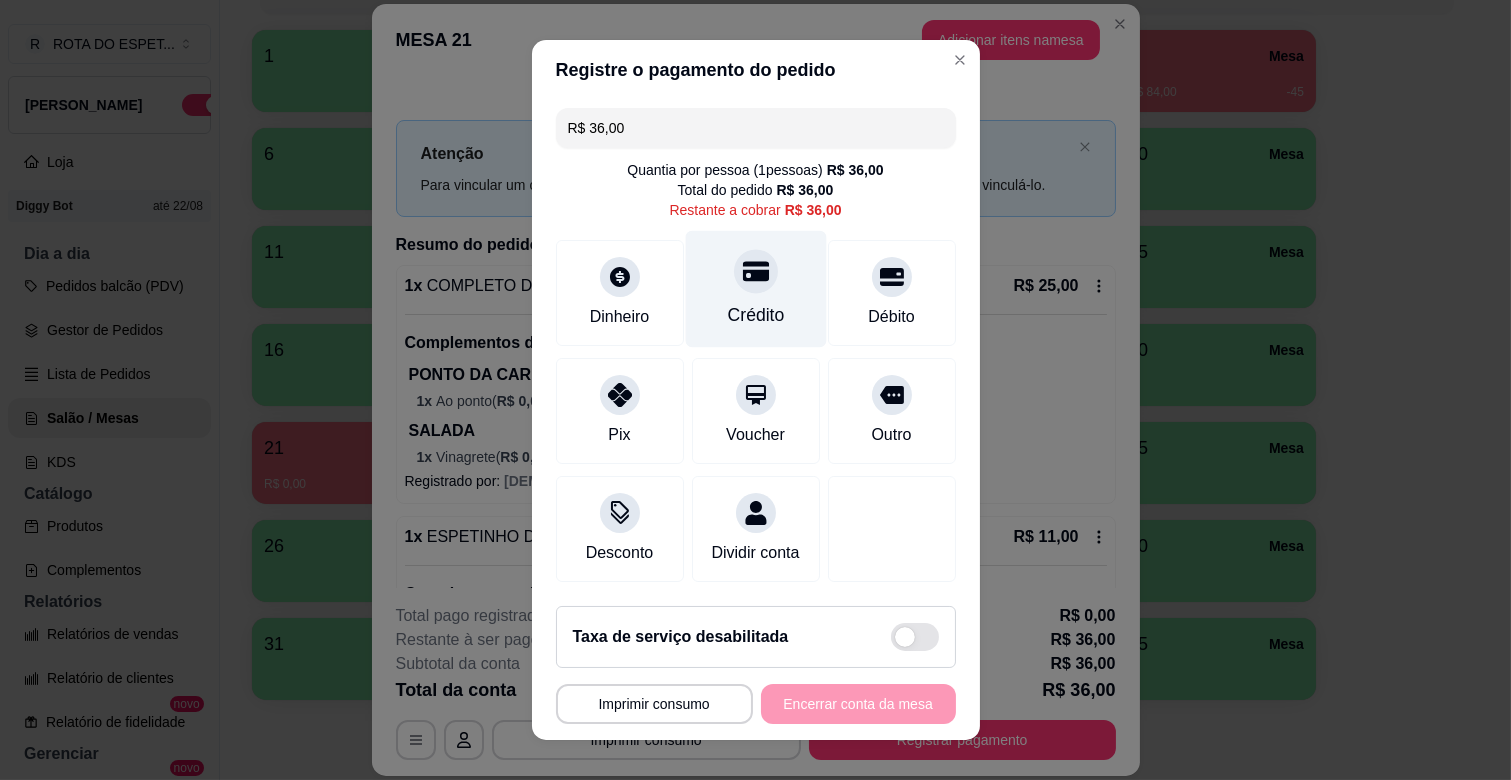 click on "Crédito" at bounding box center [755, 315] 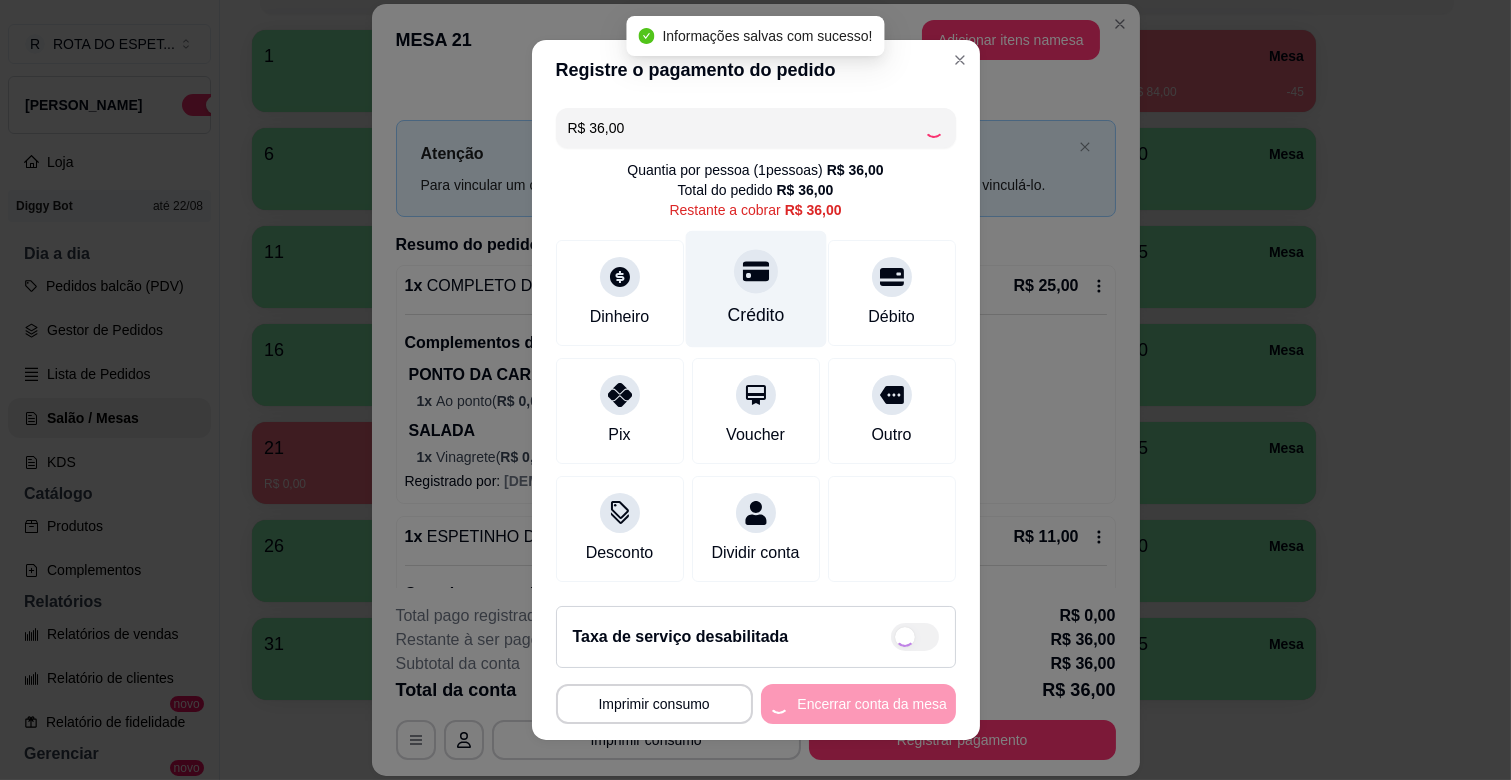 type on "R$ 0,00" 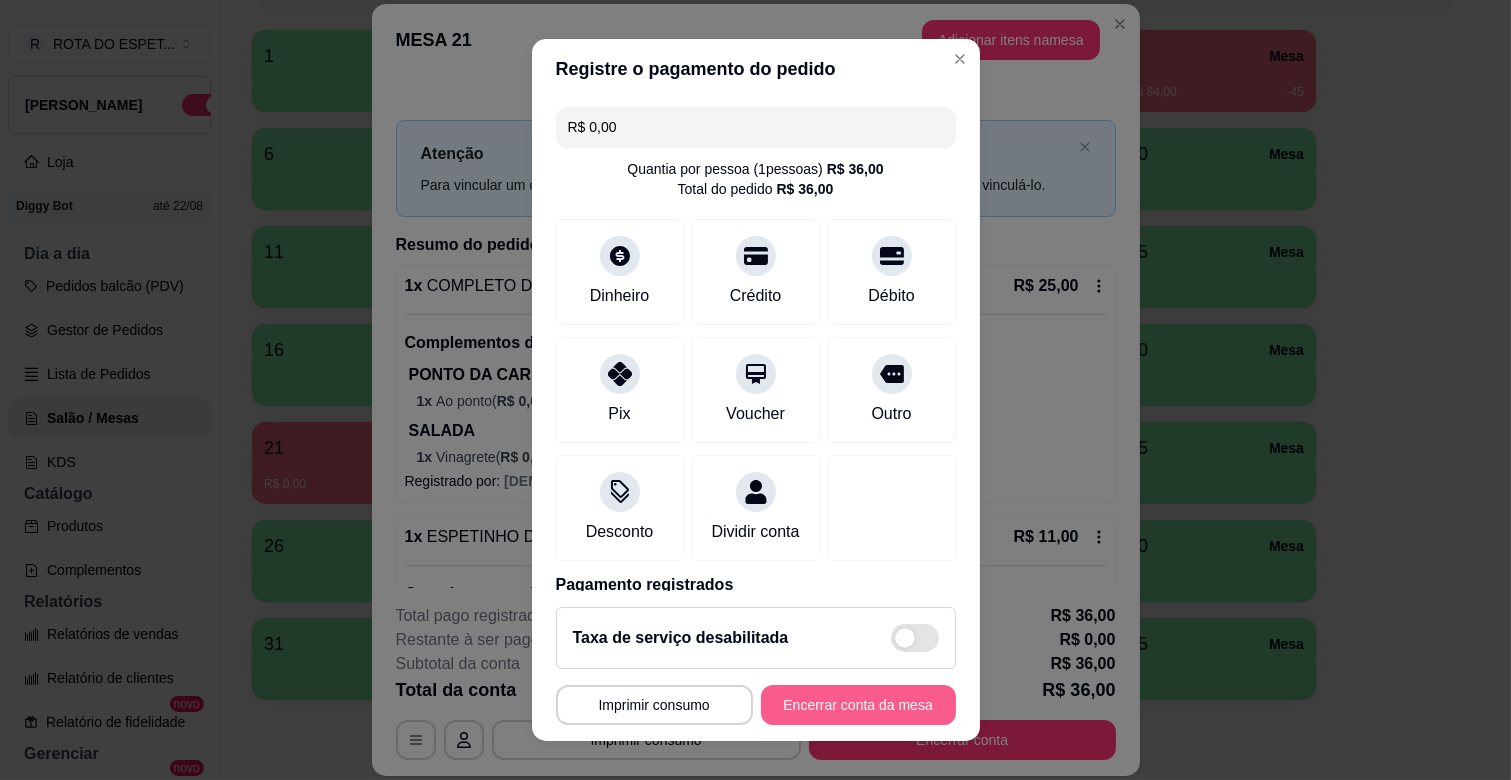 click on "Encerrar conta da mesa" at bounding box center [858, 705] 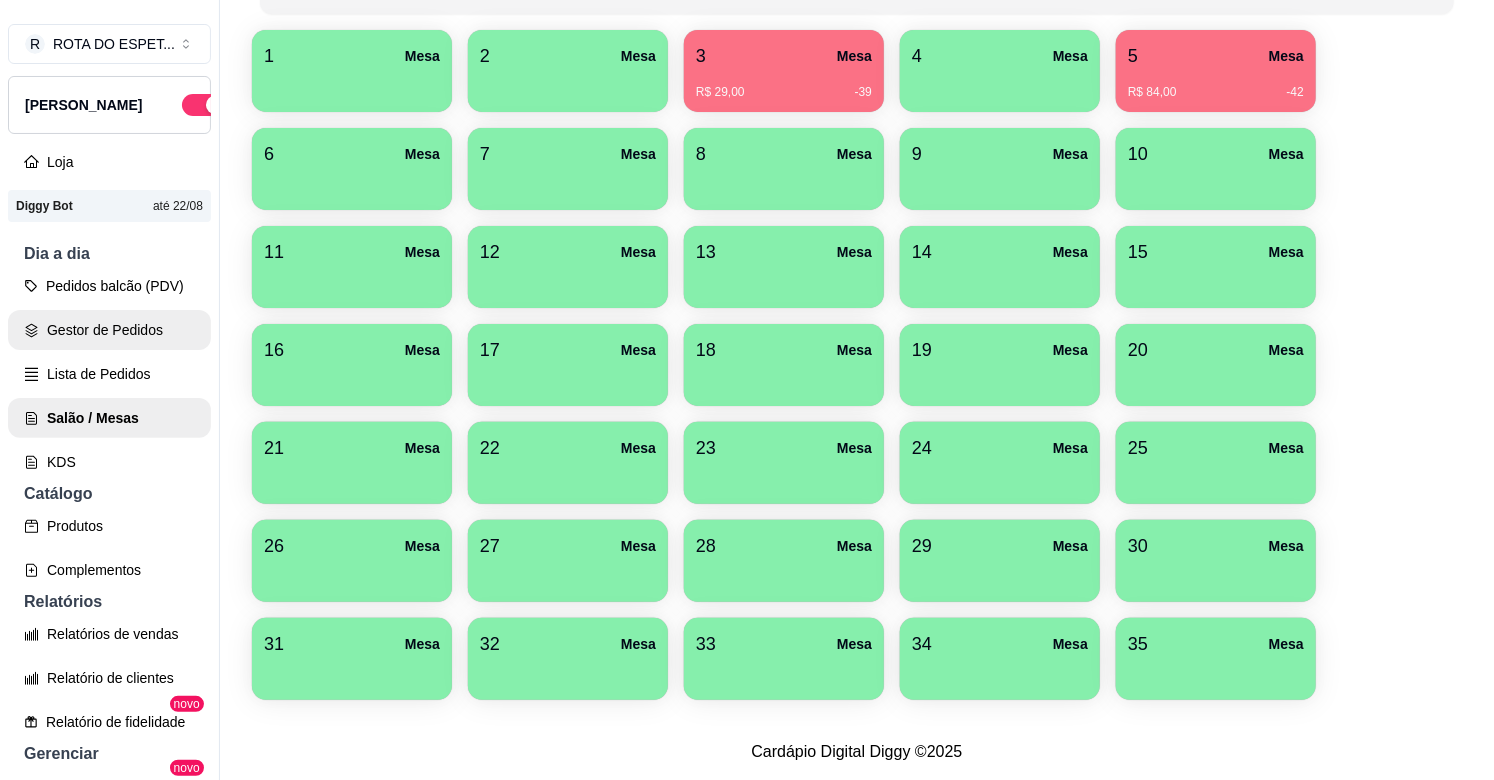 click on "Gestor de Pedidos" at bounding box center [109, 330] 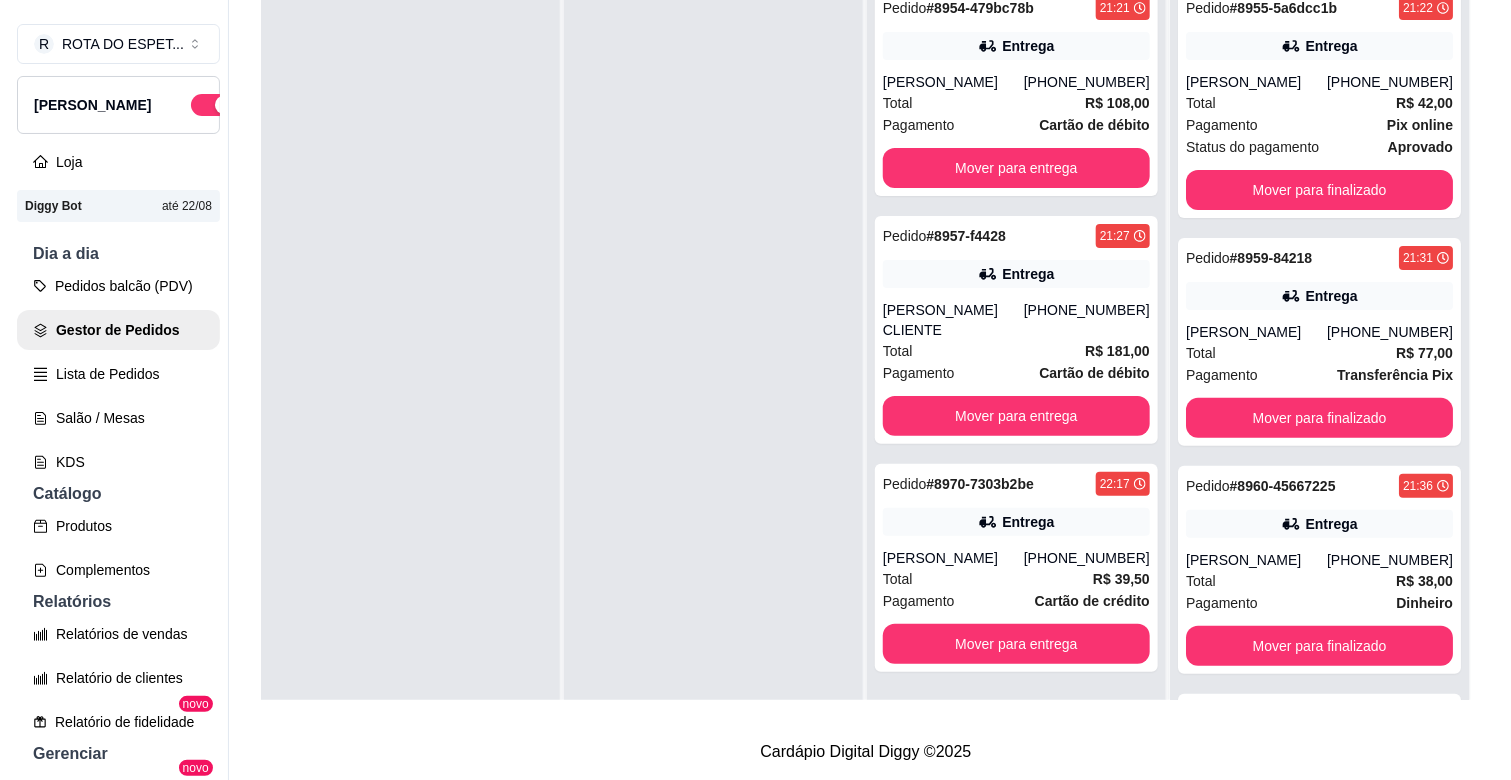 scroll, scrollTop: 0, scrollLeft: 0, axis: both 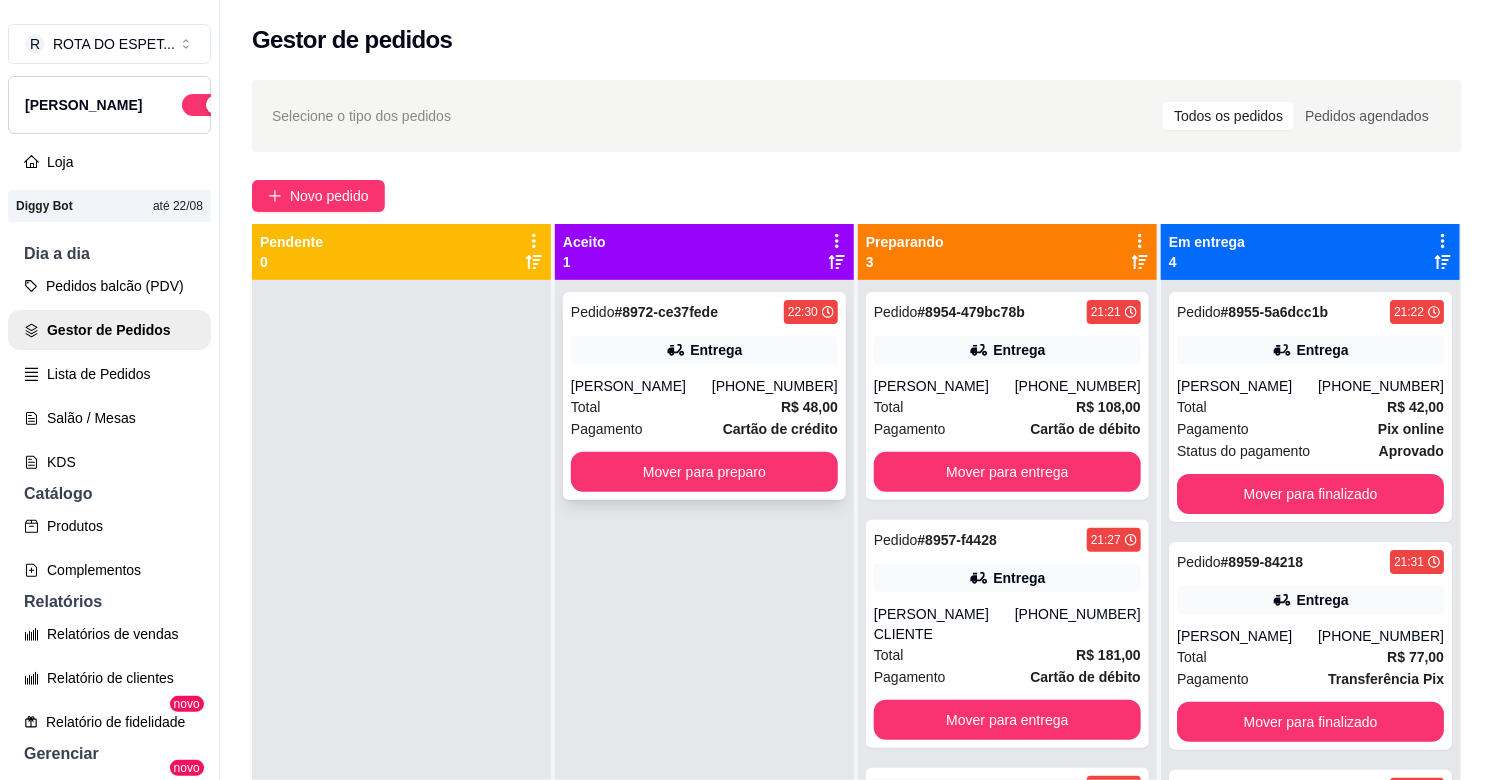 click on "[PHONE_NUMBER]" at bounding box center [775, 386] 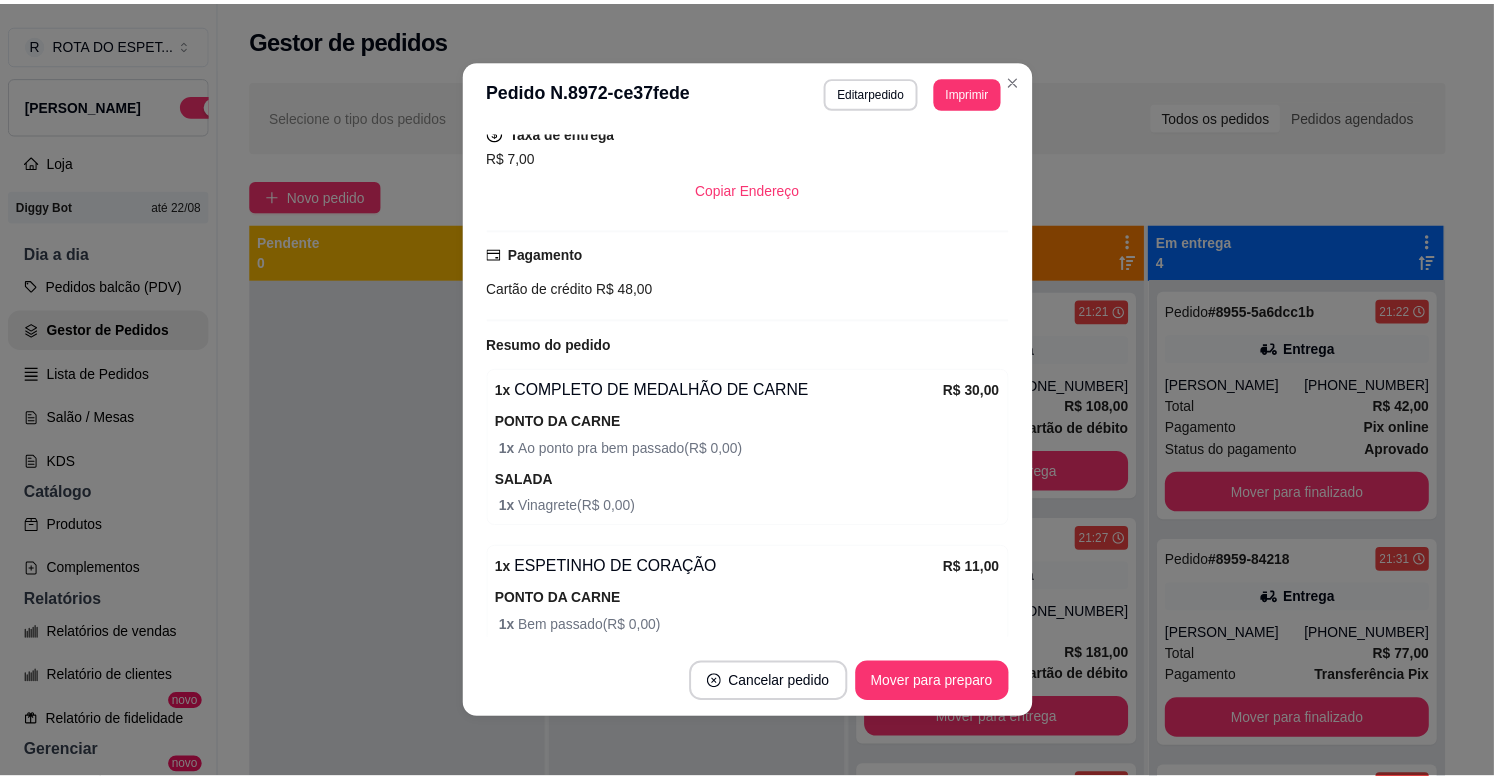 scroll, scrollTop: 532, scrollLeft: 0, axis: vertical 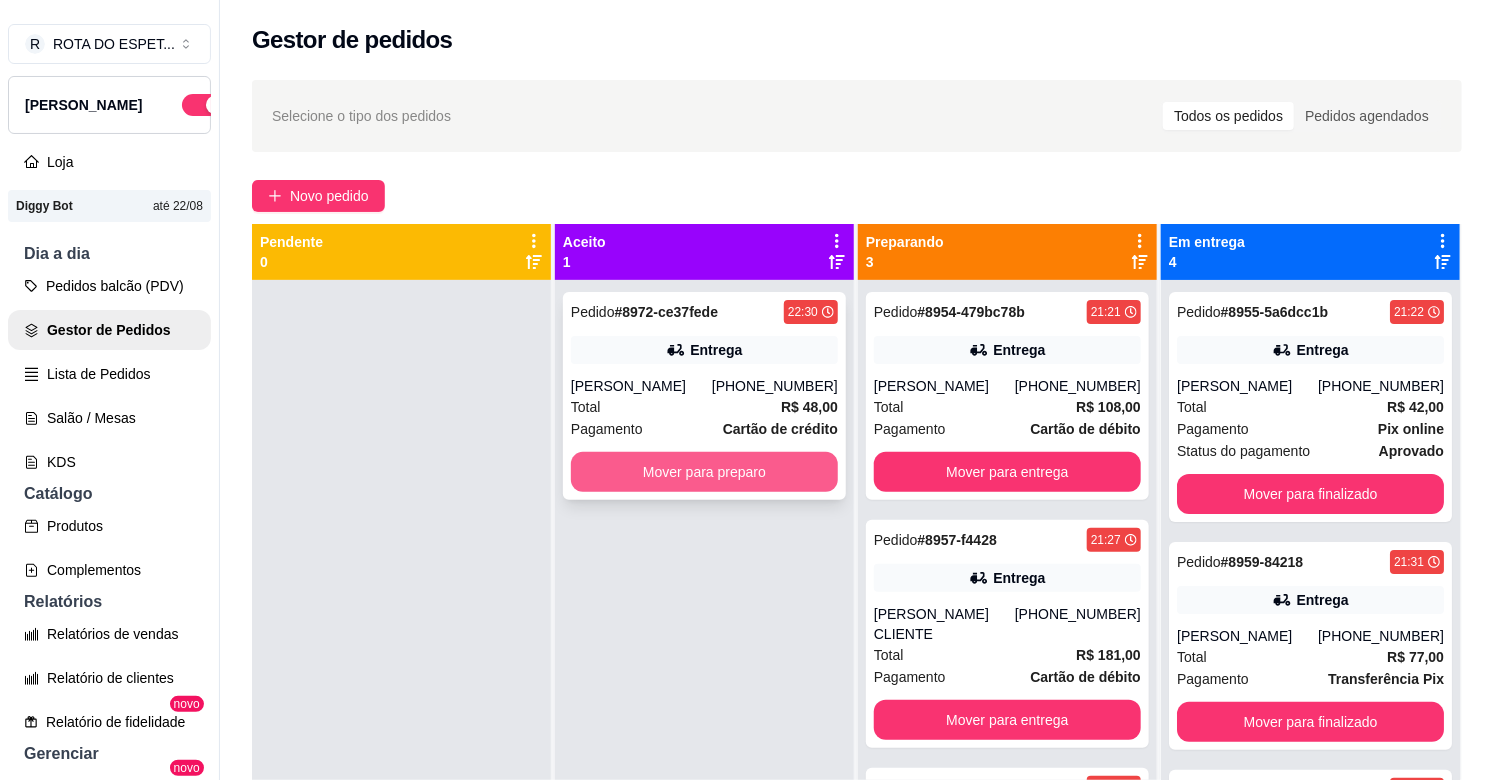 click on "Mover para preparo" at bounding box center [704, 472] 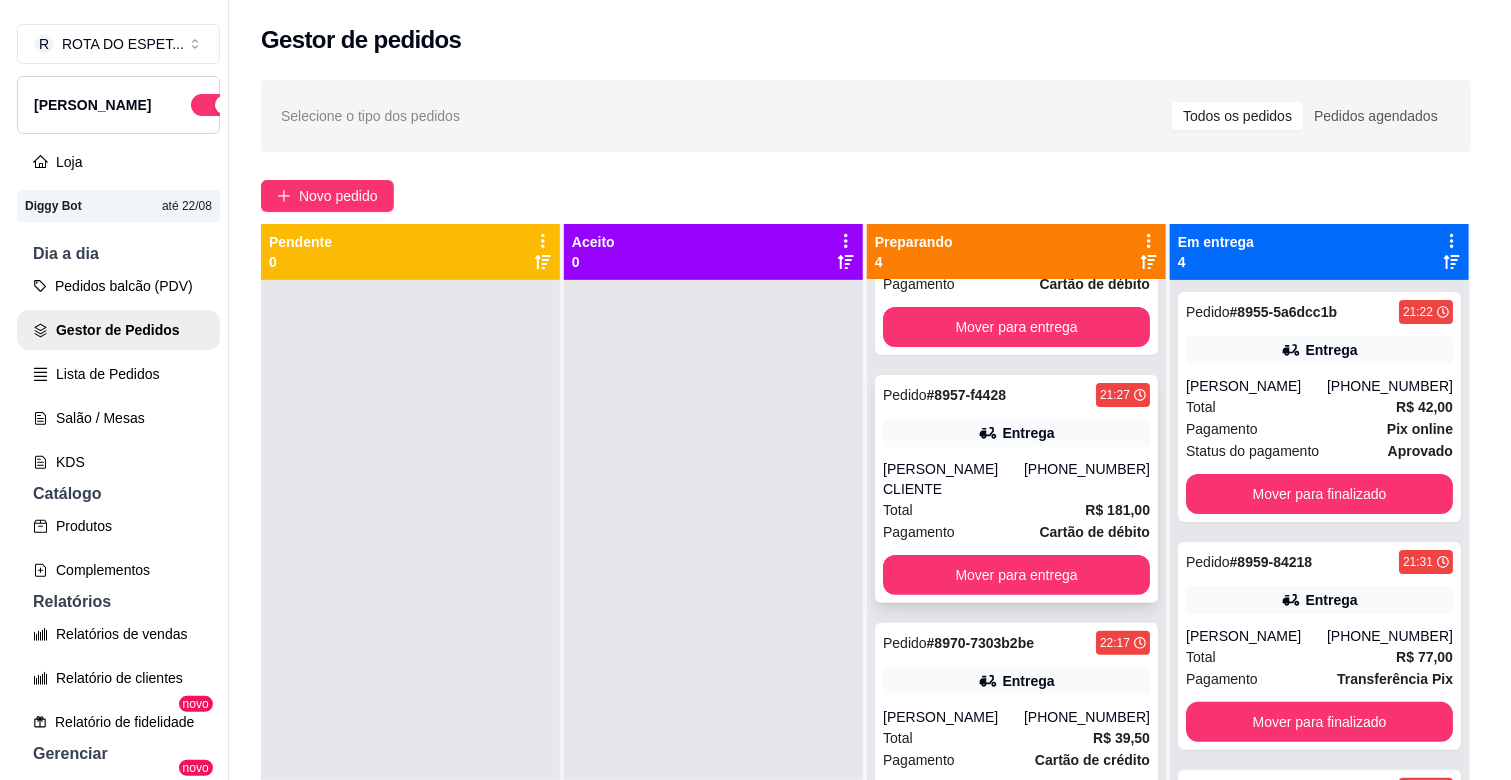 scroll, scrollTop: 151, scrollLeft: 0, axis: vertical 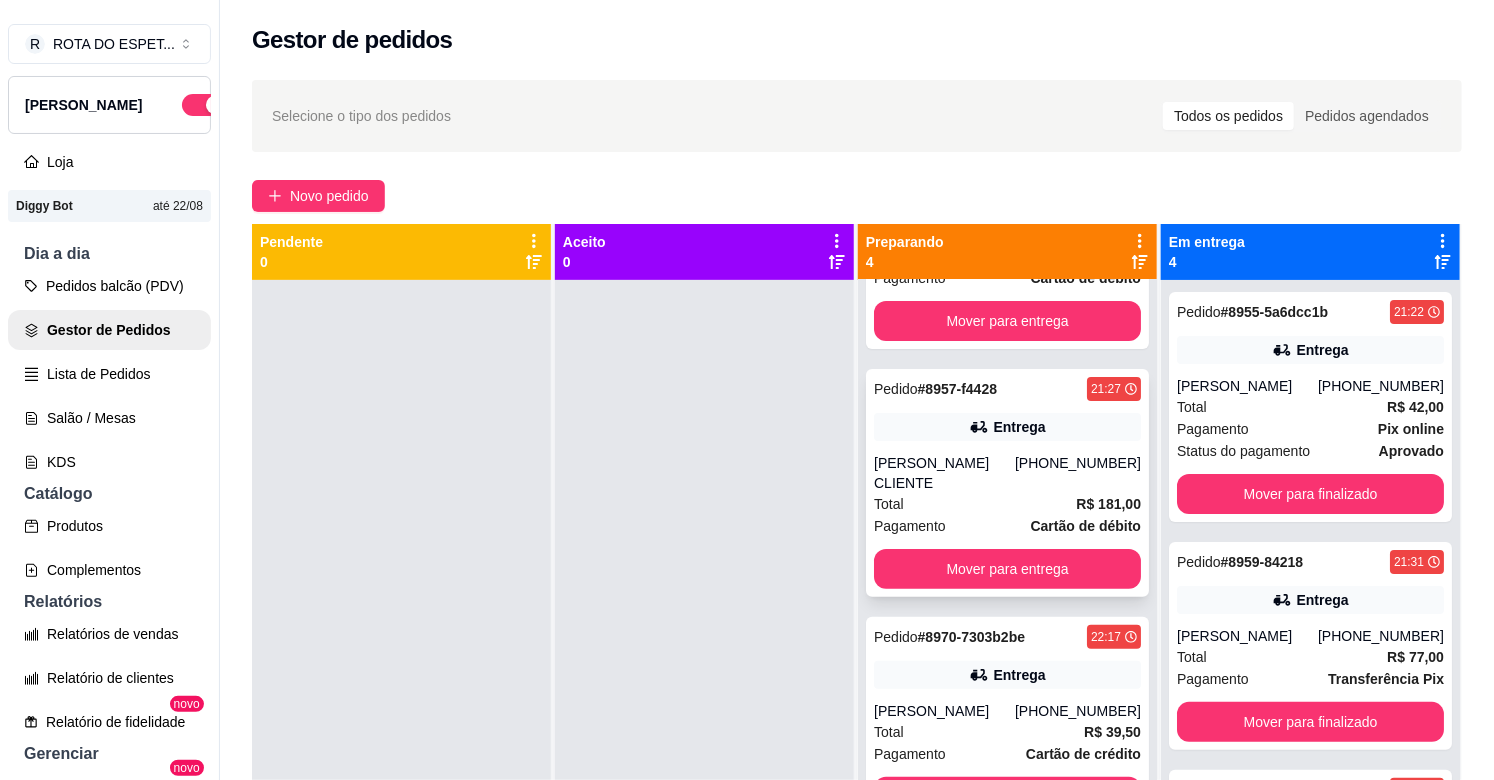 click on "Entrega" at bounding box center (1019, 427) 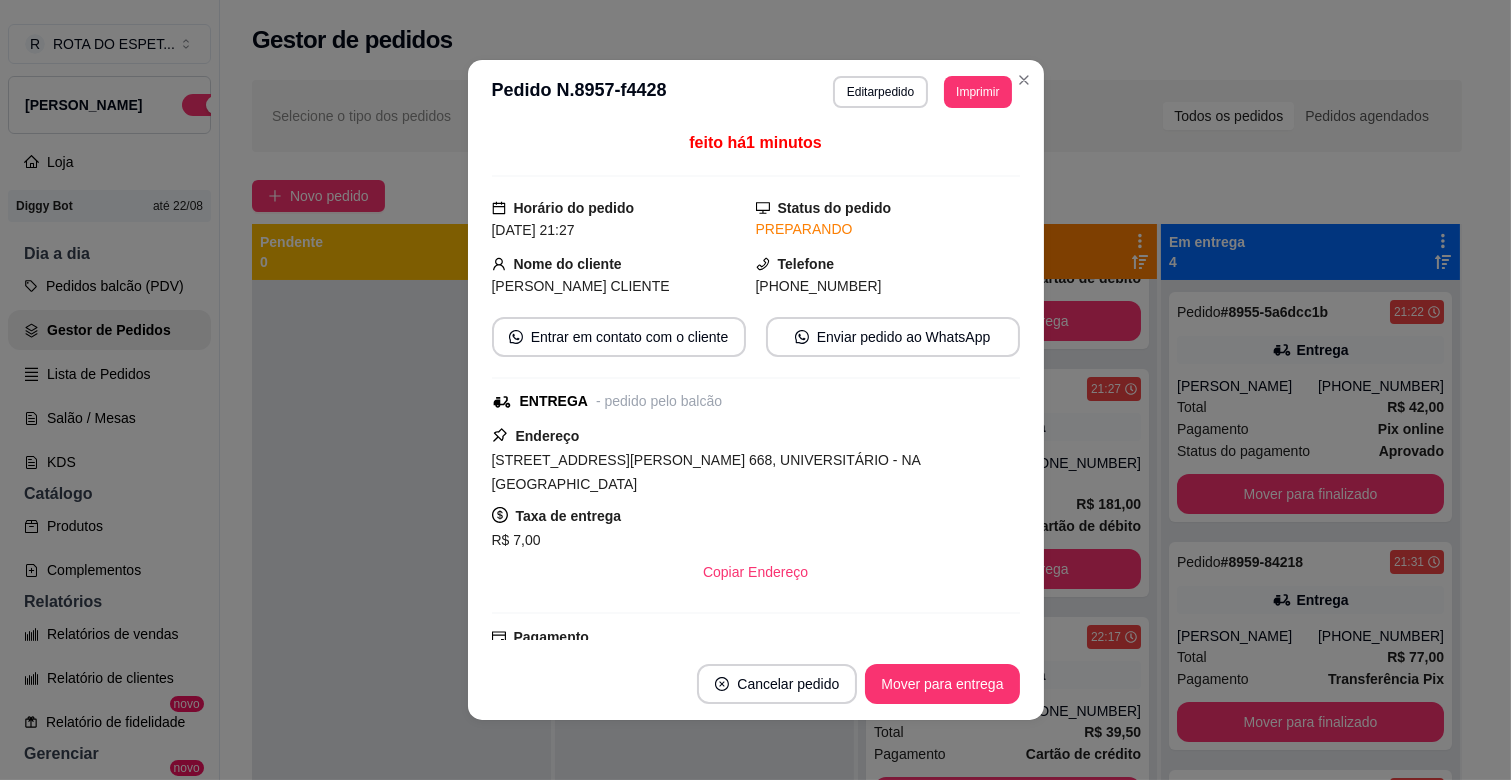 scroll, scrollTop: 0, scrollLeft: 0, axis: both 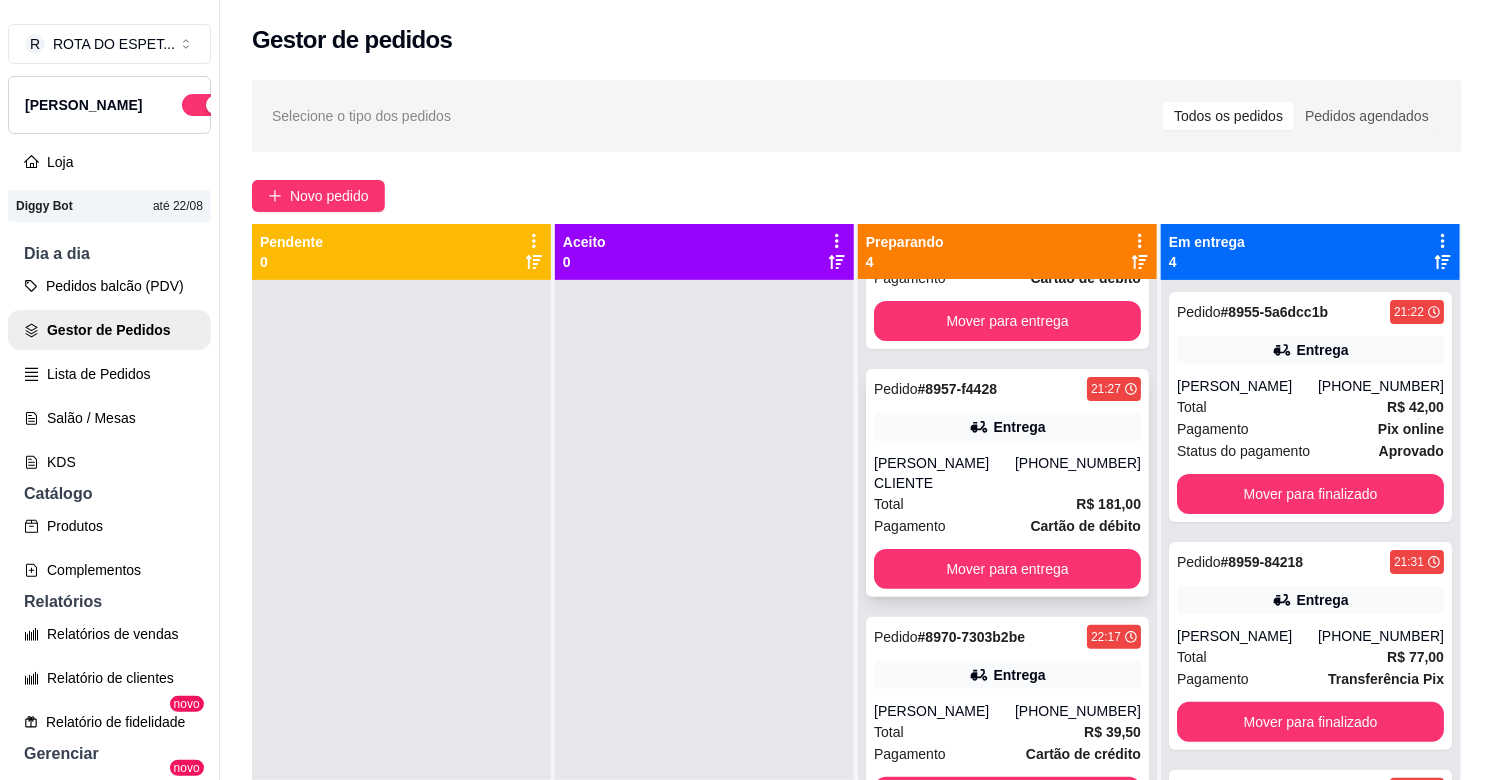 click on "Pedido  # 8957-f4428 21:27 Entrega FERNANDO CLIENTE [PHONE_NUMBER] Total R$ 181,00 Pagamento Cartão de débito Mover para entrega" at bounding box center [1007, 483] 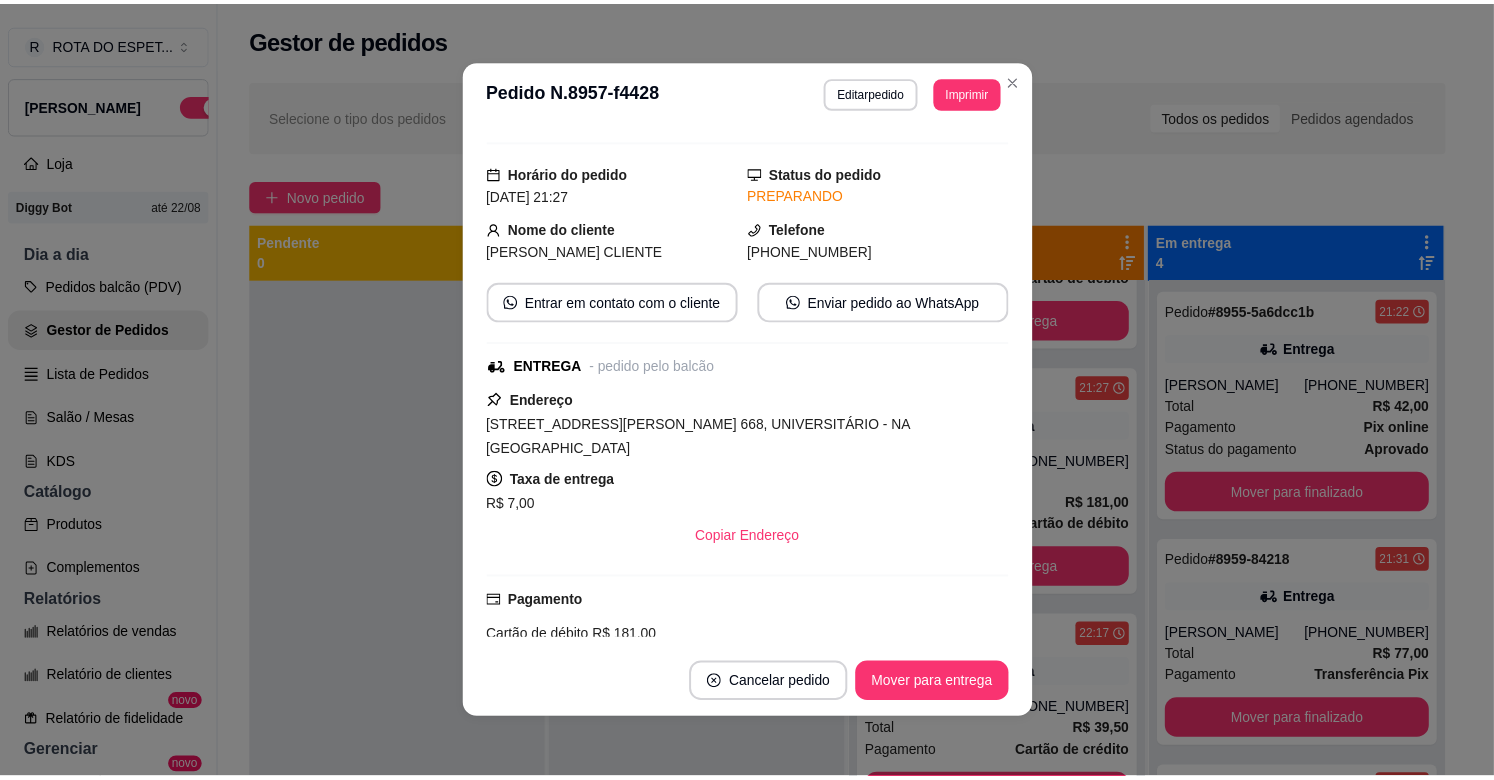 scroll, scrollTop: 0, scrollLeft: 0, axis: both 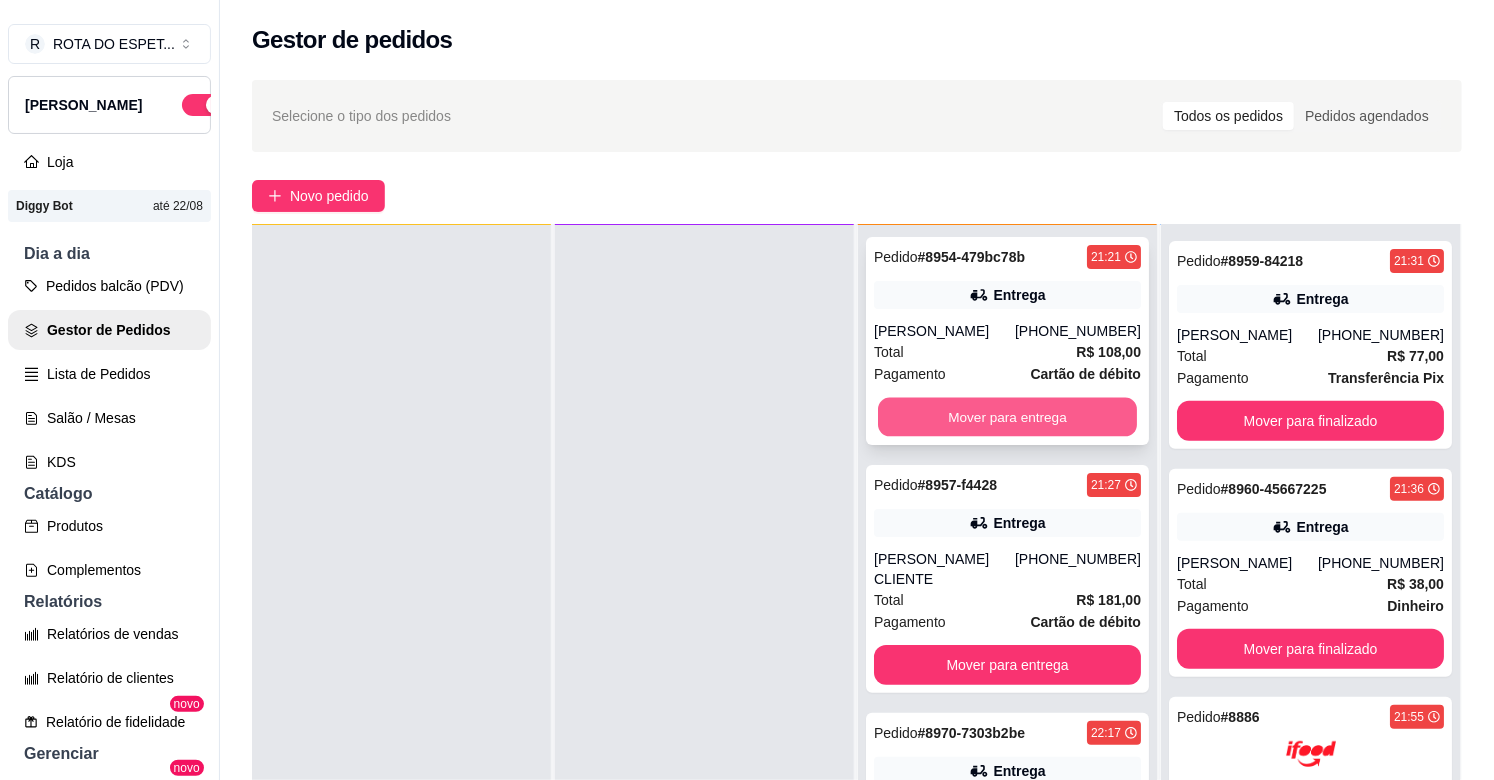 click on "Mover para entrega" at bounding box center [1007, 417] 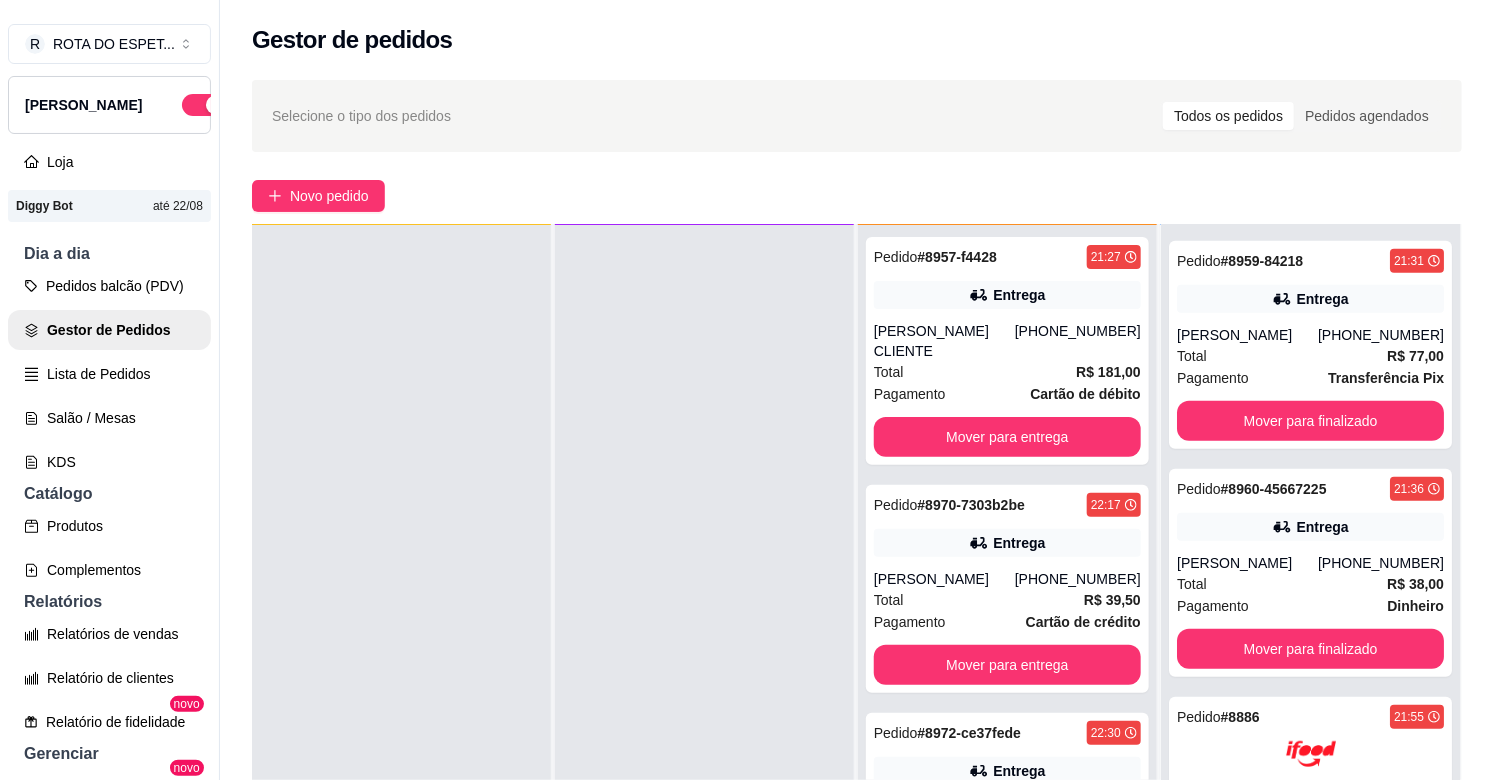 scroll, scrollTop: 493, scrollLeft: 0, axis: vertical 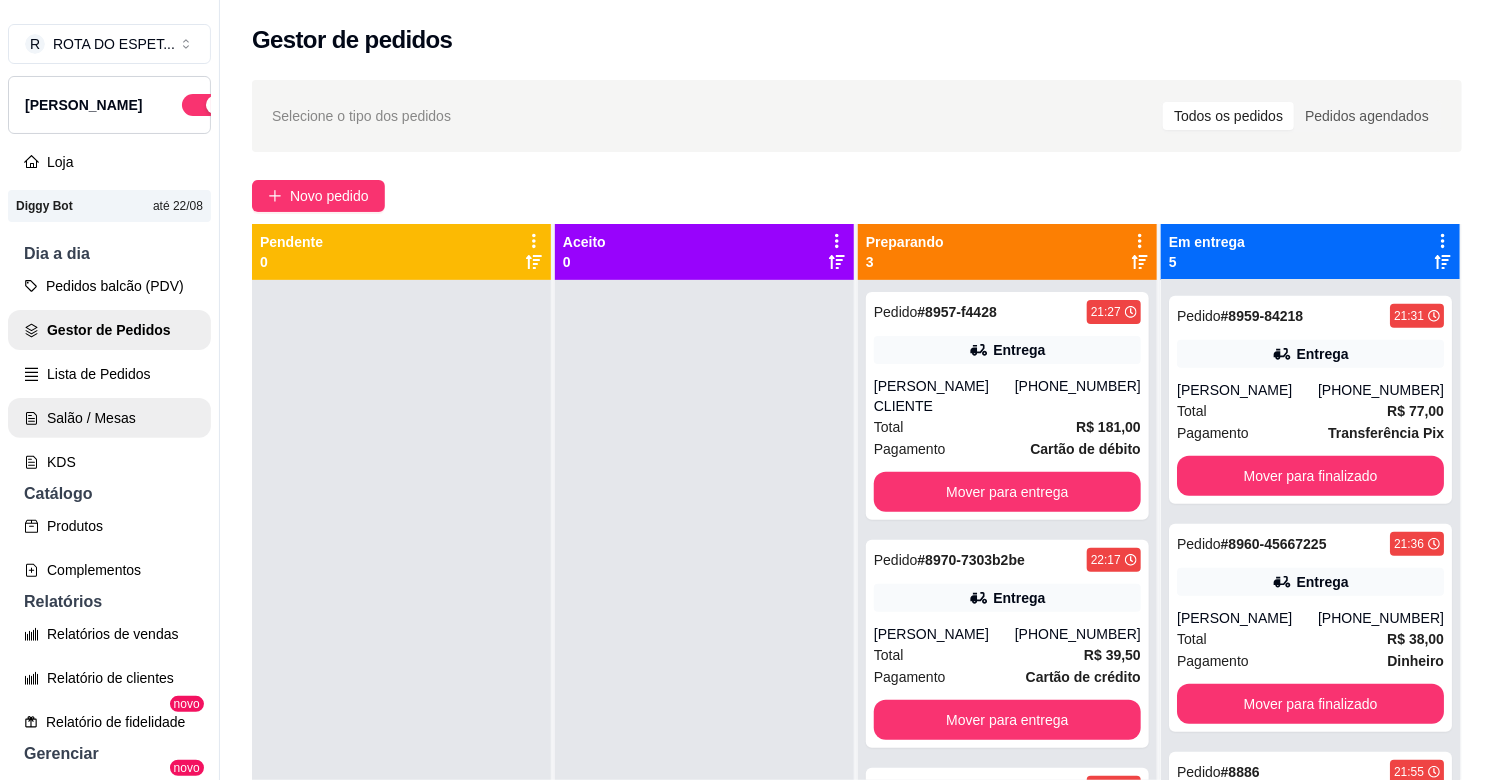click on "Salão / Mesas" at bounding box center (109, 418) 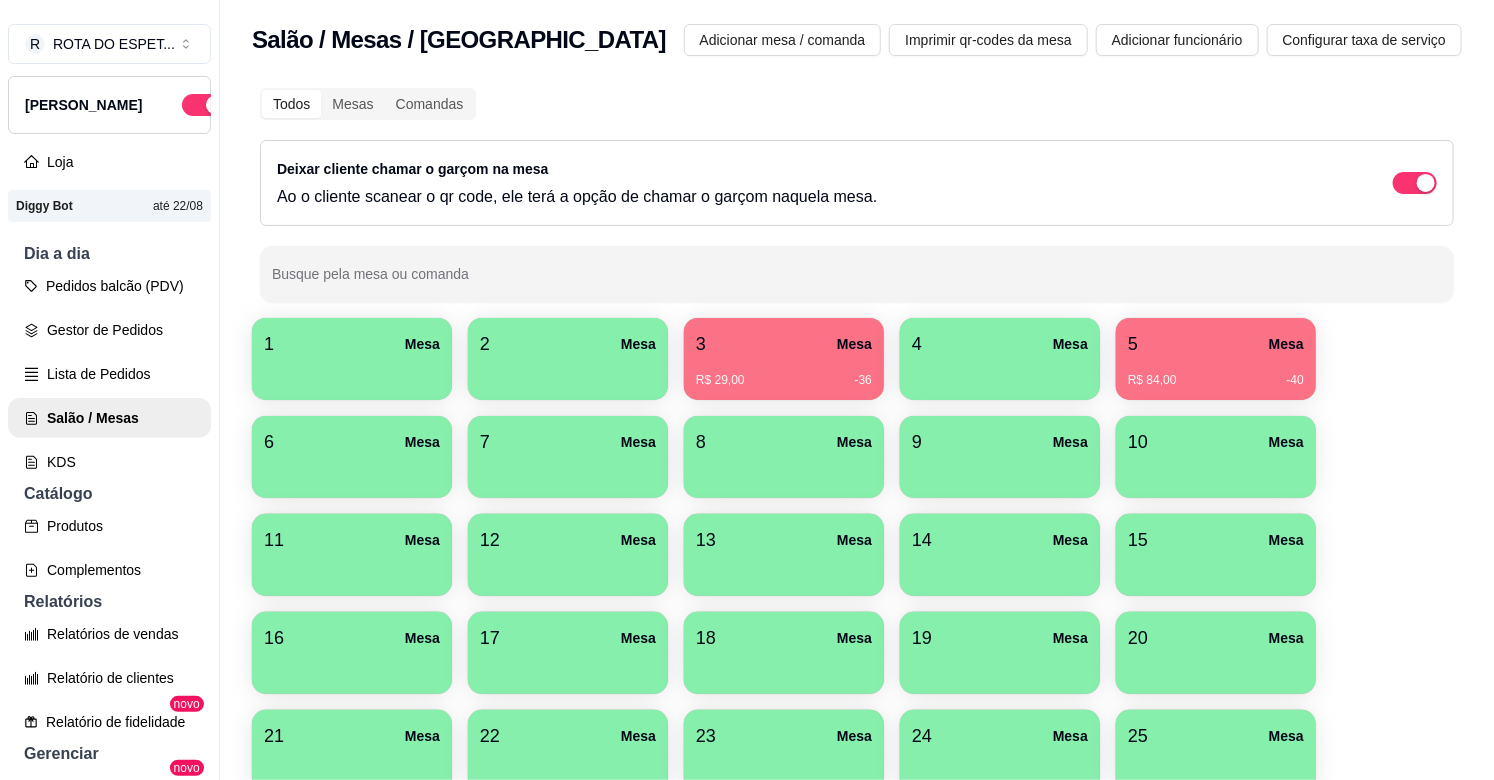 click on "3 Mesa" at bounding box center [784, 344] 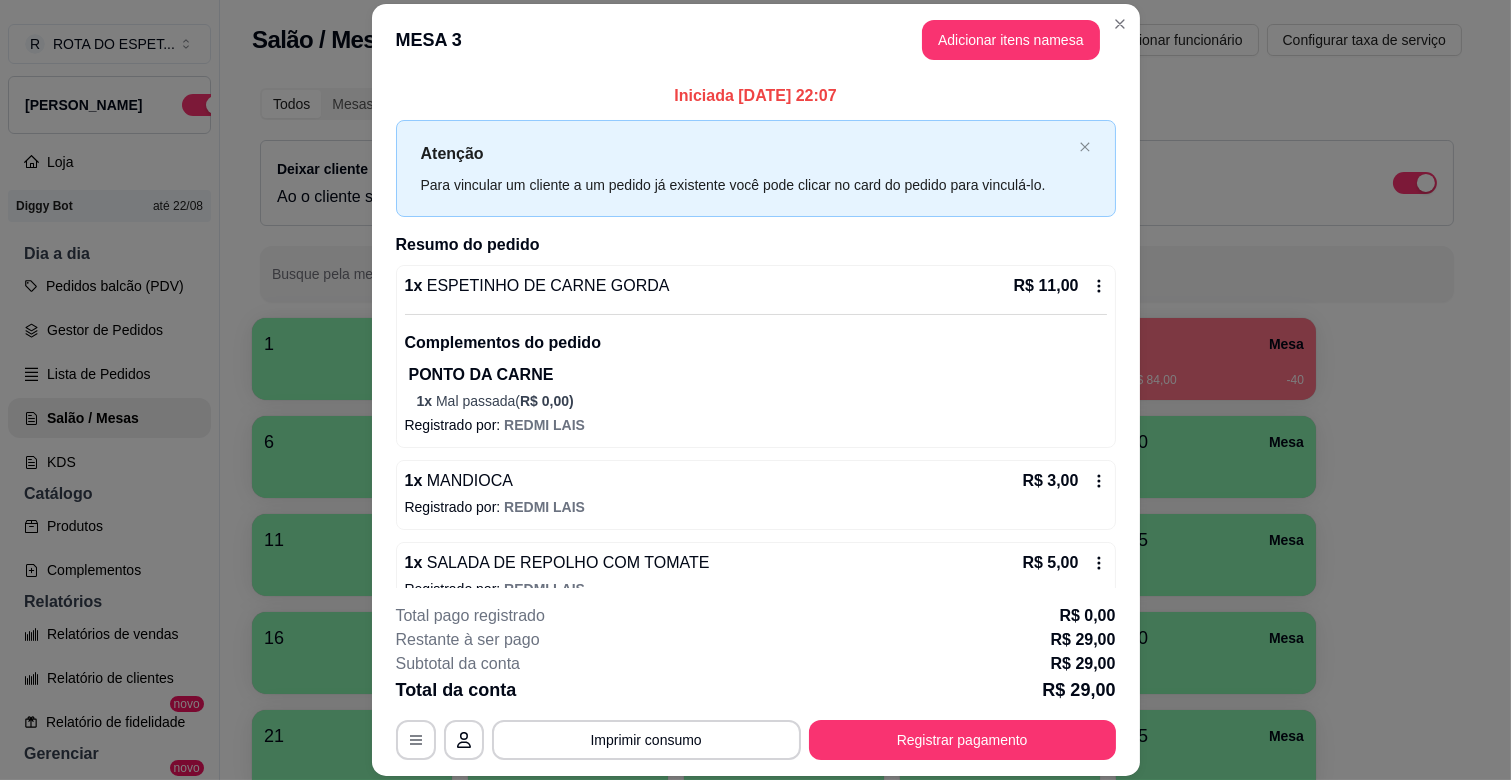 scroll, scrollTop: 114, scrollLeft: 0, axis: vertical 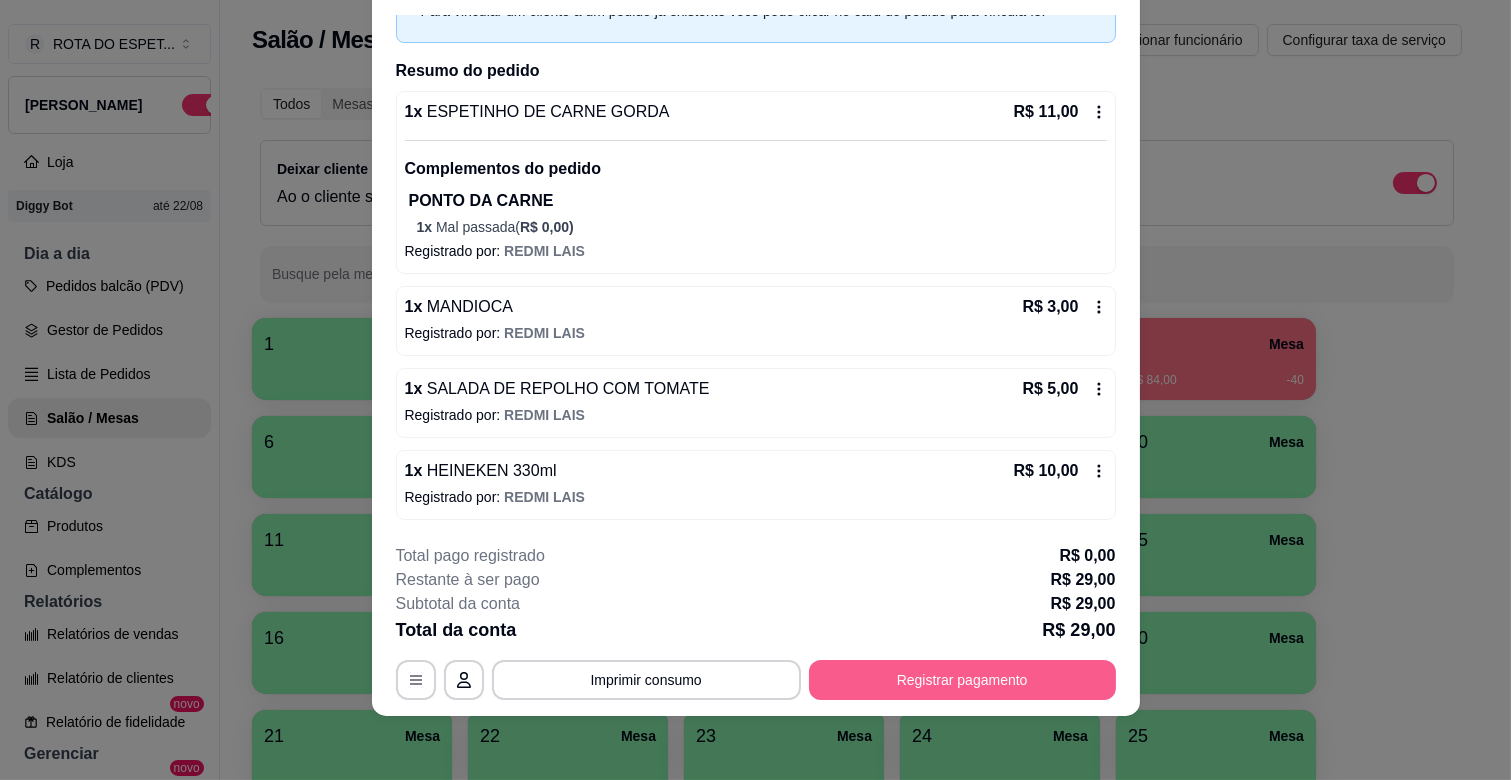 click on "Registrar pagamento" at bounding box center [962, 680] 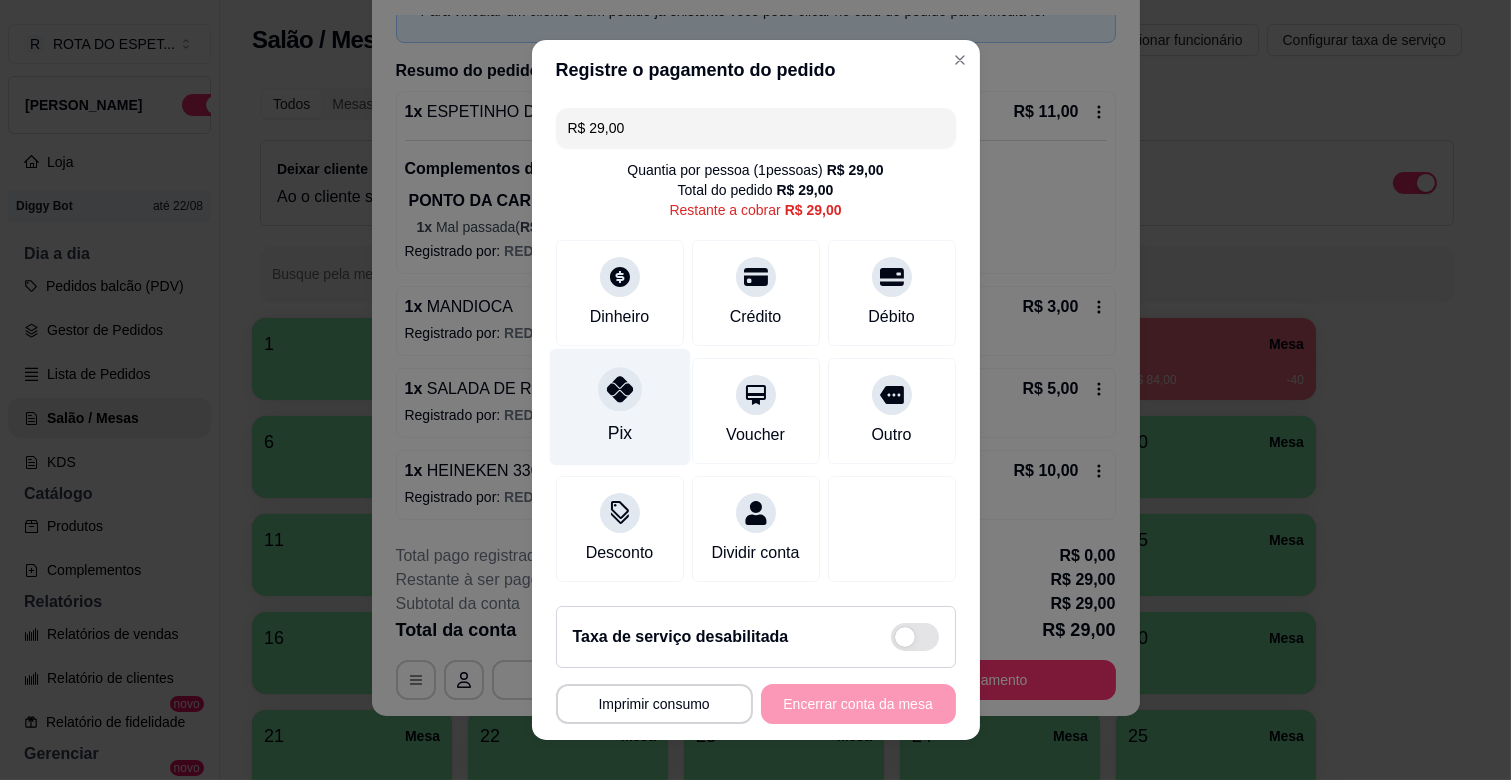 click at bounding box center (620, 389) 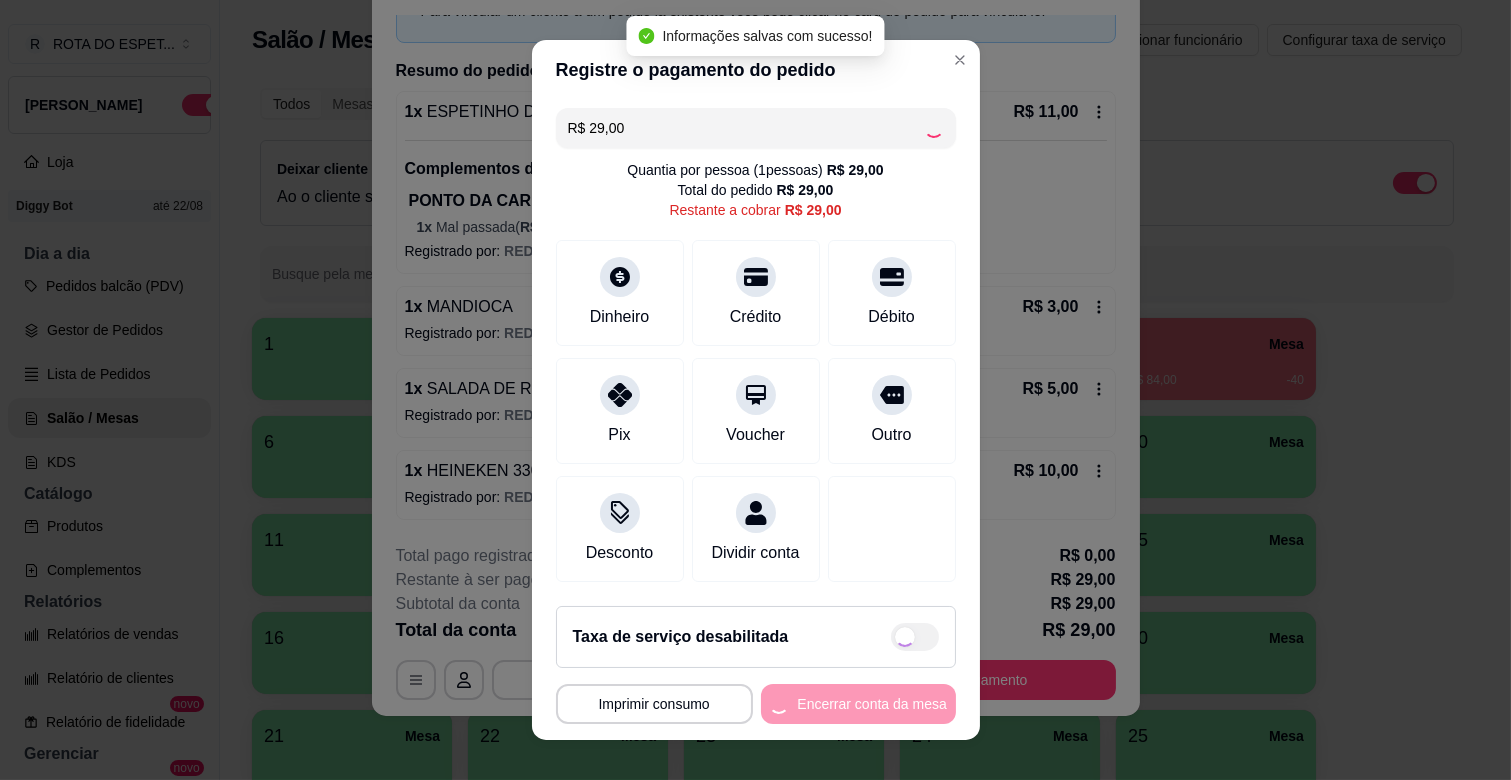 type on "R$ 0,00" 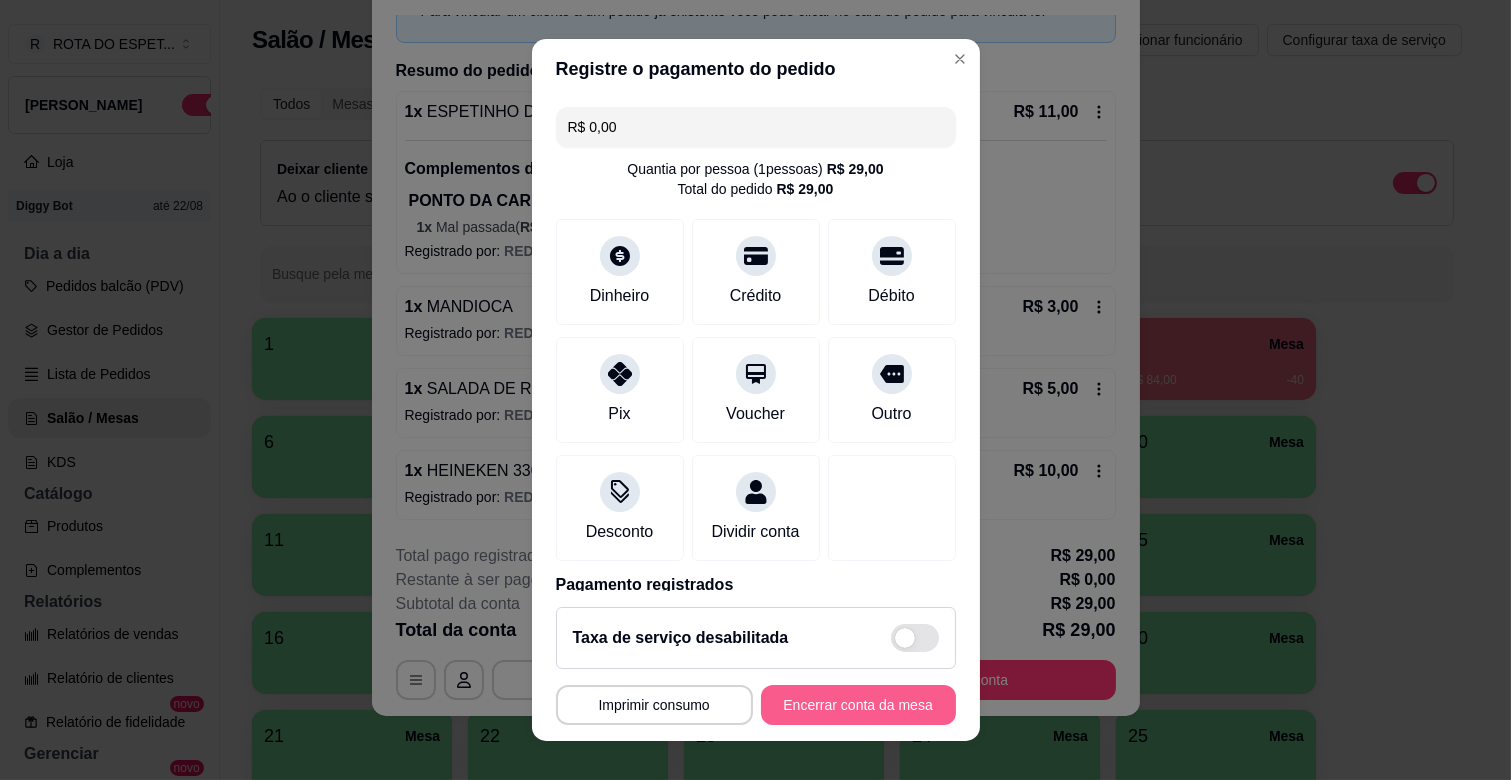 click on "Encerrar conta da mesa" at bounding box center [858, 705] 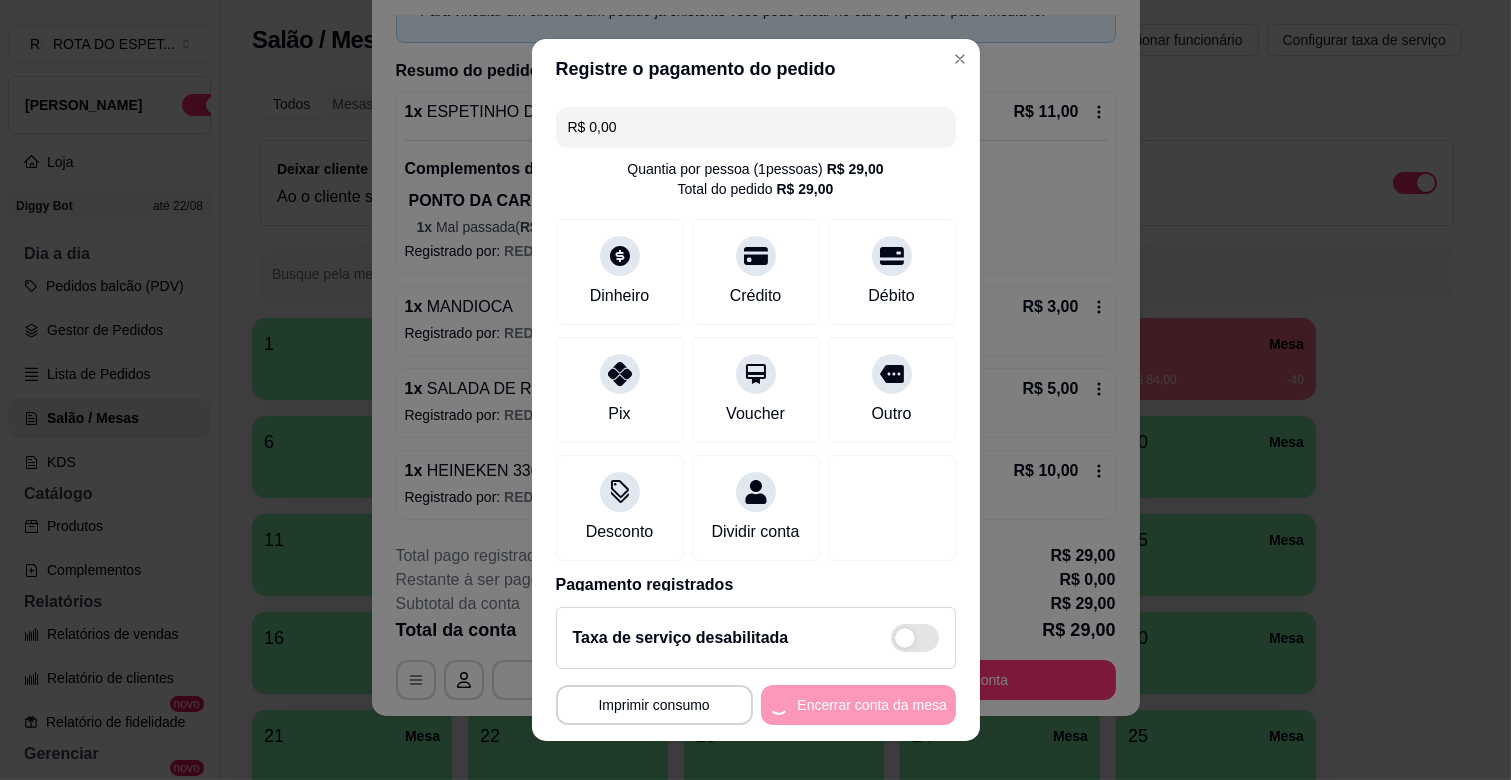 scroll, scrollTop: 0, scrollLeft: 0, axis: both 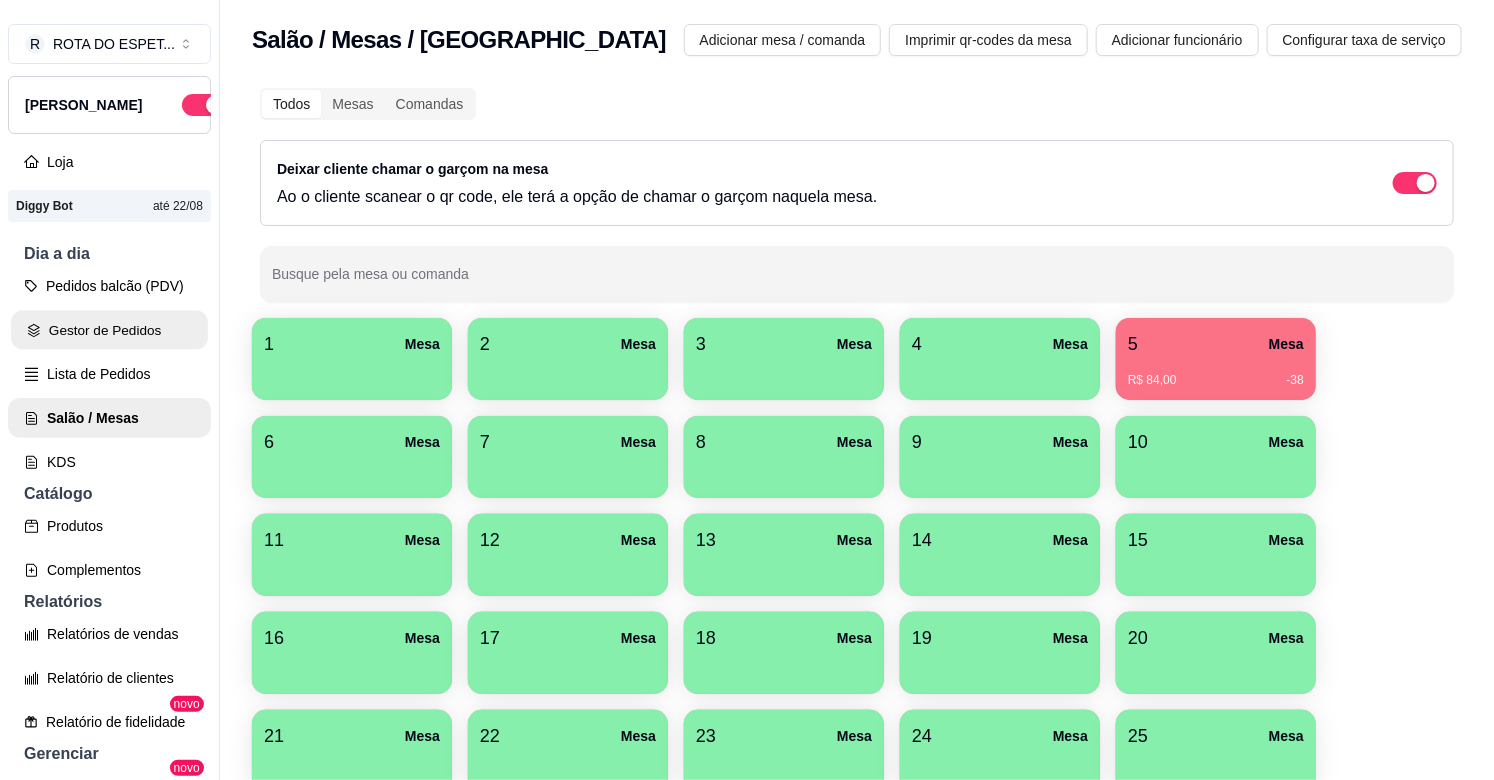 click on "Gestor de Pedidos" at bounding box center [109, 330] 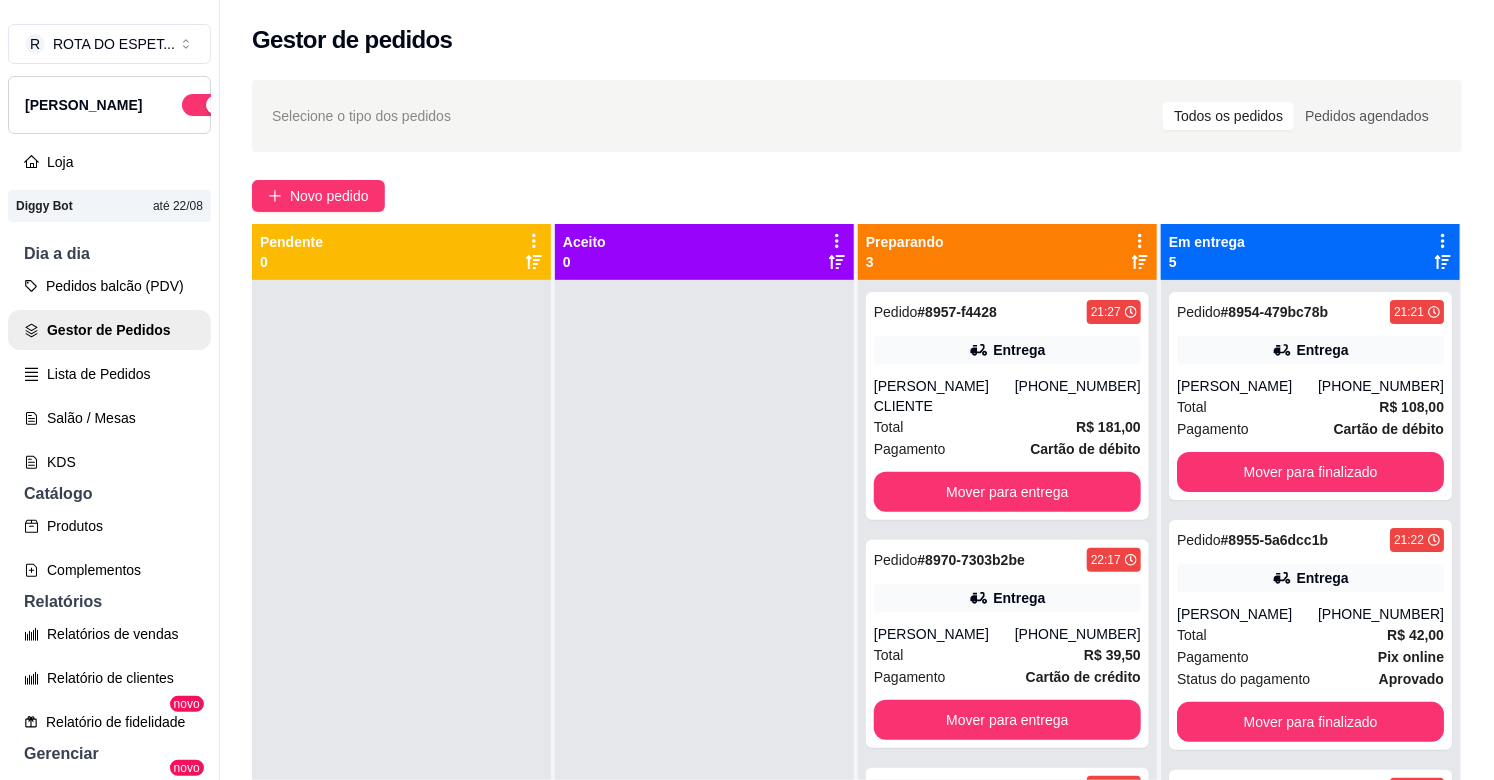 scroll, scrollTop: 55, scrollLeft: 0, axis: vertical 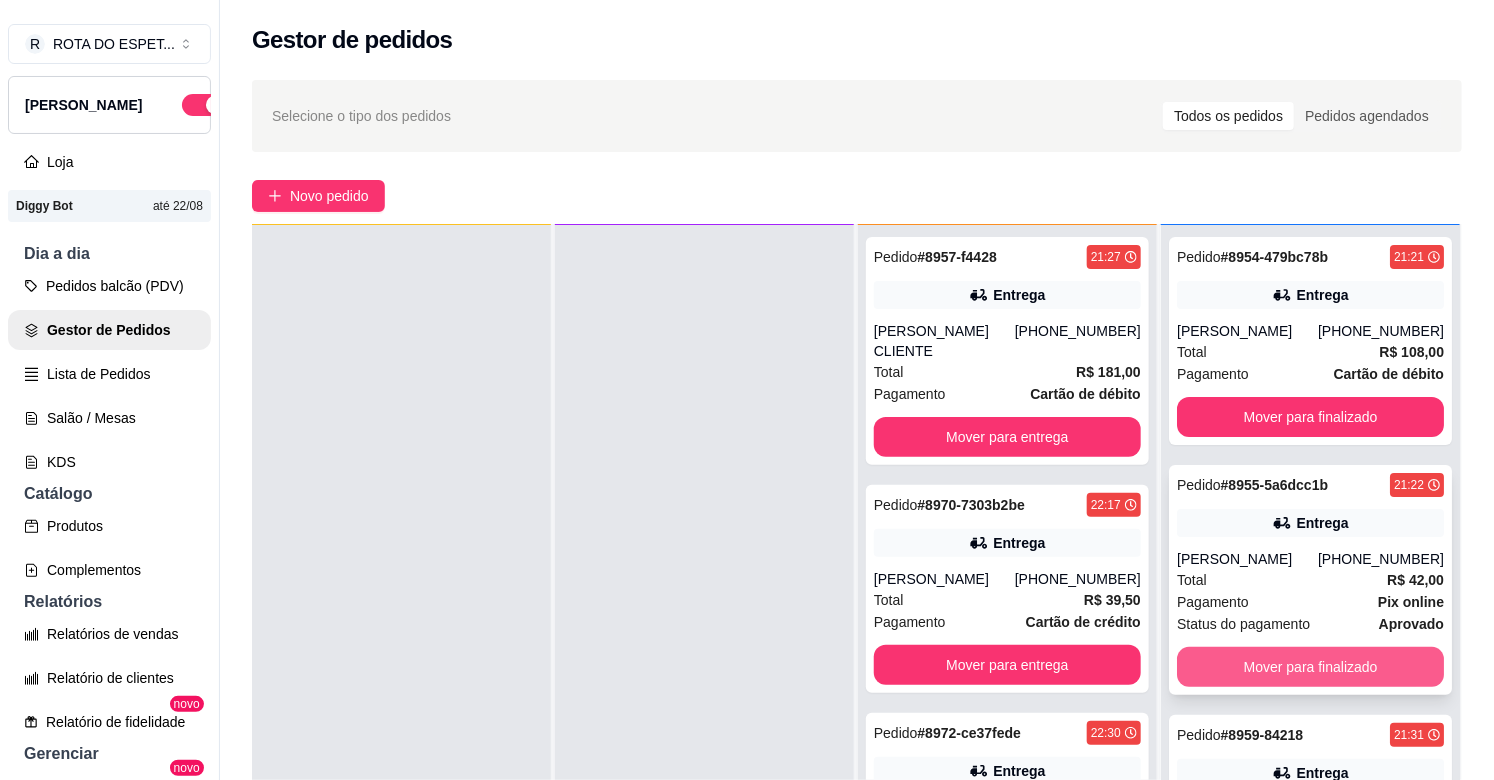 click on "Mover para finalizado" at bounding box center (1310, 667) 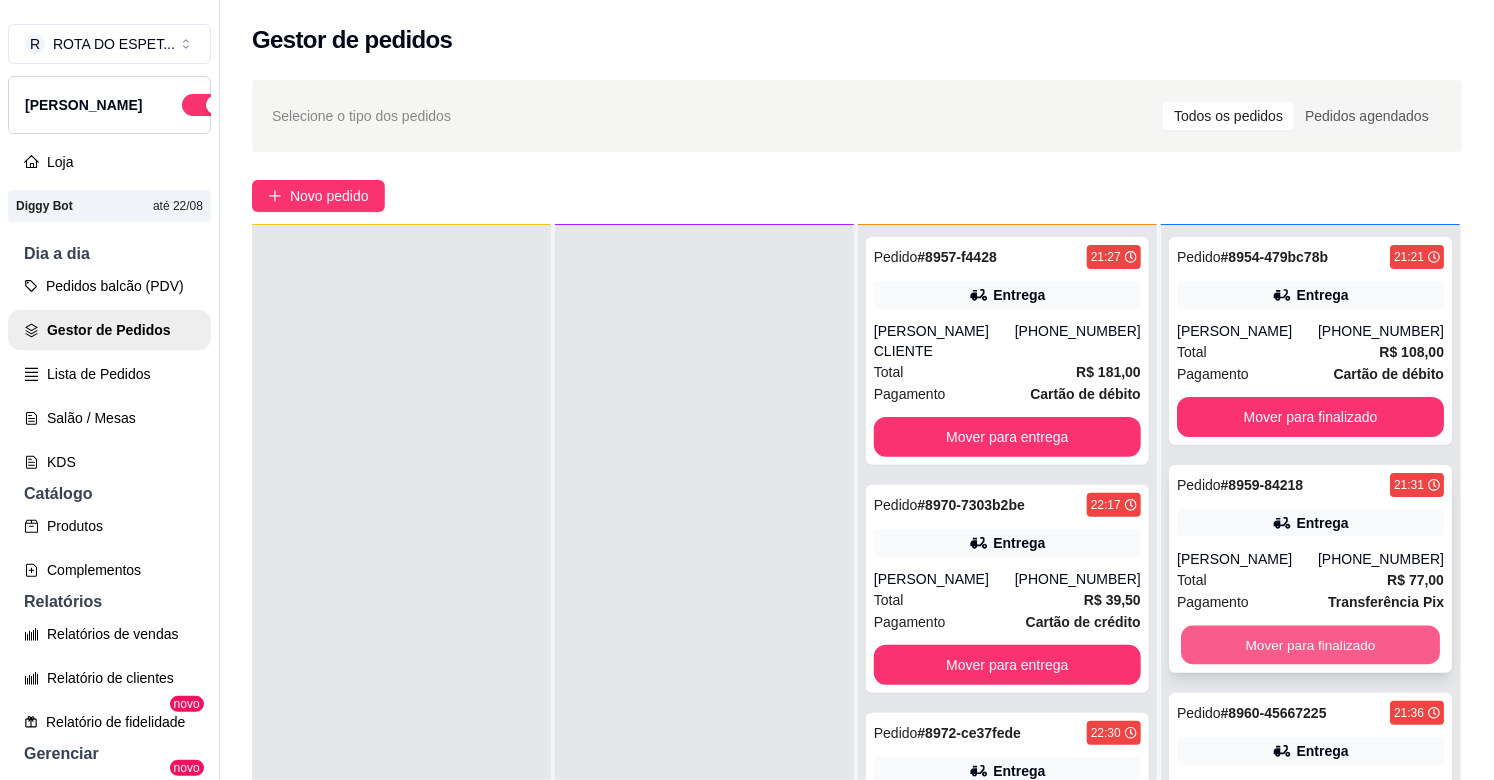 click on "Mover para finalizado" at bounding box center (1310, 645) 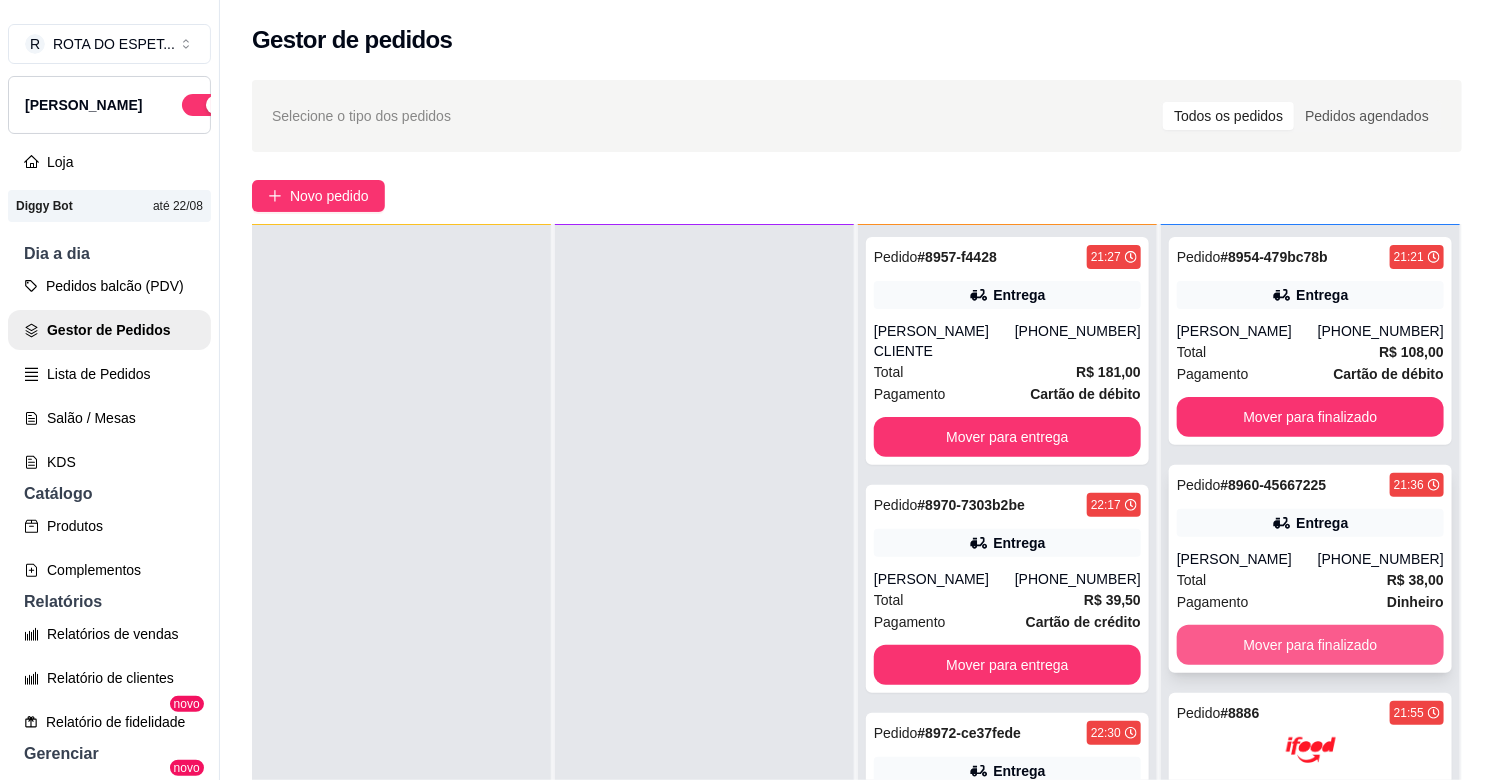 click on "Mover para finalizado" at bounding box center (1310, 645) 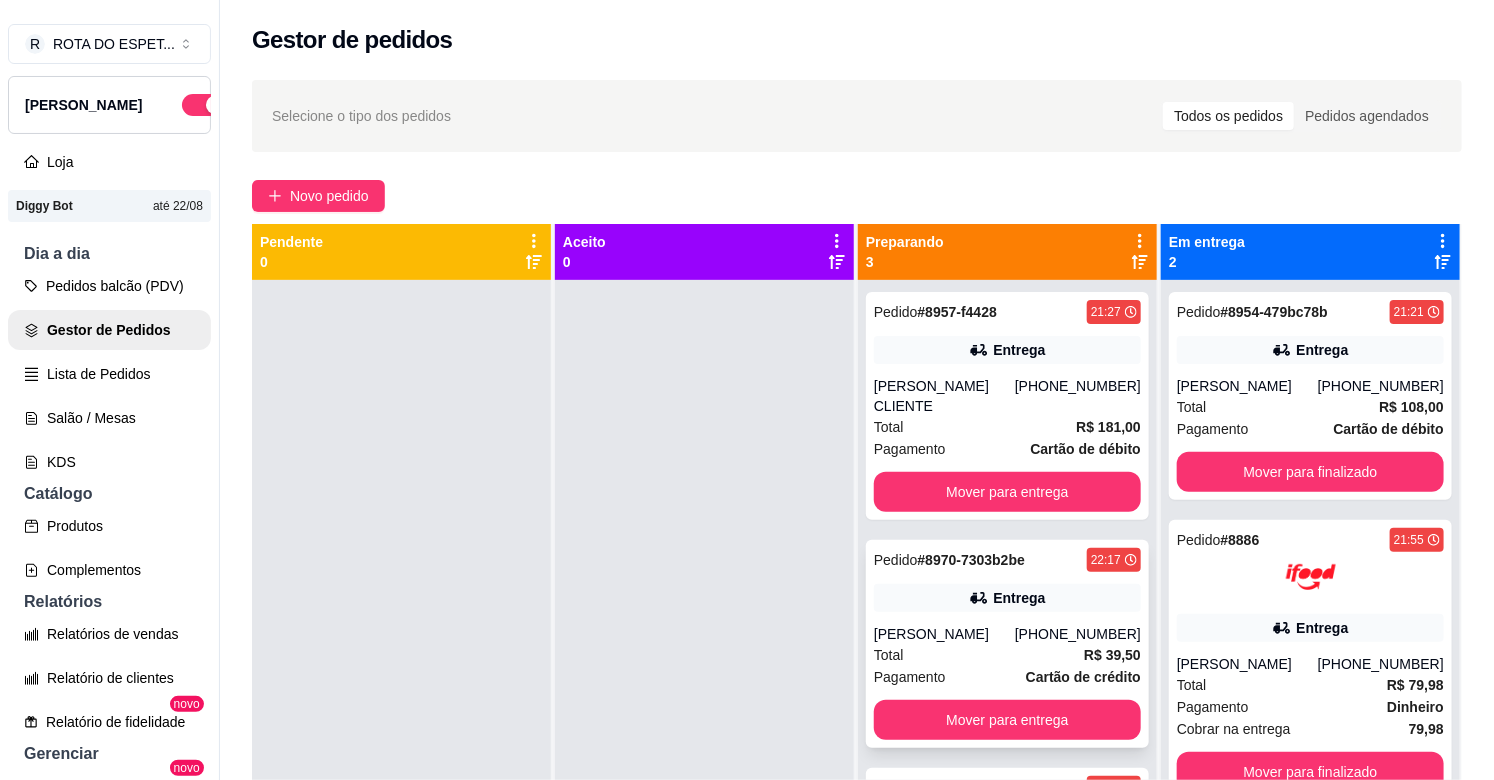 scroll, scrollTop: 55, scrollLeft: 0, axis: vertical 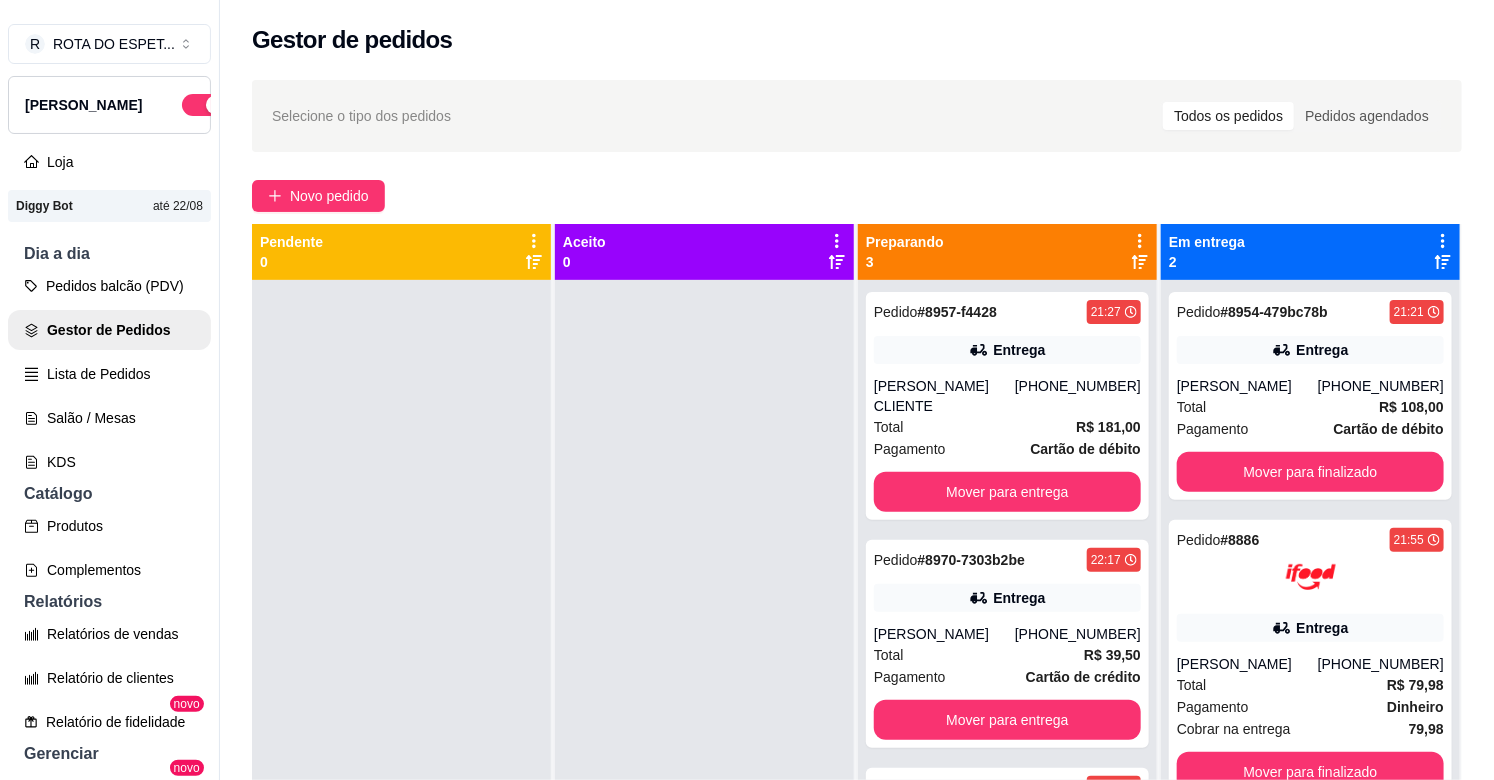 click at bounding box center (704, 670) 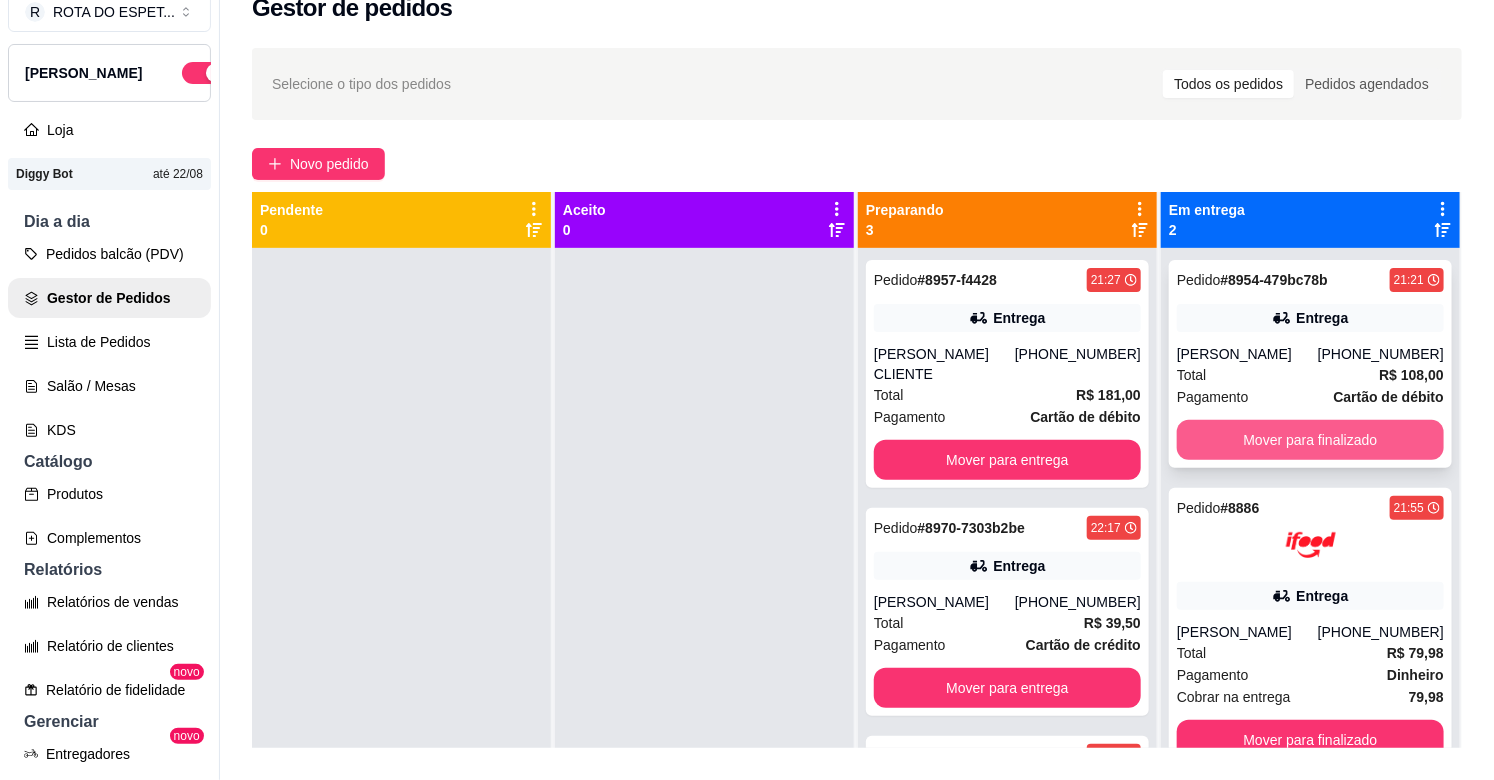 scroll, scrollTop: 55, scrollLeft: 0, axis: vertical 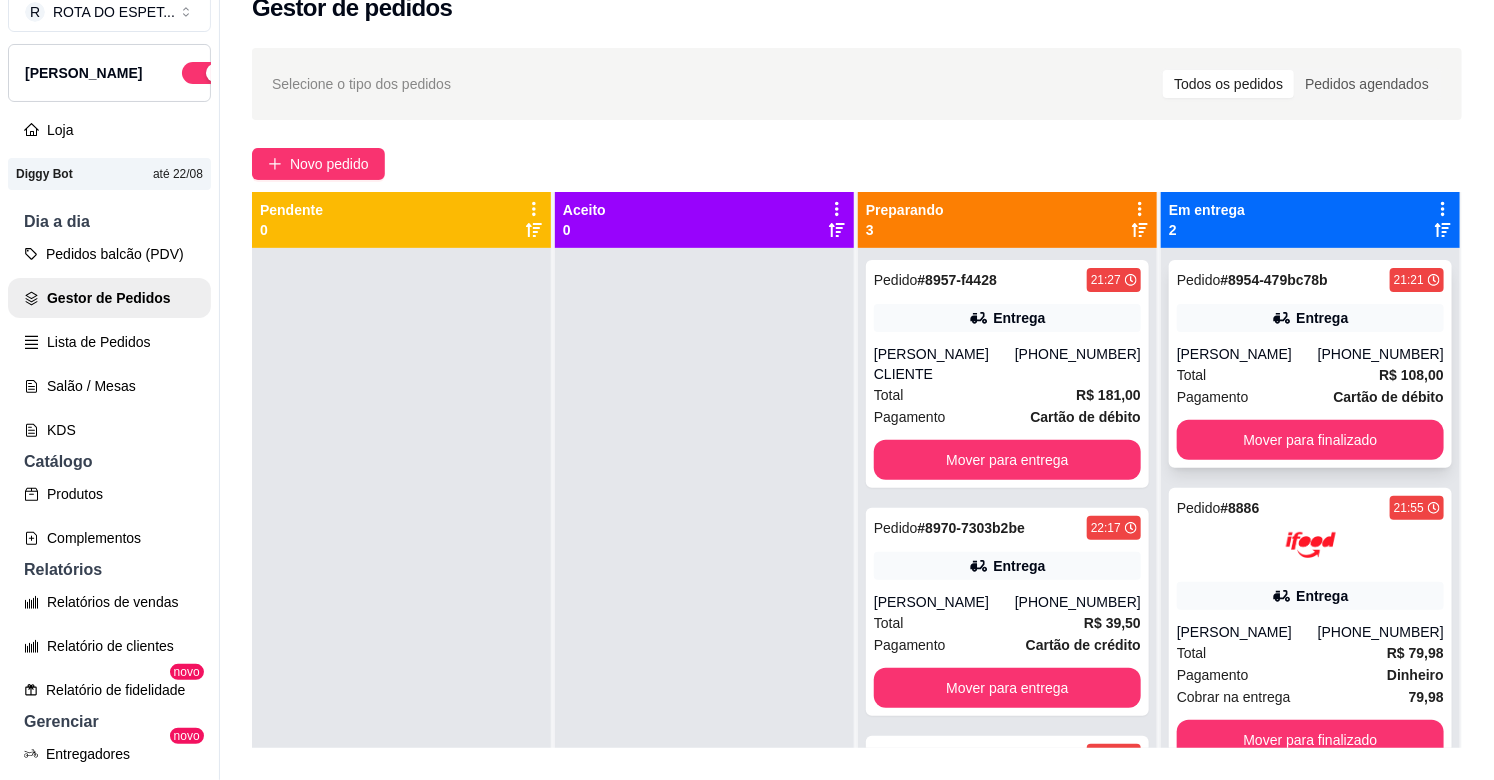 click 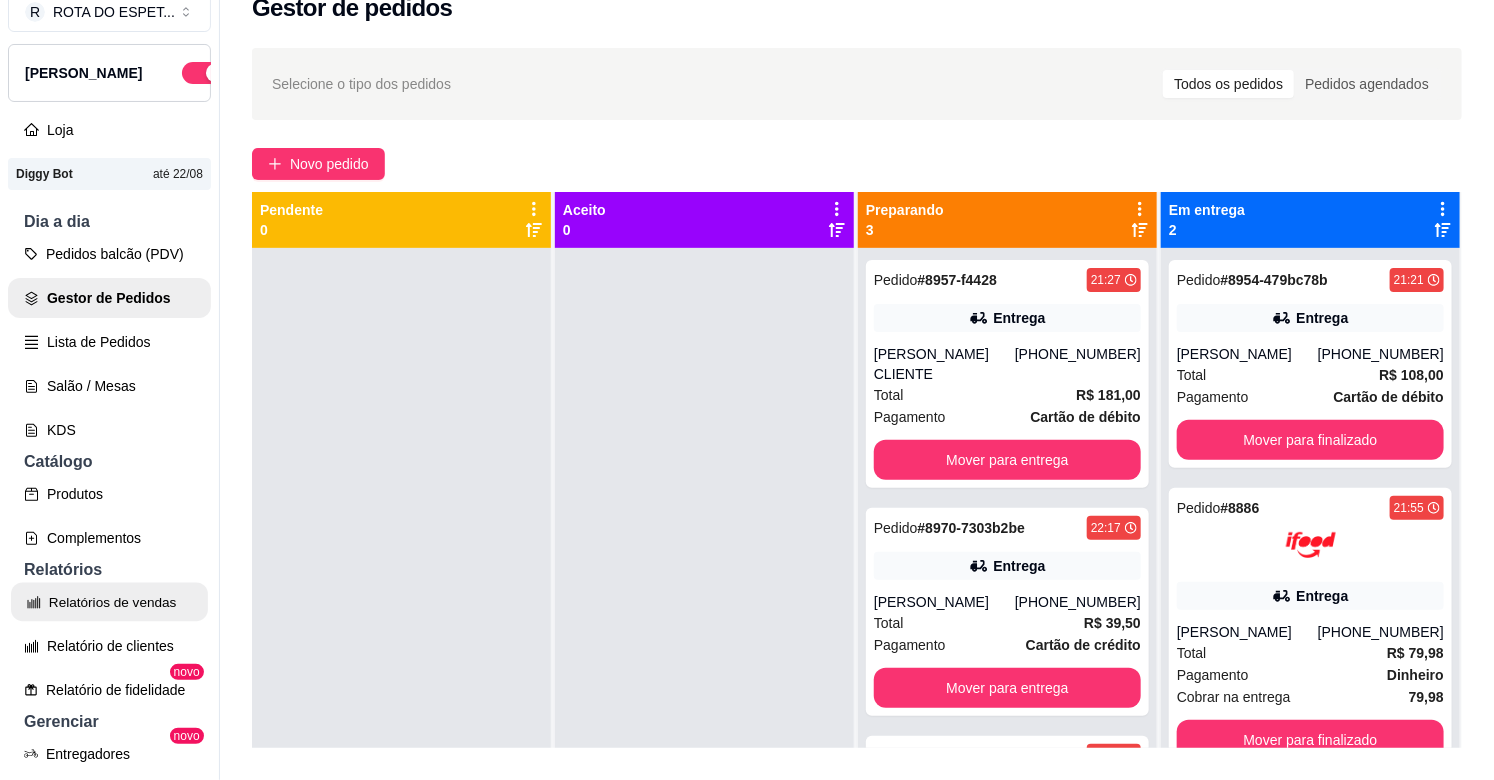 click on "Relatórios de vendas" at bounding box center (109, 602) 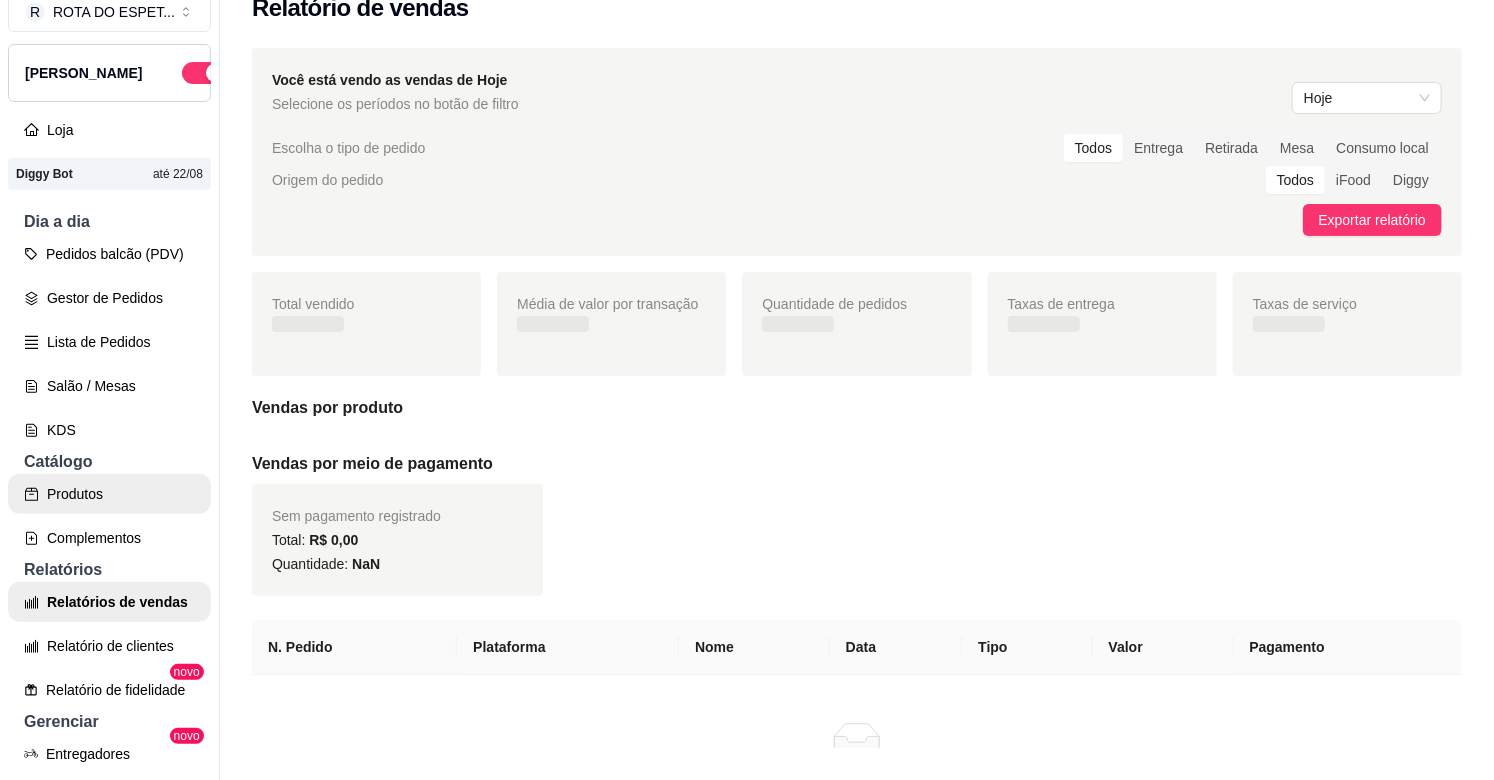 scroll, scrollTop: 0, scrollLeft: 0, axis: both 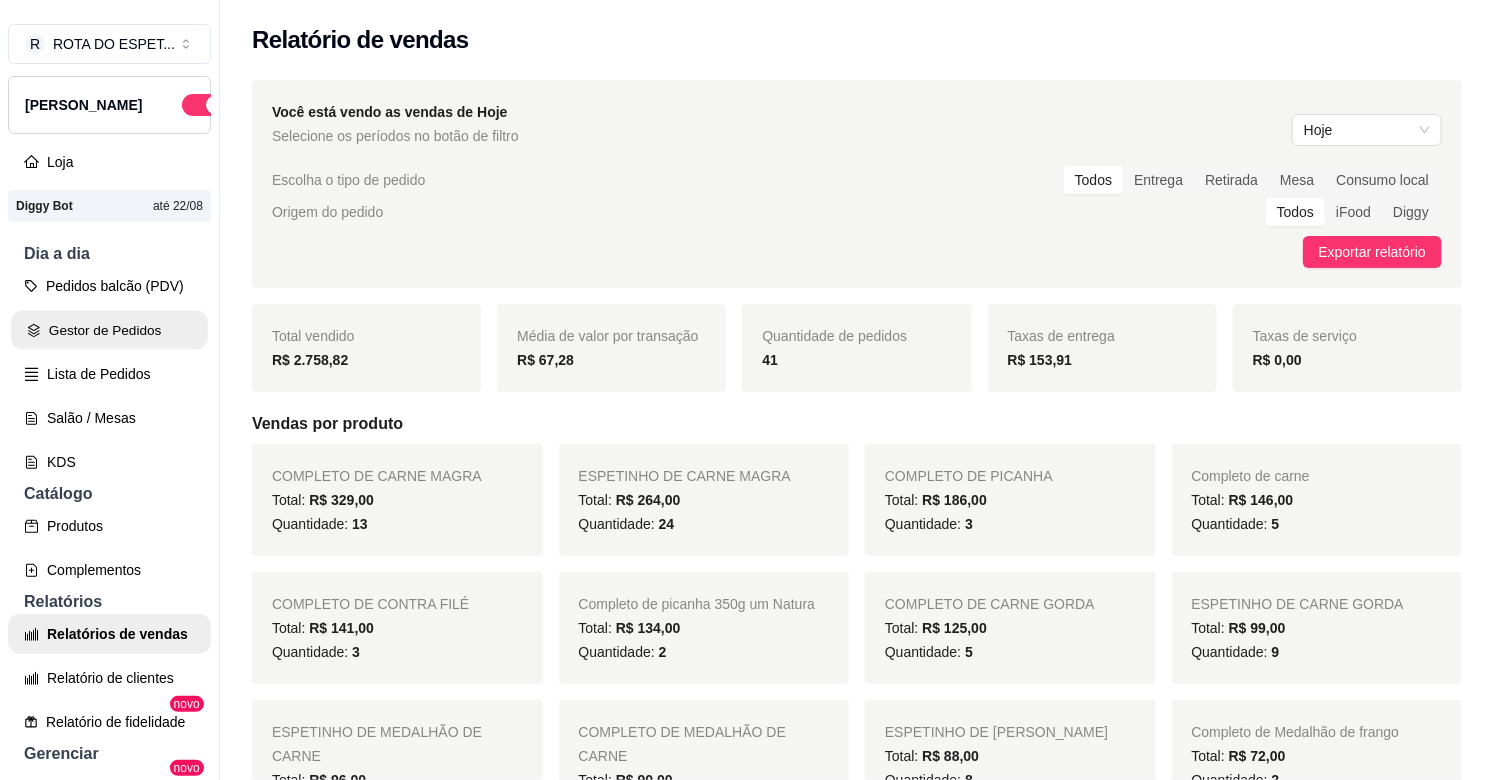 click on "Gestor de Pedidos" at bounding box center [109, 330] 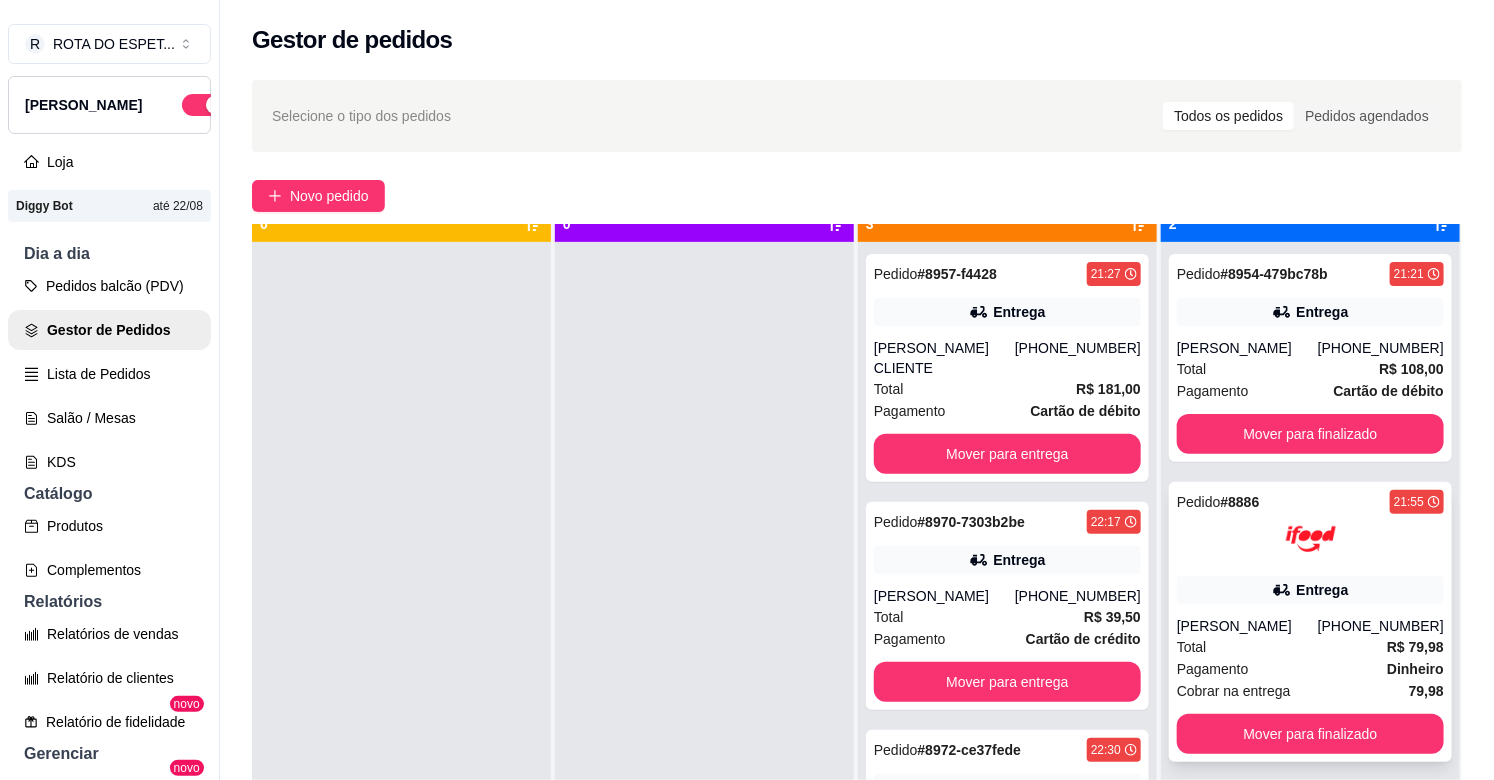 scroll, scrollTop: 55, scrollLeft: 0, axis: vertical 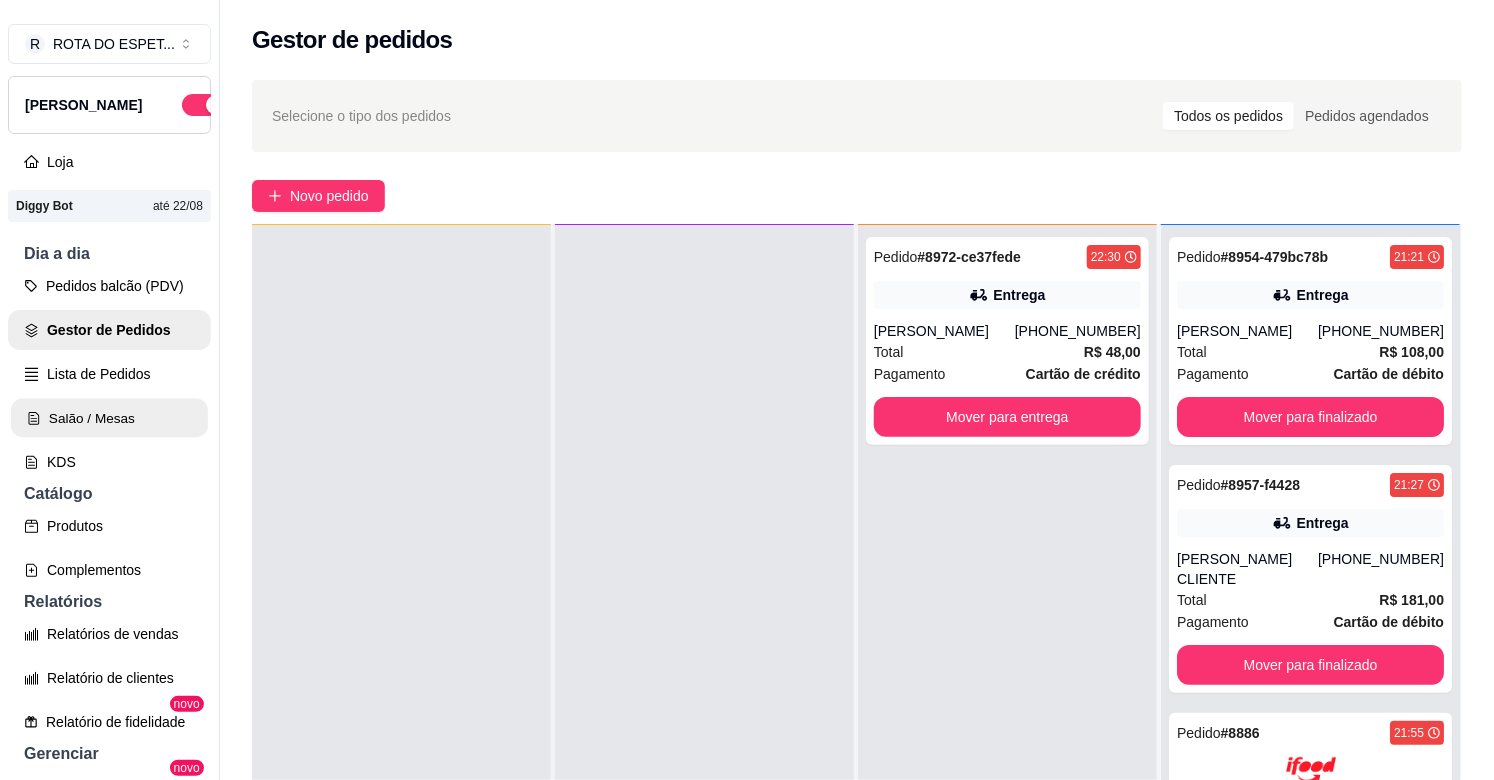 click on "Salão / Mesas" at bounding box center (109, 418) 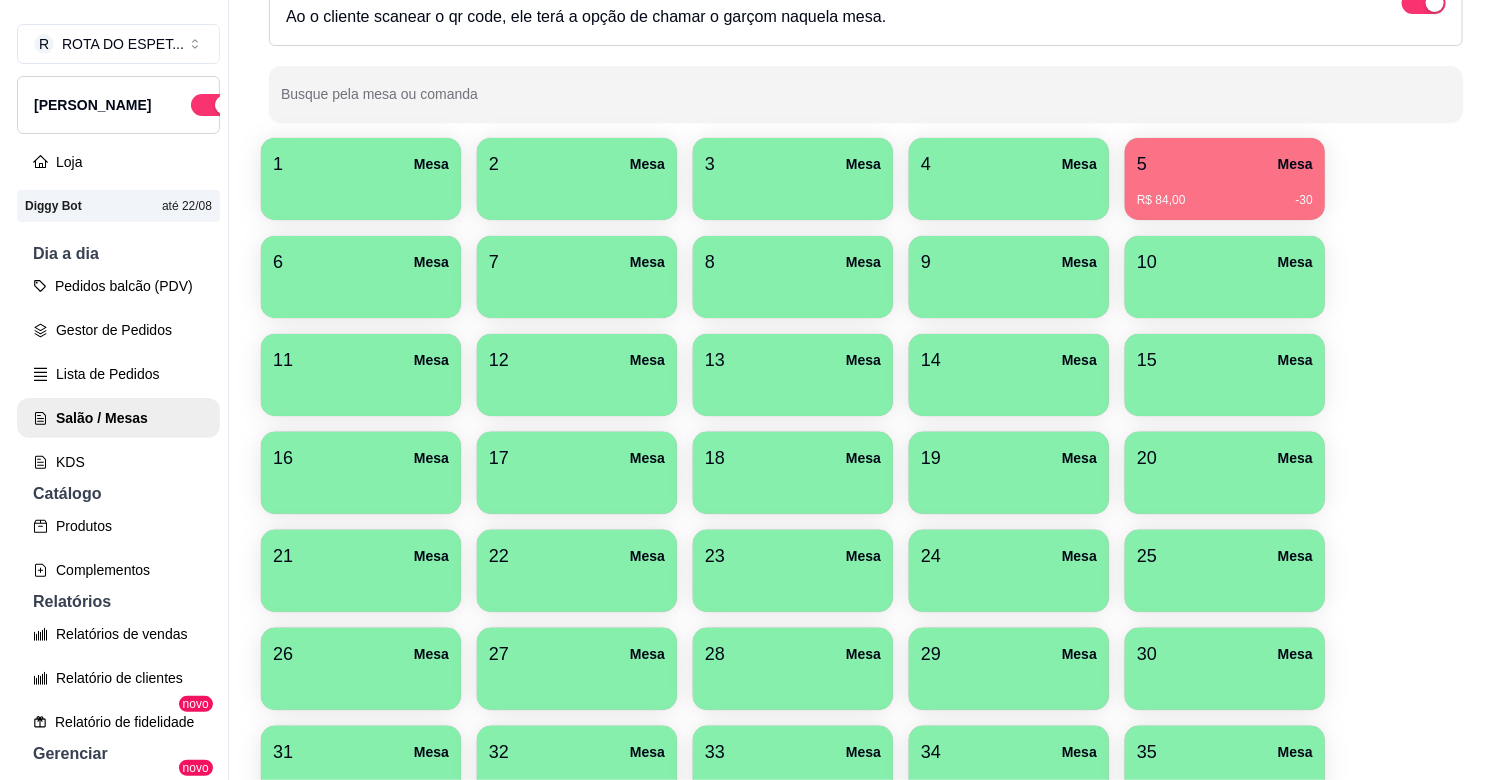 scroll, scrollTop: 294, scrollLeft: 0, axis: vertical 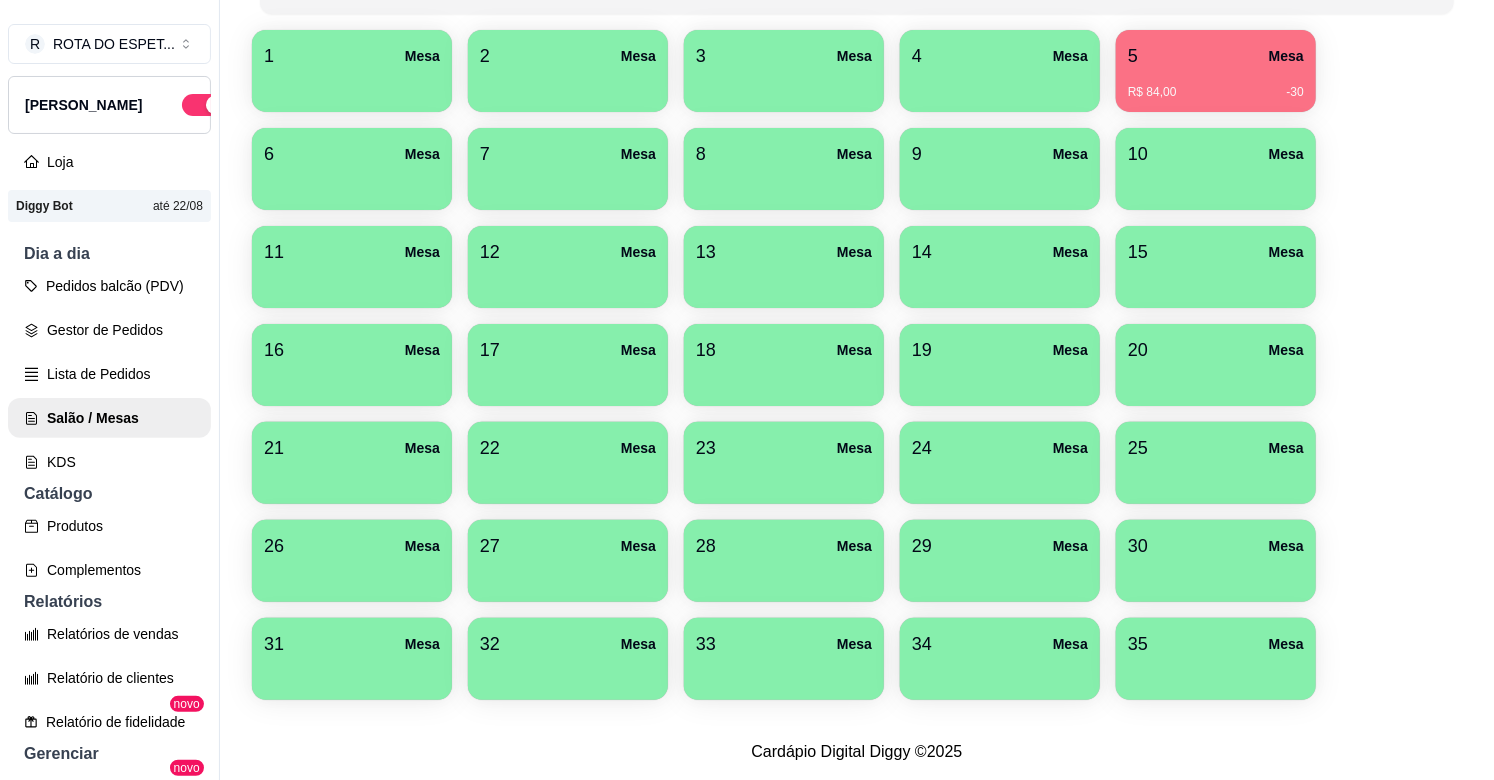 click at bounding box center (352, 477) 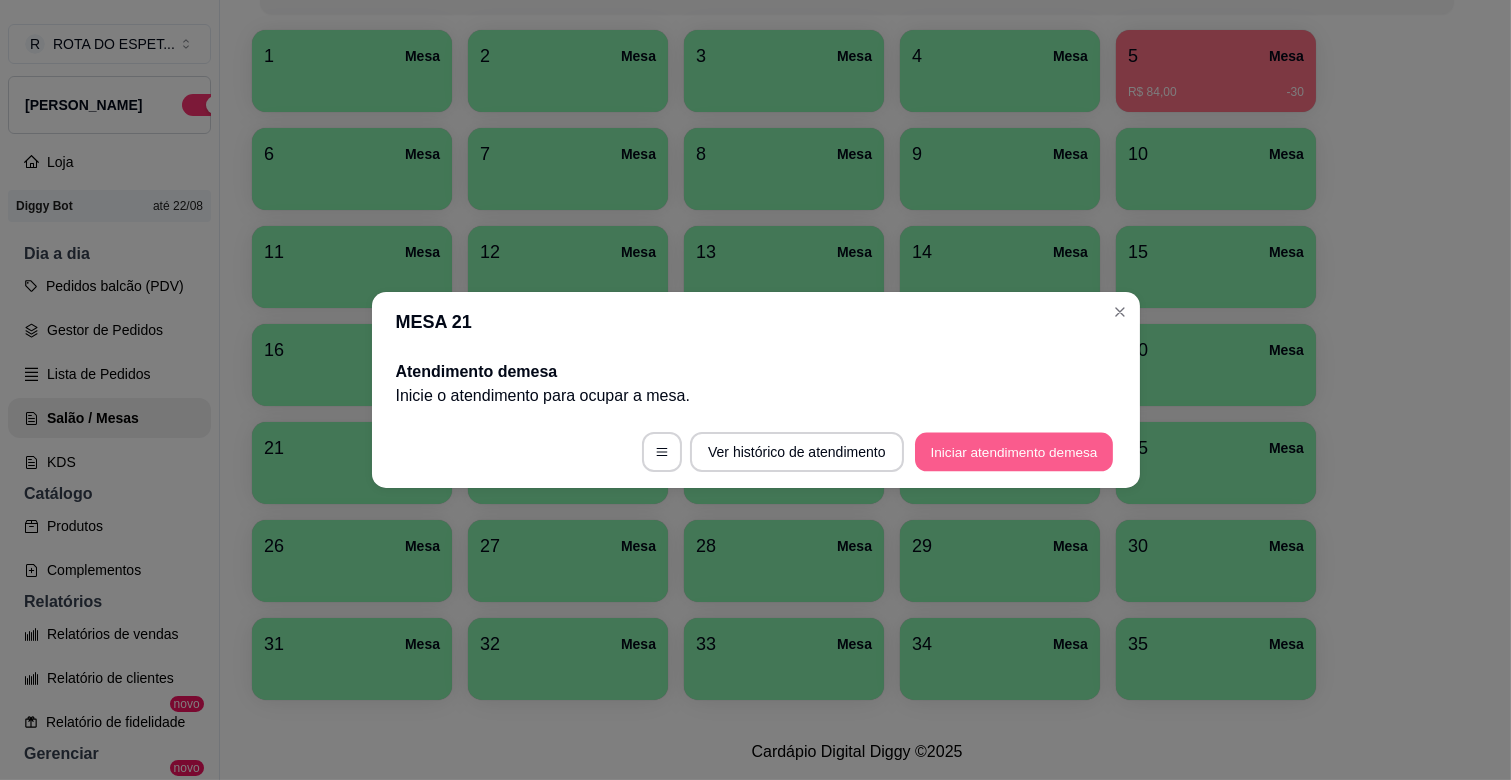 click on "Iniciar atendimento de  mesa" at bounding box center (1014, 452) 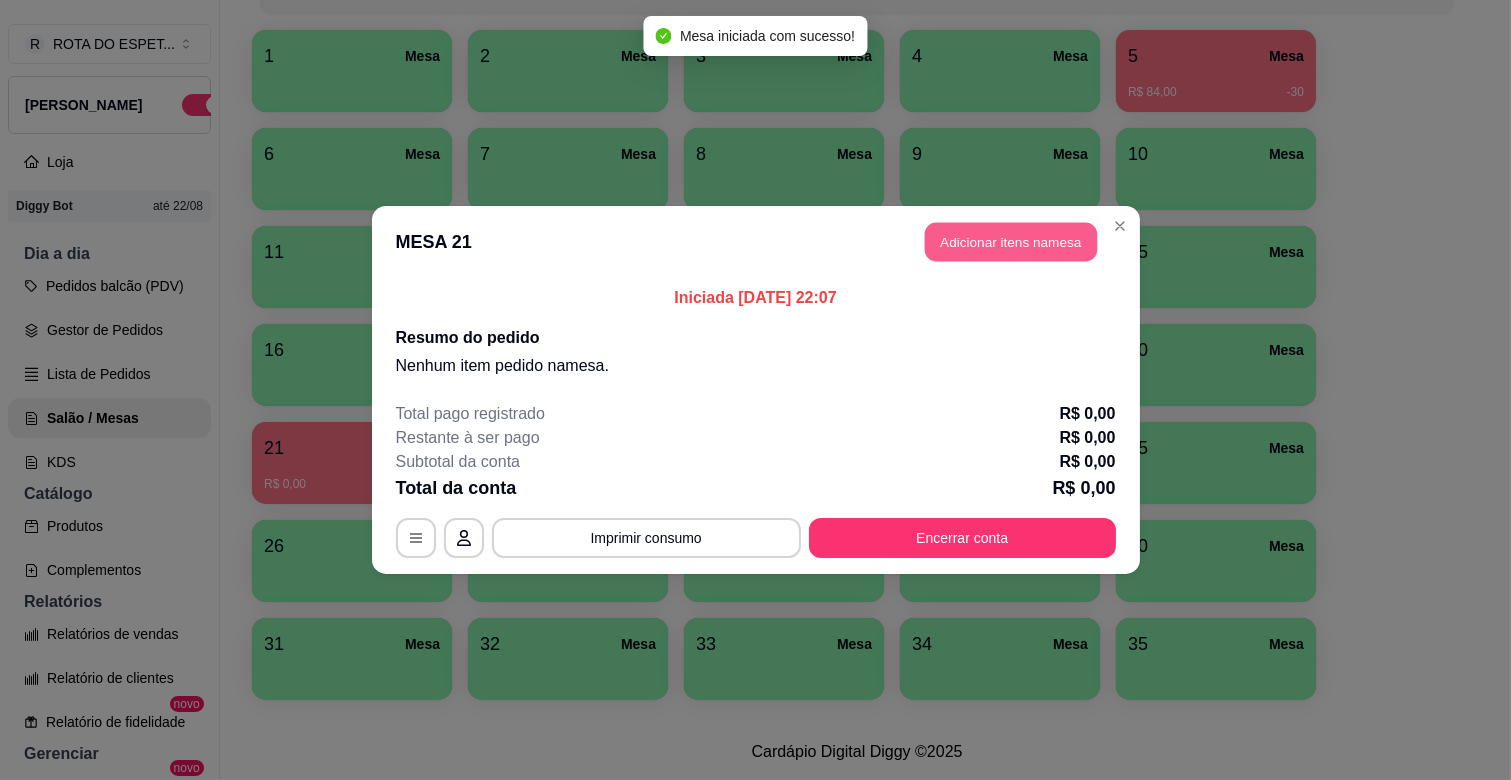 click on "Adicionar itens na  mesa" at bounding box center (1011, 242) 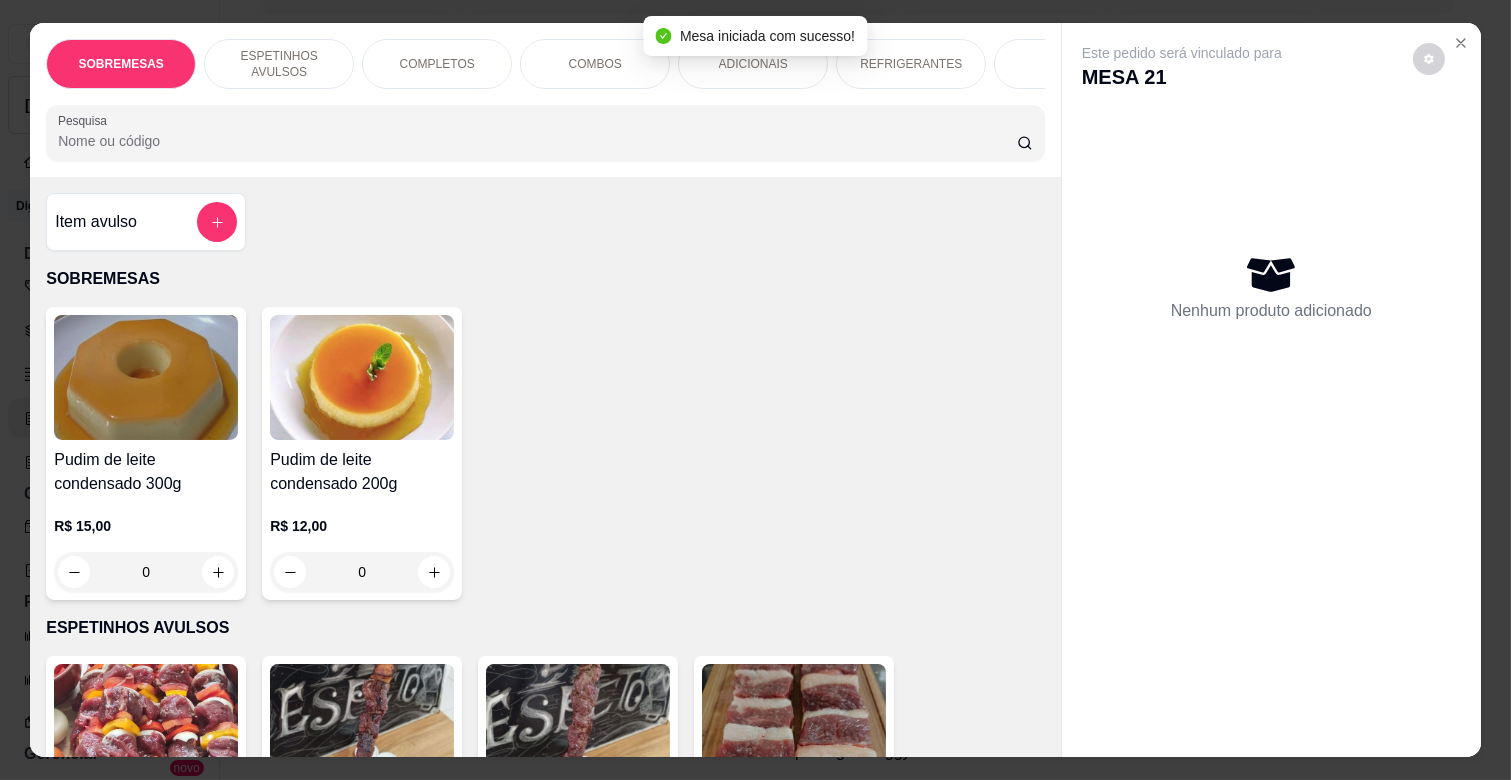 click on "ESPETINHOS AVULSOS" at bounding box center [279, 64] 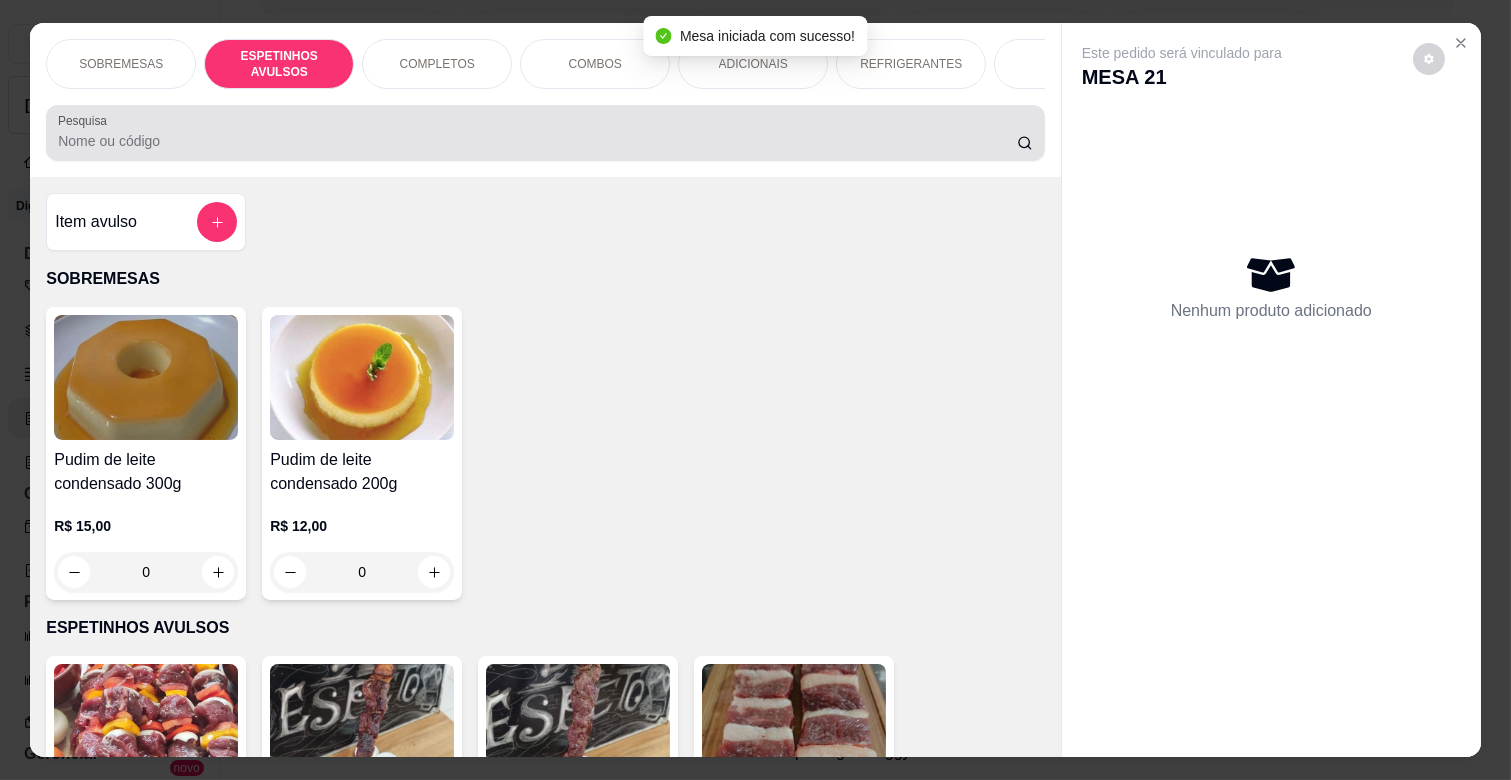 scroll, scrollTop: 438, scrollLeft: 0, axis: vertical 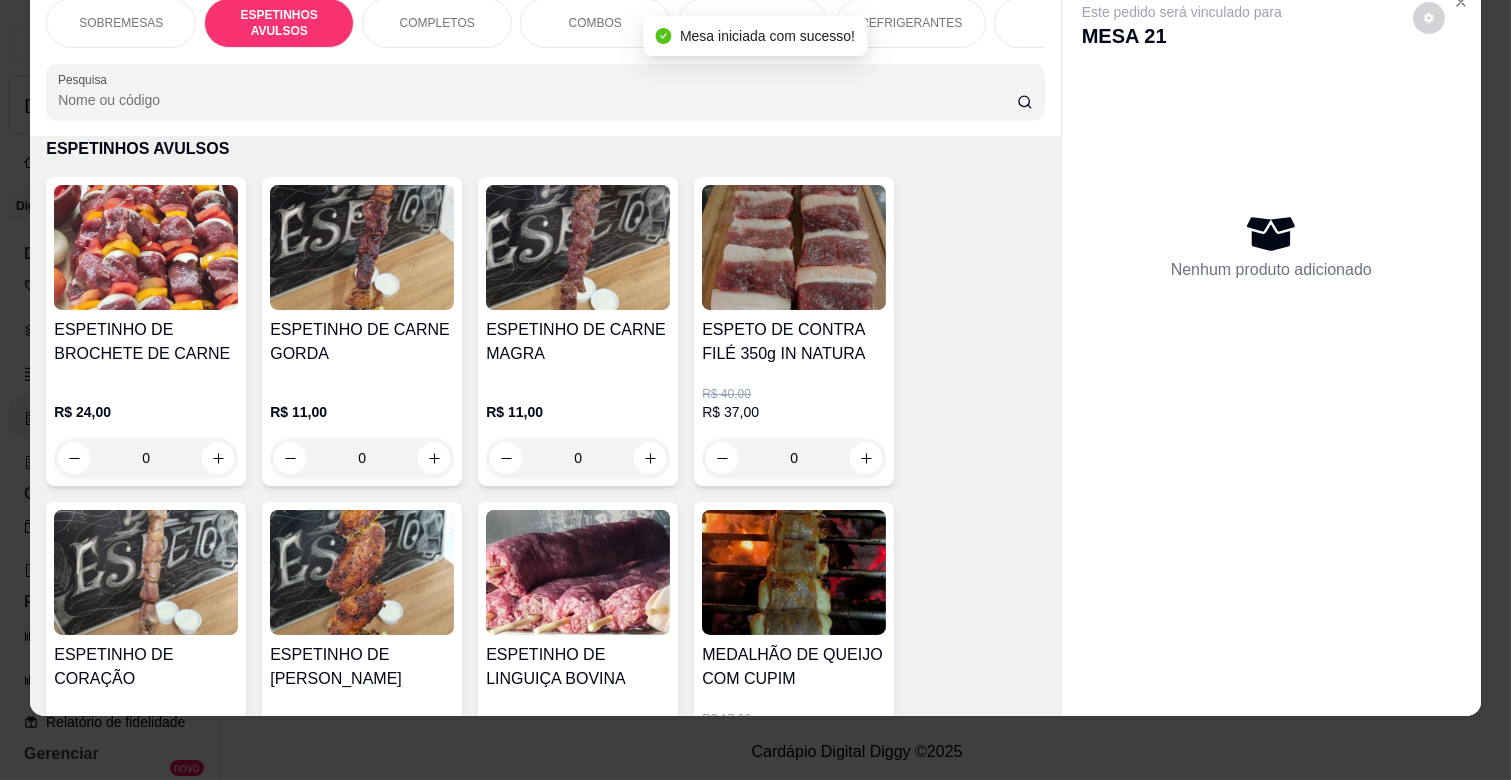 click on "SOBREMESAS ESPETINHOS AVULSOS COMPLETOS  COMBOS ADICIONAIS  REFRIGERANTES SUCOS CERVEJAS 600ML CERVEJAS LATAS, LONG NECK BALAS E CHICLETES Pesquisa" at bounding box center [545, 59] 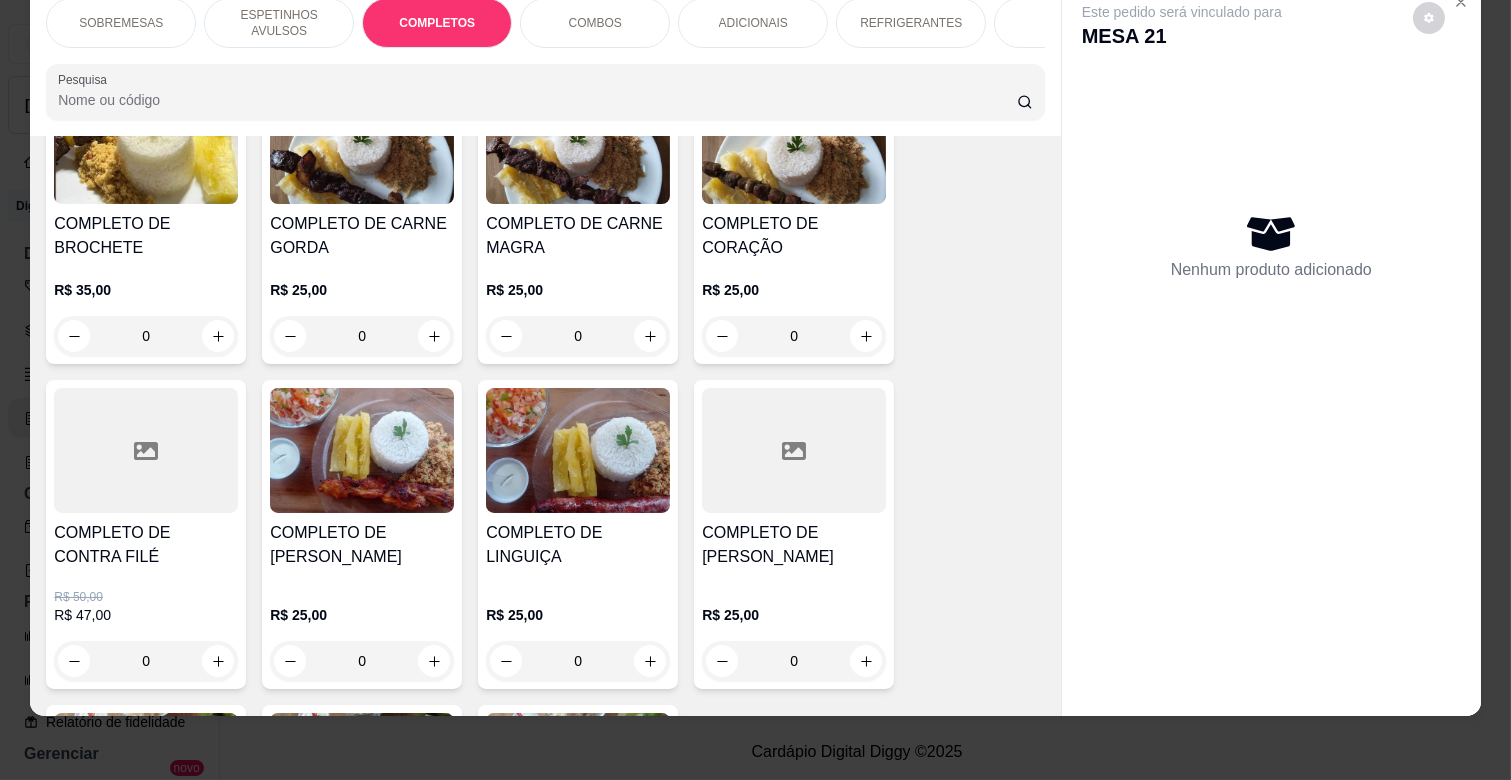 scroll, scrollTop: 1874, scrollLeft: 0, axis: vertical 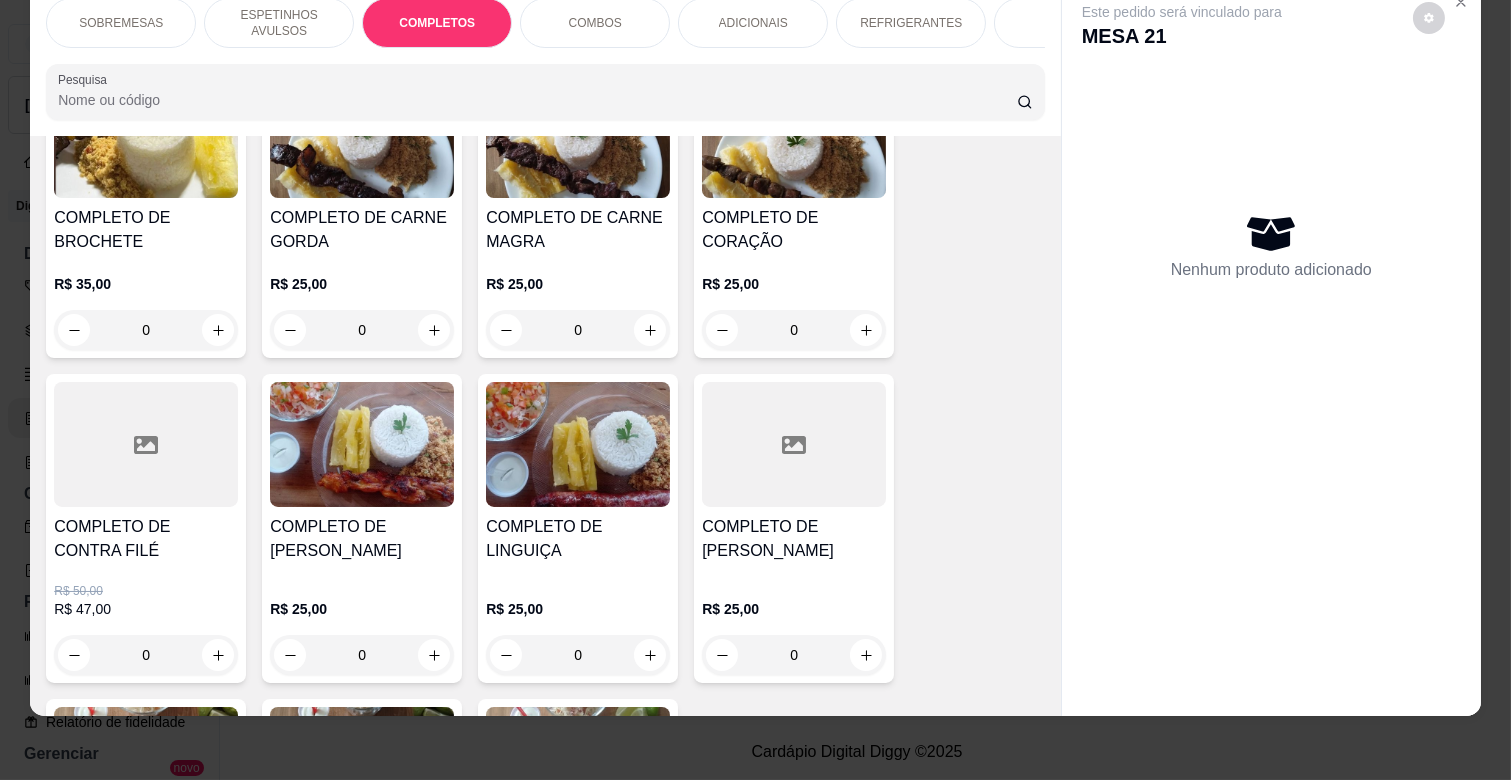 click on "0" at bounding box center (362, 330) 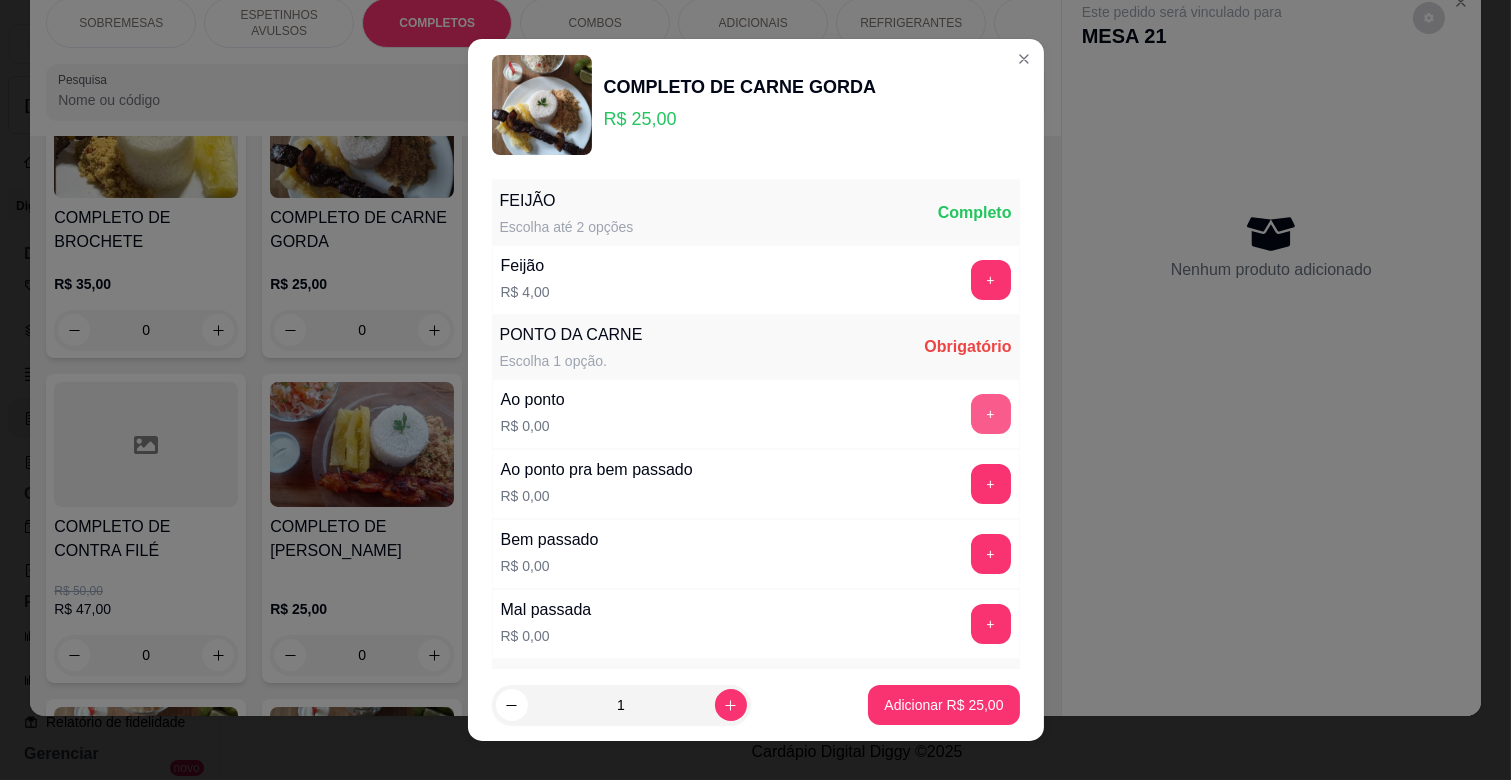 click on "+" at bounding box center [991, 414] 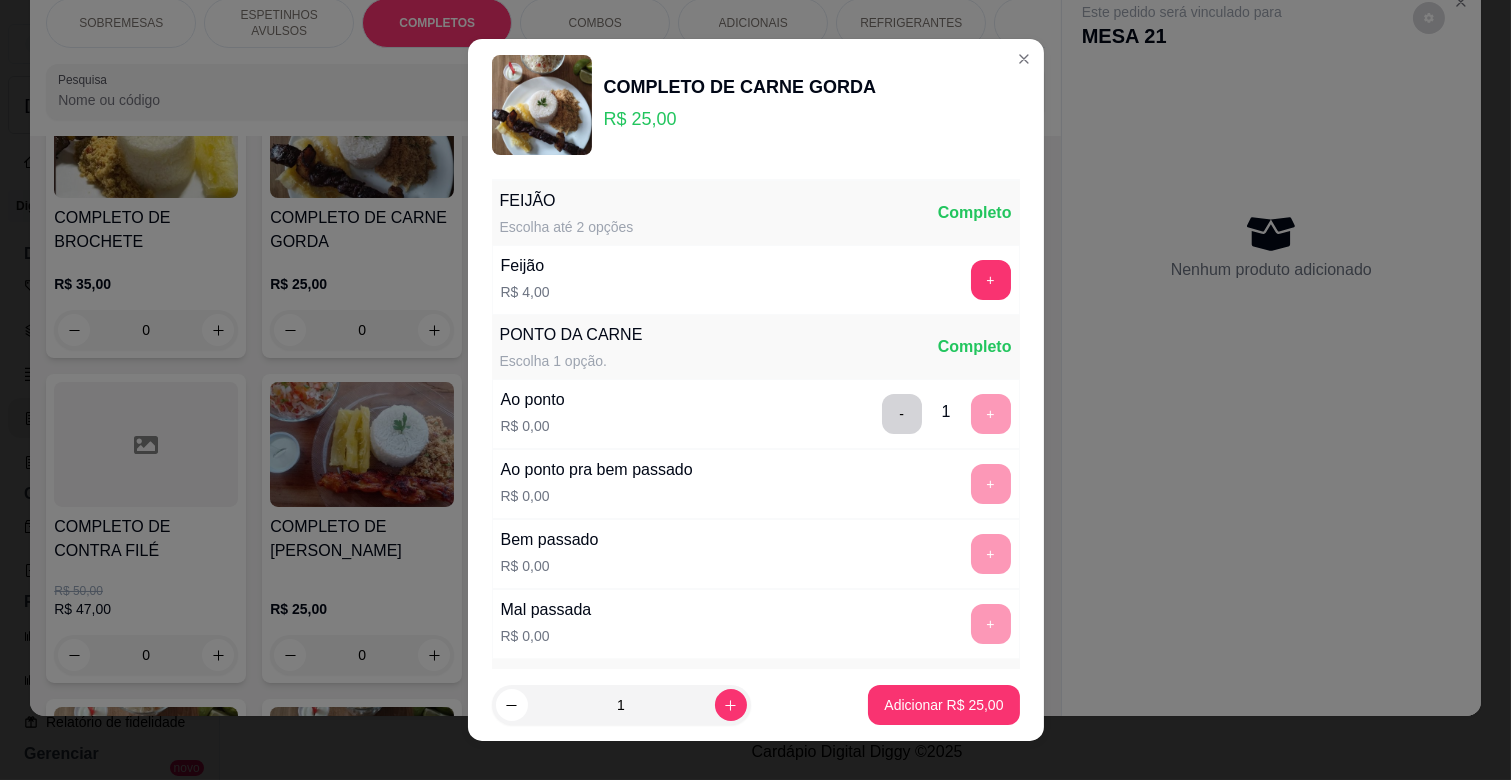 scroll, scrollTop: 486, scrollLeft: 0, axis: vertical 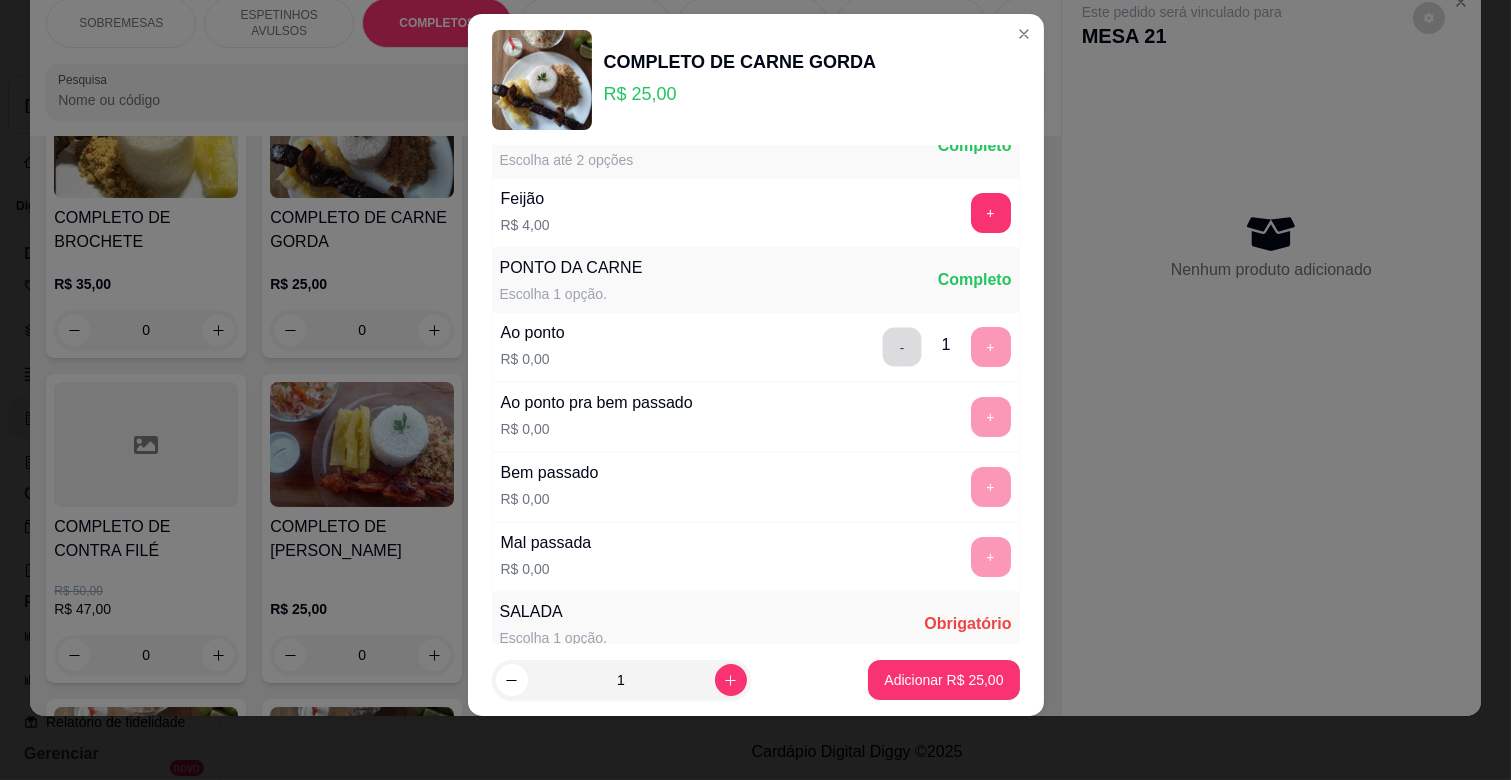 click on "-" at bounding box center [901, 347] 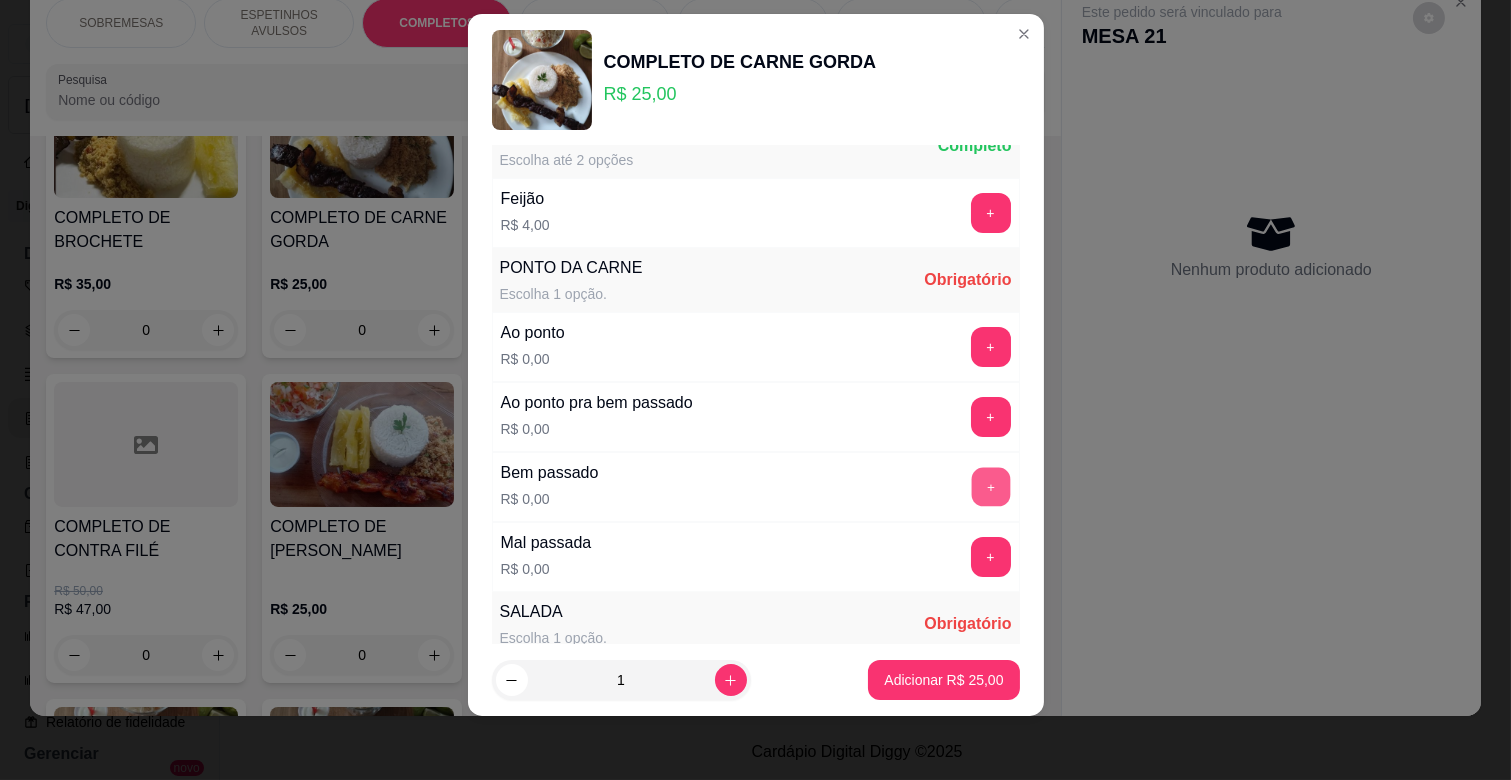 click on "+" at bounding box center [990, 487] 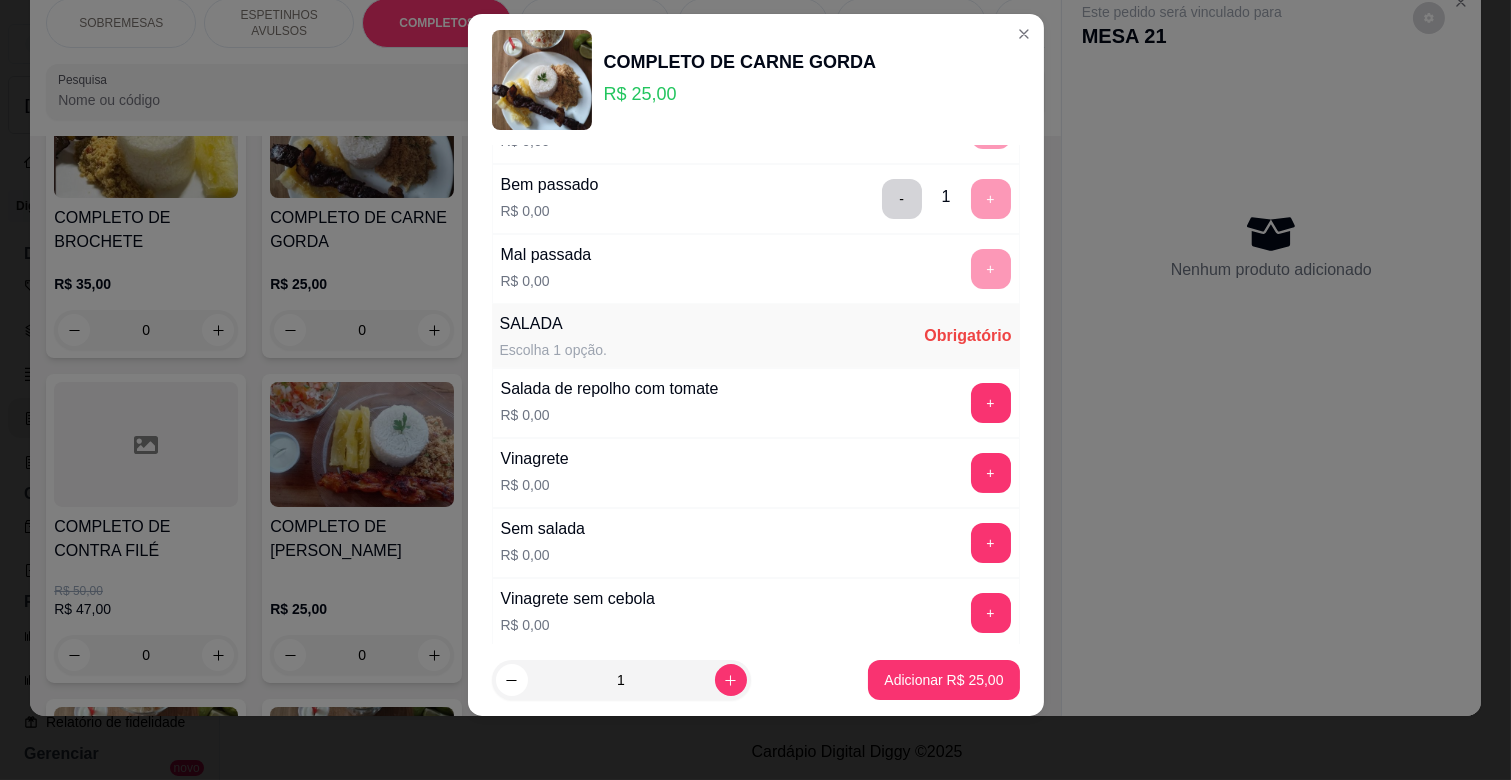 scroll, scrollTop: 486, scrollLeft: 0, axis: vertical 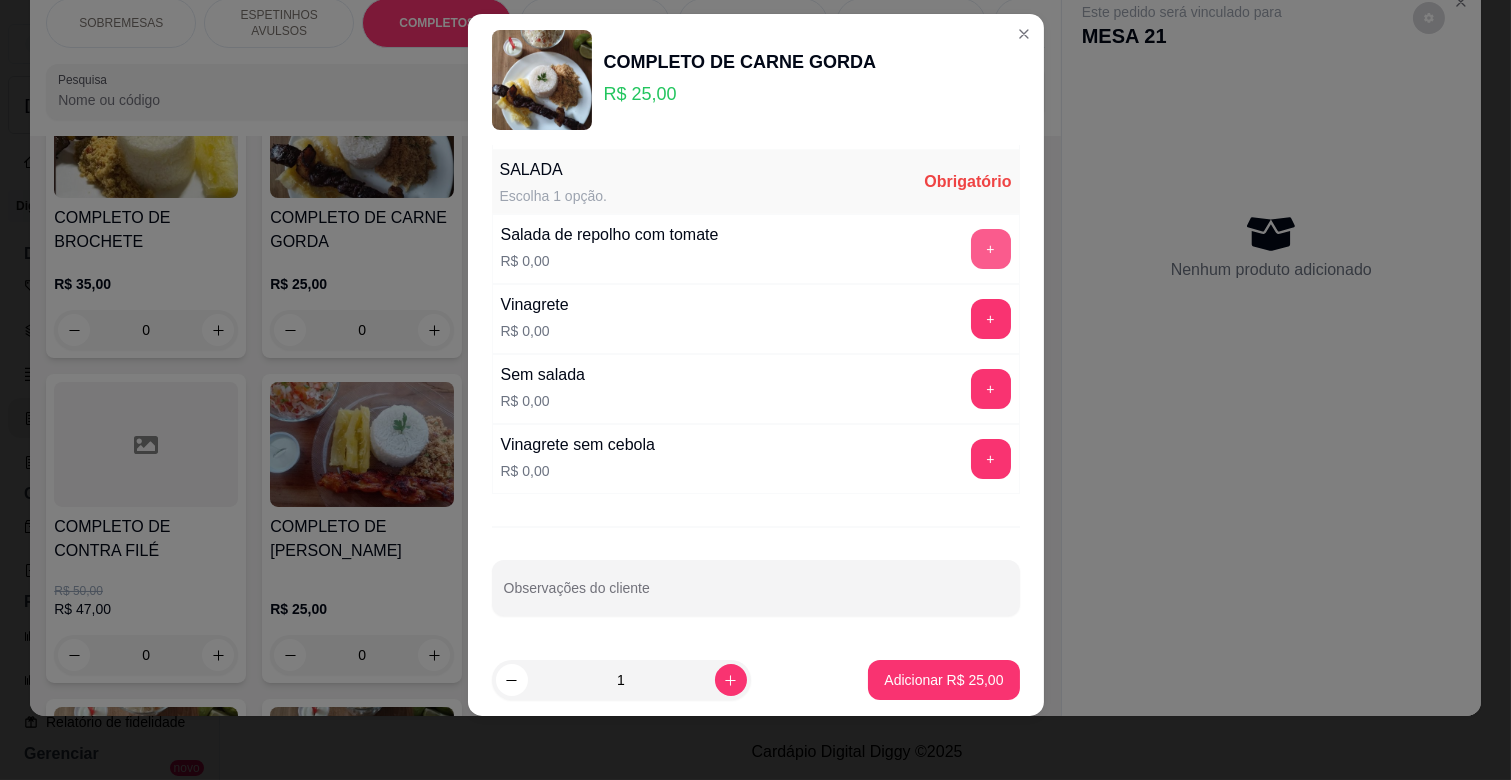 click on "+" at bounding box center [991, 249] 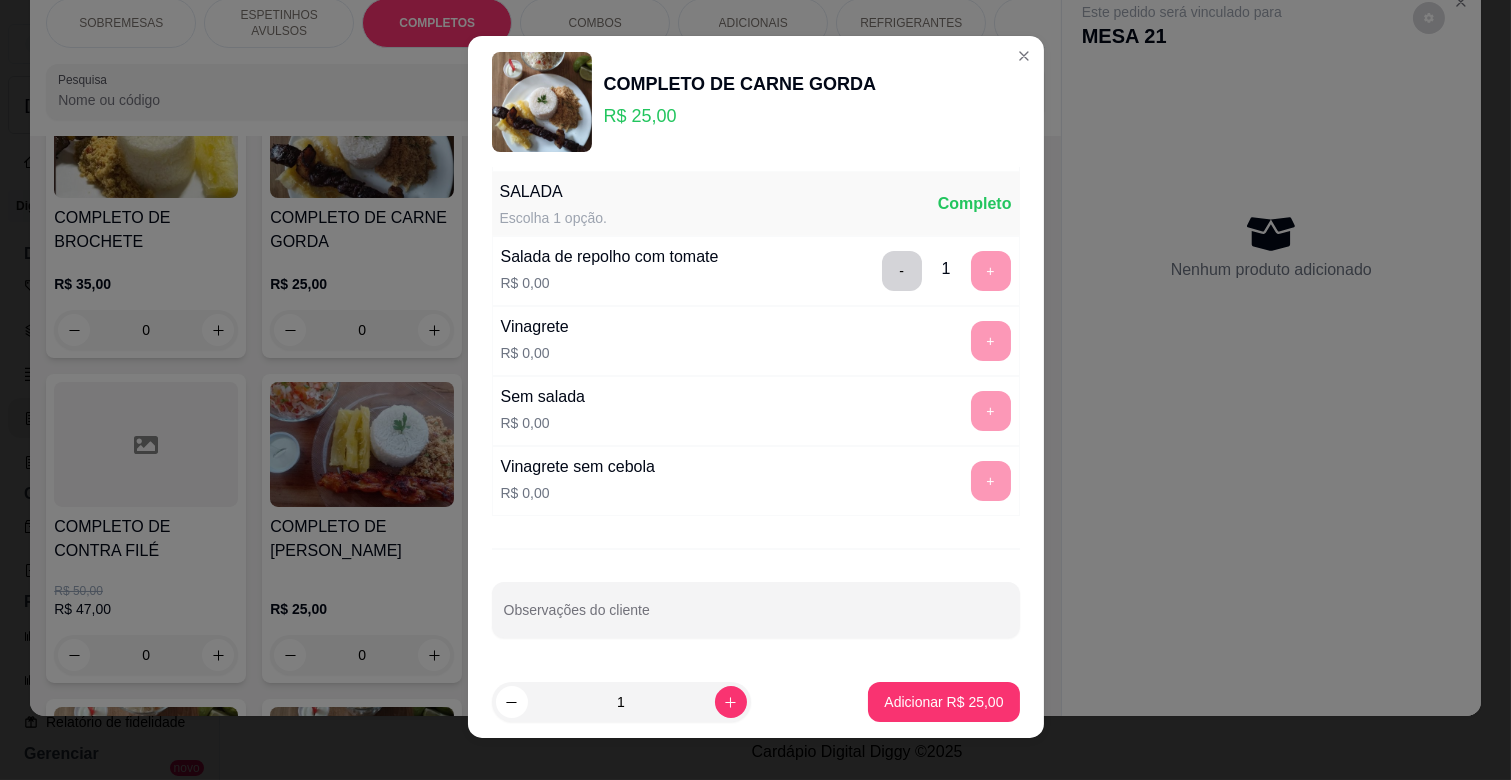 scroll, scrollTop: 0, scrollLeft: 0, axis: both 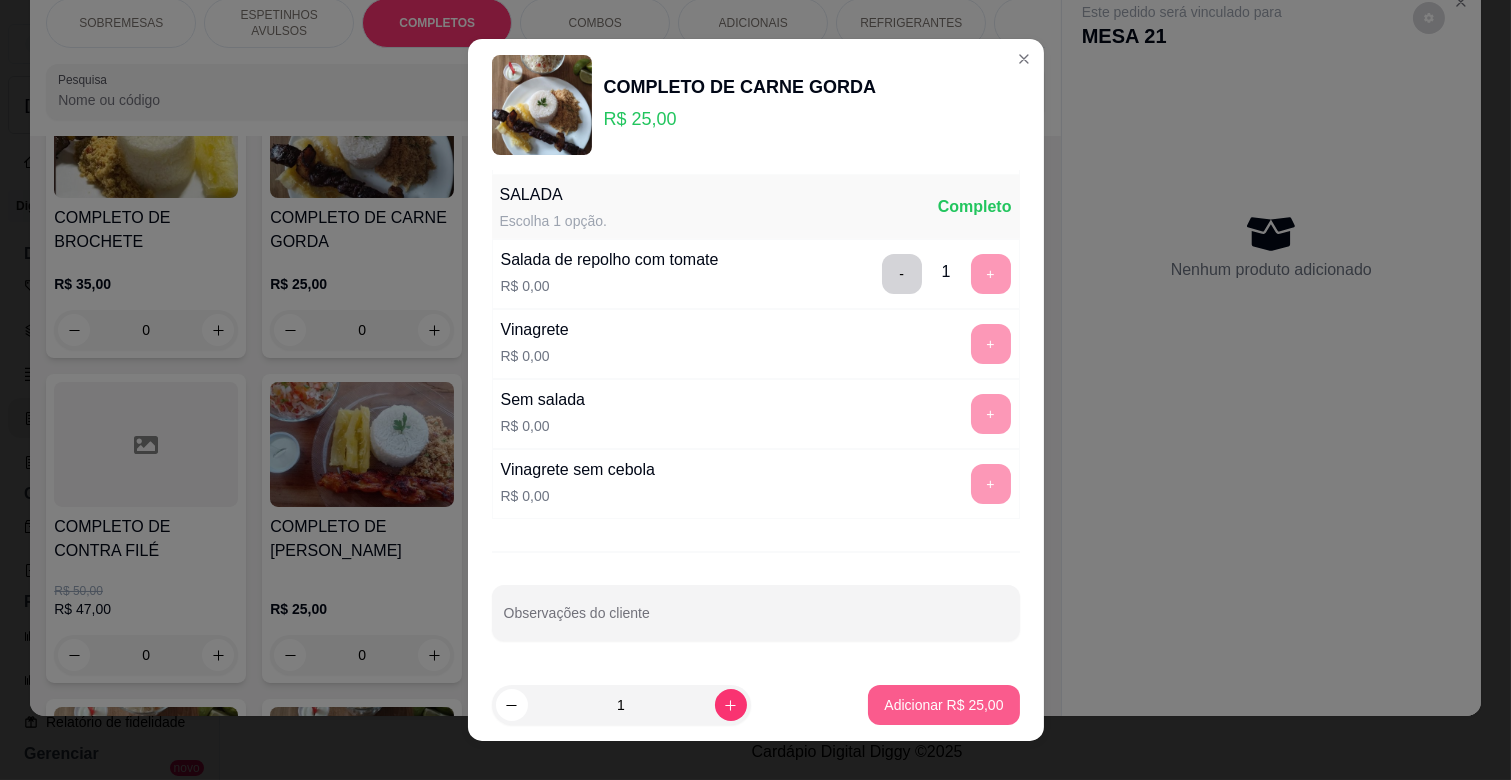click on "Adicionar   R$ 25,00" at bounding box center [943, 705] 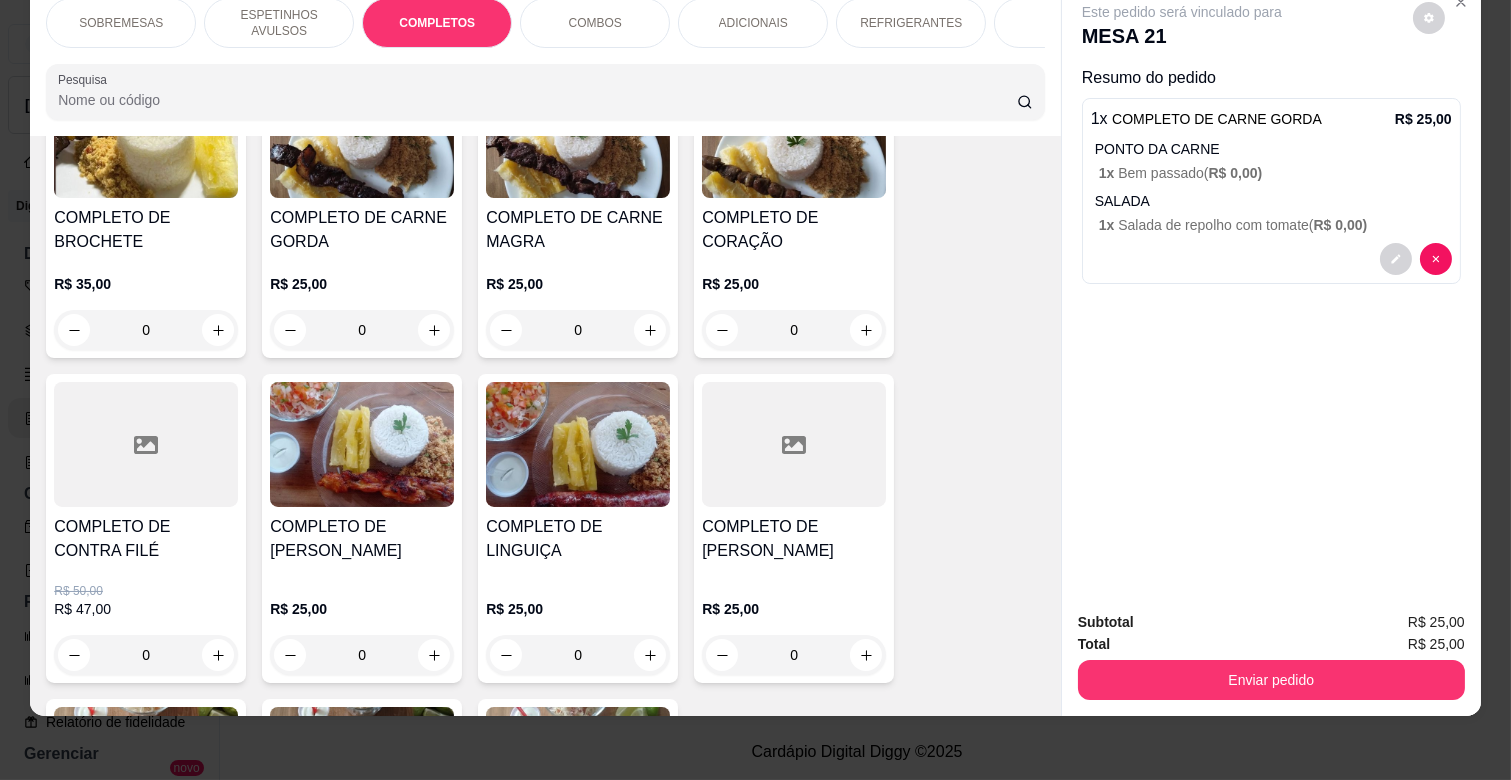 click on "0" at bounding box center [578, 330] 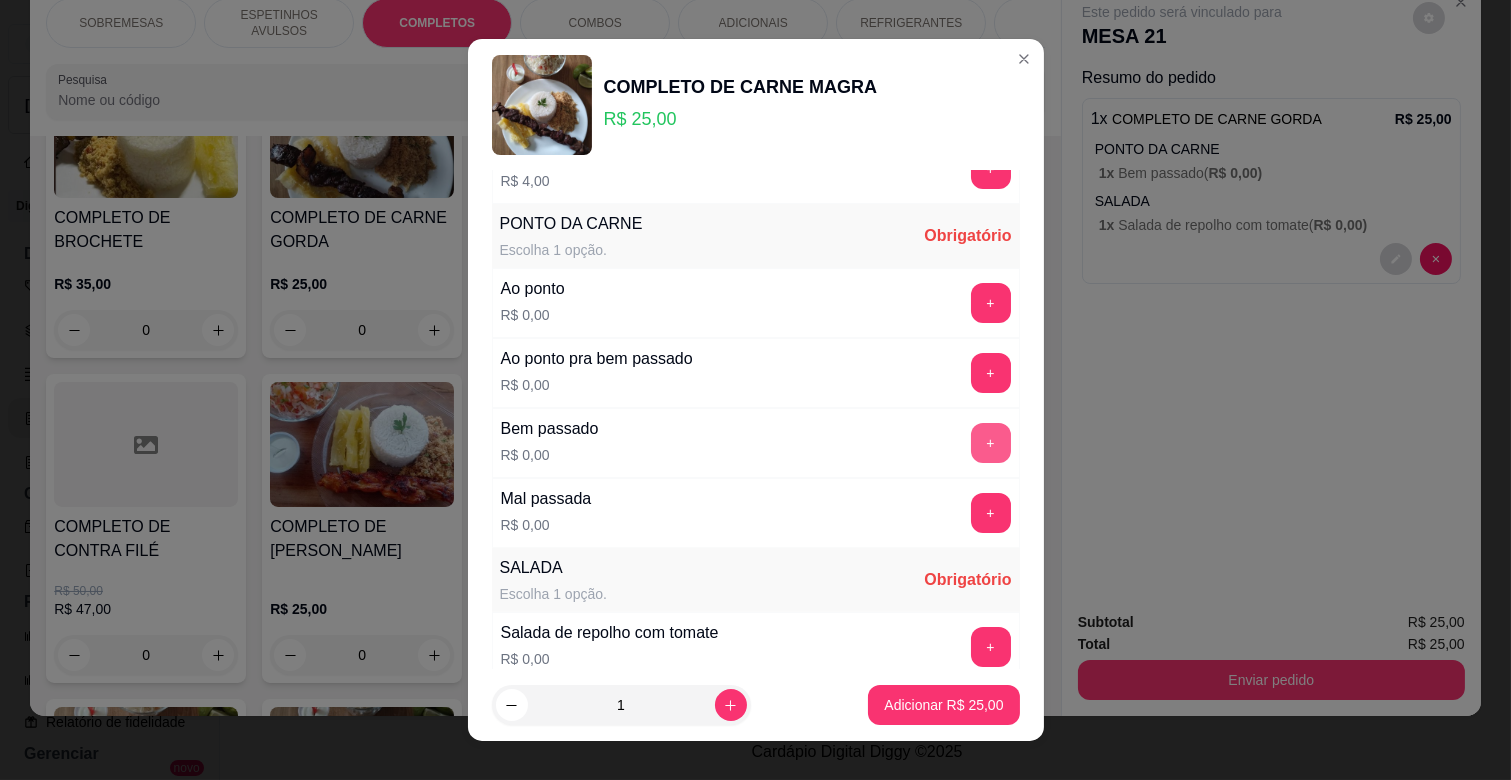 scroll, scrollTop: 333, scrollLeft: 0, axis: vertical 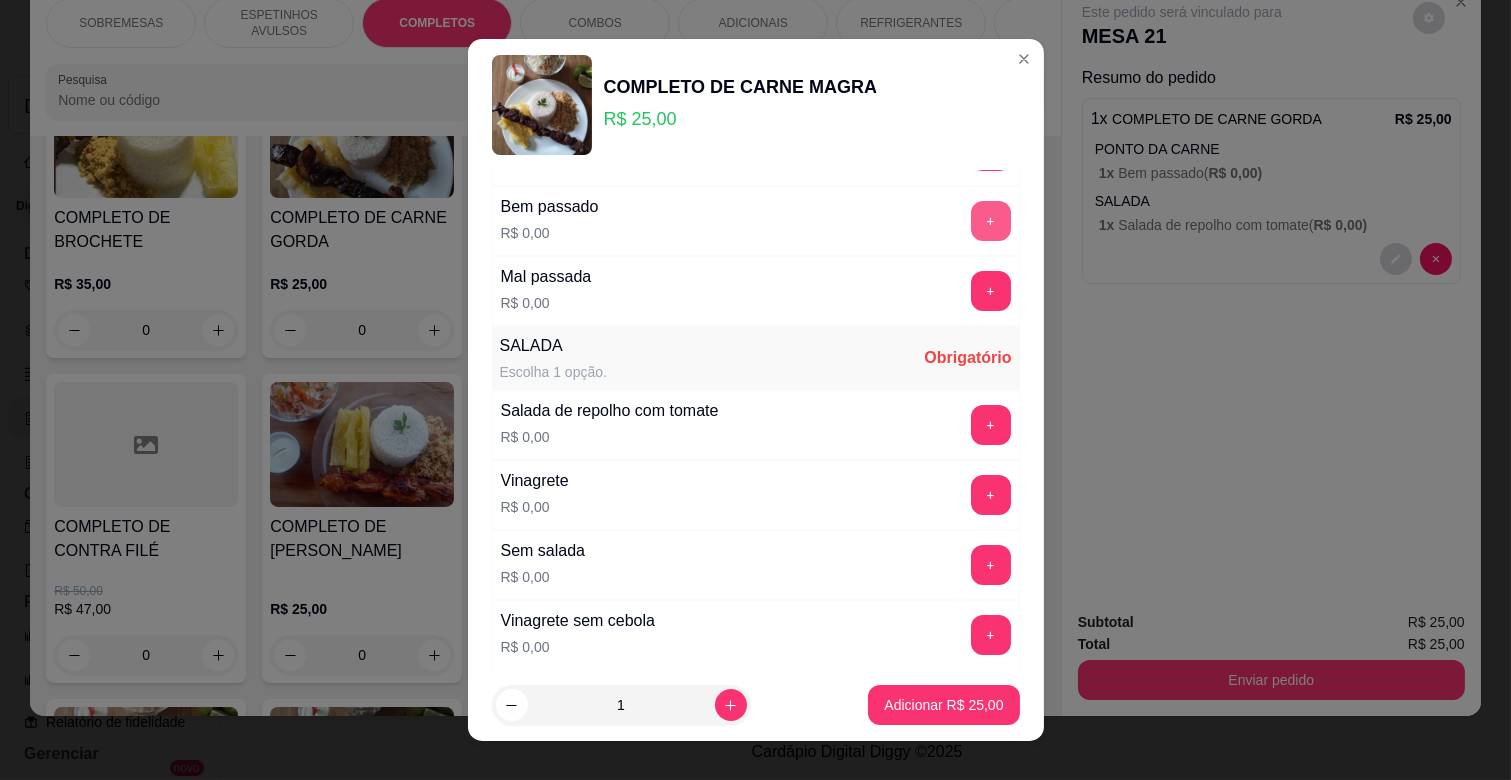click on "+" at bounding box center (991, 221) 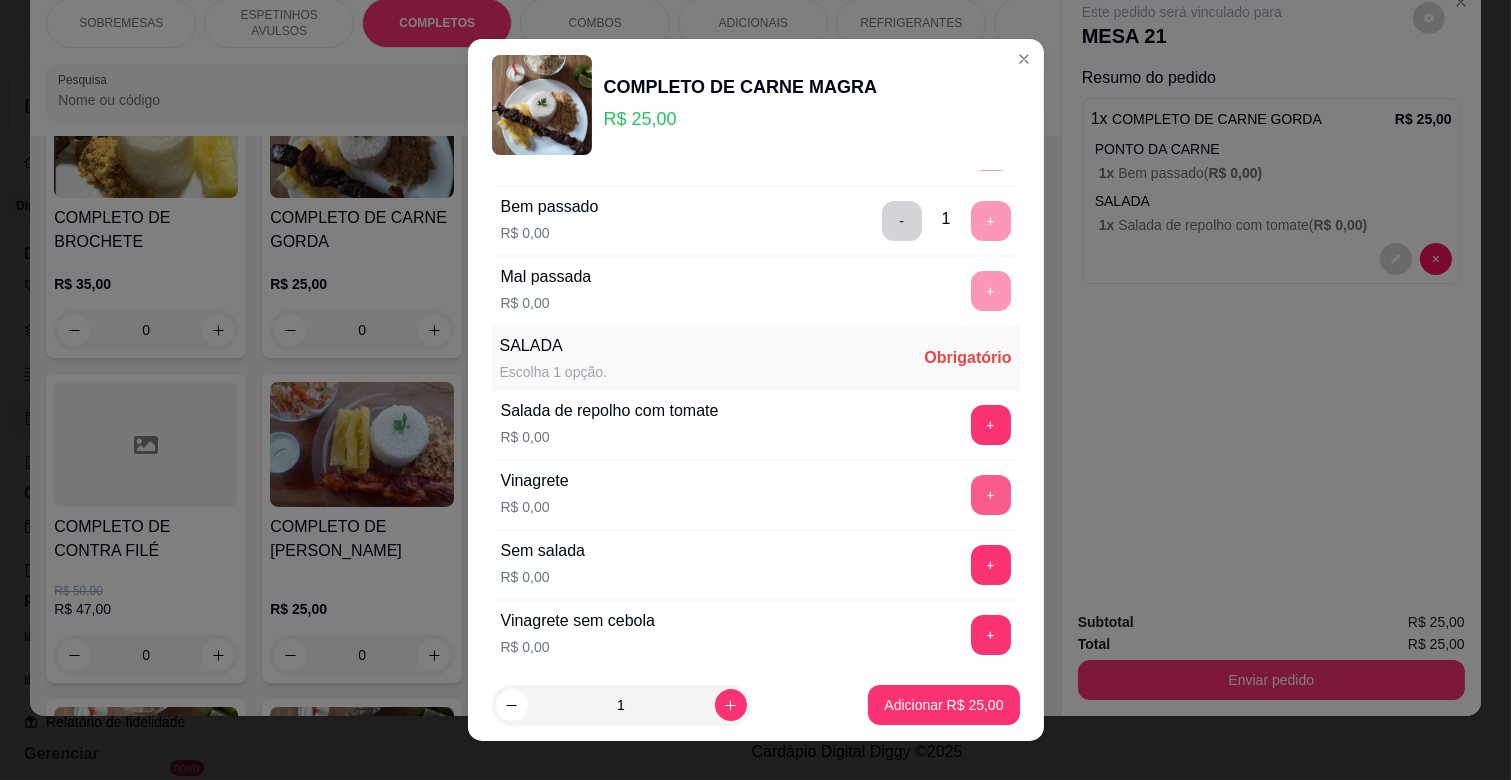 click on "+" at bounding box center (991, 495) 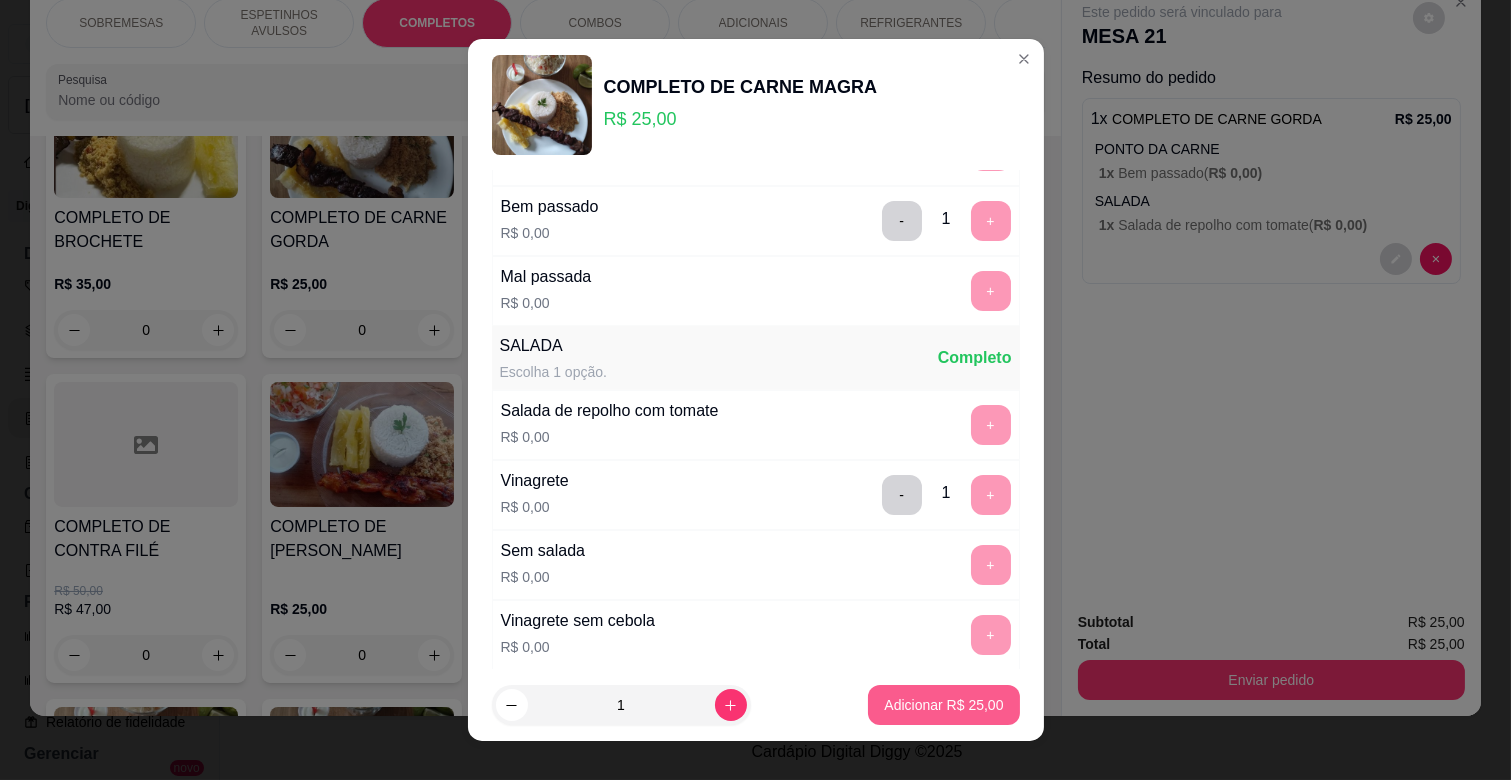 click on "Adicionar   R$ 25,00" at bounding box center (943, 705) 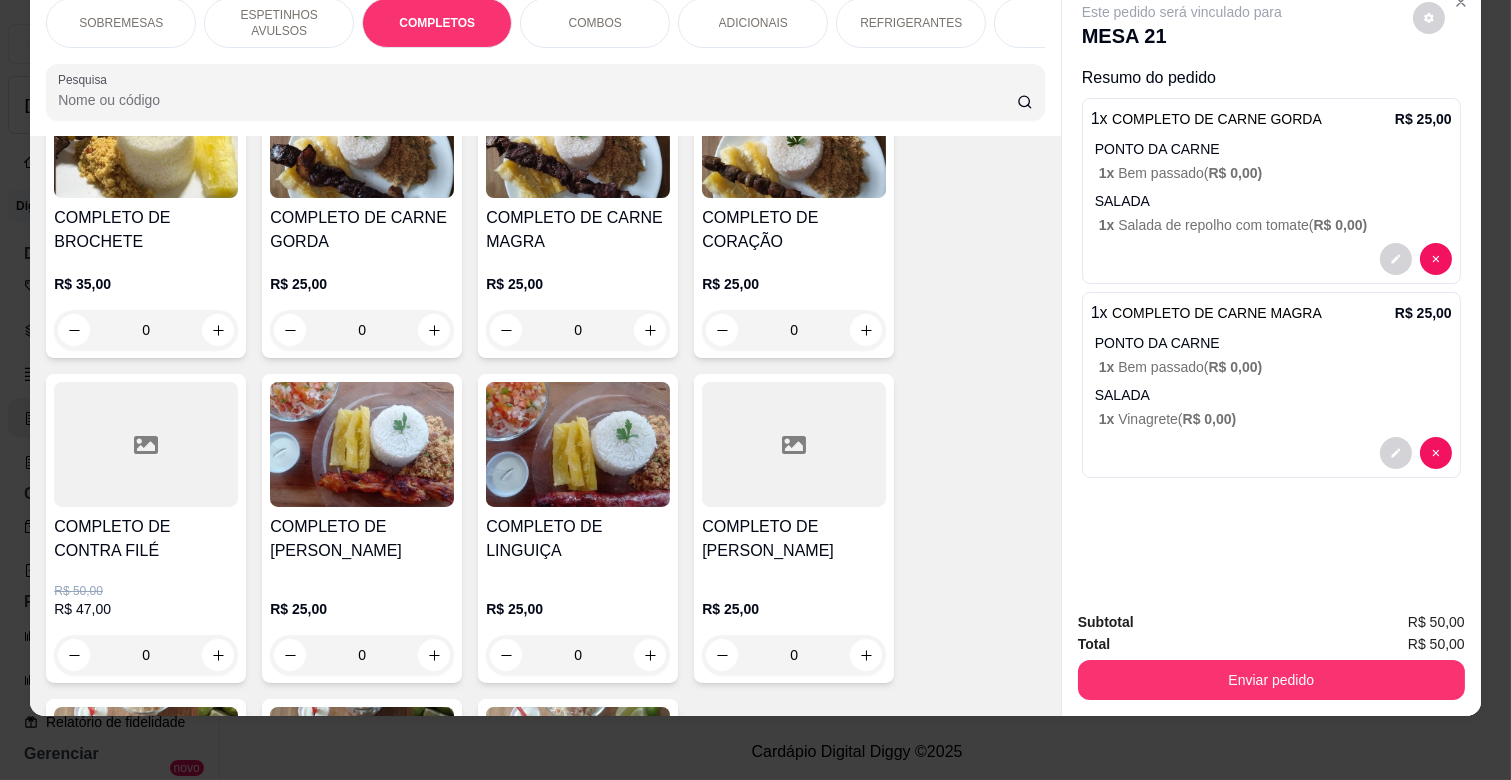 click on "ADICIONAIS" at bounding box center (753, 23) 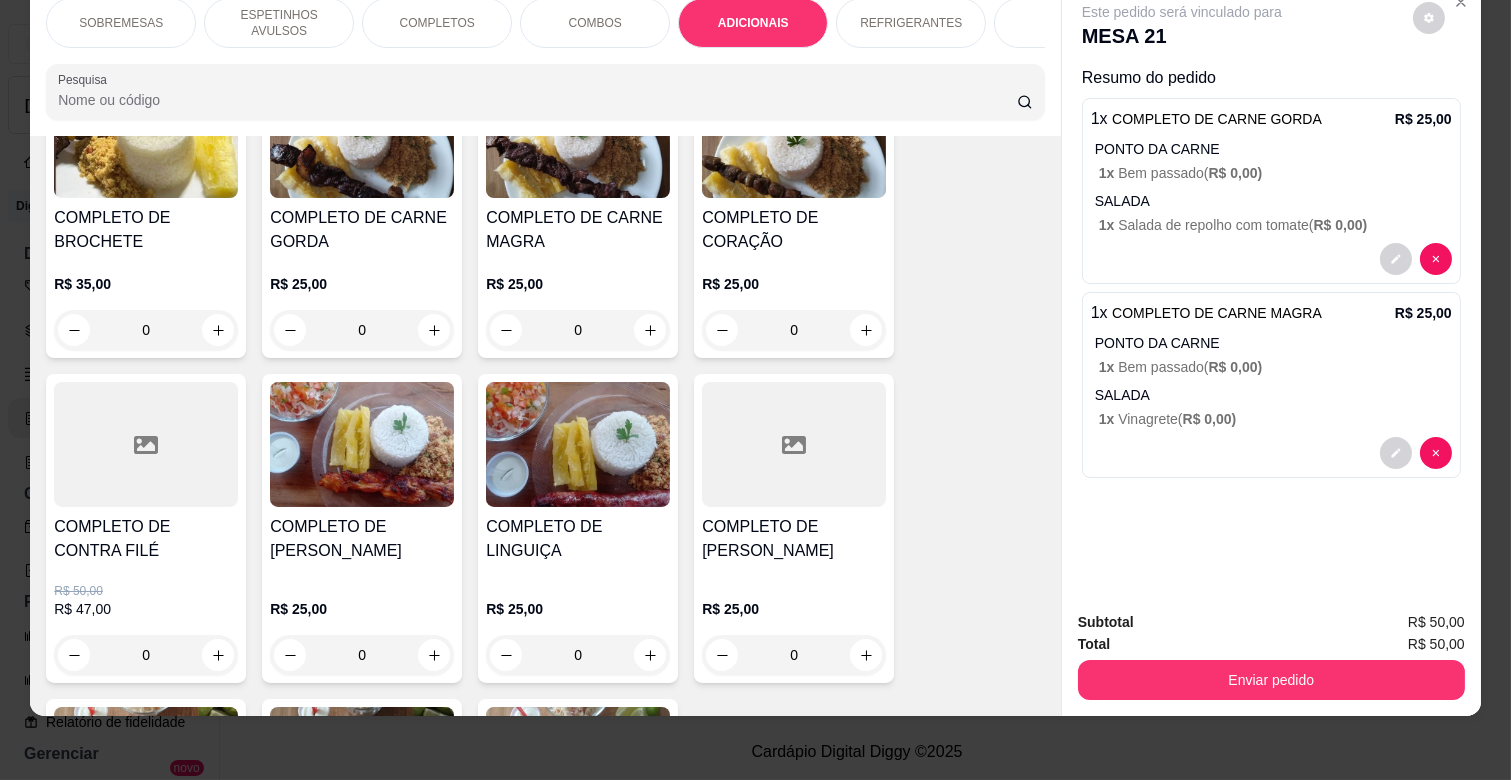 scroll, scrollTop: 3094, scrollLeft: 0, axis: vertical 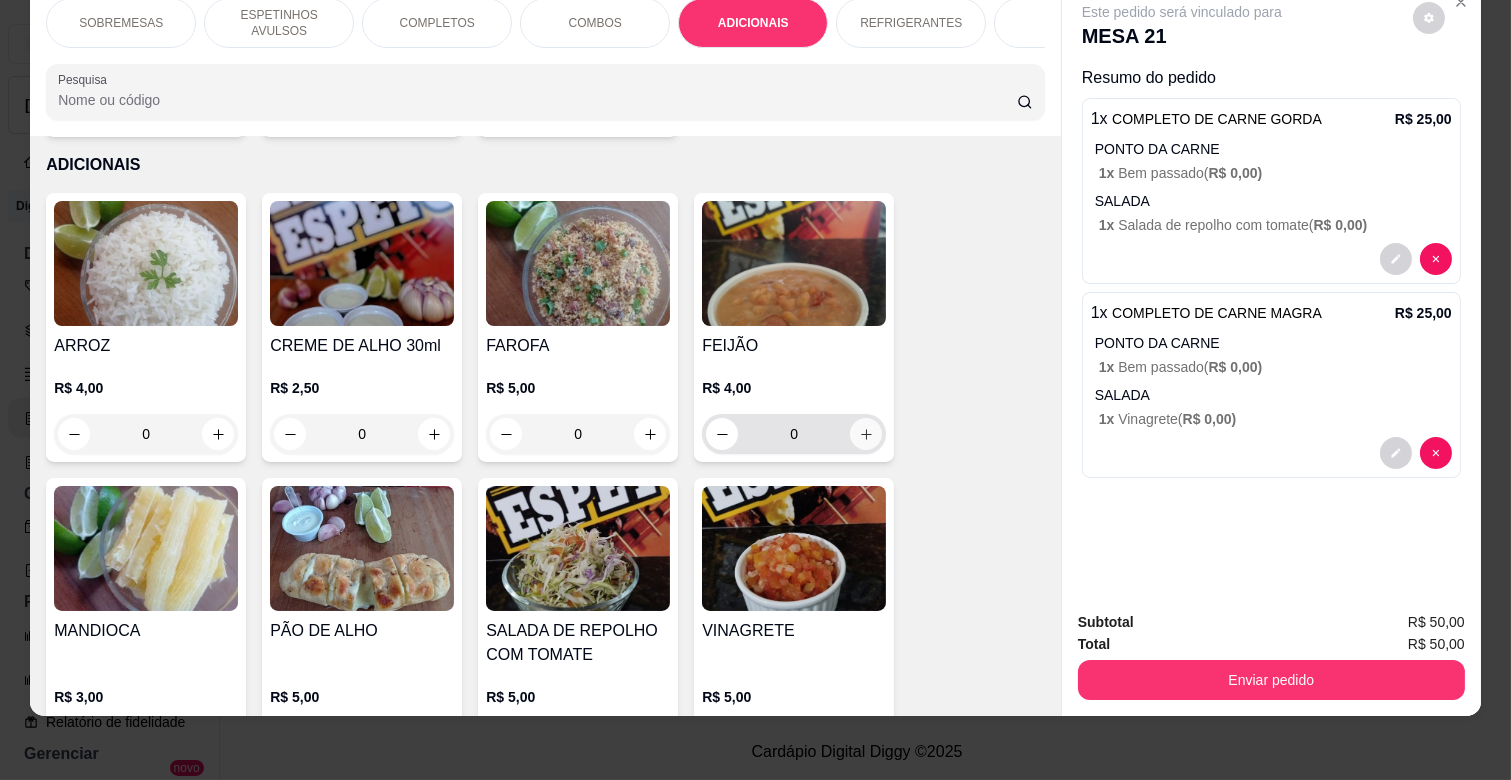 click 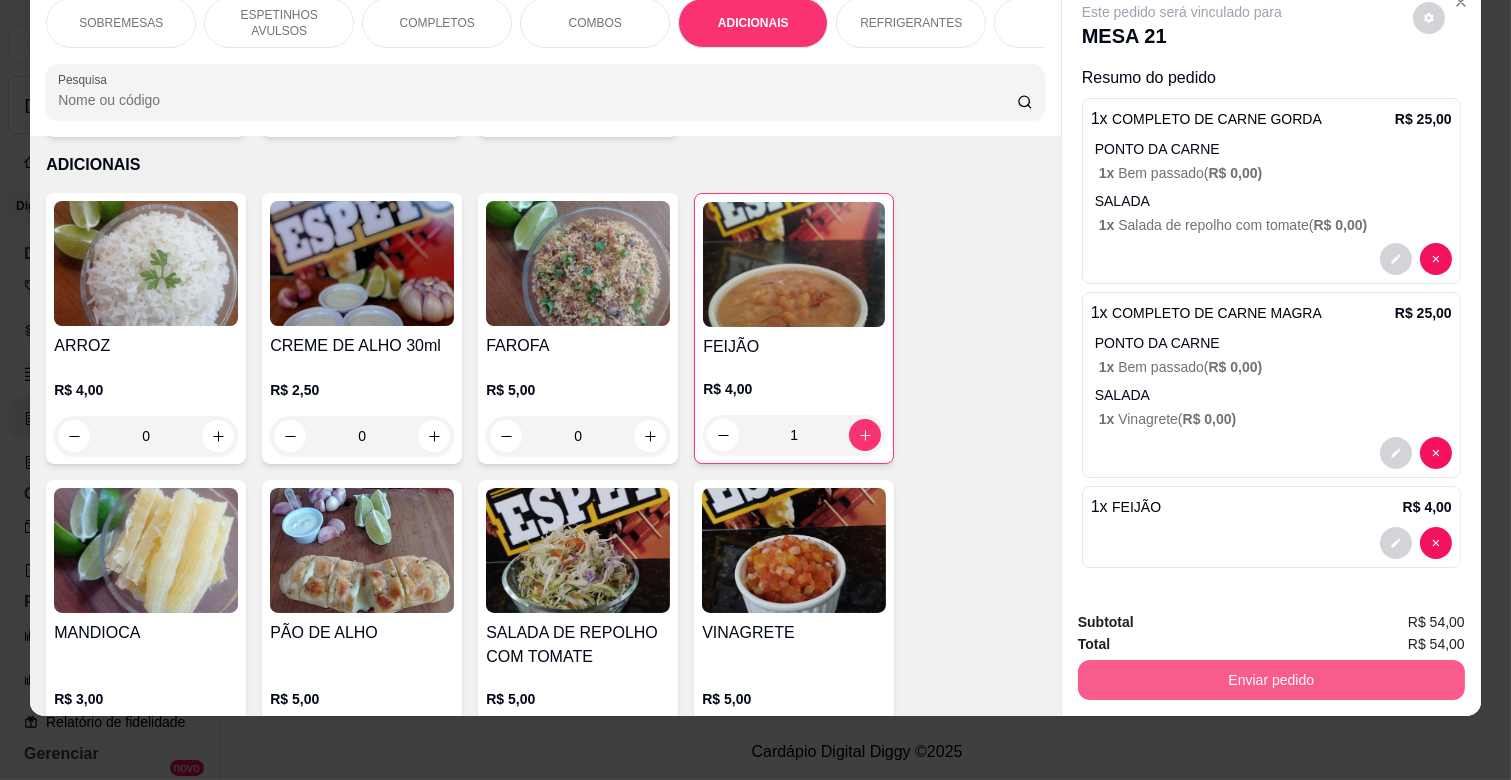 click on "Enviar pedido" at bounding box center (1271, 680) 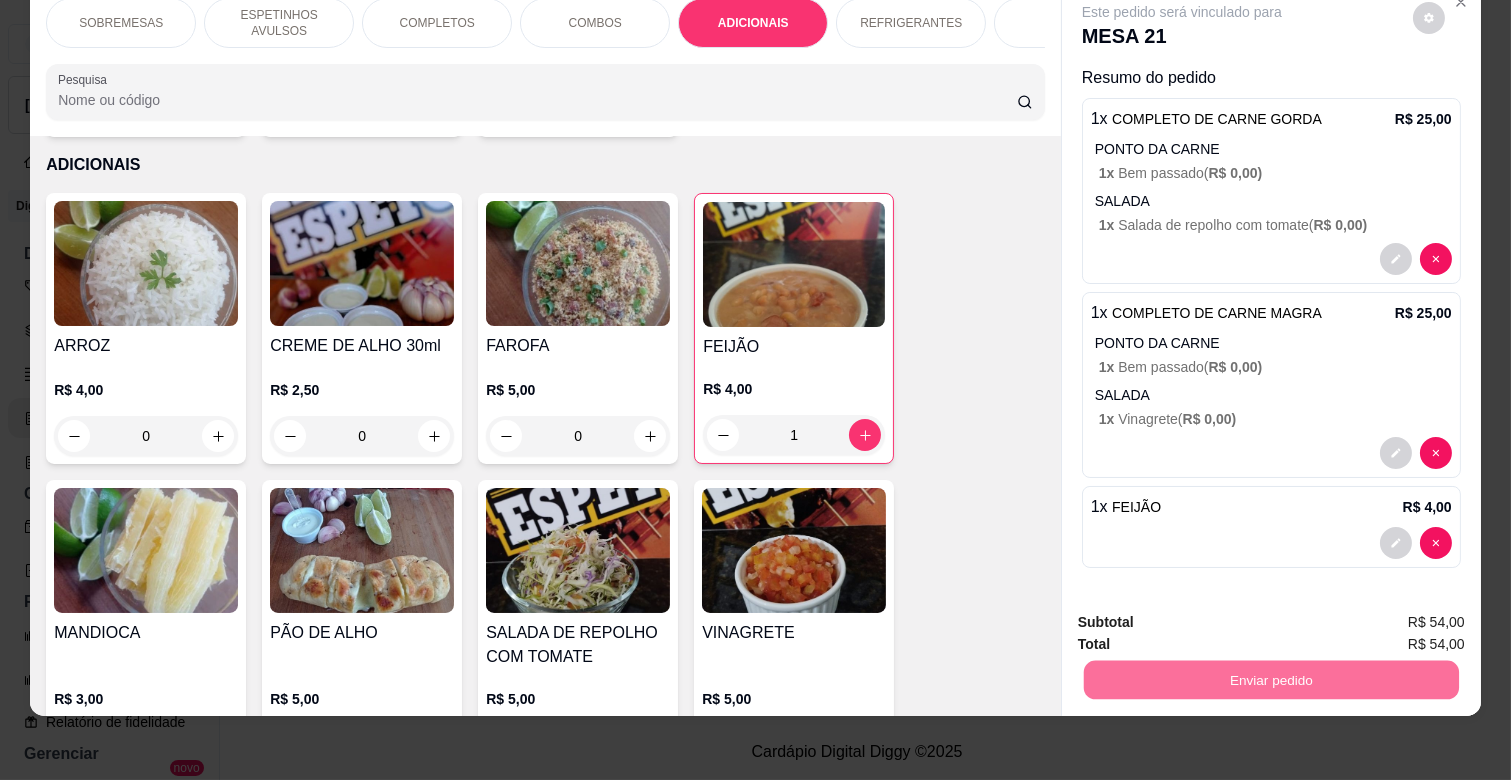 click on "Não registrar e enviar pedido" at bounding box center [1205, 613] 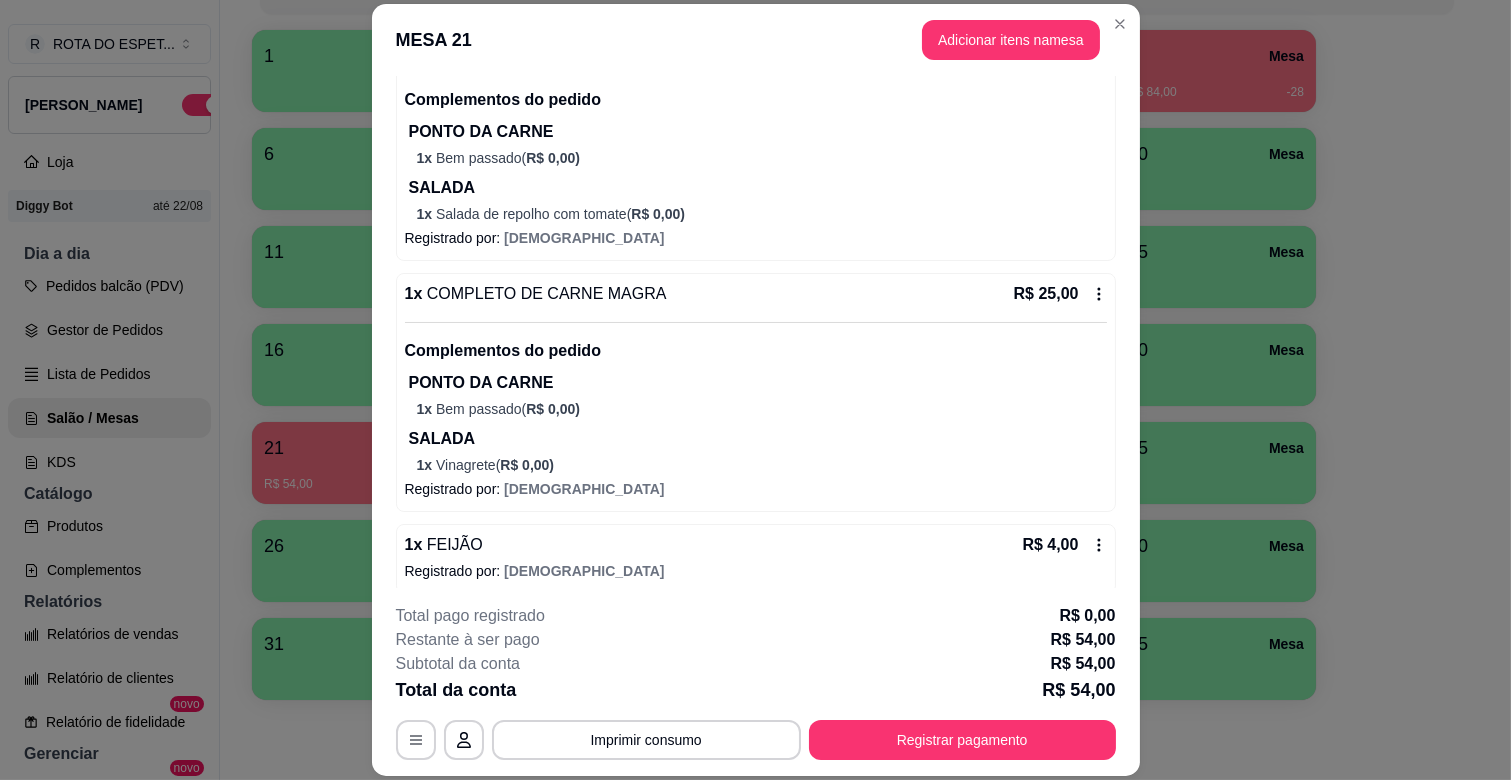 scroll, scrollTop: 257, scrollLeft: 0, axis: vertical 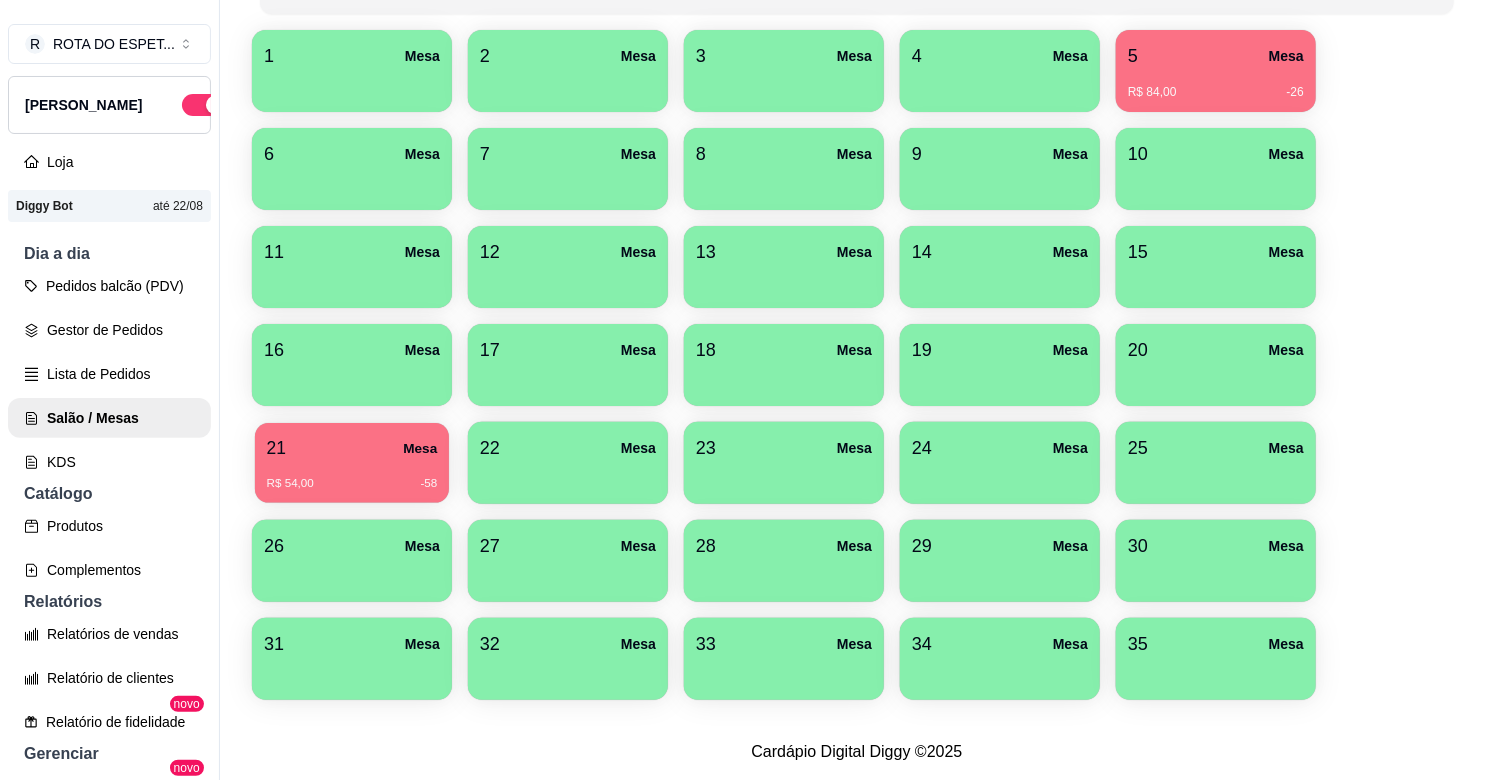 click on "R$ 54,00 -58" at bounding box center [352, 476] 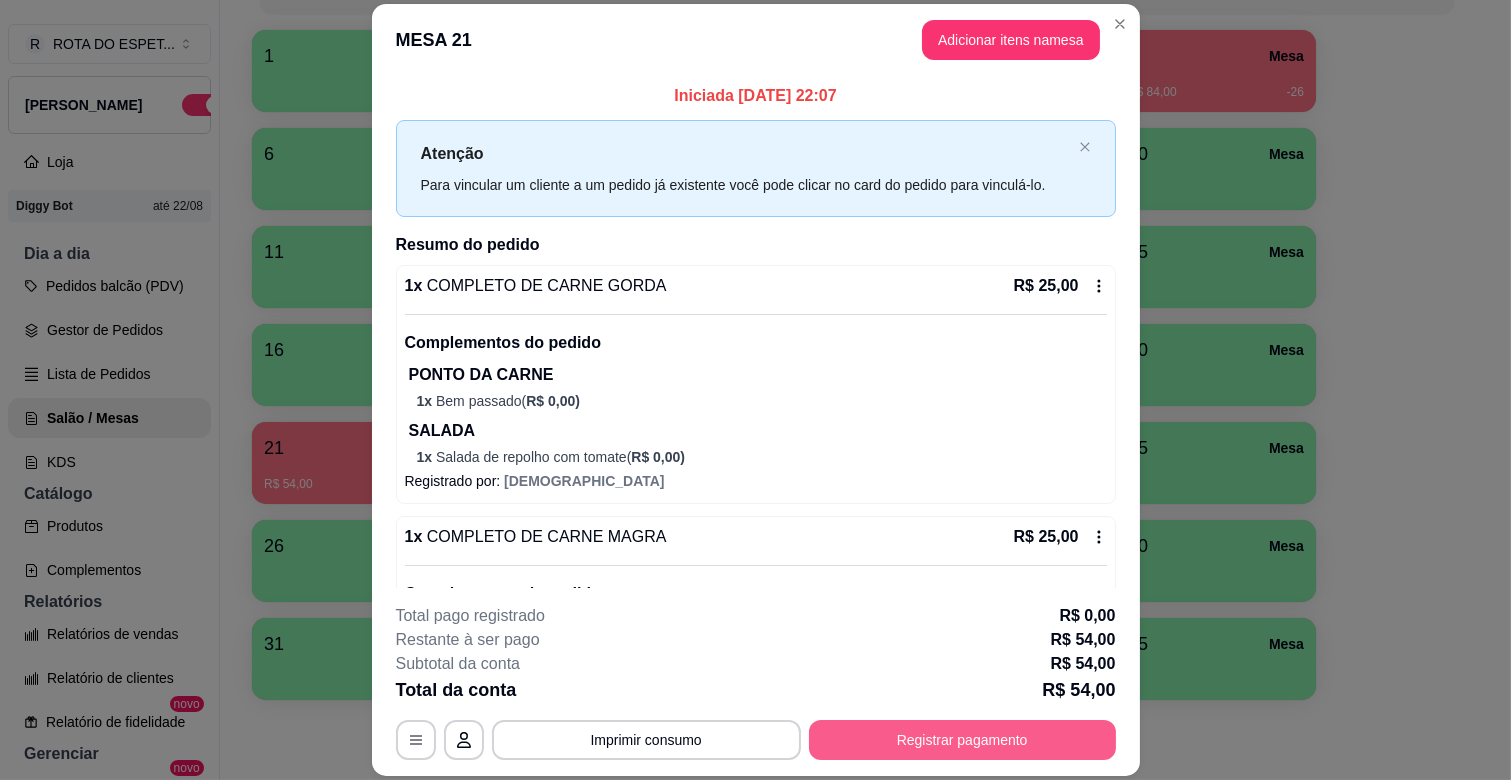click on "Registrar pagamento" at bounding box center (962, 740) 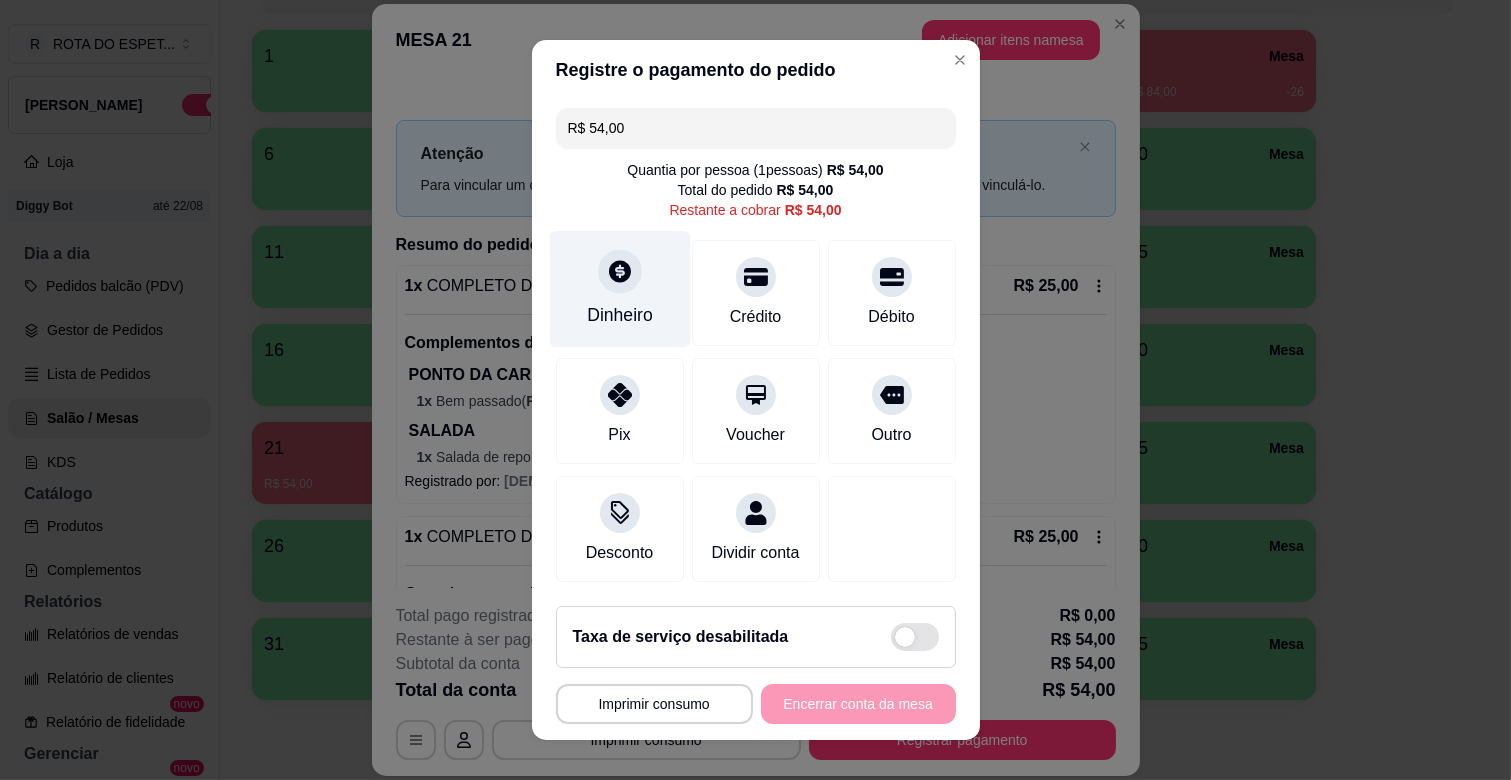 click on "Dinheiro" at bounding box center (619, 289) 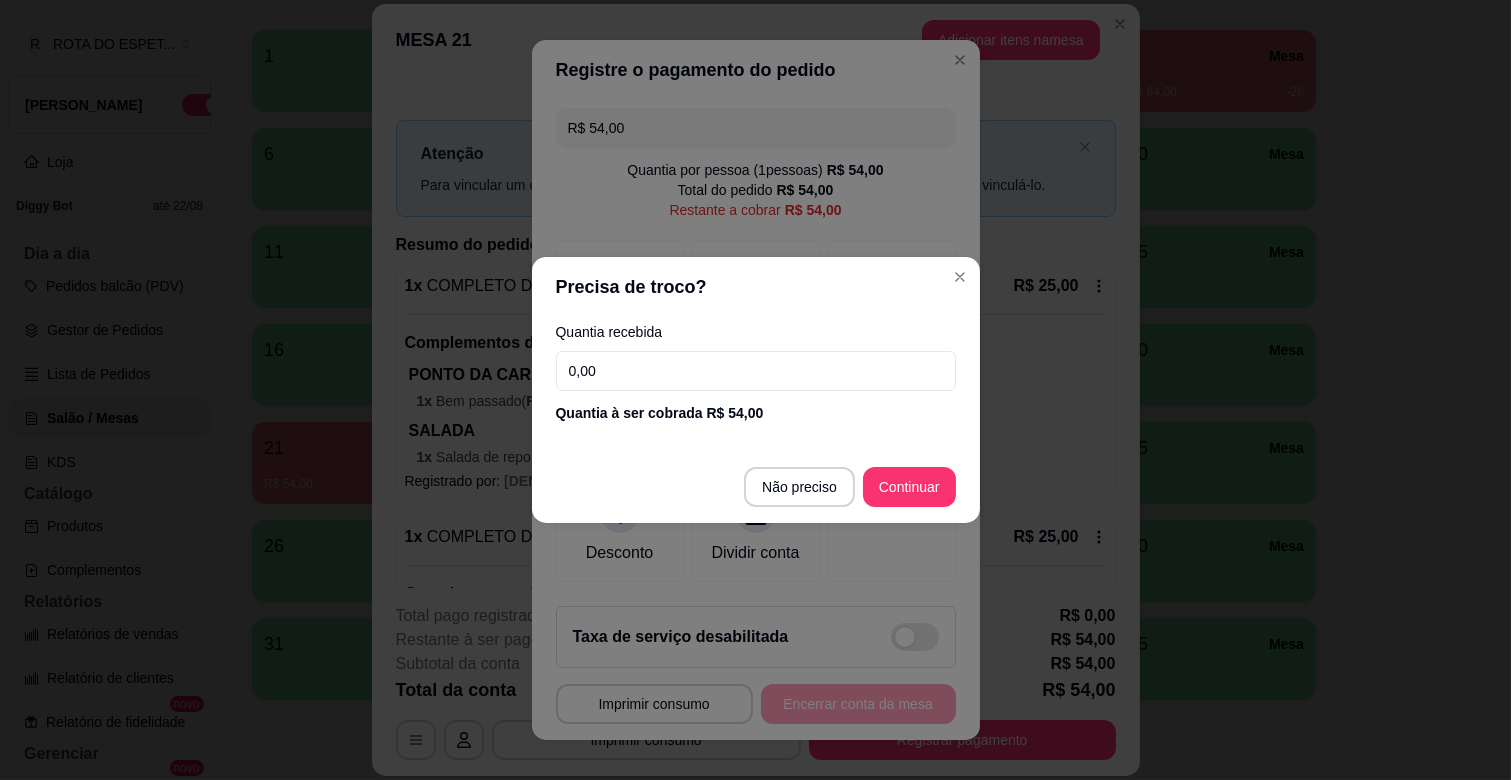 click on "0,00" at bounding box center [756, 371] 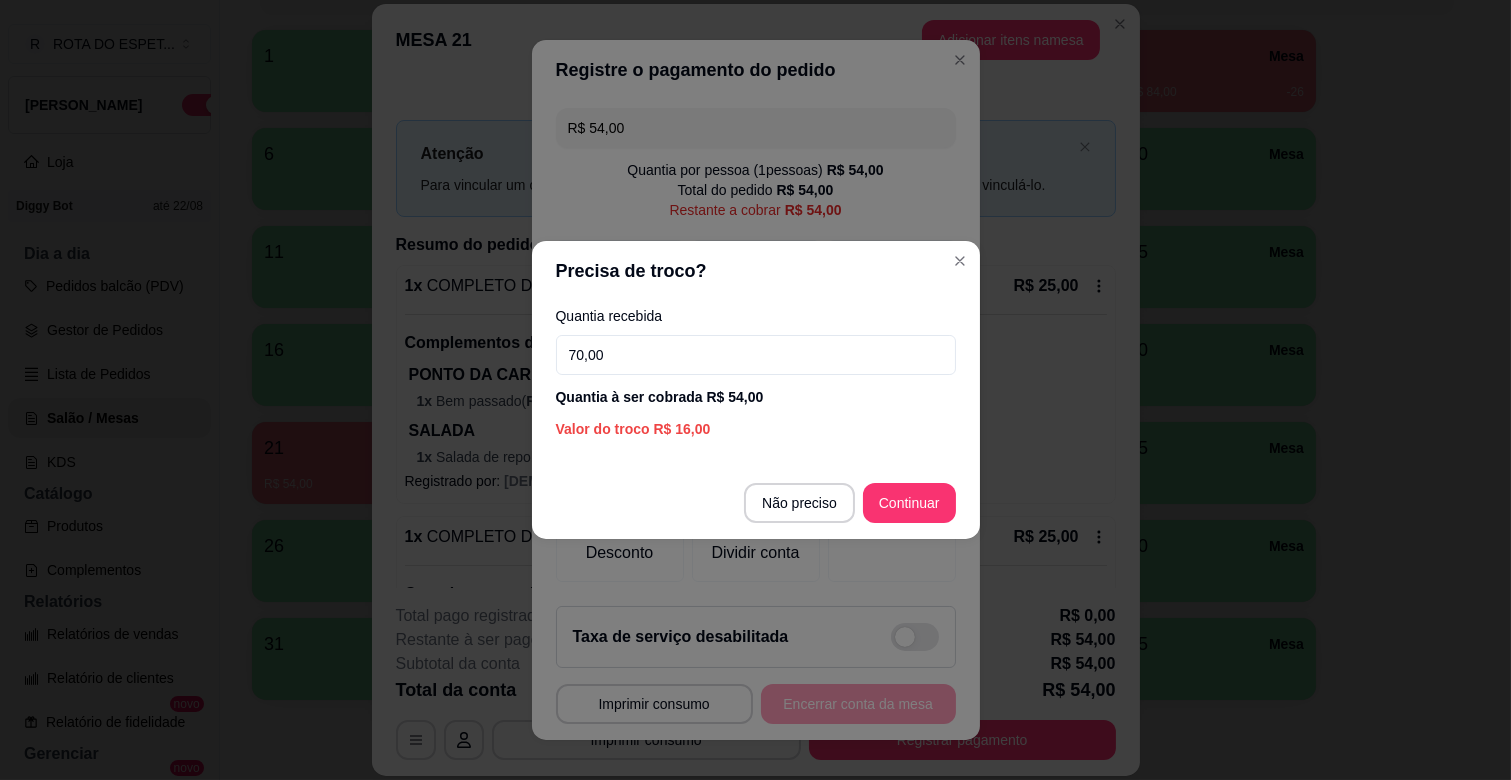 type on "70,00" 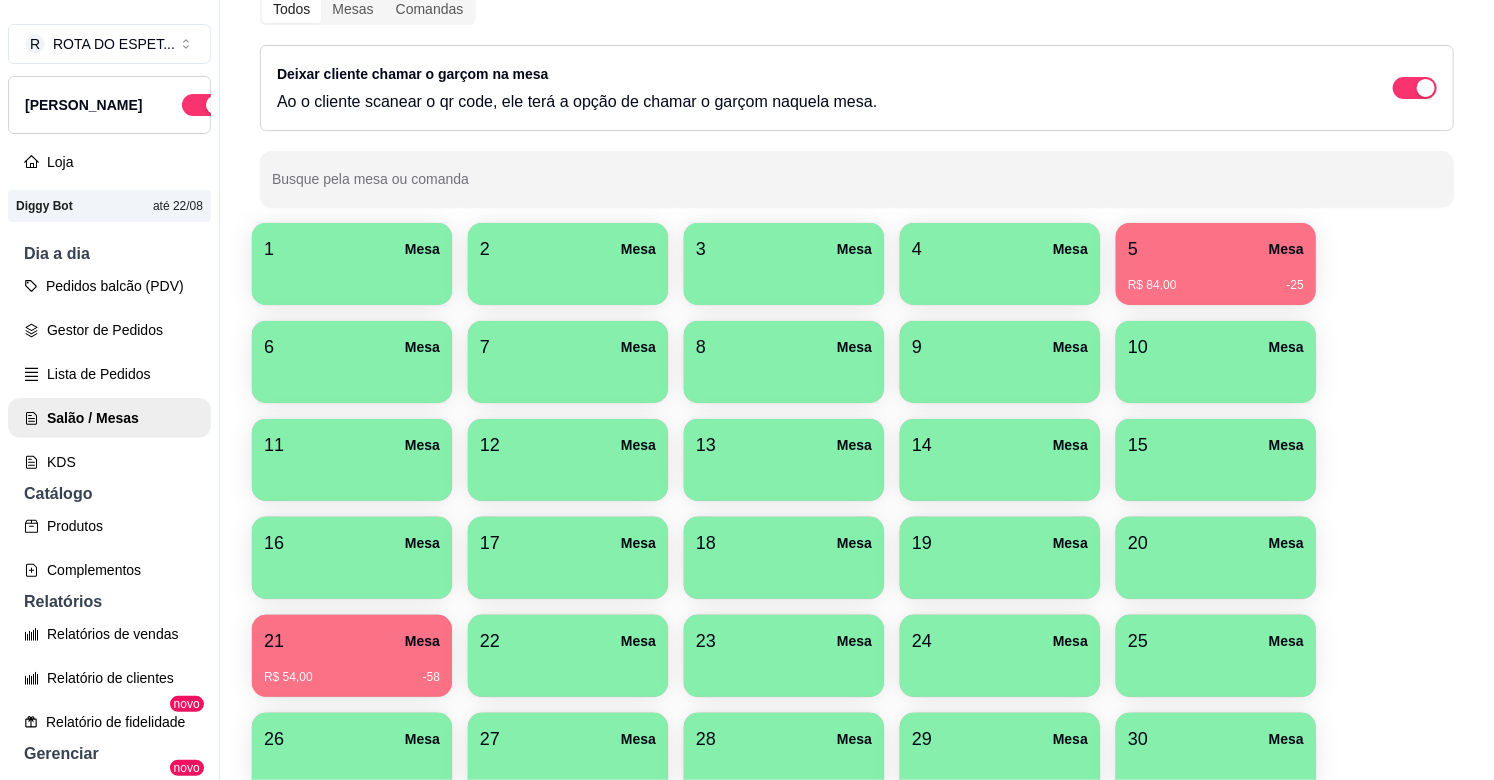scroll, scrollTop: 0, scrollLeft: 0, axis: both 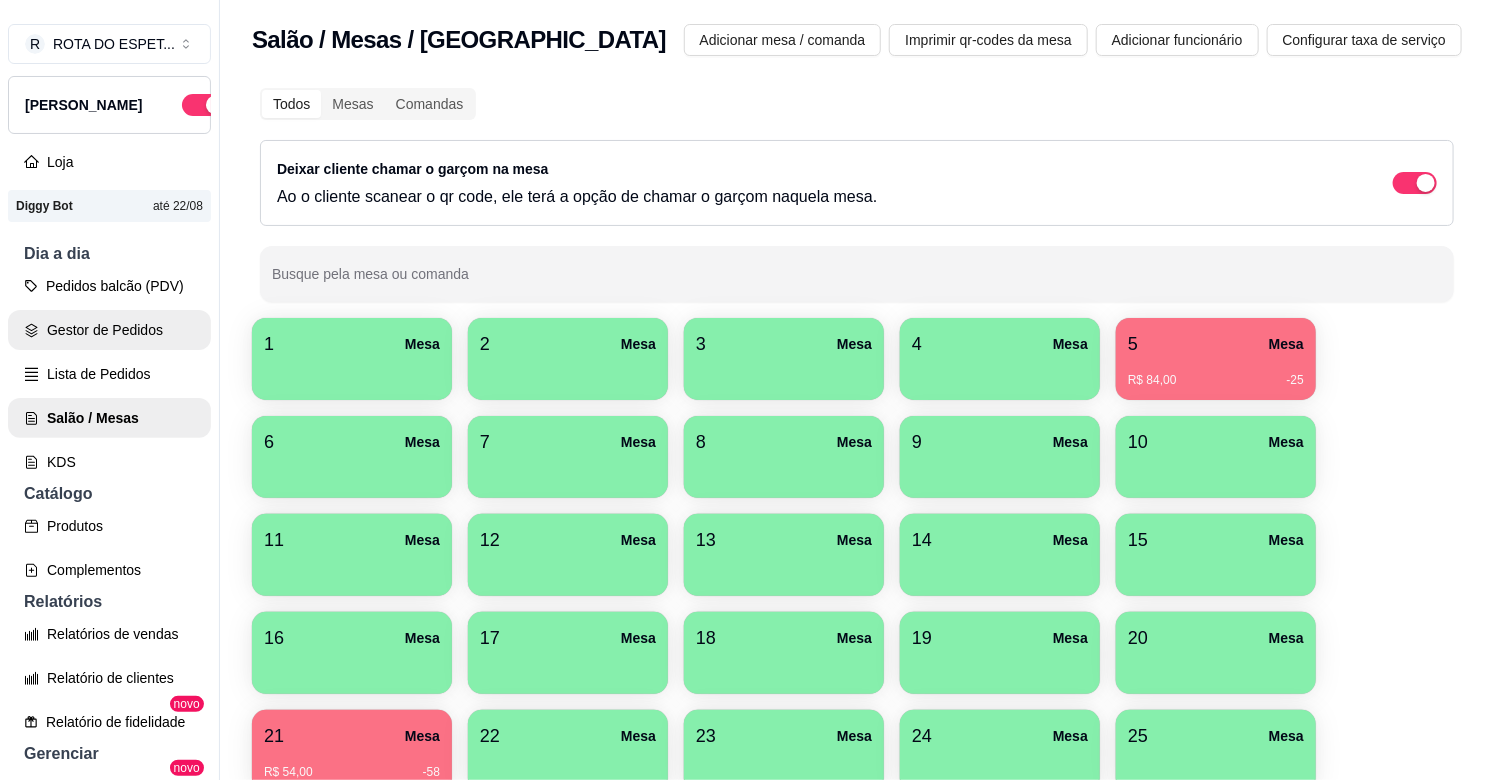 click on "Gestor de Pedidos" at bounding box center [109, 330] 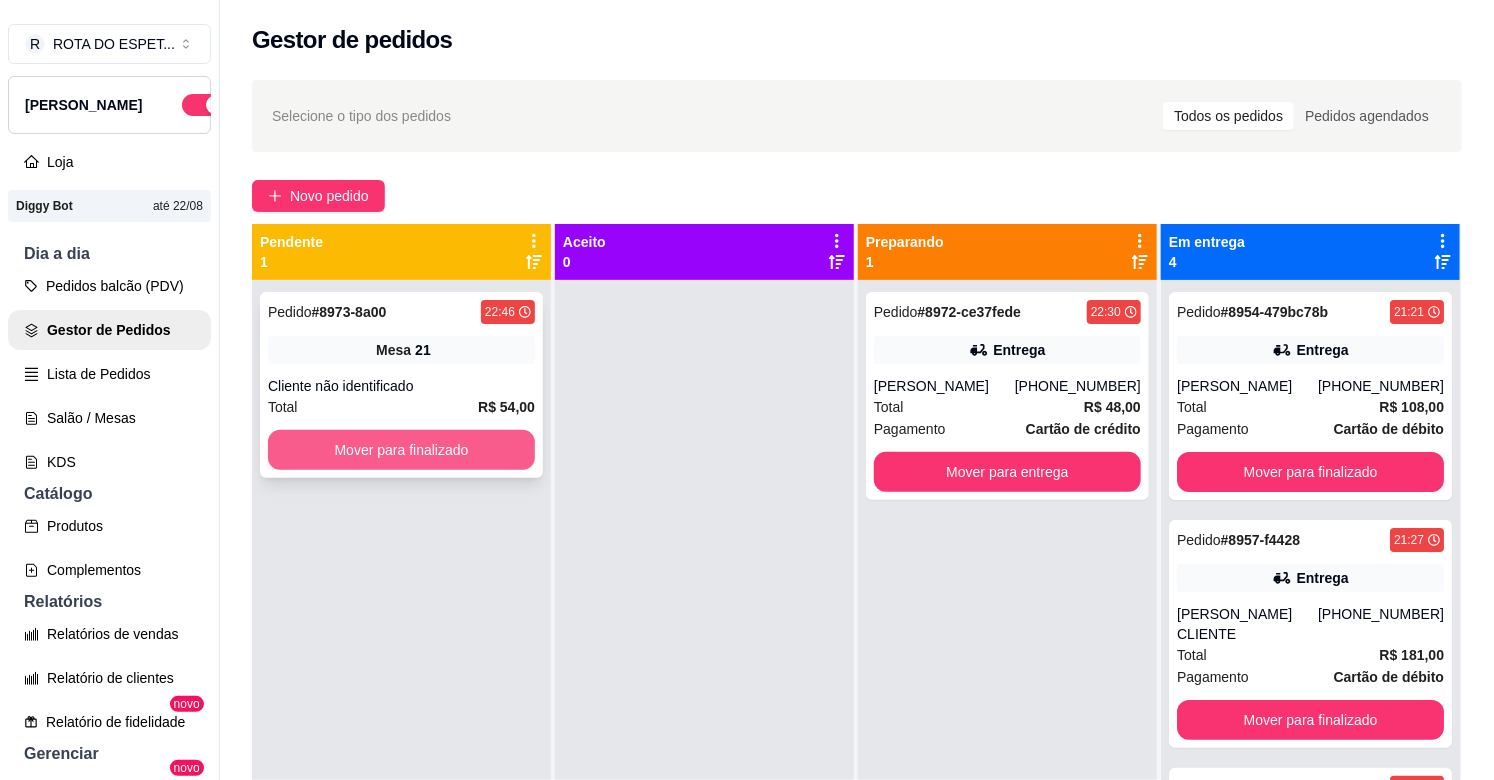 click on "Mover para finalizado" at bounding box center (401, 450) 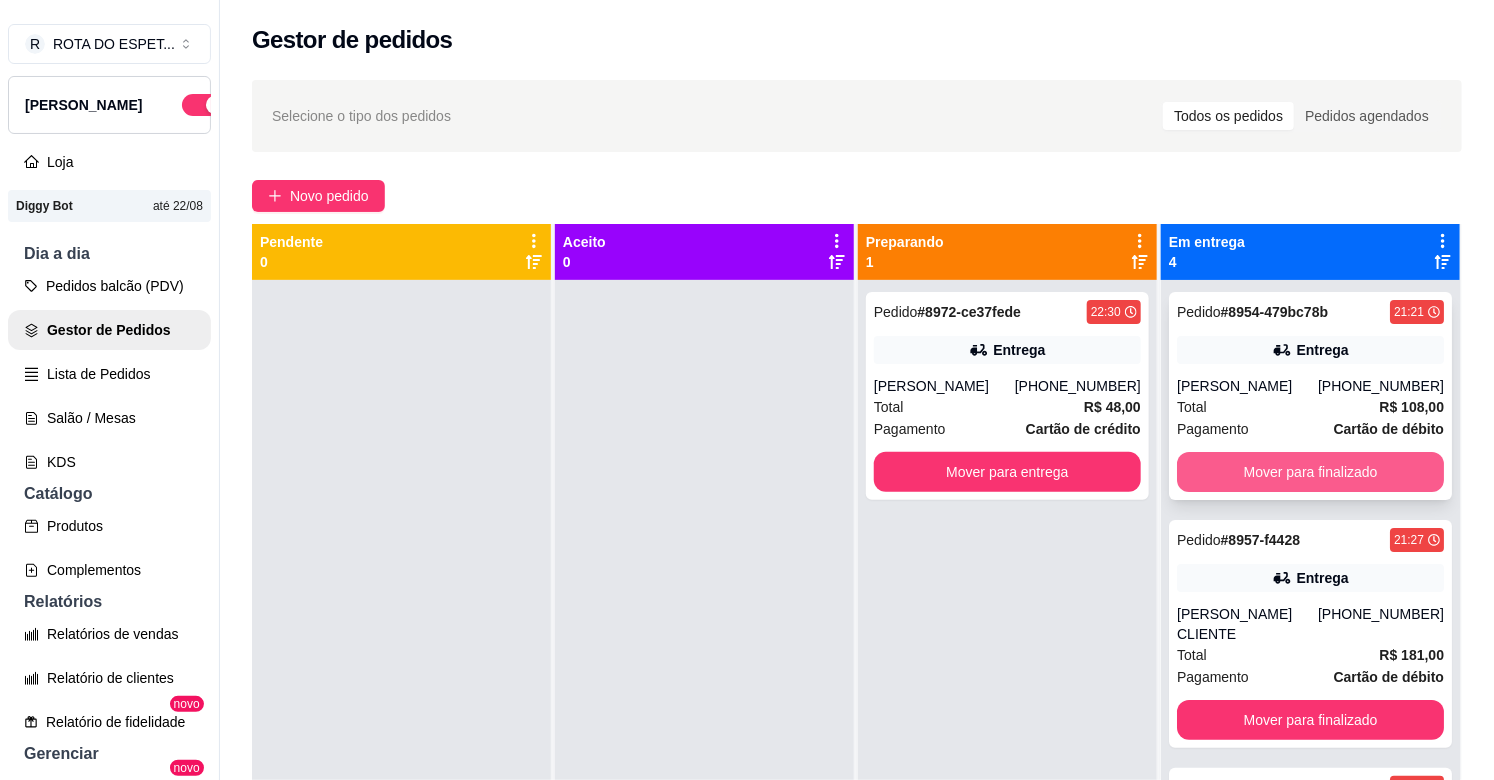 click on "Mover para finalizado" at bounding box center (1310, 472) 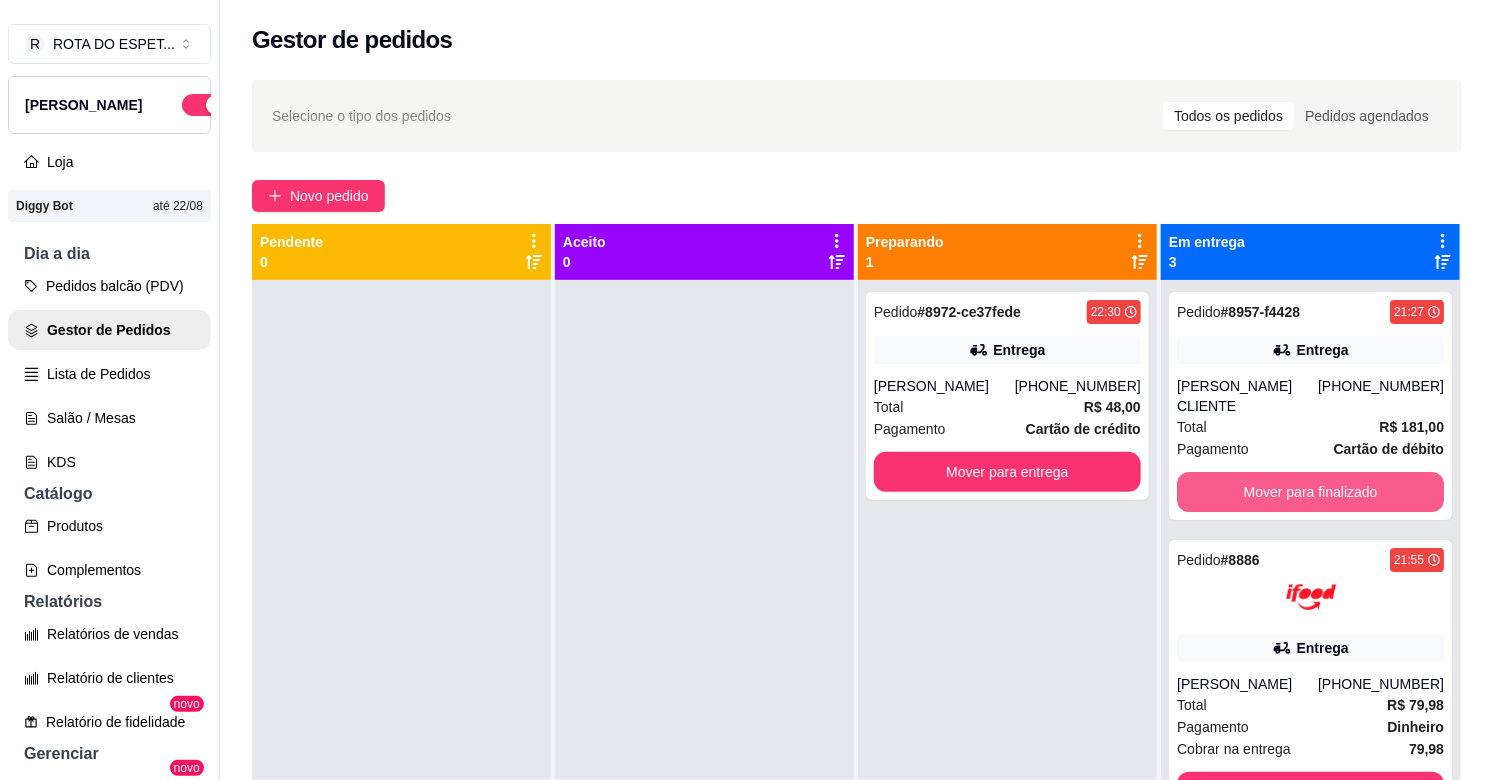 click on "Mover para finalizado" at bounding box center [1310, 492] 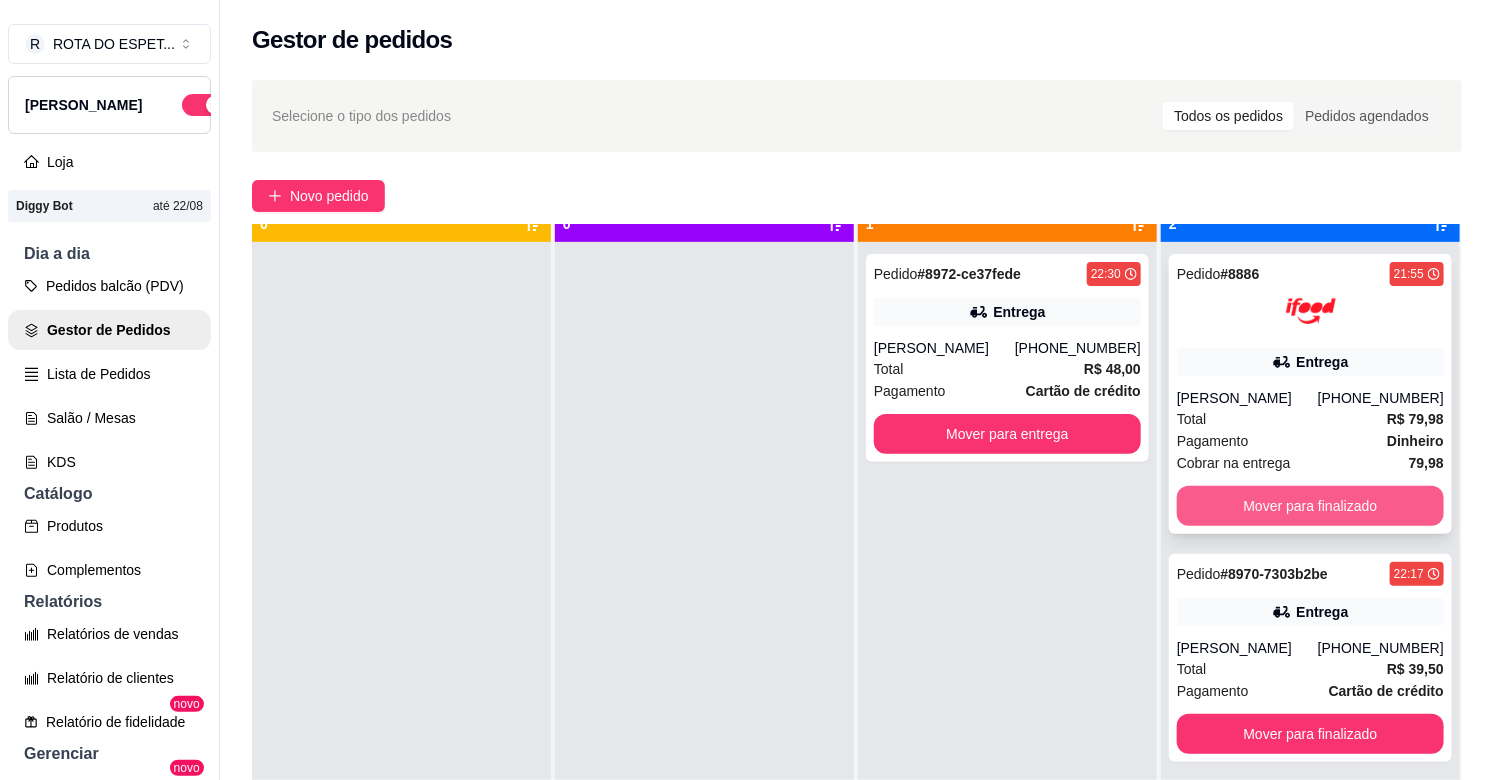 scroll, scrollTop: 55, scrollLeft: 0, axis: vertical 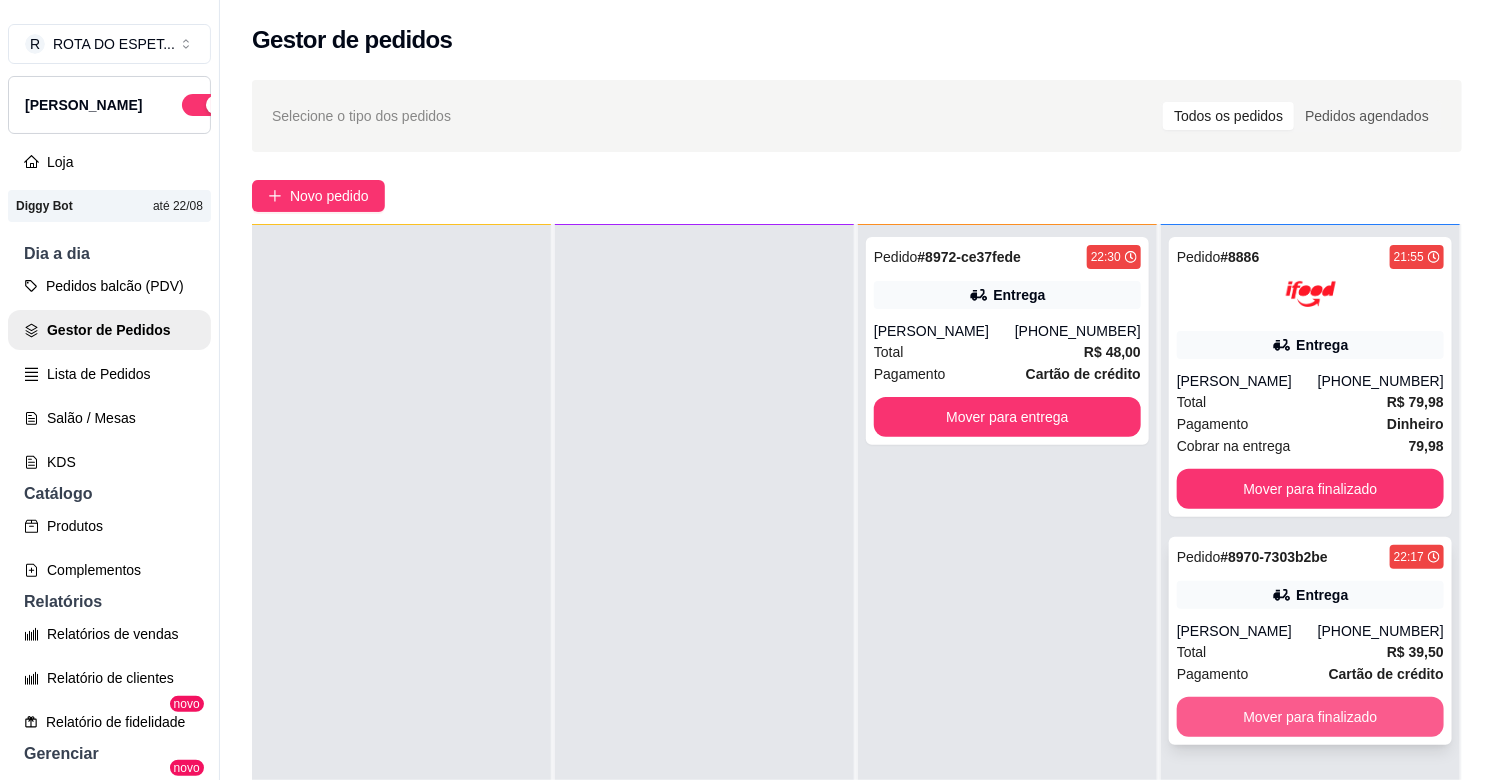 click on "Mover para finalizado" at bounding box center [1310, 717] 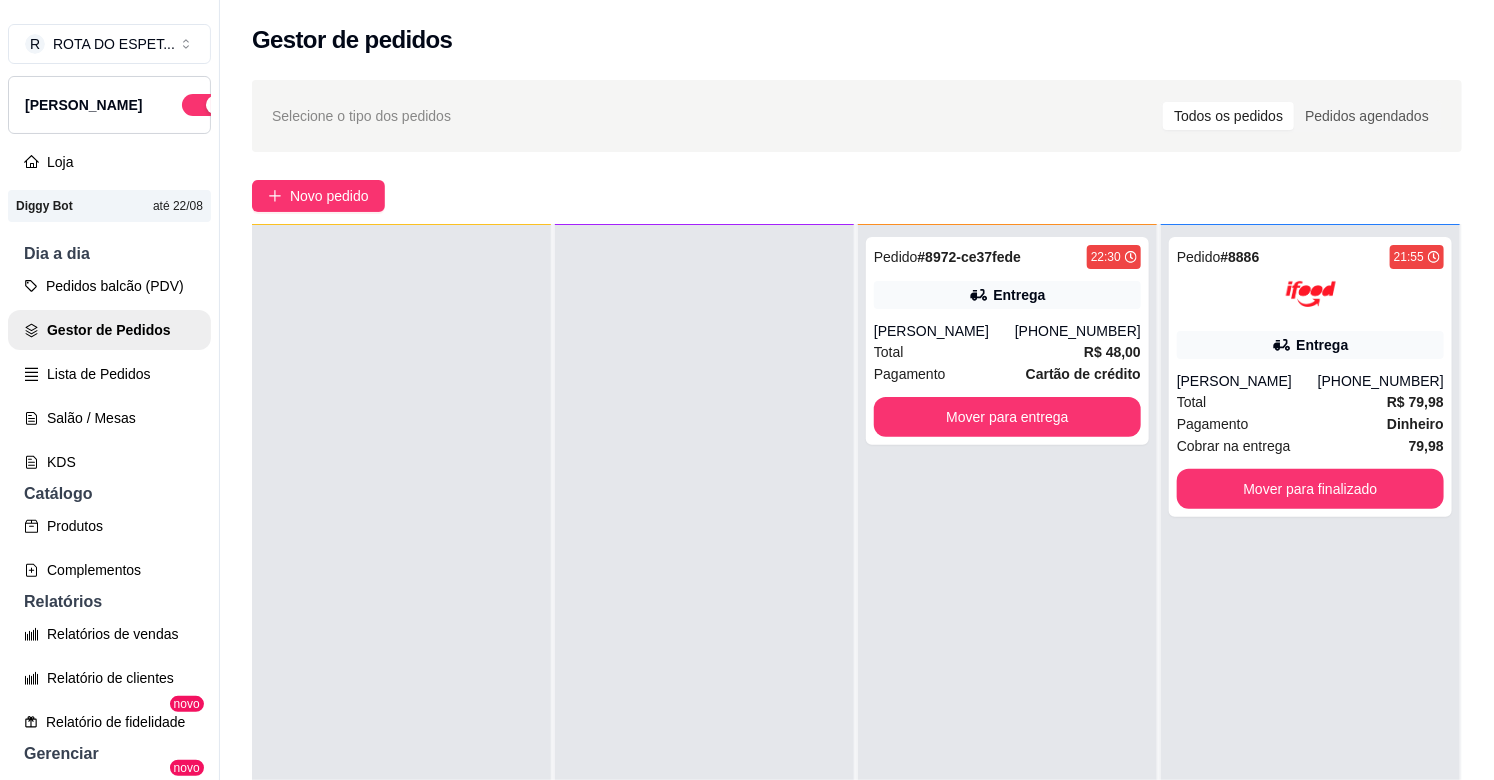 click on "Pedido  # 8972-ce37fede 22:30 Entrega [PERSON_NAME] [PHONE_NUMBER] Total R$ 48,00 Pagamento Cartão de crédito Mover para entrega" at bounding box center (1007, 615) 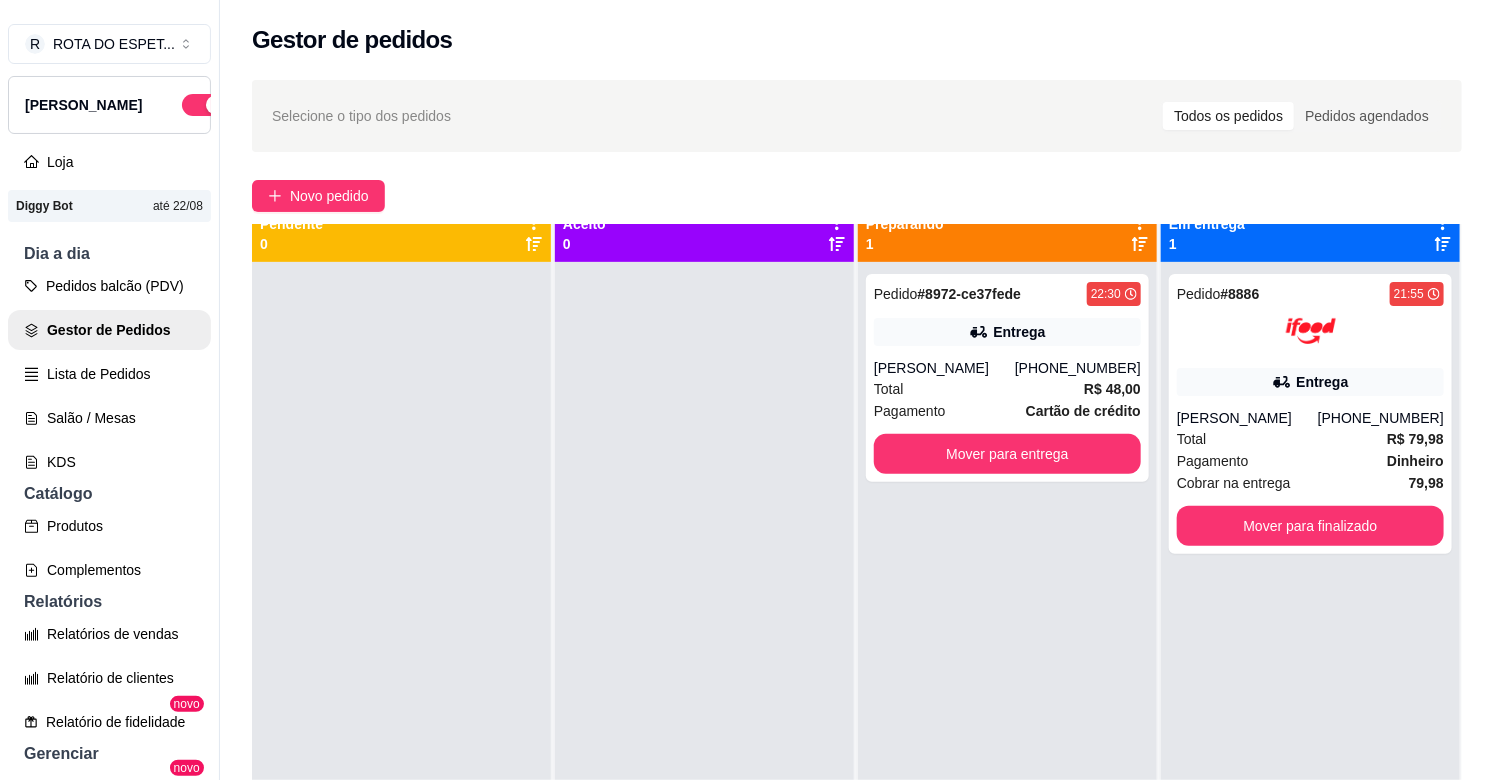 scroll, scrollTop: 0, scrollLeft: 0, axis: both 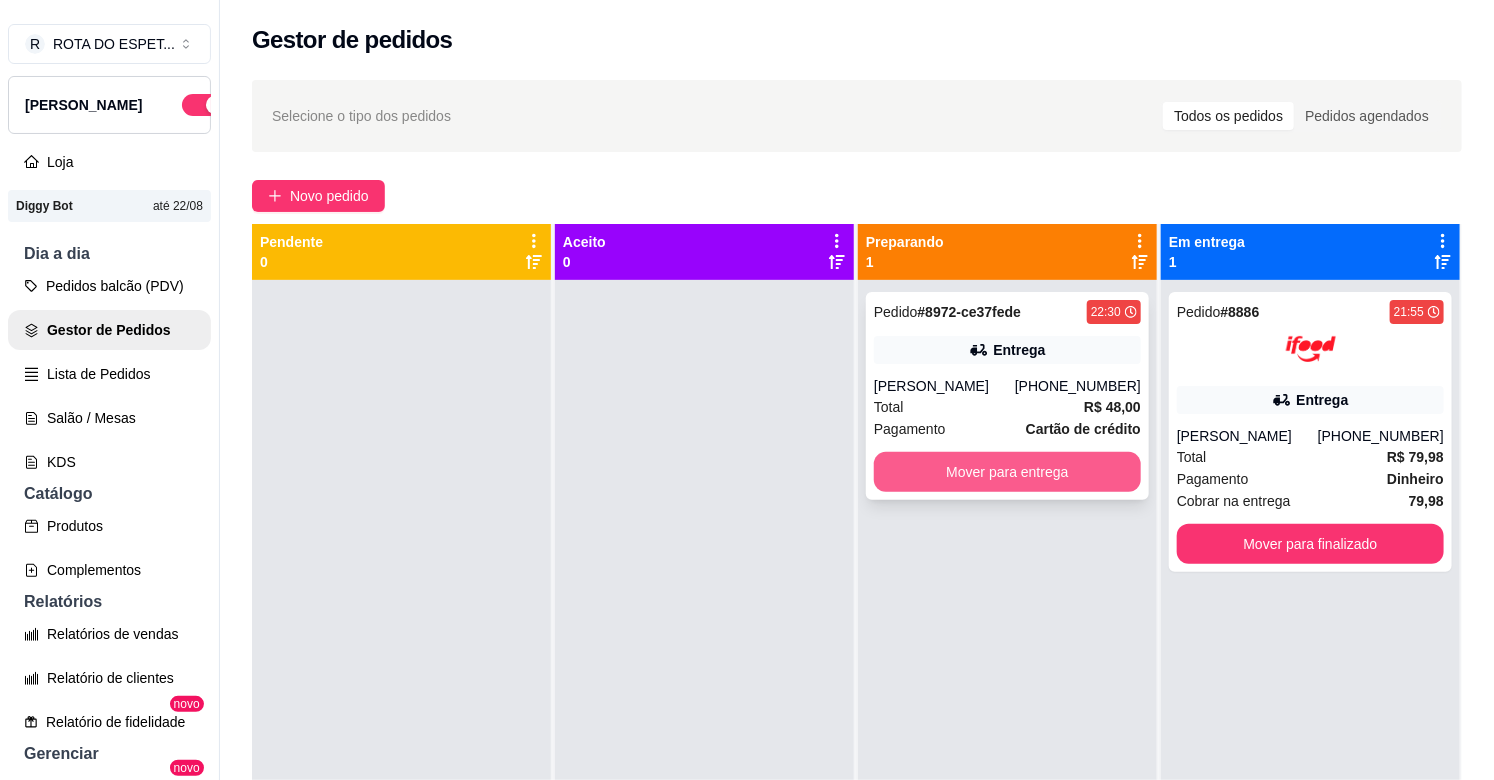 click on "Mover para entrega" at bounding box center (1007, 472) 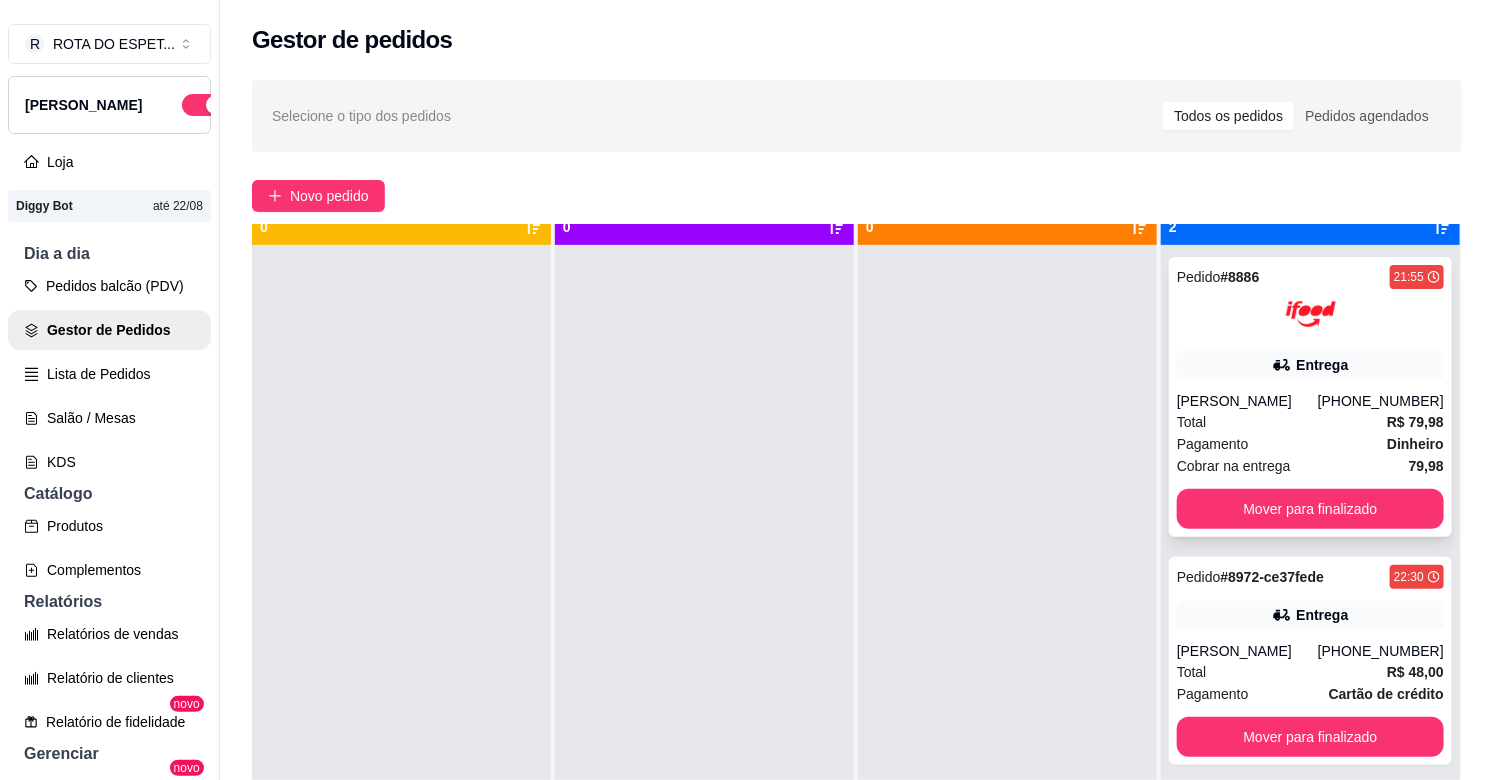 scroll, scrollTop: 55, scrollLeft: 0, axis: vertical 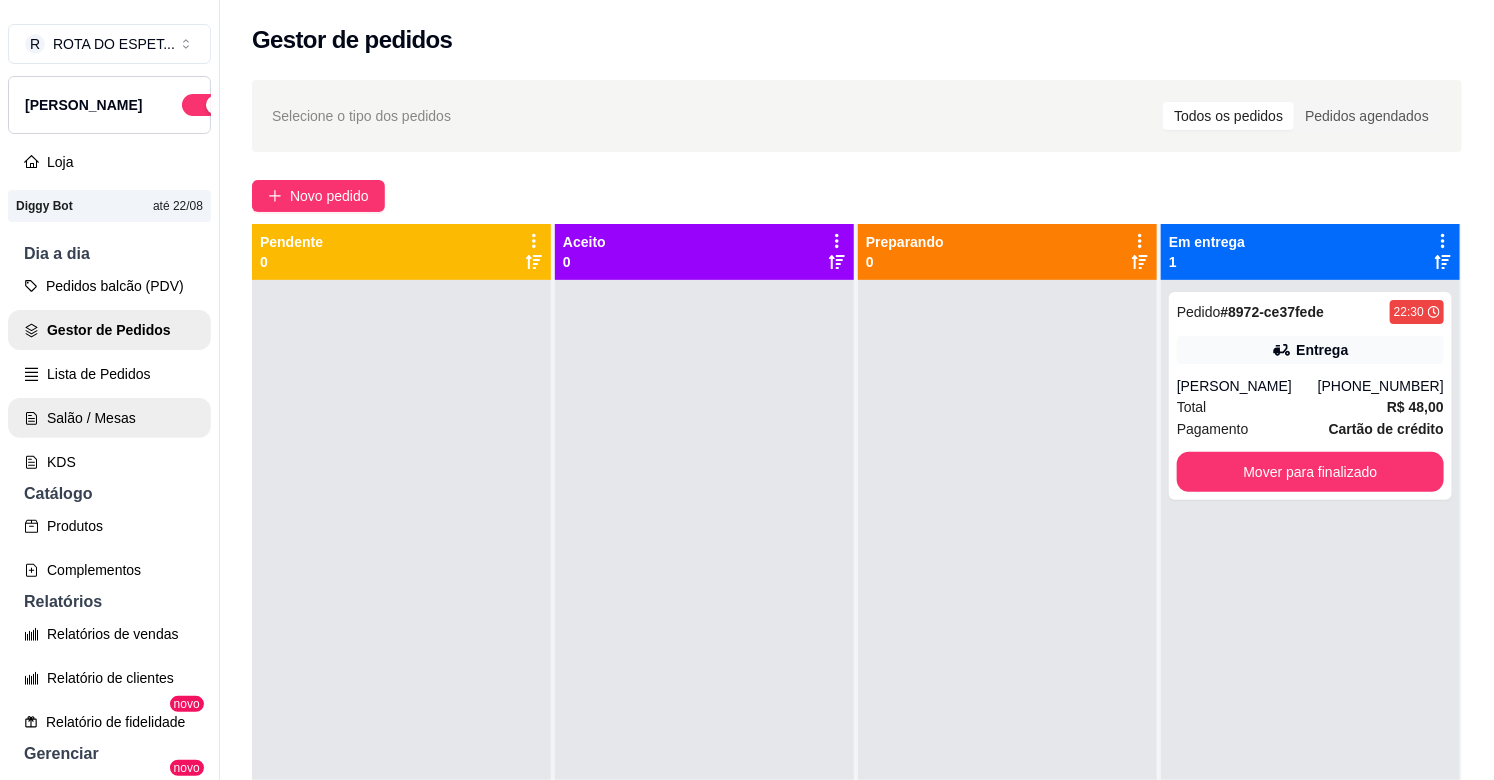 click on "Salão / Mesas" at bounding box center (109, 418) 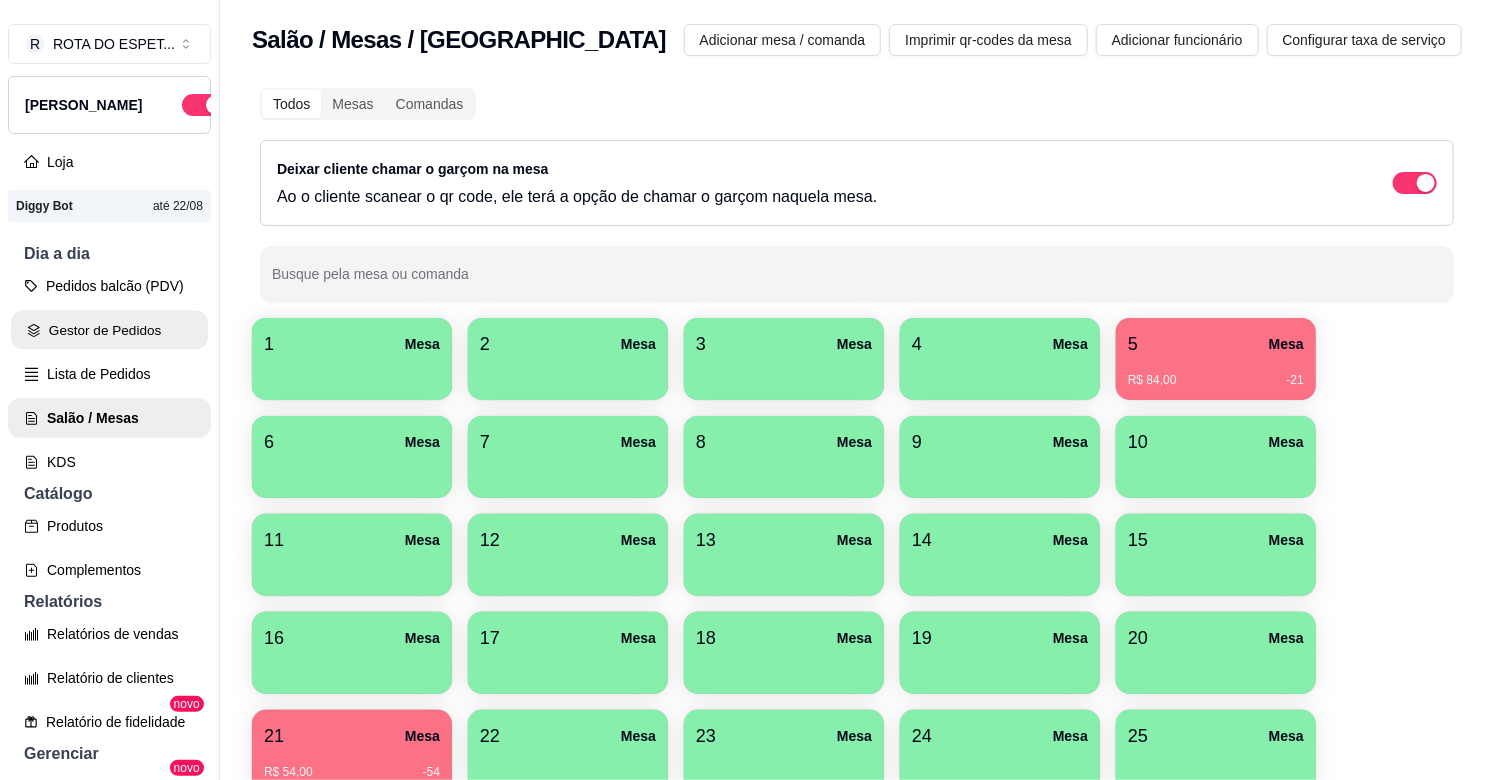 click on "Gestor de Pedidos" at bounding box center [109, 330] 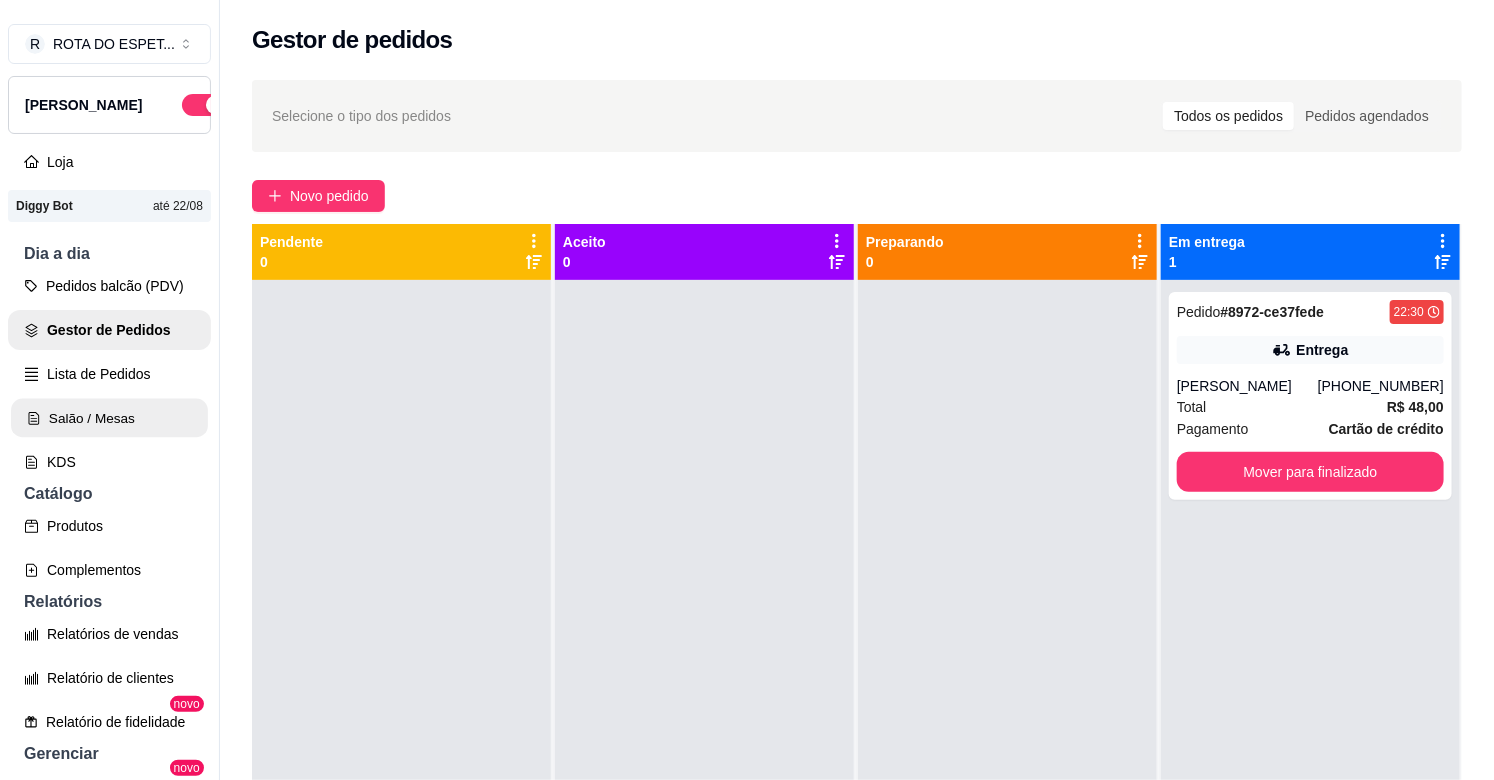 click on "Salão / Mesas" at bounding box center (109, 418) 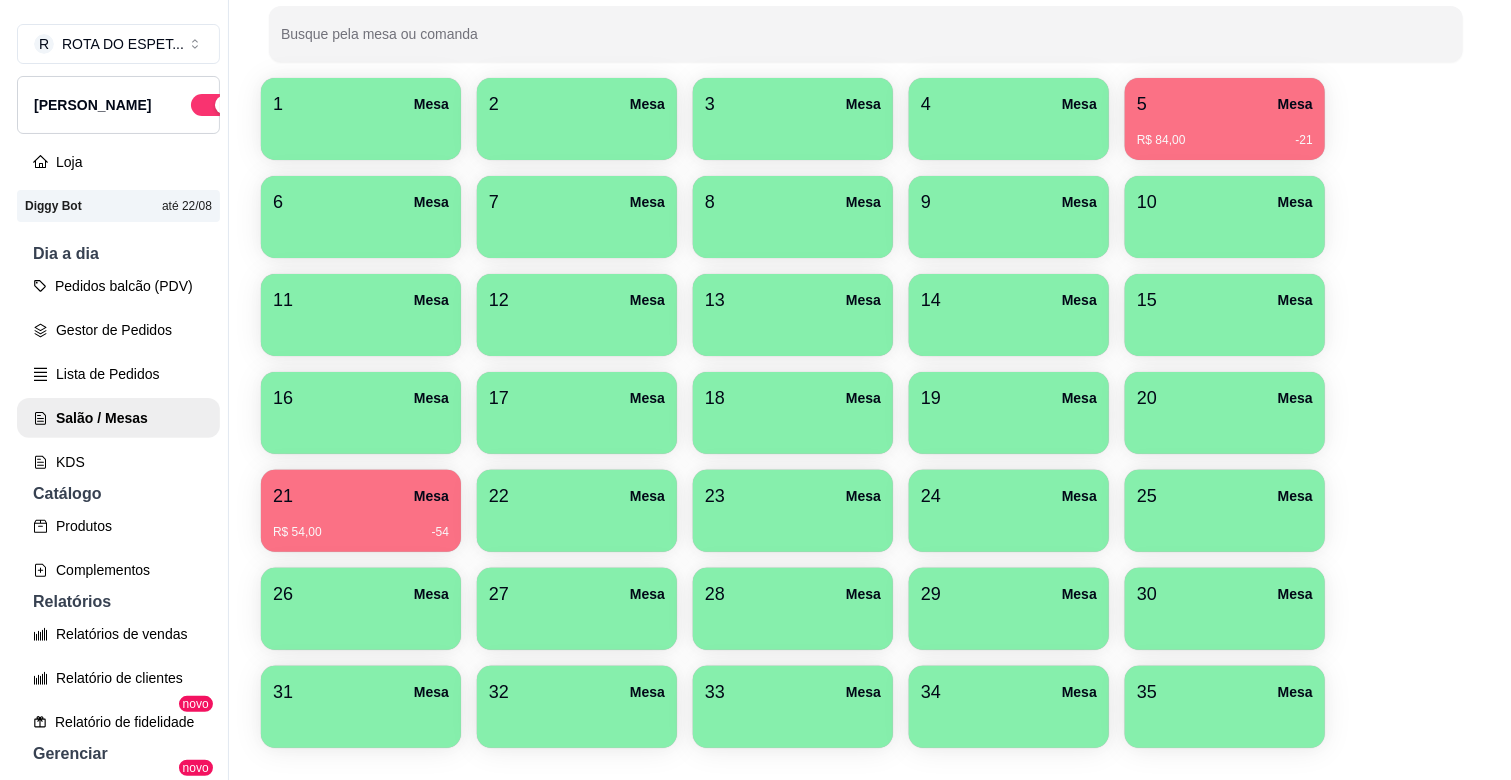 scroll, scrollTop: 82, scrollLeft: 0, axis: vertical 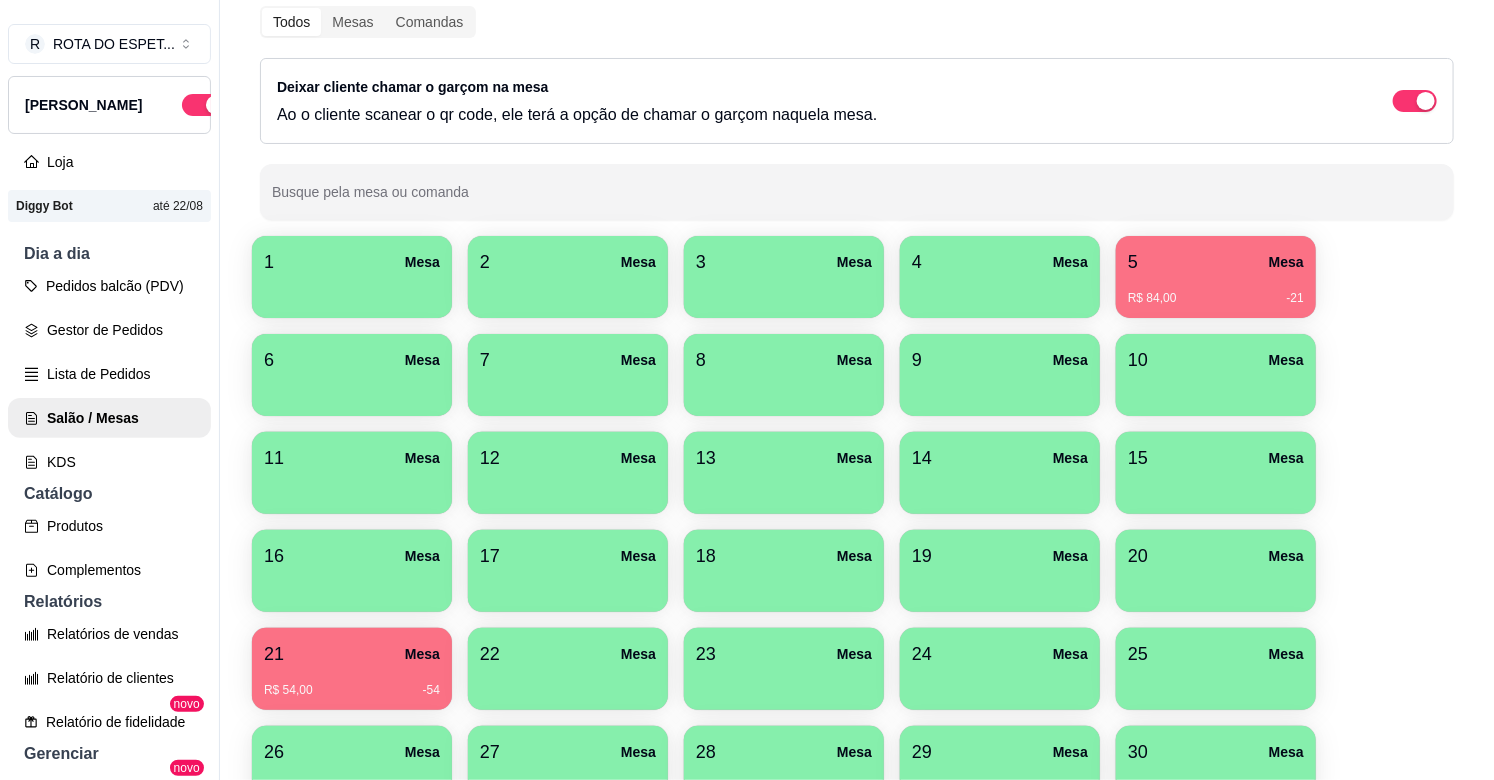 click on "R$ 84,00 -21" at bounding box center (1216, 291) 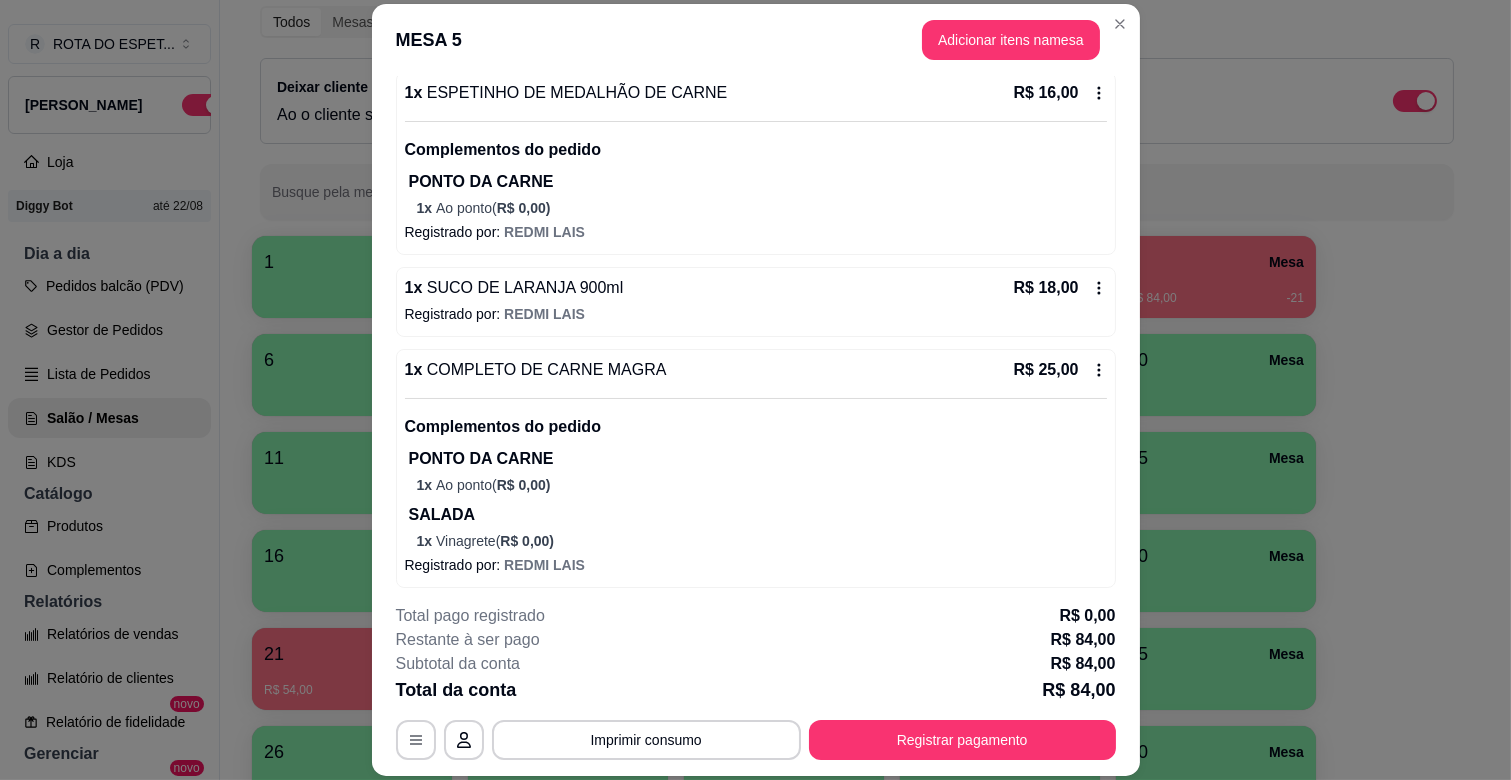 scroll, scrollTop: 452, scrollLeft: 0, axis: vertical 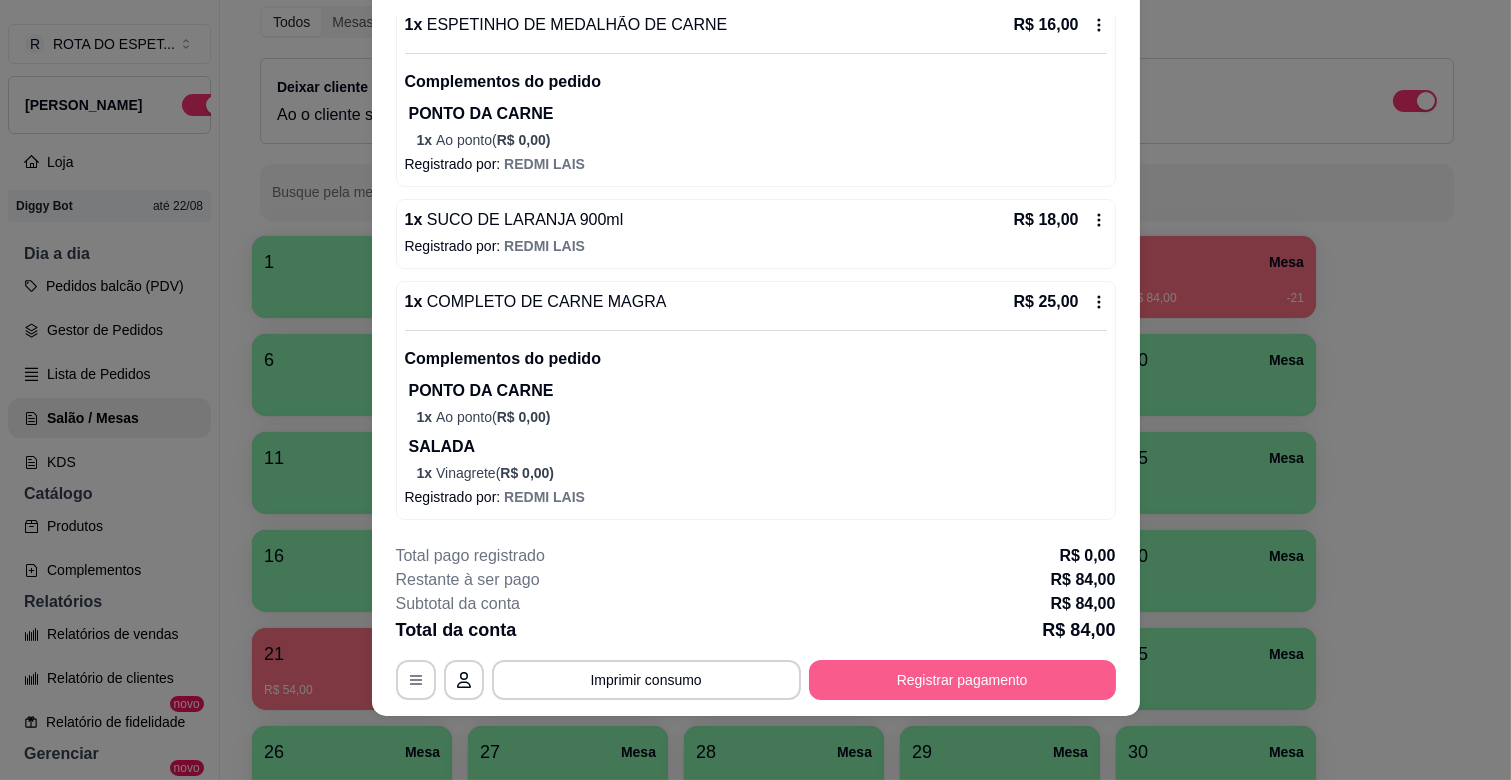 click on "Registrar pagamento" at bounding box center [962, 680] 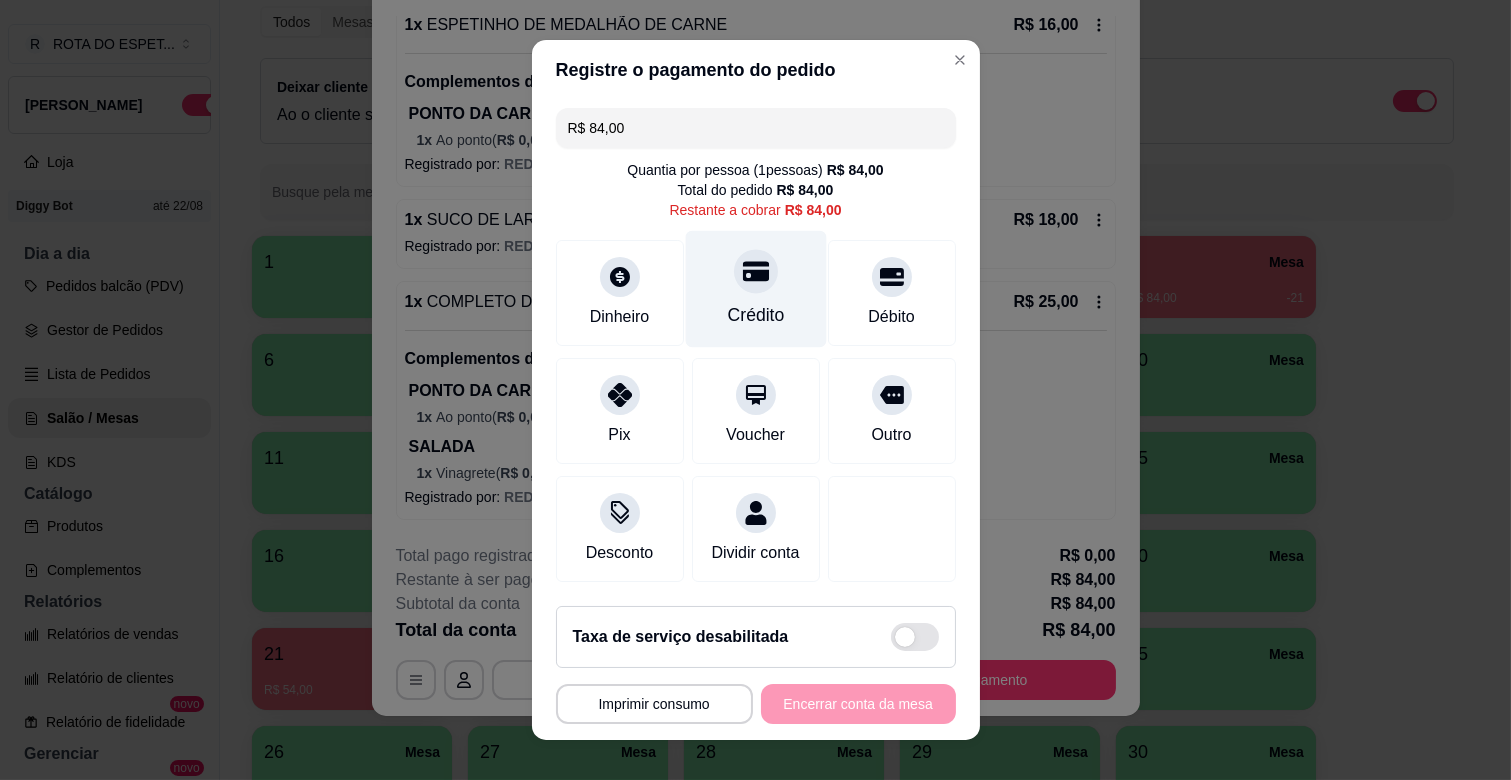 click on "Crédito" at bounding box center (755, 289) 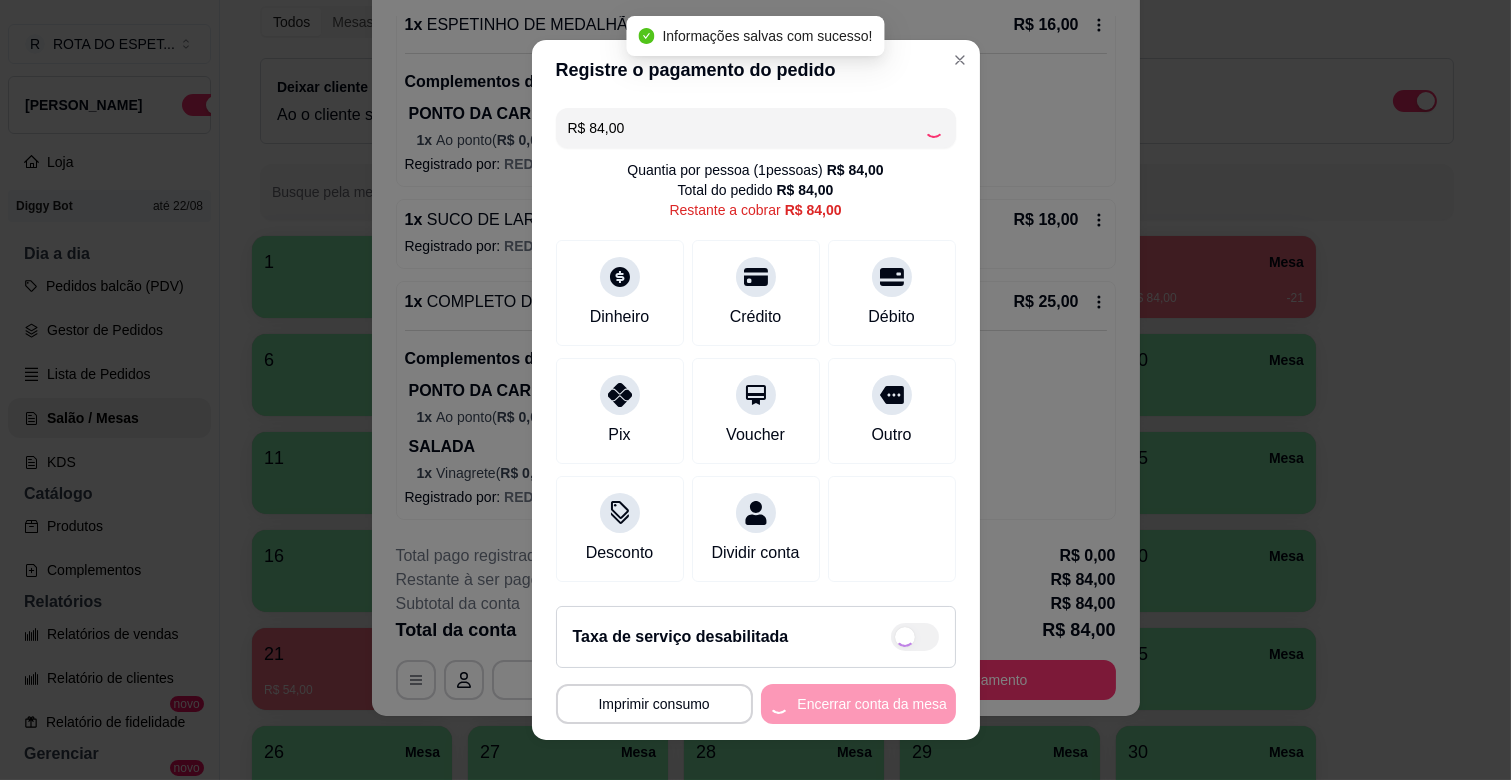 type on "R$ 0,00" 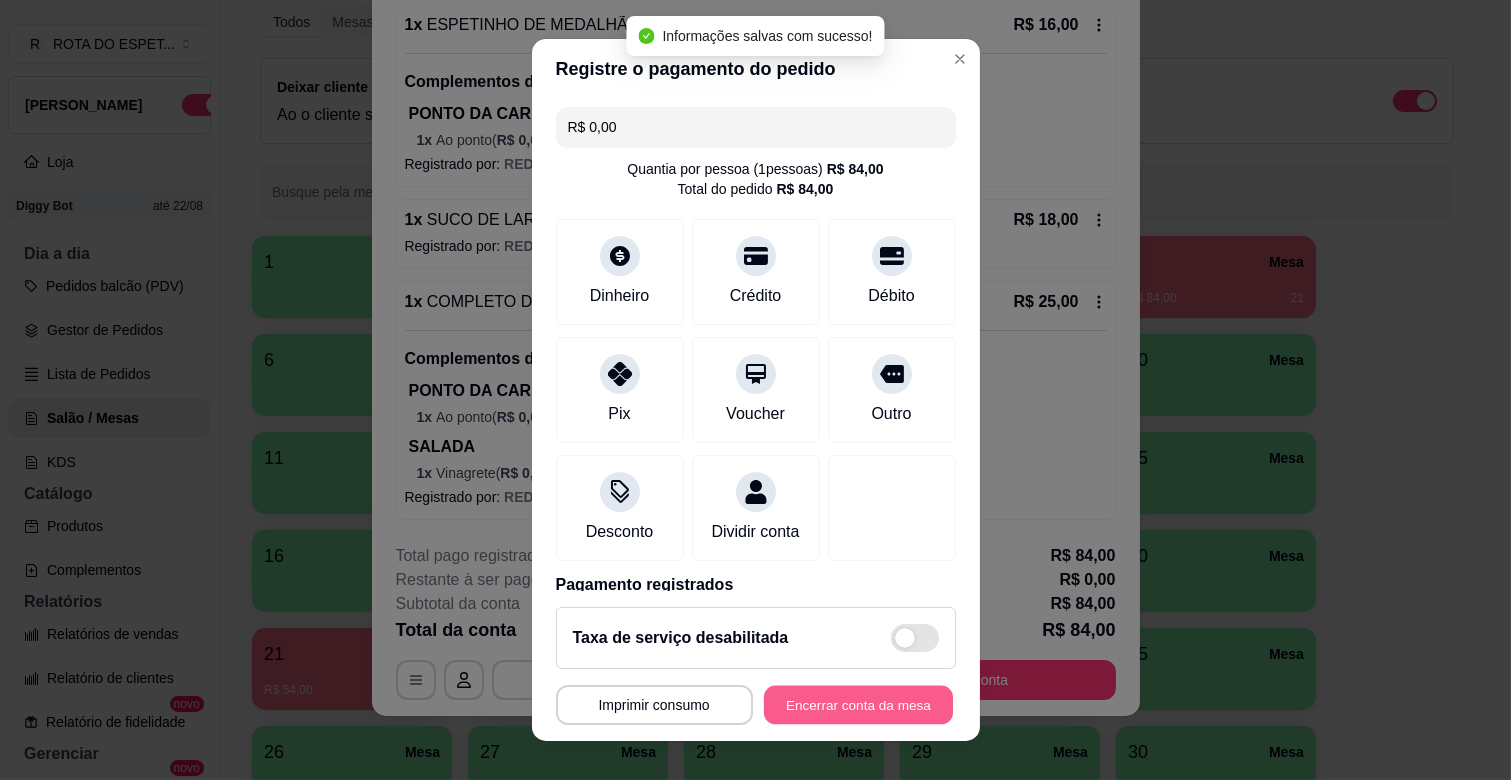 click on "Encerrar conta da mesa" at bounding box center (858, 705) 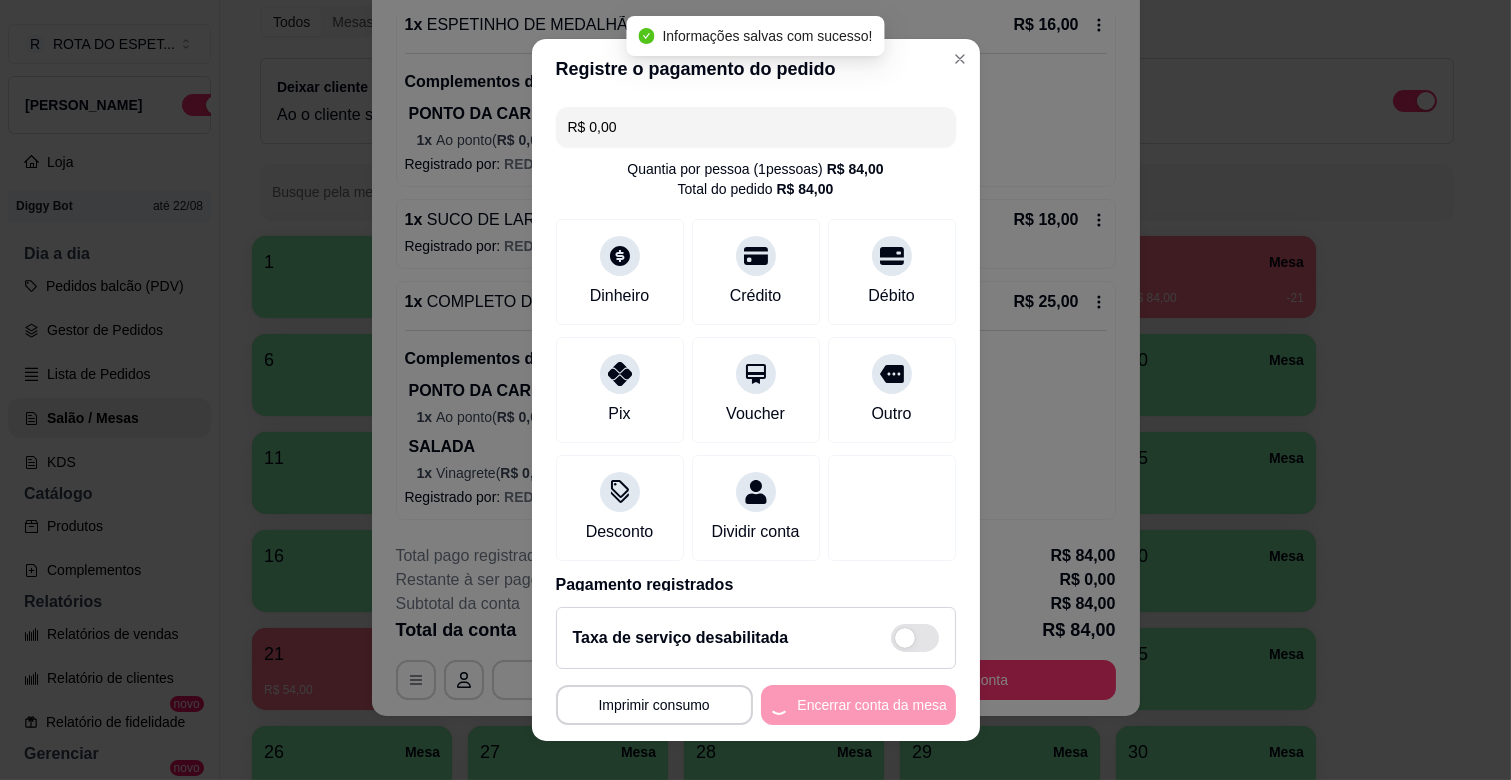 scroll, scrollTop: 0, scrollLeft: 0, axis: both 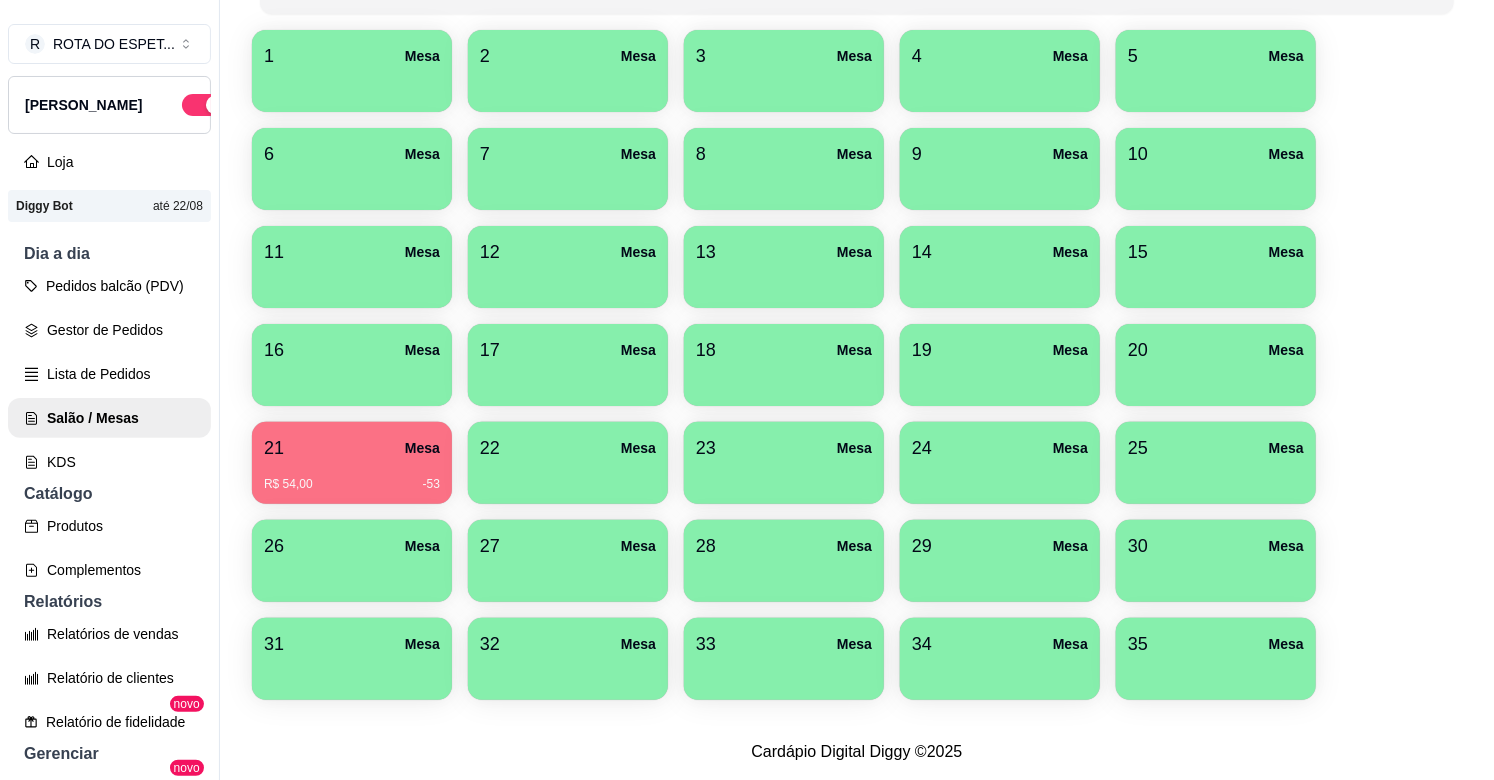 click on "21 Mesa" at bounding box center [352, 448] 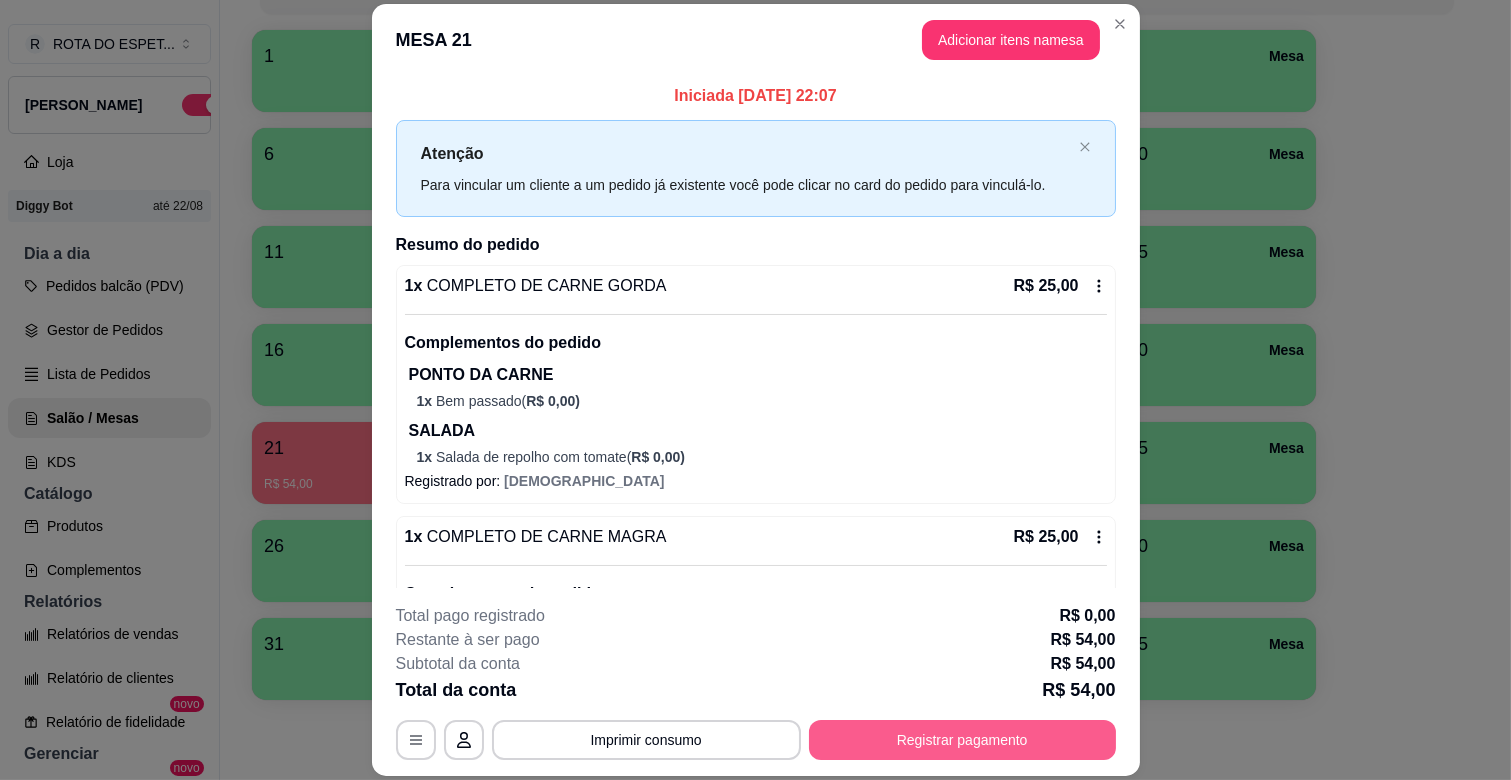 click on "Registrar pagamento" at bounding box center [962, 740] 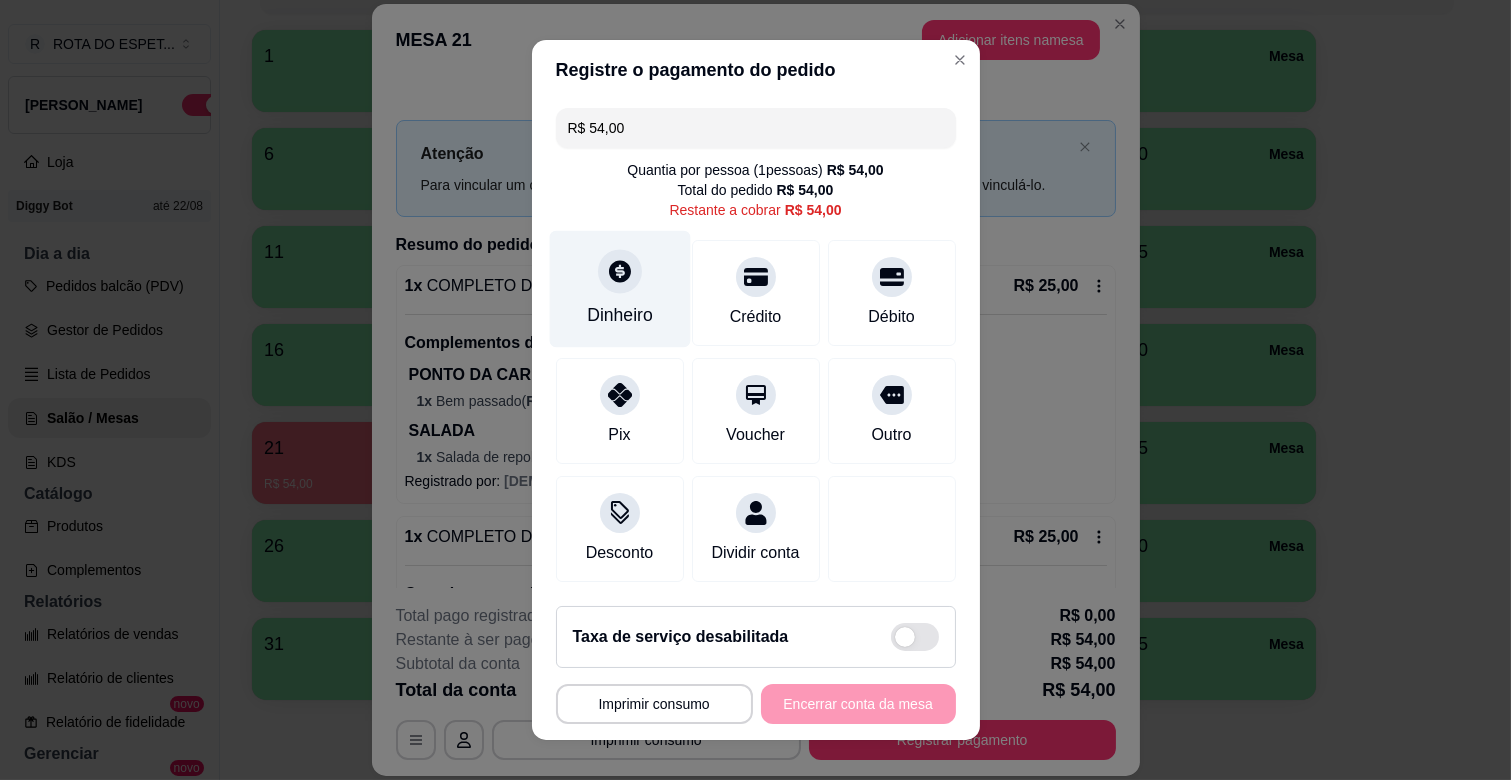 click at bounding box center [620, 271] 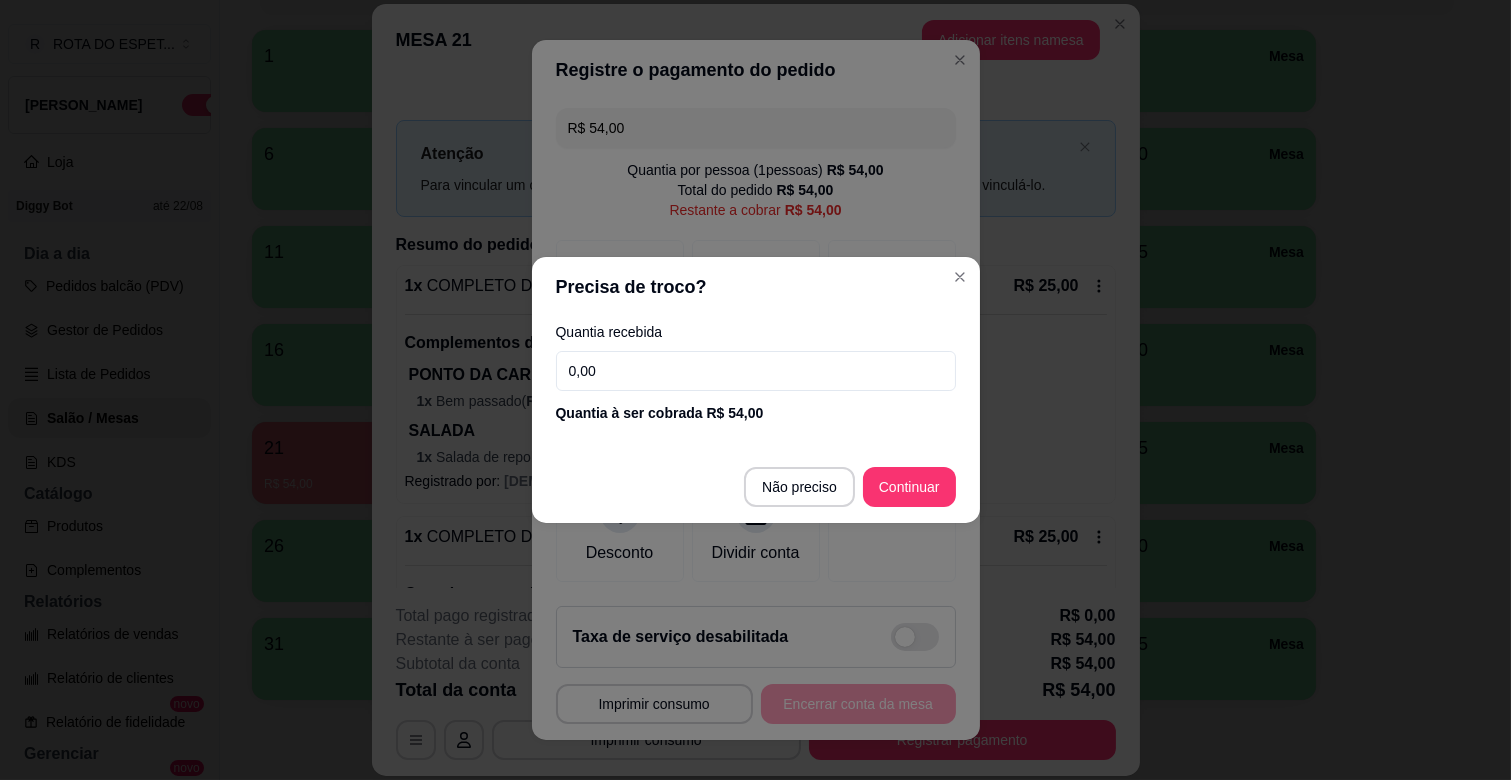 click on "0,00" at bounding box center [756, 371] 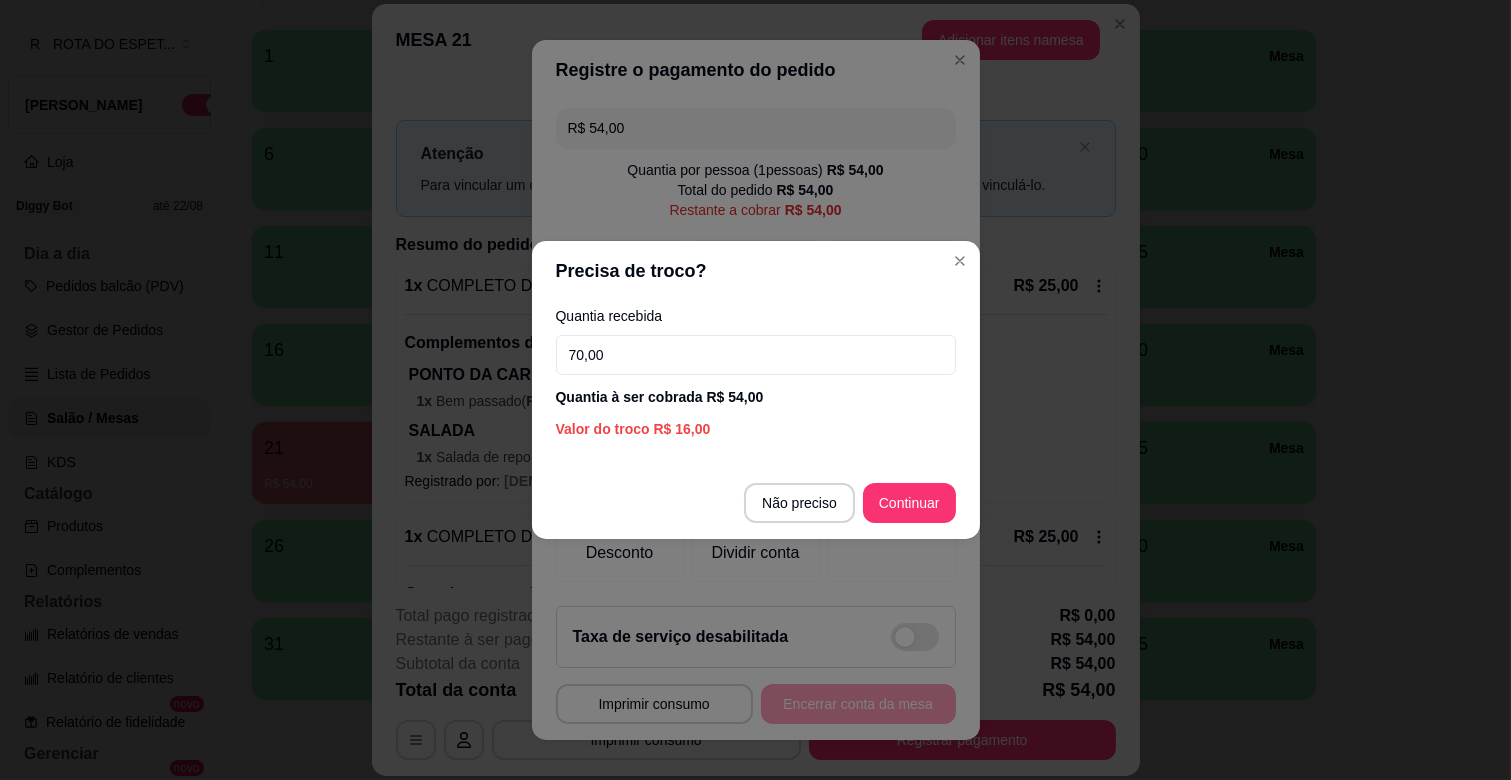 type on "70,00" 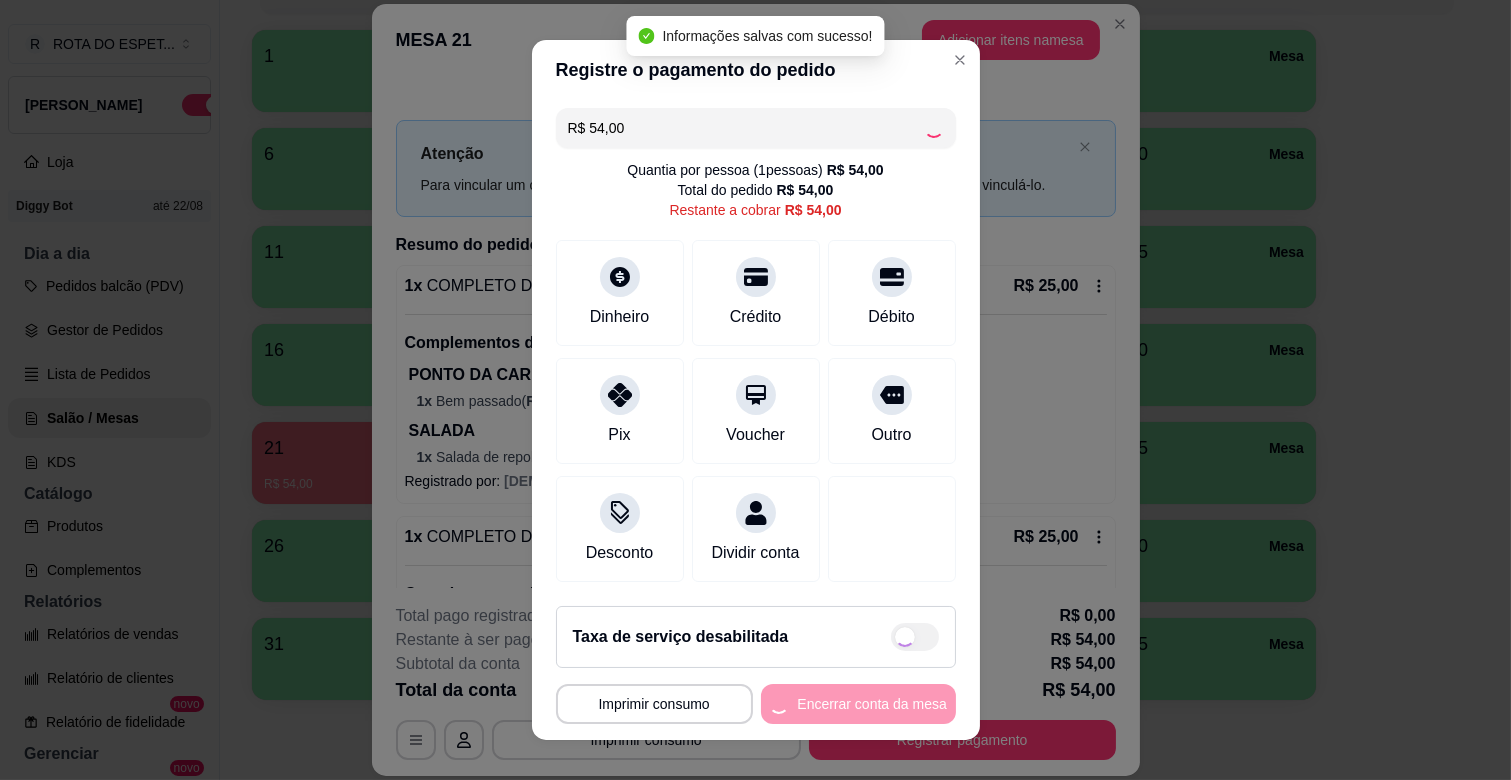 type on "R$ 0,00" 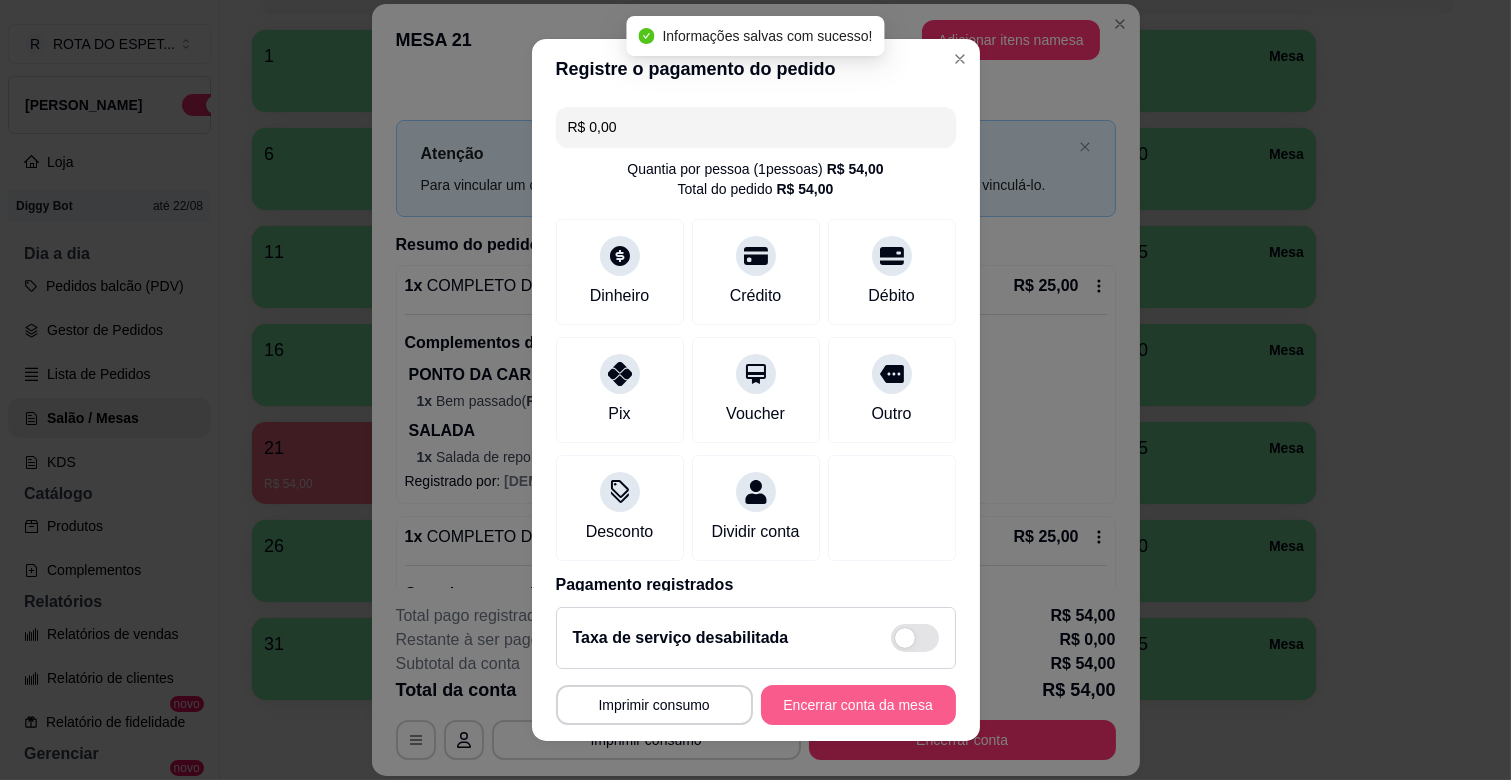 click on "Encerrar conta da mesa" at bounding box center (858, 705) 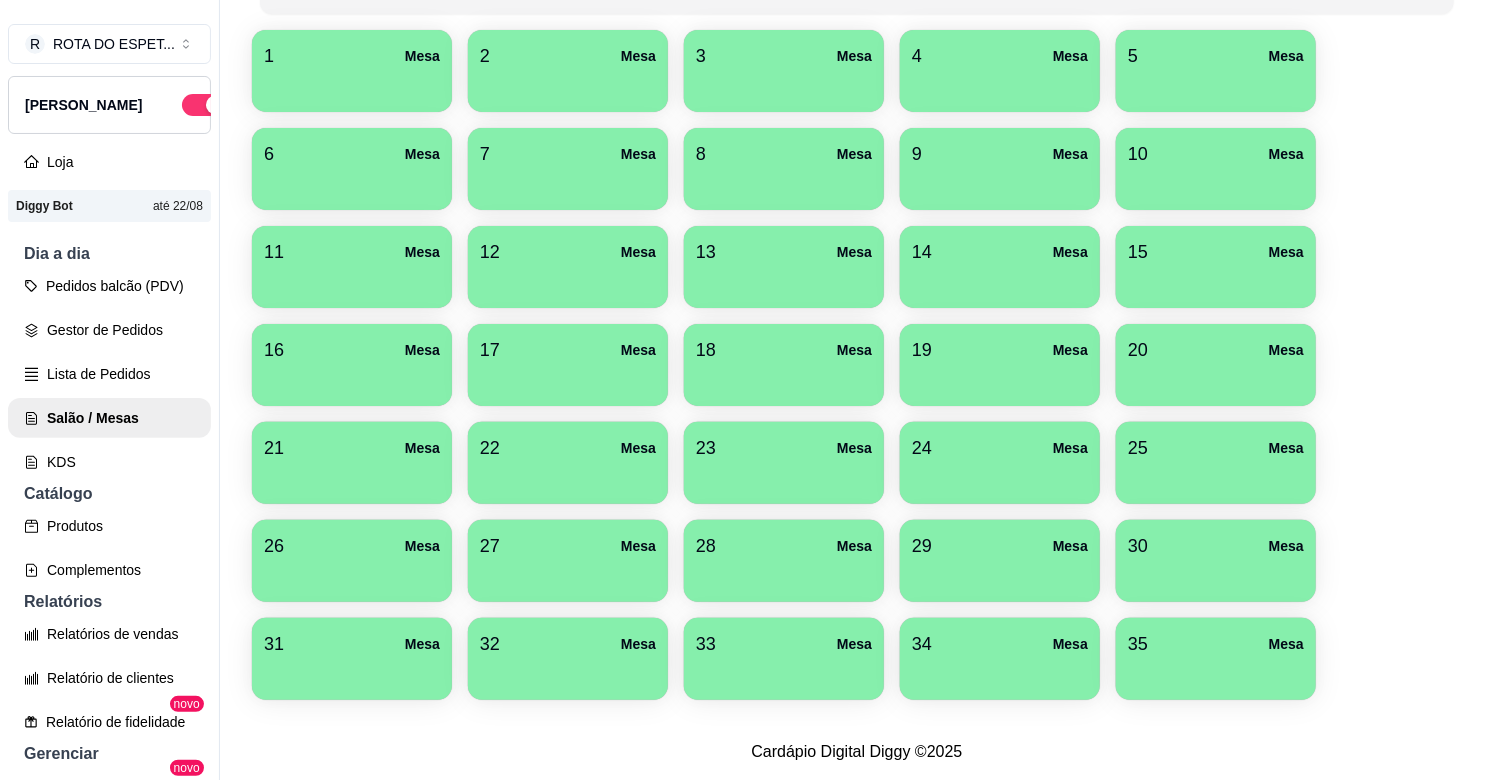 scroll, scrollTop: 0, scrollLeft: 0, axis: both 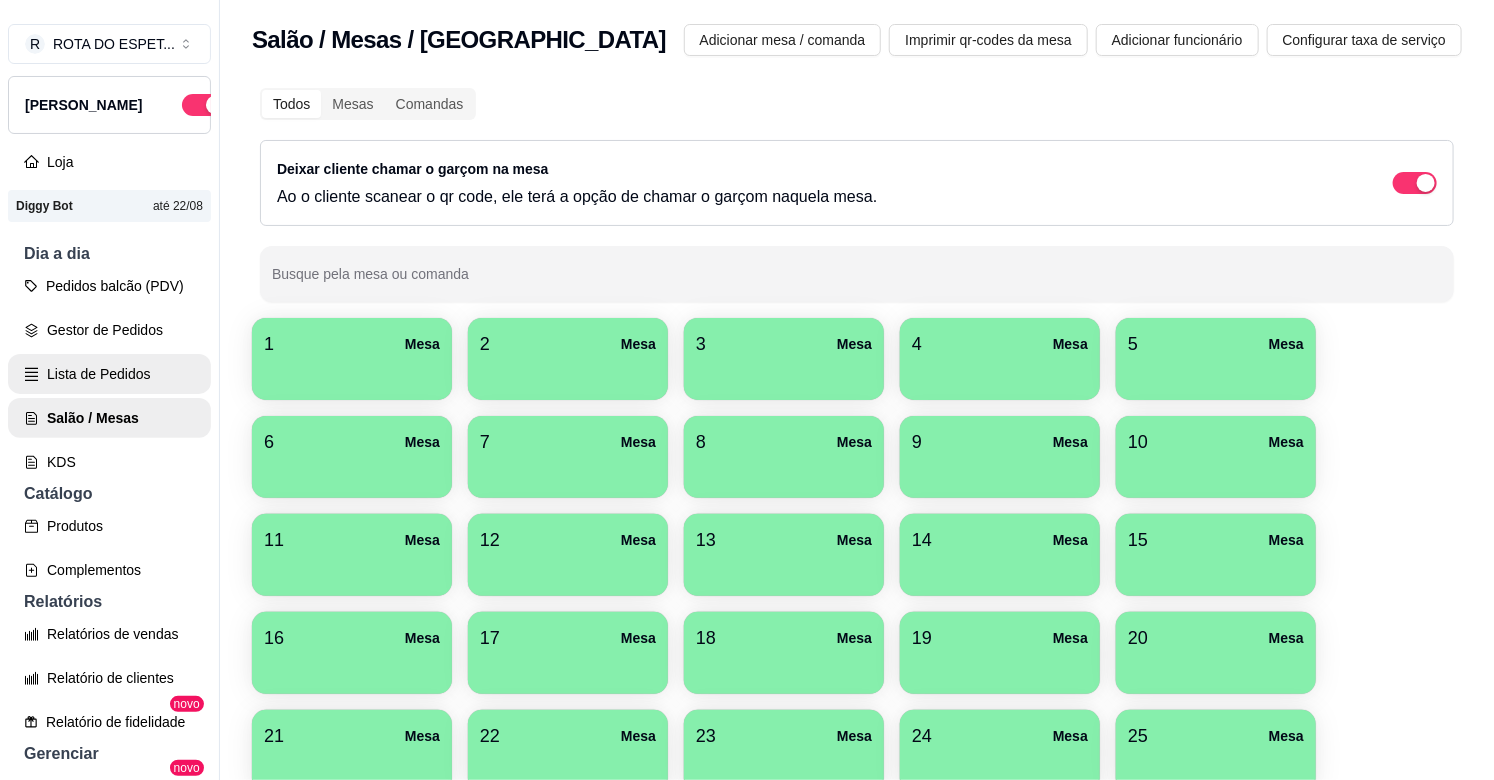 click on "Lista de Pedidos" at bounding box center (109, 374) 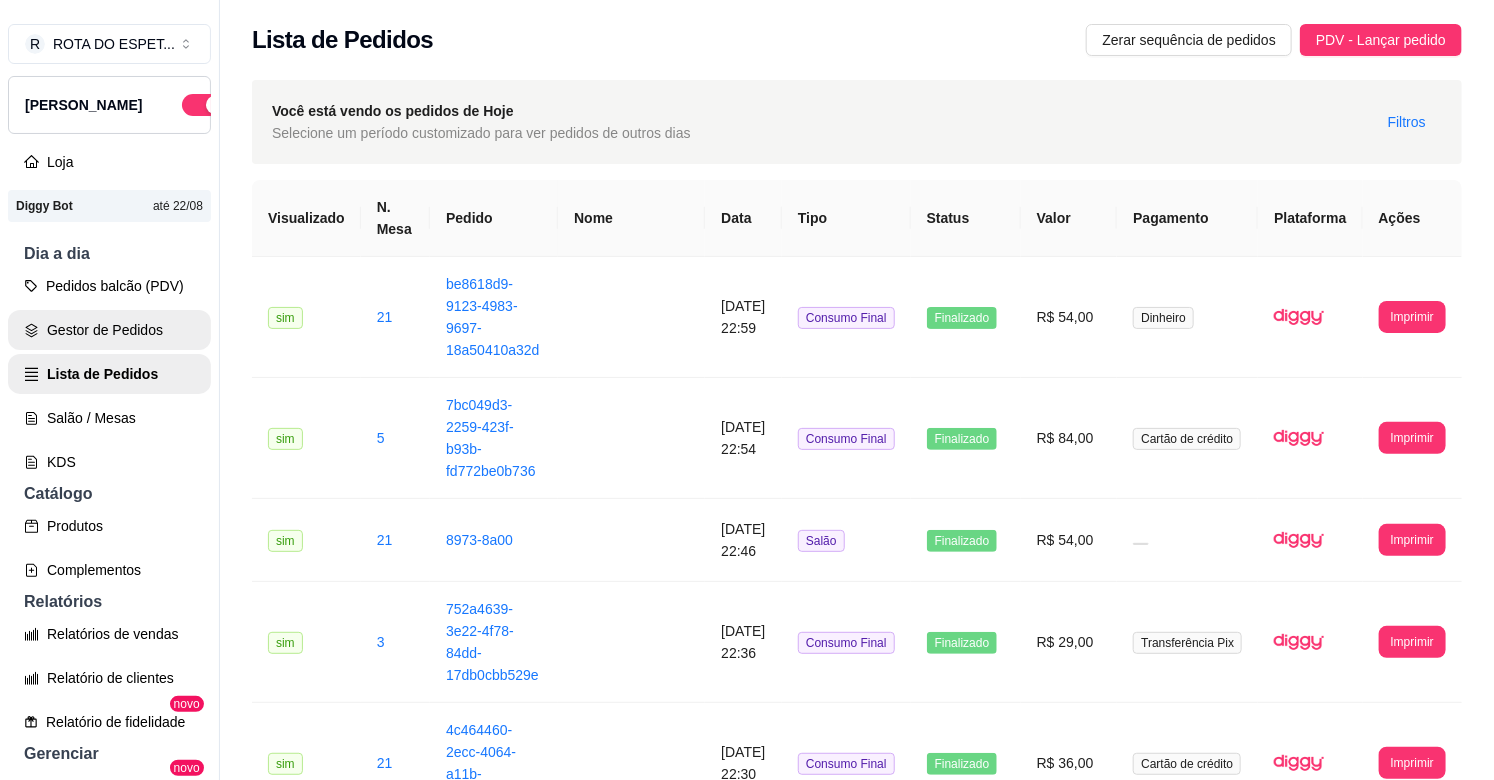 click on "Gestor de Pedidos" at bounding box center [109, 330] 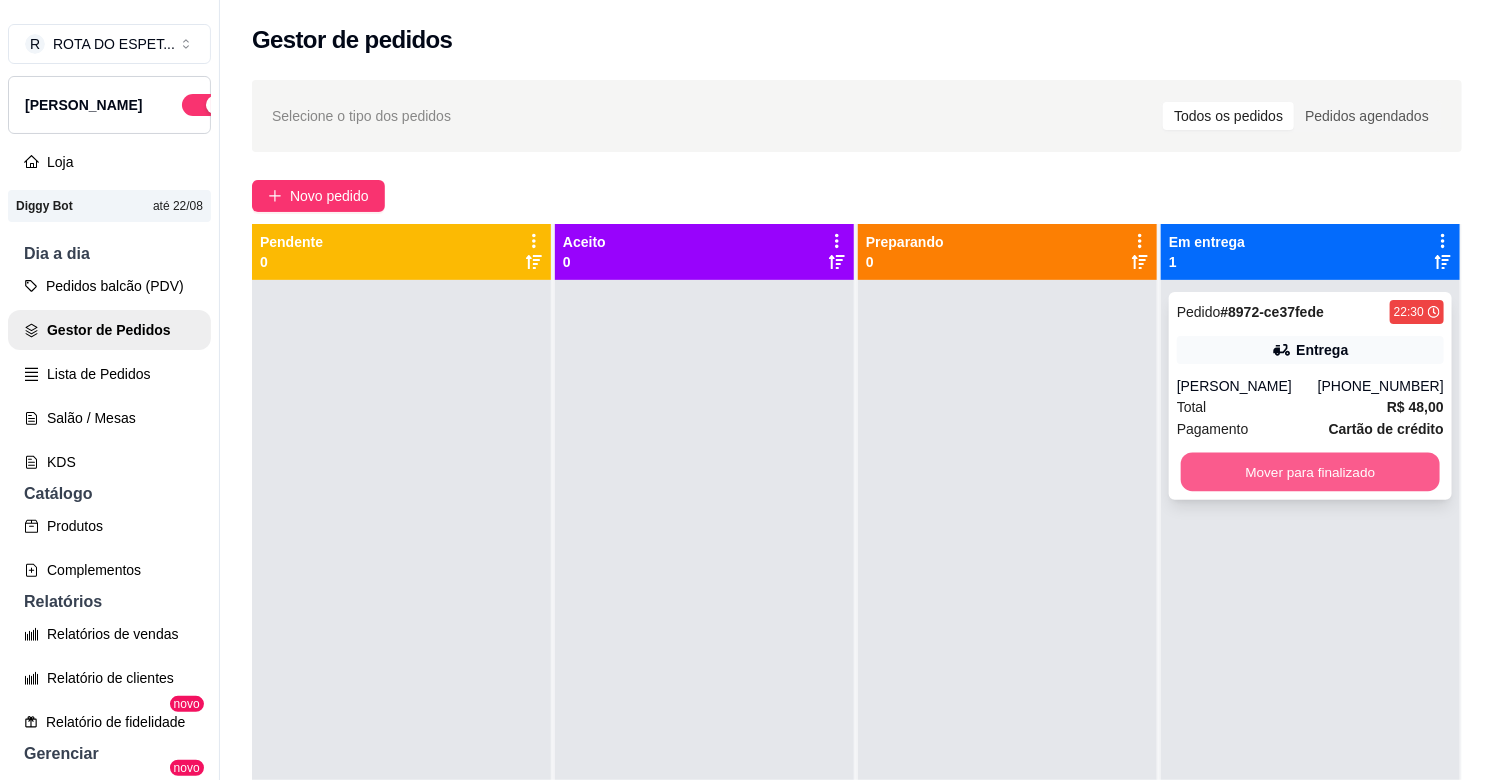 click on "Mover para finalizado" at bounding box center (1310, 472) 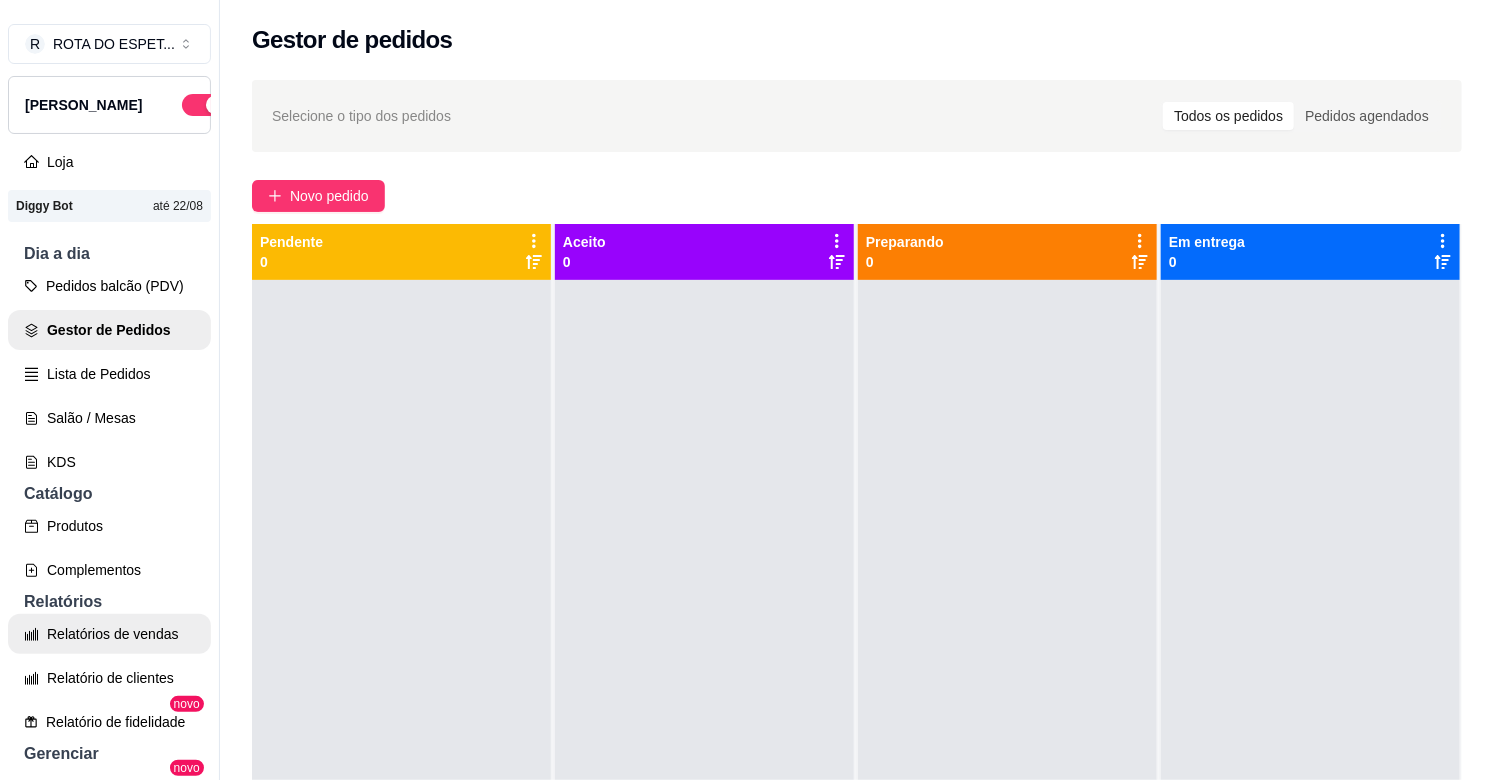 click on "Relatórios de vendas" at bounding box center (109, 634) 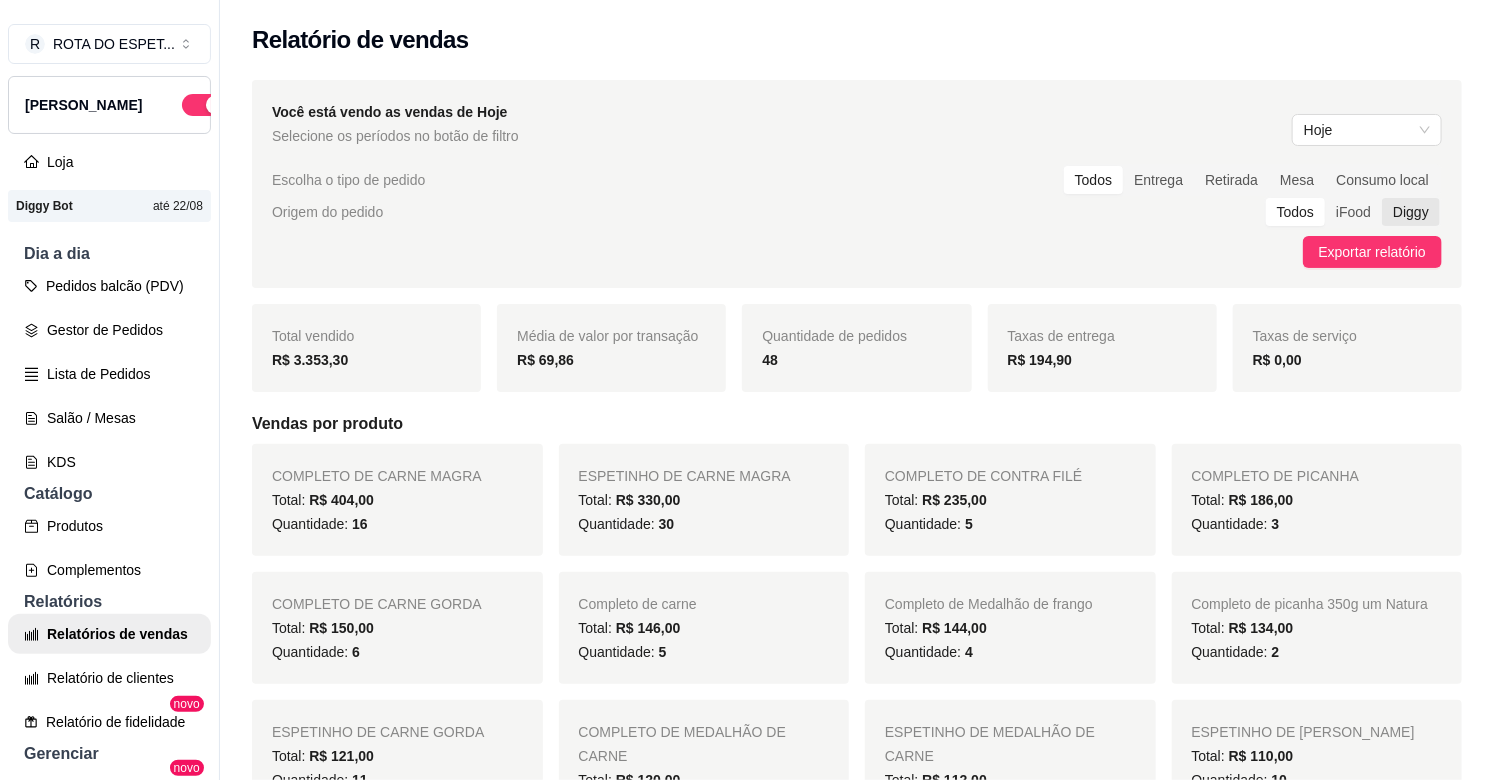 click on "Diggy" at bounding box center (1411, 212) 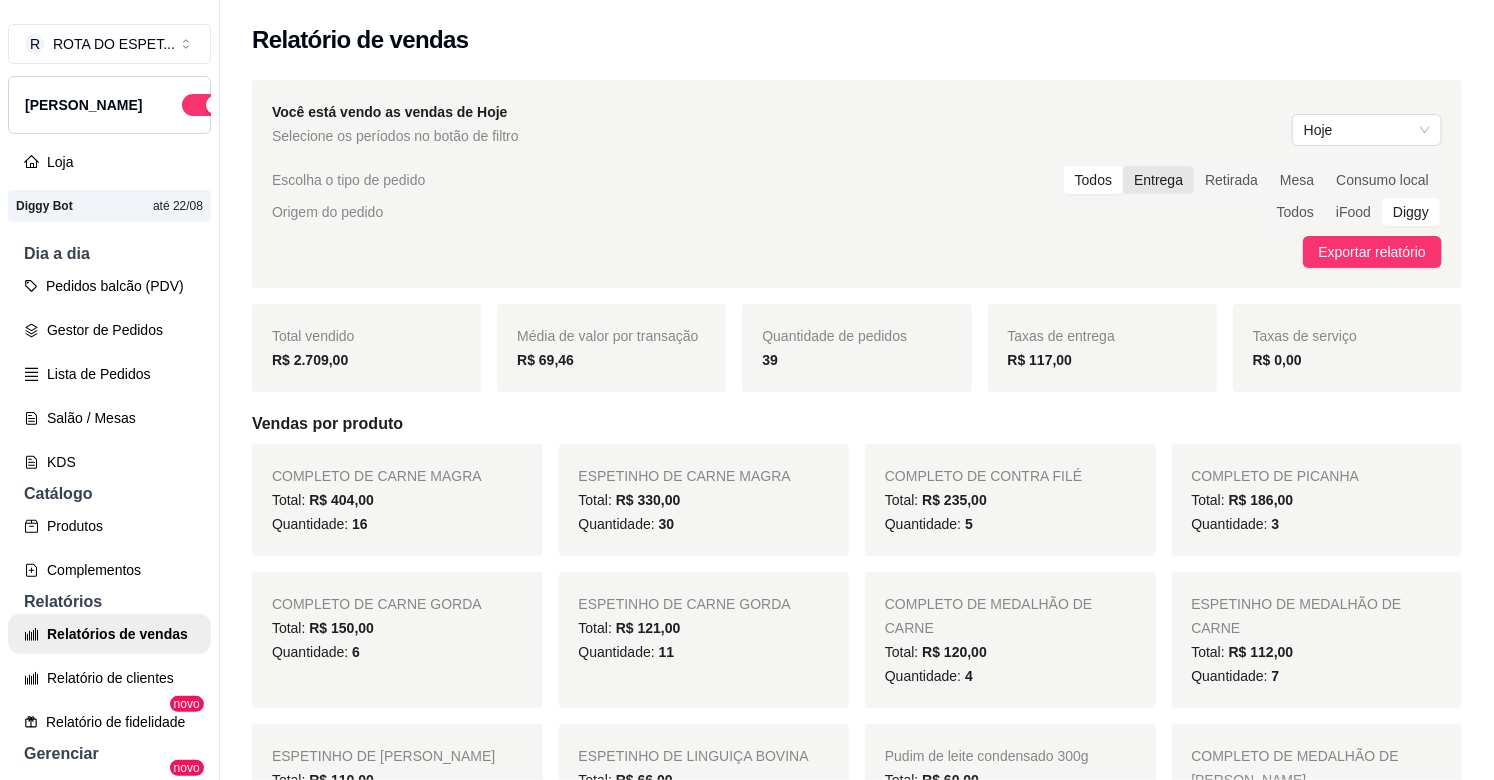 click on "Entrega" at bounding box center [1158, 180] 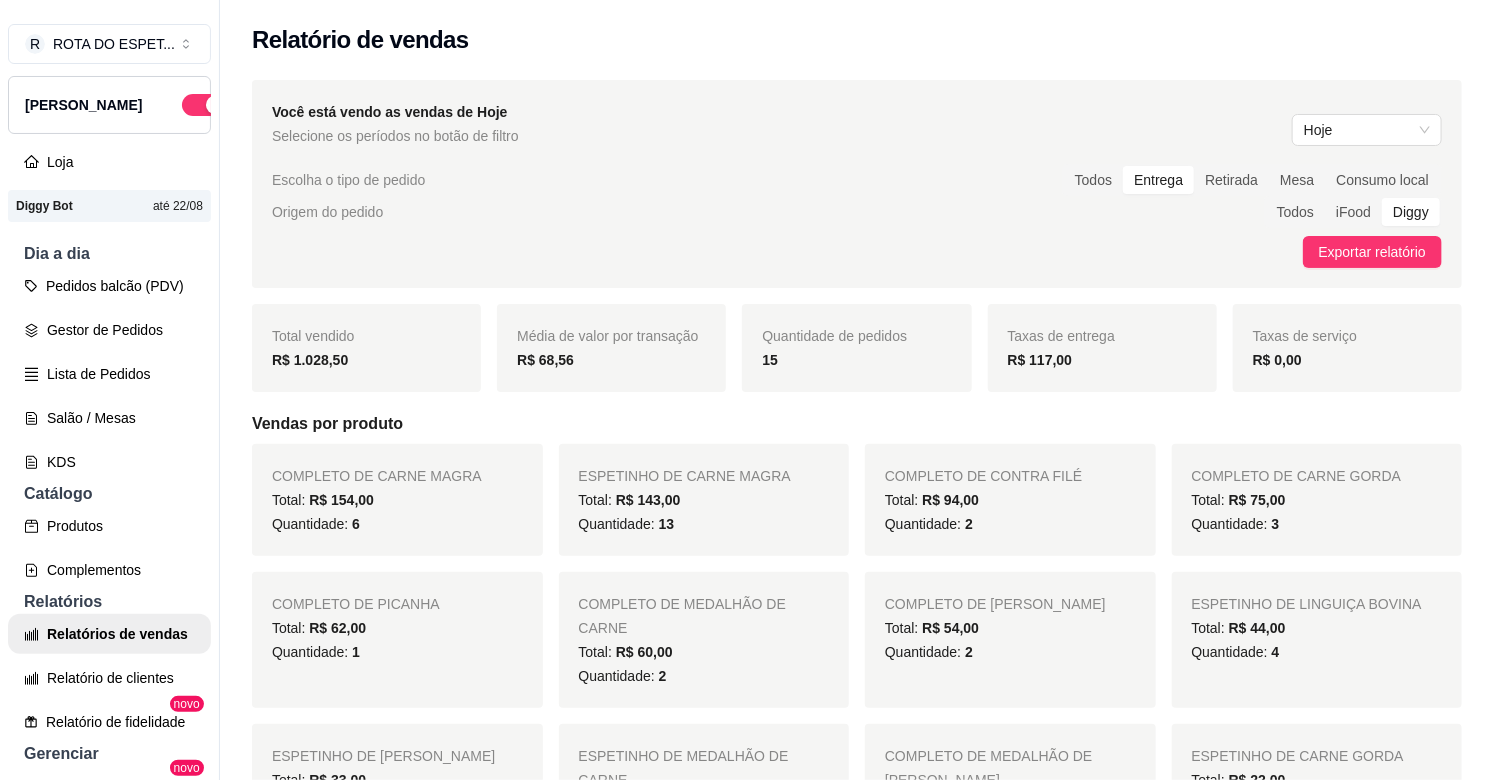 click on "R$ 117,00" at bounding box center [1040, 360] 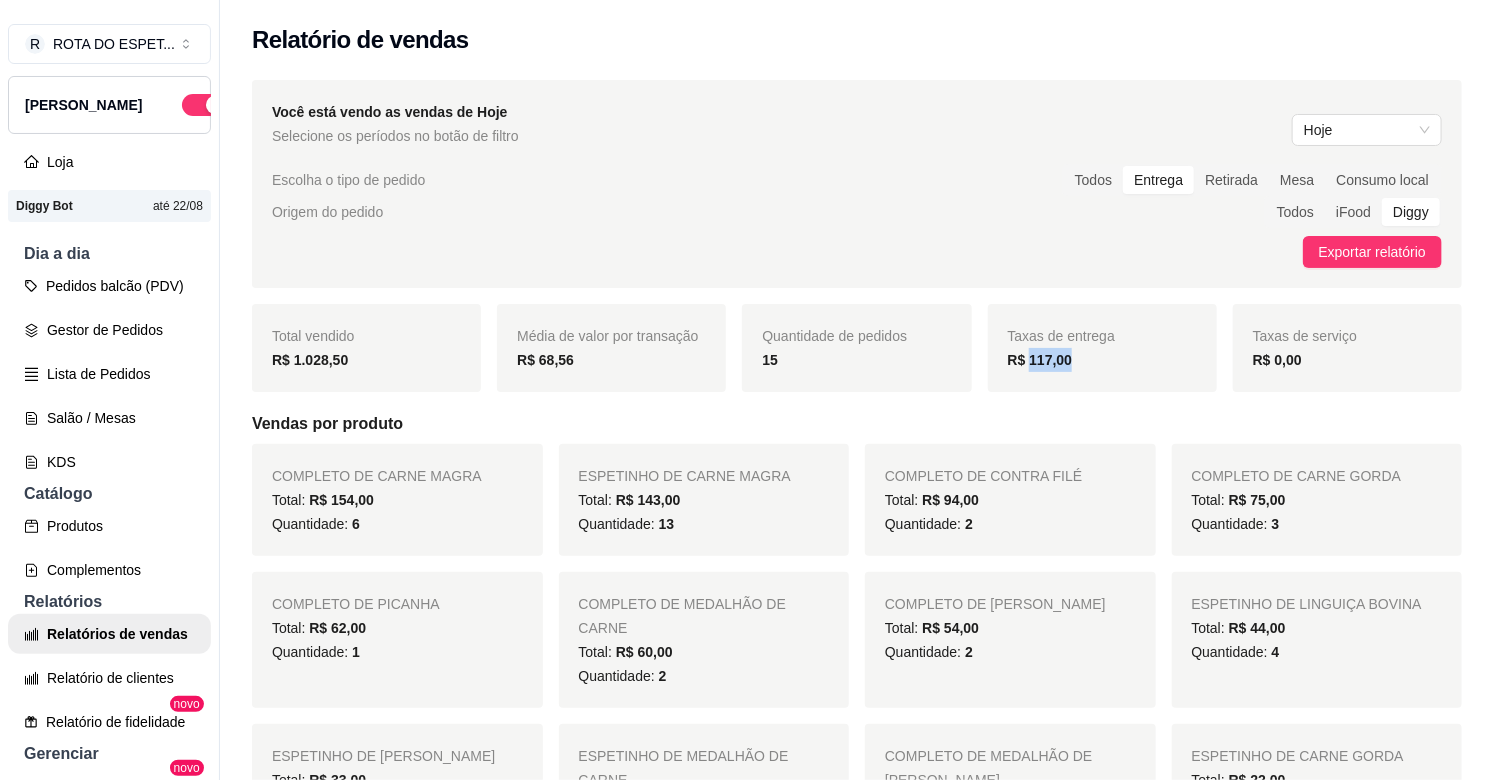click on "R$ 117,00" at bounding box center (1040, 360) 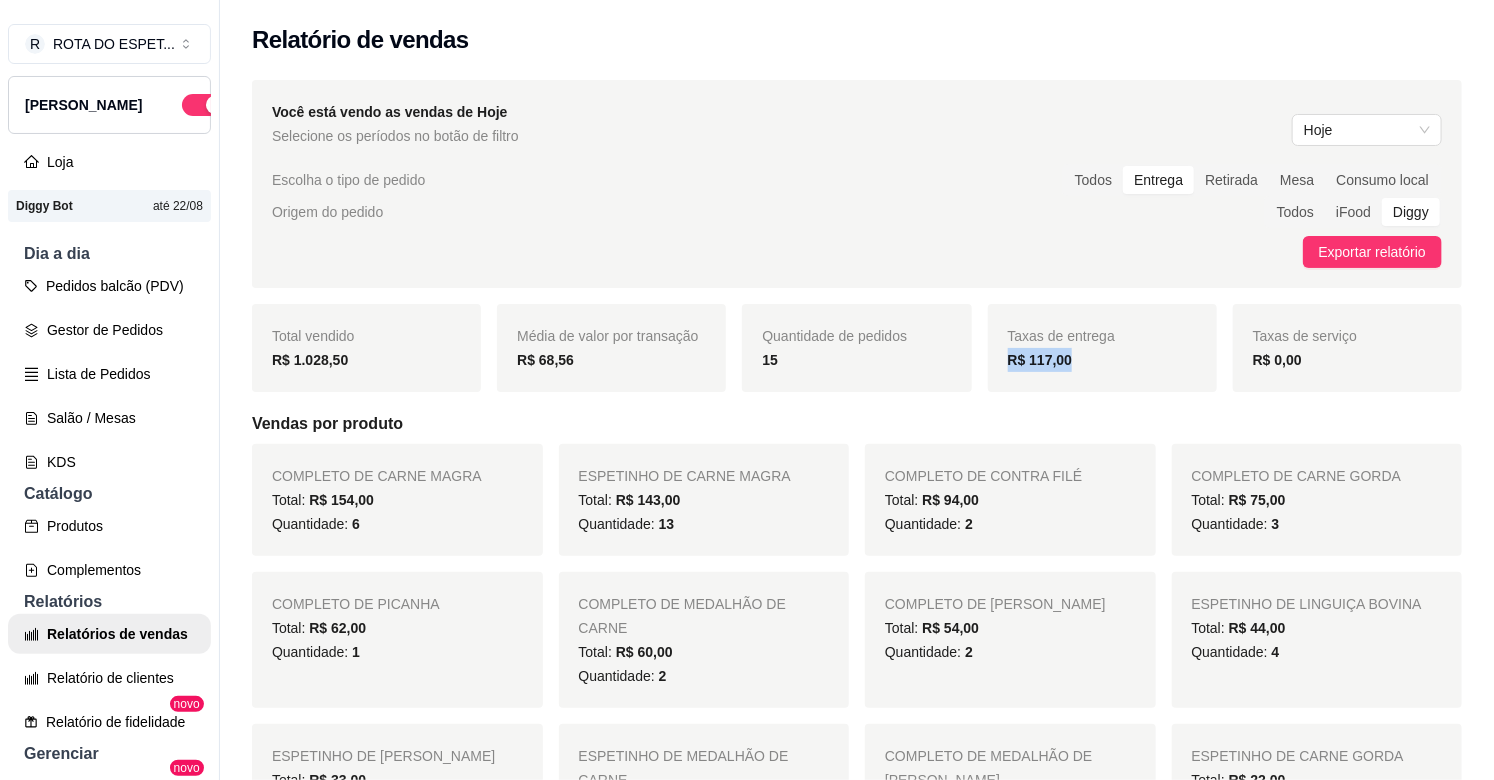 click on "R$ 117,00" at bounding box center (1040, 360) 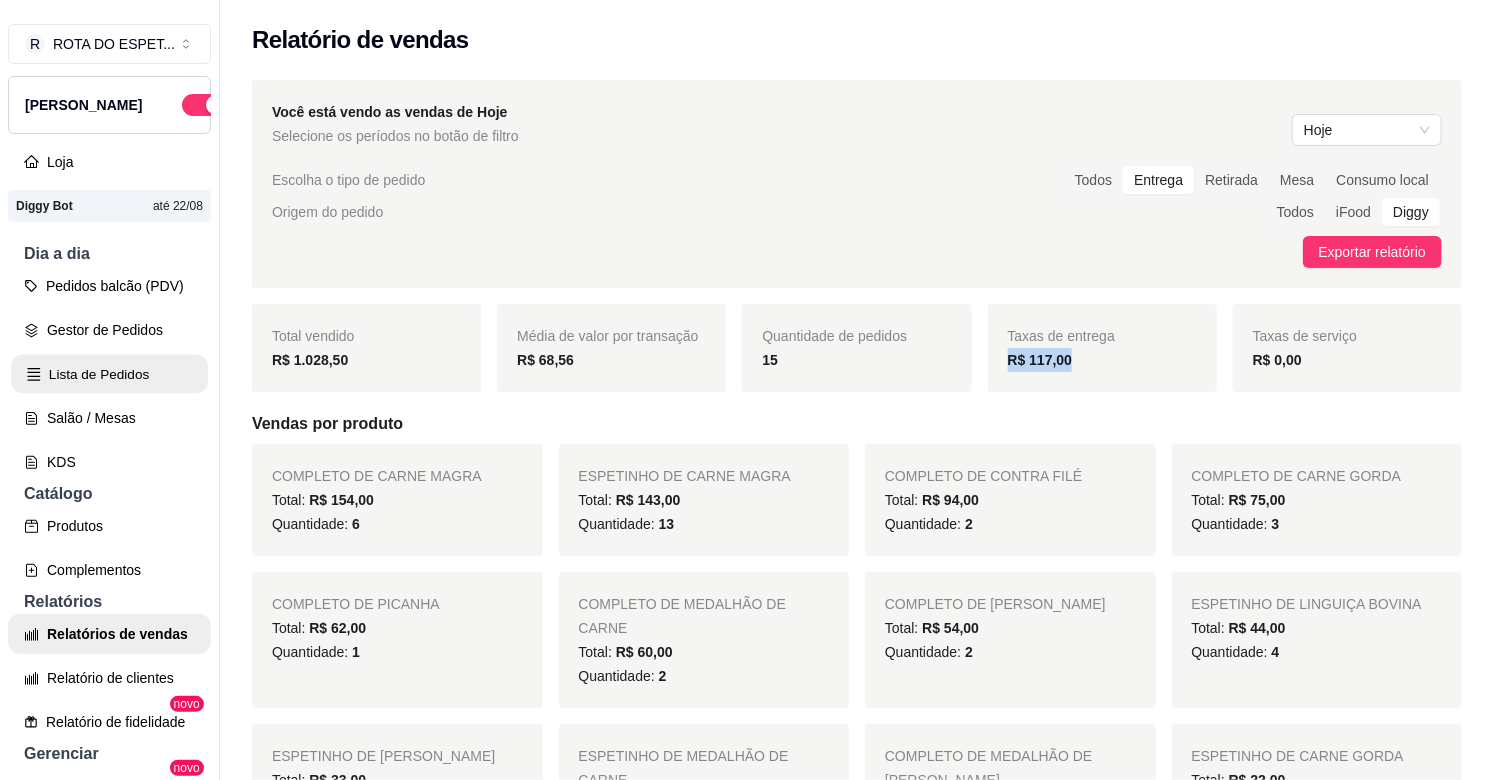 click on "Lista de Pedidos" at bounding box center [109, 374] 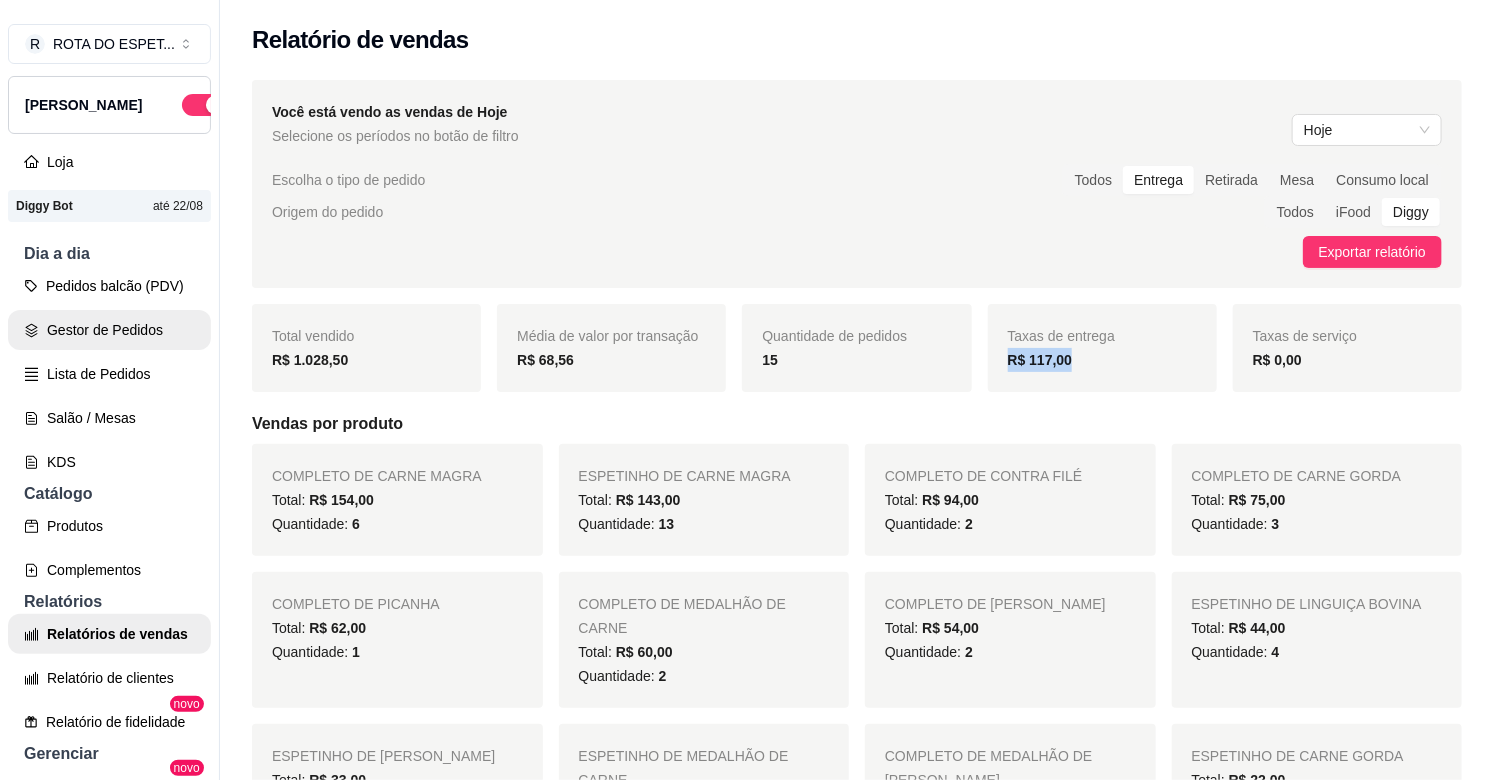 click on "Gestor de Pedidos" at bounding box center (109, 330) 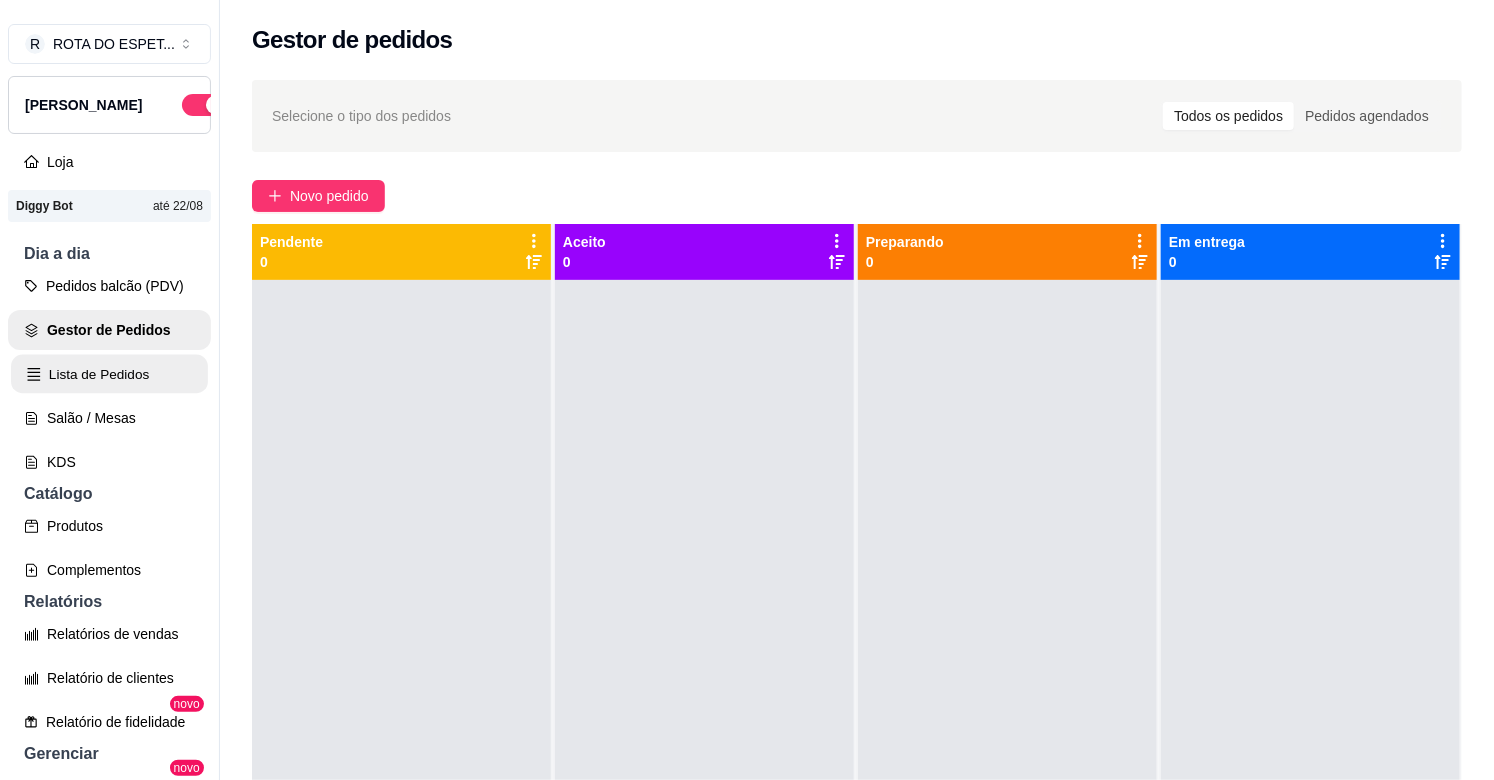 click on "Lista de Pedidos" at bounding box center (109, 374) 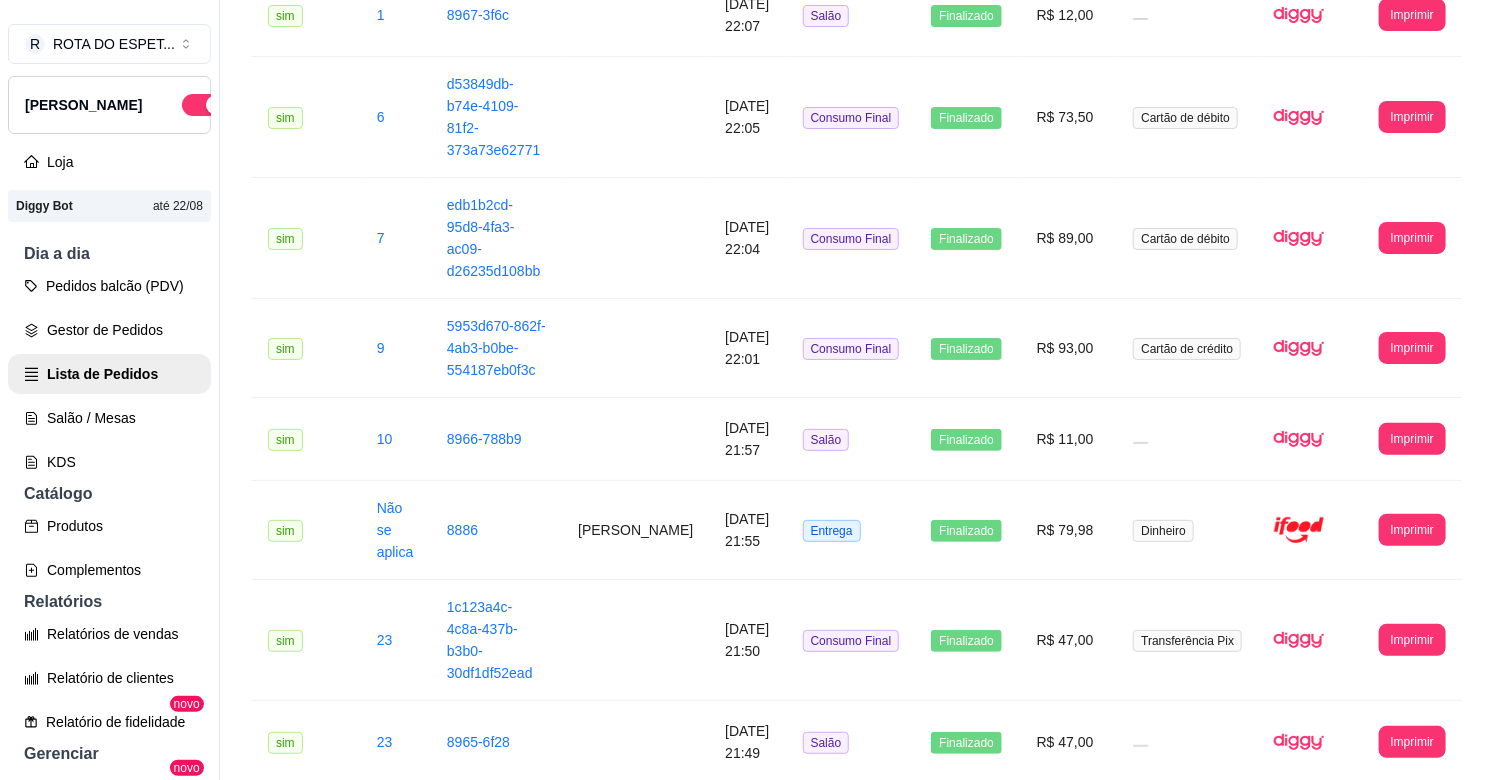 scroll, scrollTop: 1083, scrollLeft: 0, axis: vertical 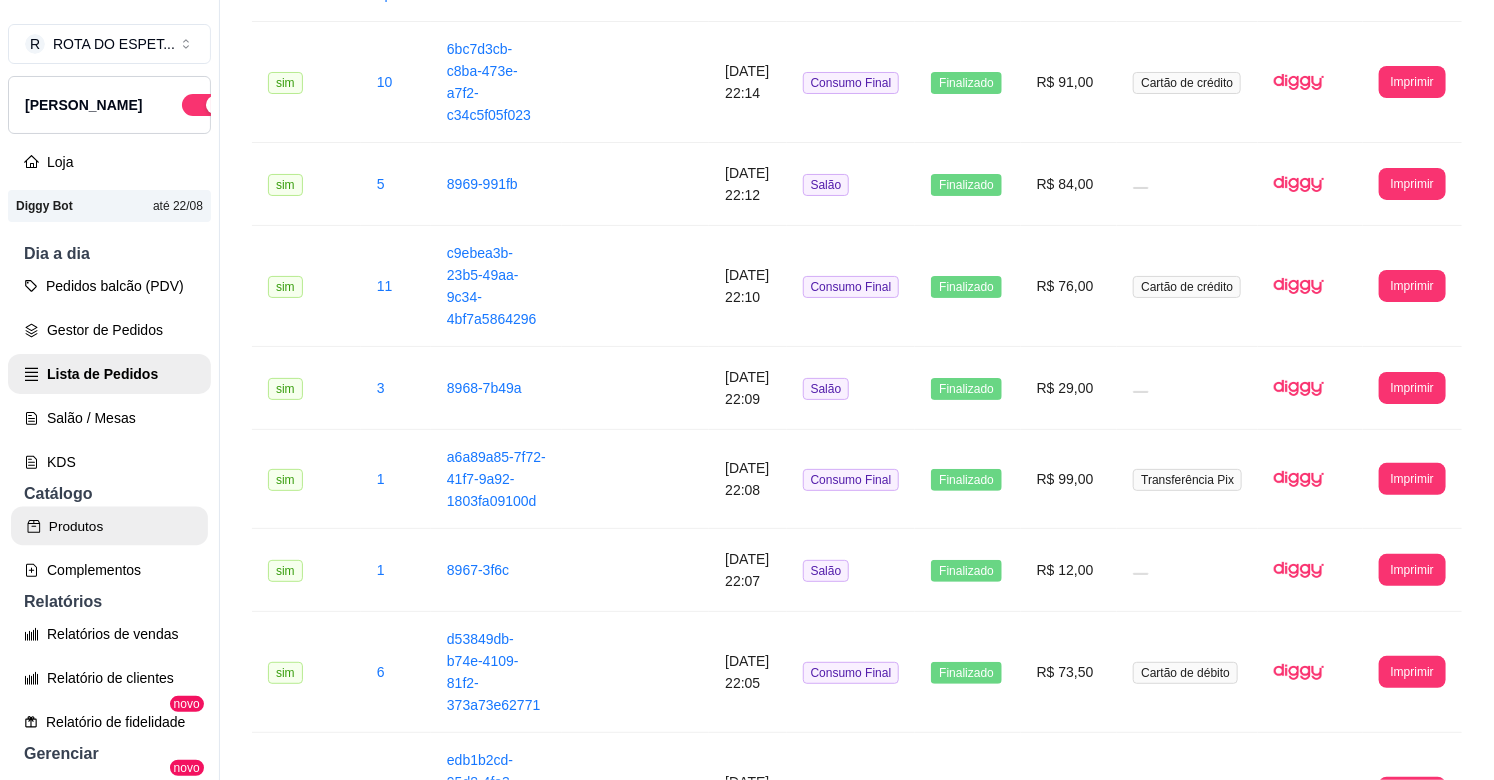 click on "Produtos" at bounding box center (109, 526) 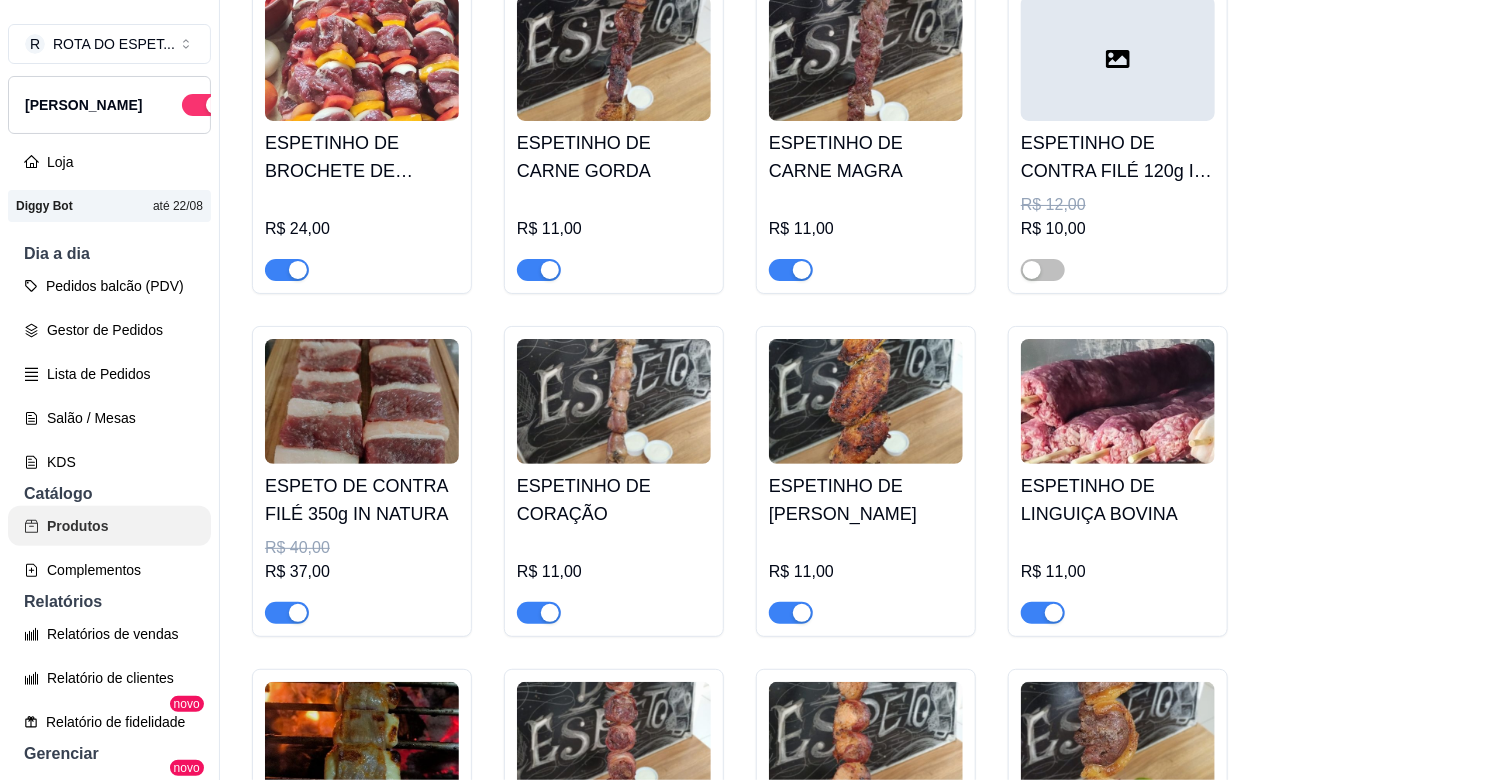 scroll, scrollTop: 0, scrollLeft: 0, axis: both 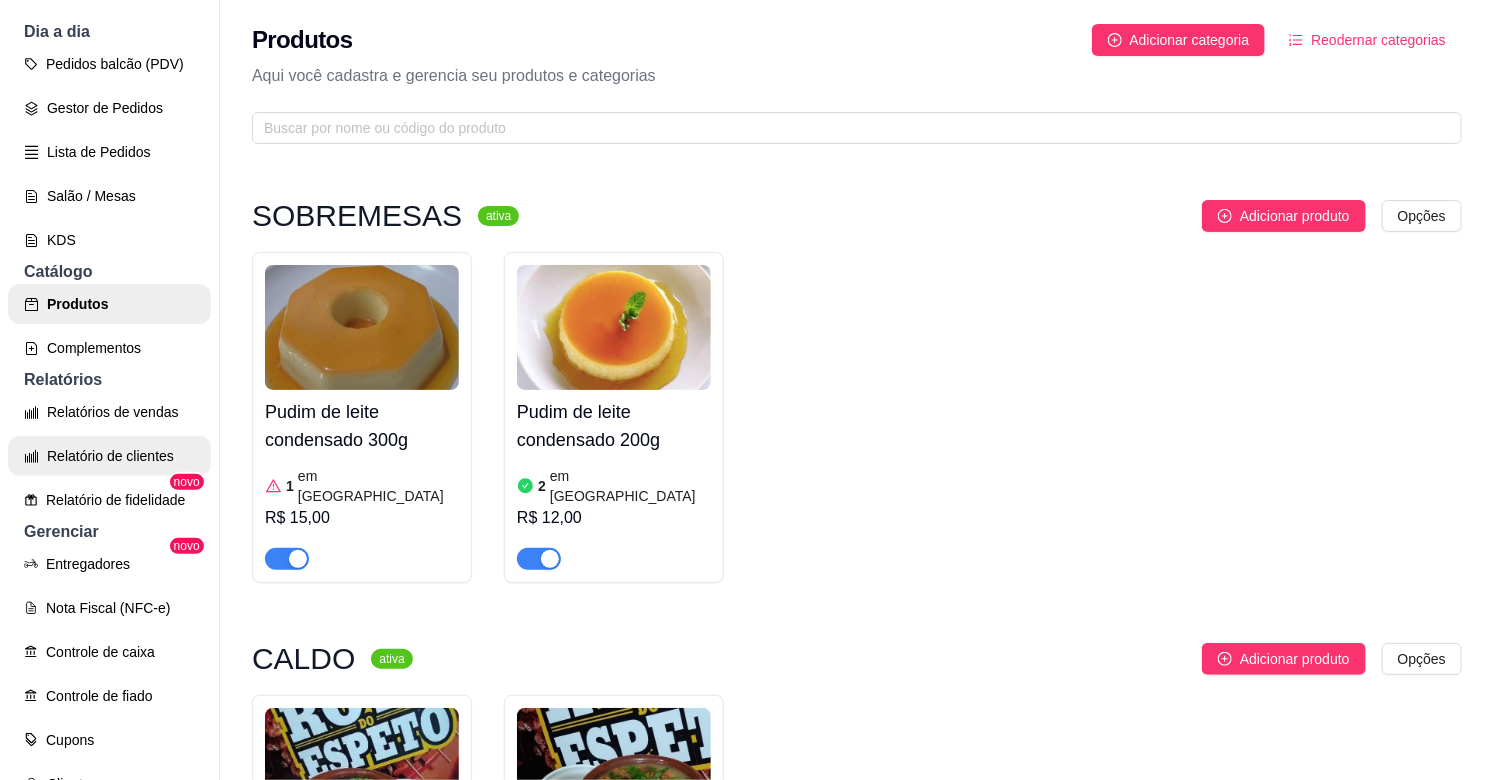 click on "Relatório de clientes" at bounding box center [109, 456] 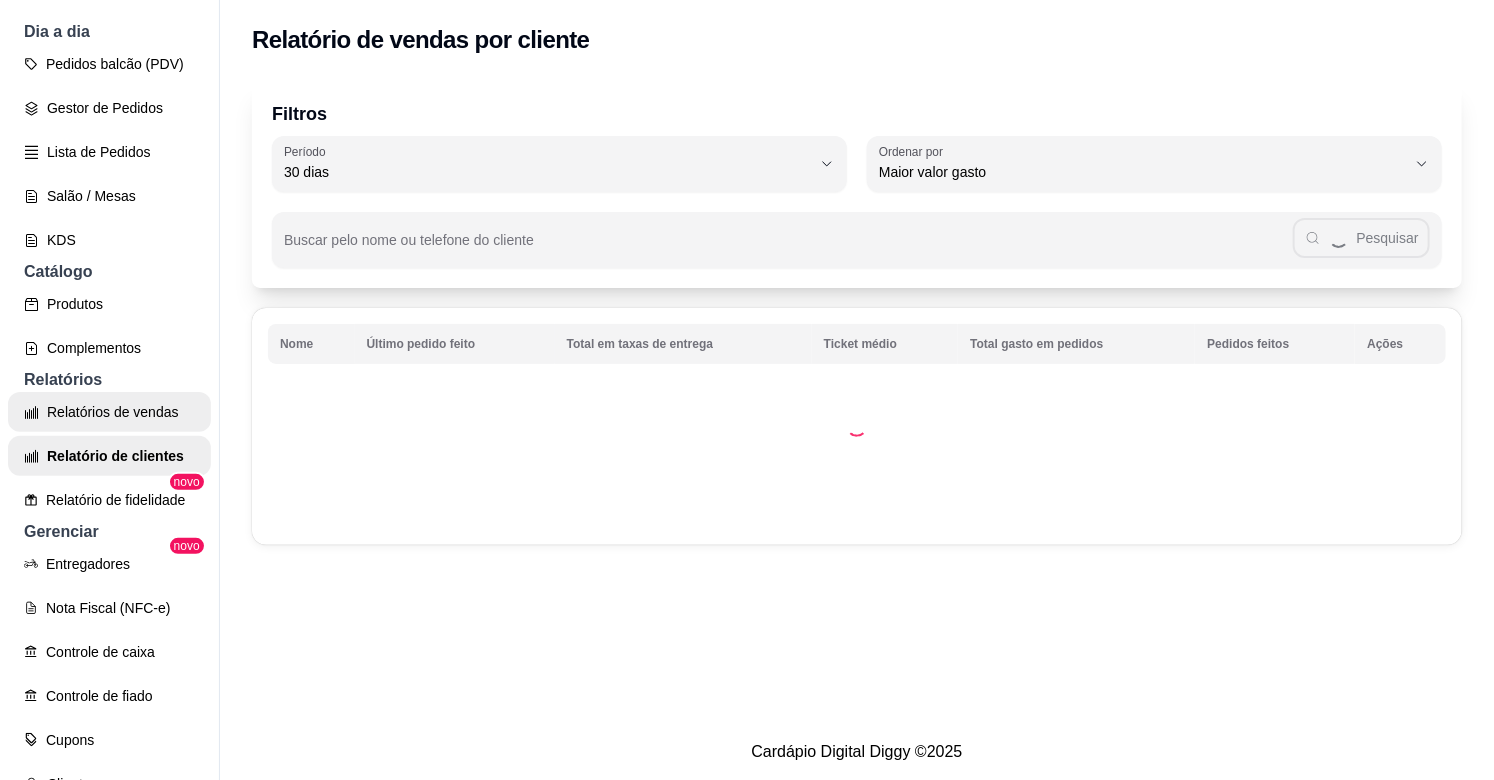 click on "Relatórios de vendas" at bounding box center [109, 412] 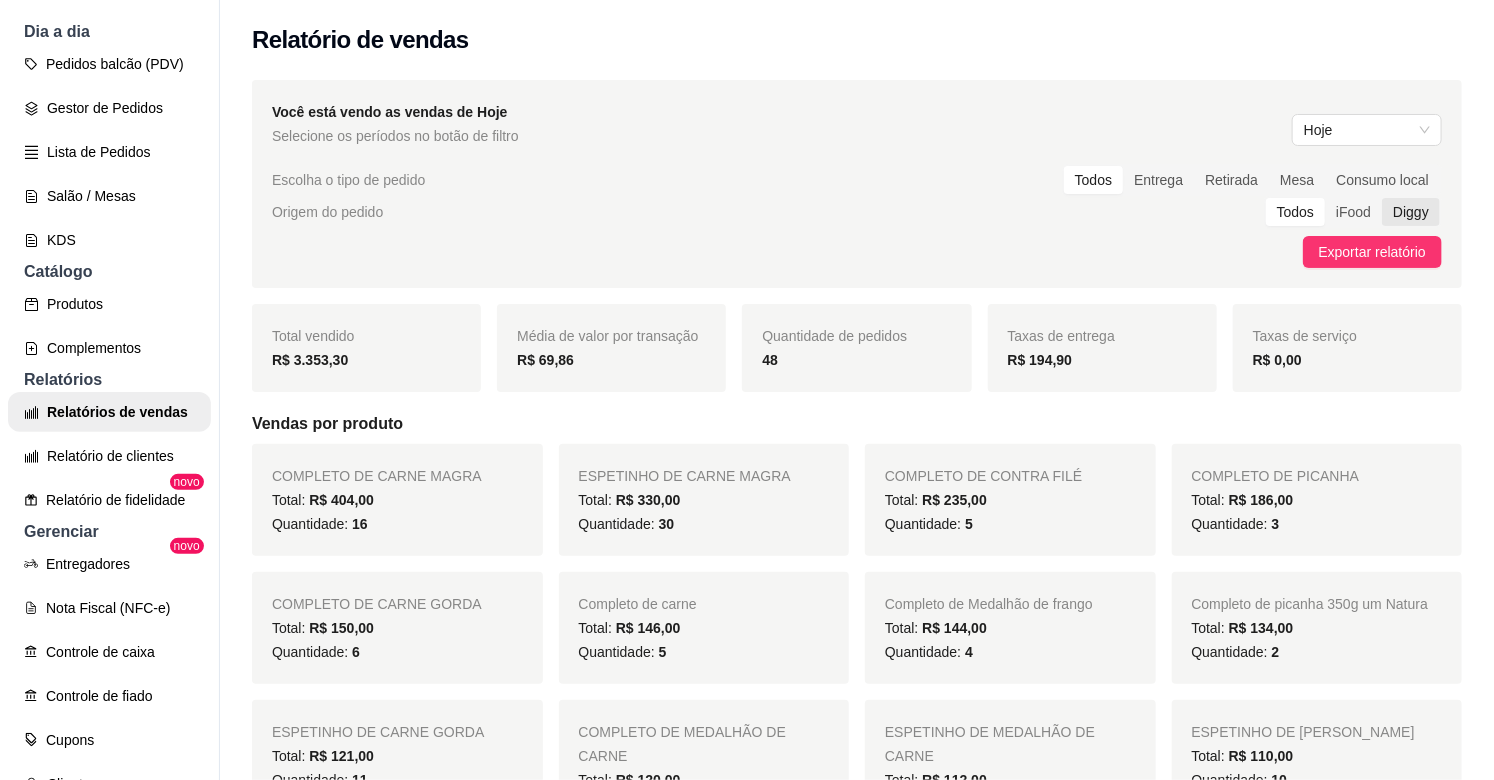 click on "Diggy" at bounding box center (1411, 212) 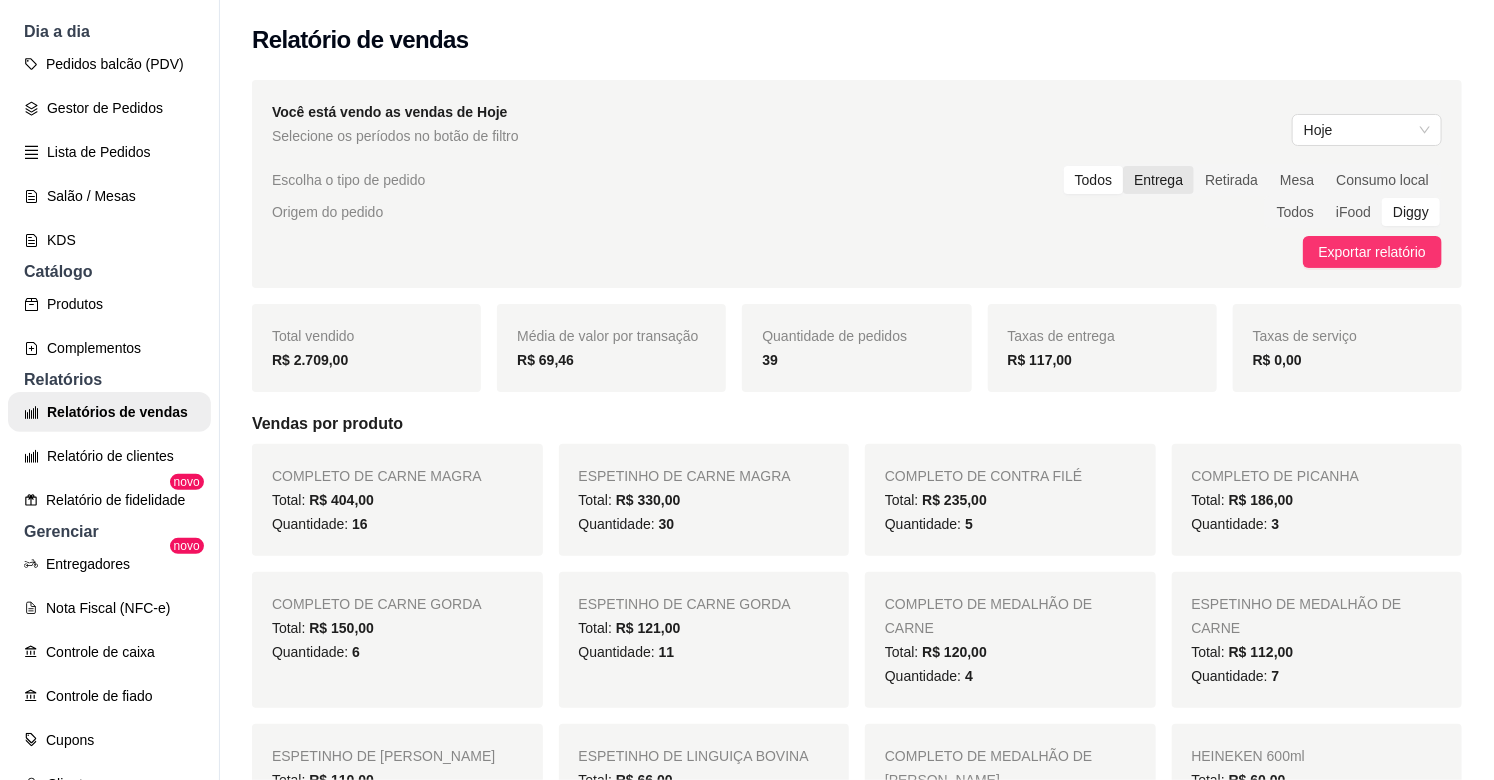 click on "Entrega" at bounding box center [1158, 180] 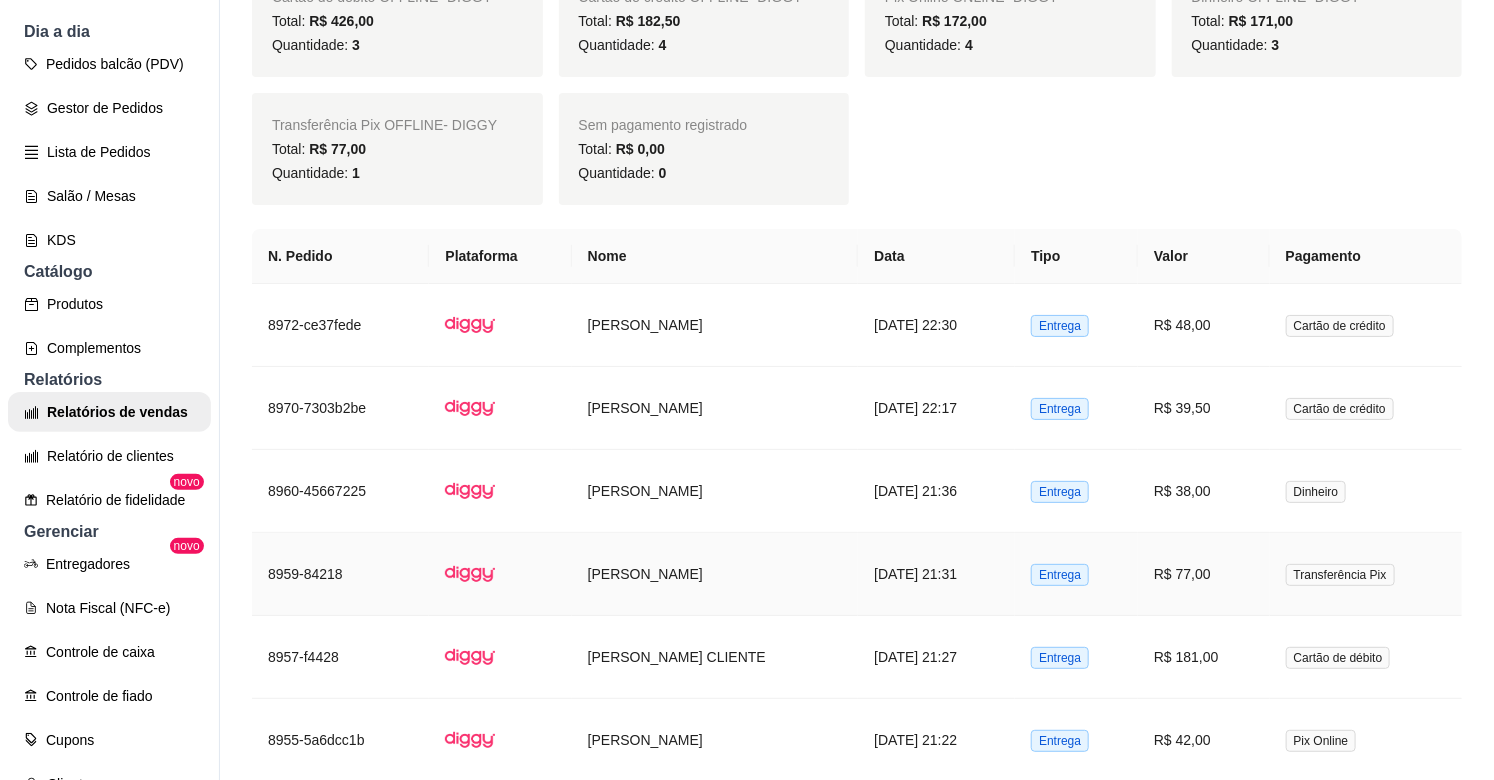scroll, scrollTop: 1222, scrollLeft: 0, axis: vertical 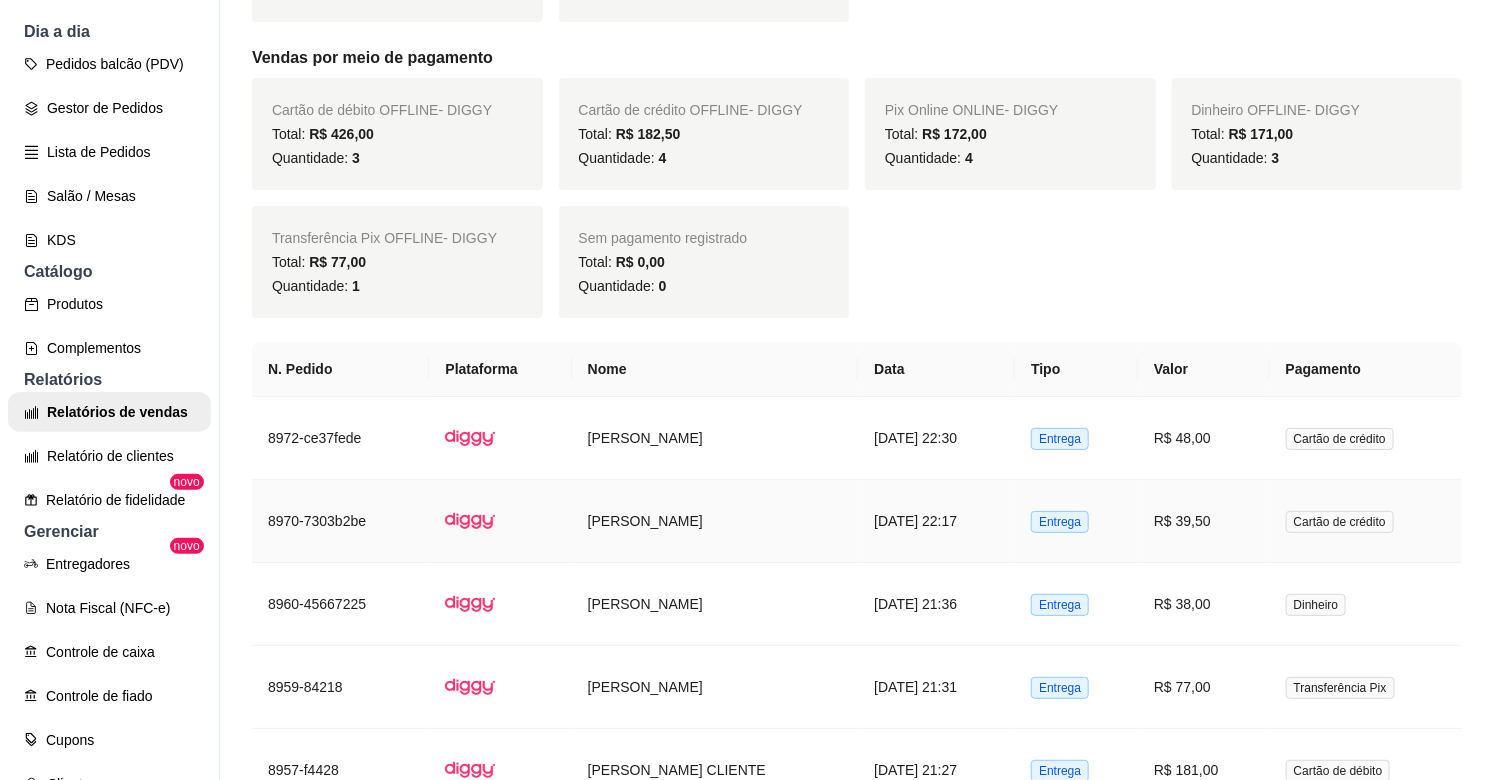 click on "[PERSON_NAME]" at bounding box center (715, 521) 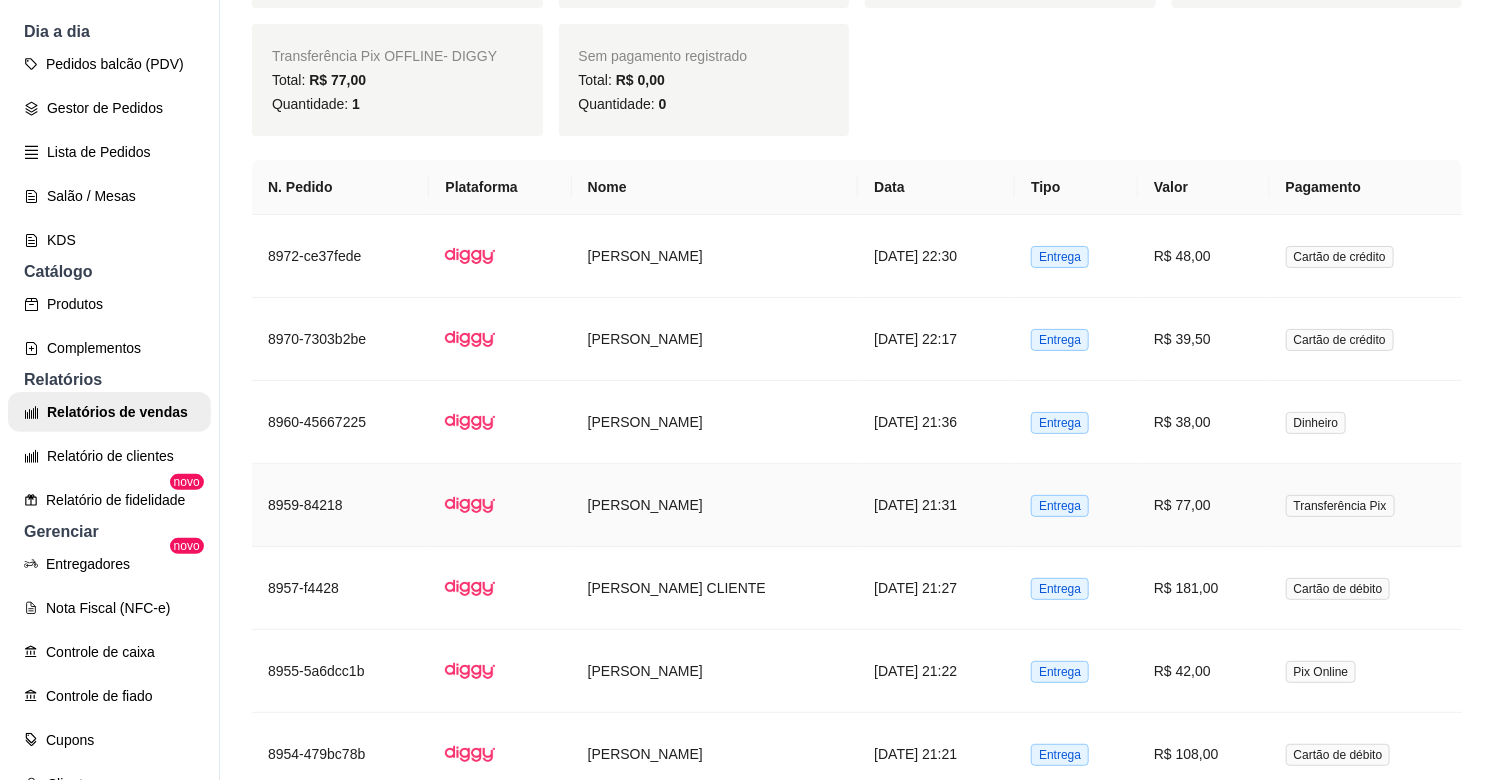 scroll, scrollTop: 1444, scrollLeft: 0, axis: vertical 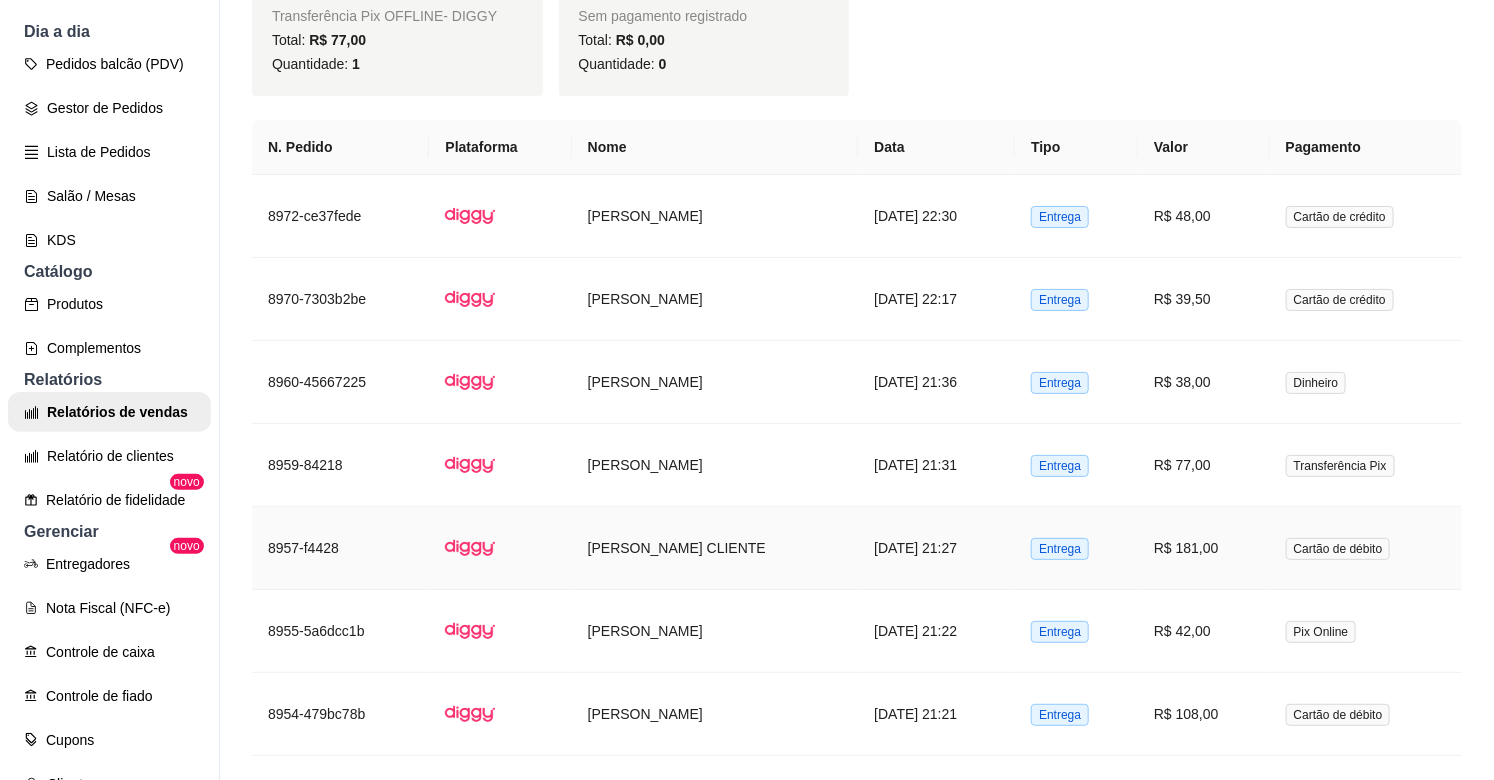 click on "[PERSON_NAME] CLIENTE" at bounding box center [715, 548] 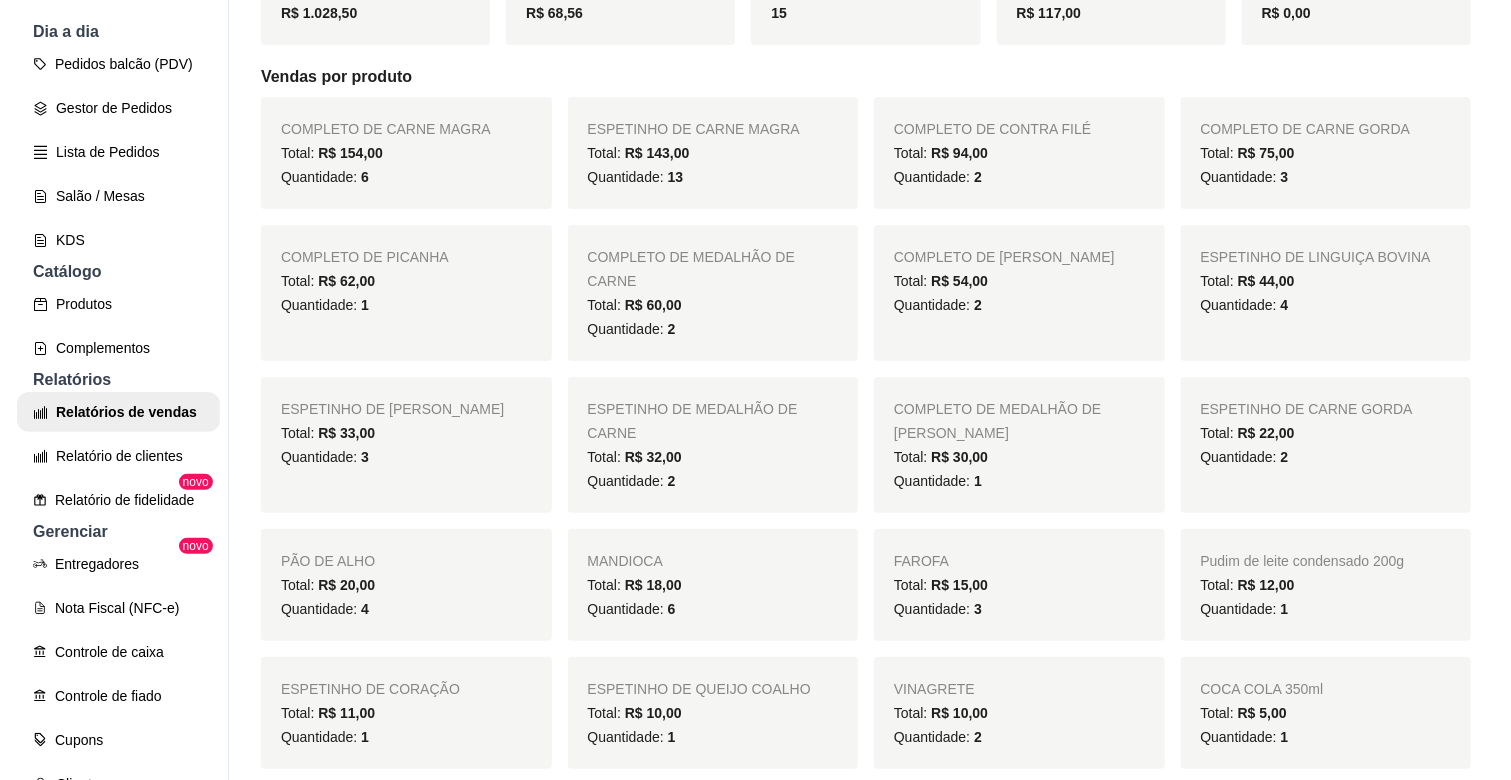 scroll, scrollTop: 0, scrollLeft: 0, axis: both 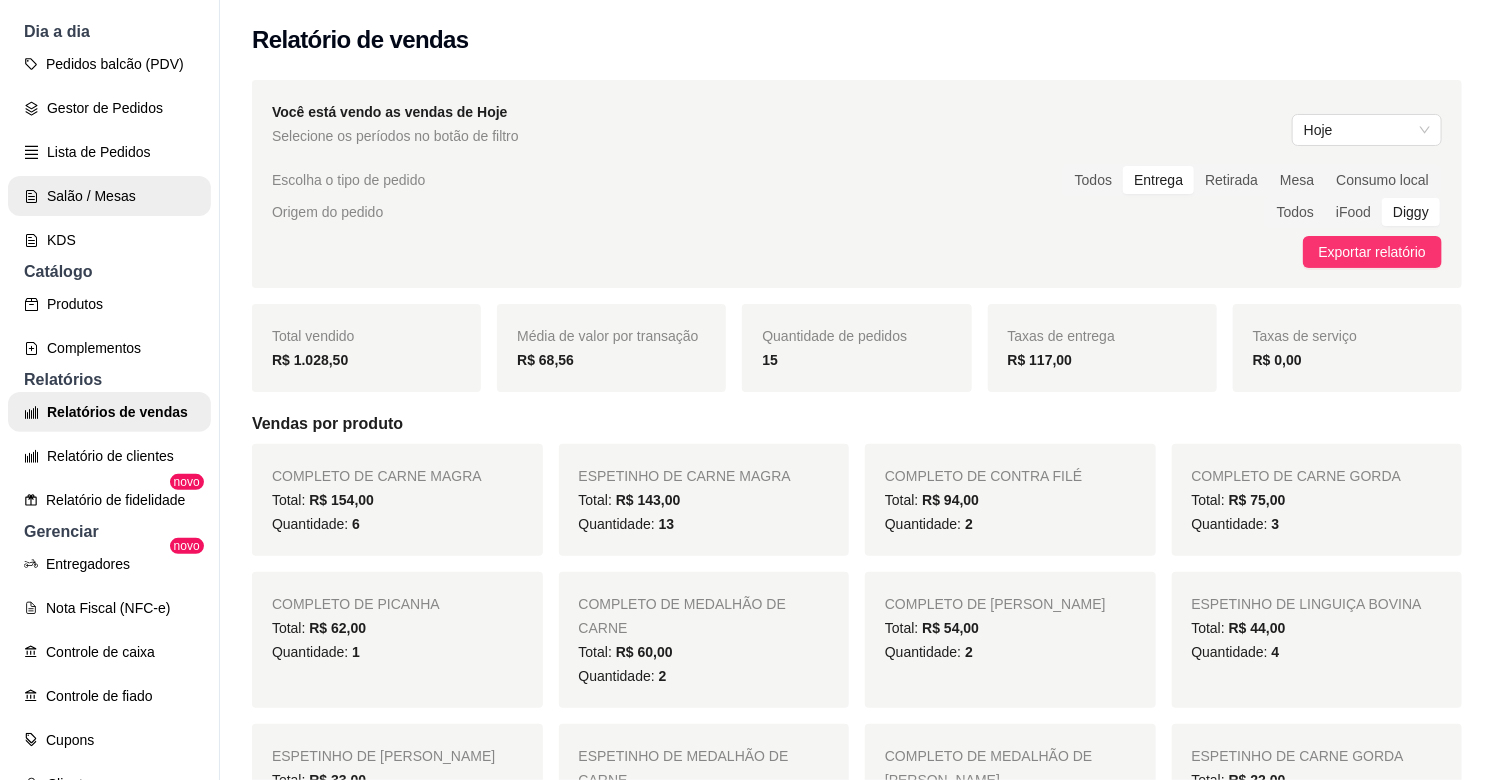 click on "Lista de Pedidos" at bounding box center [109, 152] 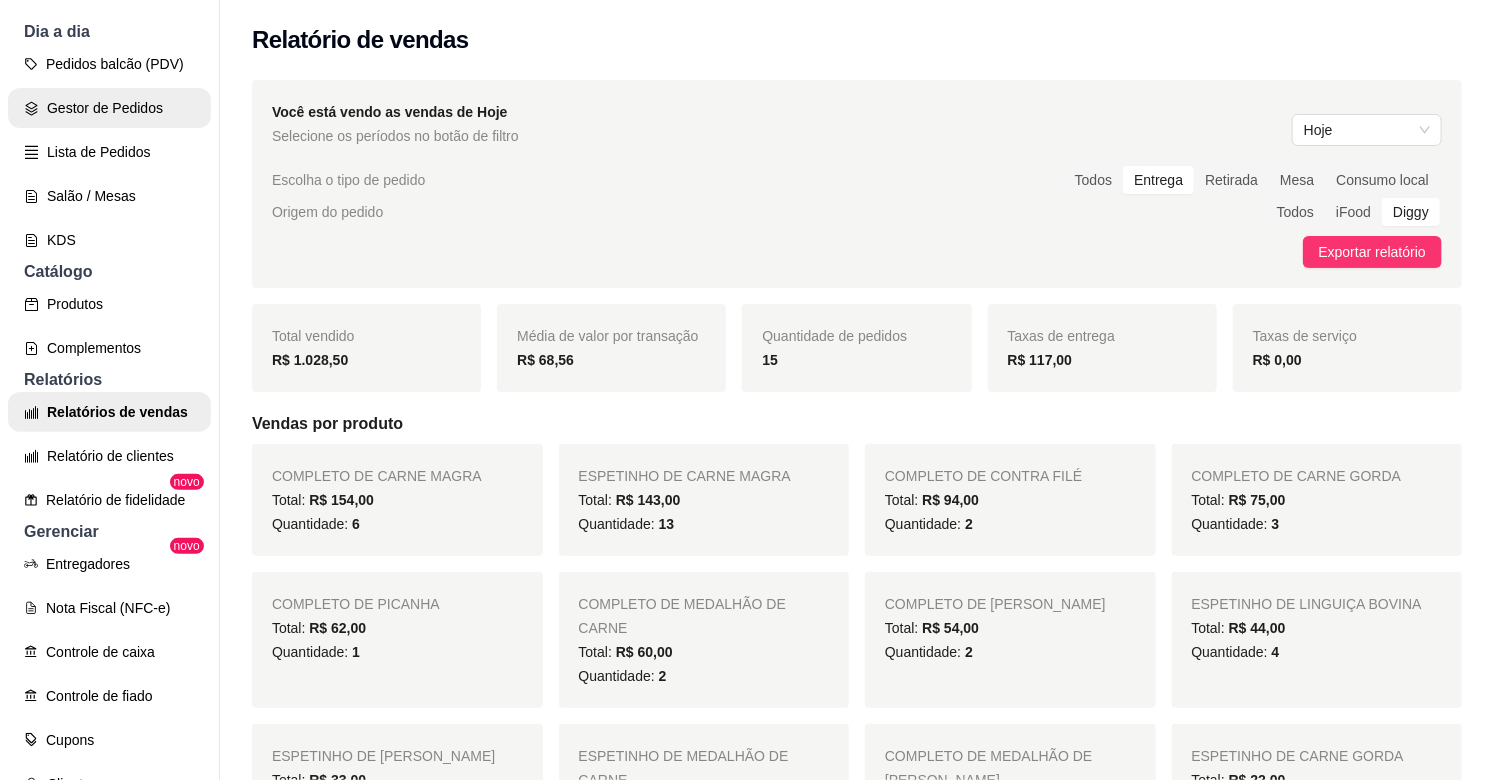 click on "Gestor de Pedidos" at bounding box center (109, 108) 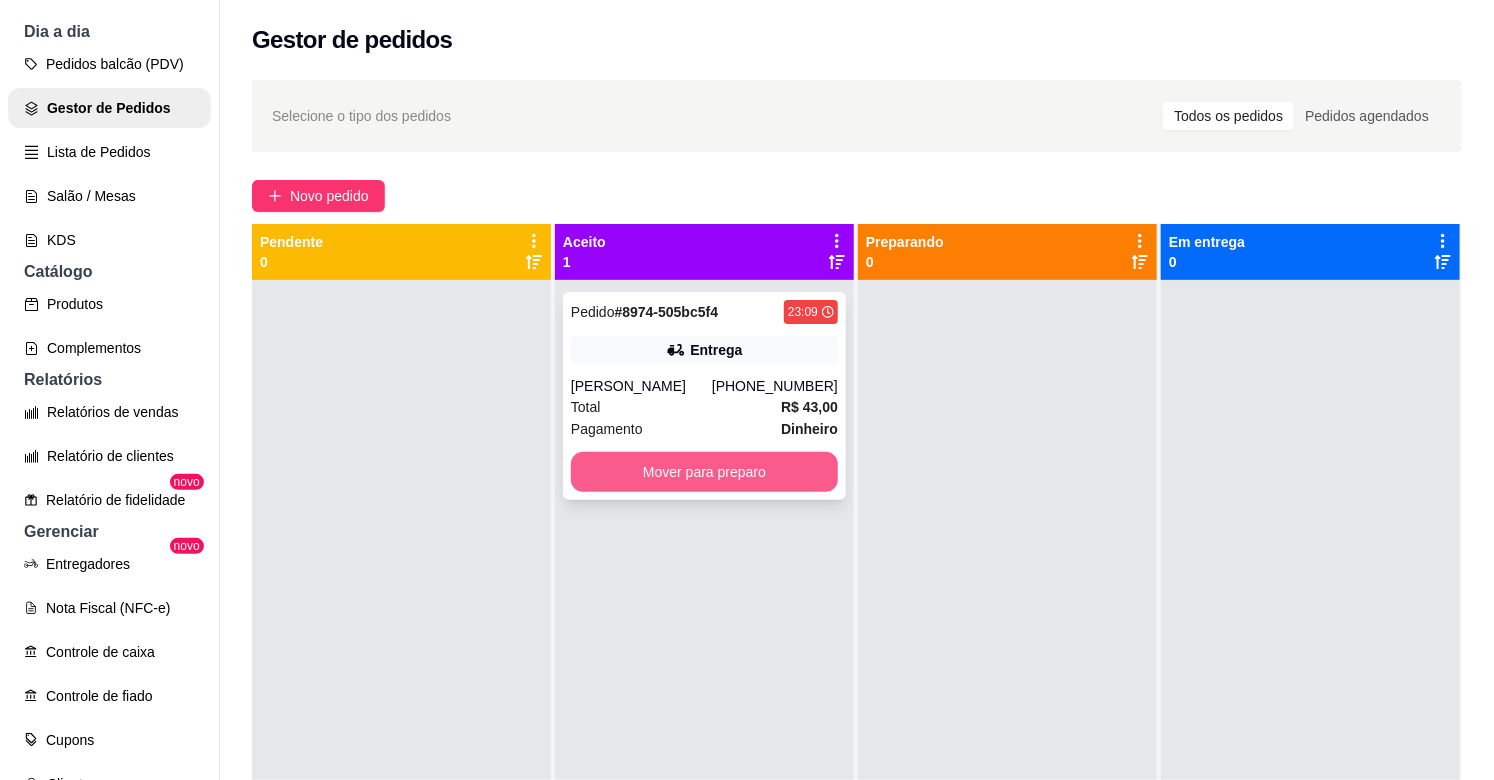 click on "Mover para preparo" at bounding box center [704, 472] 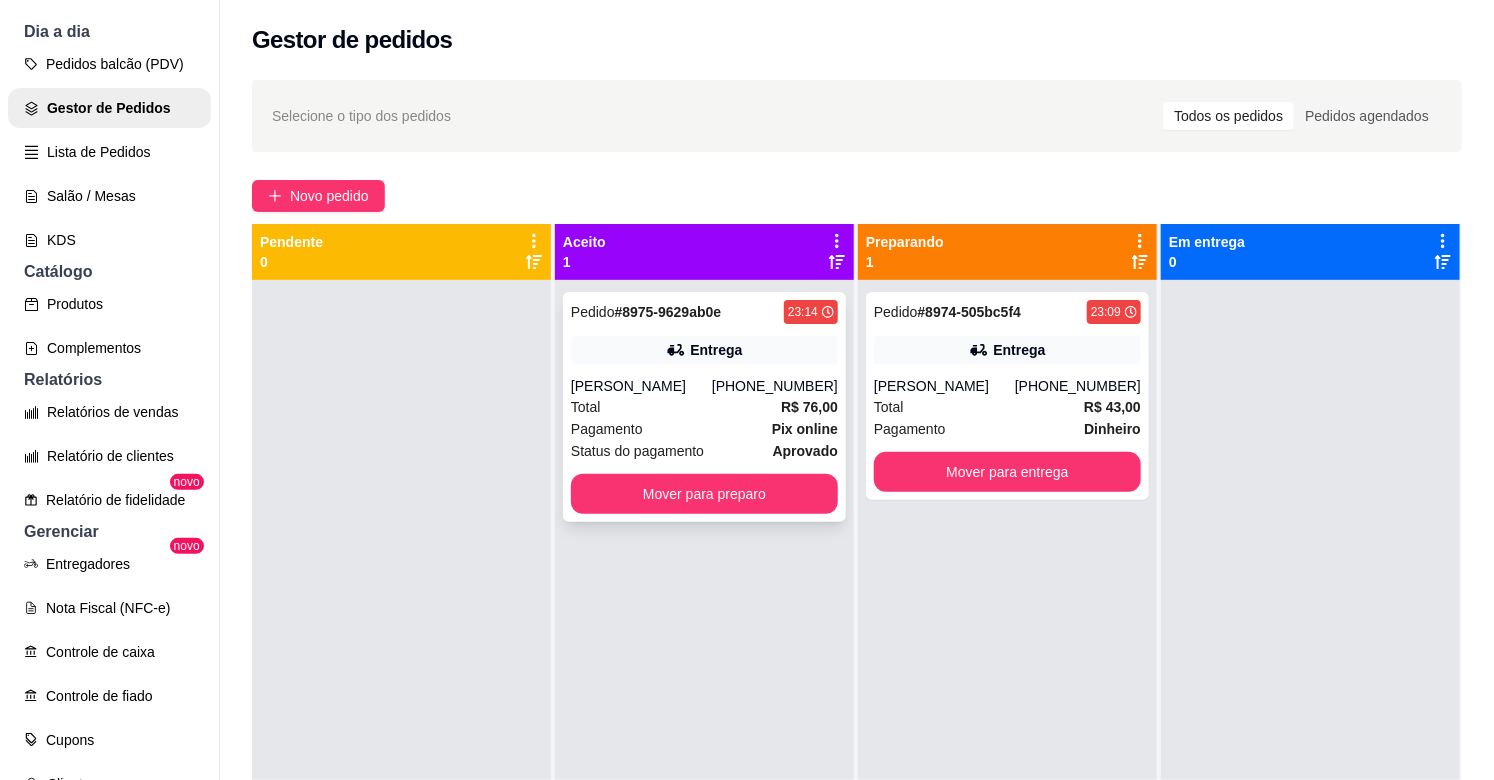 click on "Pagamento" at bounding box center (607, 429) 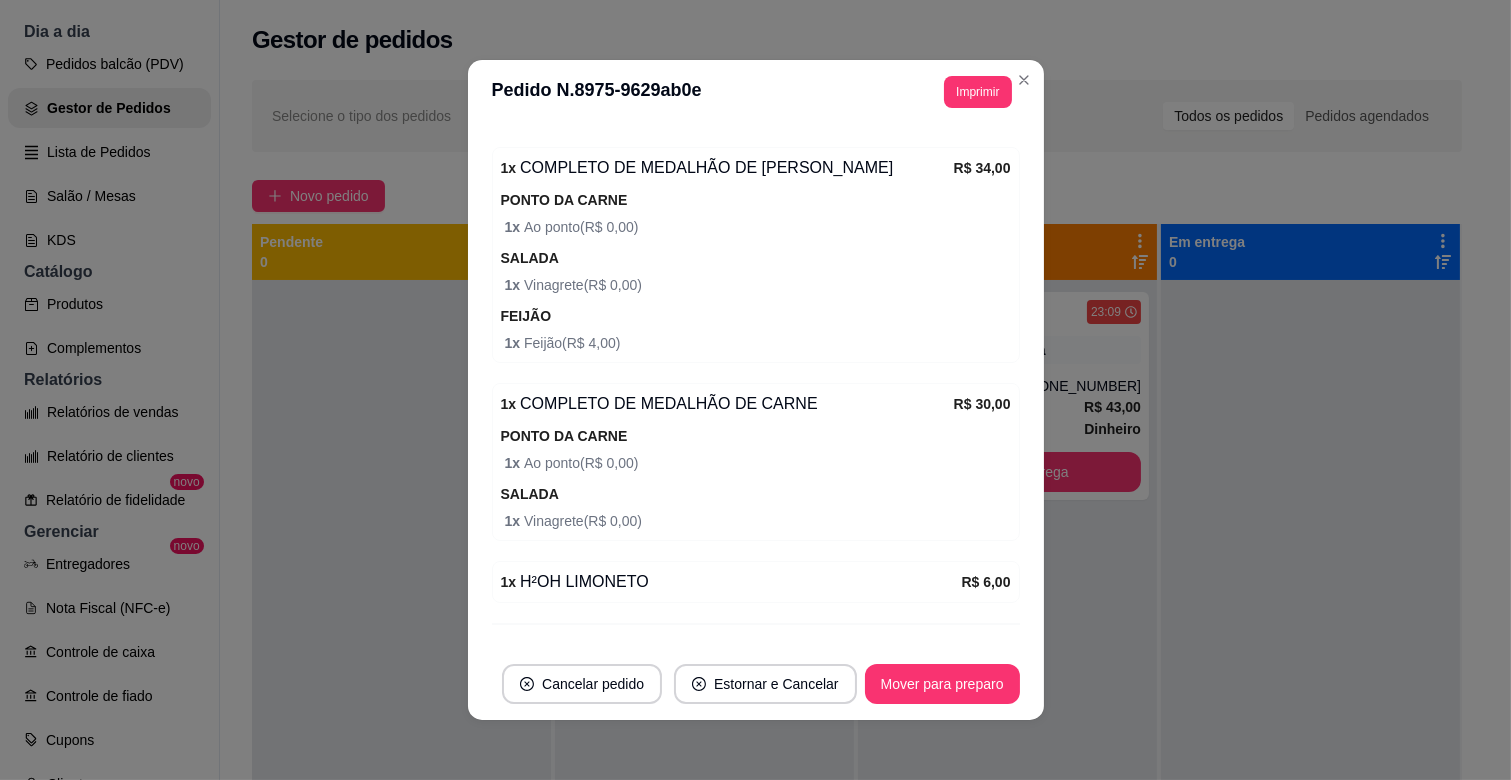 scroll, scrollTop: 685, scrollLeft: 0, axis: vertical 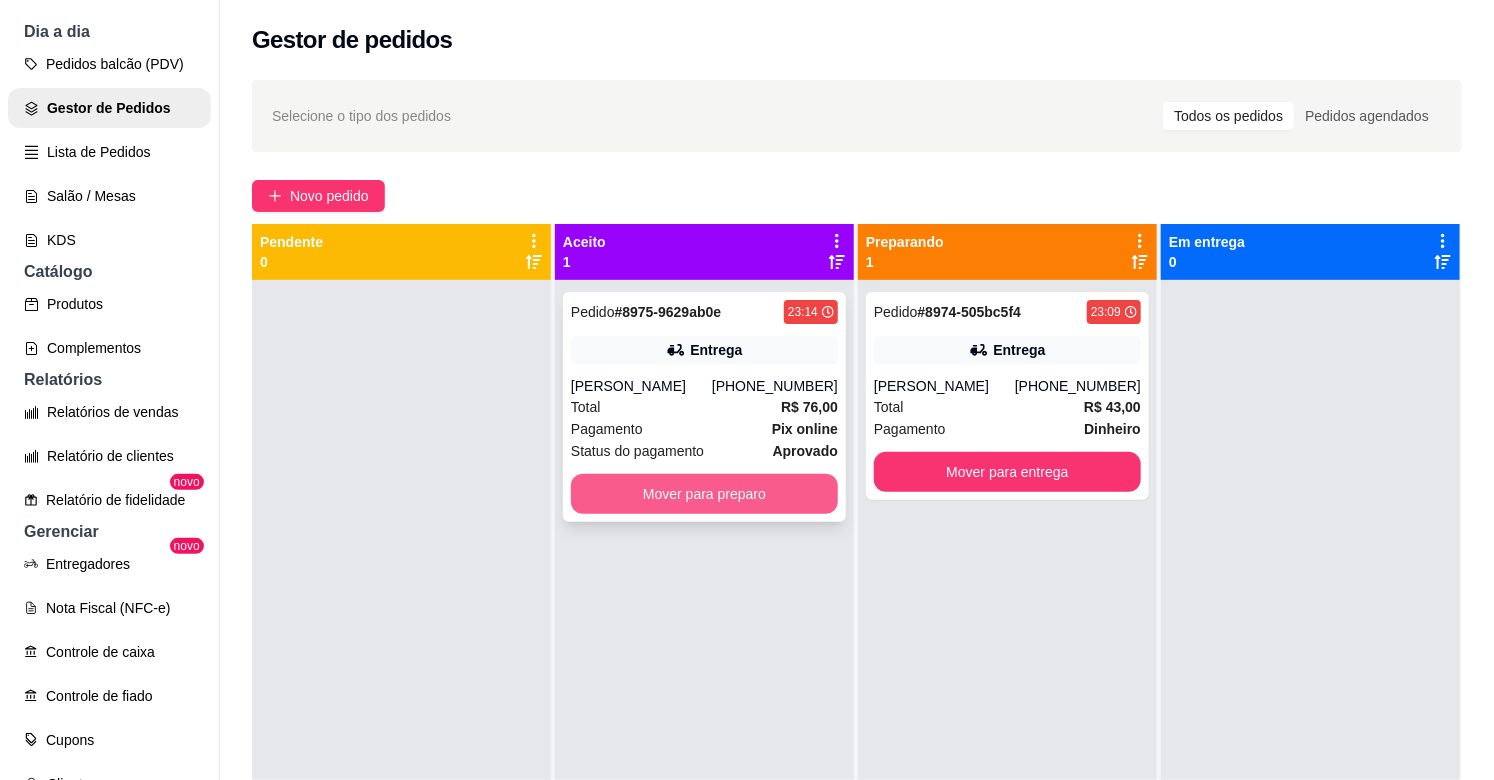click on "Mover para preparo" at bounding box center (704, 494) 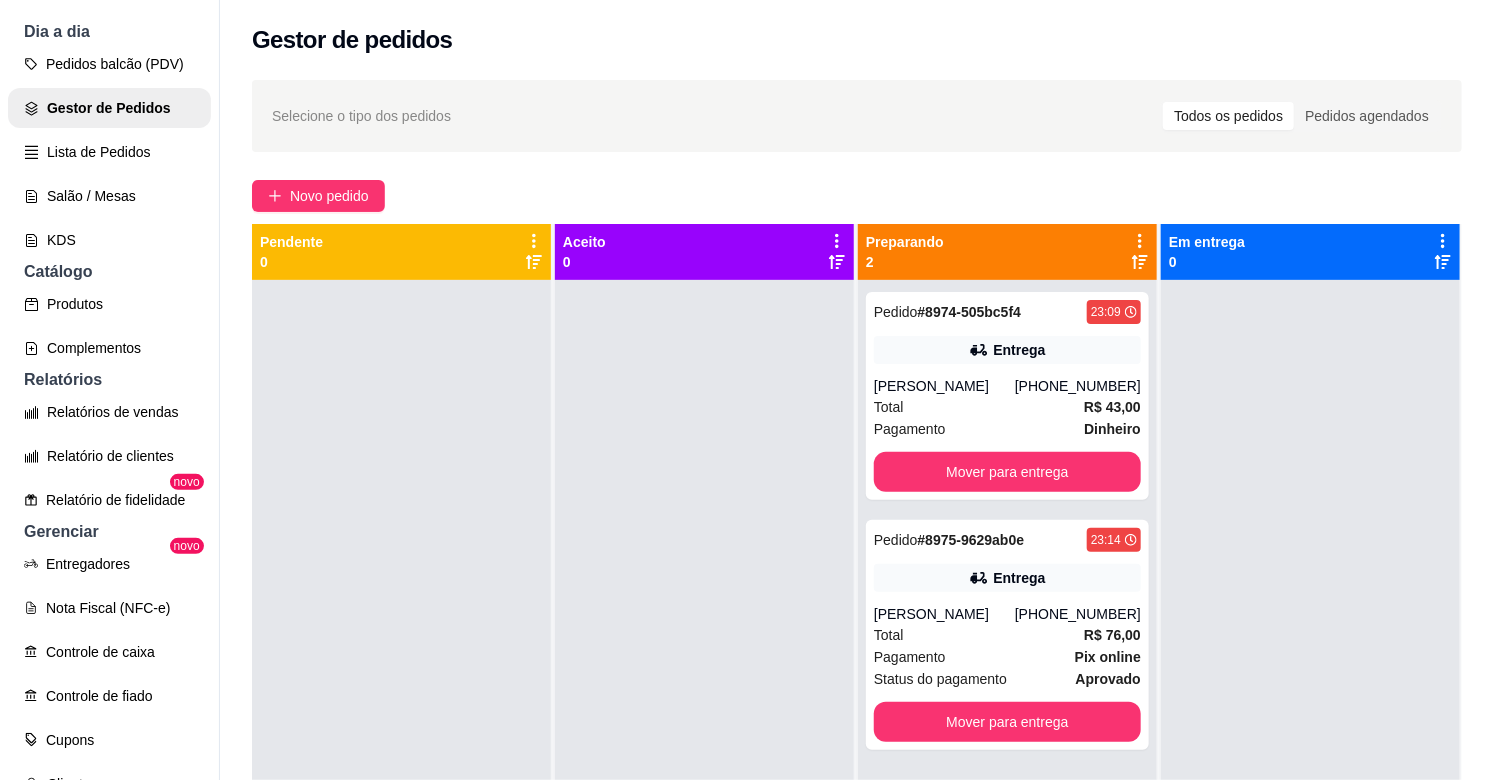 click at bounding box center (704, 670) 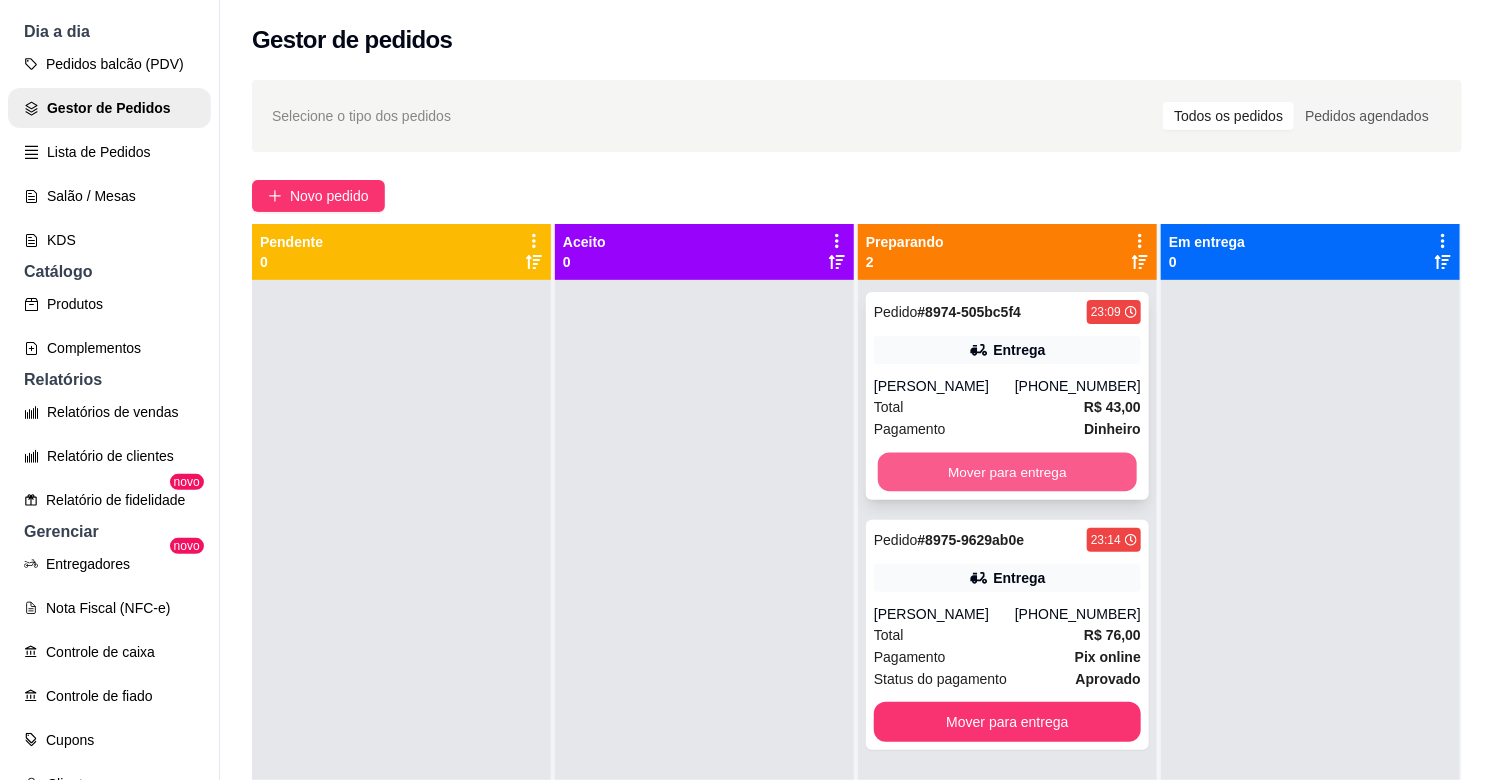 click on "Mover para entrega" at bounding box center (1007, 472) 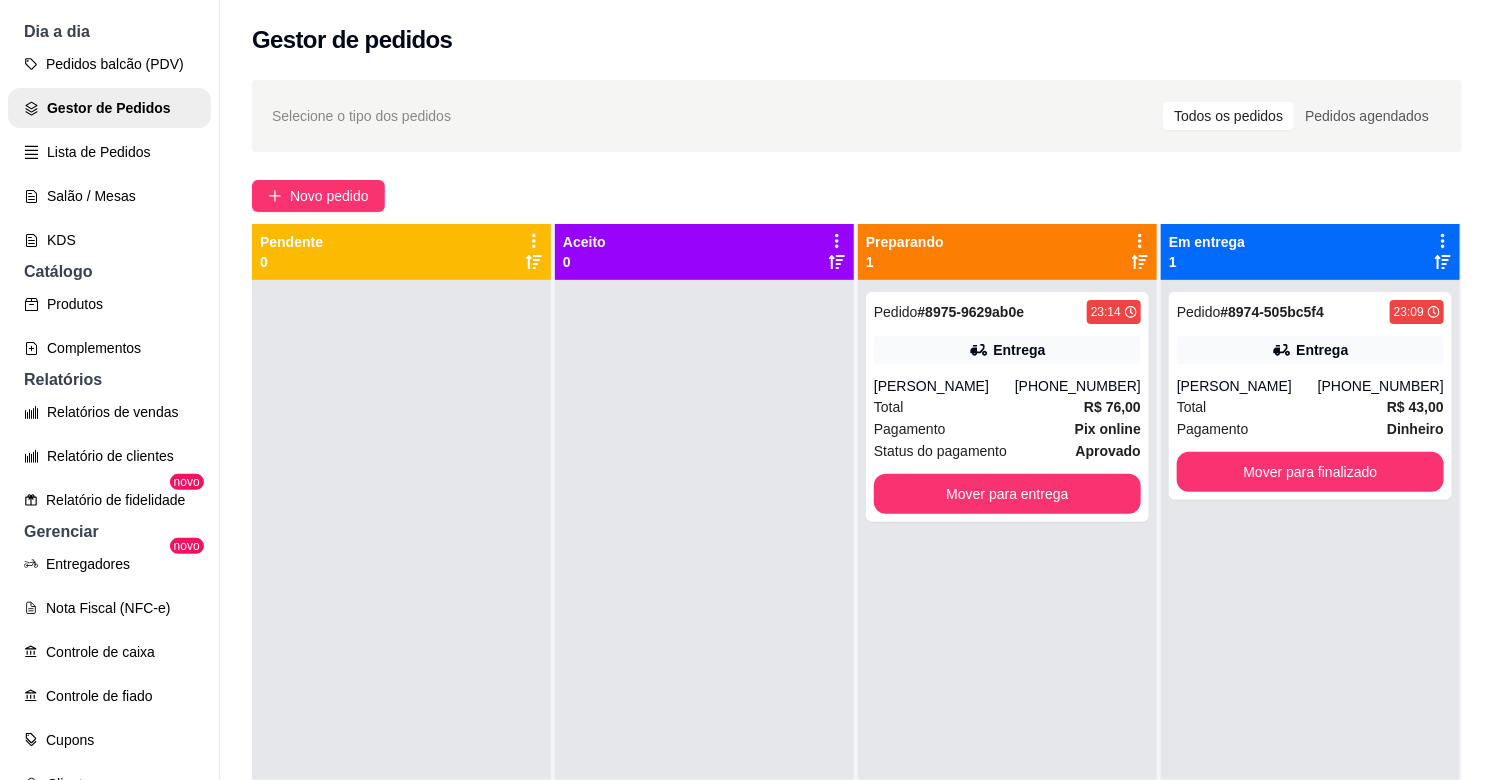click at bounding box center [704, 670] 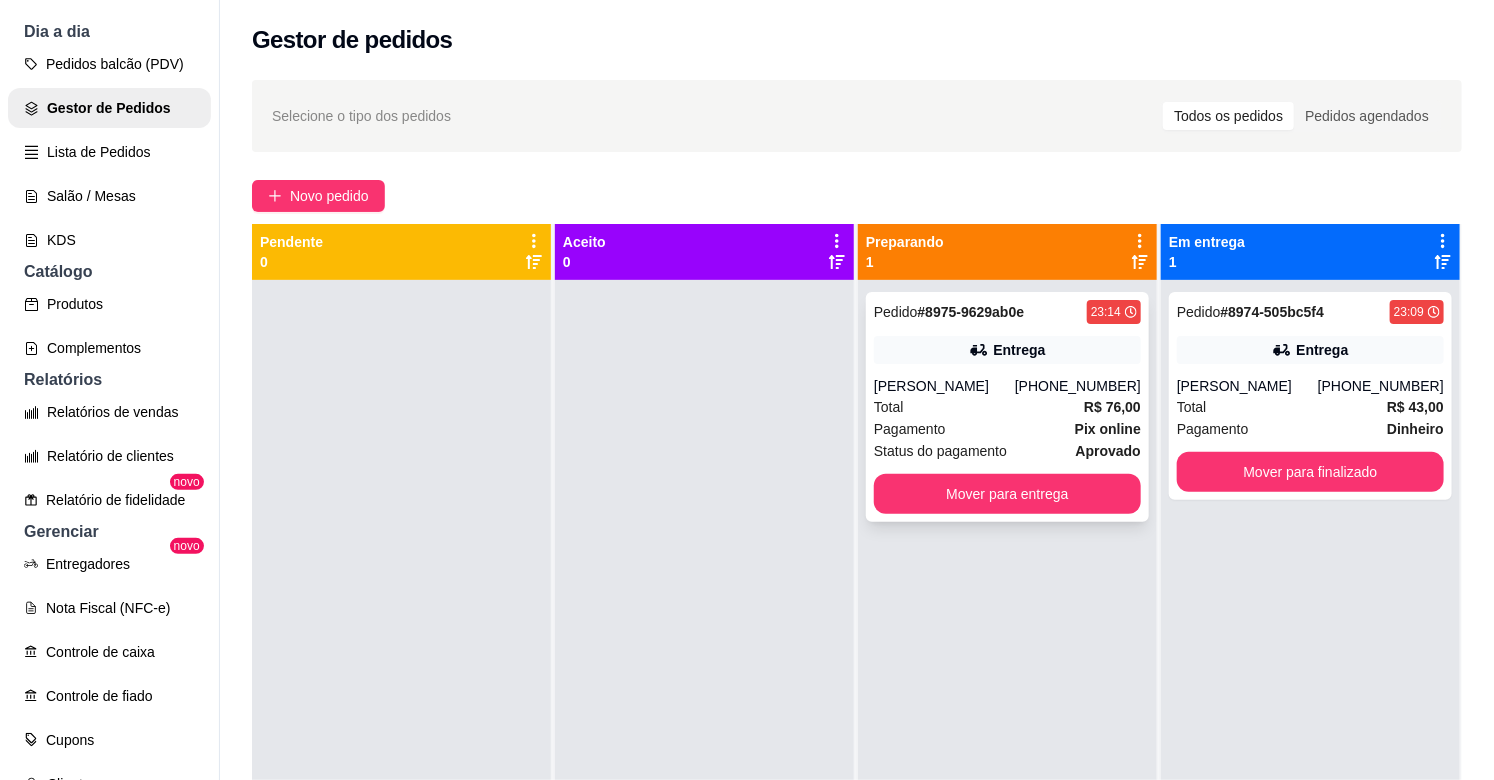 click on "[PERSON_NAME]" at bounding box center [944, 386] 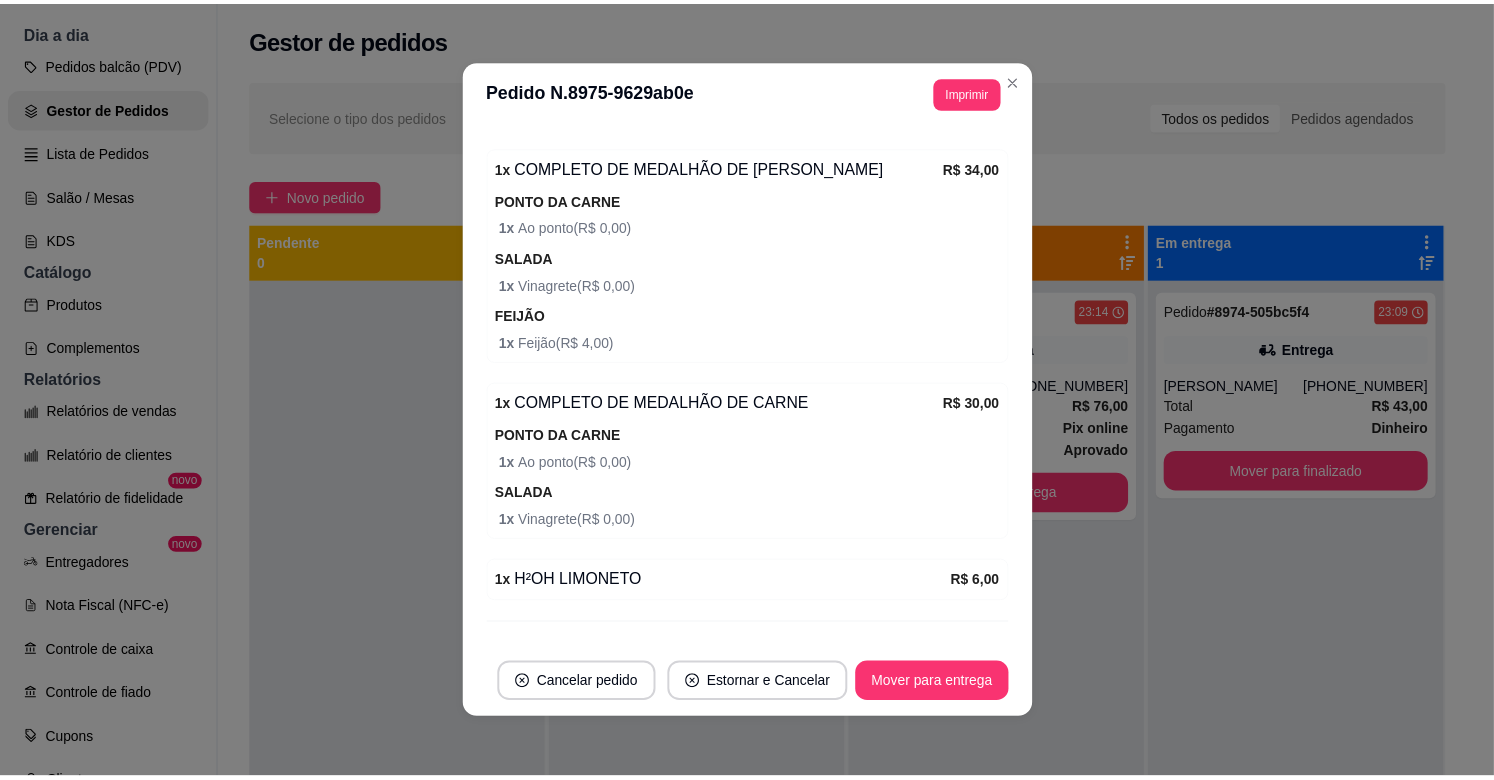 scroll, scrollTop: 685, scrollLeft: 0, axis: vertical 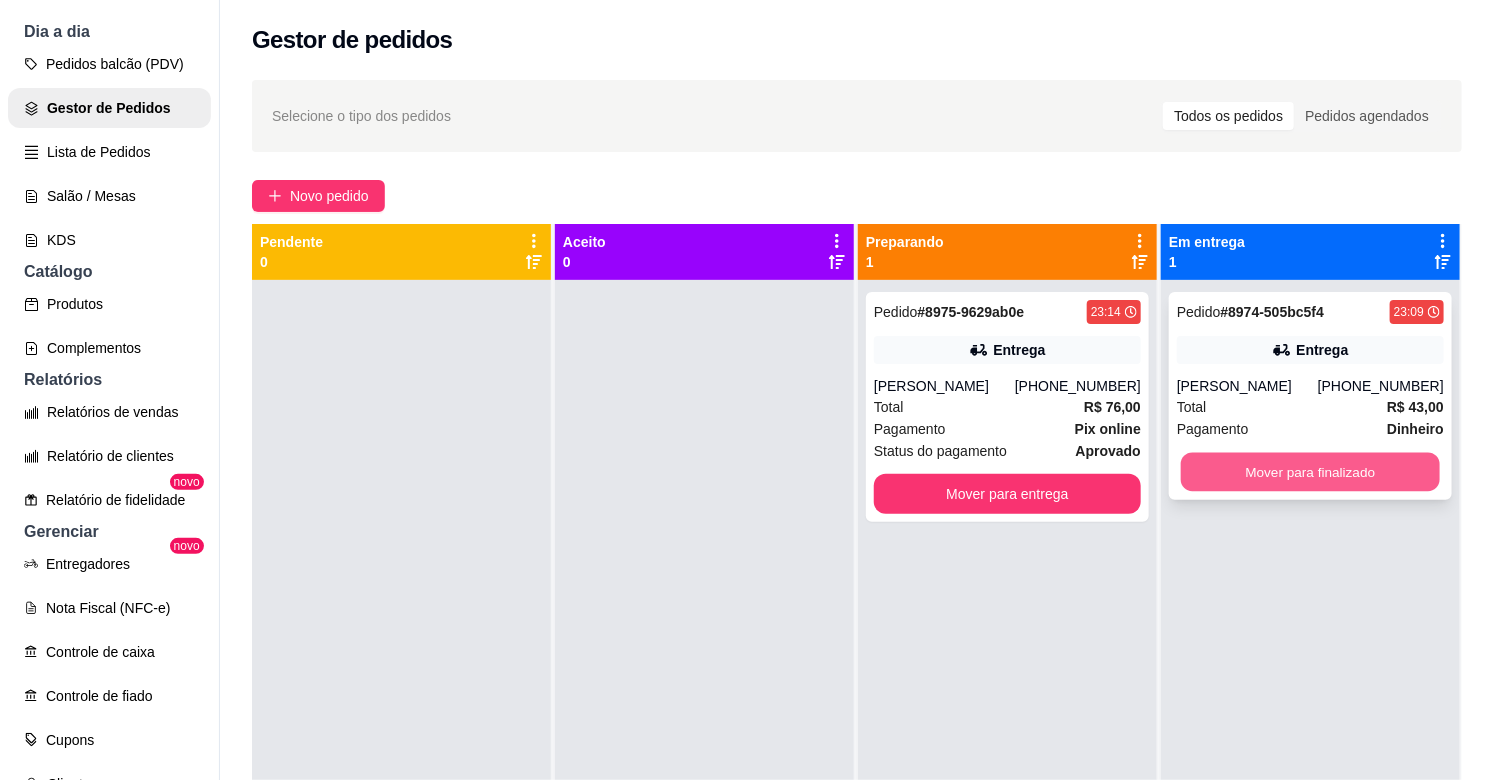 click on "Mover para finalizado" at bounding box center [1310, 472] 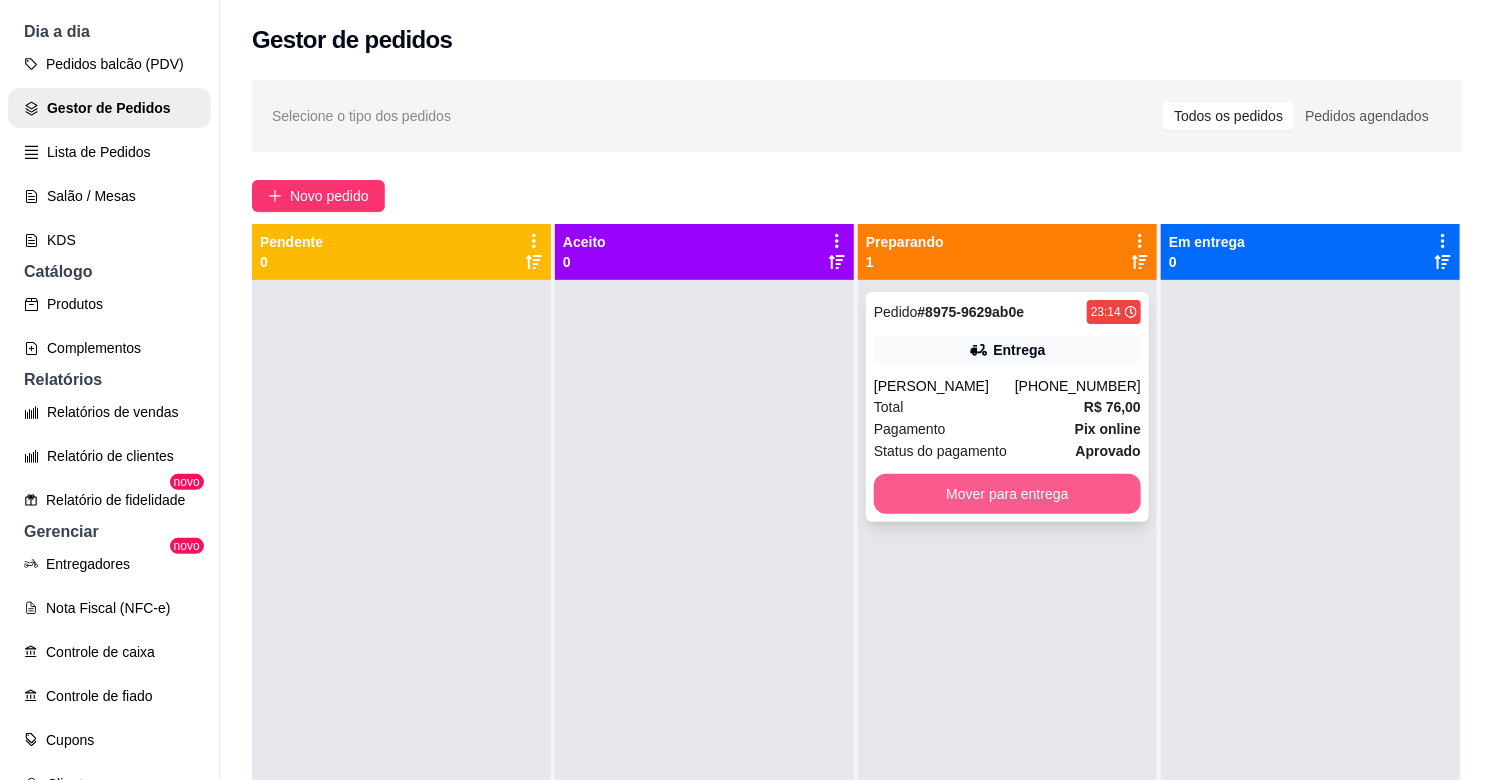 click on "Mover para entrega" at bounding box center (1007, 494) 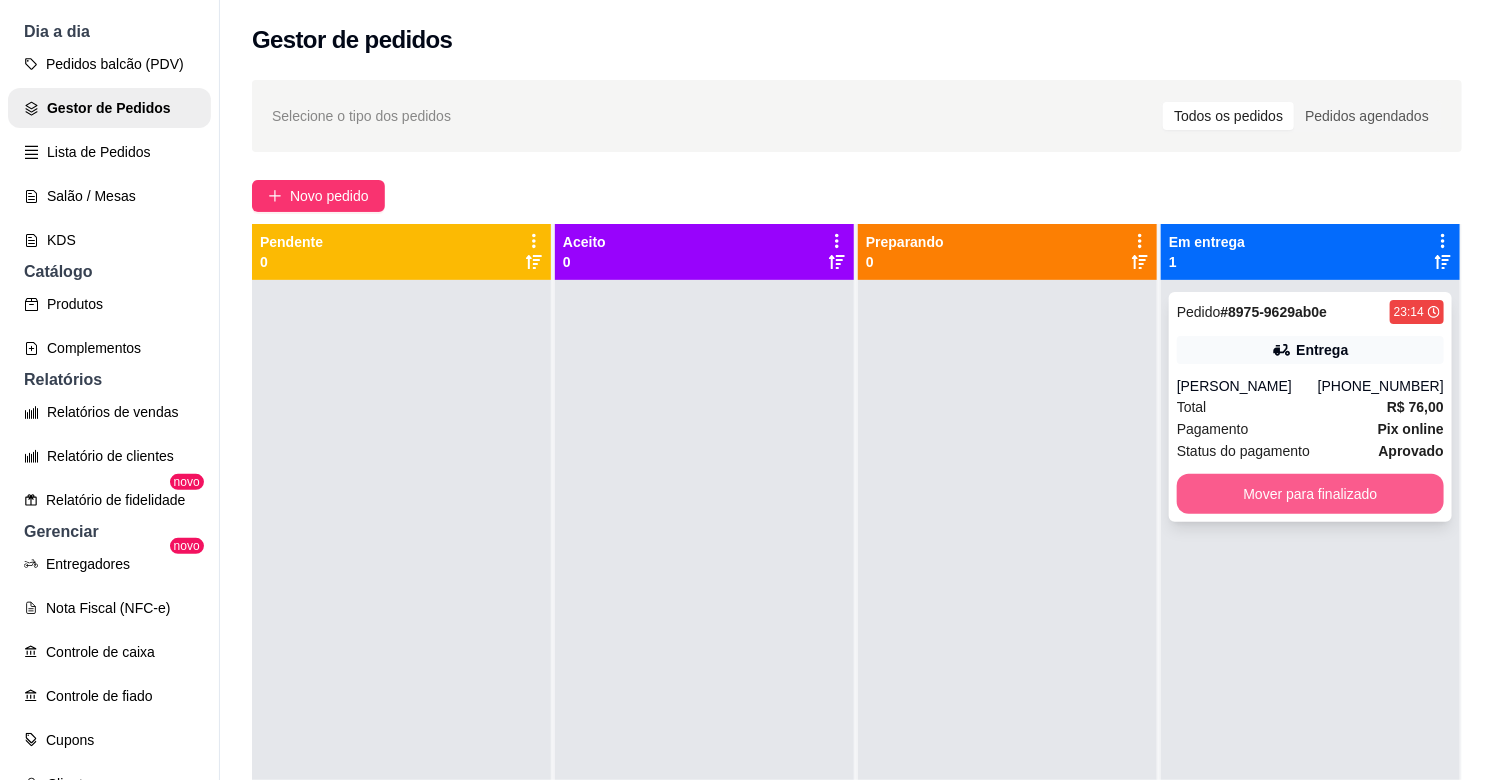 click on "Mover para finalizado" at bounding box center (1310, 494) 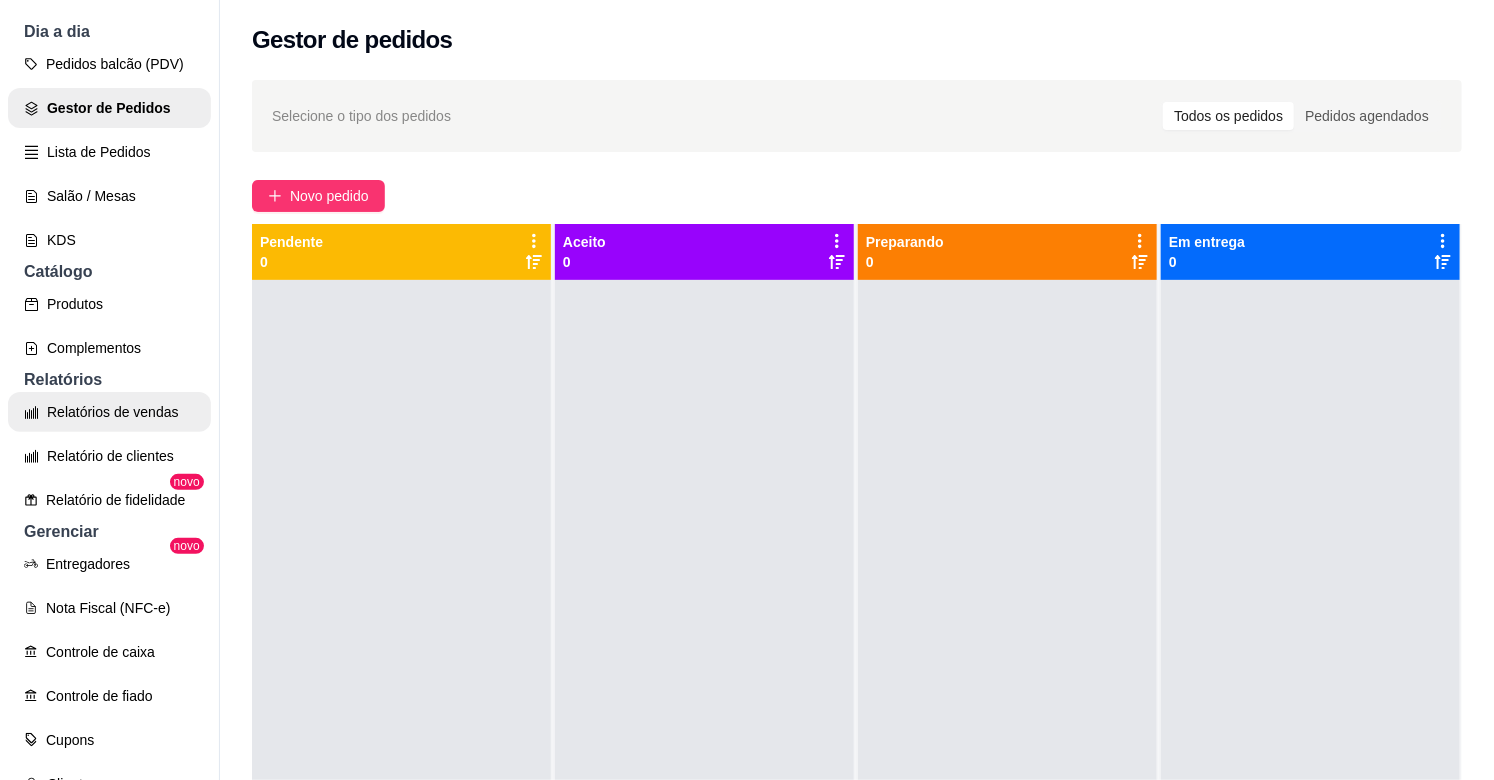 click on "Relatórios de vendas" at bounding box center (109, 412) 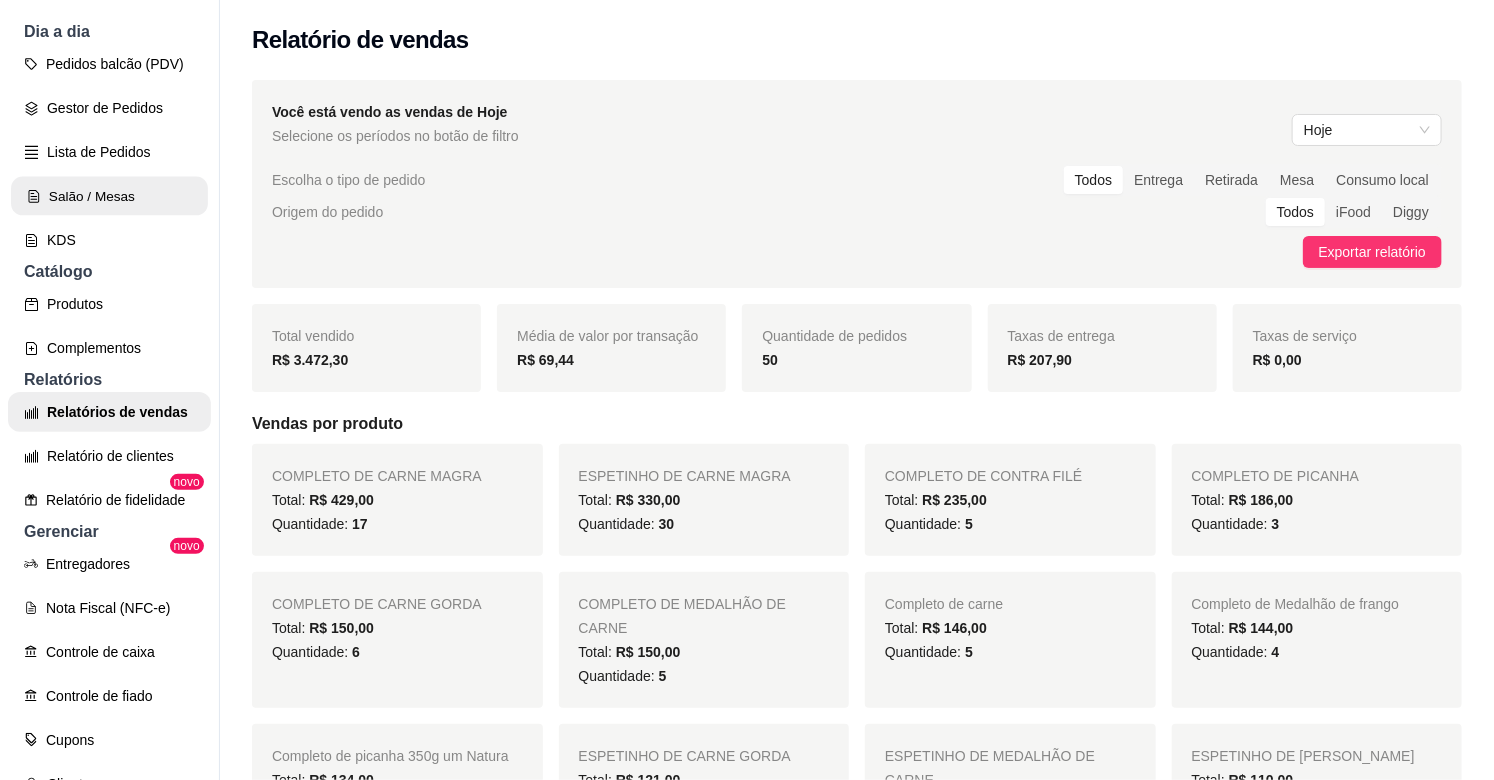 click on "Salão / Mesas" at bounding box center (109, 196) 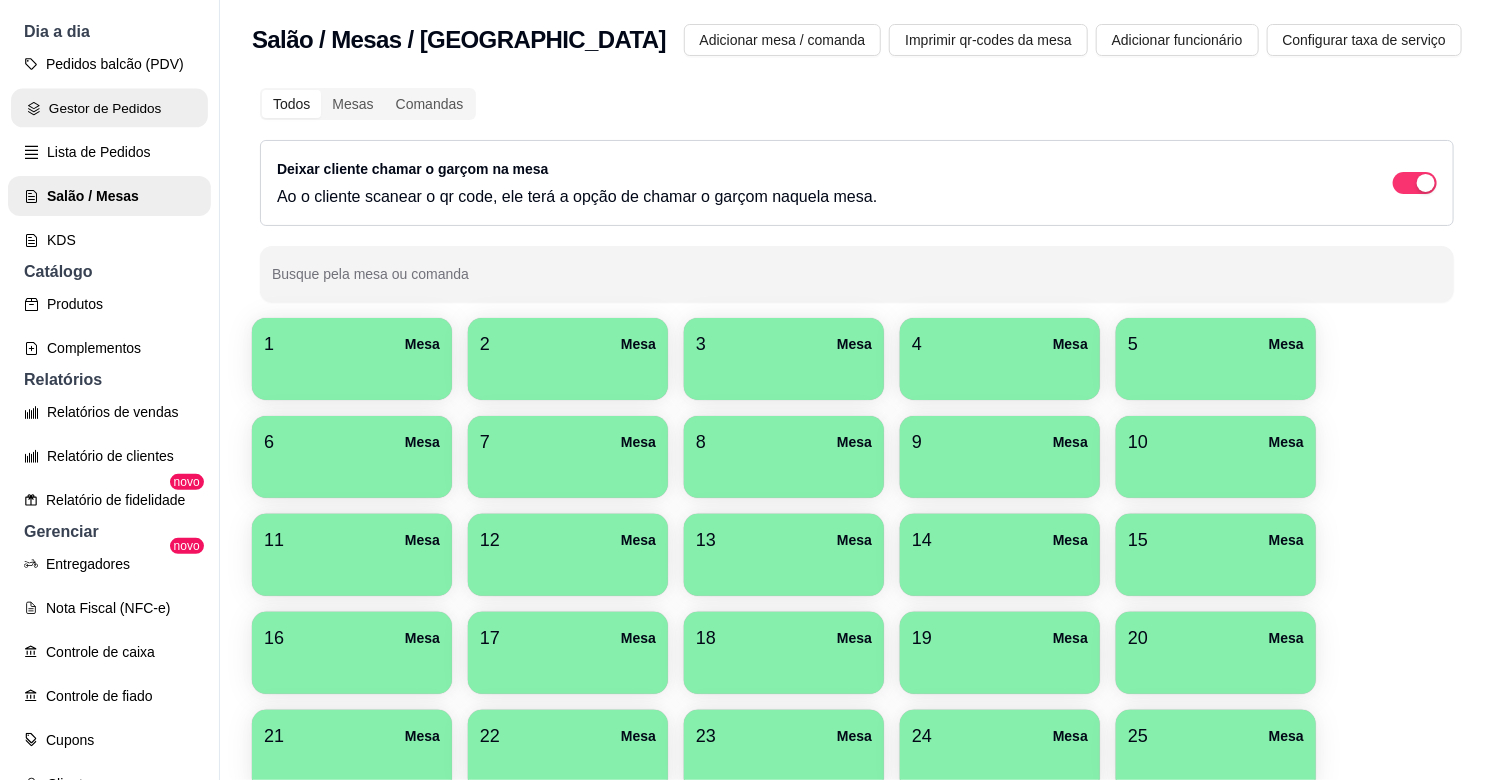 click on "Gestor de Pedidos" at bounding box center (109, 108) 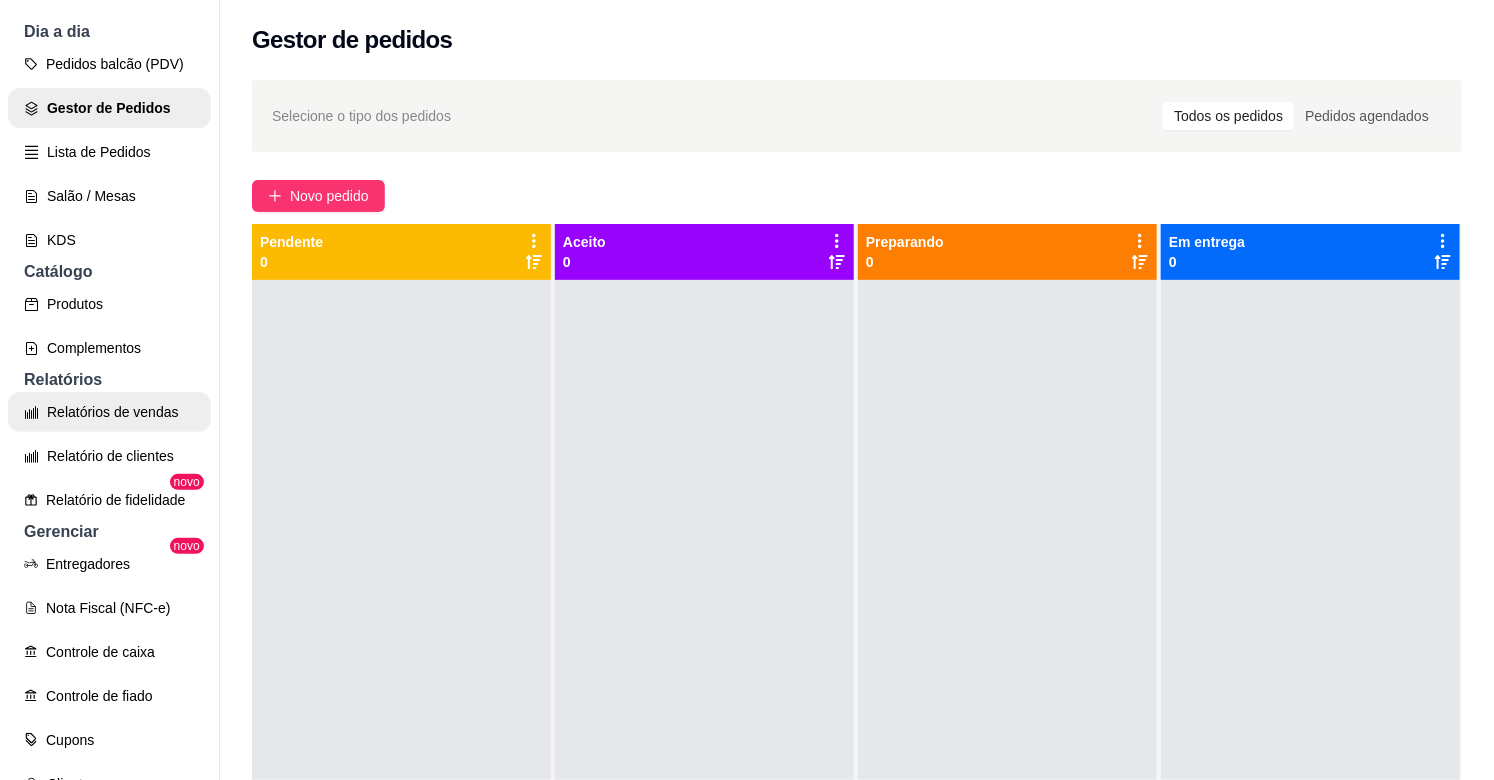 click on "Relatórios de vendas" at bounding box center (109, 412) 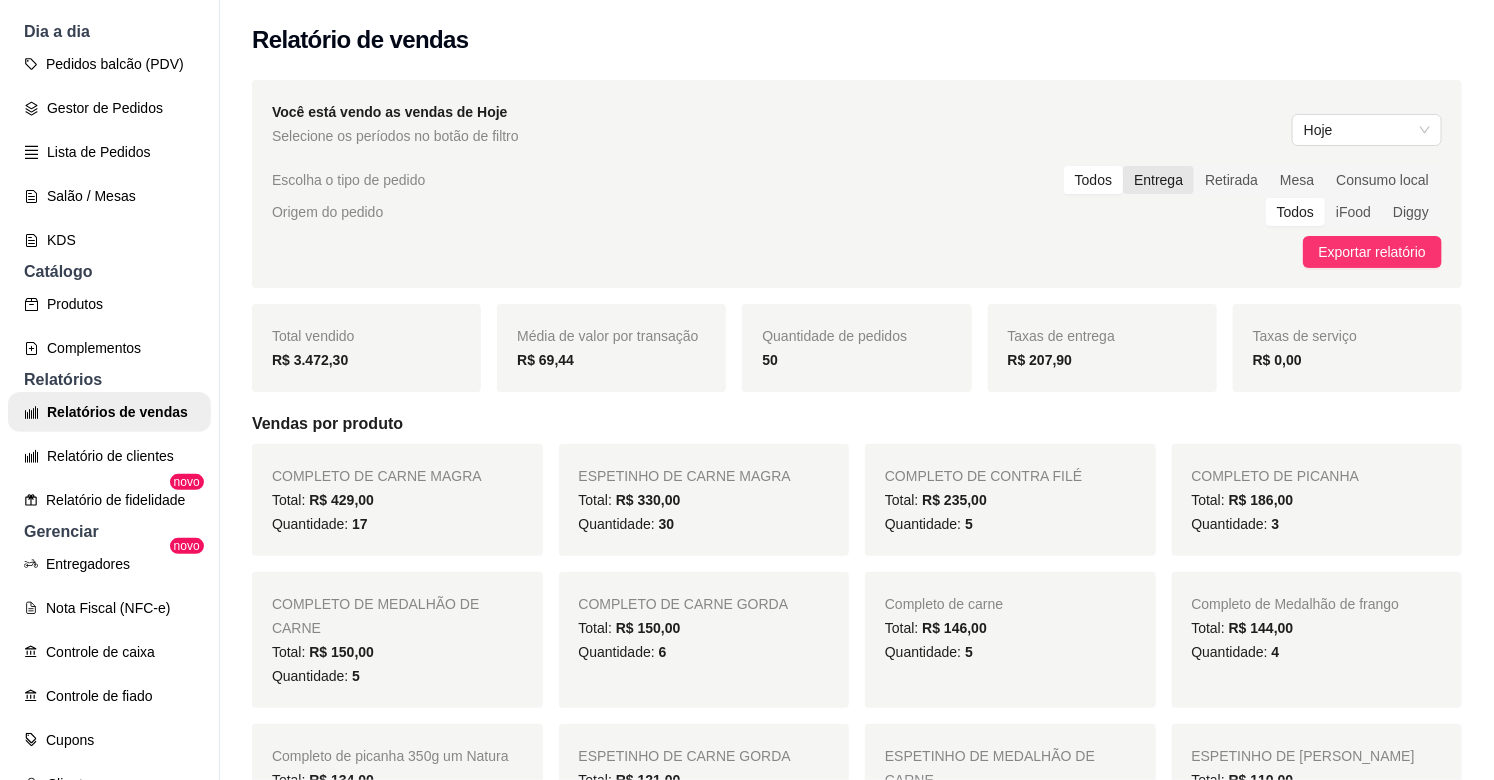 click on "Entrega" at bounding box center [1158, 180] 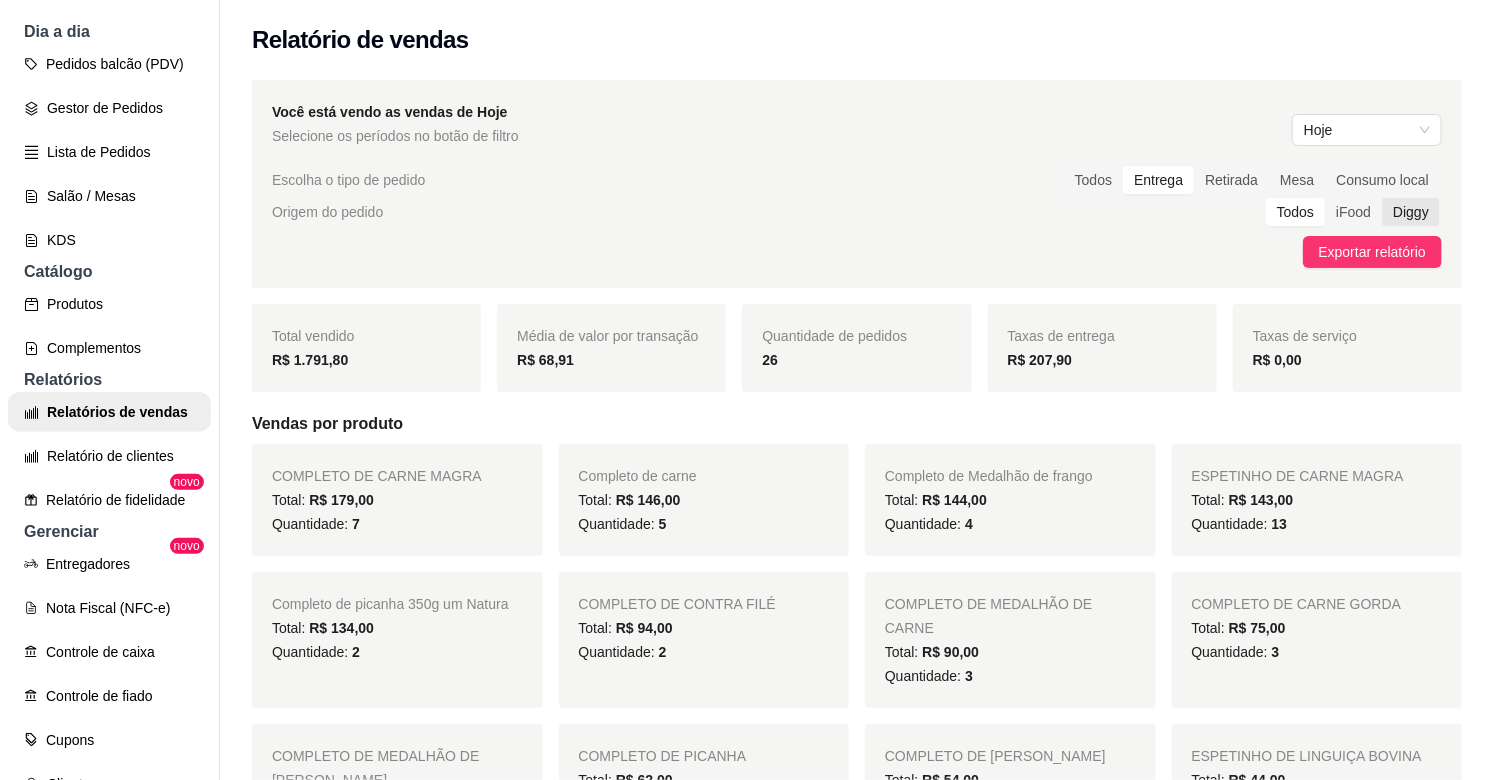 click on "Diggy" at bounding box center (1411, 212) 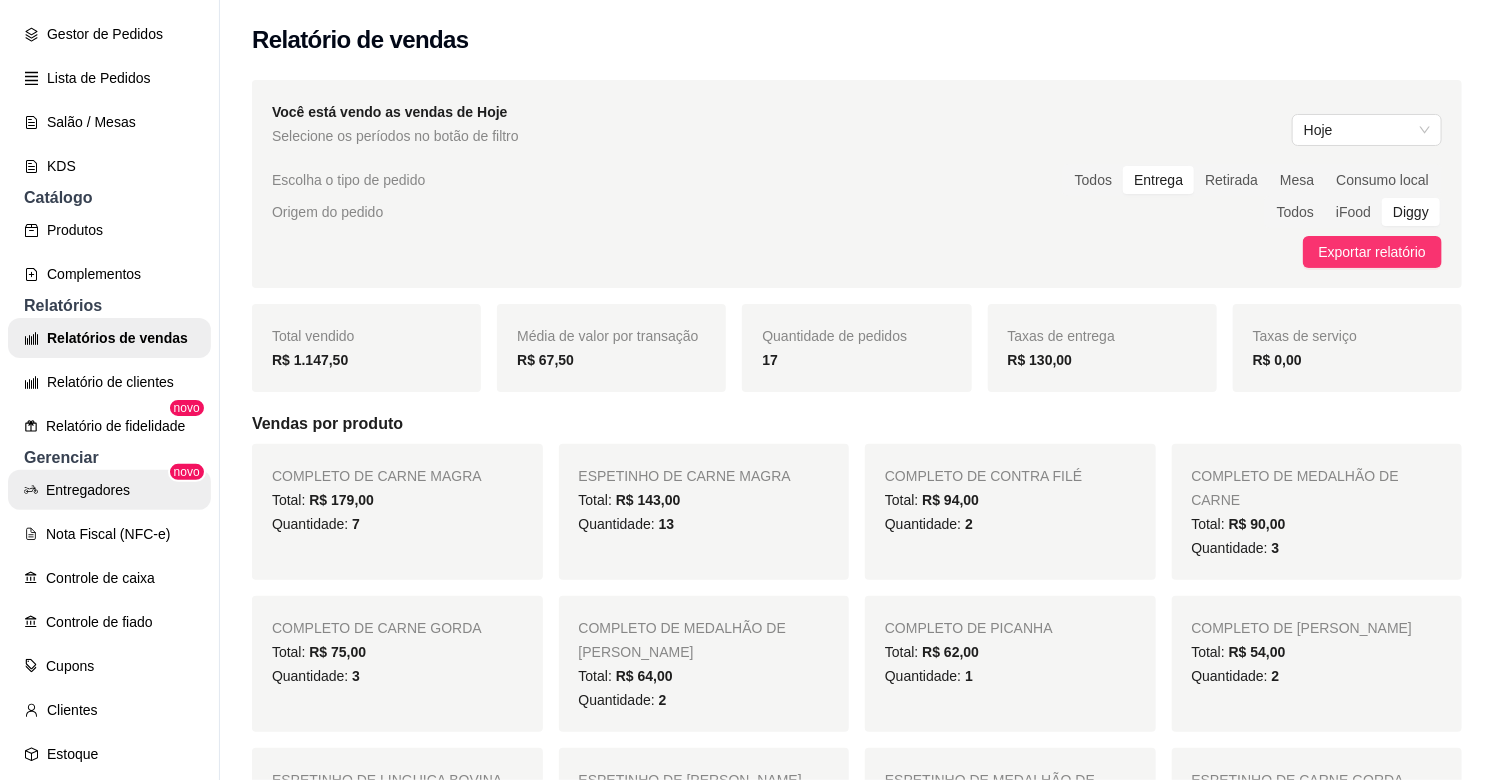scroll, scrollTop: 444, scrollLeft: 0, axis: vertical 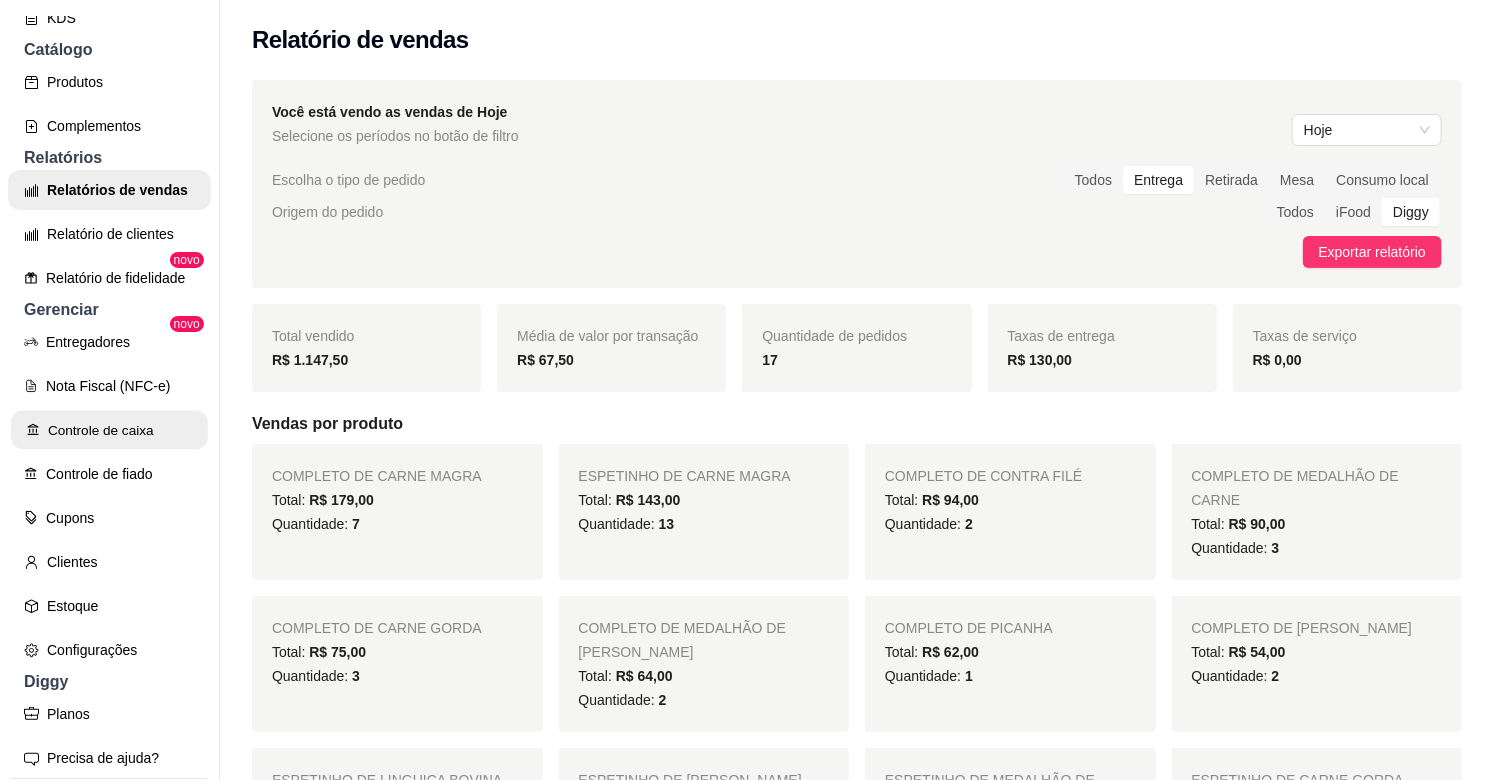 click on "Controle de caixa" at bounding box center (109, 430) 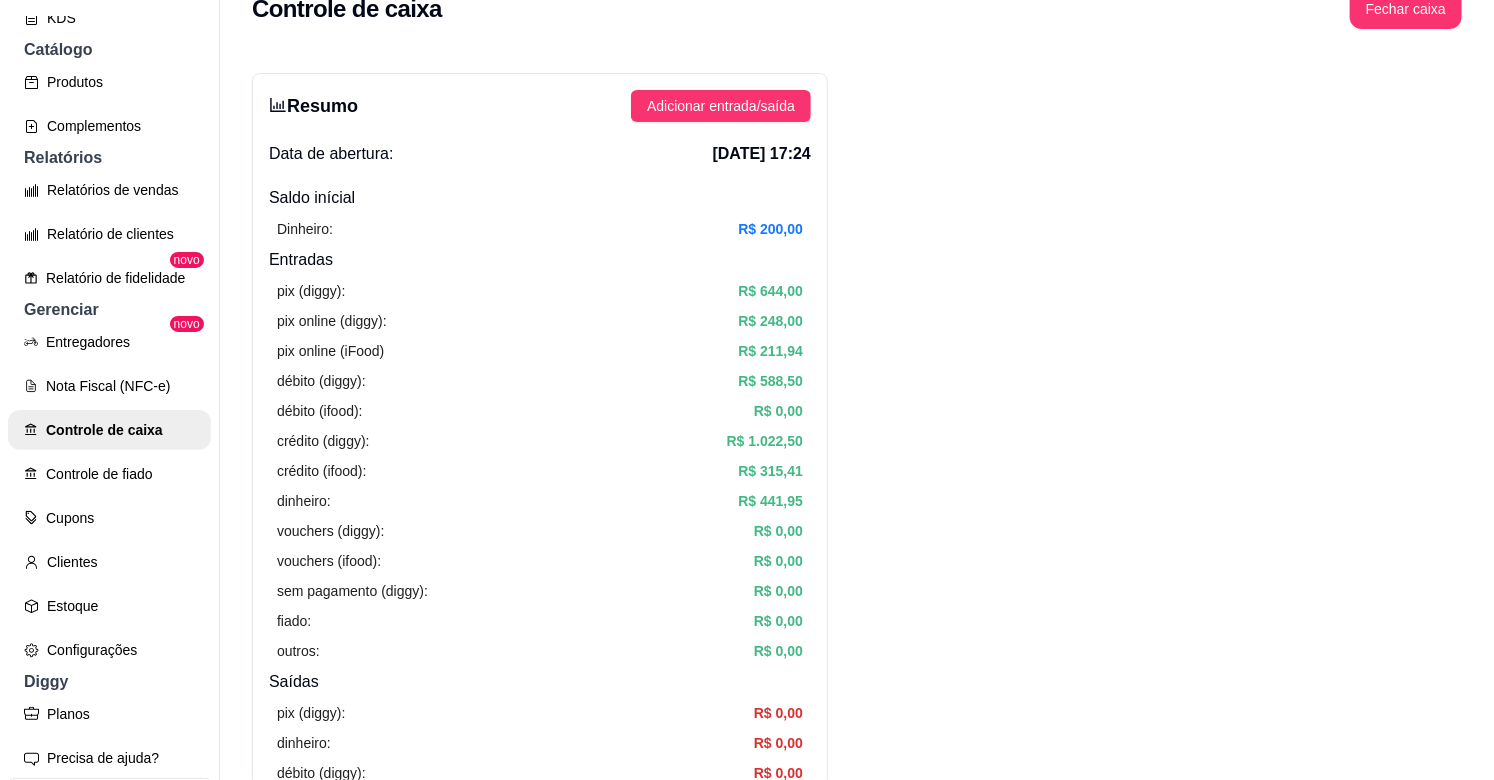 scroll, scrollTop: 0, scrollLeft: 0, axis: both 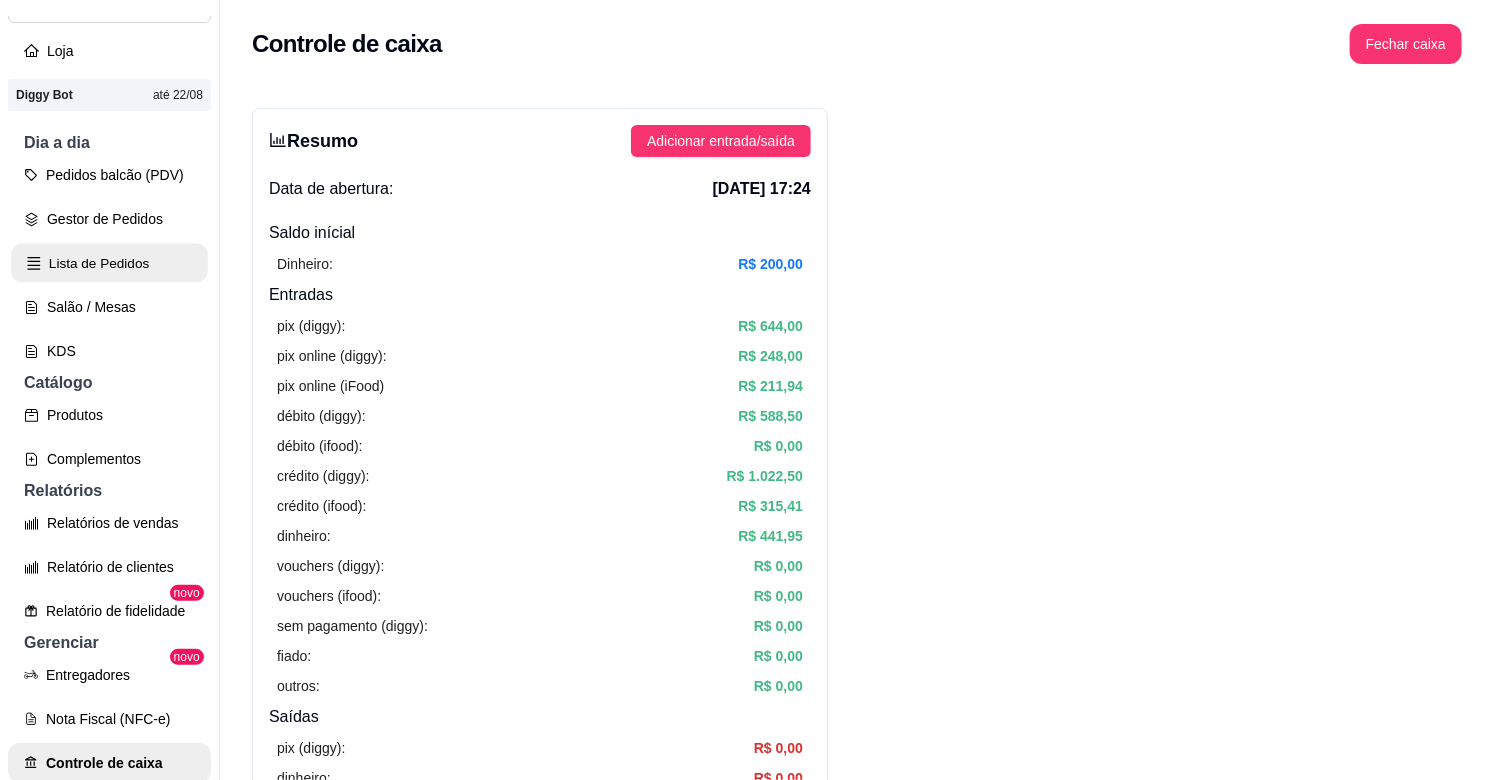 click on "Lista de Pedidos" at bounding box center (109, 263) 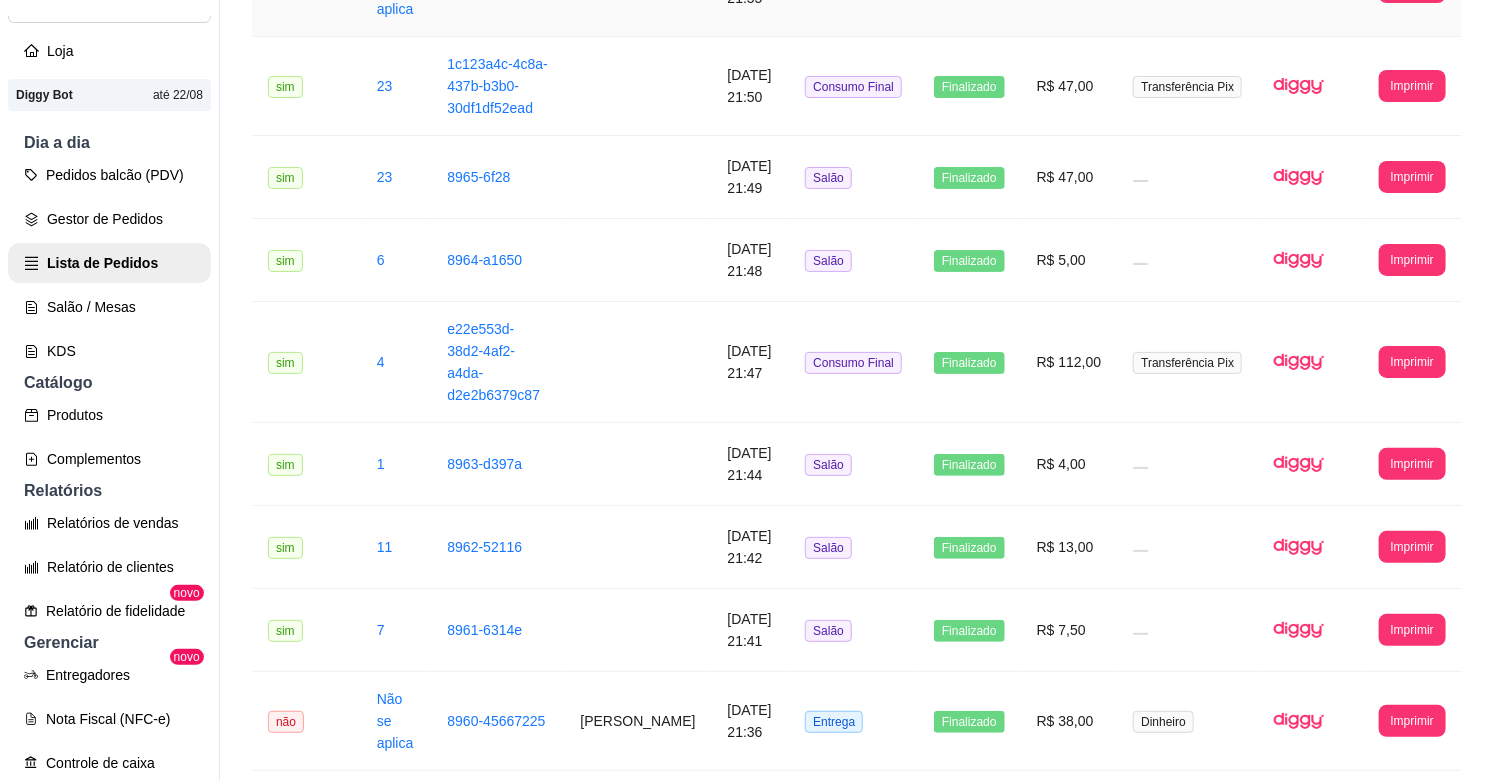 scroll, scrollTop: 2433, scrollLeft: 0, axis: vertical 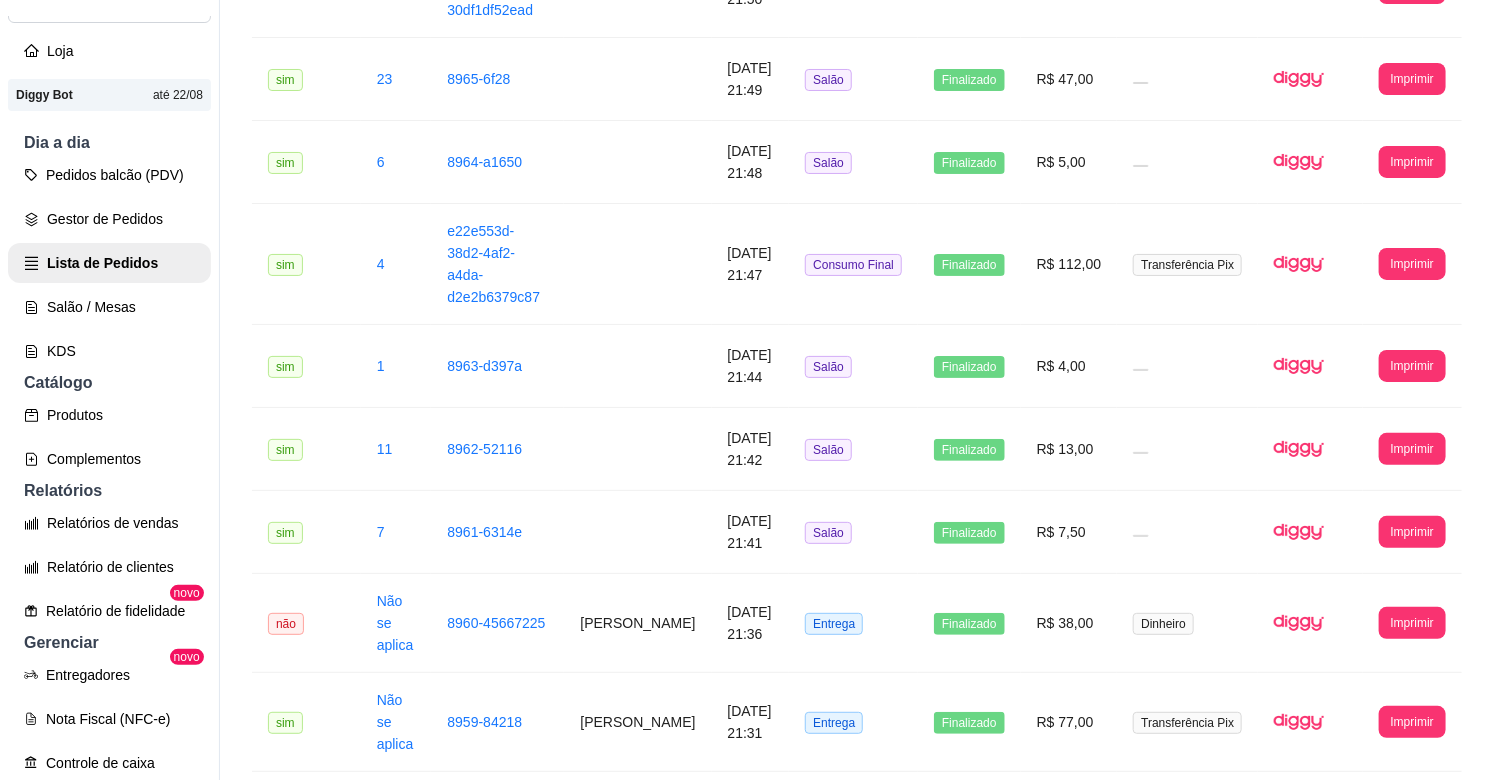 click on "2" at bounding box center (1210, 804) 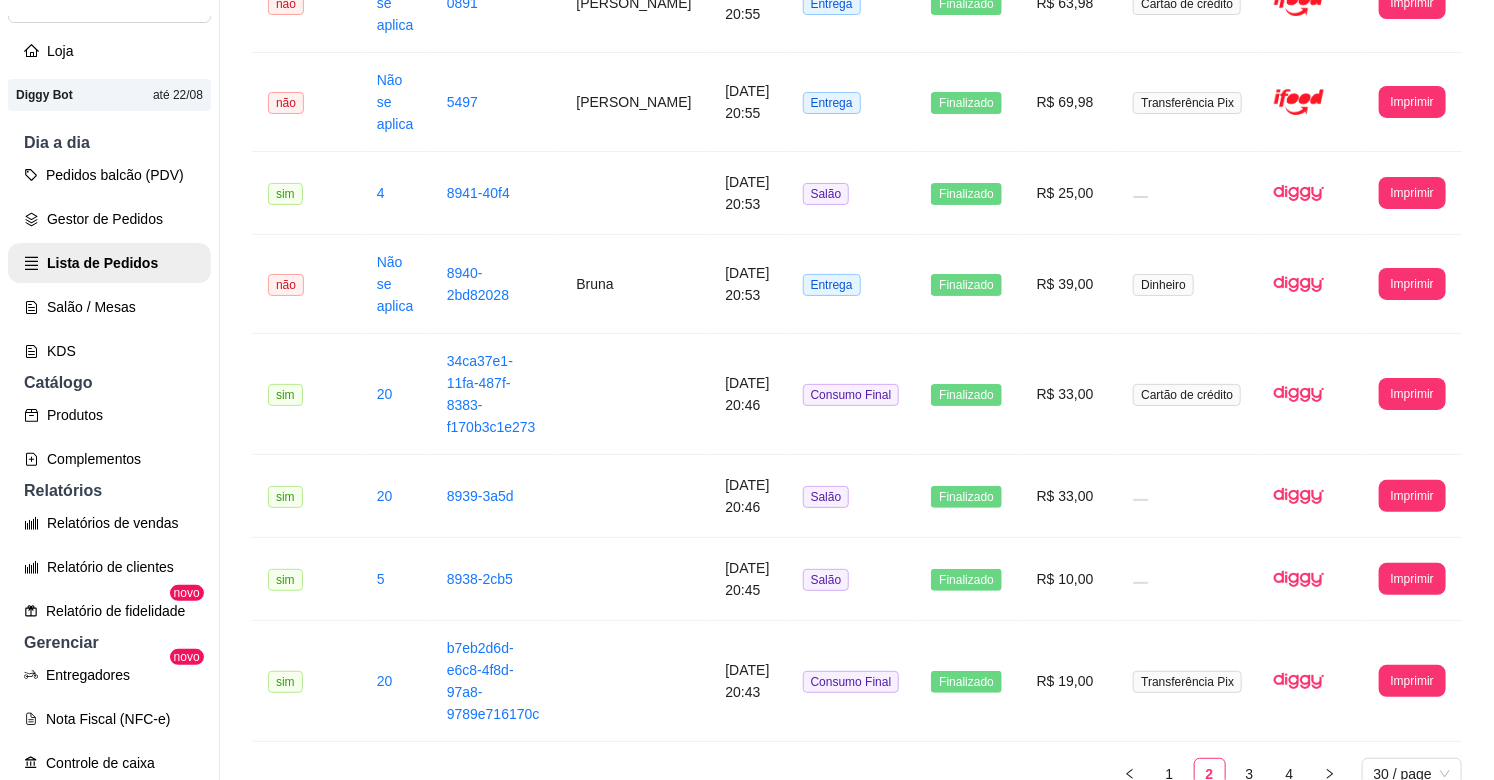 scroll, scrollTop: 2391, scrollLeft: 0, axis: vertical 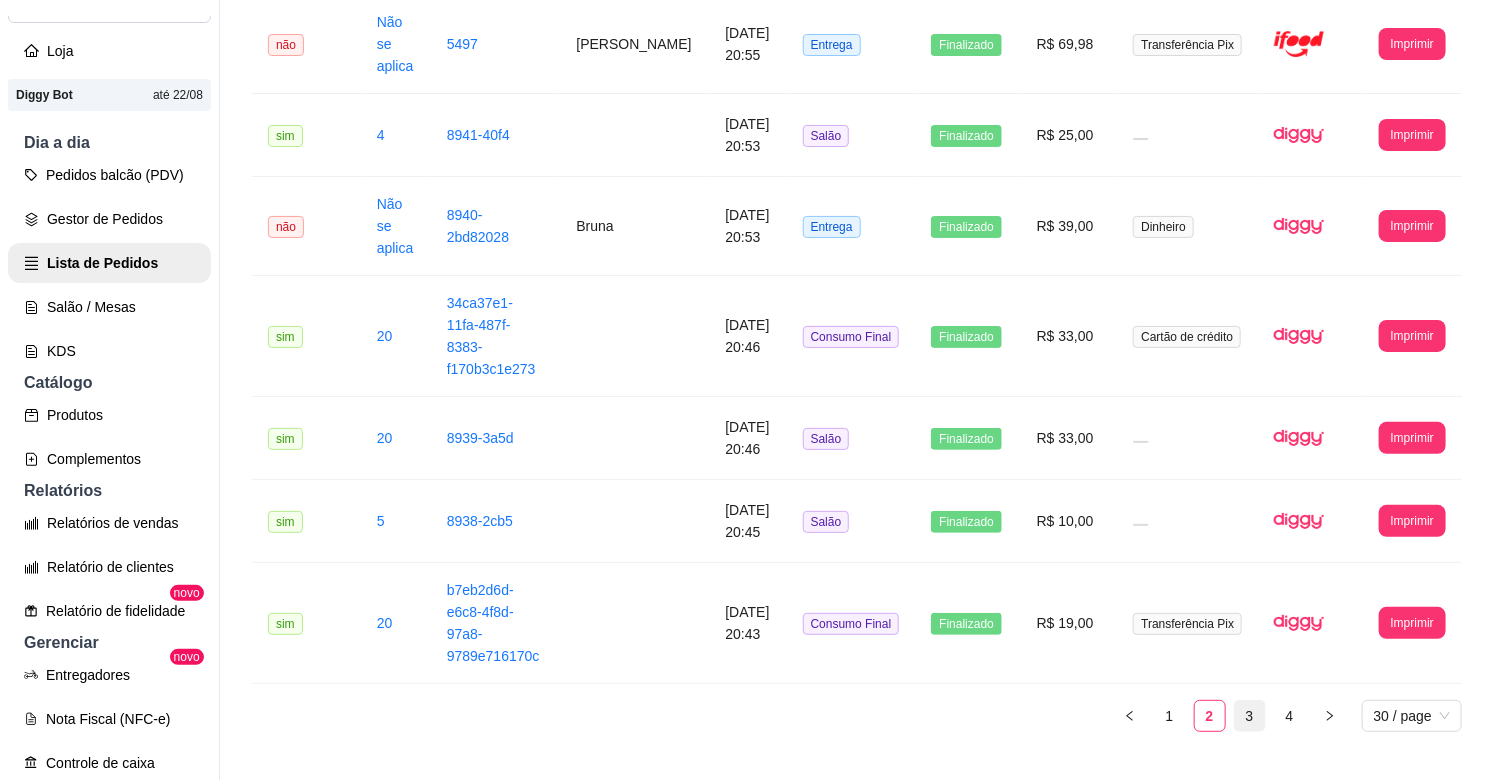 click on "3" at bounding box center [1250, 716] 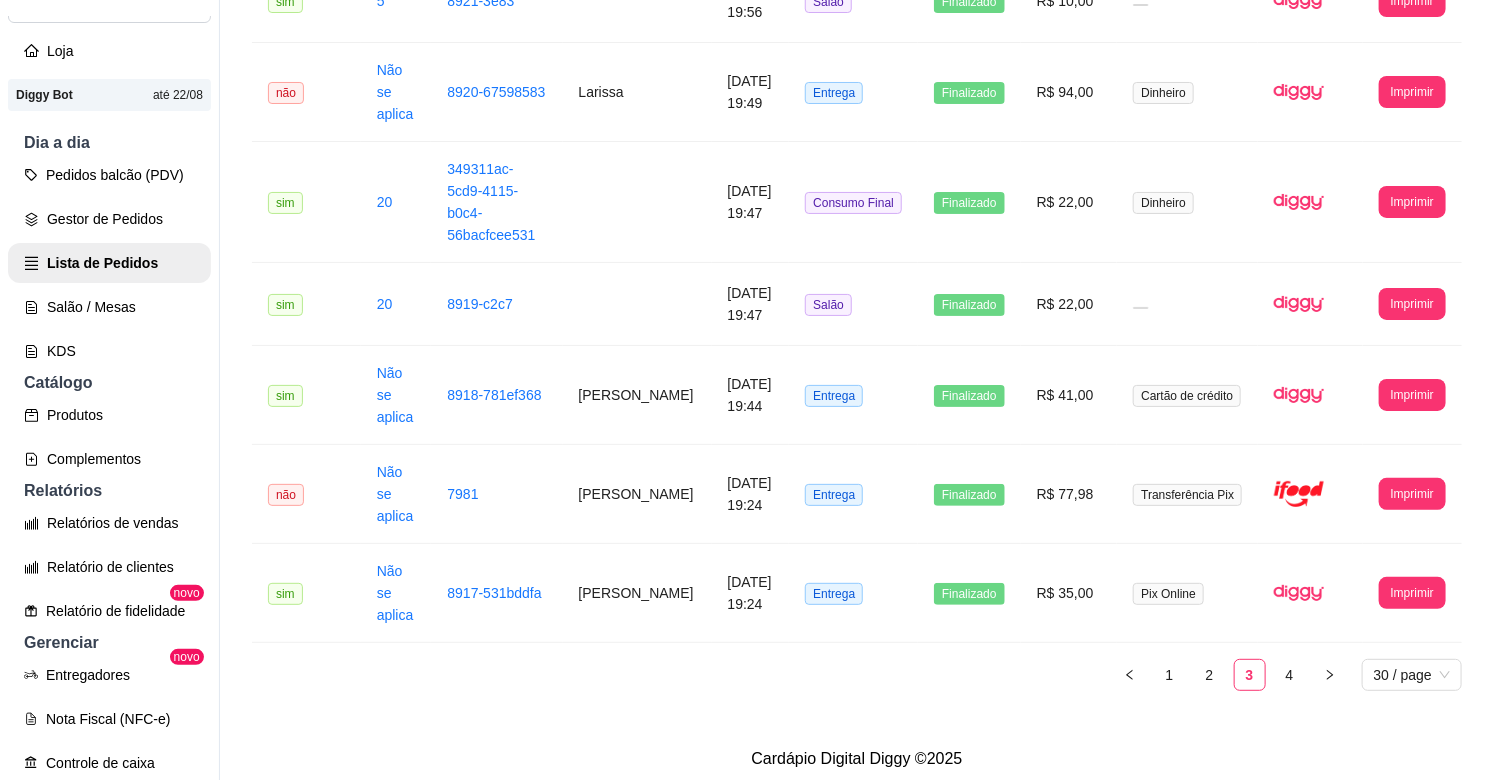 scroll, scrollTop: 2407, scrollLeft: 0, axis: vertical 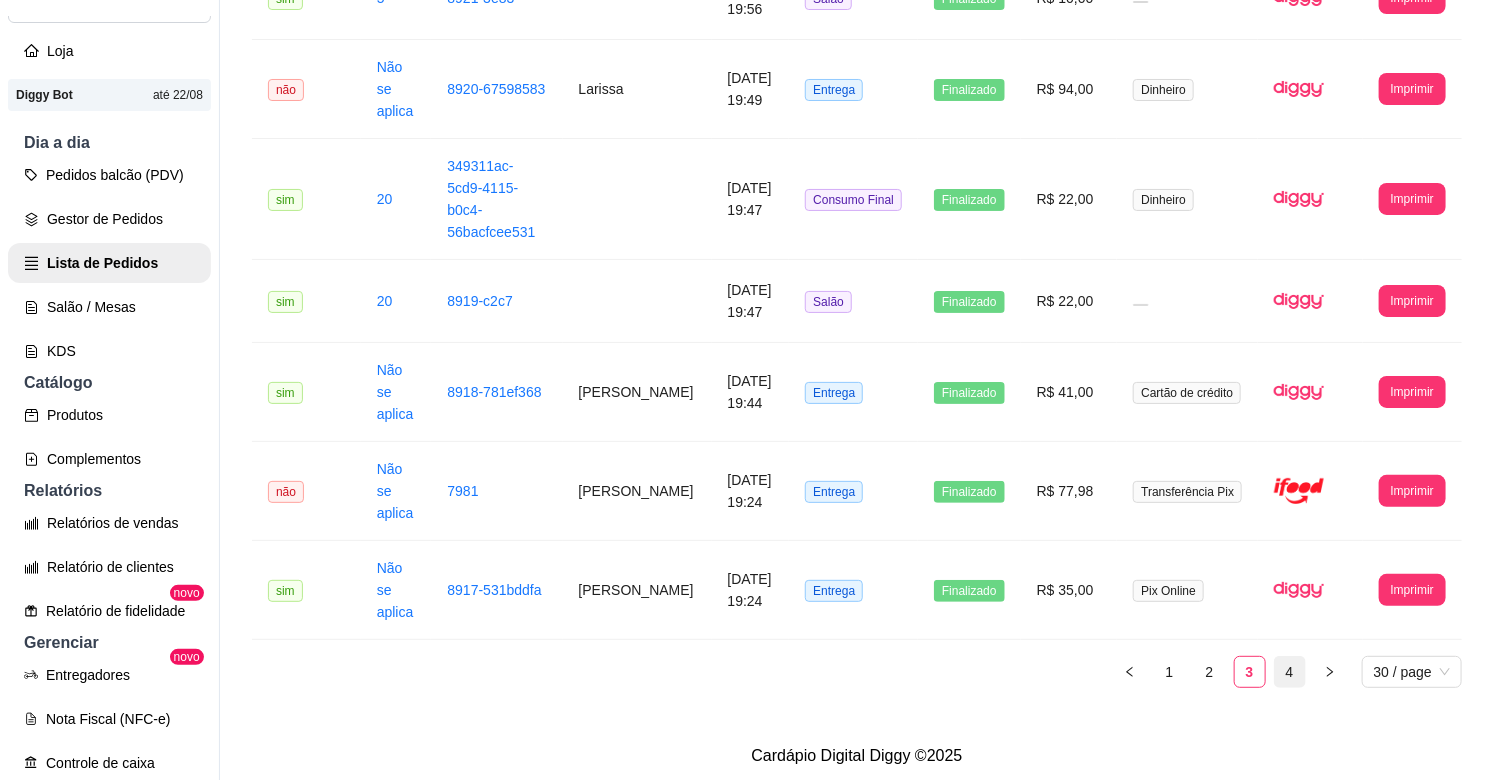 click on "4" at bounding box center (1290, 672) 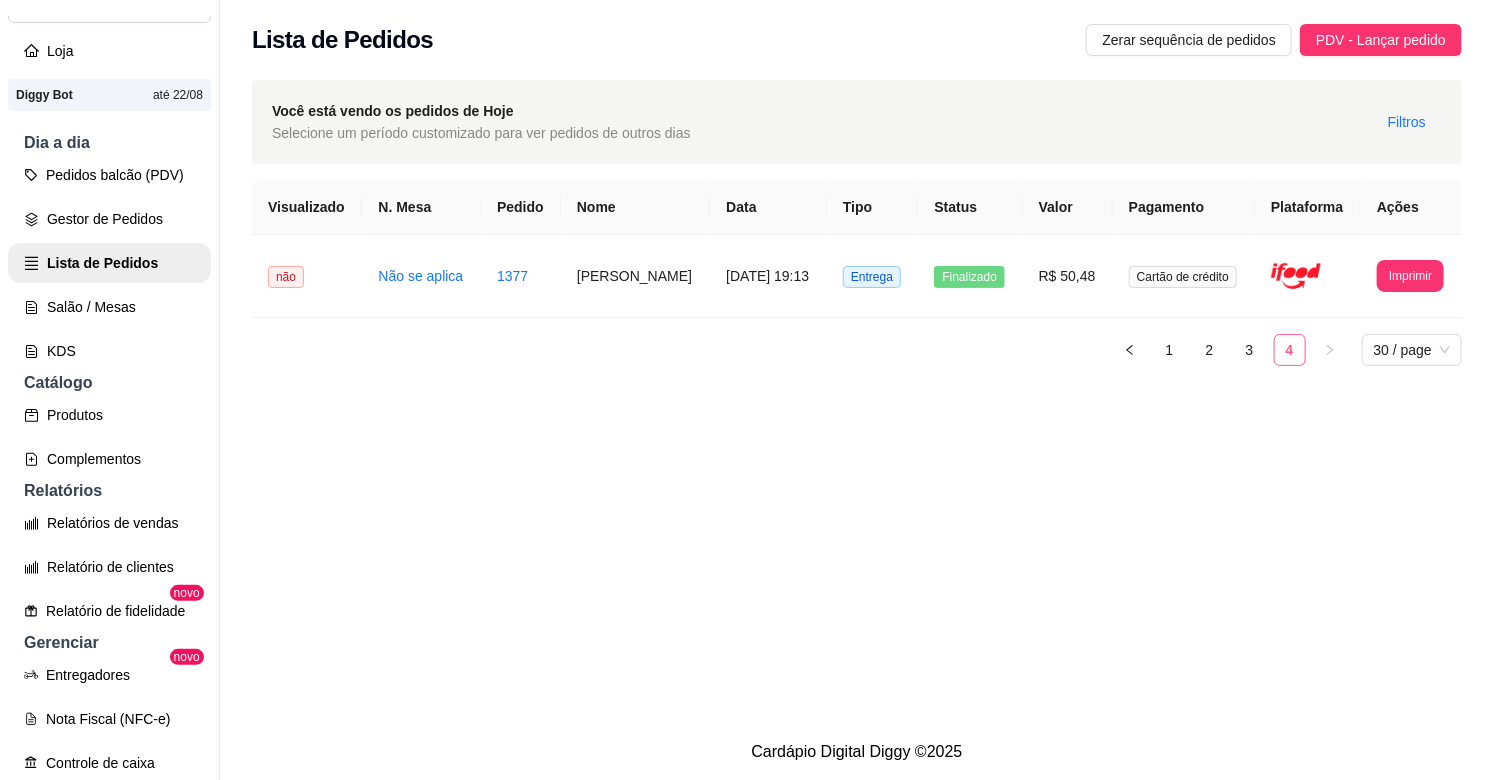 scroll, scrollTop: 0, scrollLeft: 0, axis: both 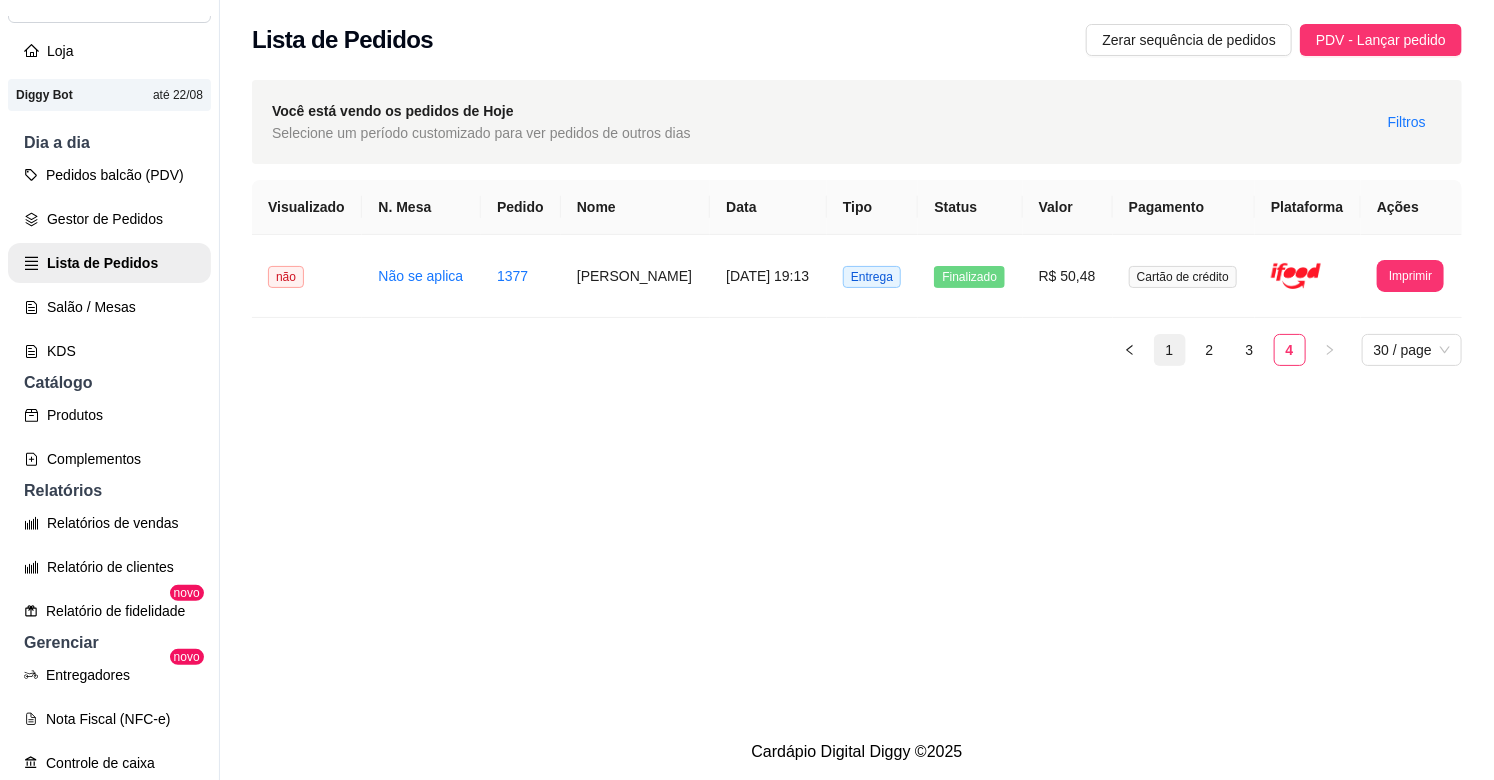 click on "1" at bounding box center [1170, 350] 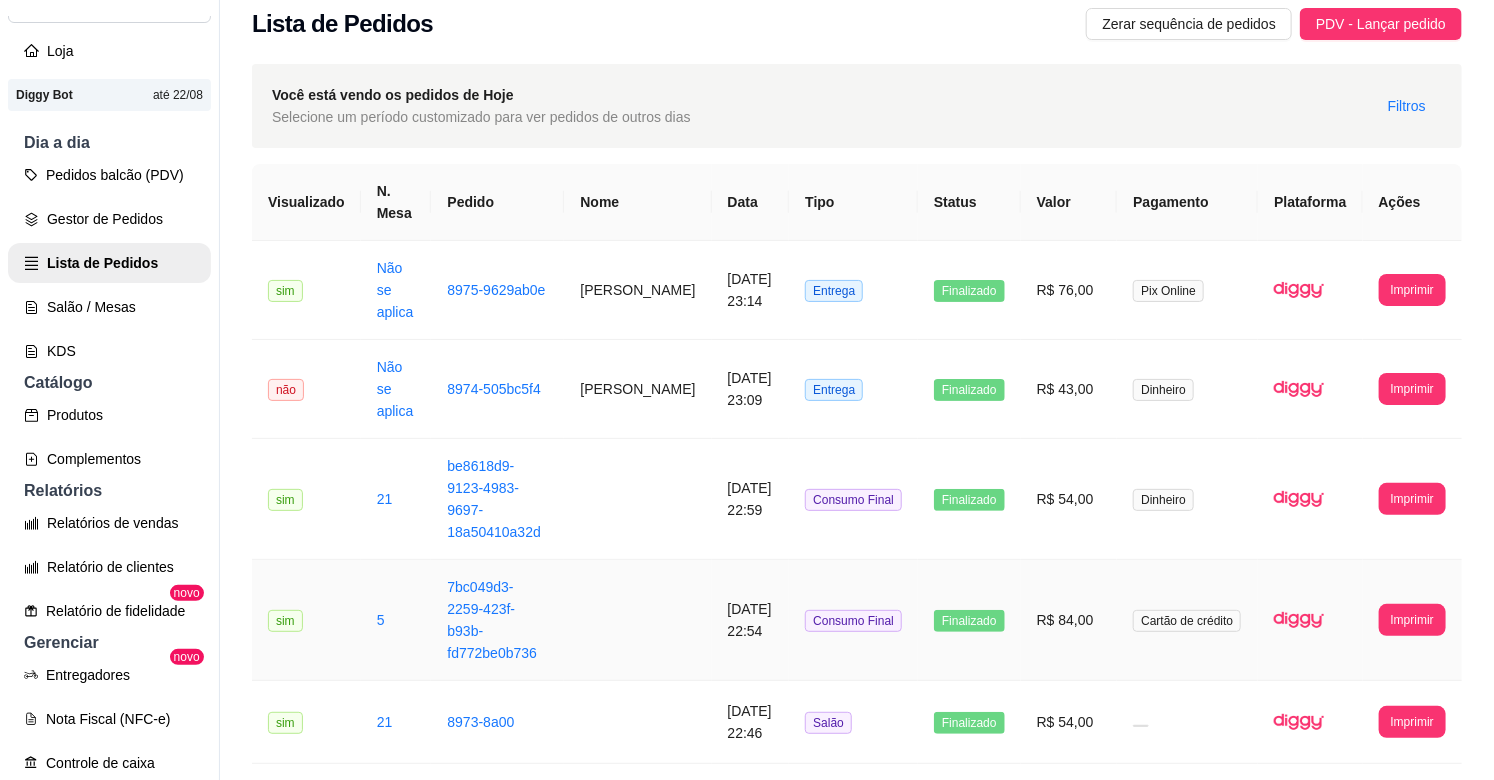 scroll, scrollTop: 0, scrollLeft: 0, axis: both 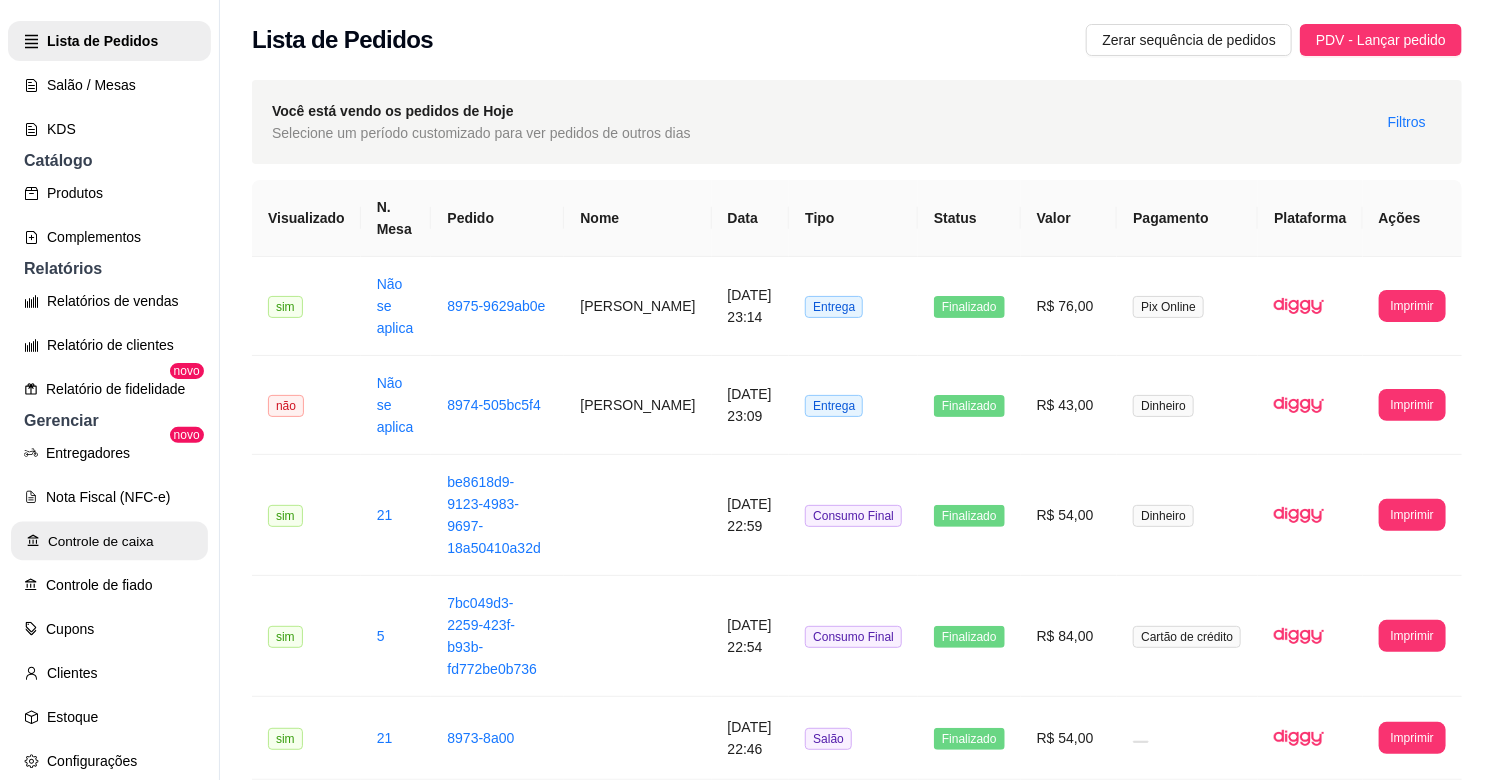 click on "Controle de caixa" at bounding box center (109, 541) 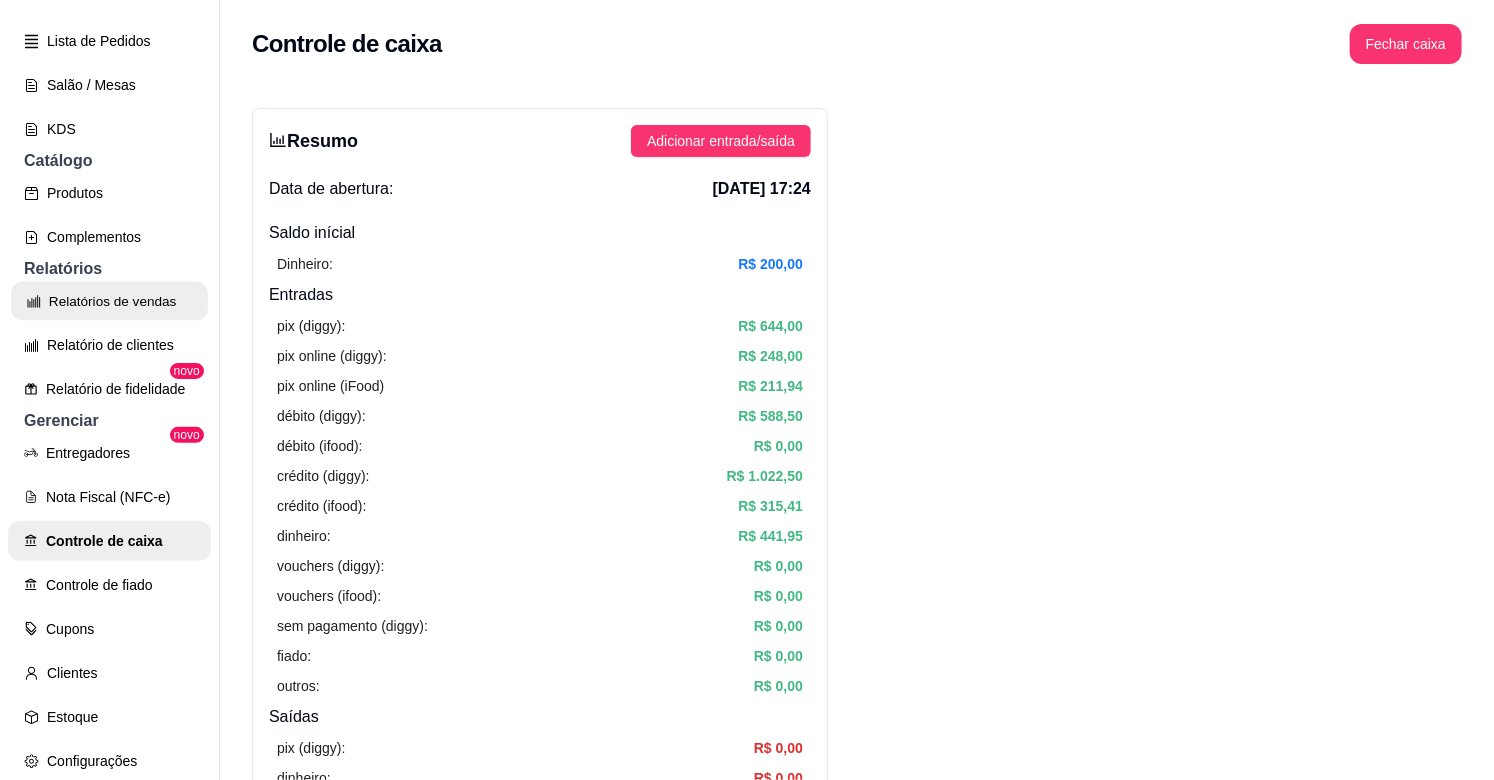 click on "Relatórios de vendas" at bounding box center [109, 301] 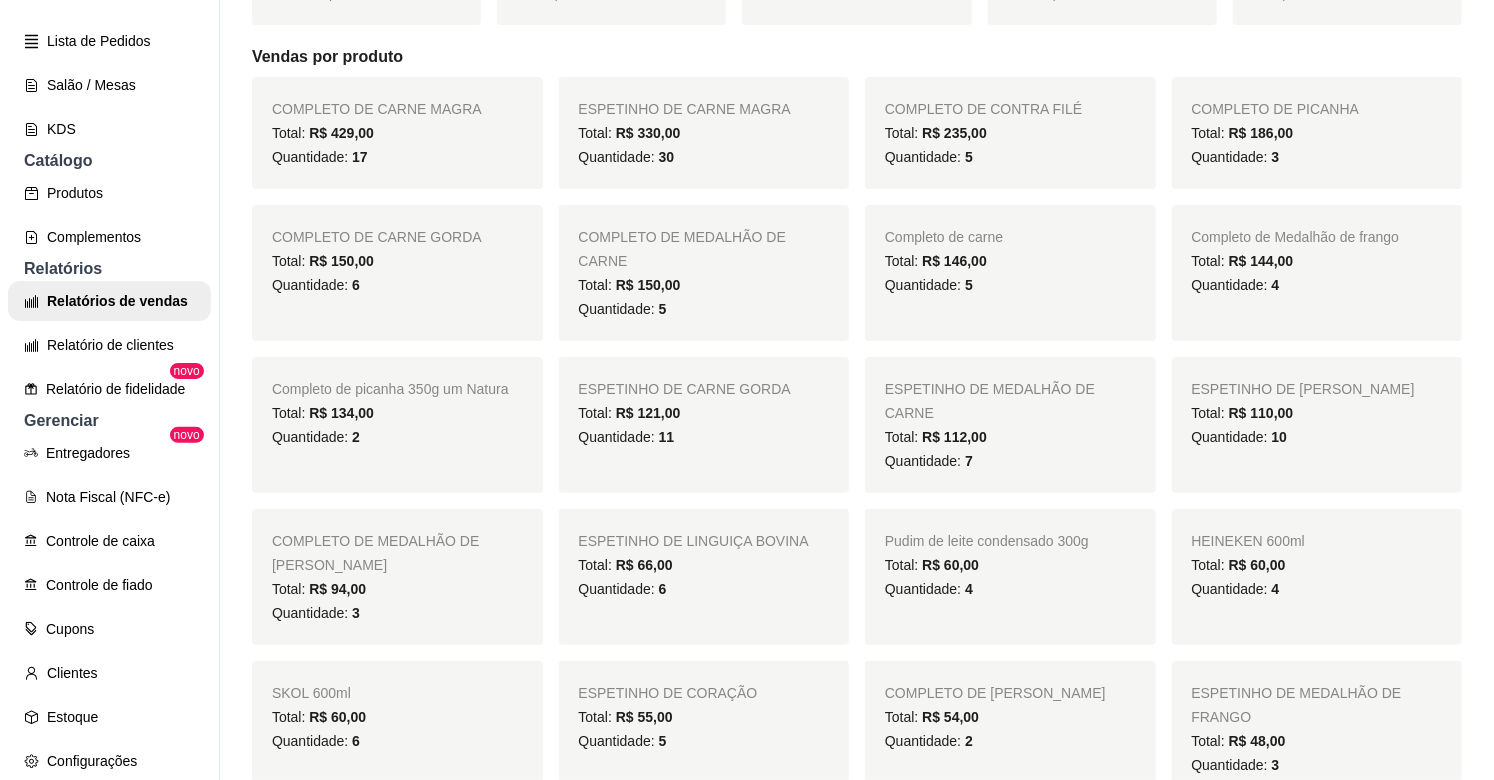 scroll, scrollTop: 444, scrollLeft: 0, axis: vertical 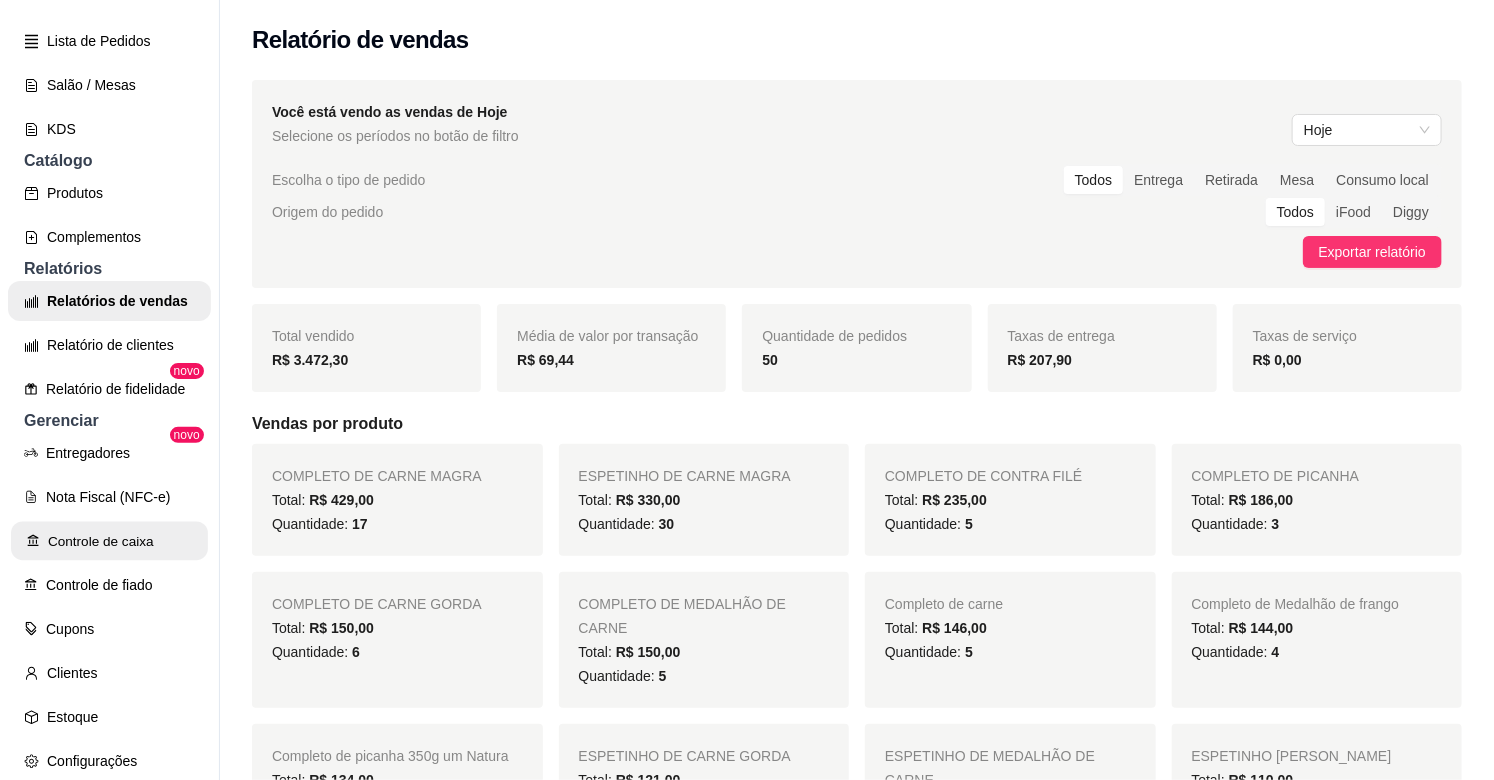 click on "Controle de caixa" at bounding box center [109, 541] 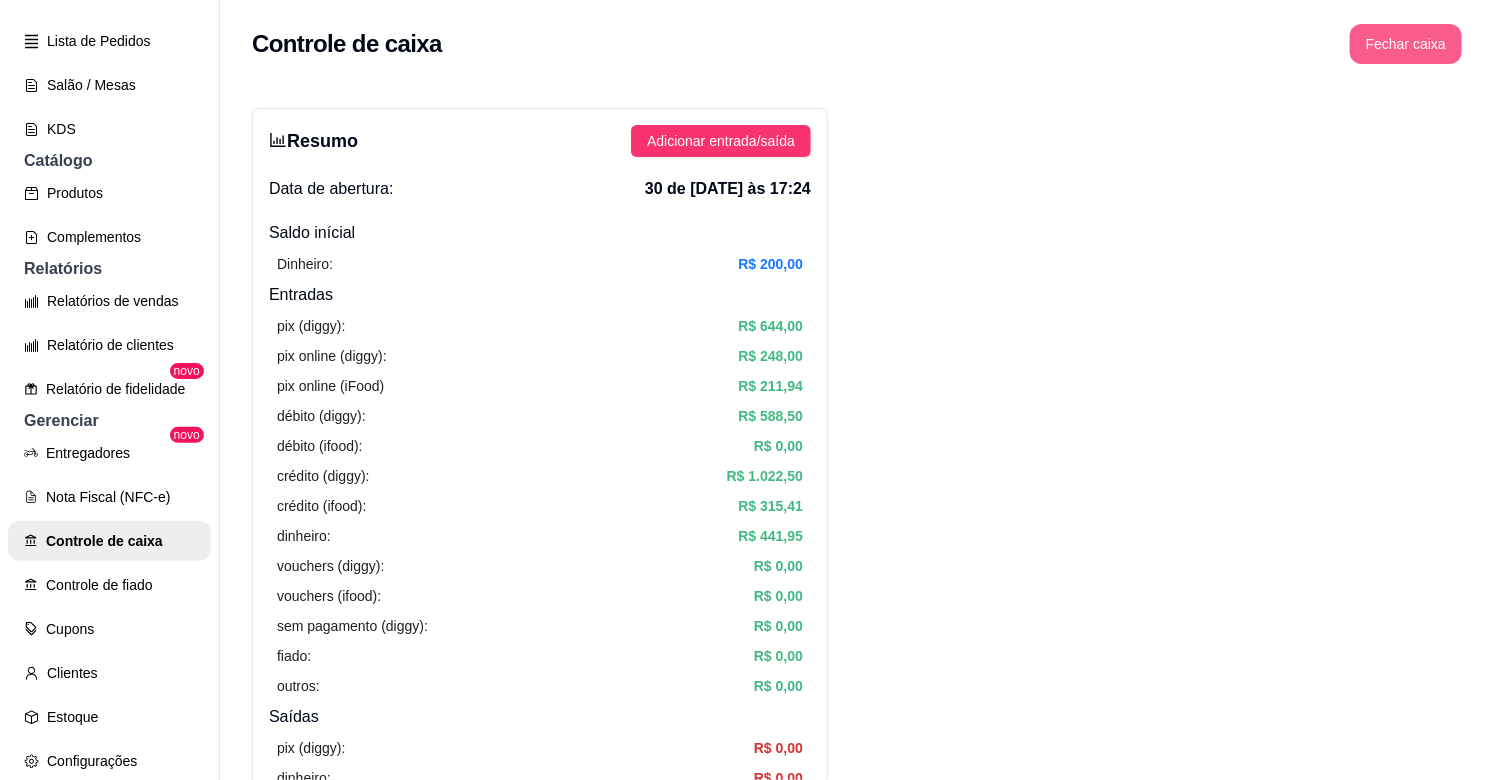 click on "Fechar caixa" at bounding box center [1406, 44] 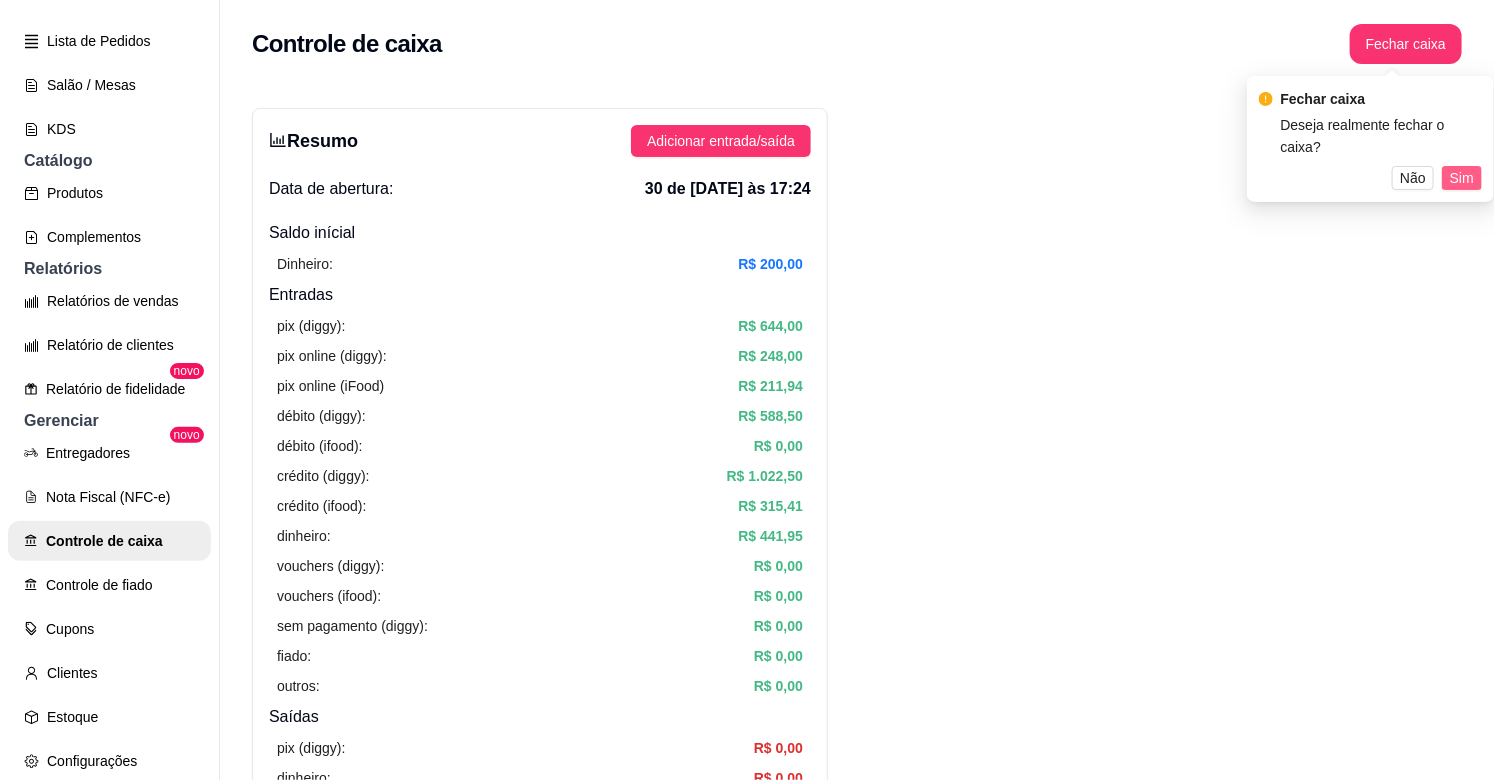 click on "Sim" at bounding box center (1462, 178) 